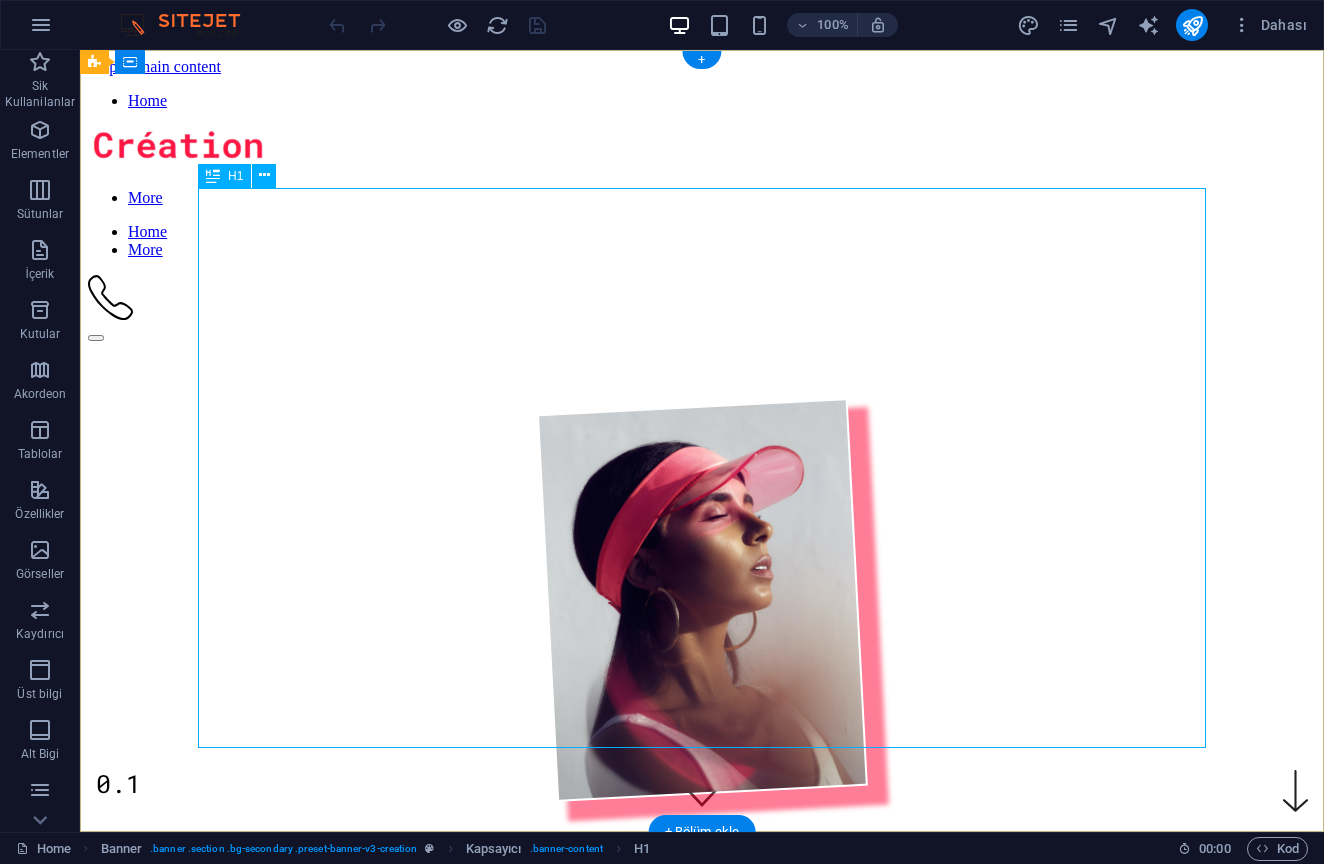 scroll, scrollTop: 0, scrollLeft: 0, axis: both 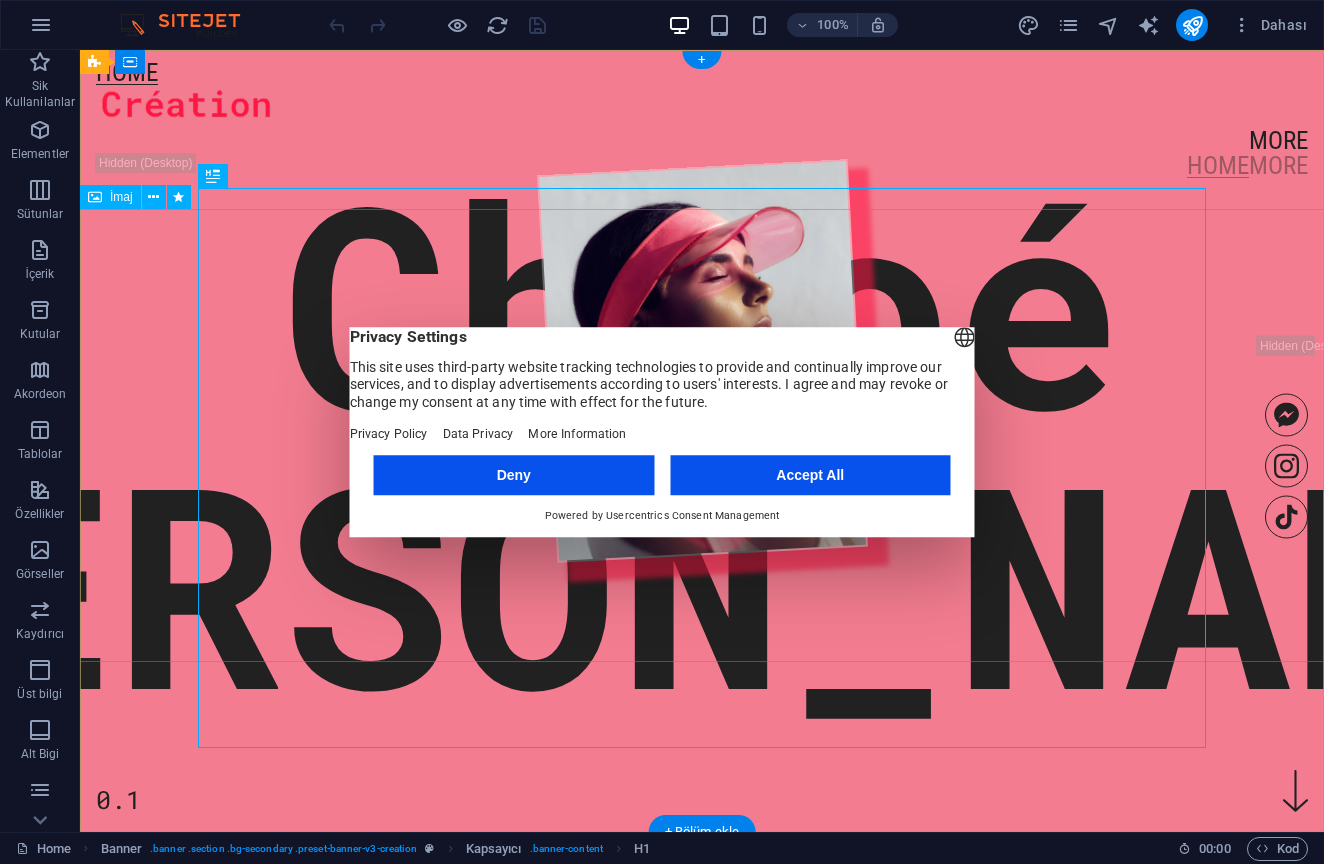 click on "Accept All" at bounding box center (810, 475) 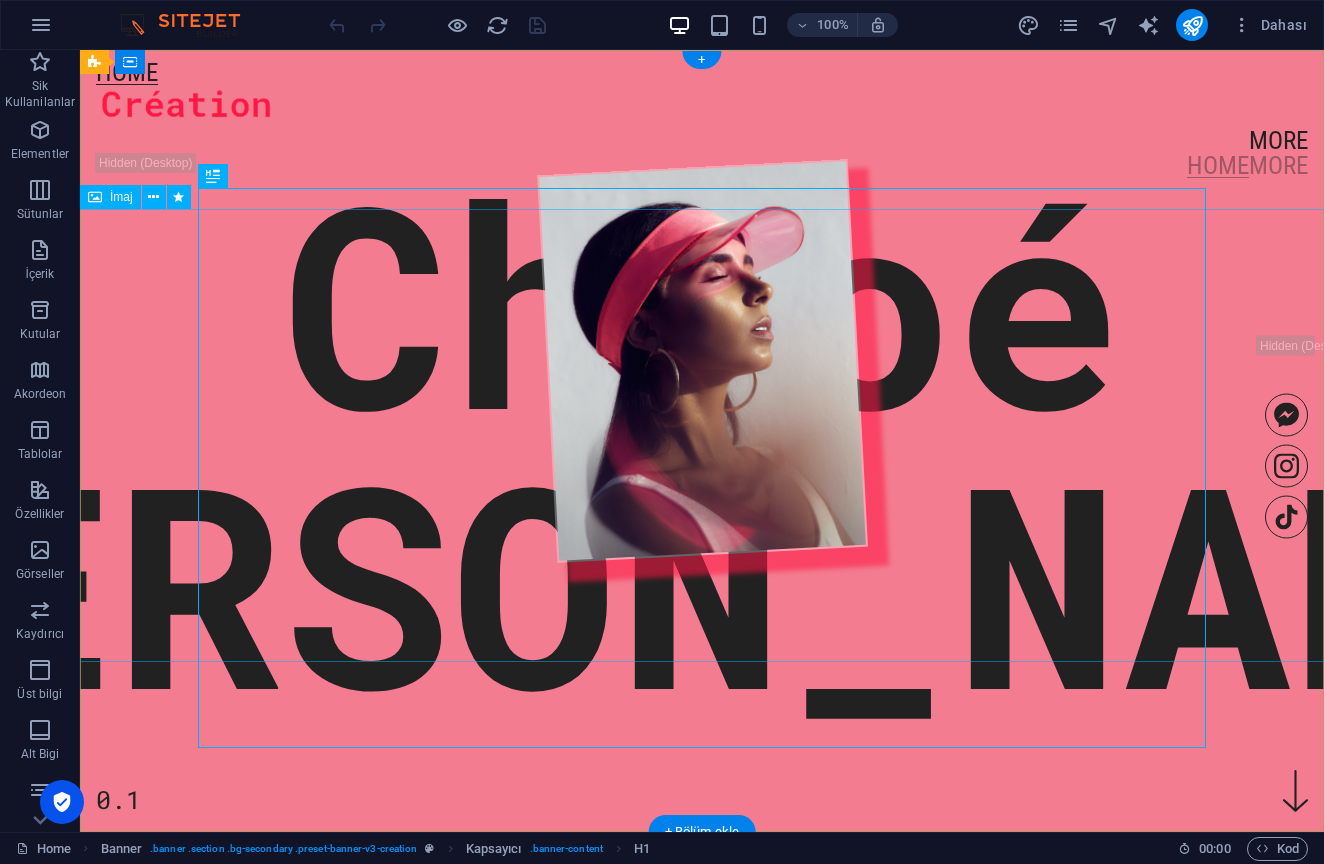 click at bounding box center [702, 361] 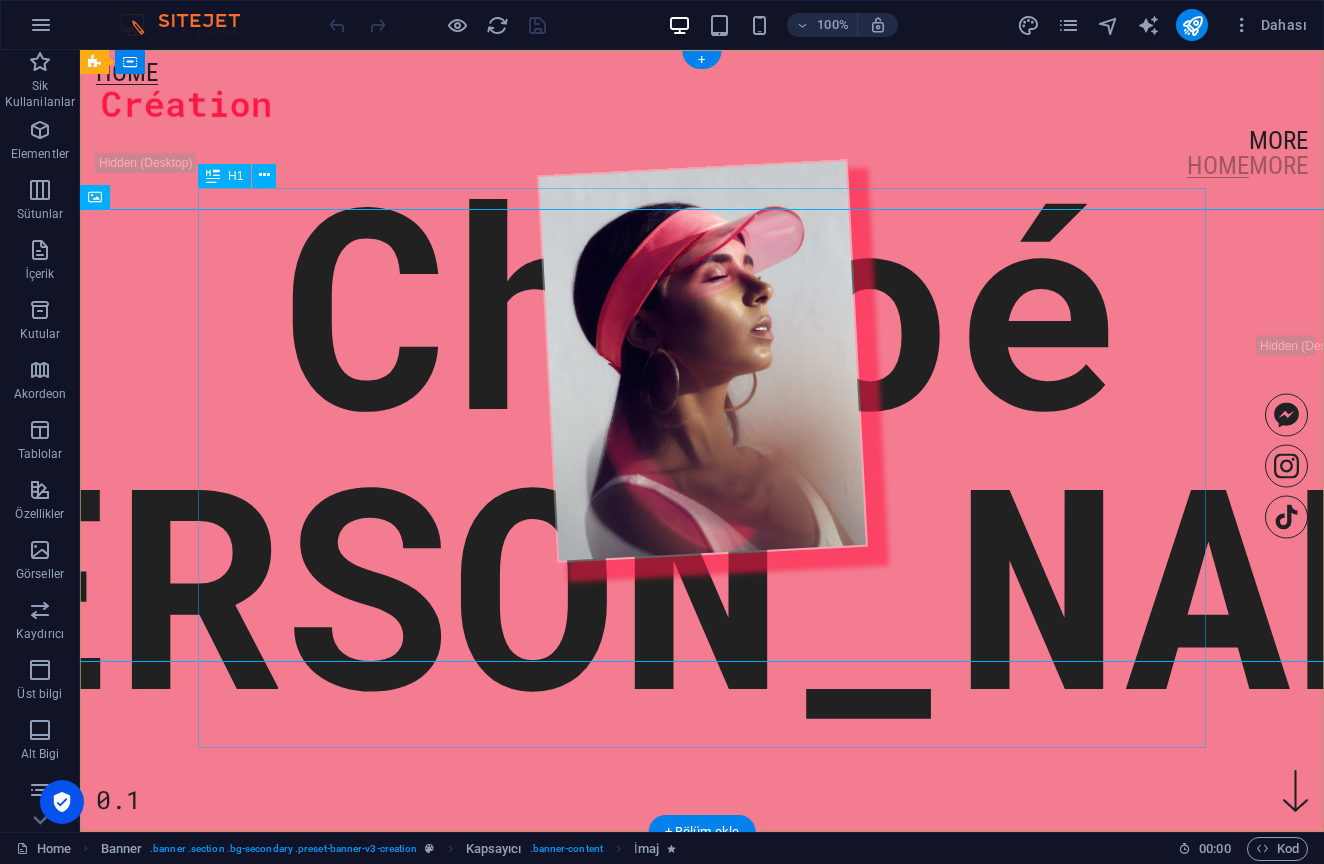 click on "Chloé Moreau" at bounding box center [702, 441] 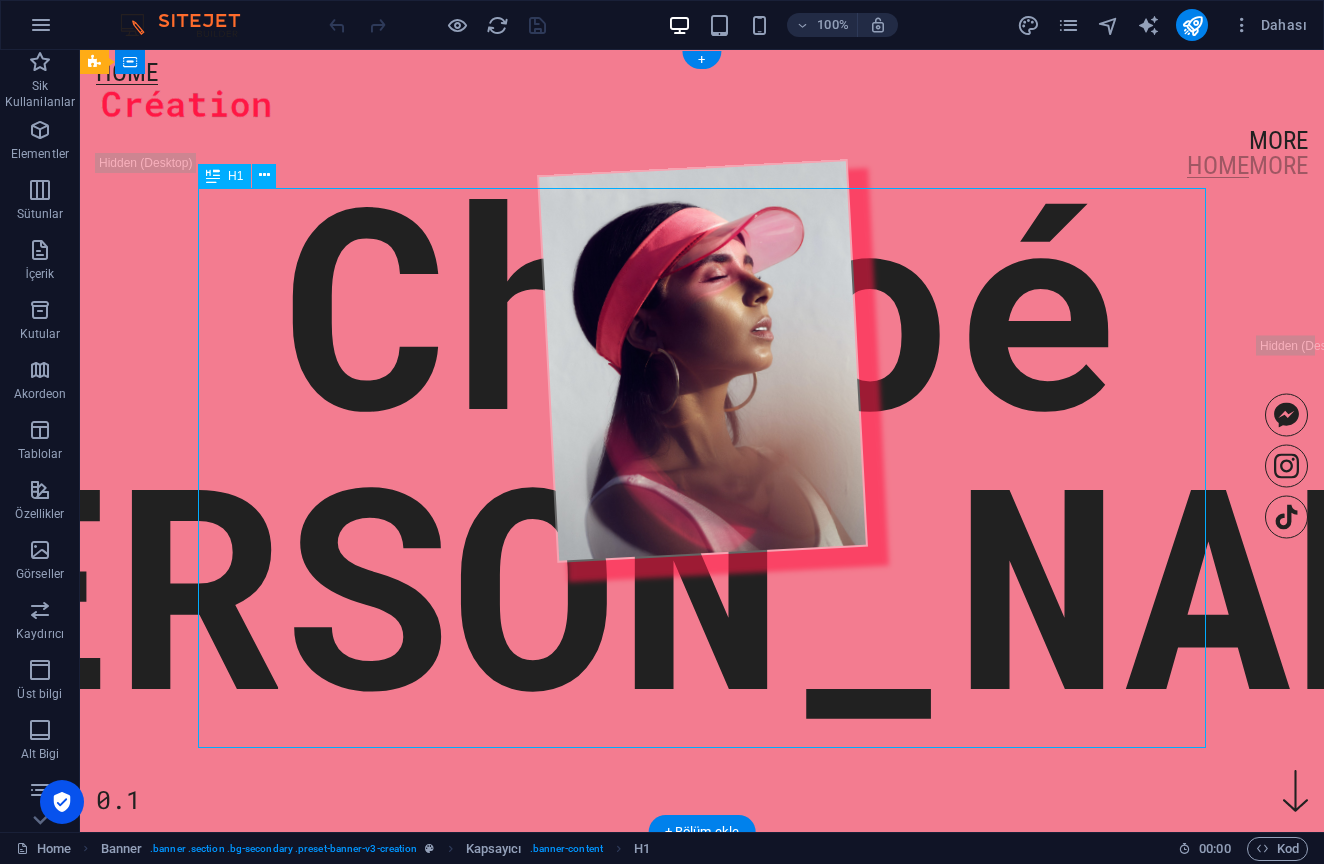 click on "Chloé Moreau" at bounding box center [702, 441] 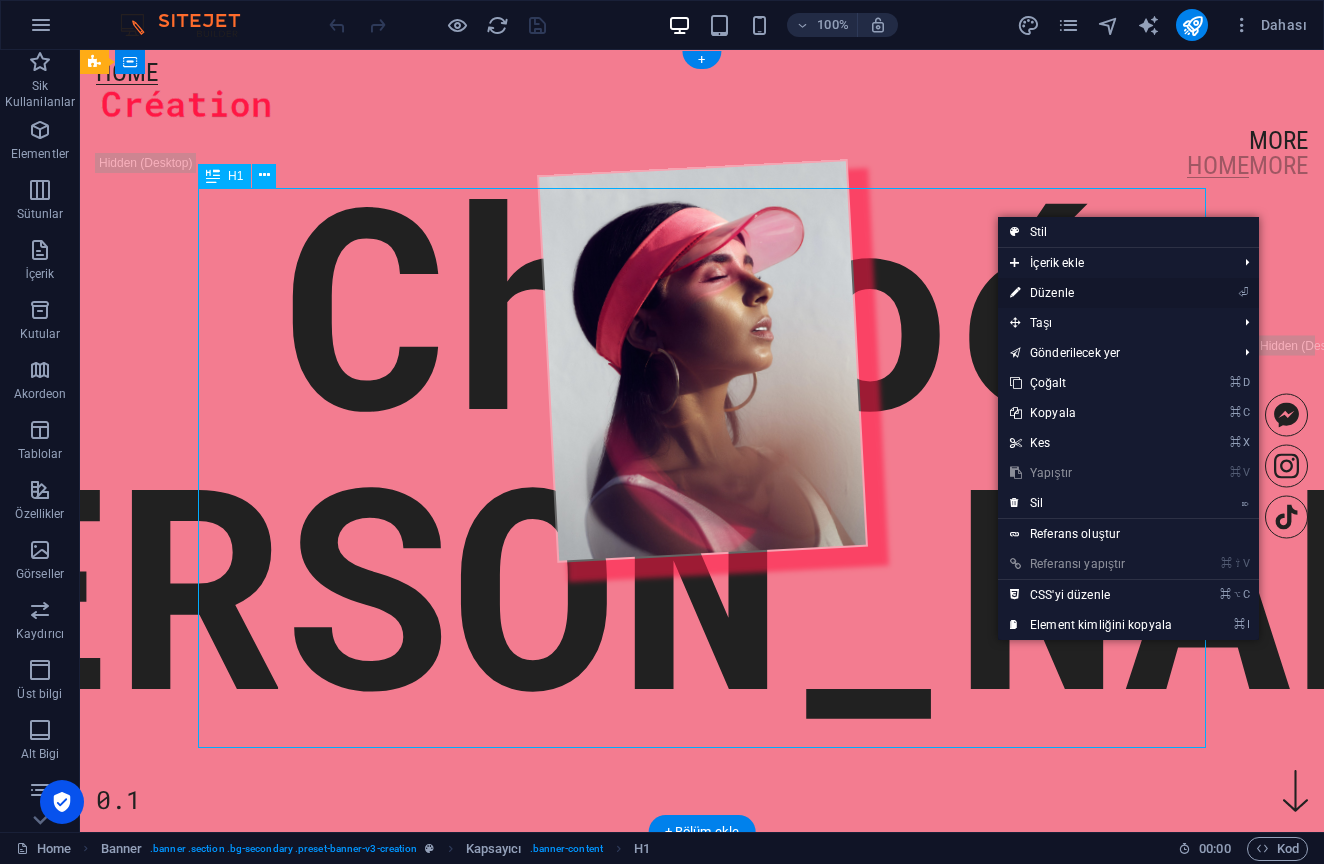 click on "⏎  Düzenle" at bounding box center (1091, 293) 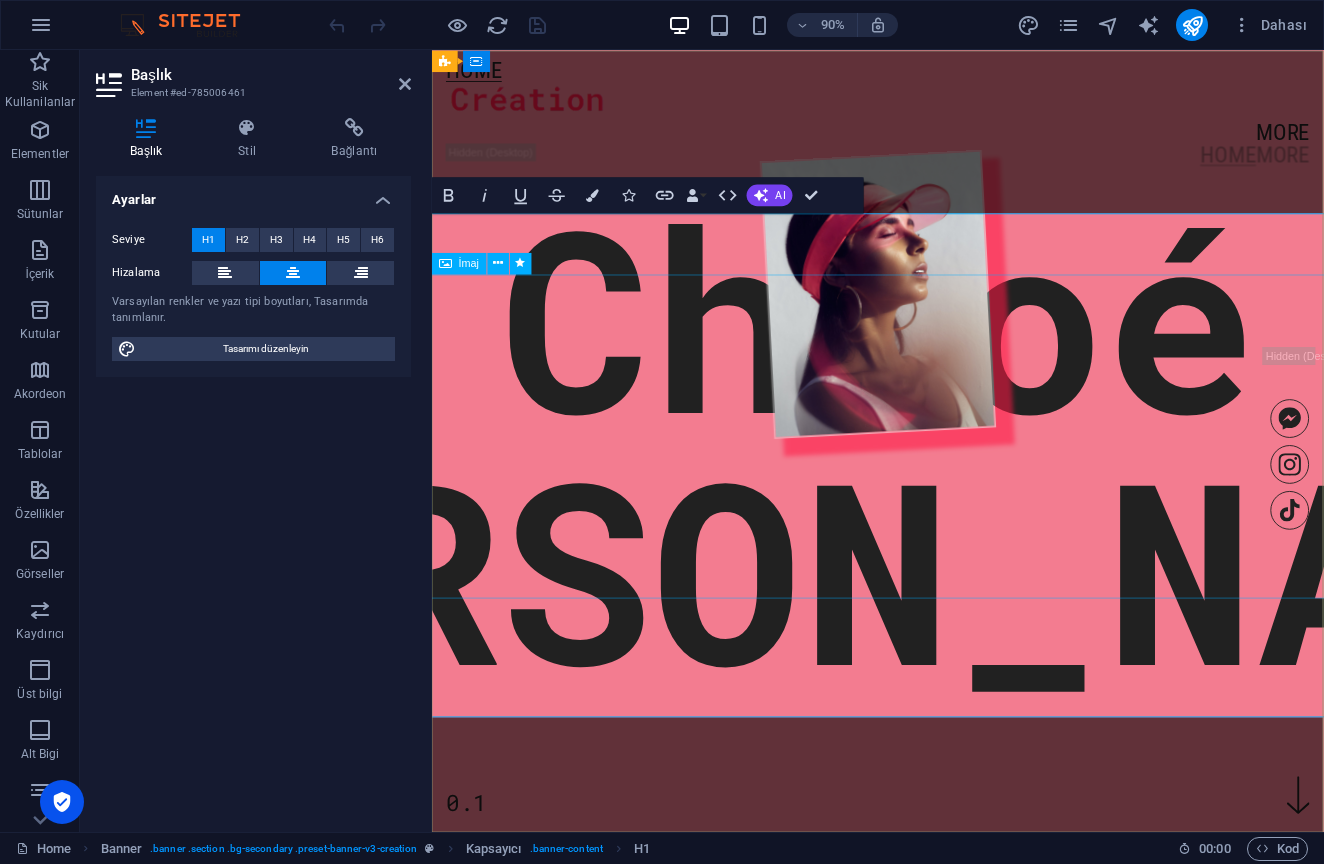 type 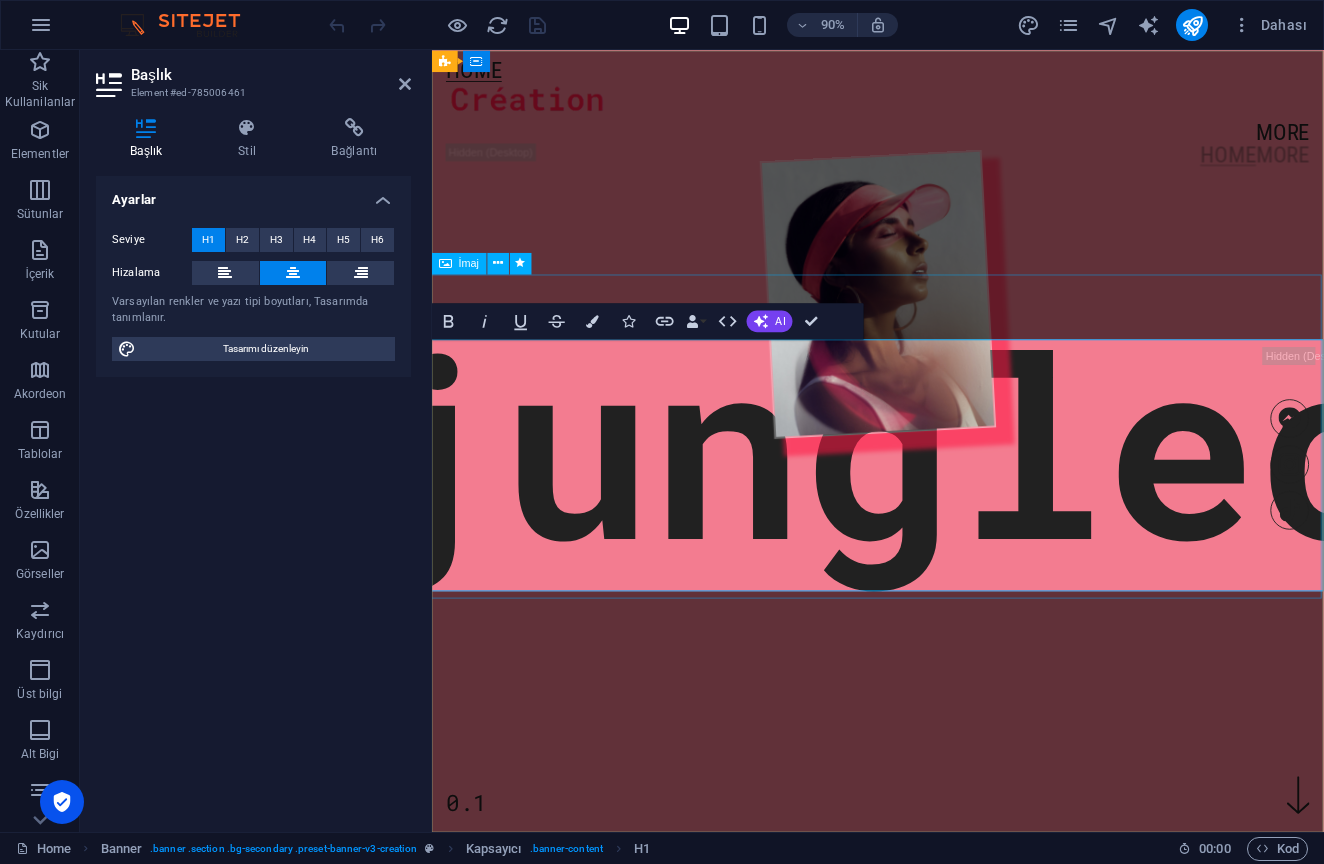 scroll, scrollTop: 0, scrollLeft: 9, axis: horizontal 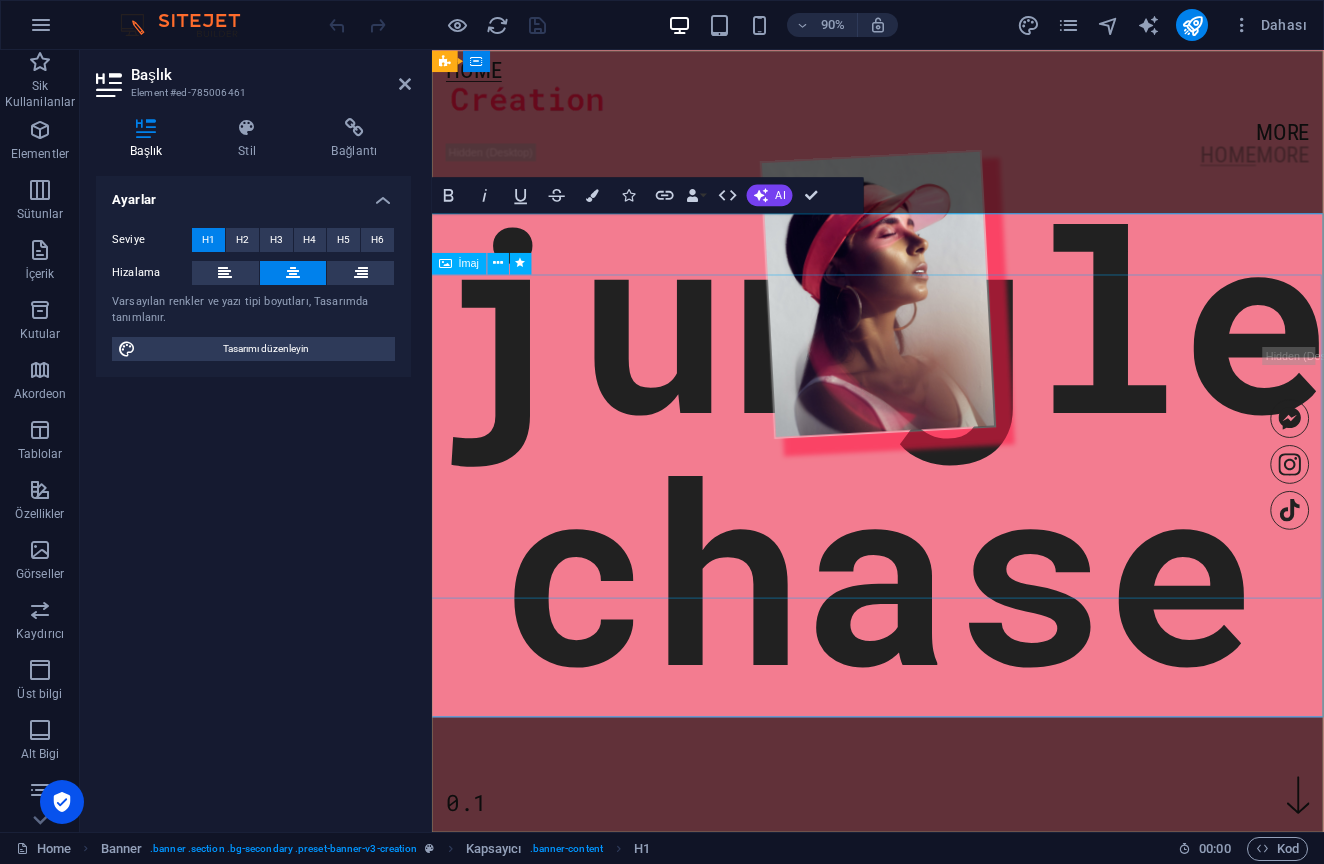 click at bounding box center (928, 321) 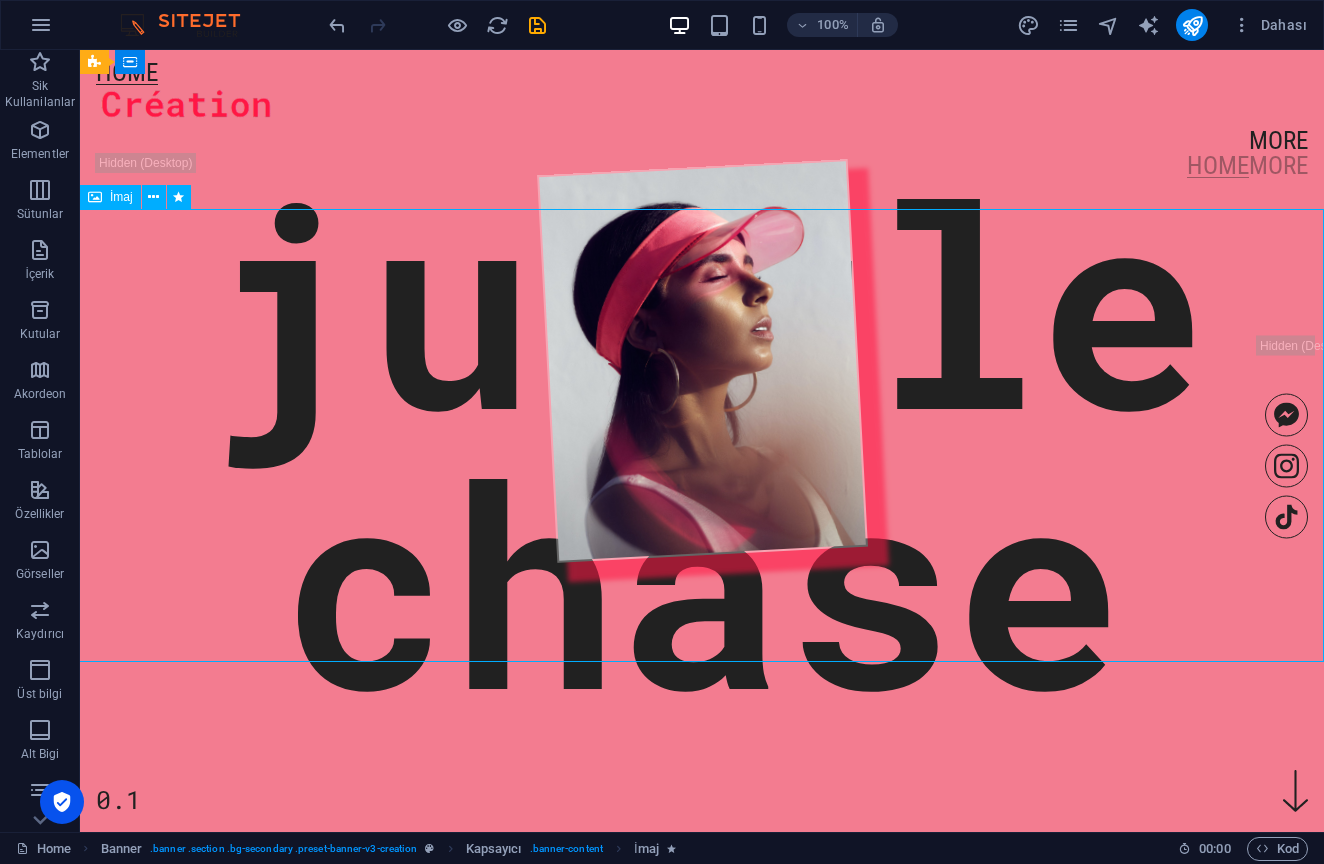 click at bounding box center [702, 361] 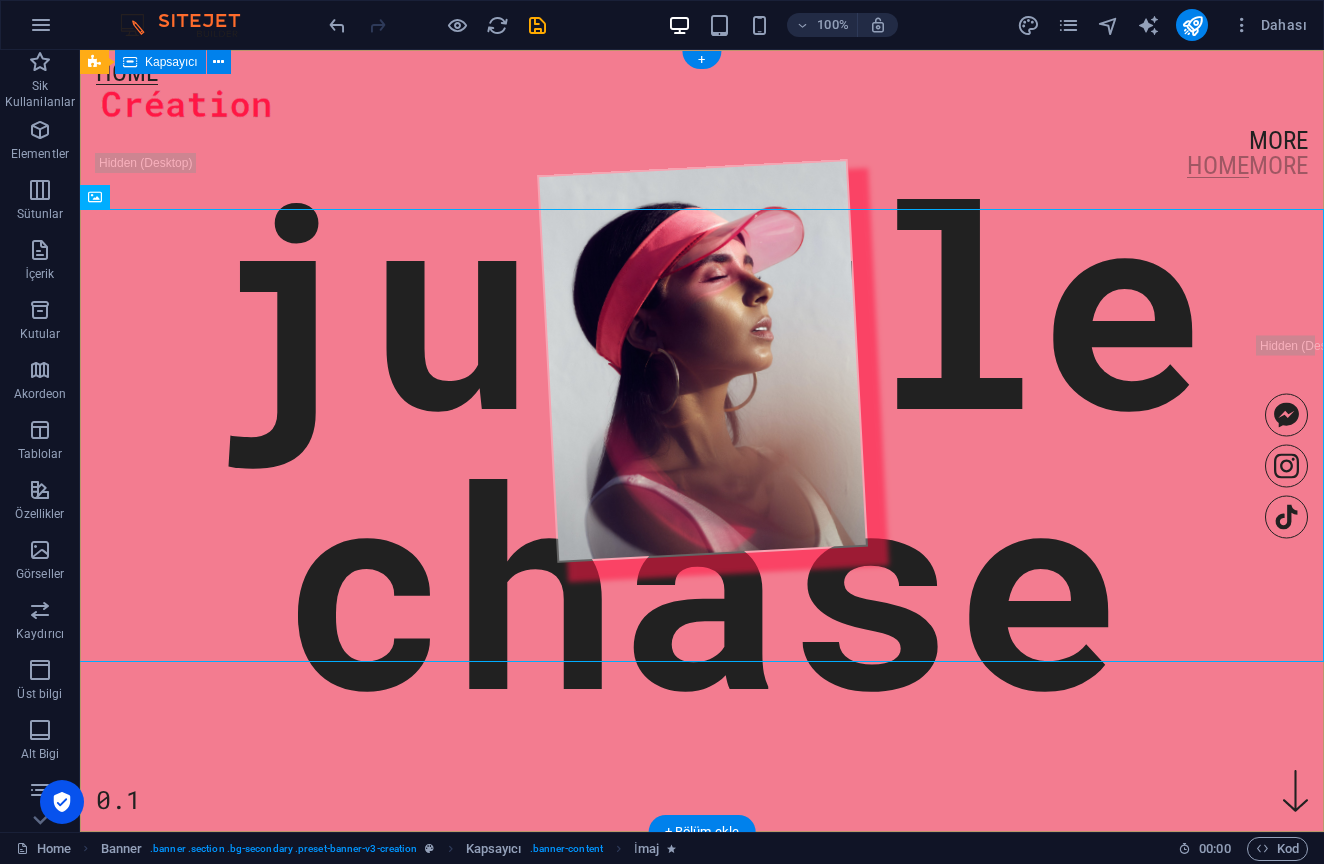 click on "jungle chase 0.1" at bounding box center (702, 366) 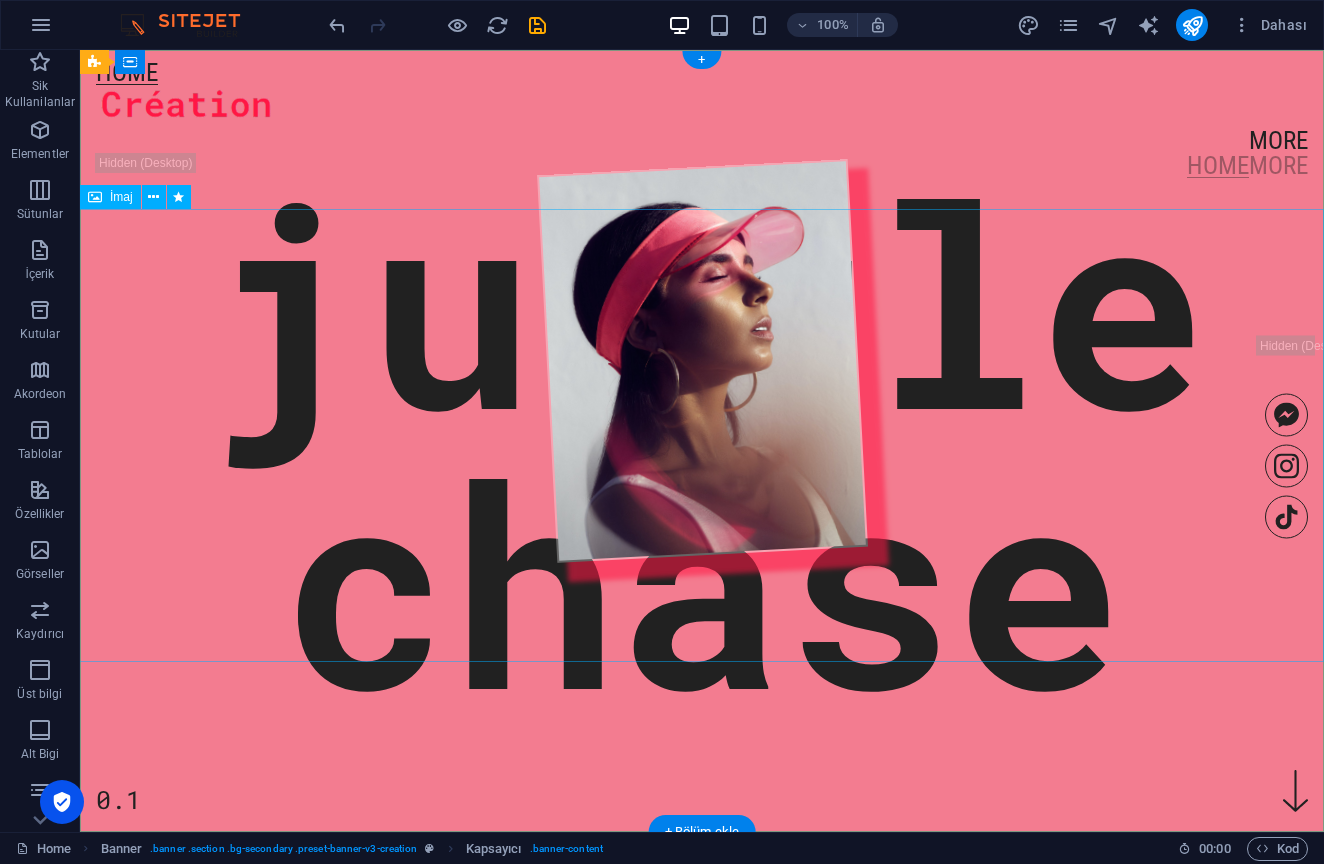 click at bounding box center [702, 361] 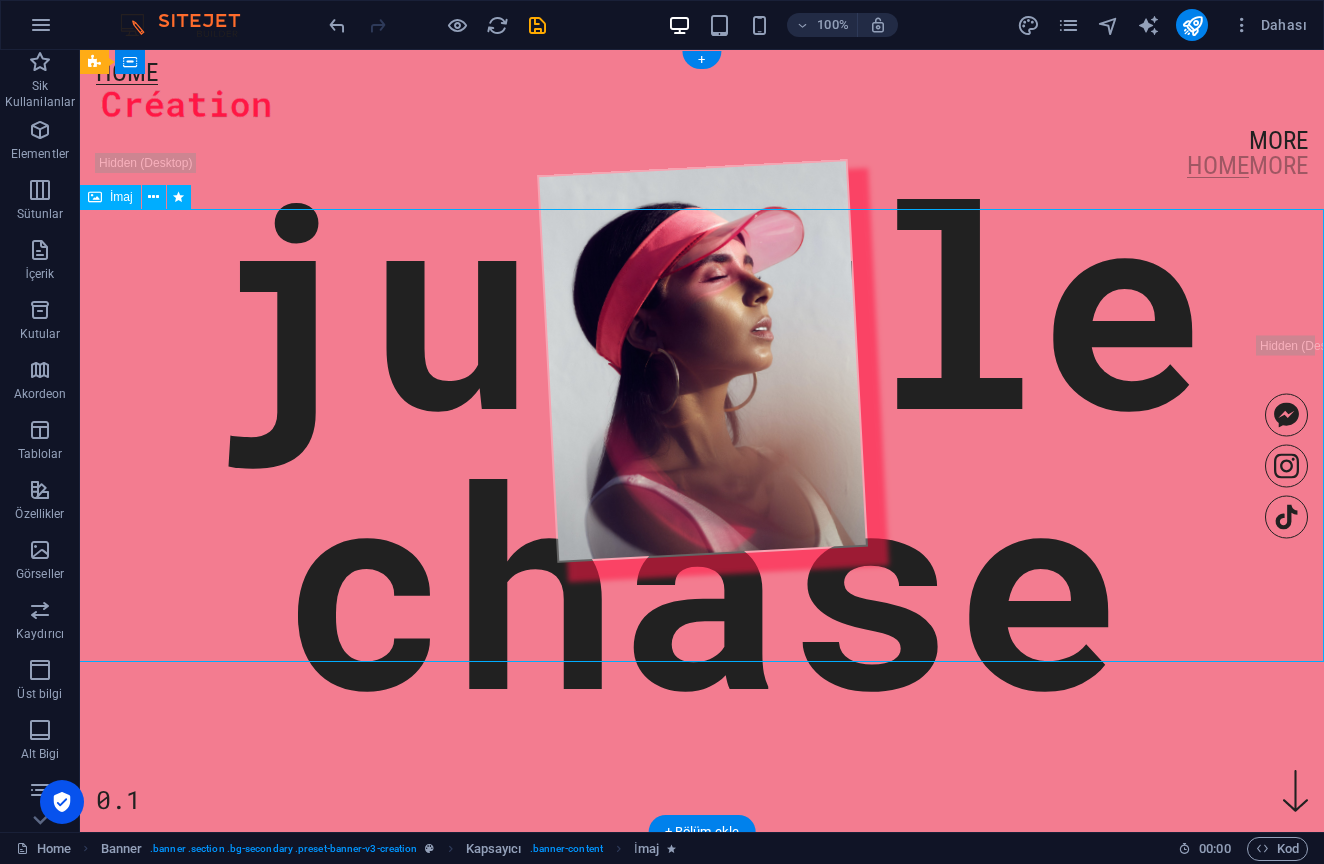 drag, startPoint x: 782, startPoint y: 515, endPoint x: 830, endPoint y: 434, distance: 94.15413 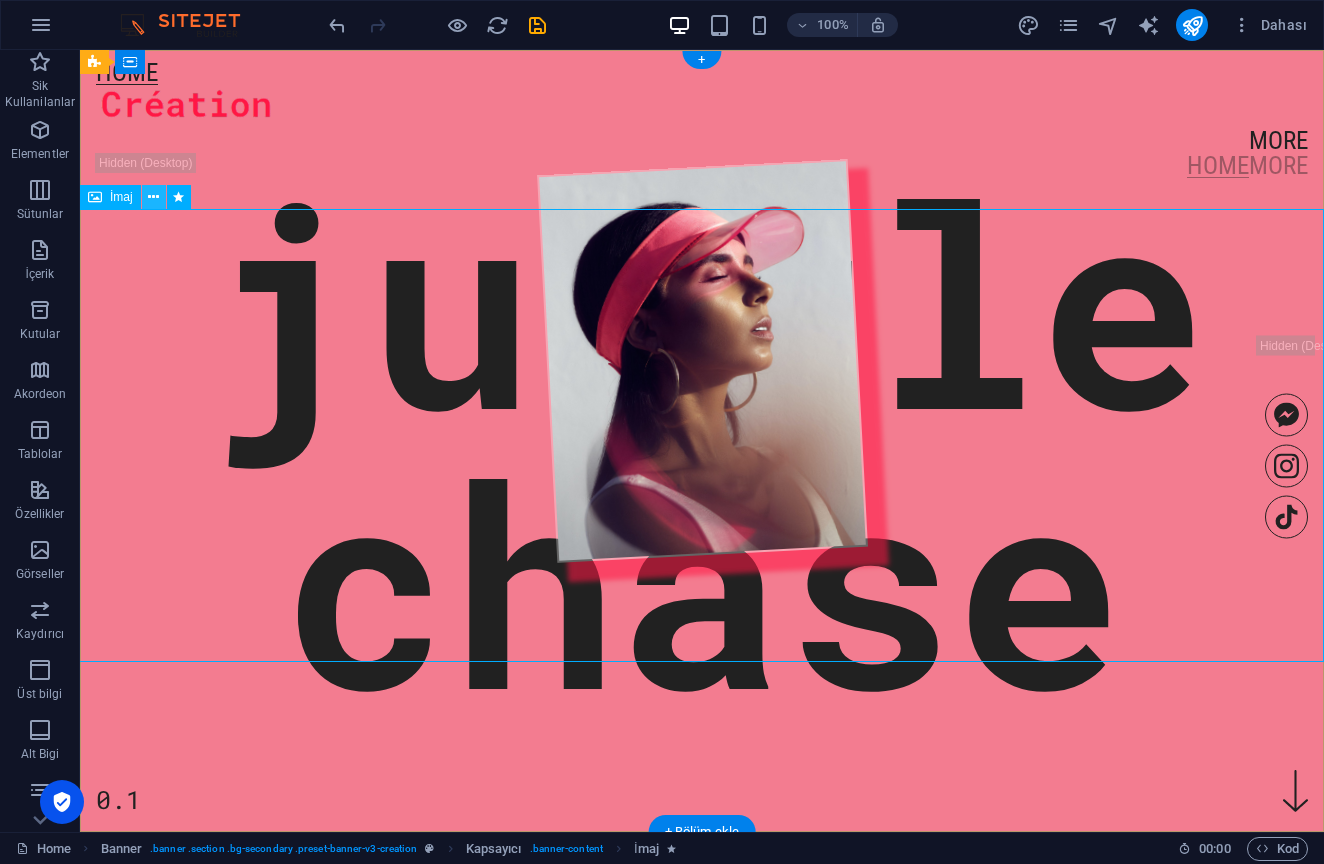 click at bounding box center (153, 197) 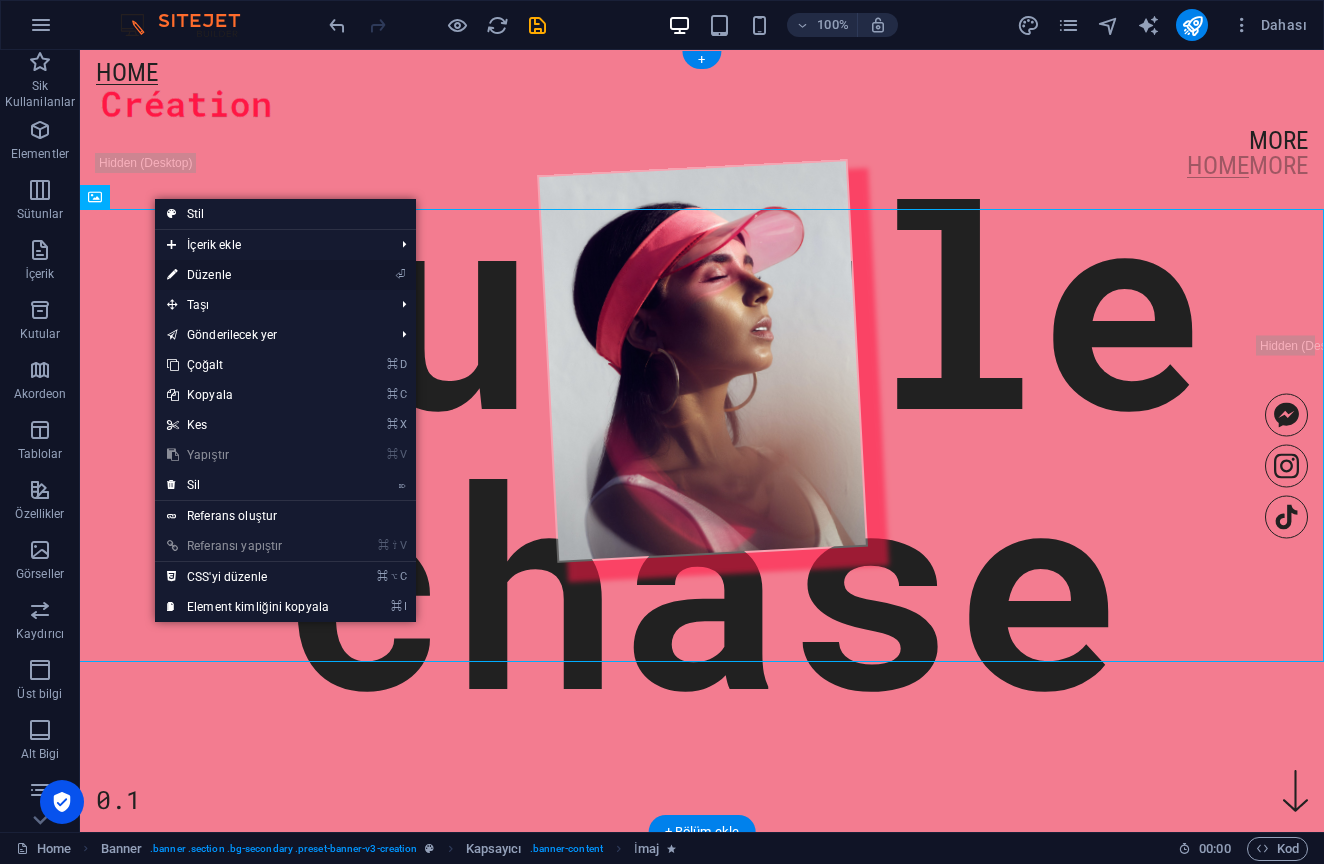 click on "⏎  Düzenle" at bounding box center (248, 275) 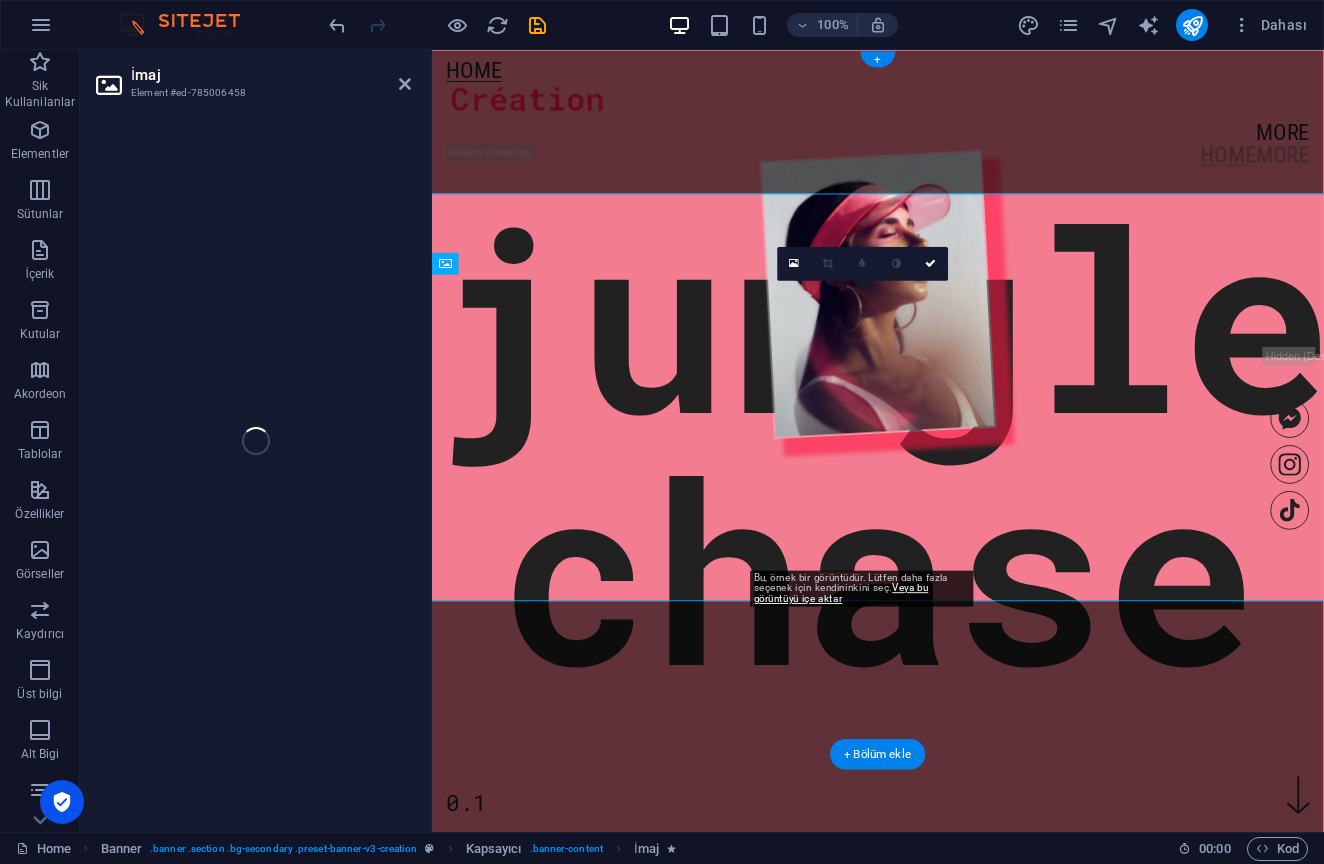 select on "%" 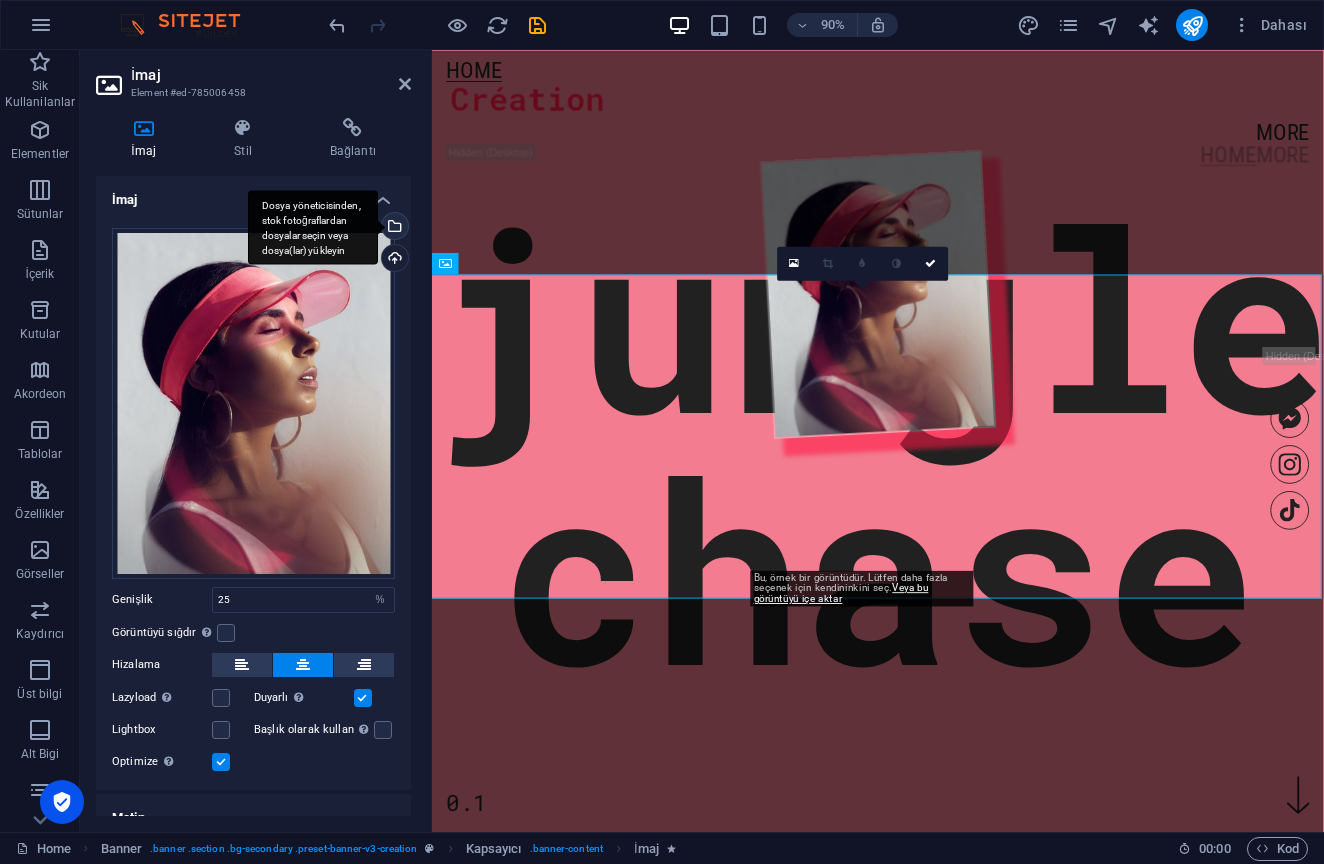 click on "Dosya yöneticisinden, stok fotoğraflardan dosyalar seçin veya dosya(lar) yükleyin" at bounding box center [393, 228] 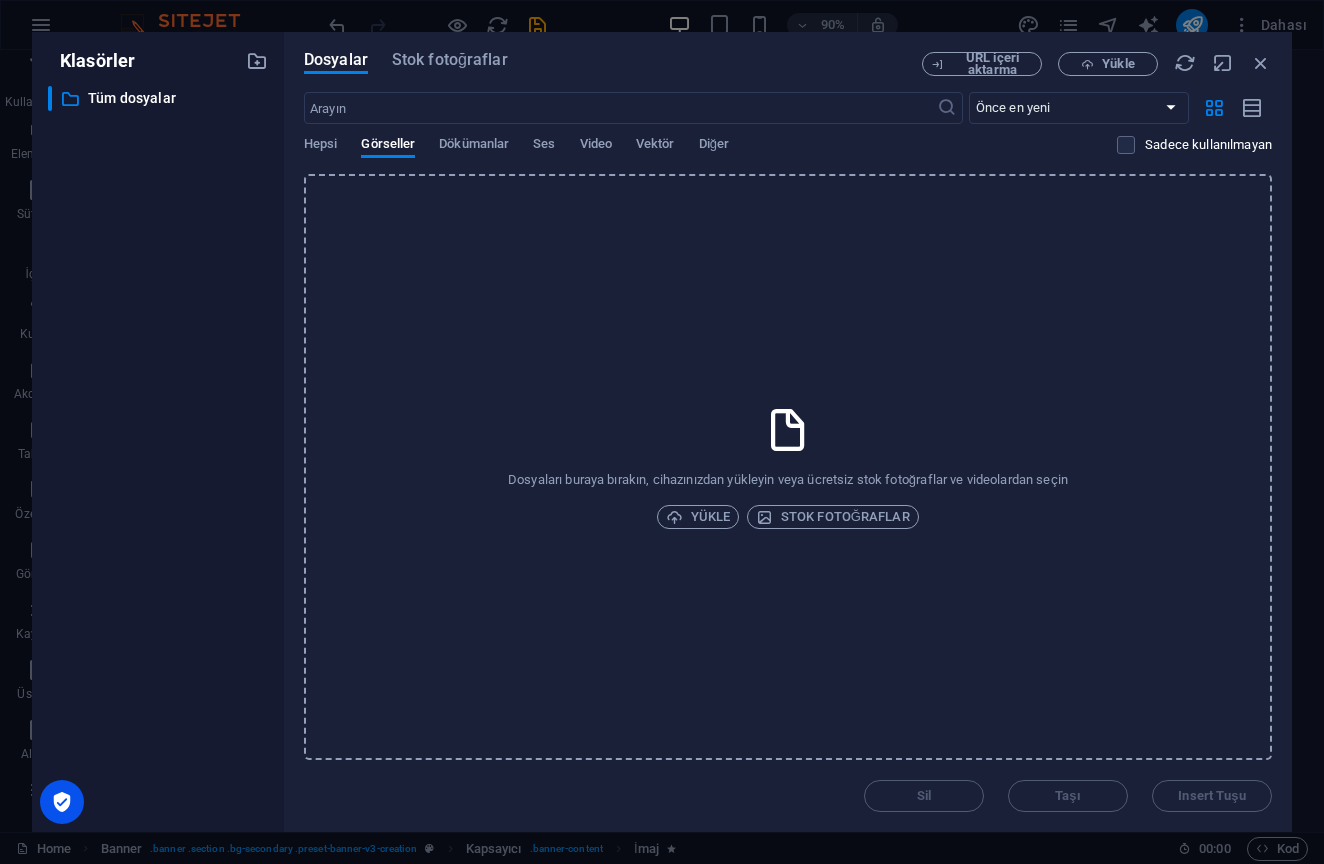 click on "Dosyaları buraya bırakın, cihazınızdan yükleyin veya ücretsiz stok fotoğraflar ve videolardan seçin Yükle Stok fotoğraflar" at bounding box center [788, 467] 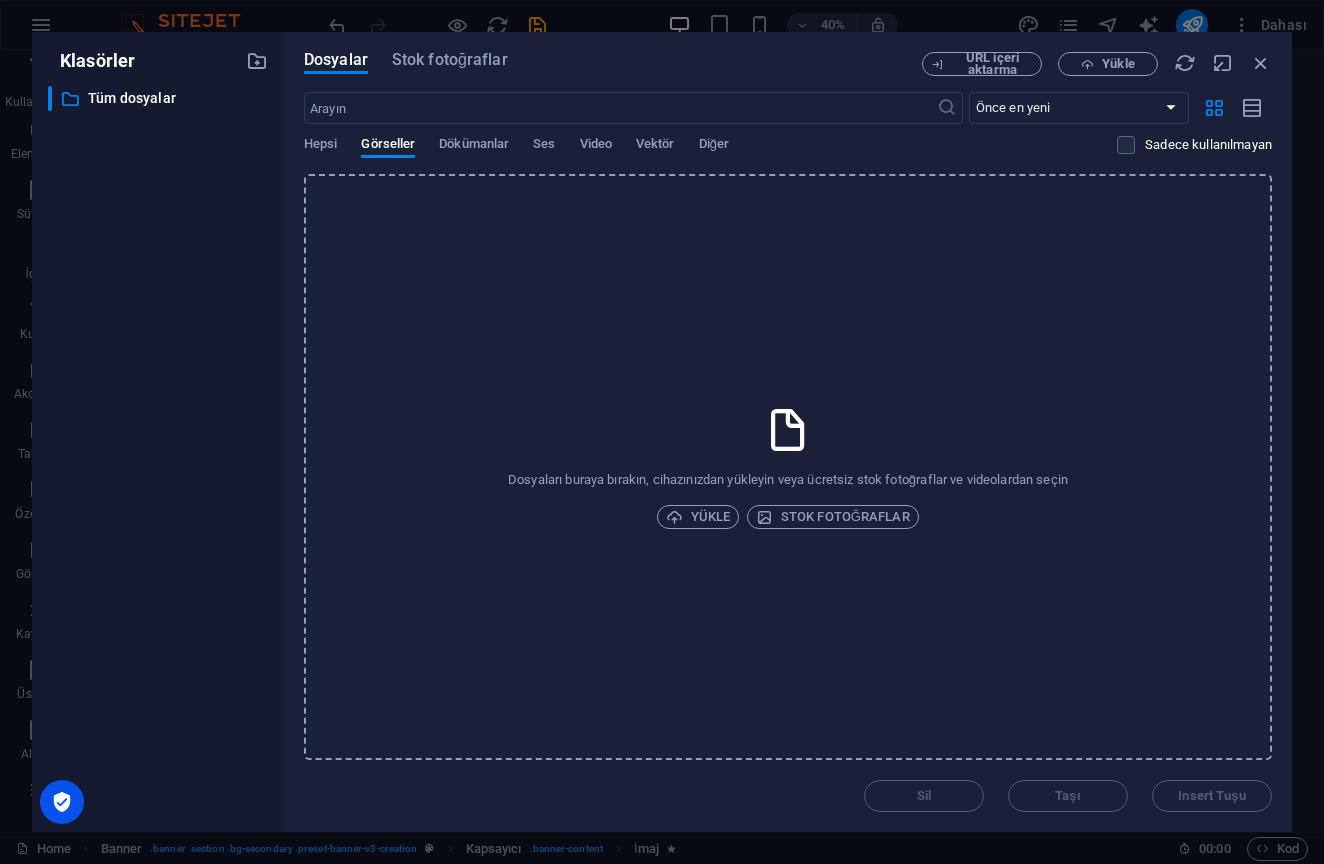 scroll, scrollTop: 0, scrollLeft: 8, axis: horizontal 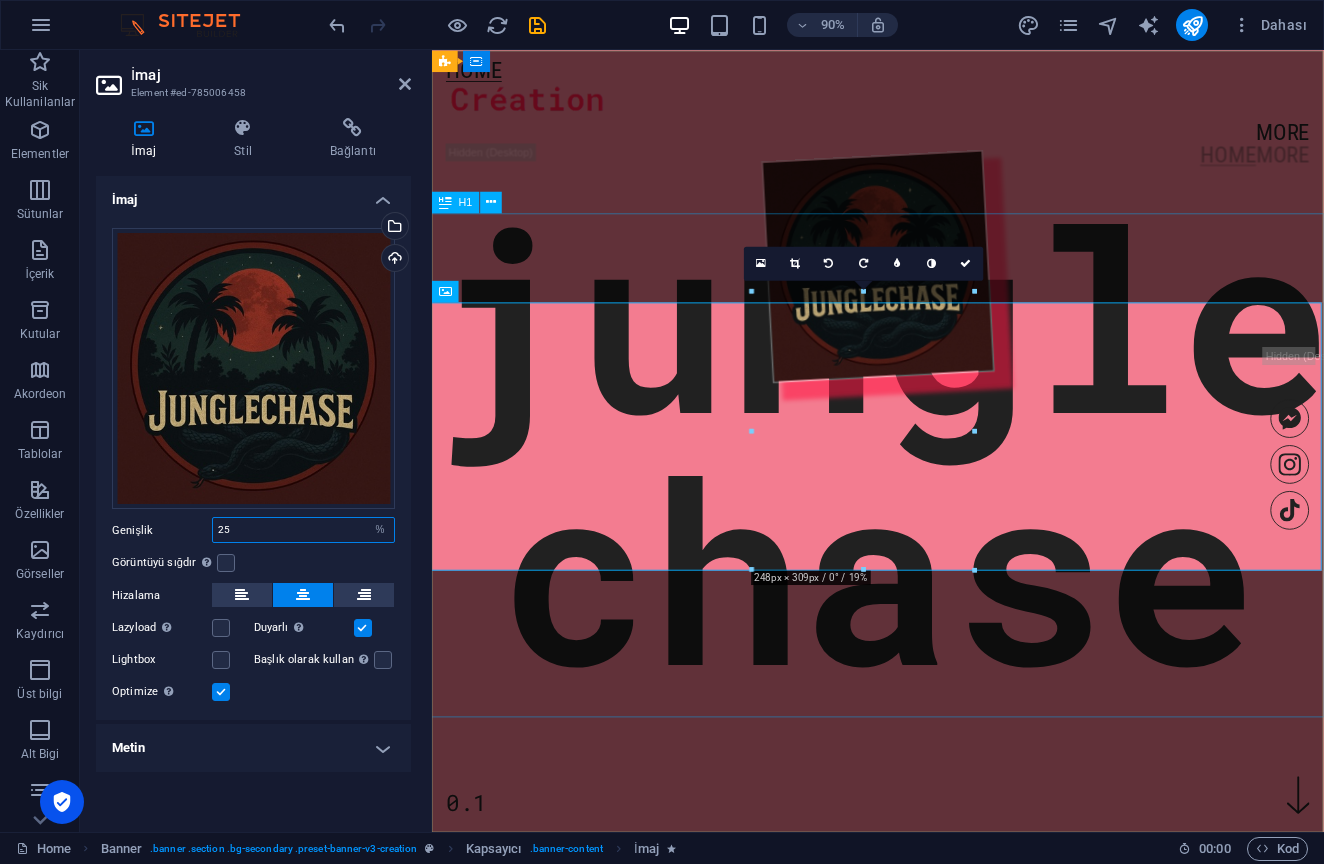 click on "25" at bounding box center [303, 530] 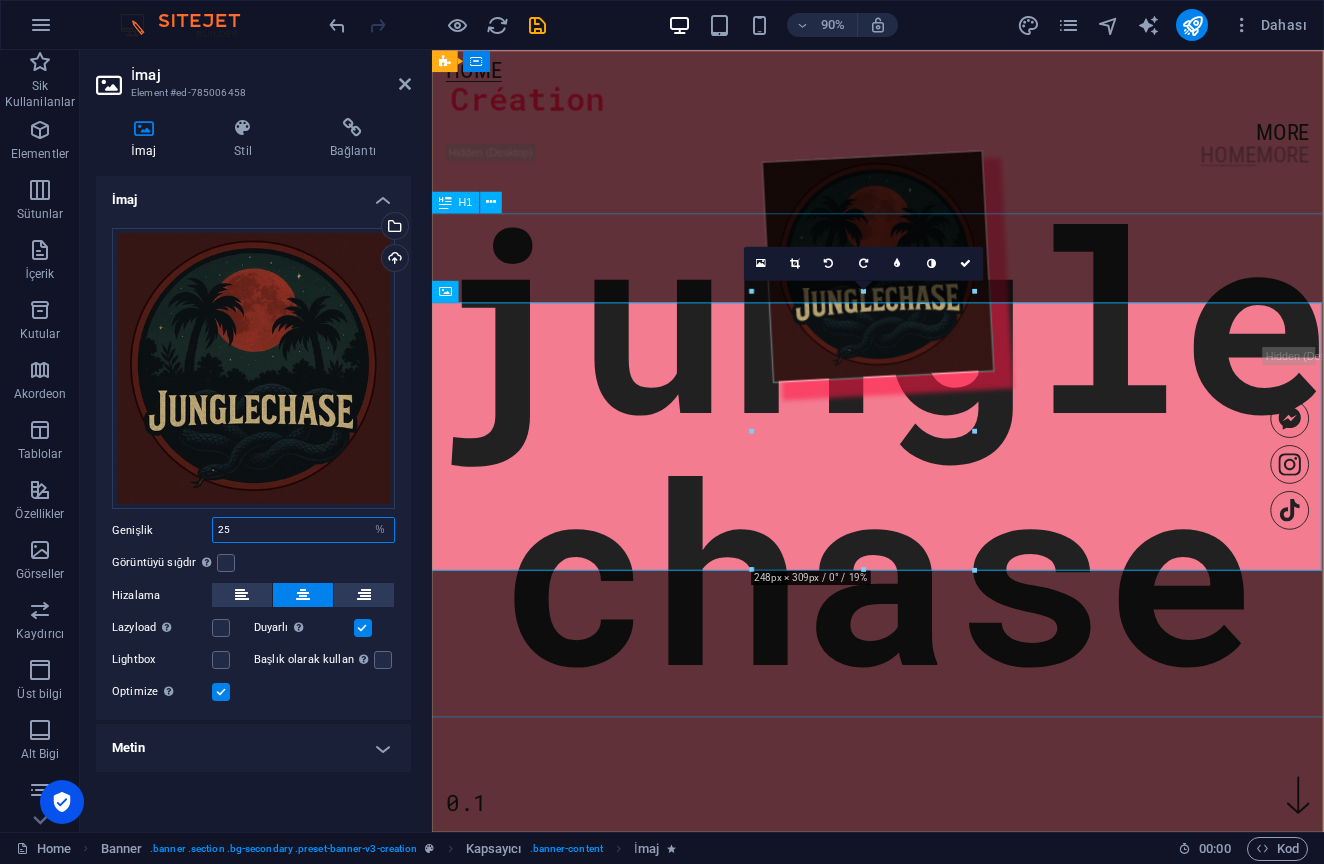 type on "2" 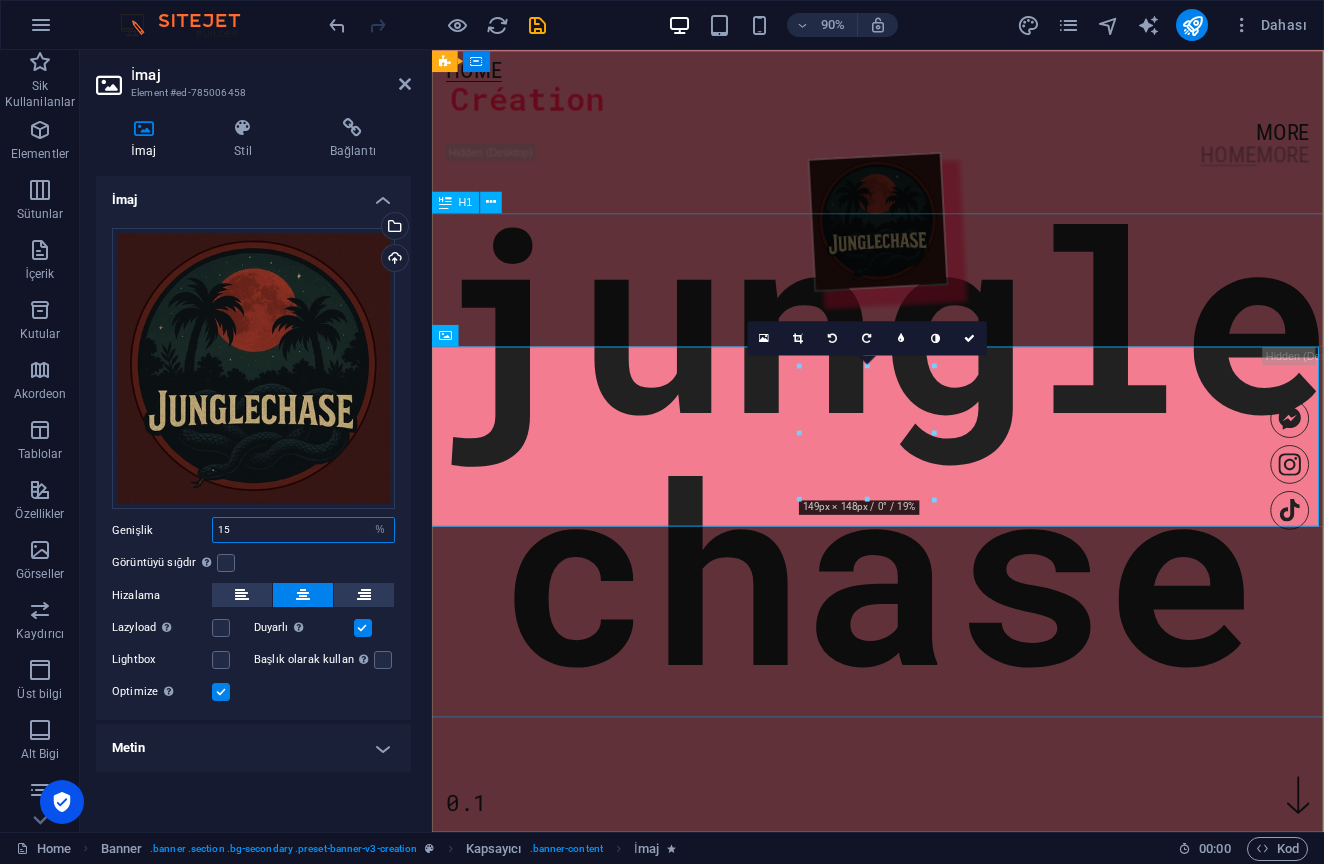 type on "1" 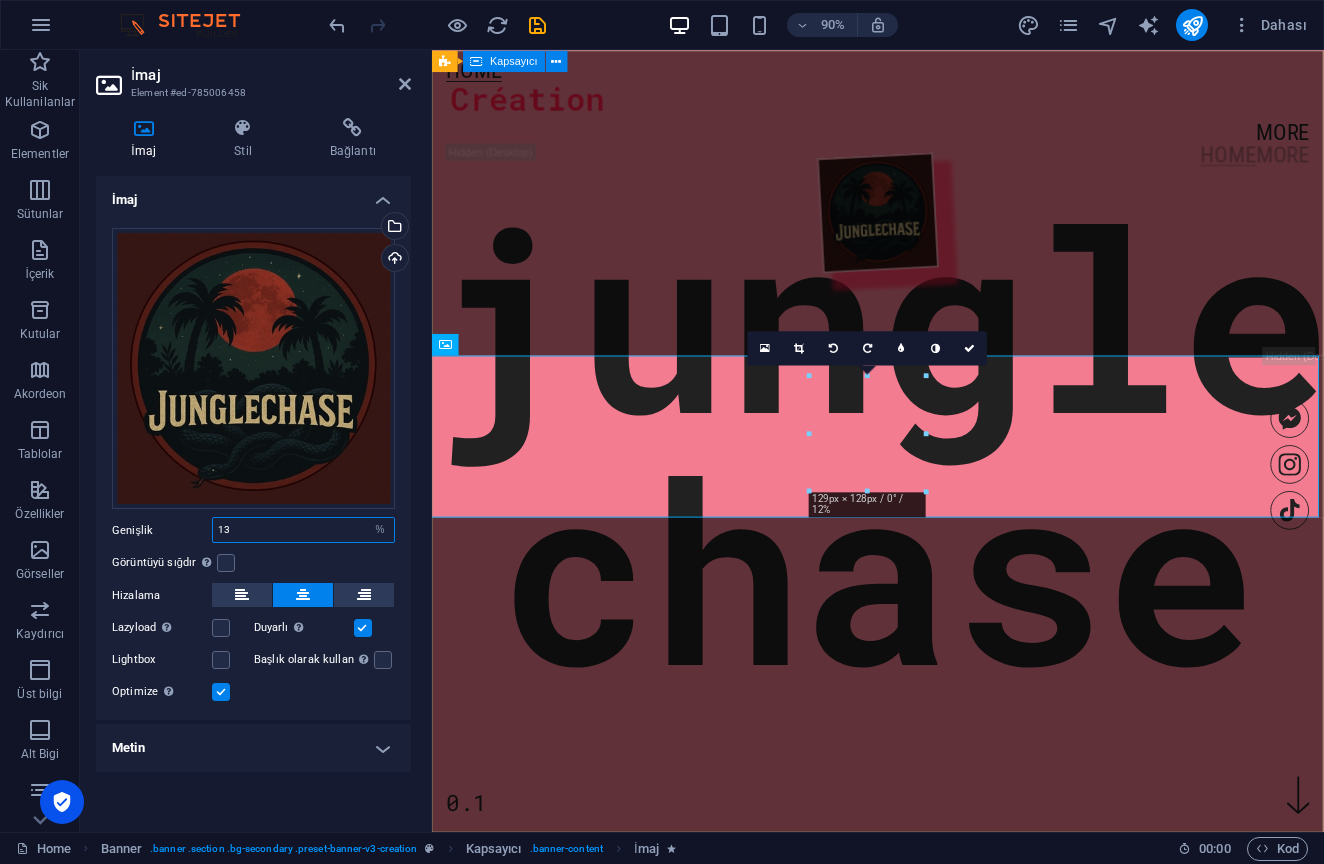 type on "13" 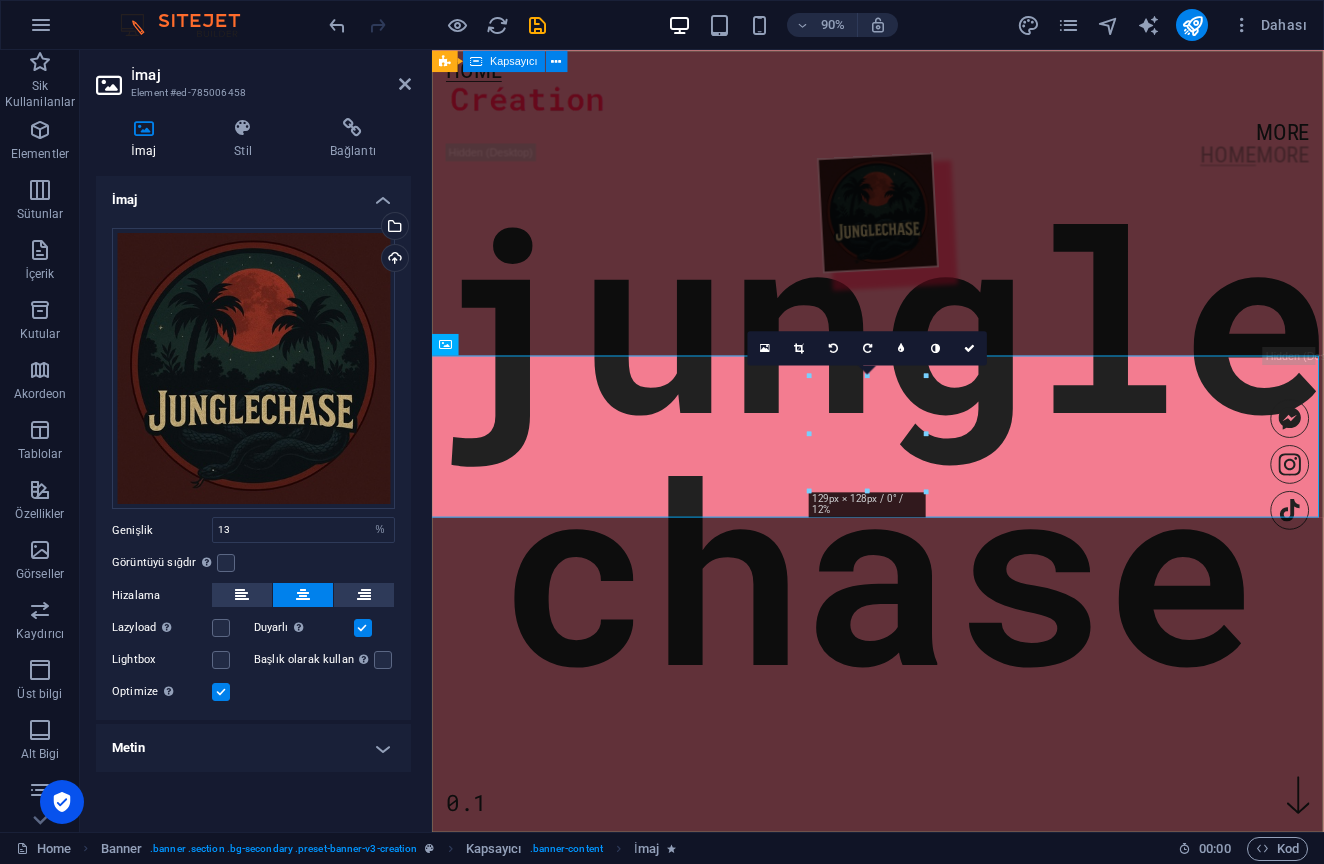 click on "jungle chase 0.1" at bounding box center [927, 236] 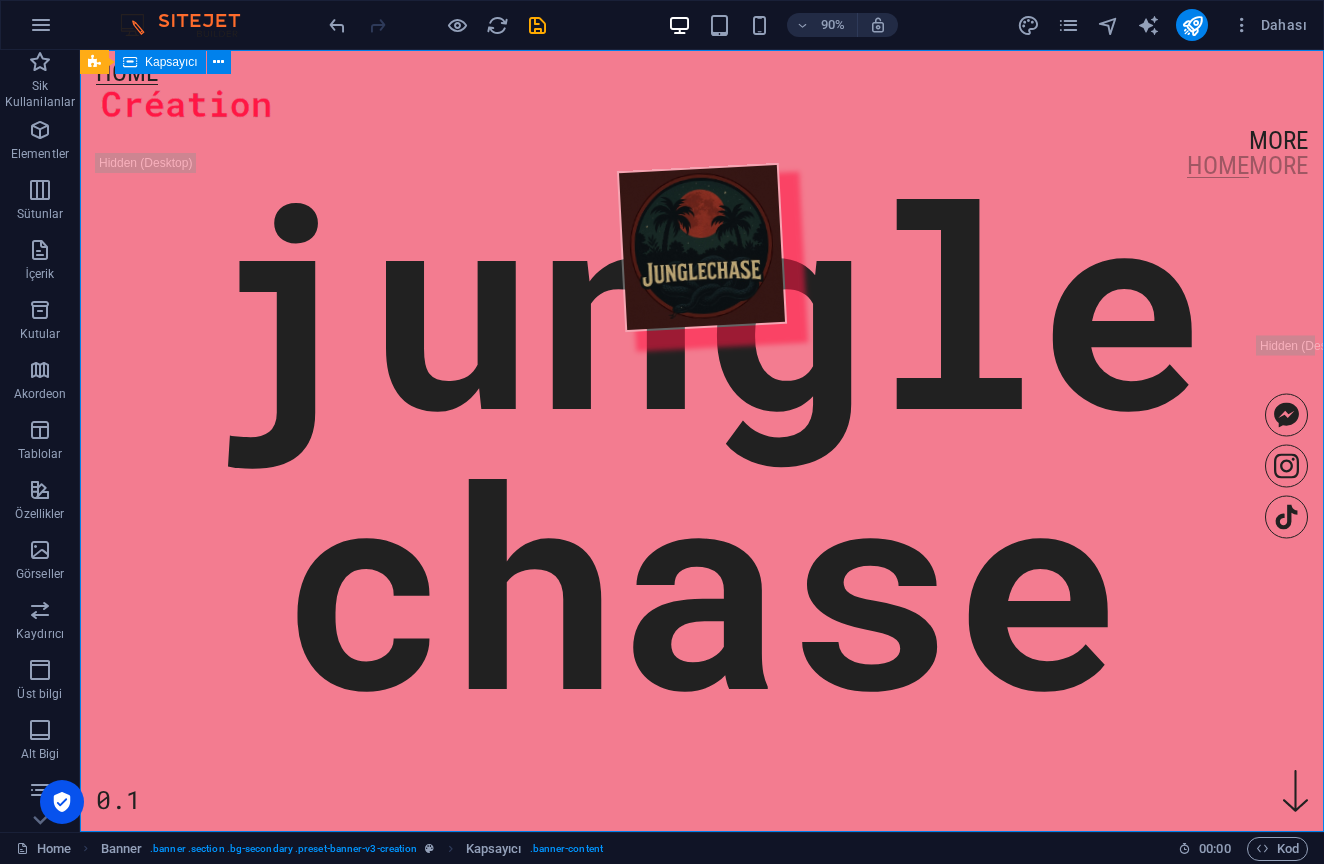 scroll, scrollTop: 0, scrollLeft: 3, axis: horizontal 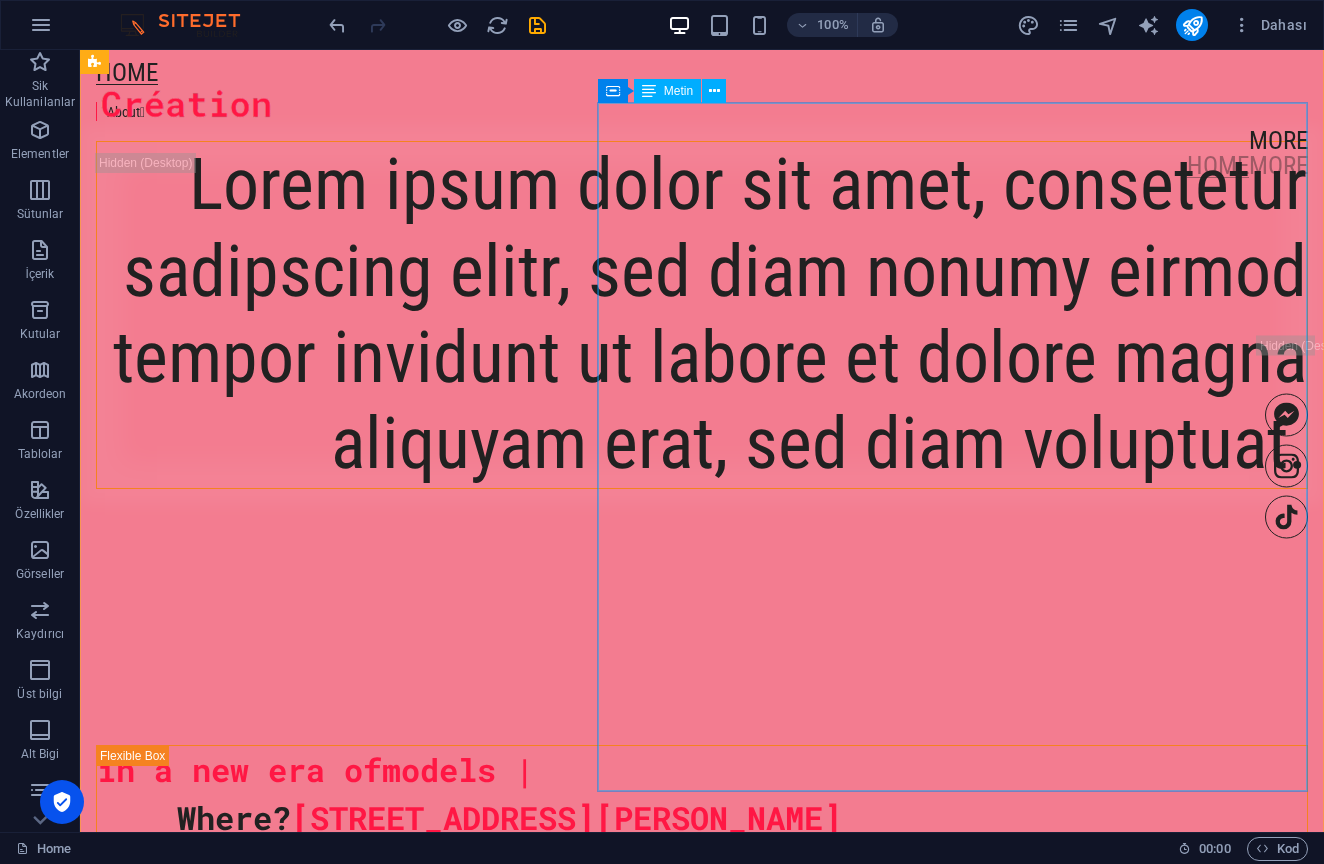 click on "Lorem ipsum dolor sit amet, consetetur sadipscing elitr, sed diam nonumy eirmod tempor invidunt ut labore et dolore magna aliquyam erat, sed diam voluptuat." at bounding box center (702, 315) 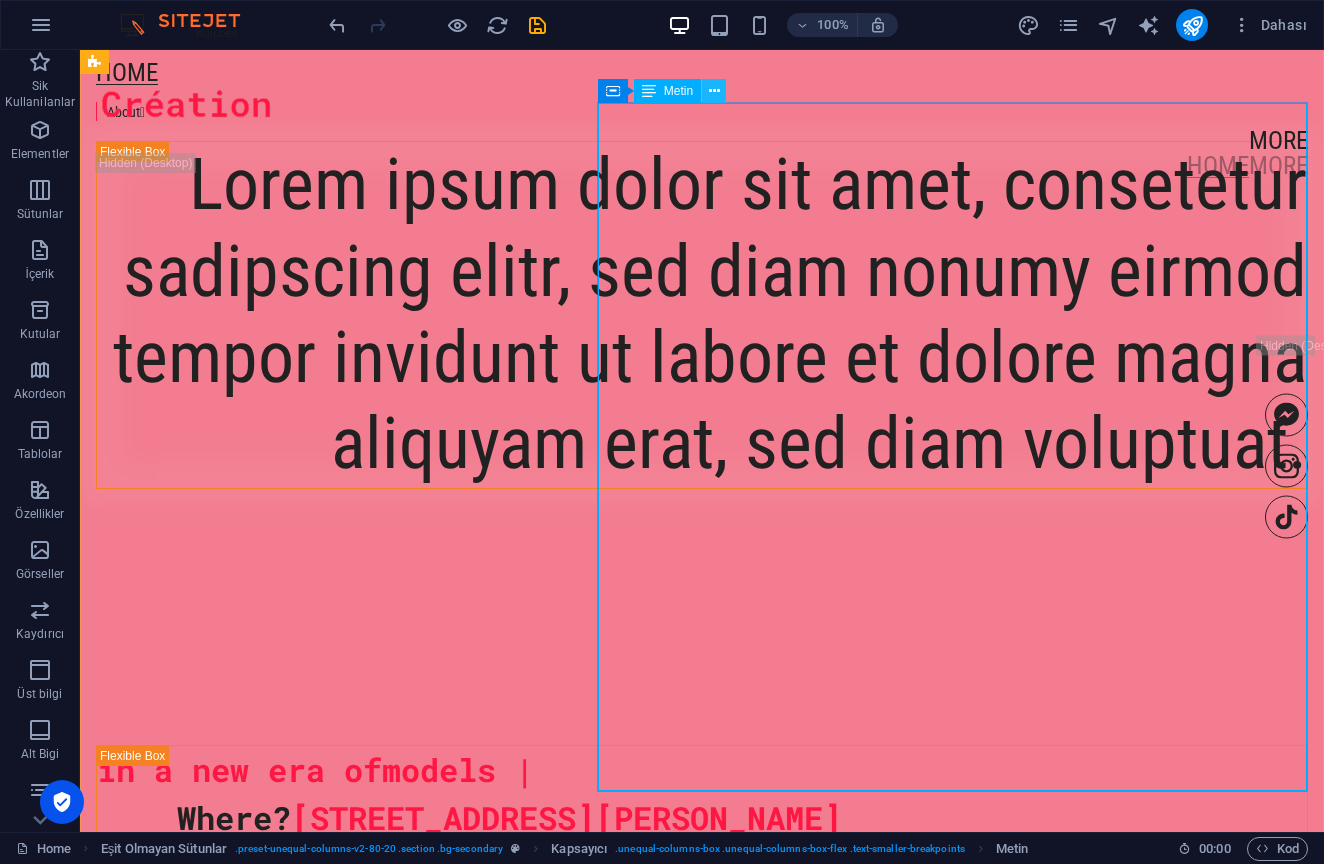 click at bounding box center [714, 91] 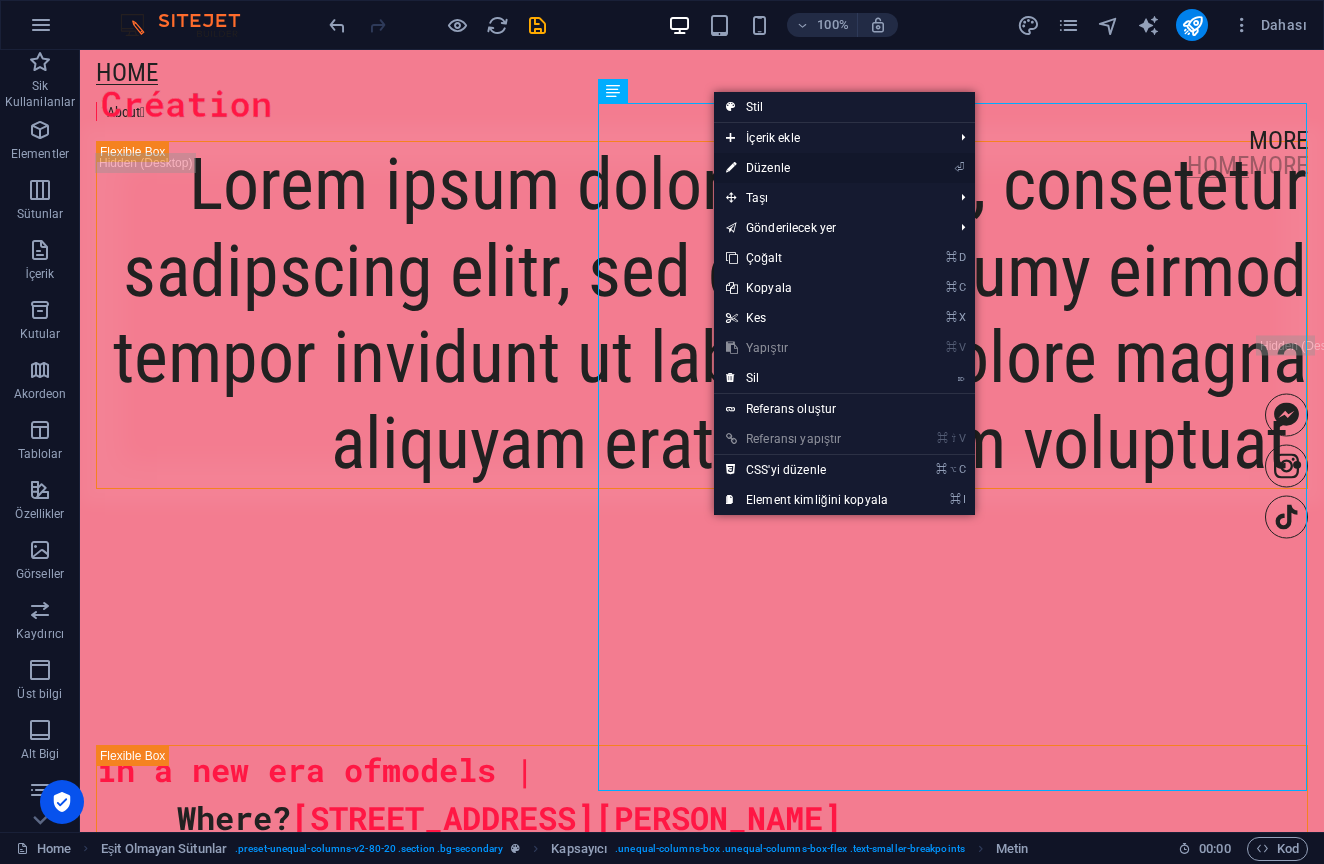 click on "⏎  Düzenle" at bounding box center (807, 168) 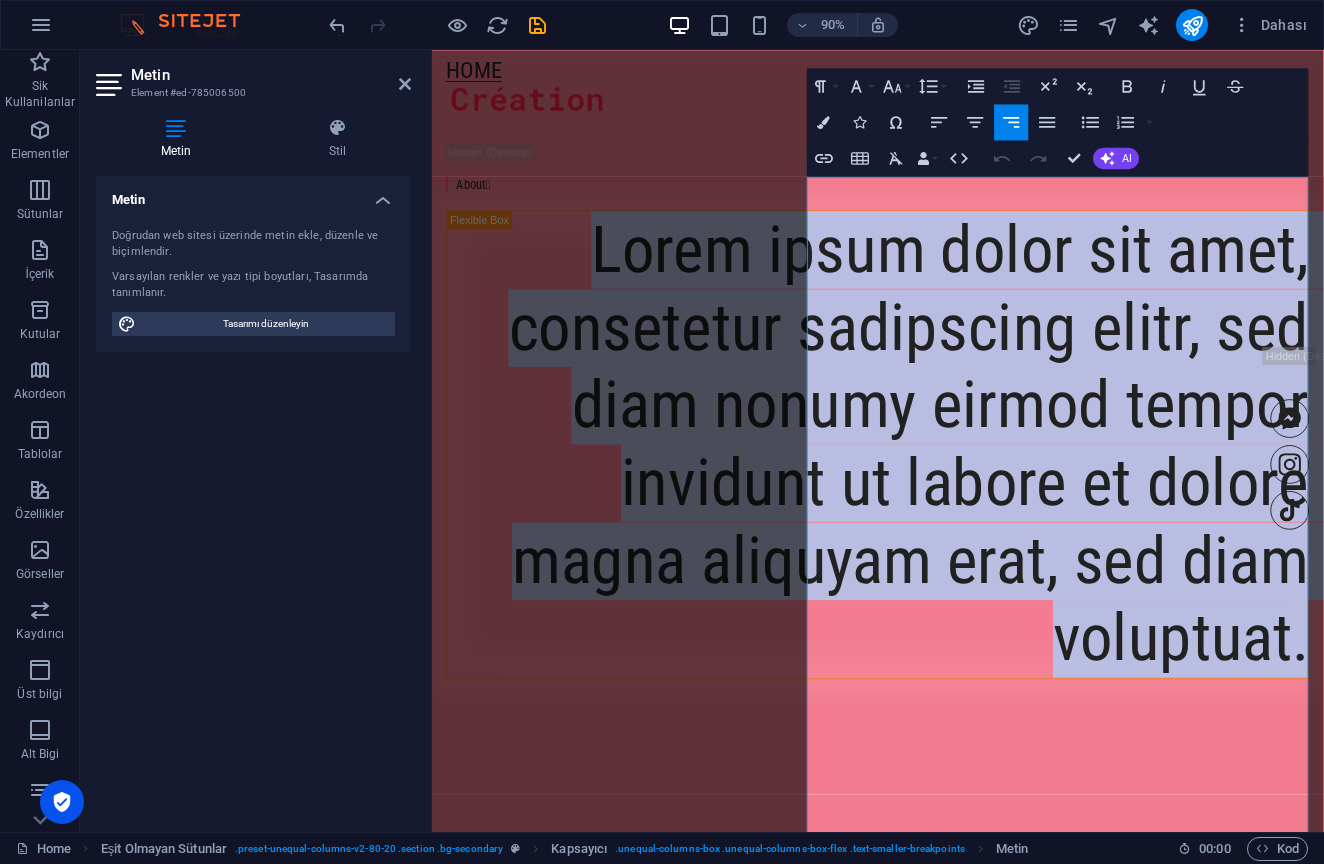 type 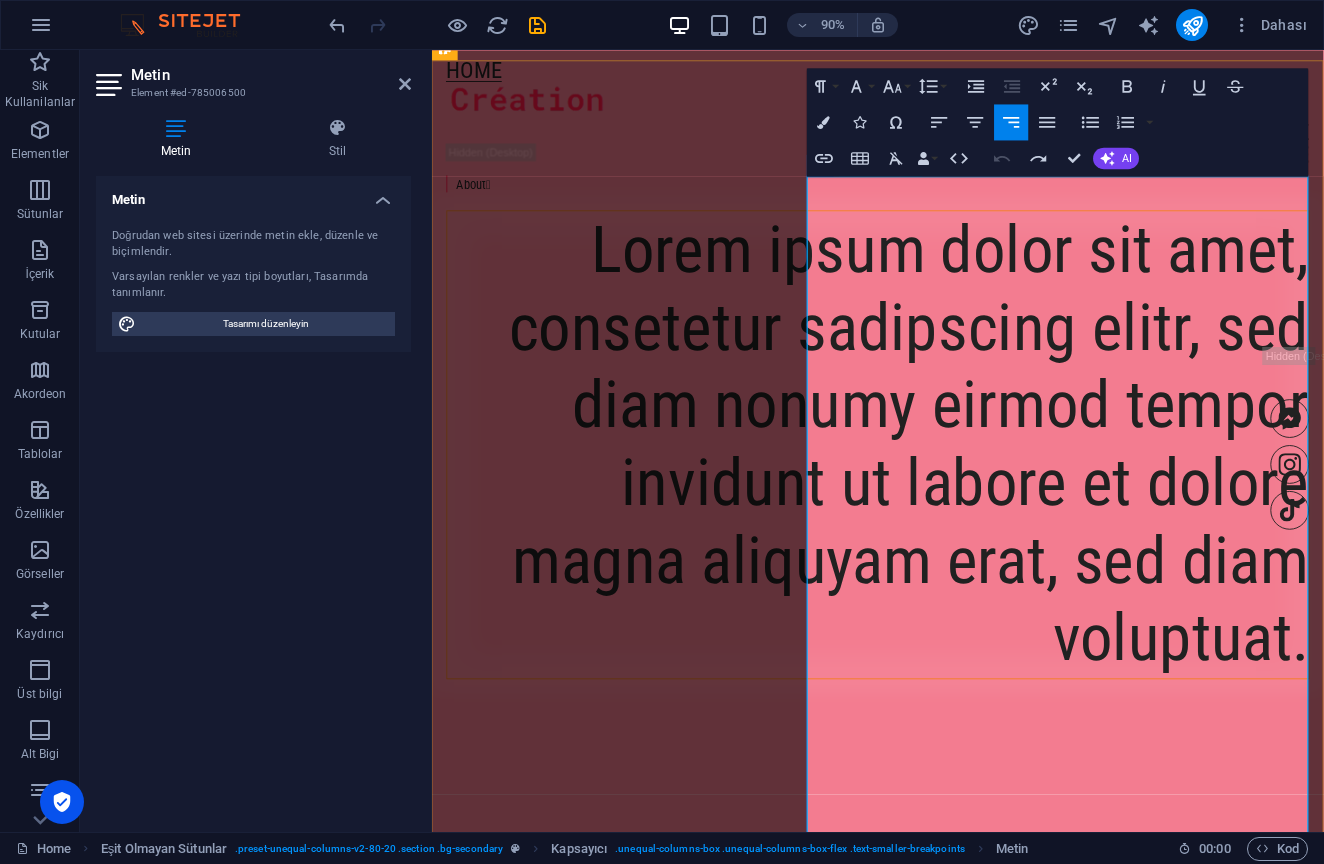 click on "Lorem ipsum dolor sit amet, consetetur sadipscing elitr, sed diam nonumy eirmod tempor invidunt ut labore et dolore magna aliquyam erat, sed diam voluptuat." at bounding box center (961, 487) 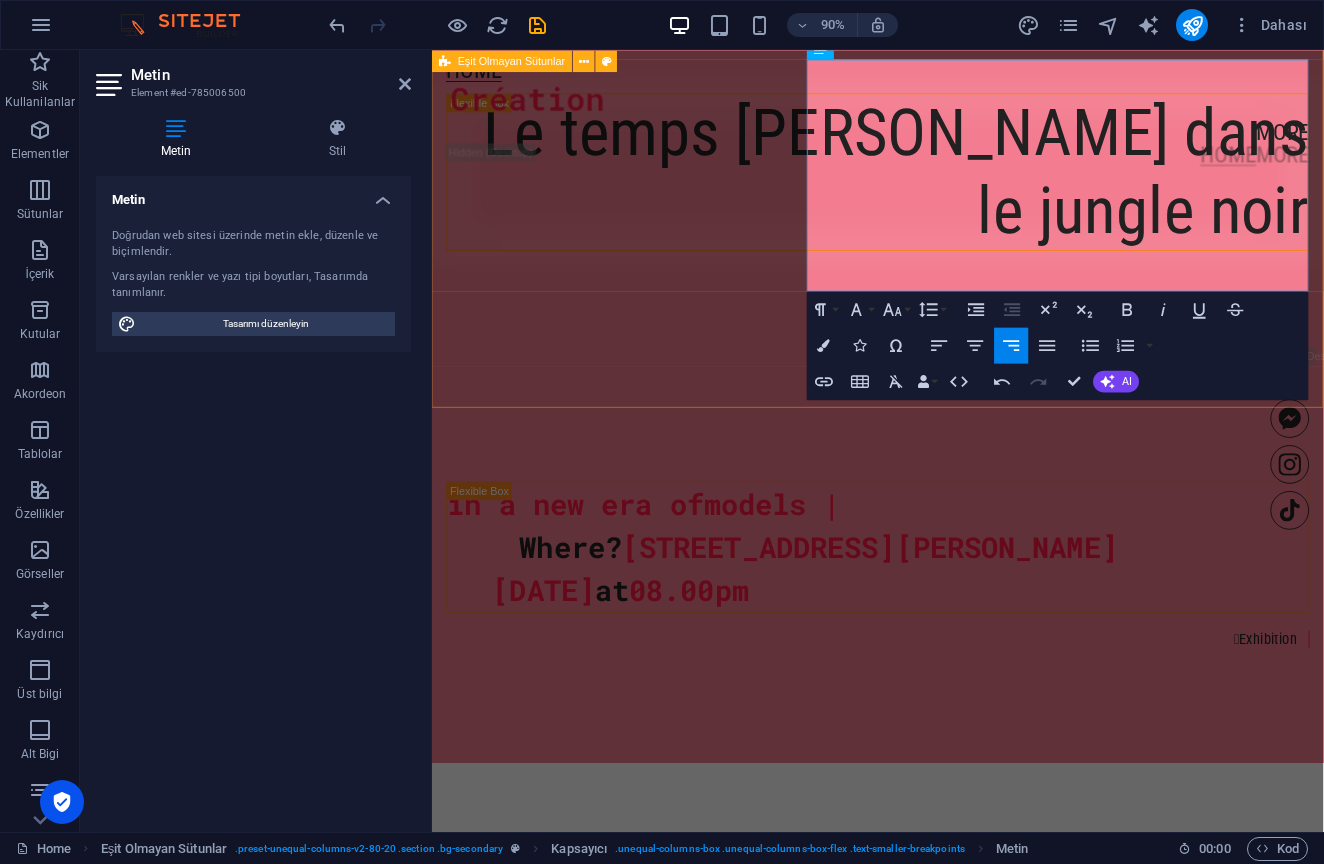 click on "About   ​Le temps de danser dans le jungle noir" at bounding box center [927, 166] 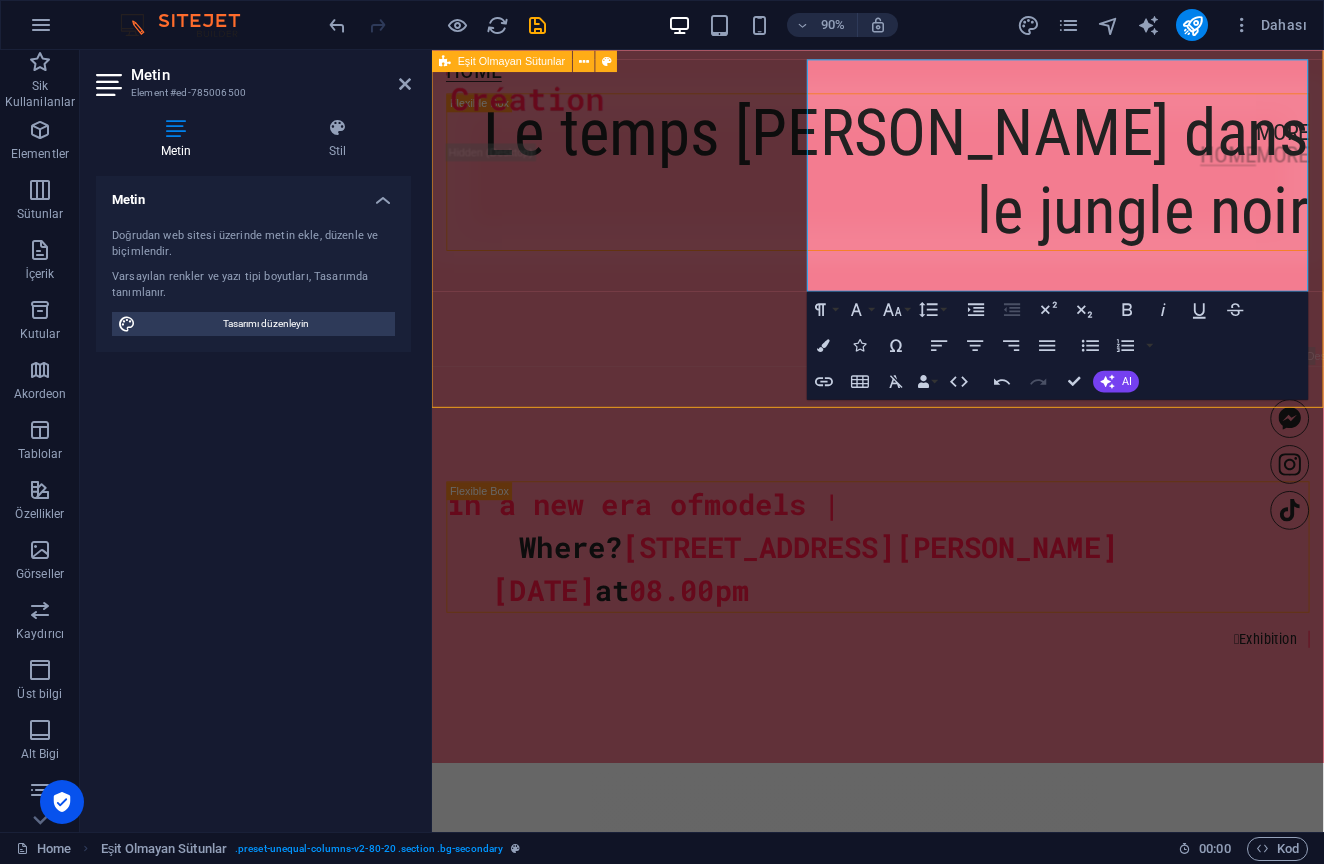 scroll, scrollTop: 606, scrollLeft: 0, axis: vertical 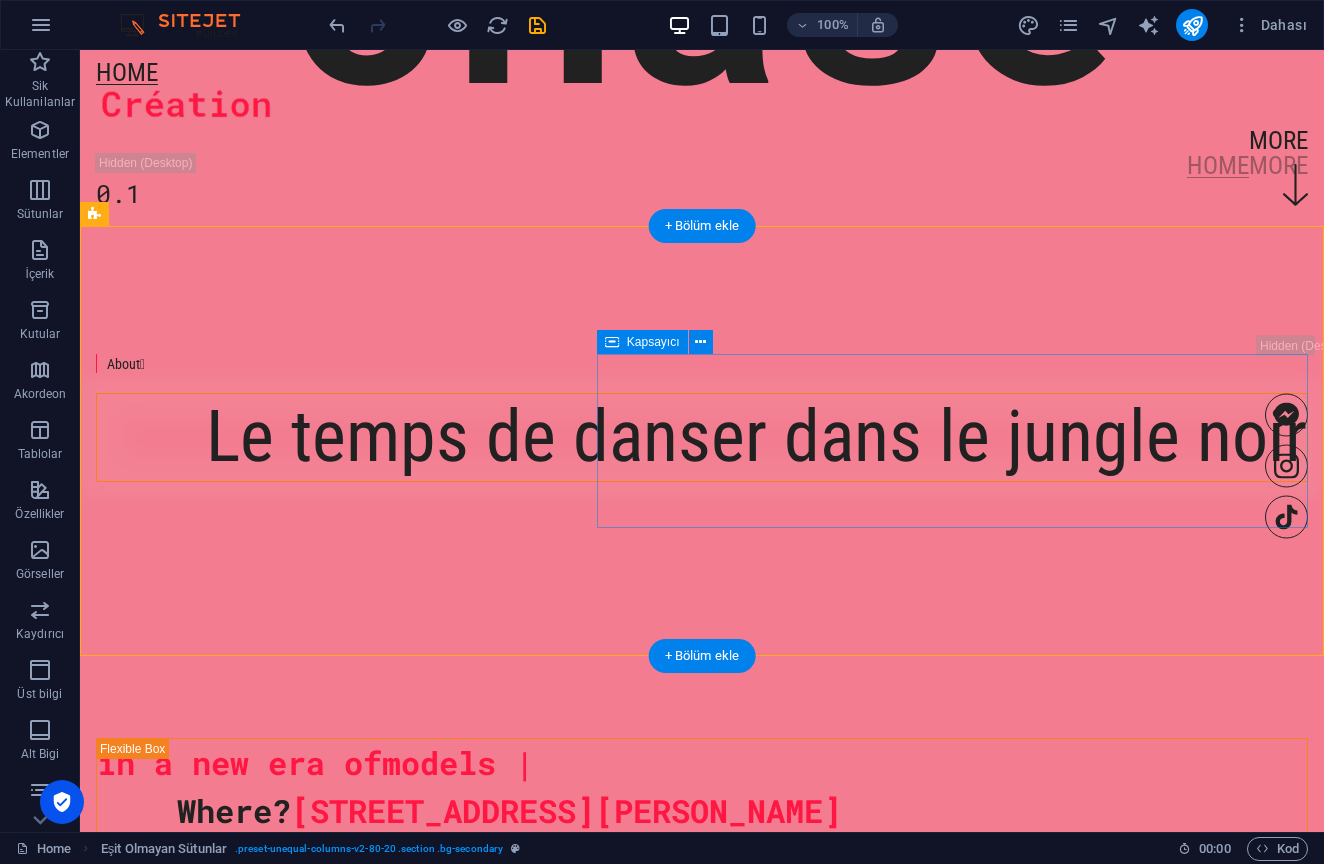 click on "Le temps de danser dans le jungle noir" at bounding box center (702, 437) 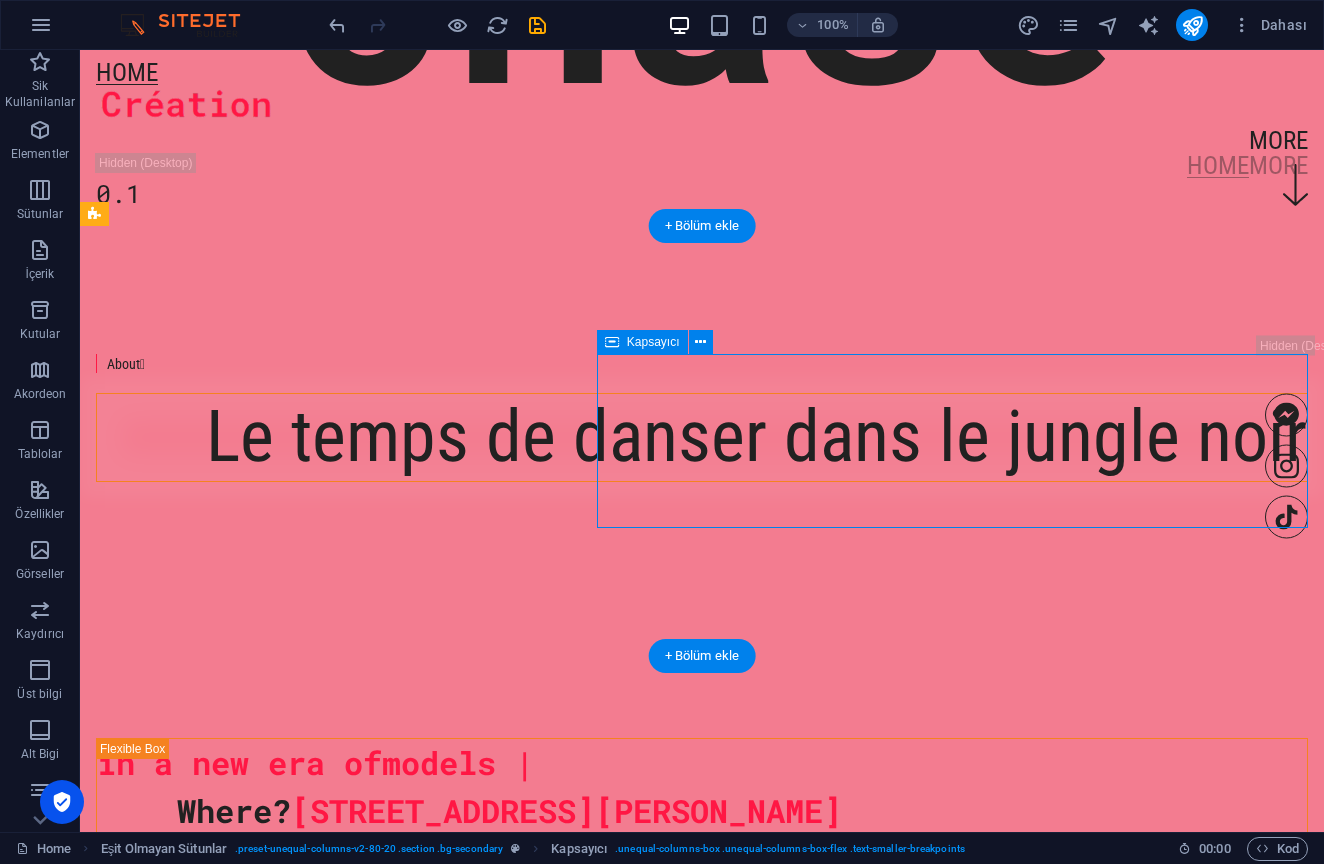 drag, startPoint x: 979, startPoint y: 354, endPoint x: 874, endPoint y: 387, distance: 110.06362 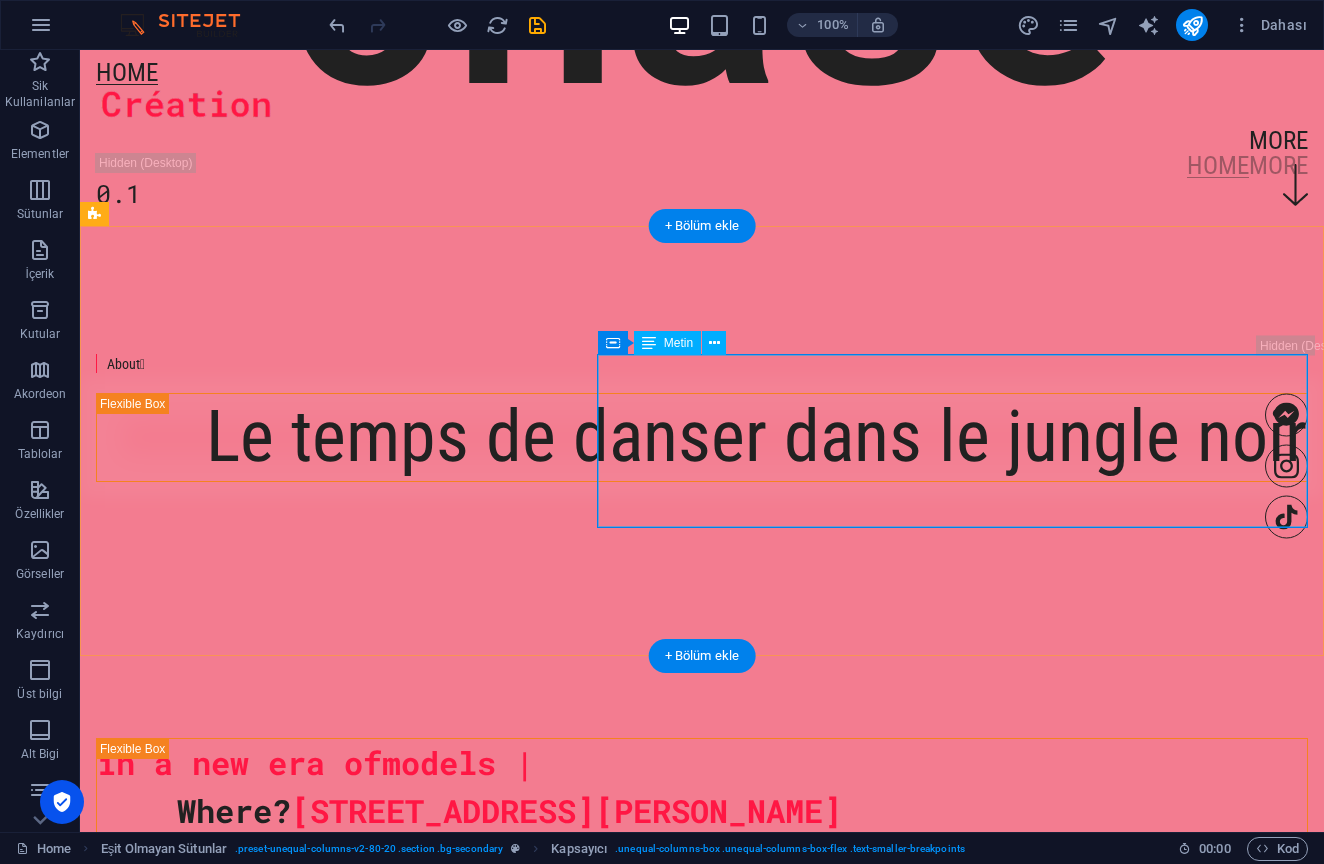click at bounding box center [649, 343] 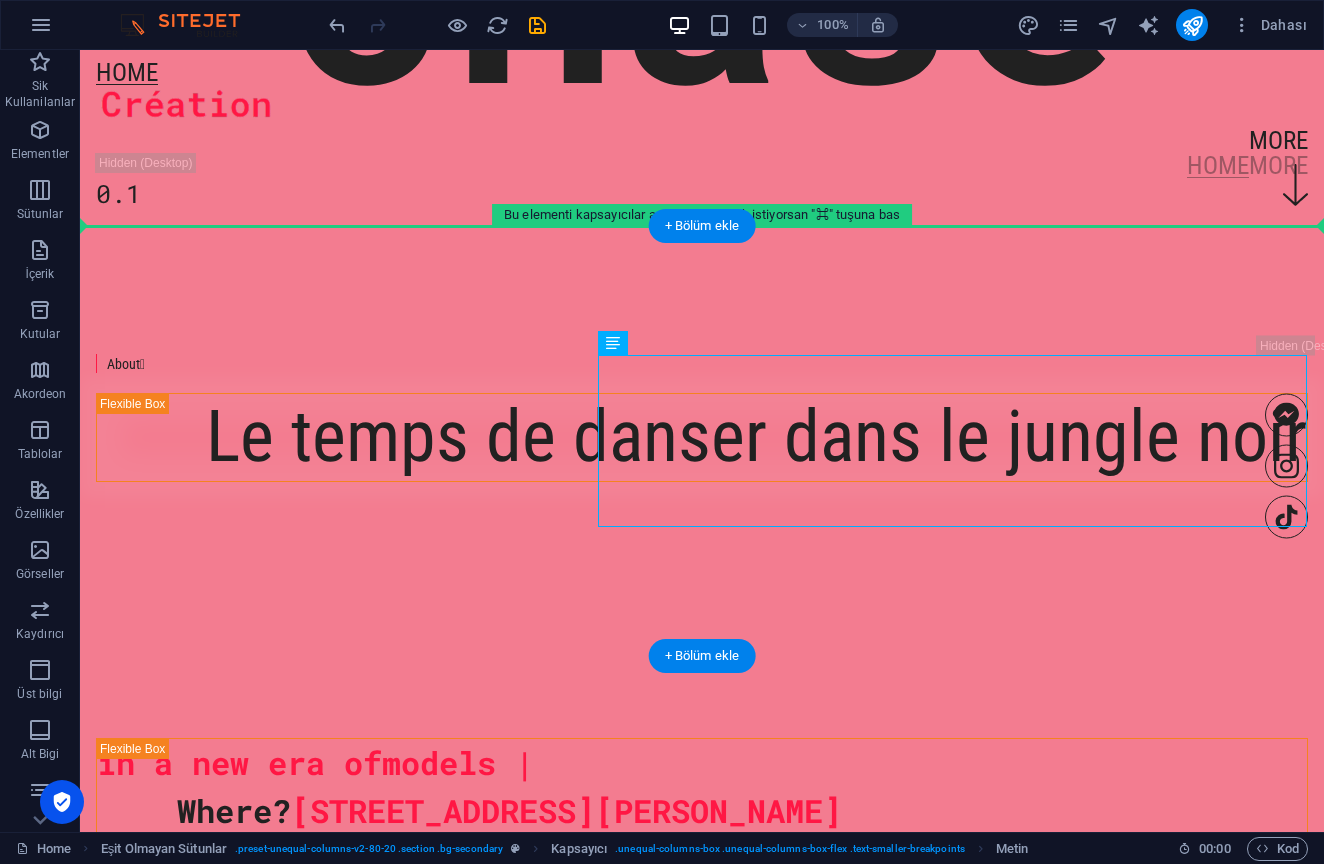 drag, startPoint x: 727, startPoint y: 394, endPoint x: 562, endPoint y: 381, distance: 165.51132 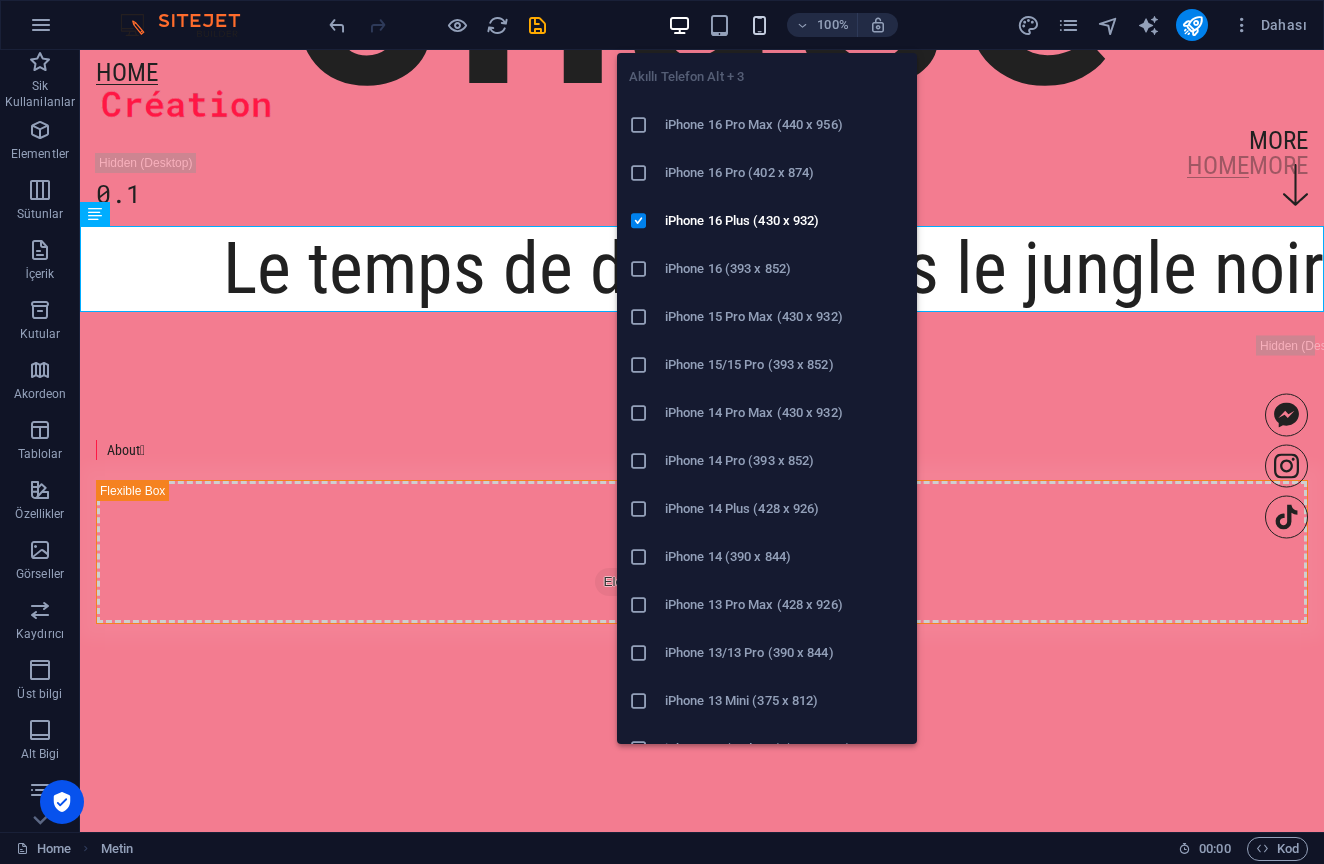 click at bounding box center [759, 25] 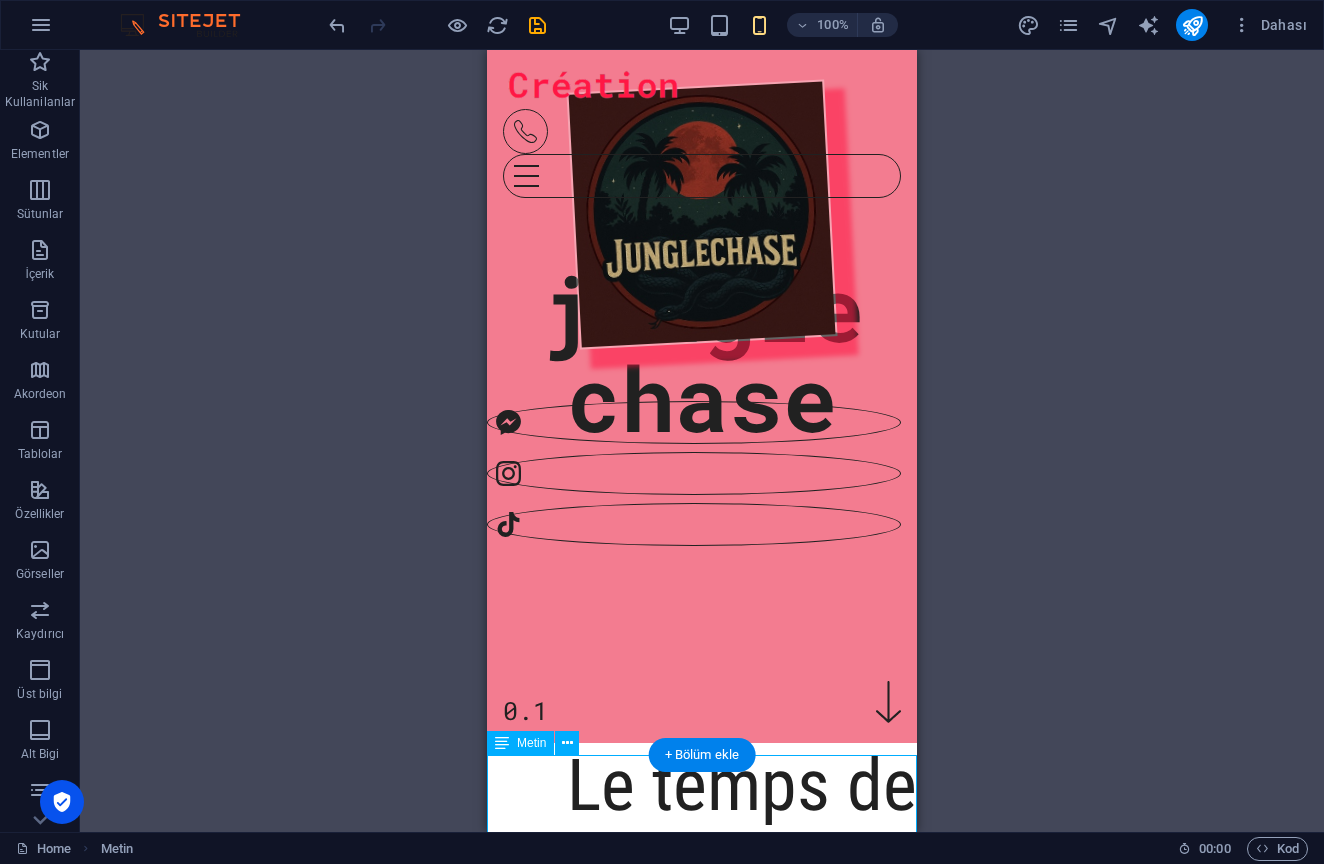scroll, scrollTop: 22, scrollLeft: 0, axis: vertical 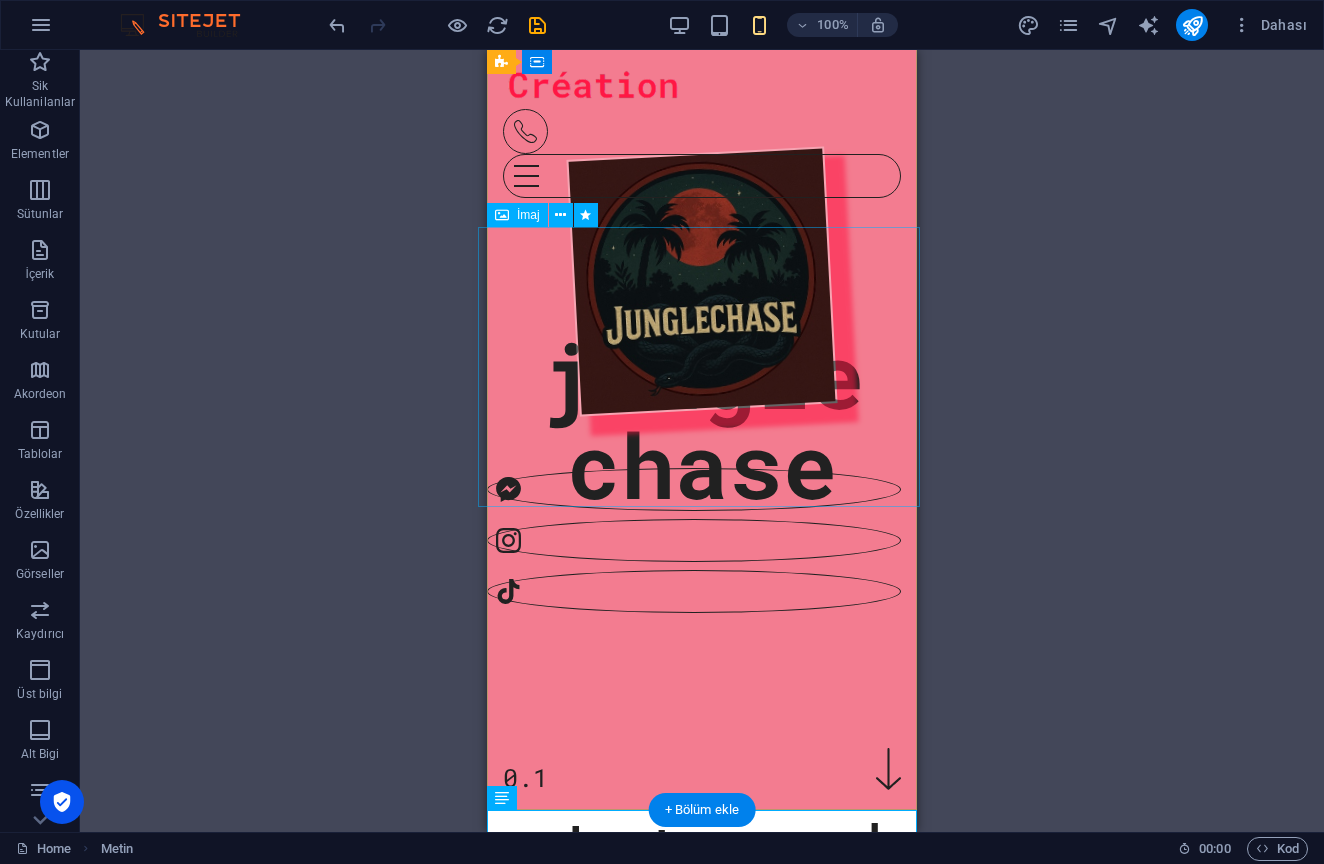 click at bounding box center (702, 281) 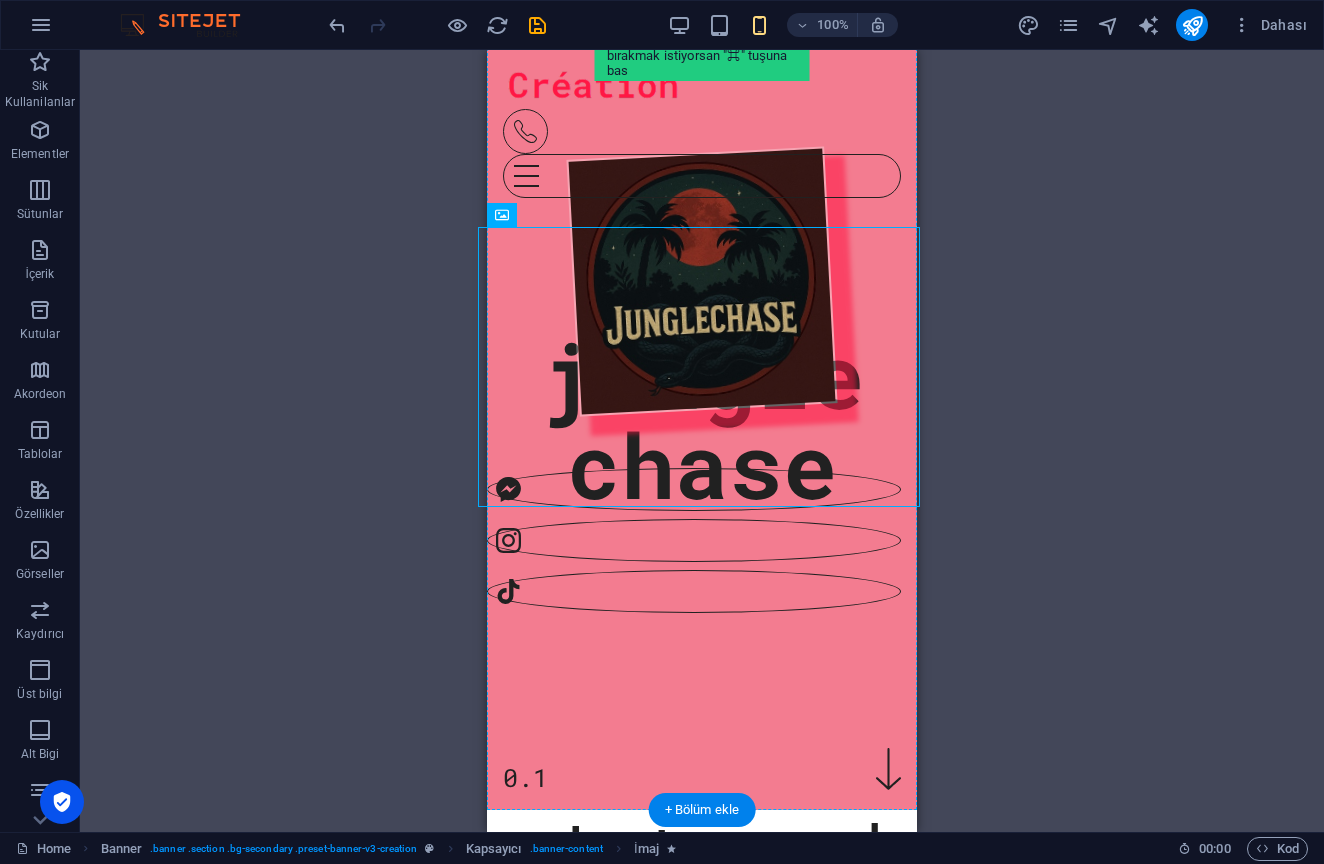 drag, startPoint x: 719, startPoint y: 354, endPoint x: 725, endPoint y: 210, distance: 144.12494 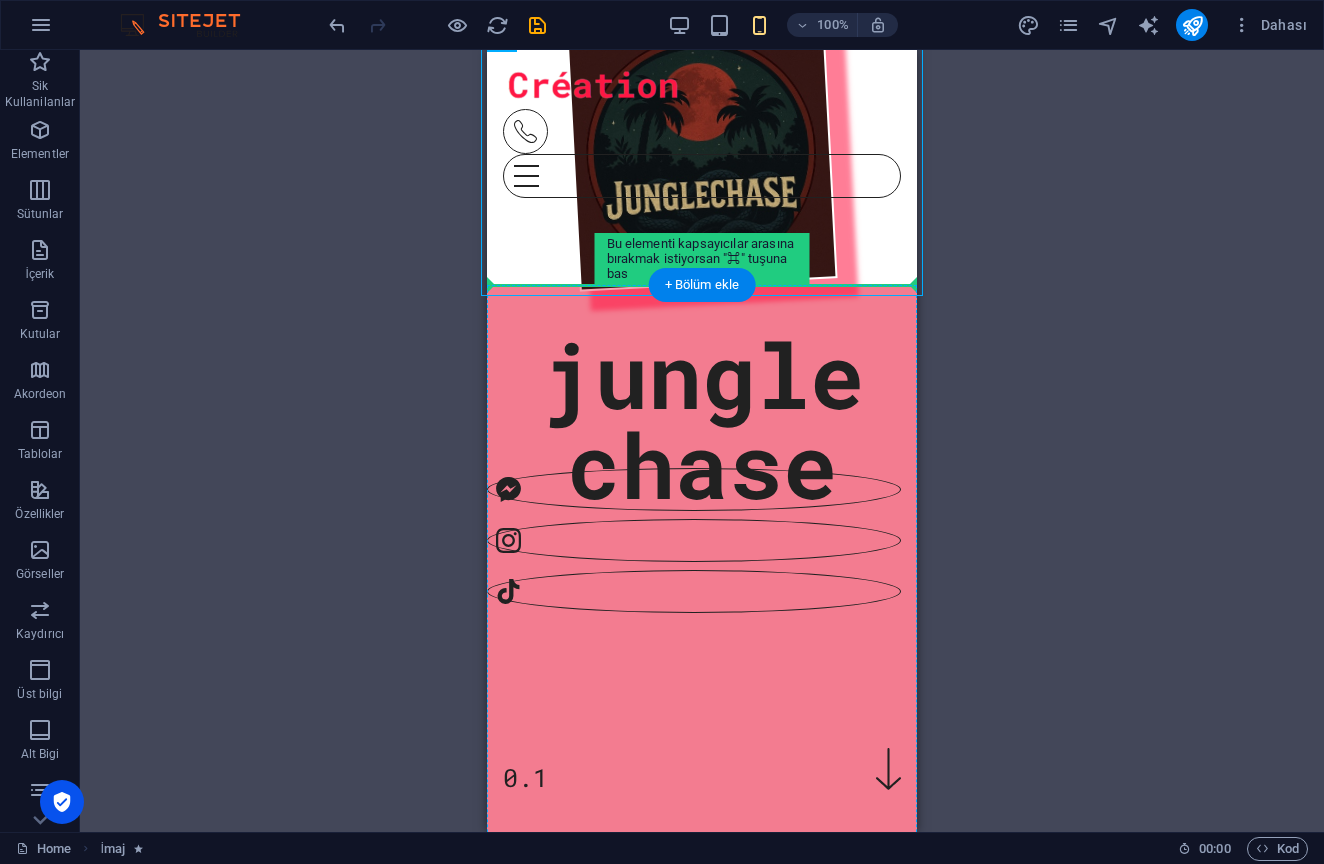 drag, startPoint x: 724, startPoint y: 176, endPoint x: 699, endPoint y: 433, distance: 258.2131 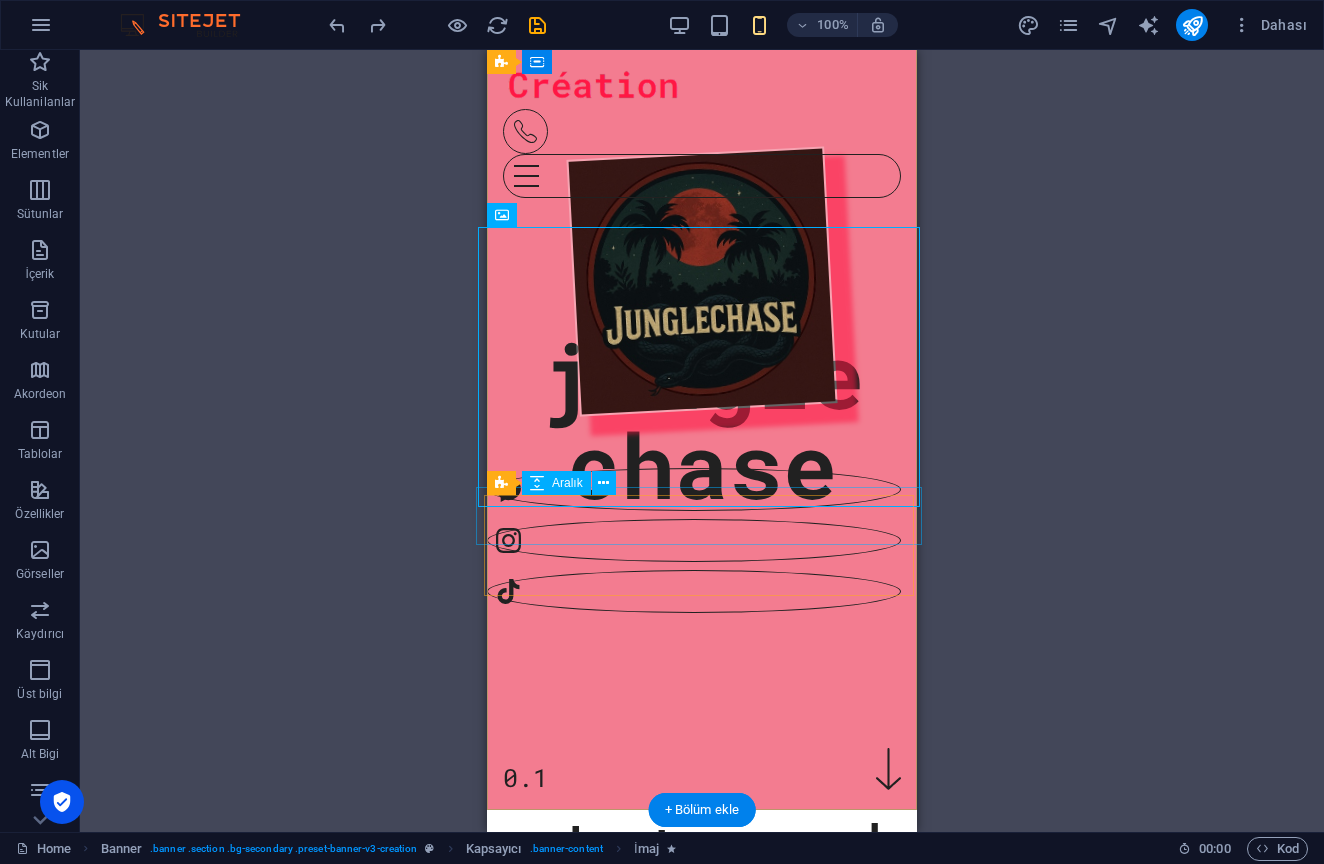 click at bounding box center (694, 431) 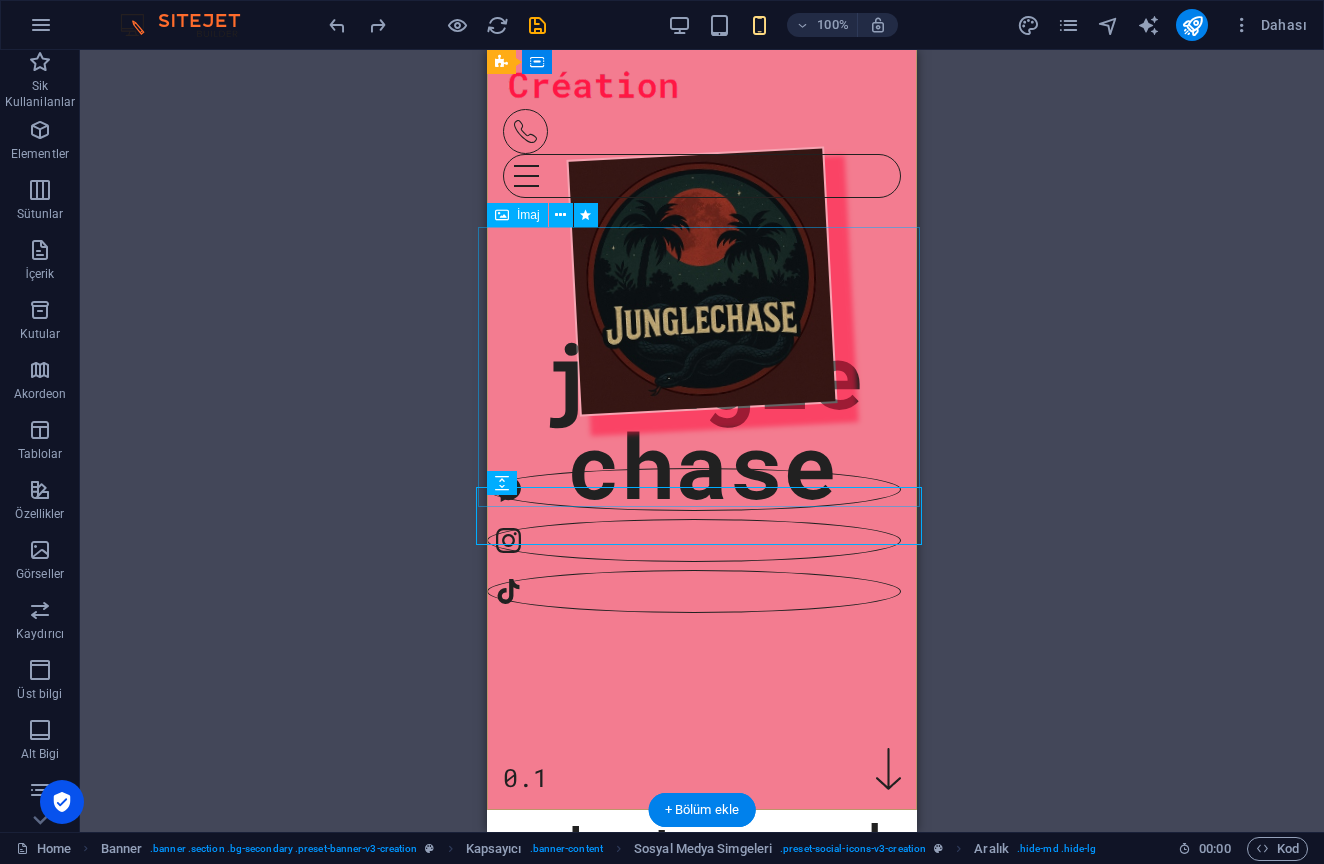 click at bounding box center (702, 281) 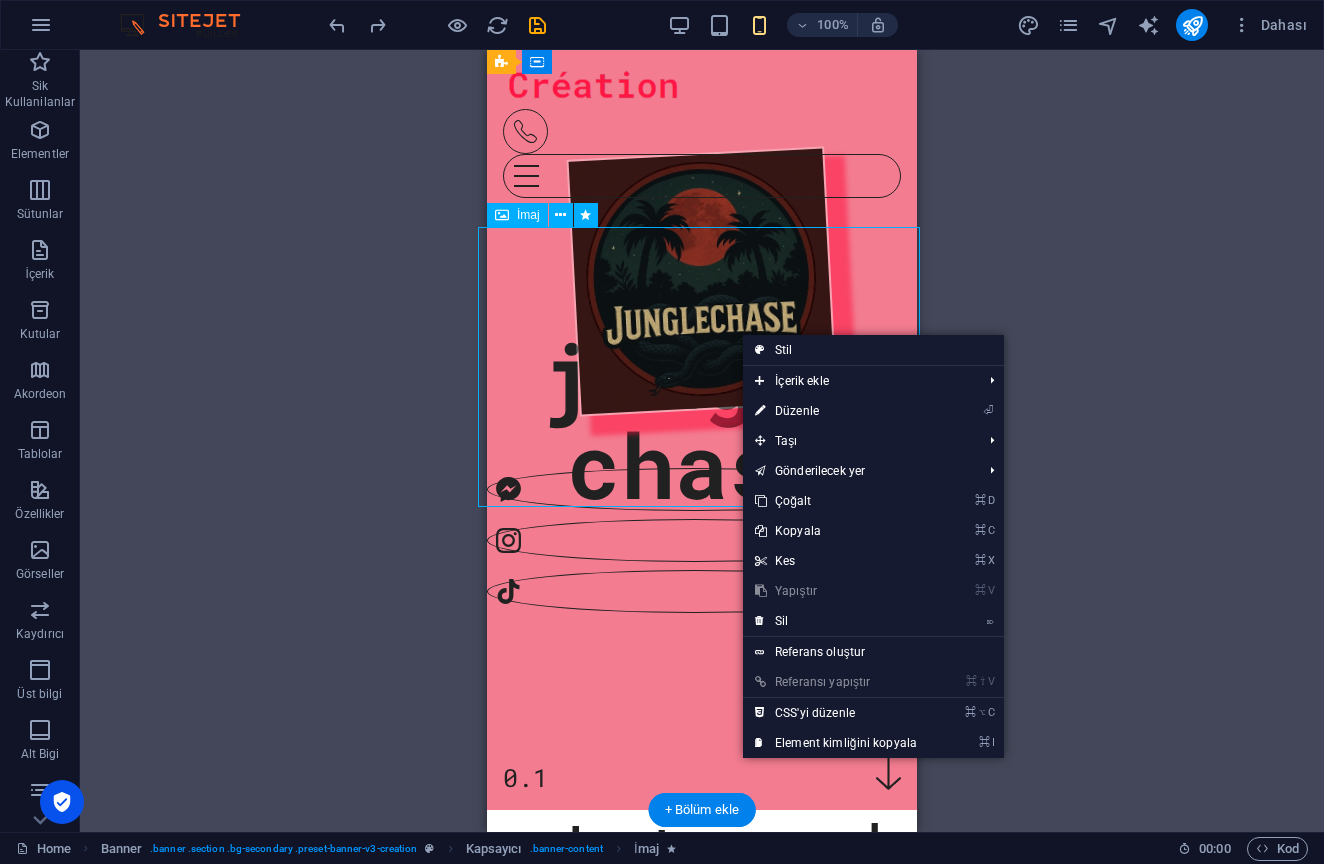 click on "Taşı" at bounding box center [858, 441] 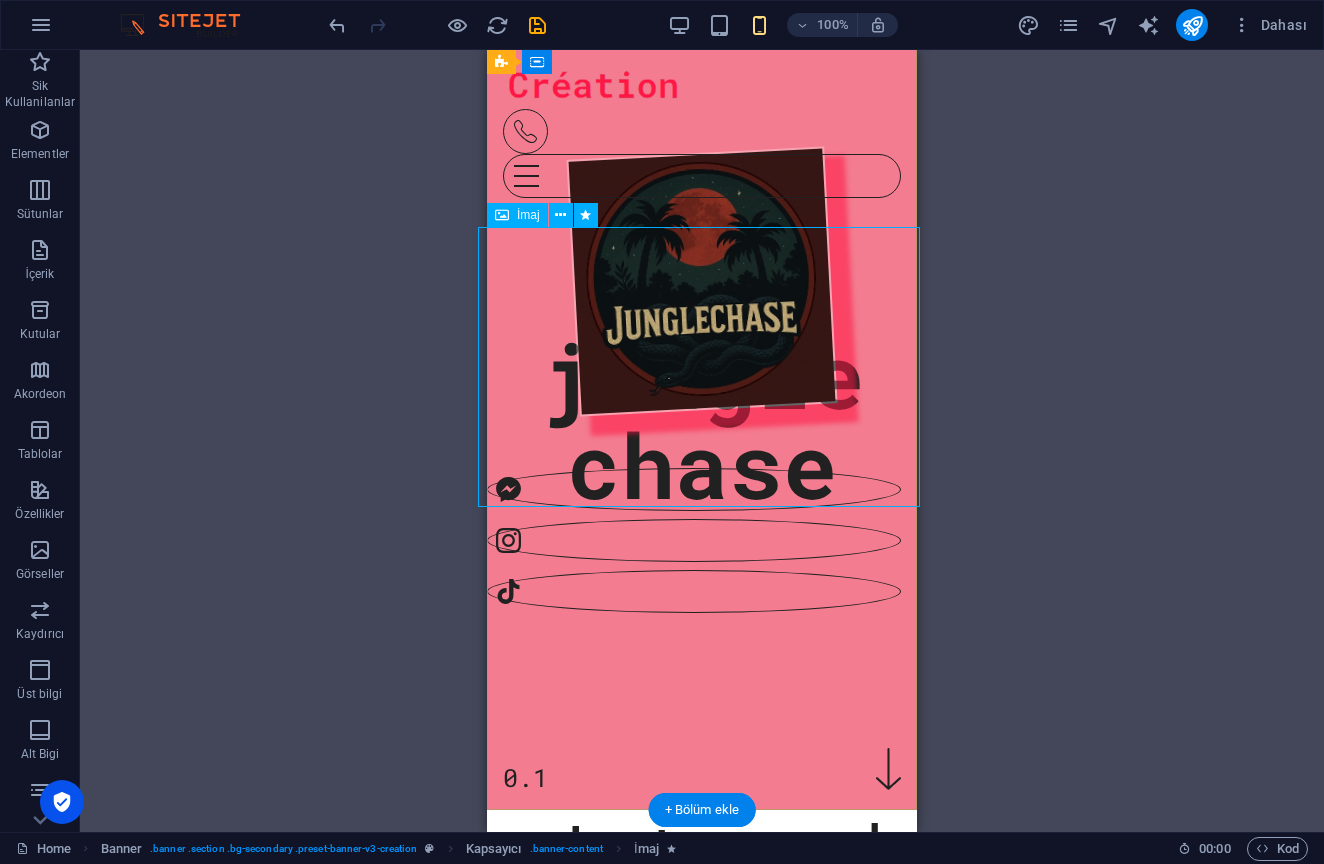 click at bounding box center [702, 281] 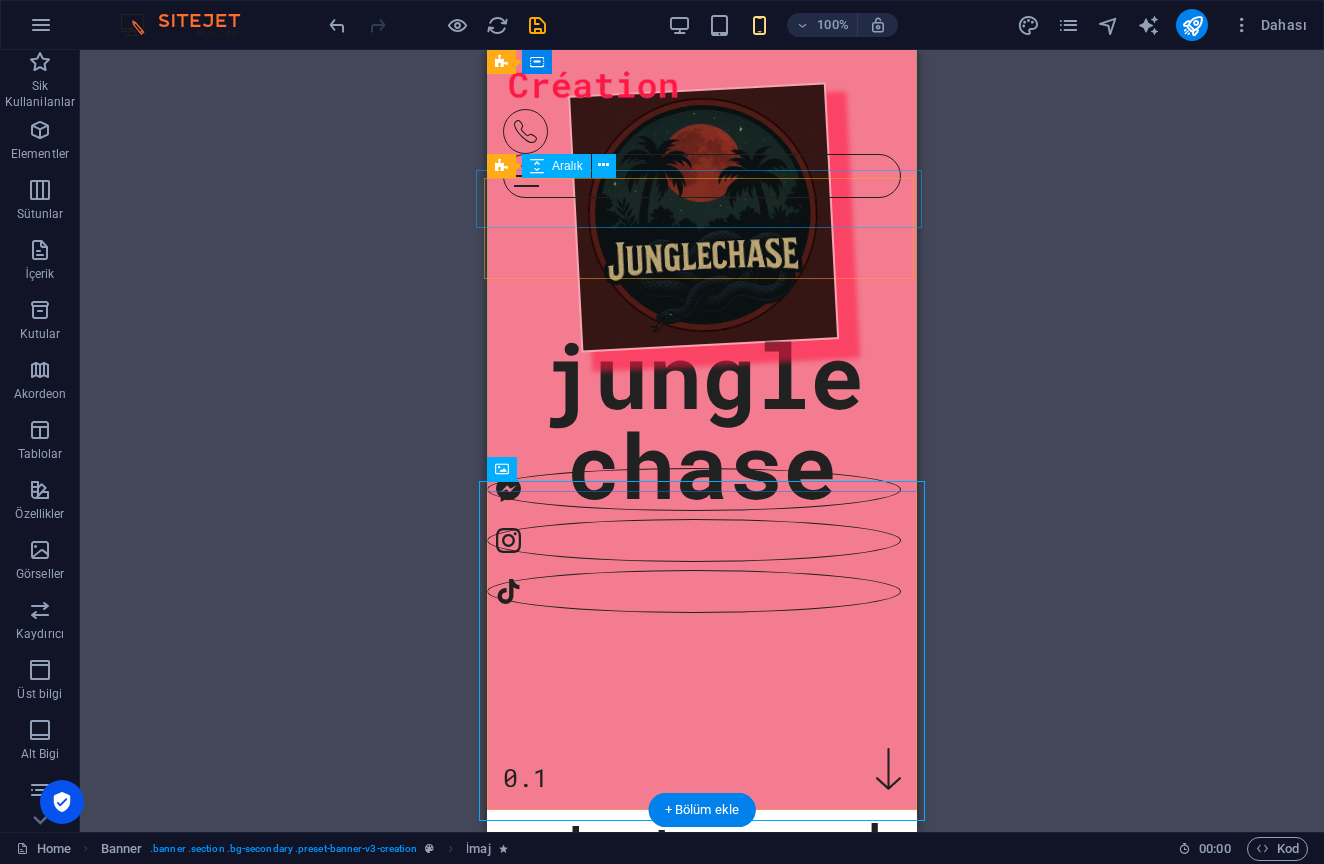 click at bounding box center [694, 431] 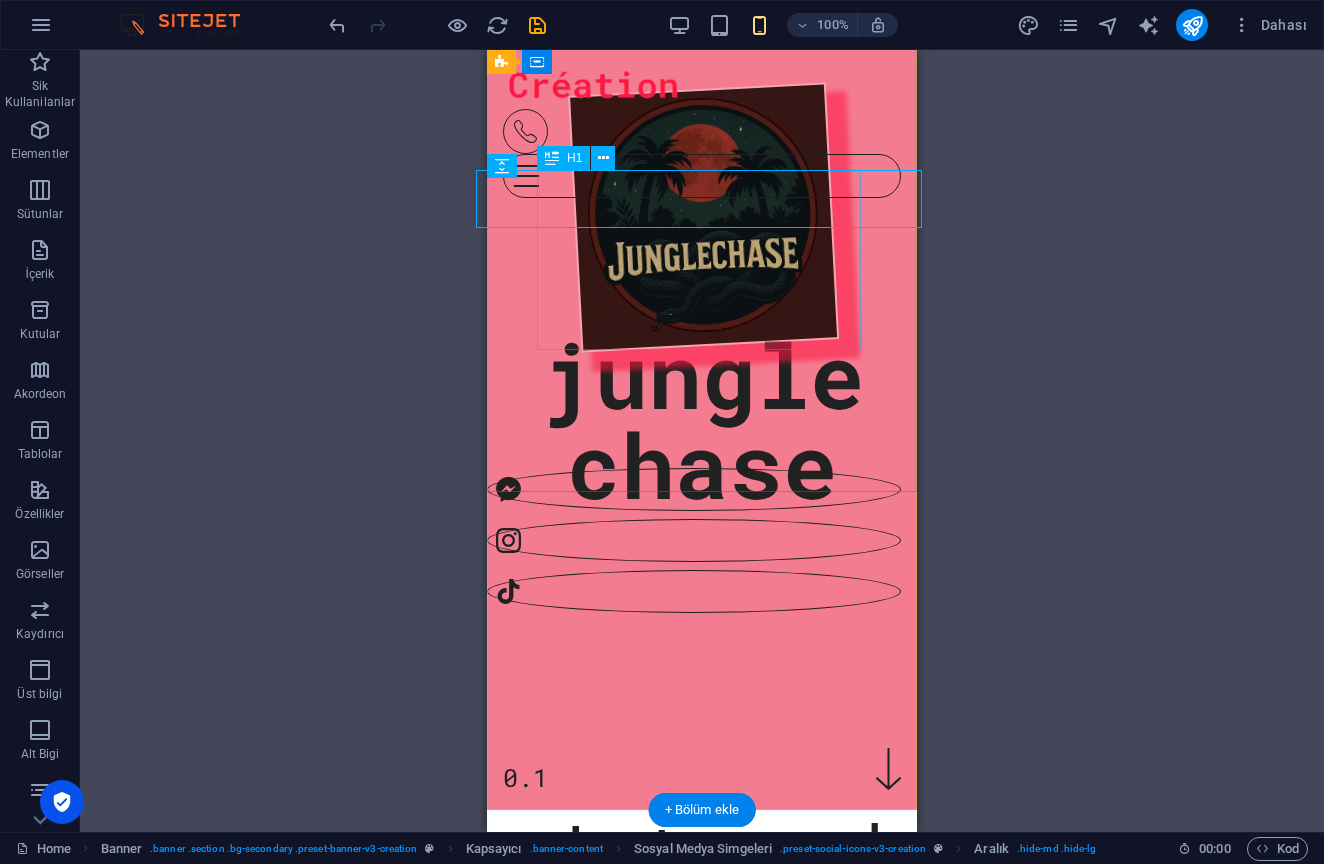 click on "jungle chase" at bounding box center (702, 419) 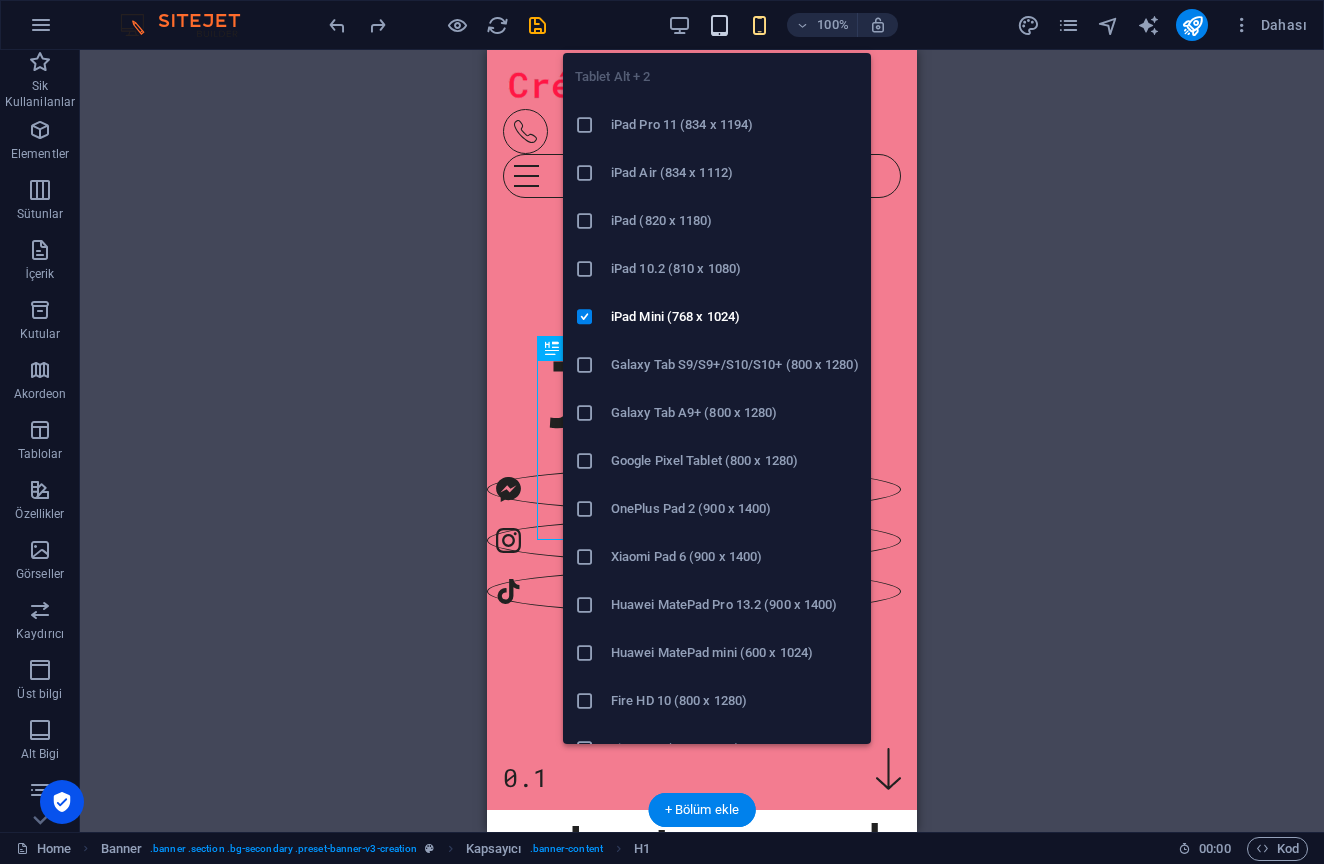 click at bounding box center (719, 25) 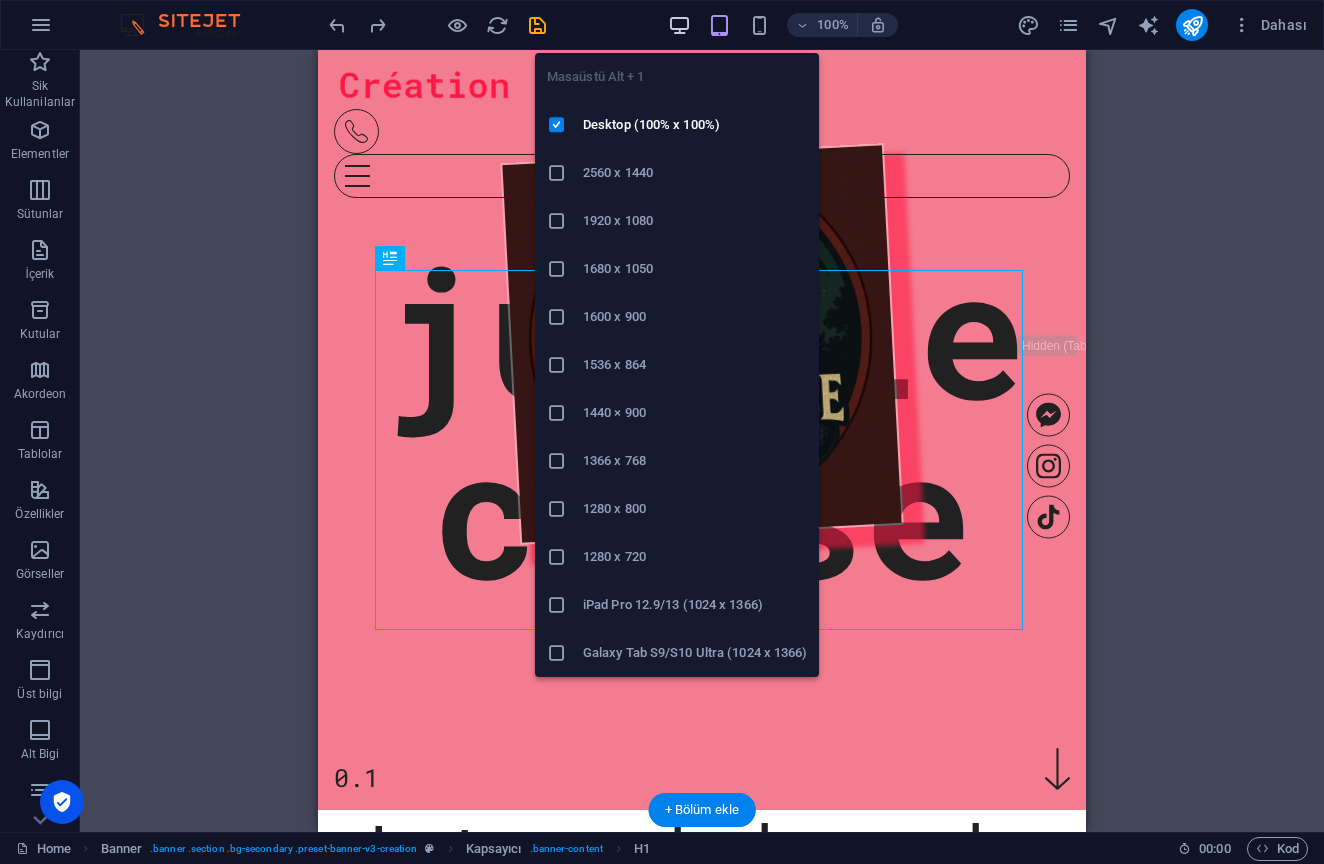 click at bounding box center (679, 25) 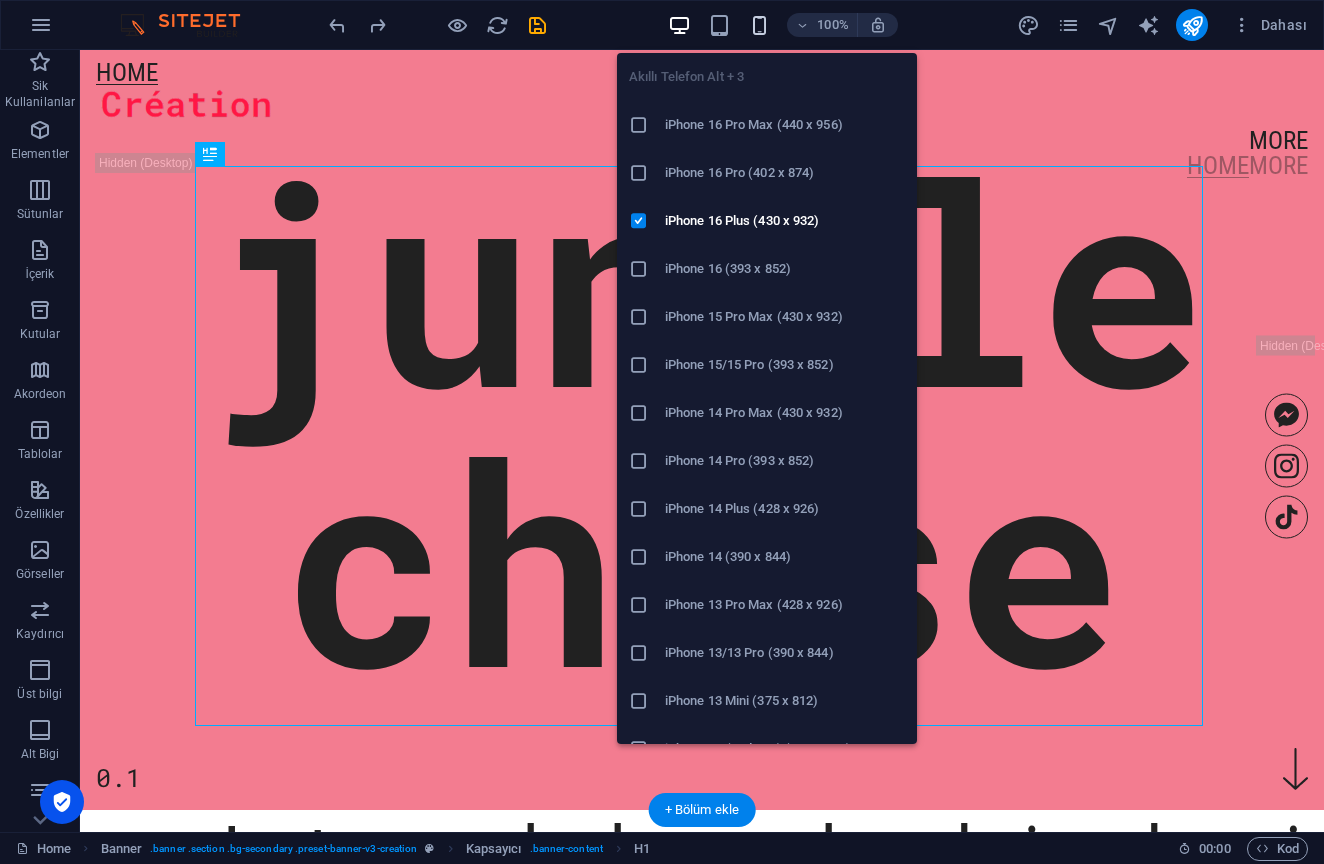 click at bounding box center (759, 25) 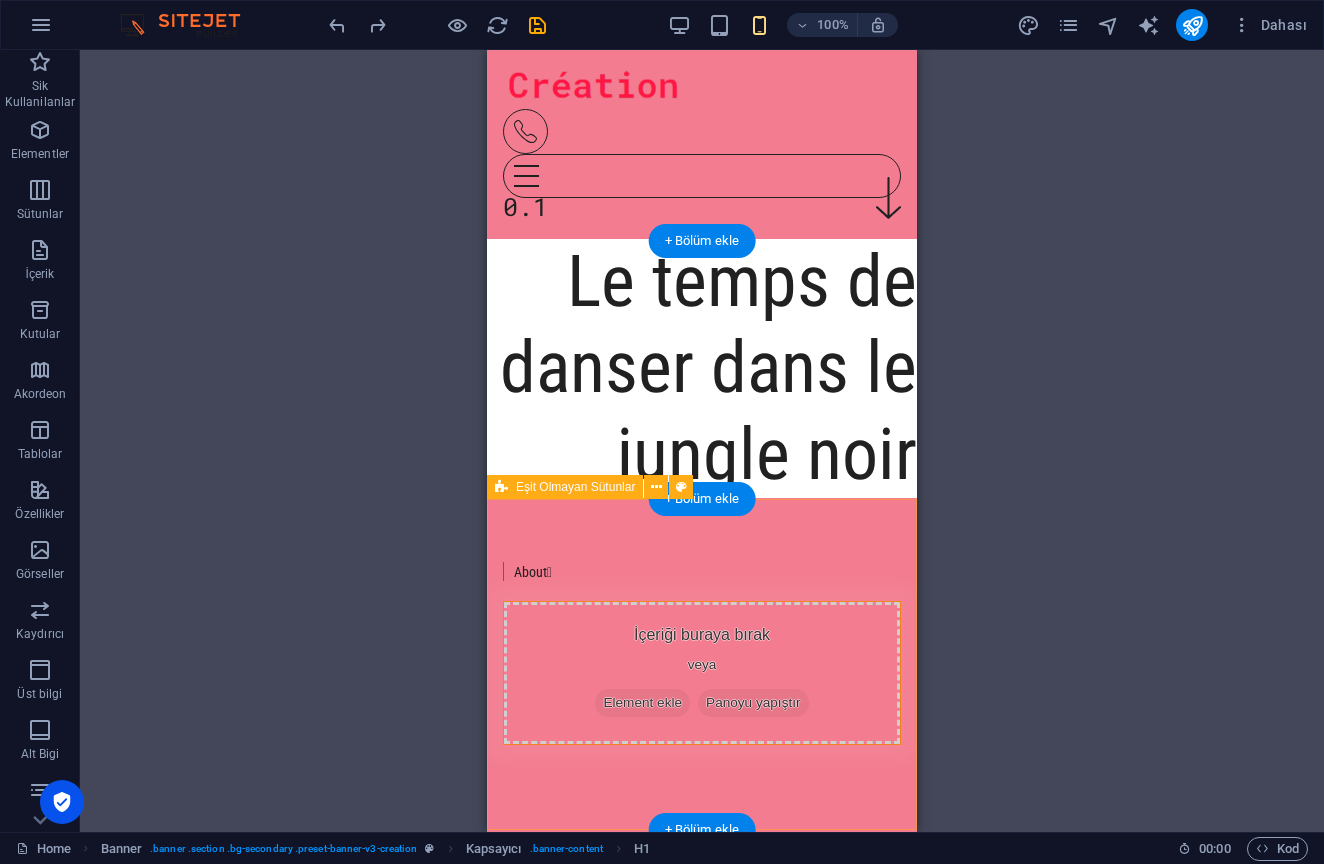 scroll, scrollTop: 601, scrollLeft: 0, axis: vertical 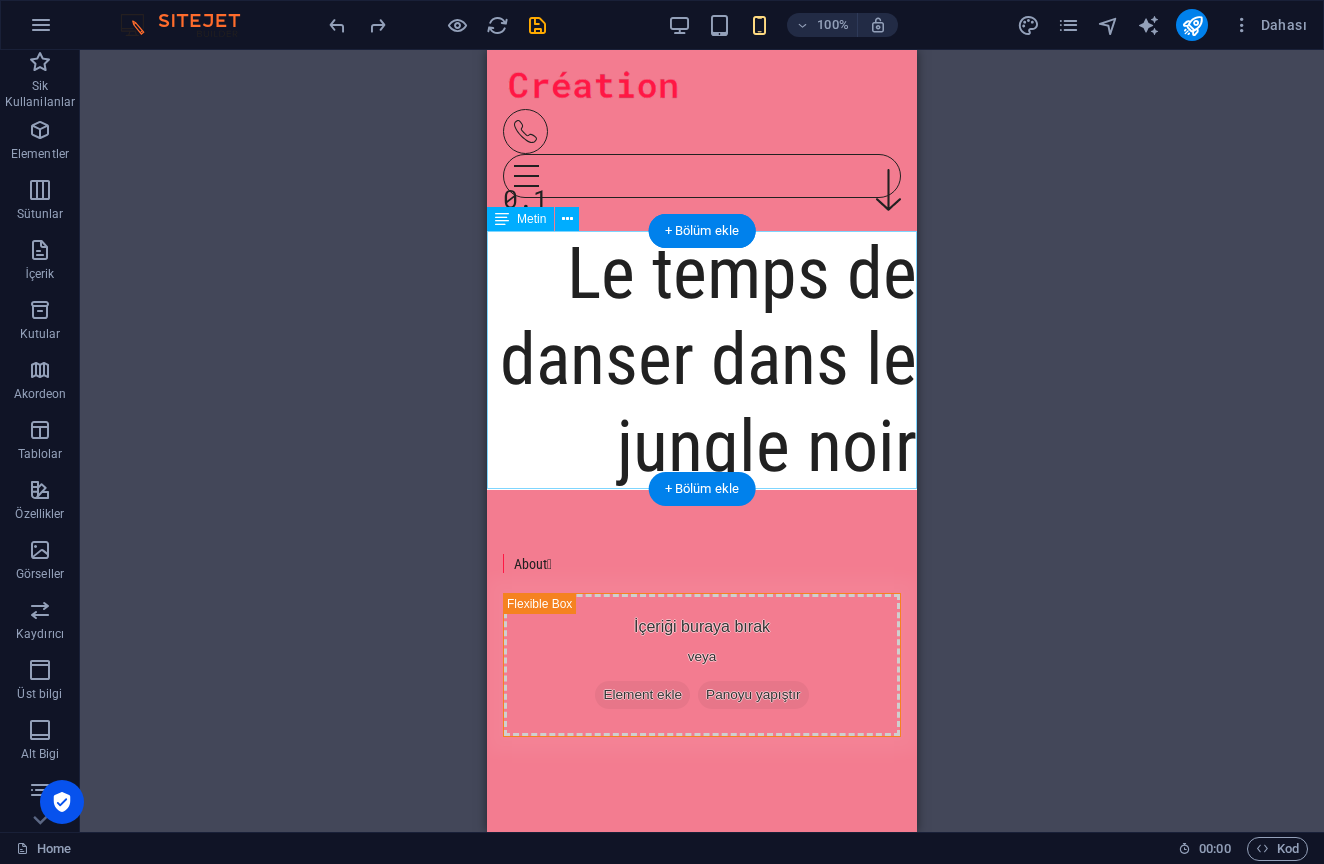 click on "Le temps de danser dans le jungle noir" at bounding box center [702, 360] 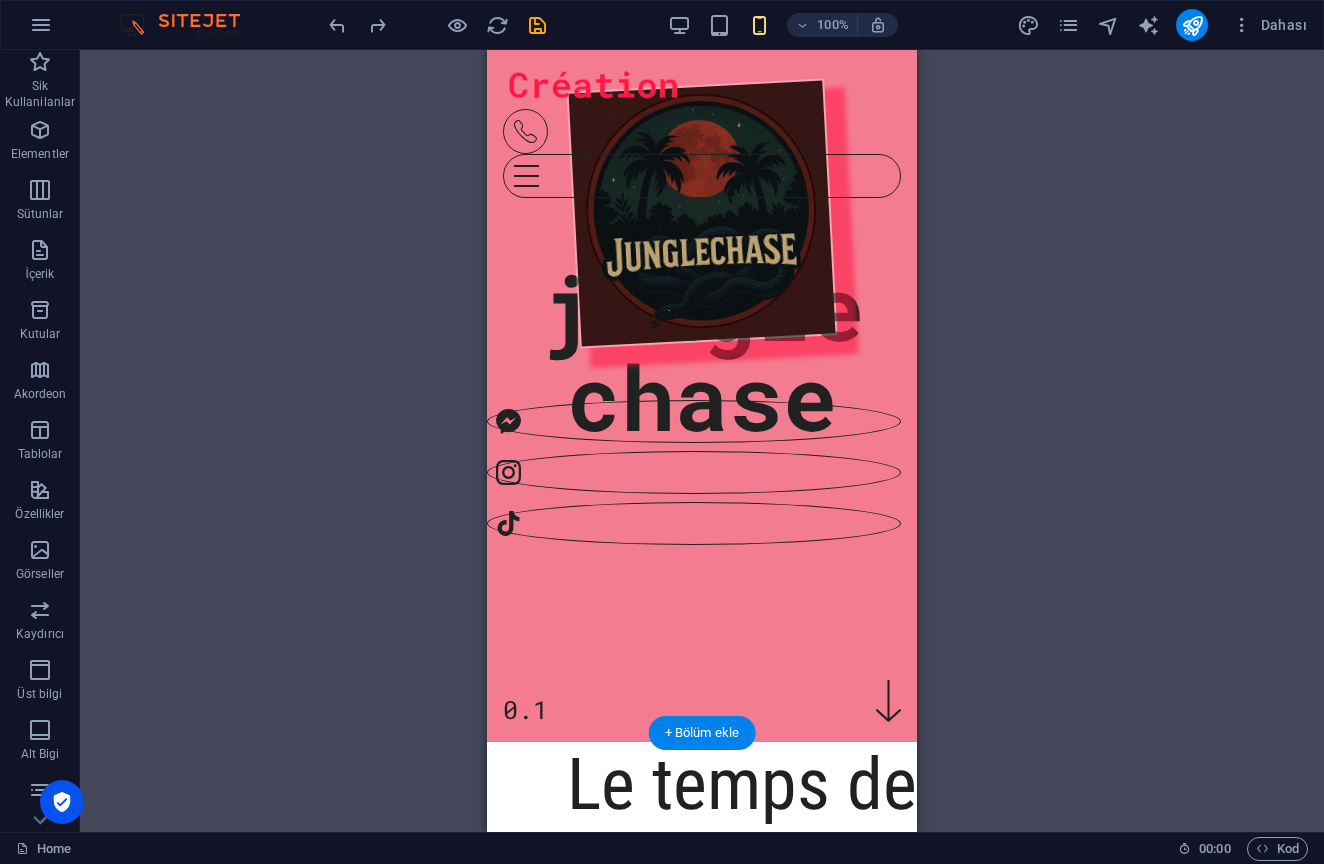 scroll, scrollTop: 76, scrollLeft: 0, axis: vertical 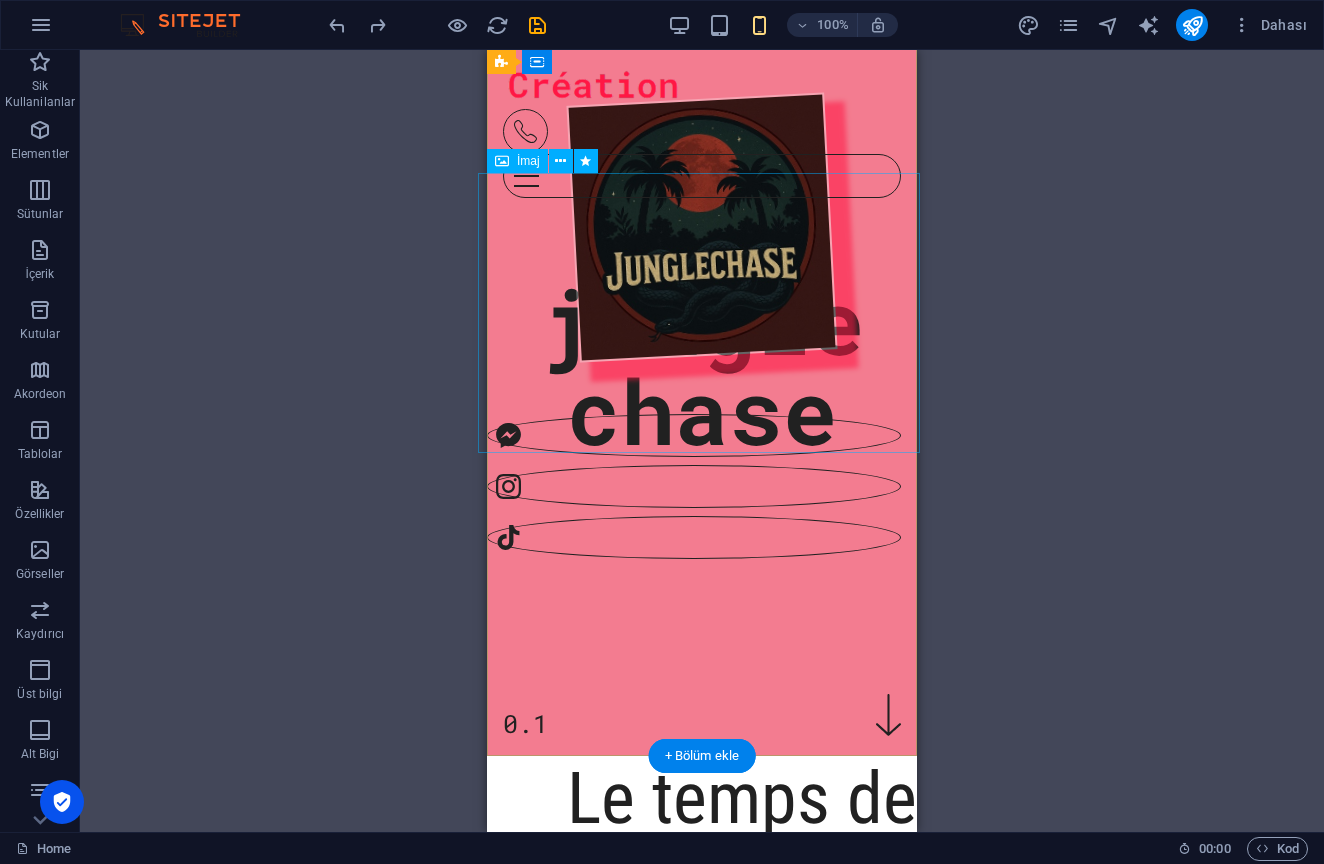 click at bounding box center [702, 227] 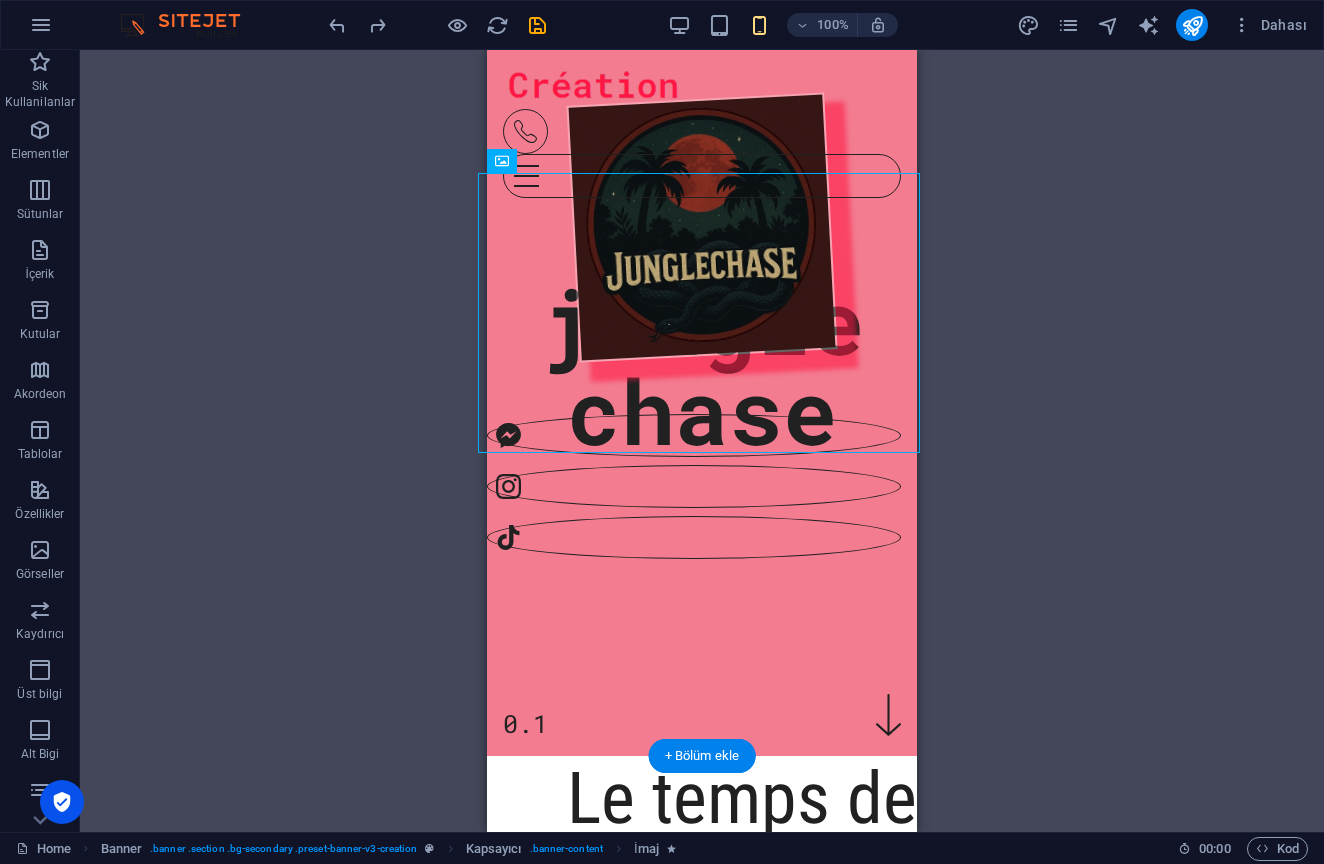 drag, startPoint x: 993, startPoint y: 211, endPoint x: 559, endPoint y: 319, distance: 447.23596 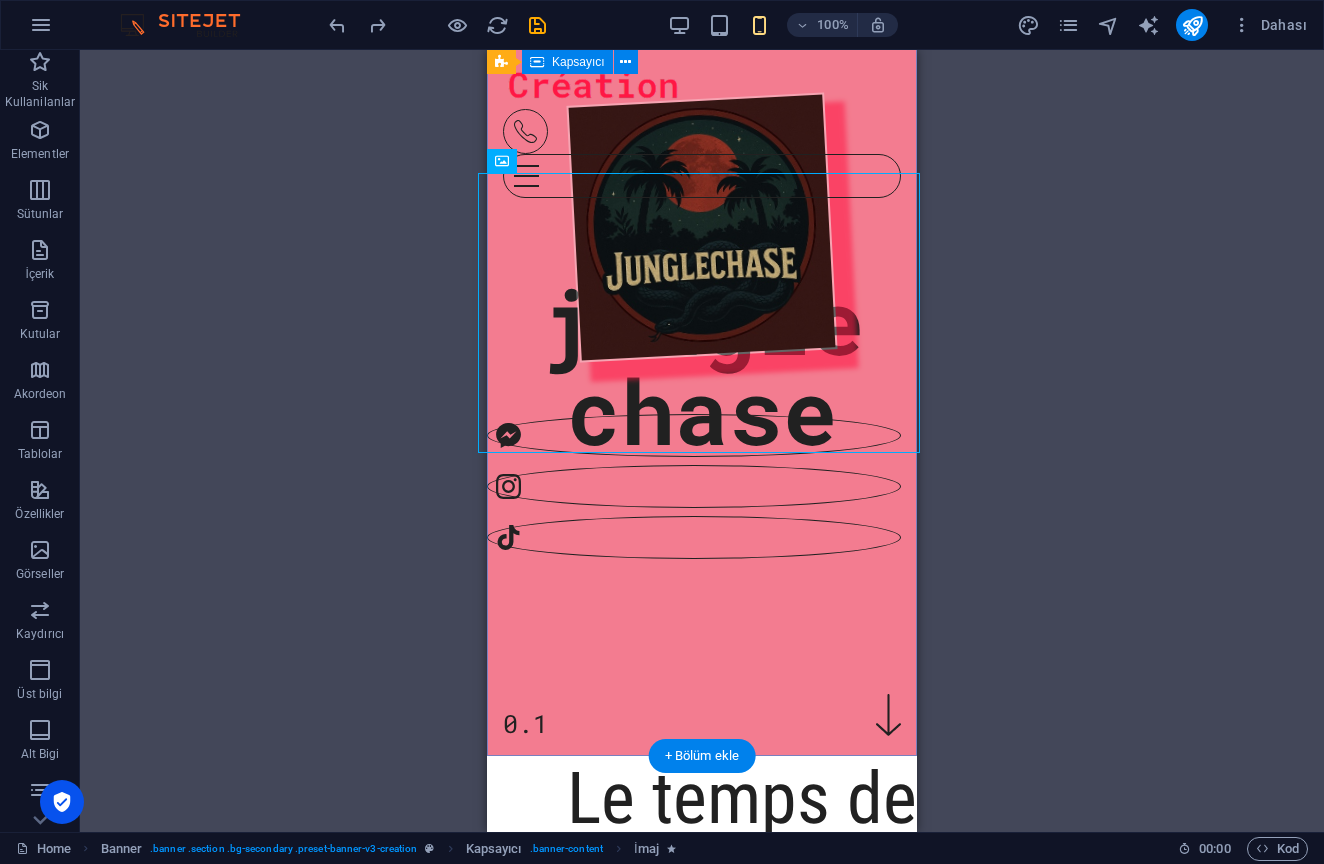 click on "jungle chase 0.1" at bounding box center [702, 330] 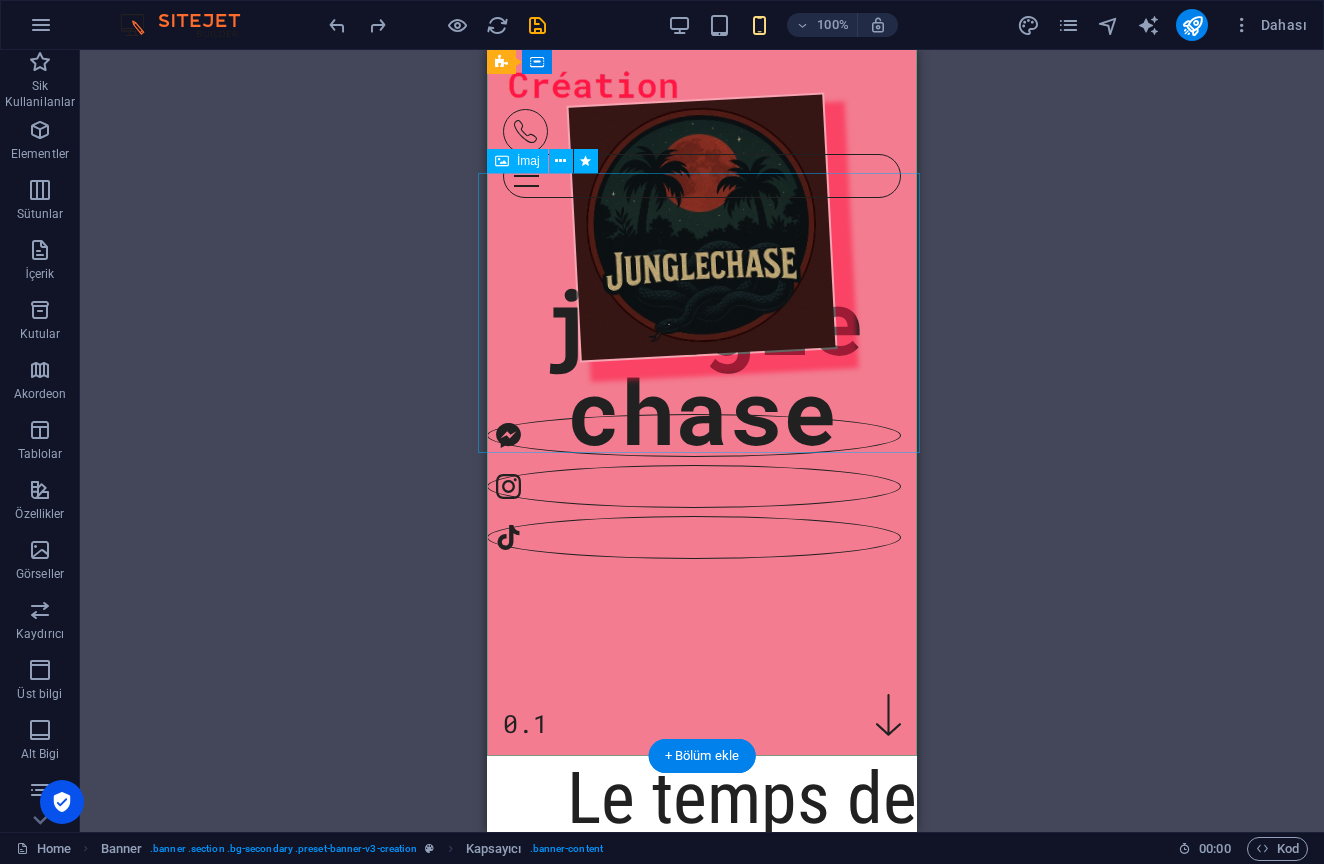 click at bounding box center (702, 227) 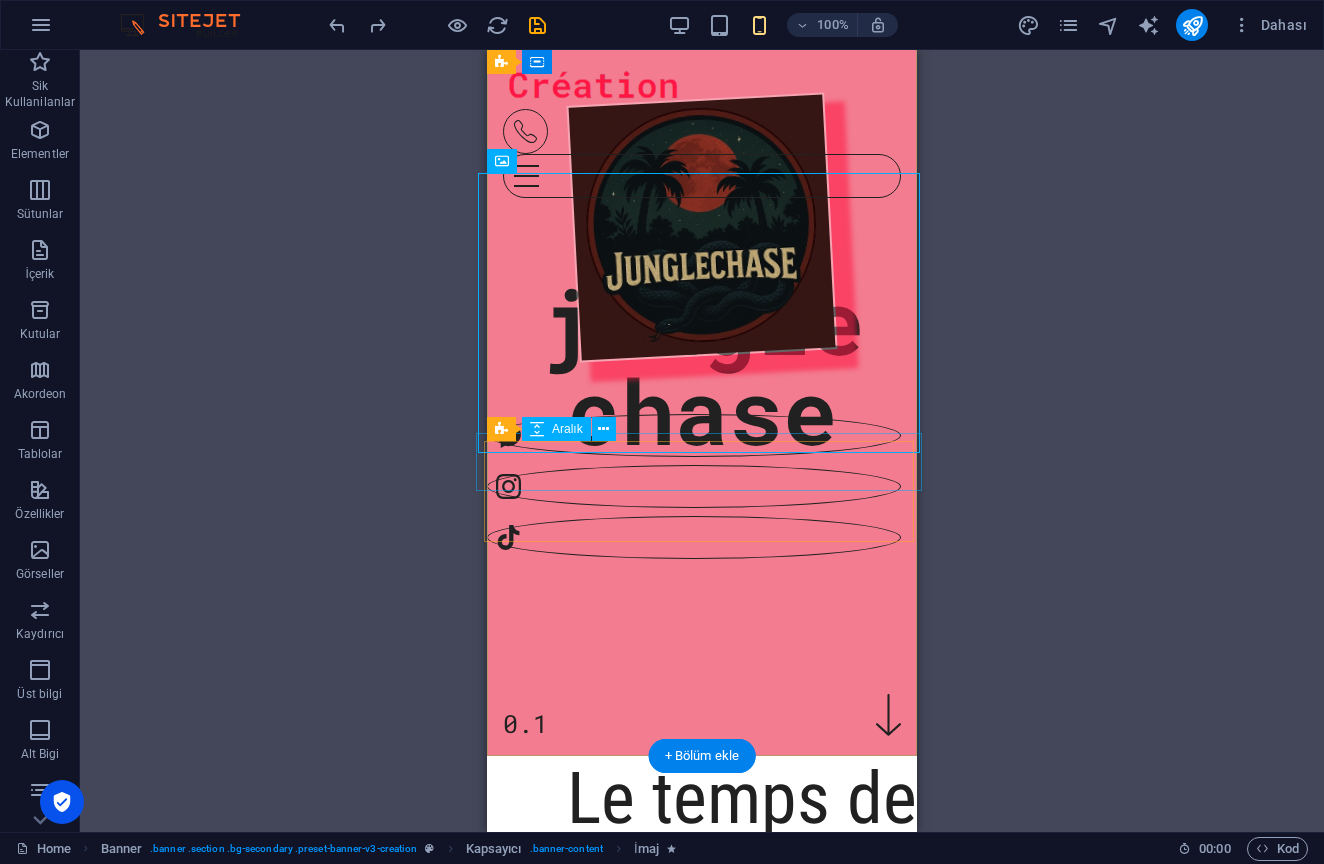 click at bounding box center (694, 377) 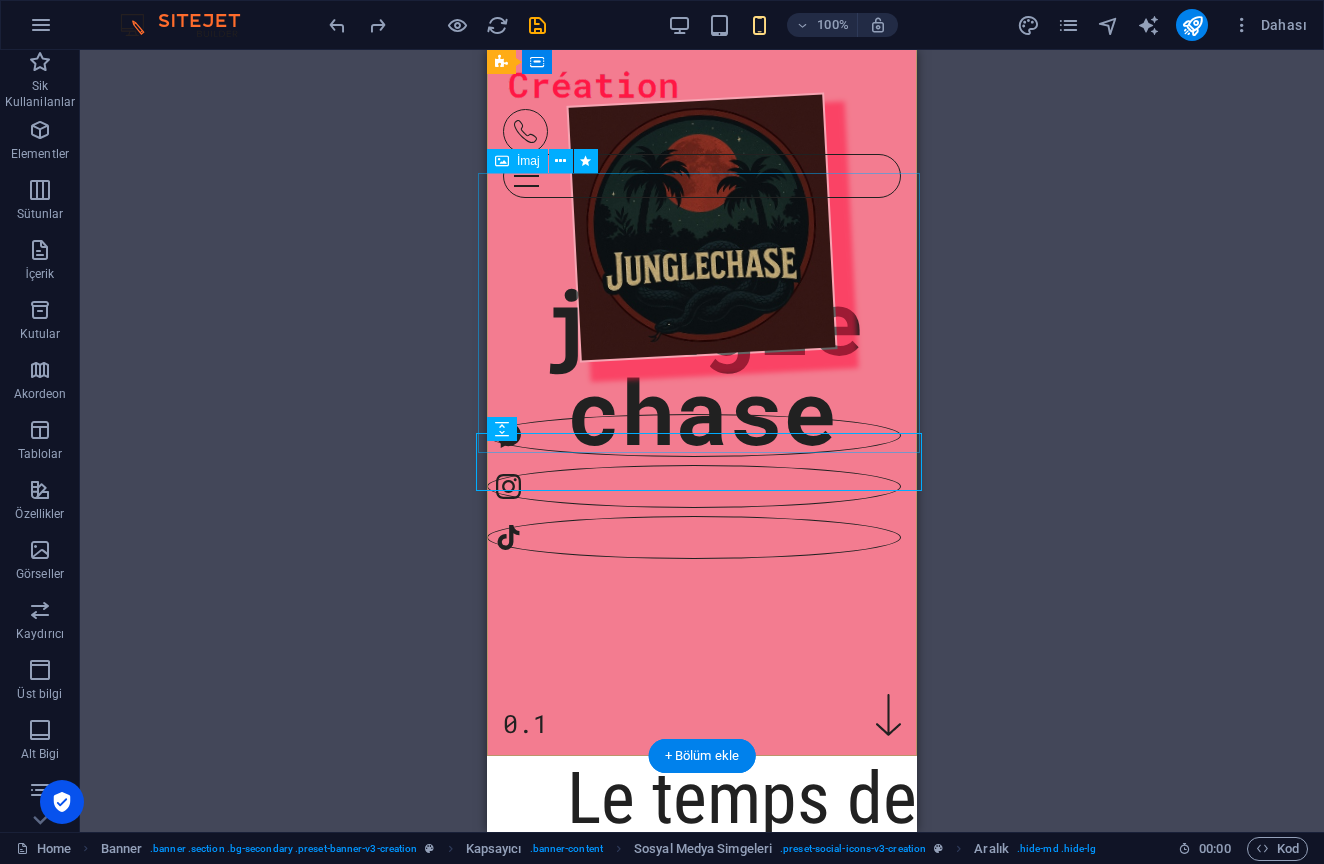 click at bounding box center (702, 227) 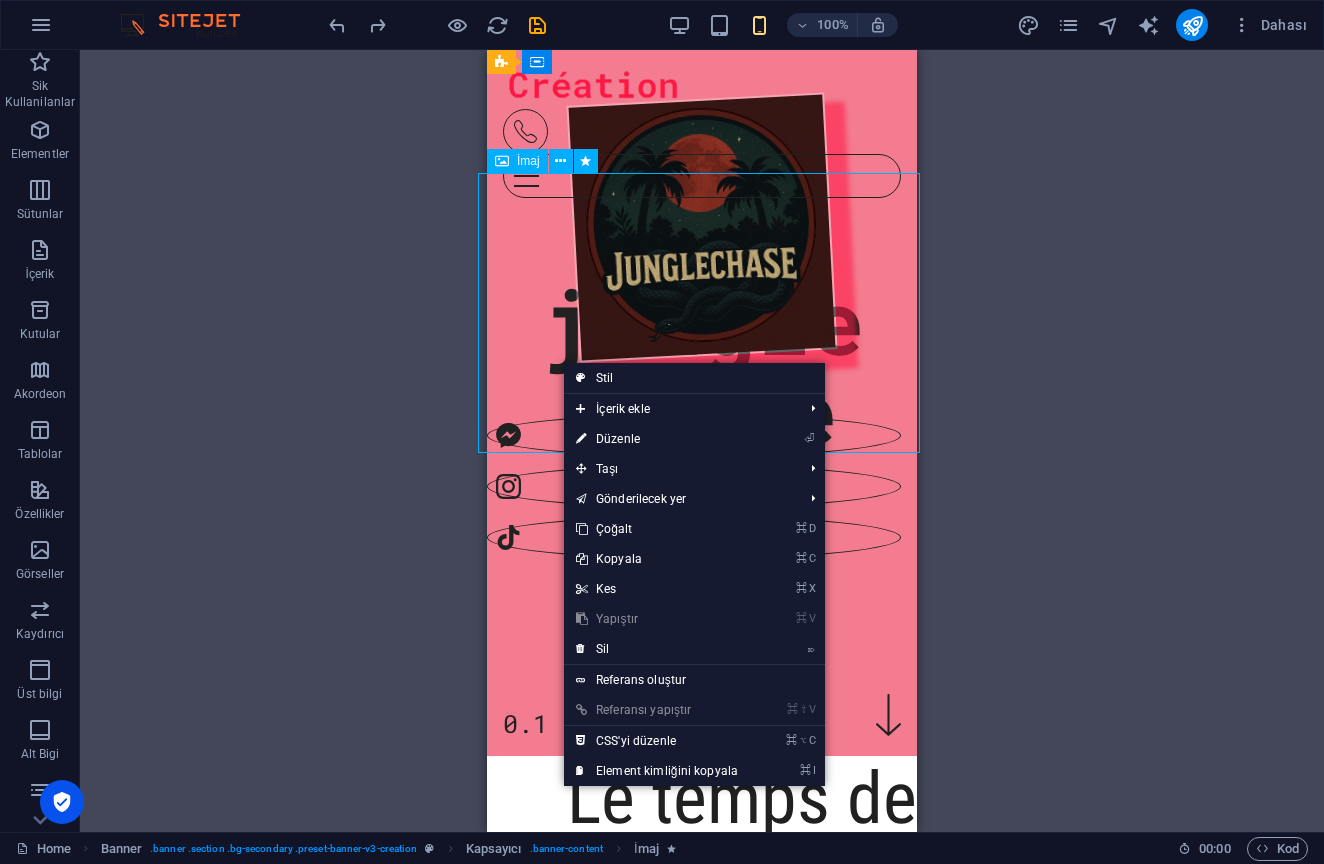 drag, startPoint x: 562, startPoint y: 361, endPoint x: 560, endPoint y: 388, distance: 27.073973 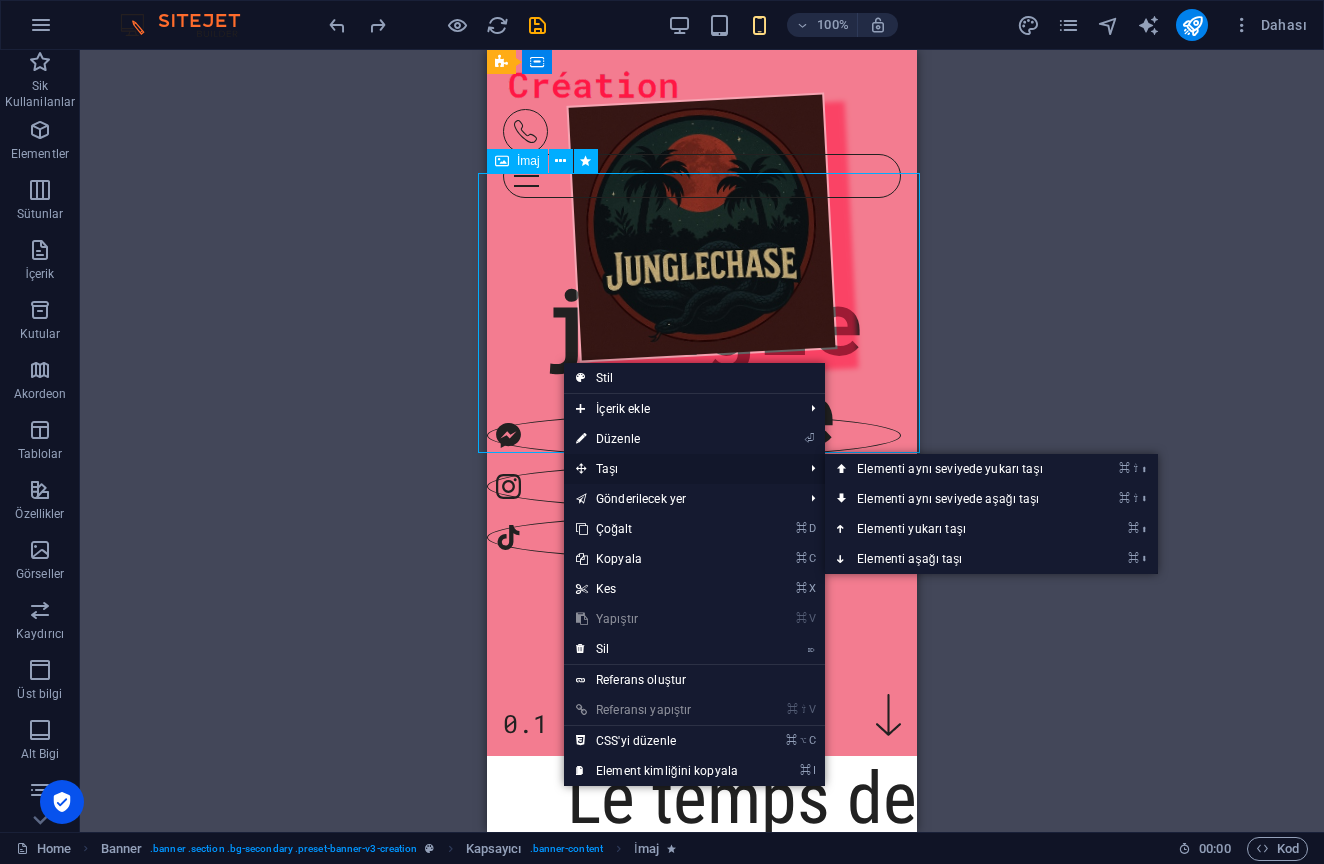 click on "Taşı" at bounding box center [679, 469] 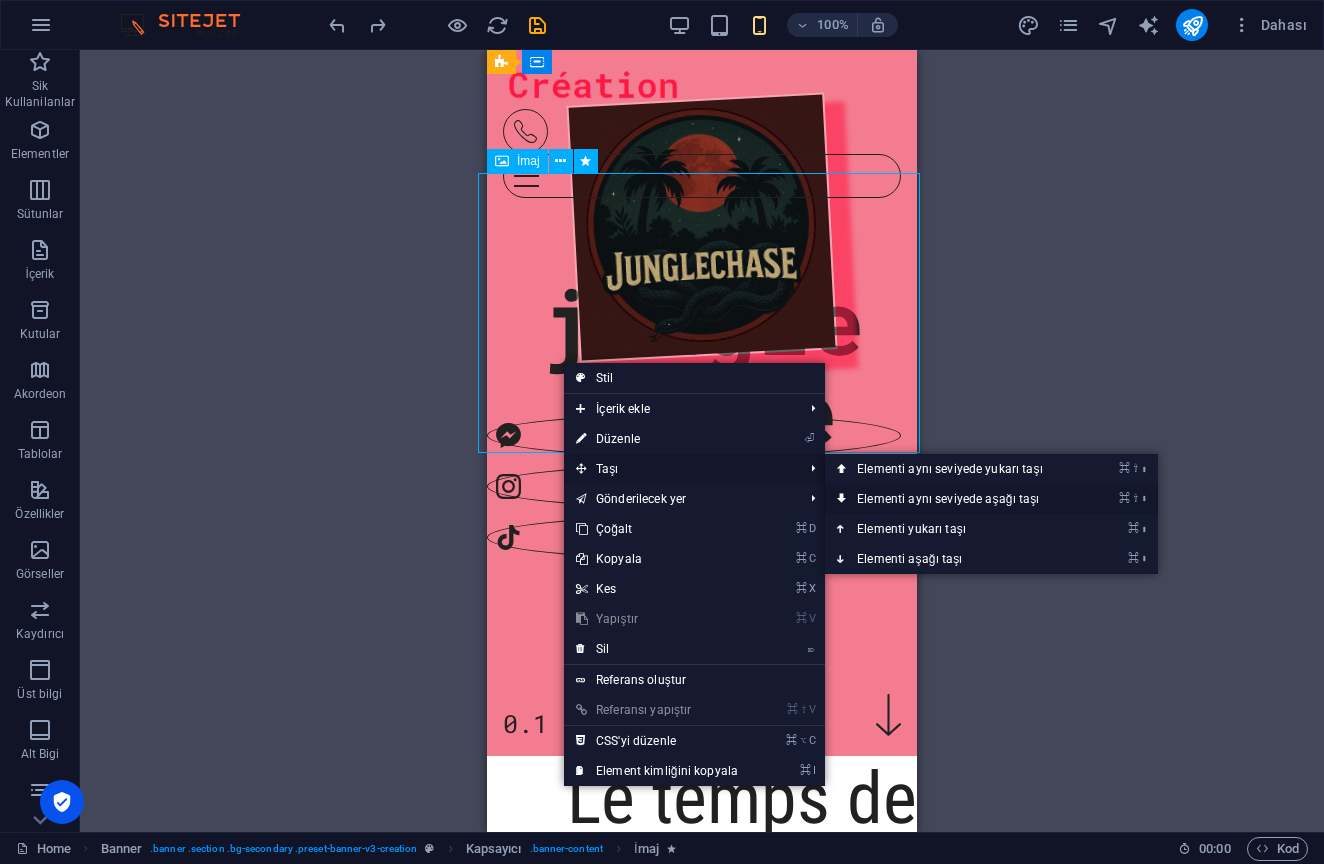 click on "⌘ ⇧ ⬇  Elementi aynı seviyede aşağı taşı" at bounding box center (954, 499) 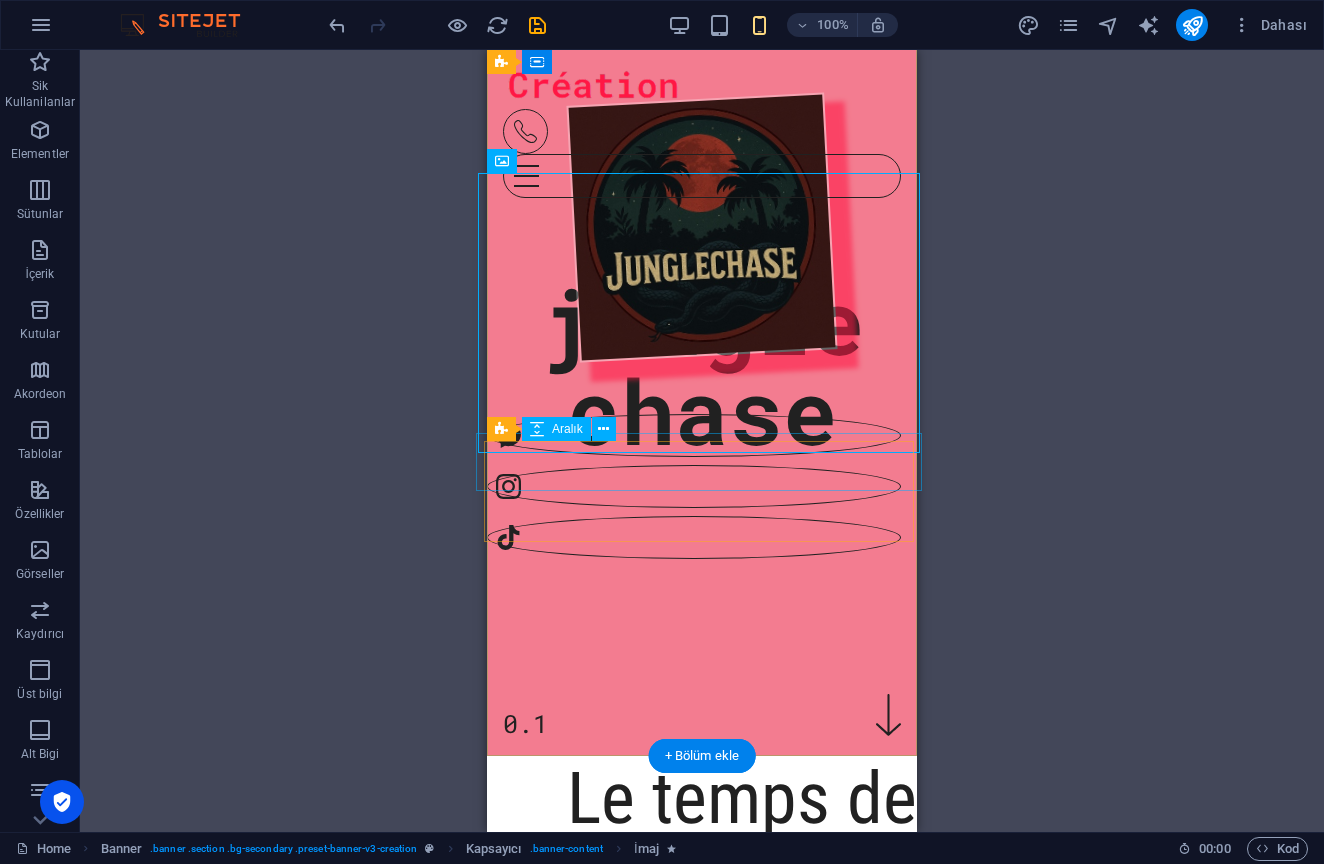 click at bounding box center [694, 377] 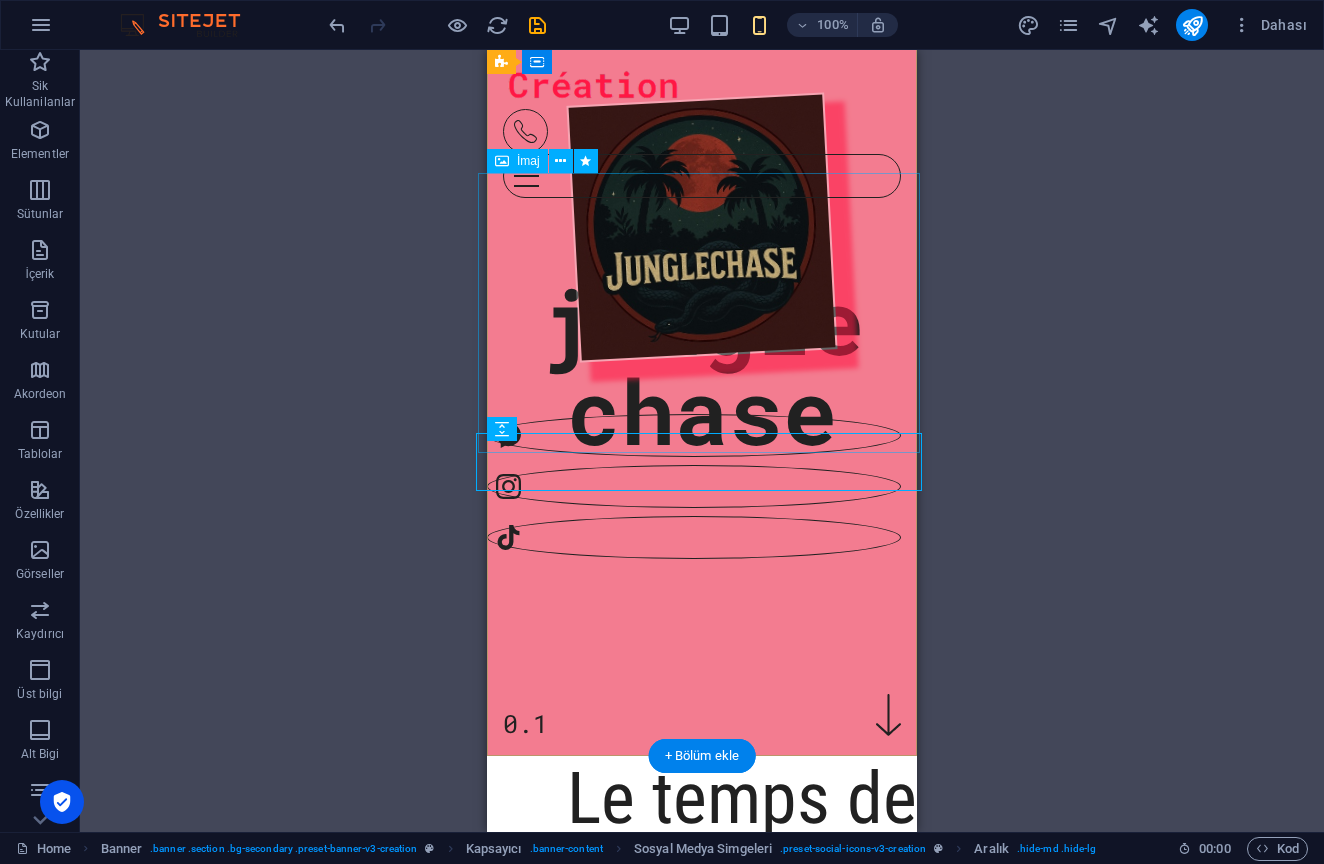click at bounding box center (702, 227) 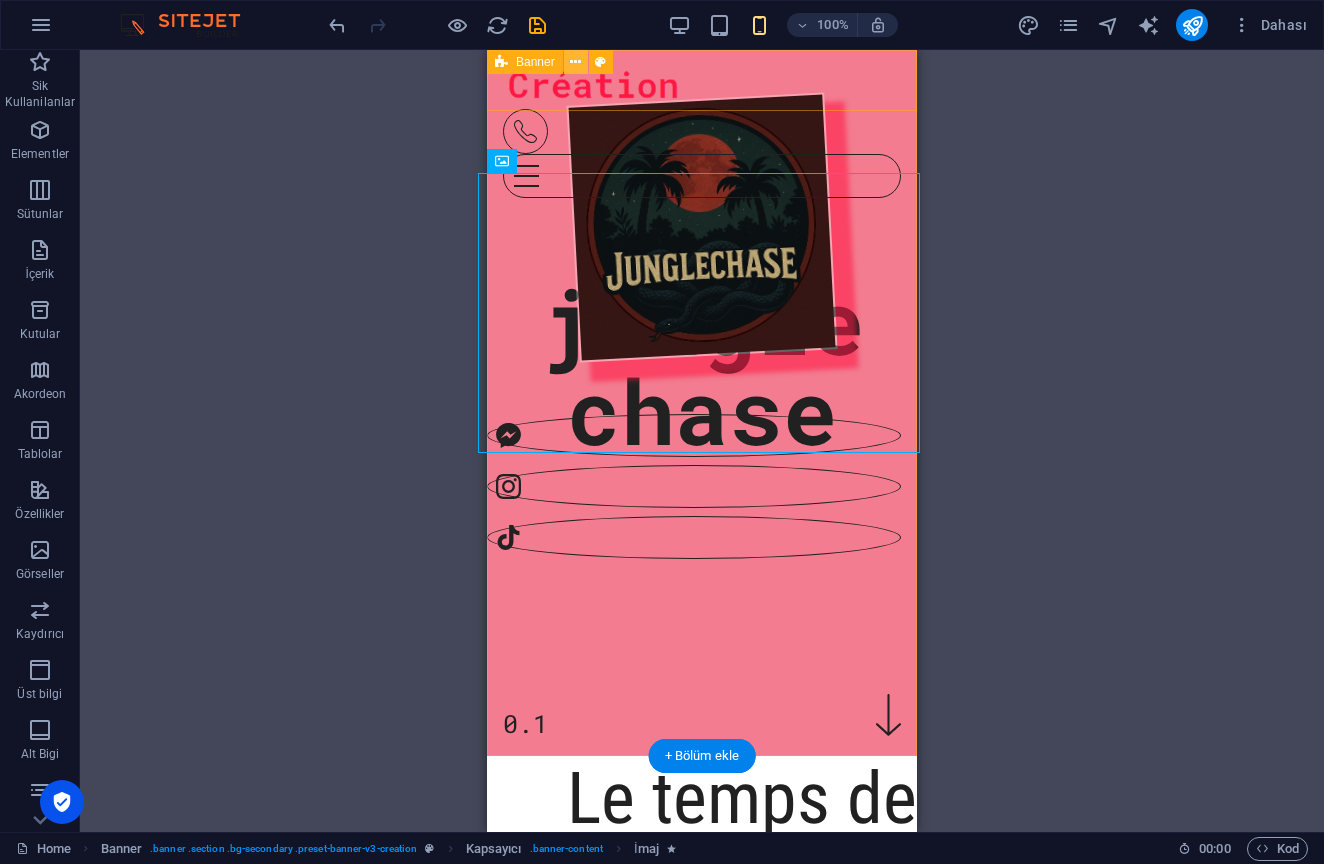 click at bounding box center (575, 62) 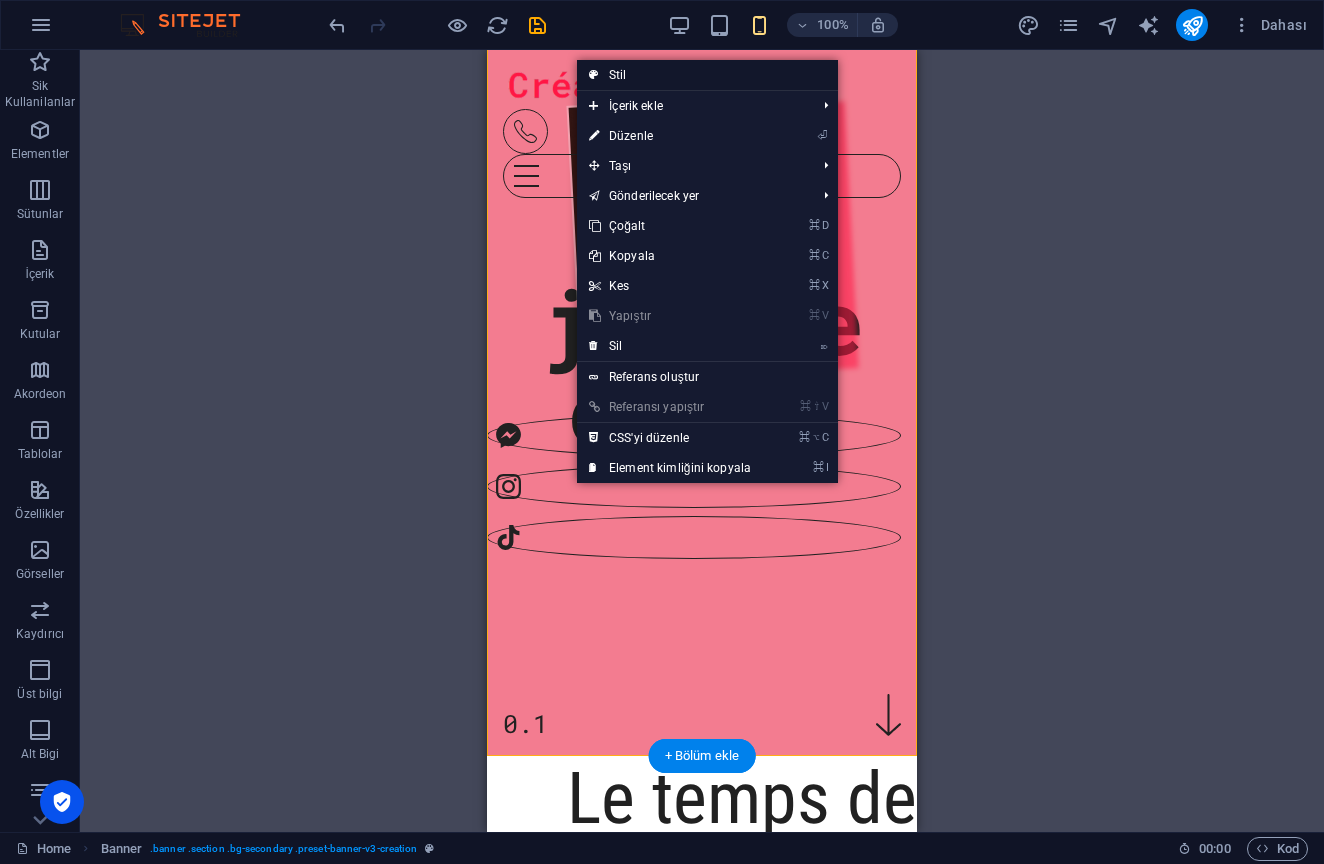 click on "Stil" at bounding box center (707, 75) 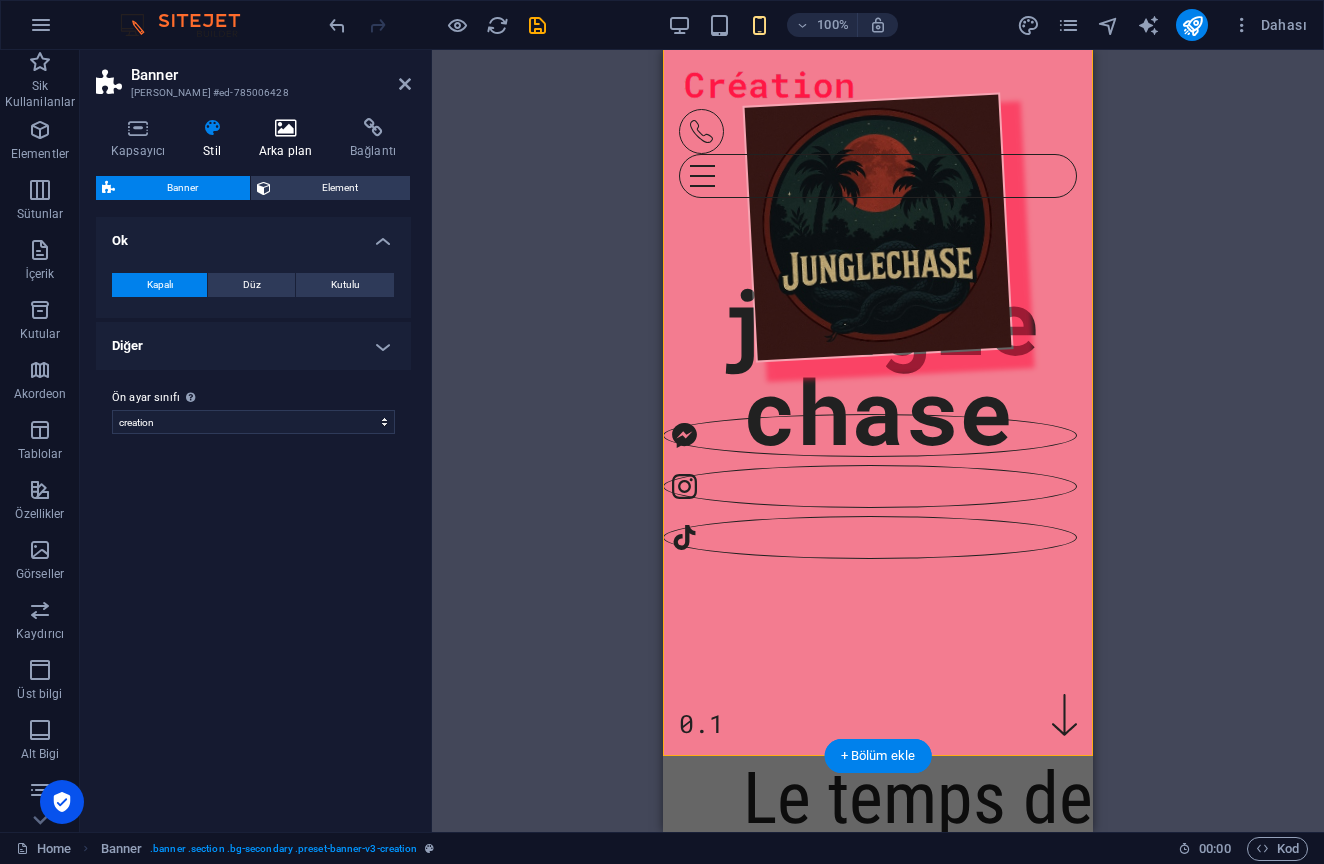 click at bounding box center (285, 128) 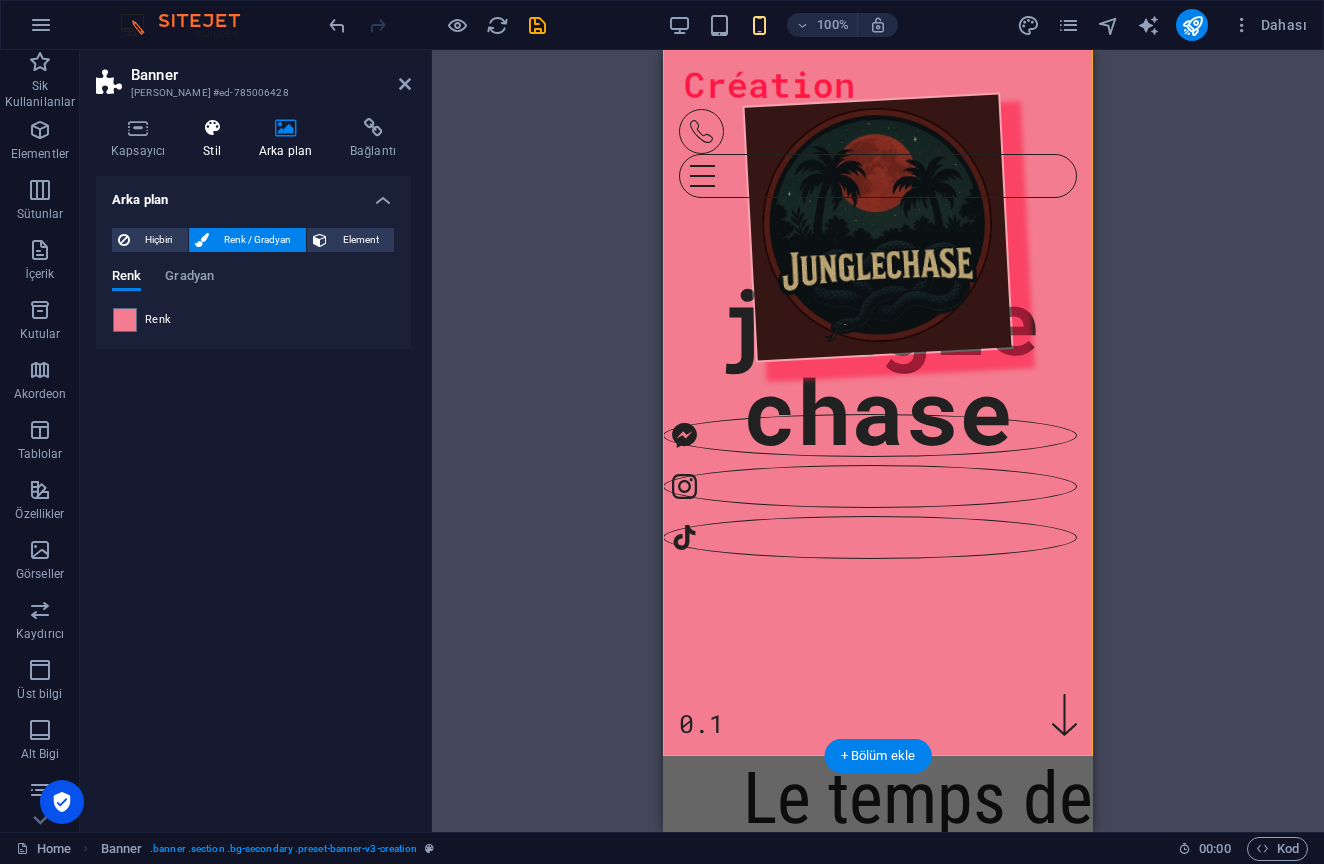 click at bounding box center (212, 128) 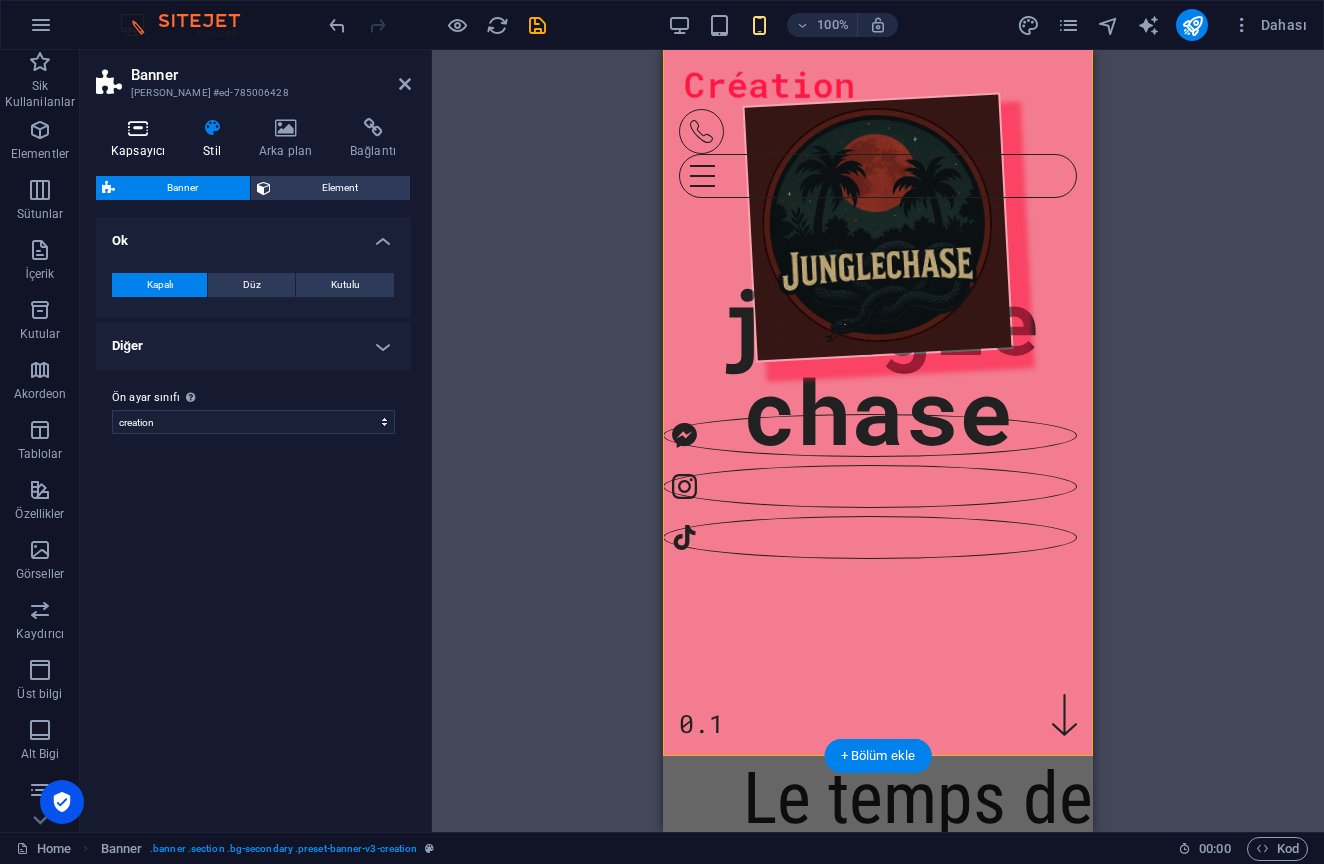 click at bounding box center (138, 128) 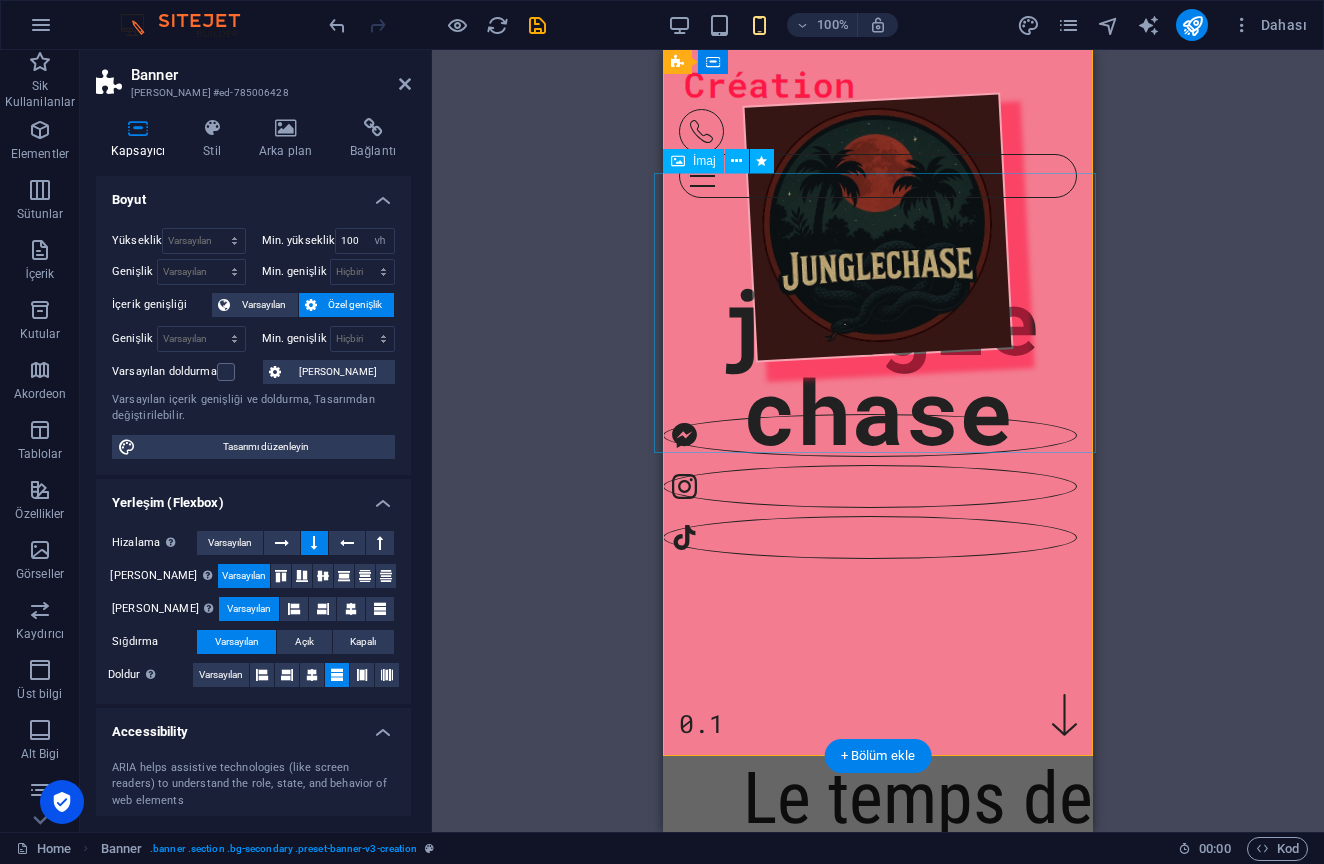 click at bounding box center (878, 227) 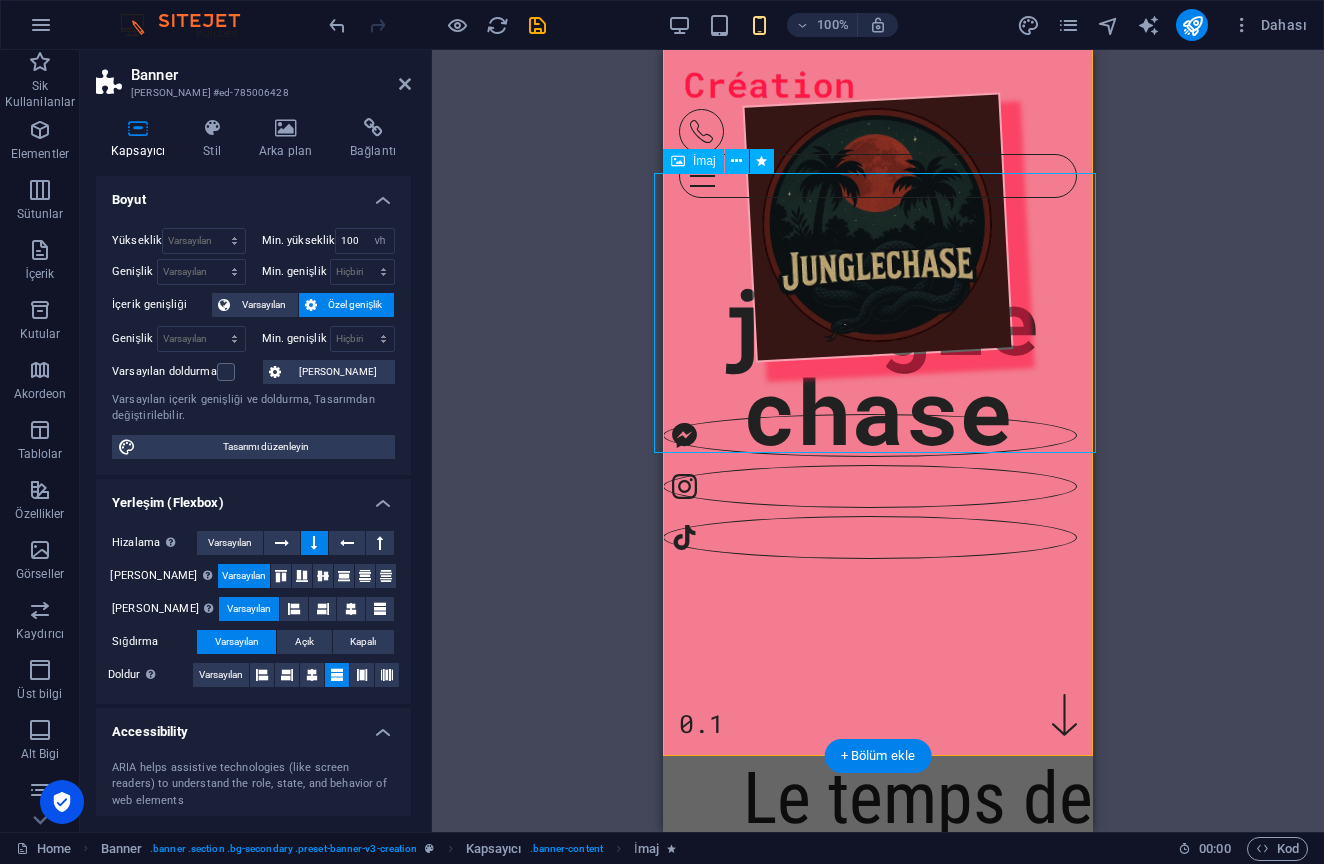 click at bounding box center (878, 227) 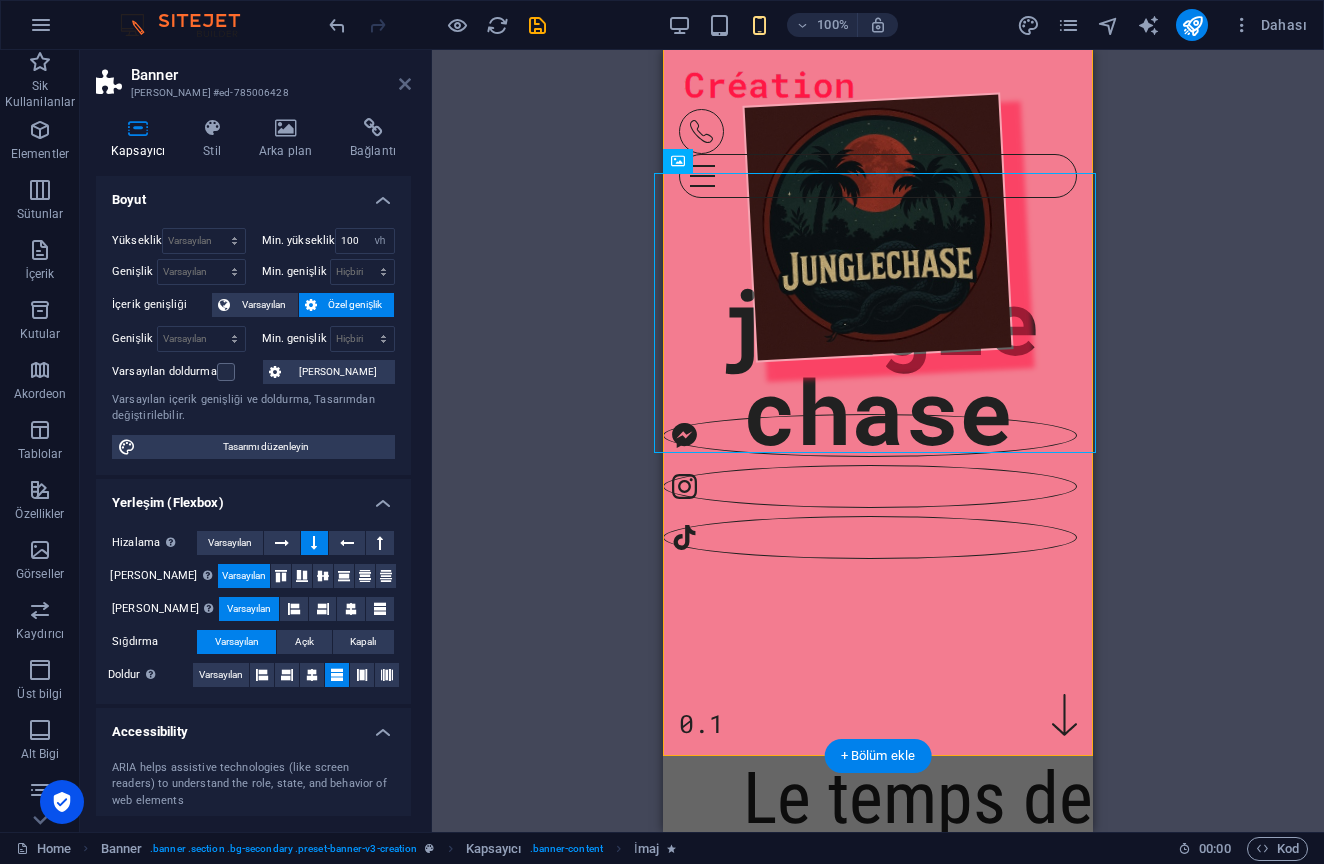 click at bounding box center (405, 84) 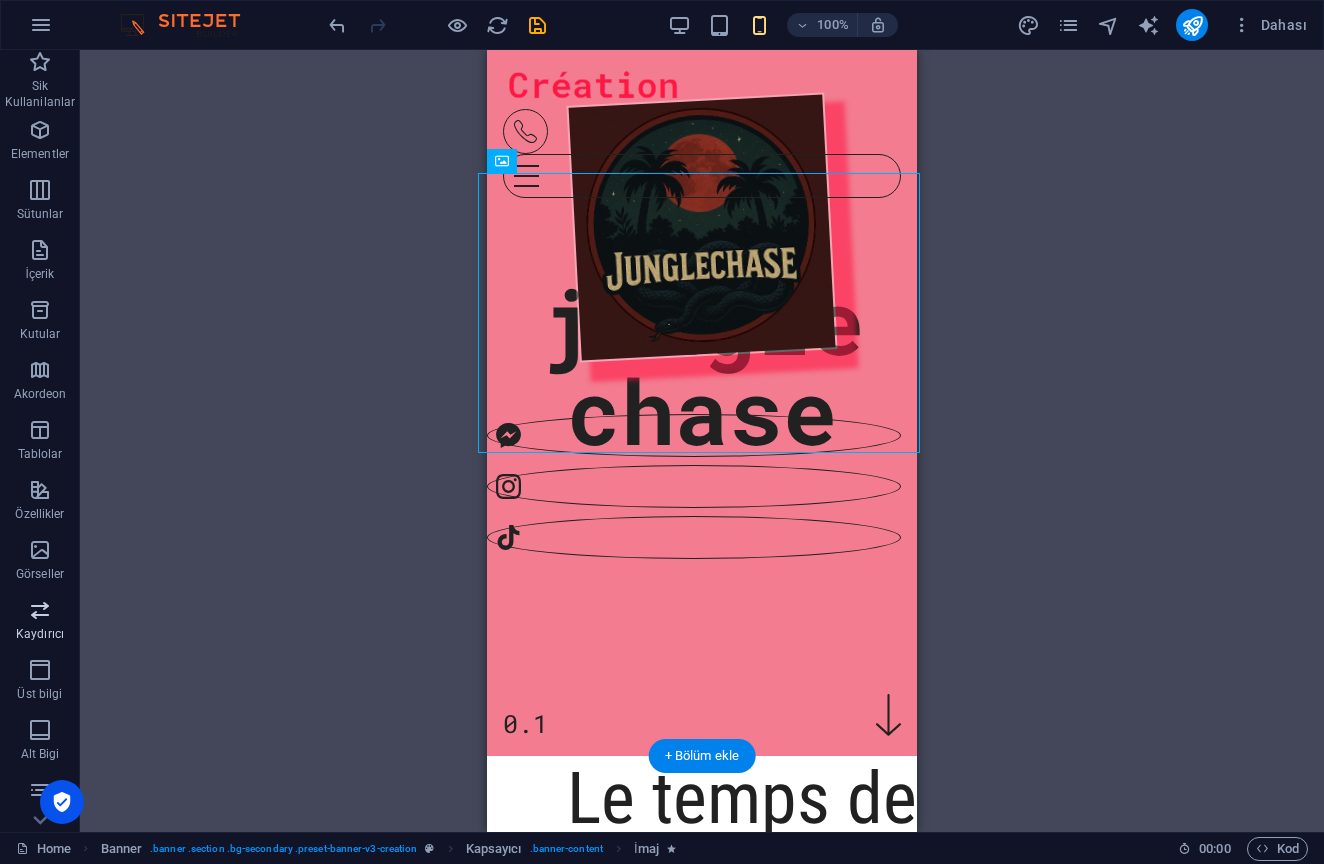 click on "Kaydırıcı" at bounding box center [40, 622] 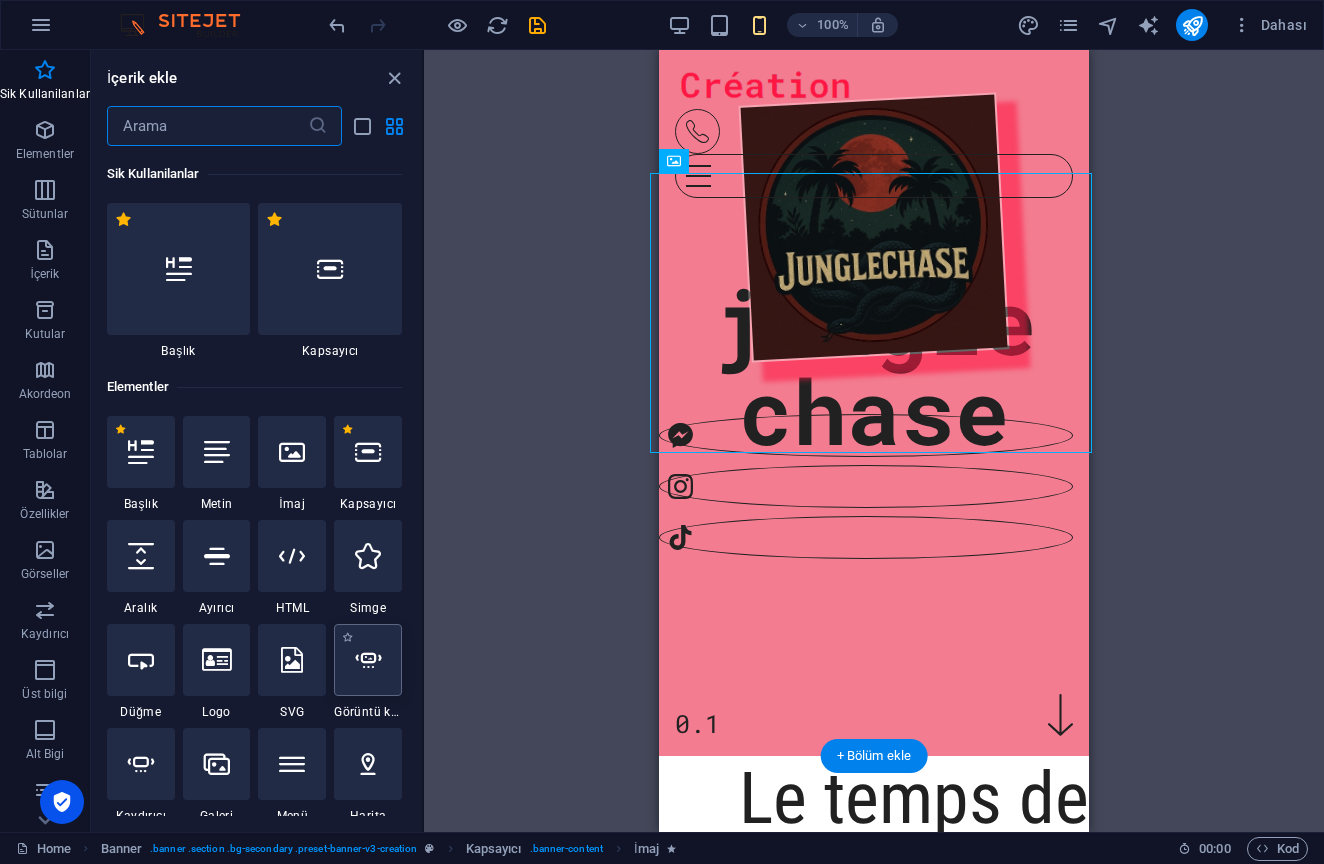 scroll, scrollTop: 0, scrollLeft: 0, axis: both 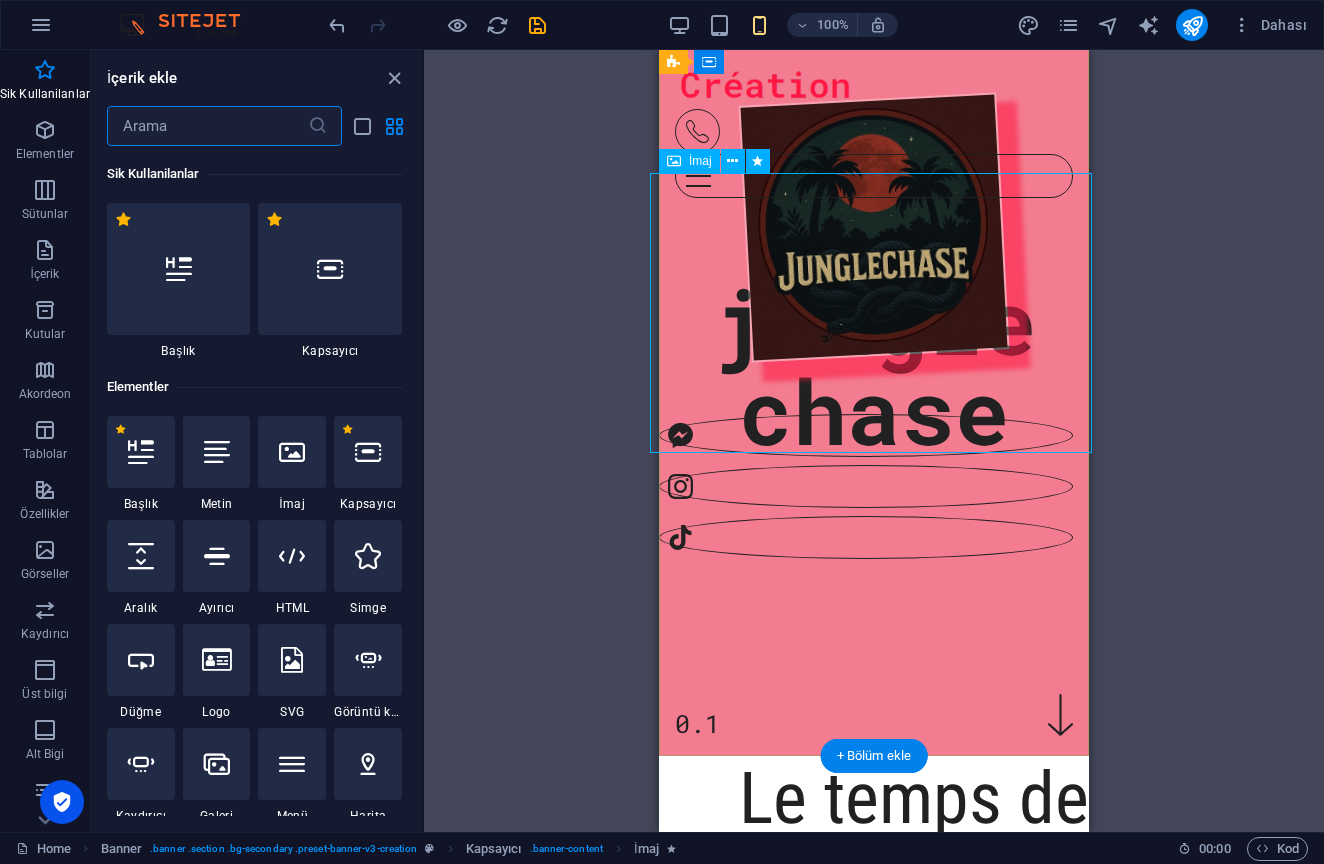 click at bounding box center (874, 227) 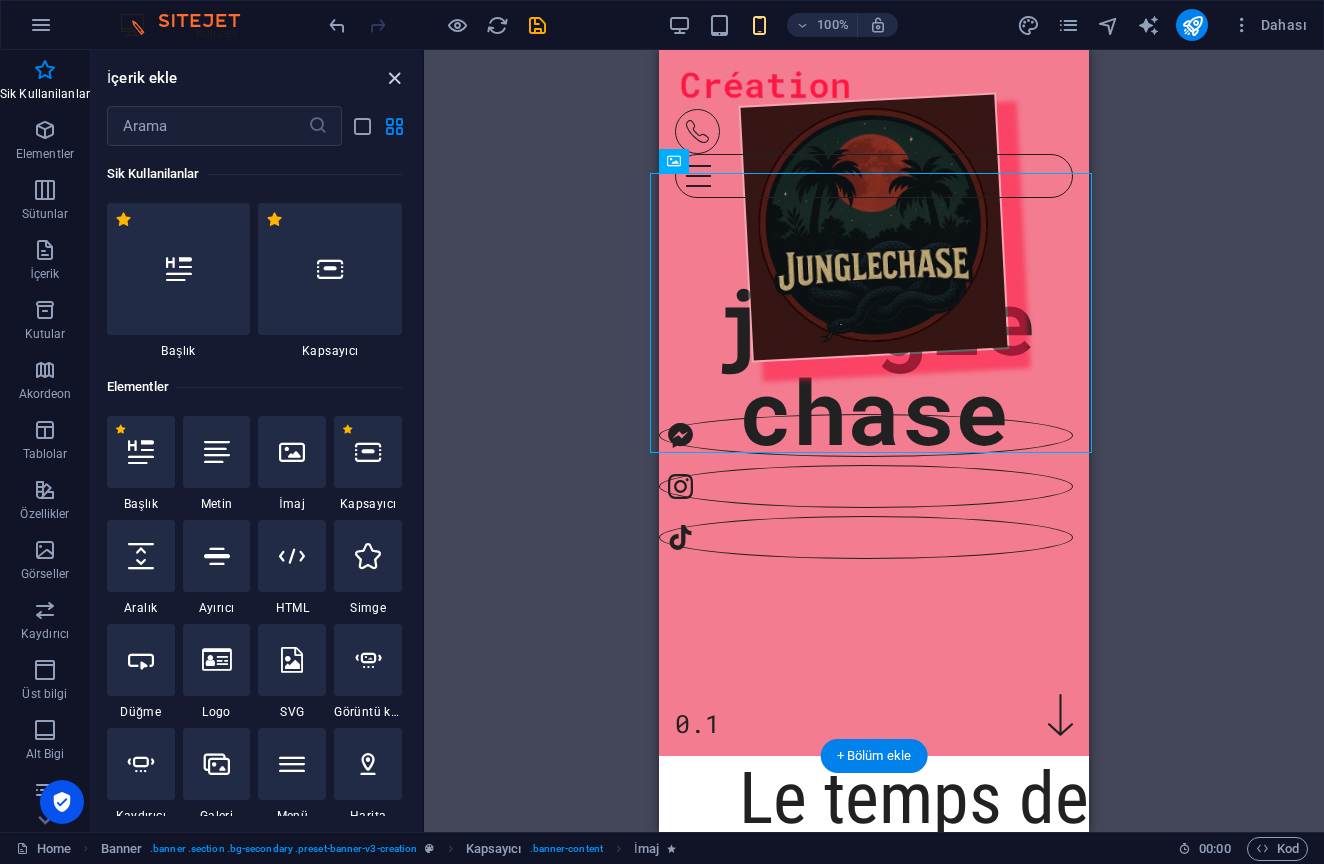 click at bounding box center [394, 78] 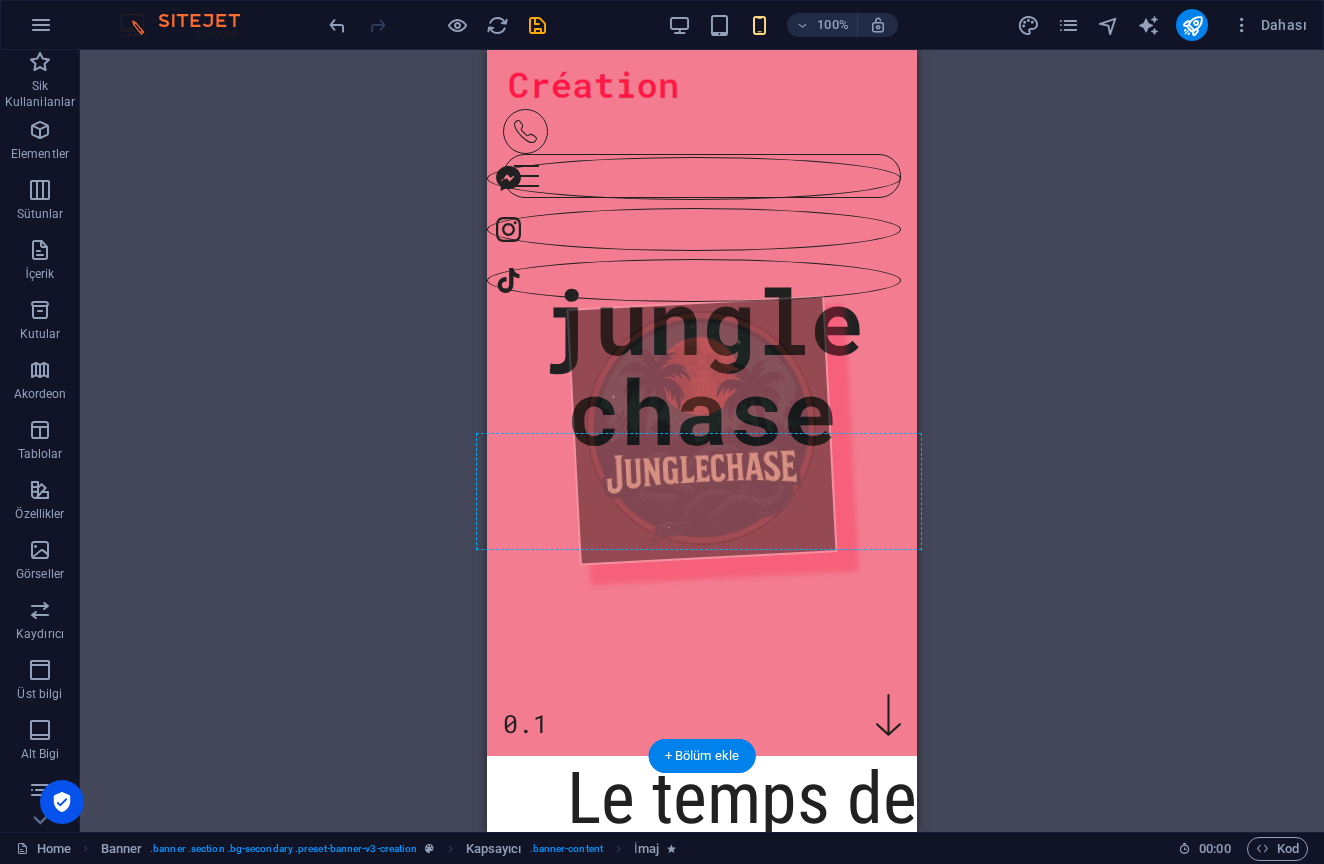 drag, startPoint x: 717, startPoint y: 297, endPoint x: 702, endPoint y: 495, distance: 198.56737 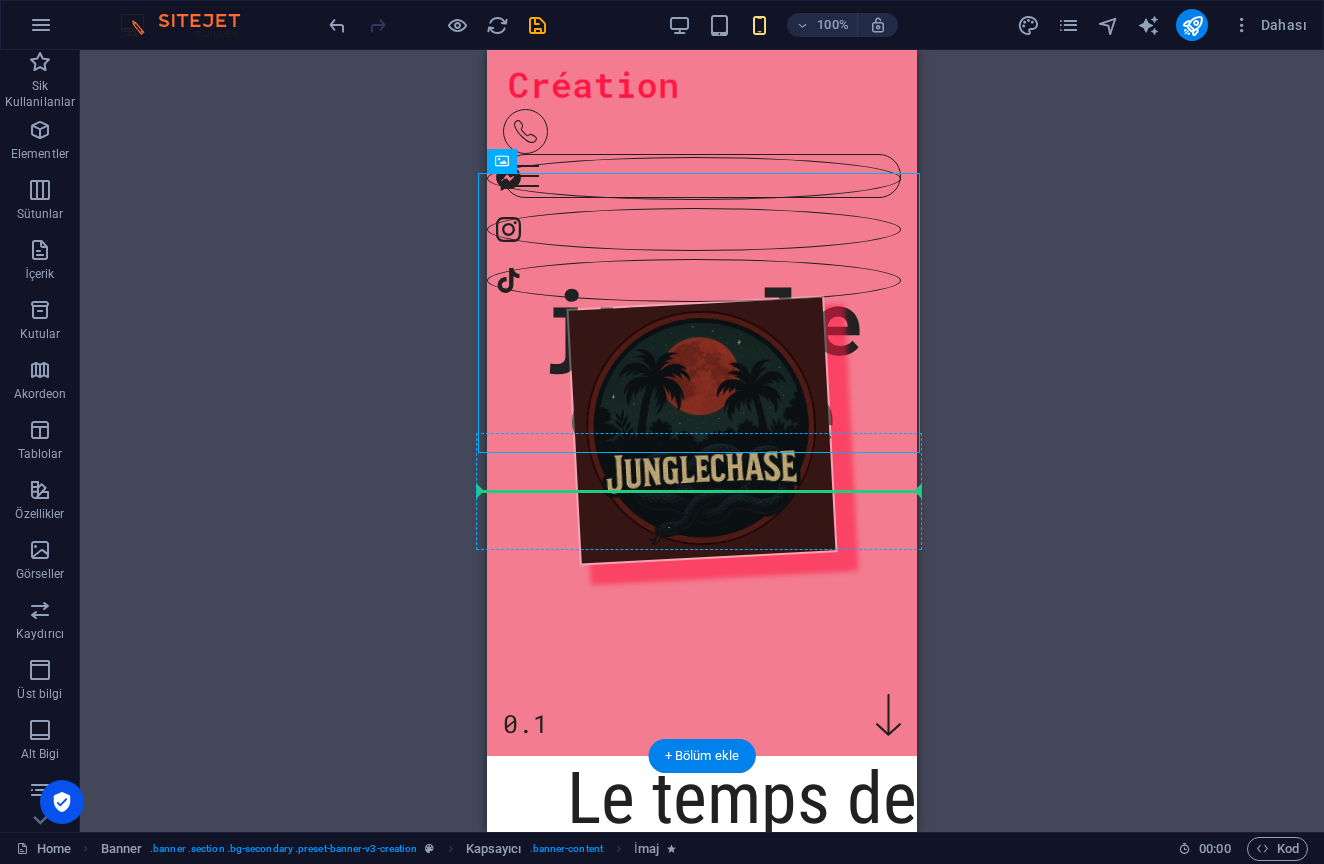 drag, startPoint x: 698, startPoint y: 314, endPoint x: 697, endPoint y: 488, distance: 174.00287 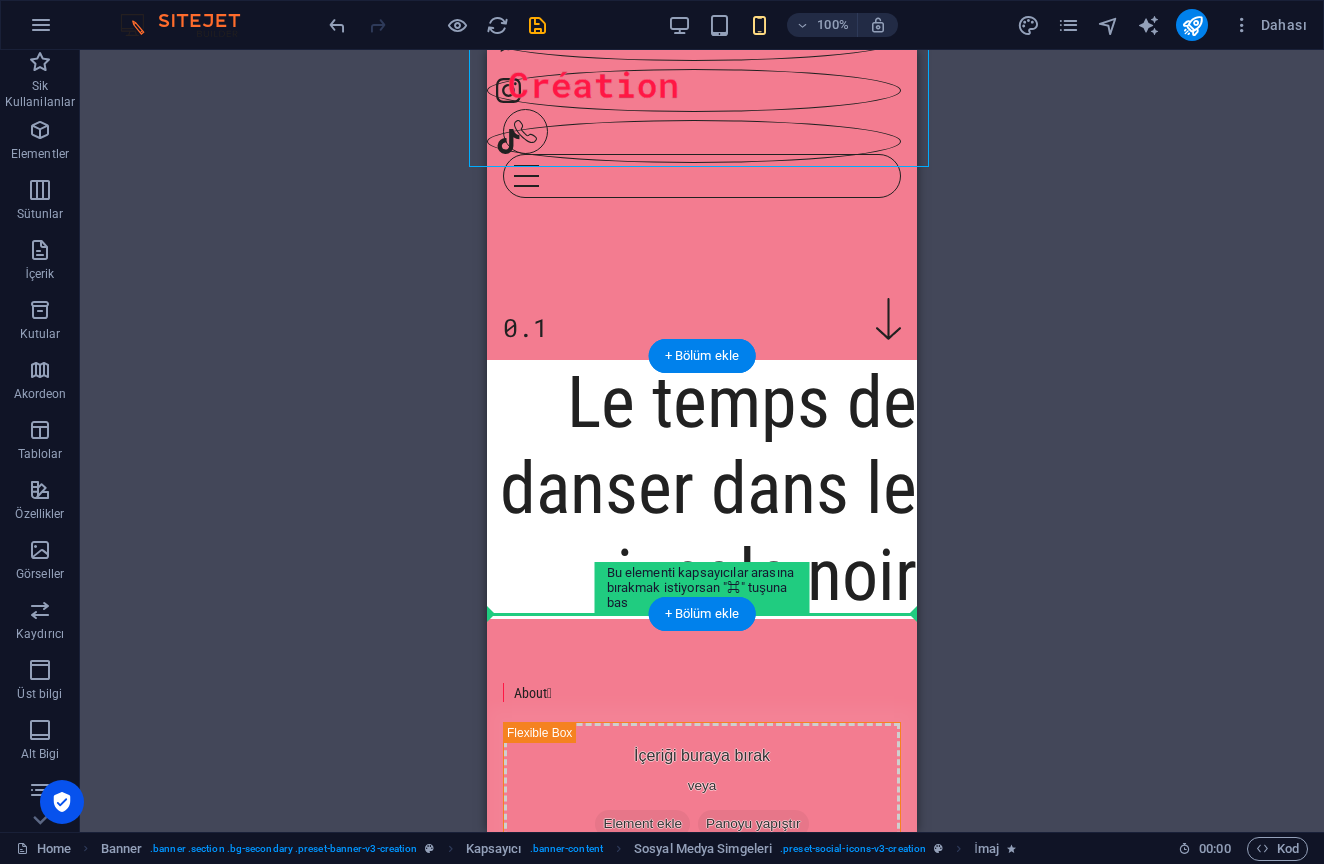 scroll, scrollTop: 476, scrollLeft: 0, axis: vertical 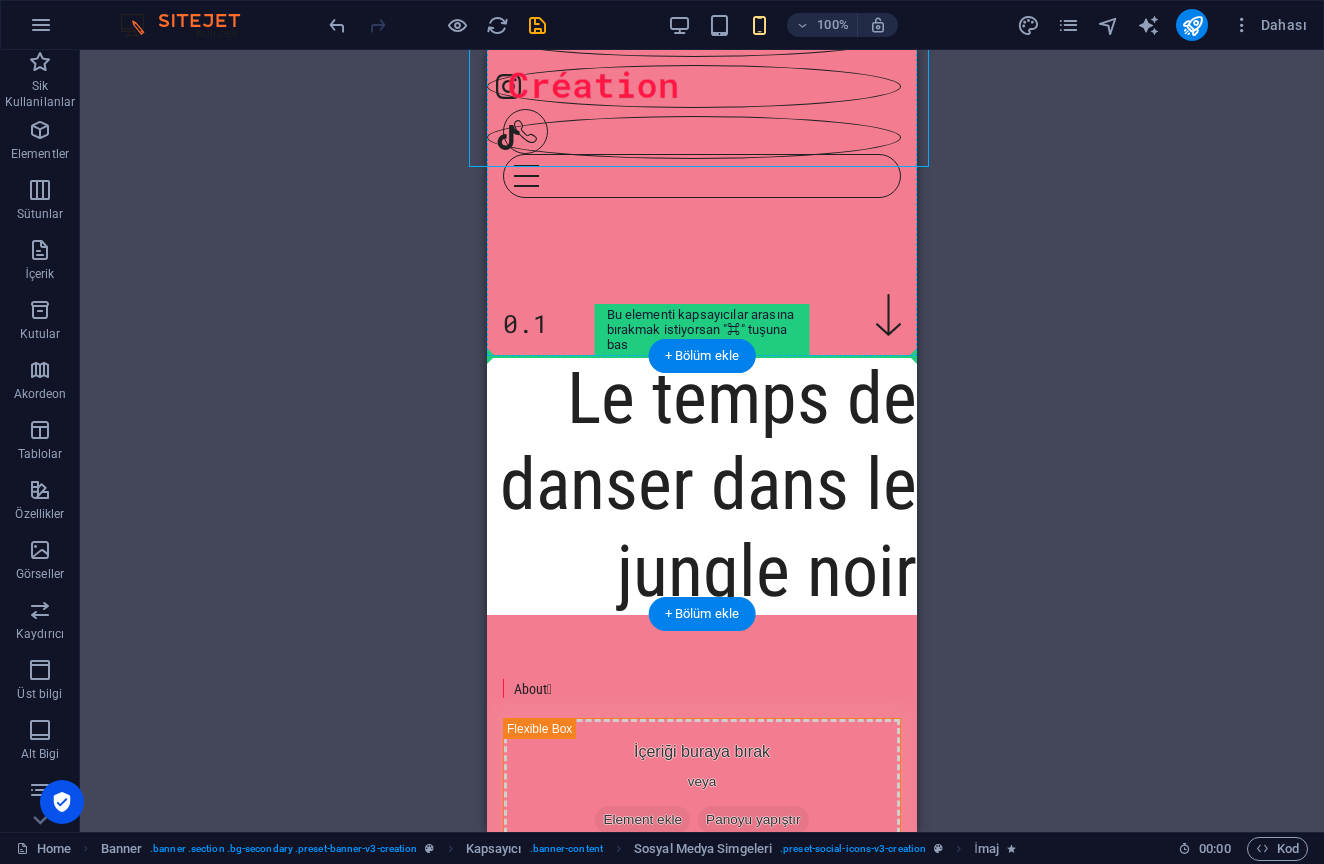 drag, startPoint x: 701, startPoint y: 414, endPoint x: 724, endPoint y: 279, distance: 136.94525 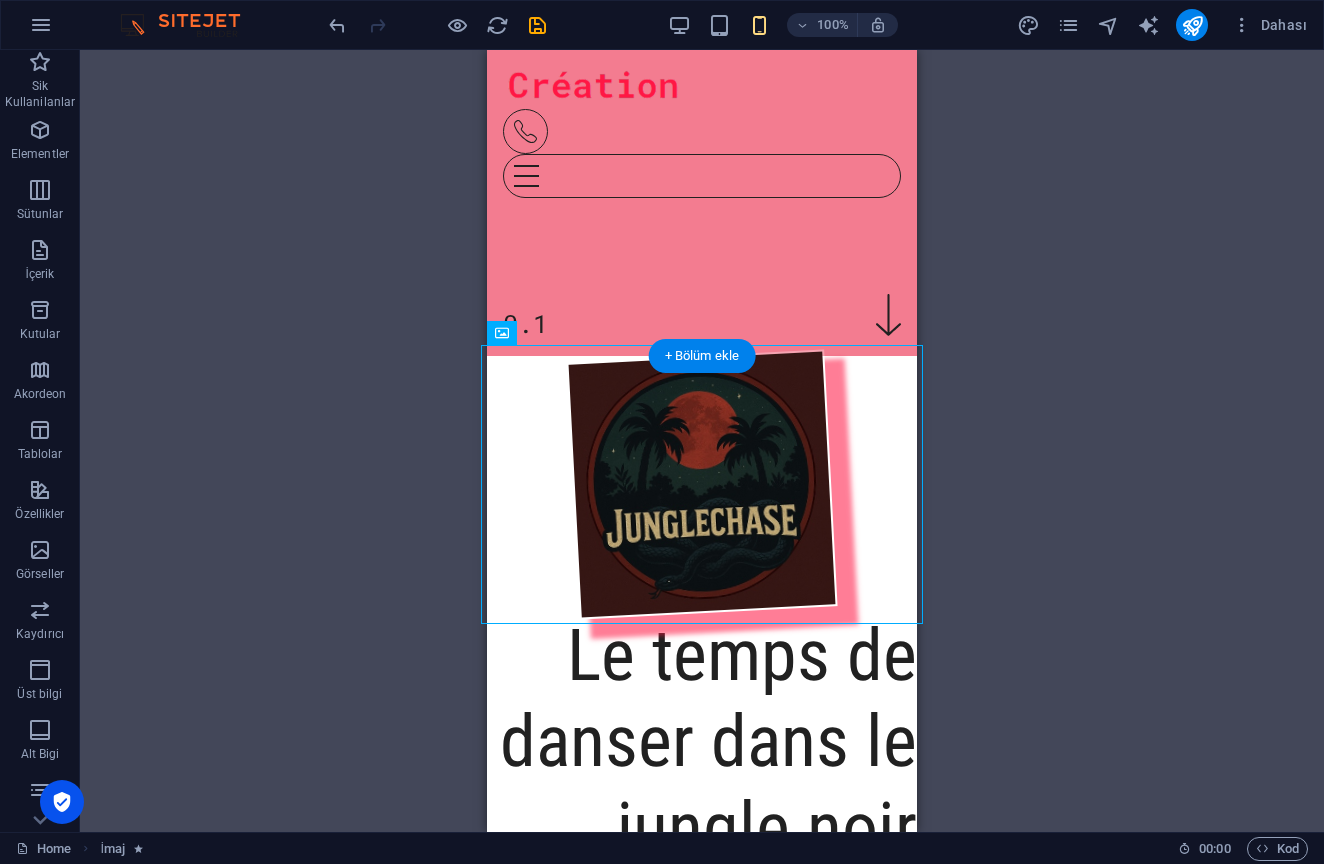 click on "Mevcut içeriği değiştirmek için buraya sürükleyin. Yeni bir element oluşturmak istiyorsanız “Ctrl” tuşuna basın.
H1   Banner   Banner   Kapsayıcı   İmaj   Menü Çubuğu   Menü   Menü   İmaj   Sosyal Medya Simgeleri   Aralık   Sosyal Medya Simgeleri   Simge   Eşit Olmayan Sütunlar   Metin   Kapsayıcı   Kapsayıcı   Kapsayıcı   Eşit Olmayan Sütunlar   Kapsayıcı   H2 + + Bölüm ekle   Simge   Simge   Simge   Kapsayıcı   Yer Tutucu   Kapsayıcı   Metin   Sütun Kılavuzu   Alt Bilgi Skadi + Bölüm ekle + Bölüm ekle" at bounding box center (702, 441) 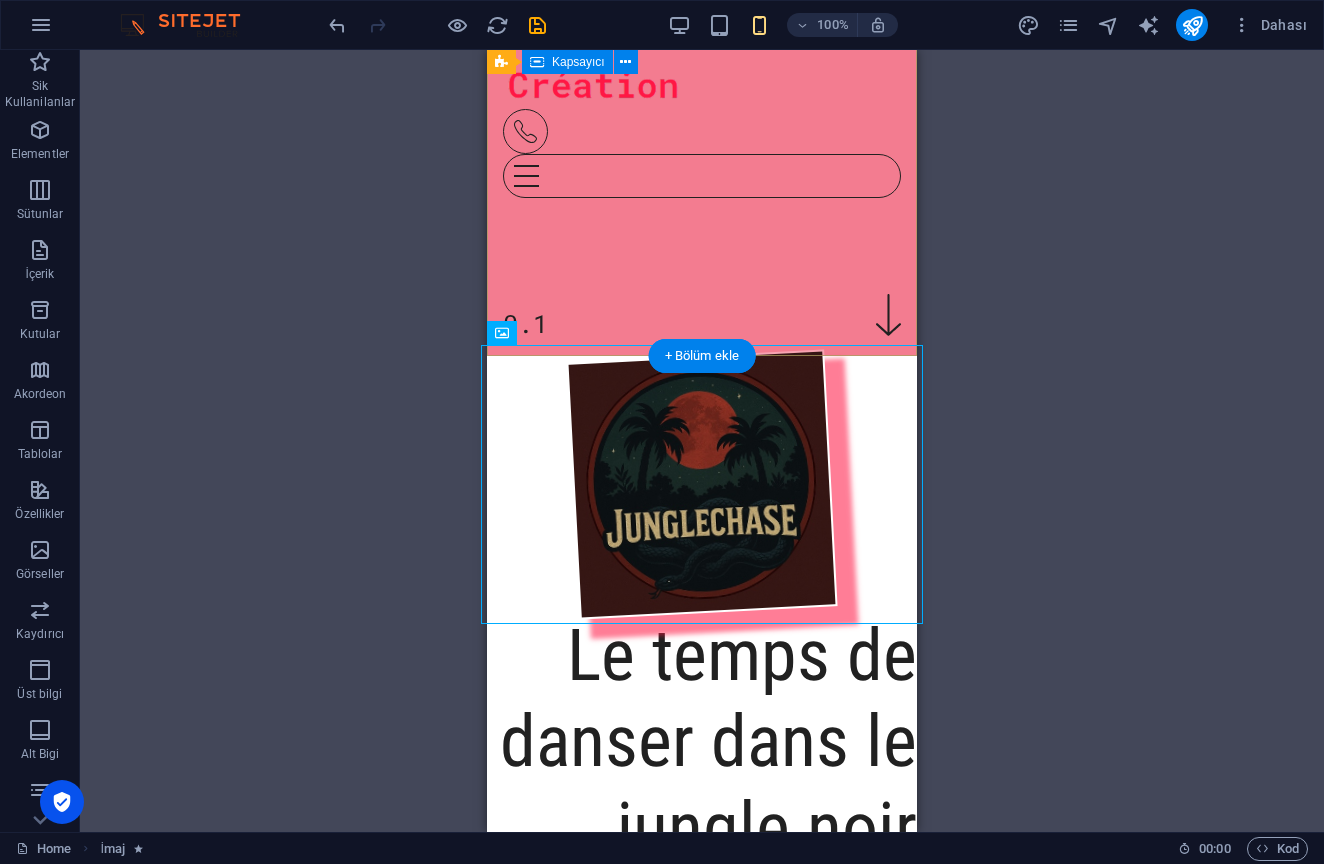 click on "jungle chase 0.1" at bounding box center (702, -198) 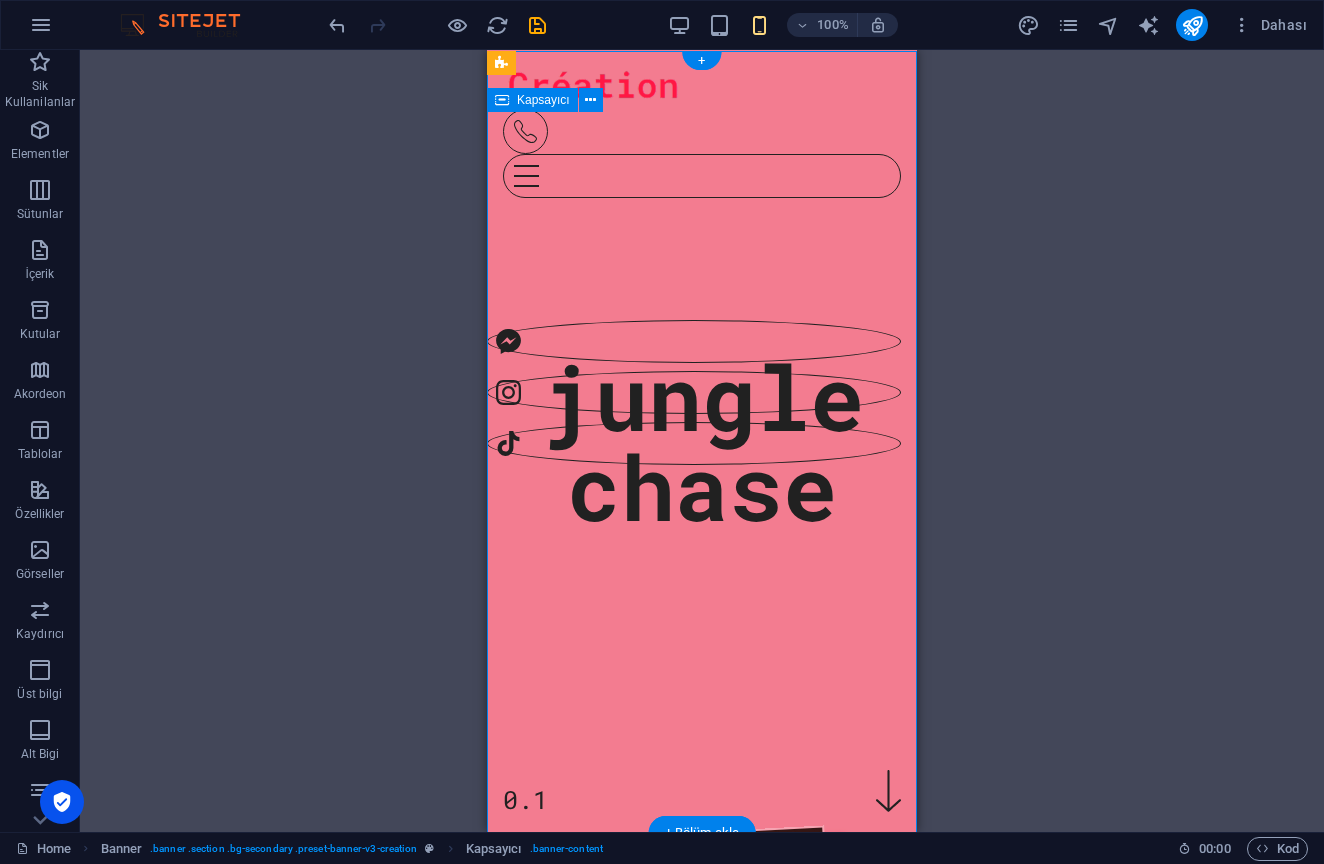 scroll, scrollTop: 0, scrollLeft: 0, axis: both 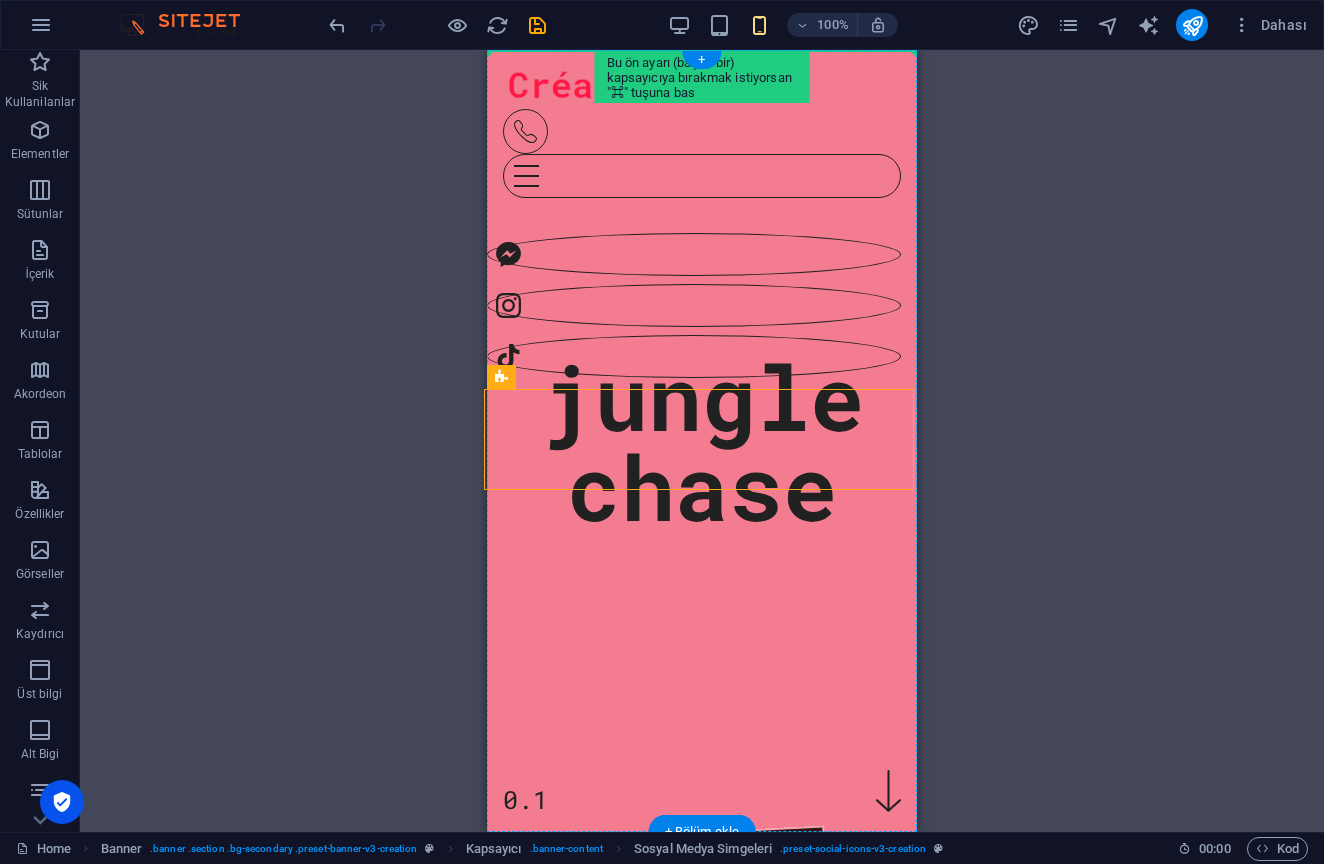 drag, startPoint x: 670, startPoint y: 465, endPoint x: 691, endPoint y: 275, distance: 191.157 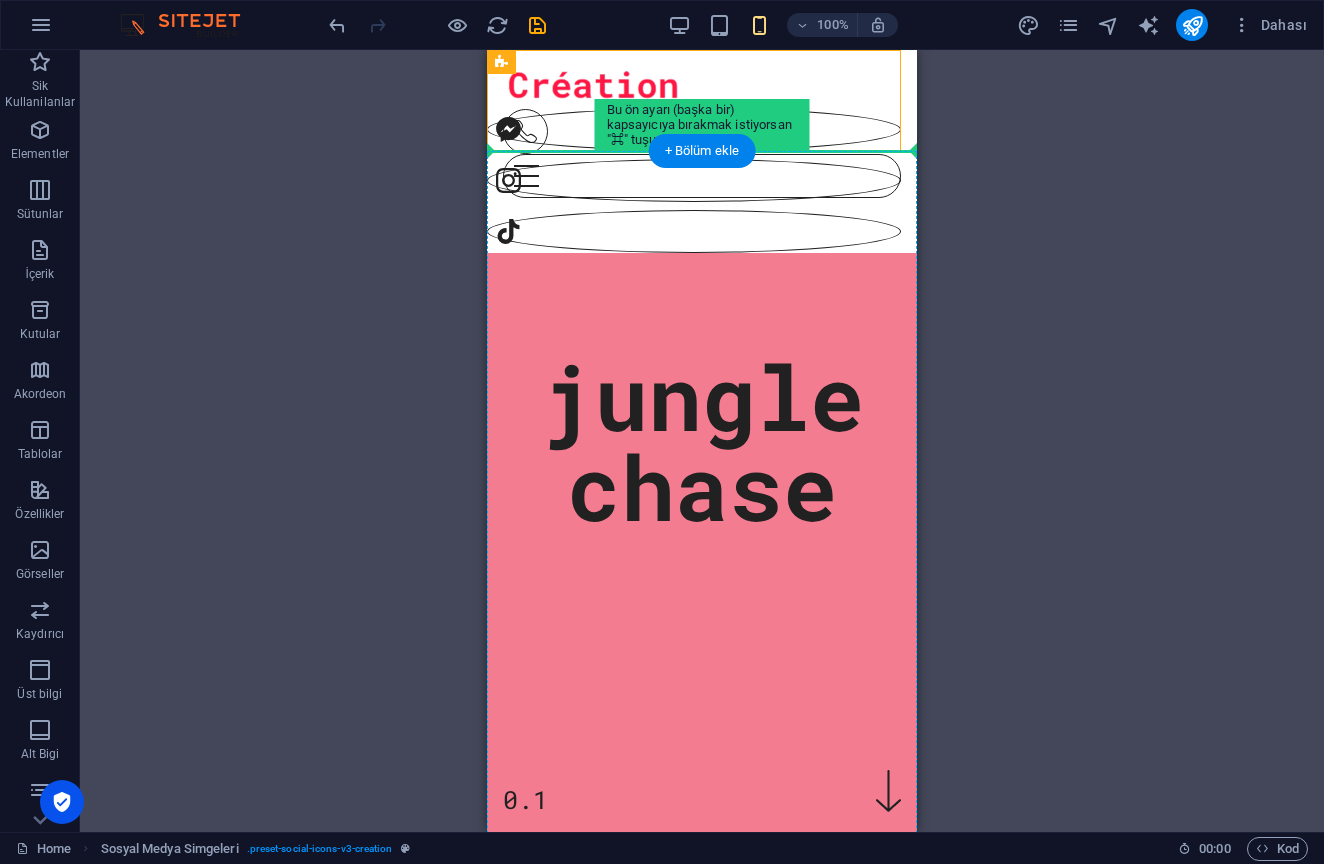 drag, startPoint x: 799, startPoint y: 139, endPoint x: 799, endPoint y: 250, distance: 111 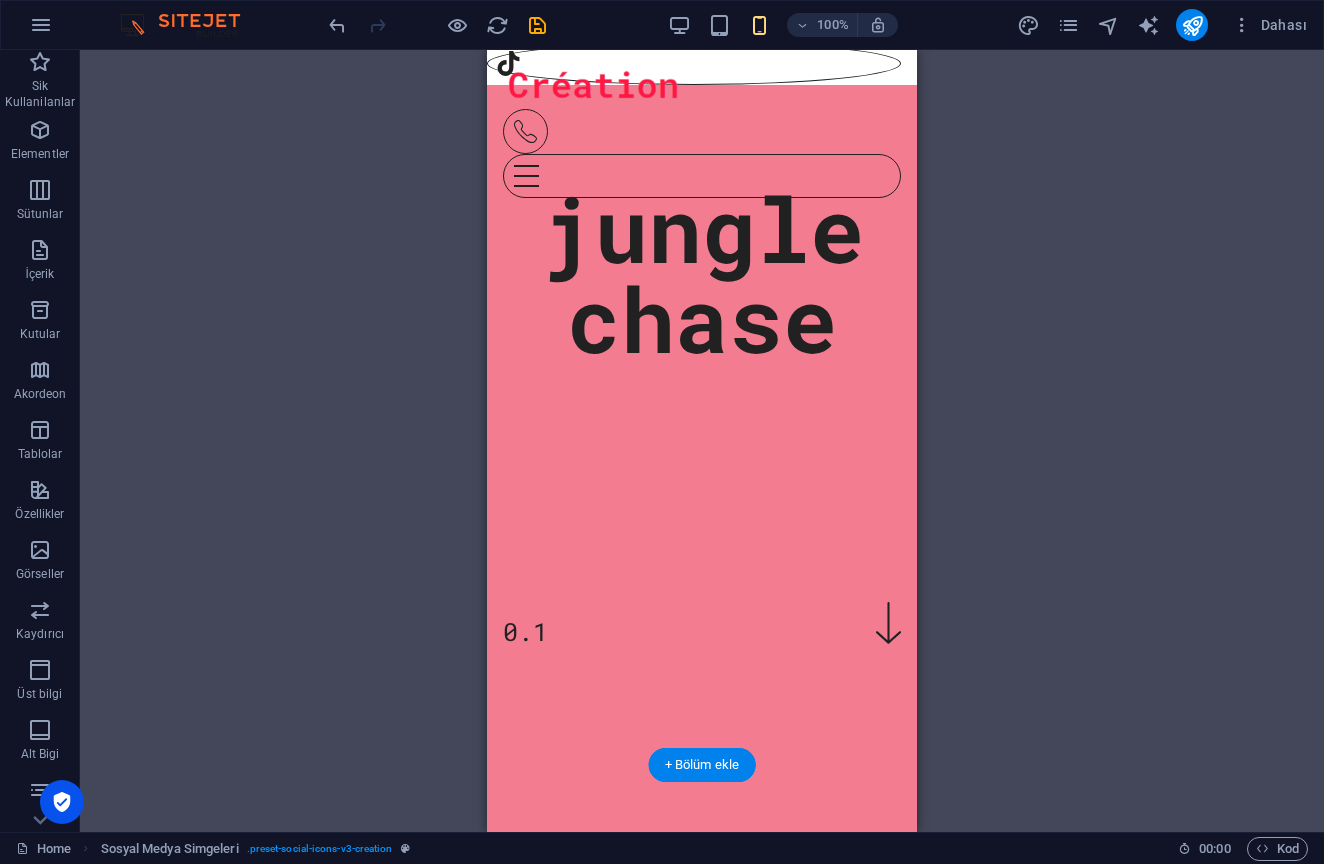 click on "jungle chase 0.1" at bounding box center [702, 211] 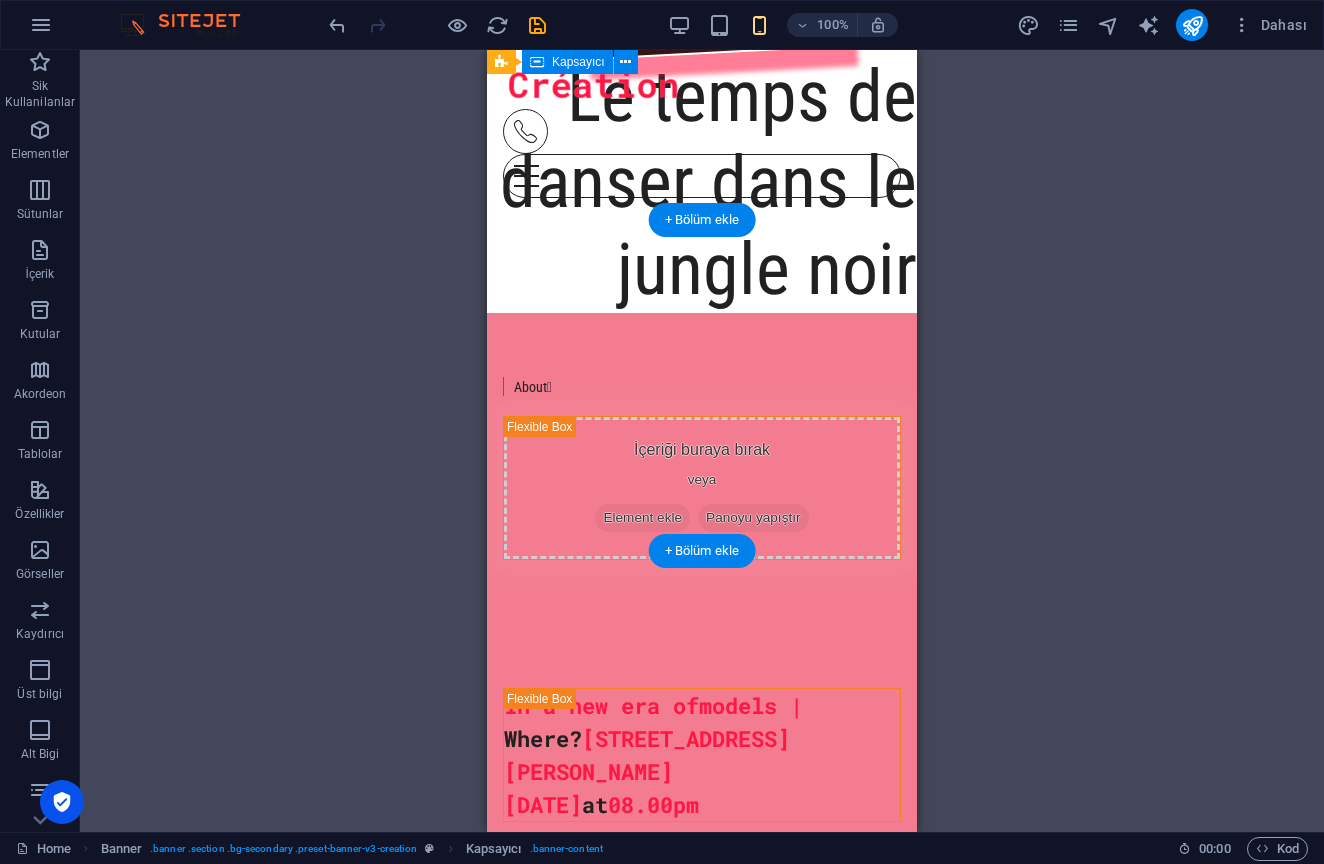 scroll, scrollTop: 1243, scrollLeft: 0, axis: vertical 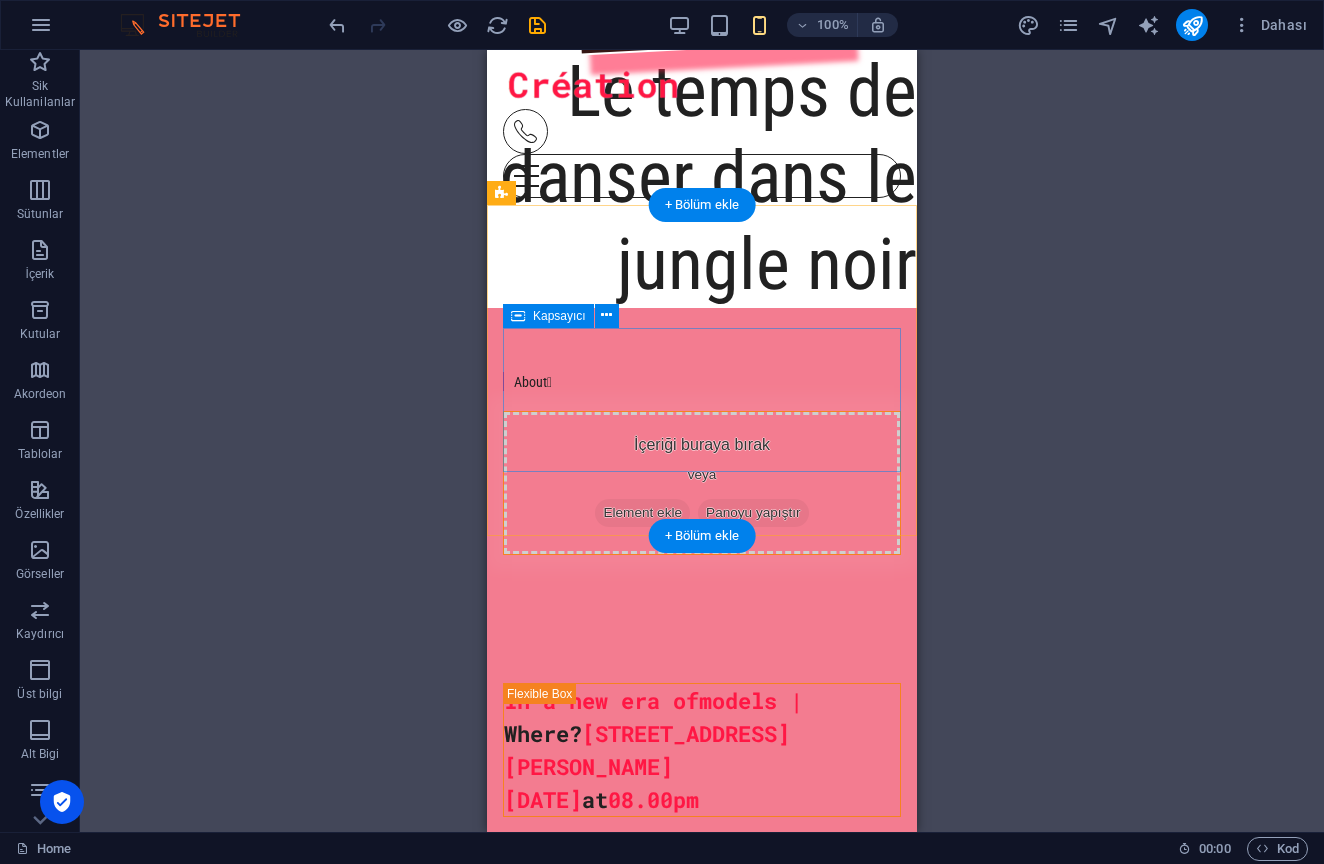 click on "İçeriği buraya bırak veya  Element ekle  Panoyu yapıştır" at bounding box center [702, 483] 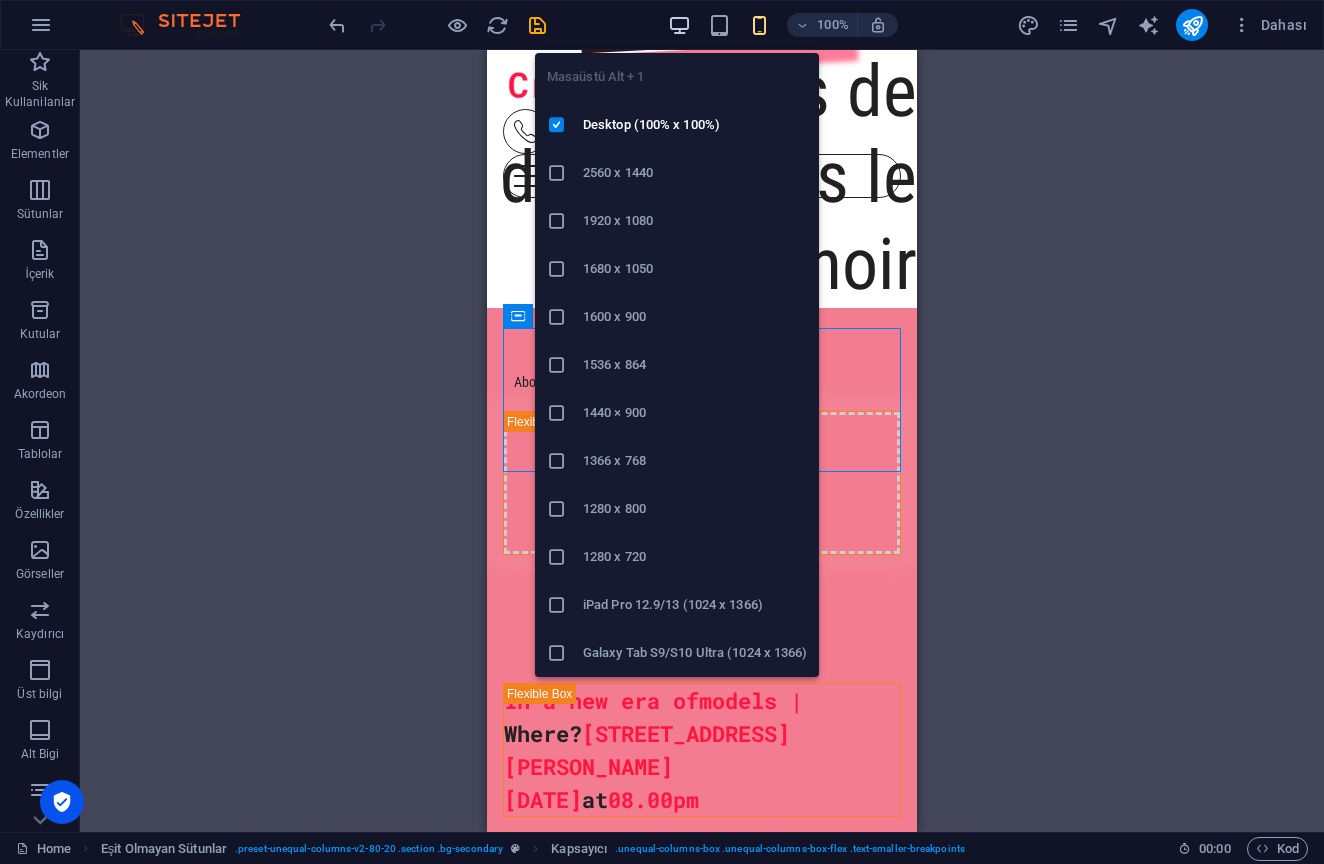 click at bounding box center (679, 25) 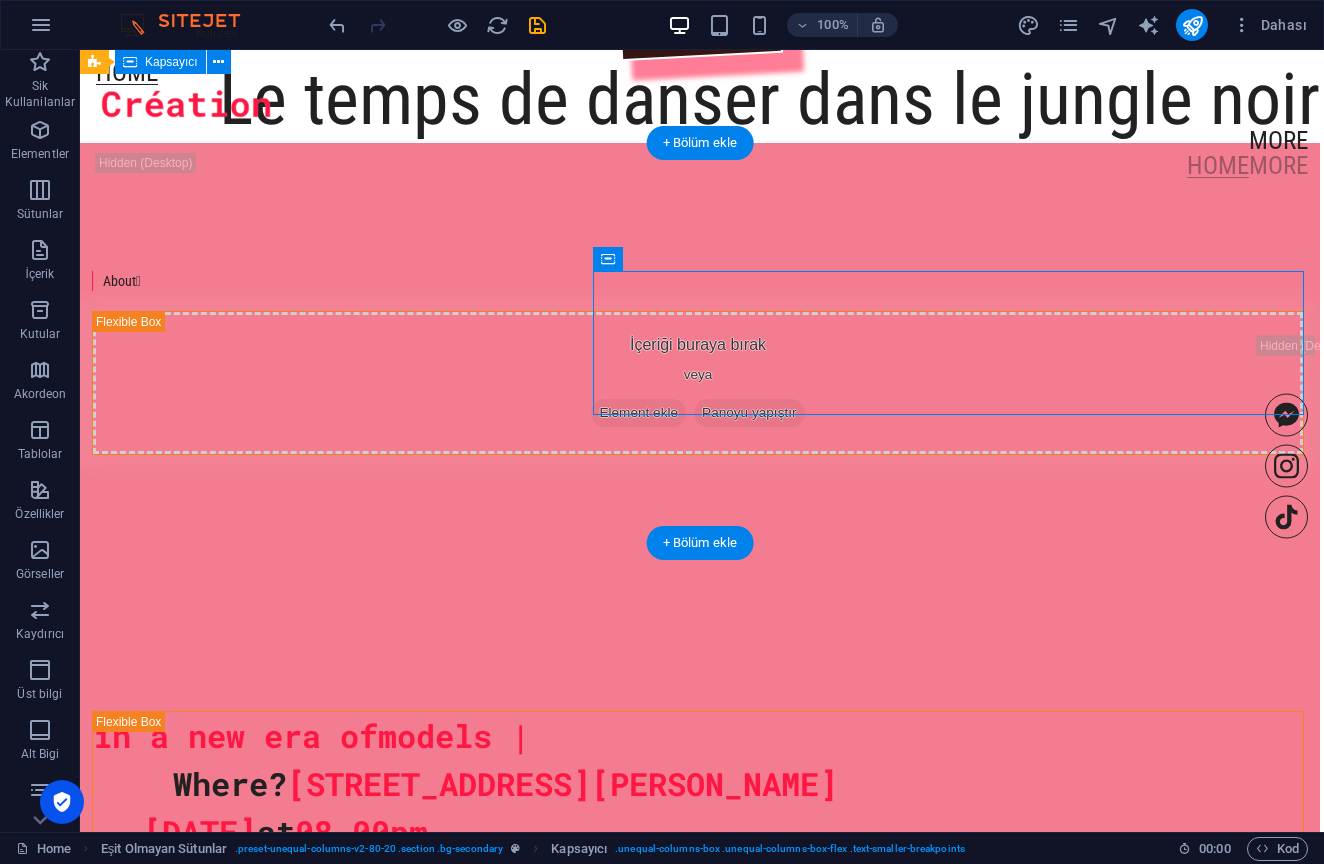 scroll, scrollTop: 936, scrollLeft: 3, axis: both 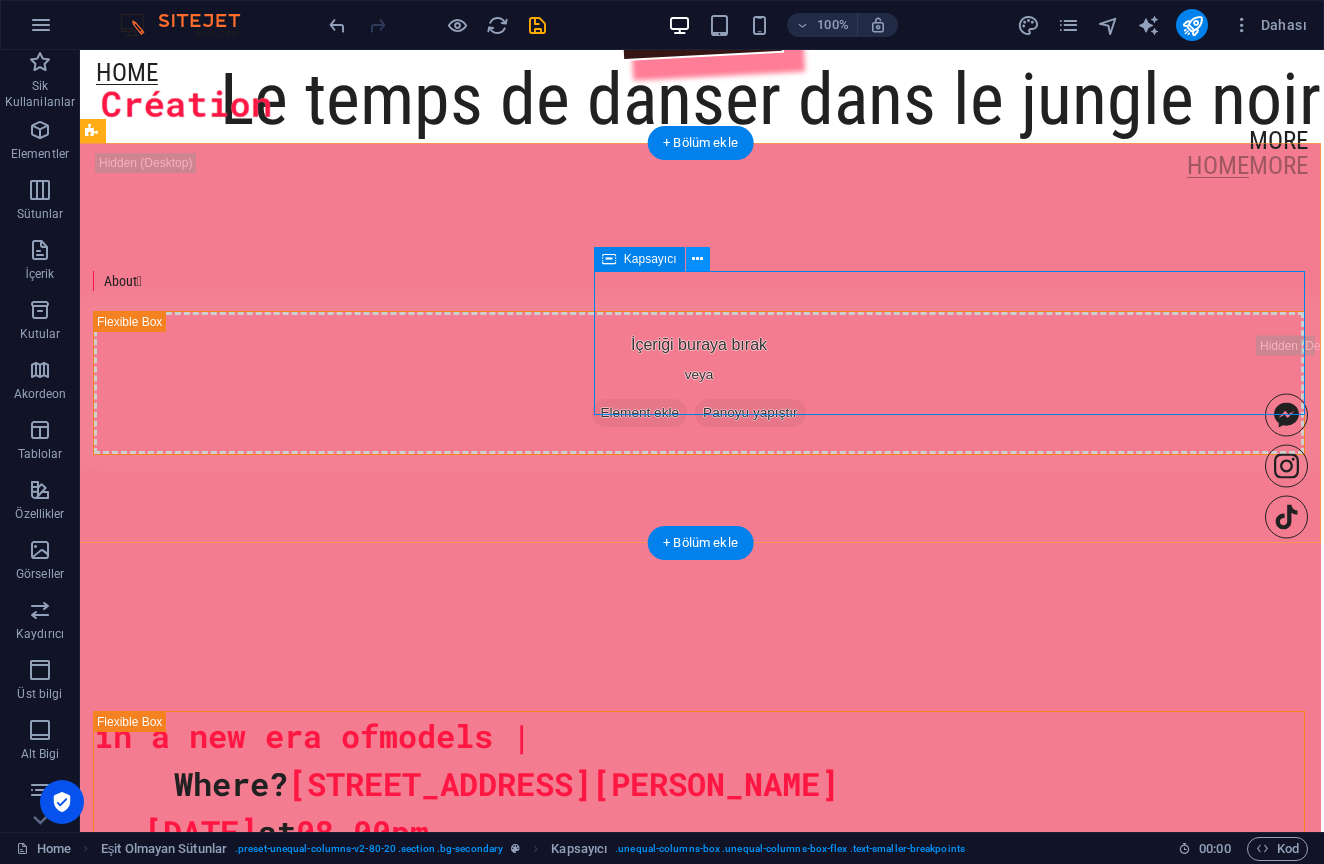 click at bounding box center [697, 259] 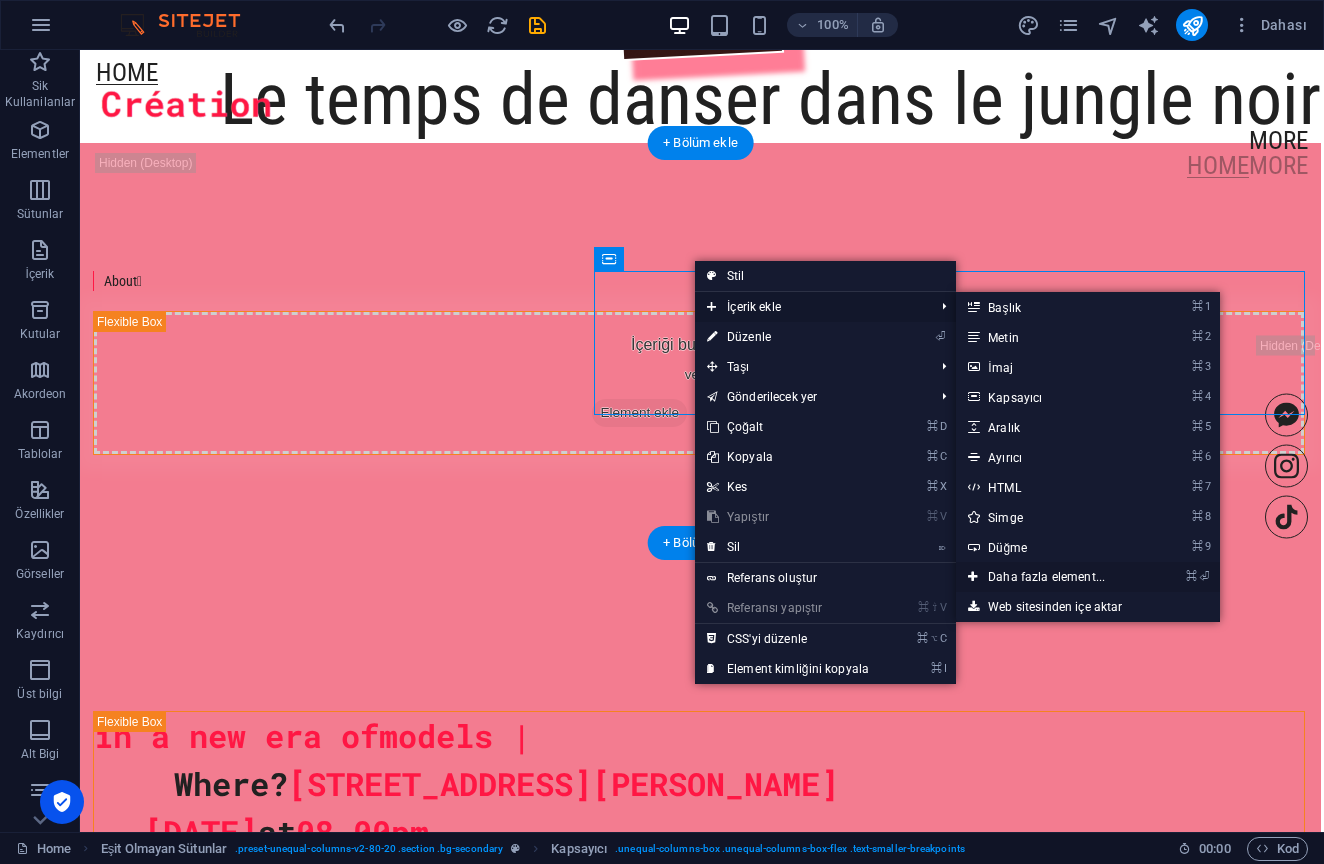 click on "⌘ ⏎  Daha fazla element..." at bounding box center (1050, 577) 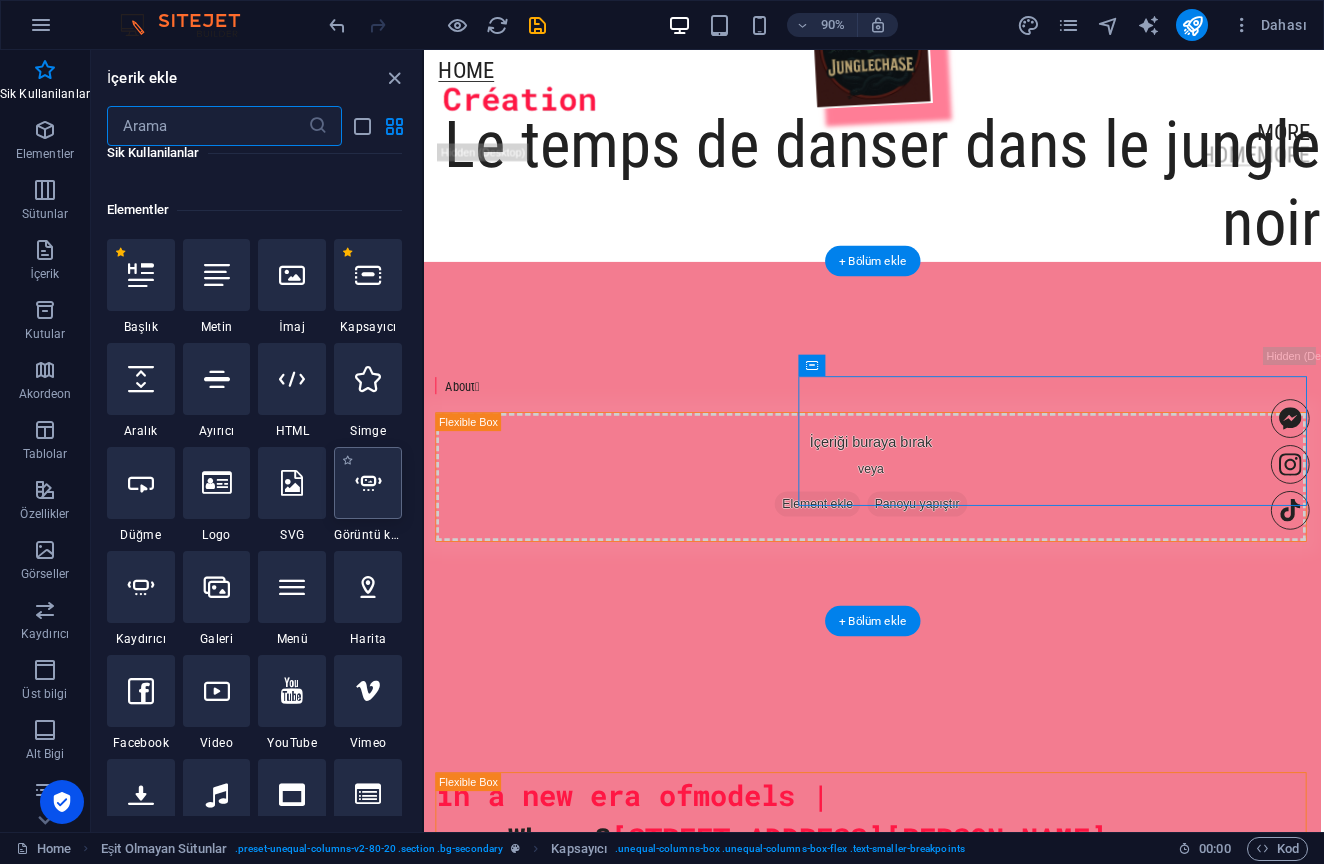scroll, scrollTop: 175, scrollLeft: 0, axis: vertical 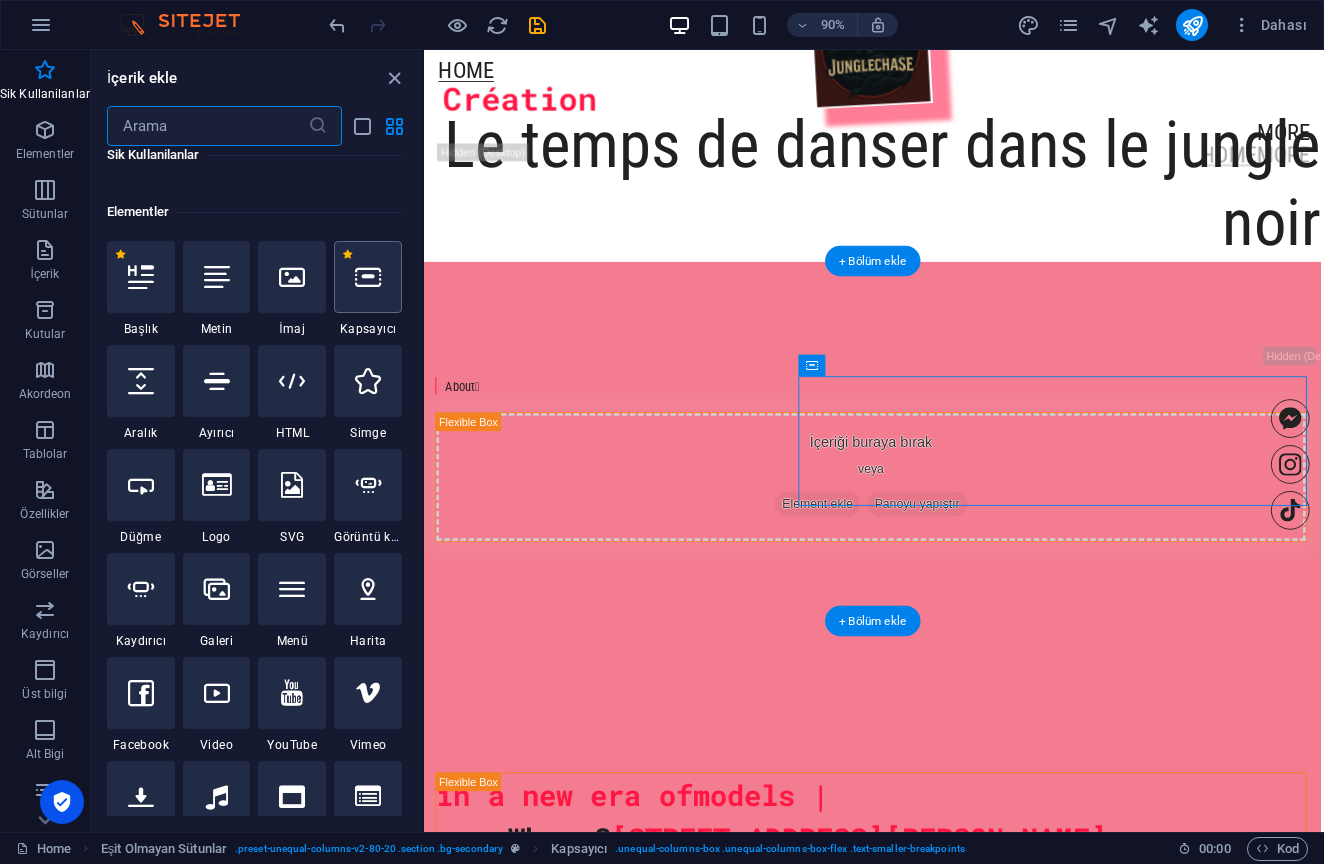 click at bounding box center (368, 277) 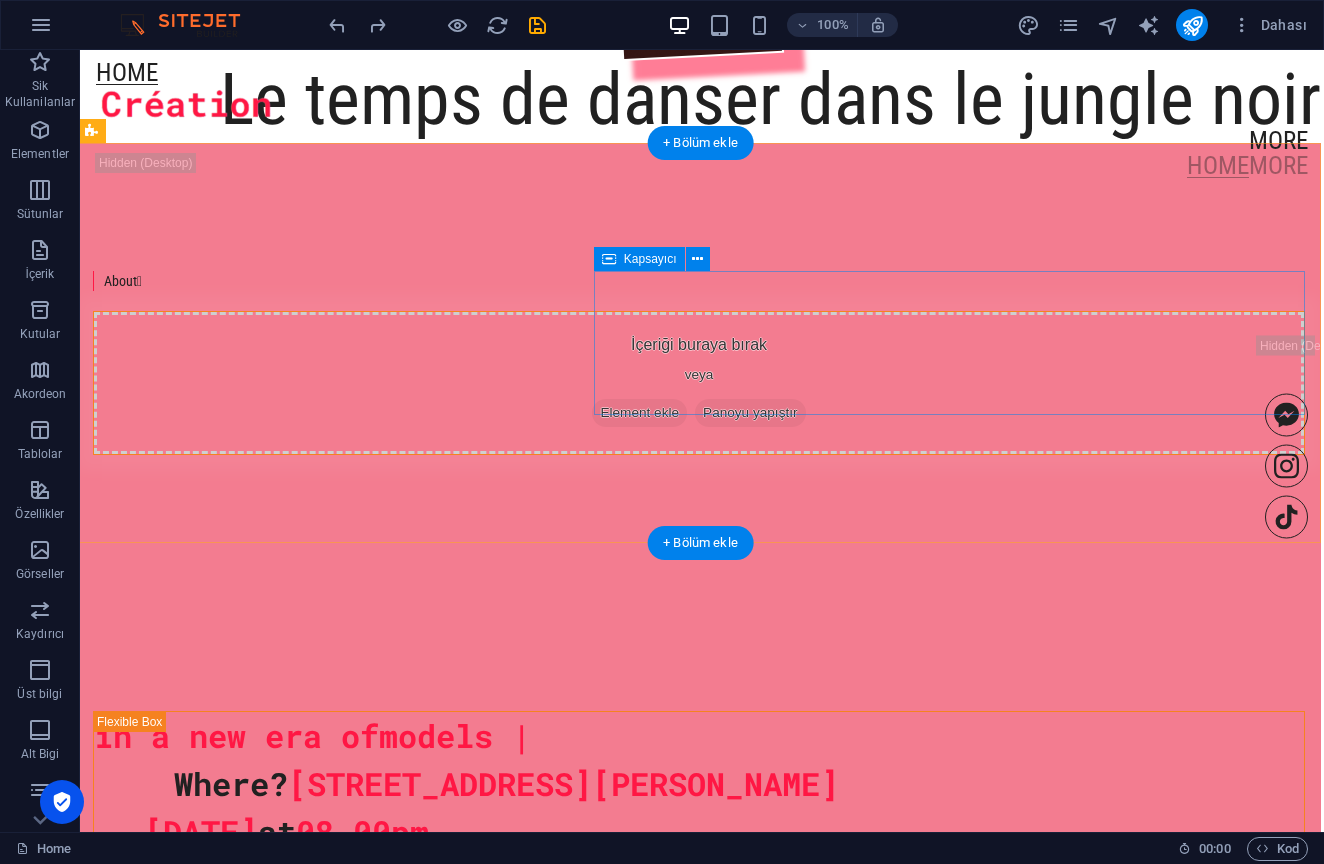 click on "İçeriği buraya bırak veya  Element ekle  Panoyu yapıştır" at bounding box center [699, 383] 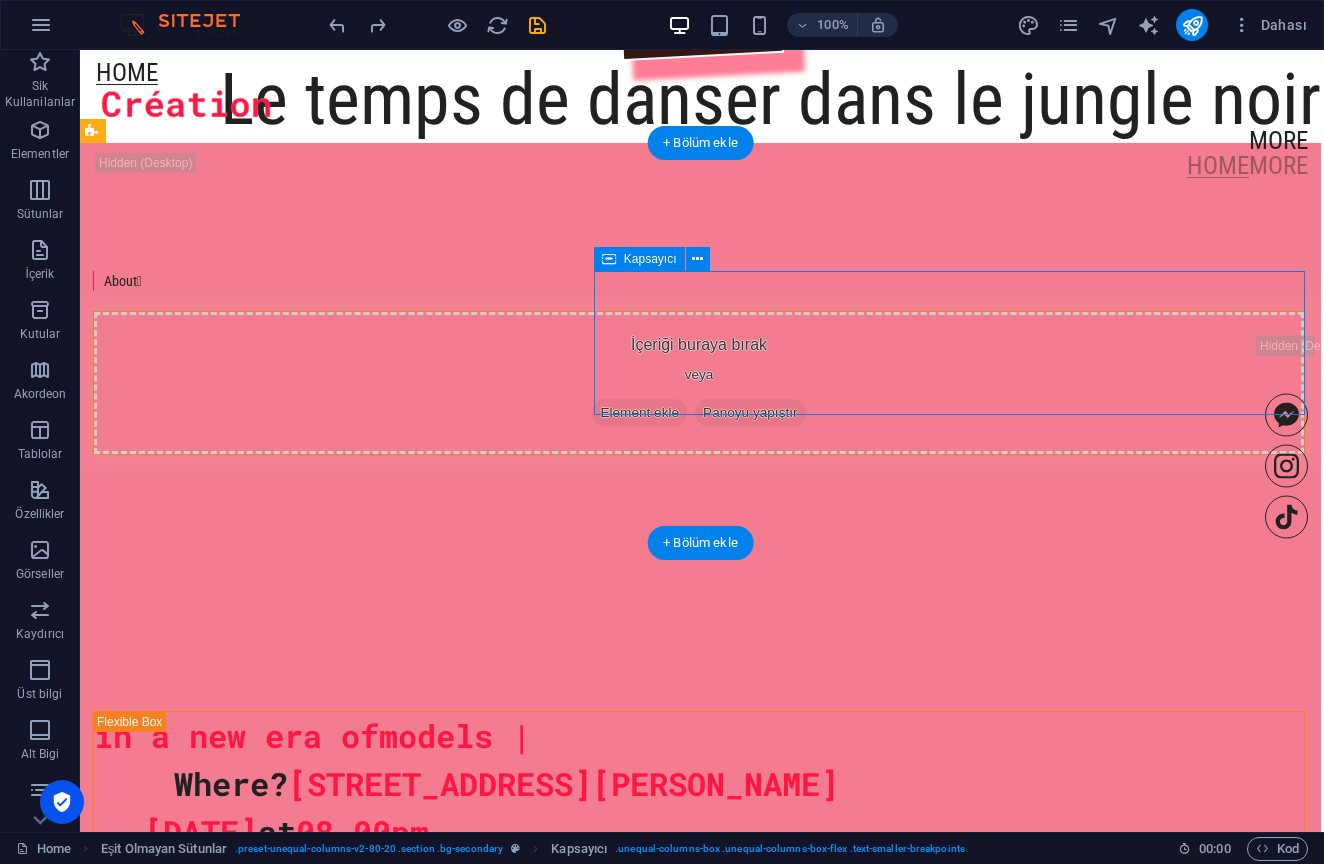 click on "İçeriği buraya bırak veya  Element ekle  Panoyu yapıştır" at bounding box center (699, 383) 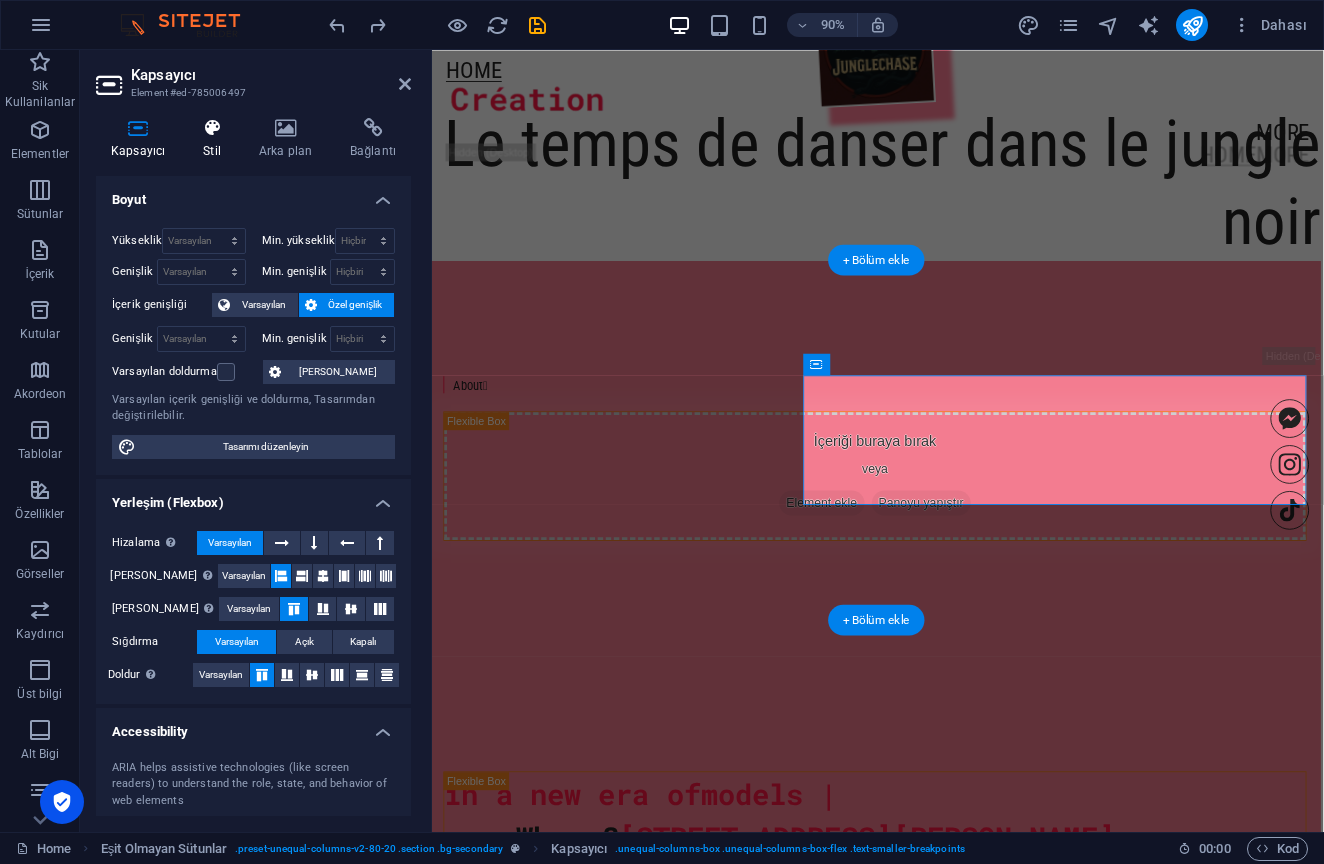 click on "Stil" at bounding box center [216, 139] 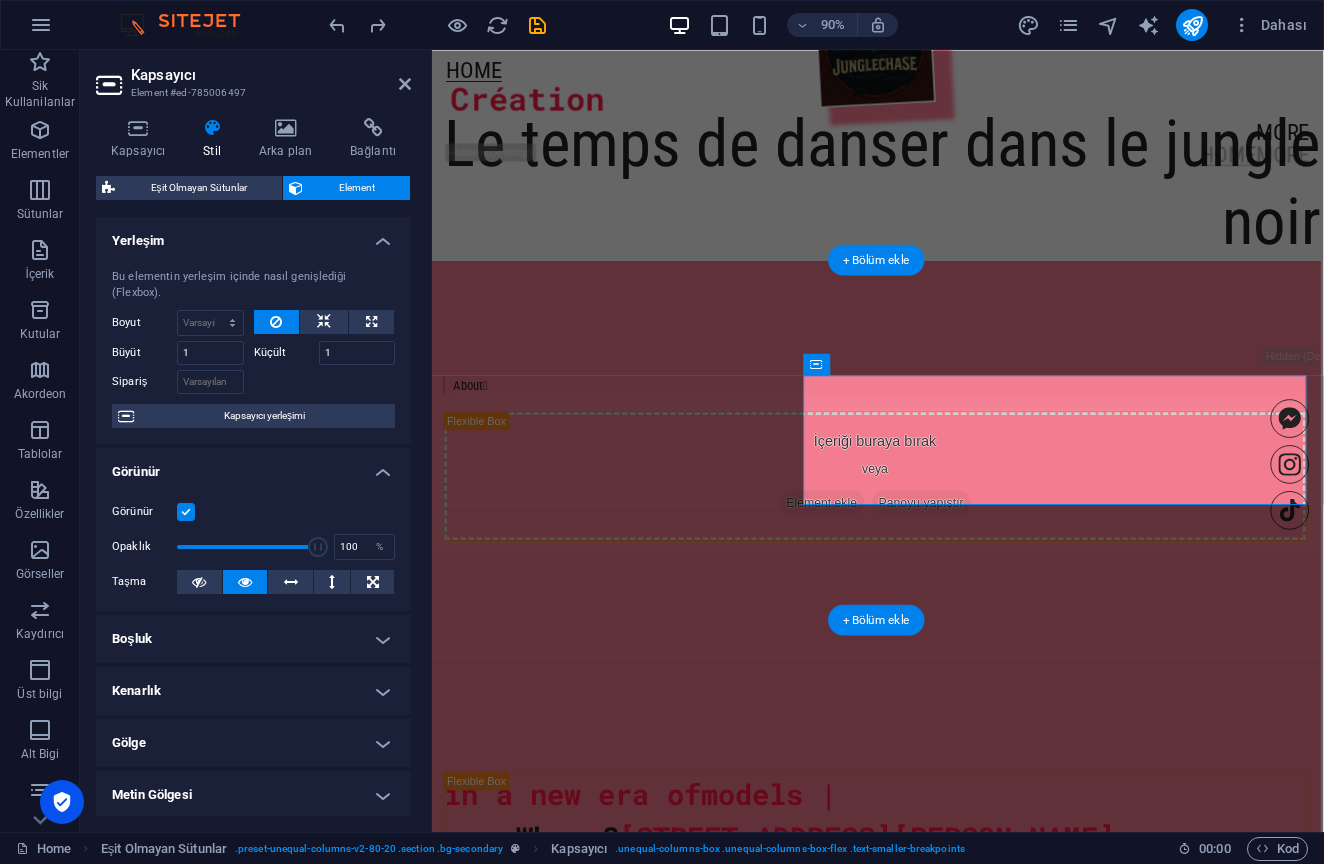 scroll, scrollTop: 0, scrollLeft: 0, axis: both 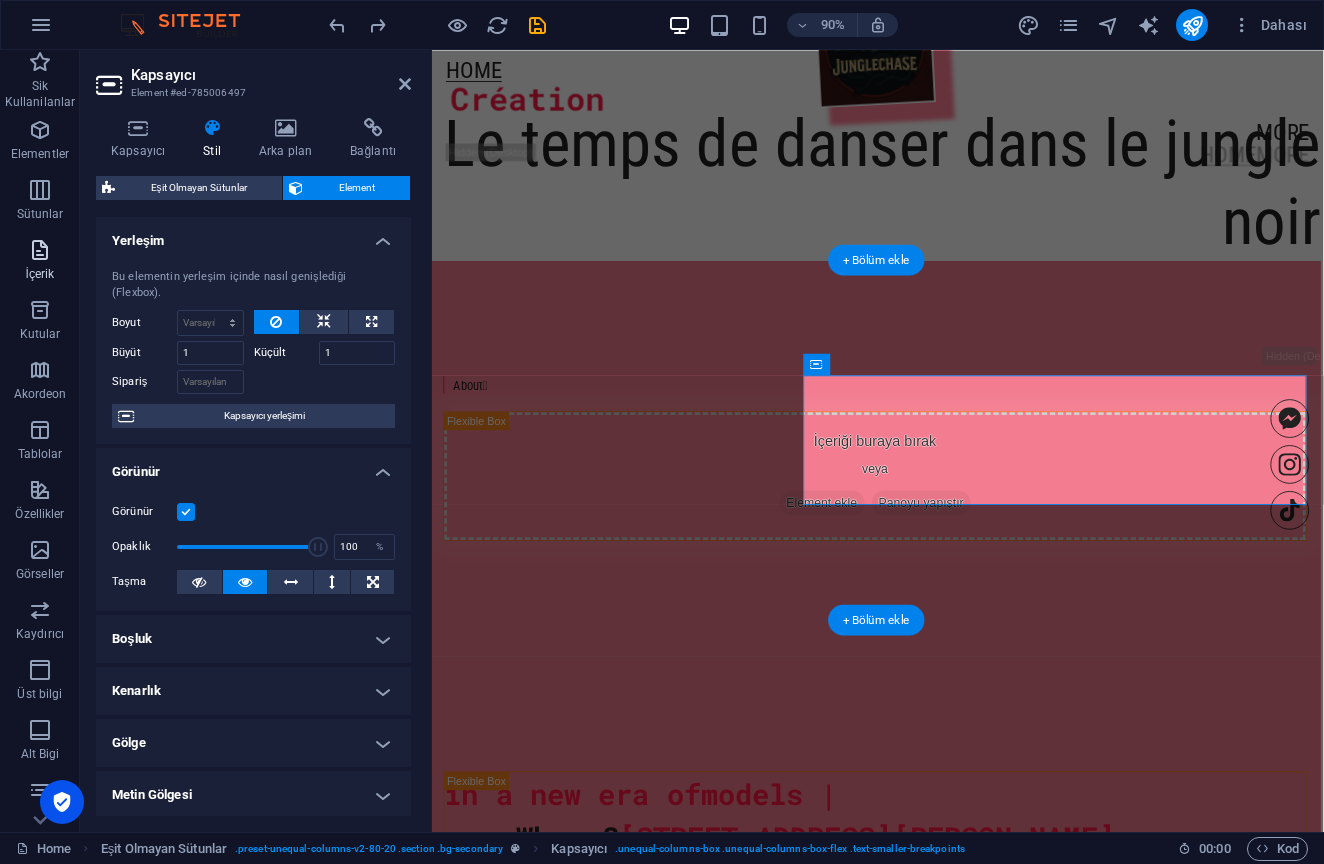 click on "İçerik" at bounding box center [39, 274] 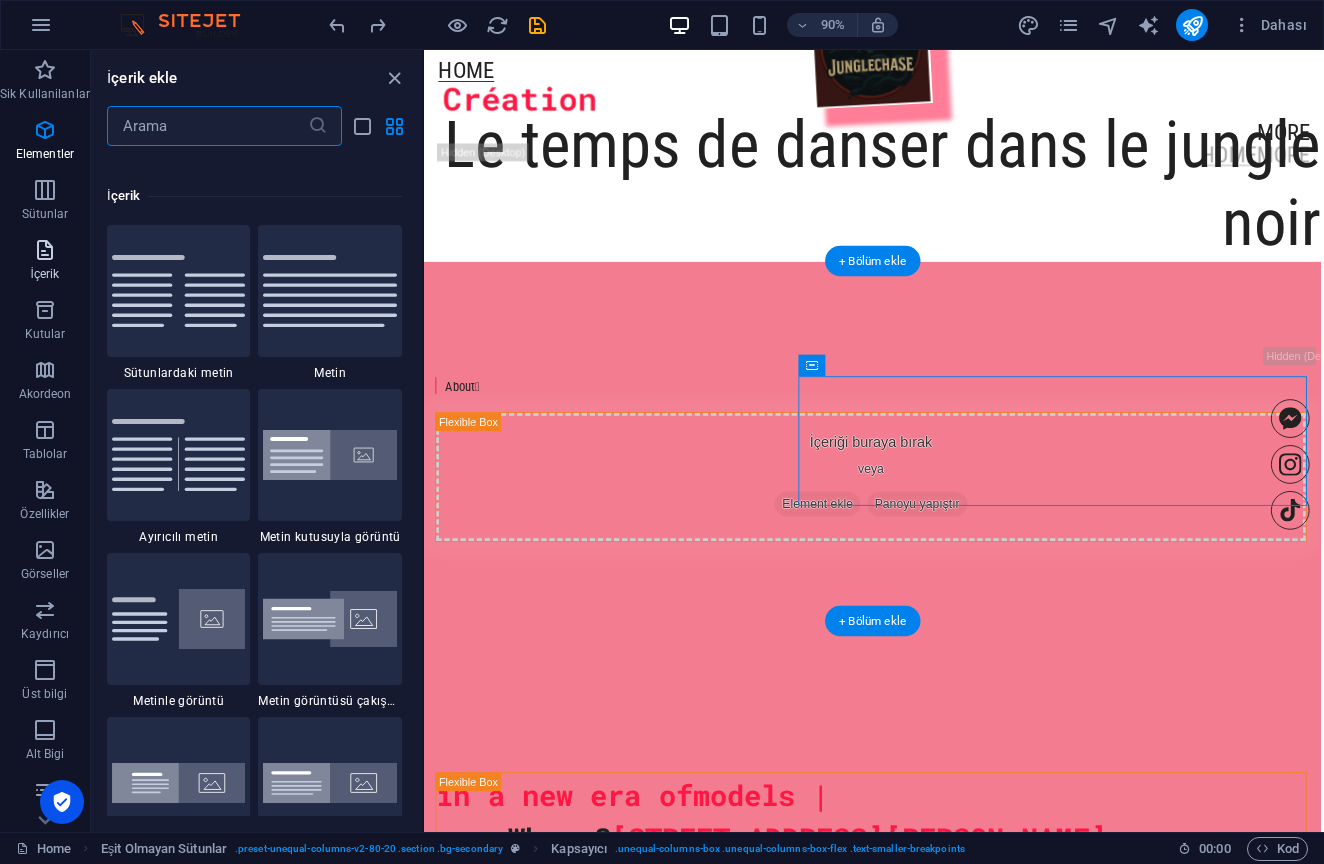 scroll, scrollTop: 3499, scrollLeft: 0, axis: vertical 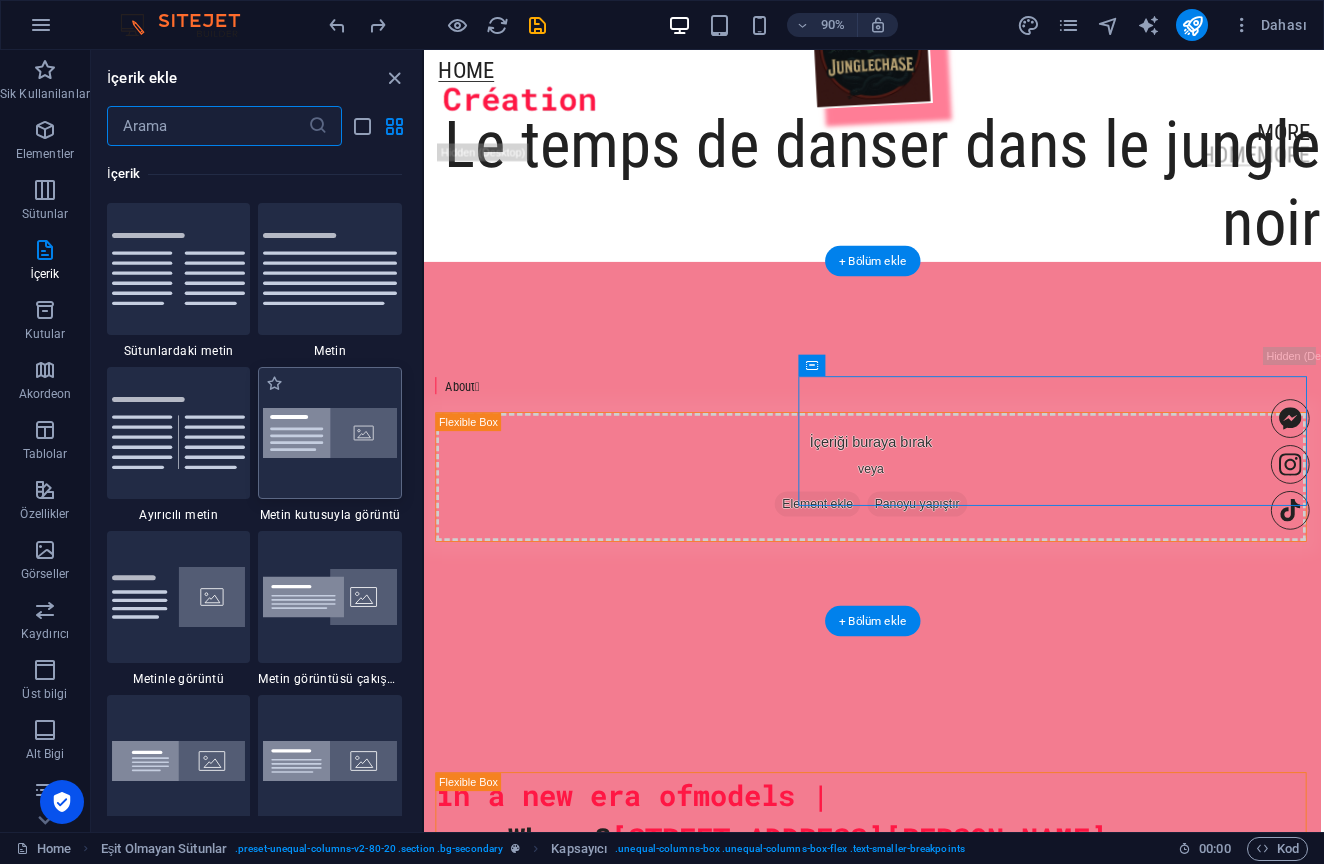 click at bounding box center [330, 433] 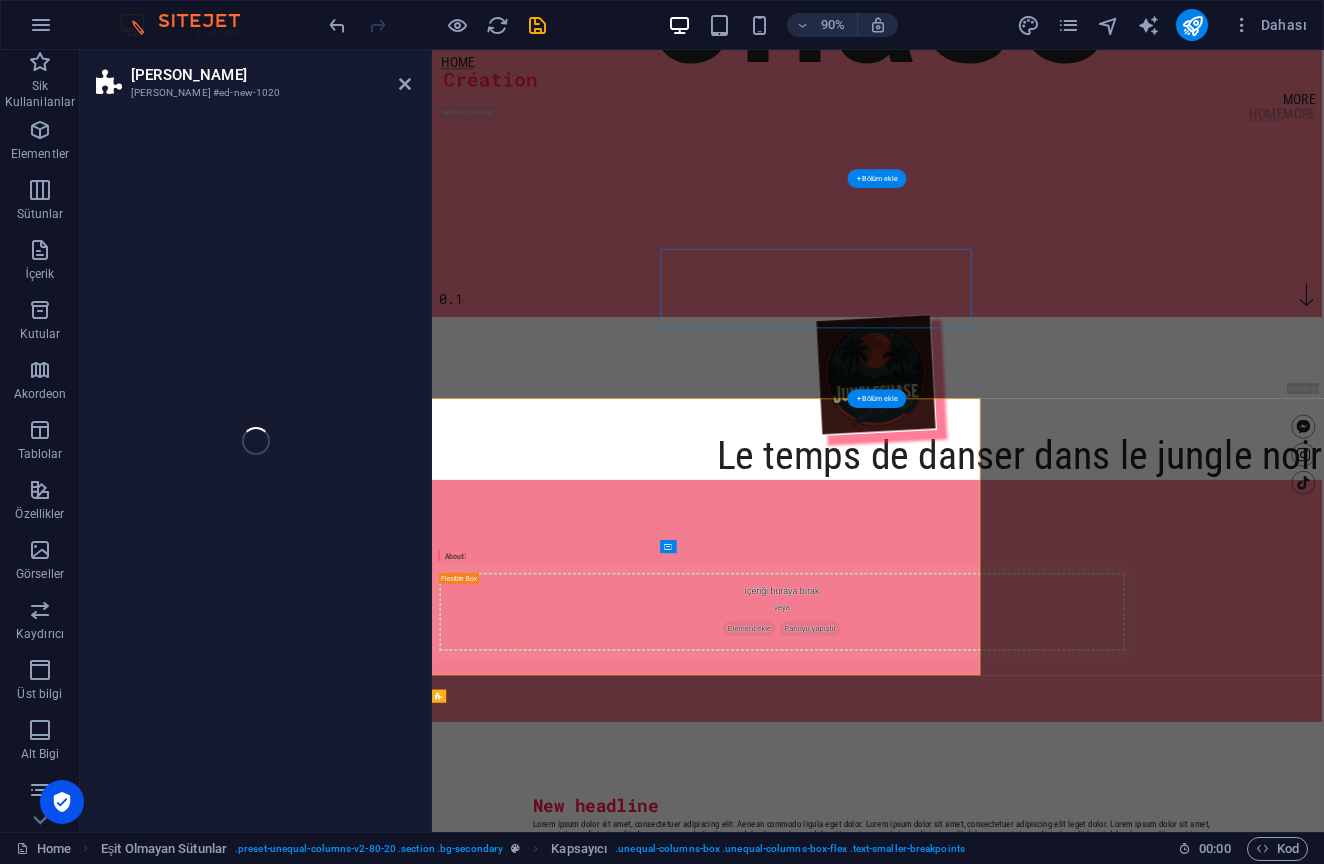 select on "rem" 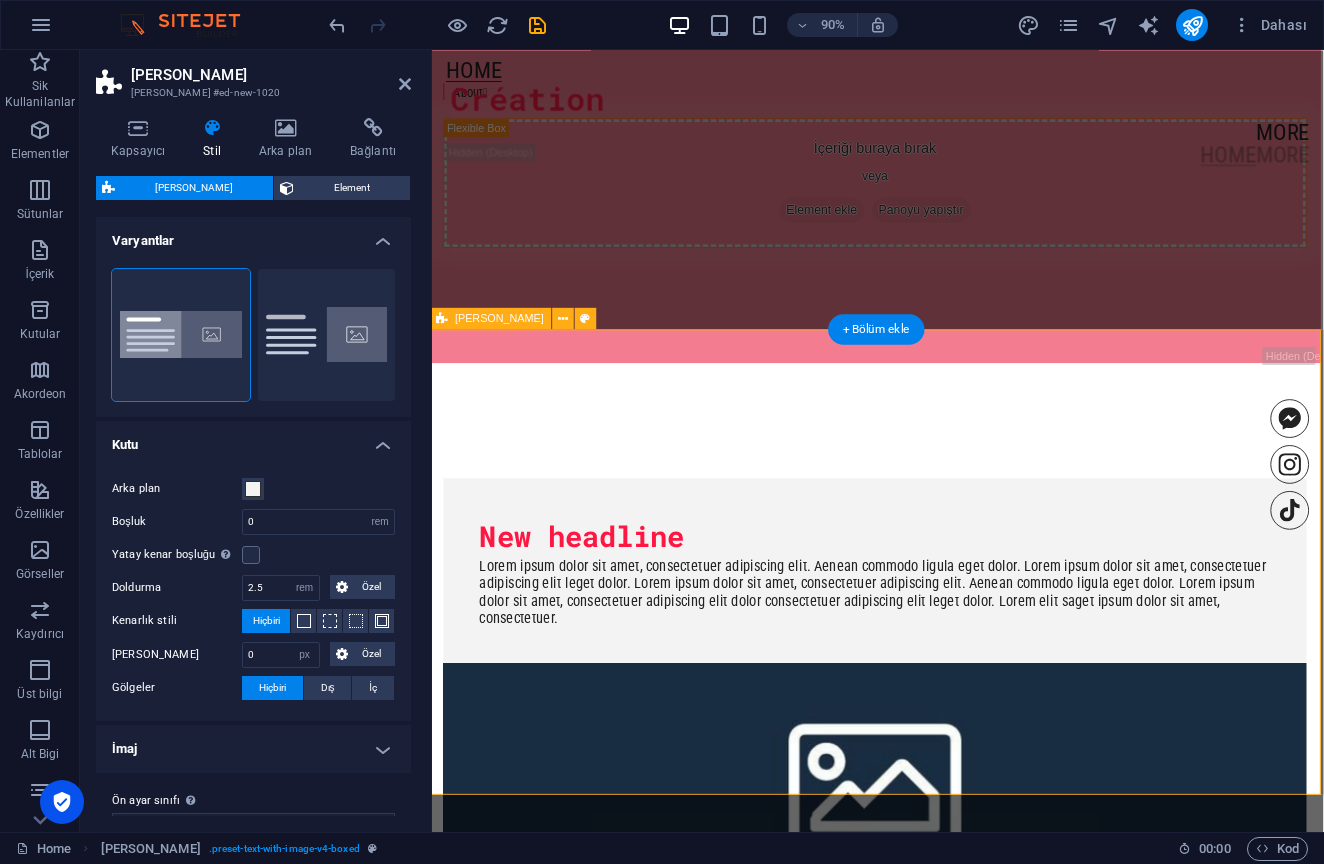 scroll, scrollTop: 1267, scrollLeft: 3, axis: both 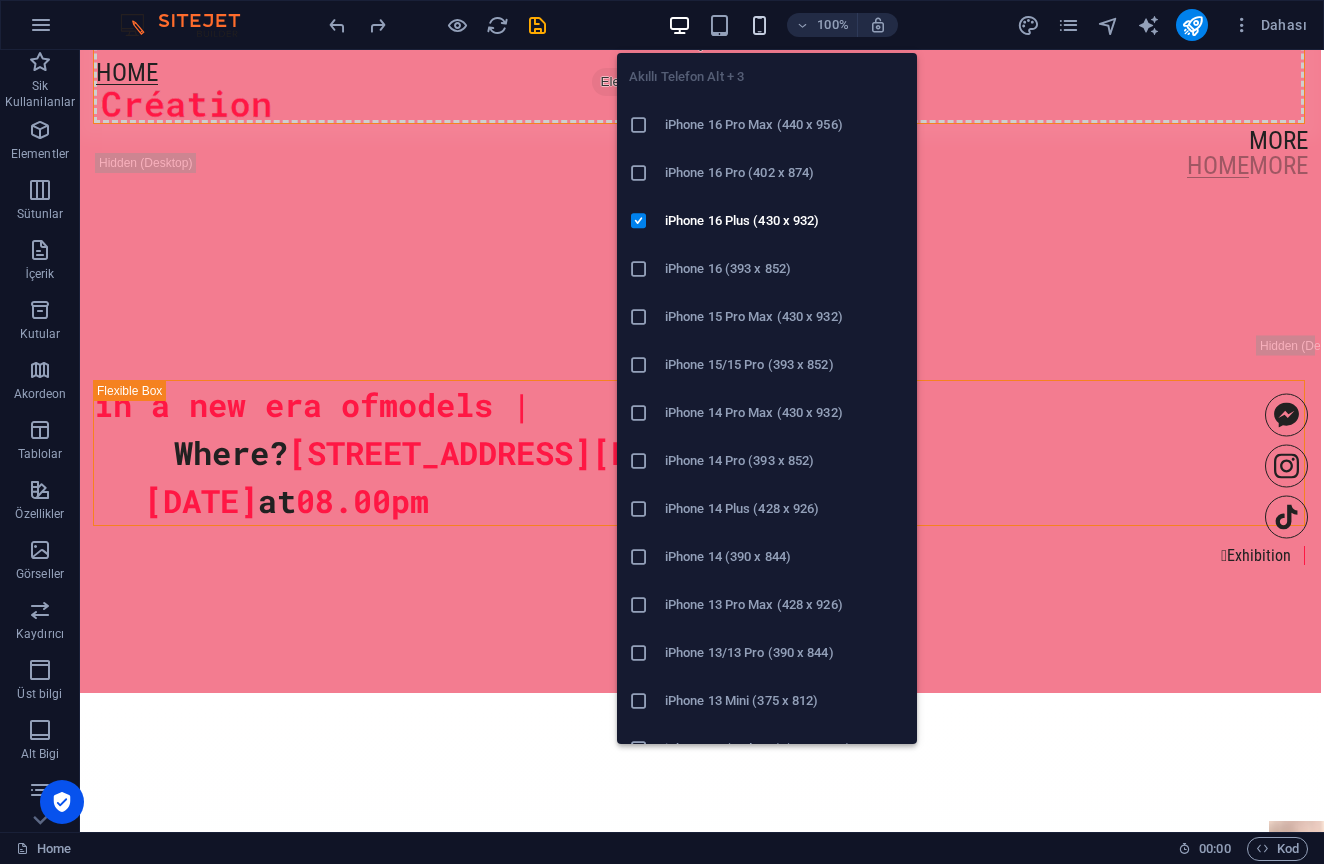 click at bounding box center (759, 25) 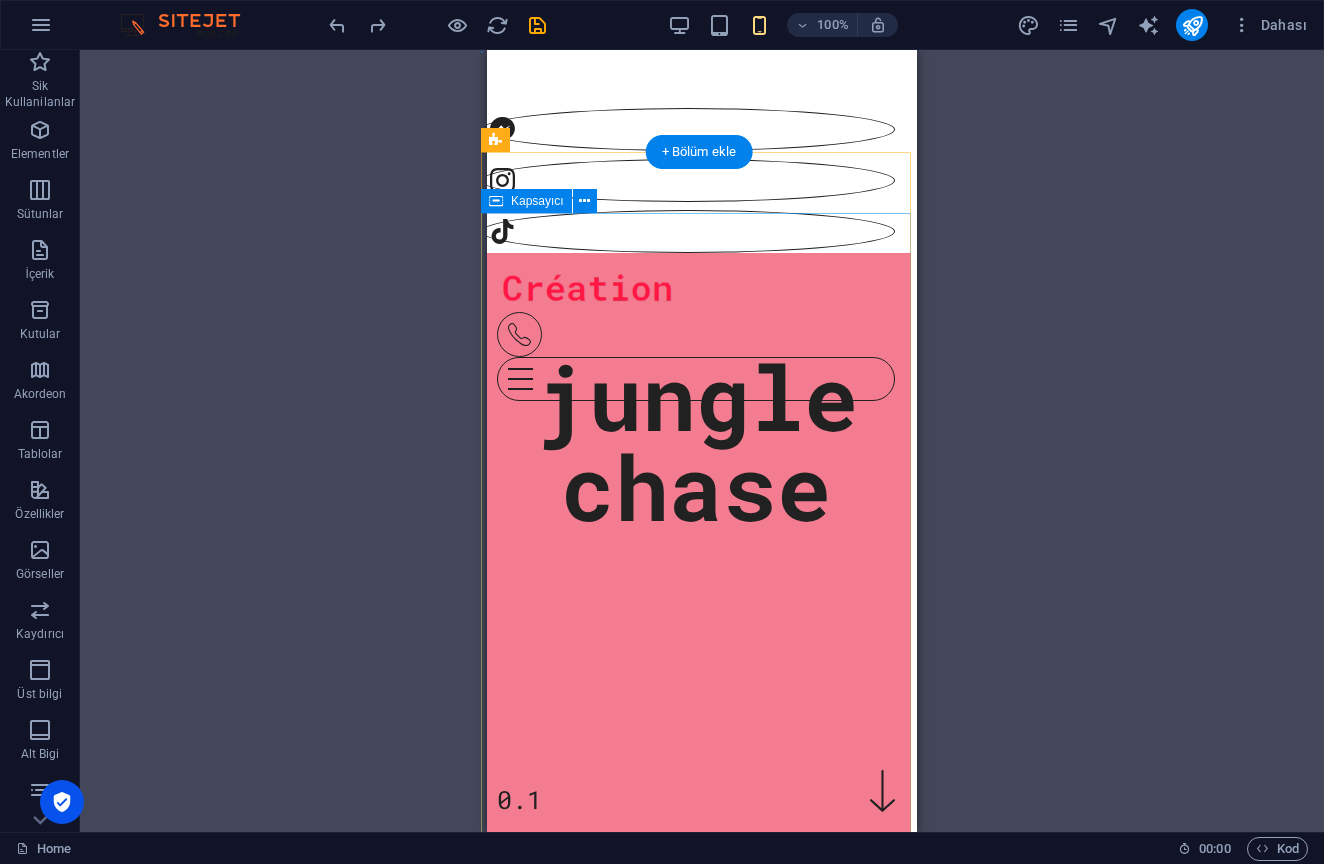 scroll, scrollTop: 0, scrollLeft: 6, axis: horizontal 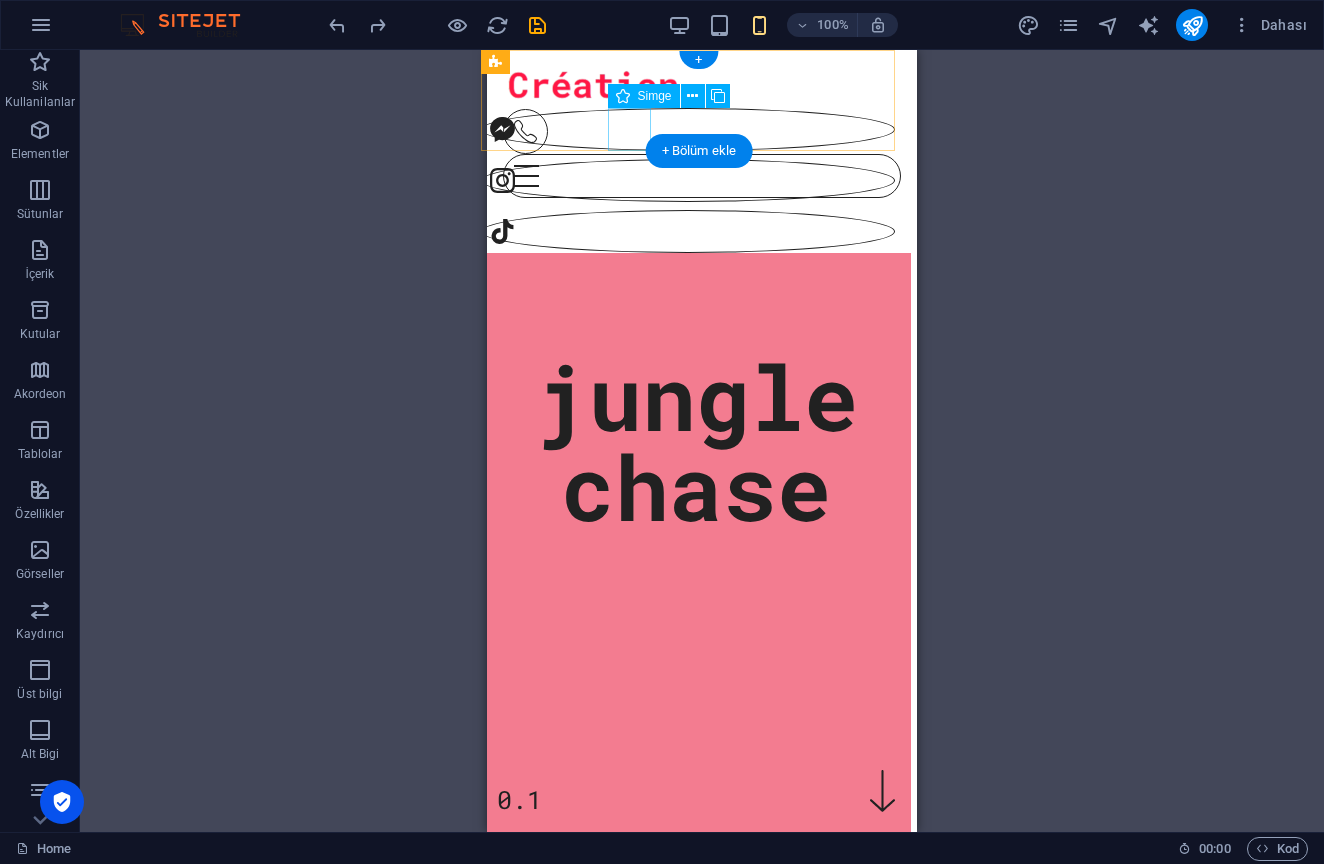 click at bounding box center (688, 129) 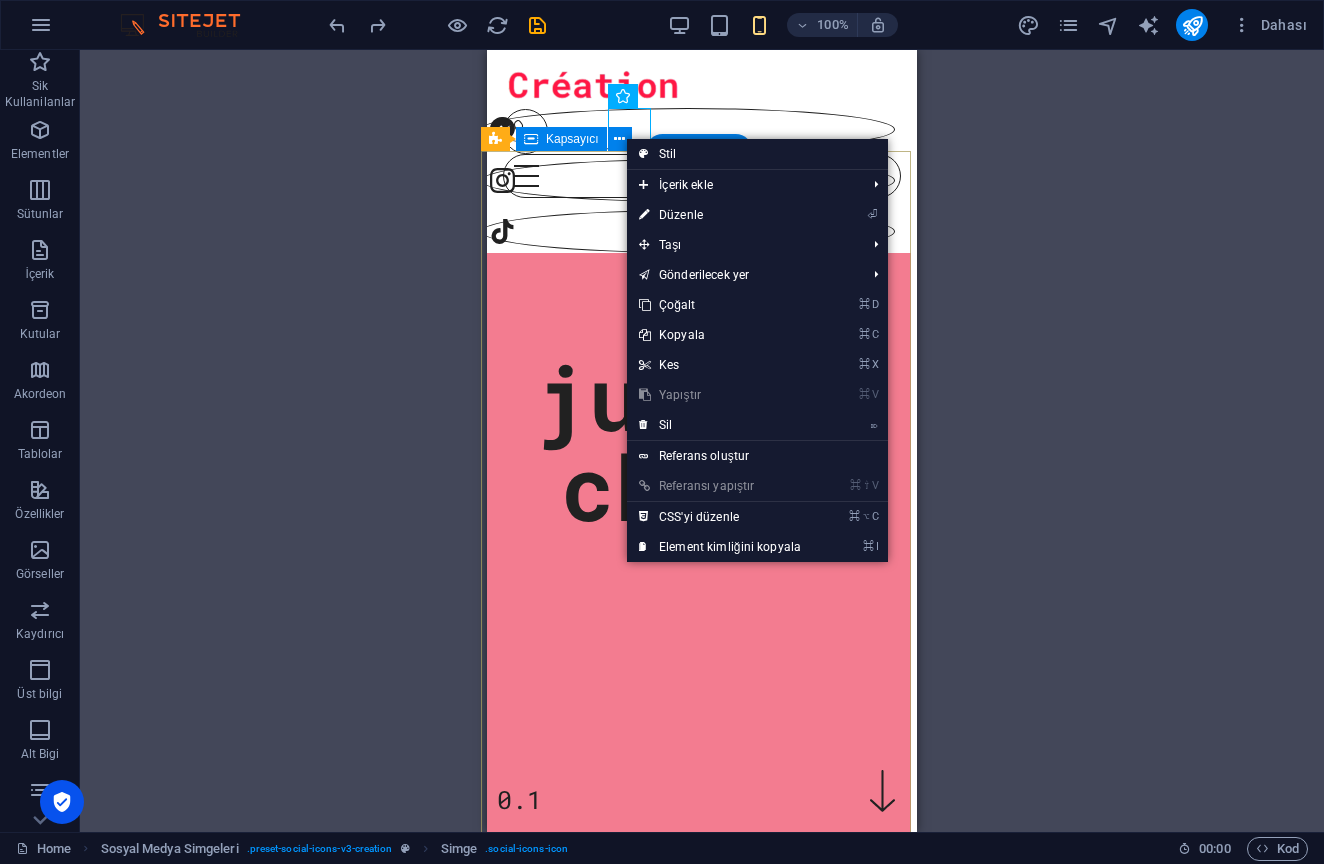 click on "Referans oluştur" at bounding box center (757, 456) 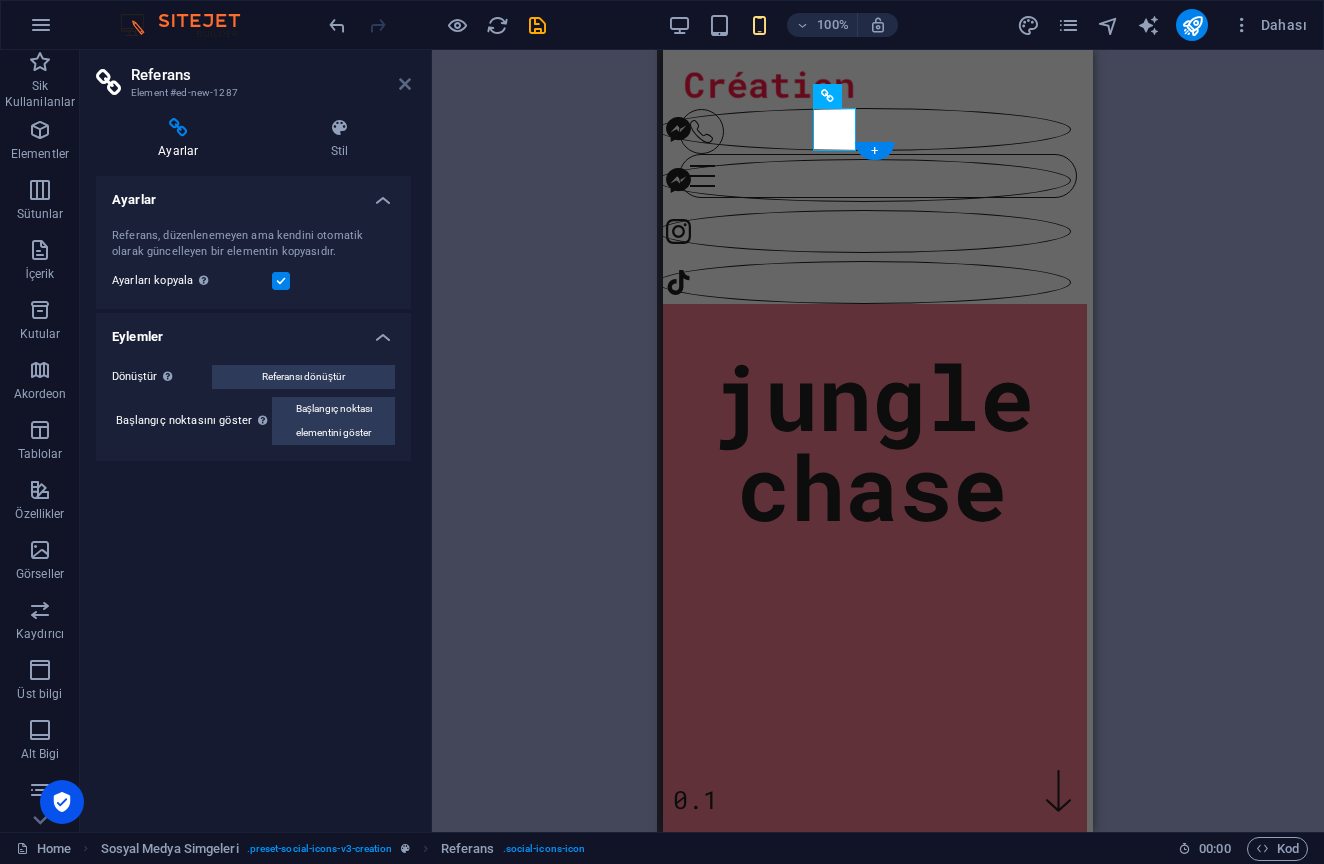 click at bounding box center (405, 84) 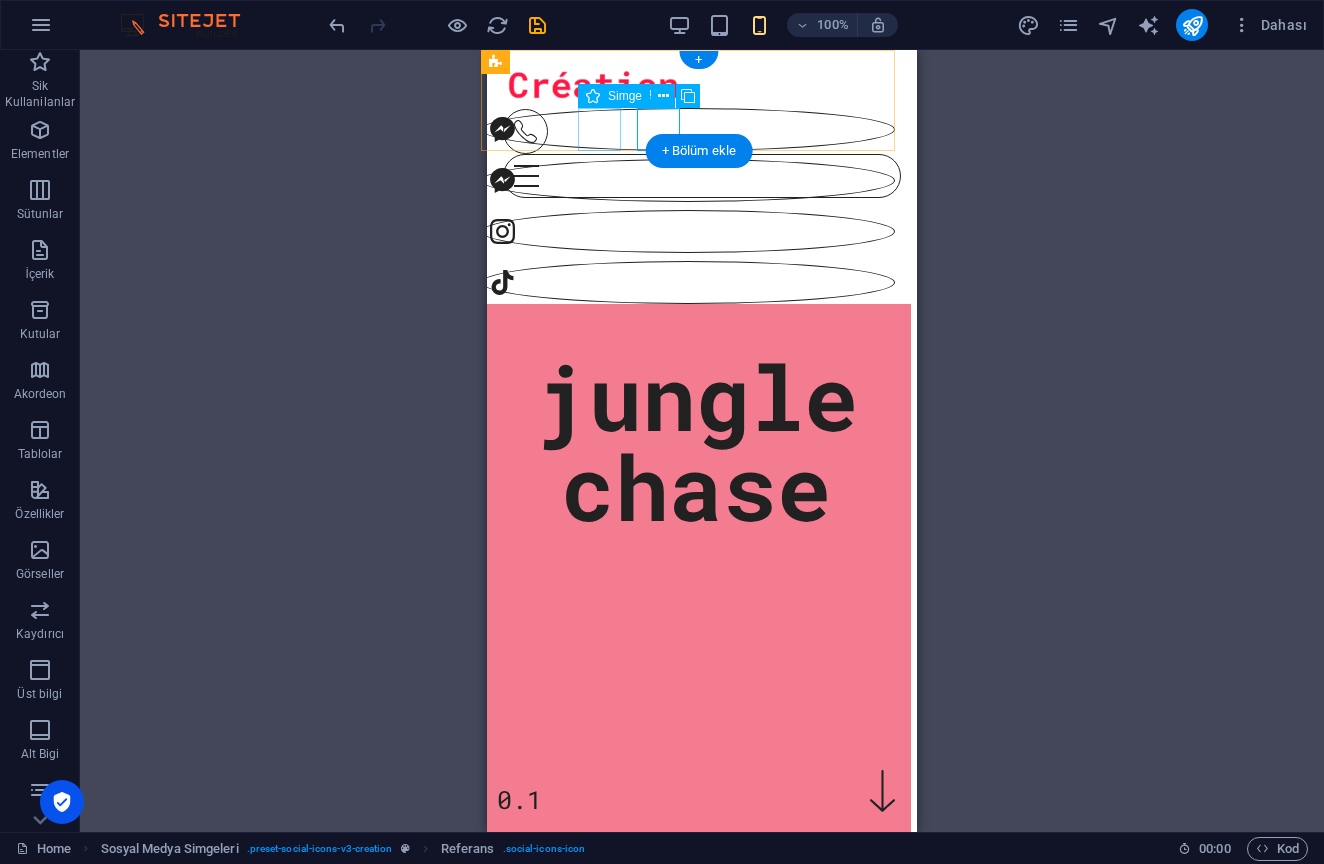 click at bounding box center (688, 129) 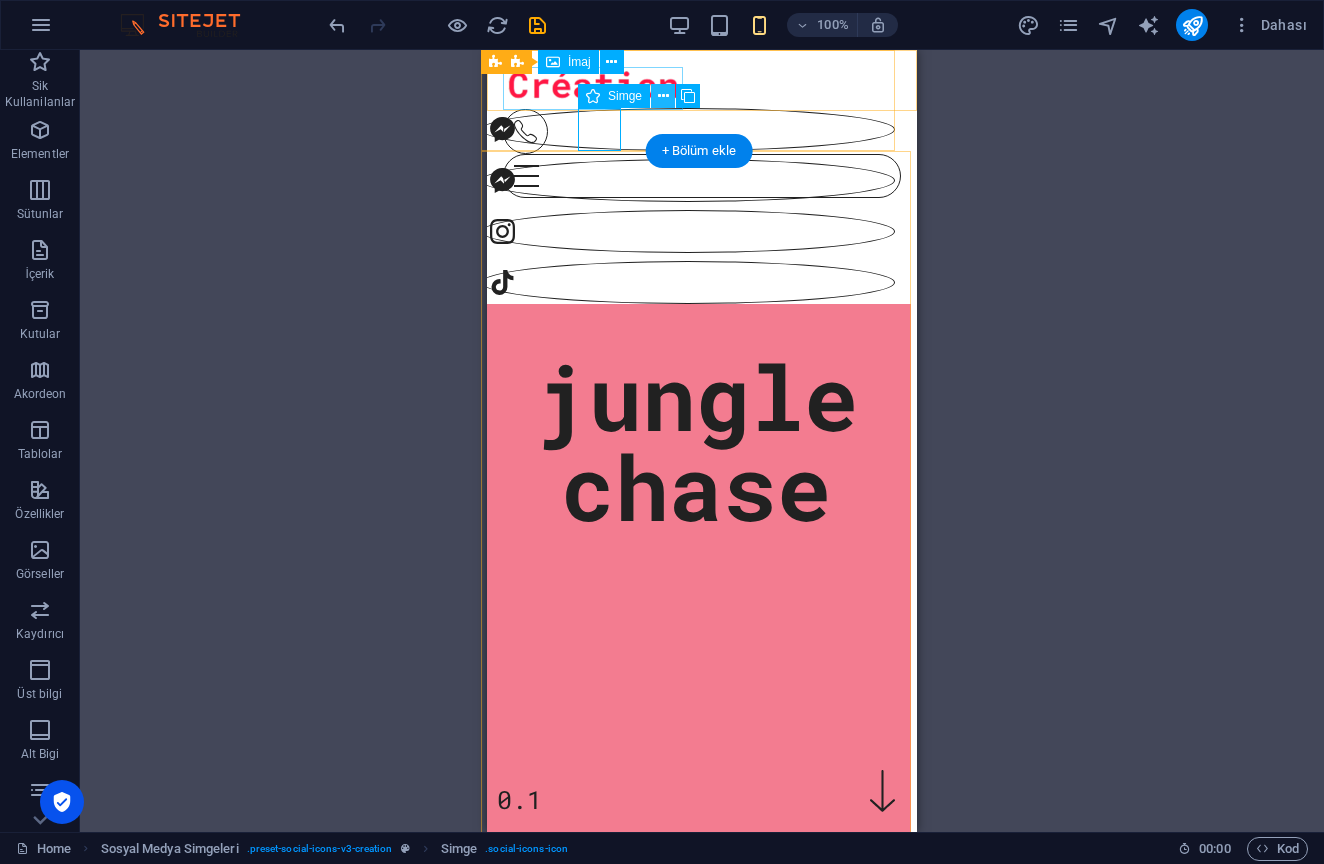 click at bounding box center [663, 96] 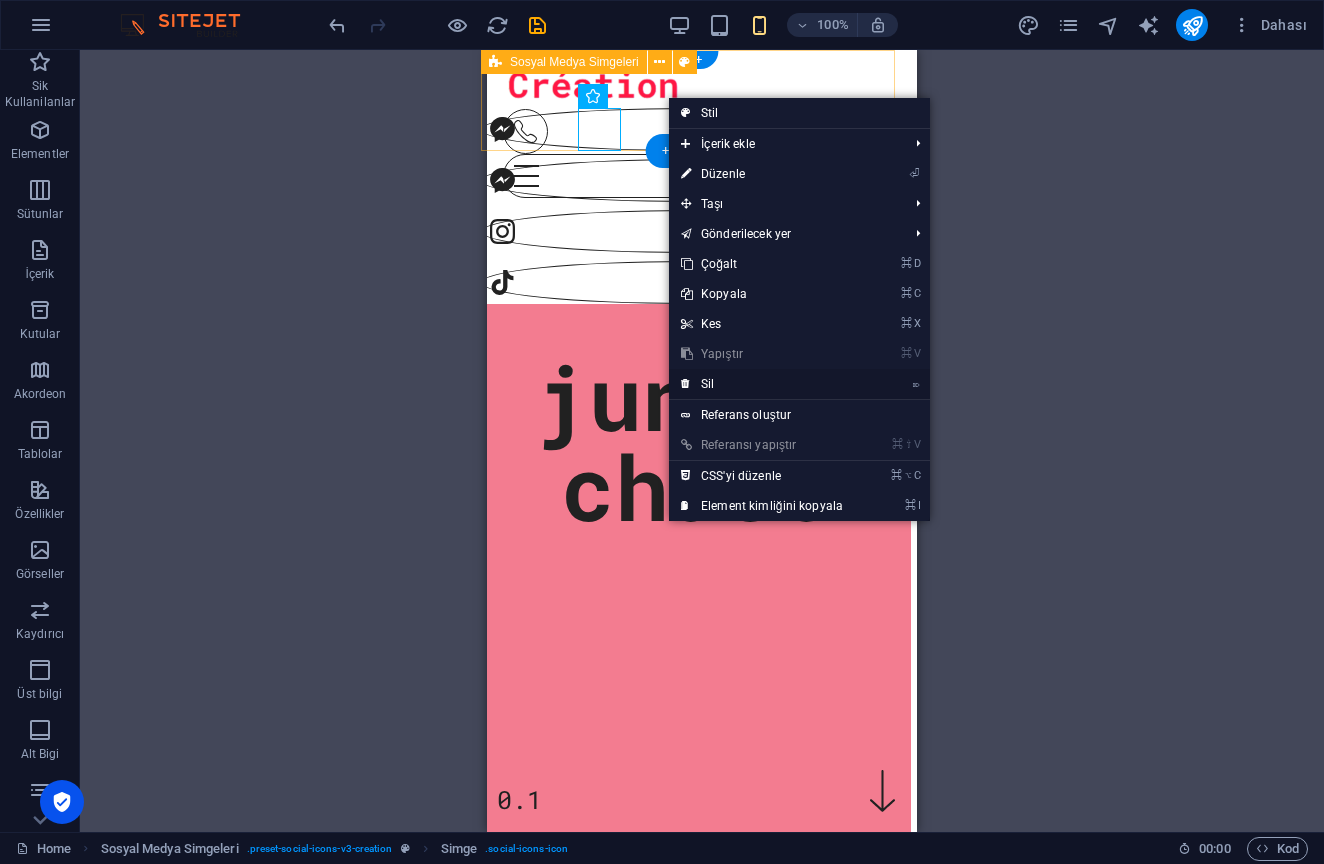 click on "⌦  Sil" at bounding box center (762, 384) 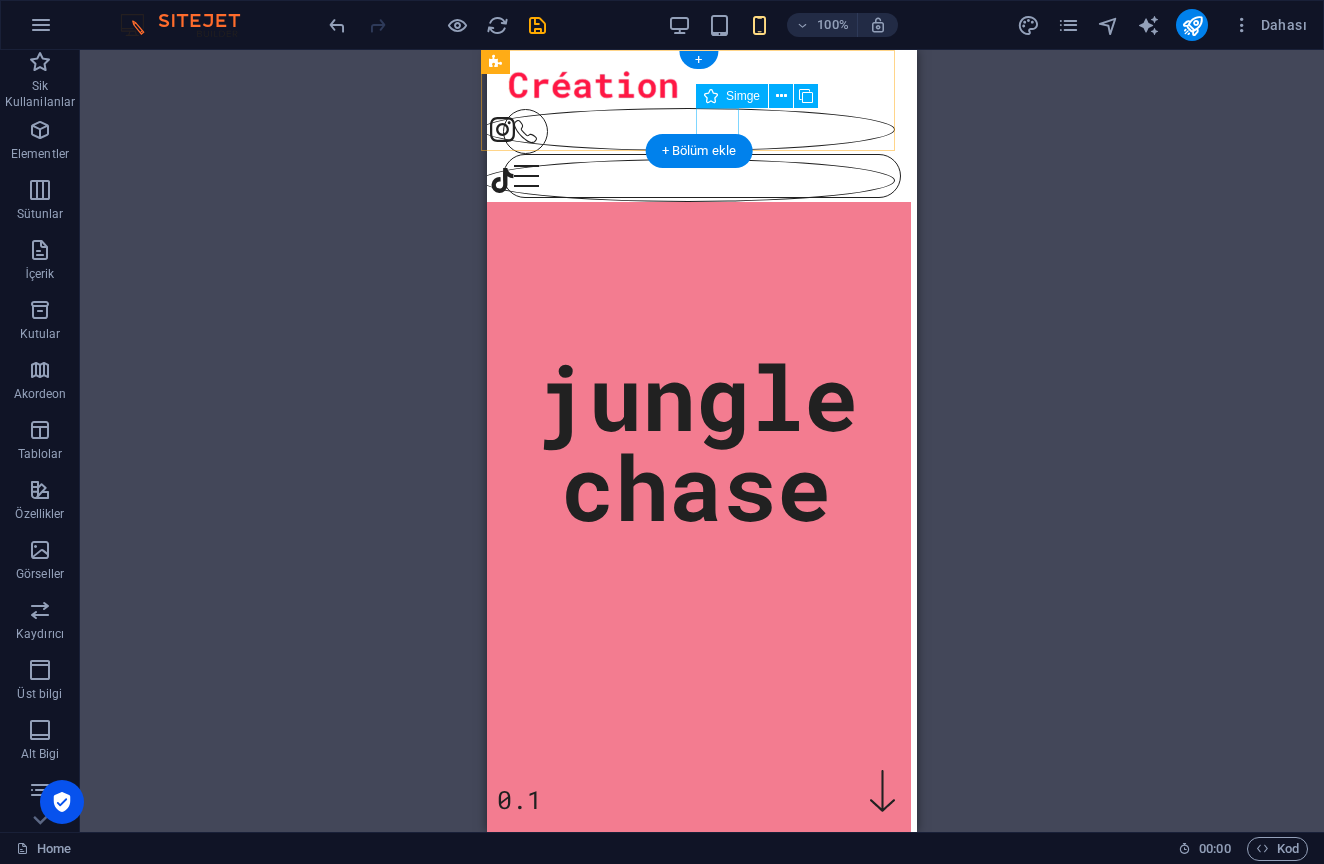 click at bounding box center [688, 180] 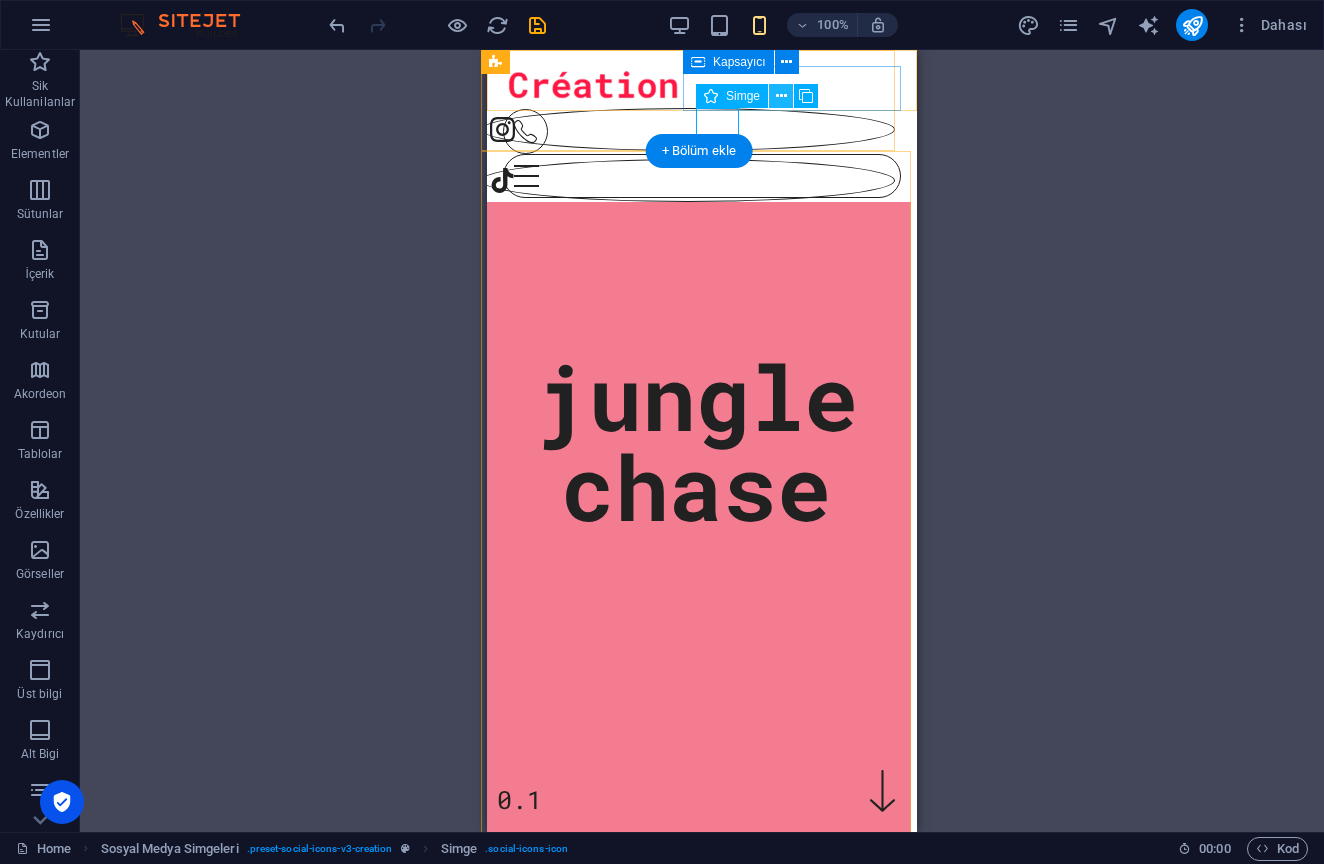 click at bounding box center [781, 96] 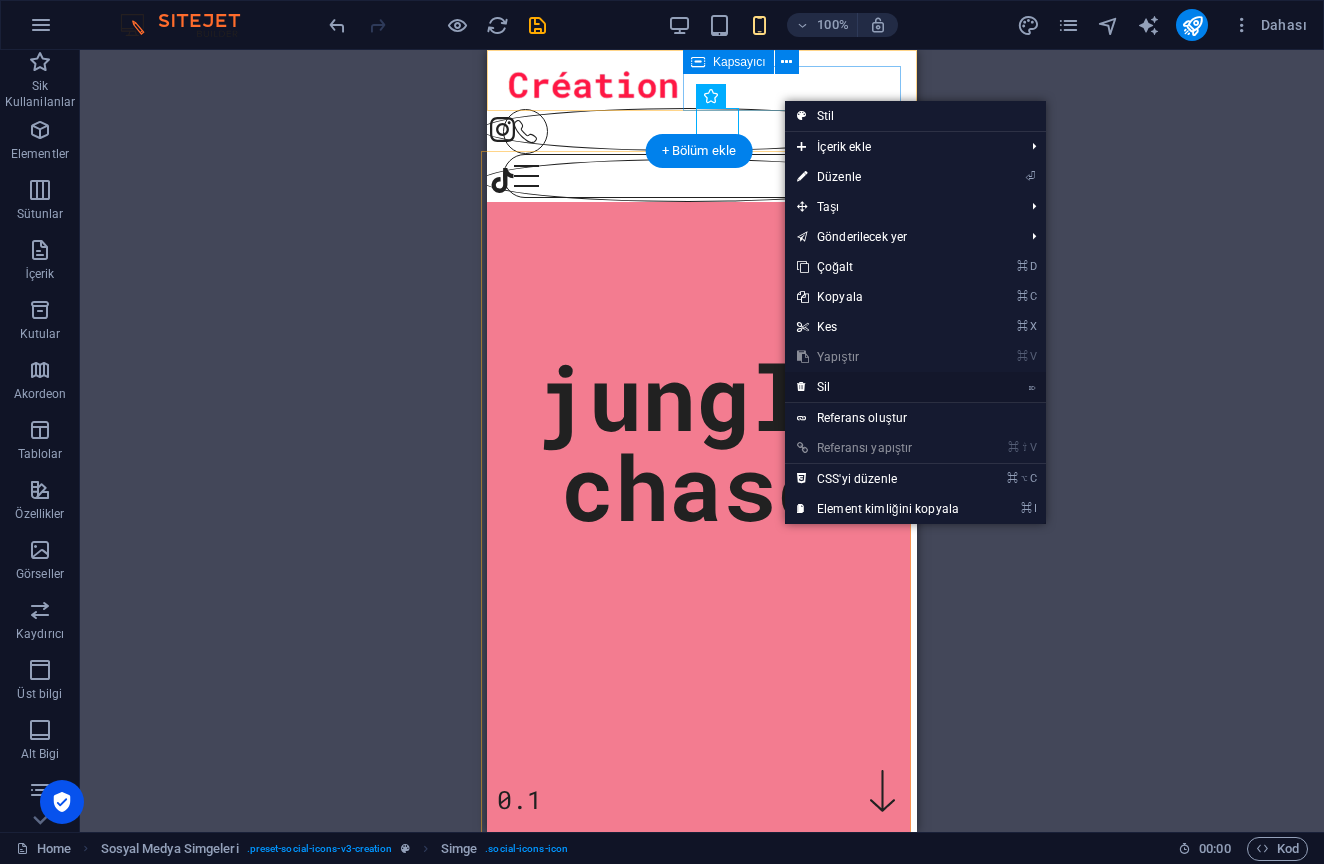 click on "⌦  Sil" at bounding box center [878, 387] 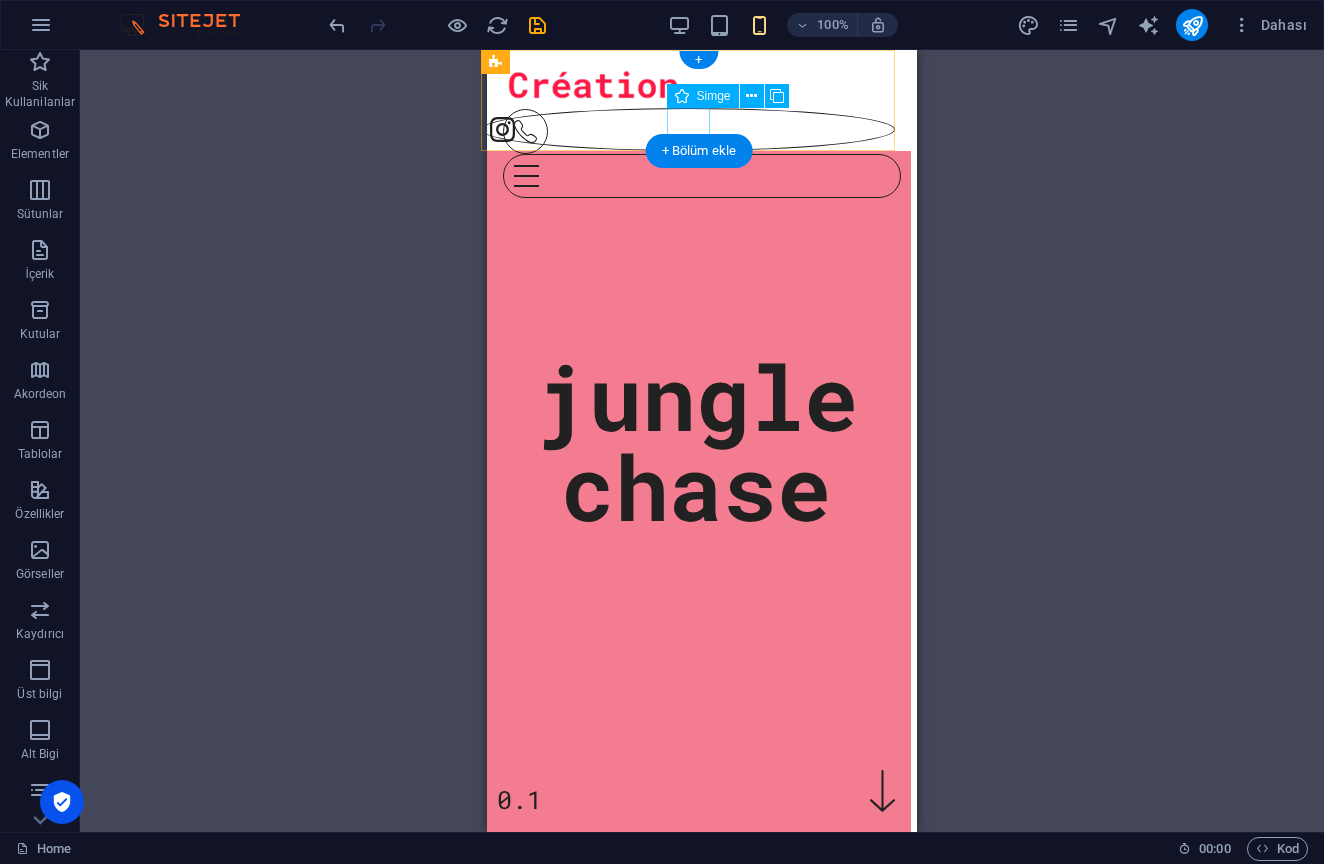 click at bounding box center (688, 129) 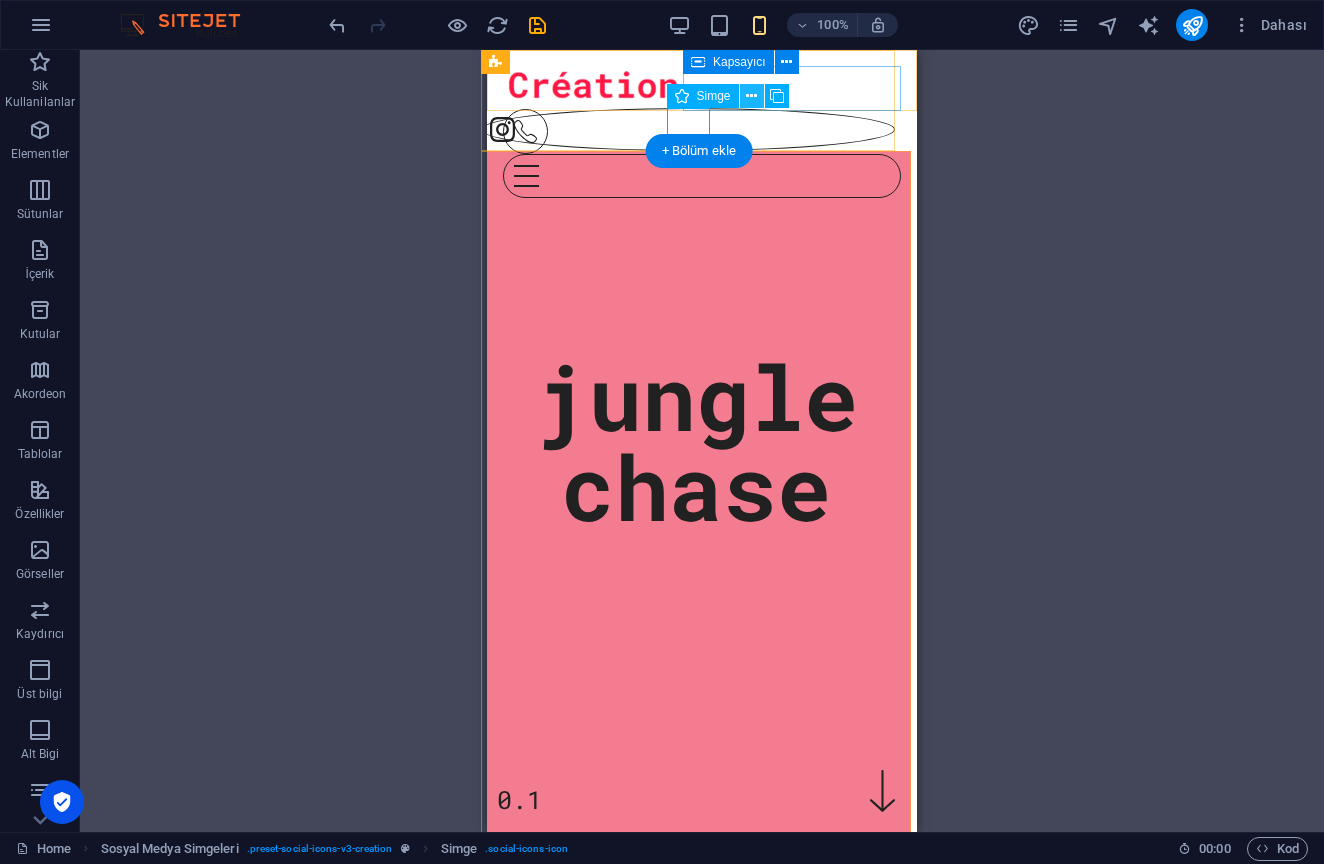 click at bounding box center [751, 96] 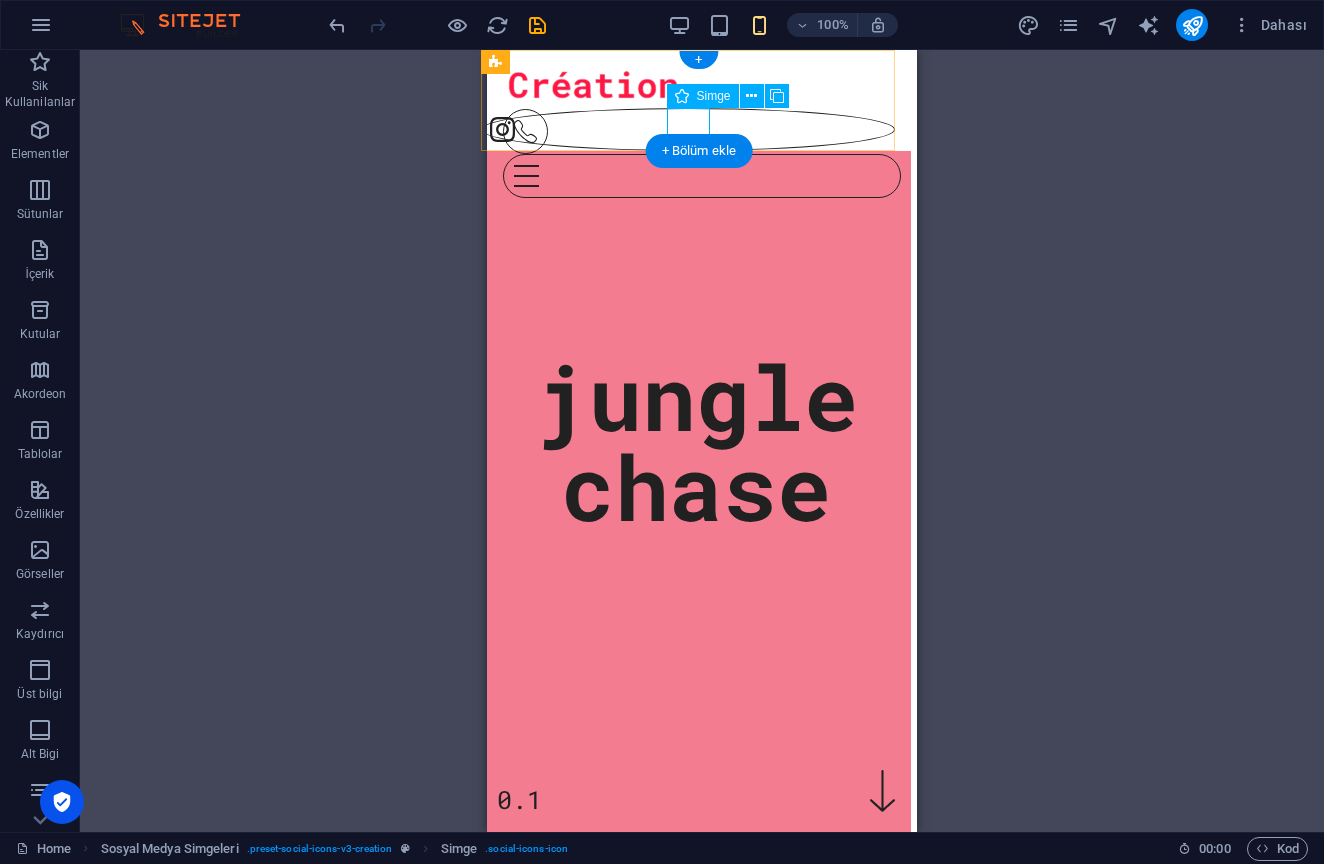 click at bounding box center [688, 129] 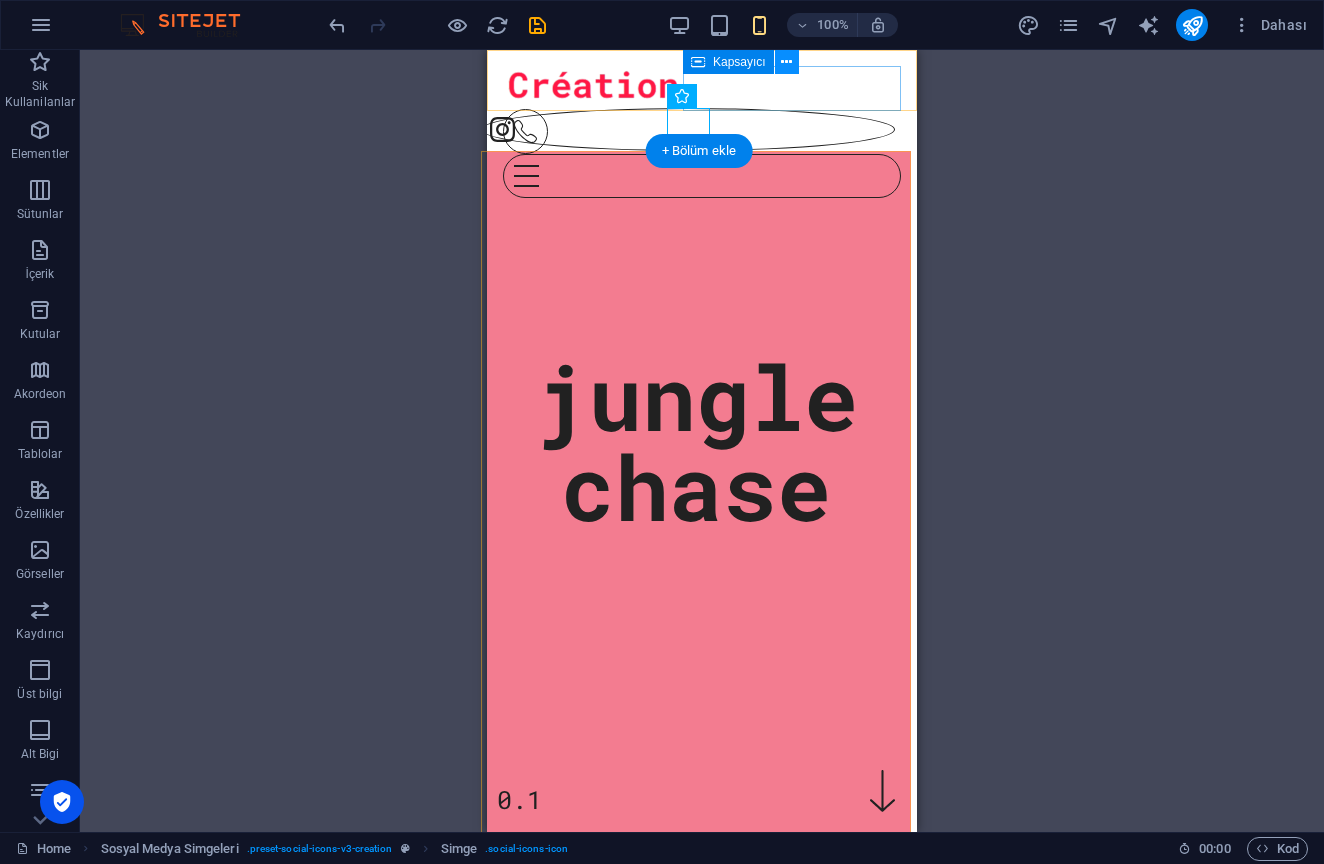 click at bounding box center (786, 62) 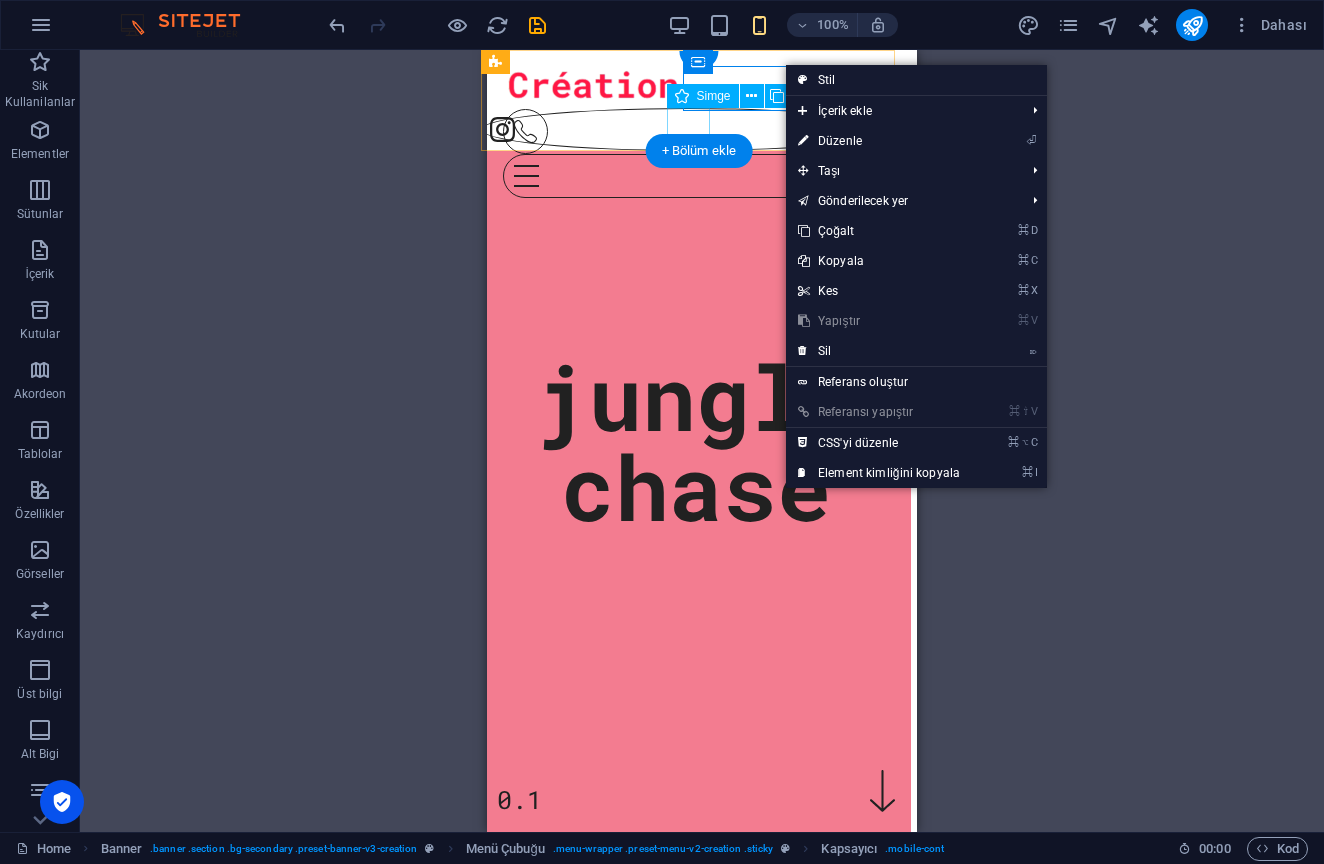 click at bounding box center [688, 129] 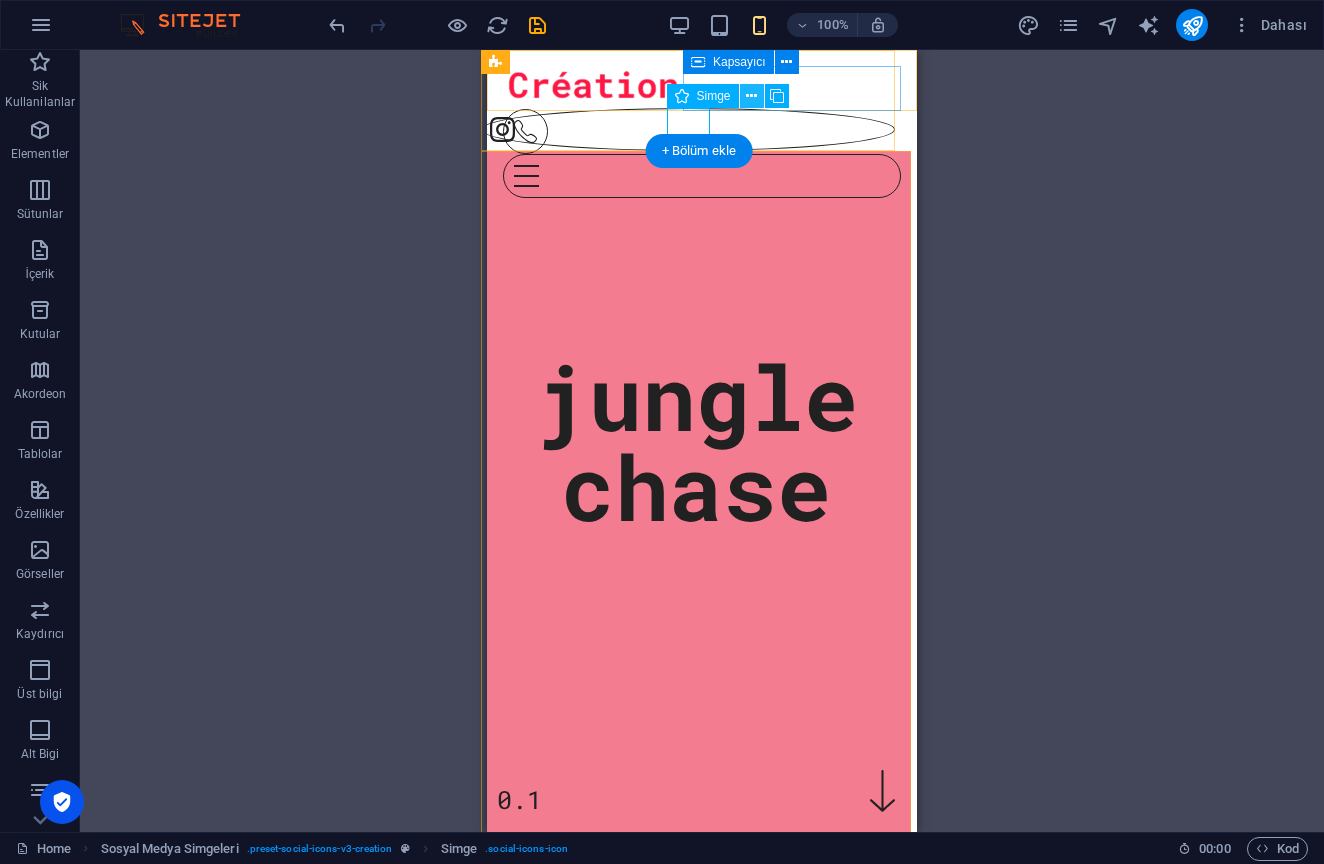 click at bounding box center [751, 96] 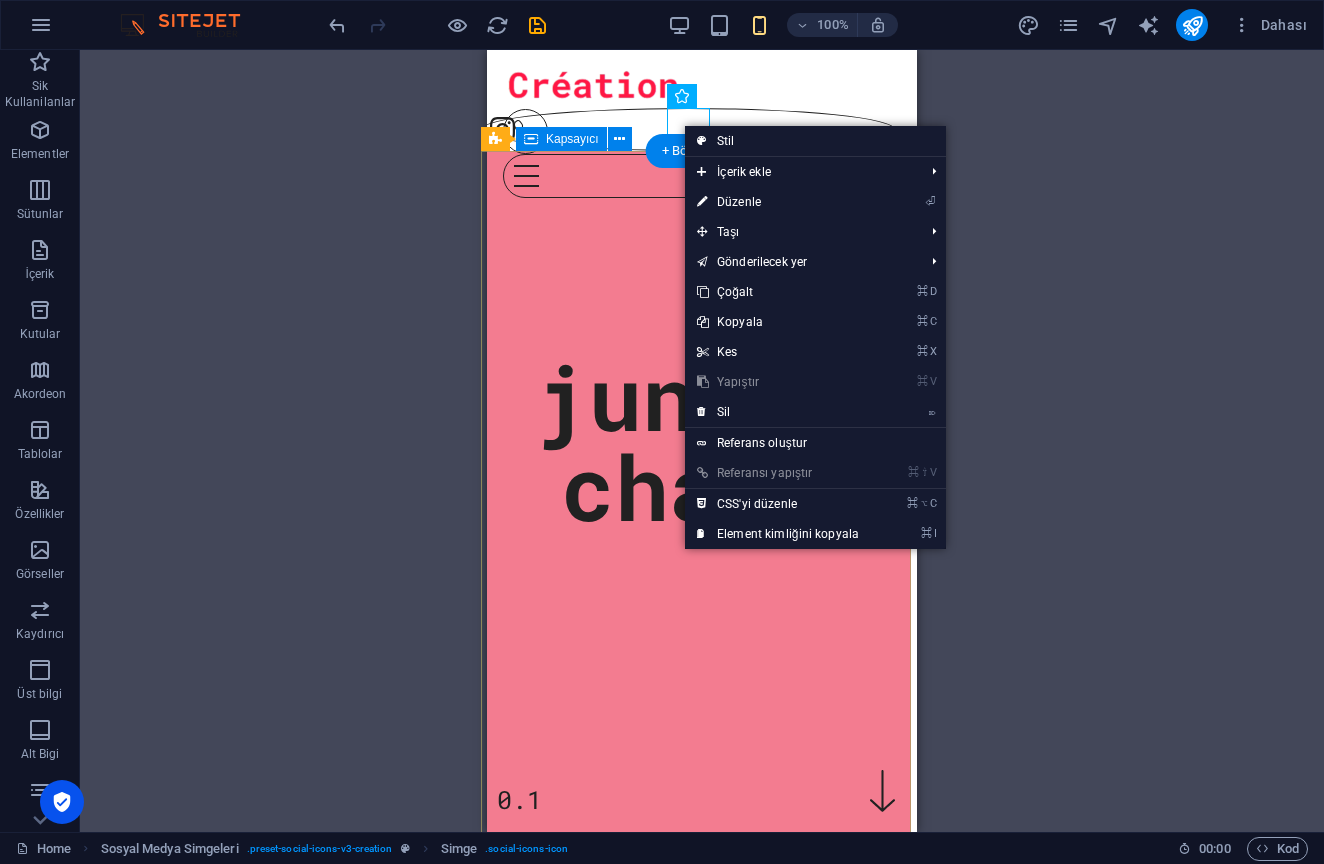 click on "⏎  Düzenle" at bounding box center [778, 202] 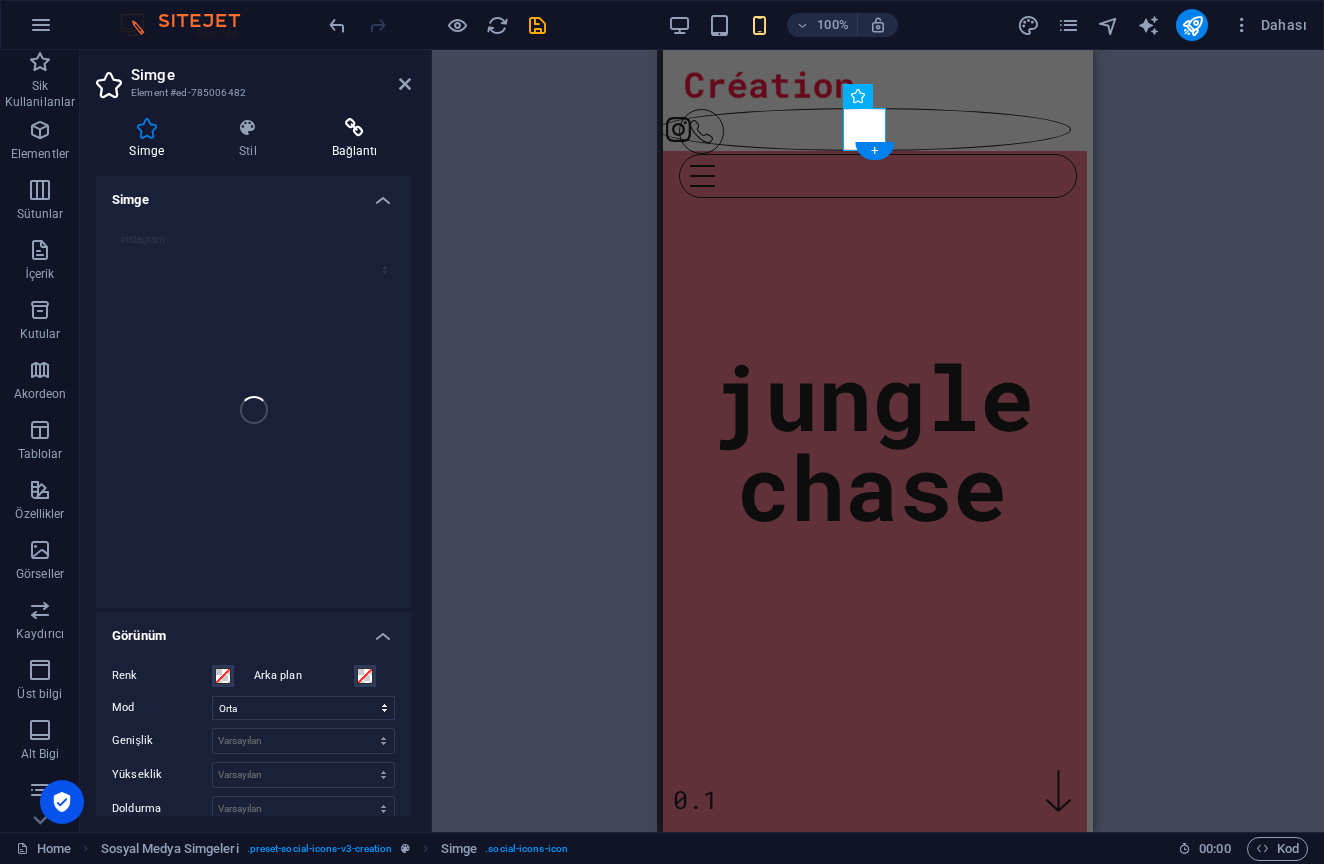 click on "Bağlantı" at bounding box center [354, 139] 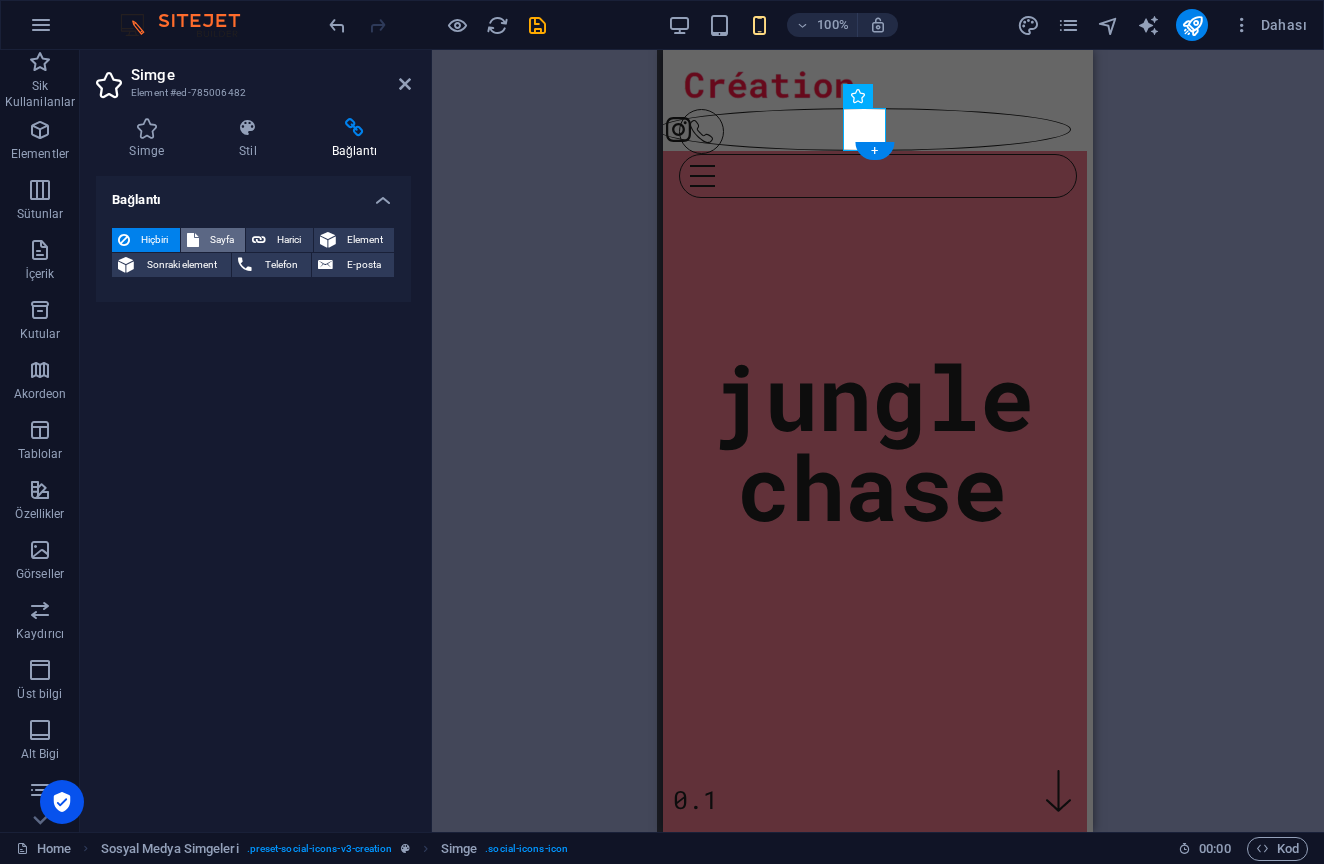 click on "Sayfa" at bounding box center (222, 240) 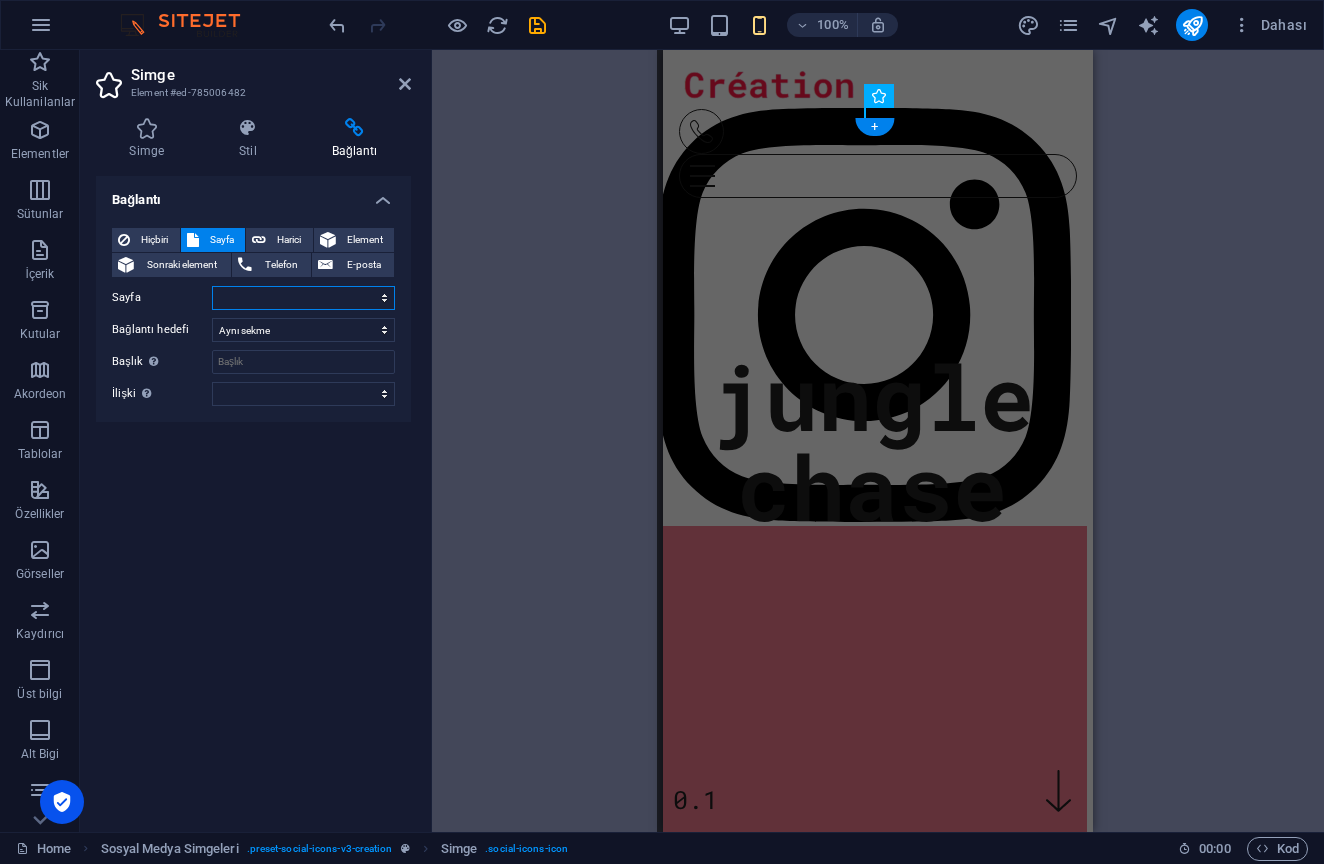 select on "0" 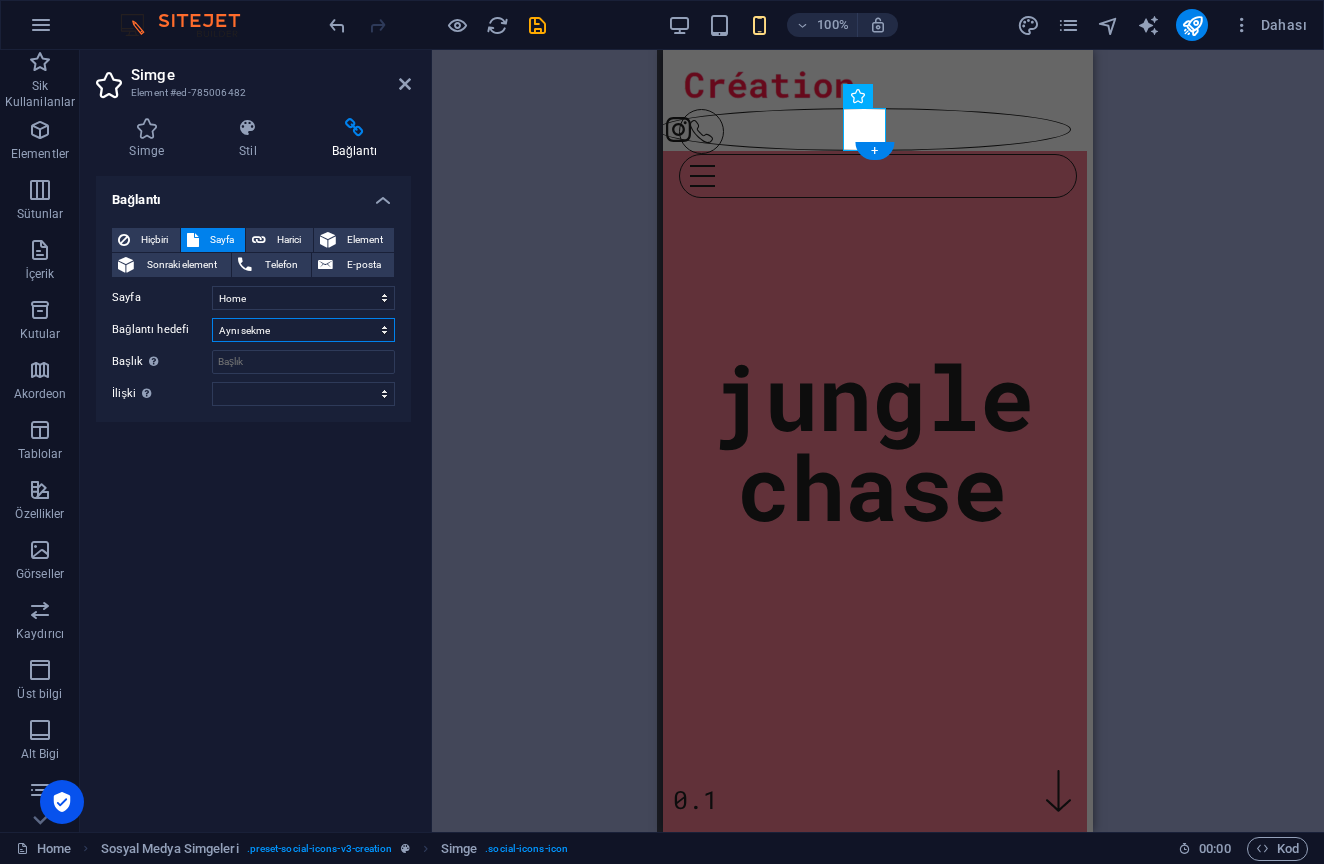 click on "Yeni sekme Aynı sekme Kaplama" at bounding box center [303, 330] 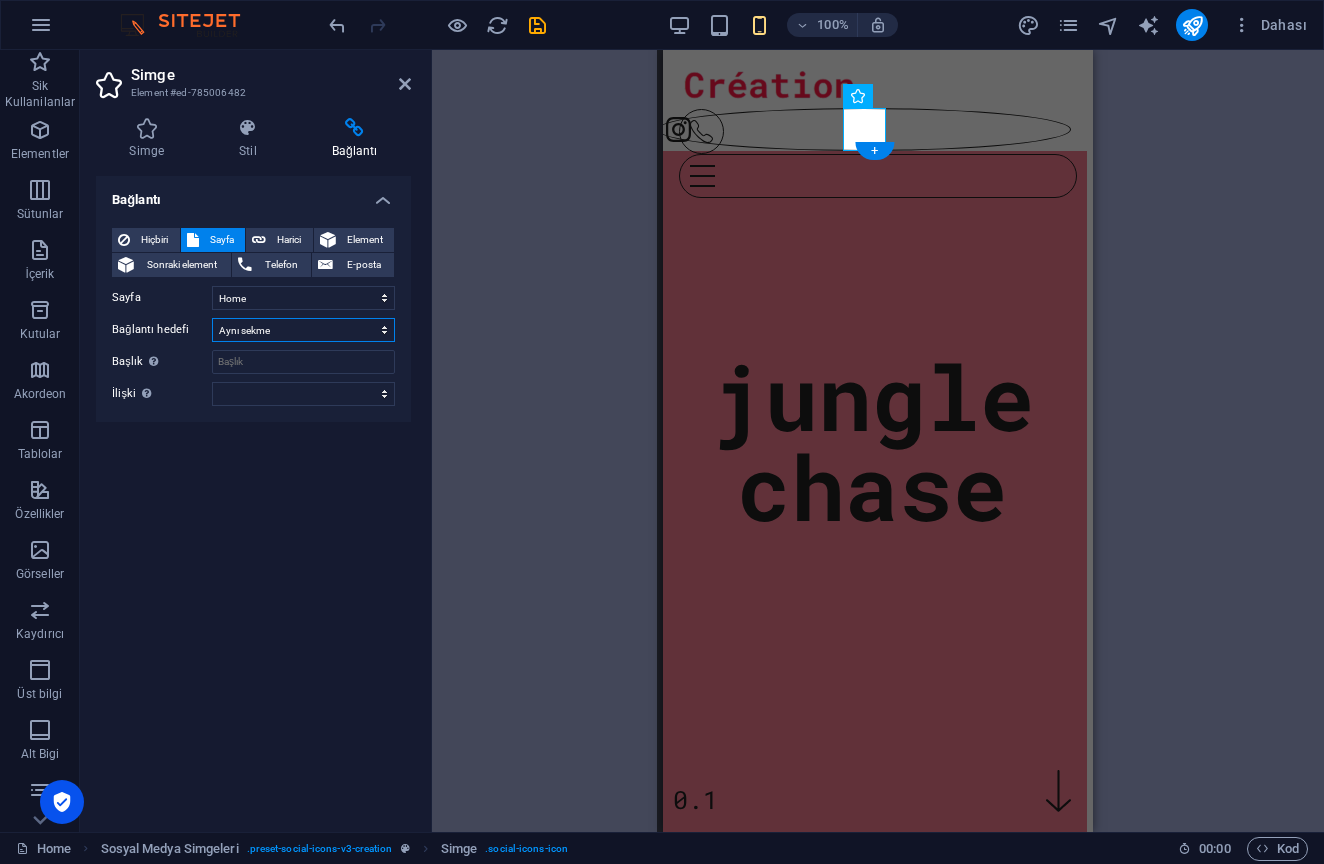 select on "blank" 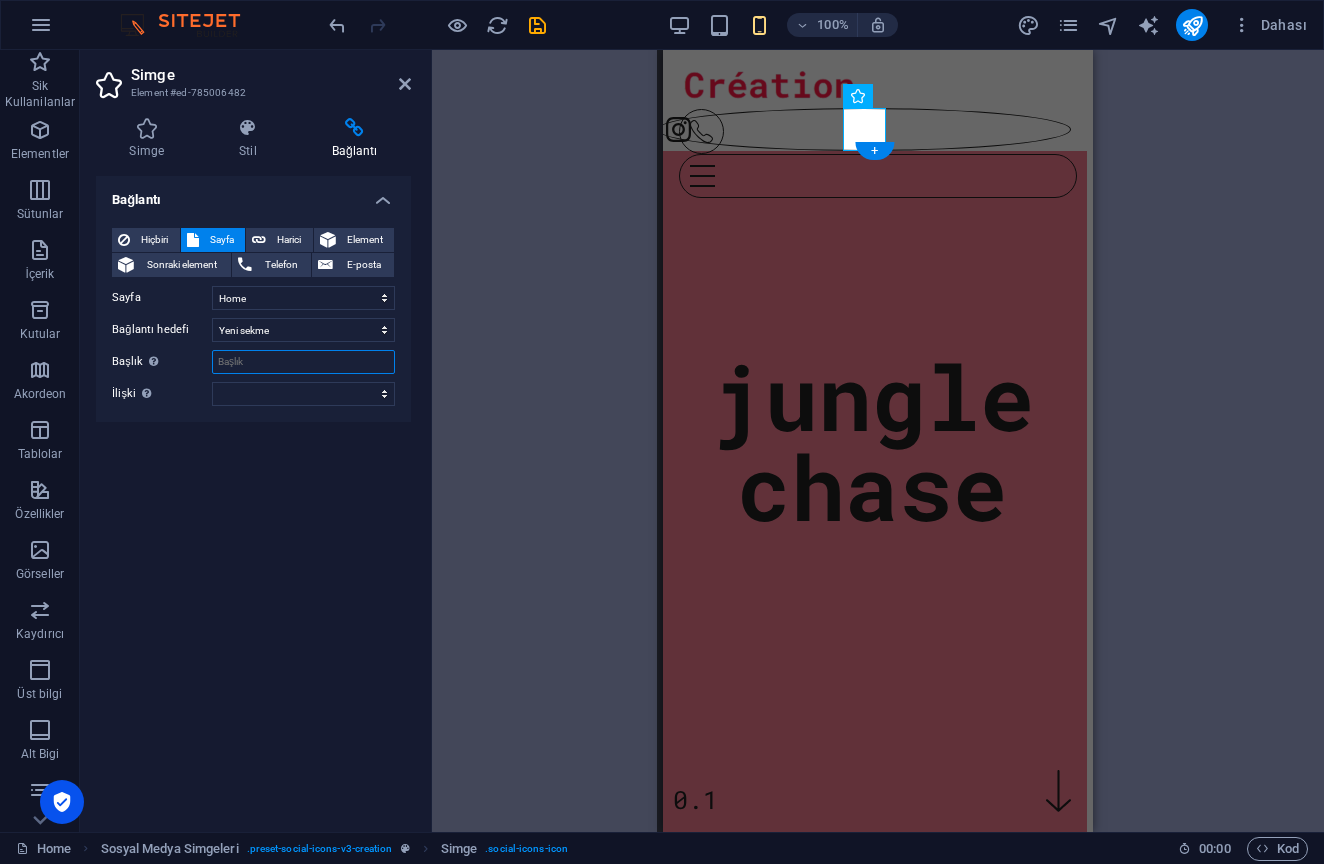 click on "Başlık Ek bağlantı tanımının bağlantı metniyle aynı olmaması gerekir. Başlık, genellikle fare elementin üzerine geldiğinde bir araç ipucu metni olarak gösterilir. Belirsizse boş bırak." at bounding box center [303, 362] 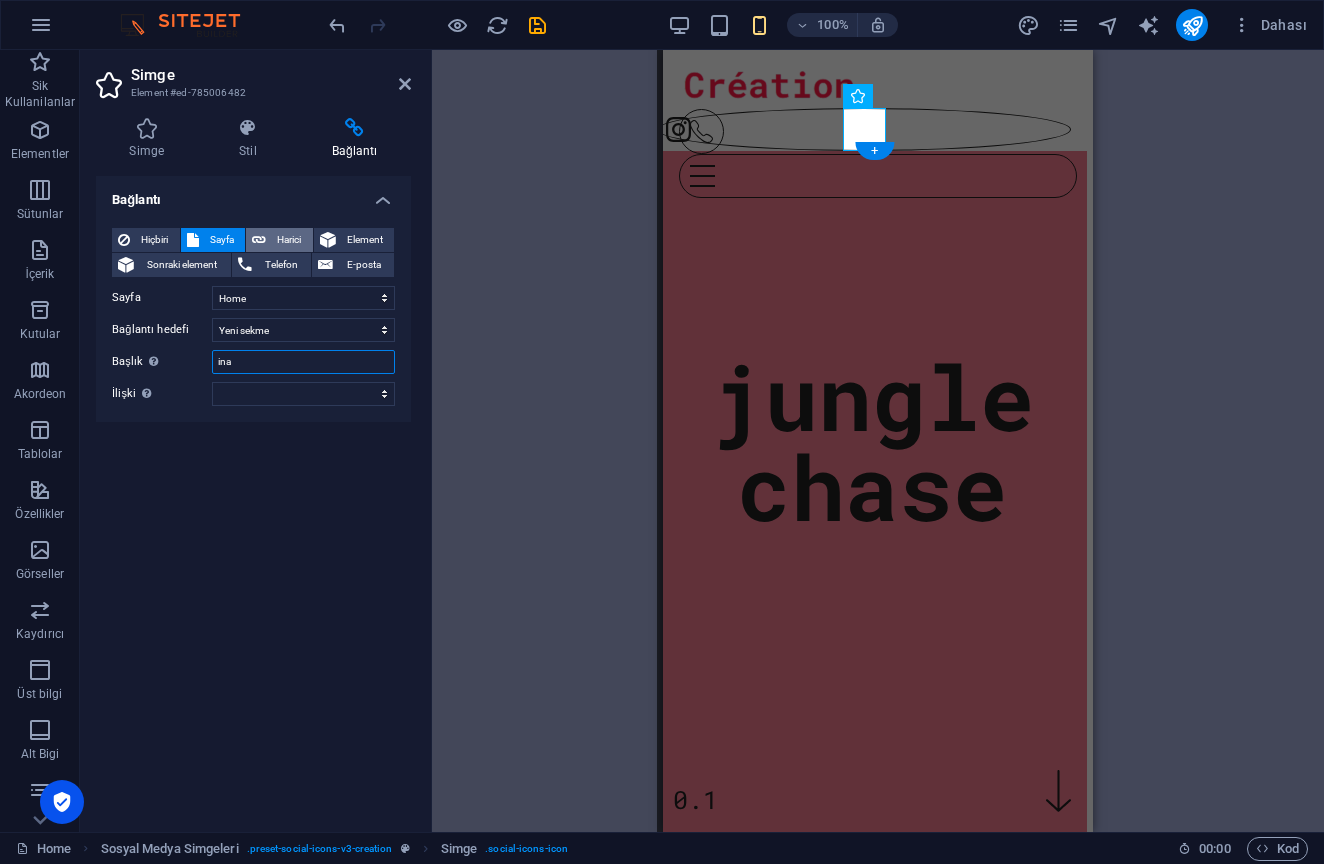 type on "ina" 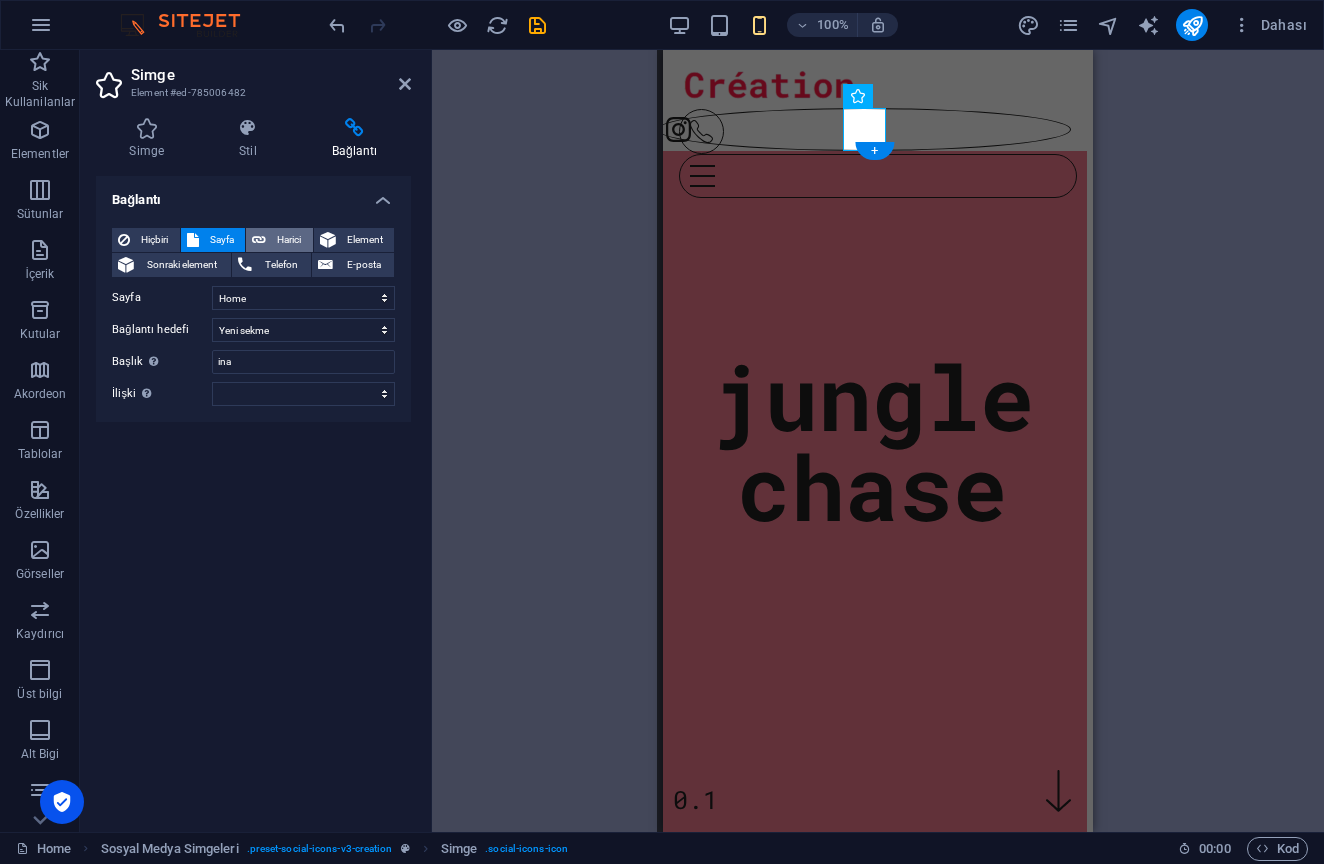 click on "Harici" at bounding box center (289, 240) 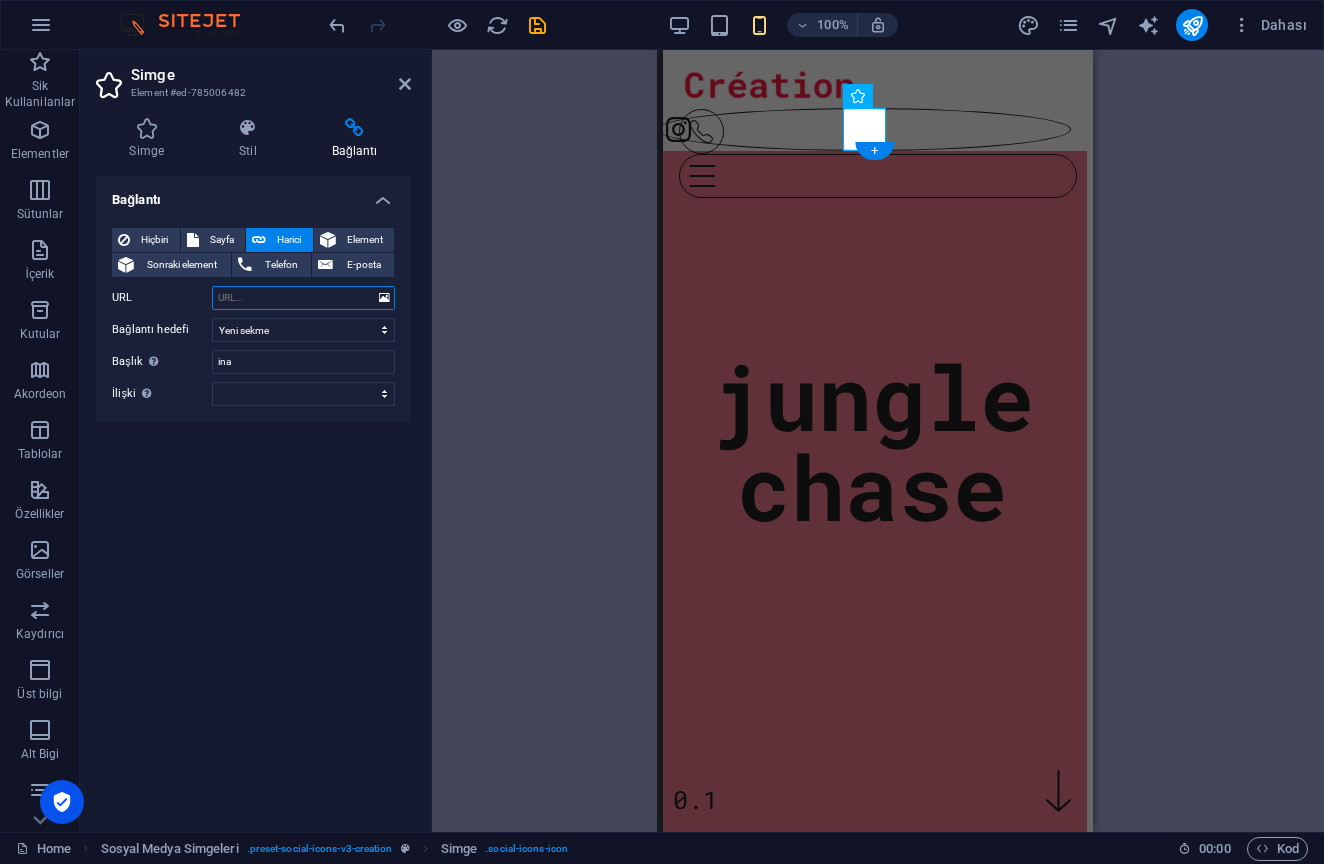 click on "URL" at bounding box center (303, 298) 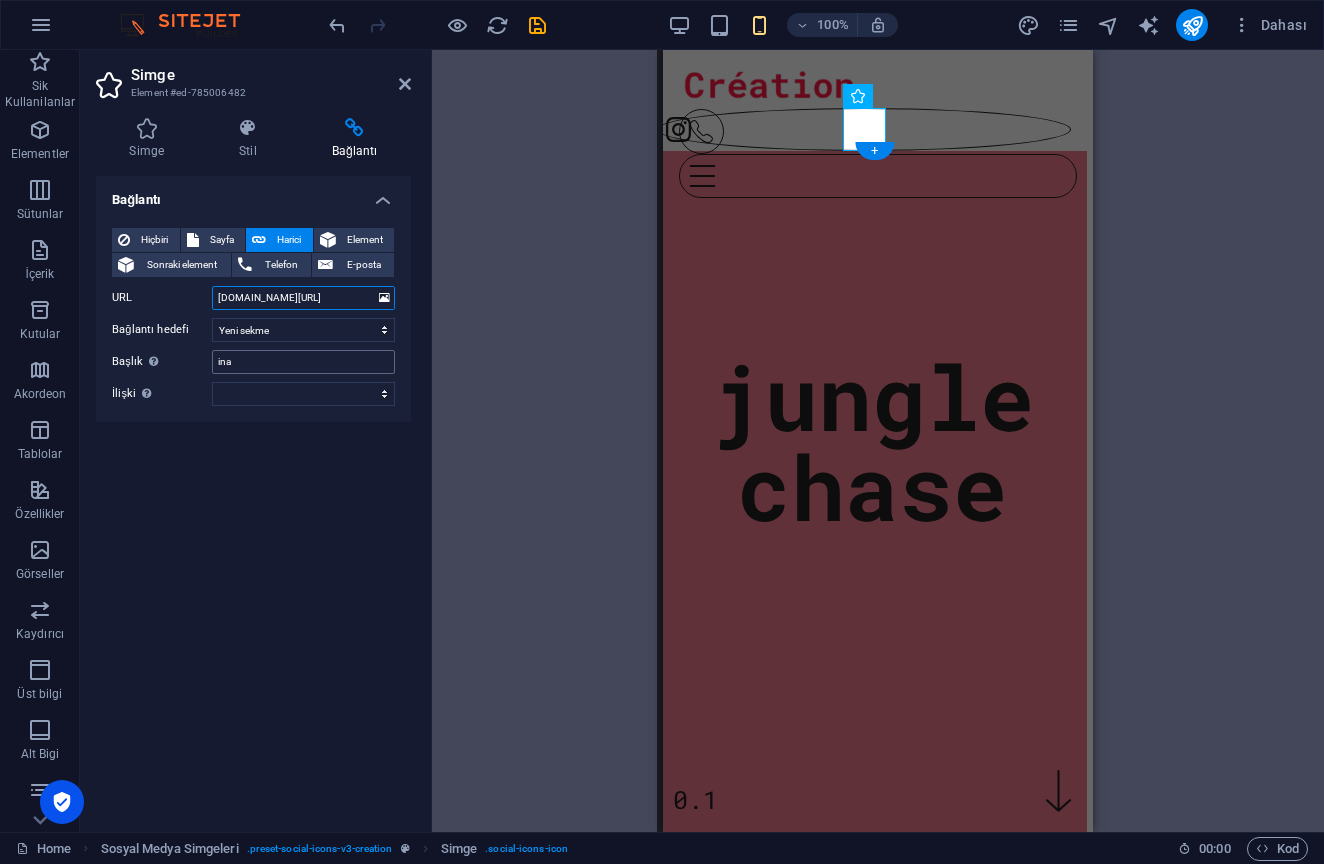 type on "instagram.com/junglechase" 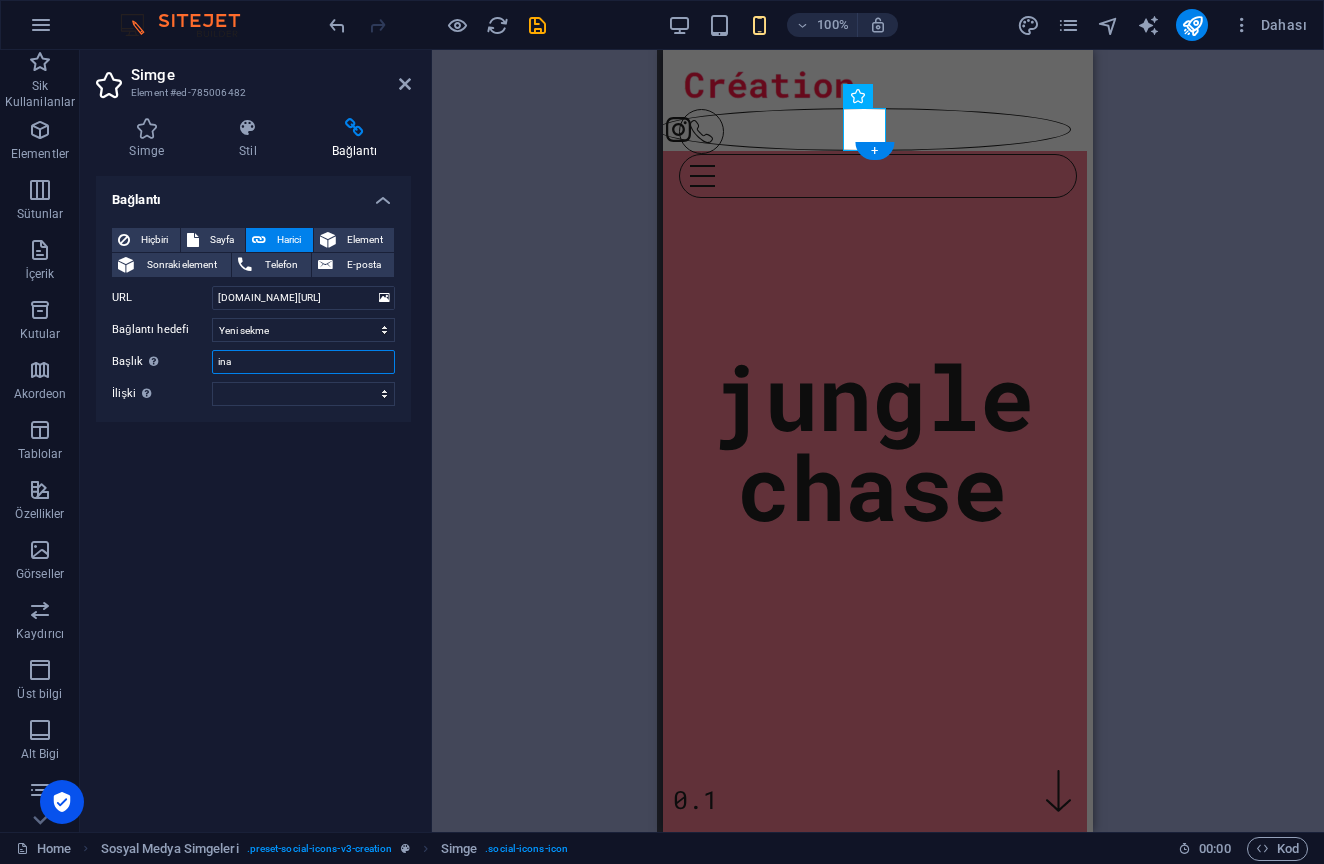 click on "ina" at bounding box center [303, 362] 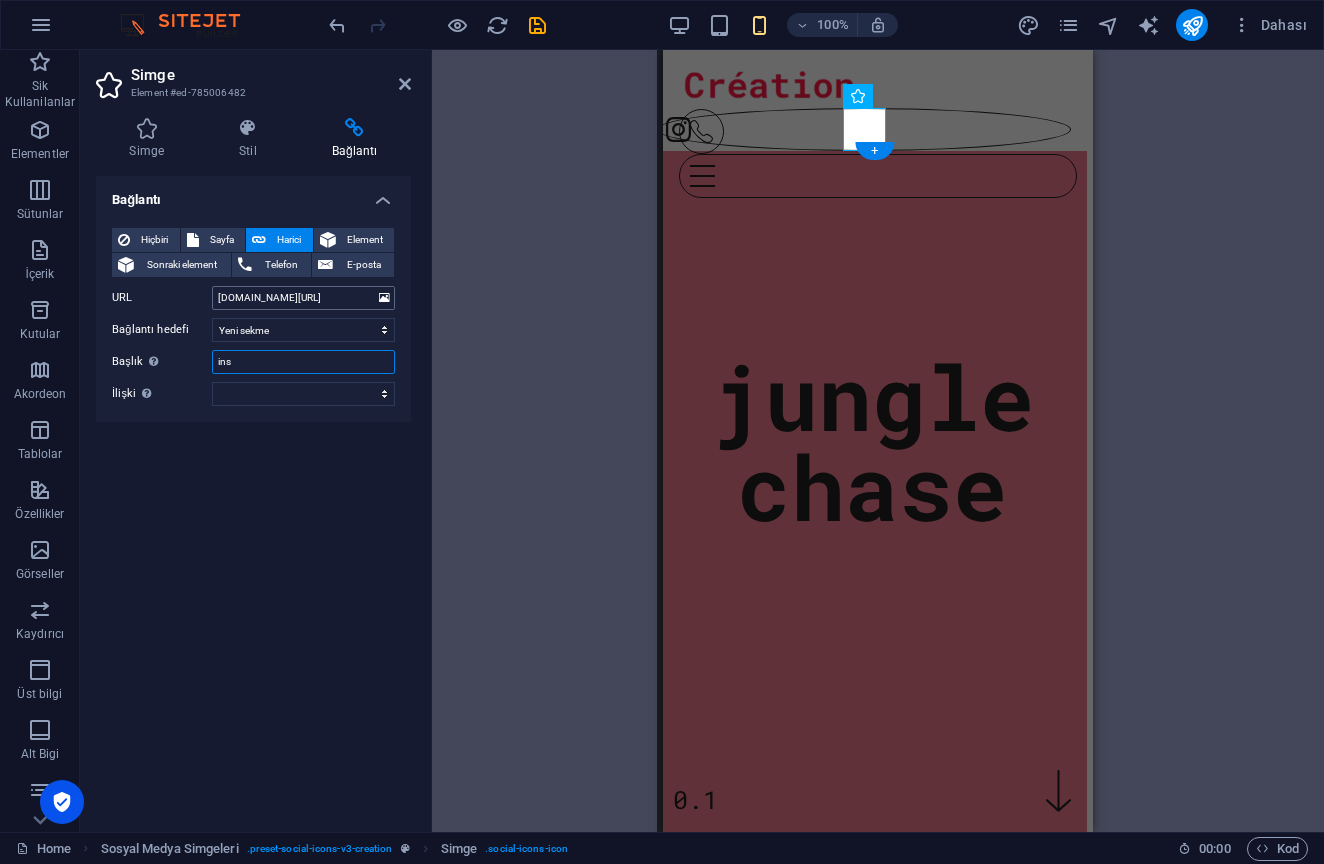type on "ins" 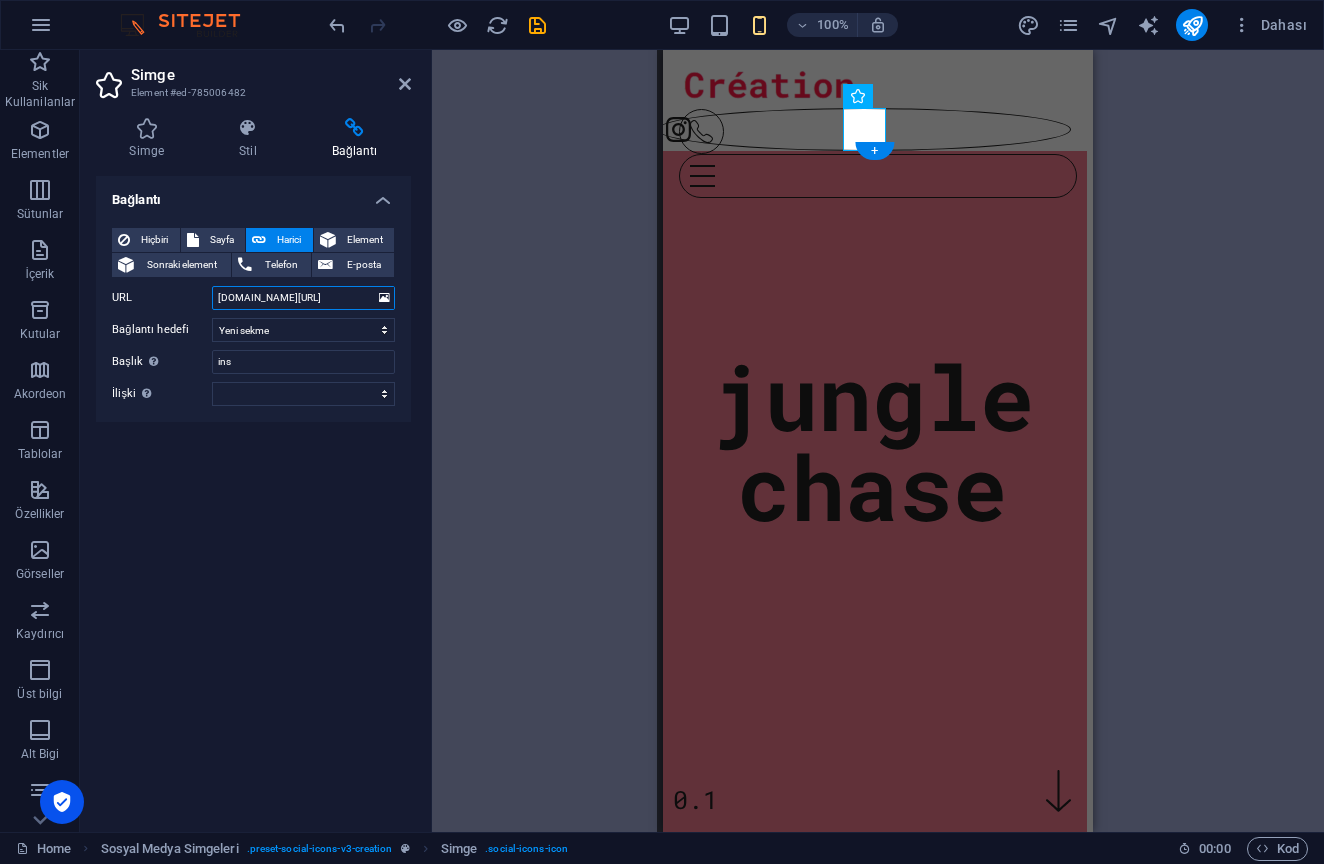click on "instagram.com/junglechase" at bounding box center [303, 298] 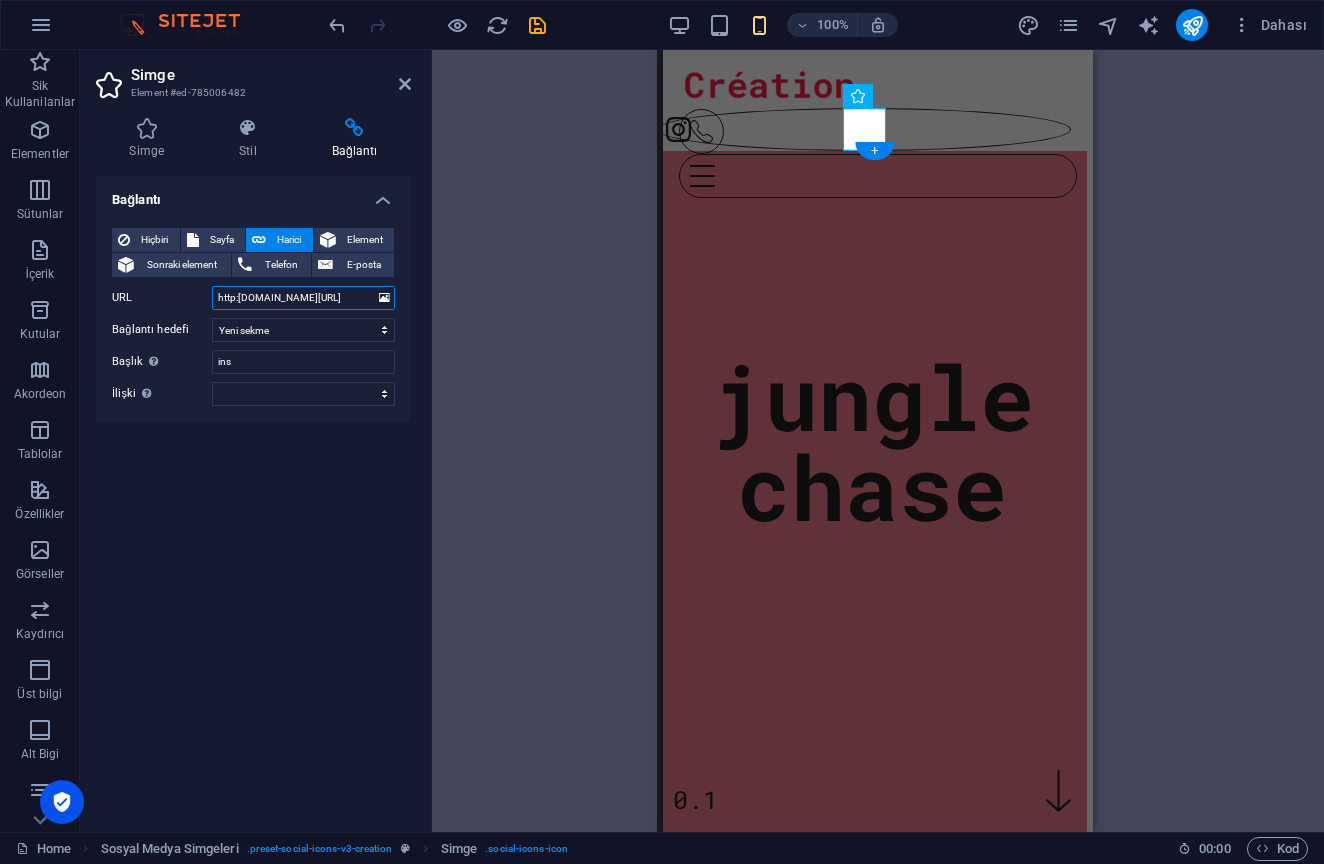 type on "http:/instagram.com/junglechase" 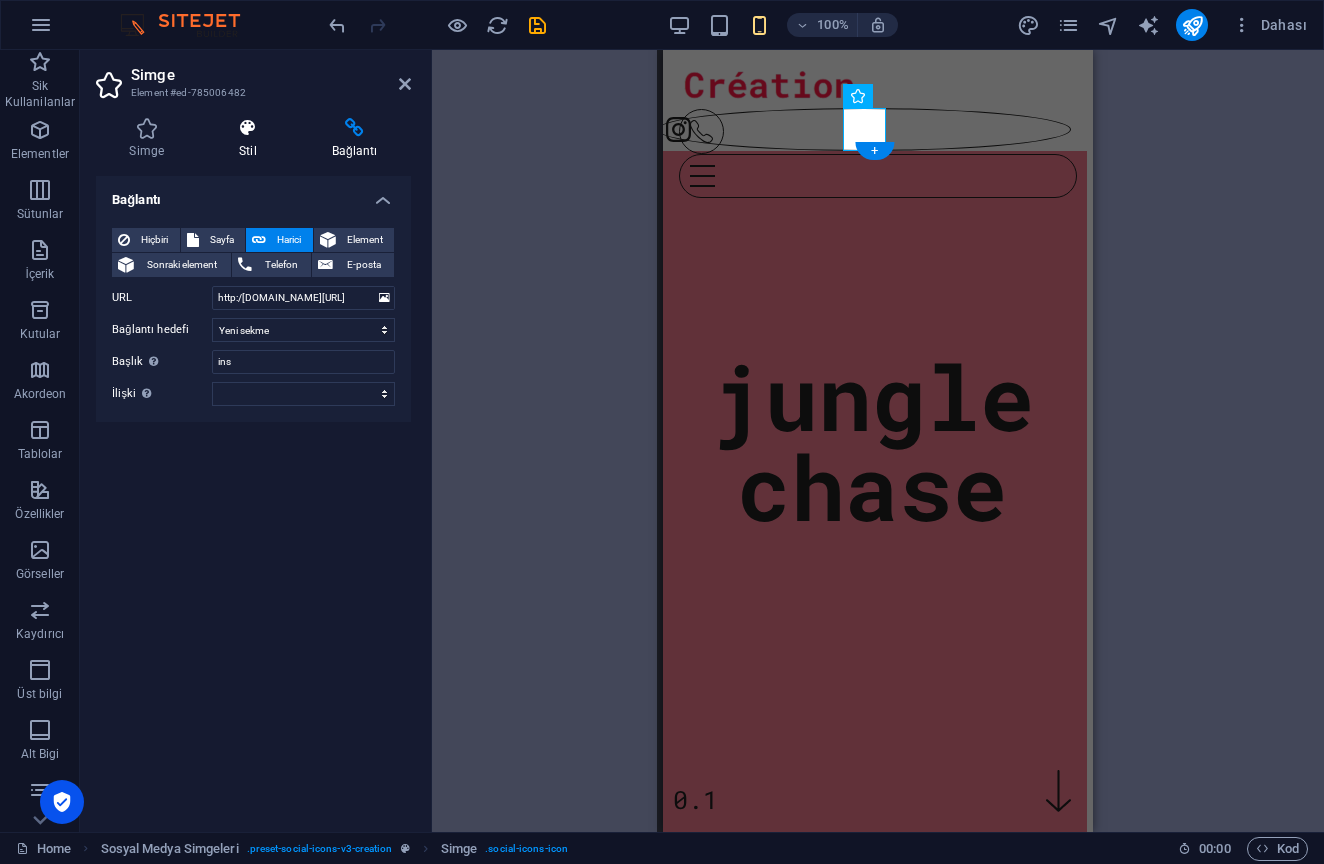 click on "Stil" at bounding box center [252, 139] 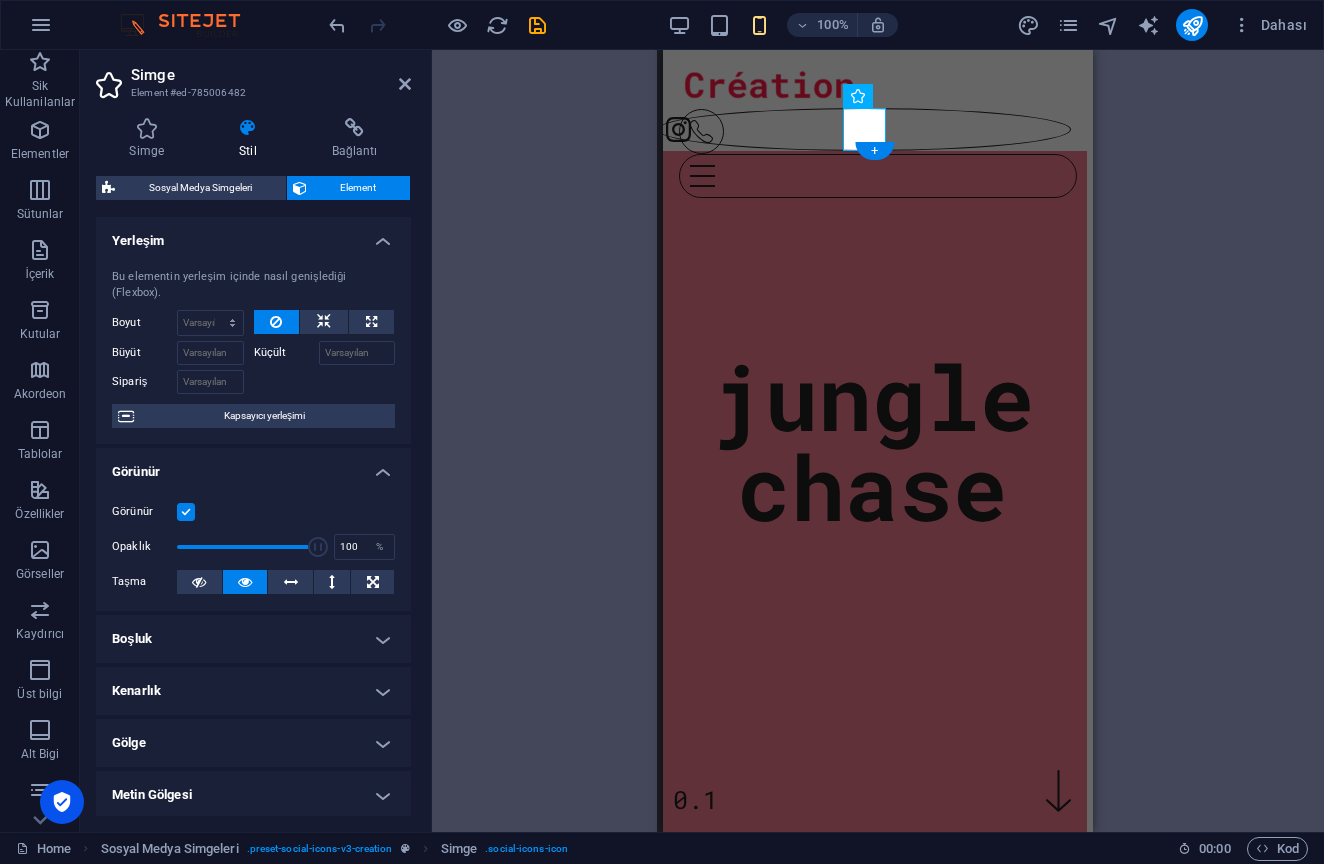 click on "Metin Gölgesi" at bounding box center (253, 795) 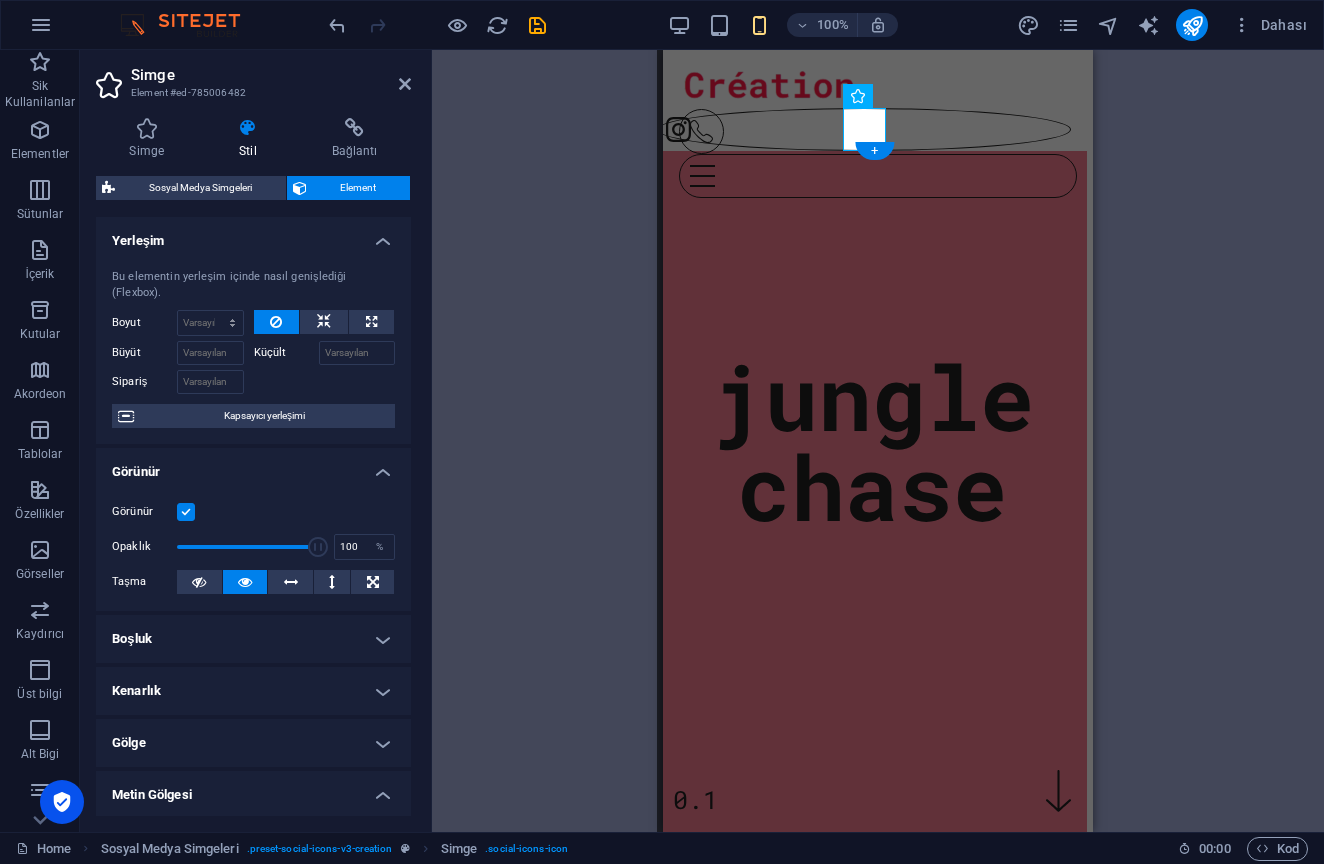 click on "Metin Gölgesi" at bounding box center (253, 789) 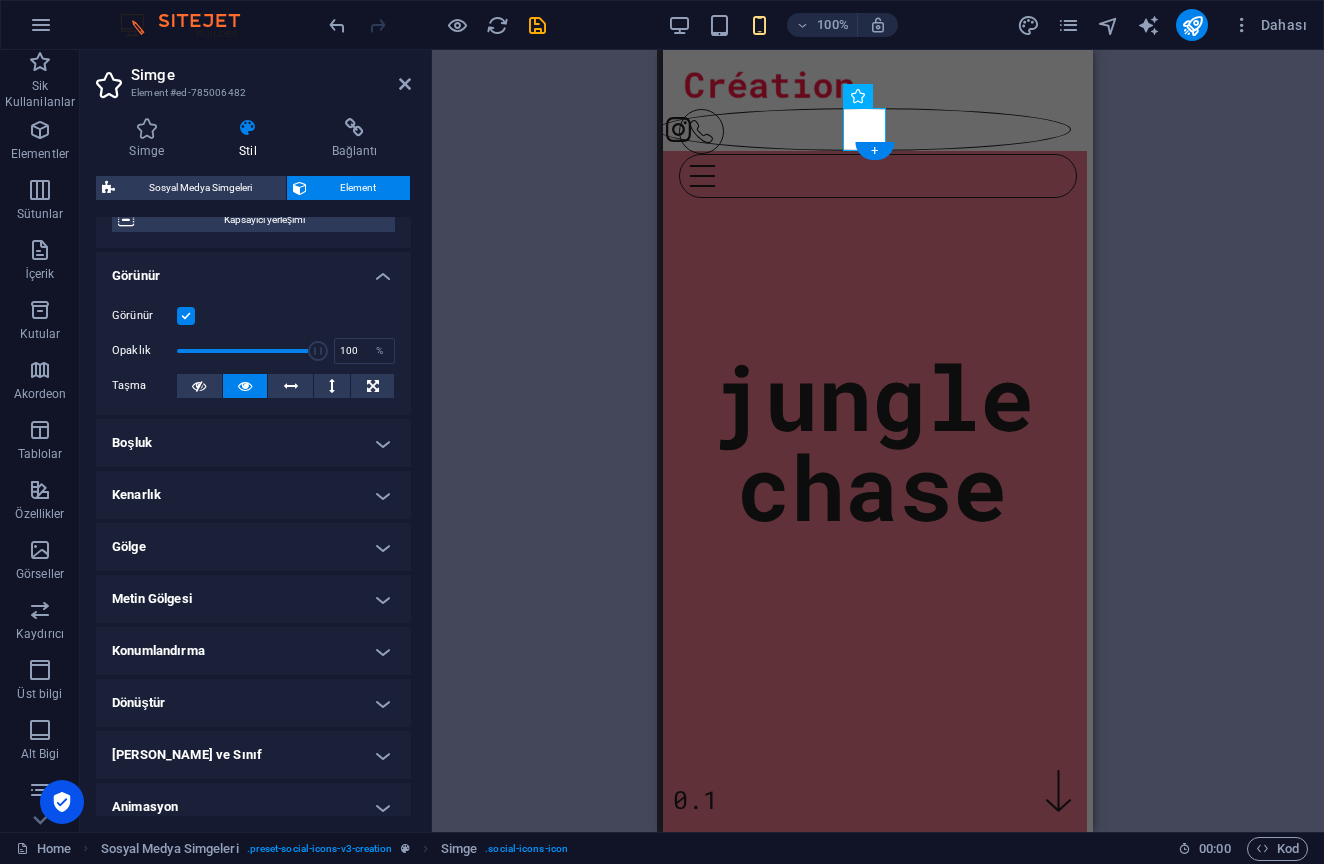 scroll, scrollTop: 229, scrollLeft: 0, axis: vertical 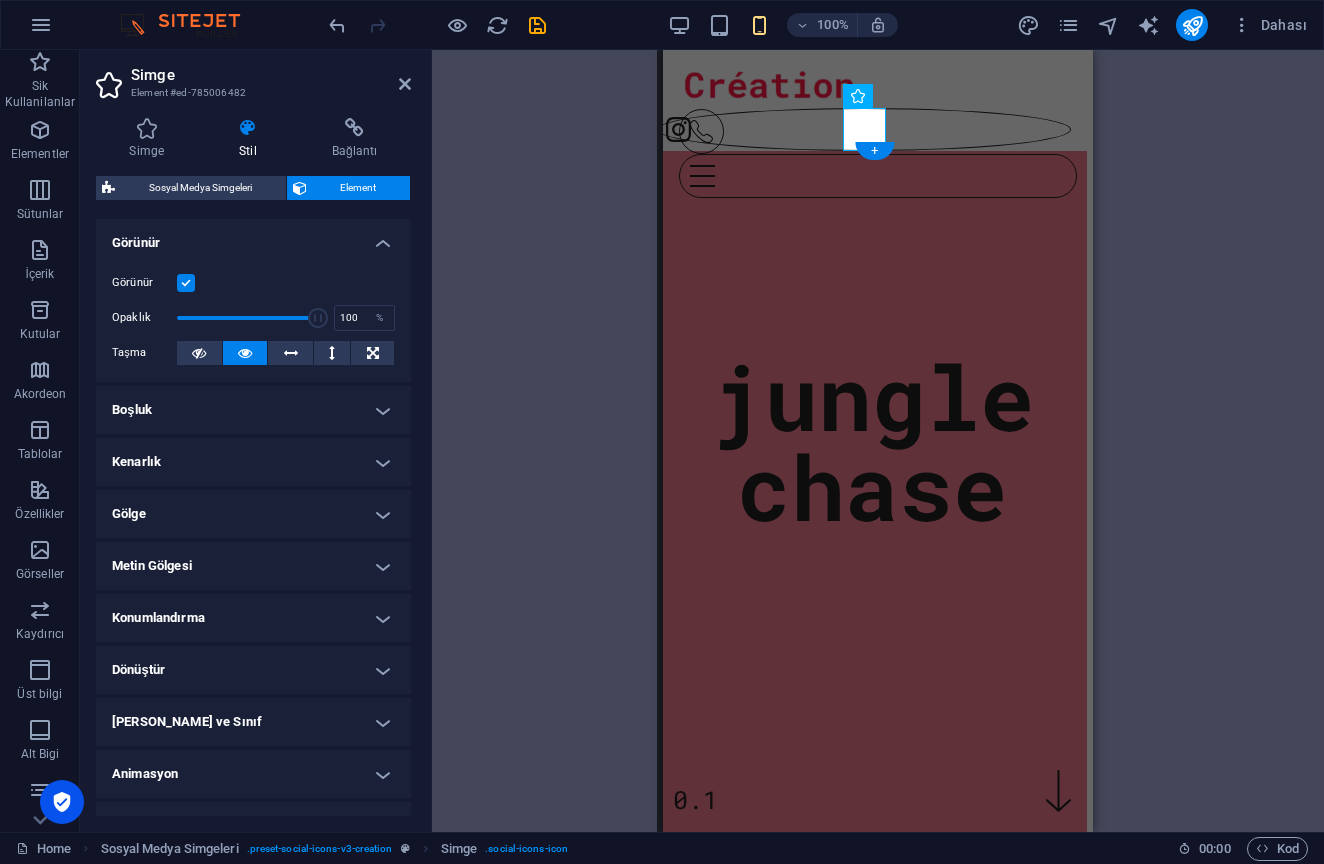 click on "Metin Gölgesi" at bounding box center [253, 566] 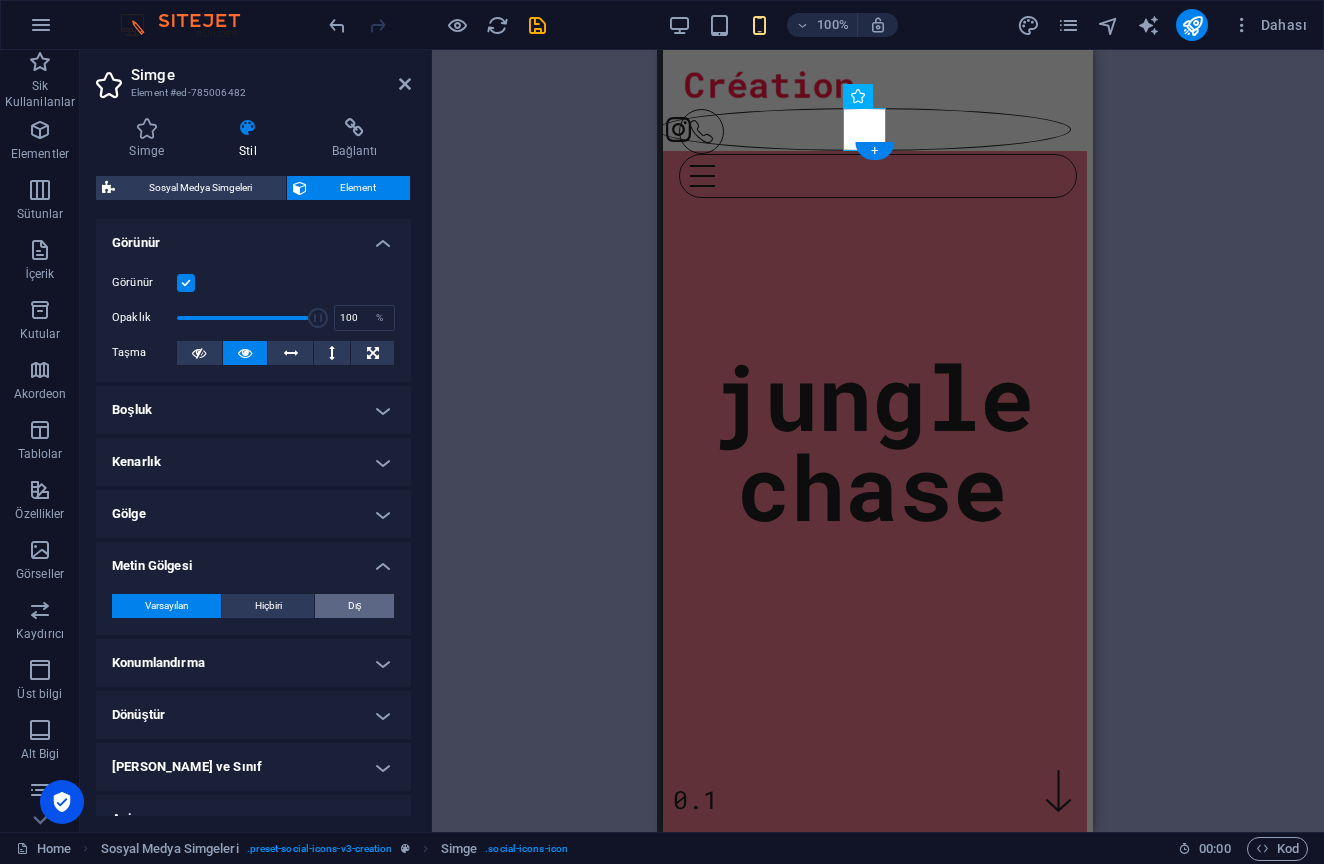 click on "Dış" at bounding box center [354, 606] 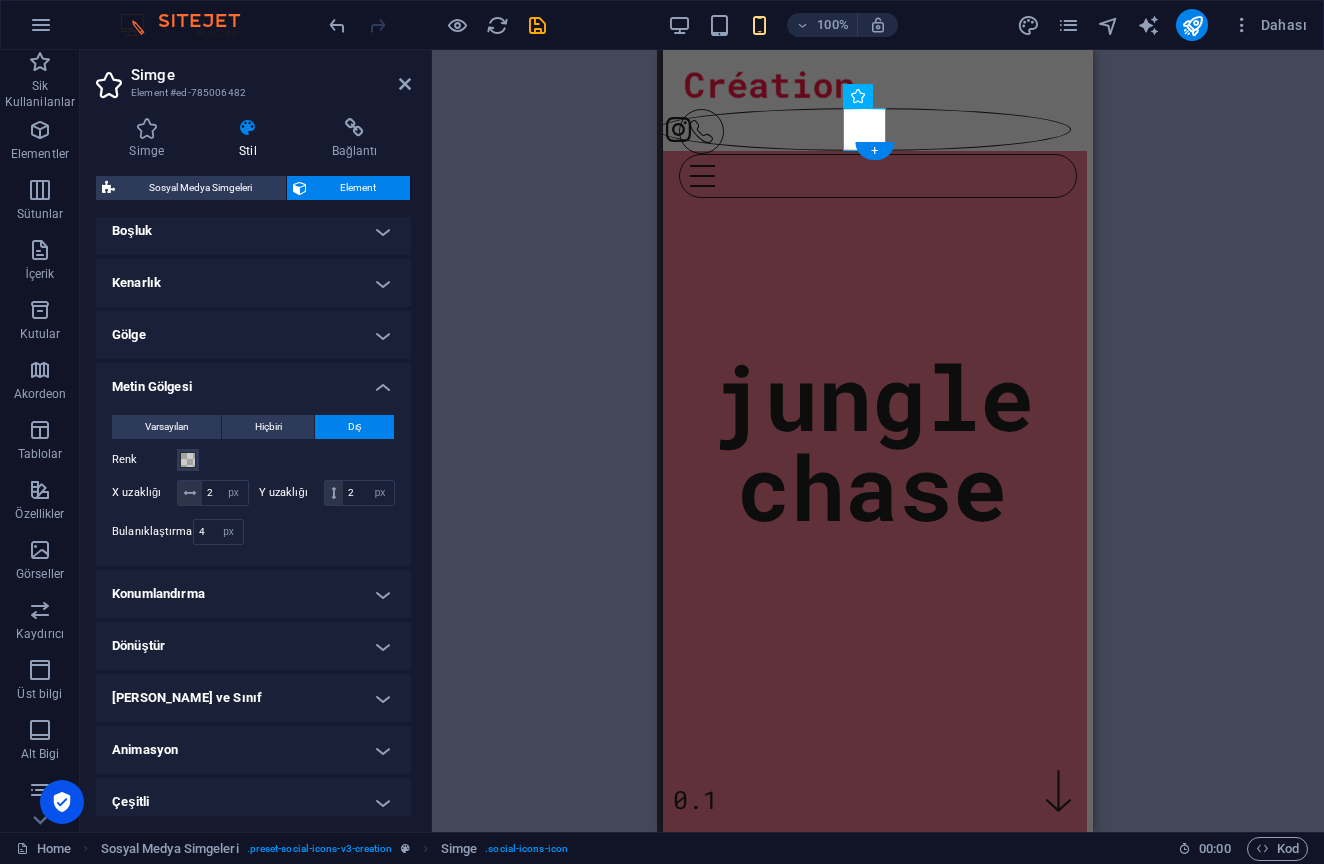 scroll, scrollTop: 416, scrollLeft: 0, axis: vertical 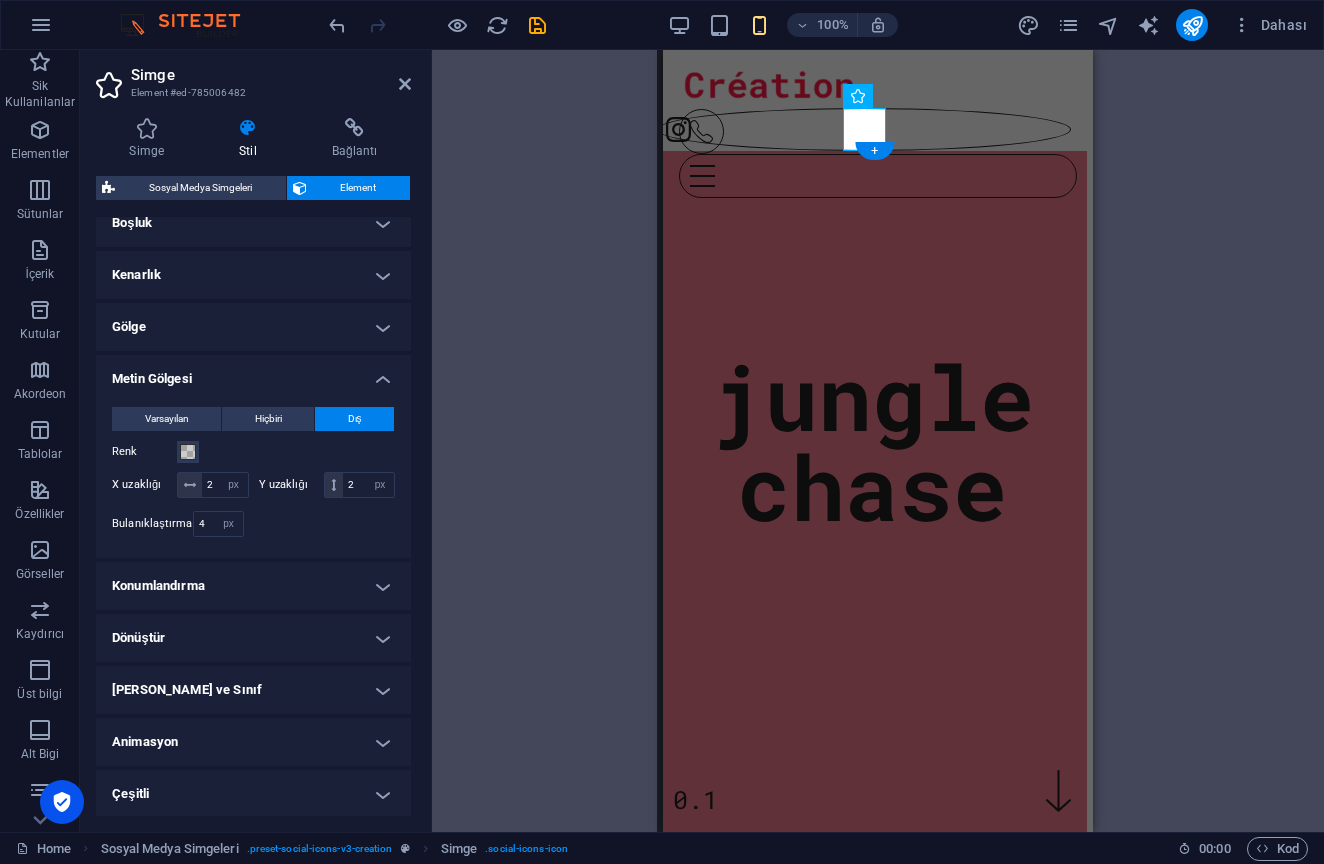 click on "Animasyon" at bounding box center (253, 742) 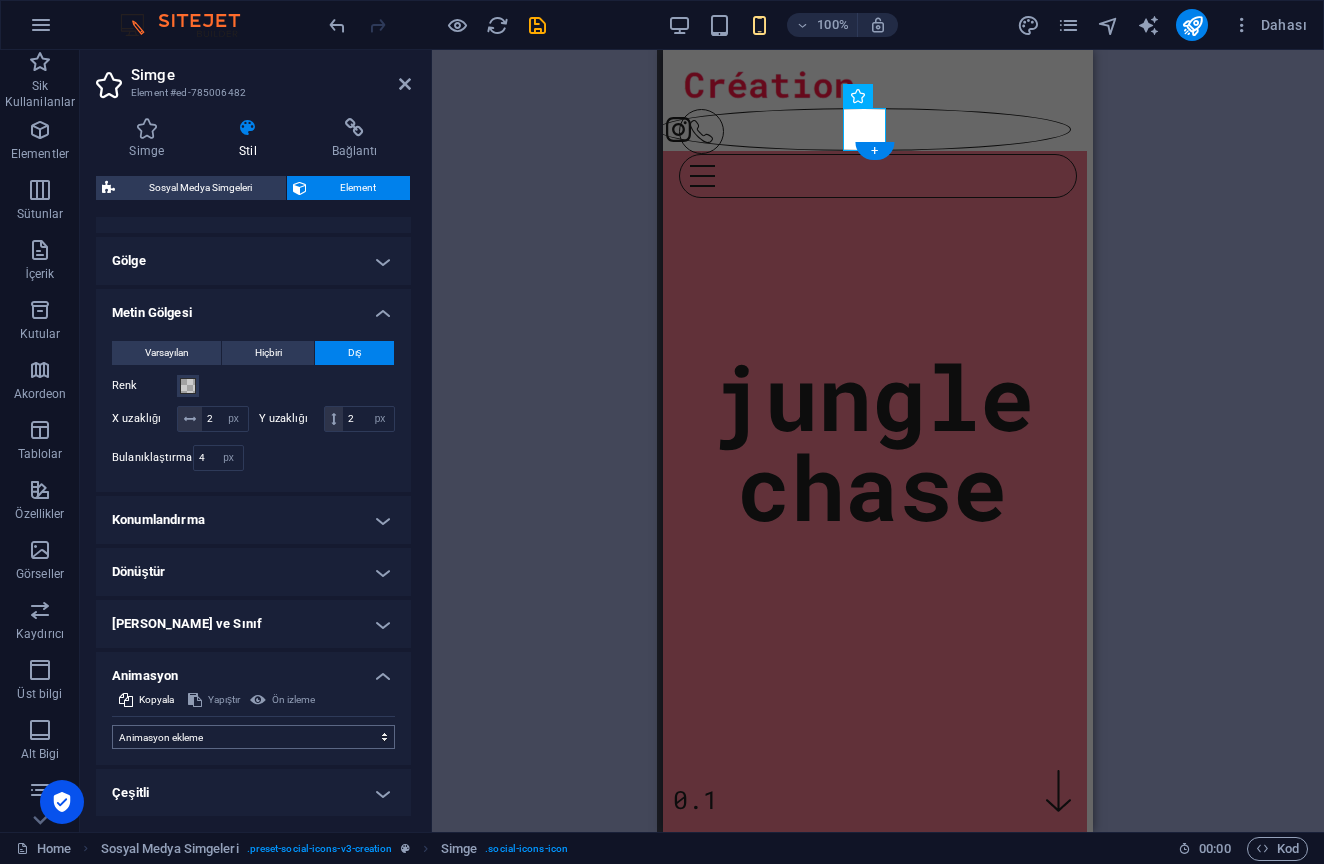 scroll, scrollTop: 481, scrollLeft: 0, axis: vertical 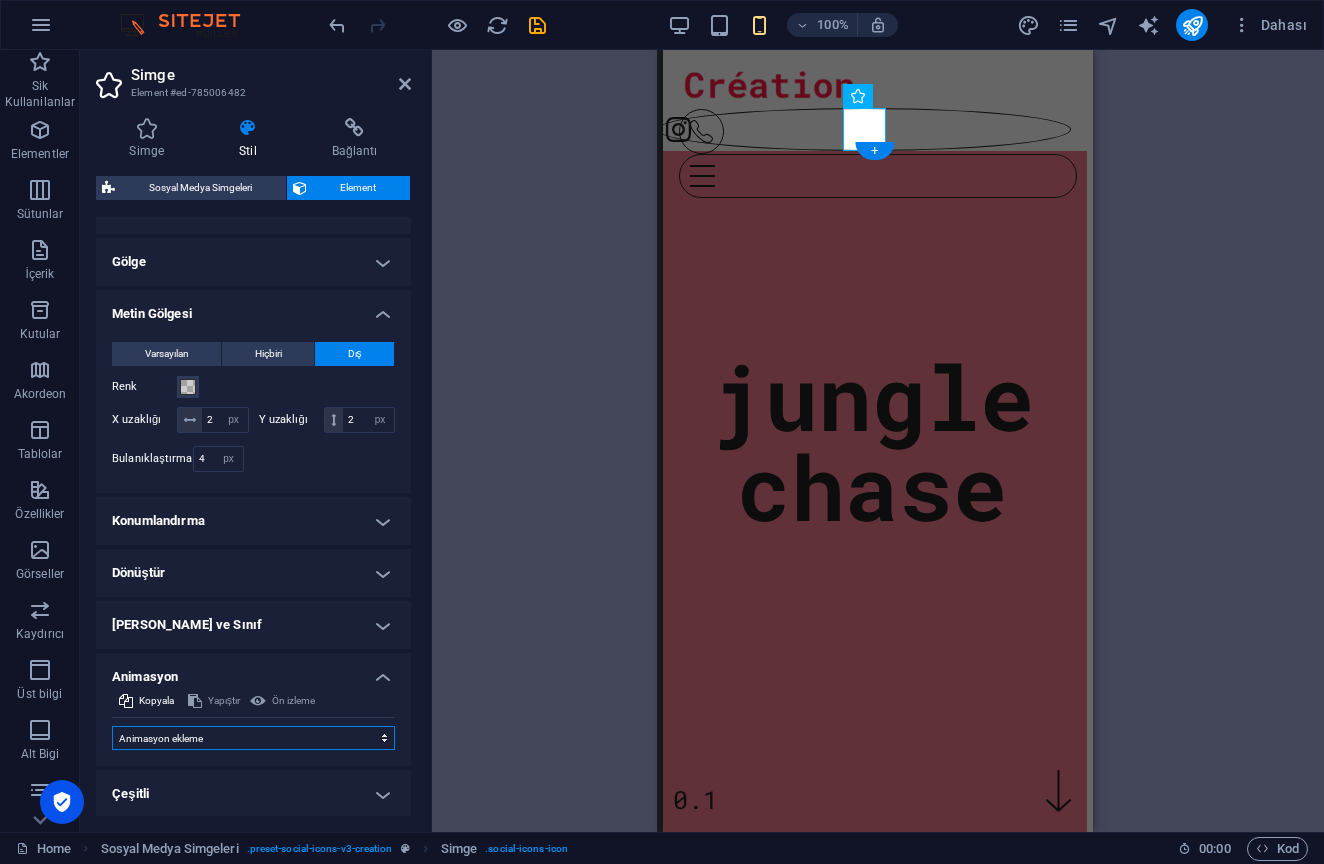 click on "Animasyon ekleme Göster / Gizle Yukarı/Aşağı kaydır Yakınlaştır/Uzaklaştır Soldan sağa kaydır Sağdan sola kaydır Yukarıdan aşağıya kaydır Aşağıdan yukarıya kaydır Nabız atışı Yanıp sönme Kaplama olarak aç" at bounding box center (253, 738) 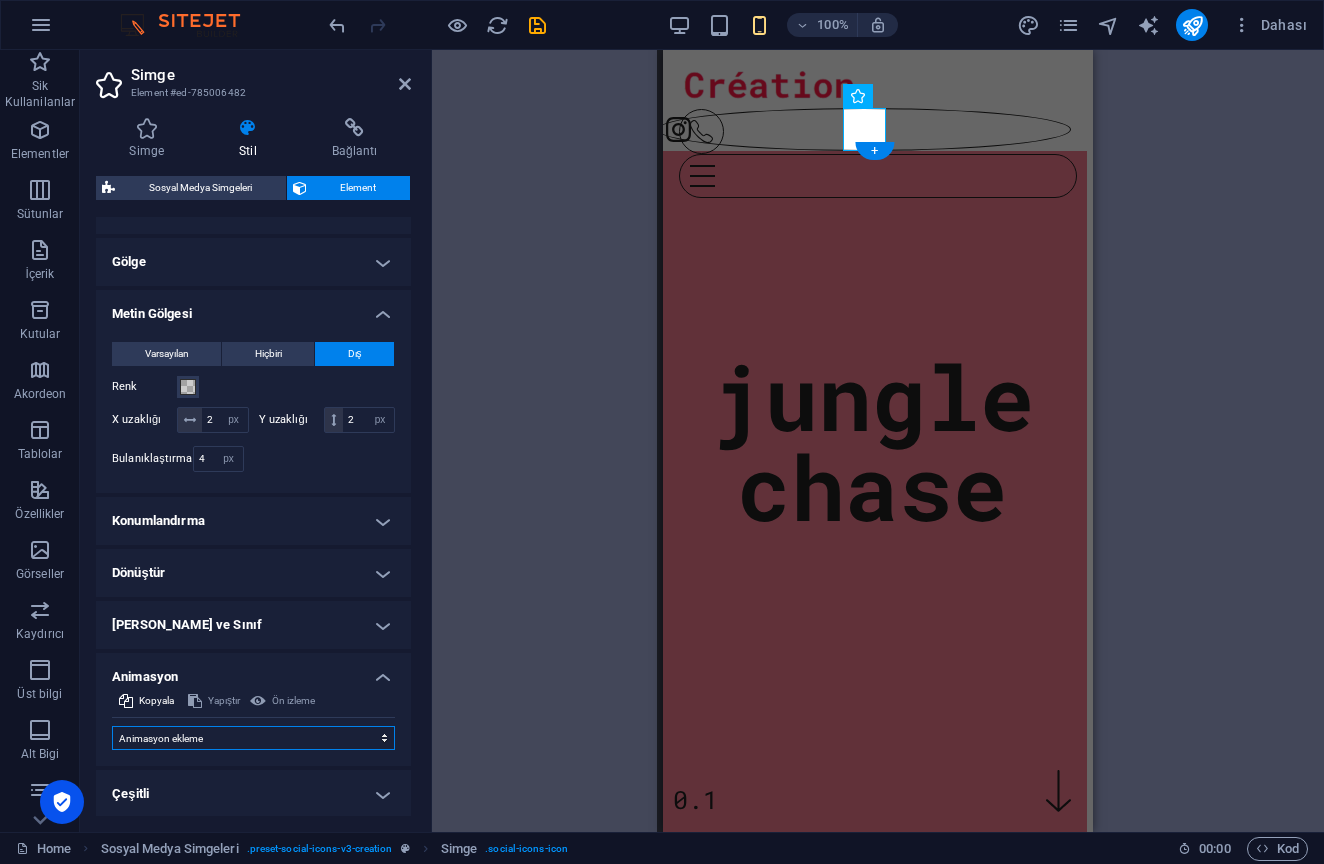 select on "fade" 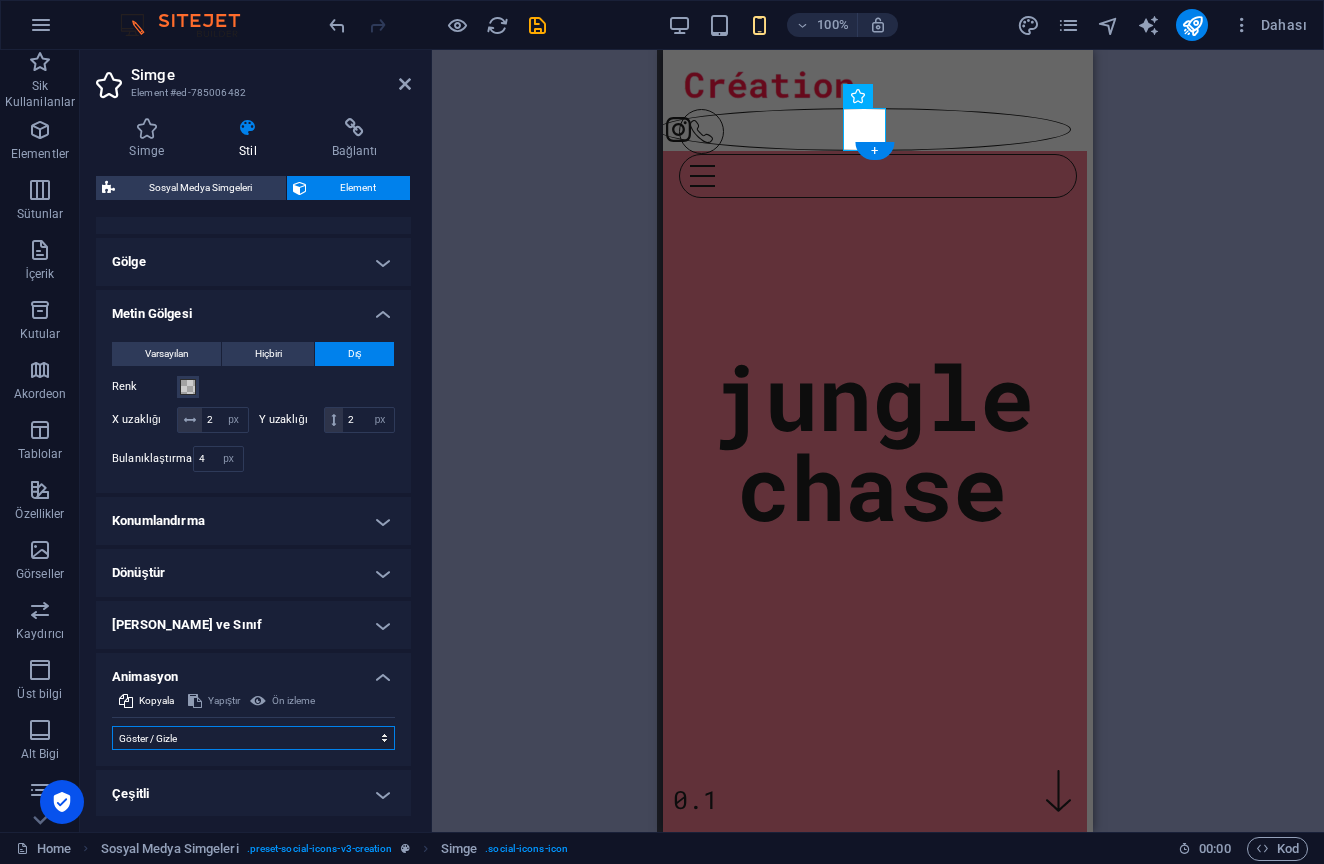 select on "scroll" 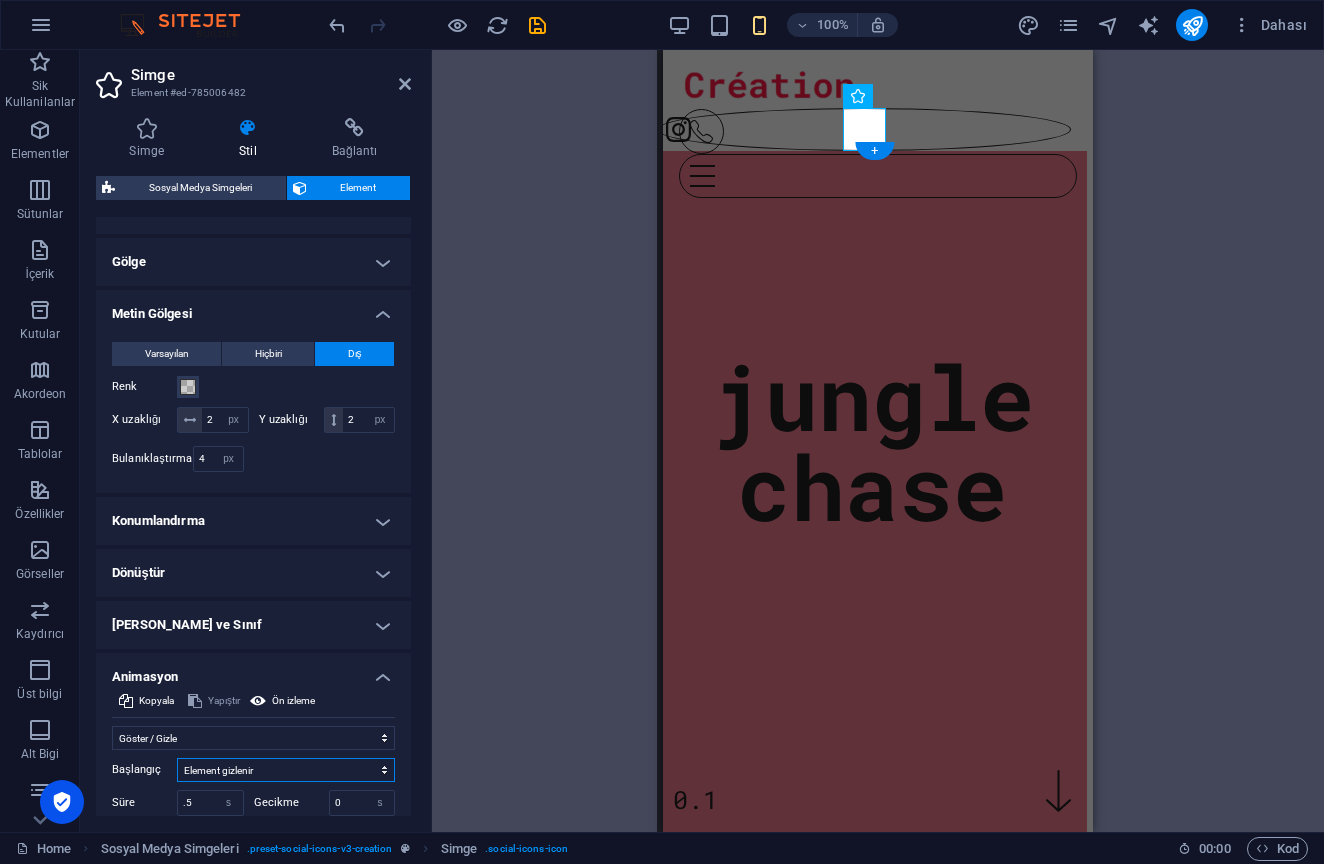 click on "Element gizlenir Element gösterilir" at bounding box center [286, 770] 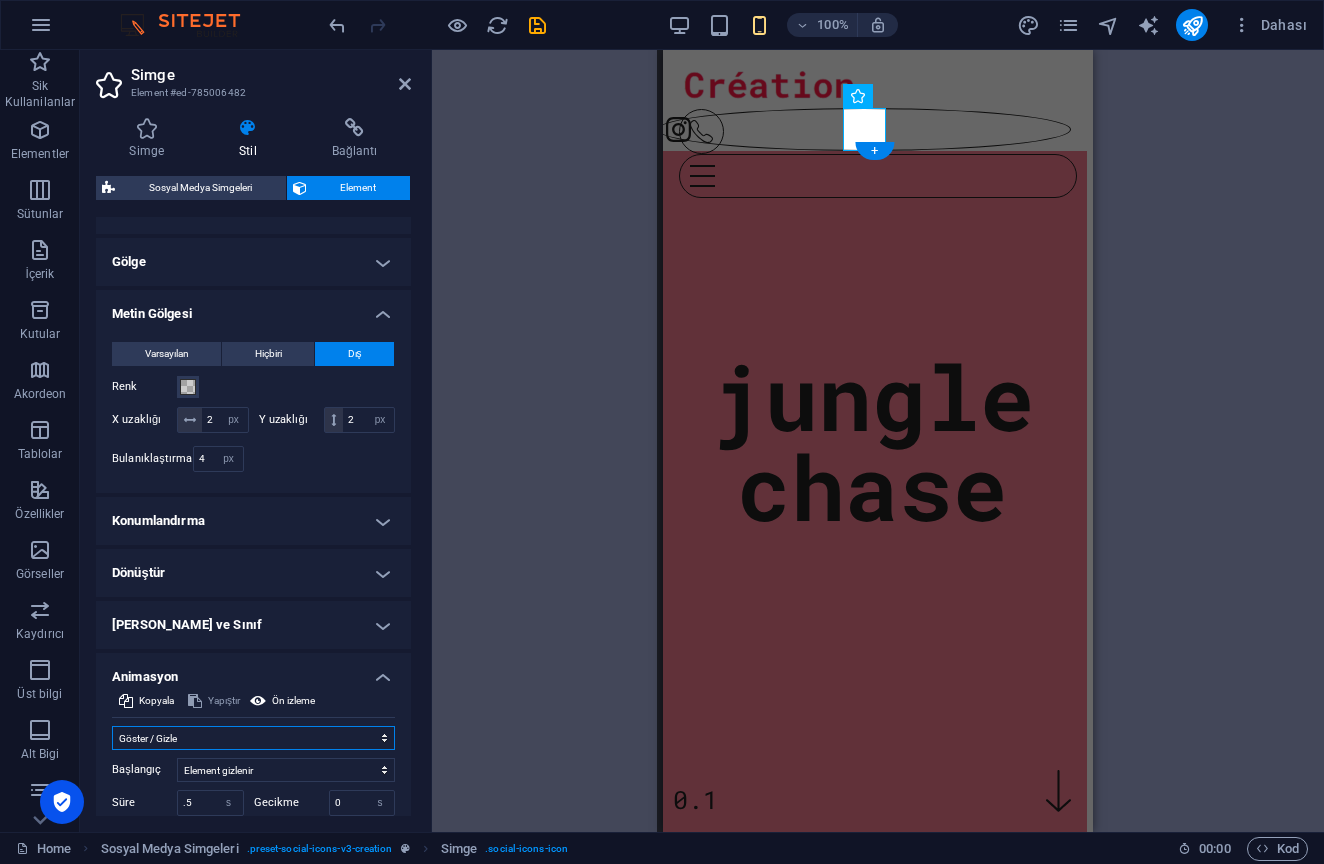 click on "Animasyon ekleme Göster / Gizle Yukarı/Aşağı kaydır Yakınlaştır/Uzaklaştır Soldan sağa kaydır Sağdan sola kaydır Yukarıdan aşağıya kaydır Aşağıdan yukarıya kaydır Nabız atışı Yanıp sönme Kaplama olarak aç" at bounding box center (253, 738) 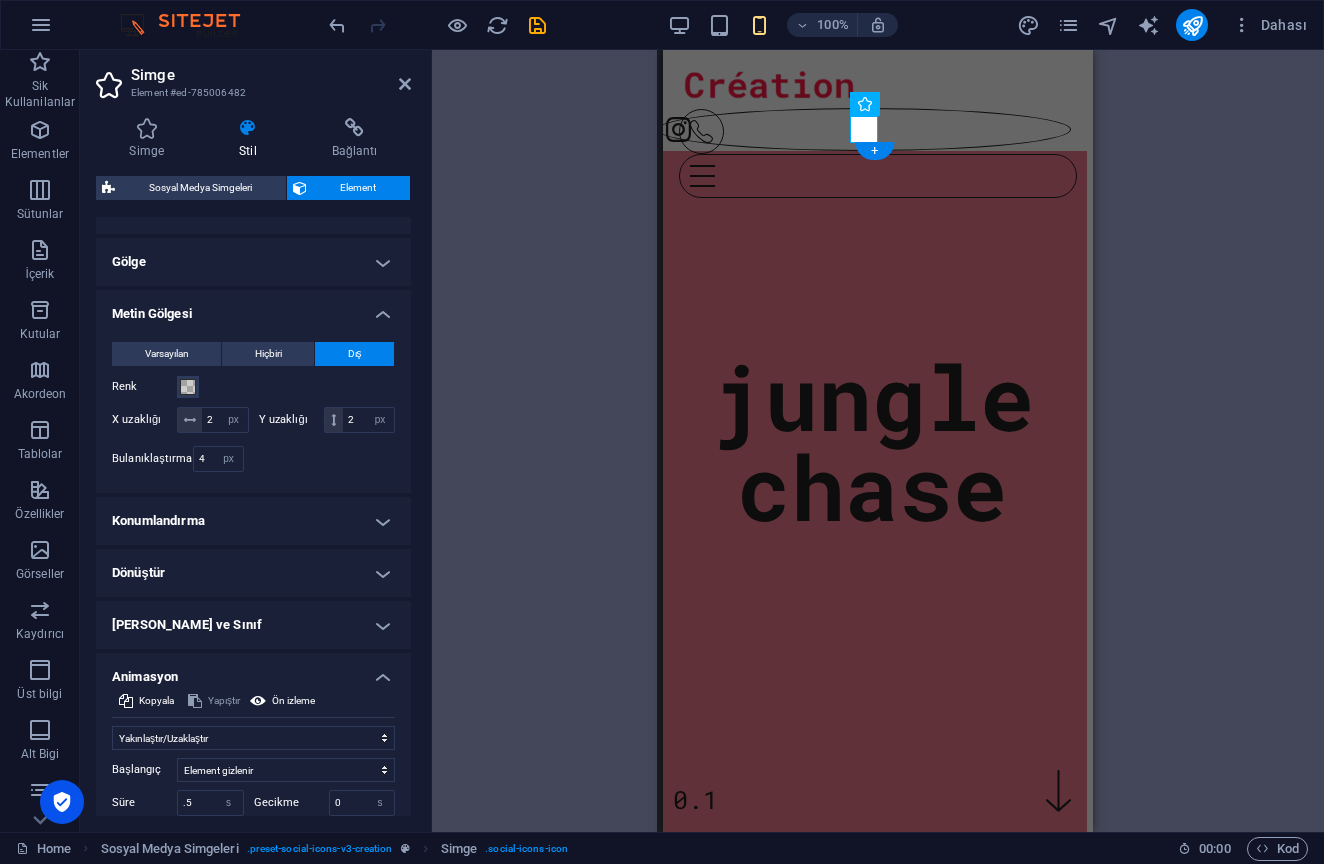 click on "H1   Banner   Banner   Kapsayıcı   İmaj   Menü Çubuğu   Menü   Menü   Menü Çubuğu   İmaj   Aralık   Sosyal Medya Simgeleri   Simge   Eşit Olmayan Sütunlar   Metin   Kapsayıcı   Kapsayıcı   Kapsayıcı   Eşit Olmayan Sütunlar   Kapsayıcı   H2 + + Bölüm ekle   Simge   Simge   Simge   Kapsayıcı   Yer Tutucu   Metin   Sütun Kılavuzu   Alt Bilgi Skadi + Bölüm ekle + Bölüm ekle   Simge   HTML   Kapsayıcı   Yer Tutucu   Ön ayar   Ön ayar   Kapsayıcı   Kapsayıcı   Referans" at bounding box center (878, 441) 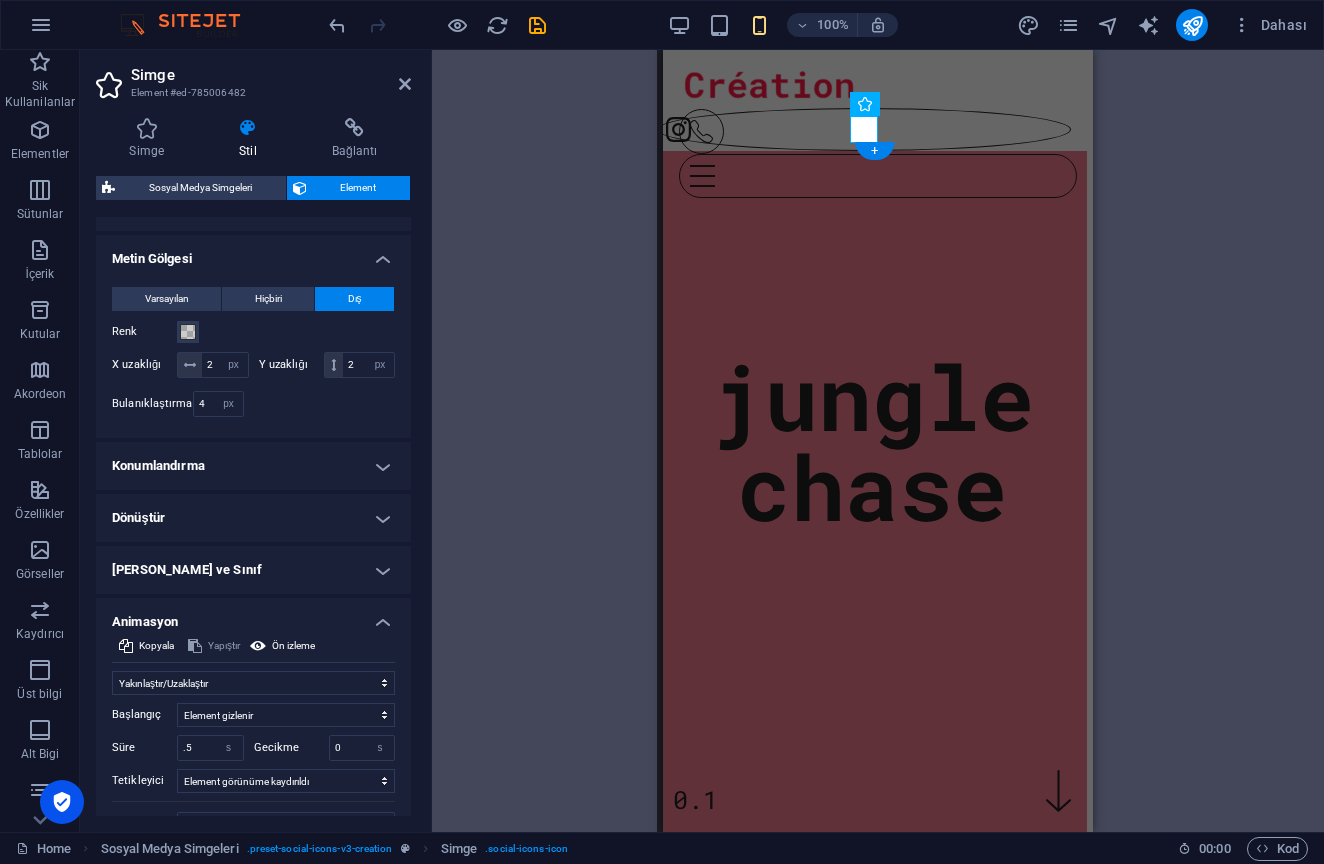 scroll, scrollTop: 568, scrollLeft: 0, axis: vertical 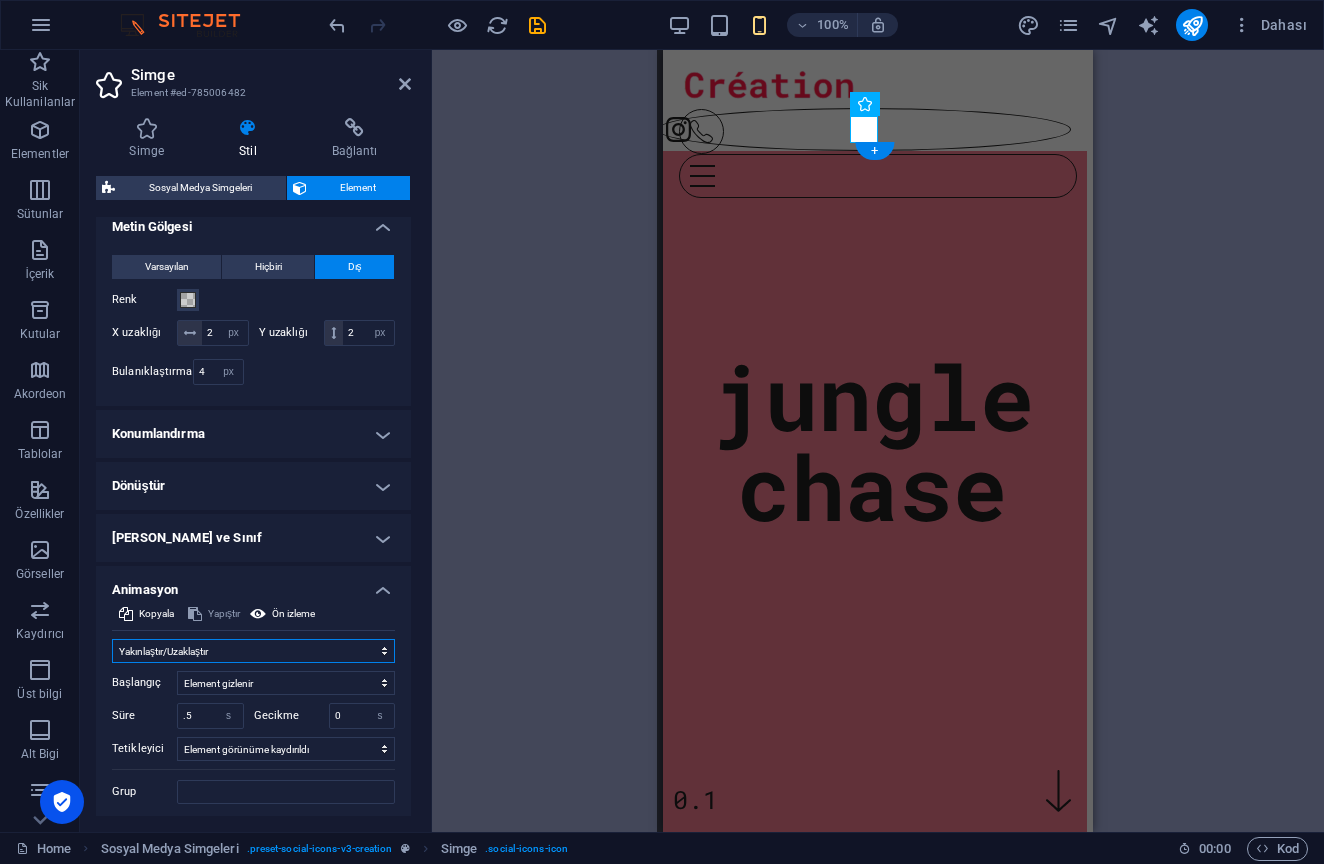 click on "Animasyon ekleme Göster / Gizle Yukarı/Aşağı kaydır Yakınlaştır/Uzaklaştır Soldan sağa kaydır Sağdan sola kaydır Yukarıdan aşağıya kaydır Aşağıdan yukarıya kaydır Nabız atışı Yanıp sönme Kaplama olarak aç" at bounding box center [253, 651] 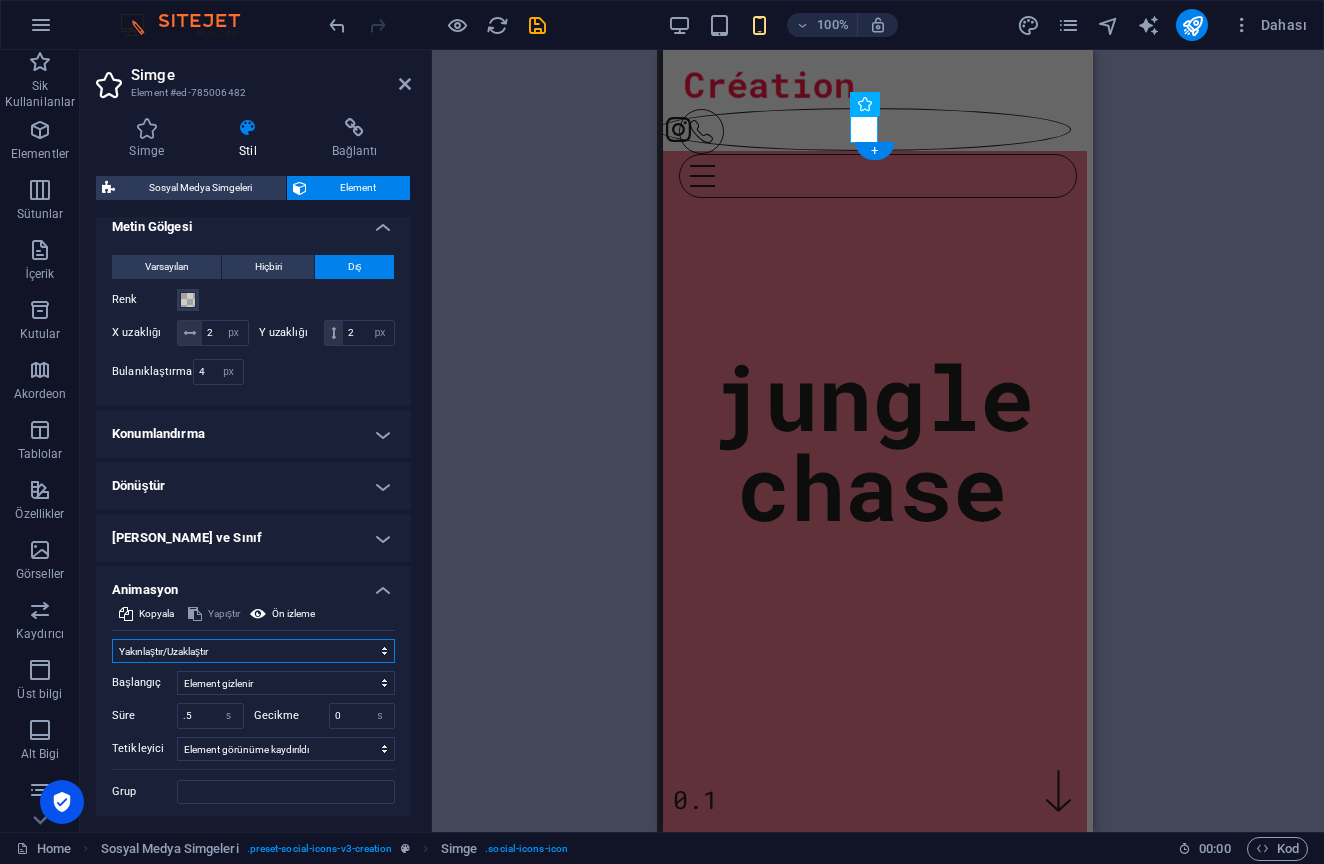select on "none" 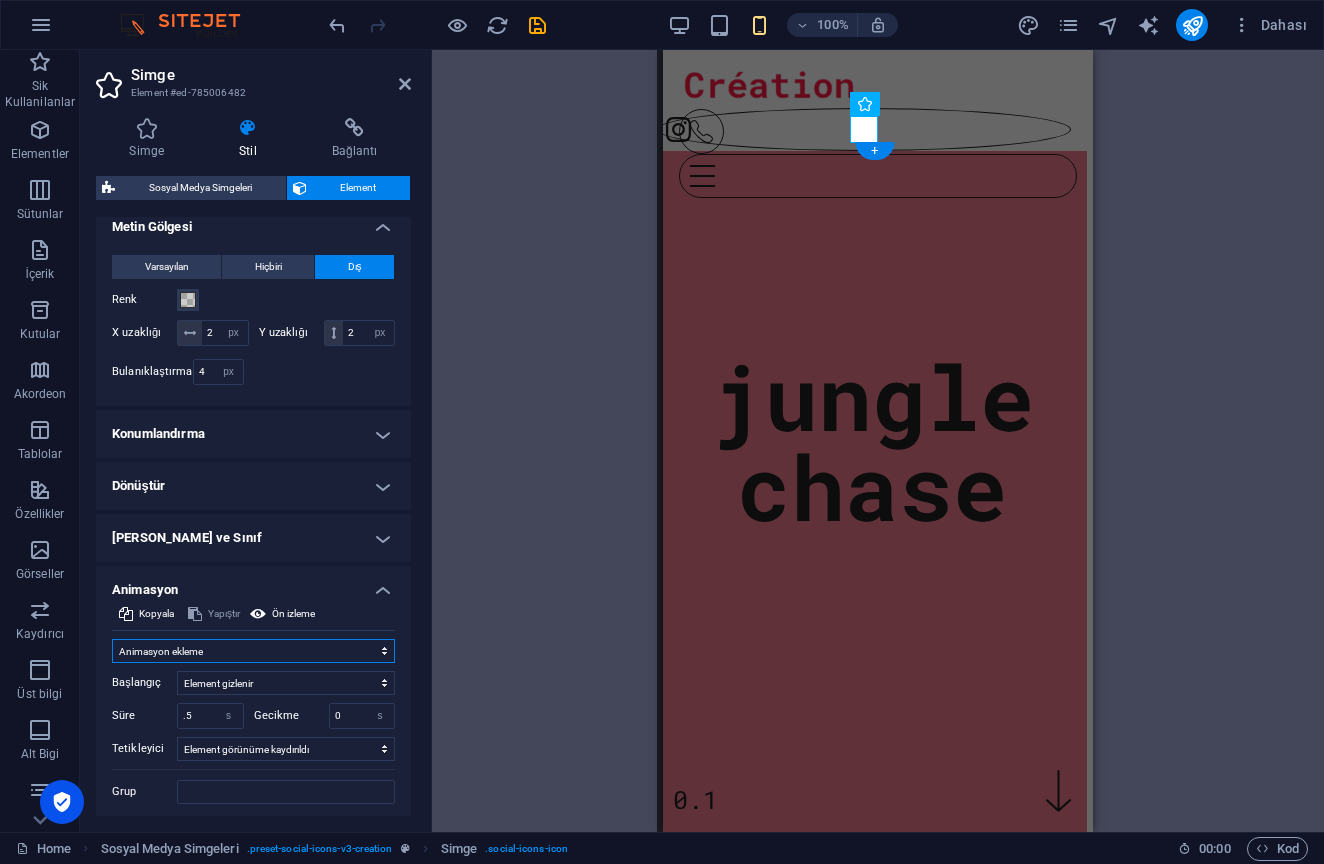 scroll, scrollTop: 481, scrollLeft: 0, axis: vertical 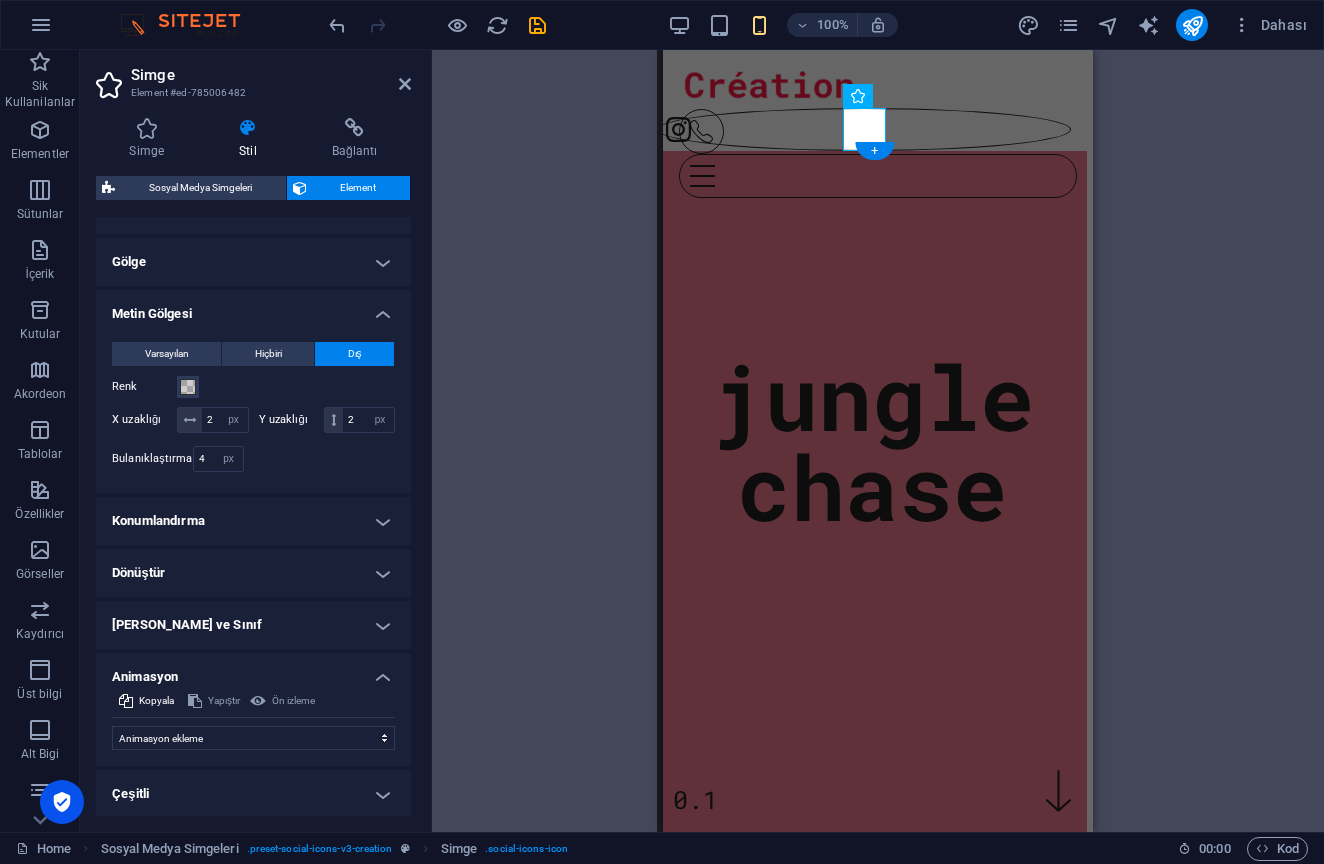 click on "H1   Banner   Banner   Kapsayıcı   İmaj   Menü Çubuğu   Menü   Menü   Menü Çubuğu   İmaj   Aralık   Sosyal Medya Simgeleri   Simge   Eşit Olmayan Sütunlar   Metin   Kapsayıcı   Kapsayıcı   Kapsayıcı   Eşit Olmayan Sütunlar   Kapsayıcı   H2 + + Bölüm ekle   Simge   Simge   Simge   Kapsayıcı   Yer Tutucu   Metin   Sütun Kılavuzu   Alt Bilgi Skadi + Bölüm ekle + Bölüm ekle   Simge   HTML   Kapsayıcı   Yer Tutucu   Ön ayar   Ön ayar   Kapsayıcı   Kapsayıcı   Referans" at bounding box center (878, 441) 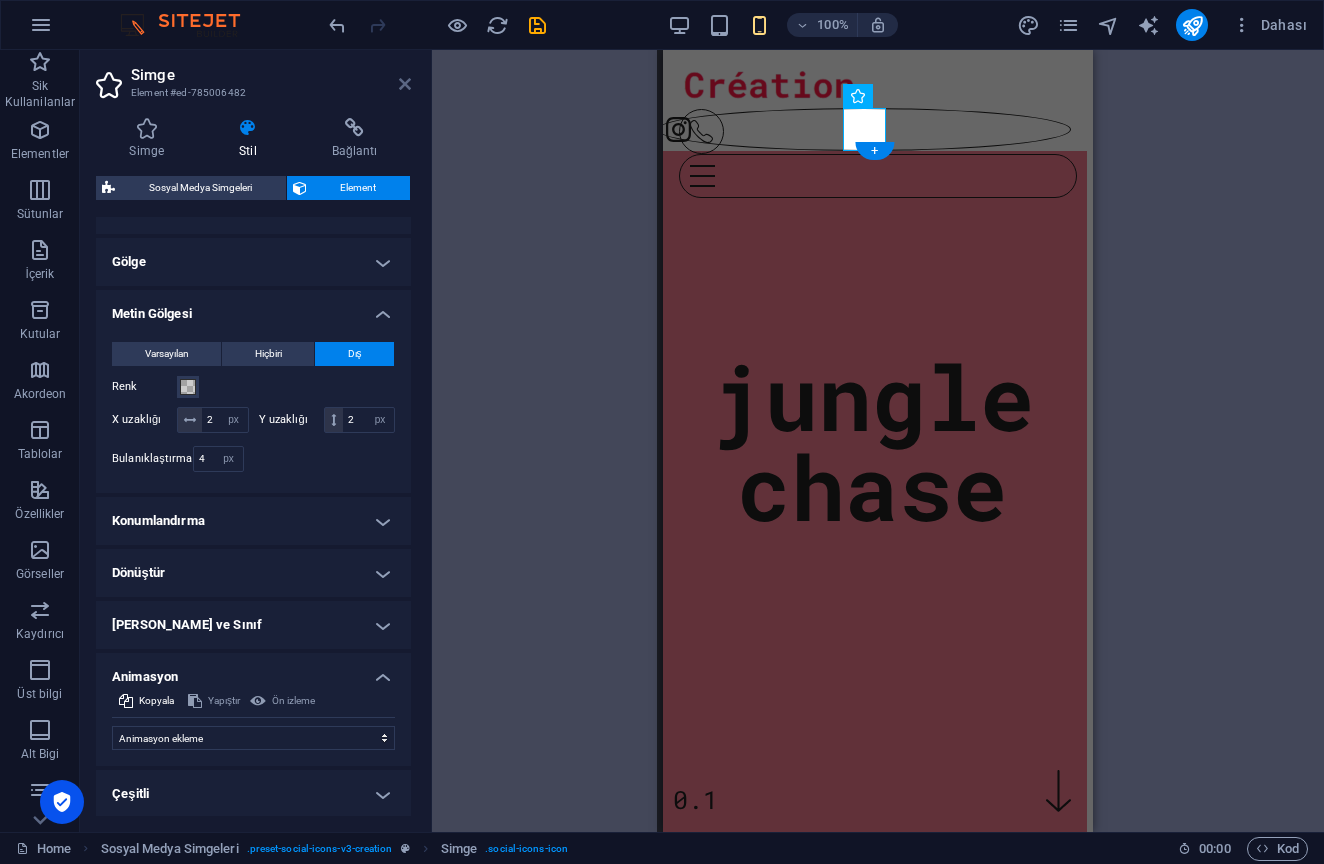 click at bounding box center (405, 84) 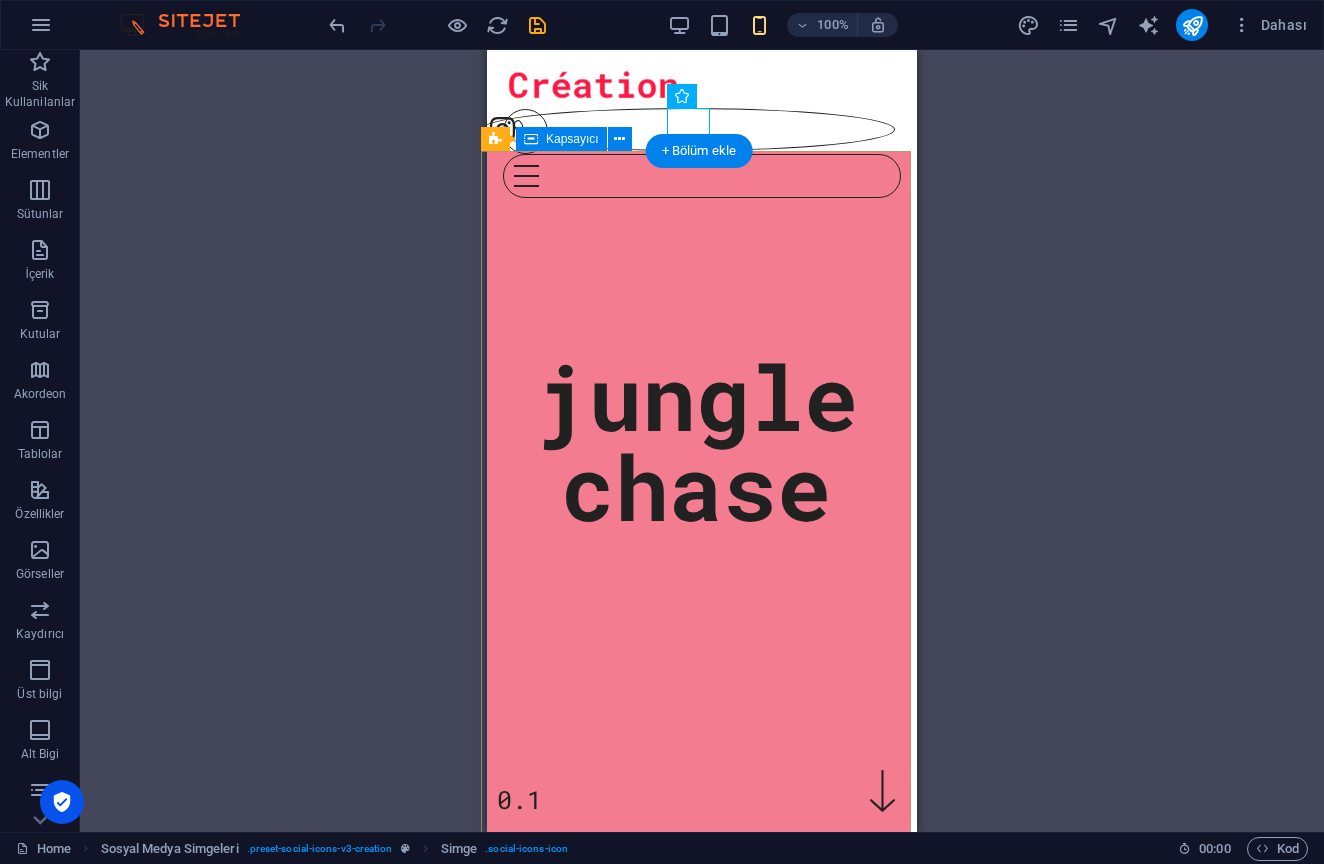 click on "jungle chase 0.1" at bounding box center (696, 277) 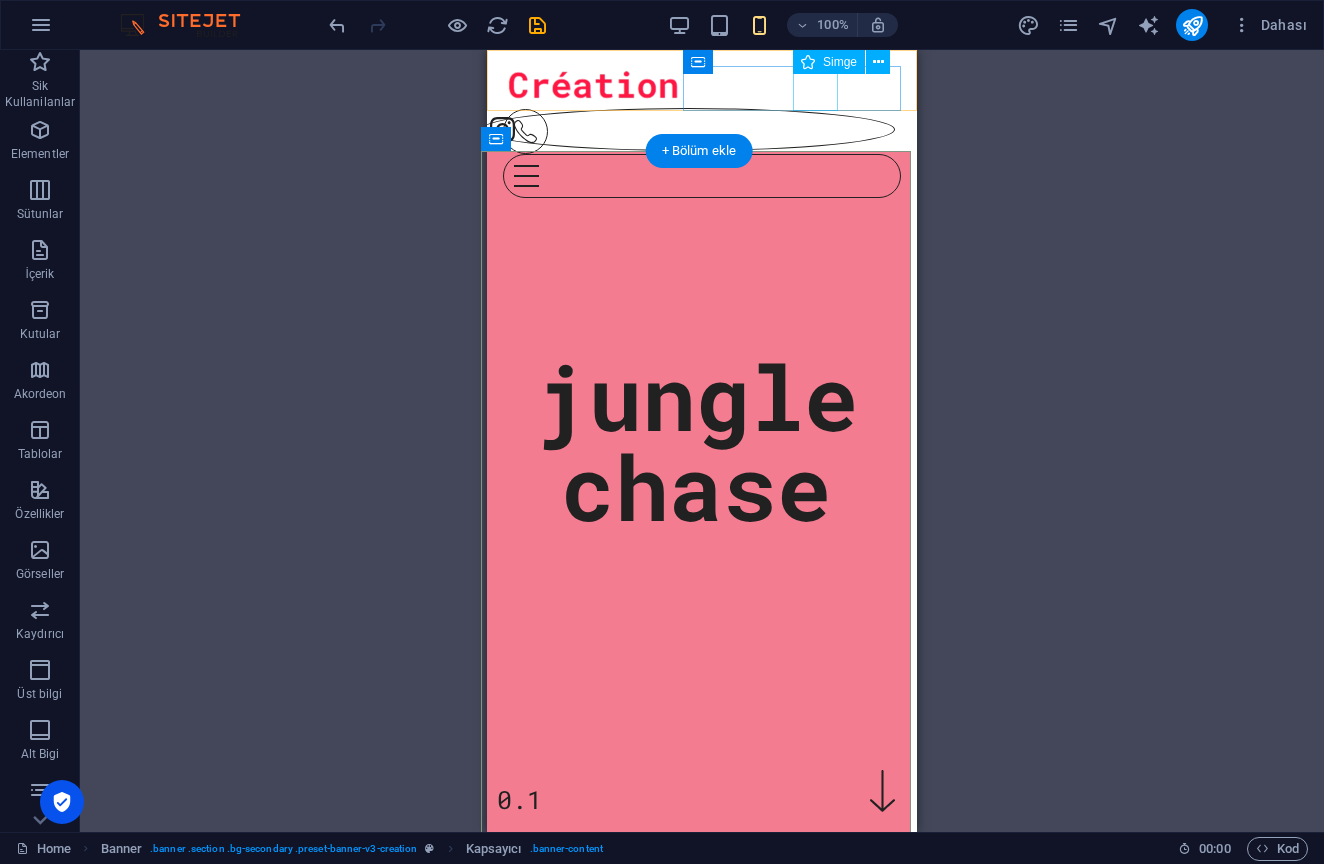 click at bounding box center [694, 131] 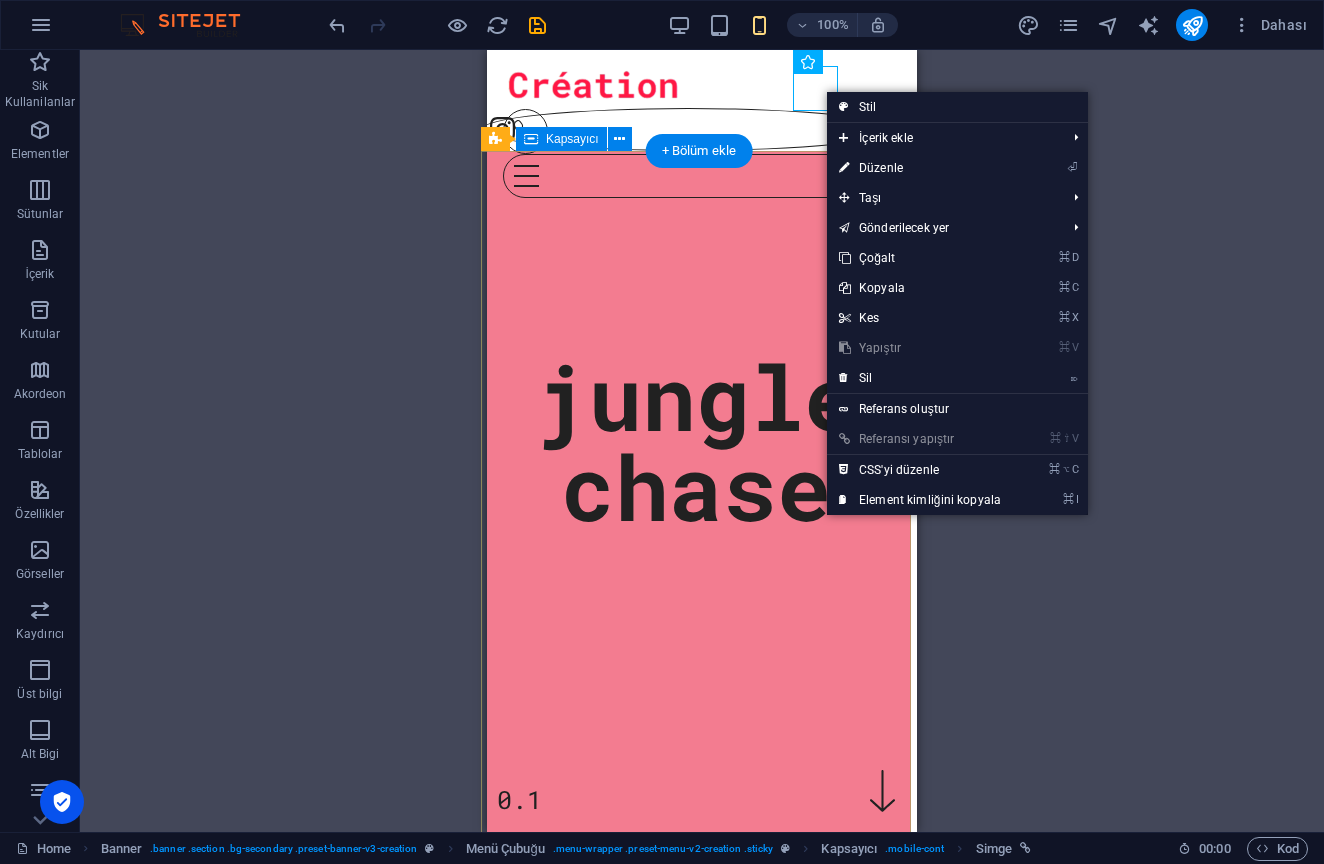 click on "⏎  Düzenle" at bounding box center (920, 168) 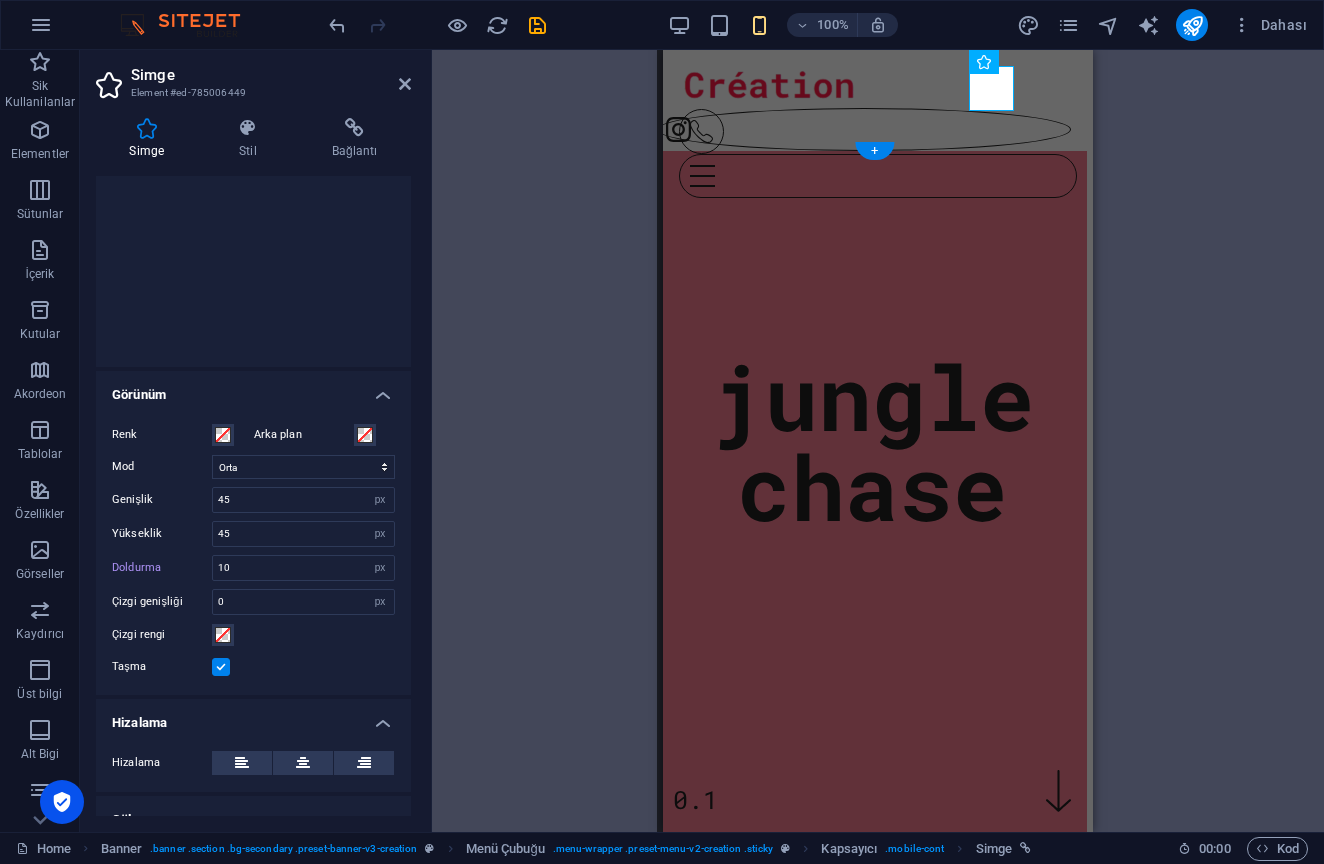 scroll, scrollTop: 239, scrollLeft: 0, axis: vertical 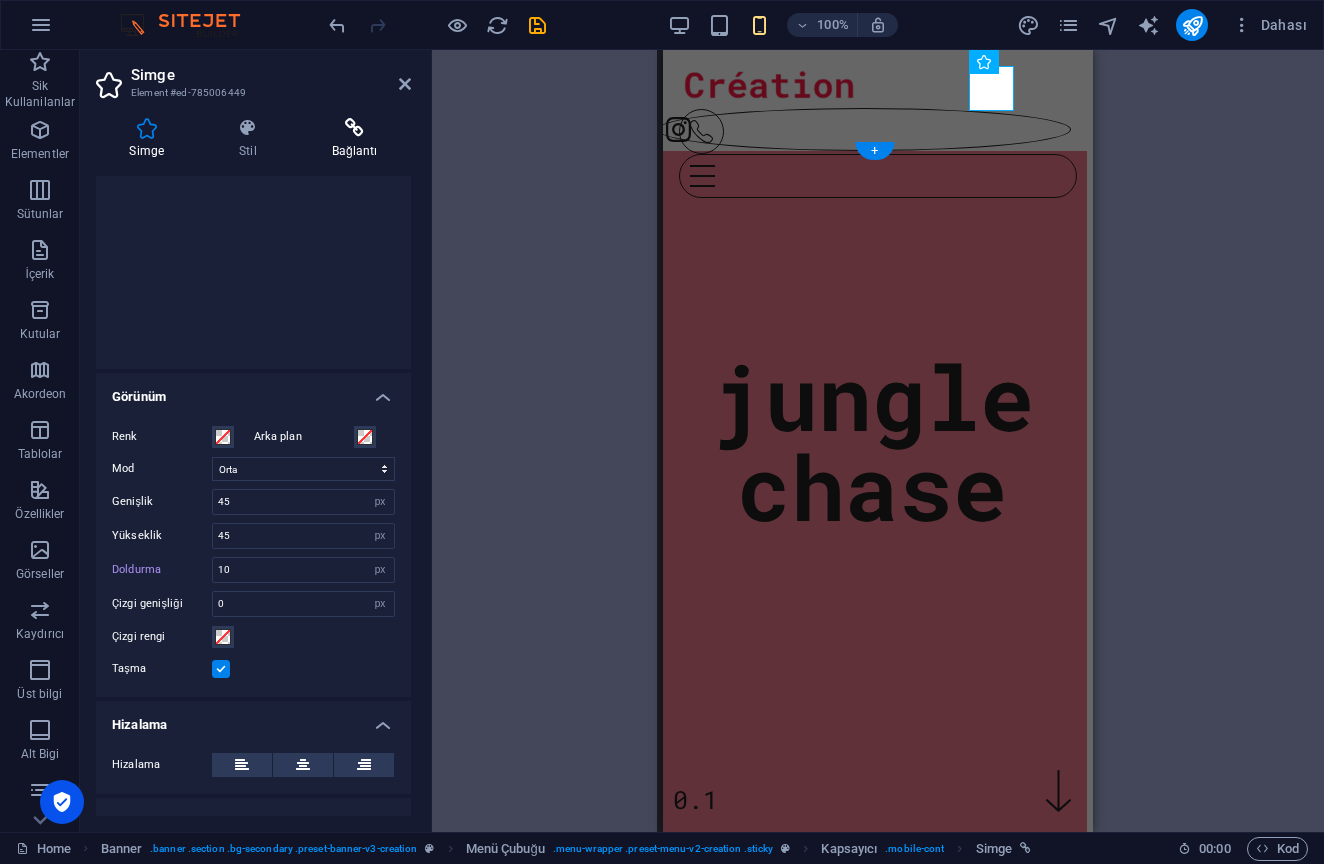 click on "Bağlantı" at bounding box center [354, 139] 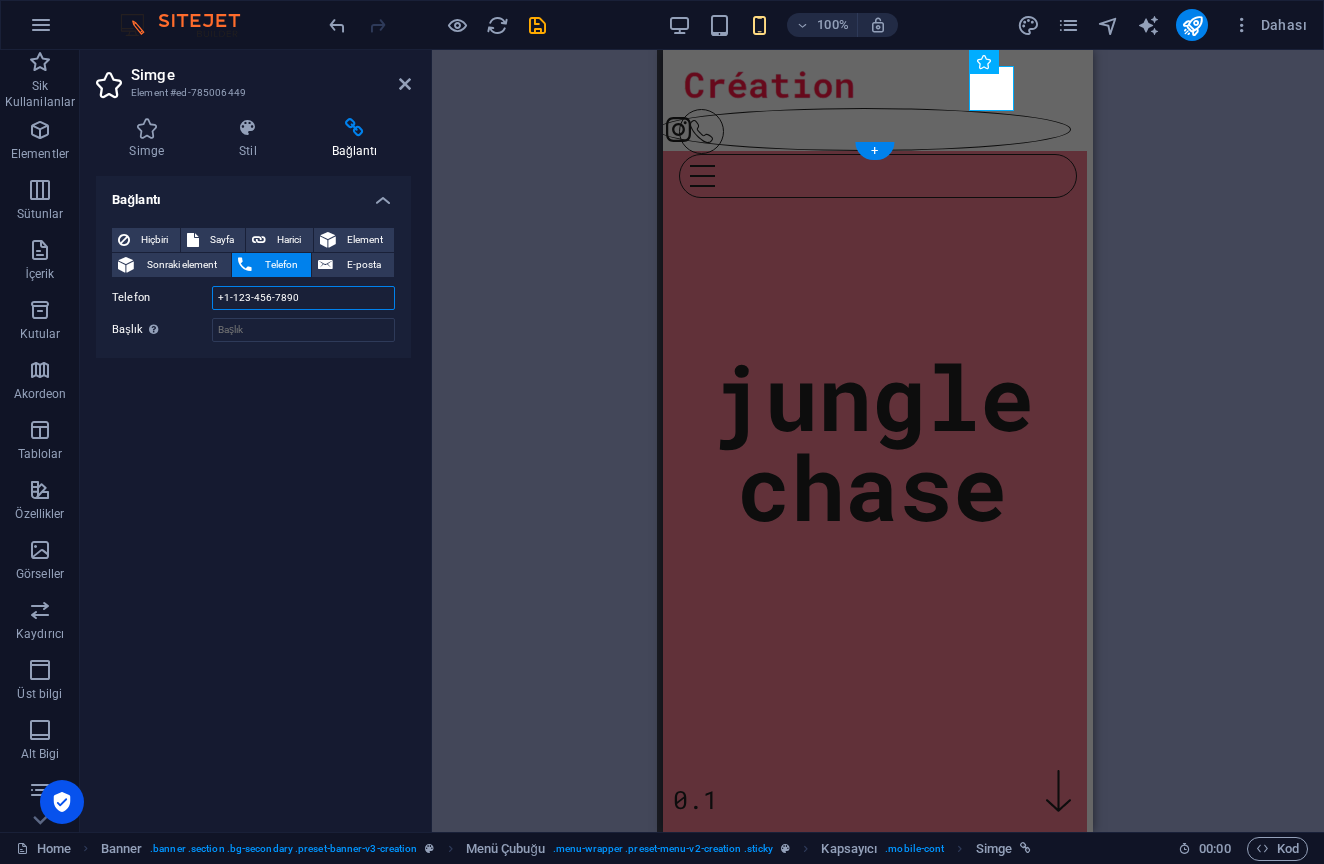 click on "+1-123-456-7890" at bounding box center [303, 298] 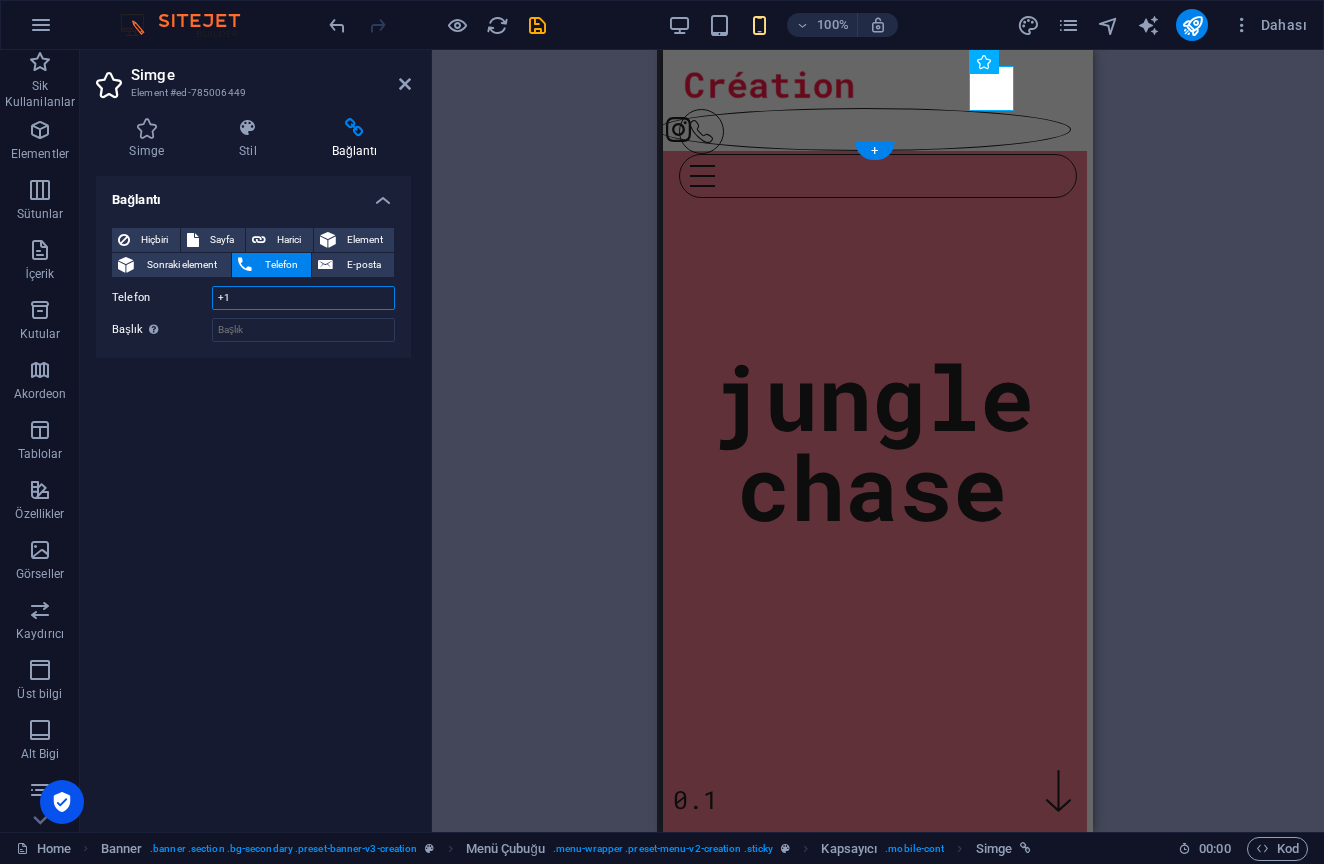 type on "+" 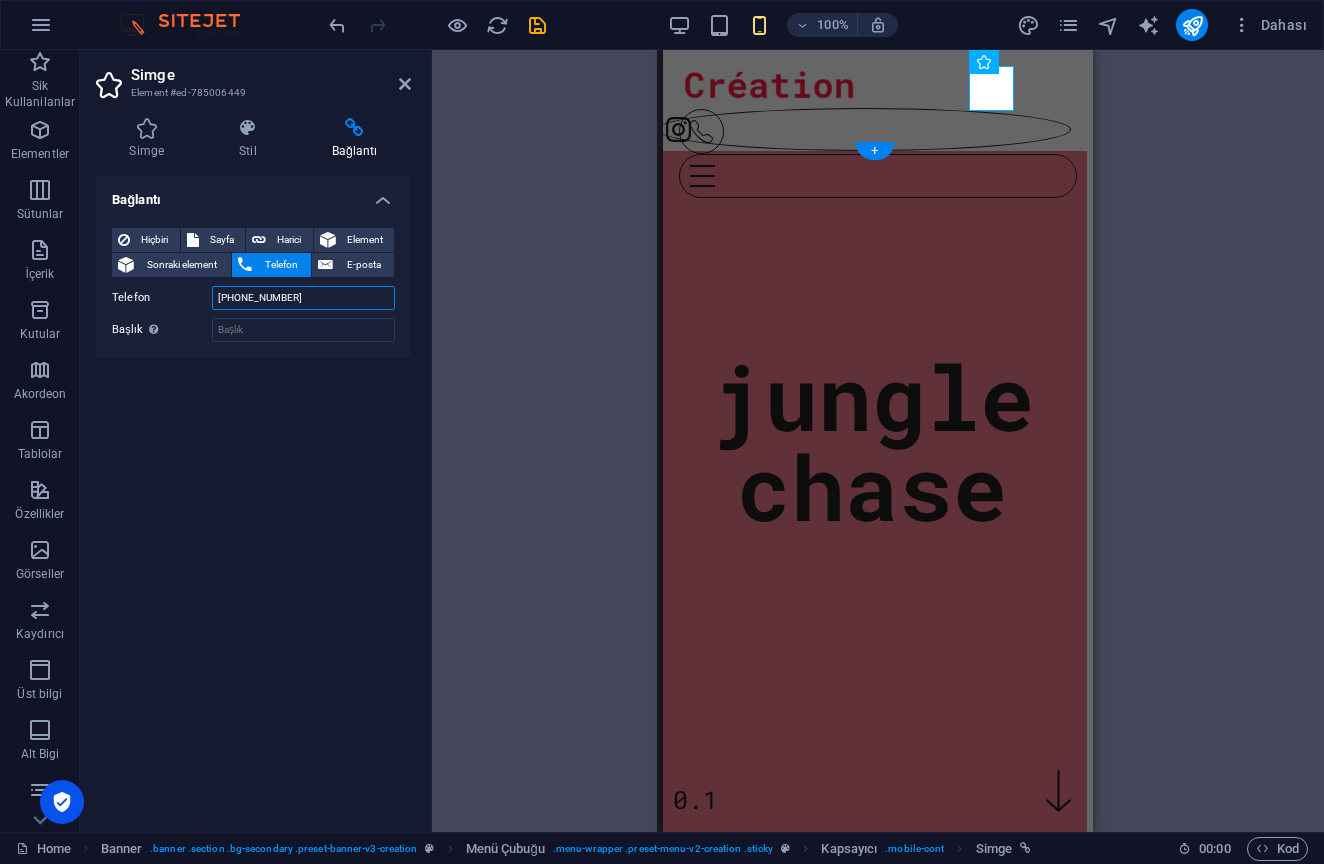 type on "+905325470000" 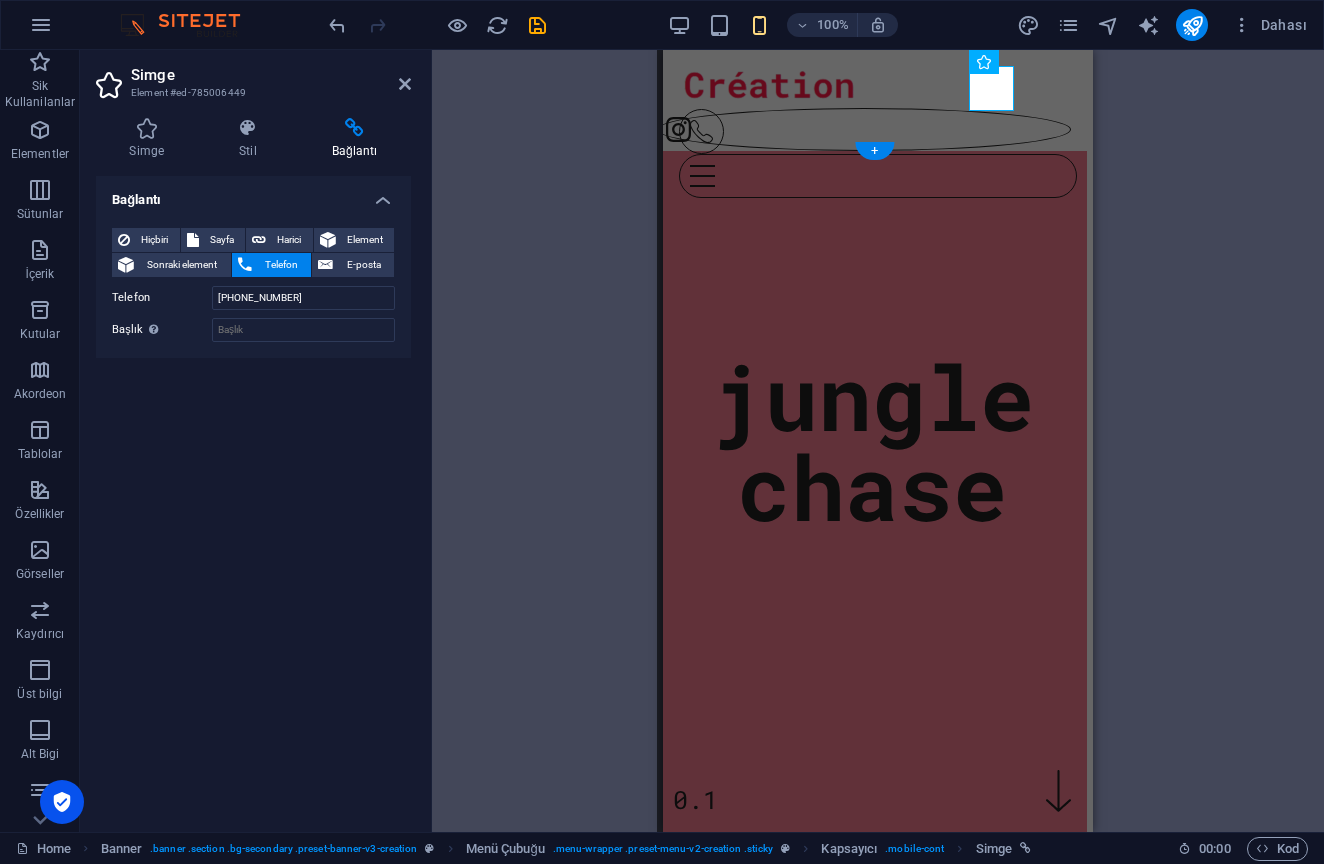 click on "H1   Banner   Banner   Kapsayıcı   İmaj   Menü Çubuğu   Menü   Menü   Menü Çubuğu   İmaj   Aralık   Sosyal Medya Simgeleri   Simge   Eşit Olmayan Sütunlar   Metin   Kapsayıcı   Kapsayıcı   Kapsayıcı   Eşit Olmayan Sütunlar   Kapsayıcı   H2 + + Bölüm ekle   Simge   Simge   Simge   Kapsayıcı   Yer Tutucu   Metin   Sütun Kılavuzu   Alt Bilgi Skadi + Bölüm ekle + Bölüm ekle   Kapsayıcı   Simge   HTML   Kapsayıcı   Yer Tutucu   Ön ayar   Ön ayar   Kapsayıcı   Kapsayıcı   Referans" at bounding box center [878, 441] 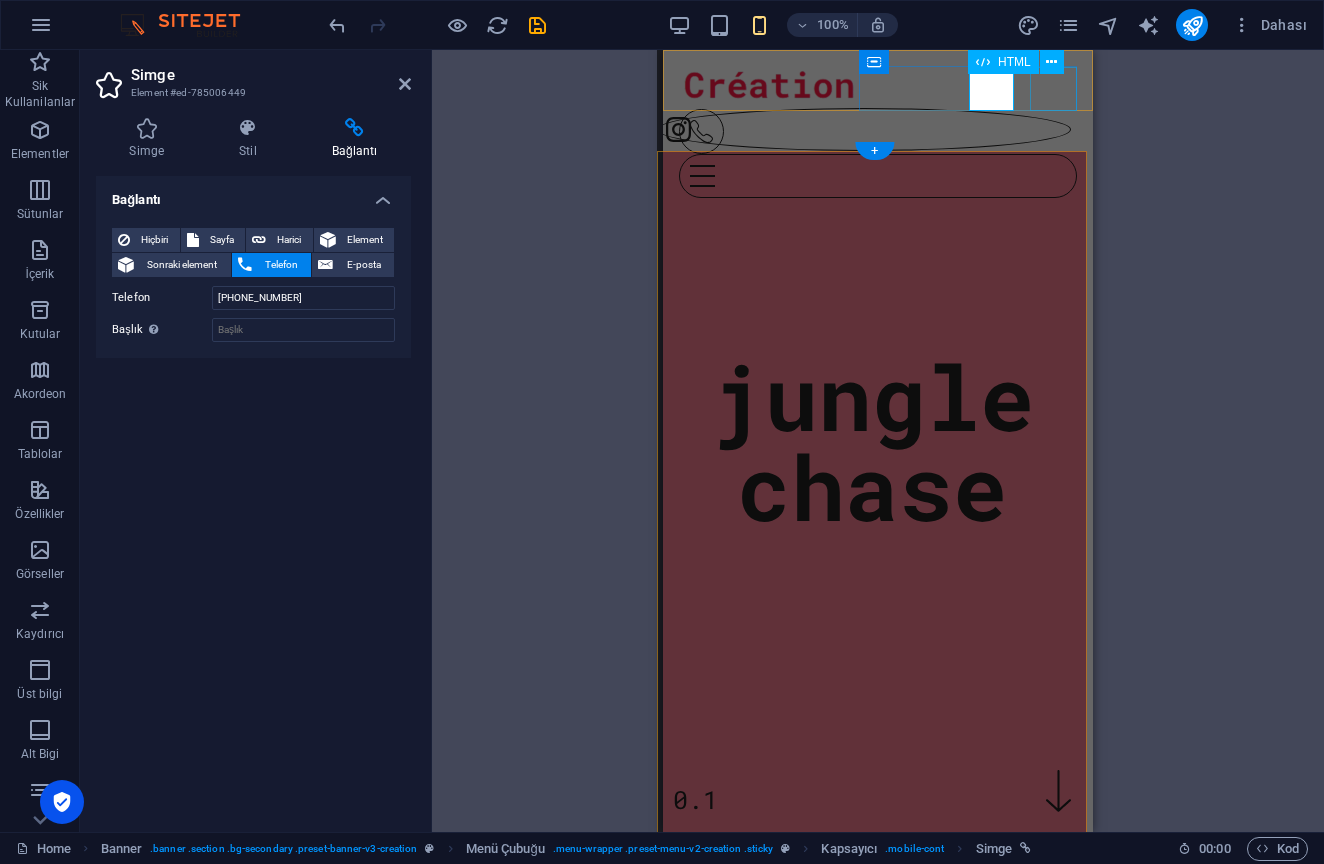 click at bounding box center (878, 176) 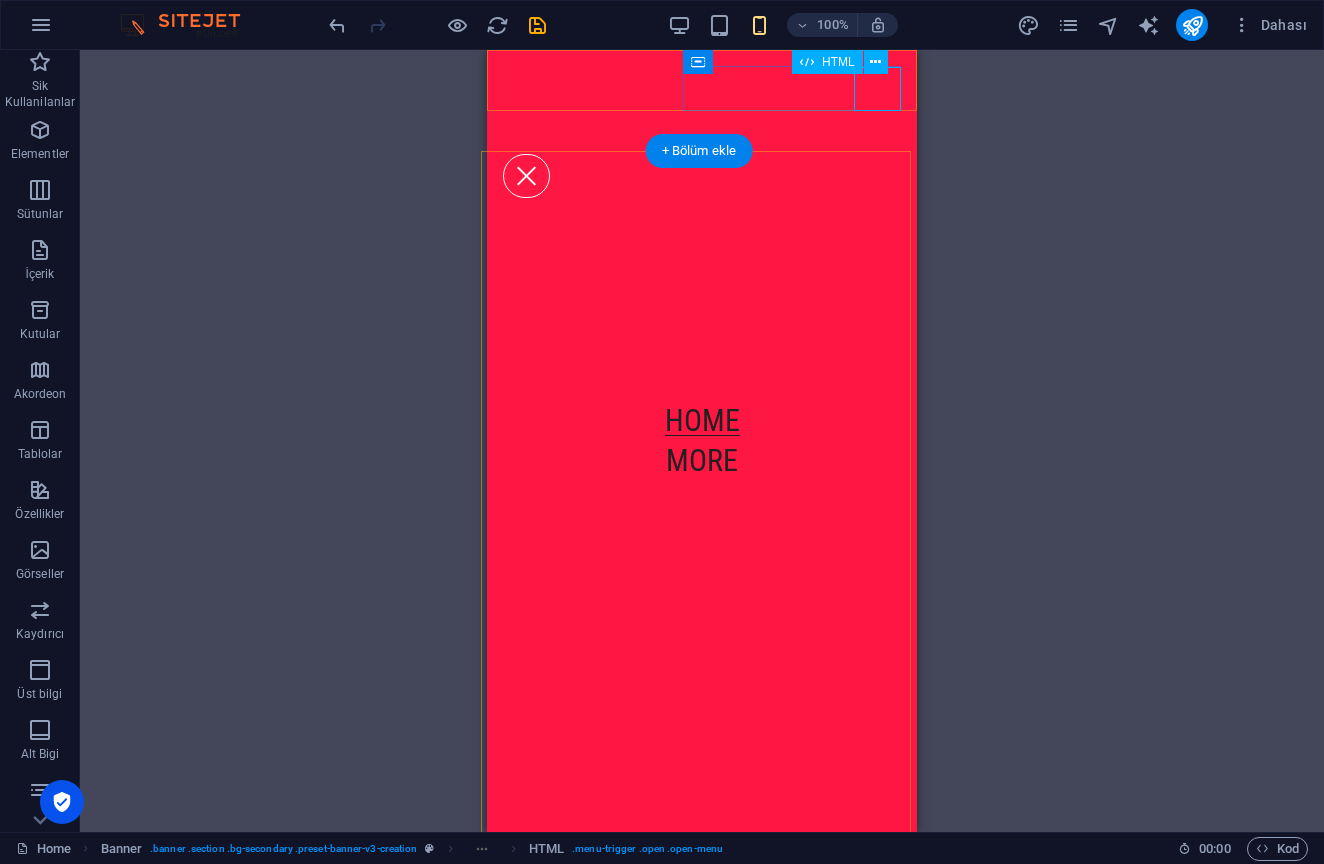 click at bounding box center [526, 176] 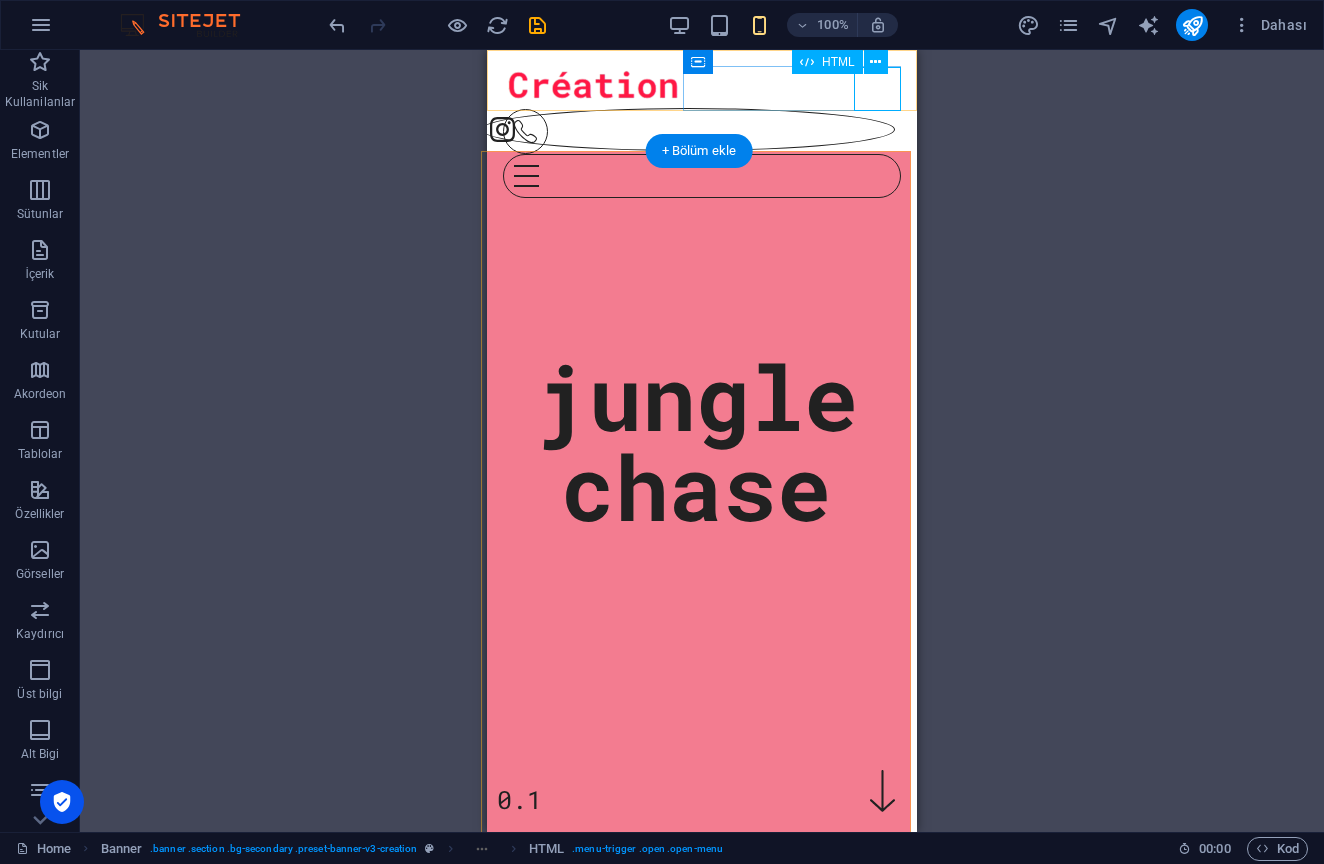 click at bounding box center (702, 176) 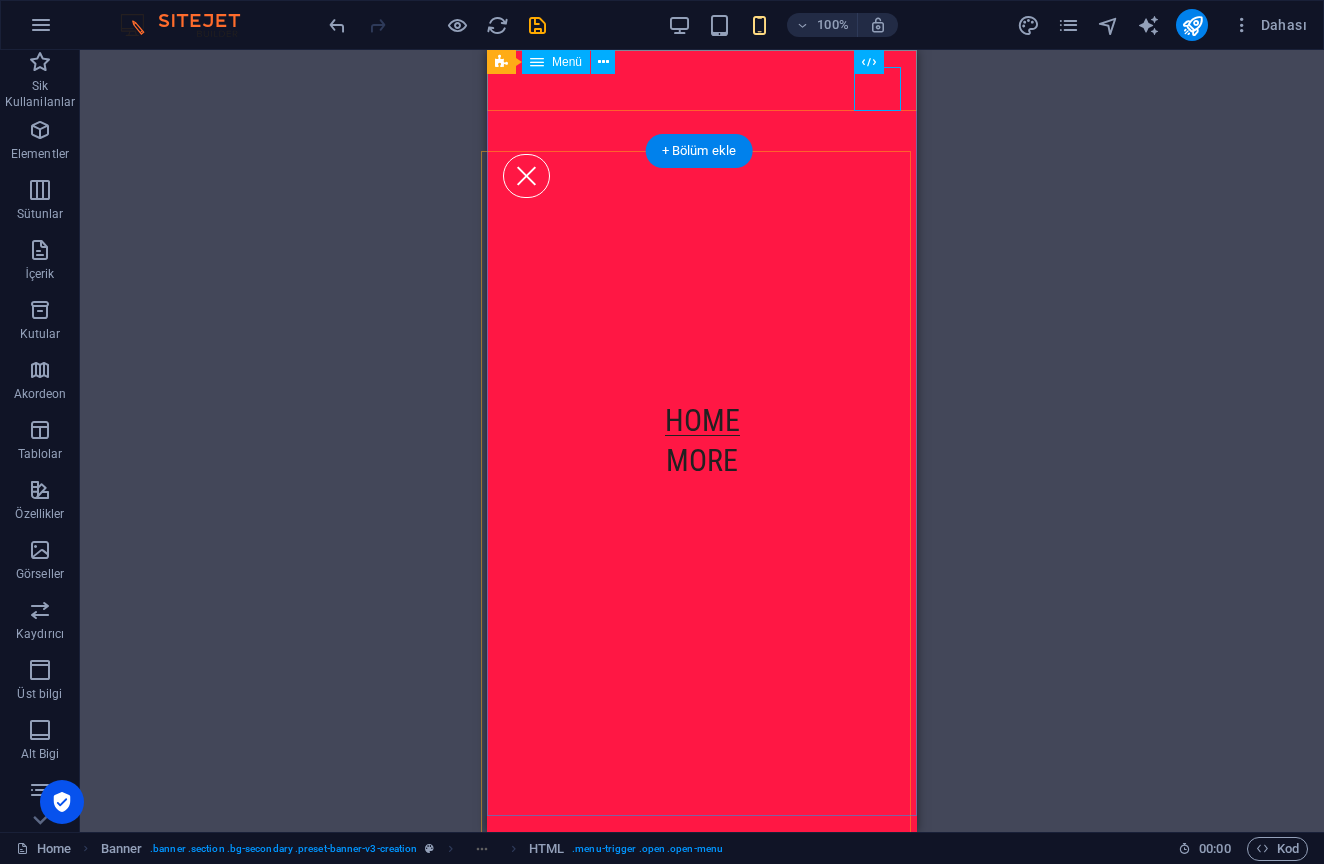 click on "Home More" at bounding box center [702, 441] 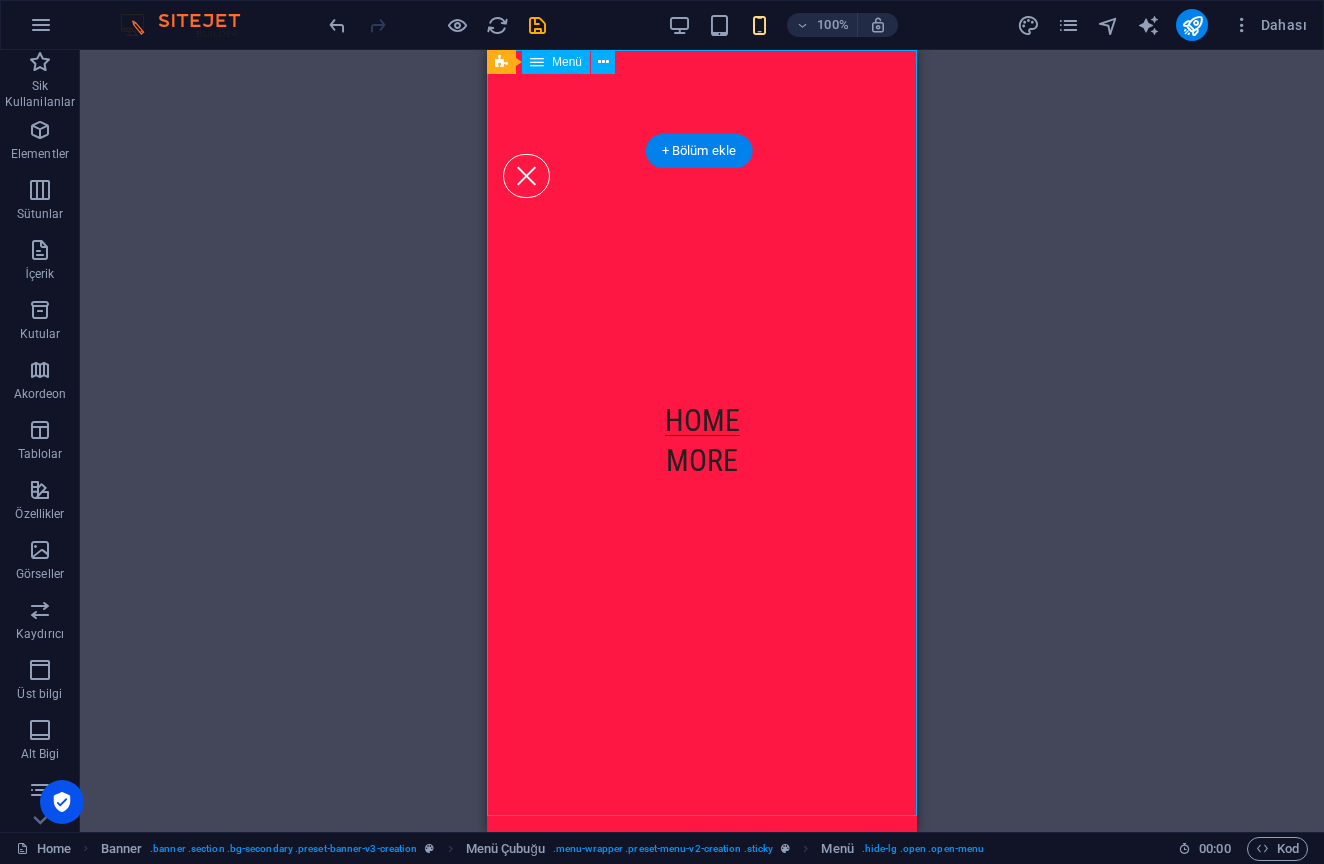 click on "Home More" at bounding box center [702, 441] 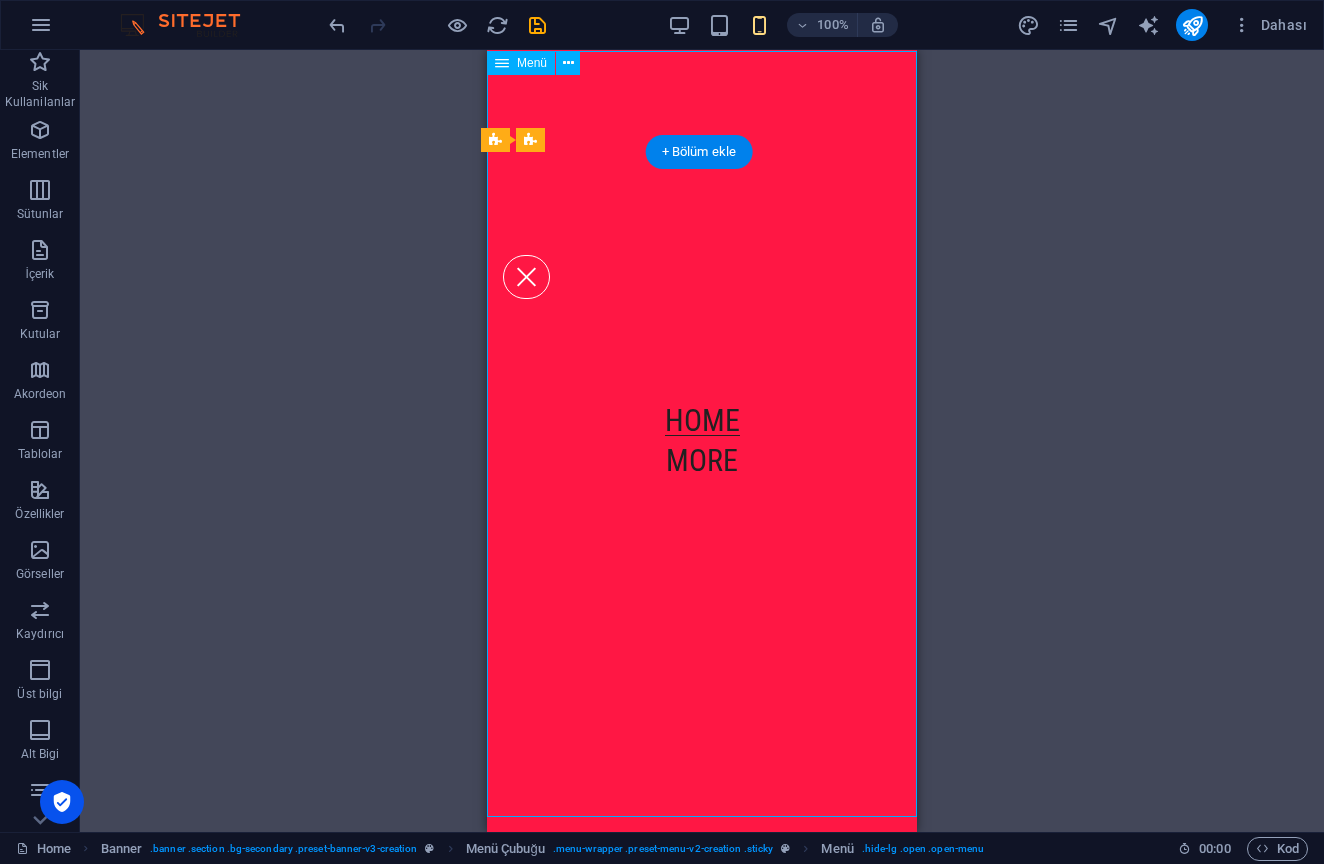 scroll, scrollTop: 0, scrollLeft: 6, axis: horizontal 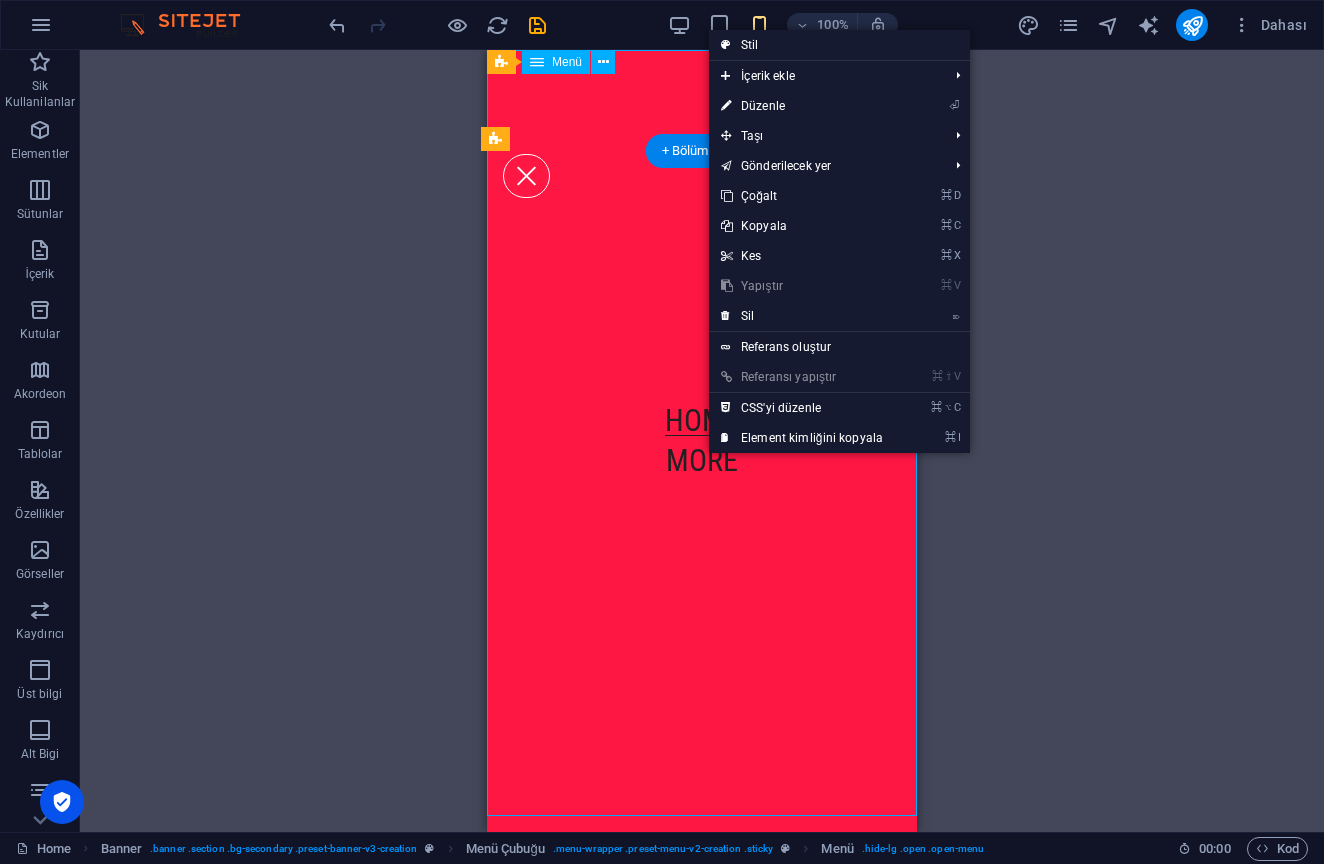 click on "⏎  Düzenle" at bounding box center (802, 106) 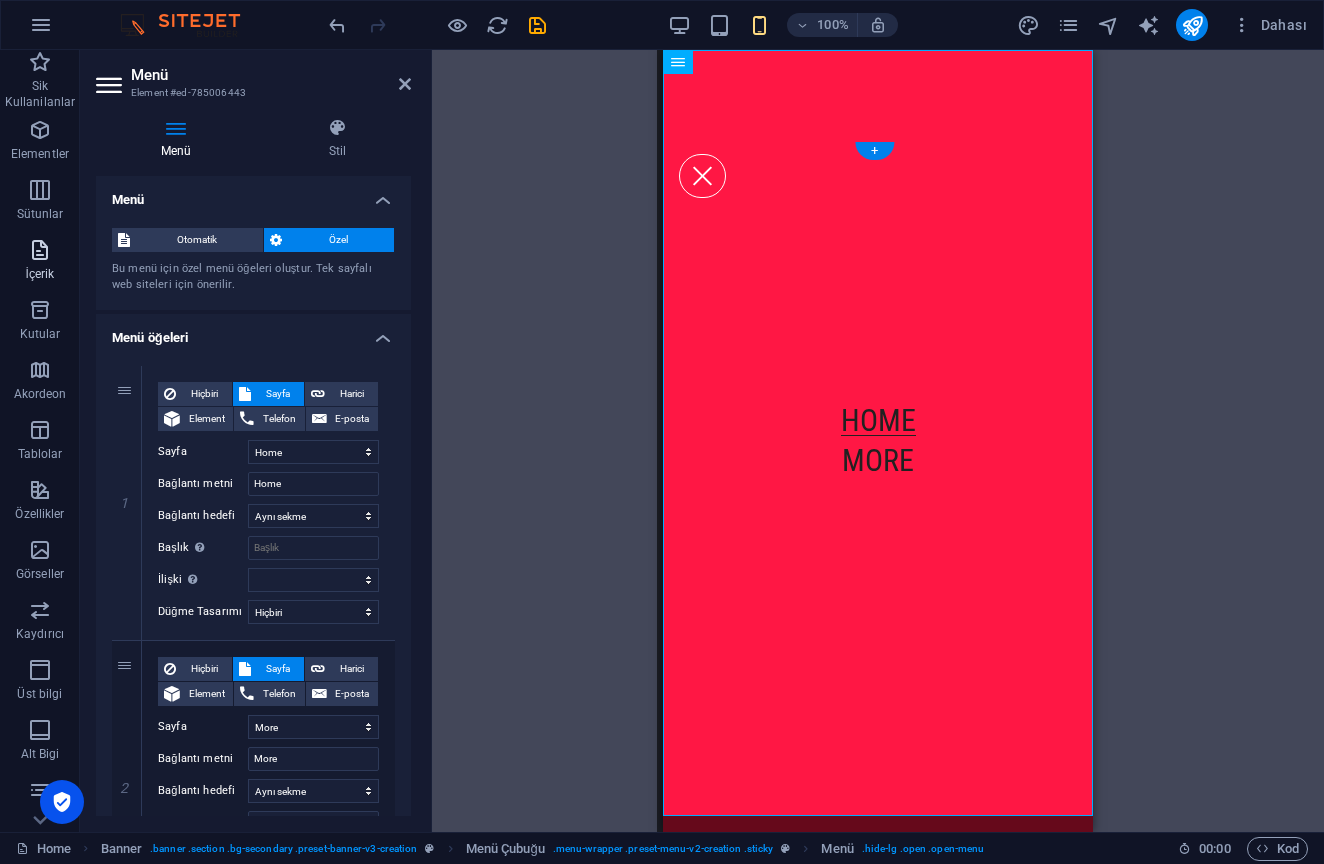click at bounding box center [40, 250] 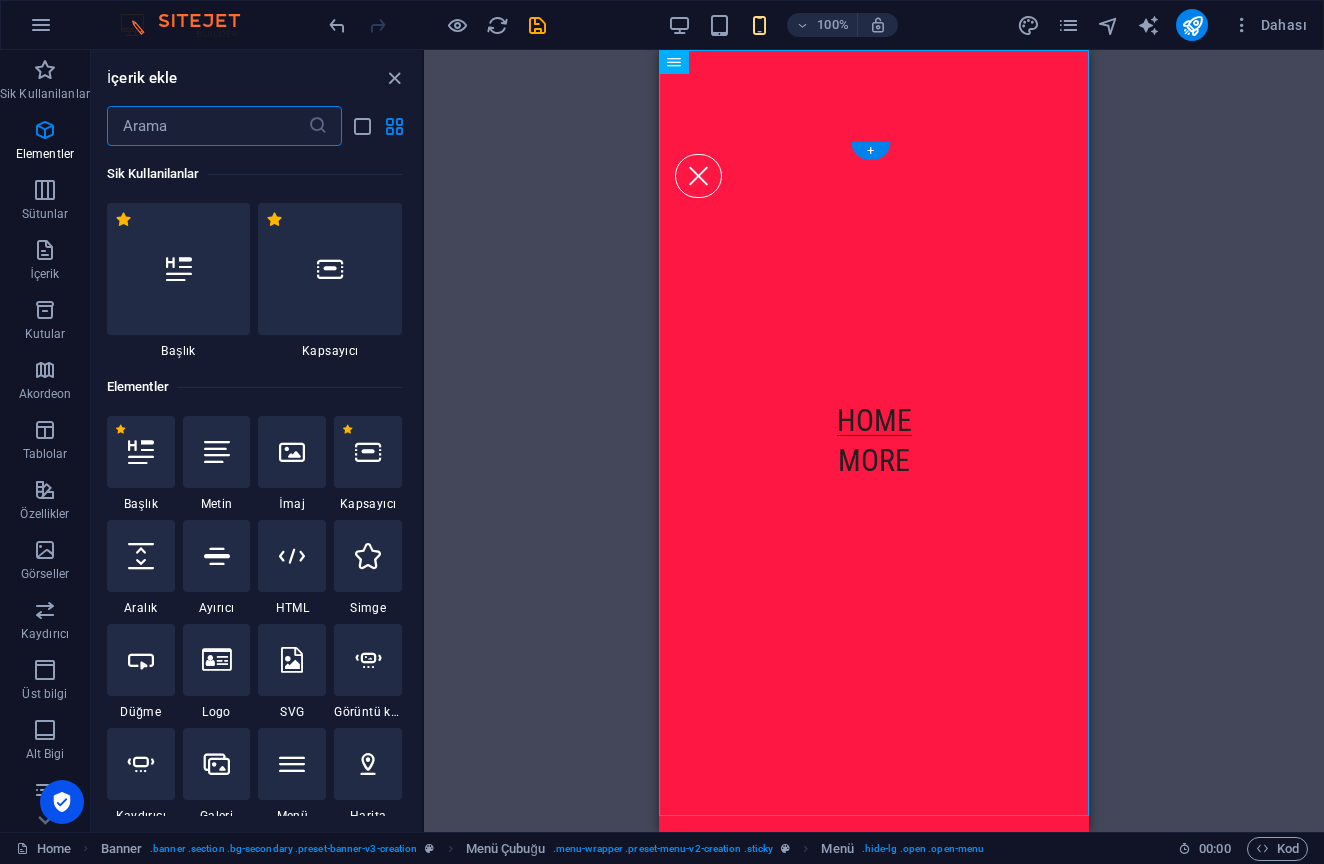 scroll, scrollTop: 0, scrollLeft: 0, axis: both 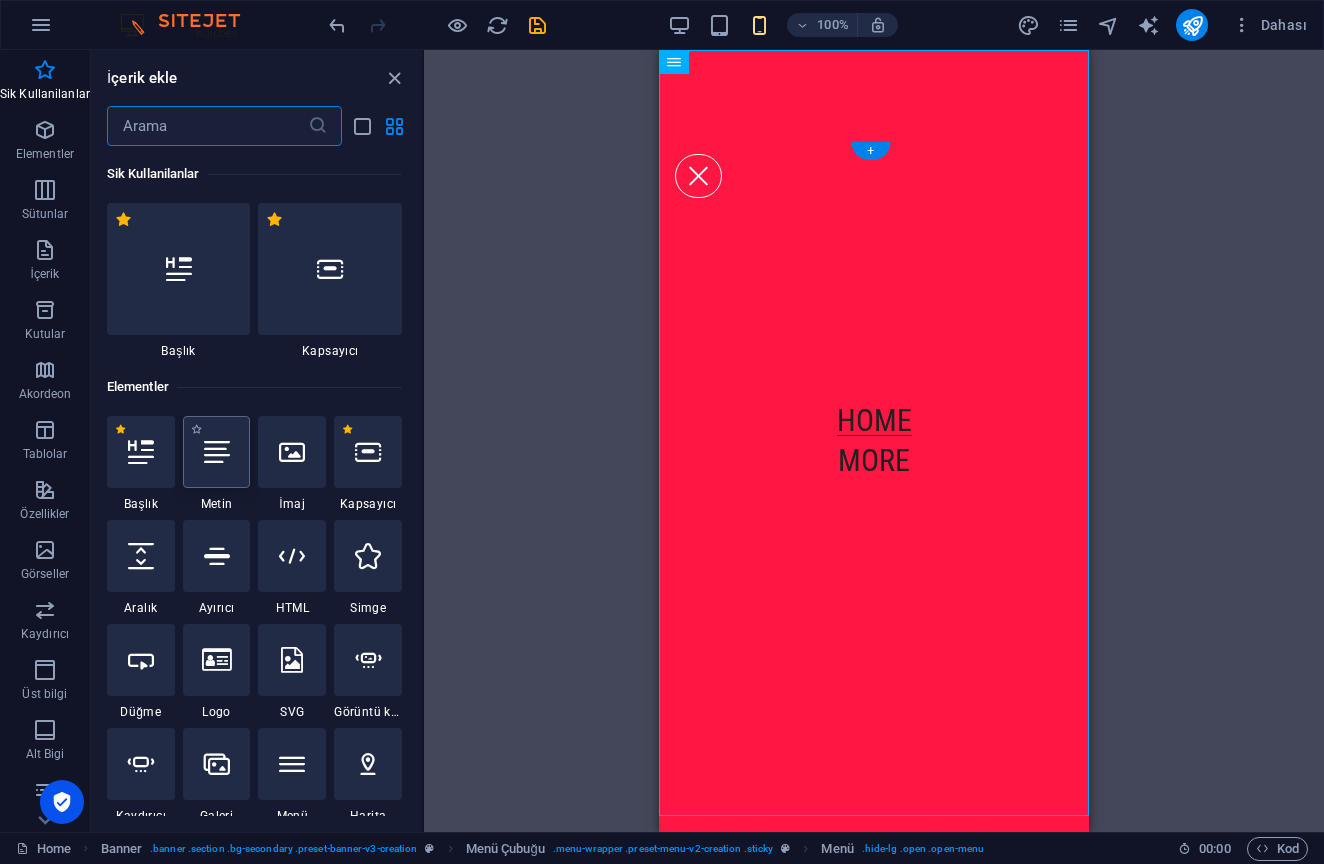 click at bounding box center [217, 452] 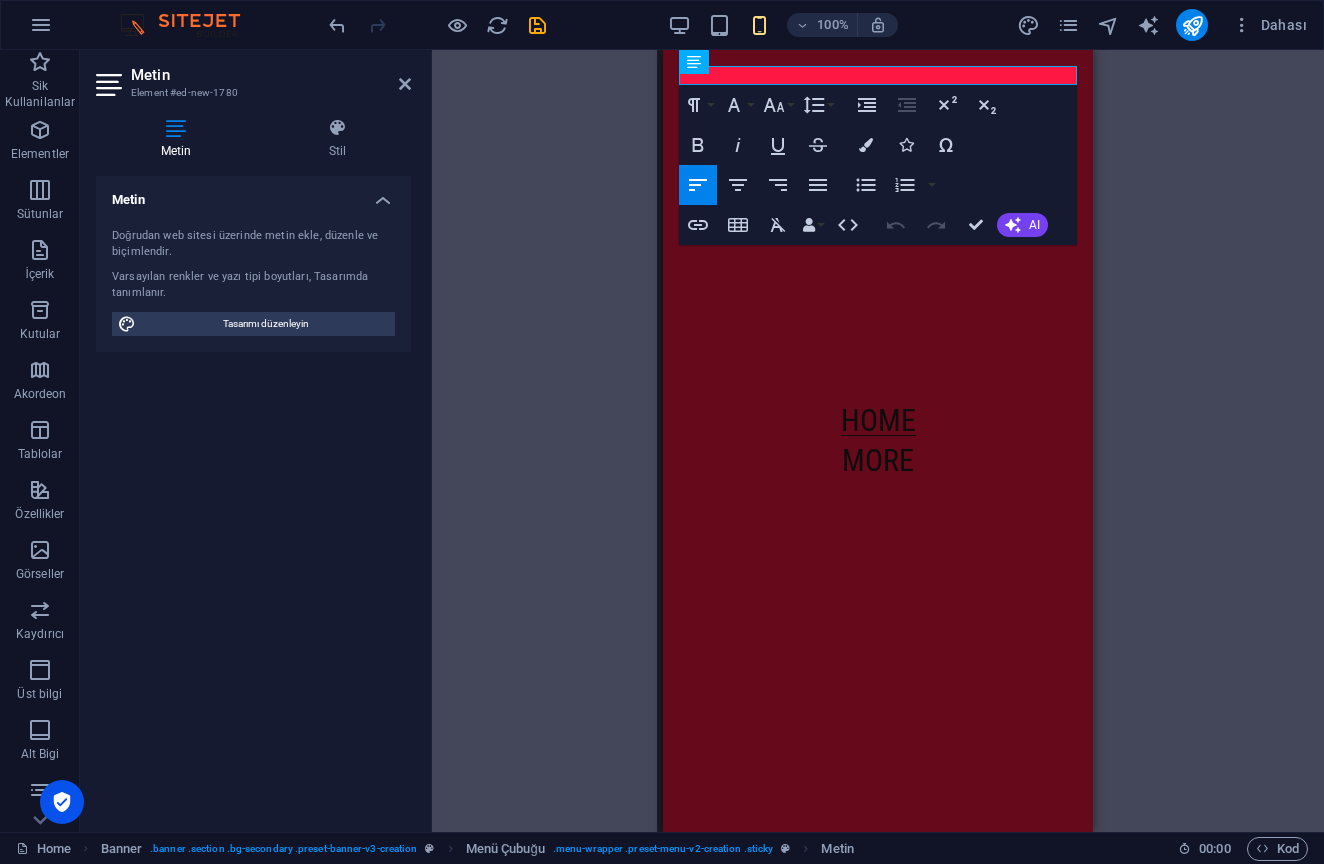 type 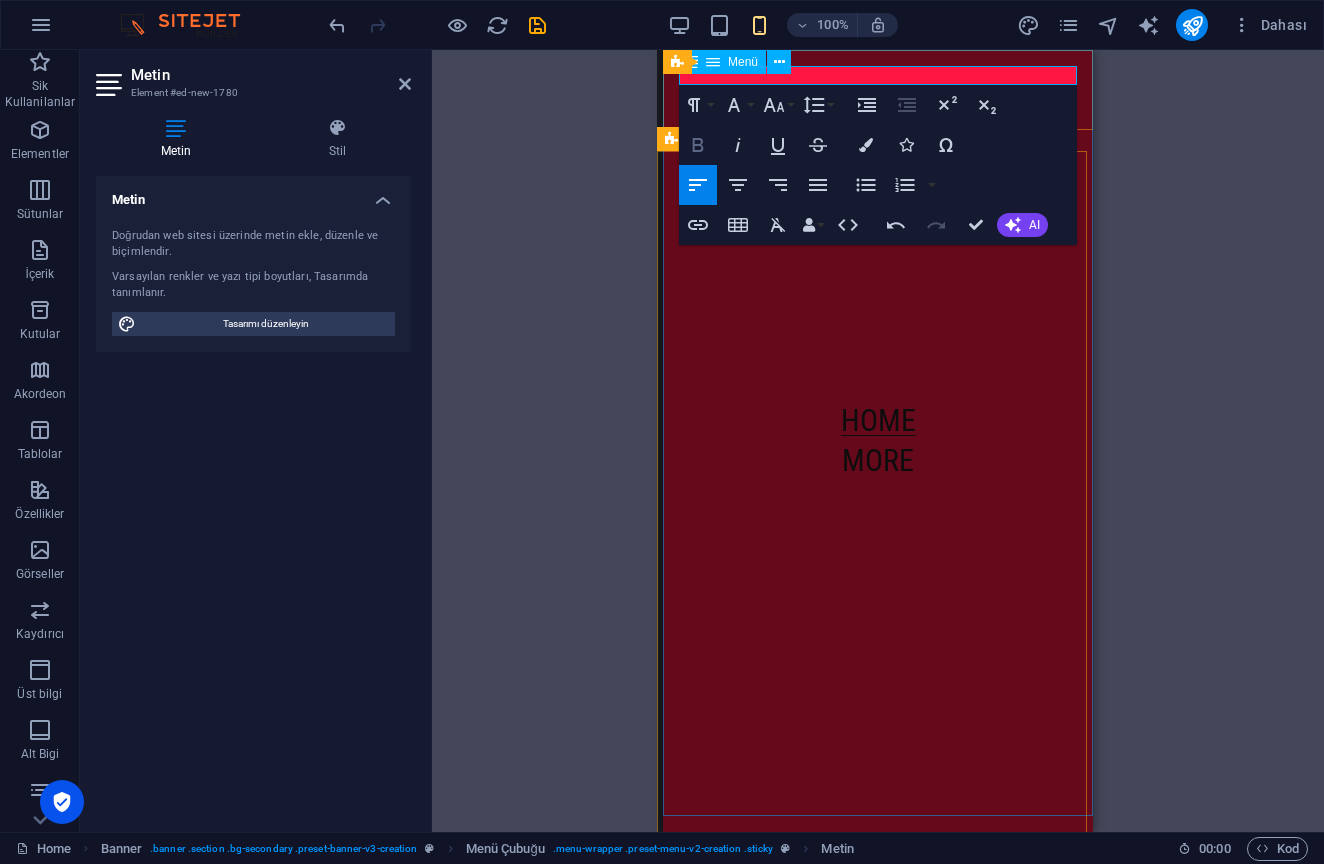 click 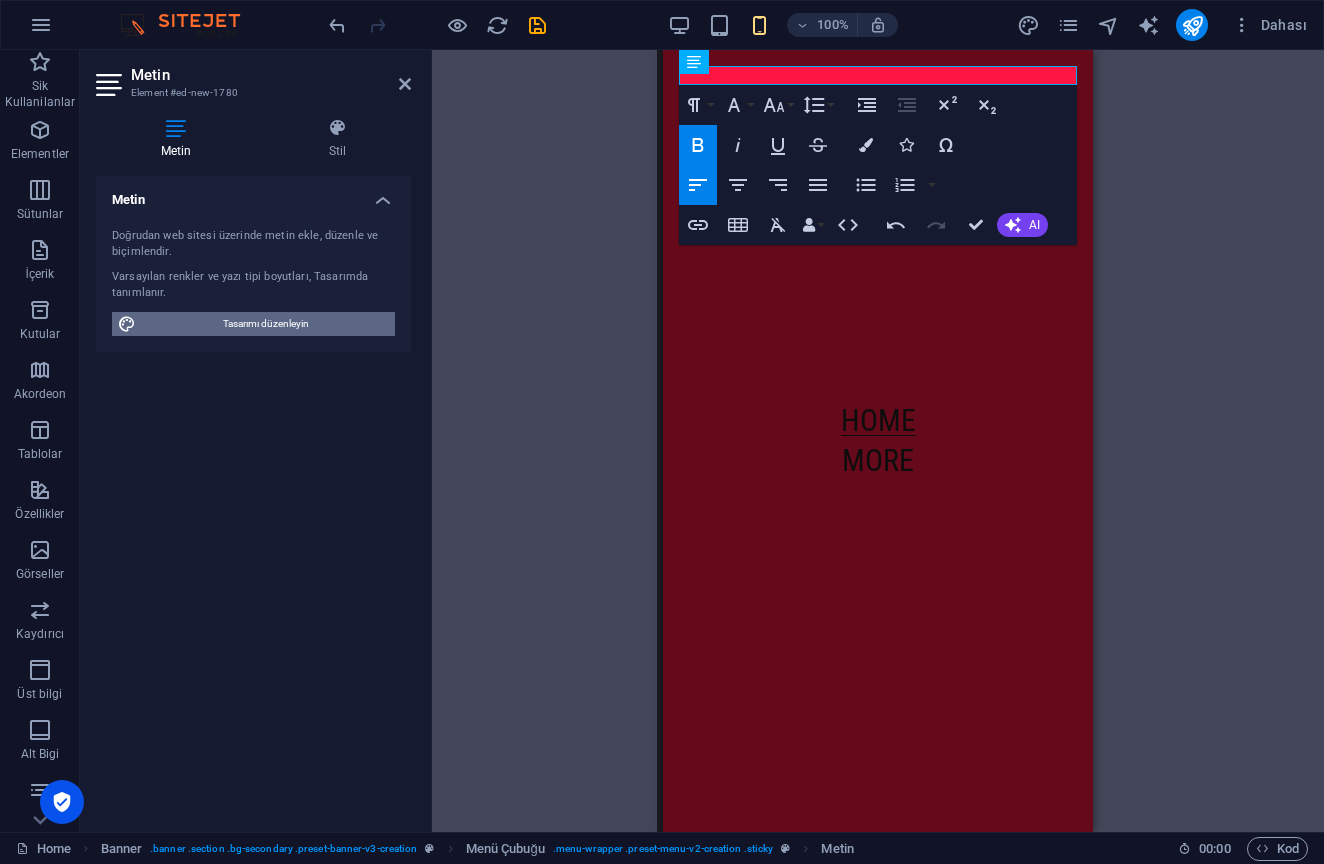 click on "Tasarımı düzenleyin" at bounding box center [265, 324] 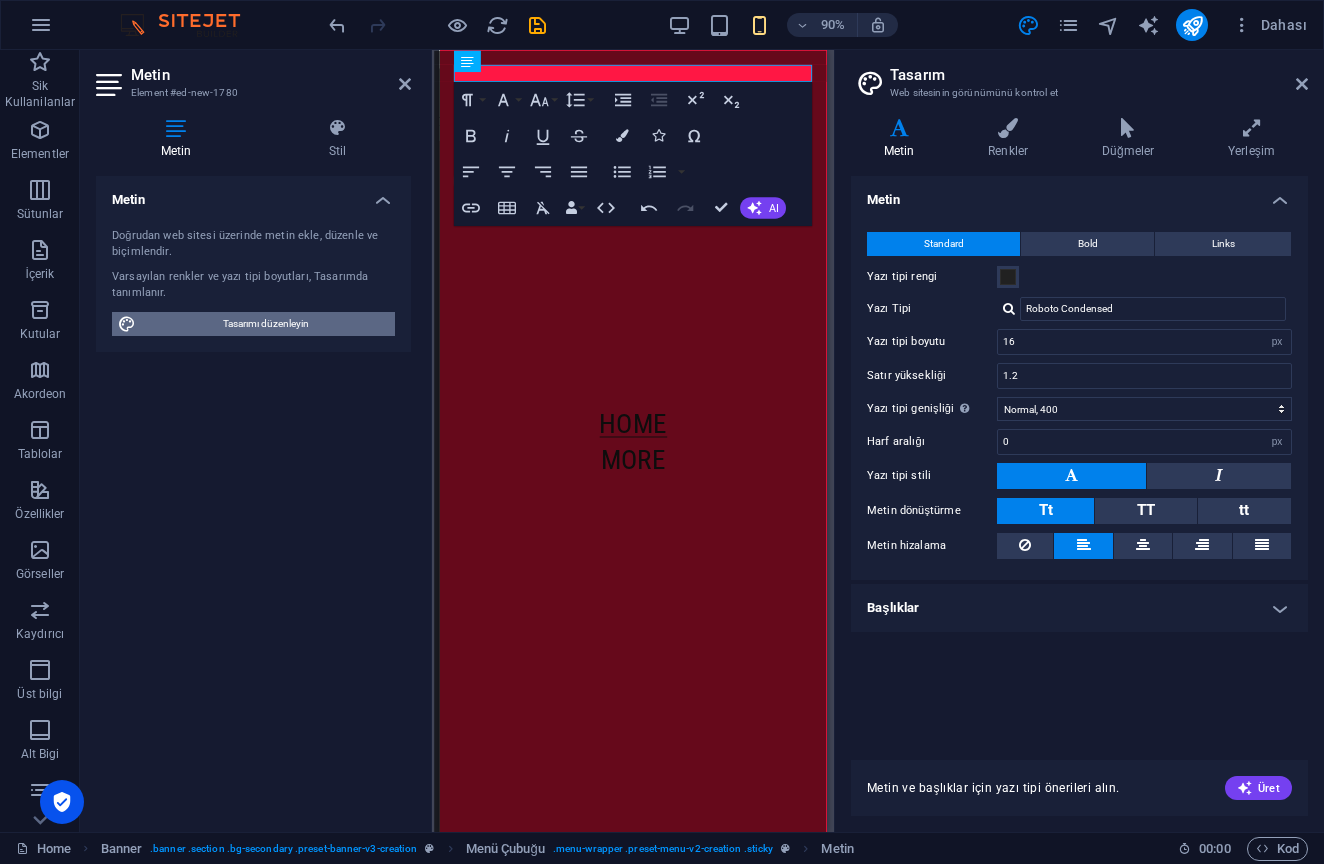 click on "Tasarımı düzenleyin" at bounding box center (265, 324) 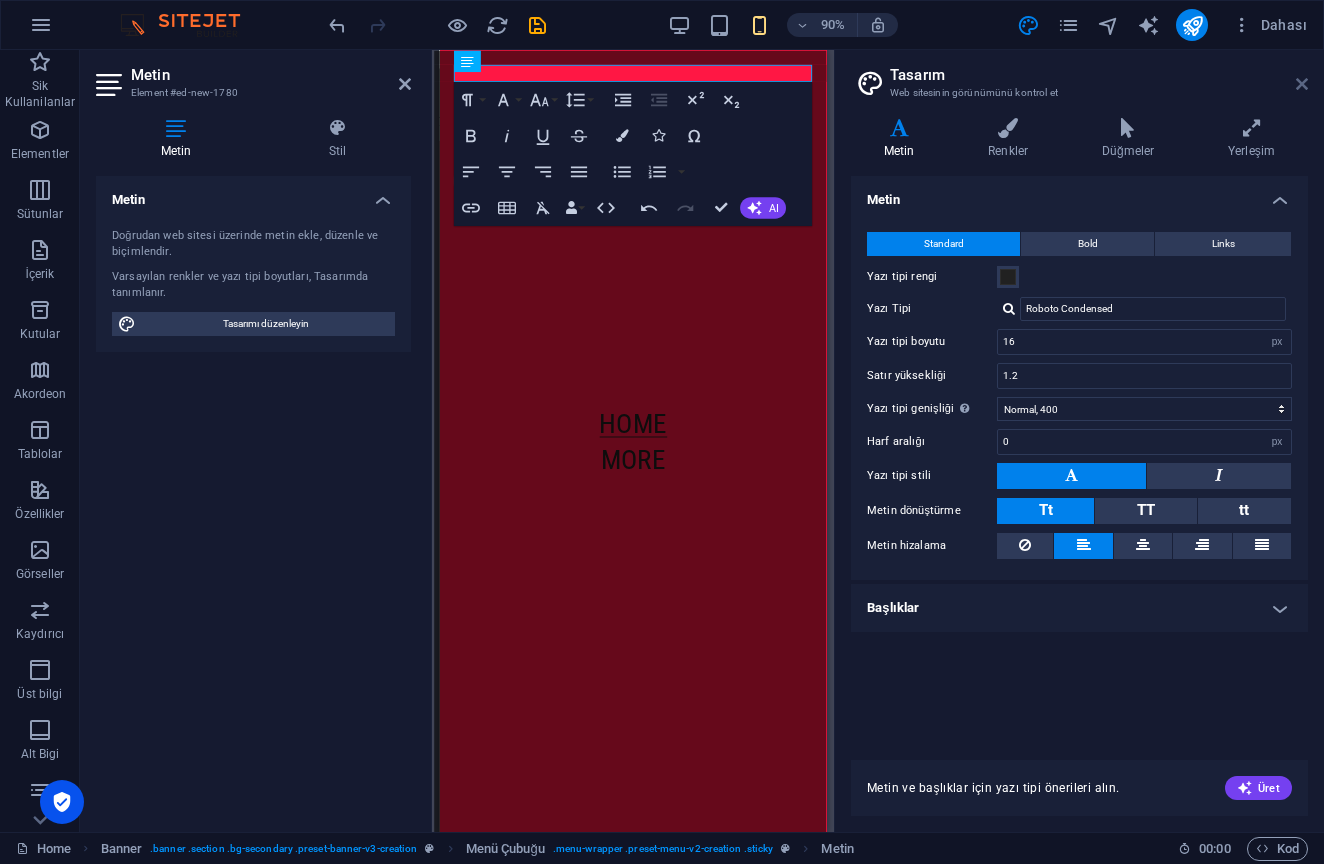 click at bounding box center [1302, 84] 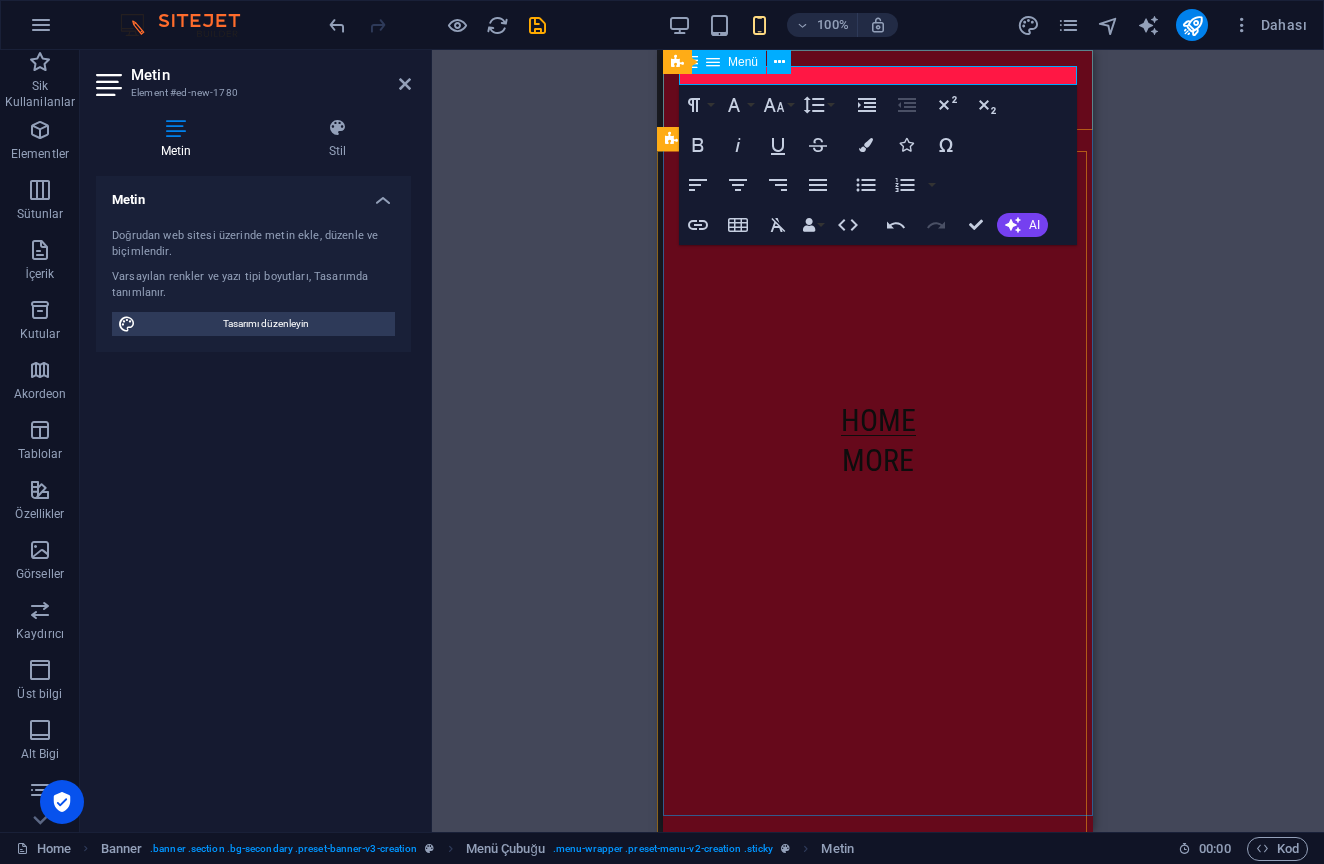 scroll, scrollTop: 0, scrollLeft: 5, axis: horizontal 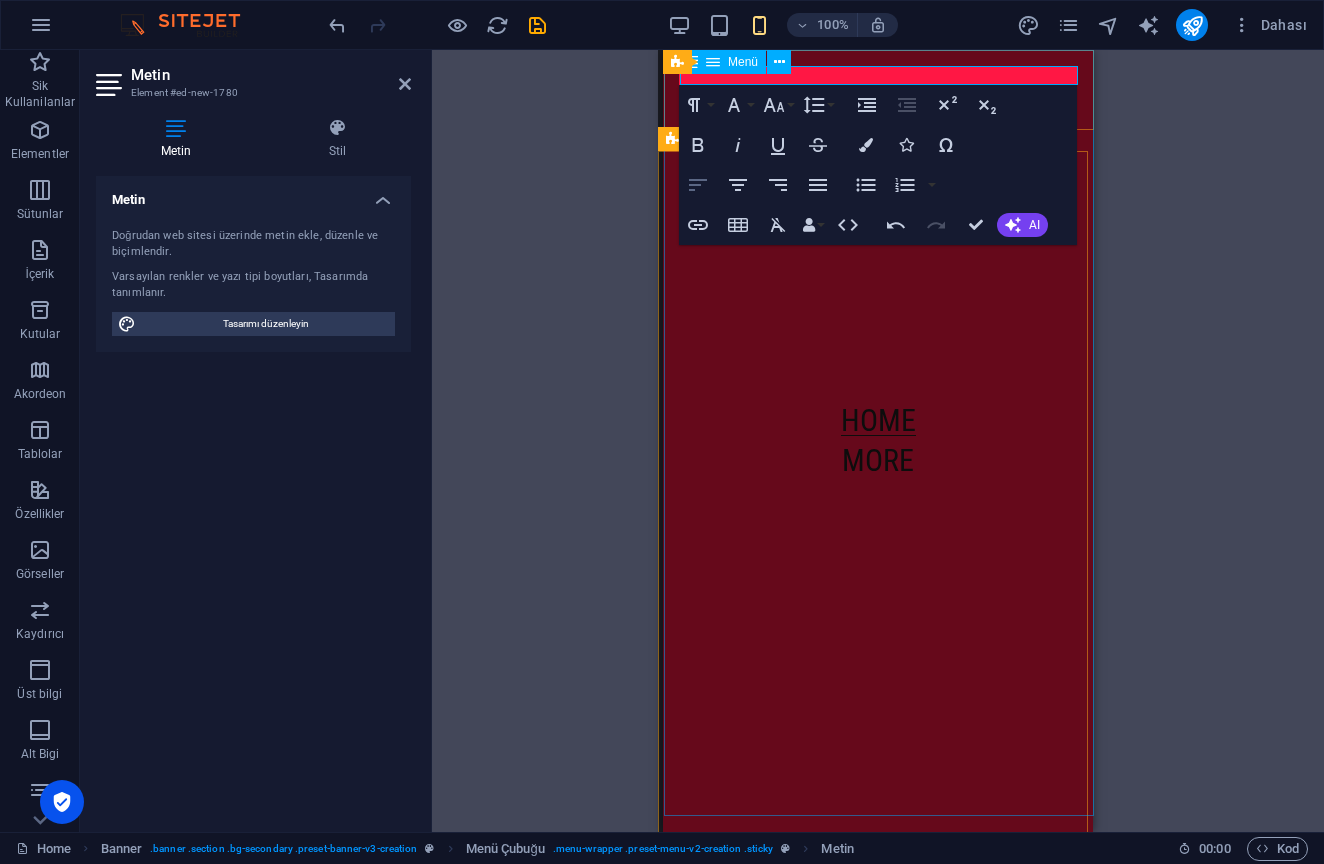 click 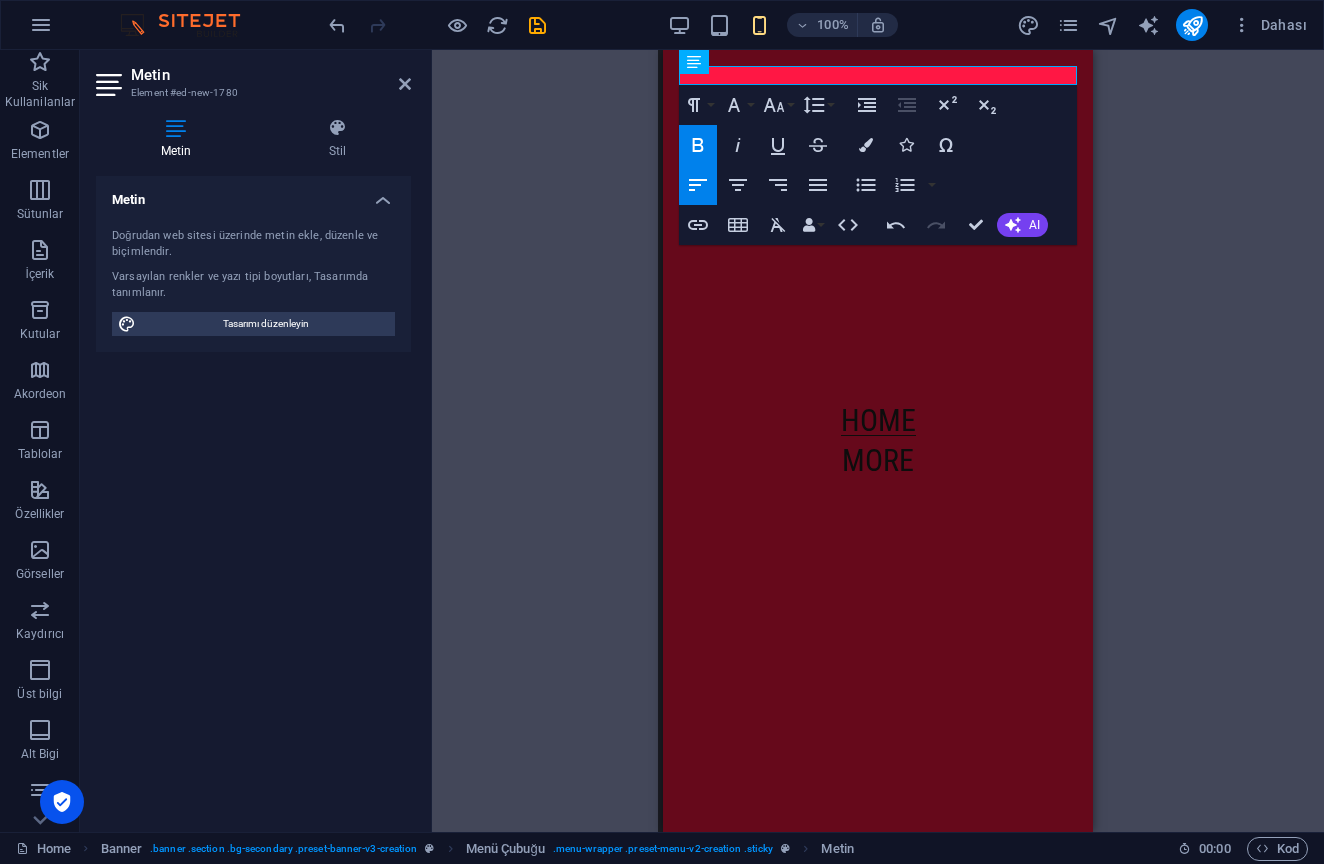 click on "Metin Stil Metin Doğrudan web sitesi üzerinde metin ekle, düzenle ve biçimlendir. Varsayılan renkler ve yazı tipi boyutları, Tasarımda tanımlanır. Tasarımı düzenleyin Hizalama Sola hizalı Ortalandı Sağa hizalı Menü Çubuğu Element Yerleşim Bu elementin yerleşim içinde nasıl genişlediği (Flexbox). Boyut Varsayılan otomatik px % 1/1 1/2 1/3 1/4 1/5 1/6 1/7 1/8 1/9 1/10 Büyüt Küçült Sipariş Kapsayıcı yerleşimi Görünür Görünür Opaklık 100 % Taşma Boşluk Kenar boşluğu Varsayılan otomatik px % rem vw vh Özel Özel otomatik px % rem vw vh otomatik px % rem vw vh otomatik px % rem vw vh otomatik px % rem vw vh Doldurma Varsayılan px rem % vh vw Özel Özel px rem % vh vw px rem % vh vw px rem % vh vw px rem % vh vw Kenarlık Stil              - Genişlik 1 otomatik px rem % vh vw Özel Özel 1 otomatik px rem % vh vw 1 otomatik px rem % vh vw 1 otomatik px rem % vh vw 1 otomatik px rem % vh vw  - Renk Yuvarlak köşeler Varsayılan px rem % vh vw Özel Özel" at bounding box center (253, 467) 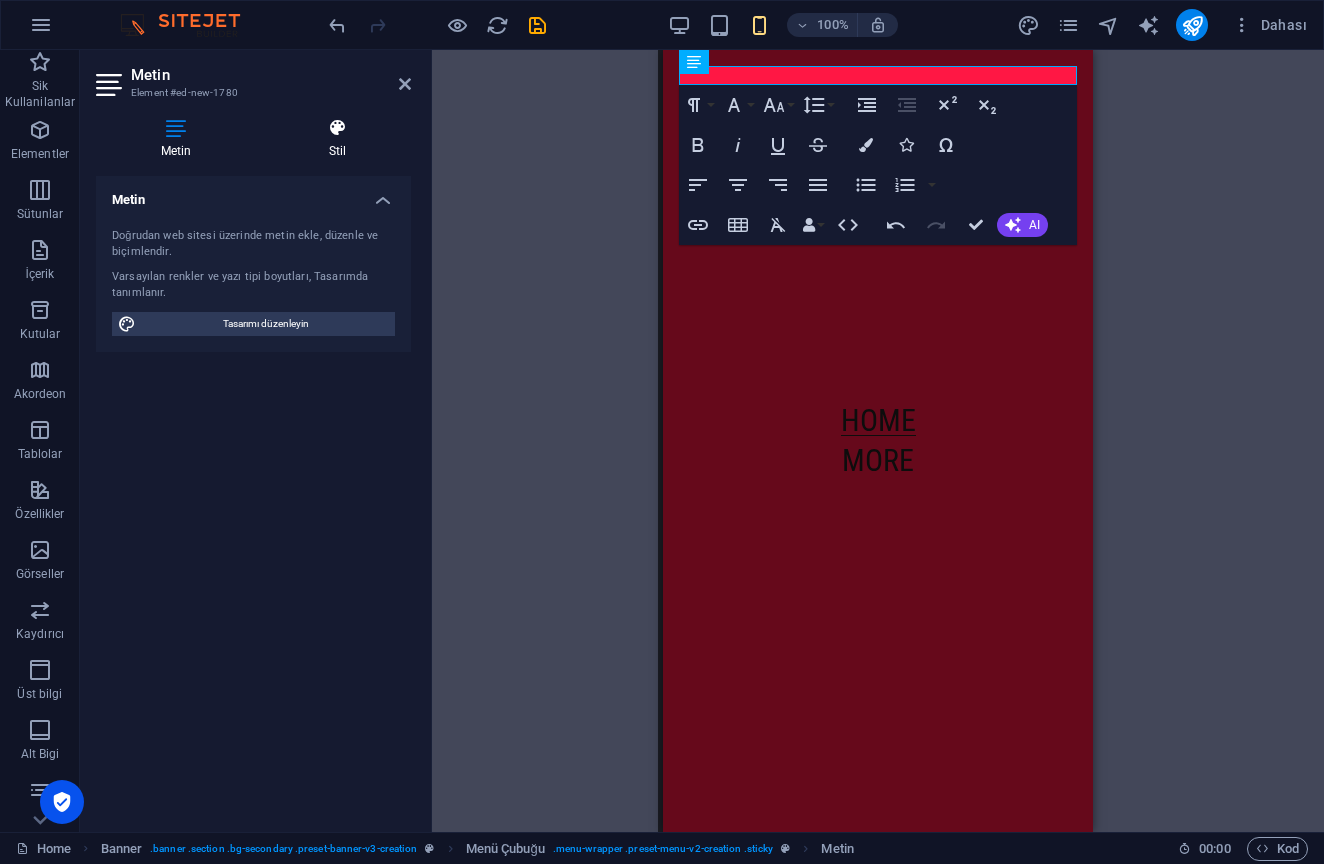 click on "Stil" at bounding box center (337, 139) 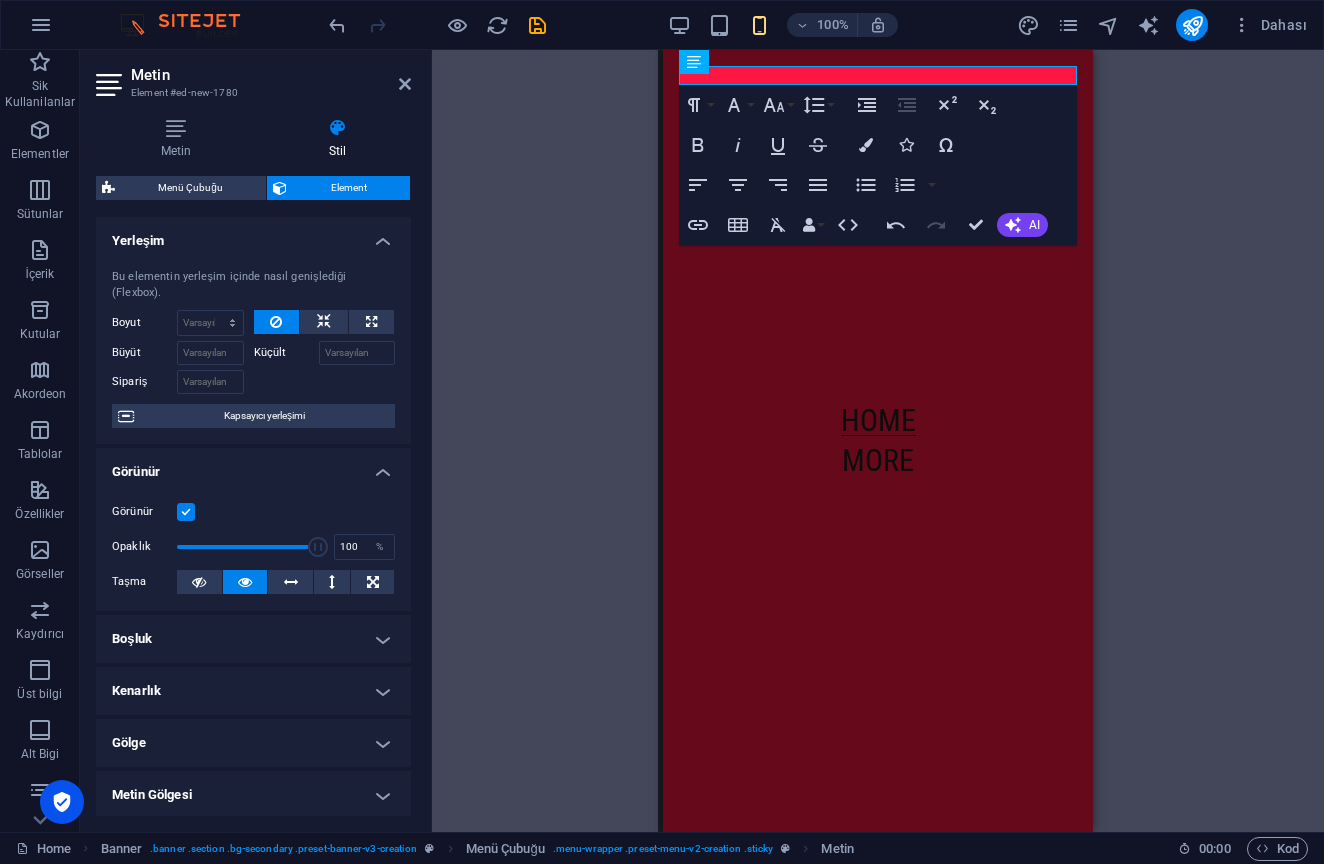 click on "Stil" at bounding box center (337, 139) 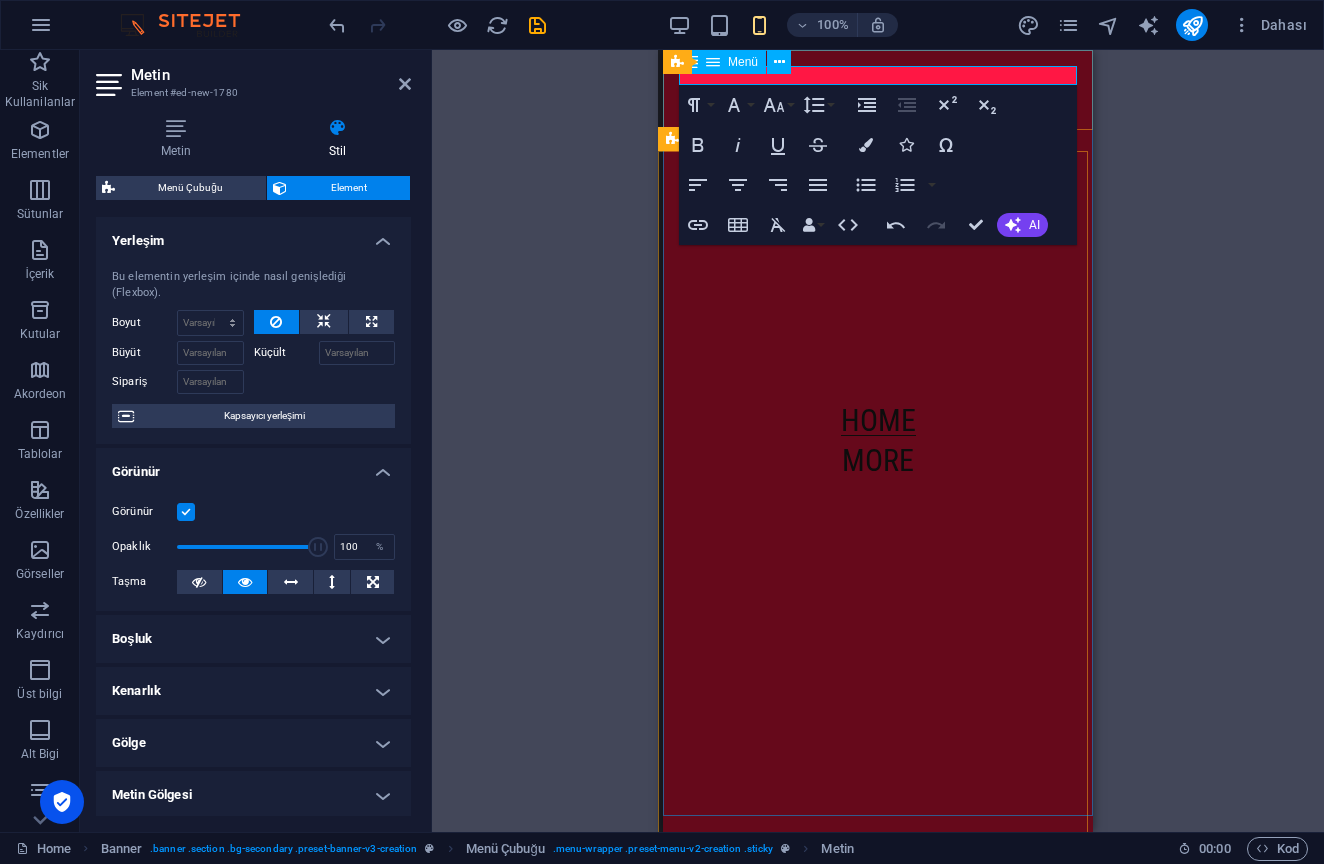 click on "Home More" at bounding box center (878, 441) 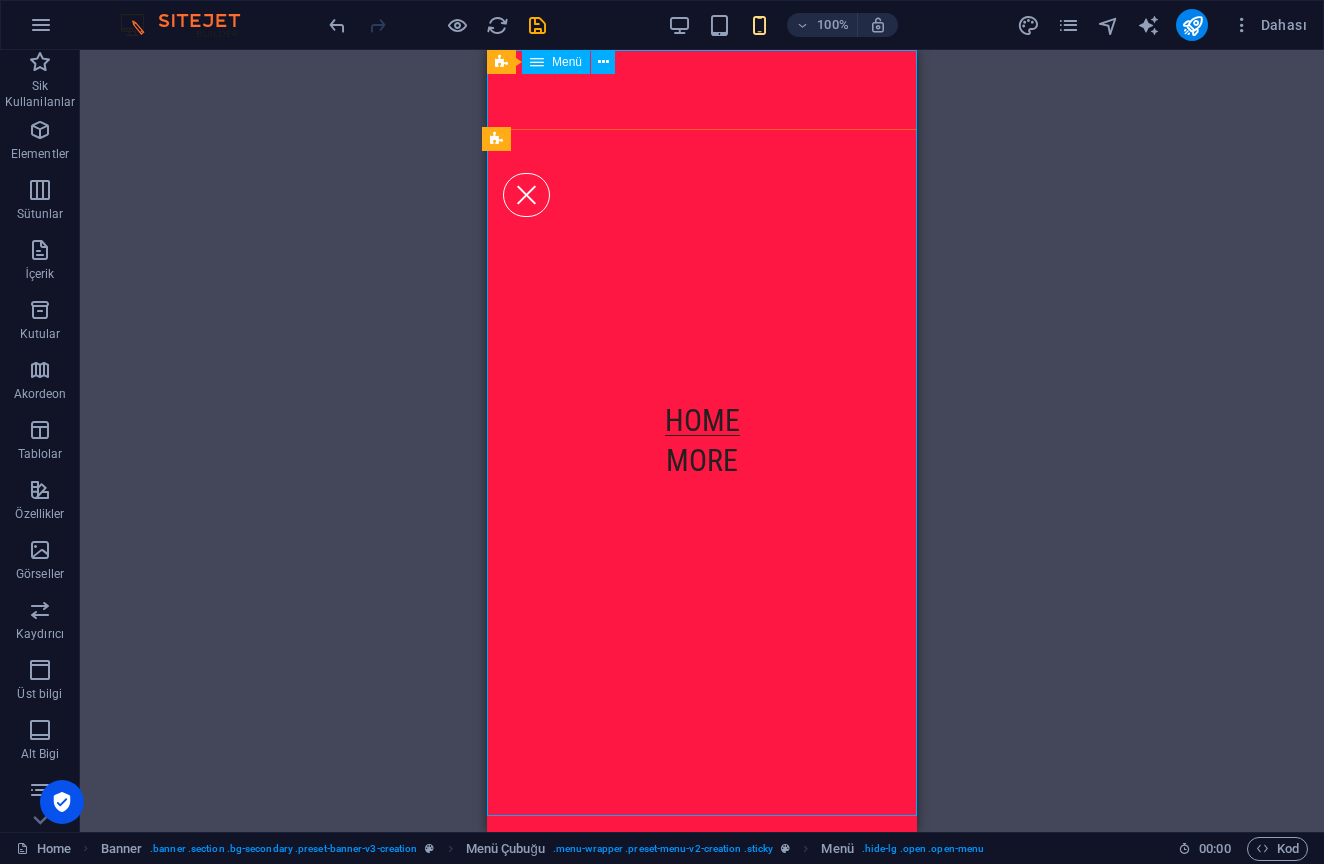 click on "Home More" at bounding box center [702, 441] 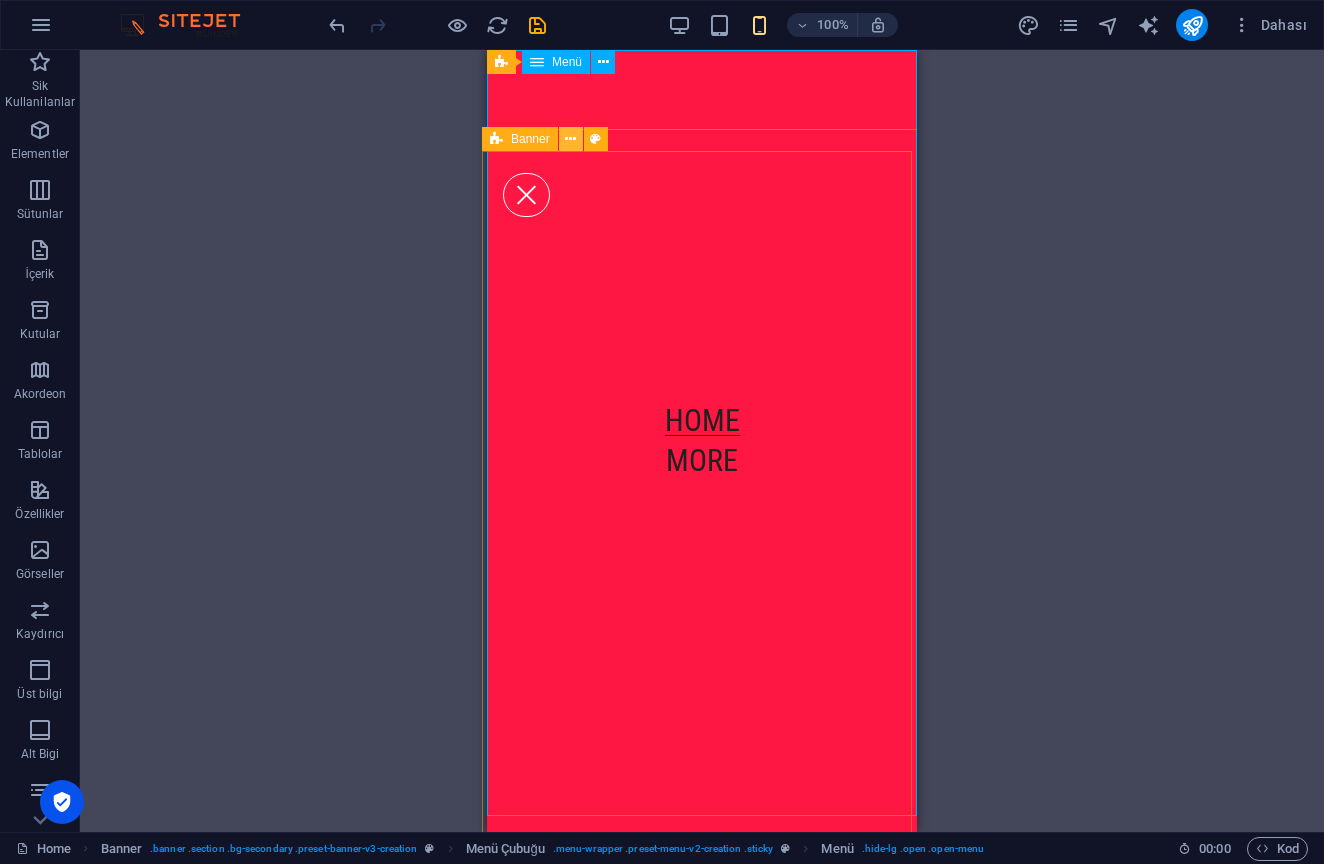 click at bounding box center (570, 139) 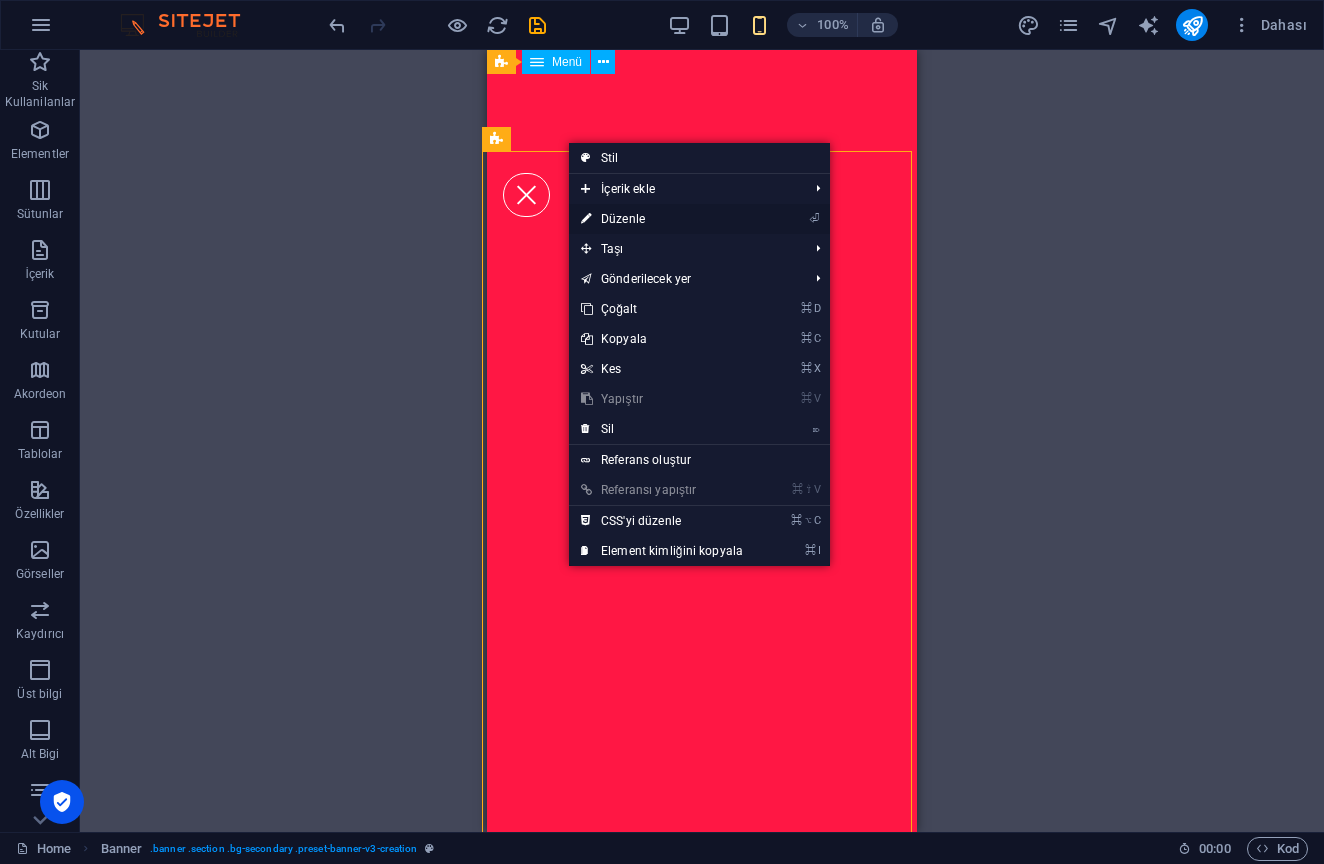 click on "⏎  Düzenle" at bounding box center [662, 219] 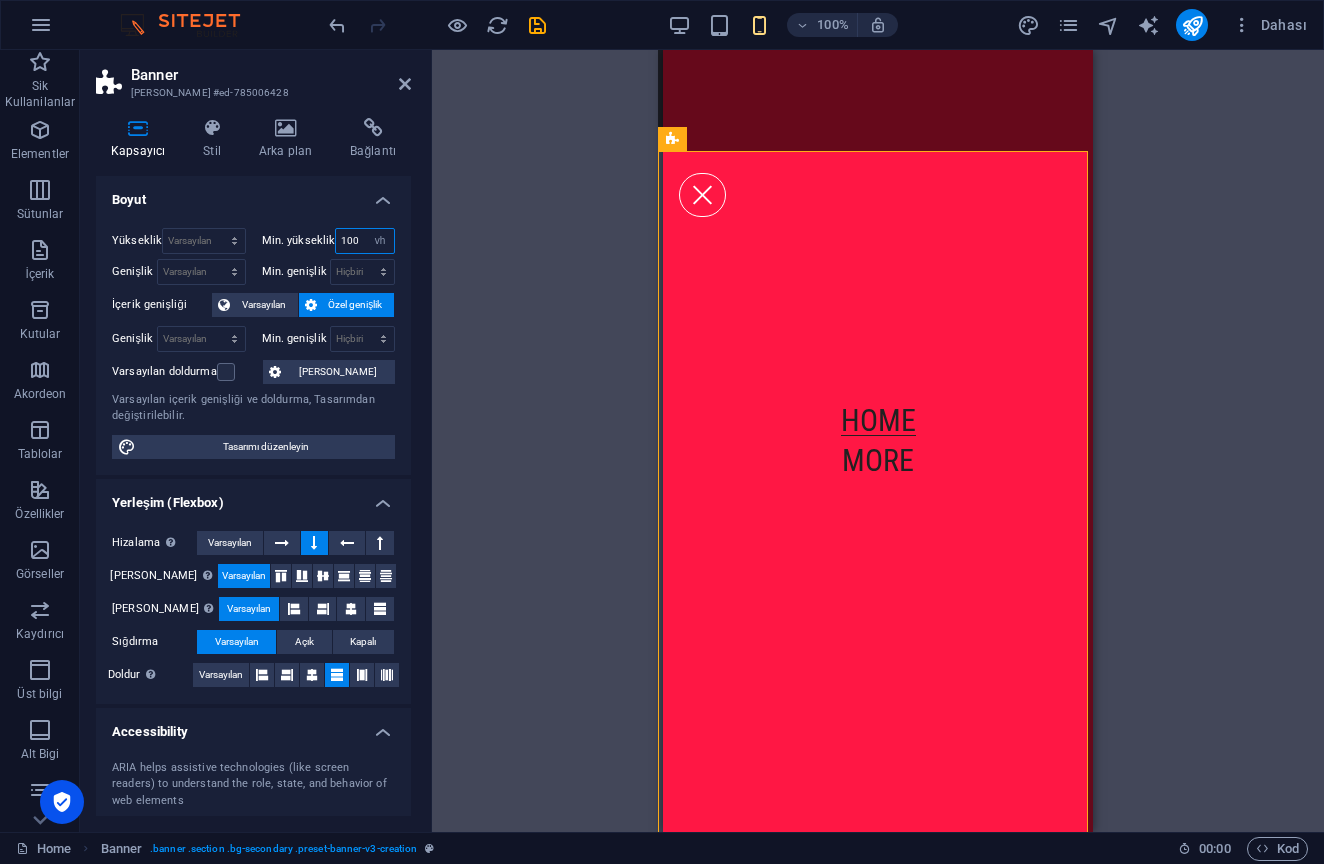click on "100" at bounding box center [365, 241] 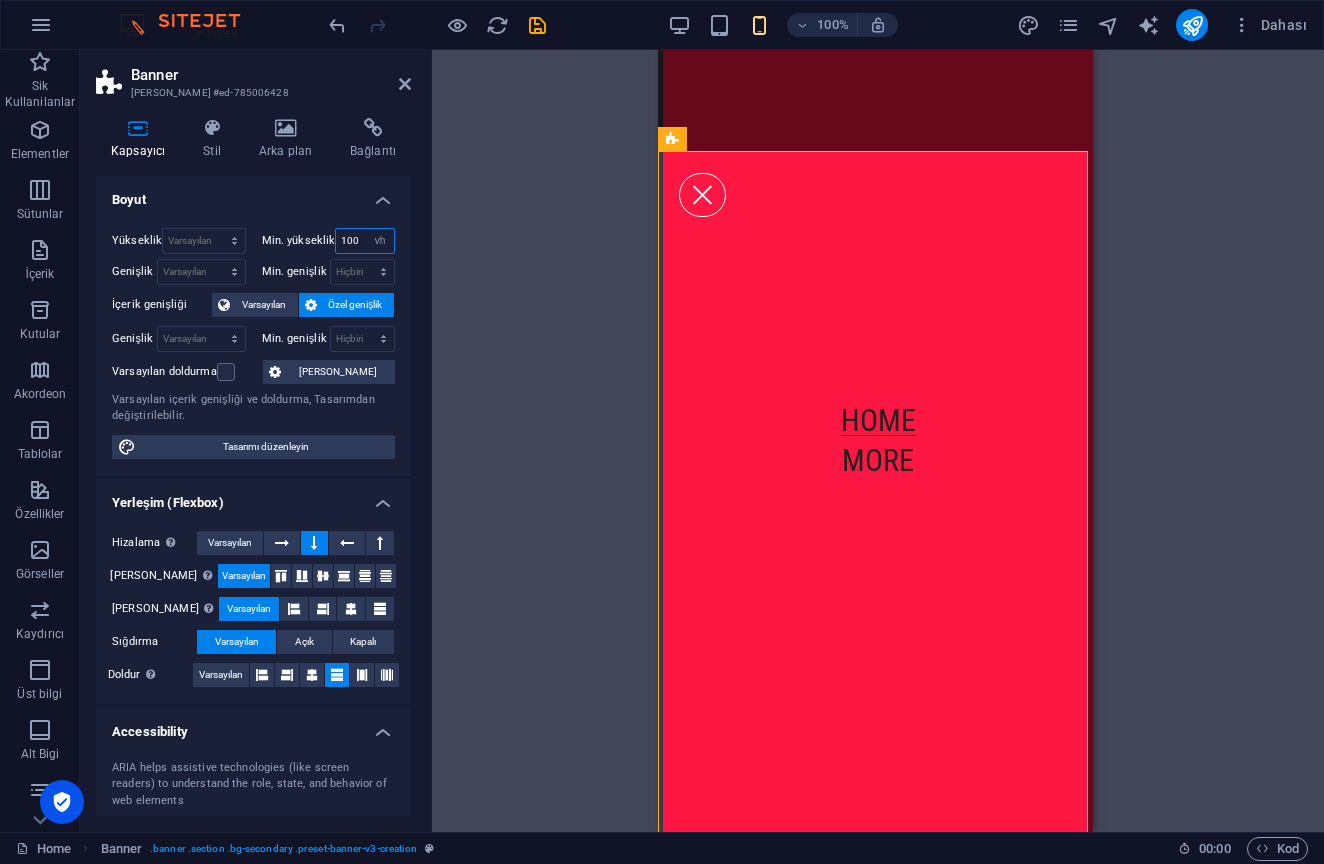 click on "100" at bounding box center [365, 241] 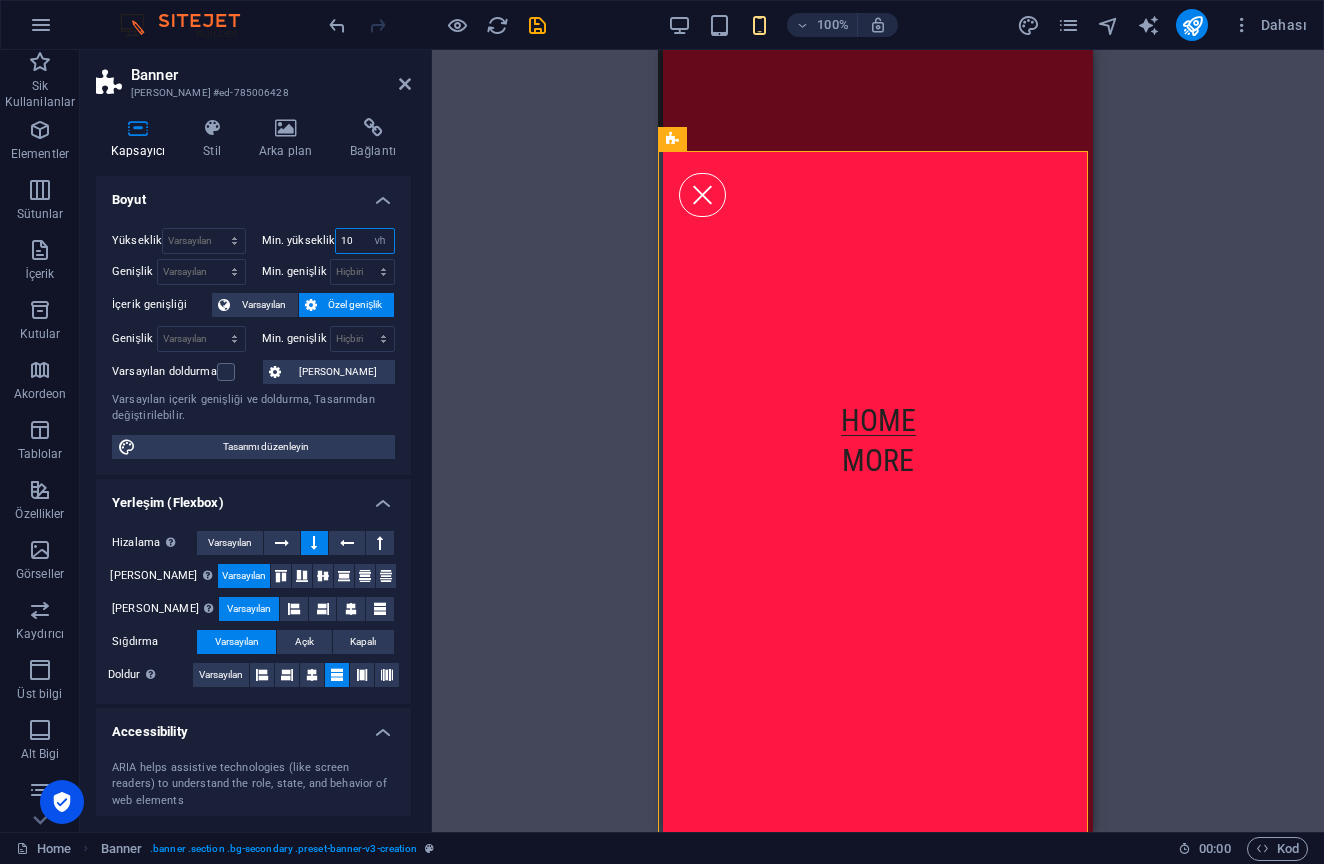 type on "1" 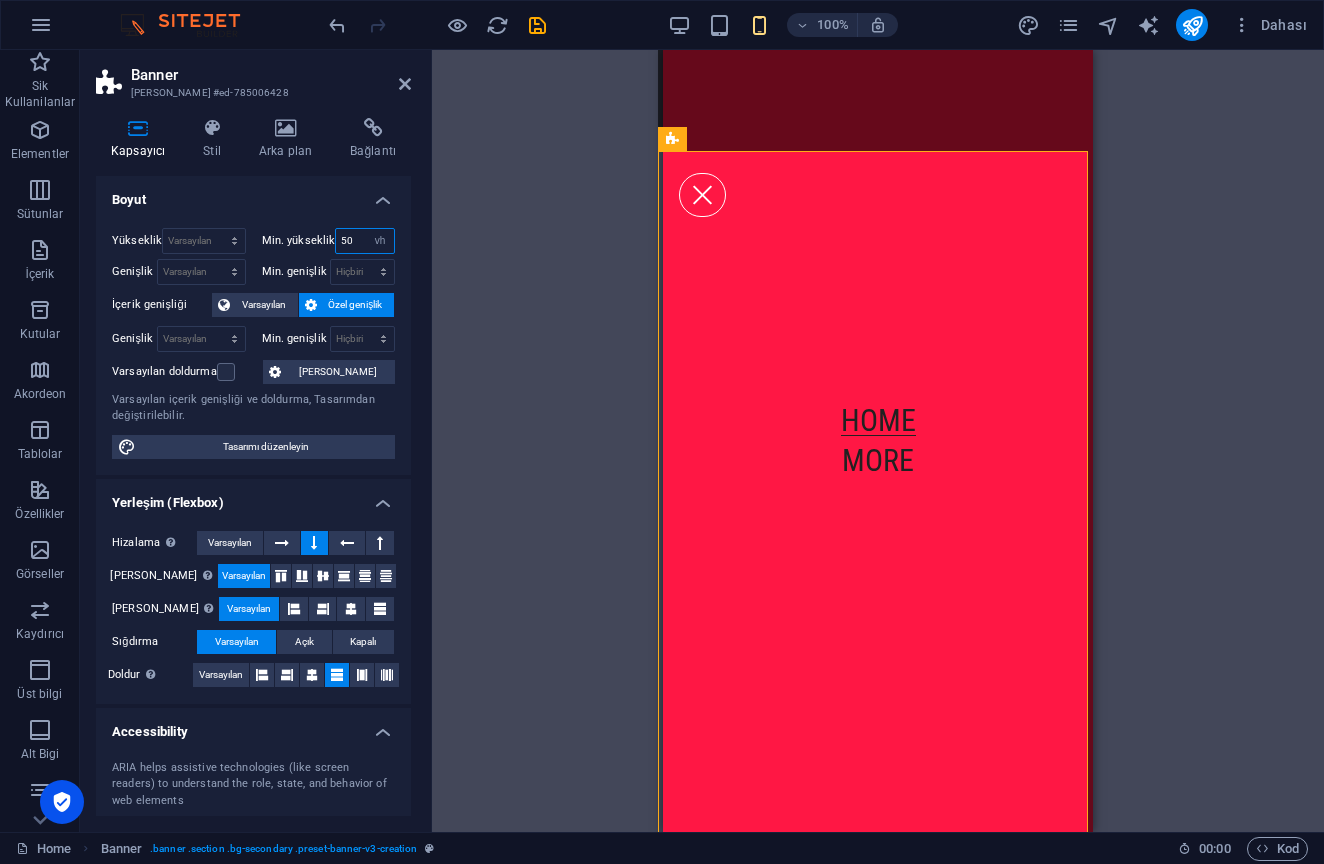 type on "50" 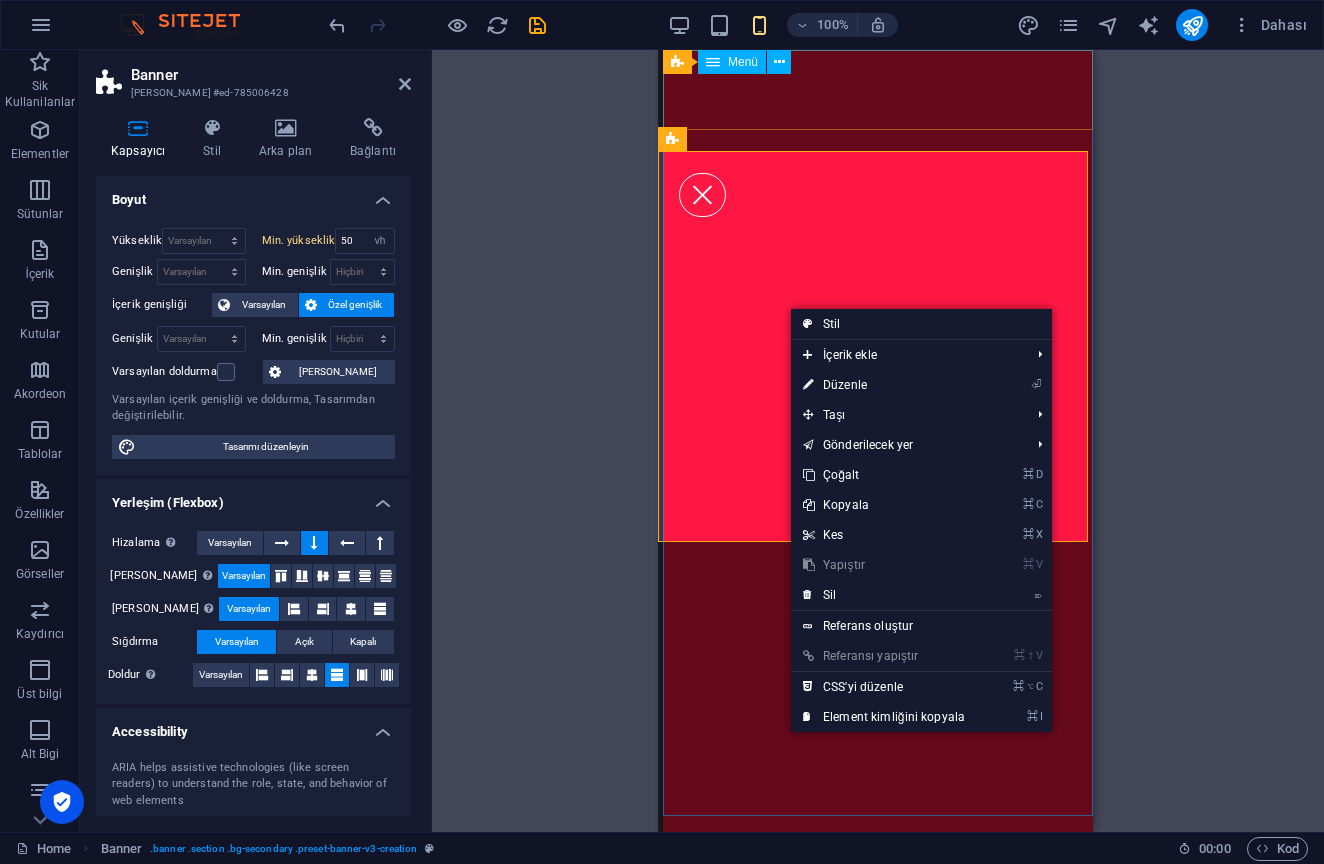 click on "⌦  Sil" at bounding box center [884, 595] 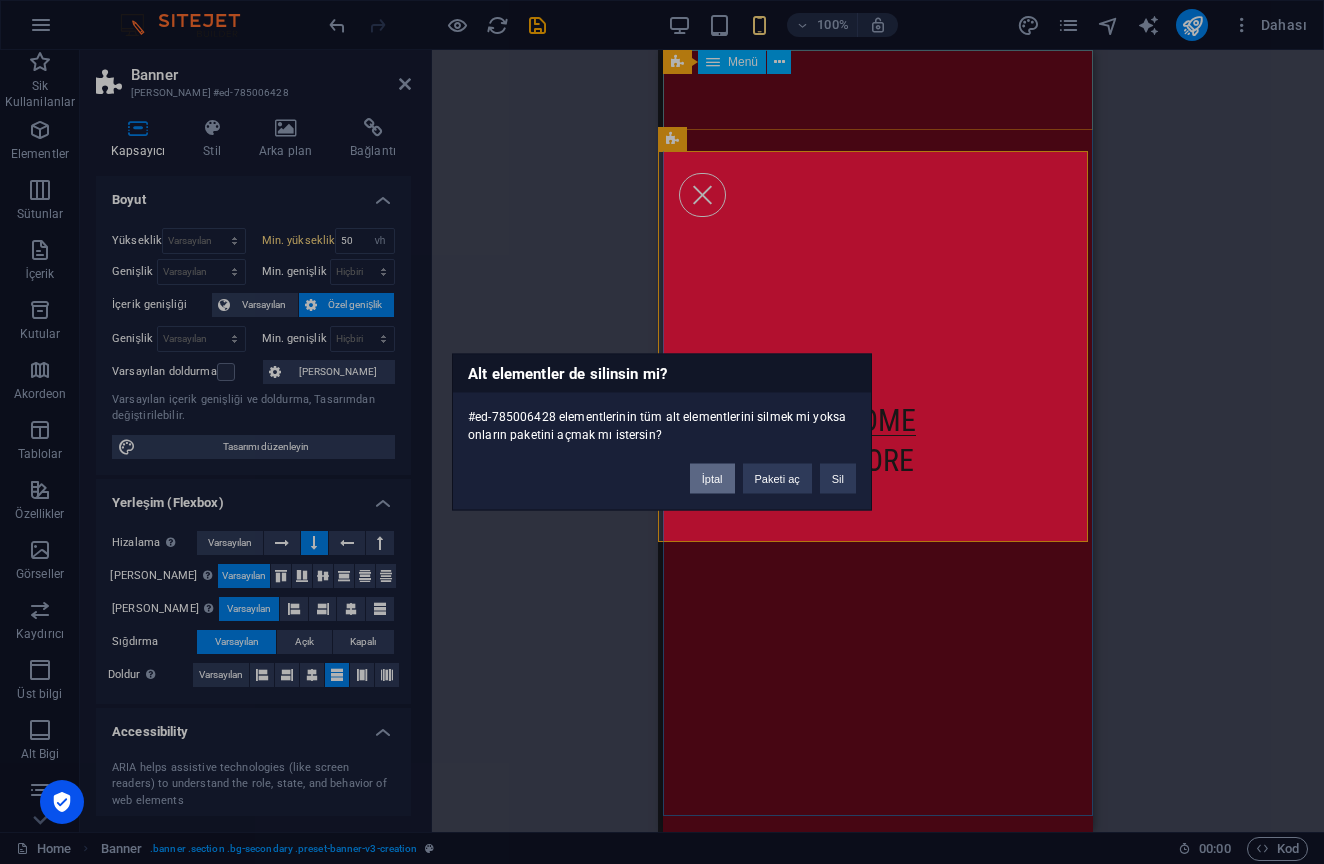 click on "İptal" at bounding box center [712, 479] 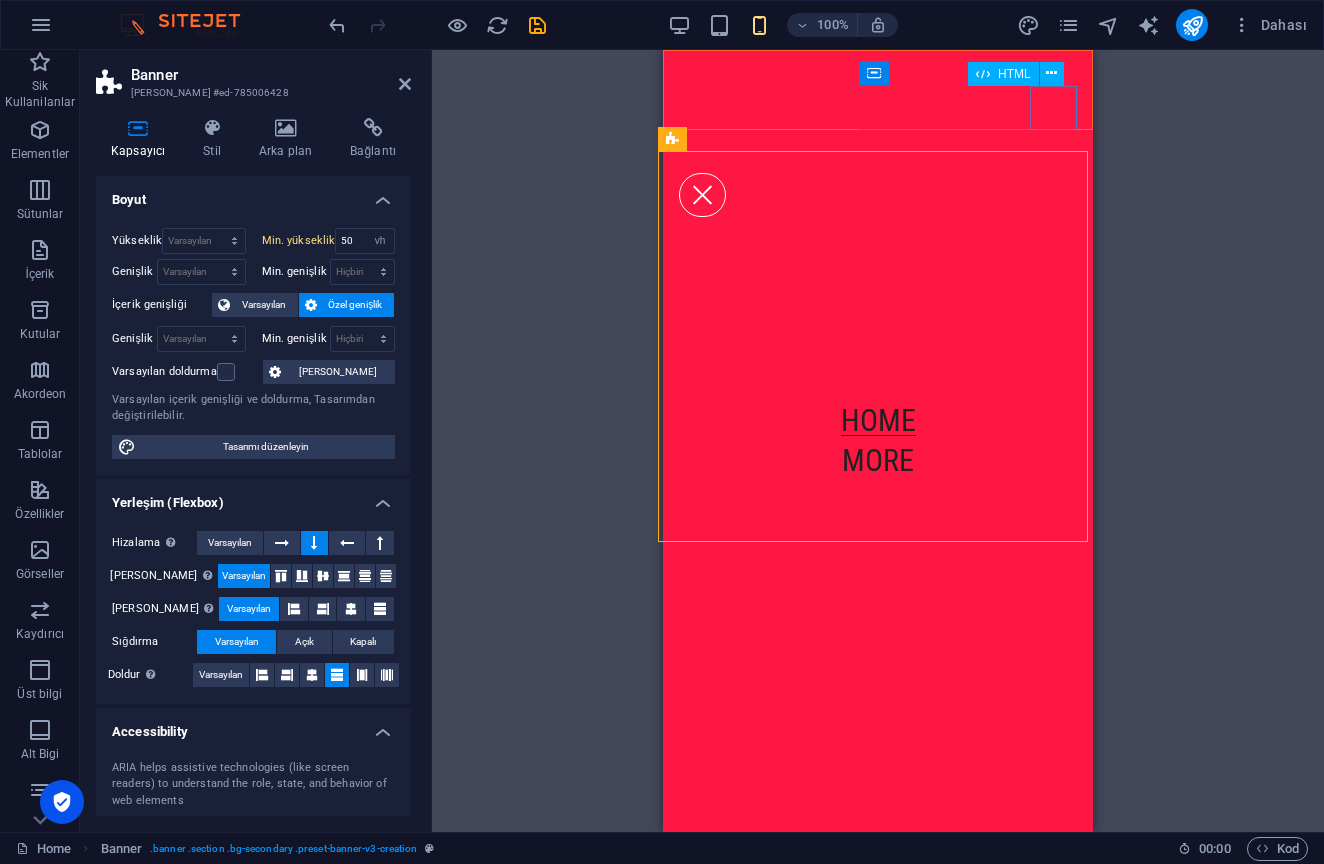 click at bounding box center [702, 195] 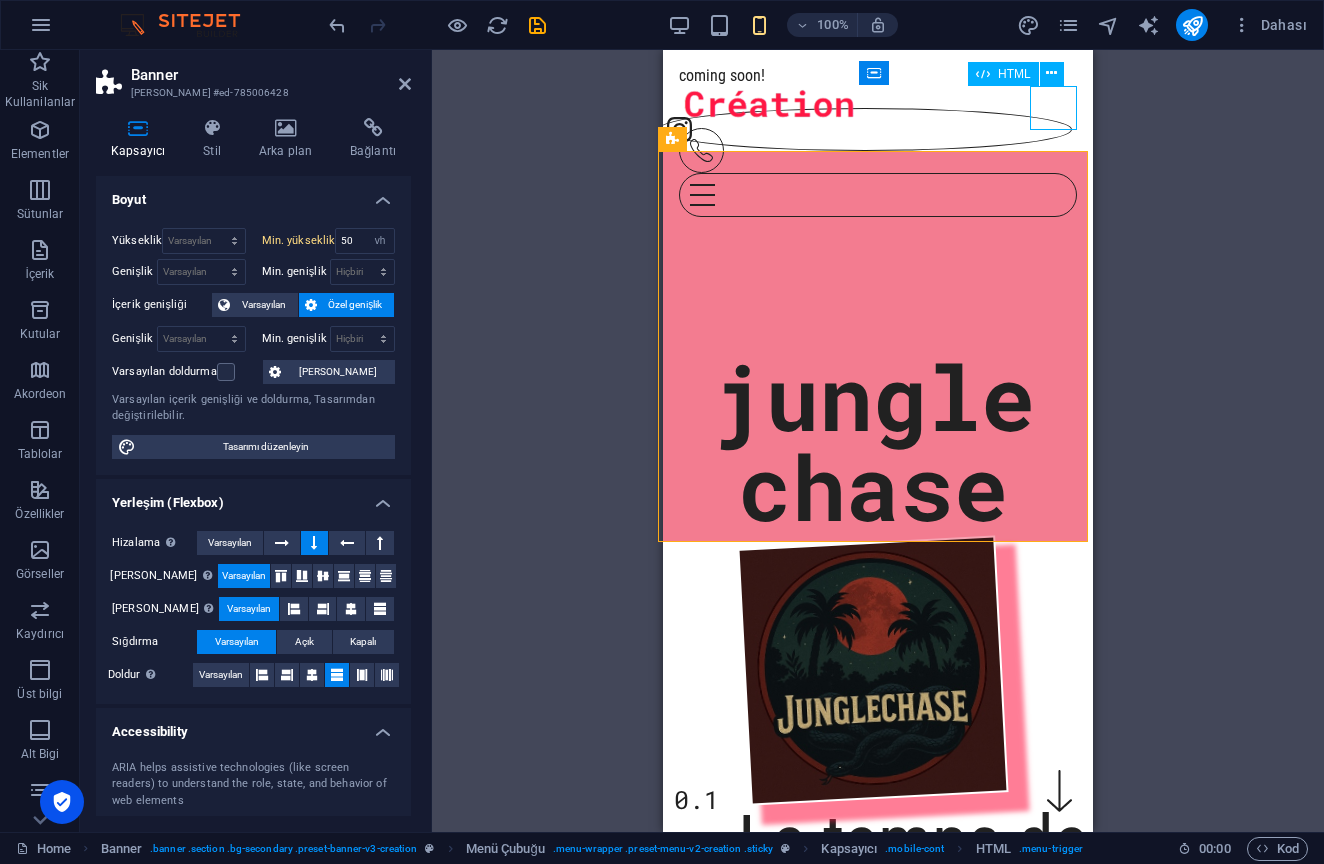 click at bounding box center (878, 195) 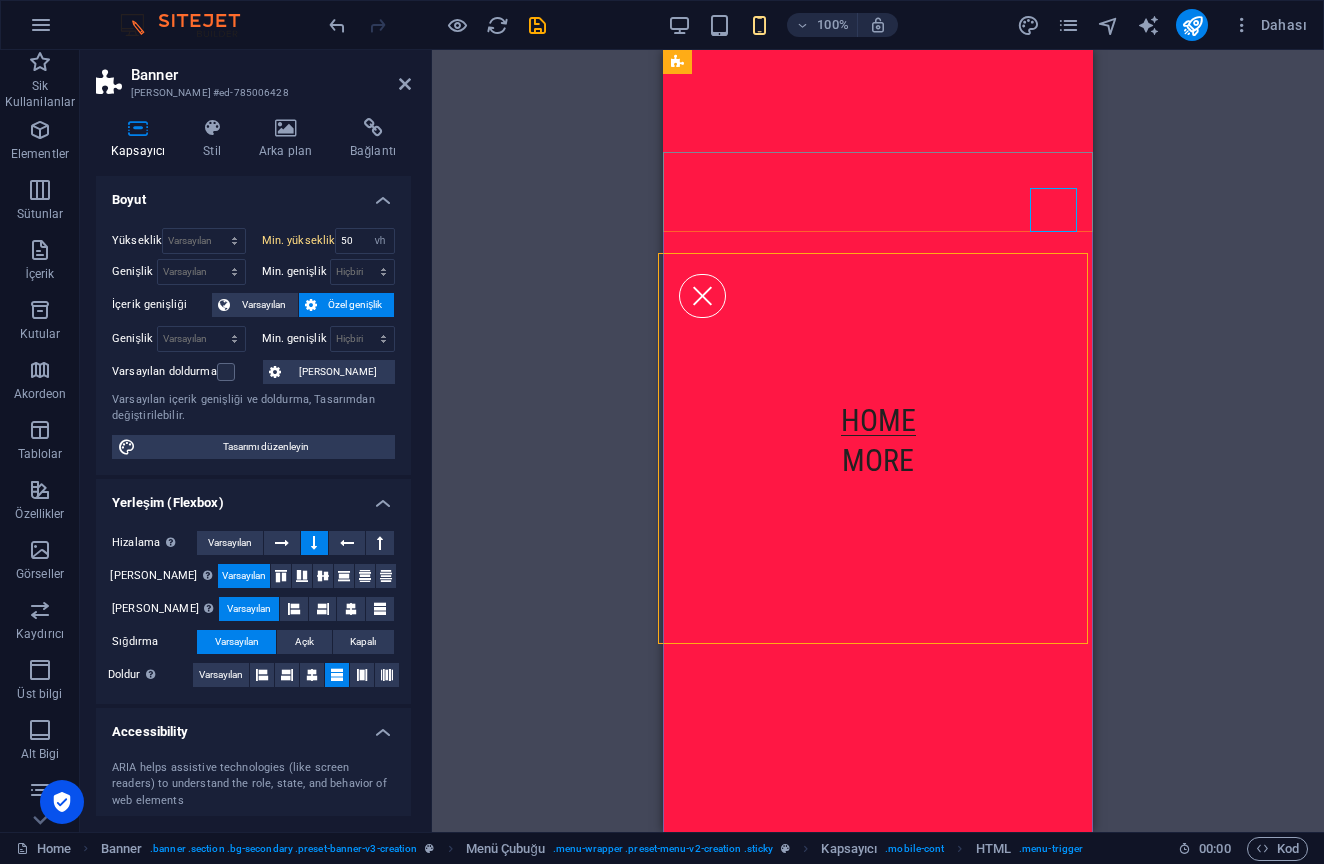 scroll, scrollTop: 0, scrollLeft: 5, axis: horizontal 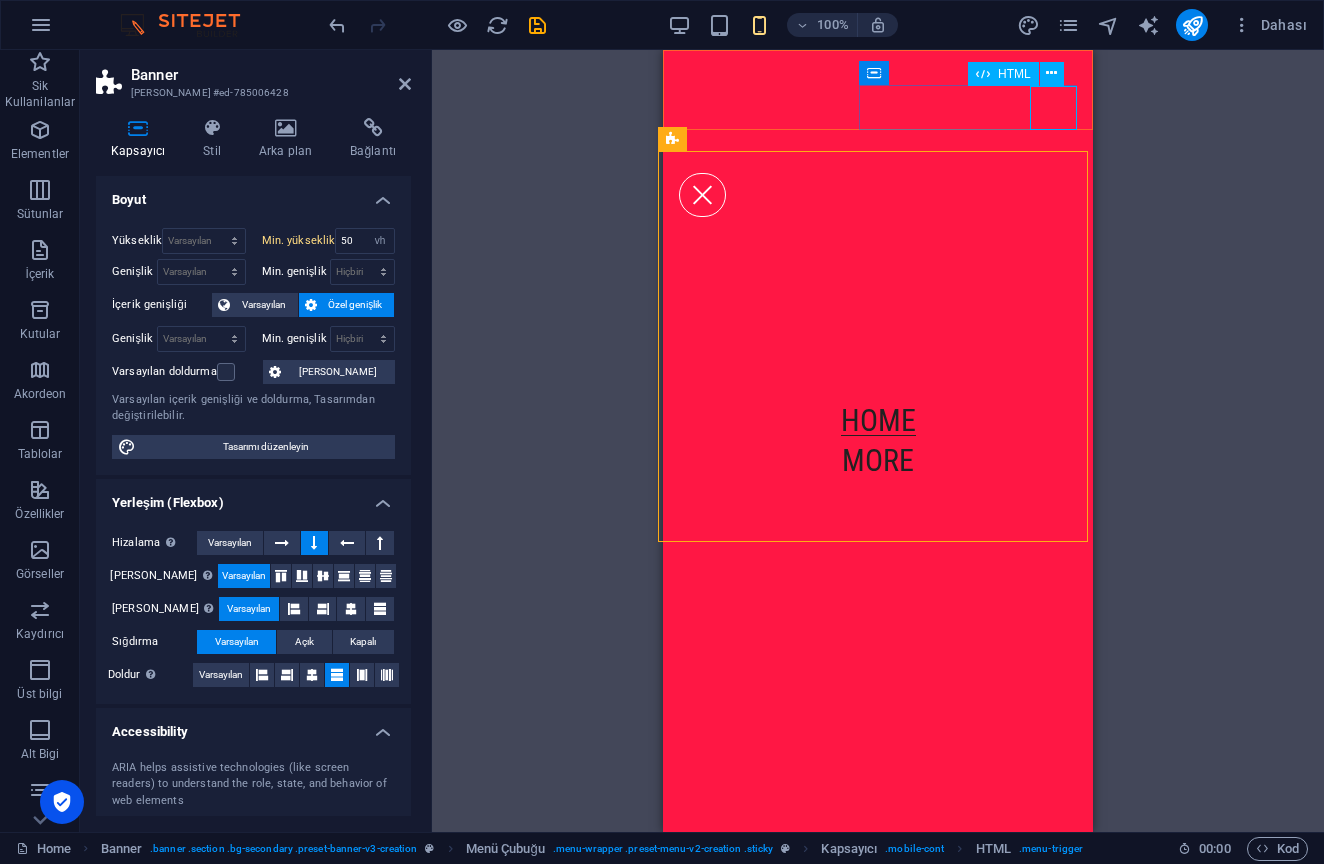 click at bounding box center (702, 195) 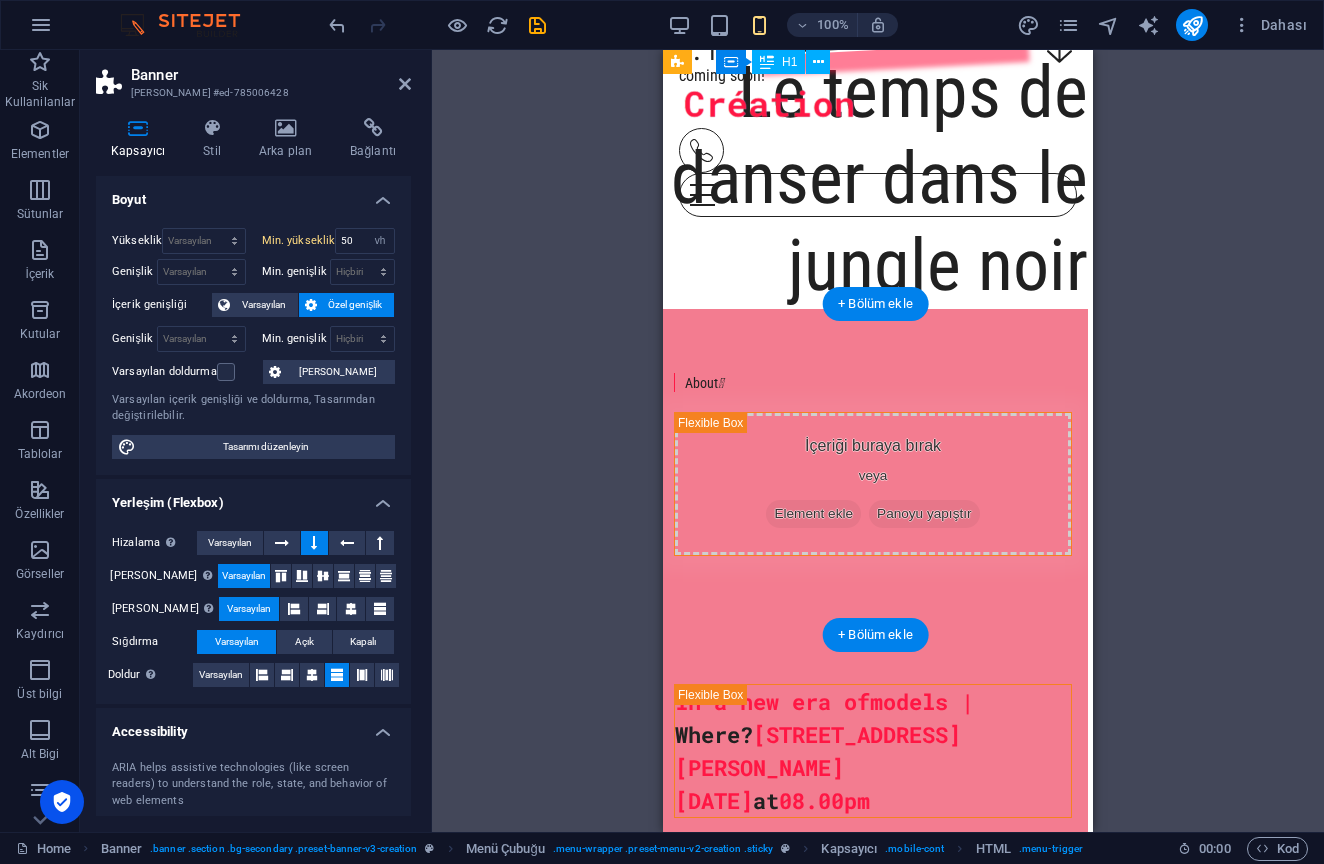 scroll, scrollTop: 761, scrollLeft: 5, axis: both 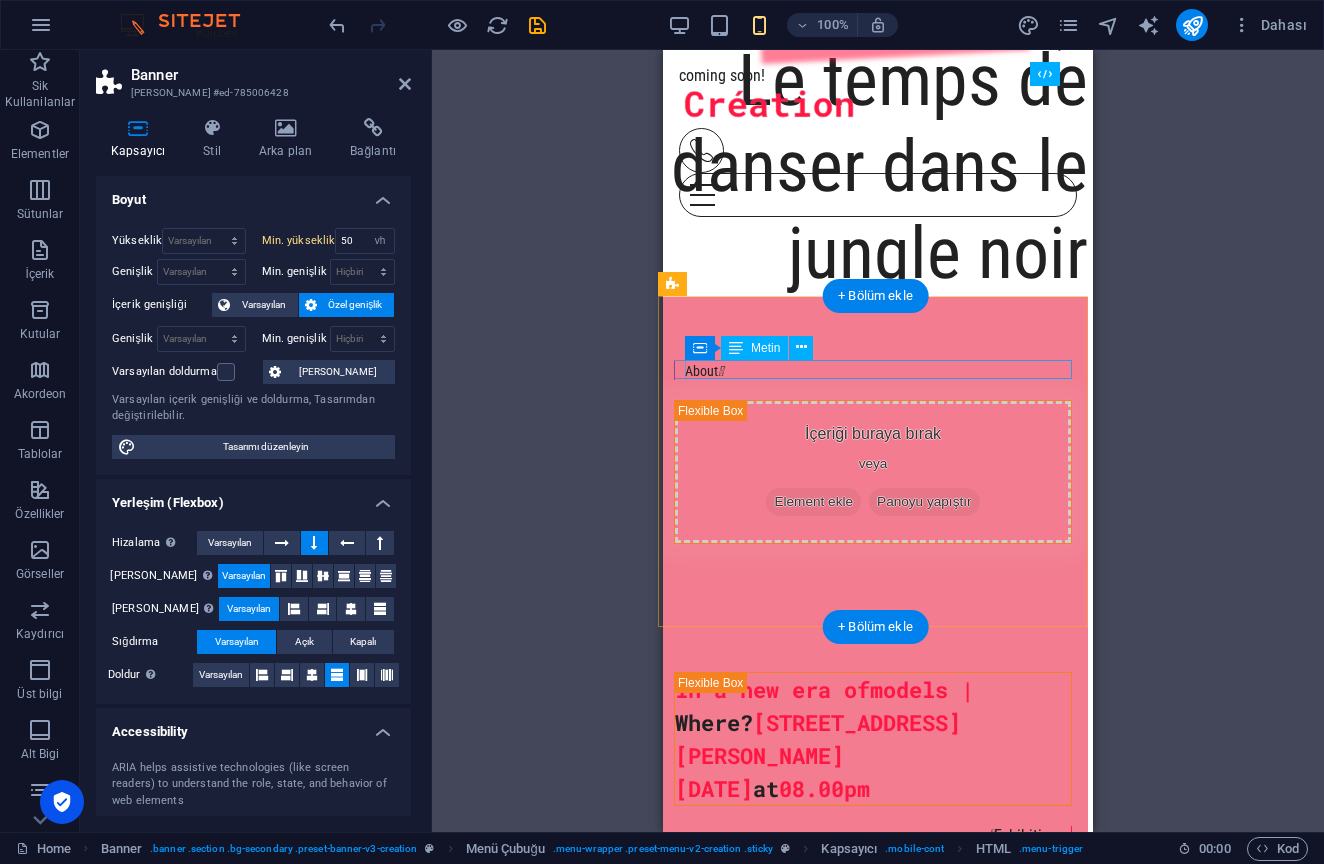 click on "About  " at bounding box center [878, 370] 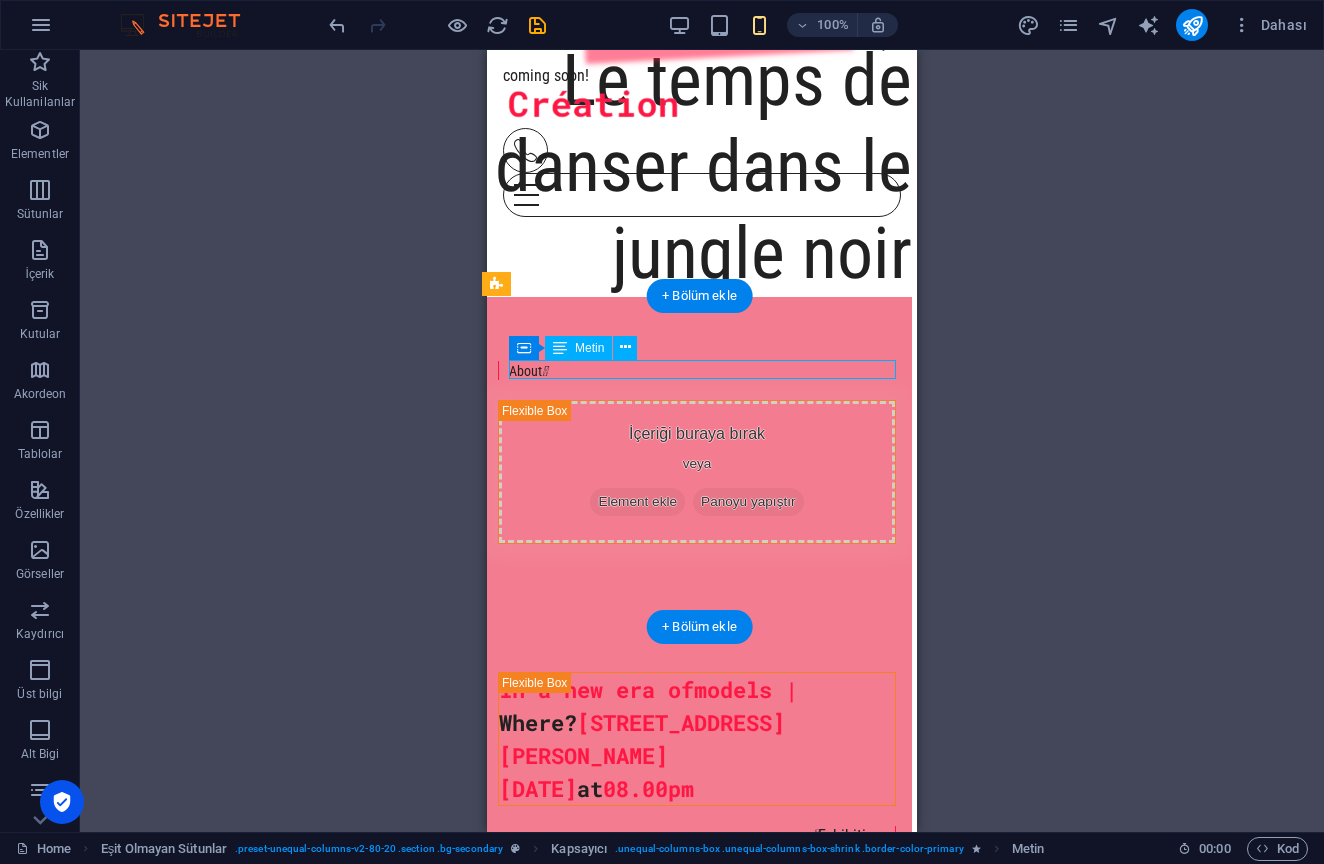 click on "About  " at bounding box center (702, 370) 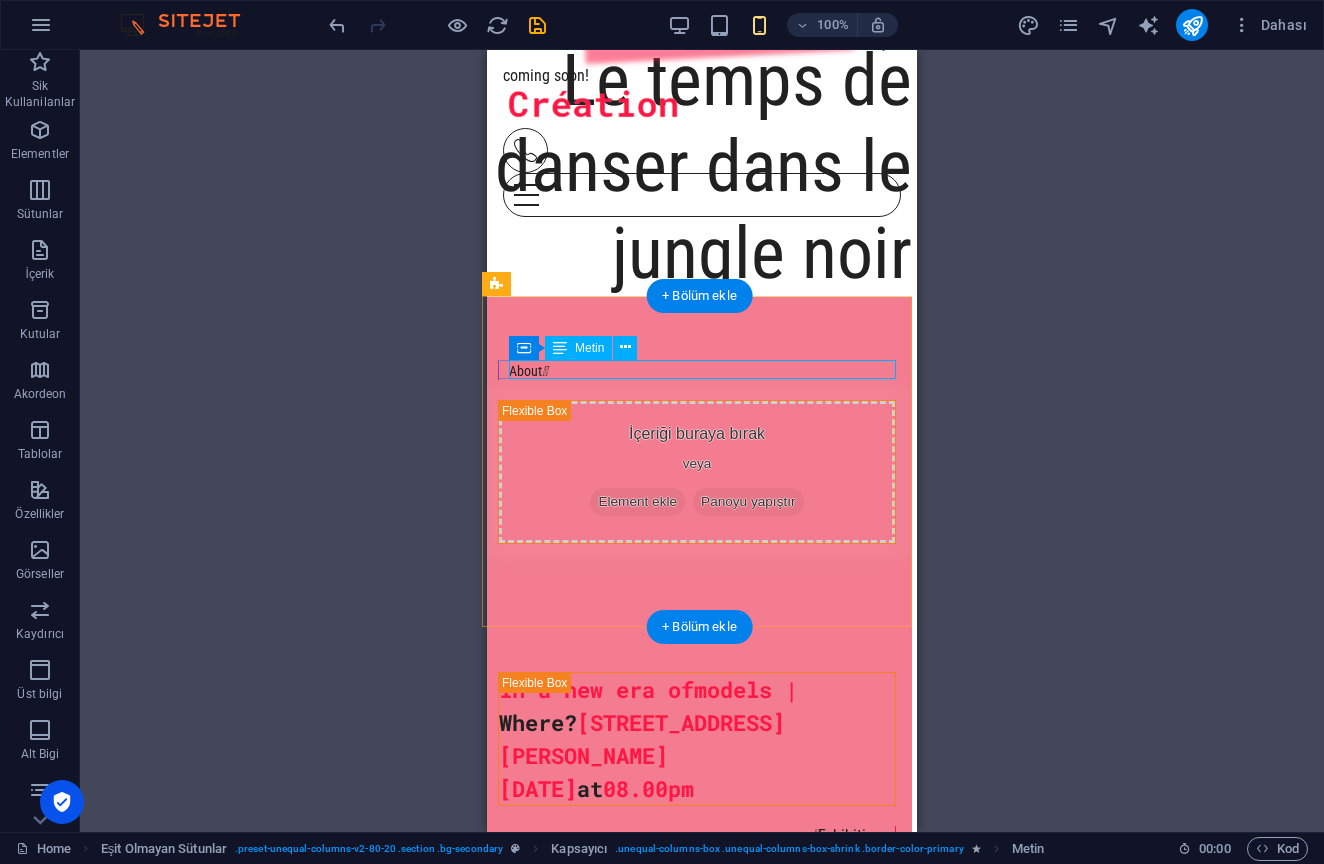 click on "Metin" at bounding box center (589, 348) 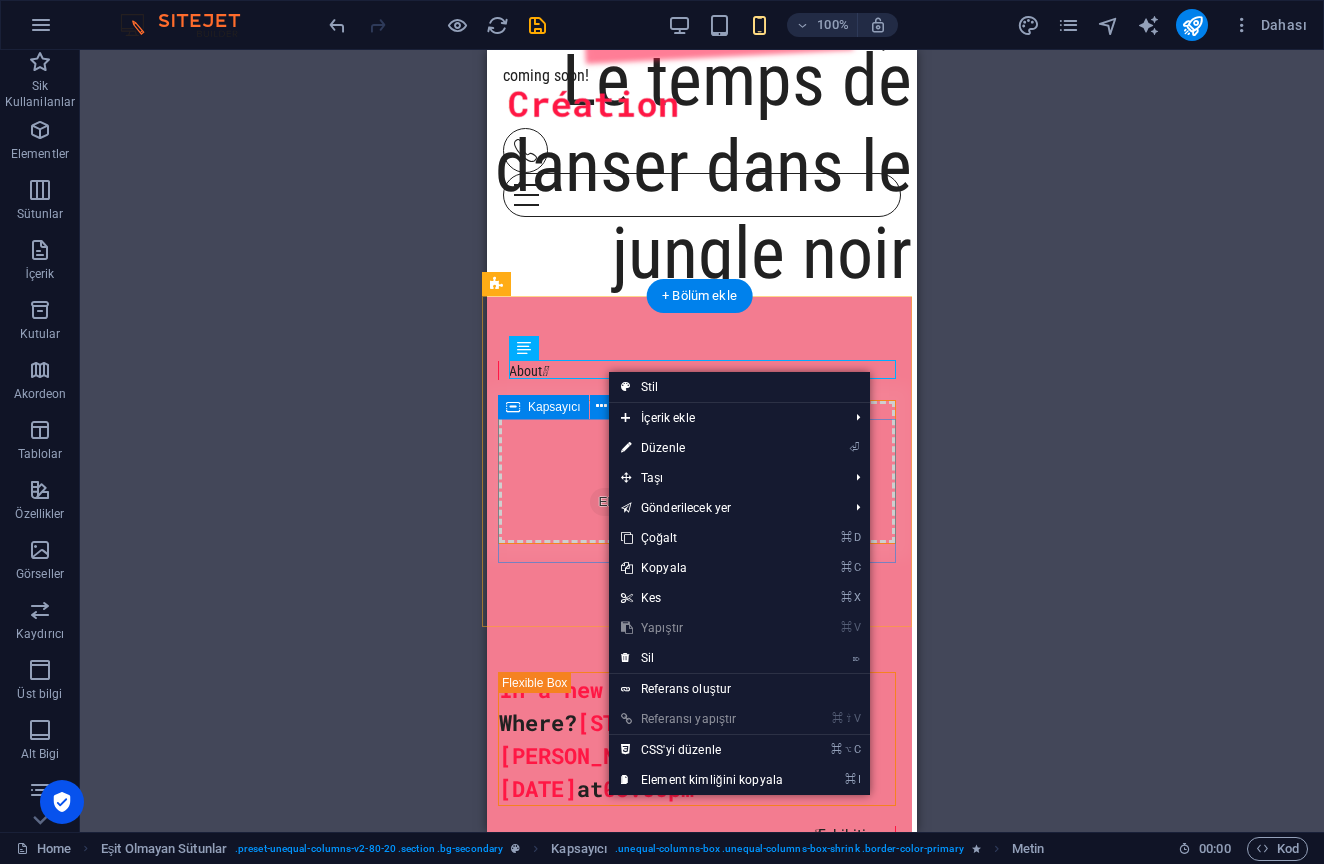 click on "⏎  Düzenle" at bounding box center (702, 448) 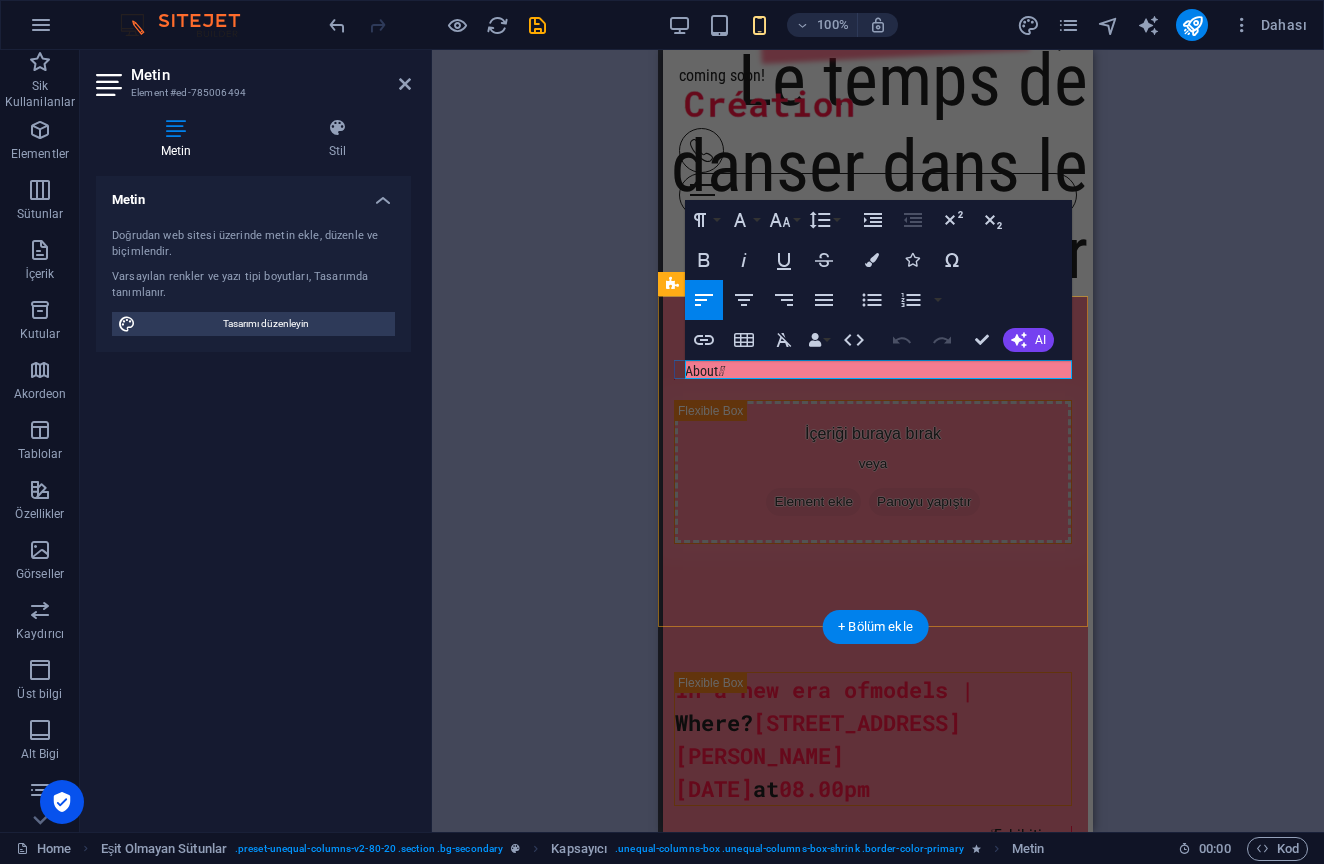 click on "About  " at bounding box center (878, 370) 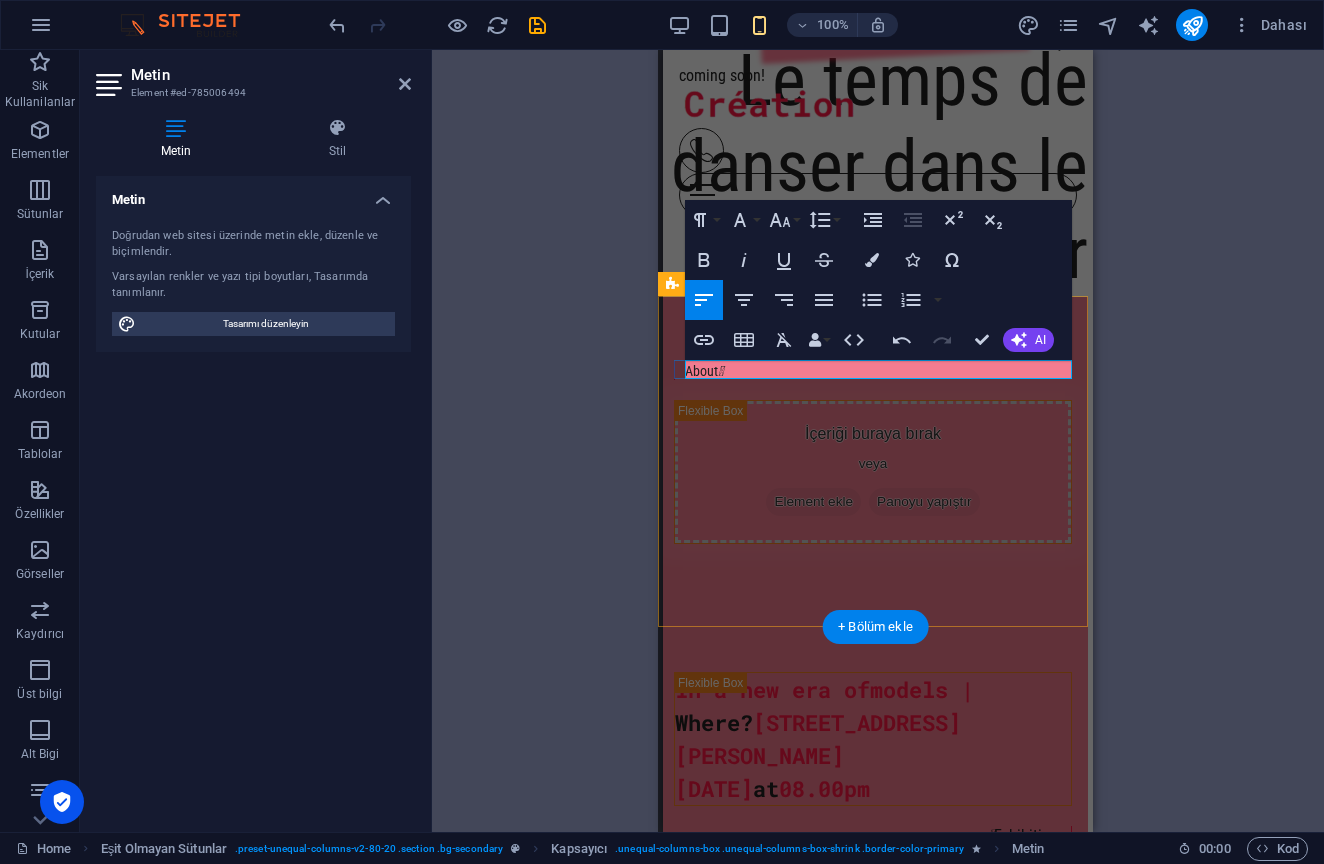 click on "About   ​" at bounding box center (878, 370) 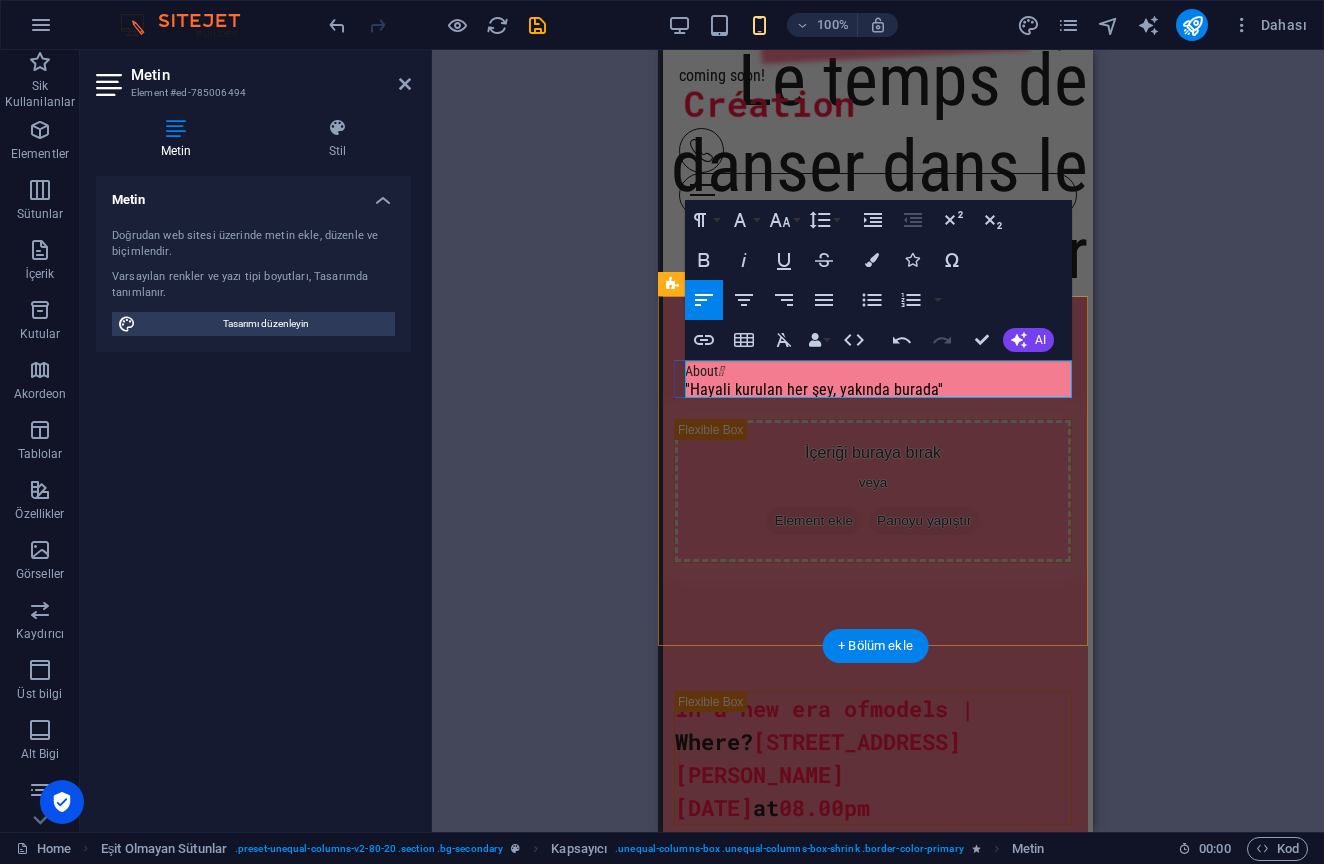 click on "About   ​" at bounding box center (878, 370) 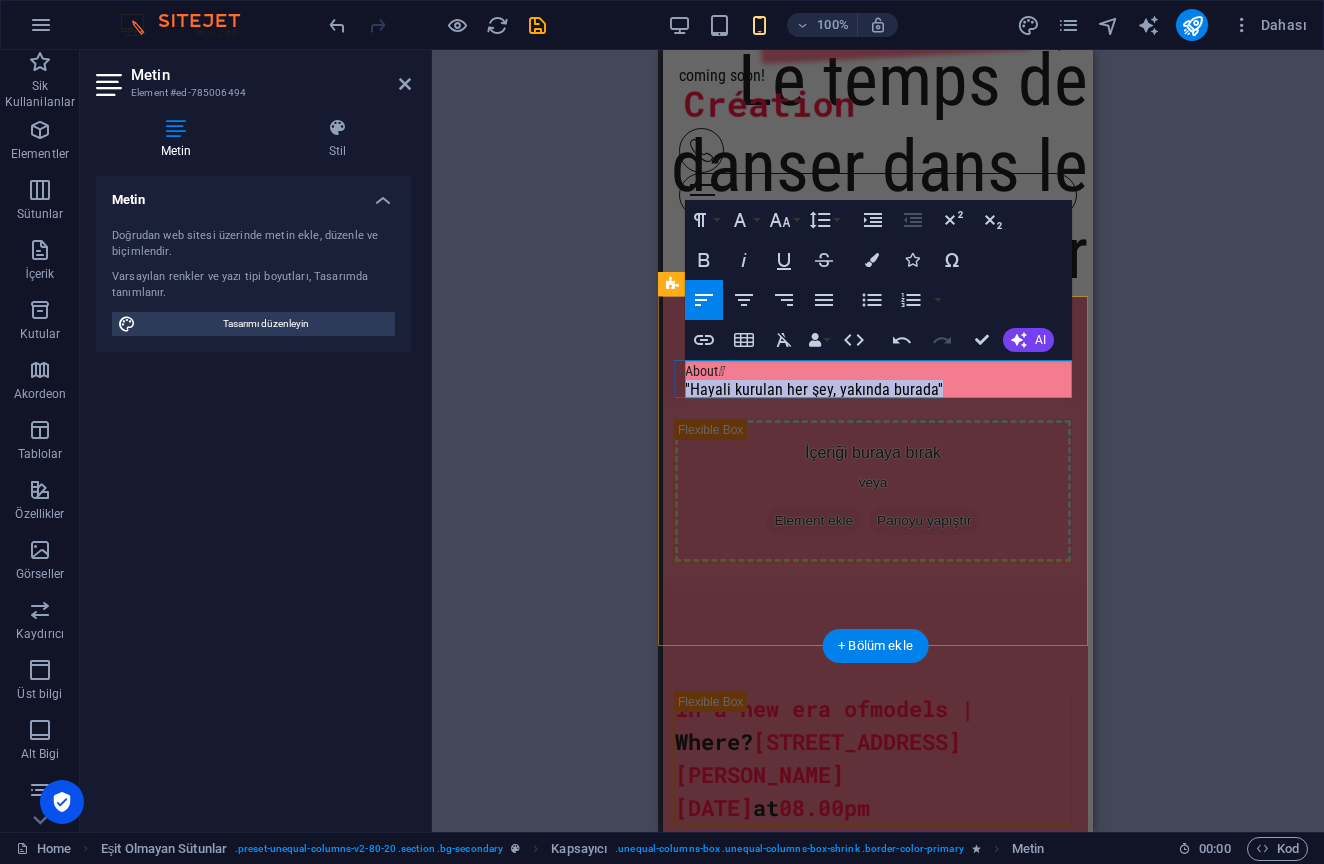 drag, startPoint x: 941, startPoint y: 388, endPoint x: 685, endPoint y: 390, distance: 256.0078 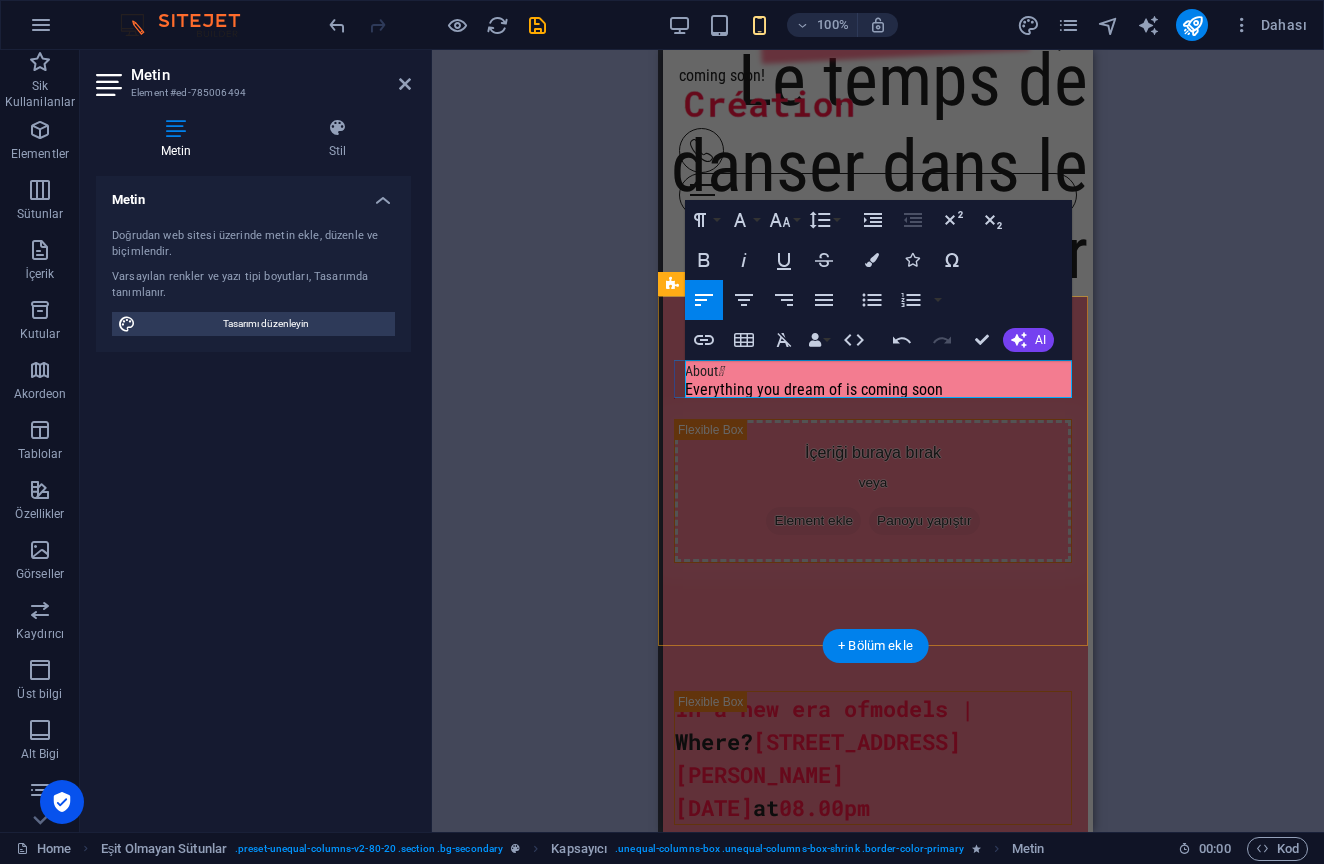 click on "Everything you dream of is coming soon" at bounding box center (814, 389) 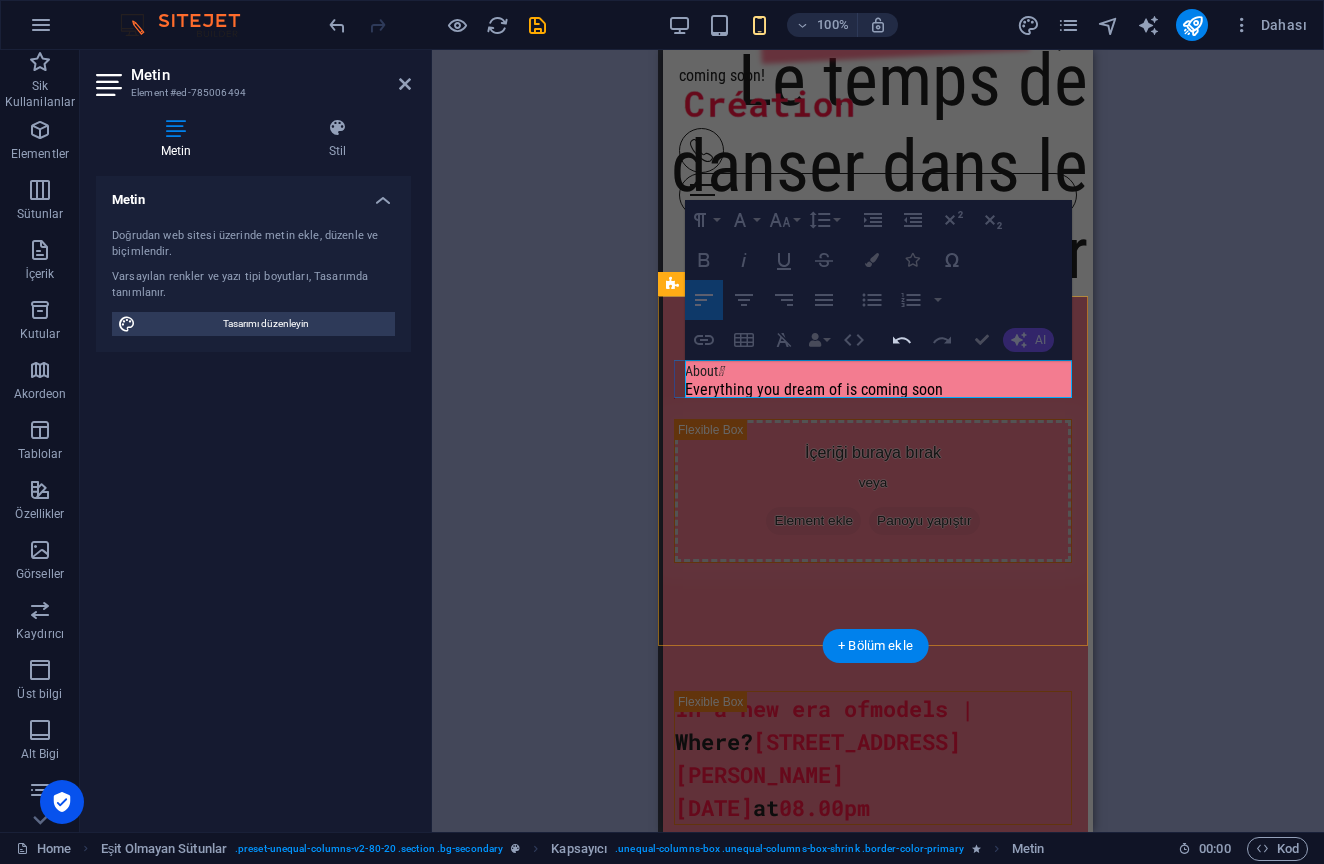 click on "About  " at bounding box center (704, 371) 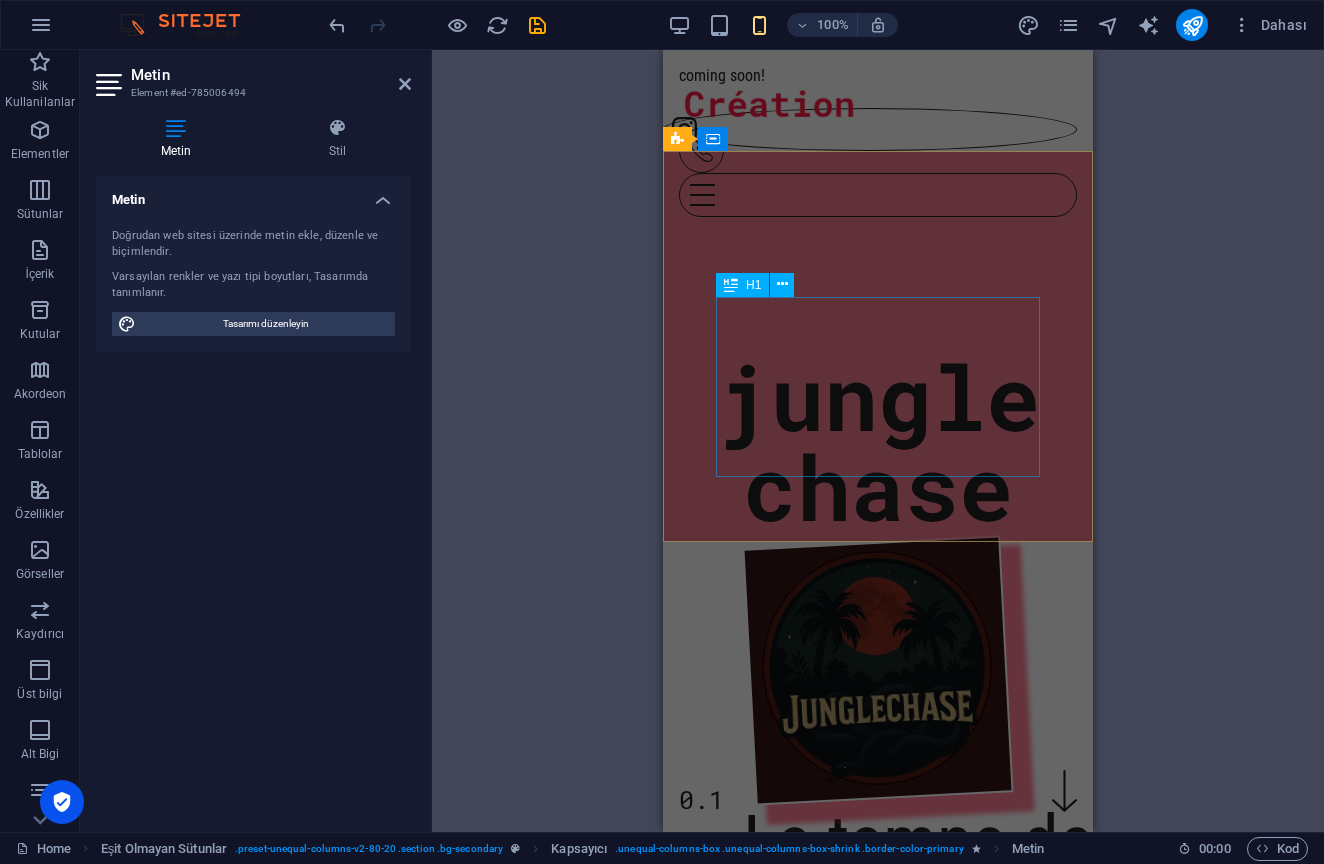 scroll, scrollTop: 698, scrollLeft: 0, axis: vertical 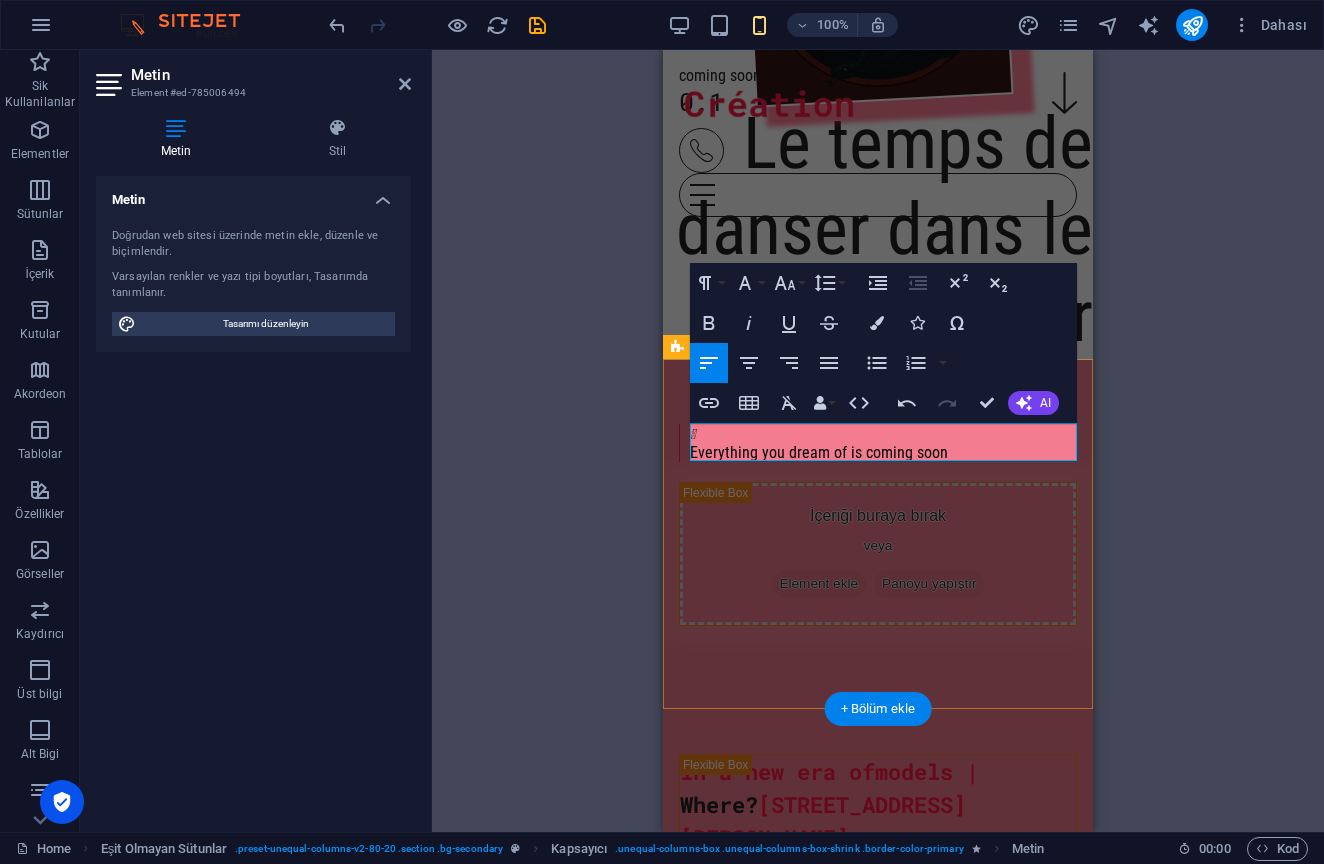 click on "Kapsayıcı   H1   Banner   Banner   Kapsayıcı   İmaj   Menü Çubuğu   Menü Çubuğu   Menü   Menü   İmaj   Aralık   Sosyal Medya Simgeleri   Simge   Eşit Olmayan Sütunlar   Metin   Kapsayıcı   Kapsayıcı   Kapsayıcı   Eşit Olmayan Sütunlar   Kapsayıcı   H2   Simge   Simge   Simge   Kapsayıcı   Yer Tutucu   Kapsayıcı   Metin   Sütun Kılavuzu   Alt Bilgi Skadi + Bölüm ekle + Bölüm ekle   Simge   HTML   Kapsayıcı   Yer Tutucu   Ön ayar   Ön ayar   Kapsayıcı   Kapsayıcı   Referans   Menü Çubuğu   Metin Paragraph Format Normal Heading 1 Heading 2 Heading 3 Heading 4 Heading 5 Heading 6 Code Font Family Arial Georgia Impact Tahoma Times New Roman Verdana Roboto Condensed Roboto Mono Font Size 8 9 10 11 12 14 18 24 30 36 48 60 72 96 Line Height Default Single 1.15 1.5 Double Increase Indent Decrease Indent Superscript Subscript Bold Italic Underline Strikethrough Colors Icons Special Characters Align Left Align Center Align Right Align Justify   Default" at bounding box center [878, 441] 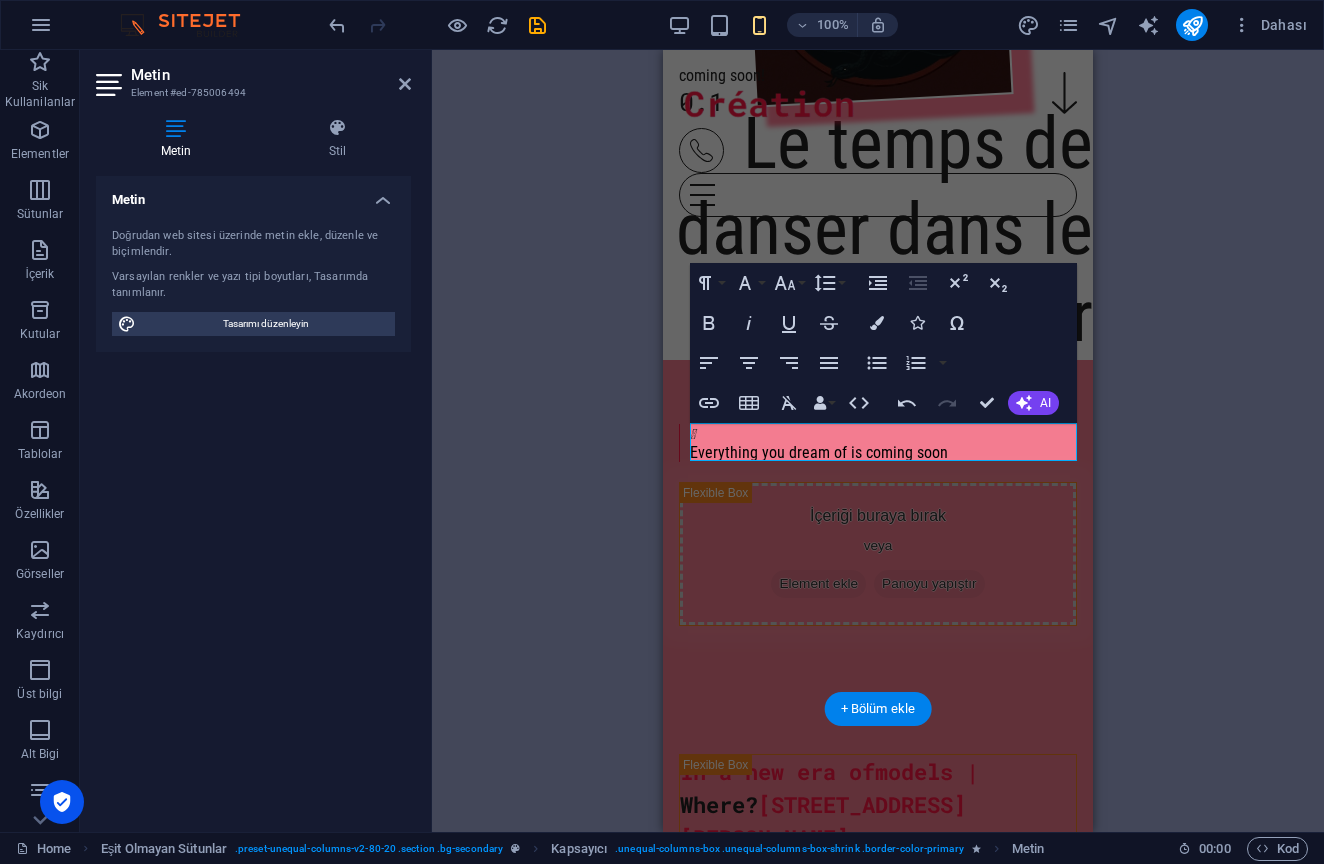 click on "Kapsayıcı   H1   Banner   Banner   Kapsayıcı   İmaj   Menü Çubuğu   Menü Çubuğu   Menü   Menü   İmaj   Aralık   Sosyal Medya Simgeleri   Simge   Eşit Olmayan Sütunlar   Metin   Kapsayıcı   Kapsayıcı   Kapsayıcı   Eşit Olmayan Sütunlar   Kapsayıcı   H2   Simge   Simge   Simge   Kapsayıcı   Yer Tutucu   Kapsayıcı   Metin   Sütun Kılavuzu   Alt Bilgi Skadi + Bölüm ekle + Bölüm ekle   Simge   HTML   Kapsayıcı   Yer Tutucu   Ön ayar   Ön ayar   Kapsayıcı   Kapsayıcı   Referans   Menü Çubuğu   Metin Paragraph Format Normal Heading 1 Heading 2 Heading 3 Heading 4 Heading 5 Heading 6 Code Font Family Arial Georgia Impact Tahoma Times New Roman Verdana Roboto Condensed Roboto Mono Font Size 8 9 10 11 12 14 18 24 30 36 48 60 72 96 Line Height Default Single 1.15 1.5 Double Increase Indent Decrease Indent Superscript Subscript Bold Italic Underline Strikethrough Colors Icons Special Characters Align Left Align Center Align Right Align Justify   Default" at bounding box center [878, 441] 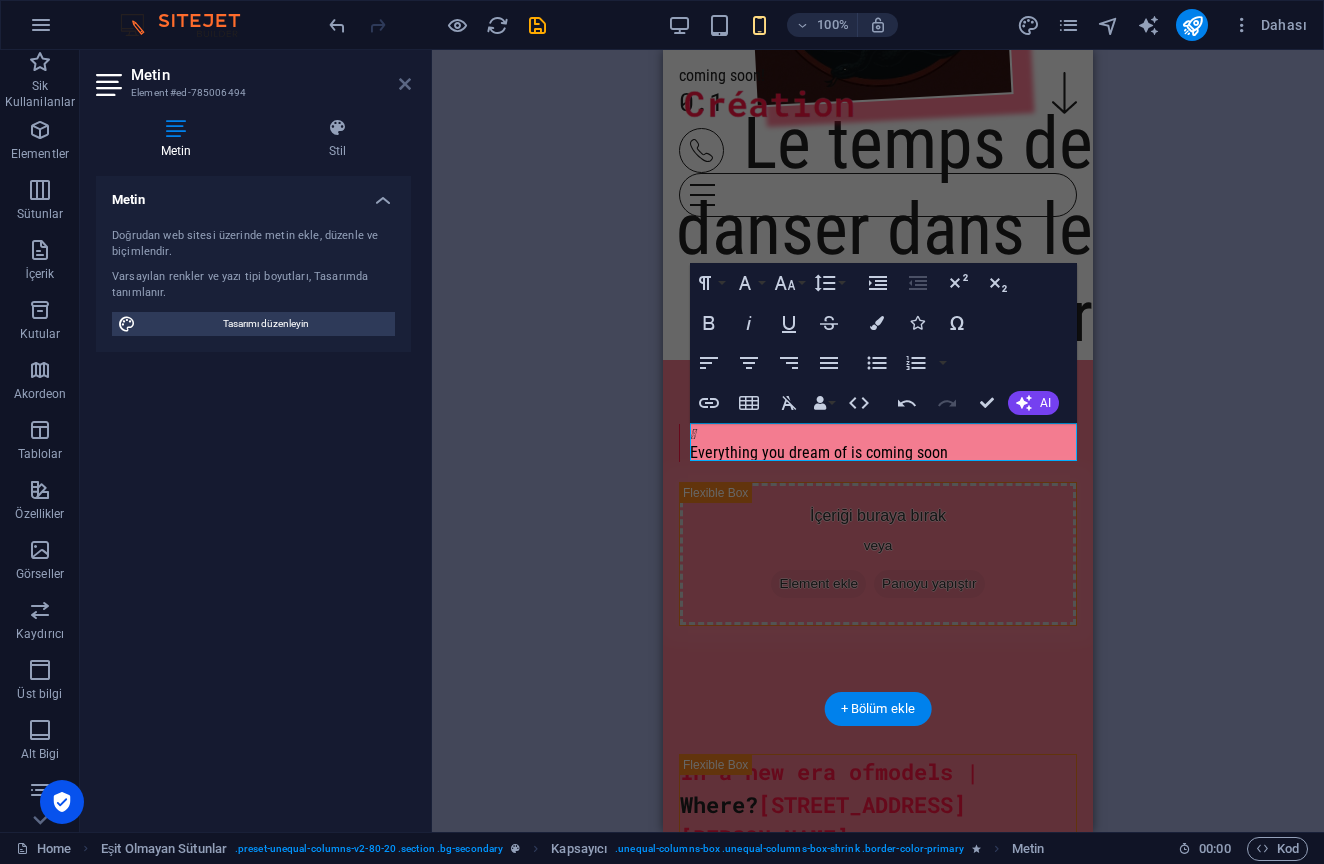 click at bounding box center (405, 84) 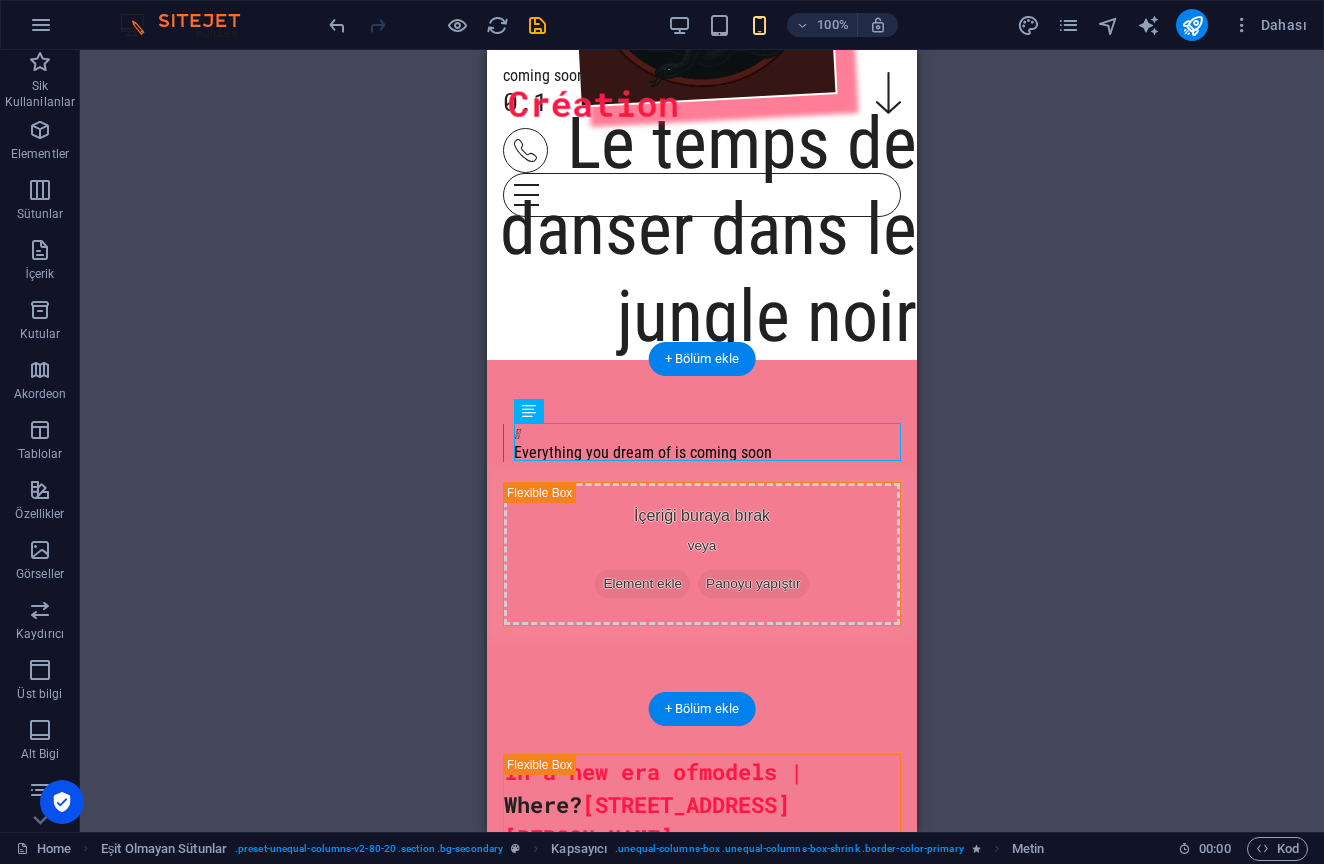 click on "Kapsayıcı   H1   Banner   Banner   Kapsayıcı   İmaj   Menü Çubuğu   Menü Çubuğu   Menü   Menü   İmaj   Aralık   Sosyal Medya Simgeleri   Simge   Eşit Olmayan Sütunlar   Metin   Kapsayıcı   Kapsayıcı   Kapsayıcı   Eşit Olmayan Sütunlar   Kapsayıcı   H2   Simge   Simge   Simge   Kapsayıcı   Yer Tutucu   Kapsayıcı   Metin   Sütun Kılavuzu   Alt Bilgi Skadi + Bölüm ekle + Bölüm ekle   Simge   HTML   Kapsayıcı   Yer Tutucu   Ön ayar   Ön ayar   Kapsayıcı   Kapsayıcı   Referans   Menü Çubuğu   Metin   H2   H2" at bounding box center [702, 441] 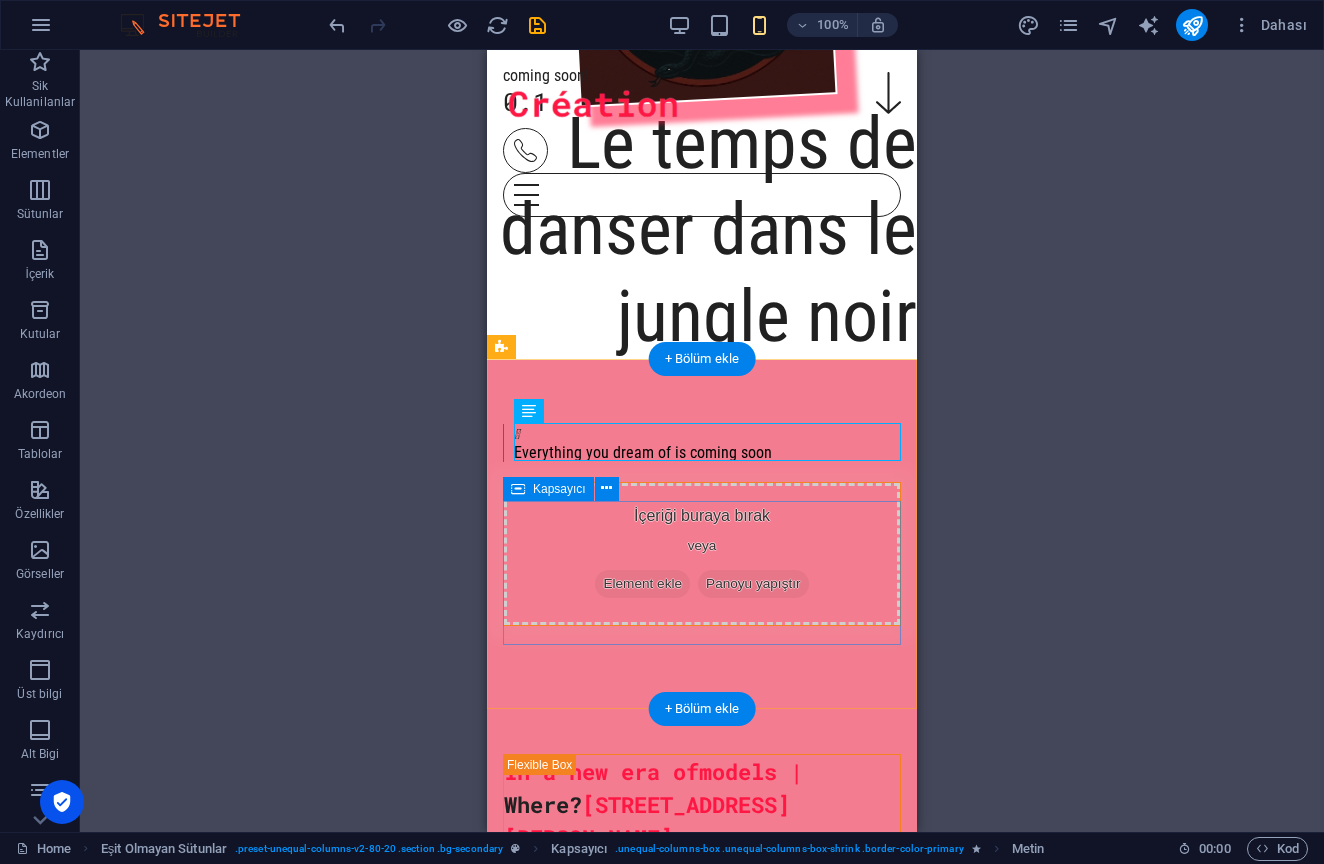 click on "İçeriği buraya bırak veya  Element ekle  Panoyu yapıştır" at bounding box center (702, 554) 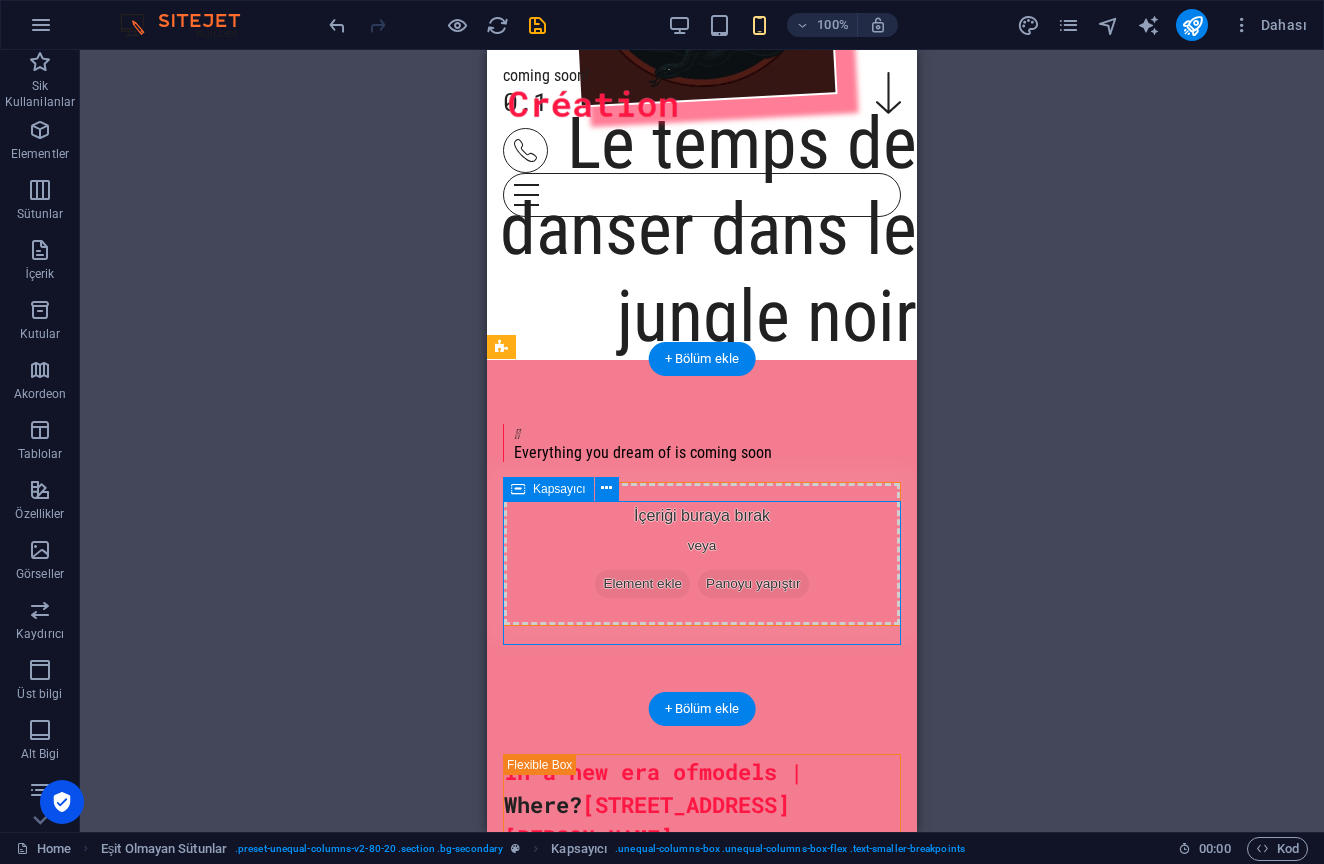 click on "İçeriği buraya bırak veya  Element ekle  Panoyu yapıştır" at bounding box center [702, 554] 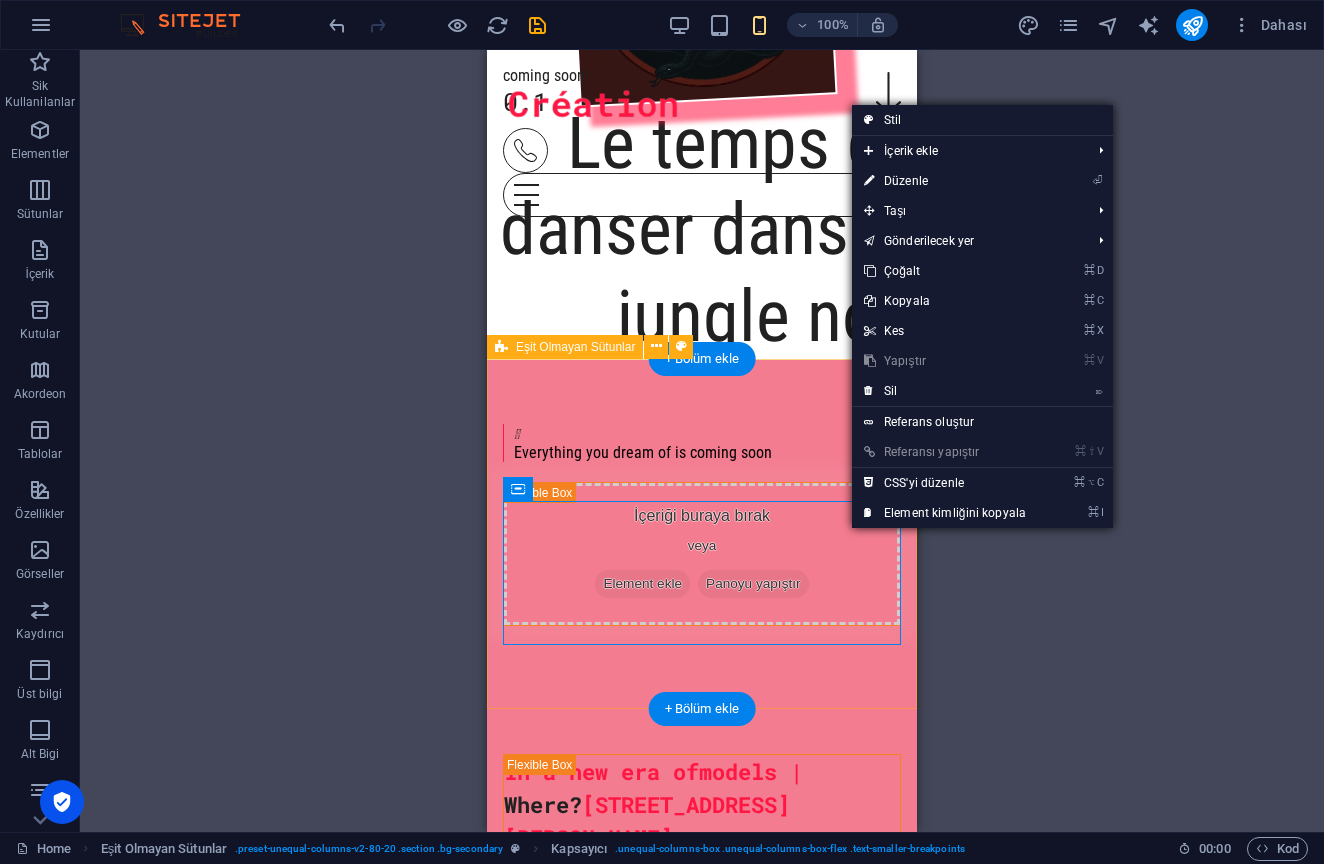 click on "⌦  Sil" at bounding box center [945, 391] 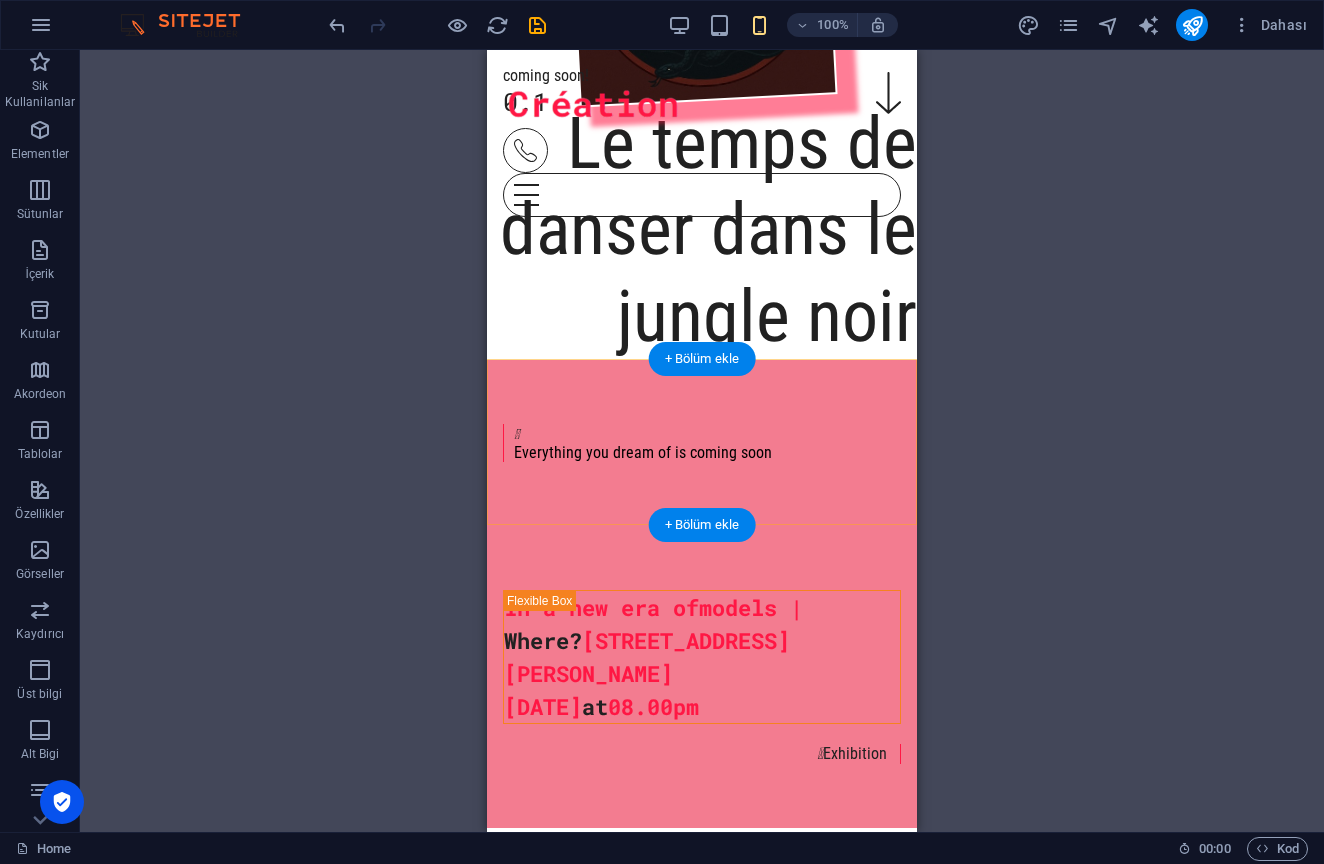 click on "Kapsayıcı   H1   Banner   Banner   Kapsayıcı   İmaj   Menü Çubuğu   Menü Çubuğu   Menü   Menü   İmaj   Aralık   Sosyal Medya Simgeleri   Simge   Eşit Olmayan Sütunlar   Metin   Kapsayıcı   Kapsayıcı   Kapsayıcı   Eşit Olmayan Sütunlar   Kapsayıcı   H2   Simge   Simge   Simge   Kapsayıcı   Yer Tutucu   Kapsayıcı   Metin   Sütun Kılavuzu   Alt Bilgi Skadi + Bölüm ekle + Bölüm ekle   Simge   HTML   Kapsayıcı   Yer Tutucu   Ön ayar   Ön ayar   Kapsayıcı   Kapsayıcı   Referans   Menü Çubuğu   Metin   H2   H2" at bounding box center [702, 441] 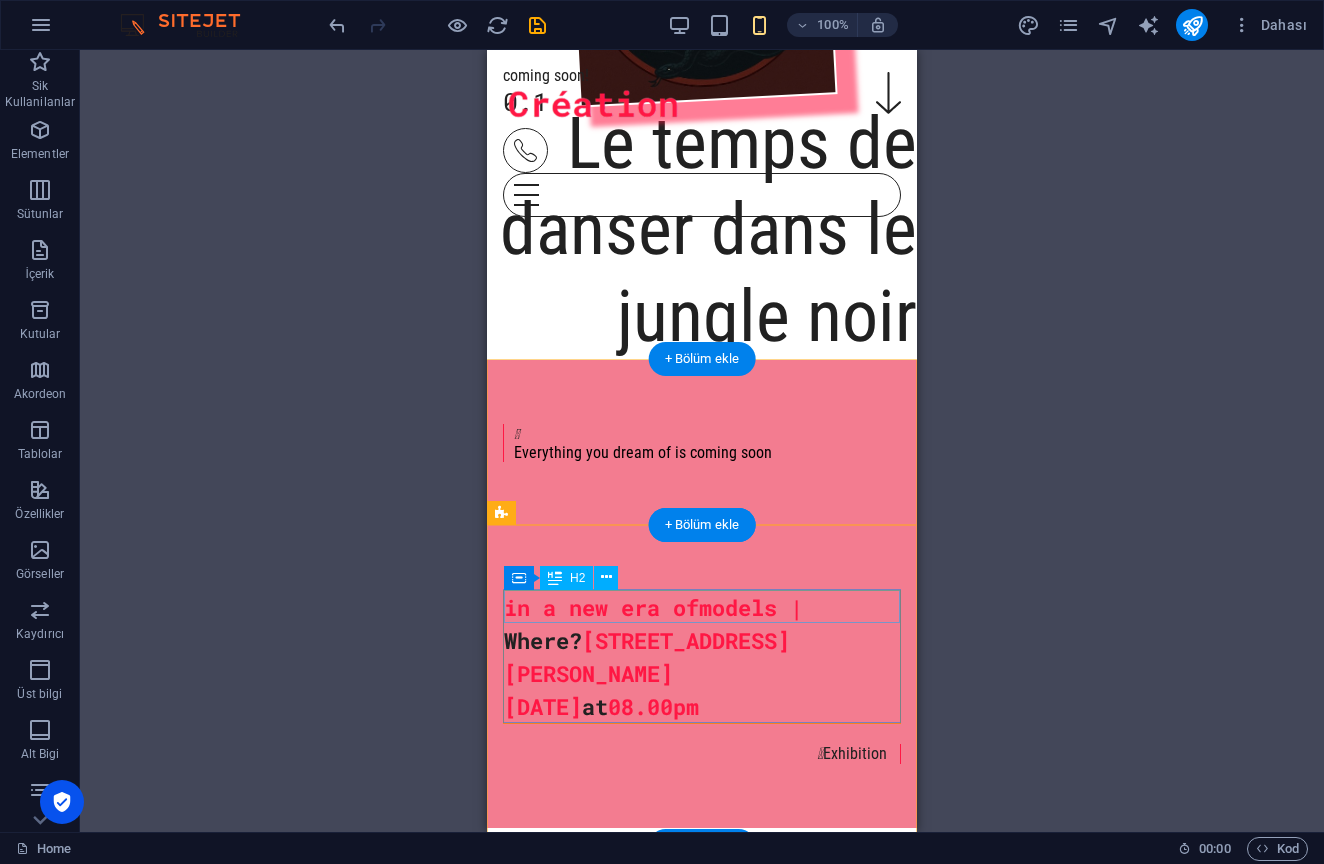 click on "in a new era of  models |" at bounding box center (702, 607) 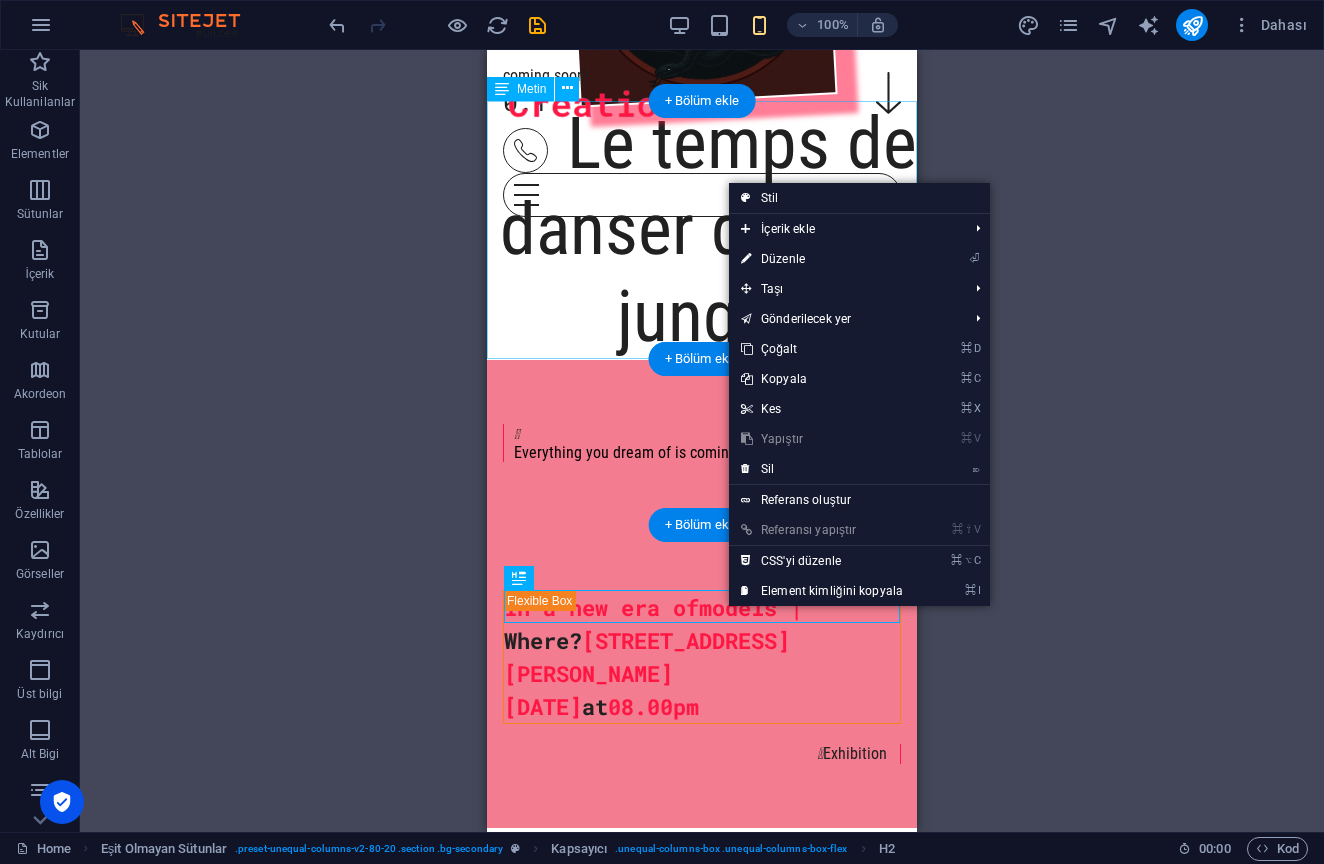click on "⏎  Düzenle" at bounding box center [822, 259] 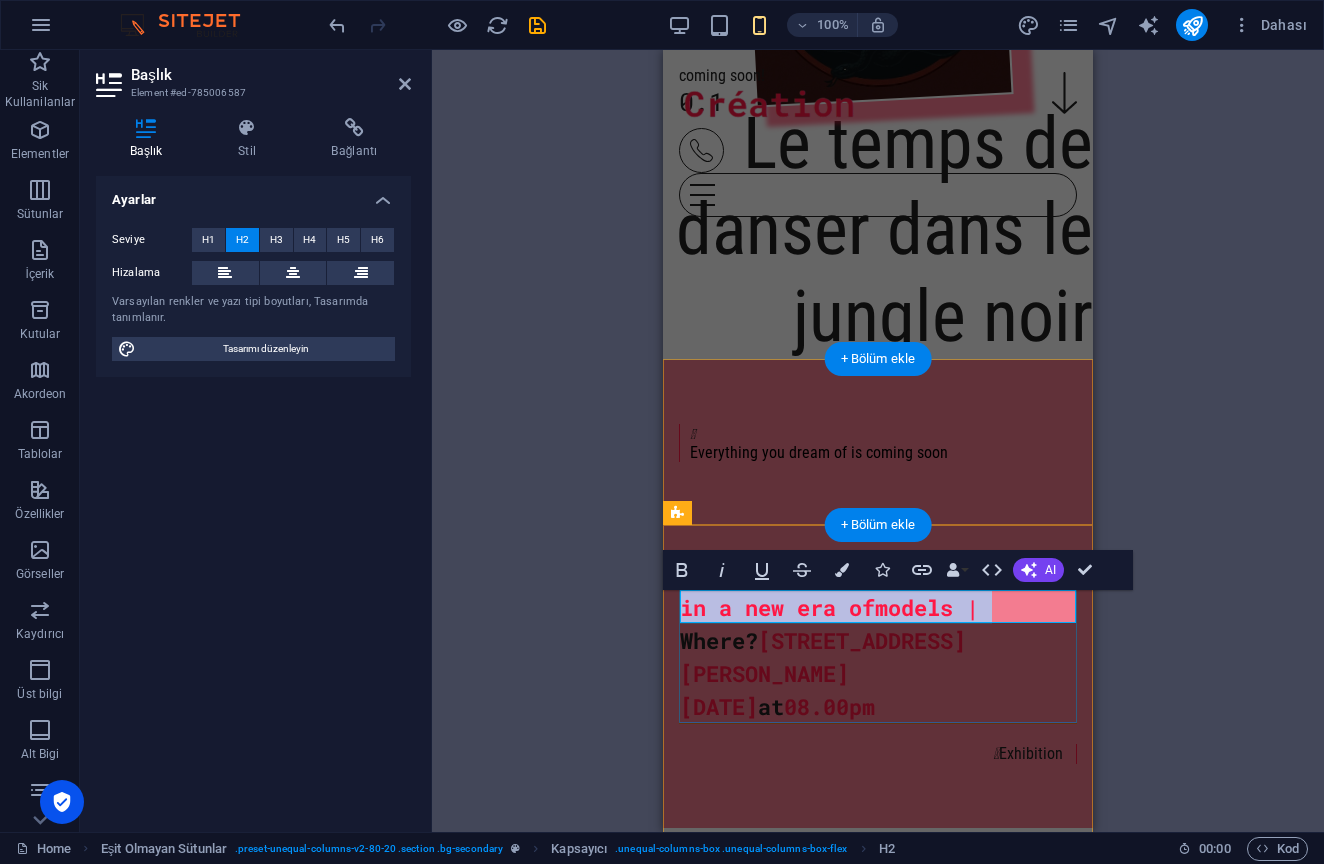 click at bounding box center (985, 607) 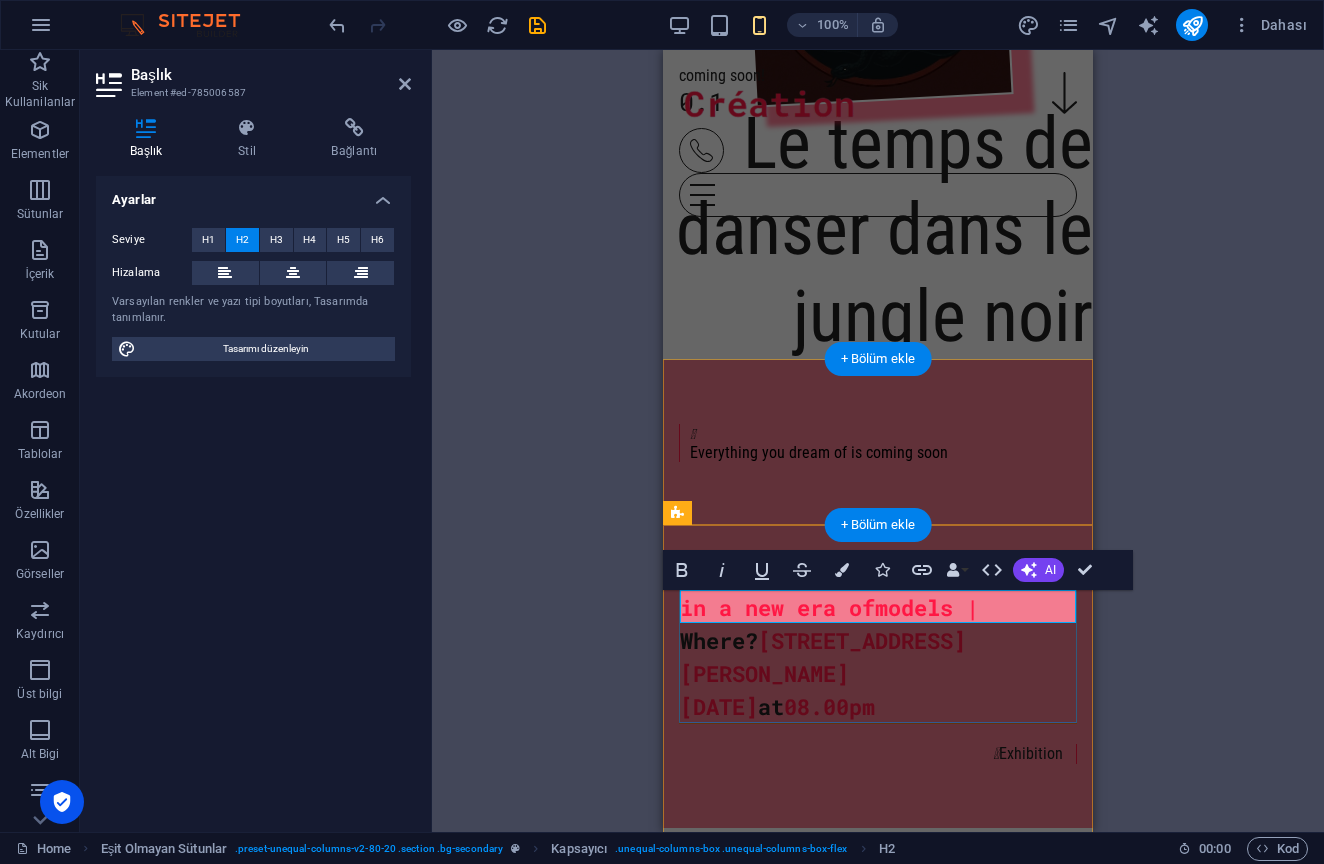 click on "models |" at bounding box center (927, 607) 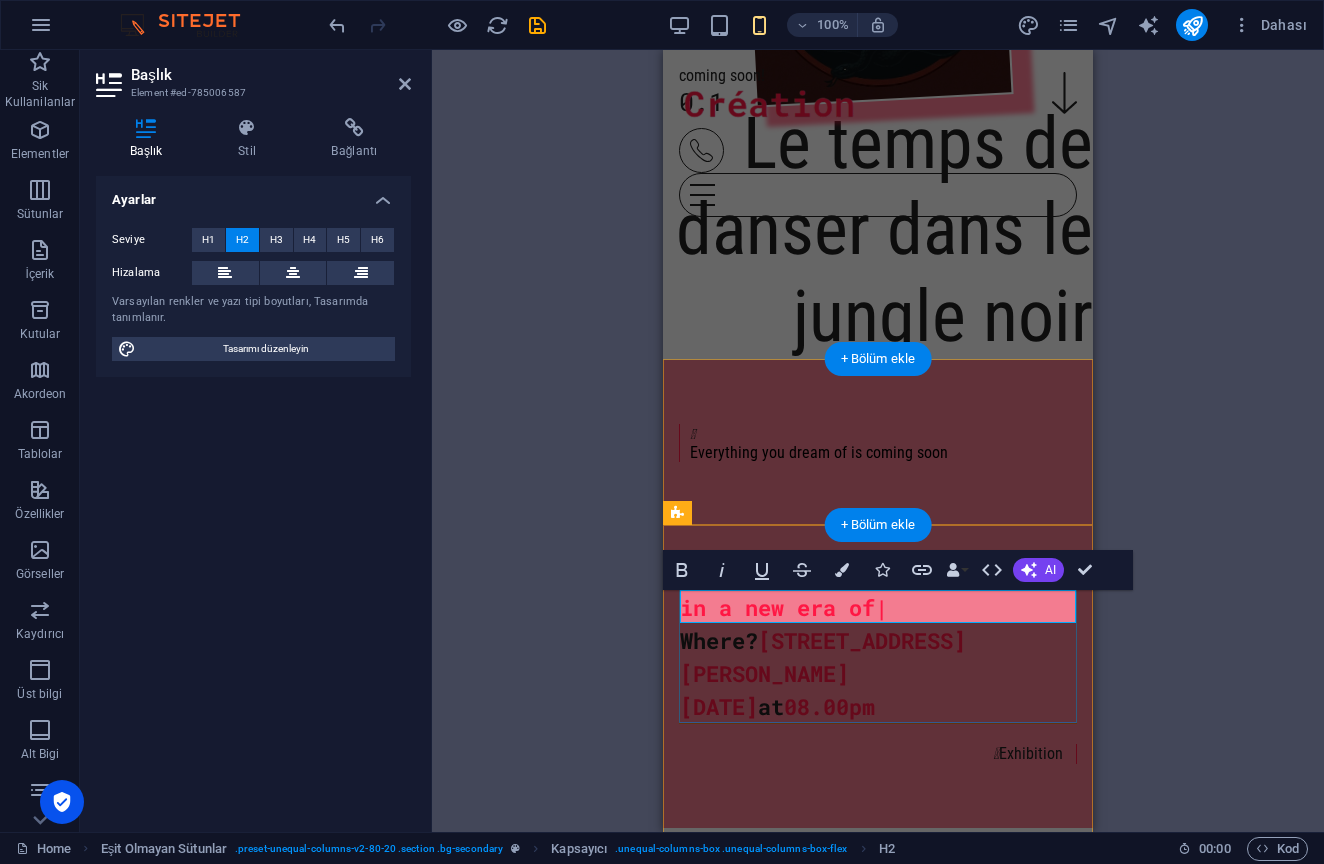type 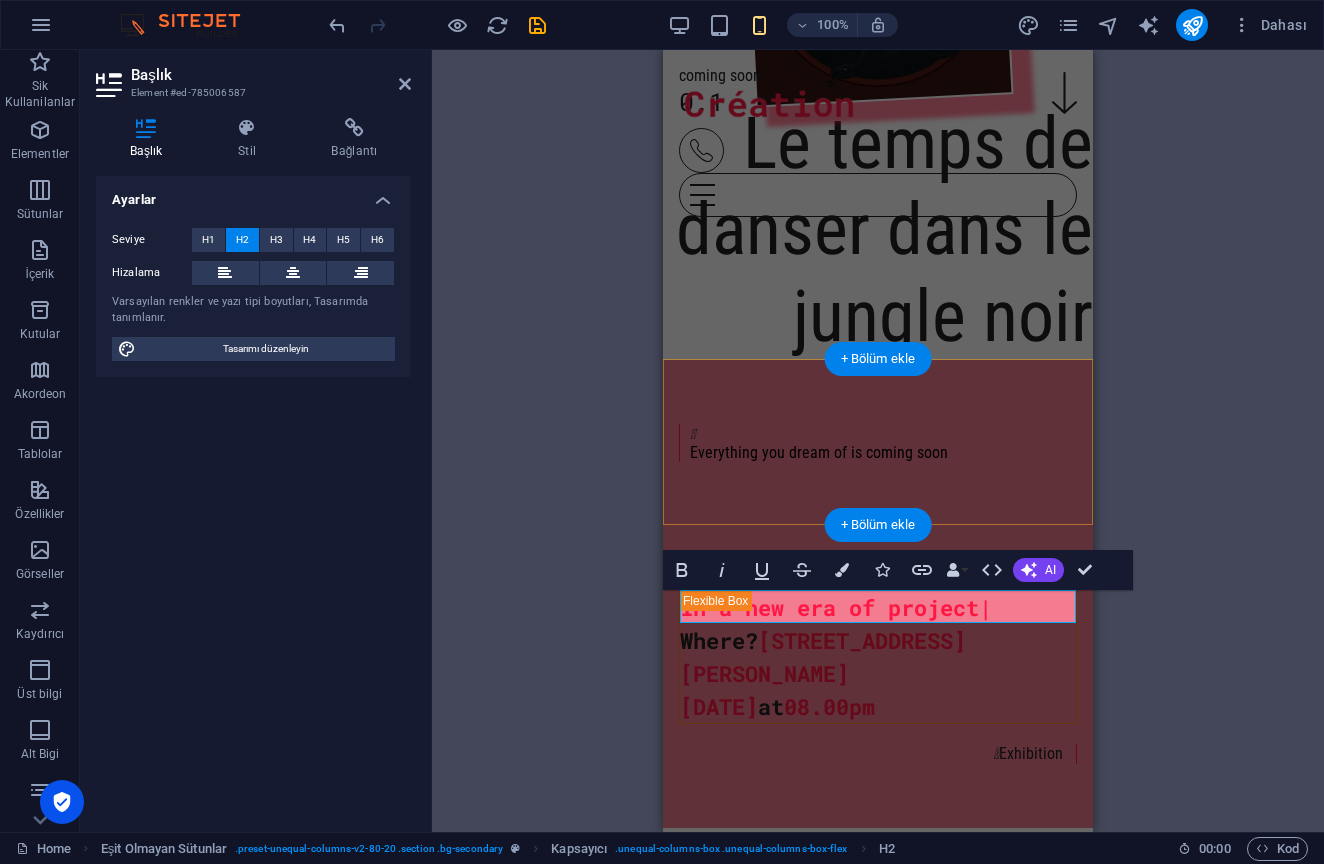click on "Kapsayıcı   H1   Banner   Banner   Kapsayıcı   İmaj   Menü Çubuğu   Menü Çubuğu   Menü   Menü   İmaj   Aralık   Sosyal Medya Simgeleri   Simge   Eşit Olmayan Sütunlar   Metin   Kapsayıcı   Kapsayıcı   Kapsayıcı   Eşit Olmayan Sütunlar   H2   Simge   Simge   Simge   Kapsayıcı   Yer Tutucu   Kapsayıcı   Metin   Sütun Kılavuzu   Alt Bilgi Skadi + Bölüm ekle + Bölüm ekle   Simge   HTML   Kapsayıcı   Yer Tutucu   Ön ayar   Ön ayar   Kapsayıcı   Kapsayıcı   Referans   Menü Çubuğu   Metin   H2   H2 Bold Italic Underline Strikethrough Colors Icons Link Data Bindings Firma İlk ad Soyad Sokak Posta Kodu Şehir E-posta Telefon Cep Fax Özel alan 1 Özel alan 2 Özel alan 3 Özel alan 4 Özel alan 5 Özel alan 6 HTML AI Geliştir Kısalt Uzat İmlayı ve dil bilgisini düzelt Şu dile çevir: İngilizce Metin üret Confirm (⌘+⏎)" at bounding box center (878, 441) 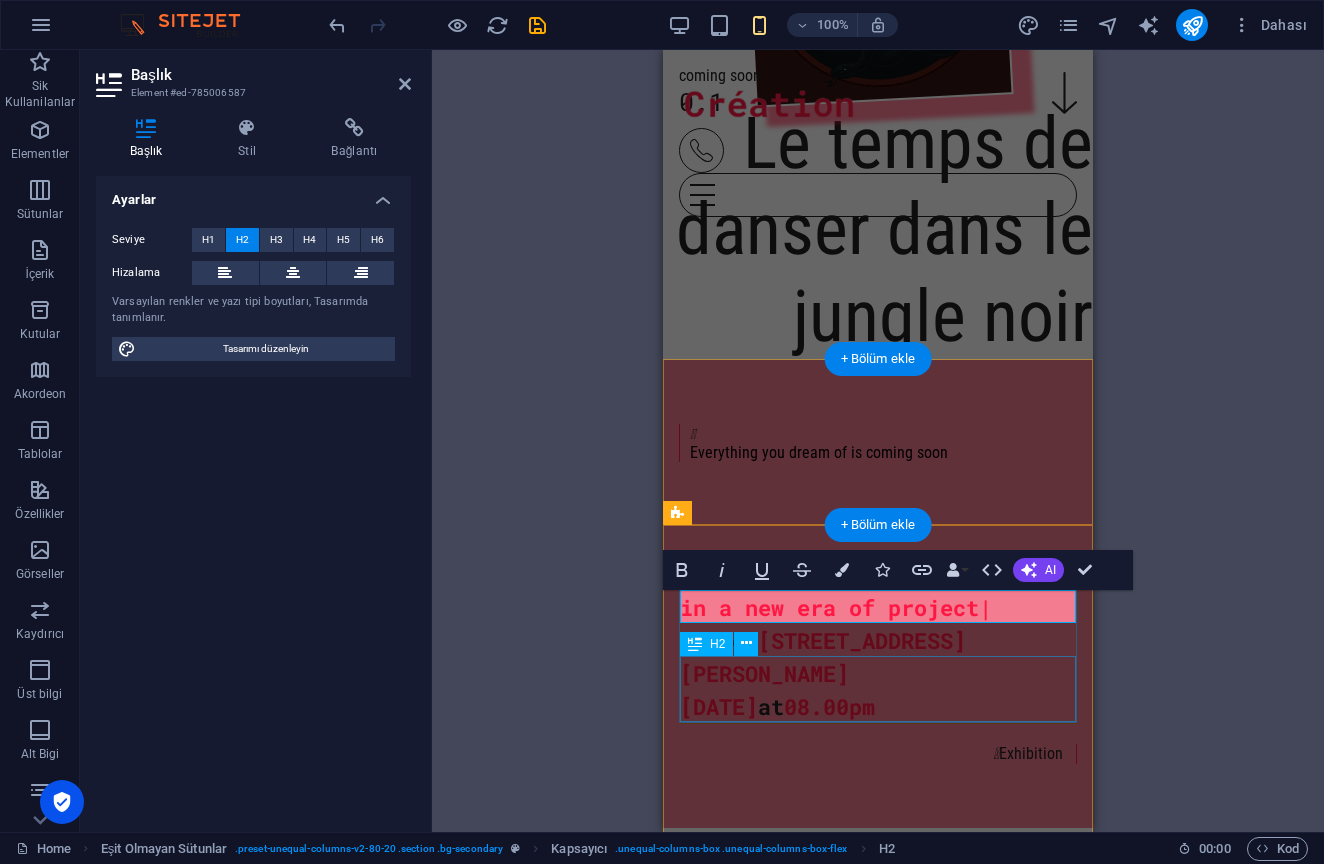 click on "Saturday June 25, 2022  at  08.00pm" at bounding box center (878, 706) 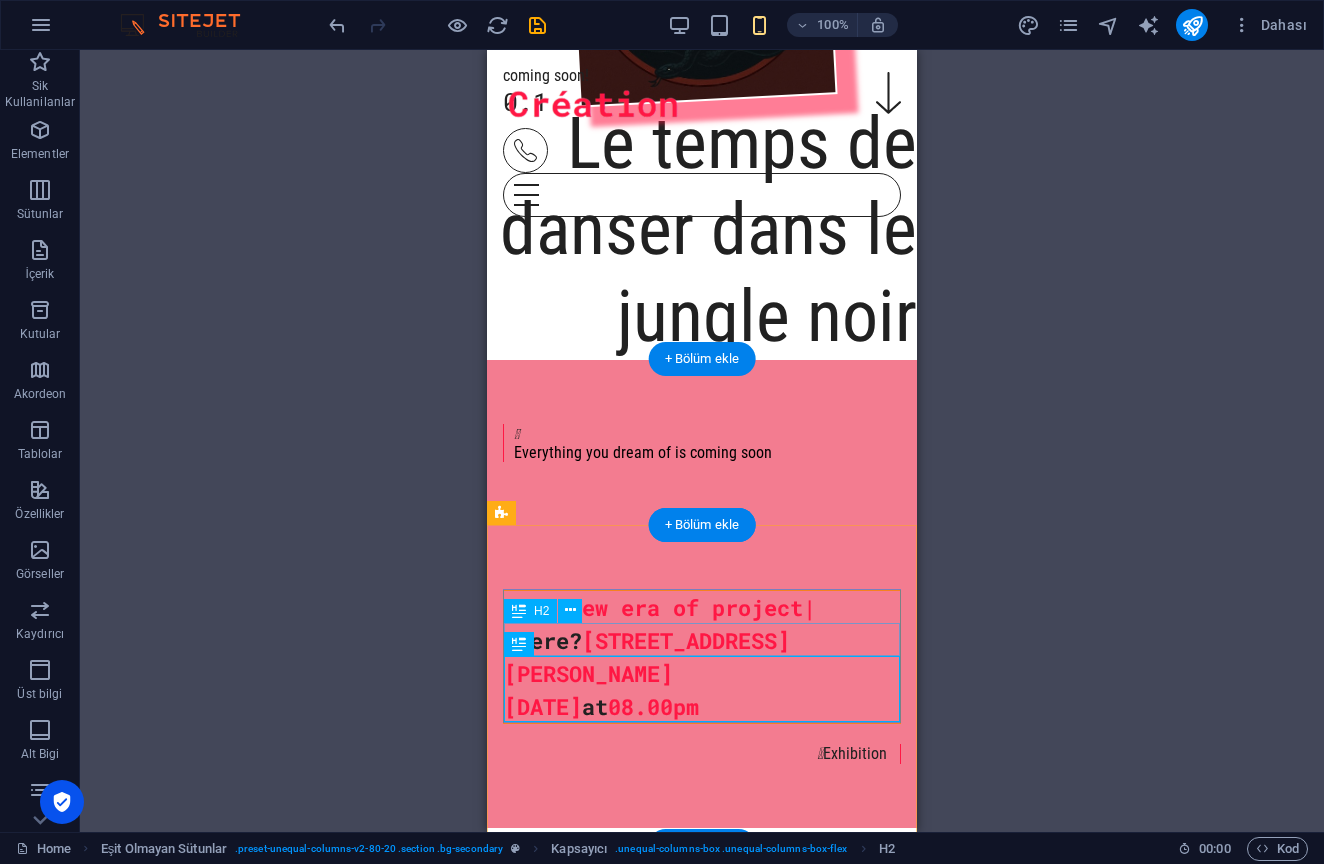 click on "Where?  4494 North Palmer Road" at bounding box center (702, 657) 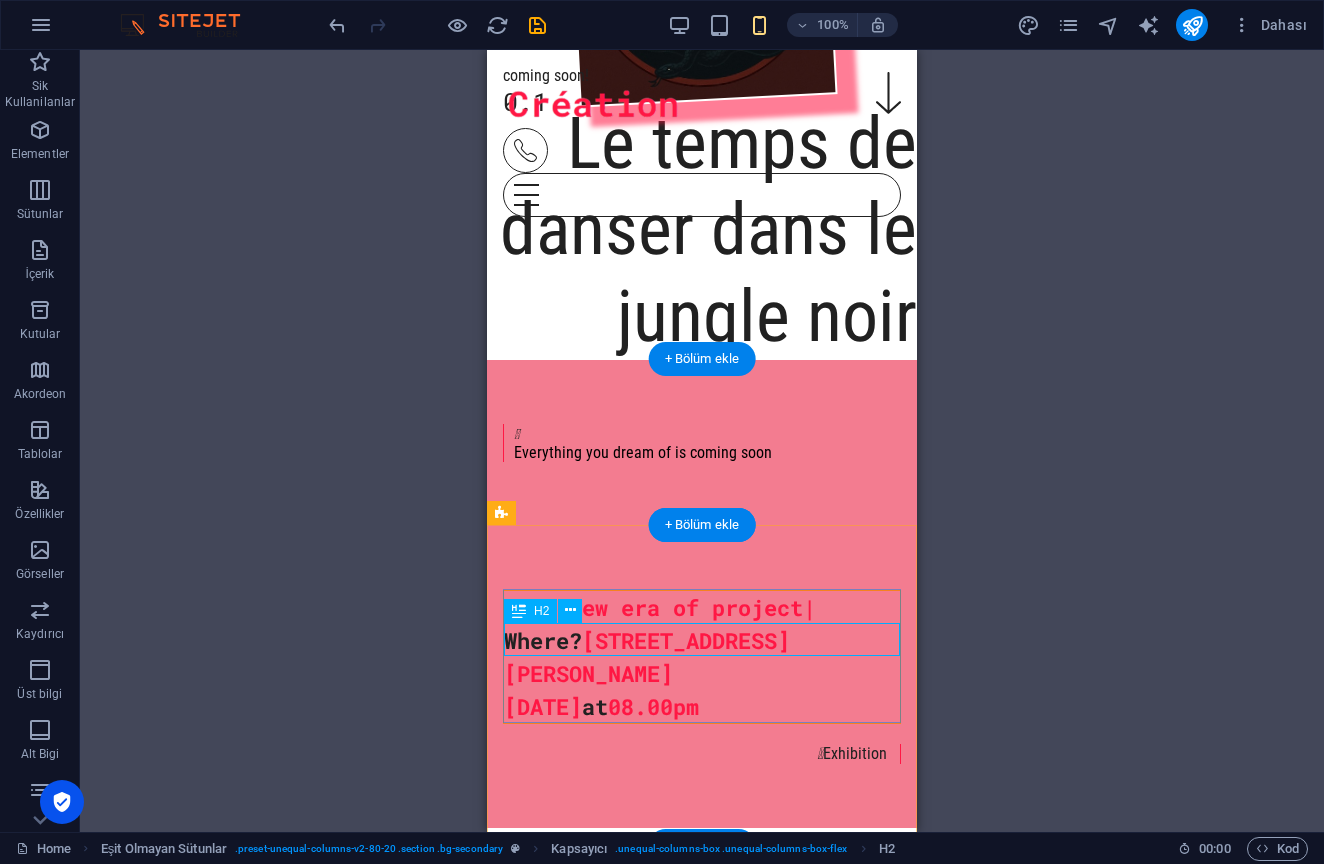 click on "Where?  4494 North Palmer Road" at bounding box center [702, 657] 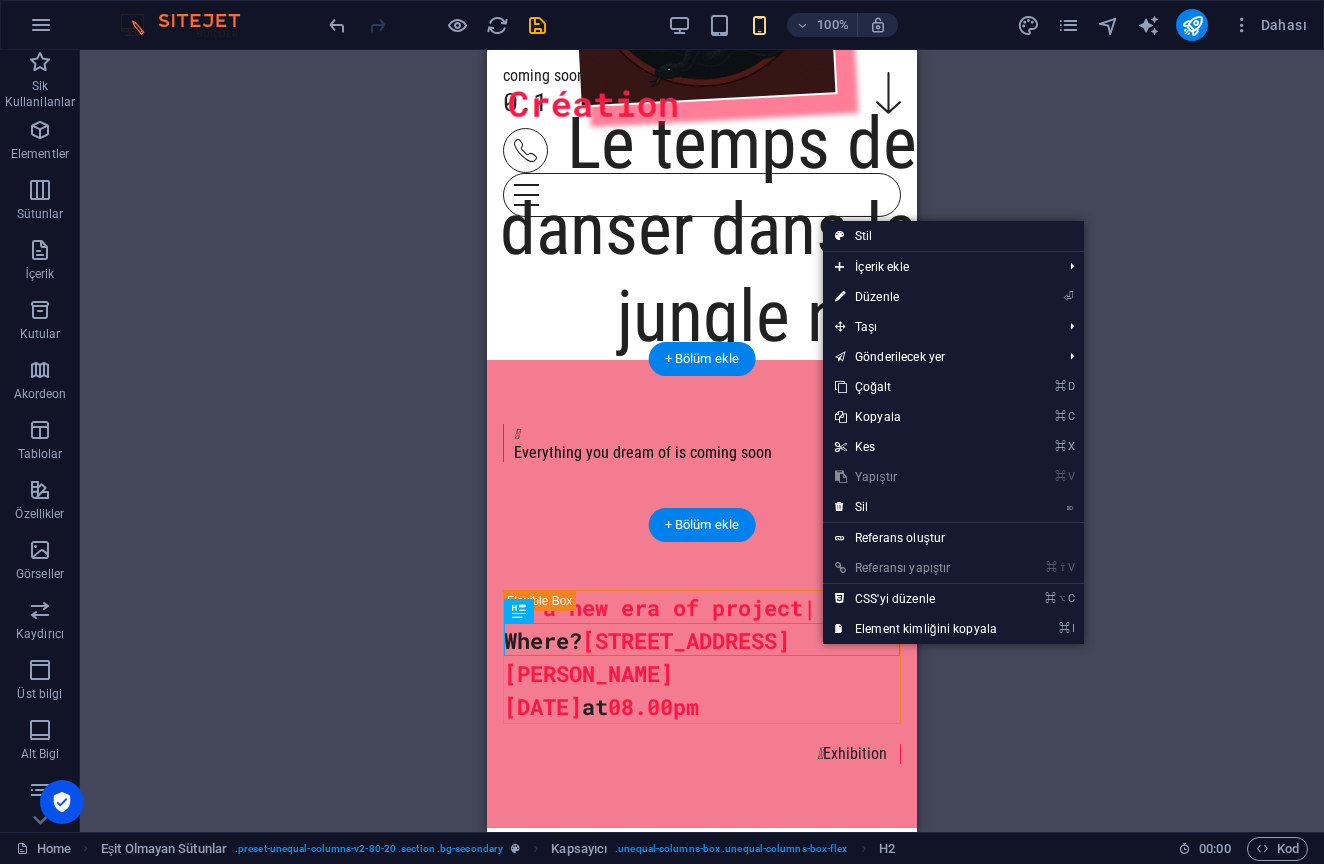 click on "⏎  Düzenle" at bounding box center (916, 297) 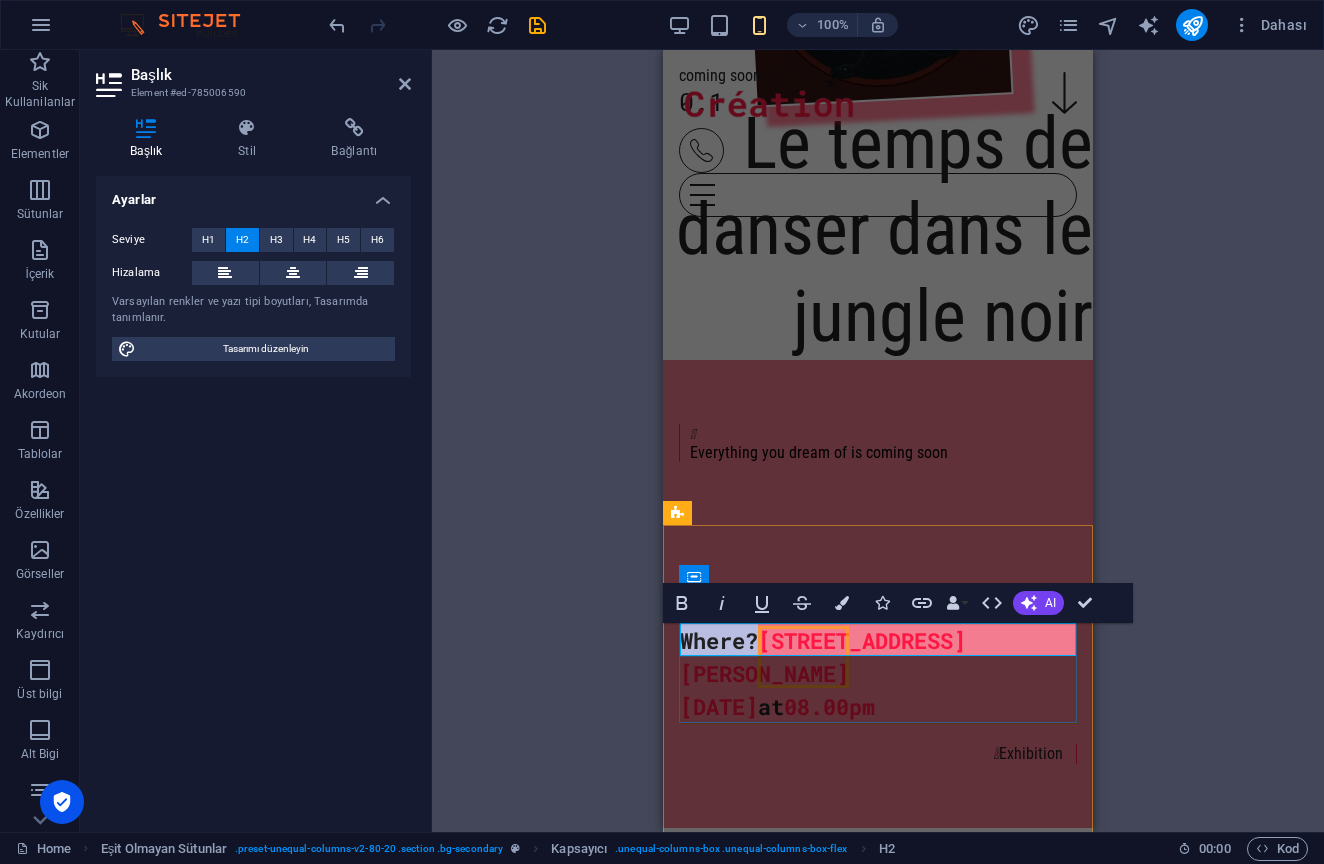 click on "[STREET_ADDRESS][PERSON_NAME]" at bounding box center [823, 657] 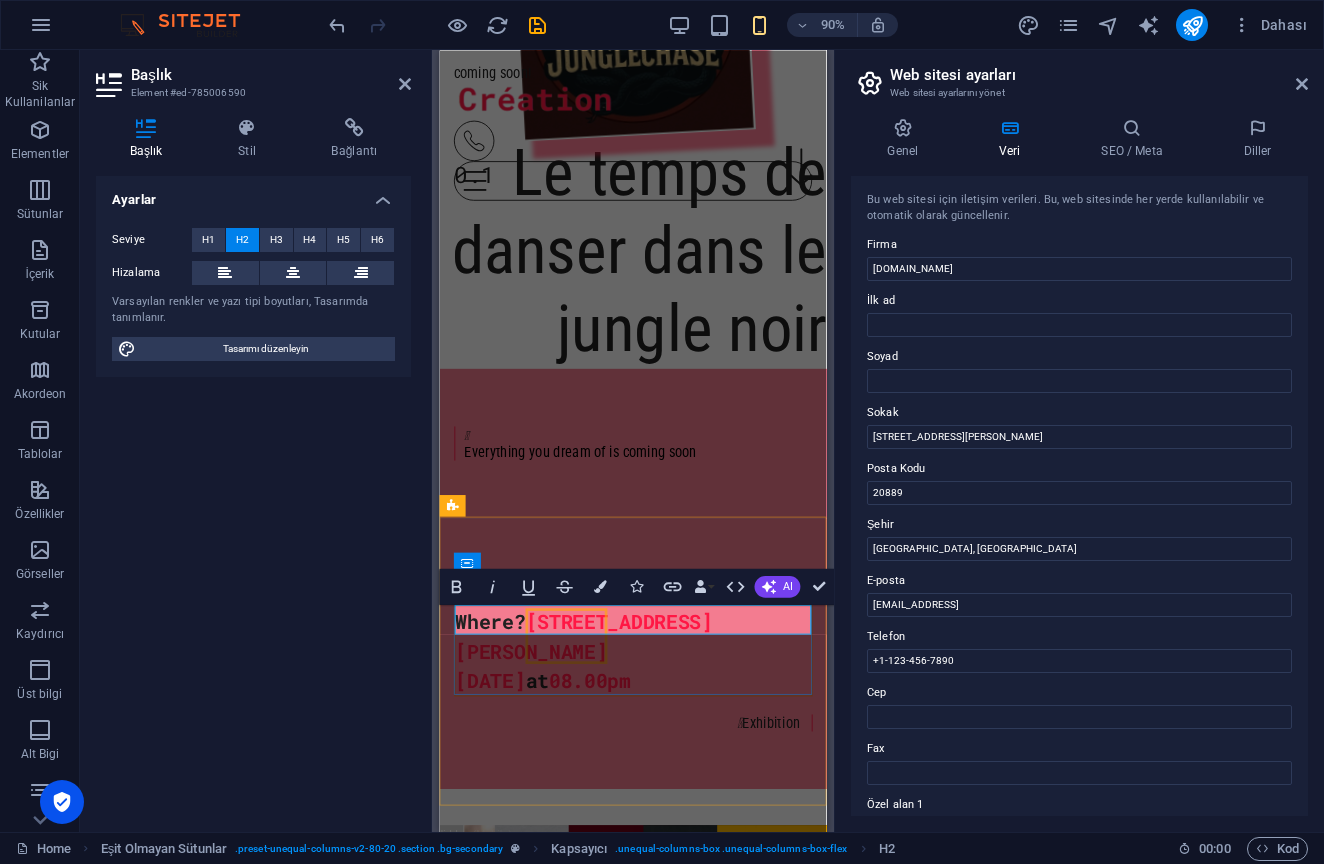 click on "Where?  4494 North Palmer Road" at bounding box center (654, 701) 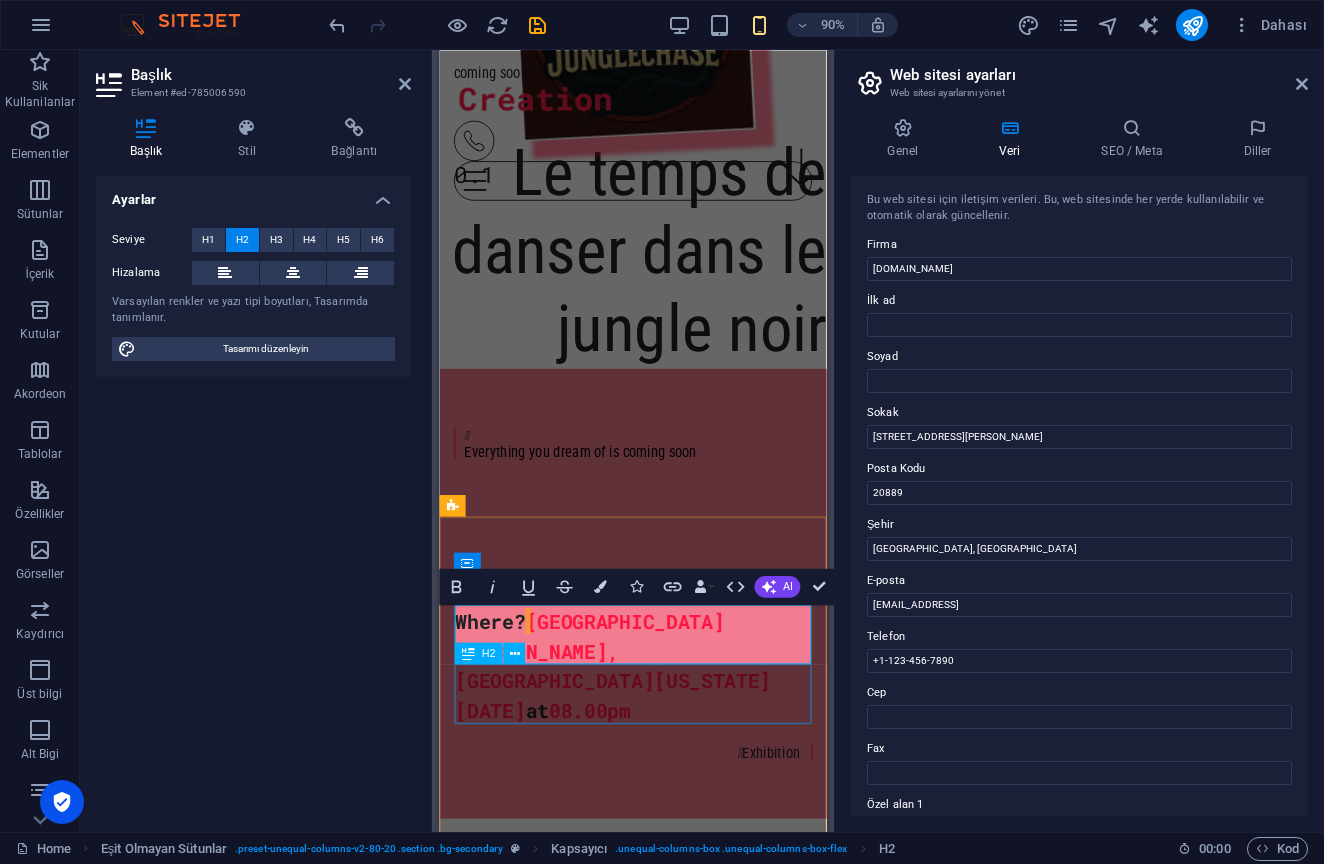 click on "Saturday June 25, 2022  at  08.00pm" at bounding box center (654, 783) 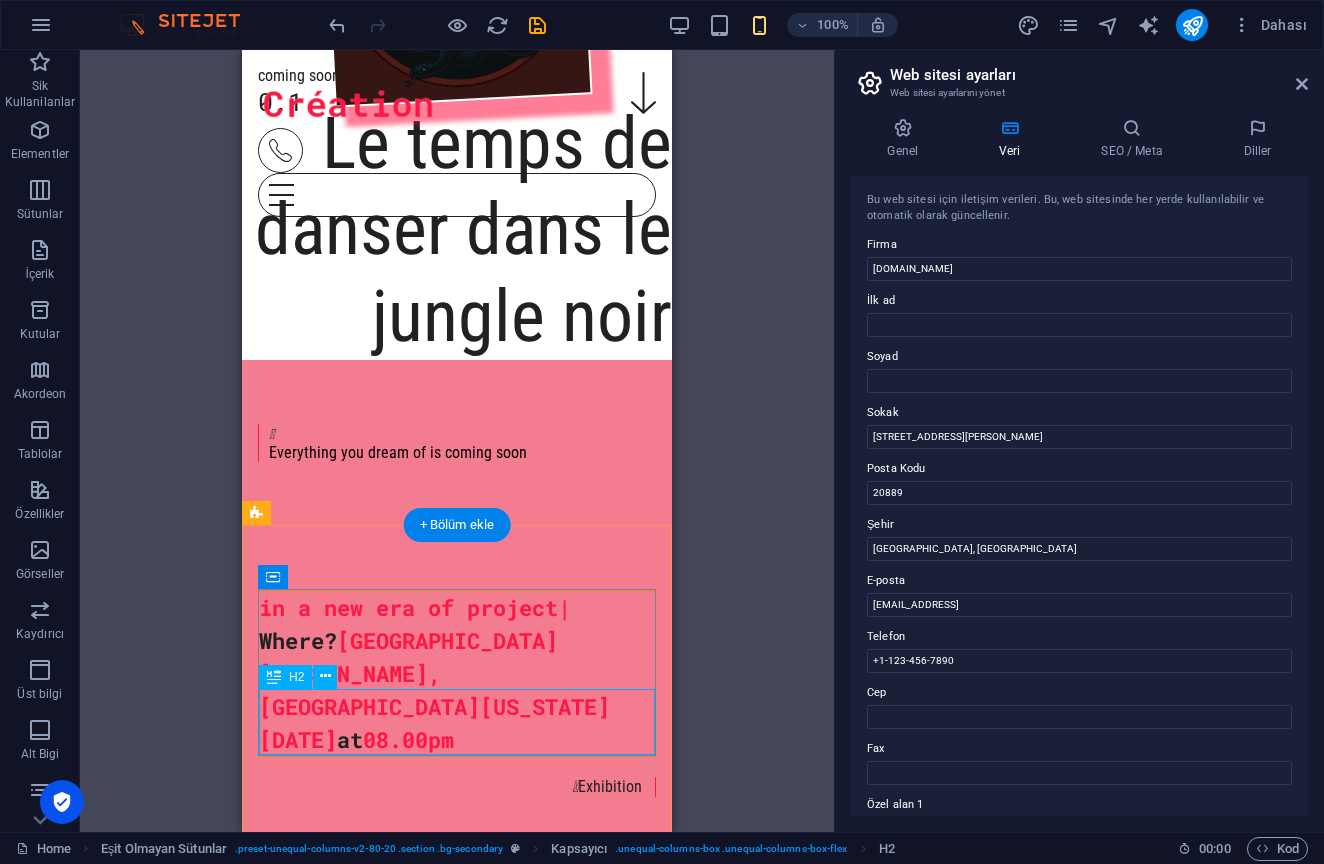 click on "Saturday June 25, 2022  at  08.00pm" at bounding box center [457, 739] 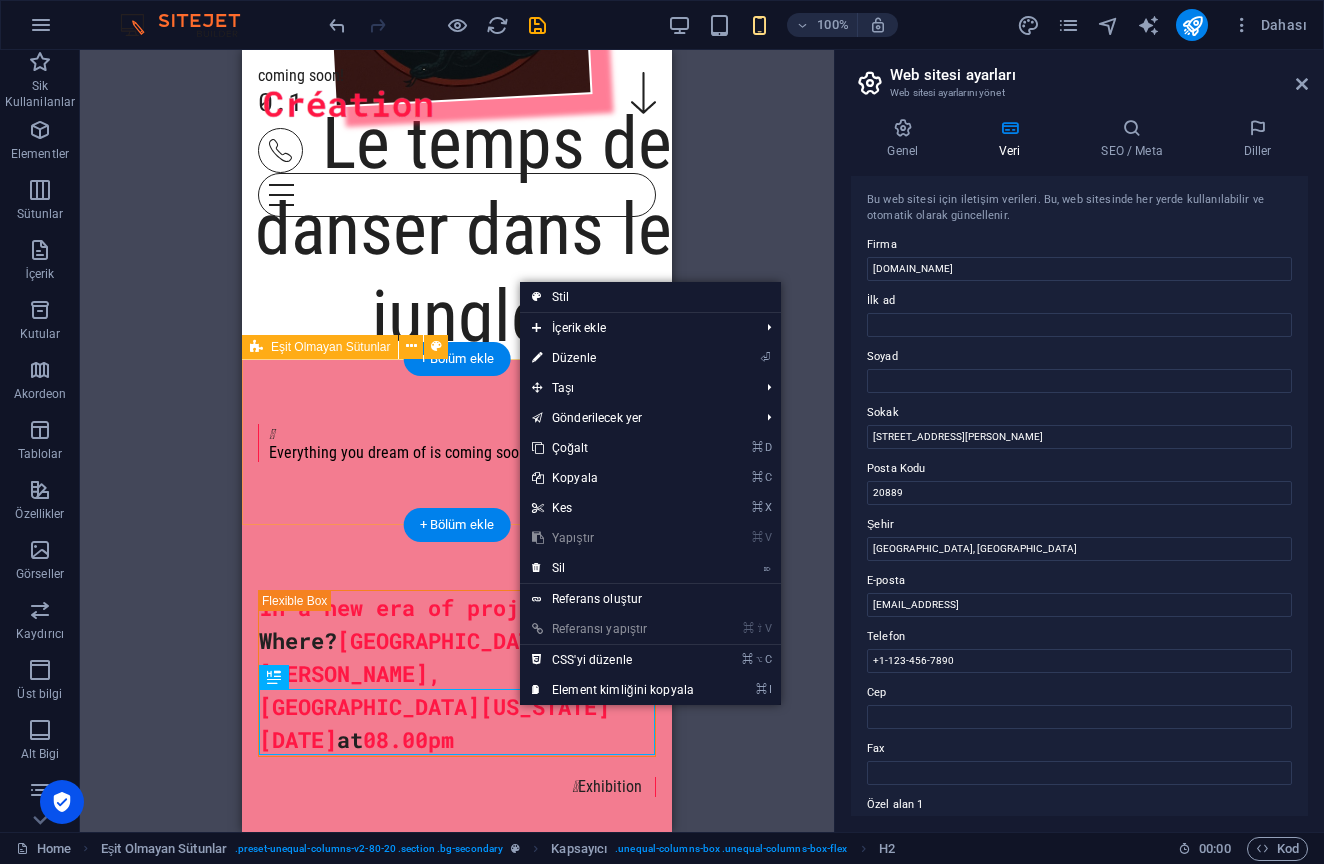 click on "⏎  Düzenle" at bounding box center [613, 358] 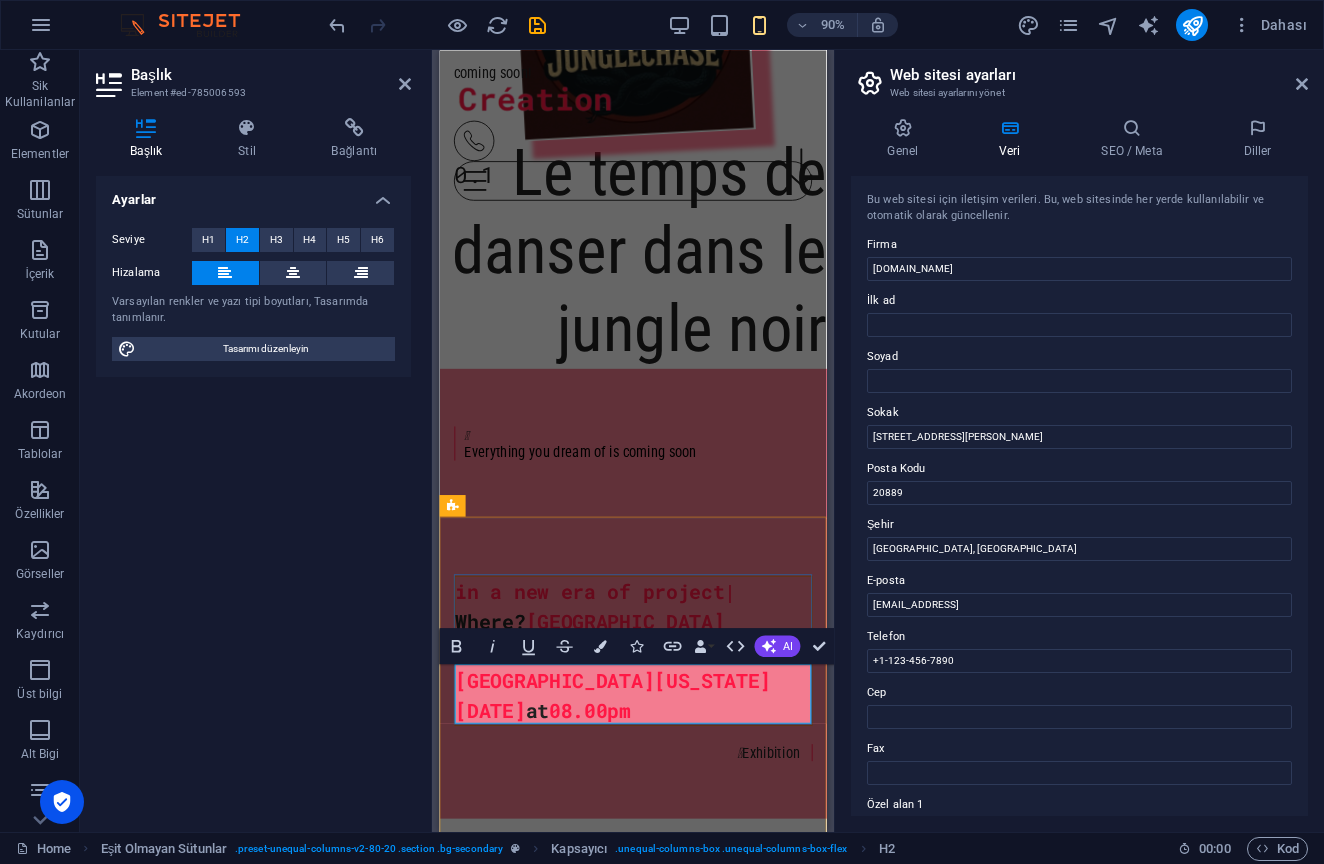 click on "Saturday June 25, 2022  at  08.00pm" at bounding box center [654, 783] 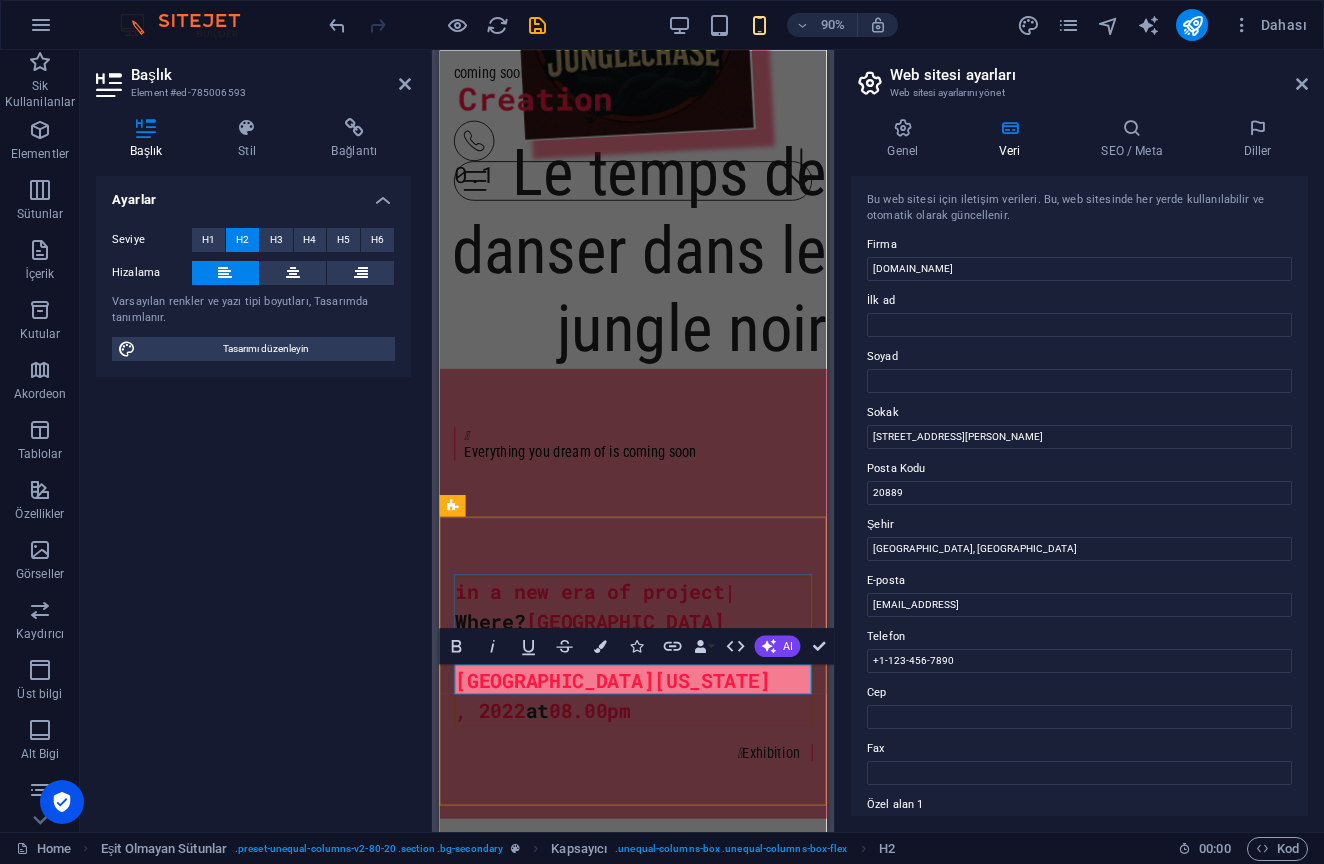 type 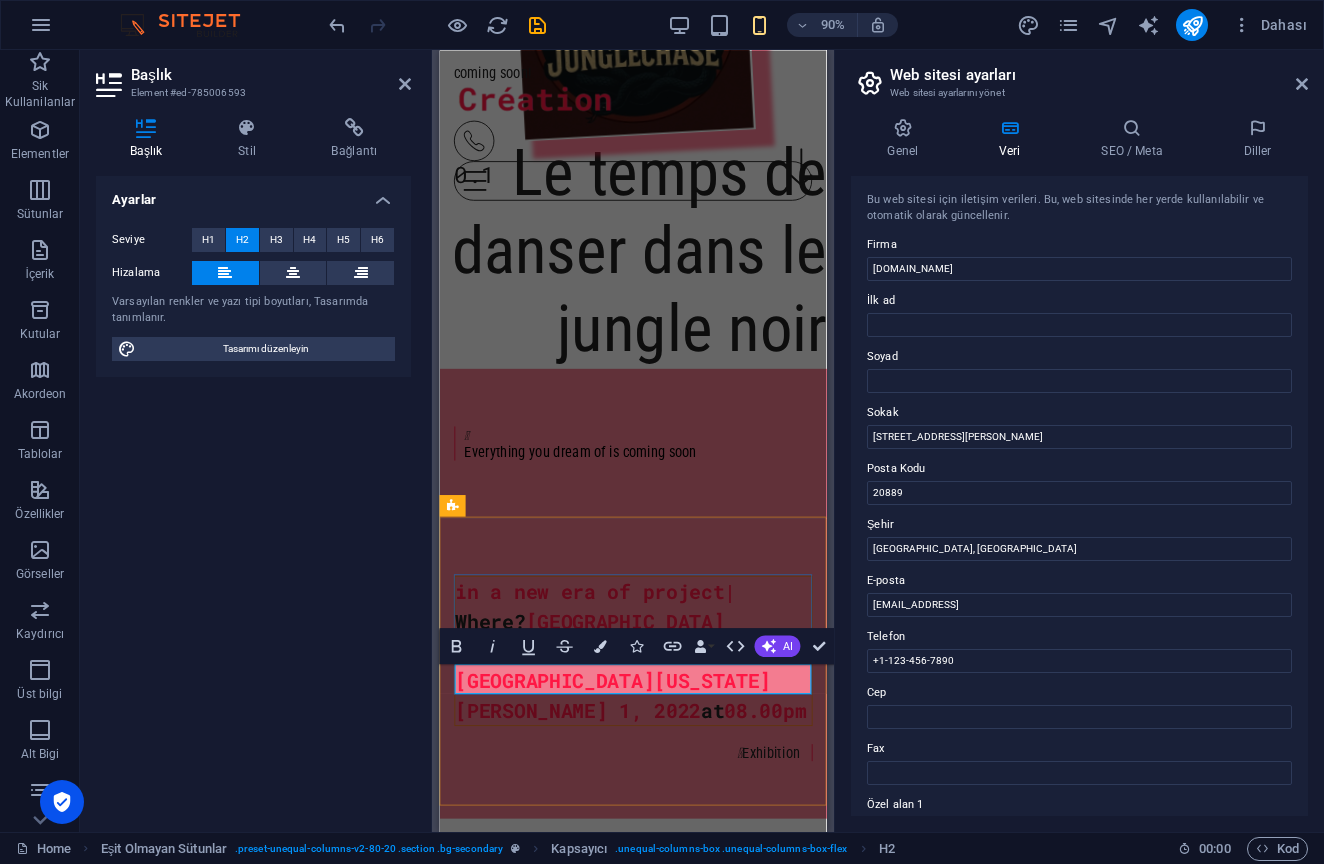 click on "augst 1, 2022  at  08.00pm" at bounding box center [654, 783] 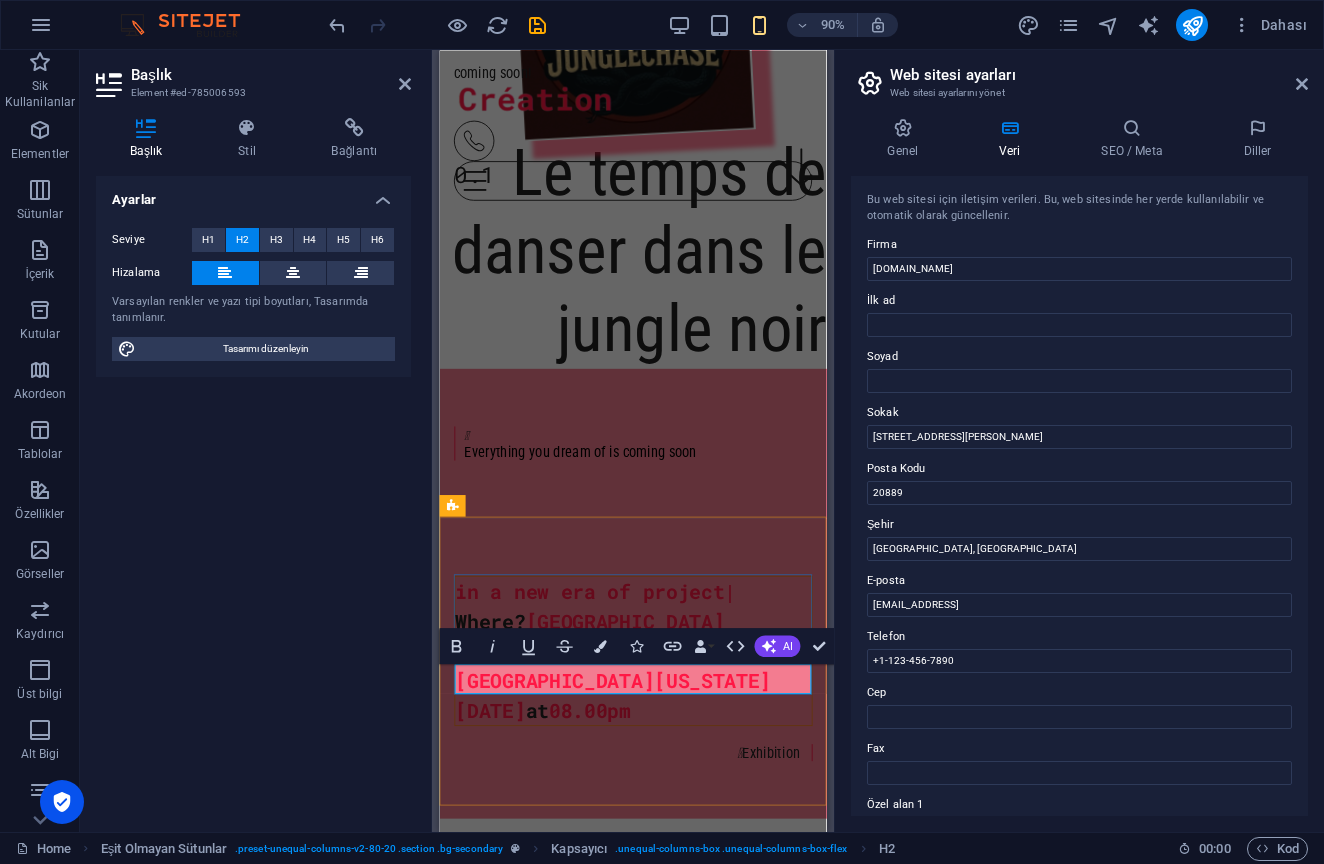 click on "august 1, 2022  at  08.00pm" at bounding box center [654, 783] 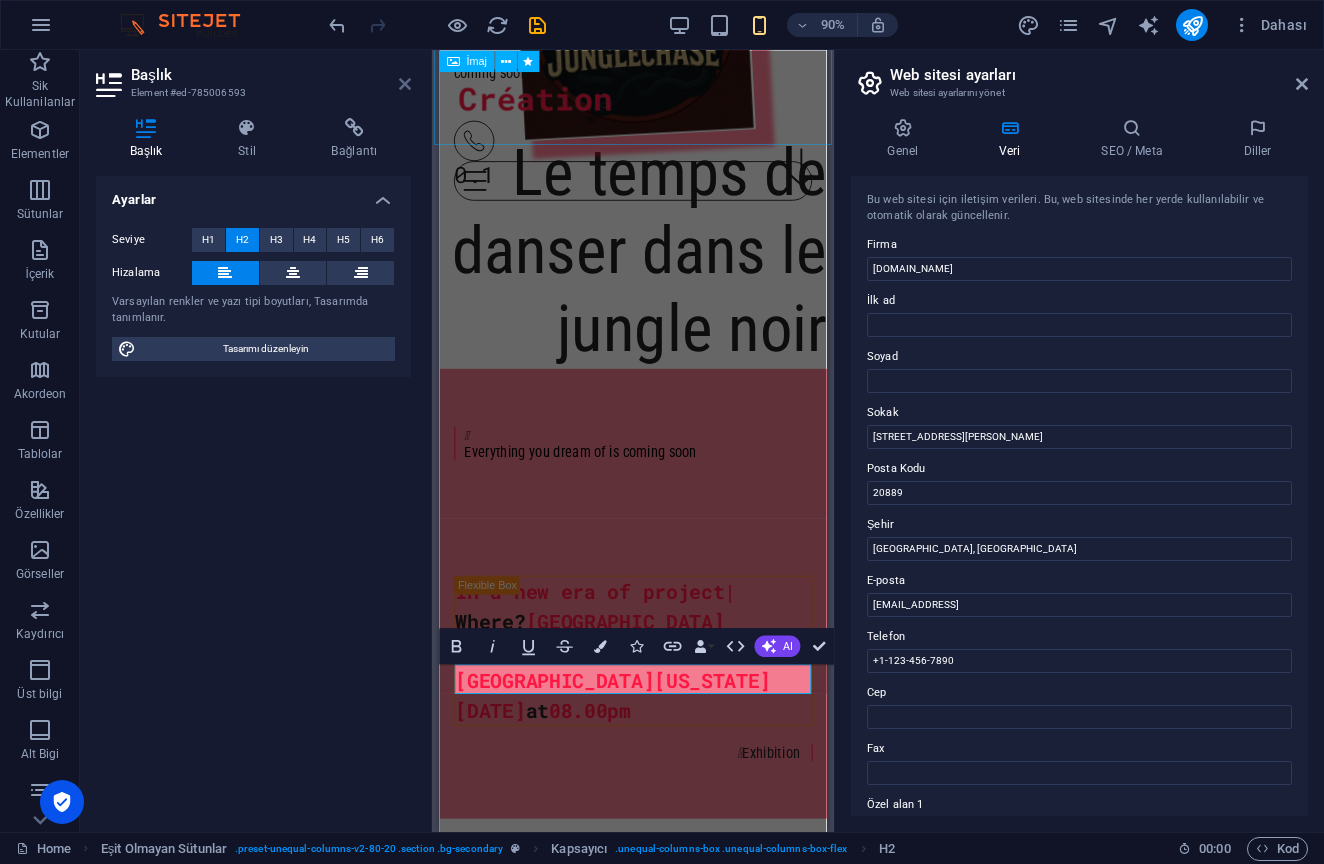 click at bounding box center [405, 84] 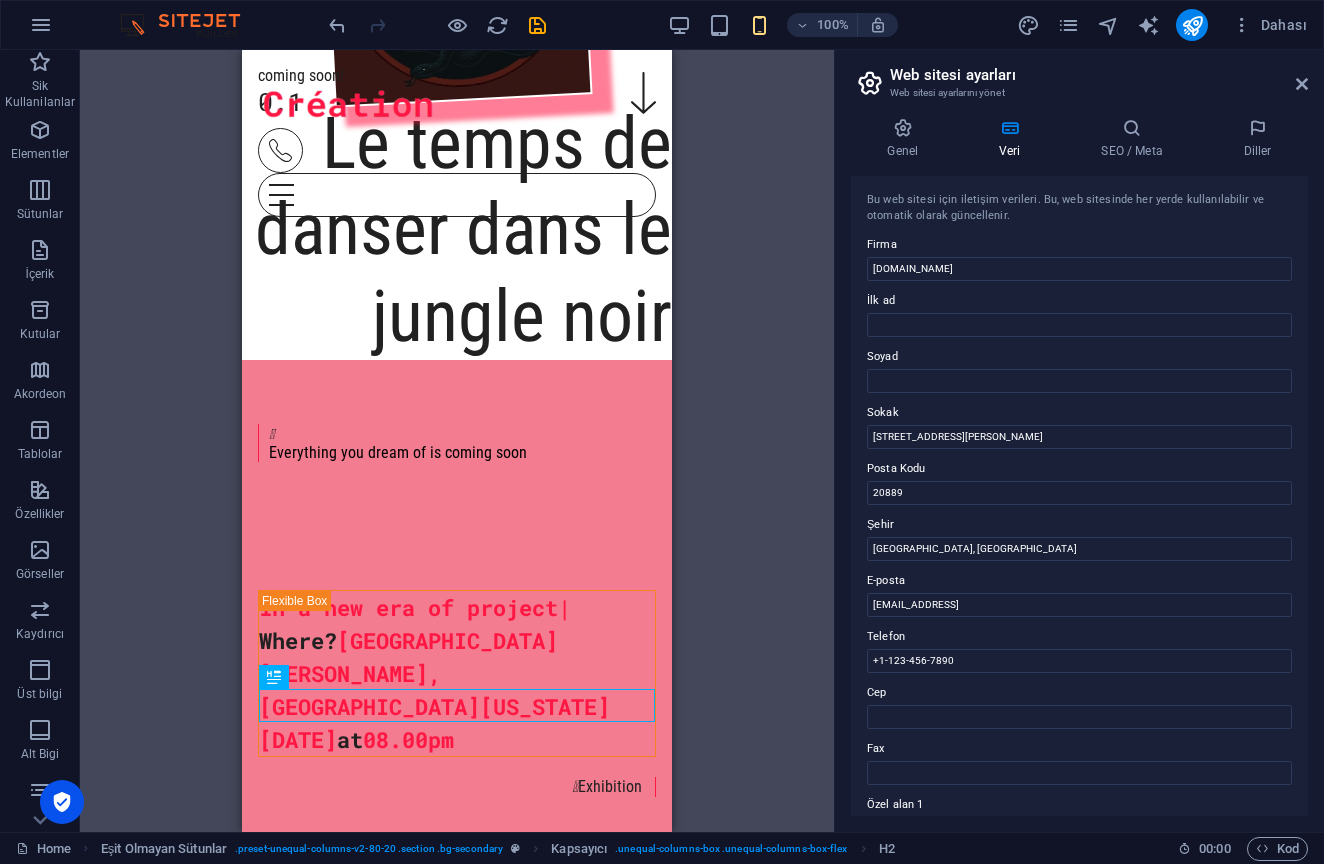 click on "Kapsayıcı   H1   Banner   Banner   Kapsayıcı   İmaj   Menü Çubuğu   Menü Çubuğu   Menü   Menü   İmaj   Aralık   Sosyal Medya Simgeleri   Simge   Eşit Olmayan Sütunlar   Metin   Kapsayıcı   Kapsayıcı   Kapsayıcı   Eşit Olmayan Sütunlar   Kapsayıcı   H2   Simge   Simge   Simge   Kapsayıcı   Yer Tutucu   Kapsayıcı   Metin   Sütun Kılavuzu   Alt Bilgi Skadi   Simge   HTML   Kapsayıcı   Yer Tutucu   Ön ayar   Ön ayar   Kapsayıcı   Kapsayıcı   Referans   Menü Çubuğu   Metin   H2   H2   Kapsayıcı   Metin" at bounding box center [457, 441] 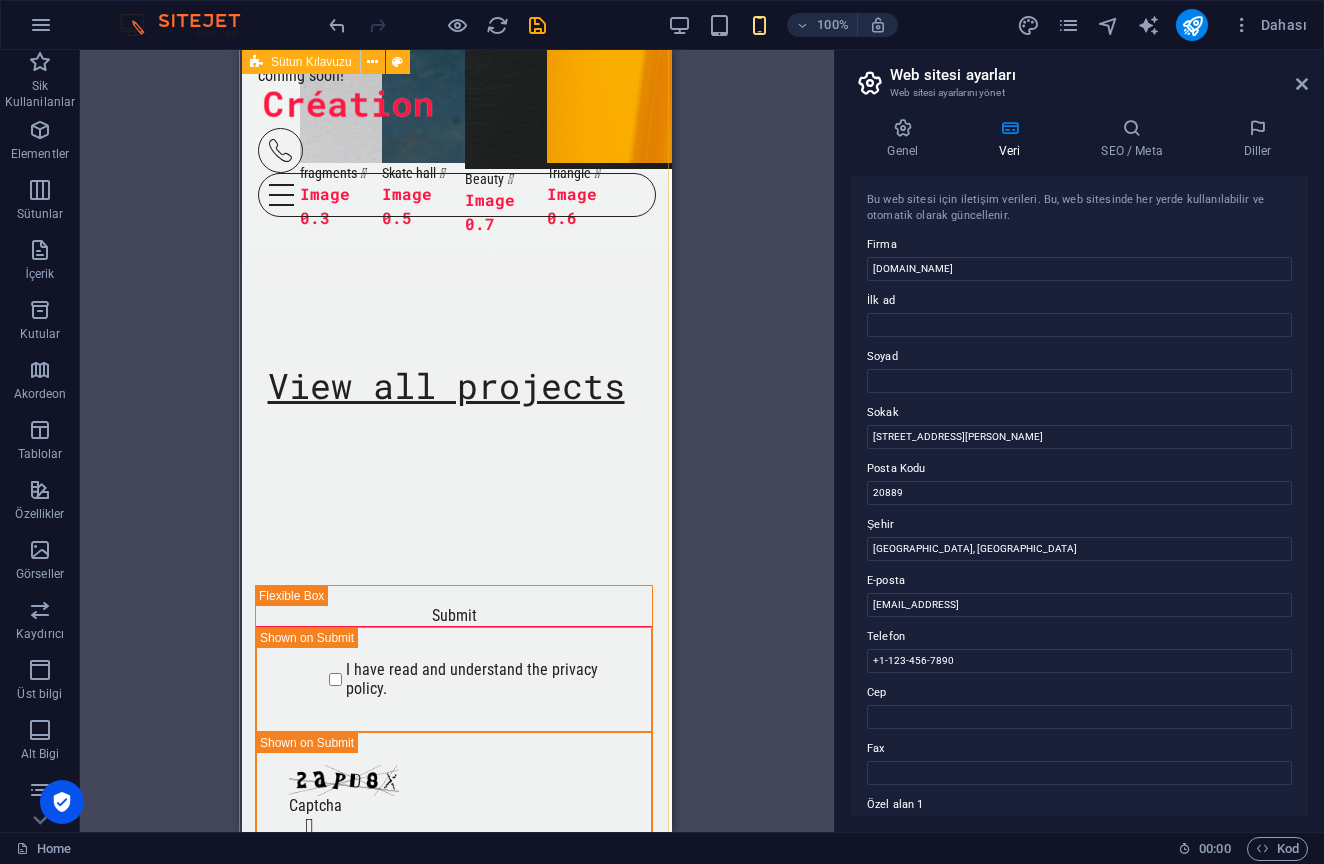 scroll, scrollTop: 2986, scrollLeft: 3, axis: both 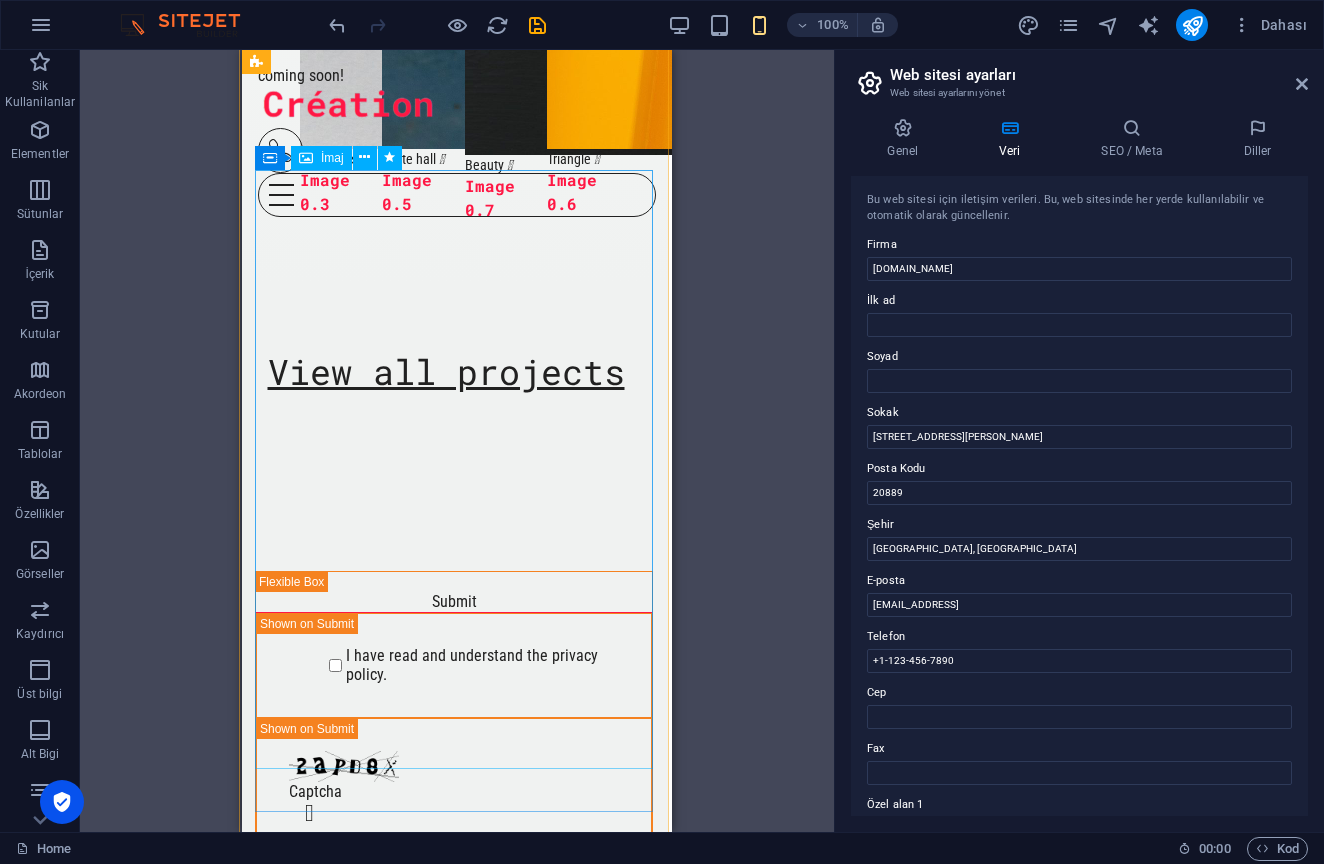click at bounding box center (506, -616) 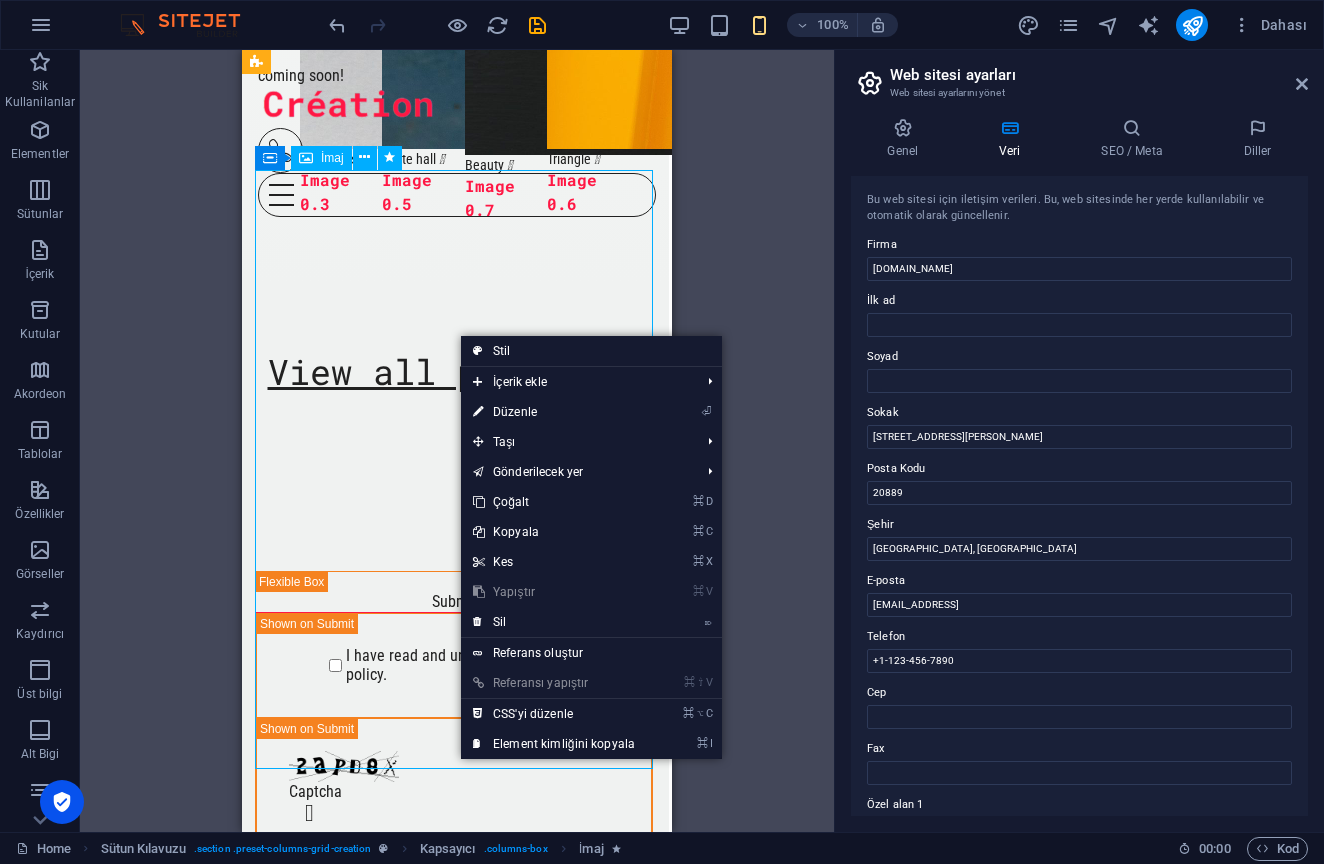 click on "⌦  Sil" at bounding box center [554, 622] 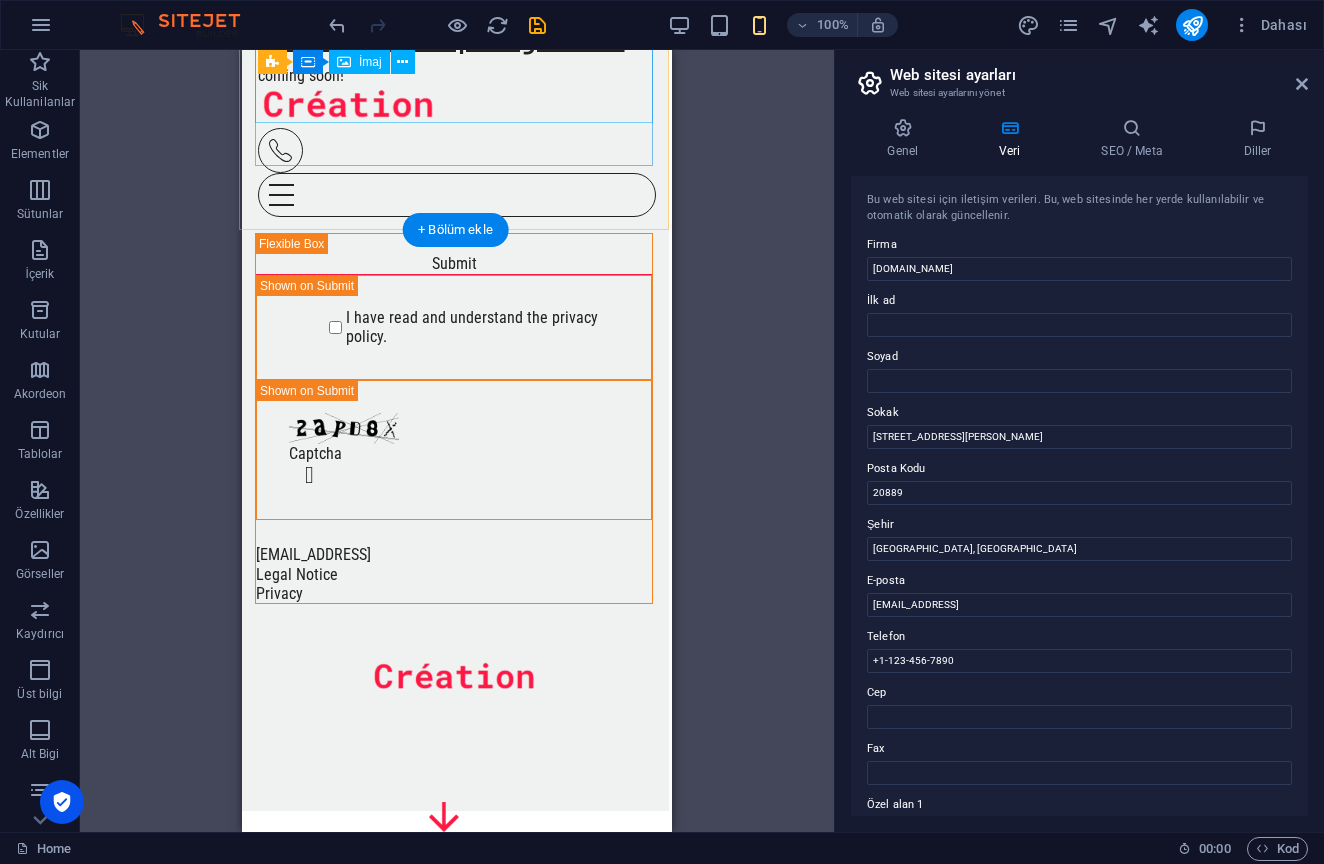 scroll, scrollTop: 3740, scrollLeft: 5, axis: both 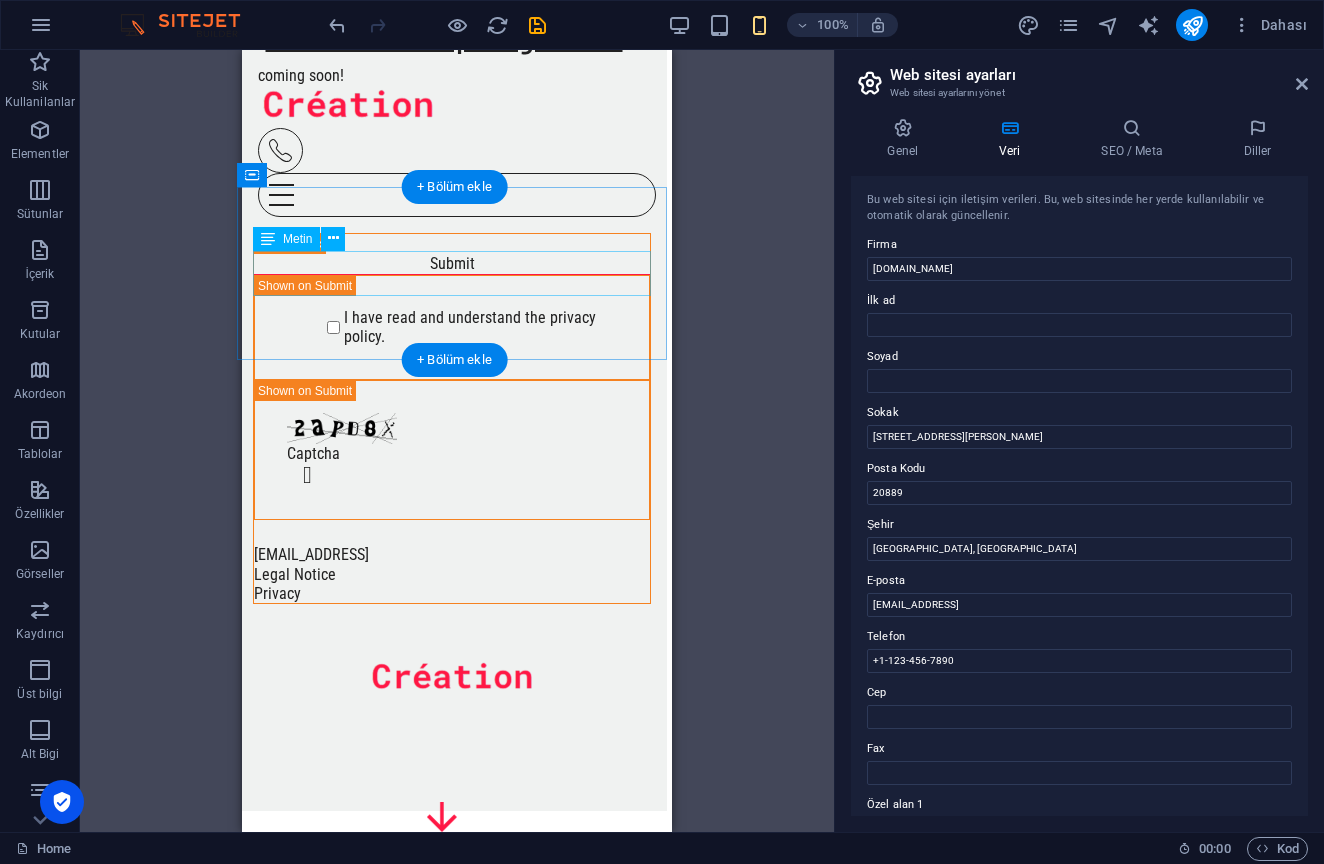 click on "View all projects" at bounding box center (452, 34) 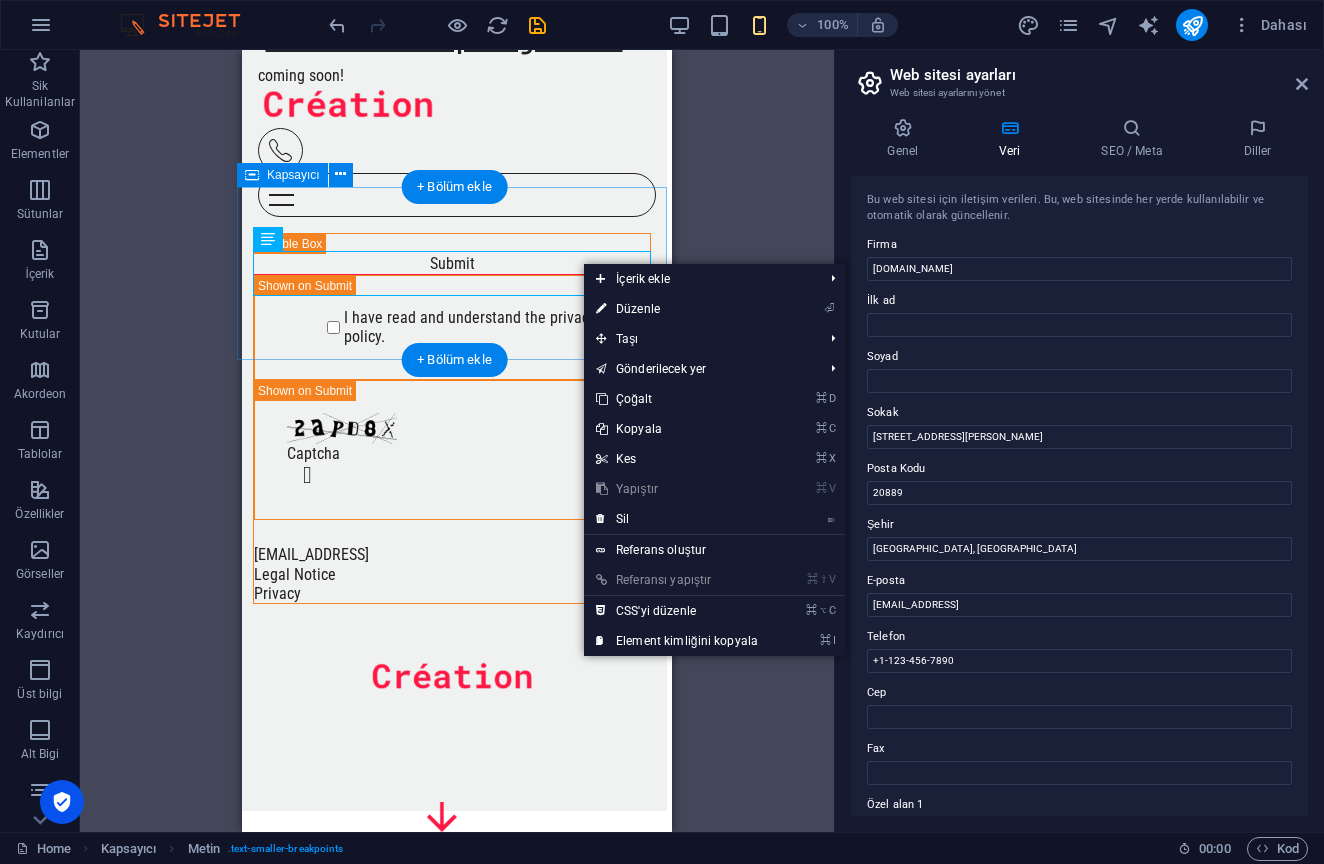 click on "⏎  Düzenle" at bounding box center [677, 309] 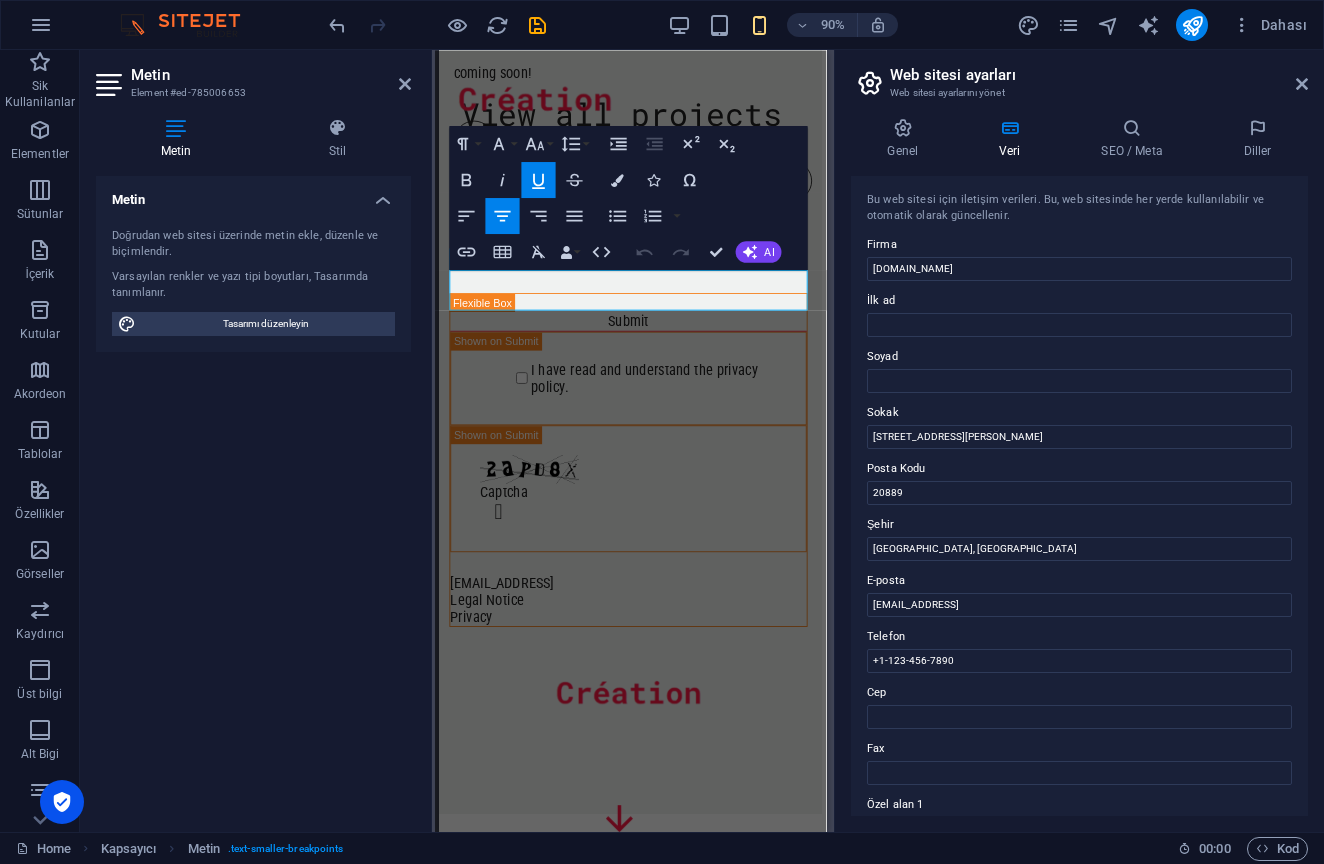 click on "Metin Element #ed-785006653 Metin Stil Metin Doğrudan web sitesi üzerinde metin ekle, düzenle ve biçimlendir. Varsayılan renkler ve yazı tipi boyutları, Tasarımda tanımlanır. Tasarımı düzenleyin Hizalama Sola hizalı Ortalandı Sağa hizalı Ön ayar Element Yerleşim Bu elementin yerleşim içinde nasıl genişlediği (Flexbox). Boyut Varsayılan otomatik px % 1/1 1/2 1/3 1/4 1/5 1/6 1/7 1/8 1/9 1/10 Büyüt Küçült Sipariş Kapsayıcı yerleşimi Görünür Görünür Opaklık 100 % Taşma Boşluk Kenar boşluğu Varsayılan otomatik px % rem vw vh Özel Özel otomatik px % rem vw vh otomatik px % rem vw vh otomatik px % rem vw vh otomatik px % rem vw vh Doldurma Varsayılan px rem % vh vw Özel Özel px rem % vh vw px rem % vh vw px rem % vh vw px rem % vh vw Kenarlık Stil              - Genişlik 1 otomatik px rem % vh vw Özel Özel 1 otomatik px rem % vh vw 1 otomatik px rem % vh vw 1 otomatik px rem % vh vw 1 otomatik px rem % vh vw  - Renk Yuvarlak köşeler Varsayılan px %" at bounding box center [256, 441] 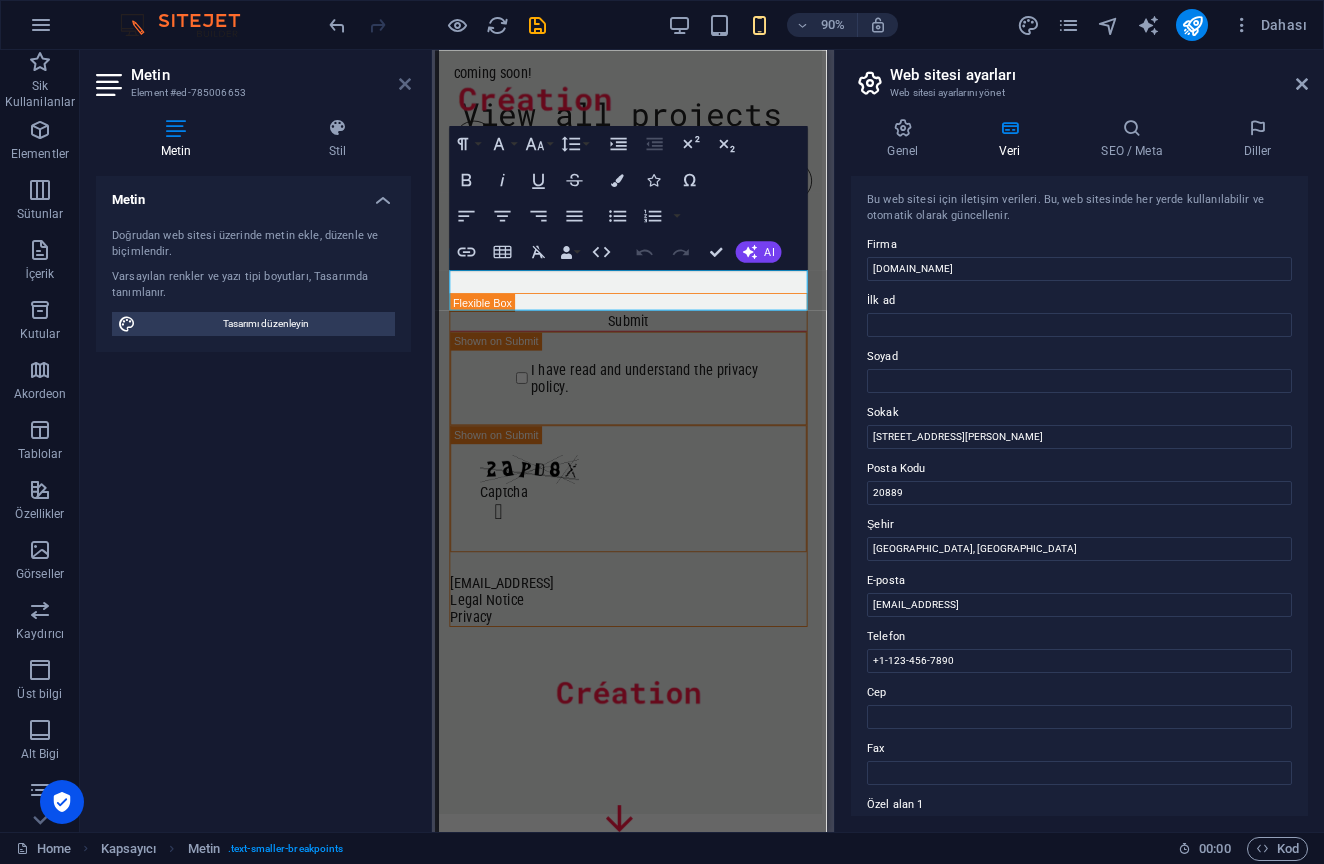click at bounding box center [405, 84] 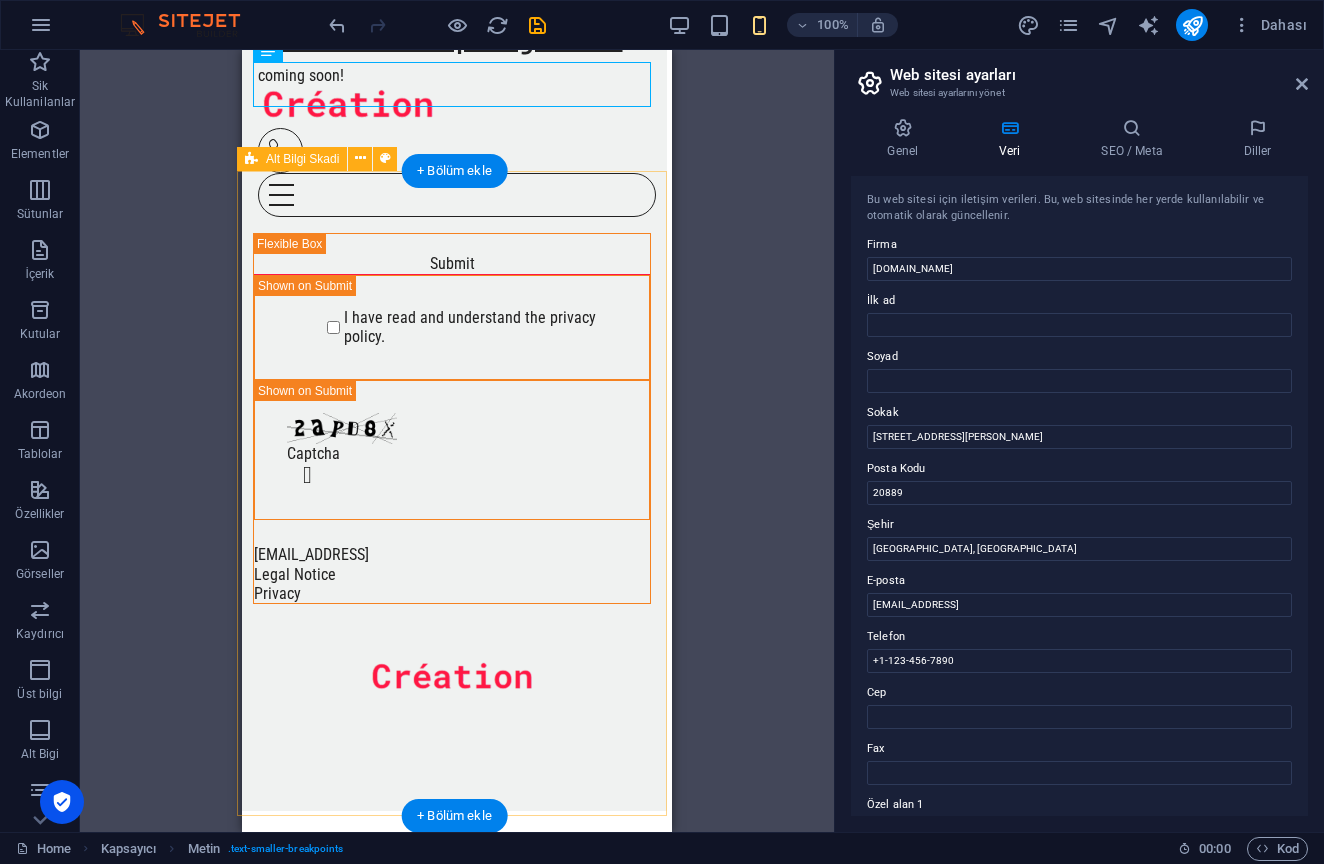 scroll, scrollTop: 3929, scrollLeft: 6, axis: both 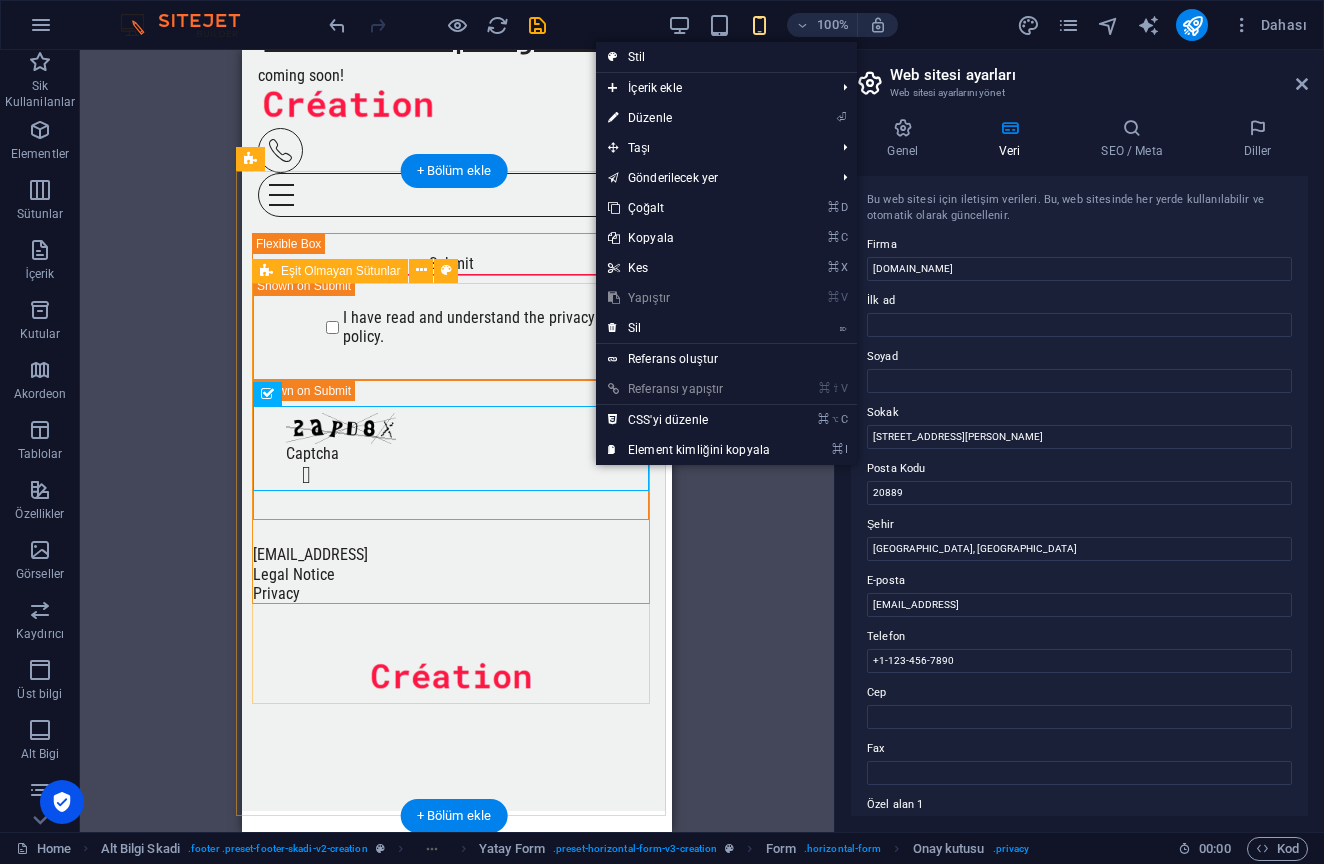 click on "⌦  Sil" at bounding box center [689, 328] 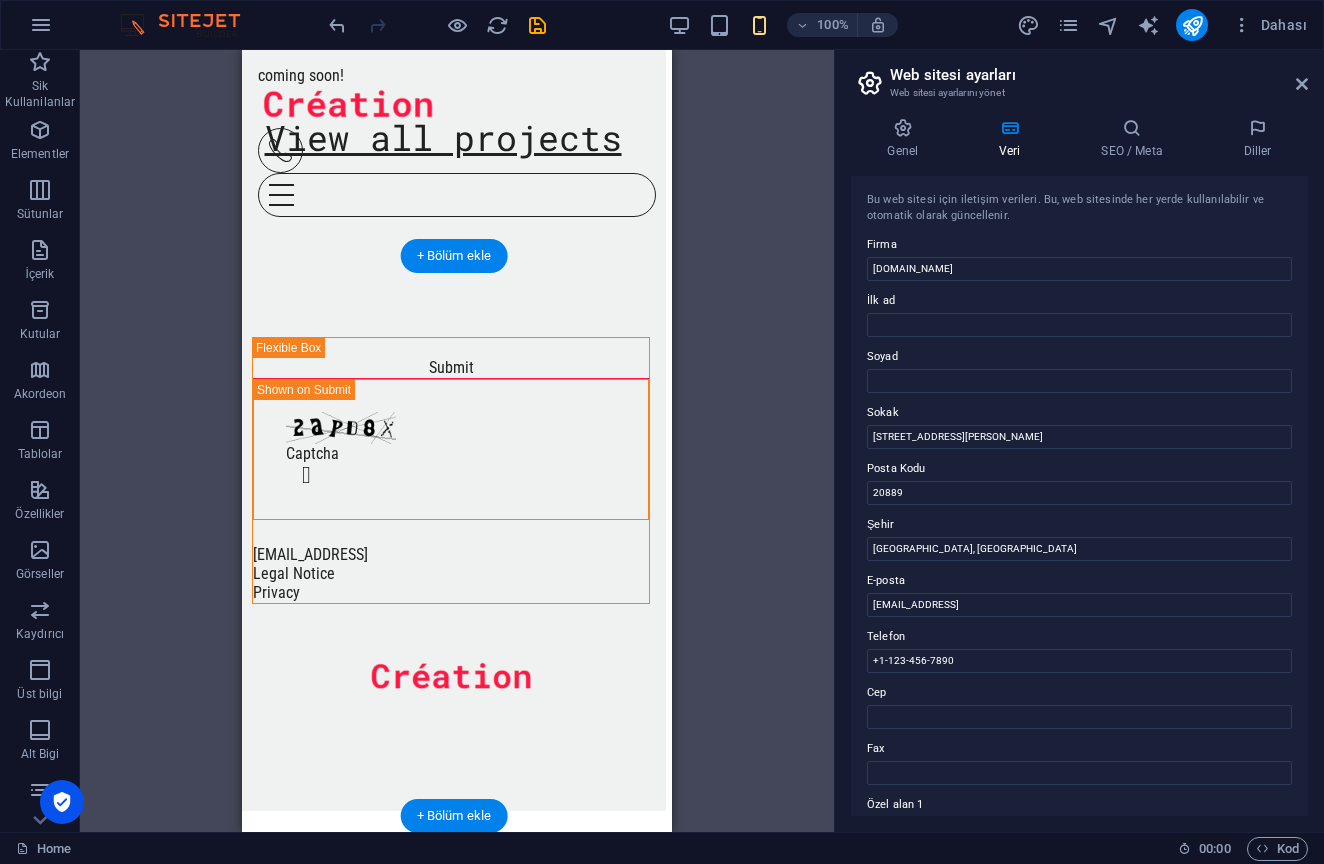 scroll, scrollTop: 3844, scrollLeft: 6, axis: both 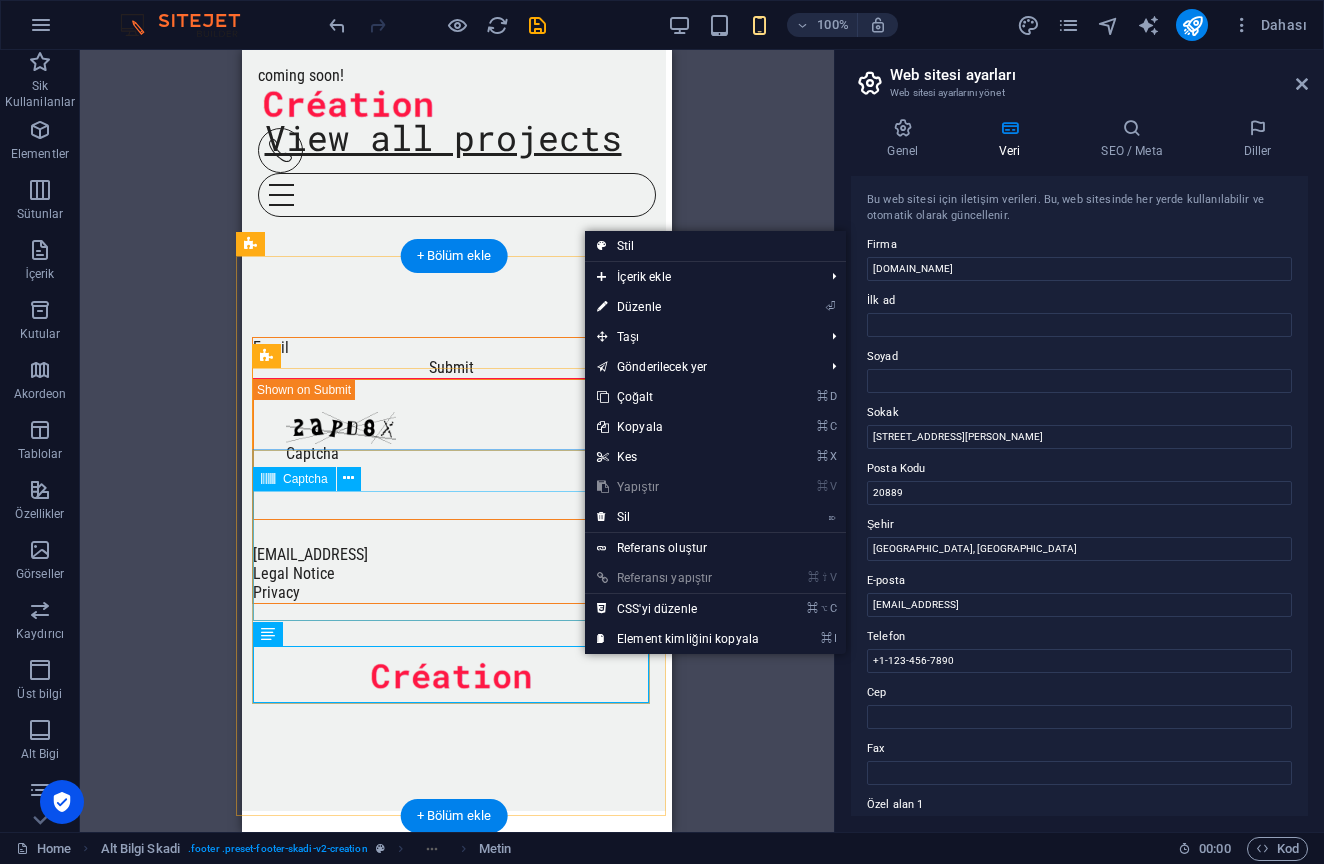 click on "⌦  Sil" at bounding box center [678, 517] 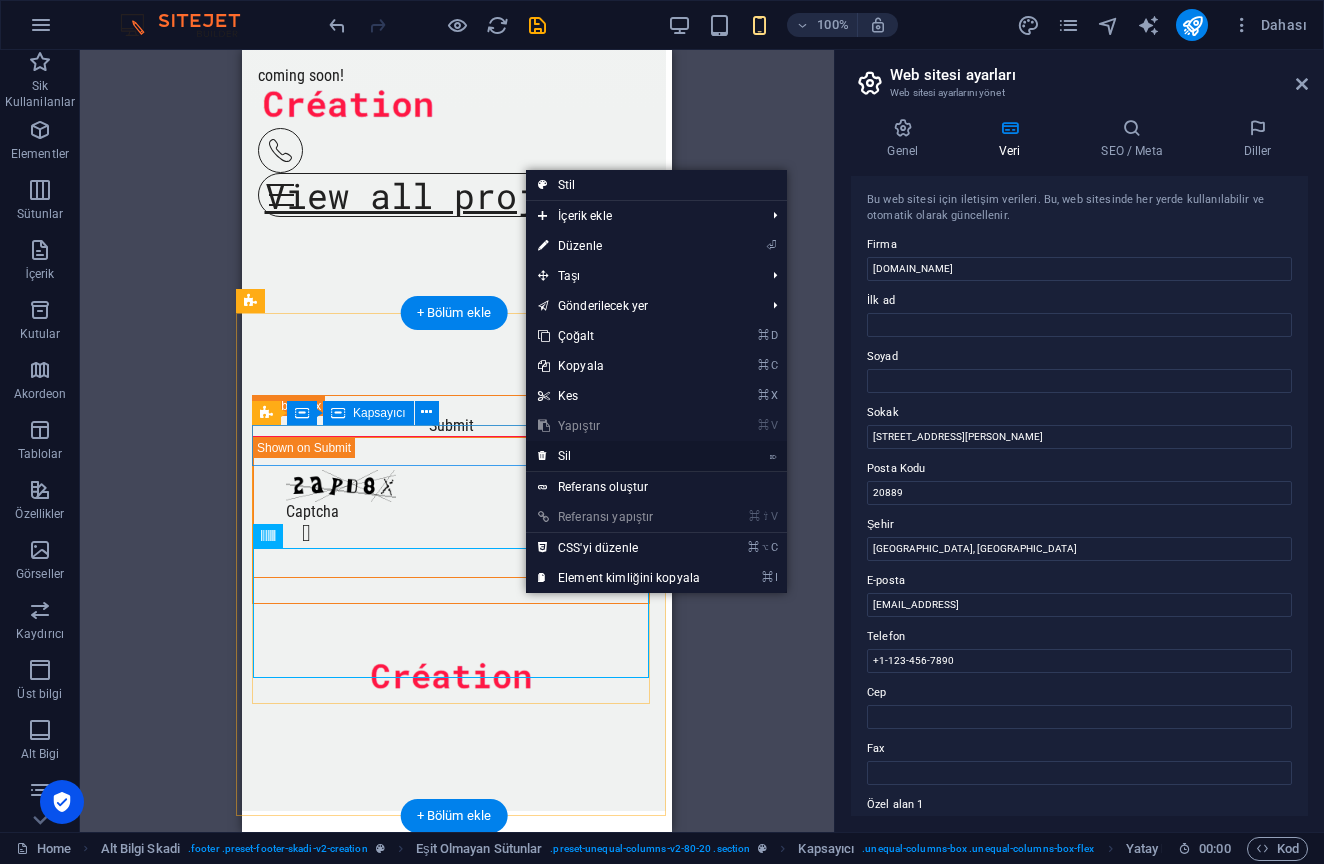 click on "⌦  Sil" at bounding box center (619, 456) 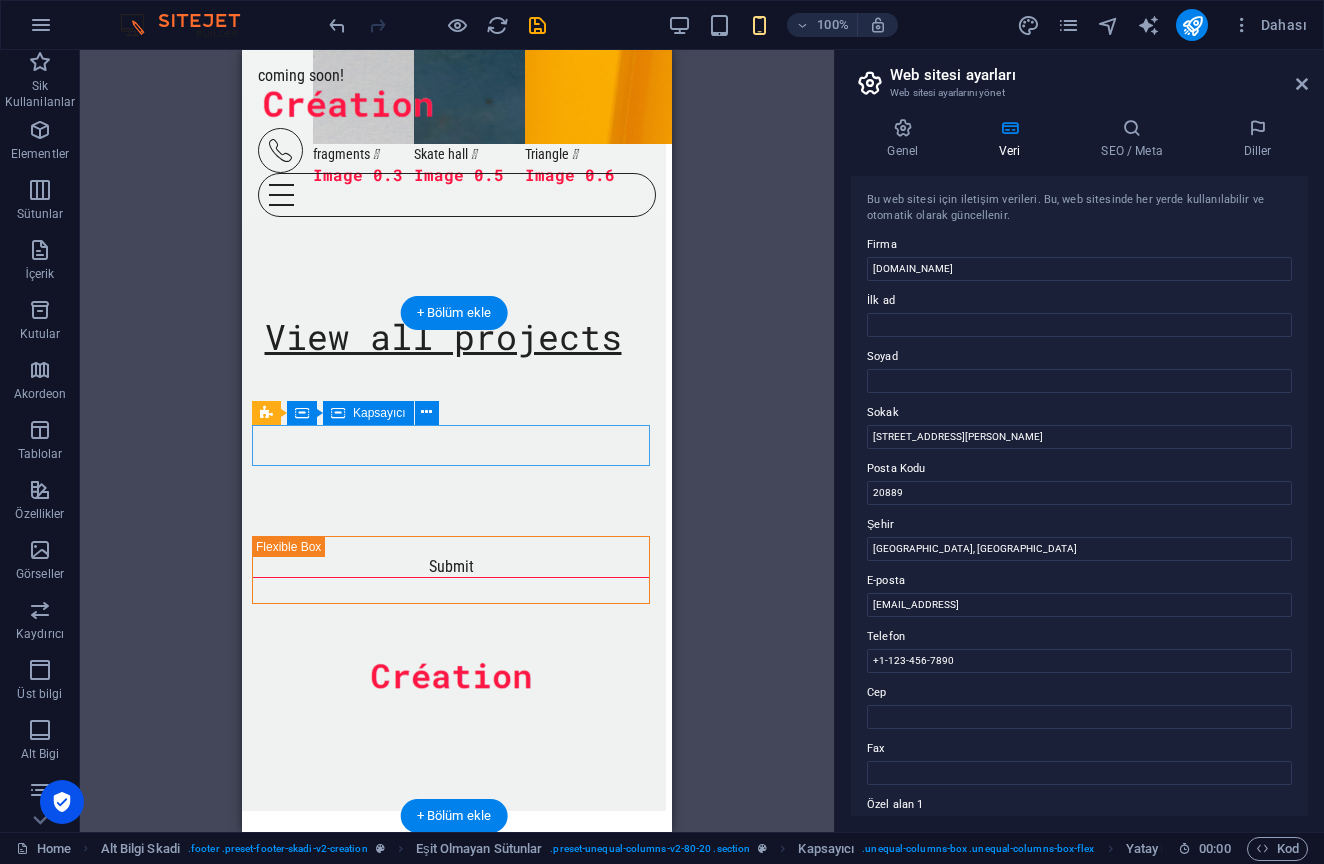 scroll, scrollTop: 3657, scrollLeft: 6, axis: both 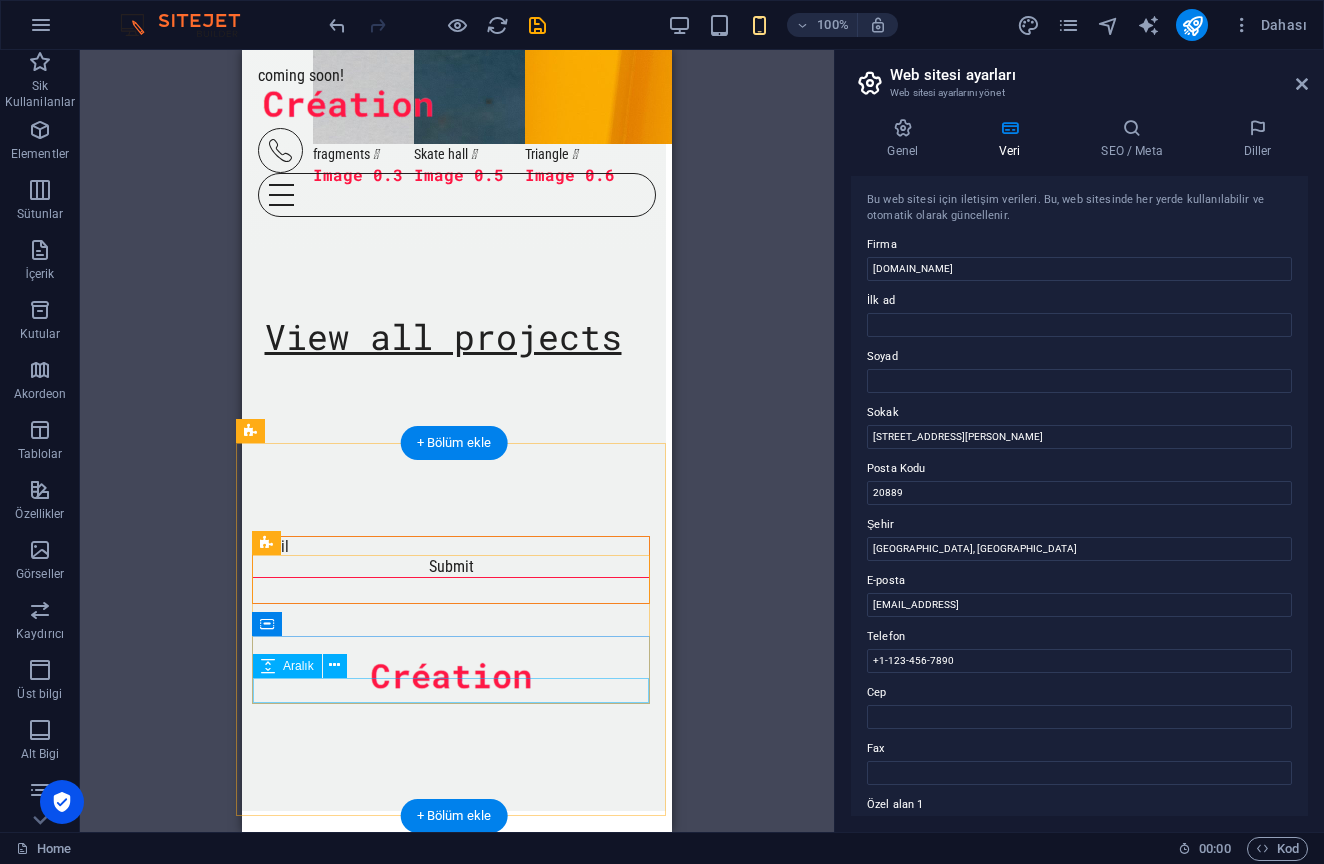 click at bounding box center (451, 590) 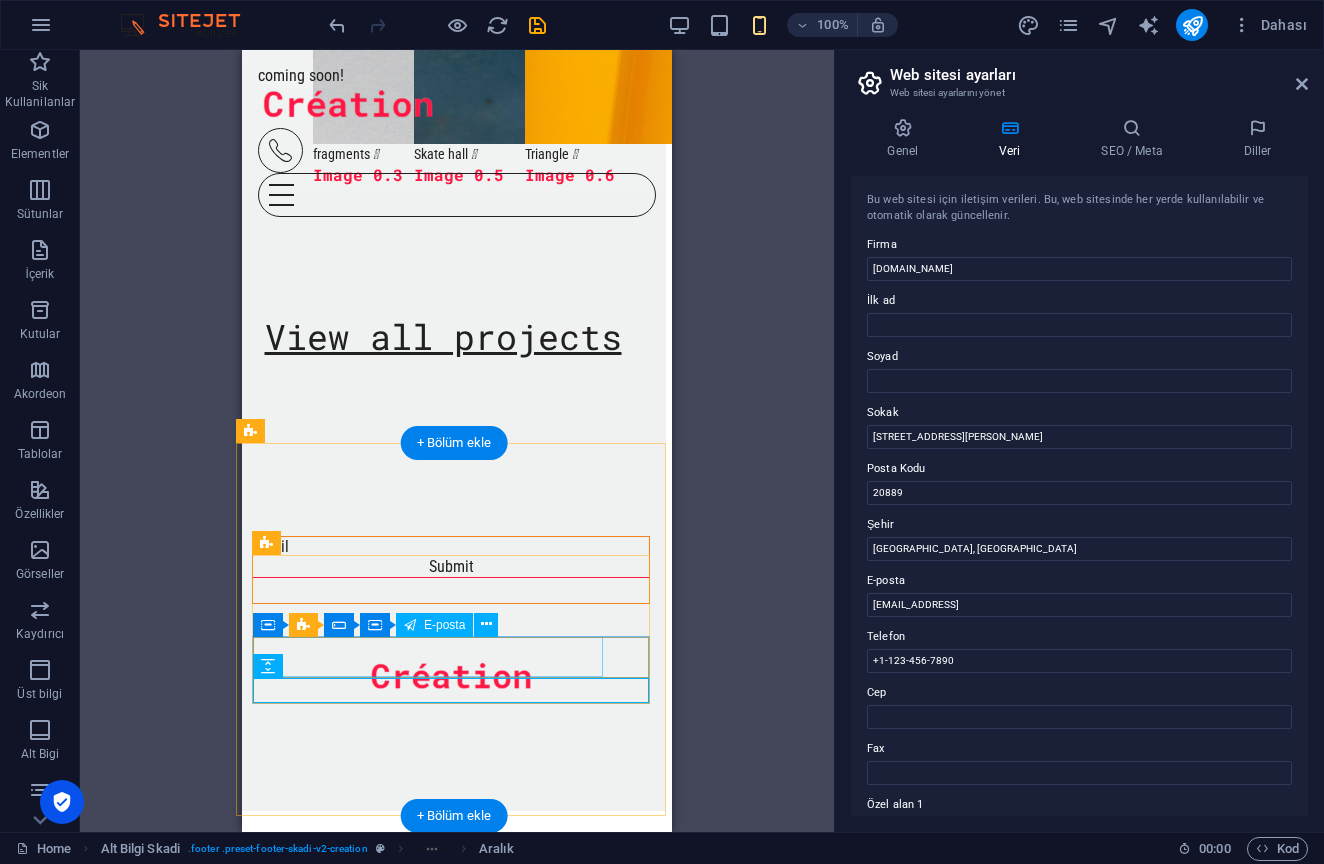 scroll, scrollTop: 3657, scrollLeft: 6, axis: both 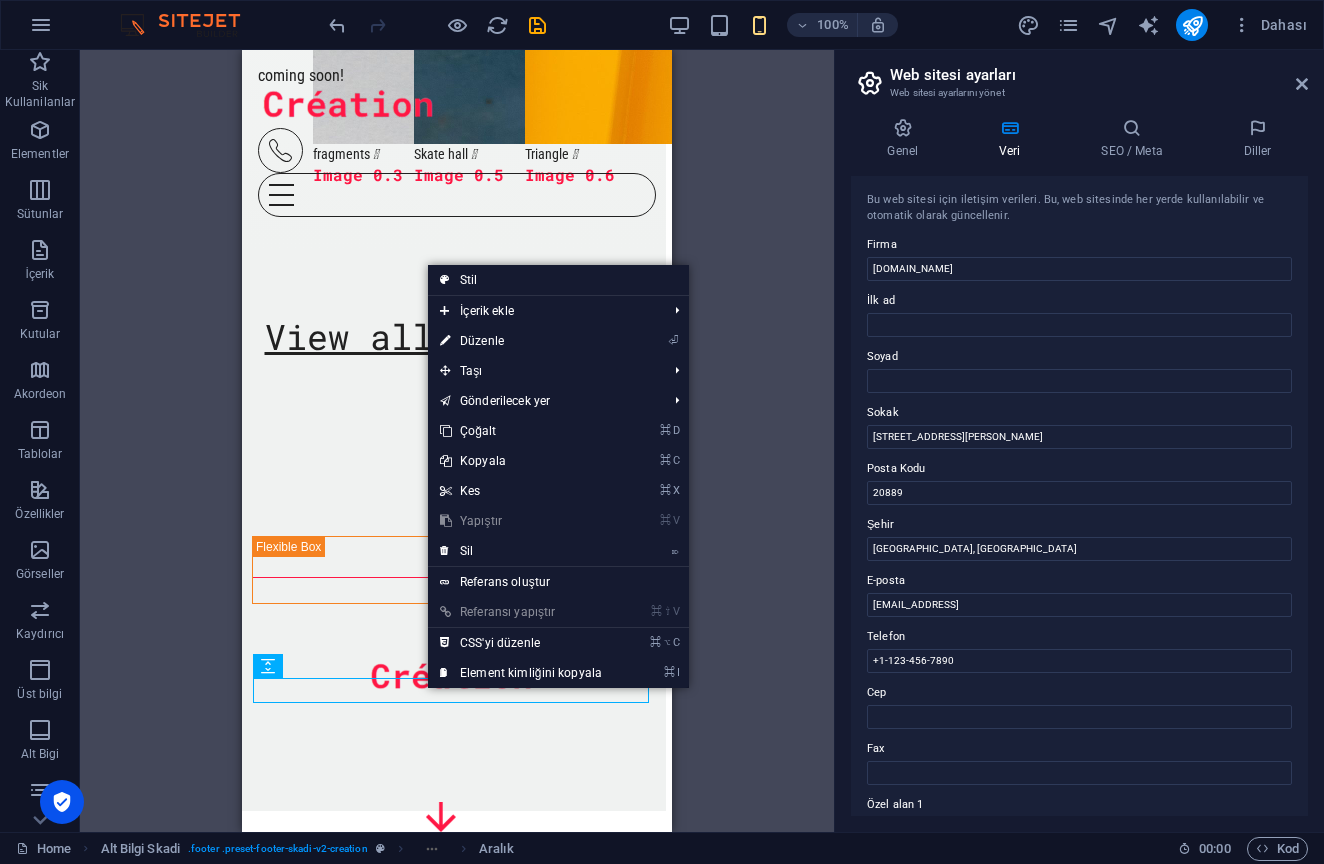 click on "Kapsayıcı   H1   Banner   Banner   Kapsayıcı   İmaj   Menü Çubuğu   Menü Çubuğu   Menü   Menü   İmaj   Aralık   Sosyal Medya Simgeleri   Simge   Eşit Olmayan Sütunlar   Metin   Kapsayıcı   Kapsayıcı   Kapsayıcı   Eşit Olmayan Sütunlar   Kapsayıcı   H2   Simge   Simge   Simge   Kapsayıcı   Yer Tutucu   Kapsayıcı   Metin   Sütun Kılavuzu   Alt Bilgi Skadi   Simge   HTML   Kapsayıcı   Yer Tutucu   Ön ayar   Ön ayar   Kapsayıcı   Kapsayıcı   Referans   Menü Çubuğu   Metin   H2   H2   Kapsayıcı   Metin   Kapsayıcı   İmaj   Kapsayıcı   H6   Kapsayıcı   Kapsayıcı   İmaj   H6   Kapsayıcı   Metin   İmaj   Kapsayıcı   Aralık   Kapsayıcı   Metin   Kapsayıcı   İmaj   Kapsayıcı   Kapsayıcı   İmaj   Sütun Kılavuzu   Kapsayıcı   Kapsayıcı   Yatay Form   Form   Kapsayıcı   E-posta   Eşit Olmayan Sütunlar   Kapsayıcı   Kapsayıcı   Yatay Form   Kapsayıcı   Yatay Form   Form   Kapsayıcı   Yatay Form   Form   Kapsayıcı" at bounding box center (457, 441) 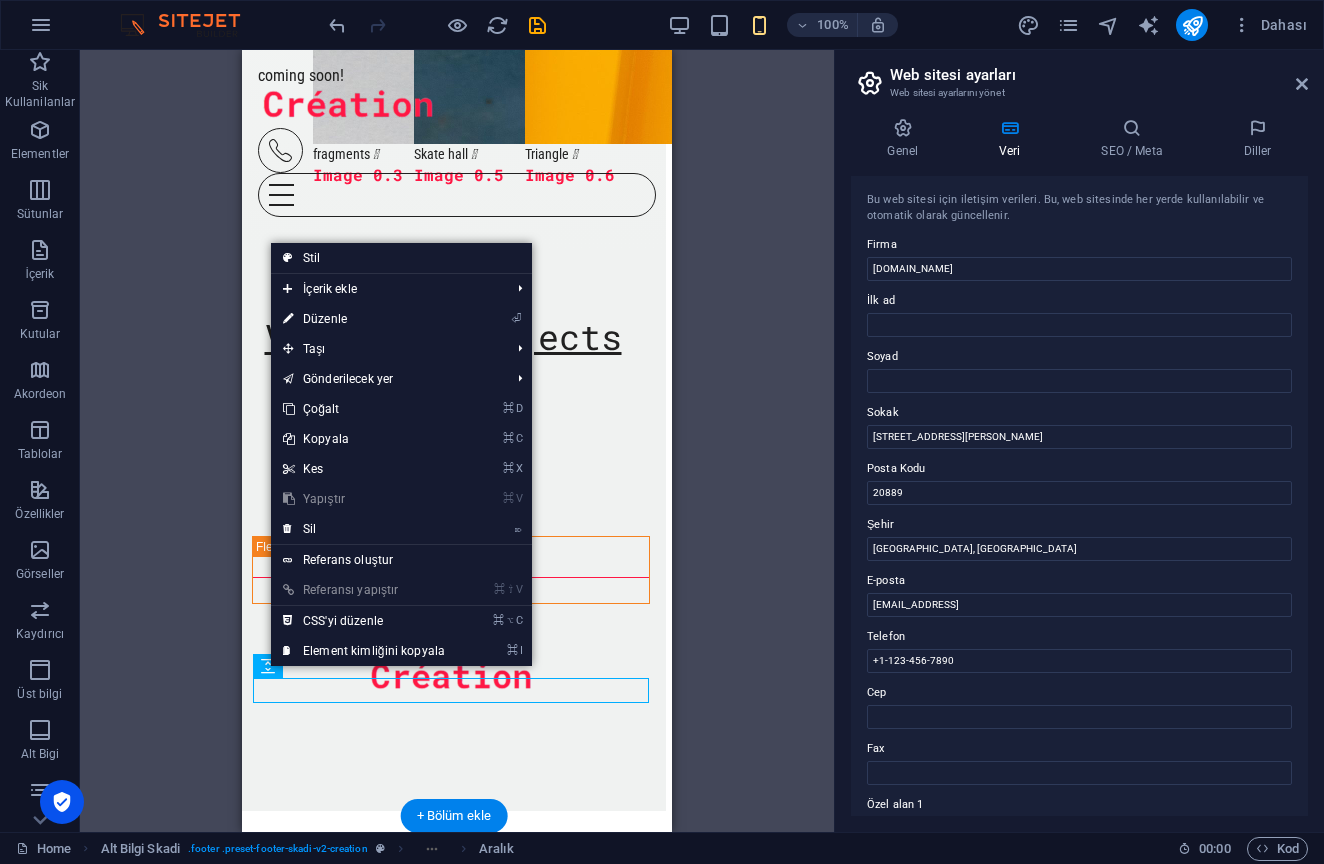 drag, startPoint x: 511, startPoint y: 718, endPoint x: 506, endPoint y: 695, distance: 23.537205 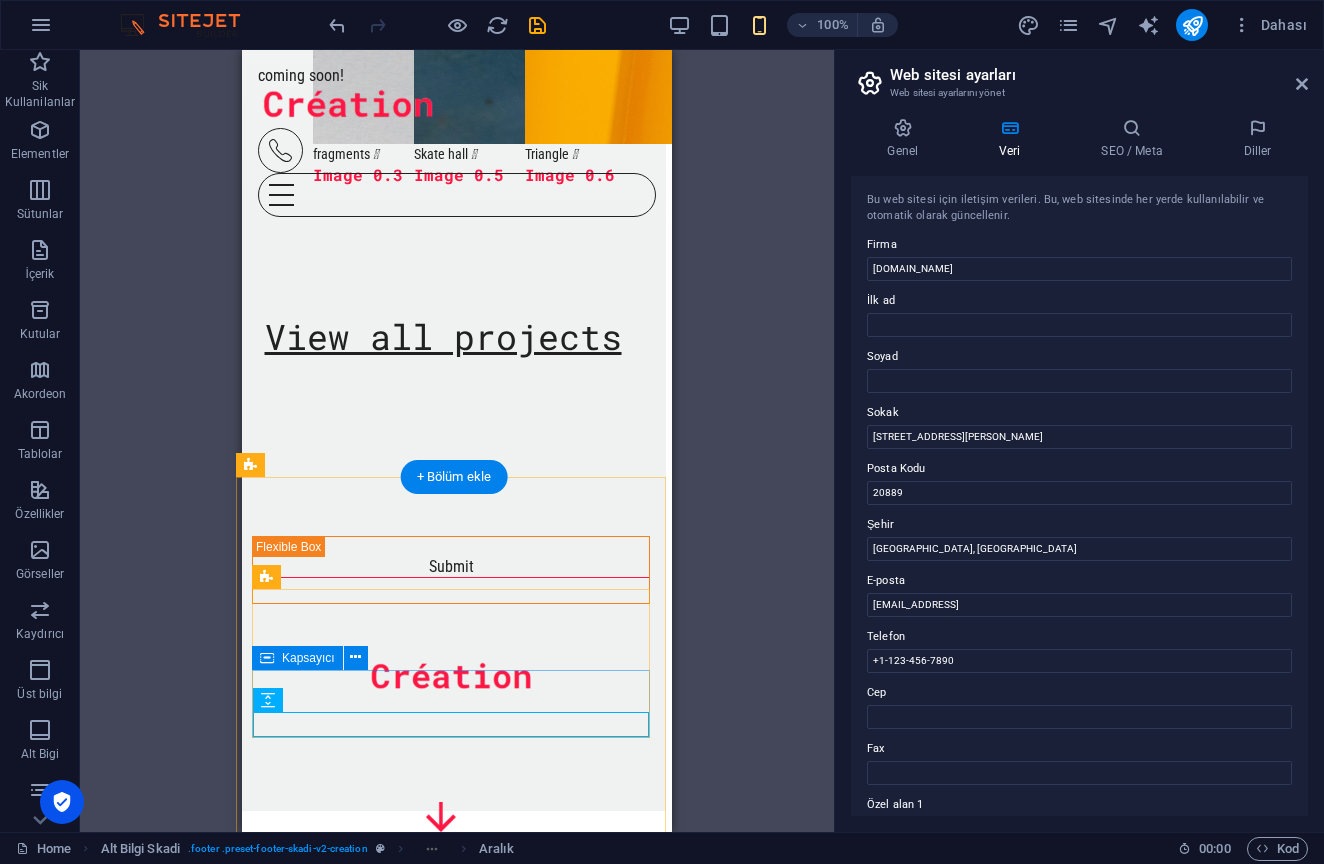 scroll, scrollTop: 3623, scrollLeft: 6, axis: both 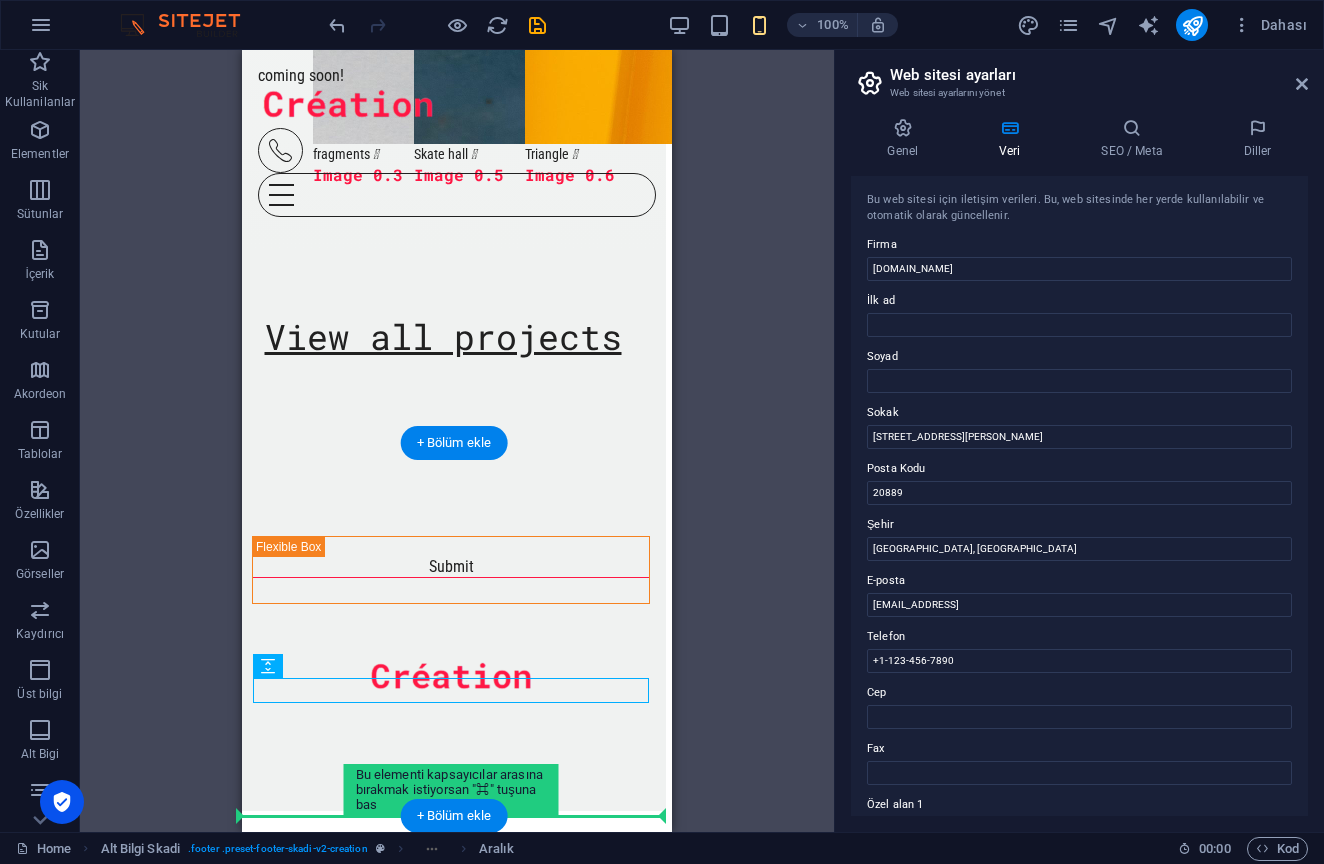 drag, startPoint x: 510, startPoint y: 755, endPoint x: 269, endPoint y: 732, distance: 242.09502 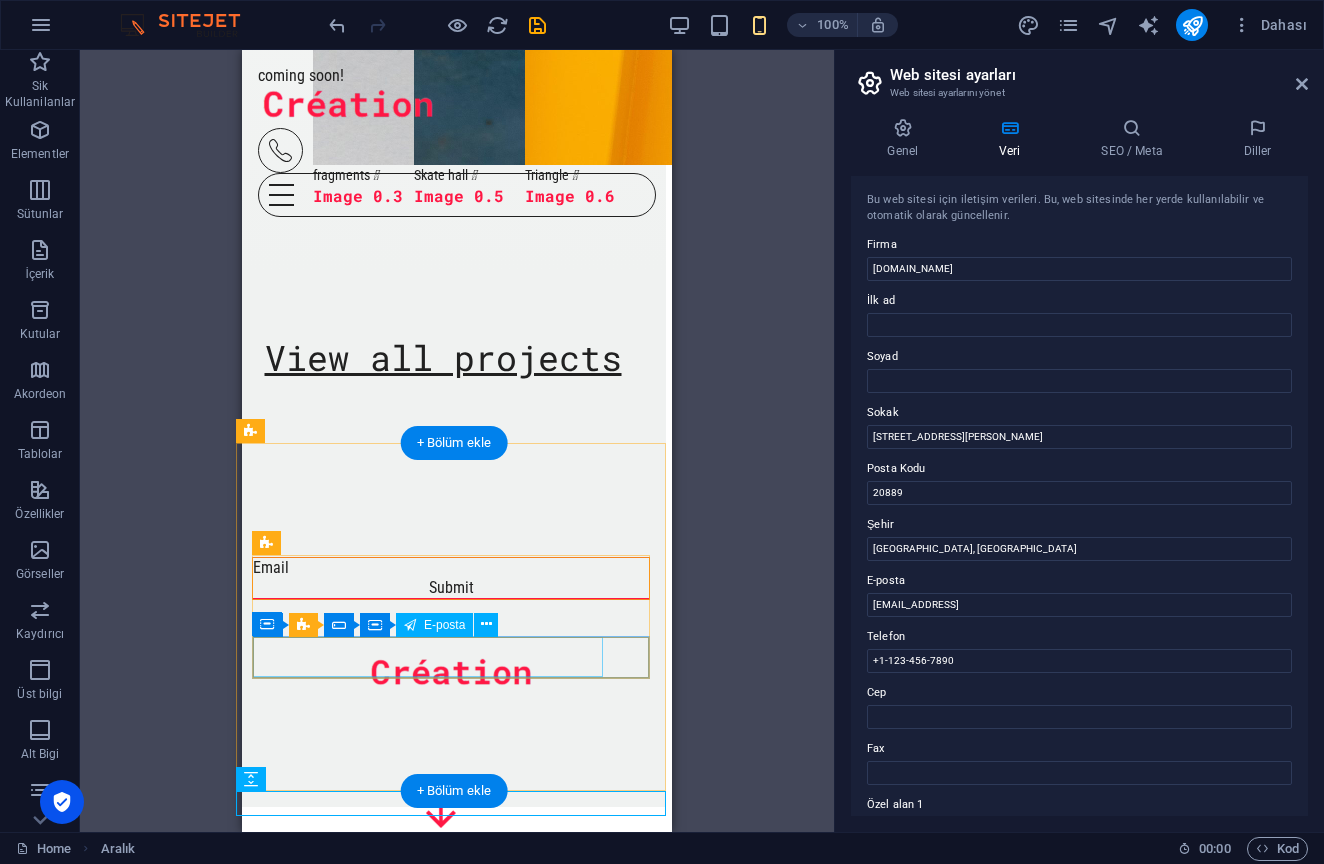 click at bounding box center (451, 567) 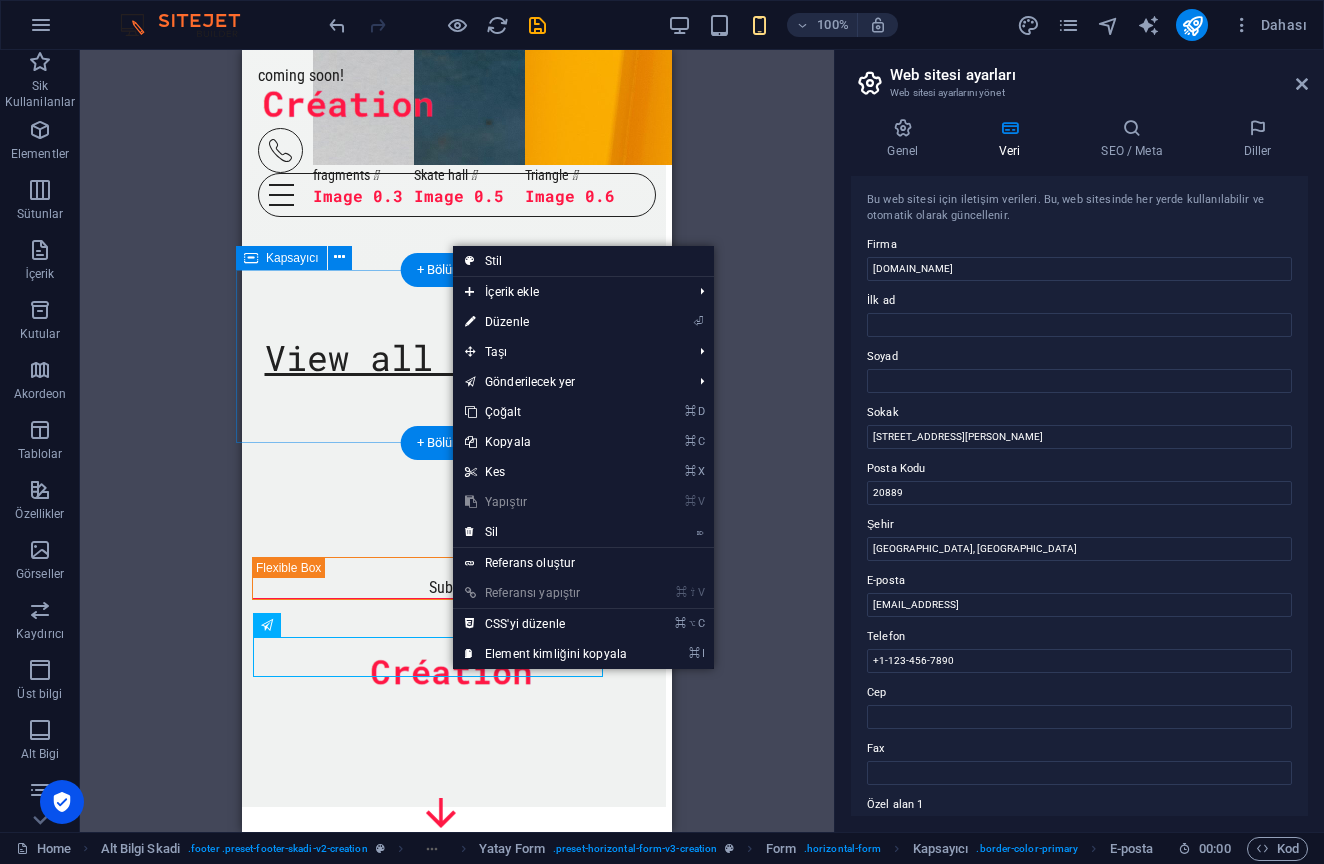 click on "⏎  Düzenle" at bounding box center (546, 322) 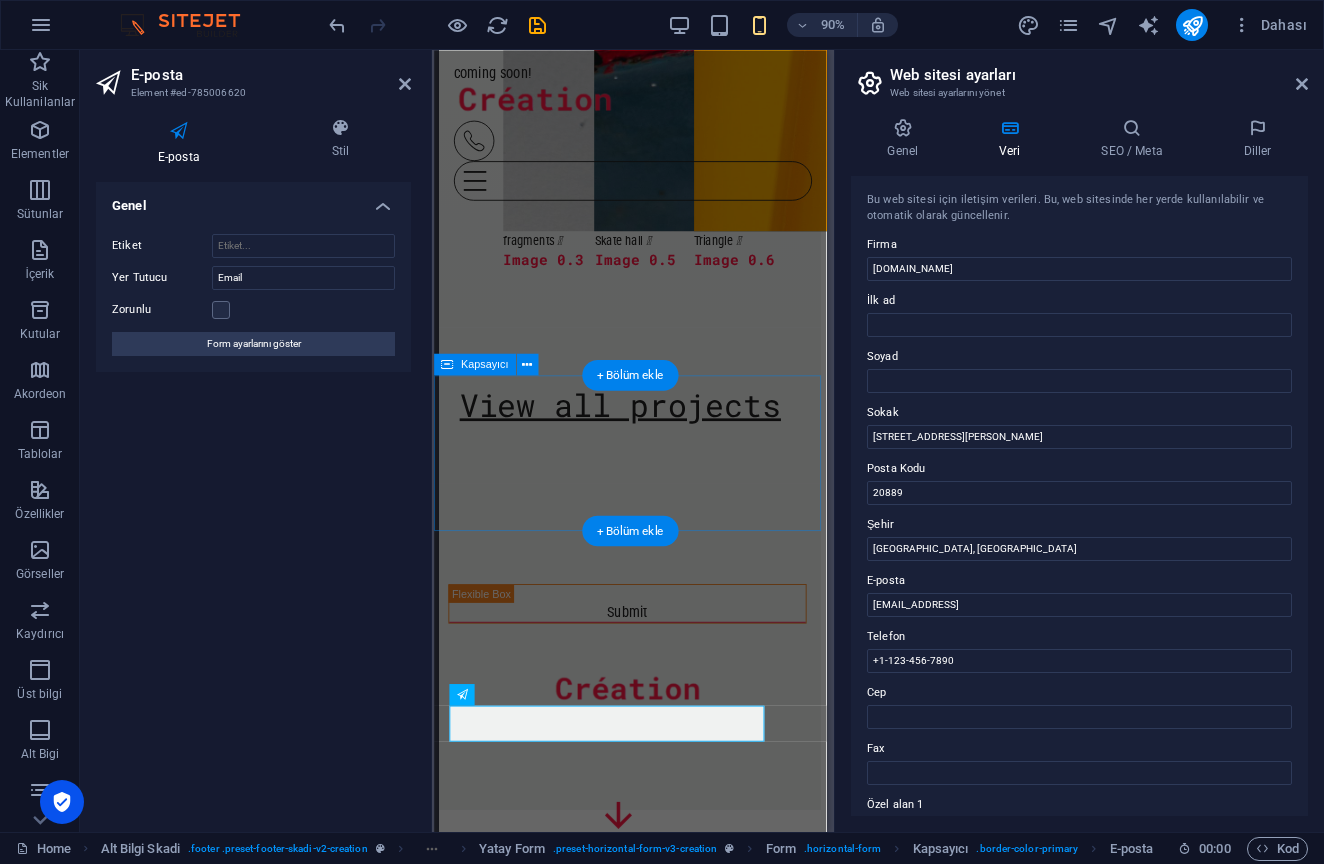 scroll, scrollTop: 3559, scrollLeft: 6, axis: both 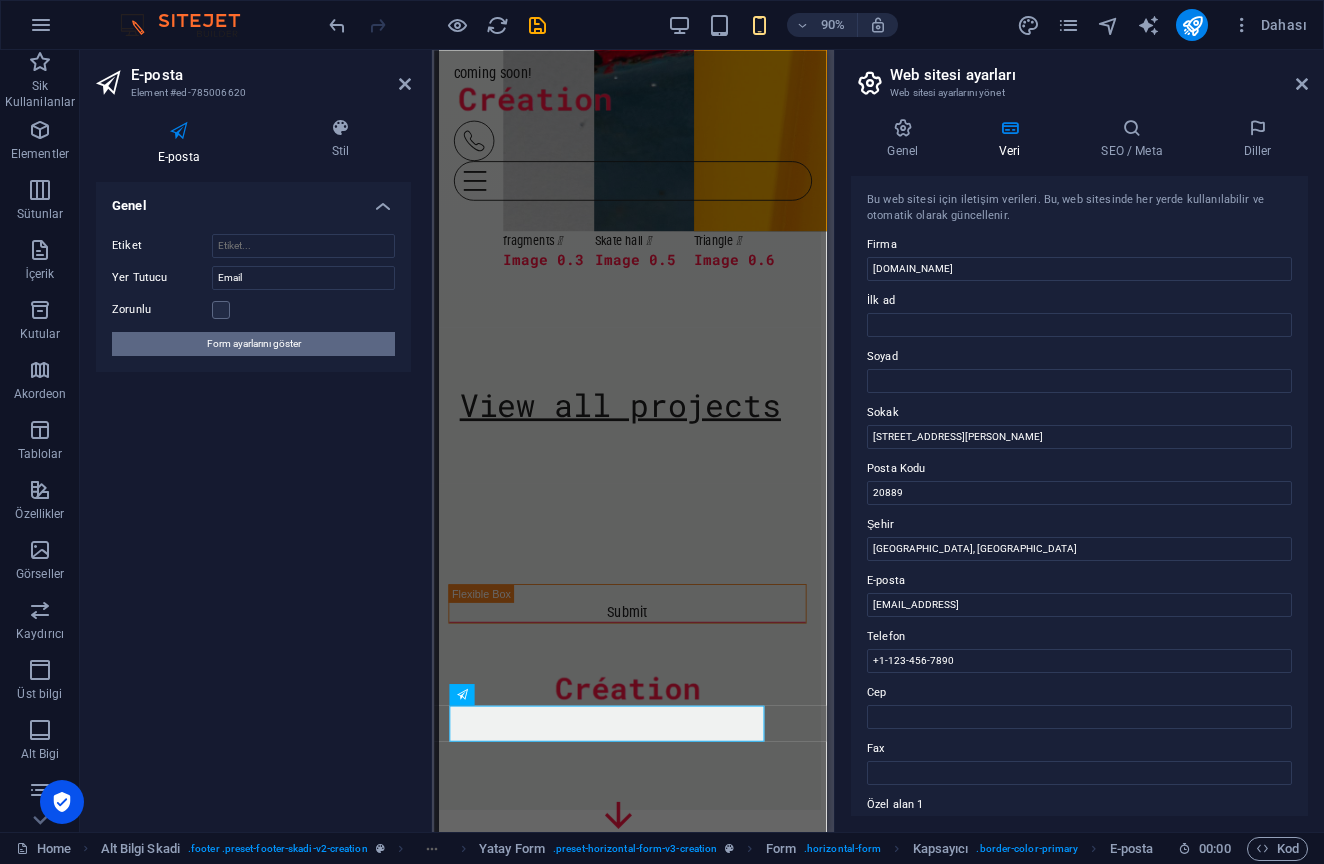click on "Form ayarlarını göster" at bounding box center (254, 344) 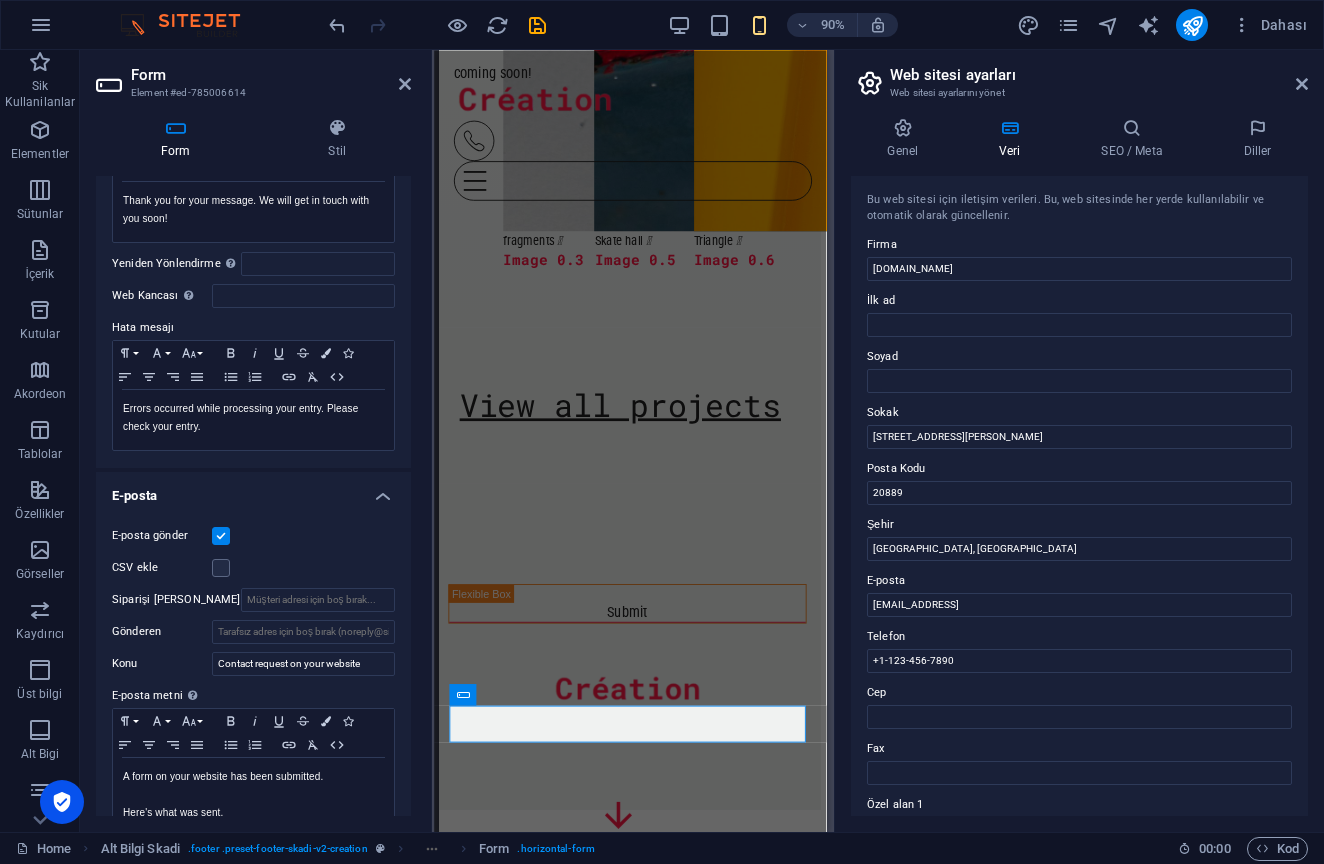 scroll, scrollTop: 203, scrollLeft: 0, axis: vertical 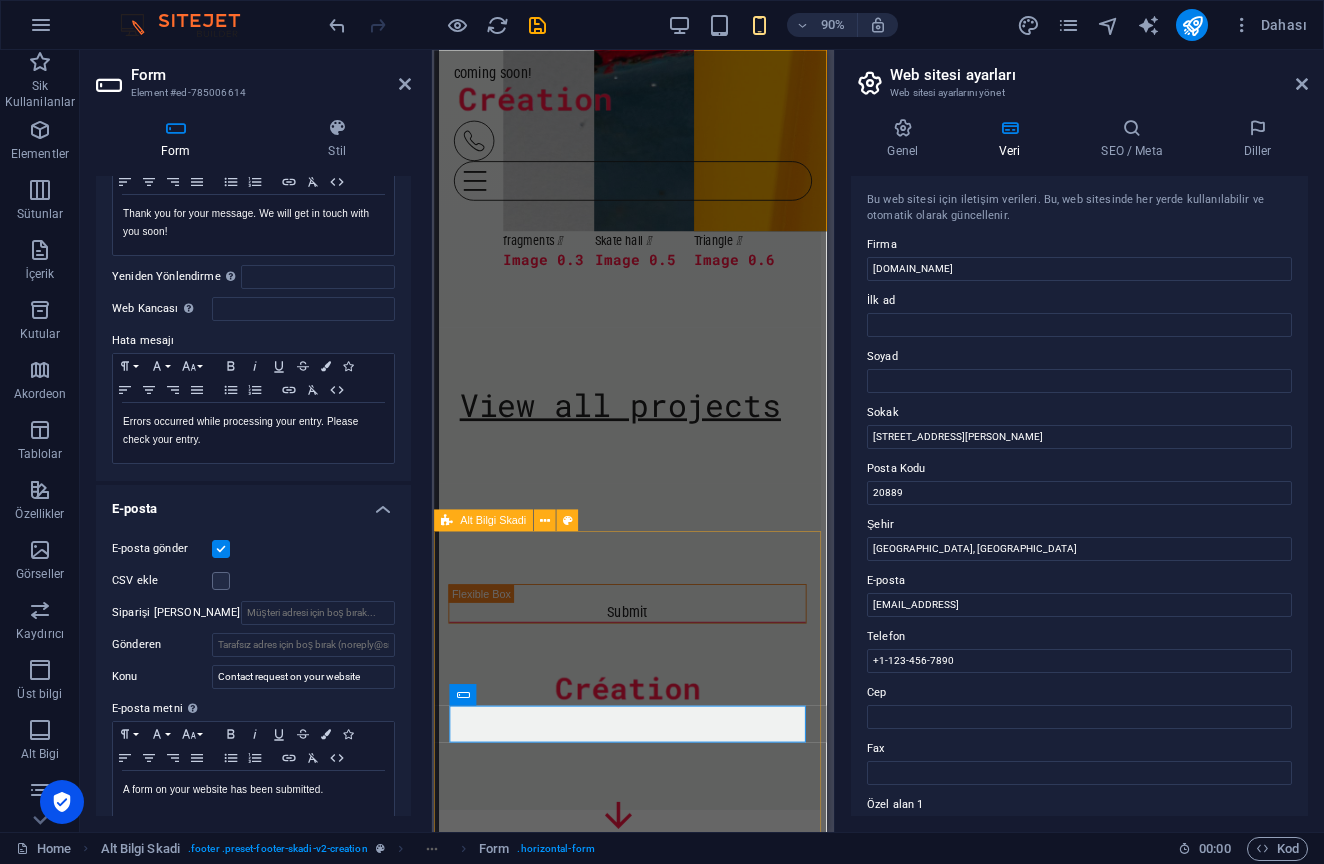 click on "Submit" at bounding box center (648, 712) 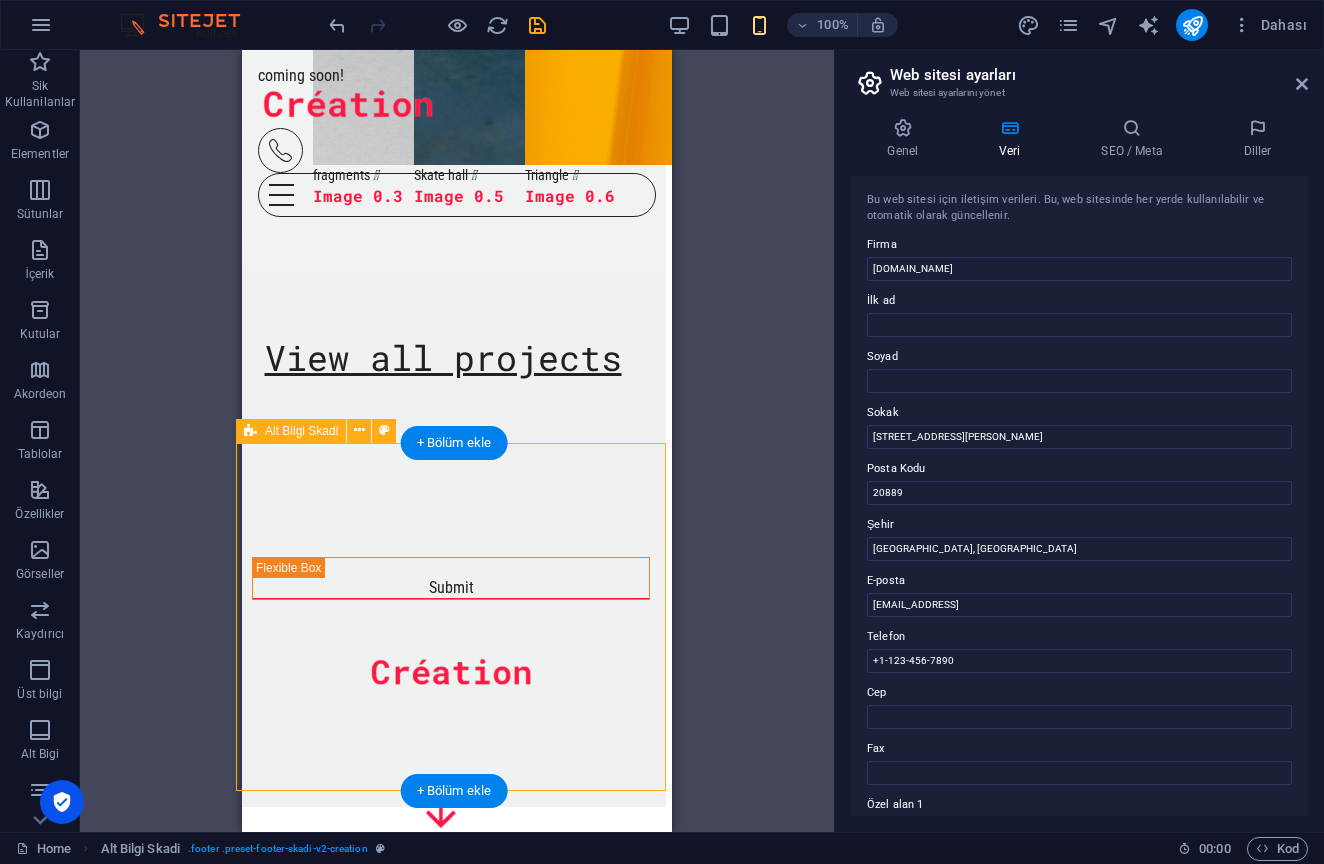 scroll, scrollTop: 3657, scrollLeft: 6, axis: both 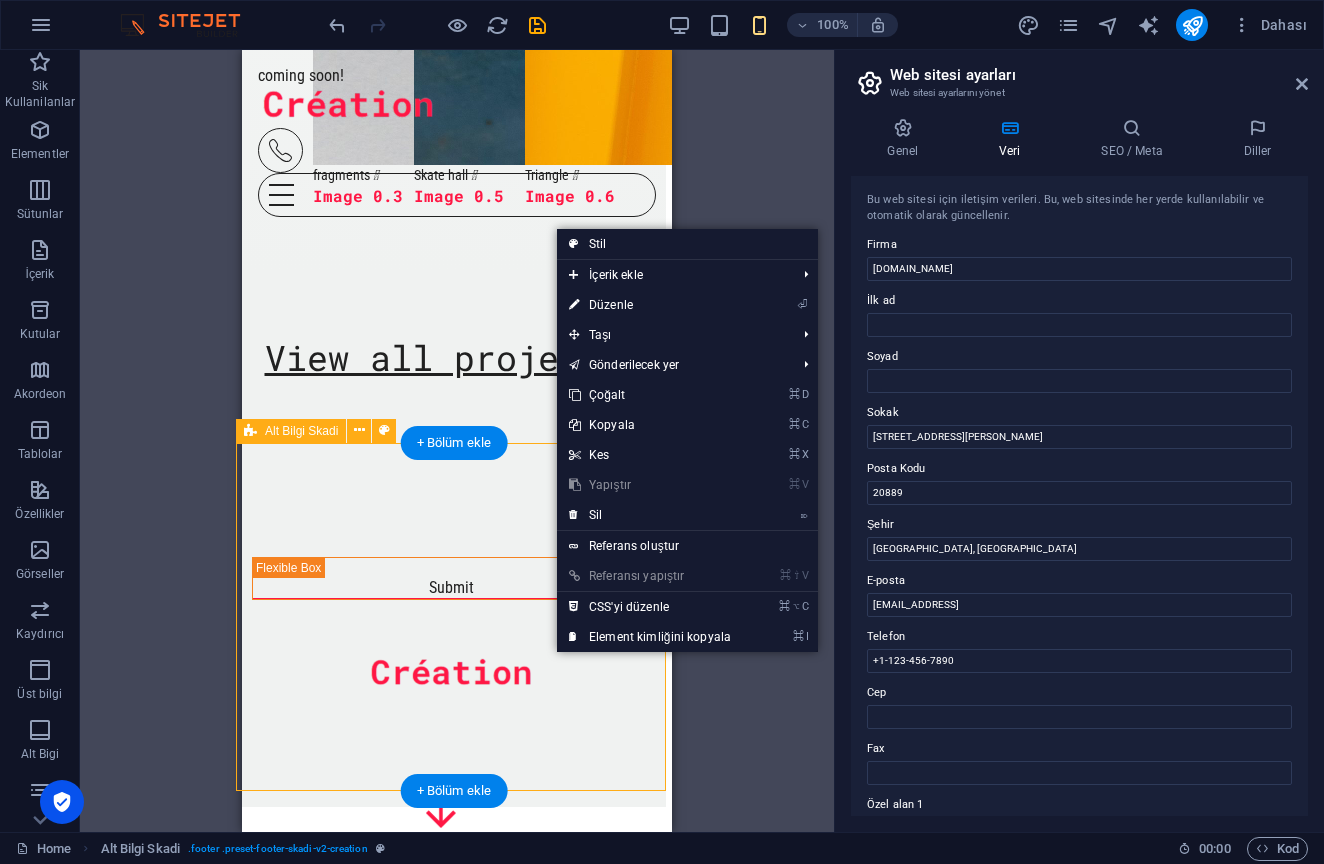 click on "⌦  Sil" at bounding box center (650, 515) 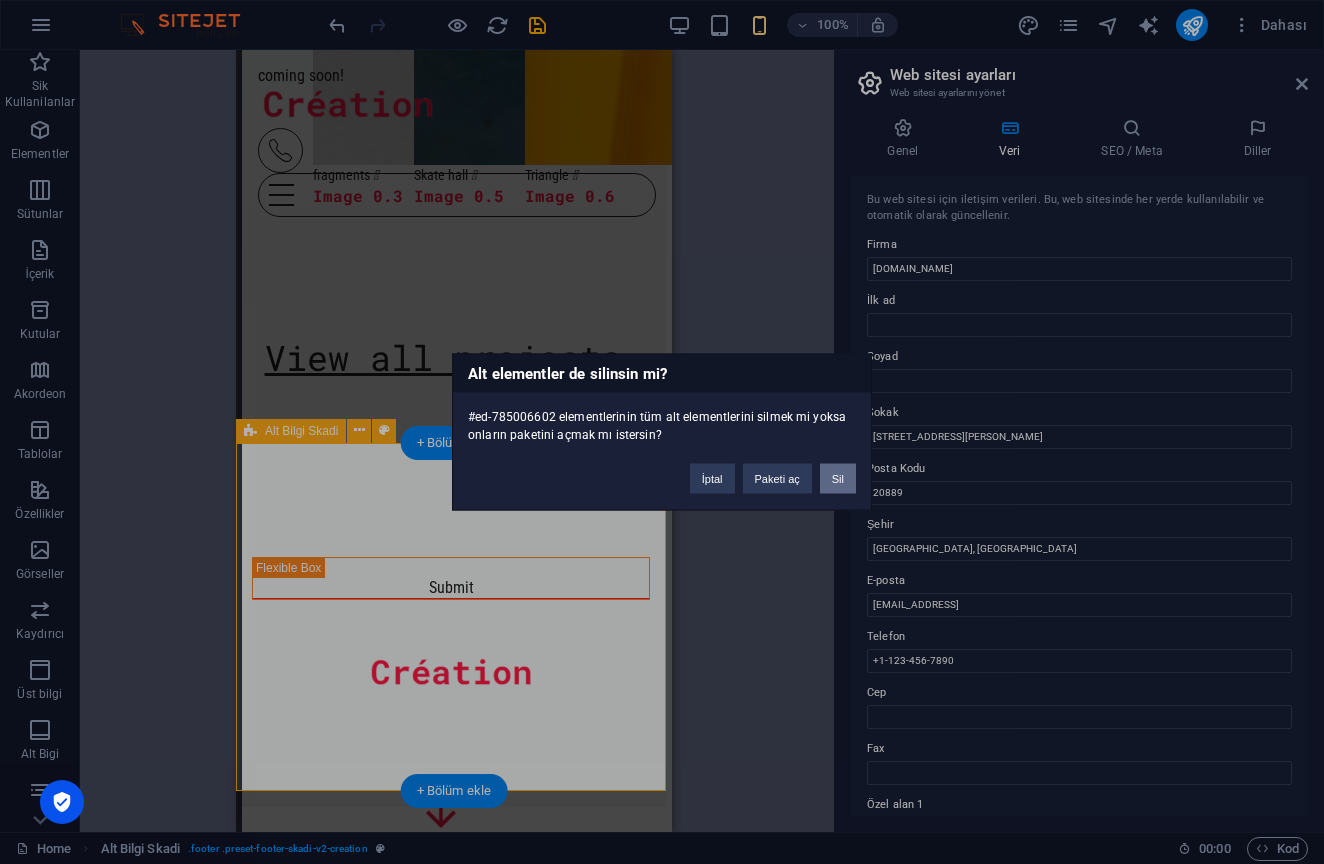 click on "Sil" at bounding box center [838, 479] 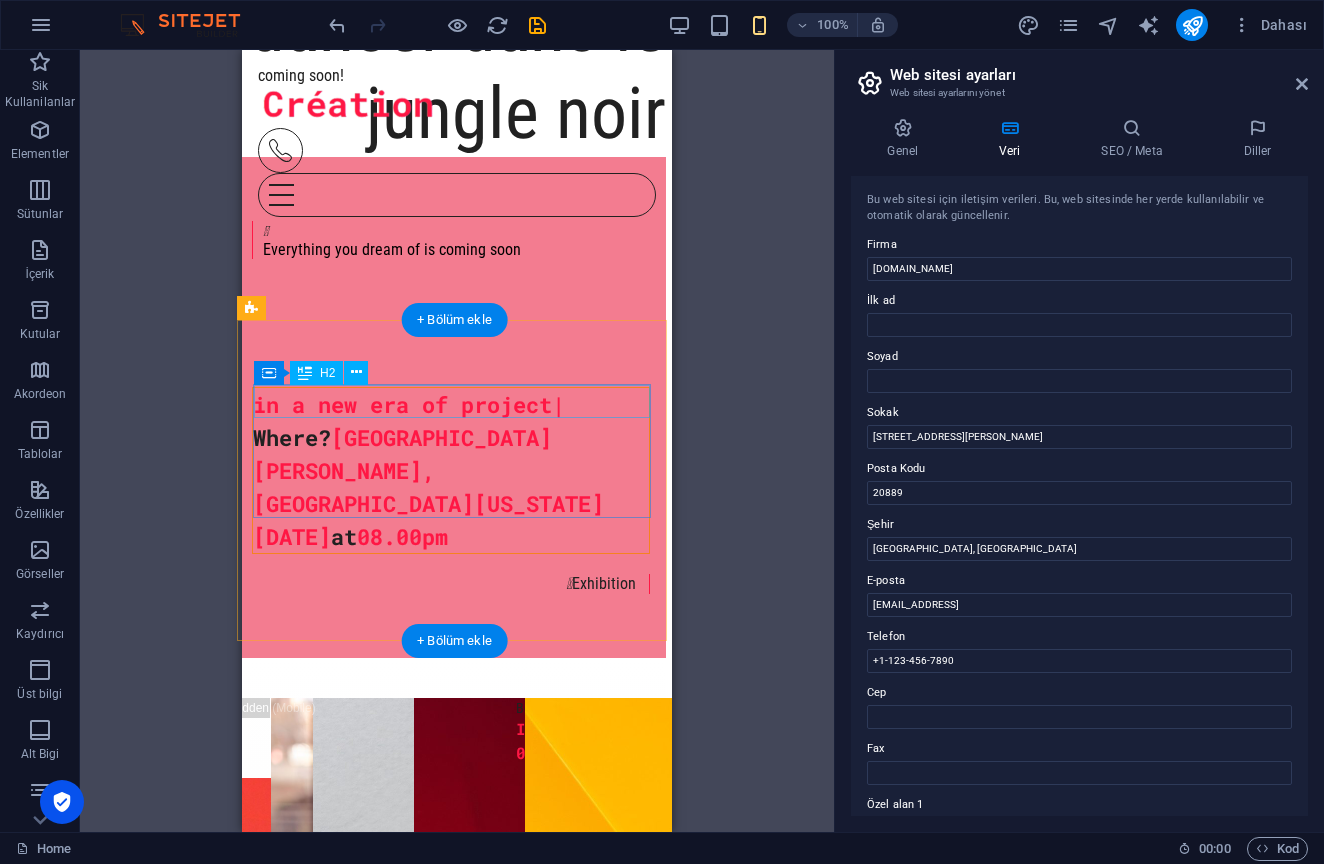 scroll, scrollTop: 903, scrollLeft: 5, axis: both 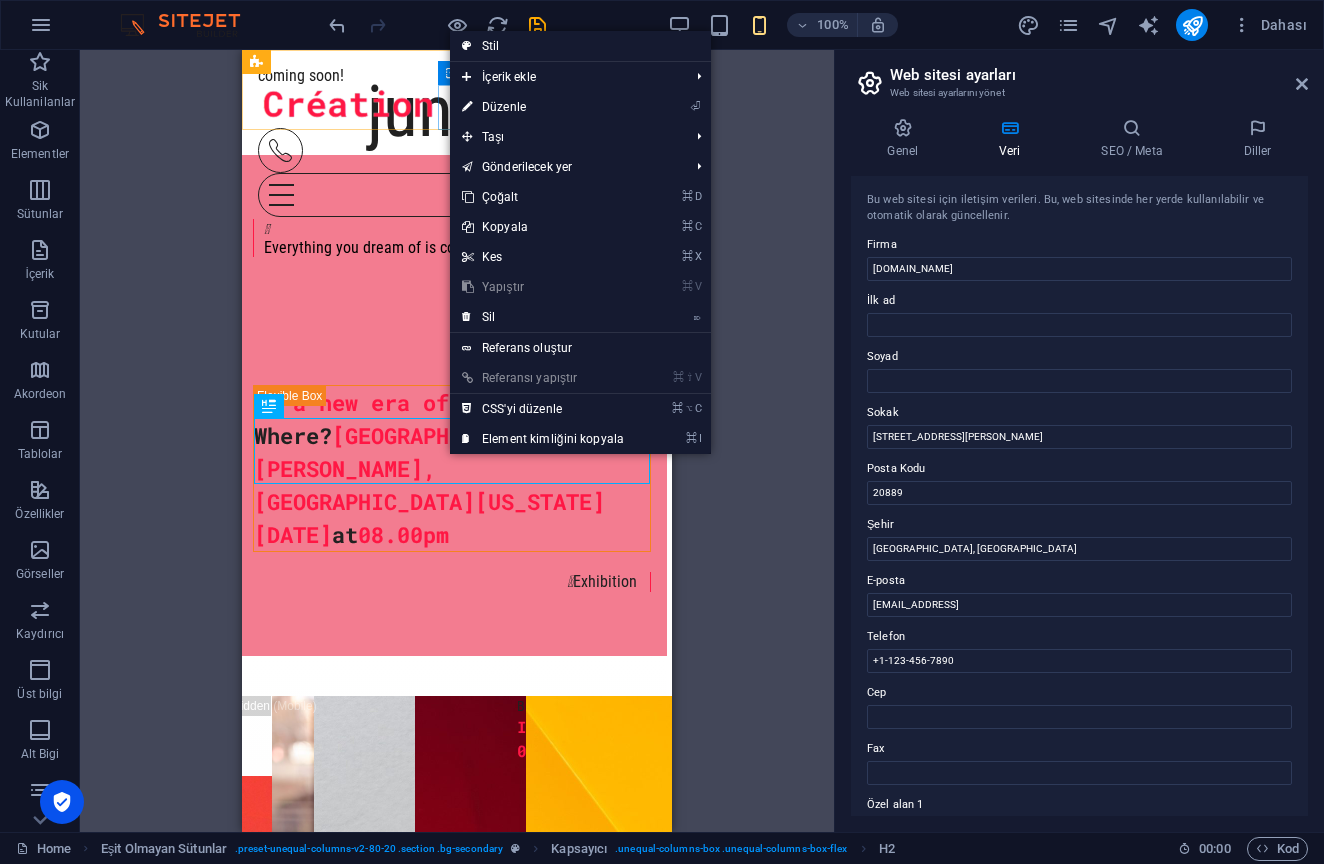 click on "⏎  Düzenle" at bounding box center (543, 107) 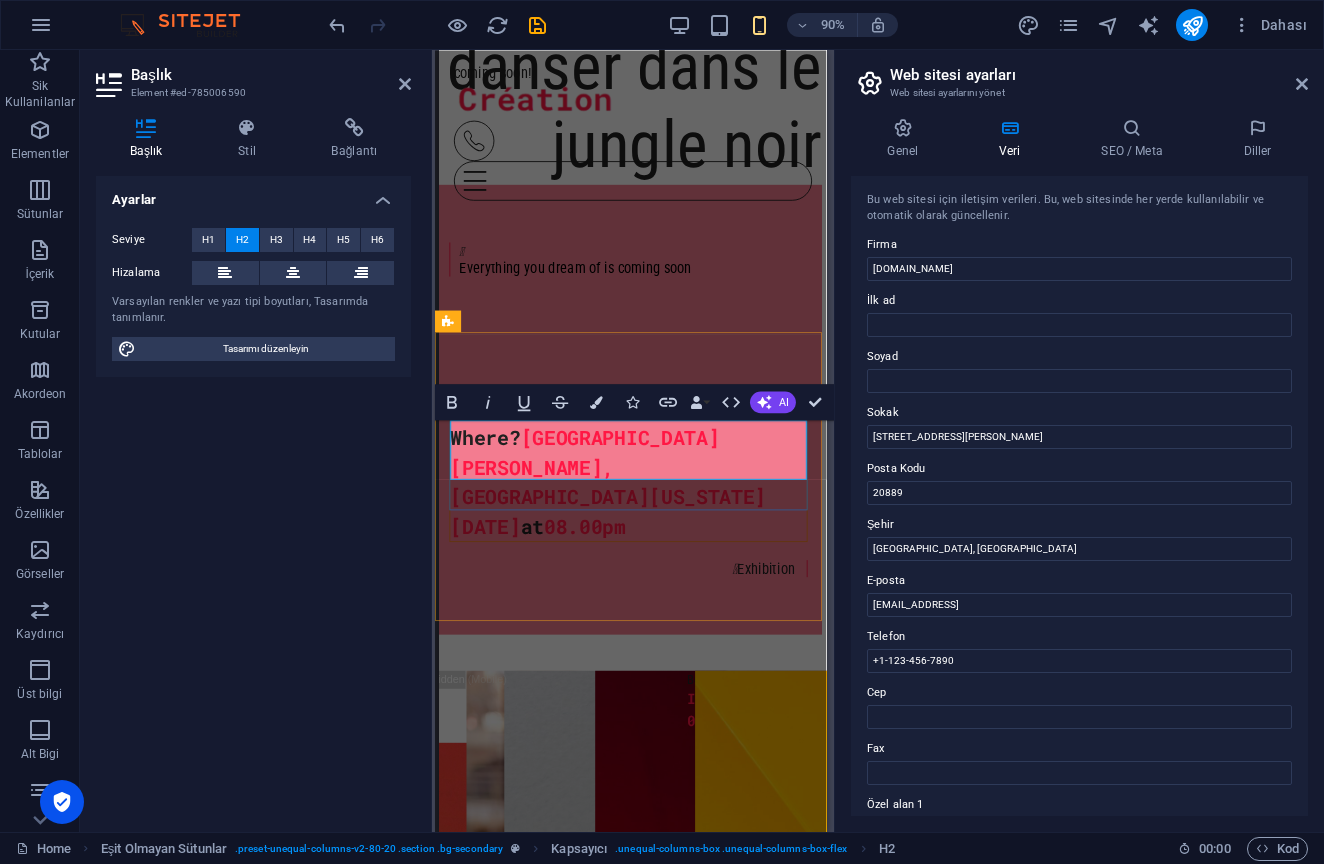 click on "Where?  Santa Clara Valley, Northern California" at bounding box center [649, 512] 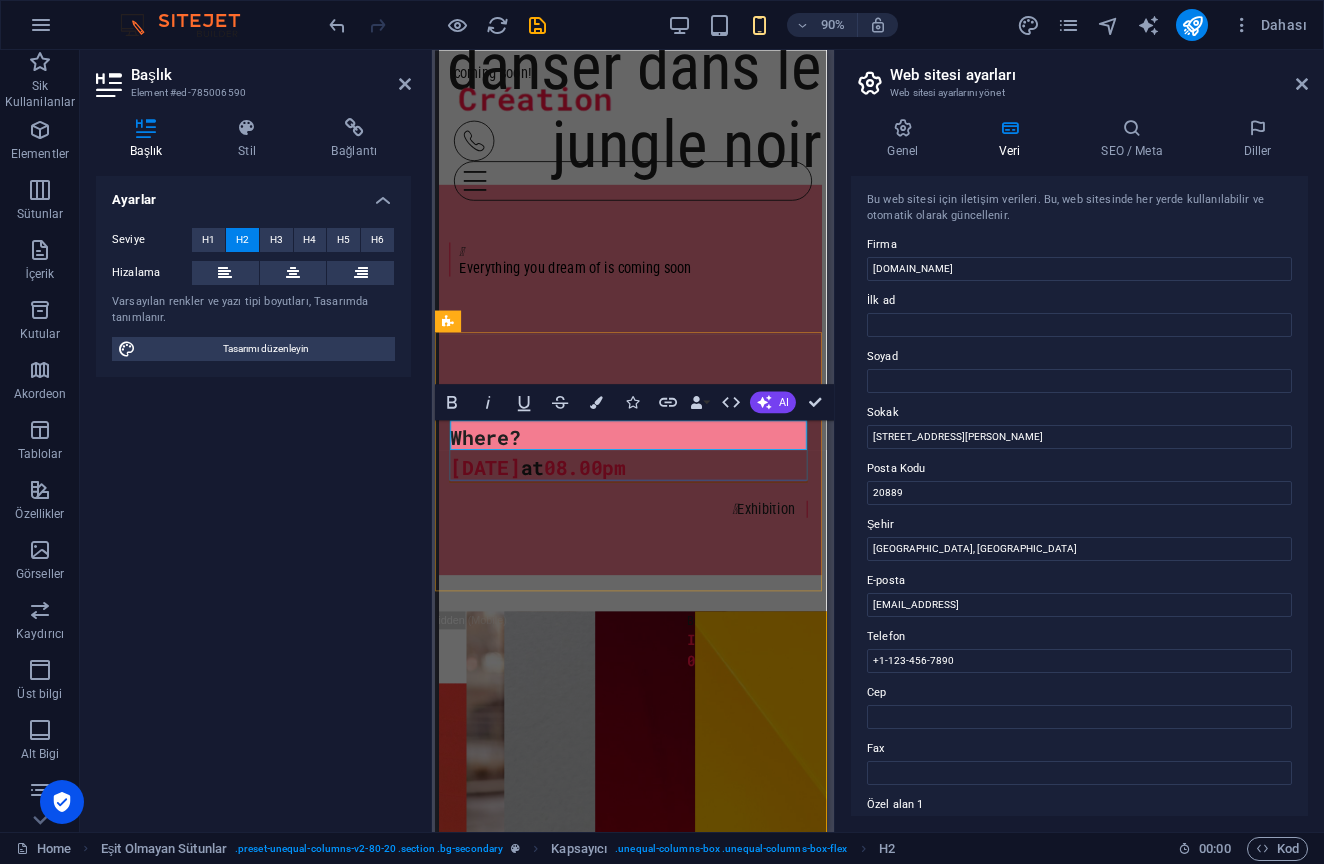 type 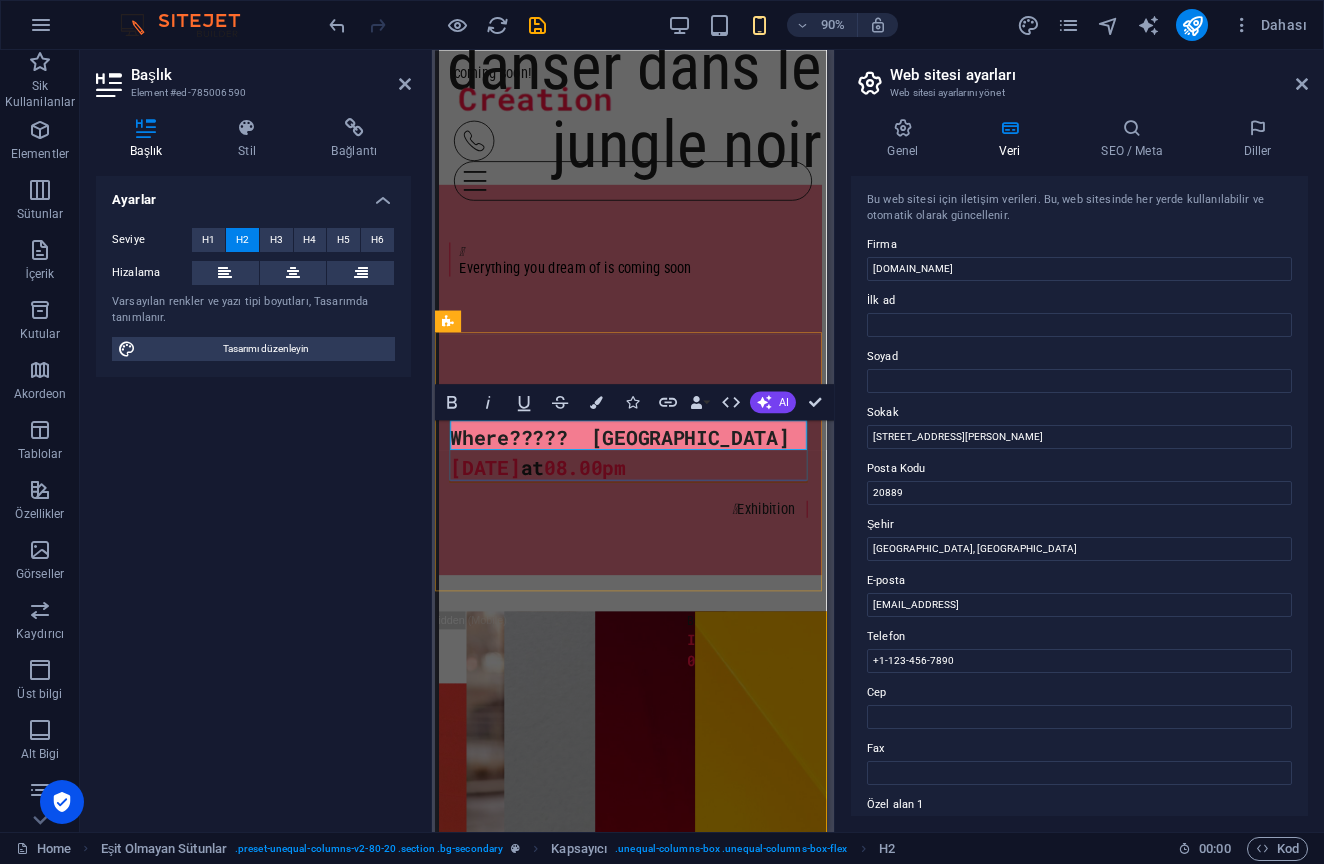 click on "Where?????  ISTANBUL" at bounding box center [639, 479] 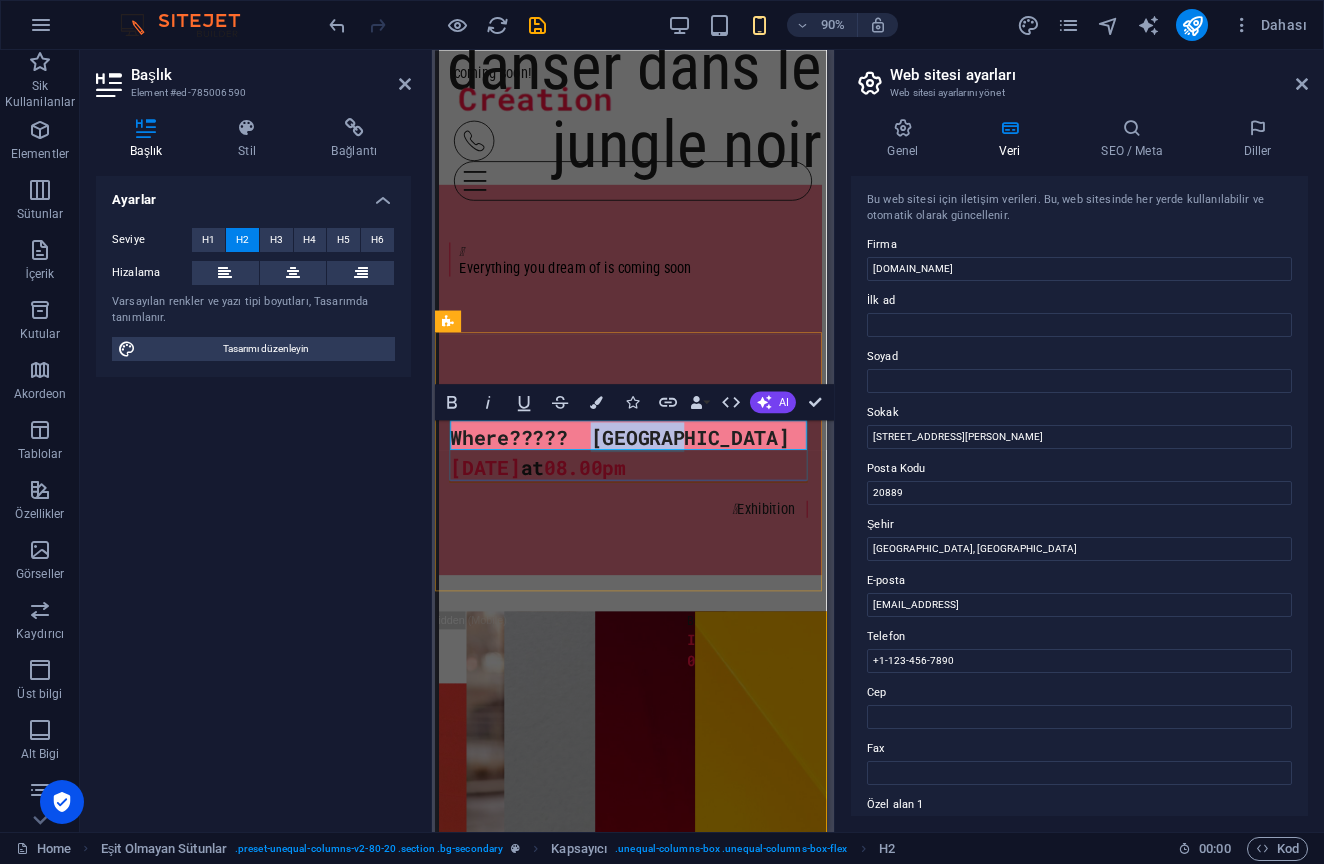 drag, startPoint x: 611, startPoint y: 481, endPoint x: 713, endPoint y: 480, distance: 102.0049 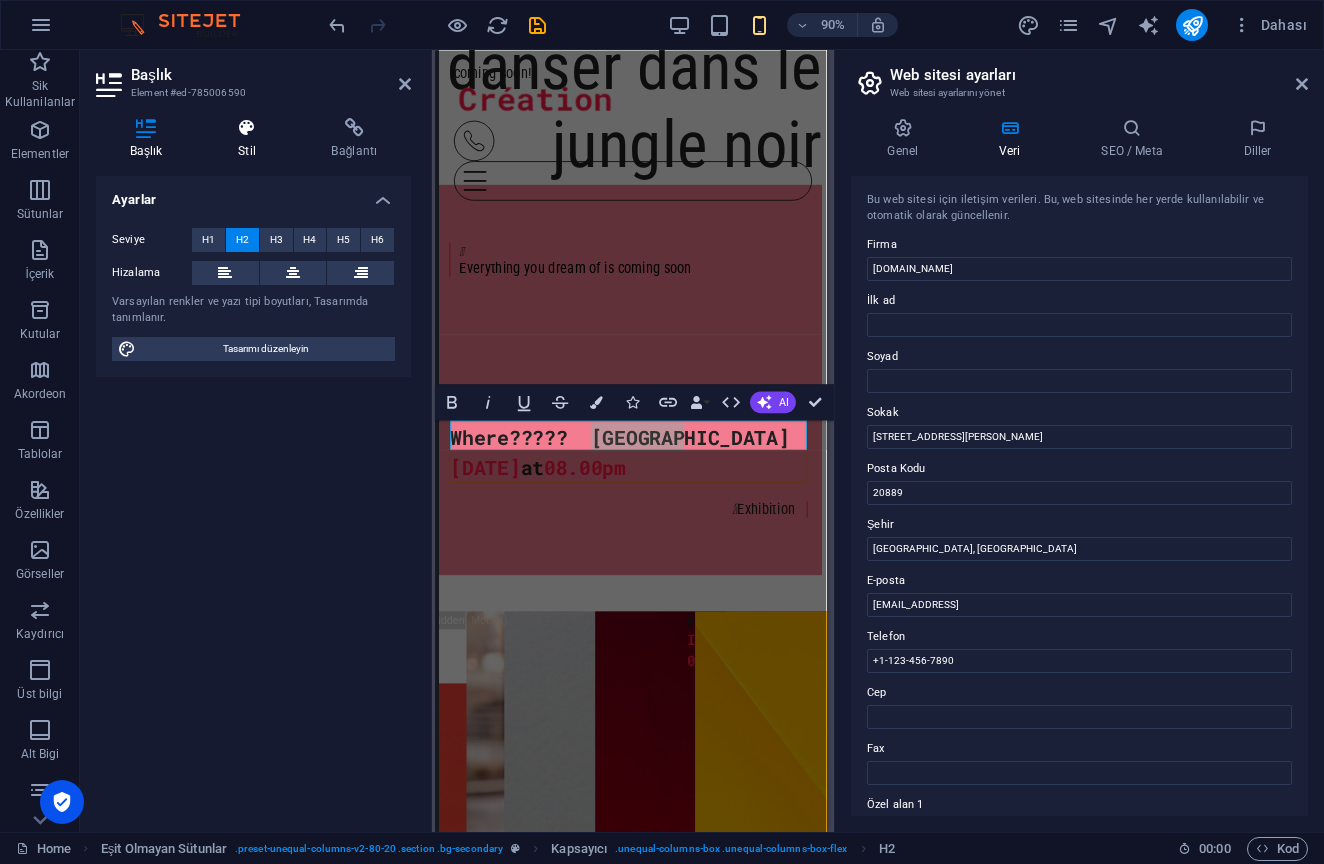 click on "Stil" at bounding box center (250, 139) 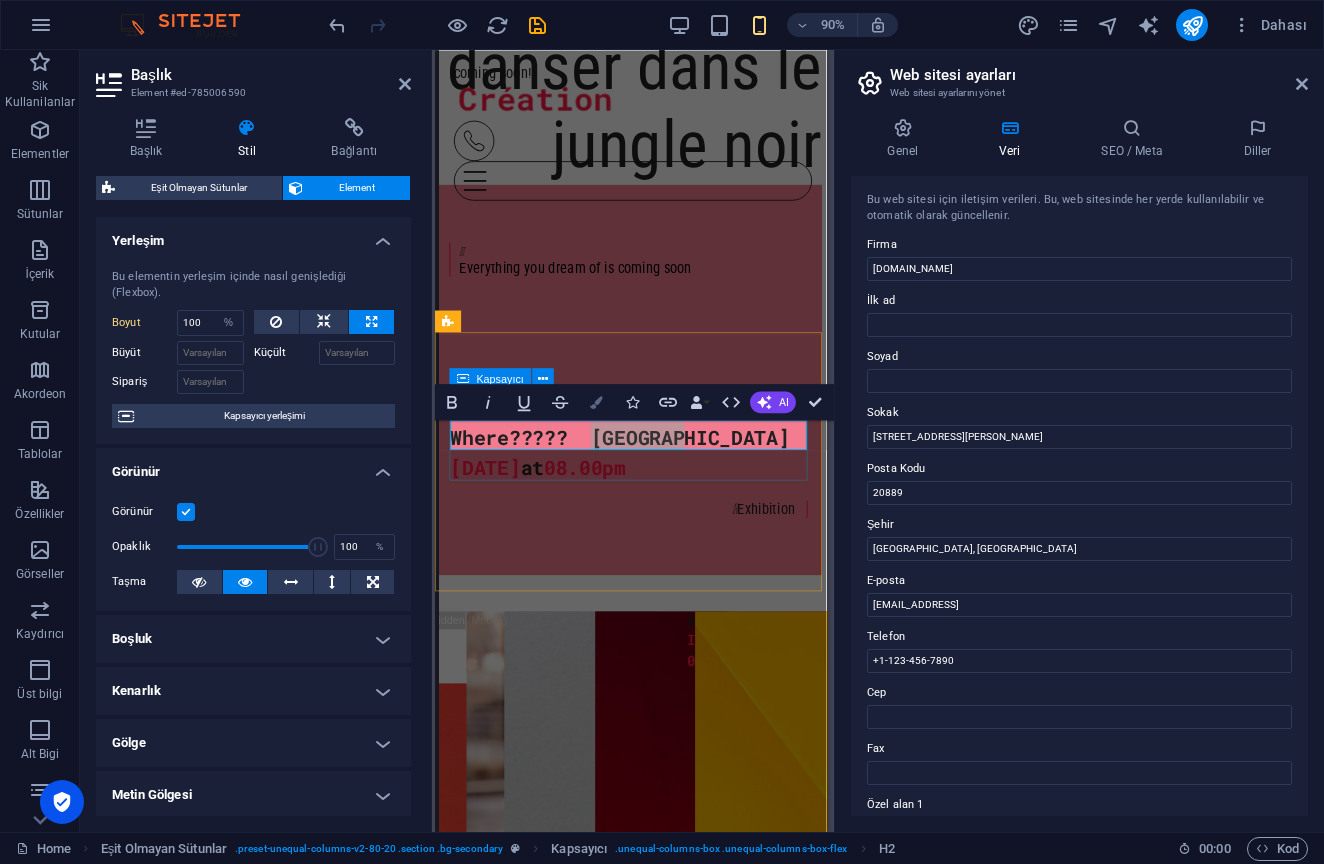 click at bounding box center (596, 402) 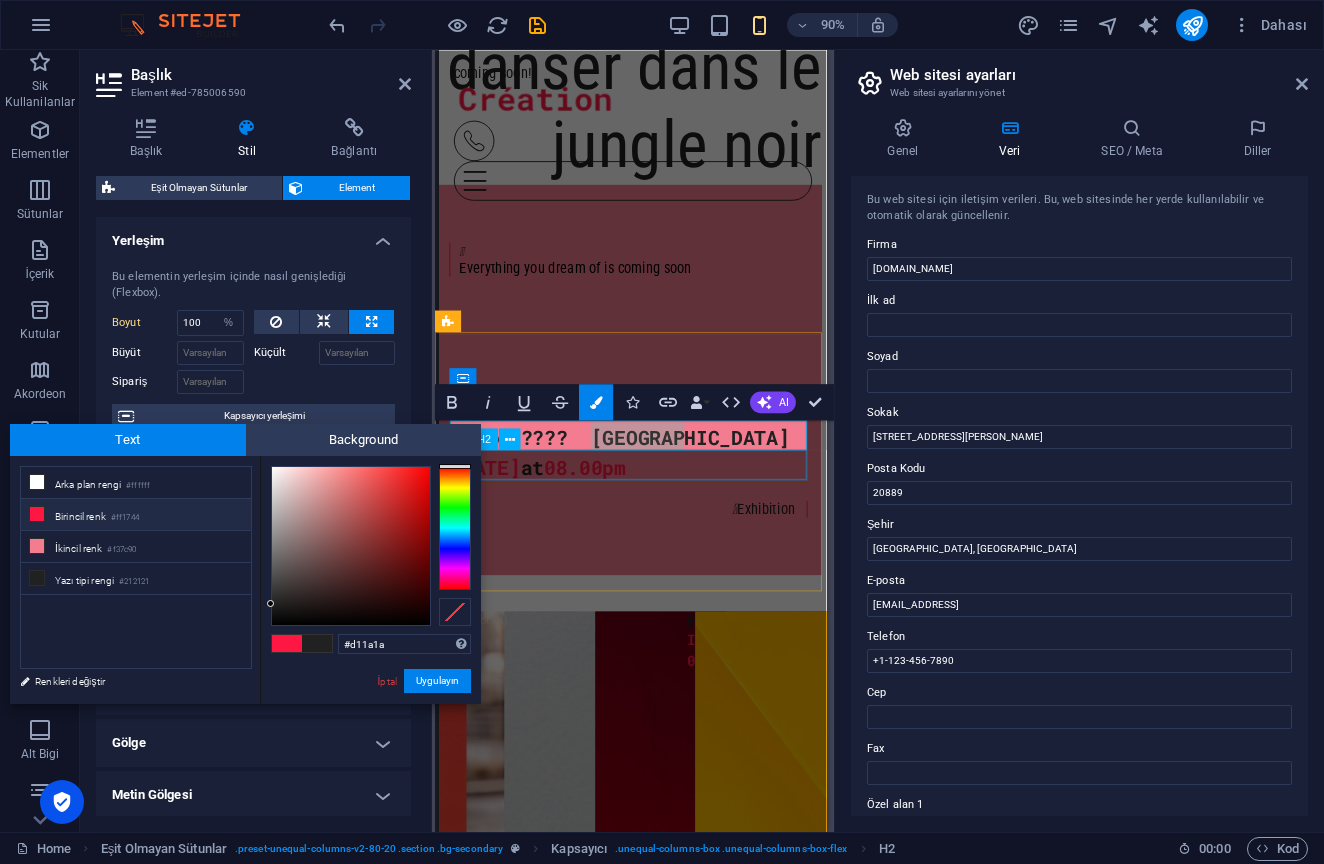 click at bounding box center (351, 546) 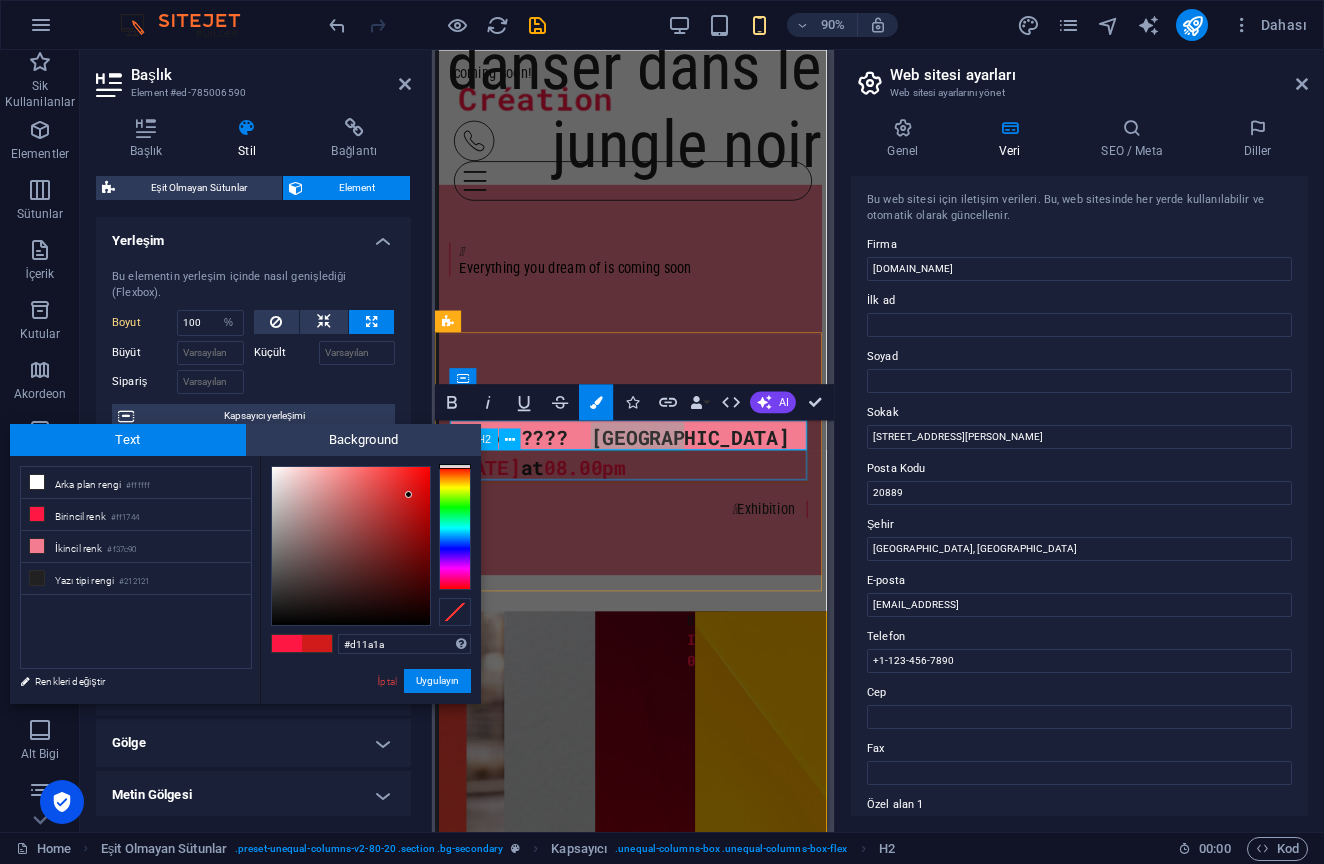 type on "#b2d11a" 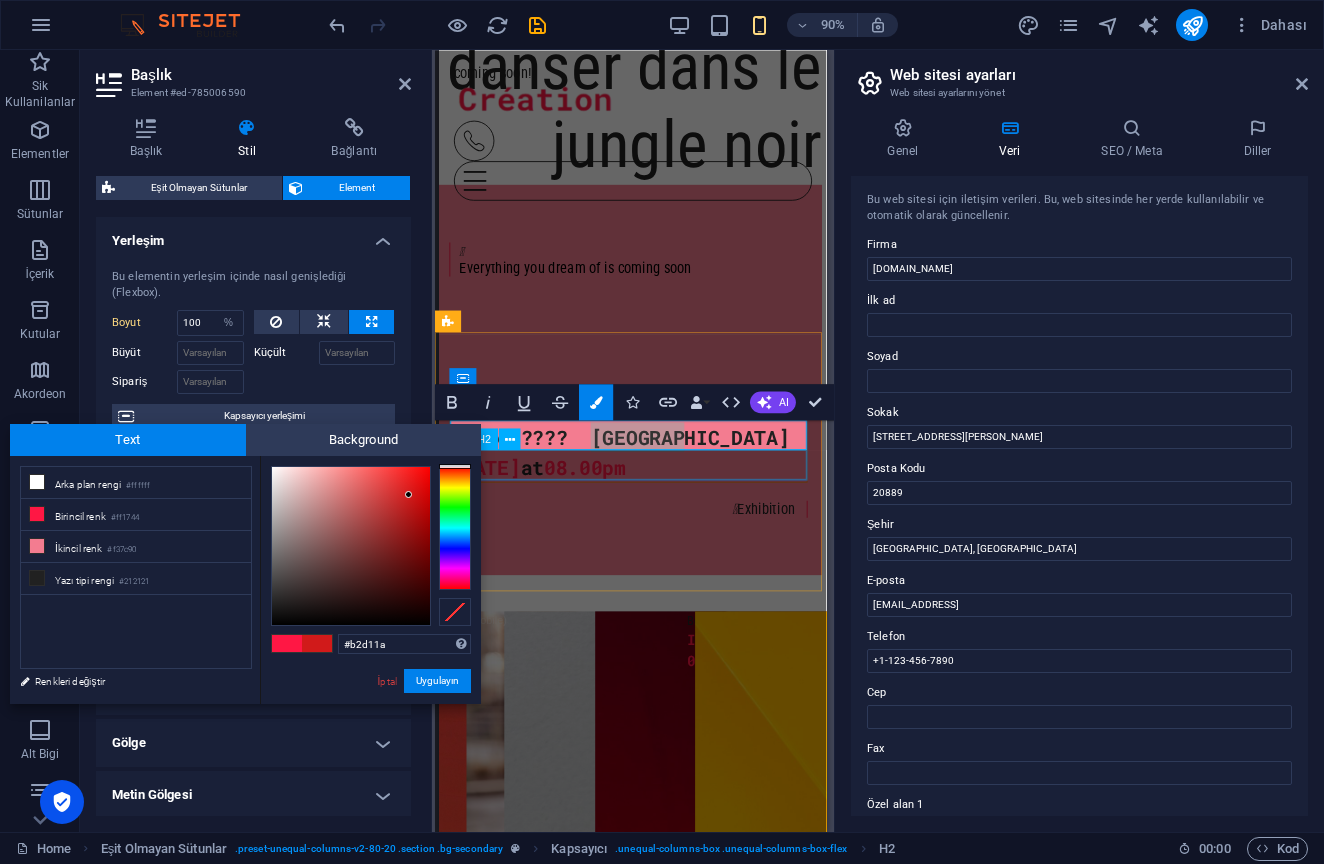 click at bounding box center [455, 528] 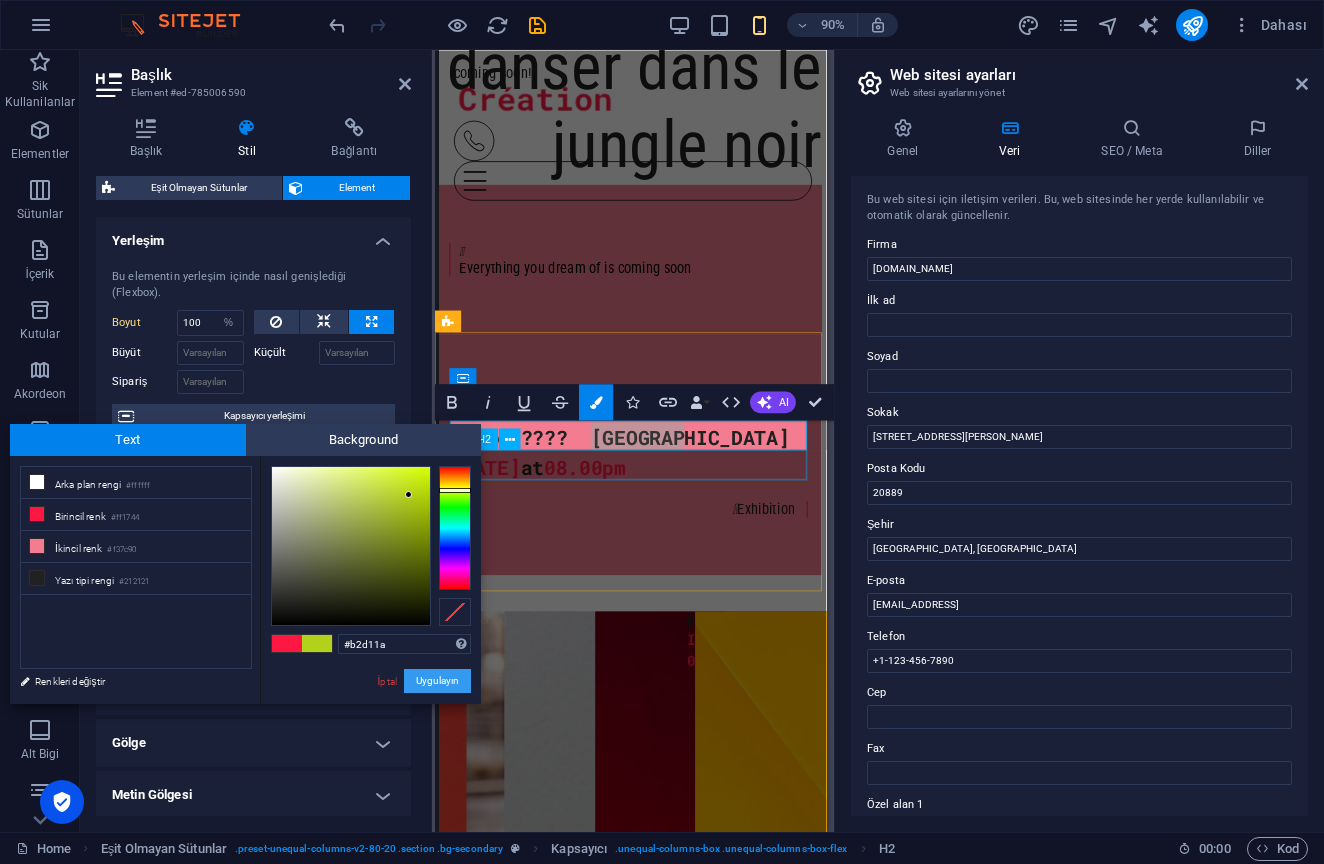 click on "Uygulayın" at bounding box center [437, 681] 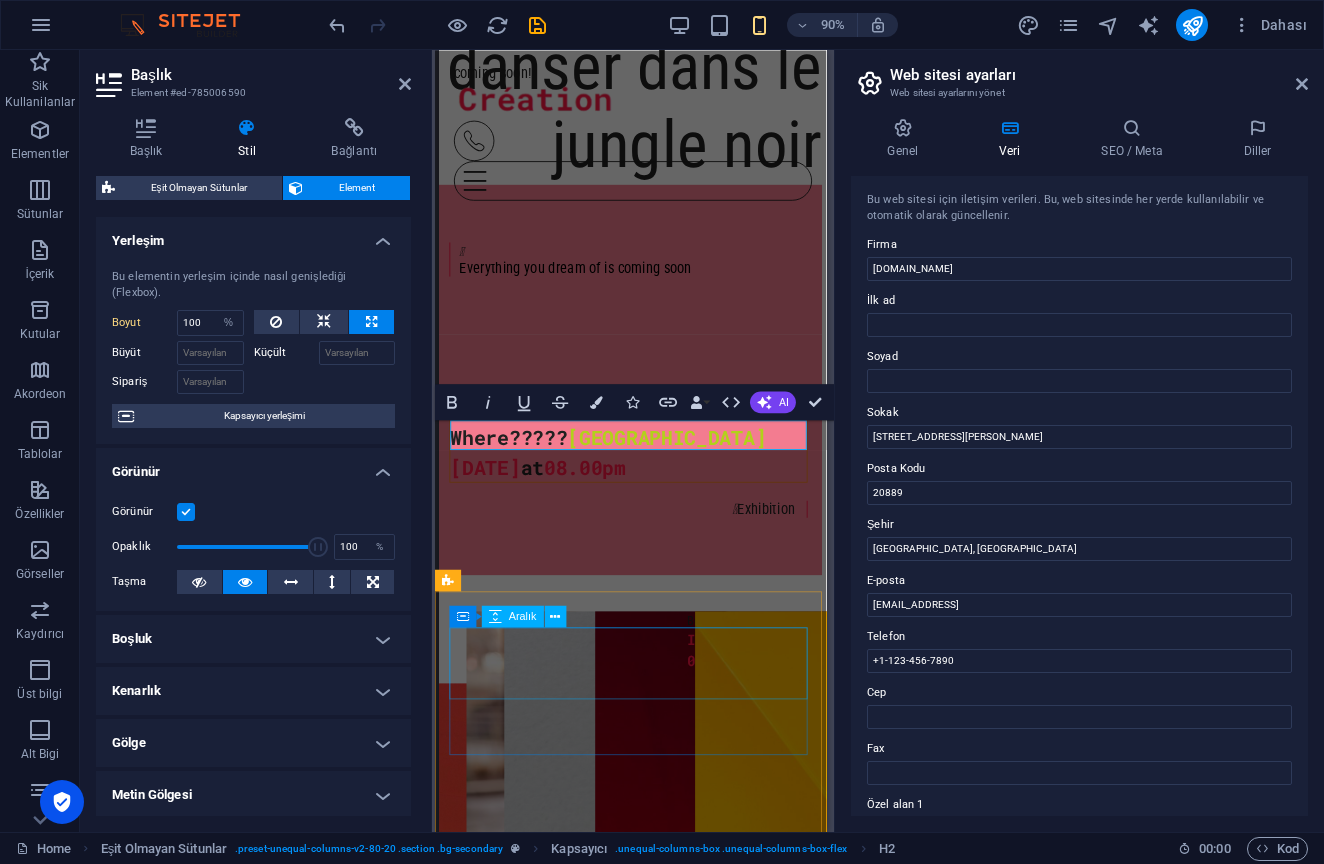 click at bounding box center [447, 713] 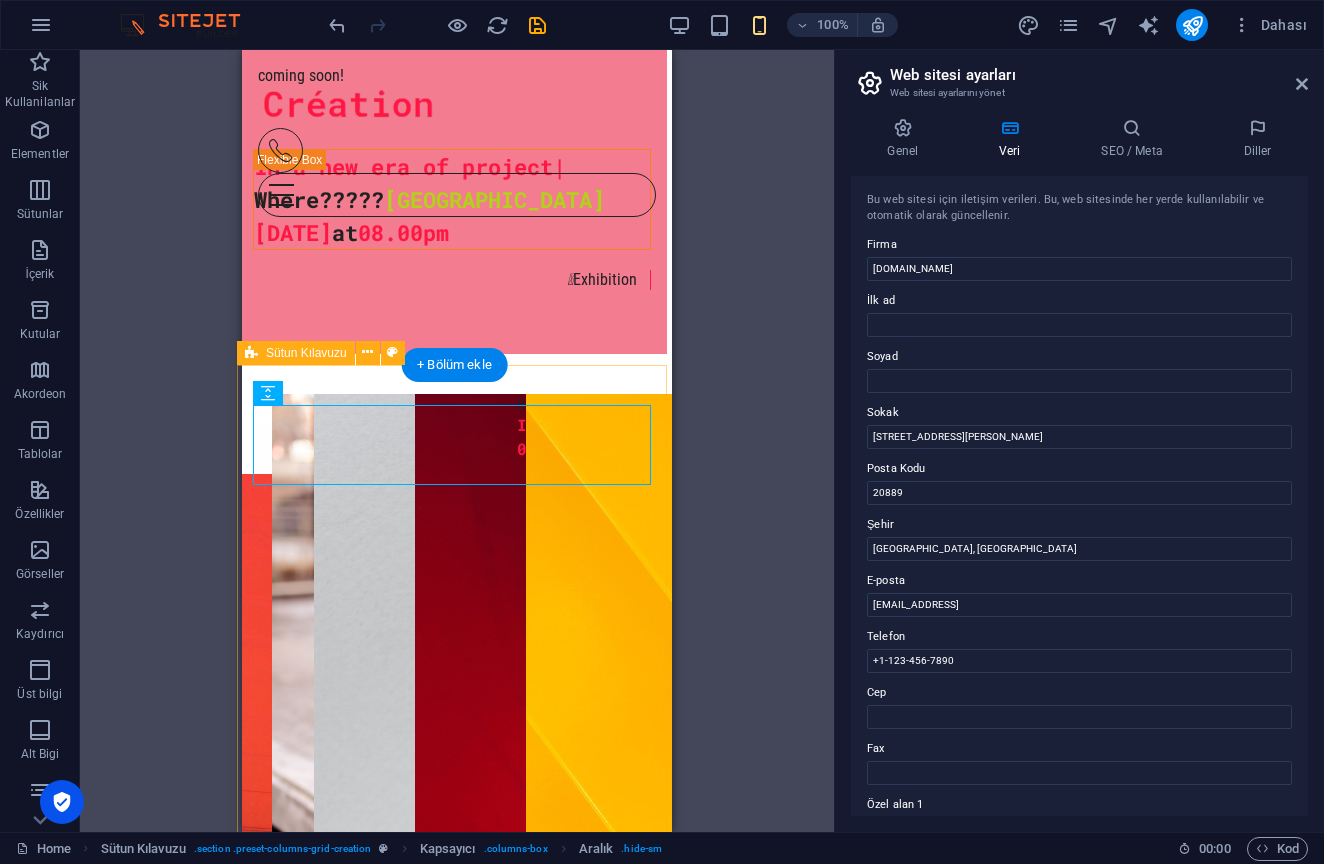 scroll, scrollTop: 1146, scrollLeft: 5, axis: both 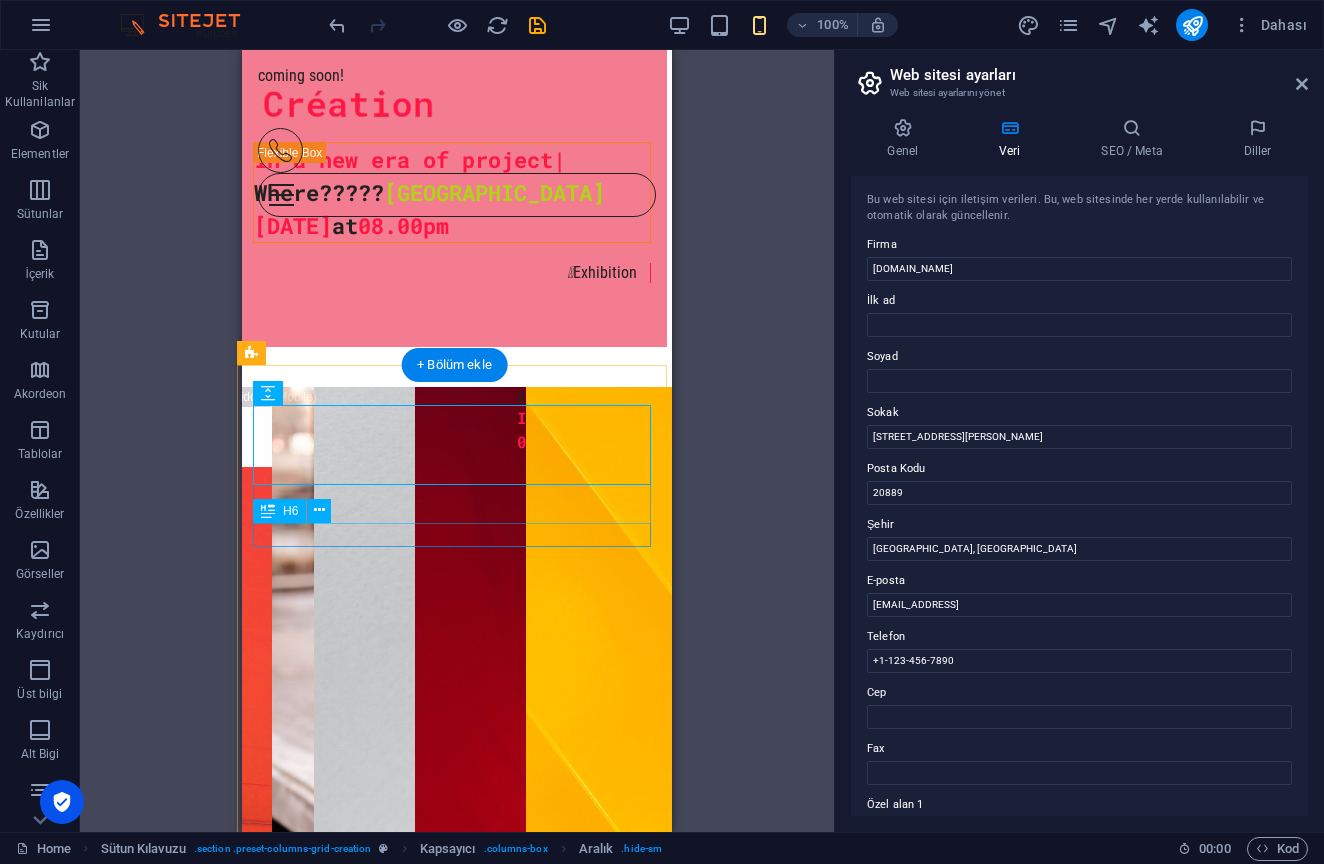 click on "Image 0.2" at bounding box center [250, 1083] 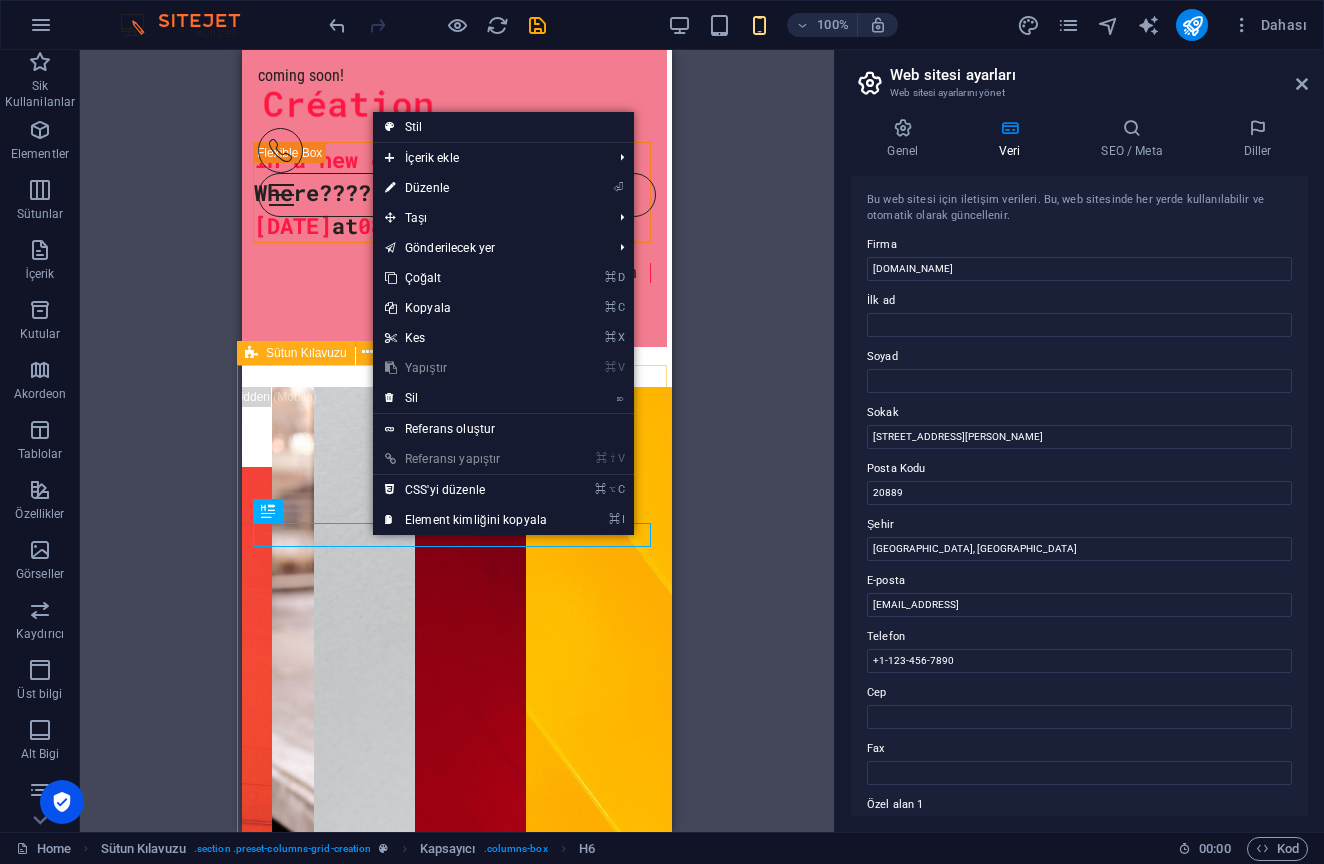 click on "⌦  Sil" at bounding box center [466, 398] 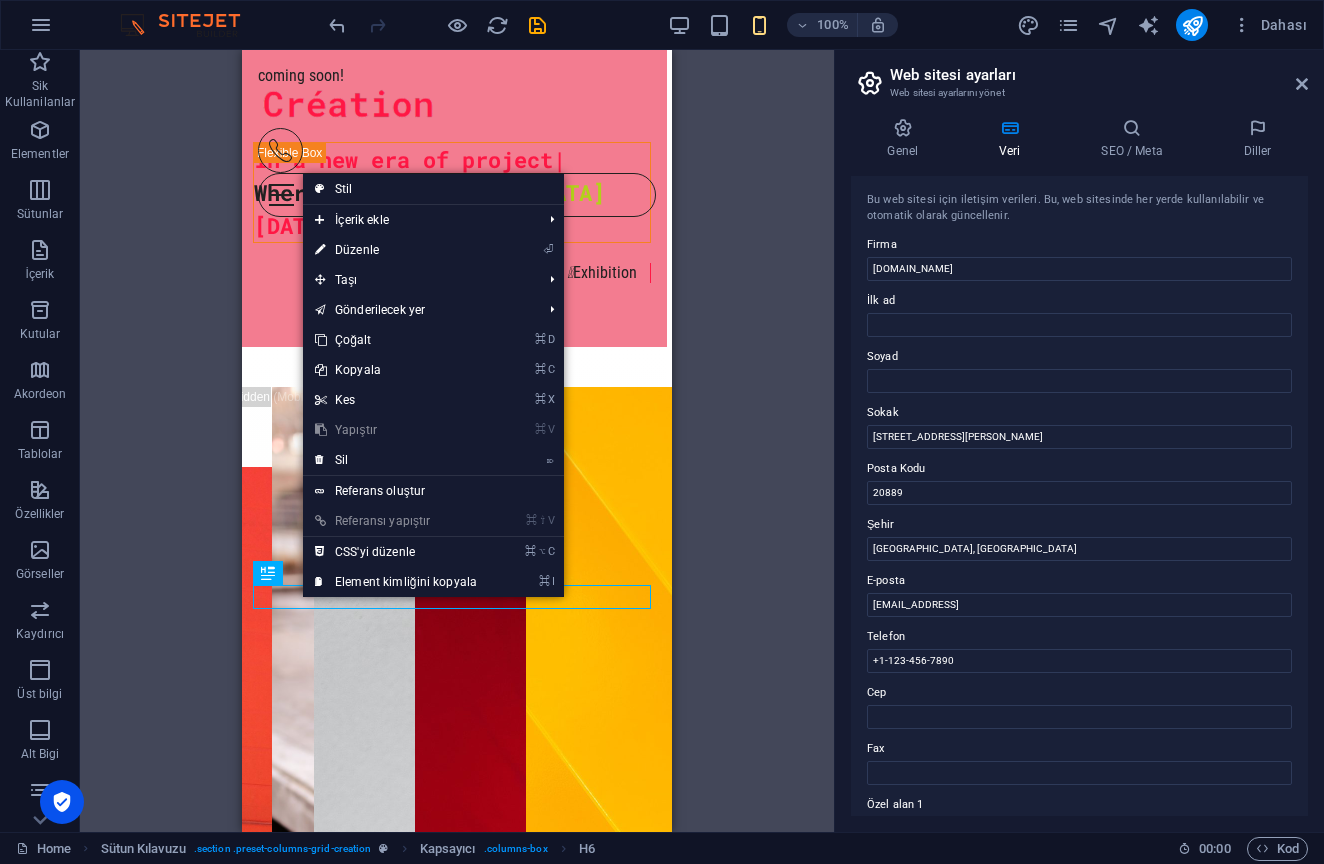 click on "Kapsayıcı   H1   Banner   Banner   Kapsayıcı   İmaj   Menü Çubuğu   Menü Çubuğu   Menü   Menü   İmaj   Aralık   Sosyal Medya Simgeleri   Simge   Eşit Olmayan Sütunlar   Metin   Kapsayıcı   Kapsayıcı   Kapsayıcı   Eşit Olmayan Sütunlar   Kapsayıcı   H2   Simge   Simge   Simge   Kapsayıcı   Yer Tutucu   Kapsayıcı   Metin   Sütun Kılavuzu   Alt Bilgi Skadi   Simge   HTML   Kapsayıcı   Yer Tutucu   Ön ayar   Ön ayar   Kapsayıcı   Kapsayıcı   Referans   Menü Çubuğu   Metin   H2   H2   Kapsayıcı   Metin   Kapsayıcı   İmaj   Kapsayıcı   H6   Kapsayıcı   Kapsayıcı   İmaj   H6   Kapsayıcı   Metin   İmaj   Kapsayıcı   Aralık   Kapsayıcı   Metin   Kapsayıcı   İmaj   Kapsayıcı   Kapsayıcı   İmaj   Kapsayıcı   E-posta   Eşit Olmayan Sütunlar   Kapsayıcı   Kapsayıcı   Yatay Form   Form   Kapsayıcı   Yatay Form   Form   Kapsayıcı   İmaj   Kapsayıcı   Eşit Olmayan Sütunlar   Kapsayıcı   Kapsayıcı   Kapsayıcı" at bounding box center (457, 441) 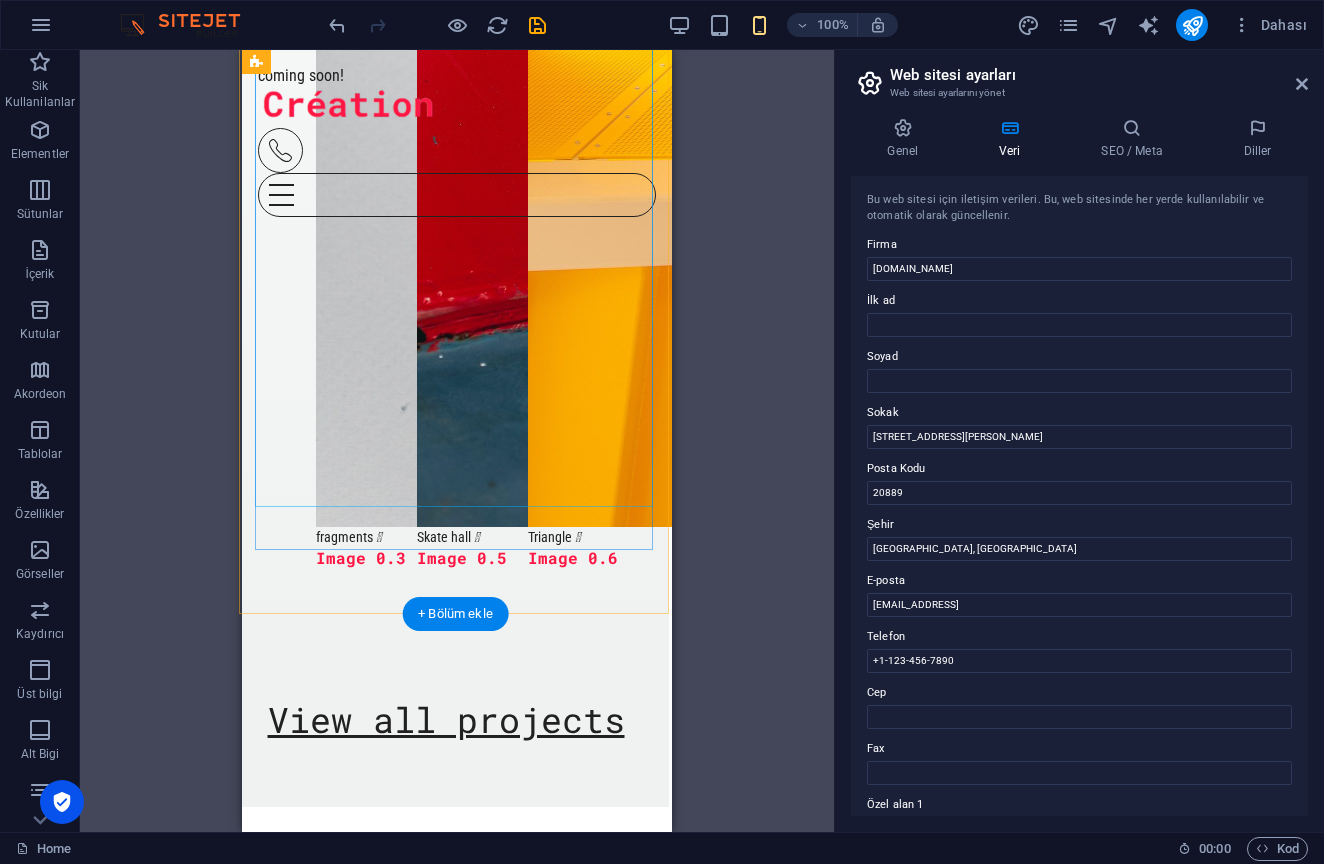 scroll, scrollTop: 3252, scrollLeft: 3, axis: both 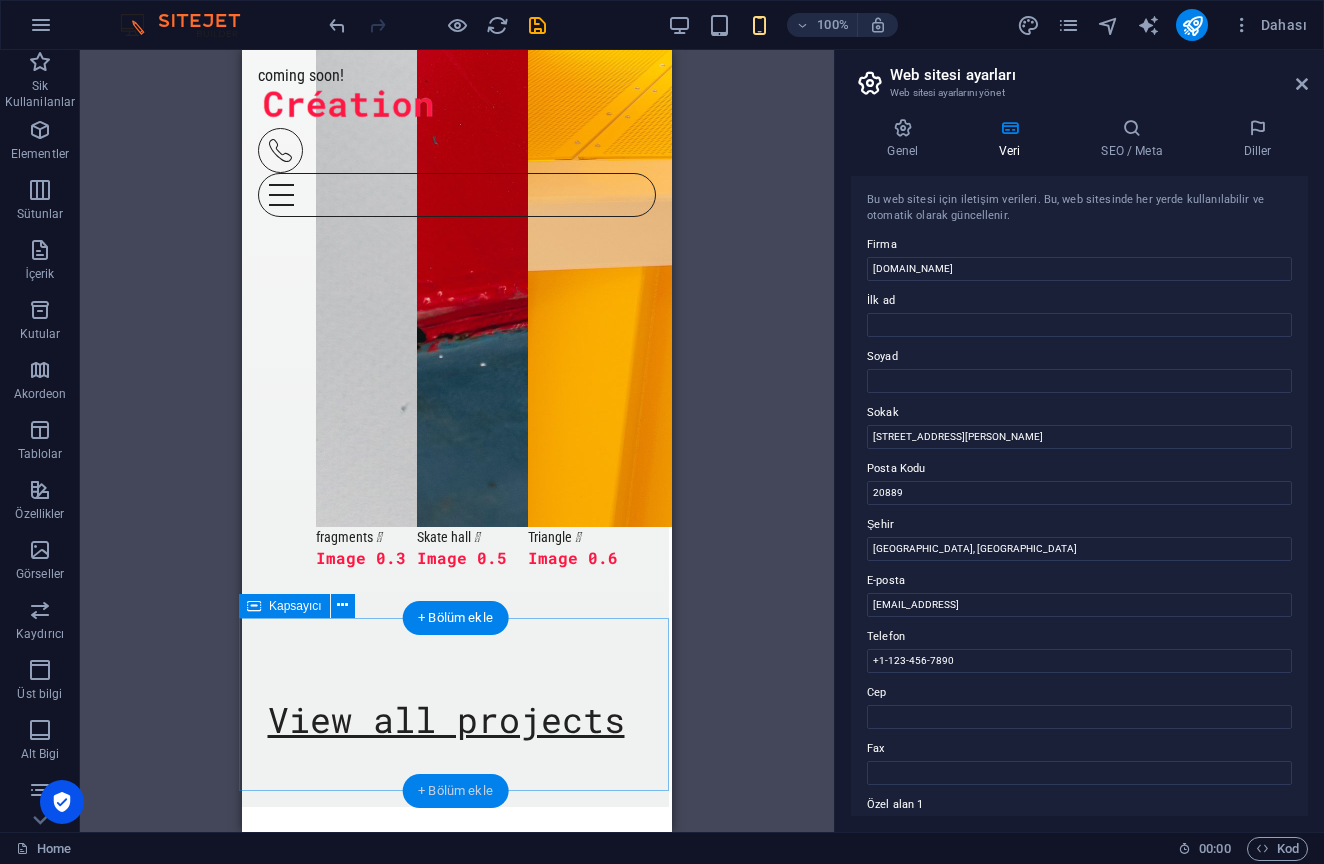 click on "+ Bölüm ekle" at bounding box center [455, 791] 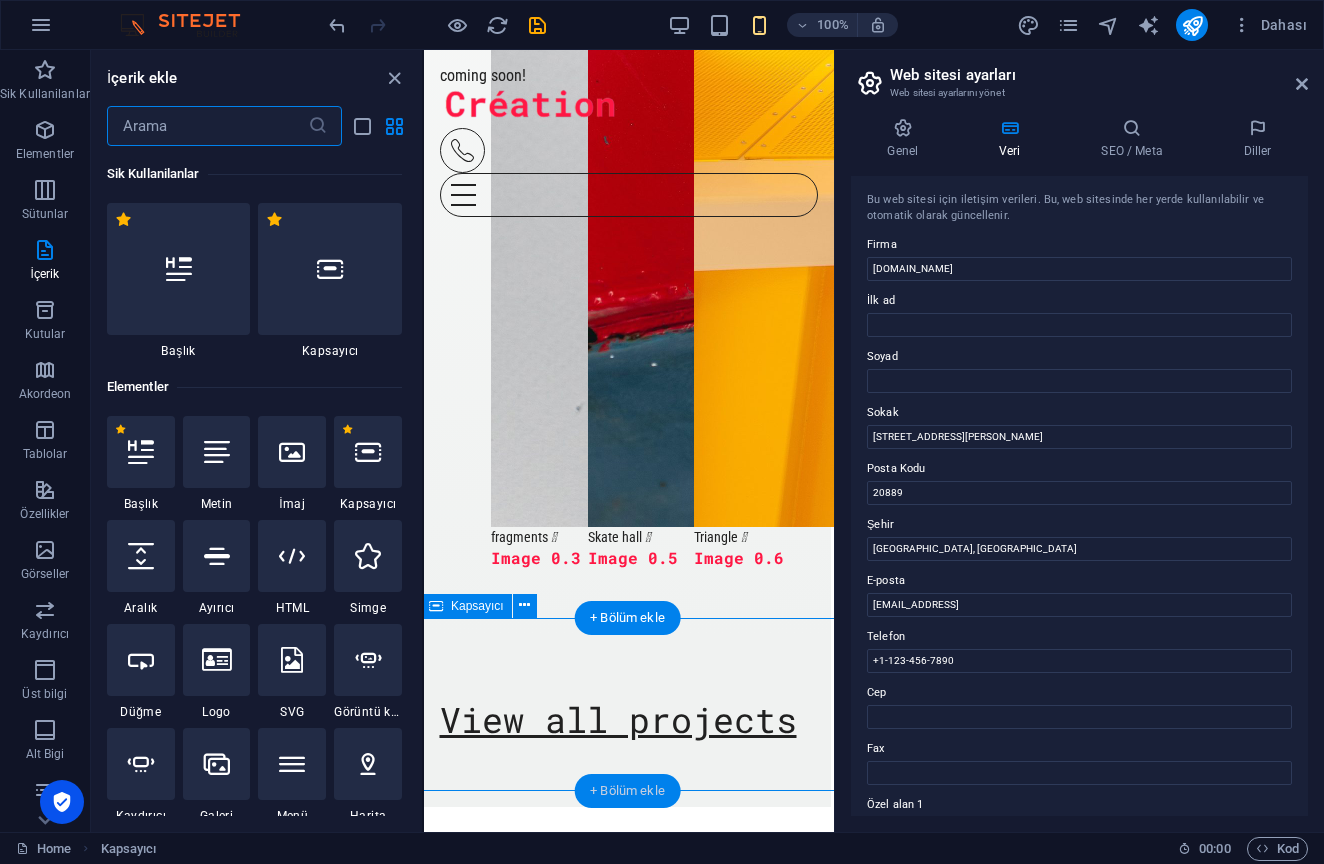 scroll, scrollTop: 3150, scrollLeft: 3, axis: both 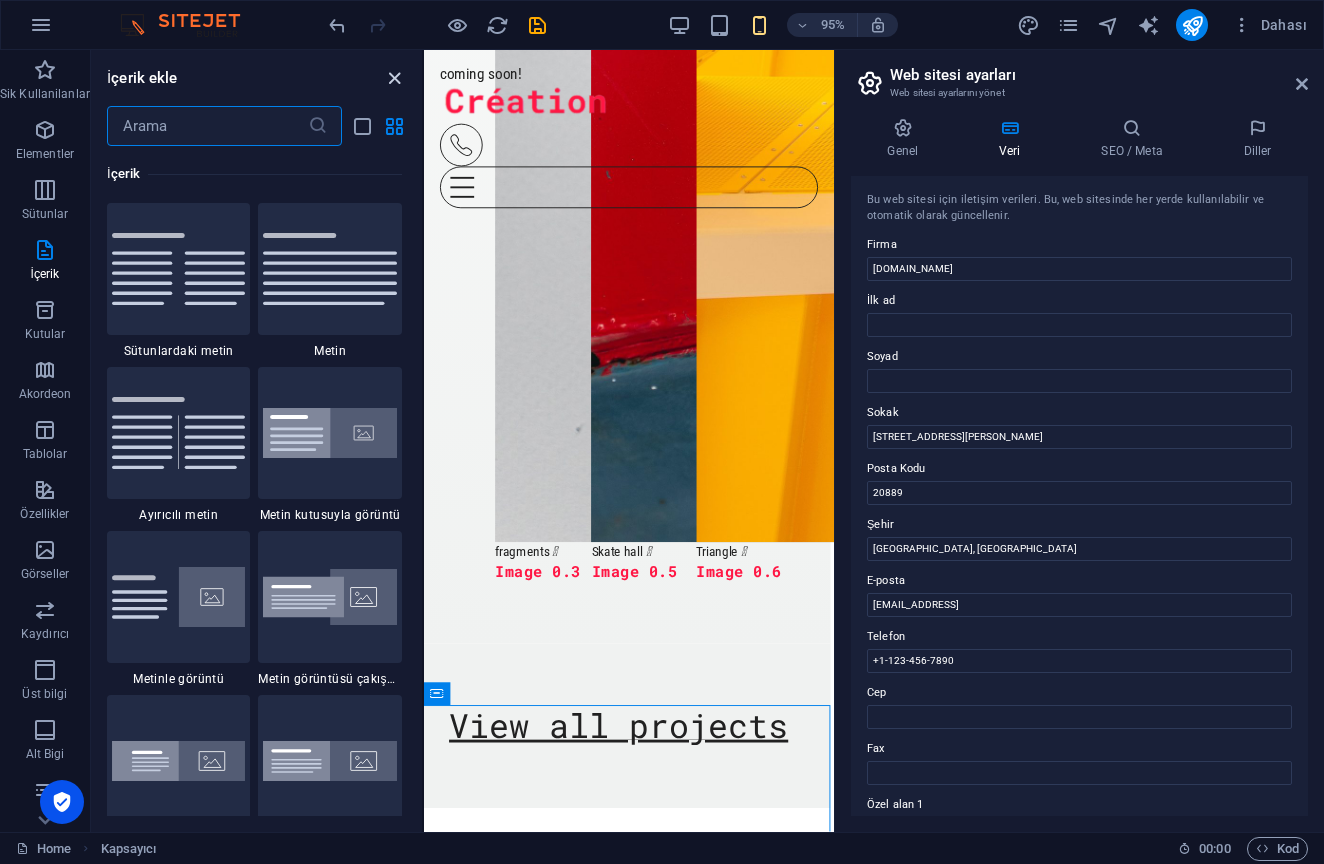 click at bounding box center [394, 78] 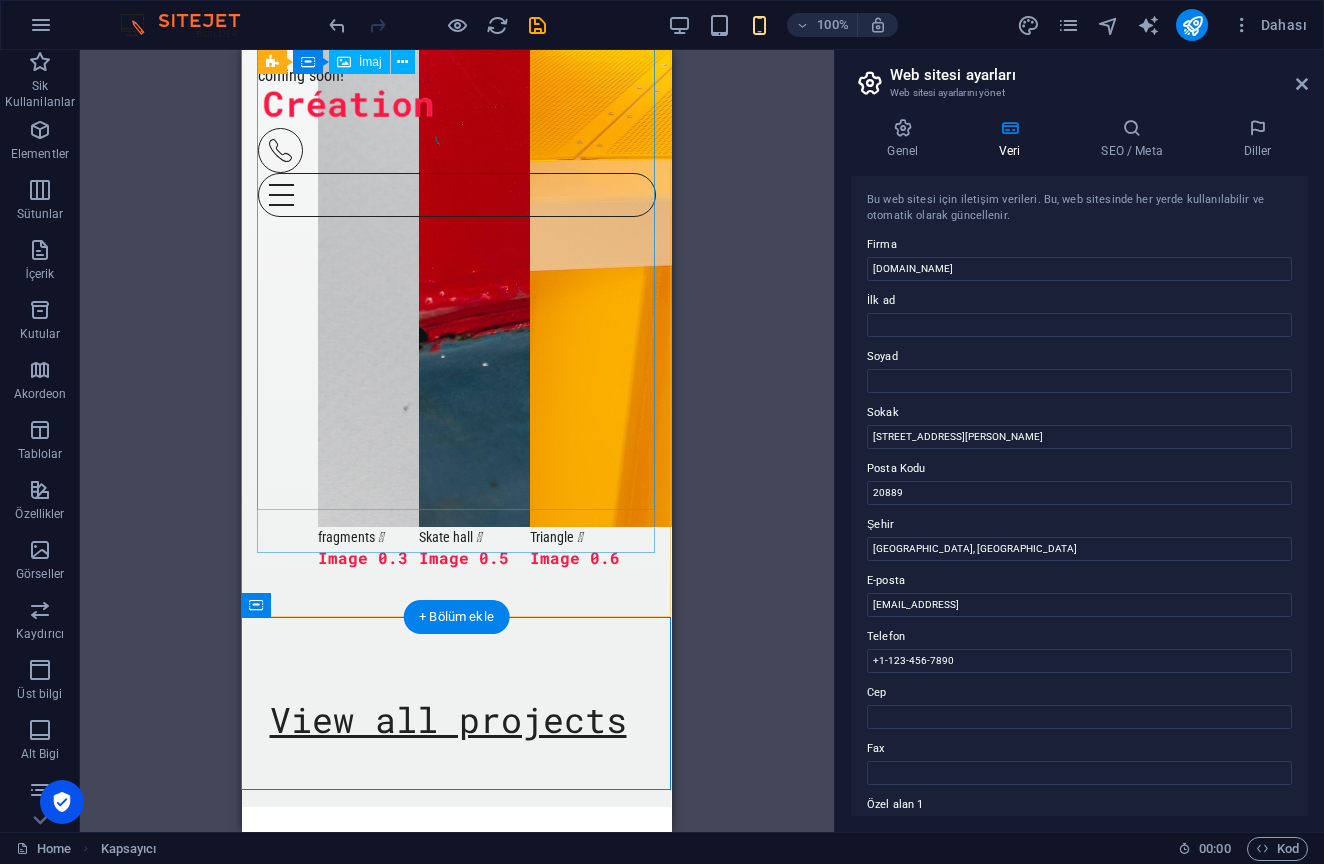 scroll, scrollTop: 3252, scrollLeft: 1, axis: both 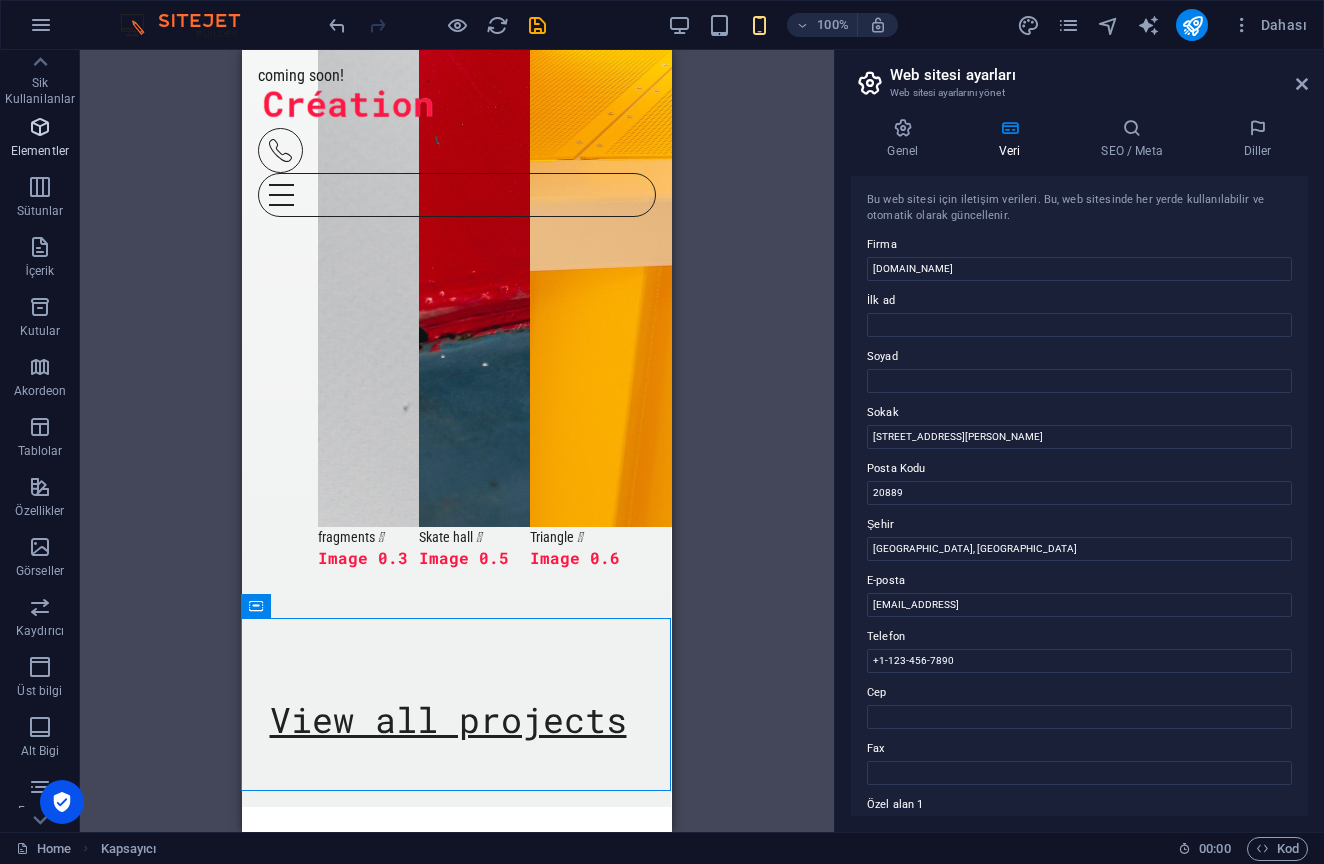 click at bounding box center [40, 127] 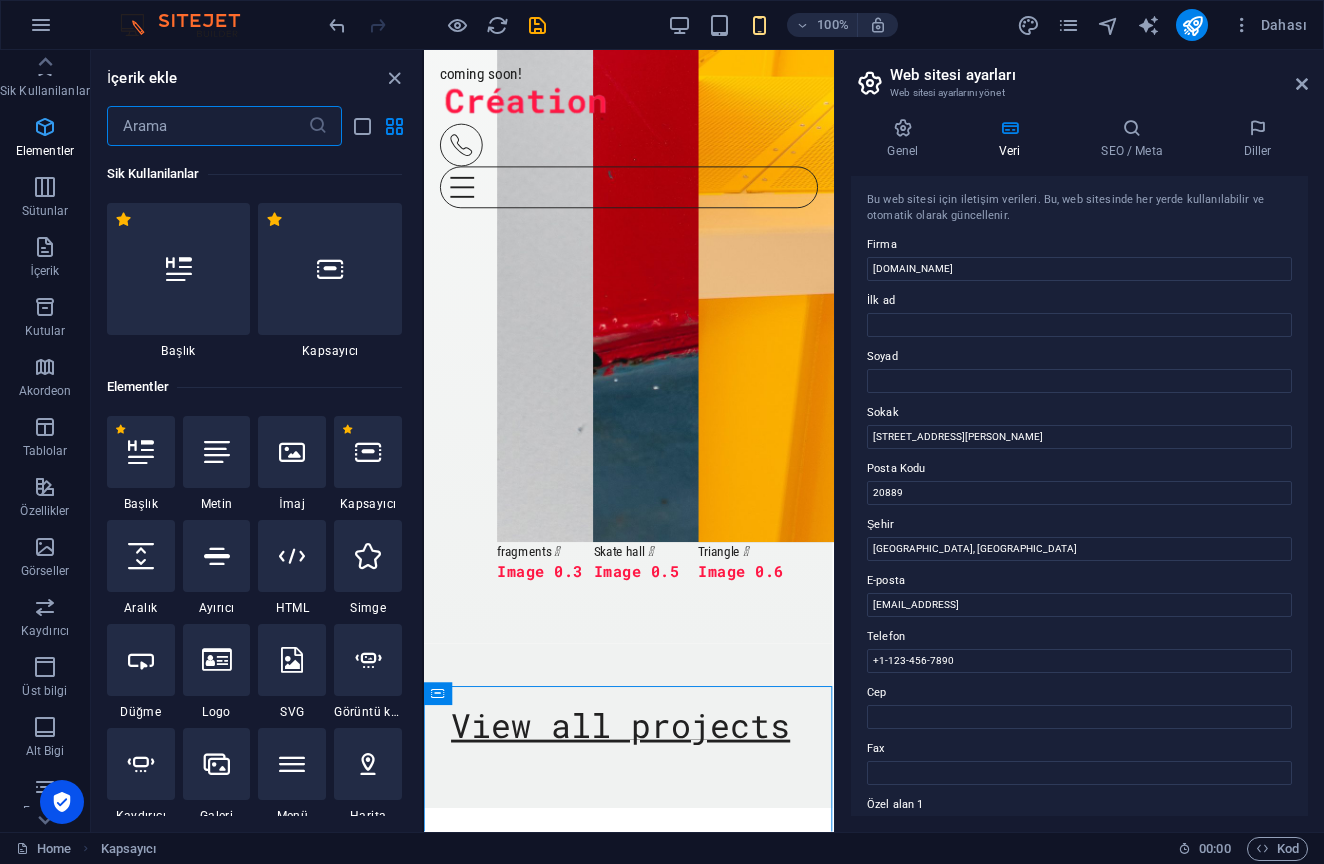 scroll, scrollTop: 3150, scrollLeft: 1, axis: both 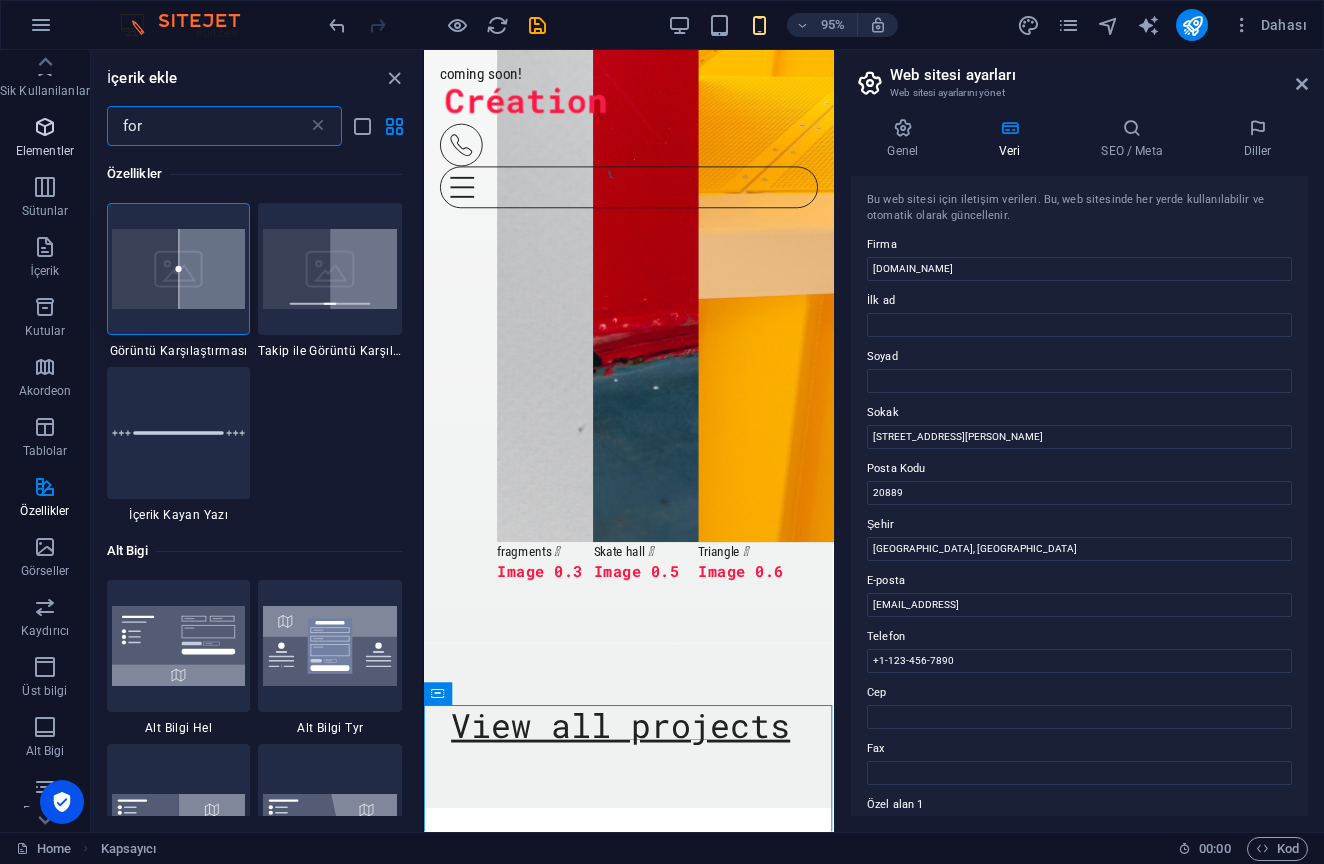 type on "form" 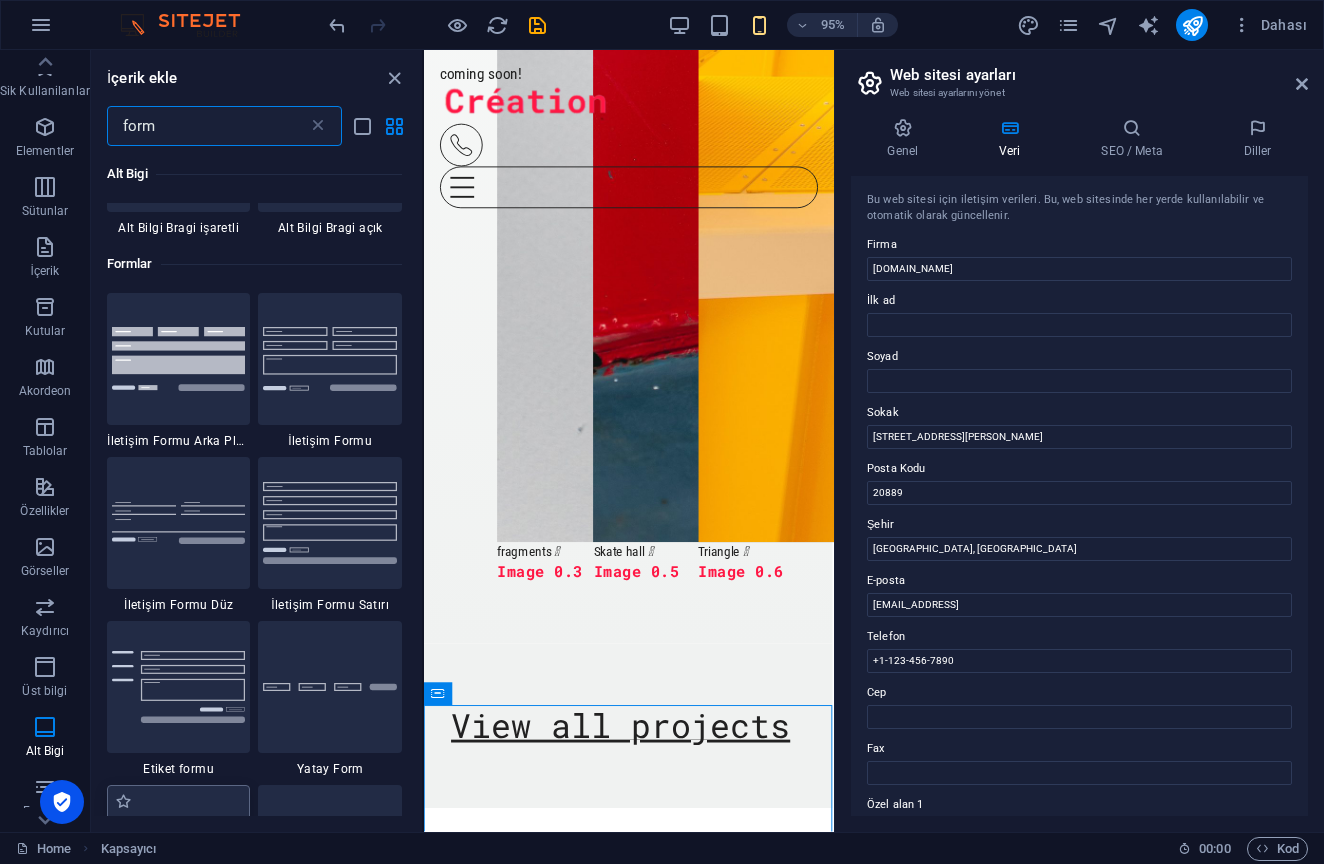 scroll, scrollTop: 657, scrollLeft: 0, axis: vertical 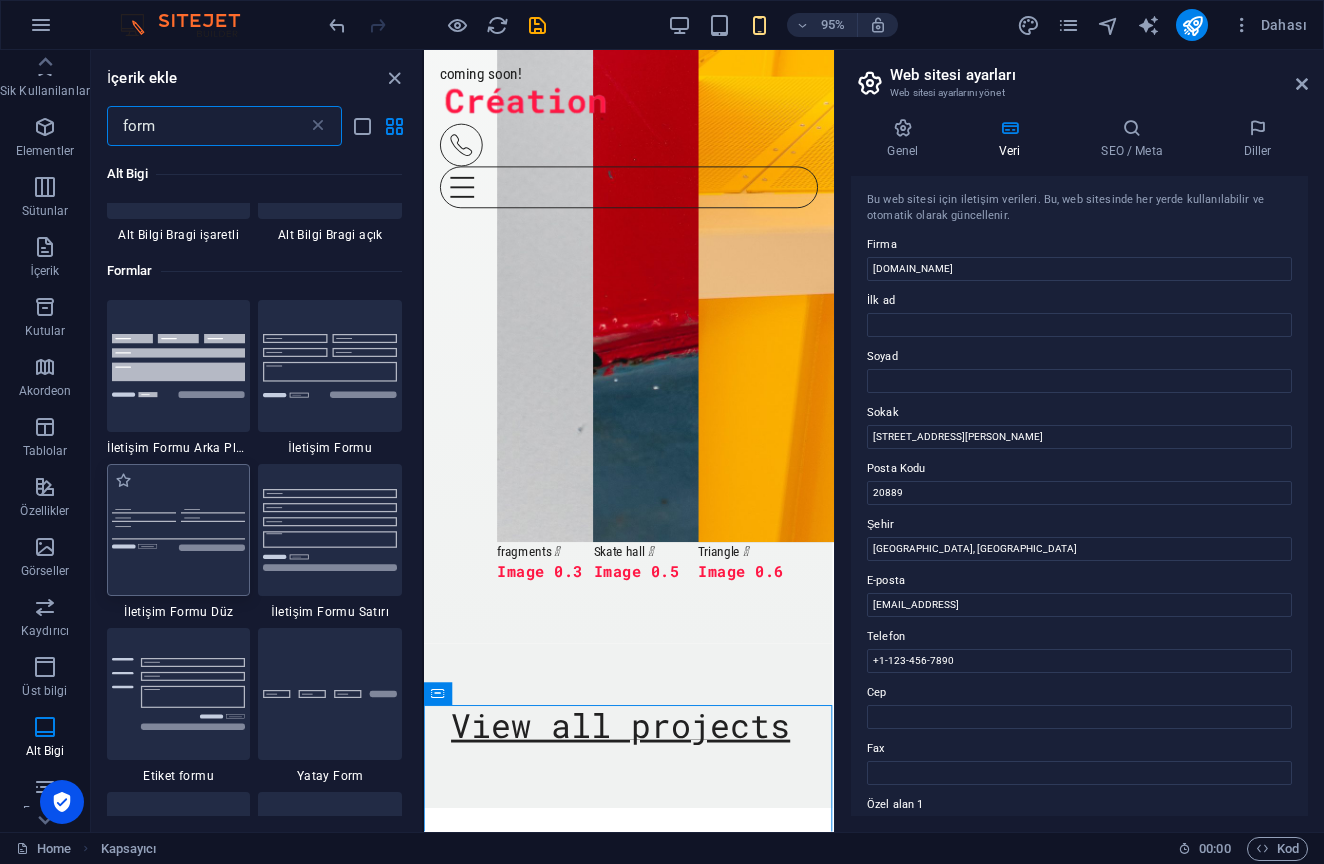 click at bounding box center [179, 530] 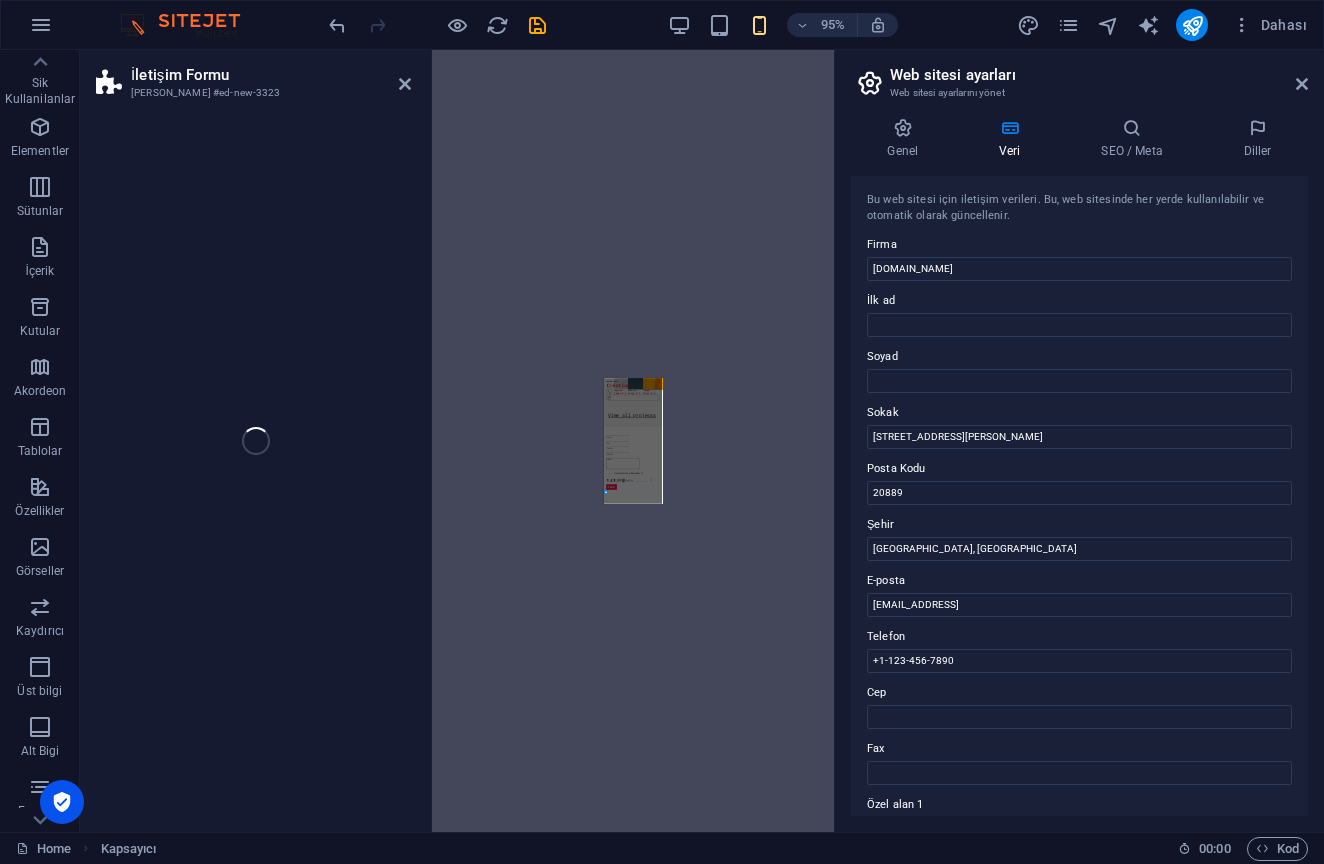 select on "rem" 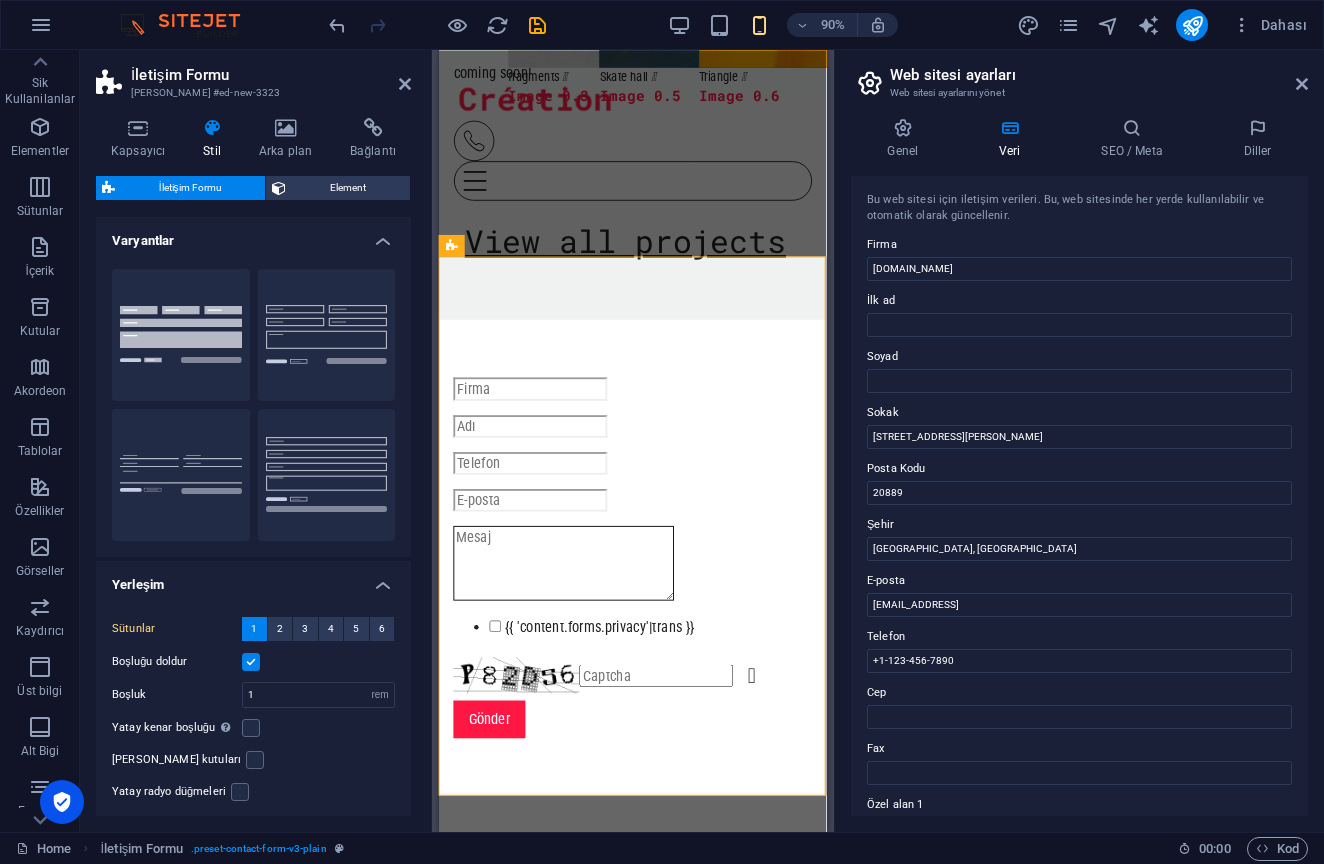scroll, scrollTop: 3797, scrollLeft: 1, axis: both 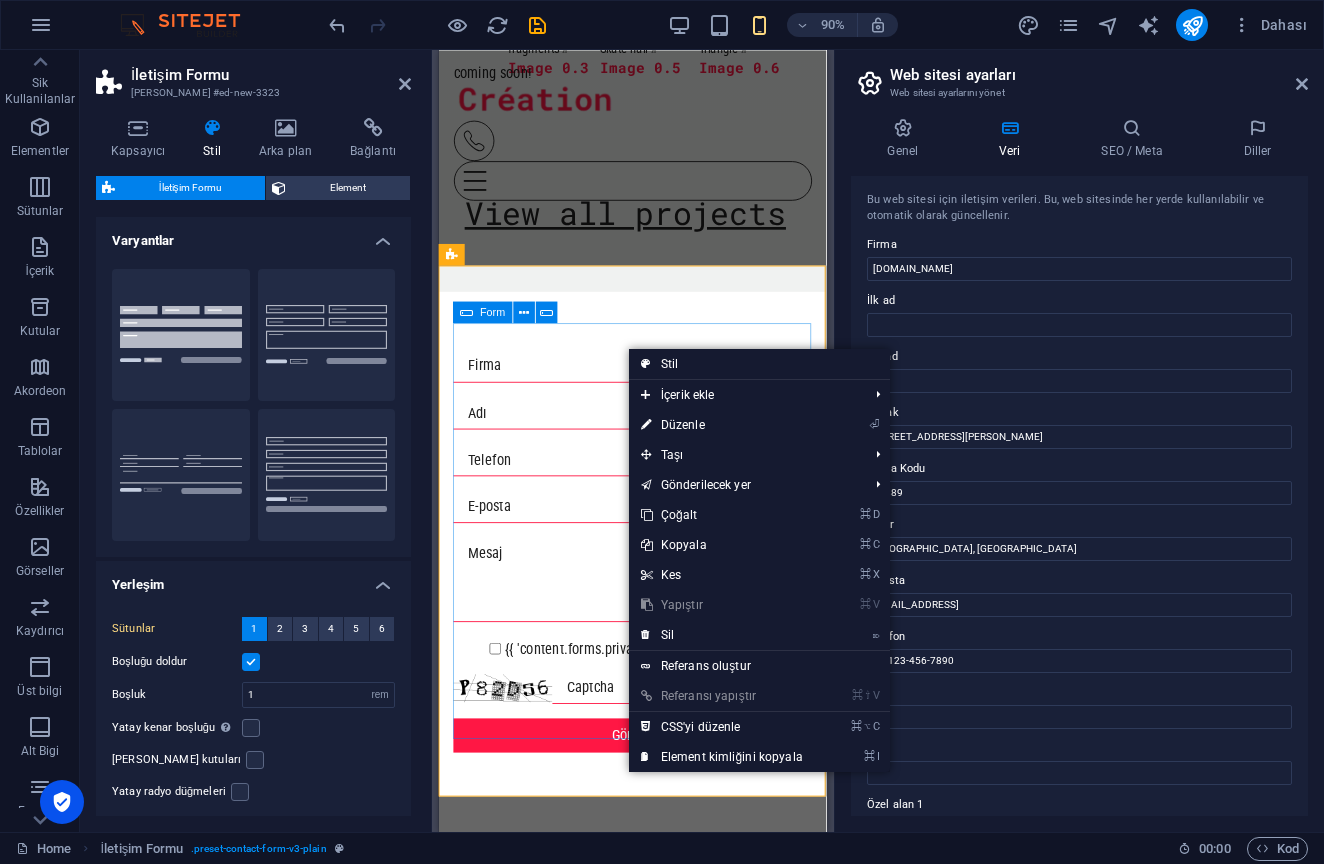 click on "⏎  Düzenle" at bounding box center (722, 425) 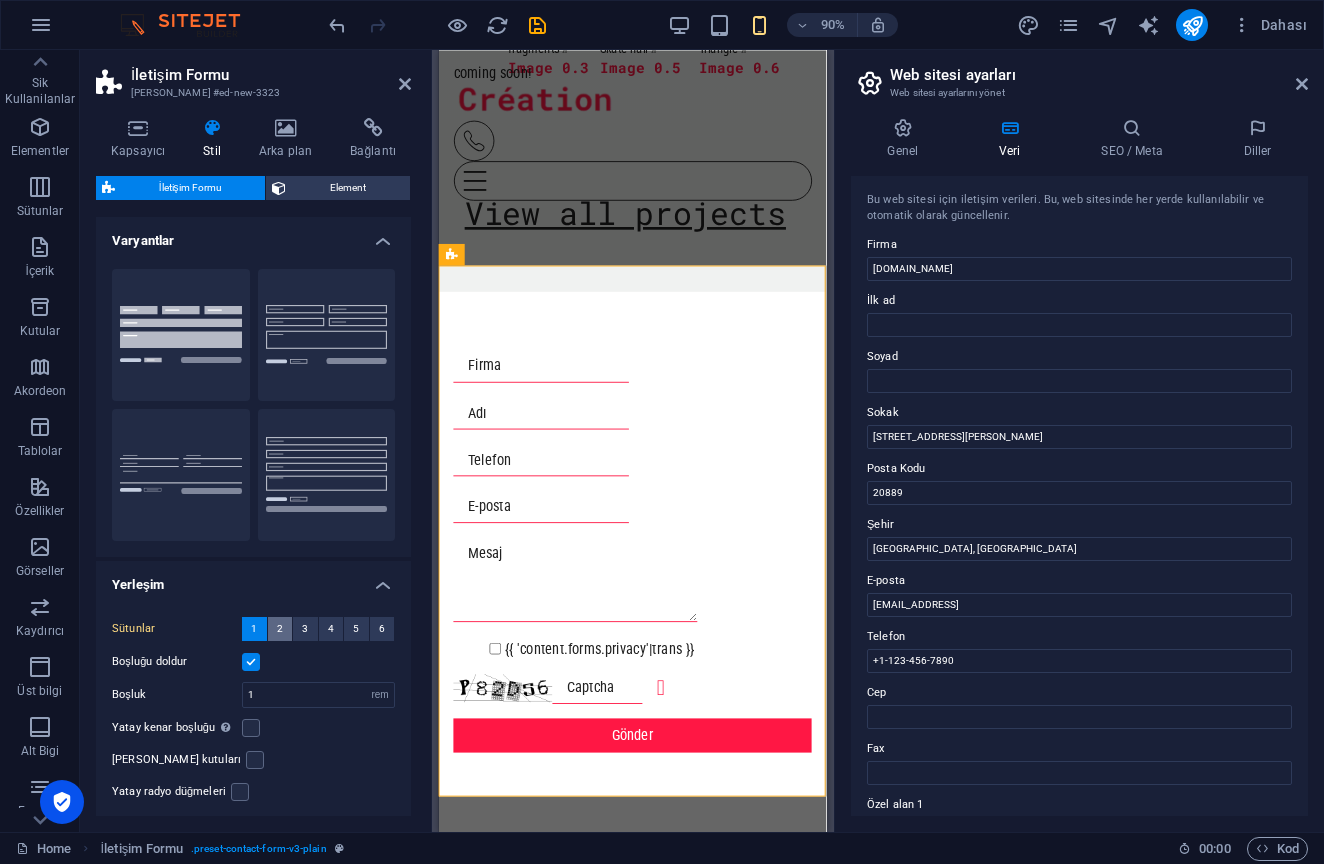 click on "2" at bounding box center [280, 629] 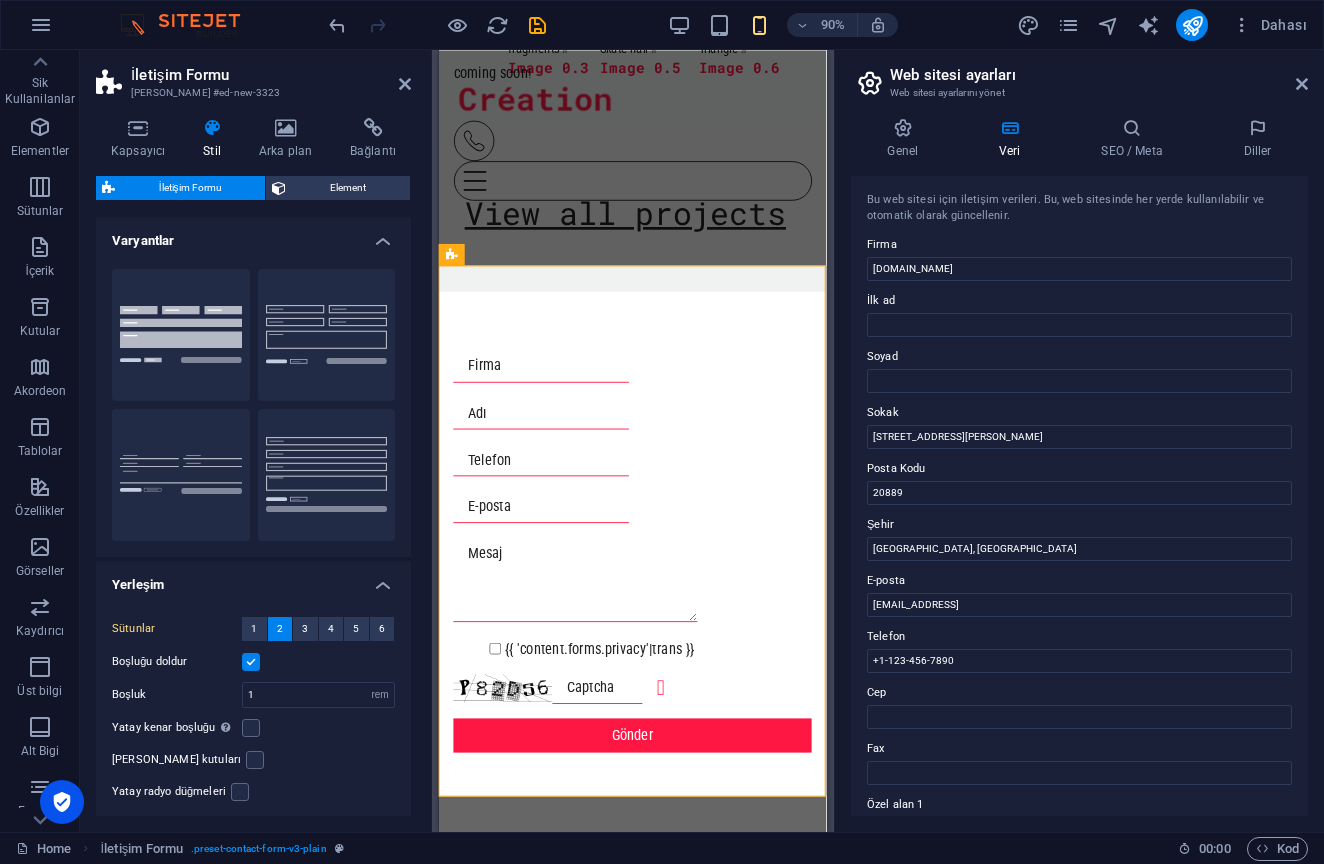 scroll, scrollTop: 3665, scrollLeft: 1, axis: both 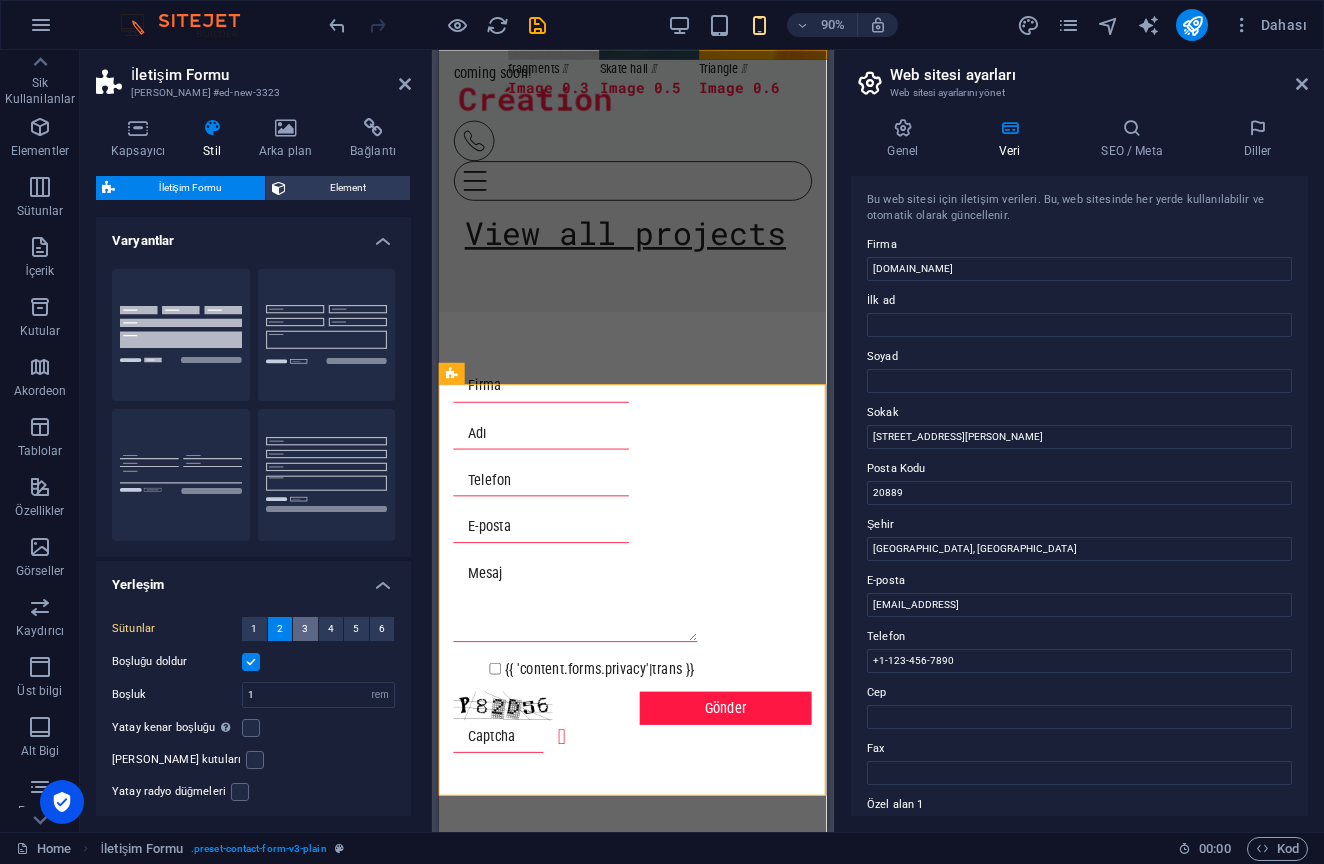 click on "3" at bounding box center (305, 629) 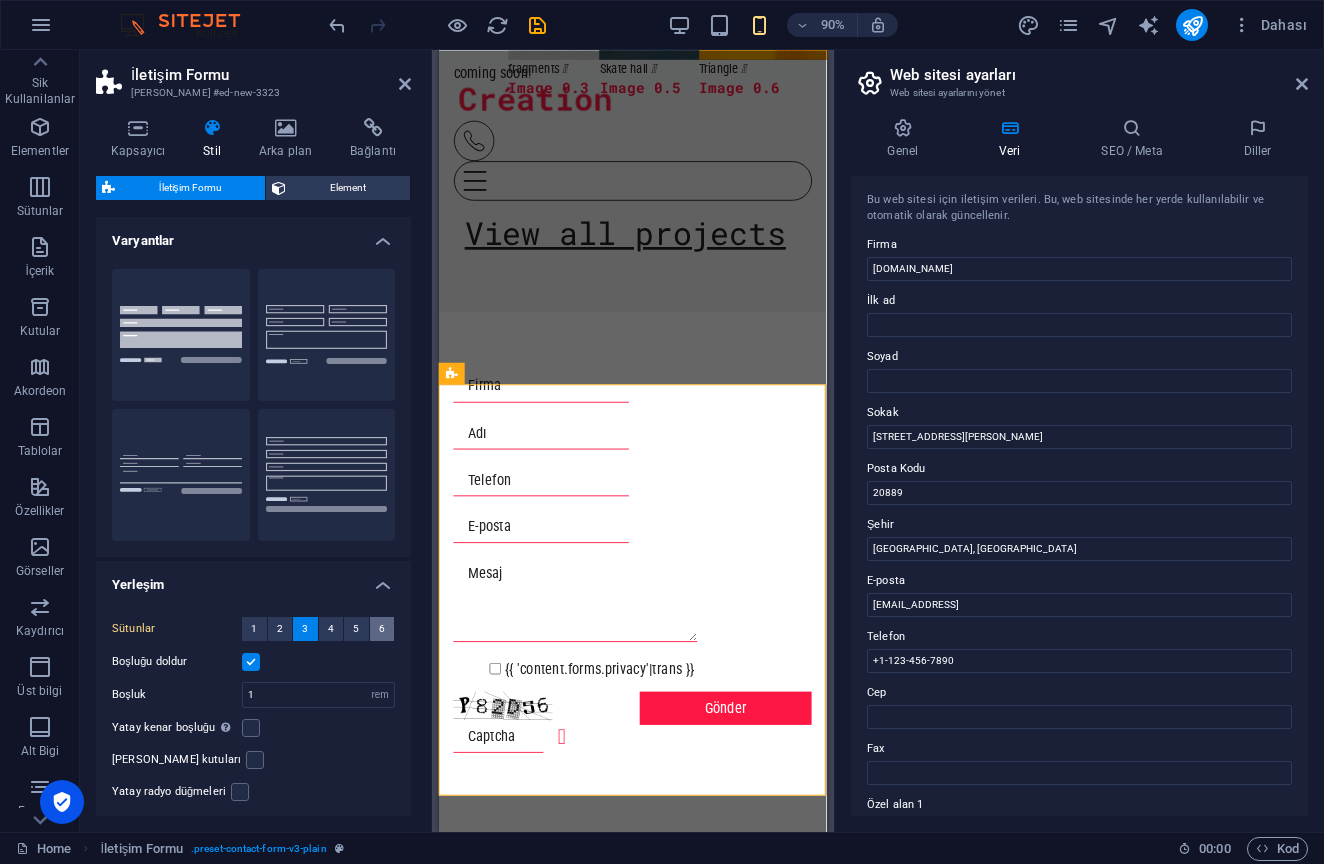 click on "6" at bounding box center [382, 629] 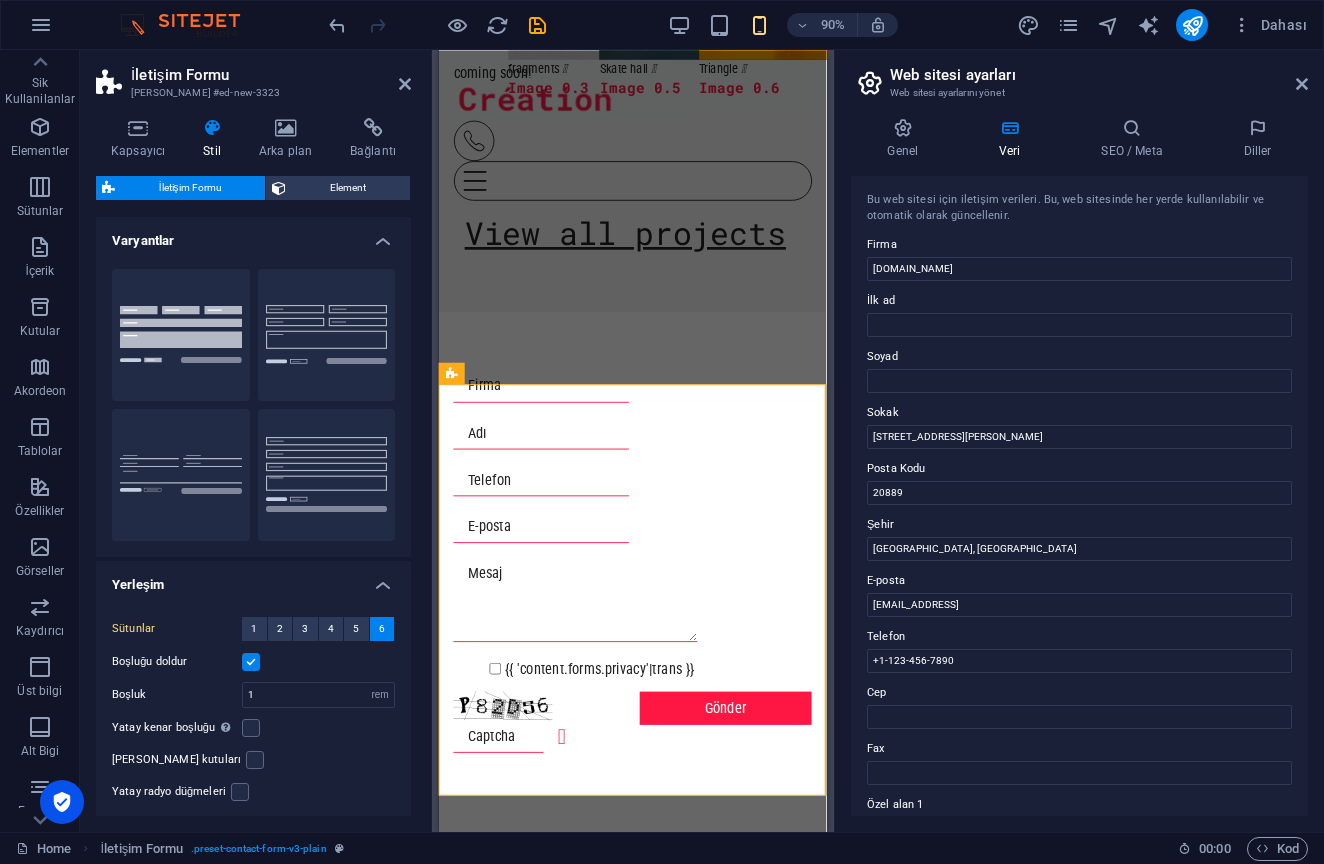 scroll, scrollTop: 3609, scrollLeft: 1, axis: both 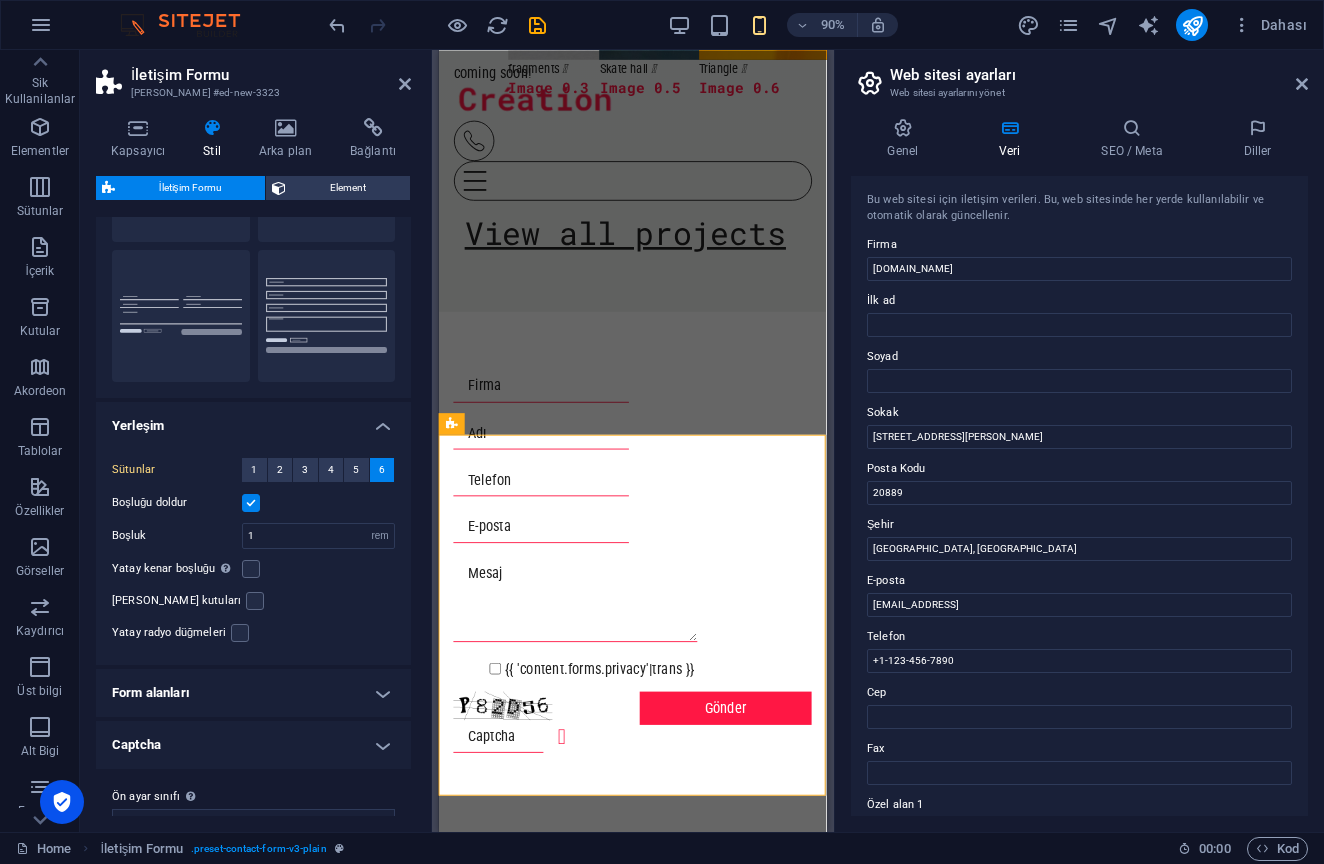 click on "Form alanları" at bounding box center (253, 693) 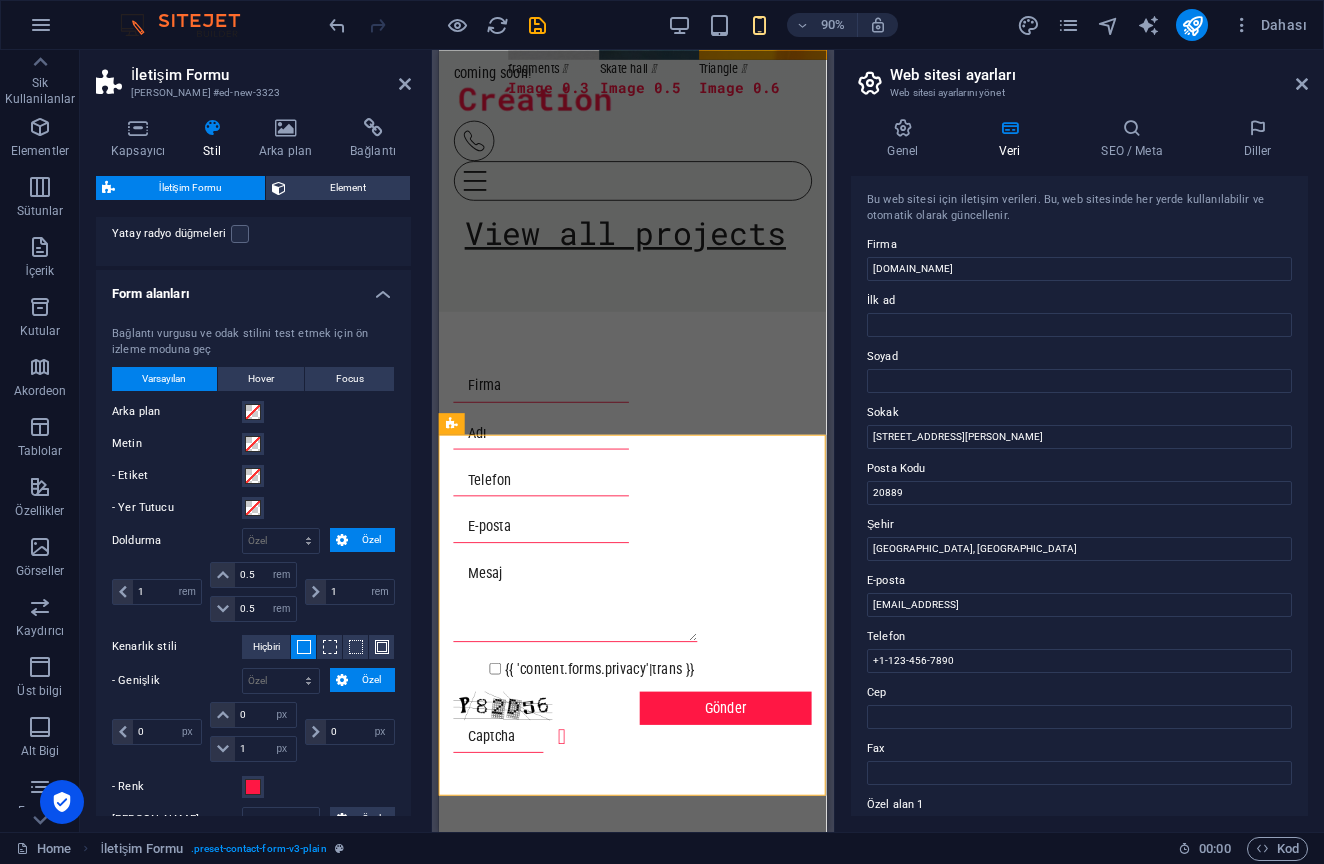scroll, scrollTop: 529, scrollLeft: 0, axis: vertical 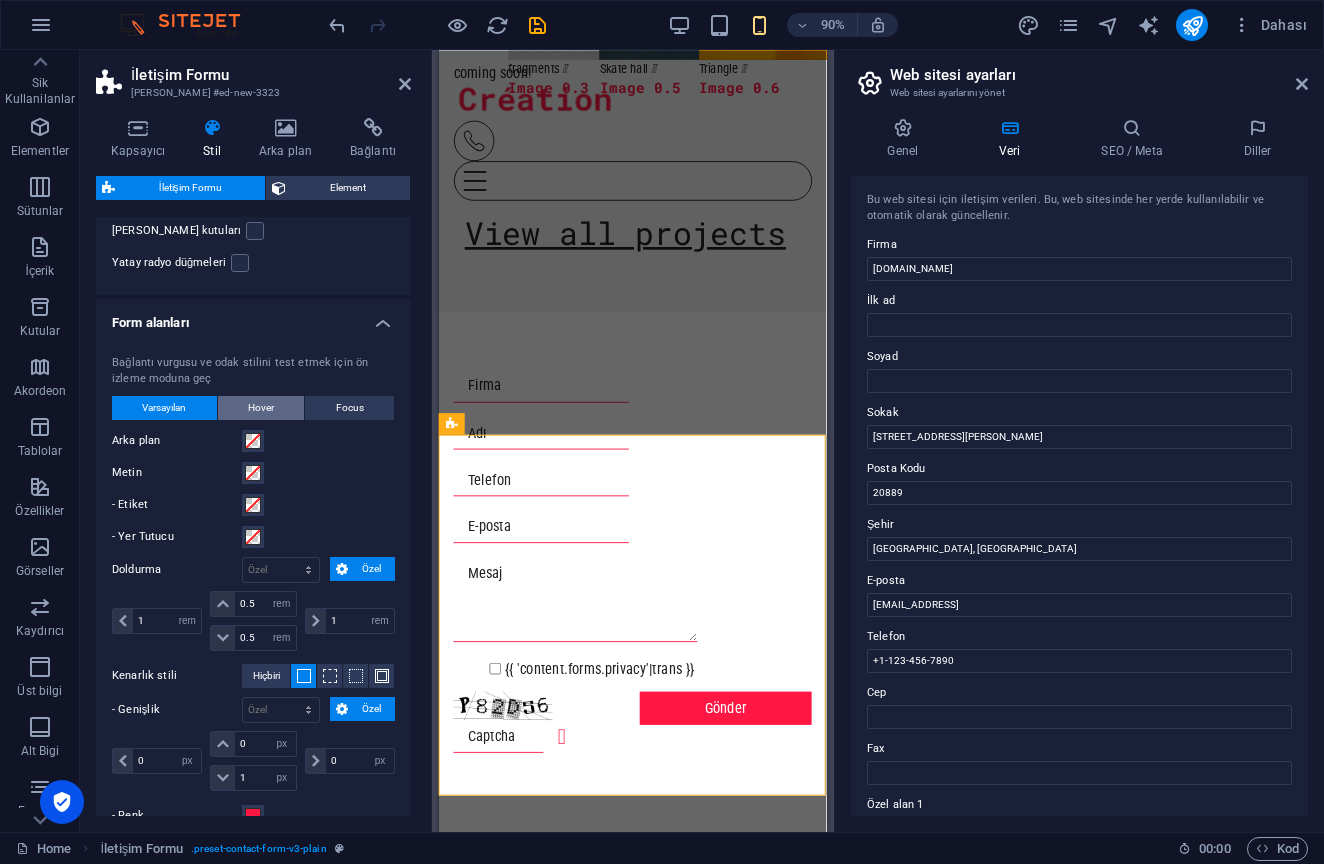 click on "Hover" at bounding box center [261, 408] 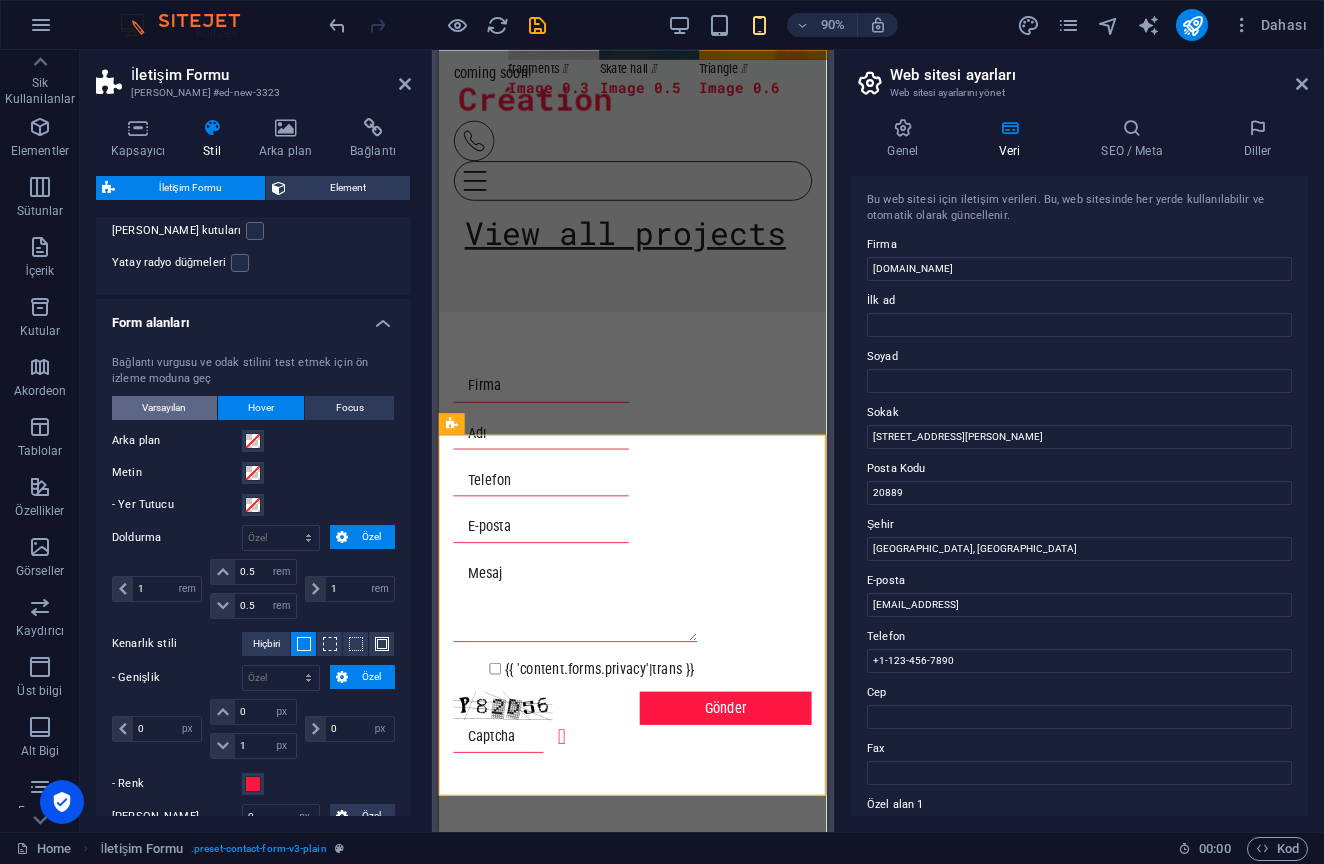 click on "Varsayılan" at bounding box center [164, 408] 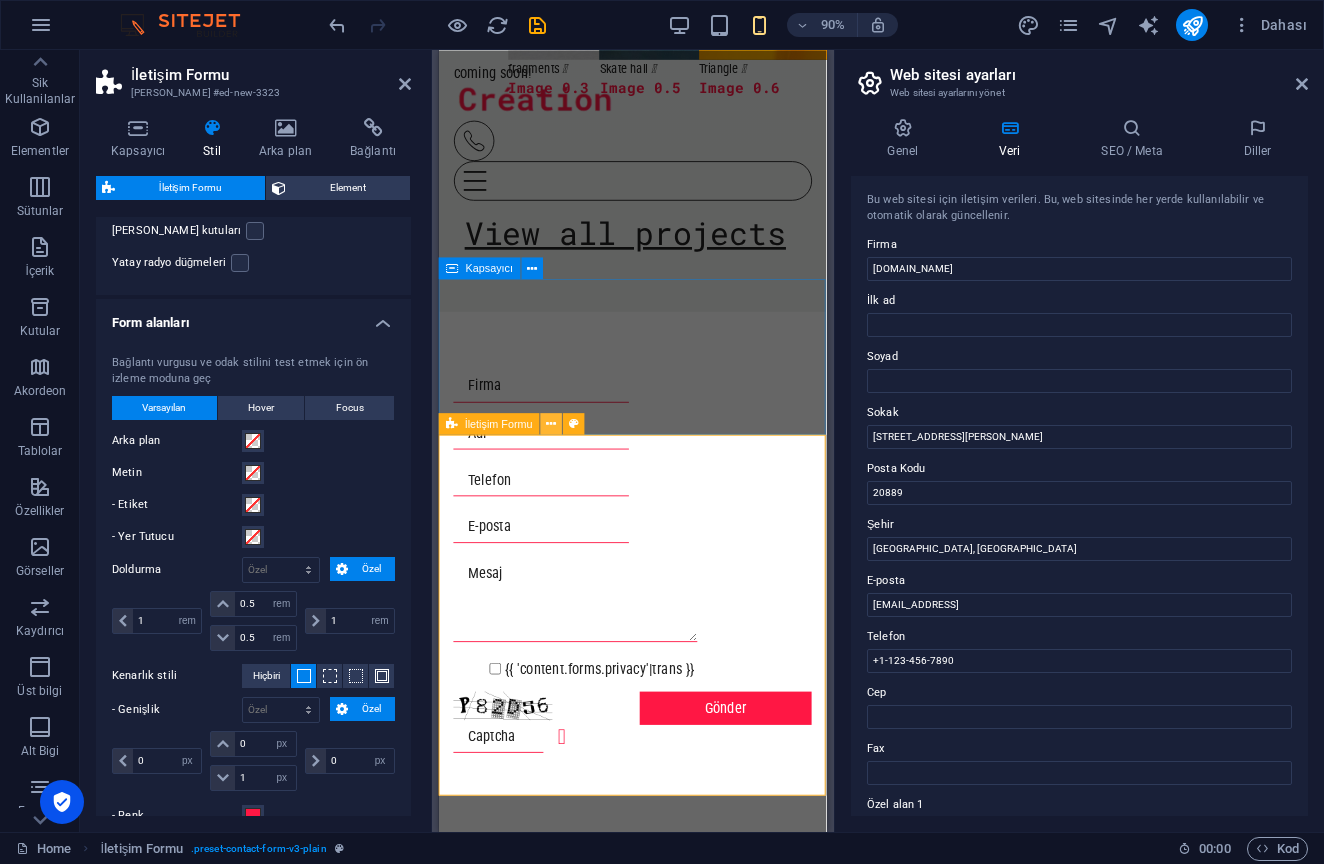 click at bounding box center (551, 423) 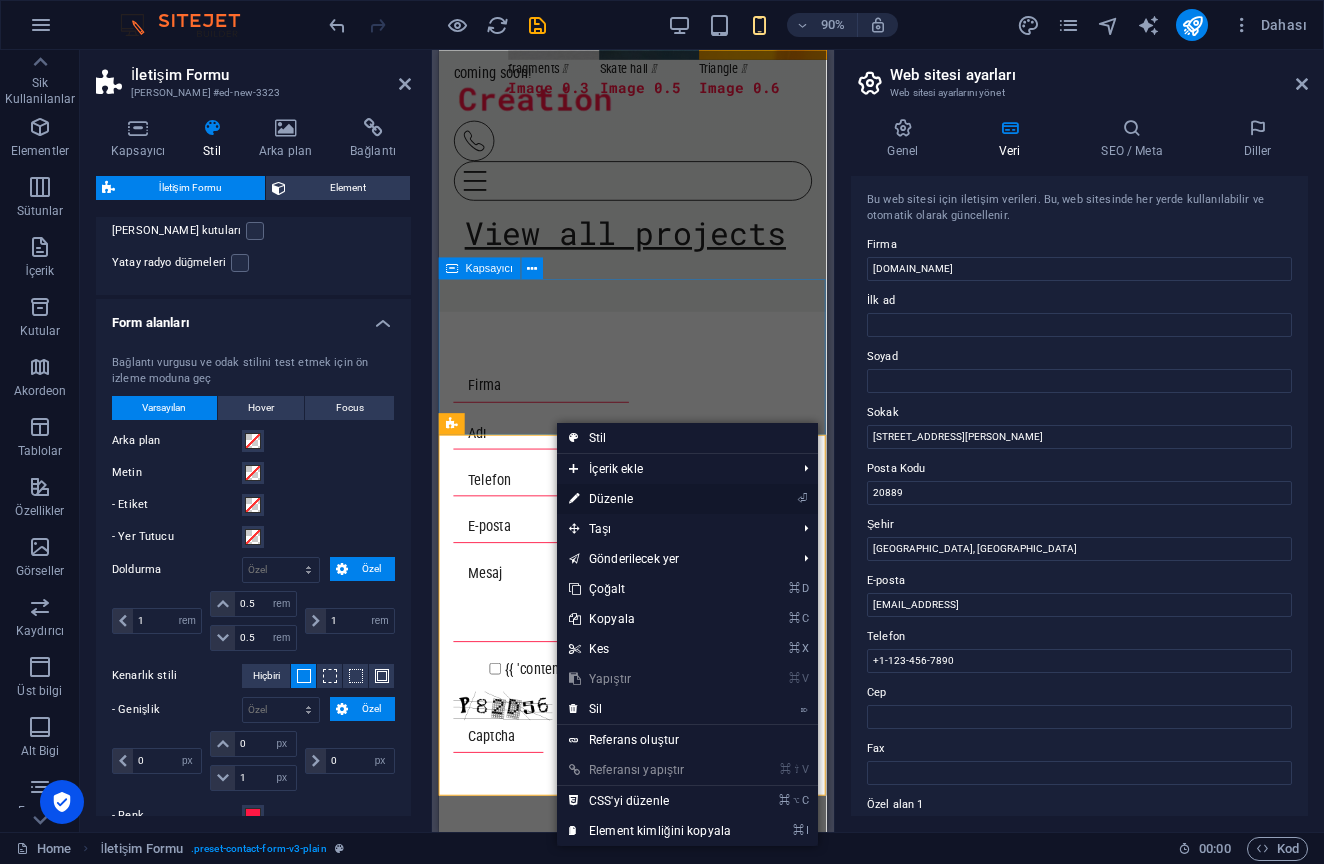 click on "⏎  Düzenle" at bounding box center [650, 499] 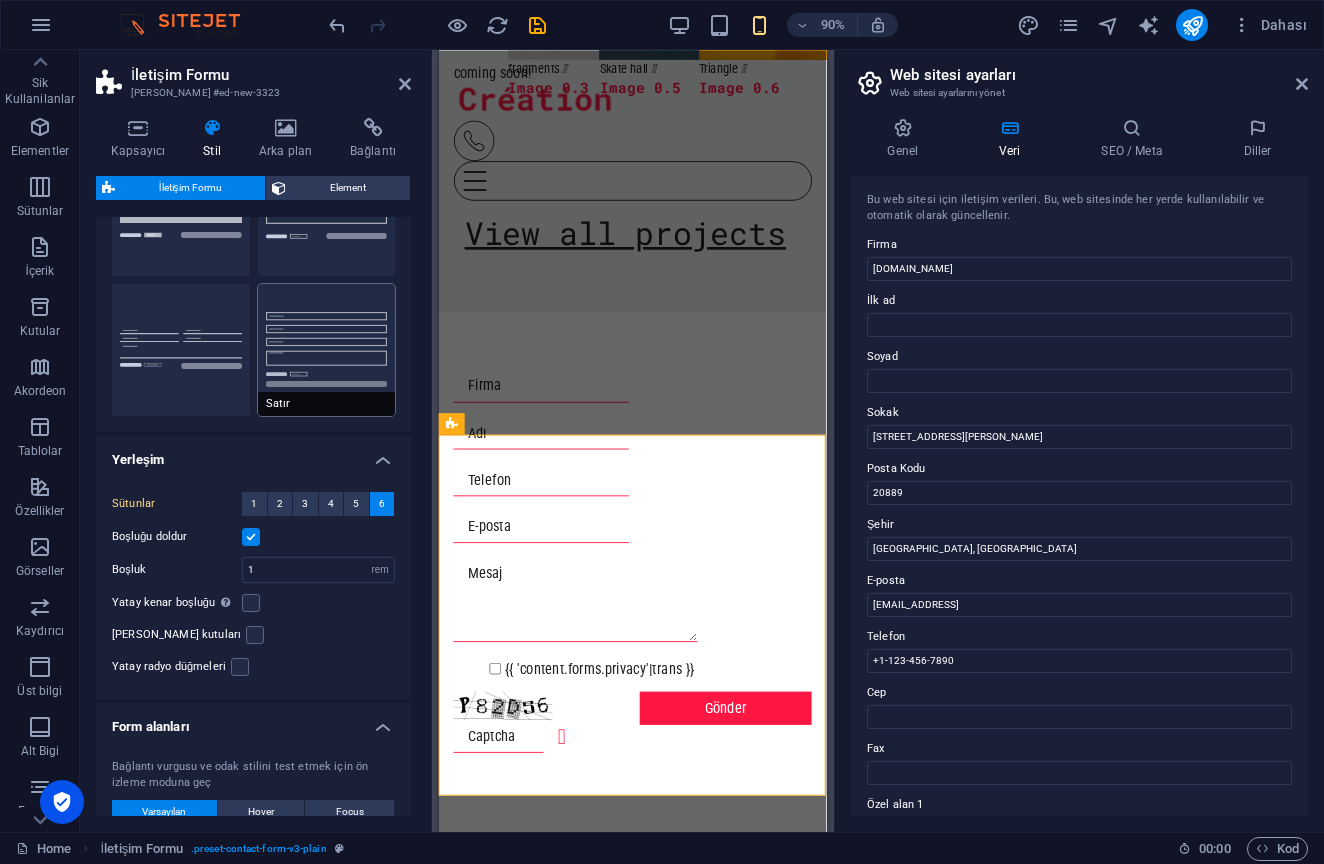 scroll, scrollTop: 74, scrollLeft: 0, axis: vertical 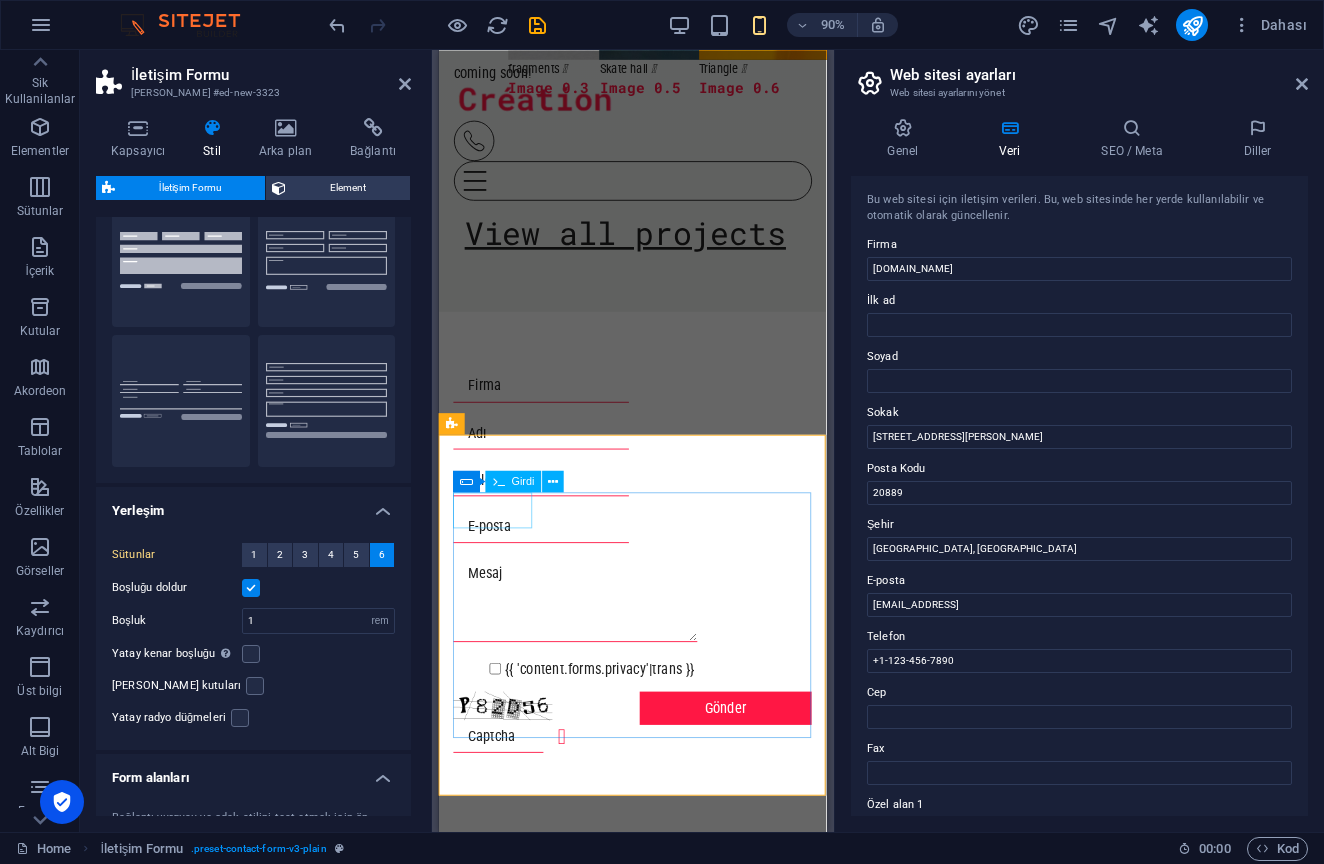 click at bounding box center (551, 422) 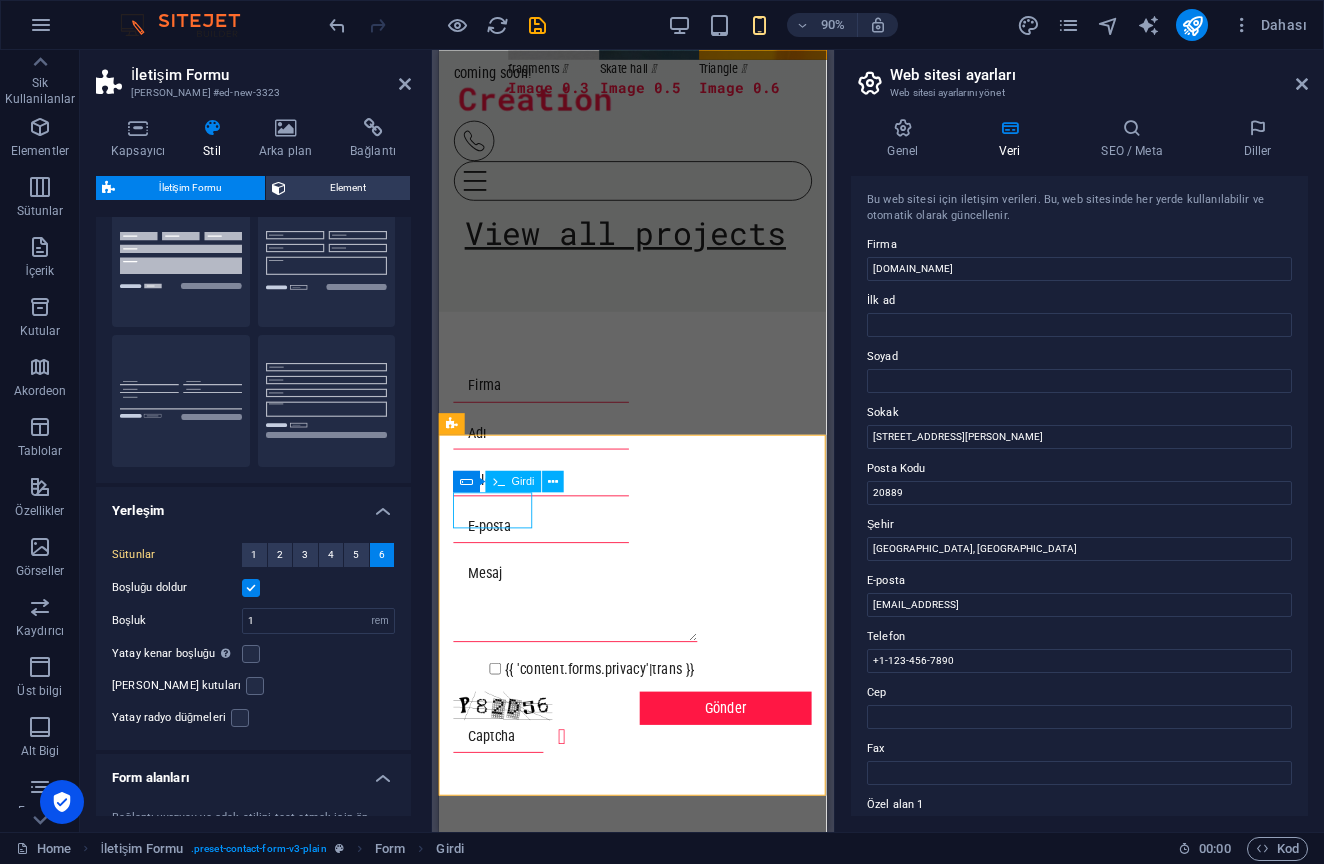 click at bounding box center (551, 422) 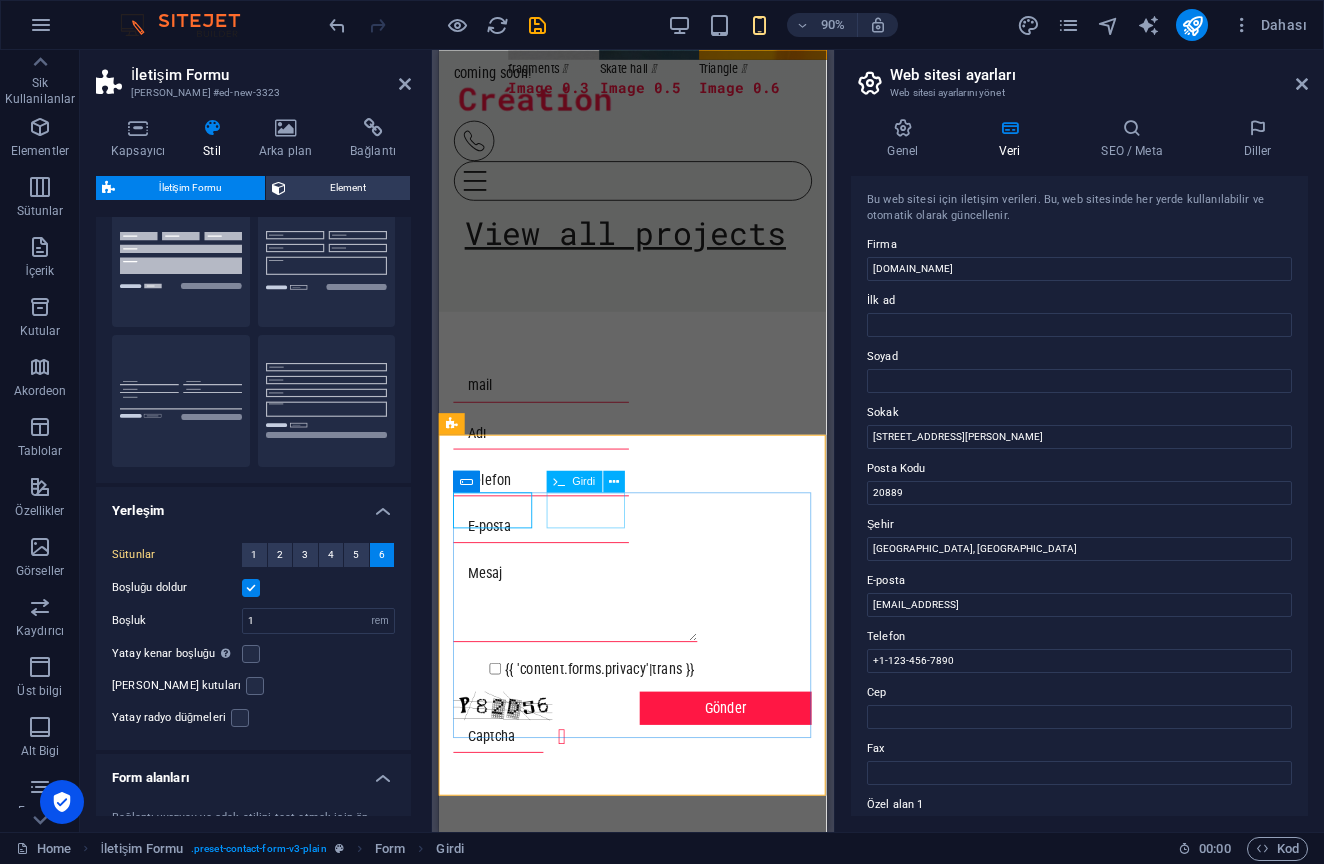type on "mail" 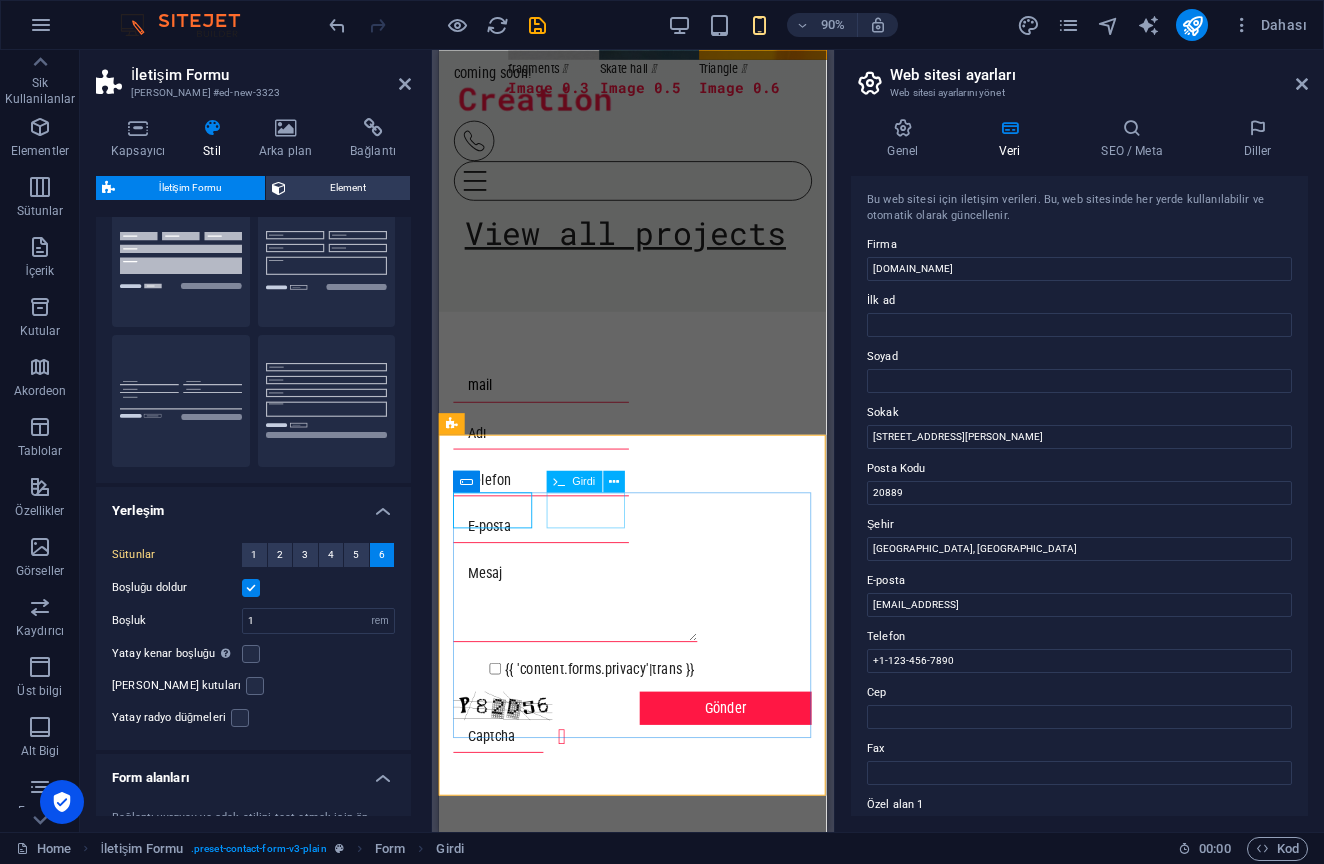 click at bounding box center [551, 475] 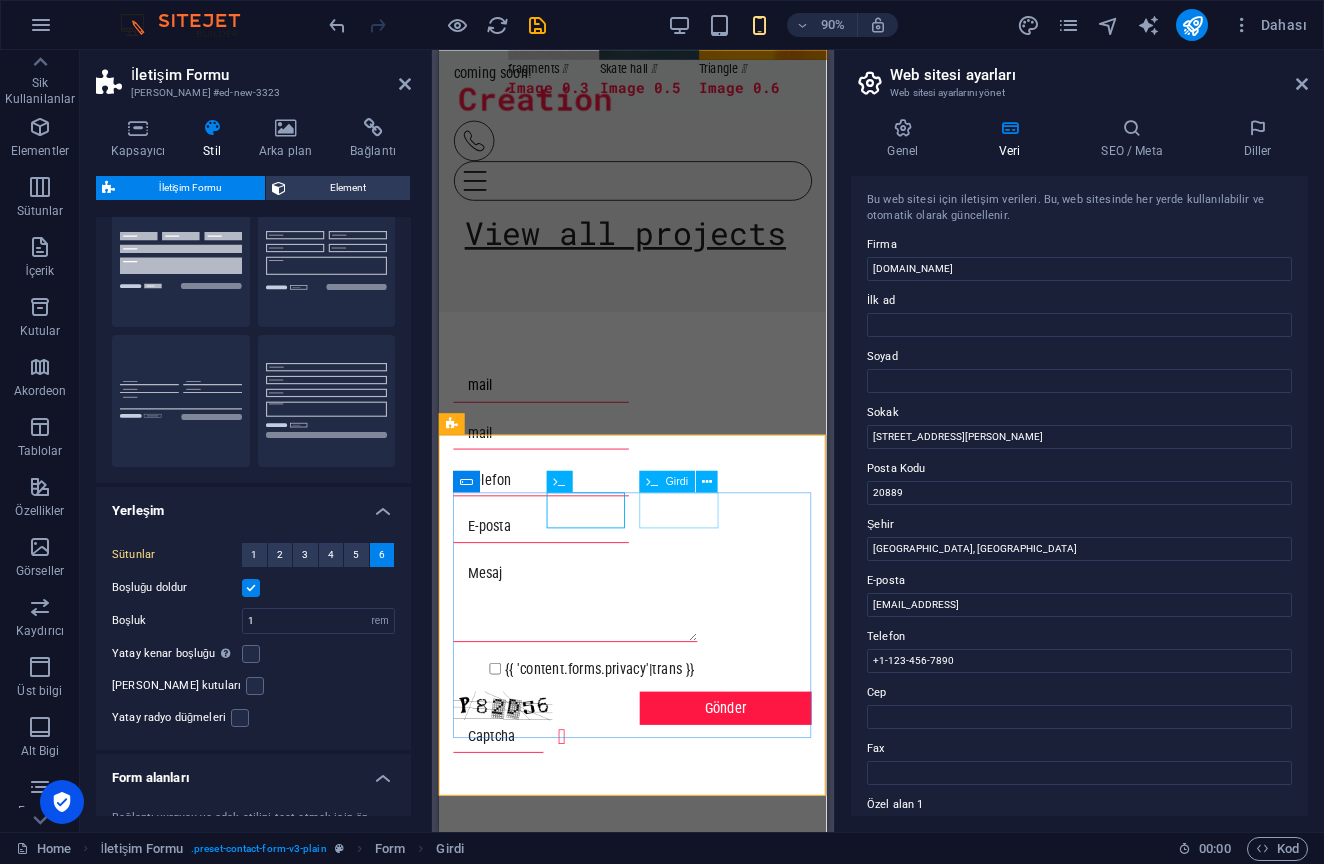 type on "mail" 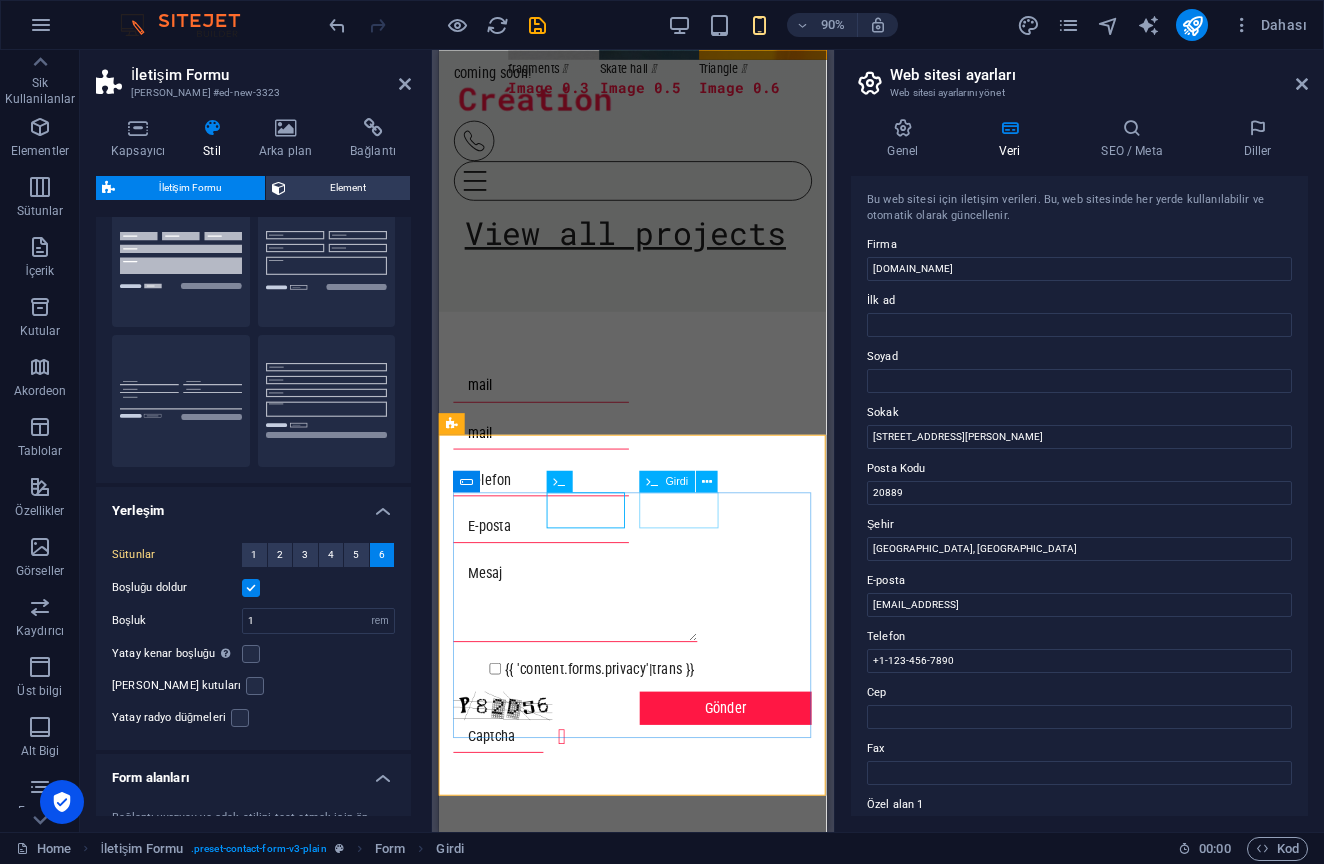 click at bounding box center (551, 527) 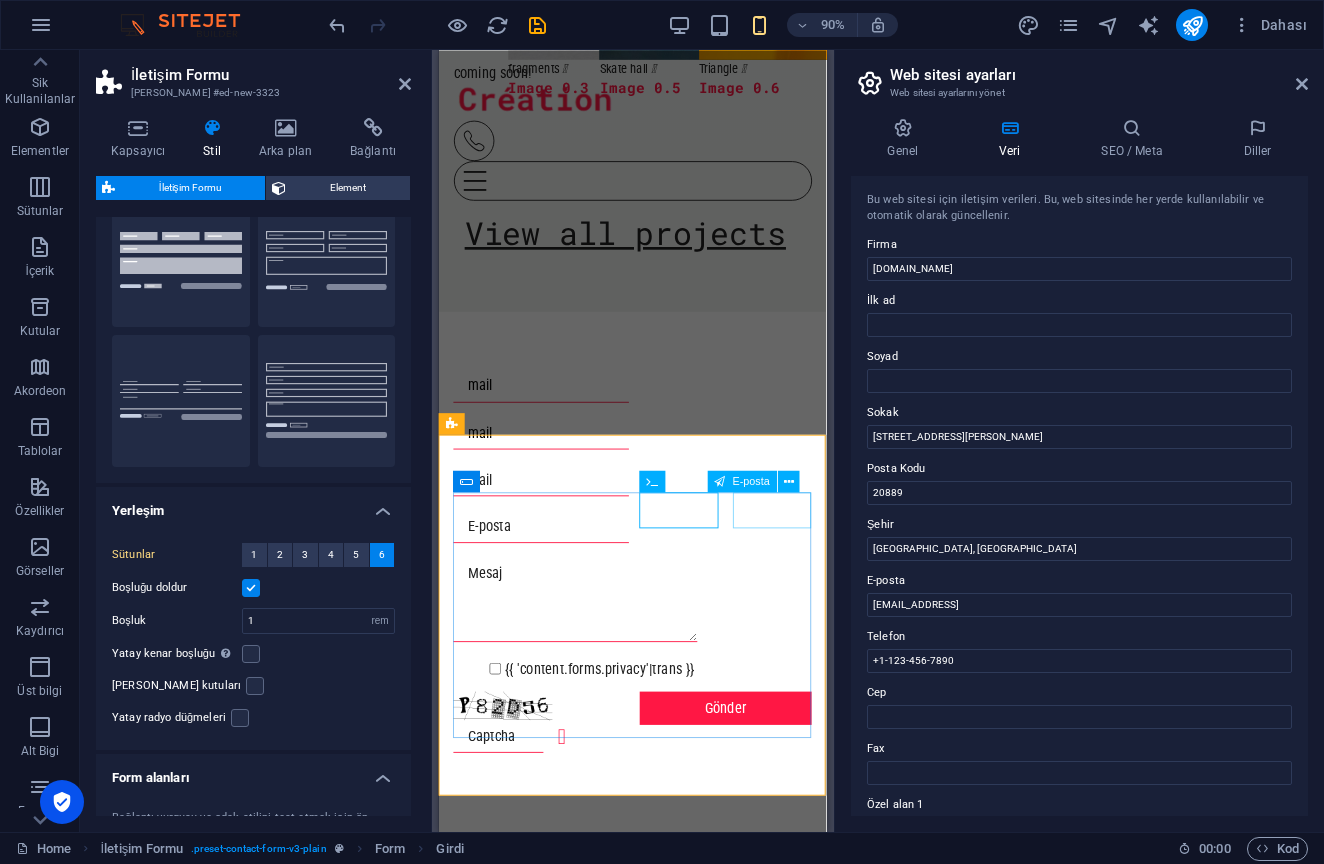 type on "mail" 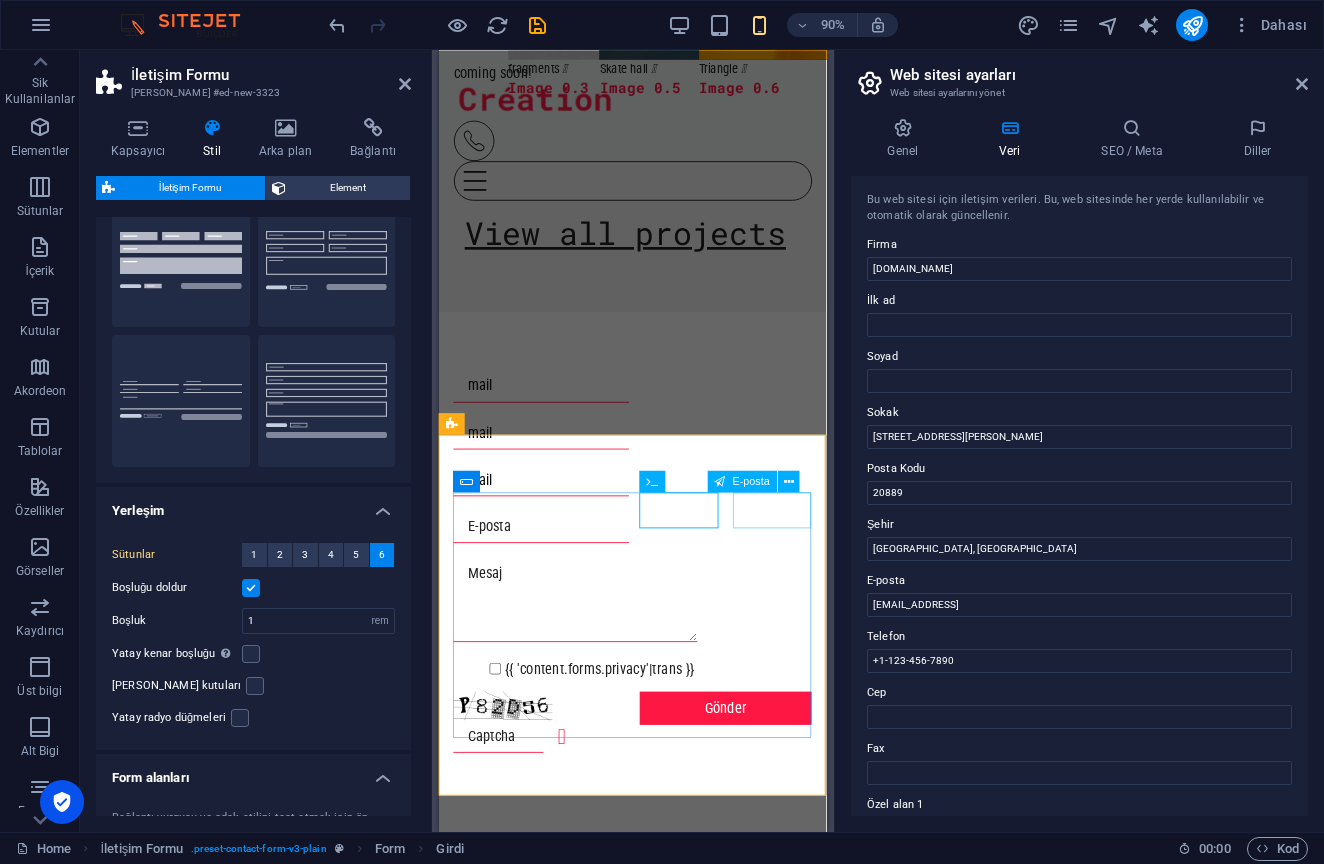 click at bounding box center (551, 579) 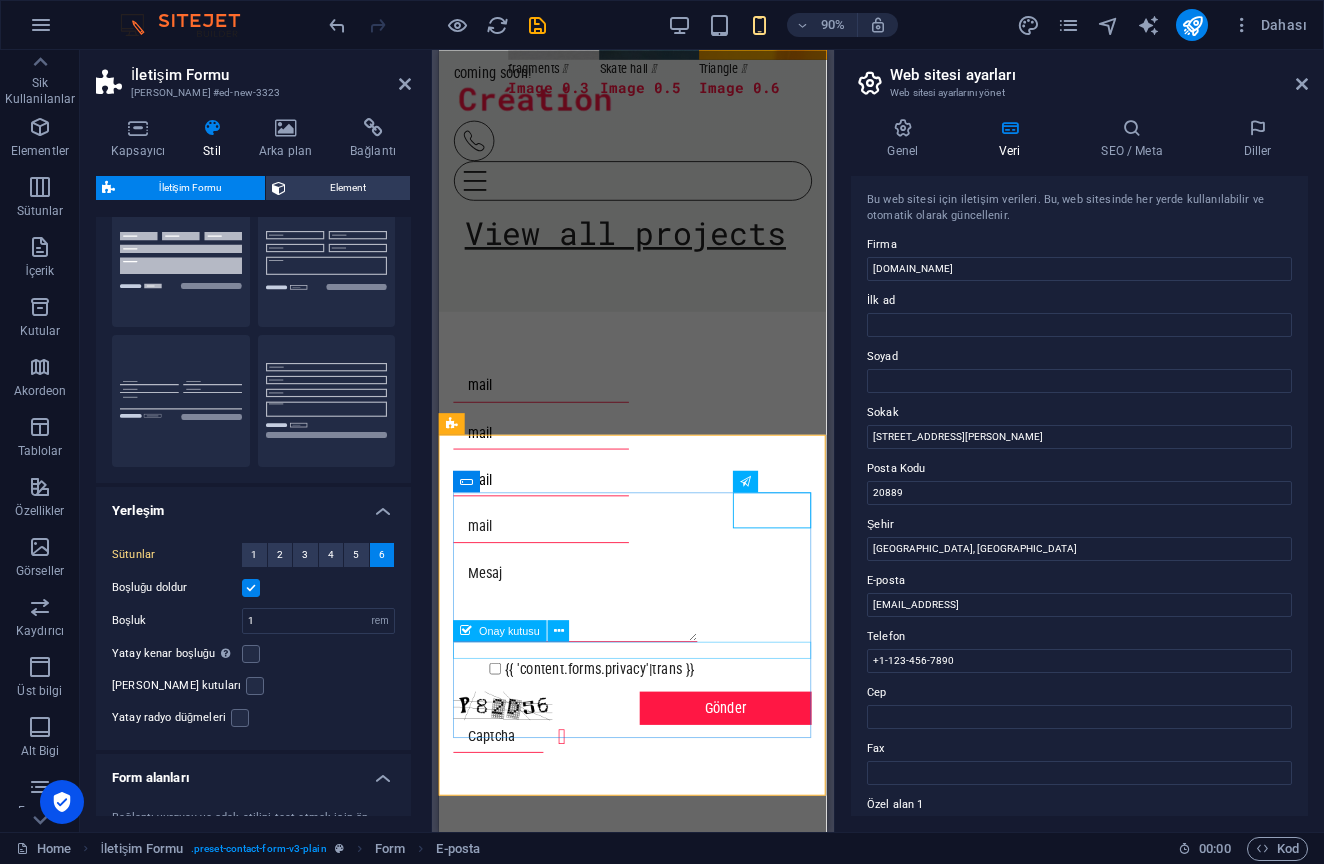 type on "mail" 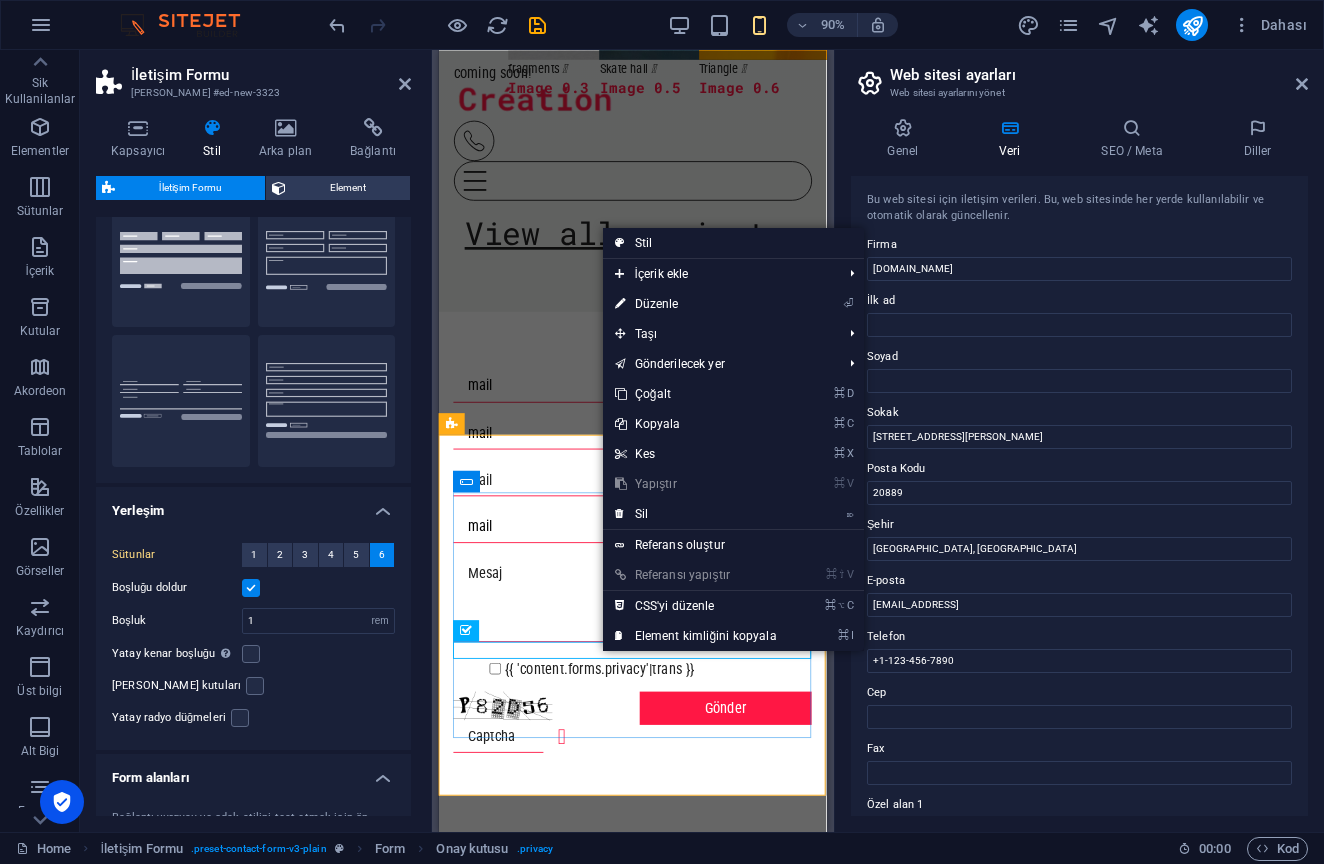 click on "⌦  Sil" at bounding box center (696, 514) 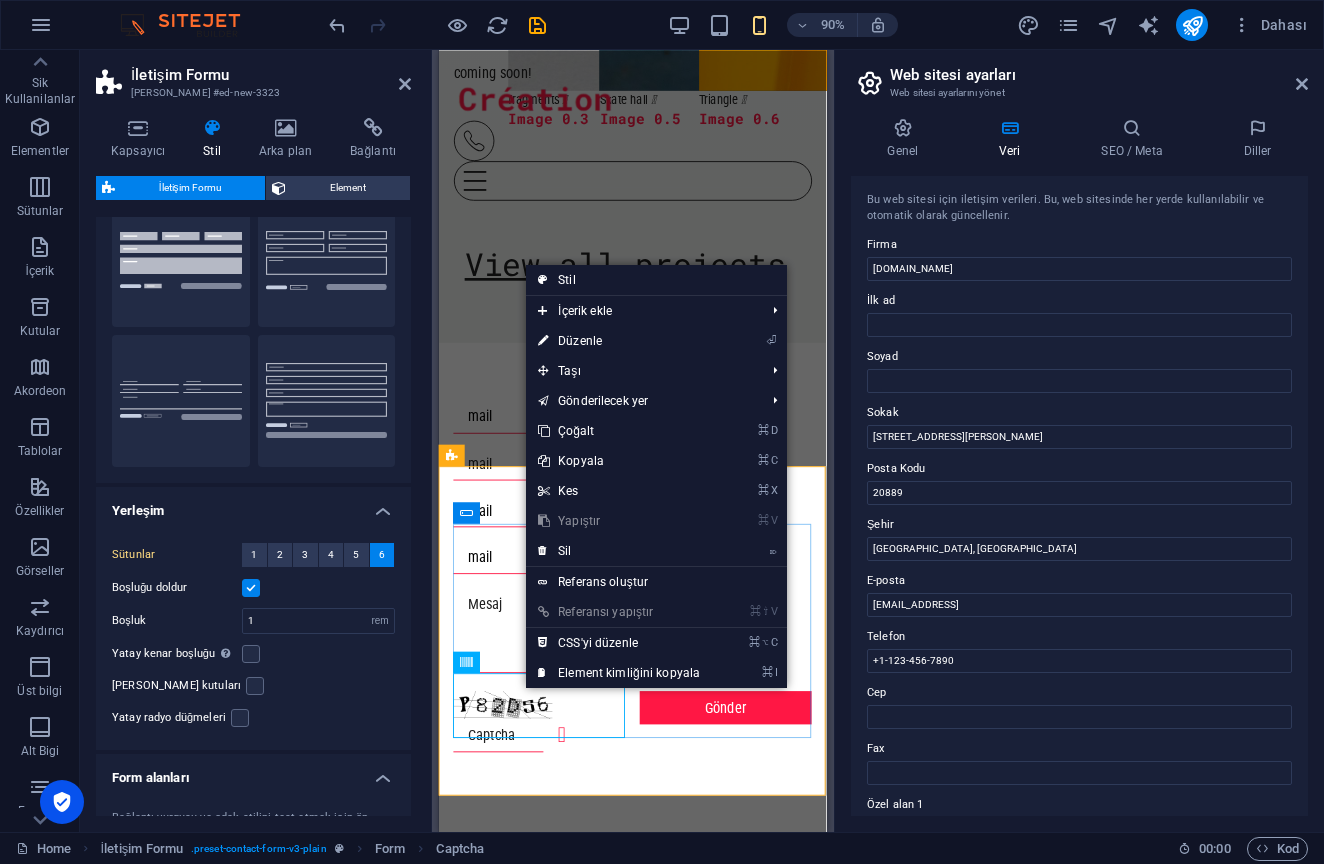 click on "⌦  Sil" at bounding box center (619, 551) 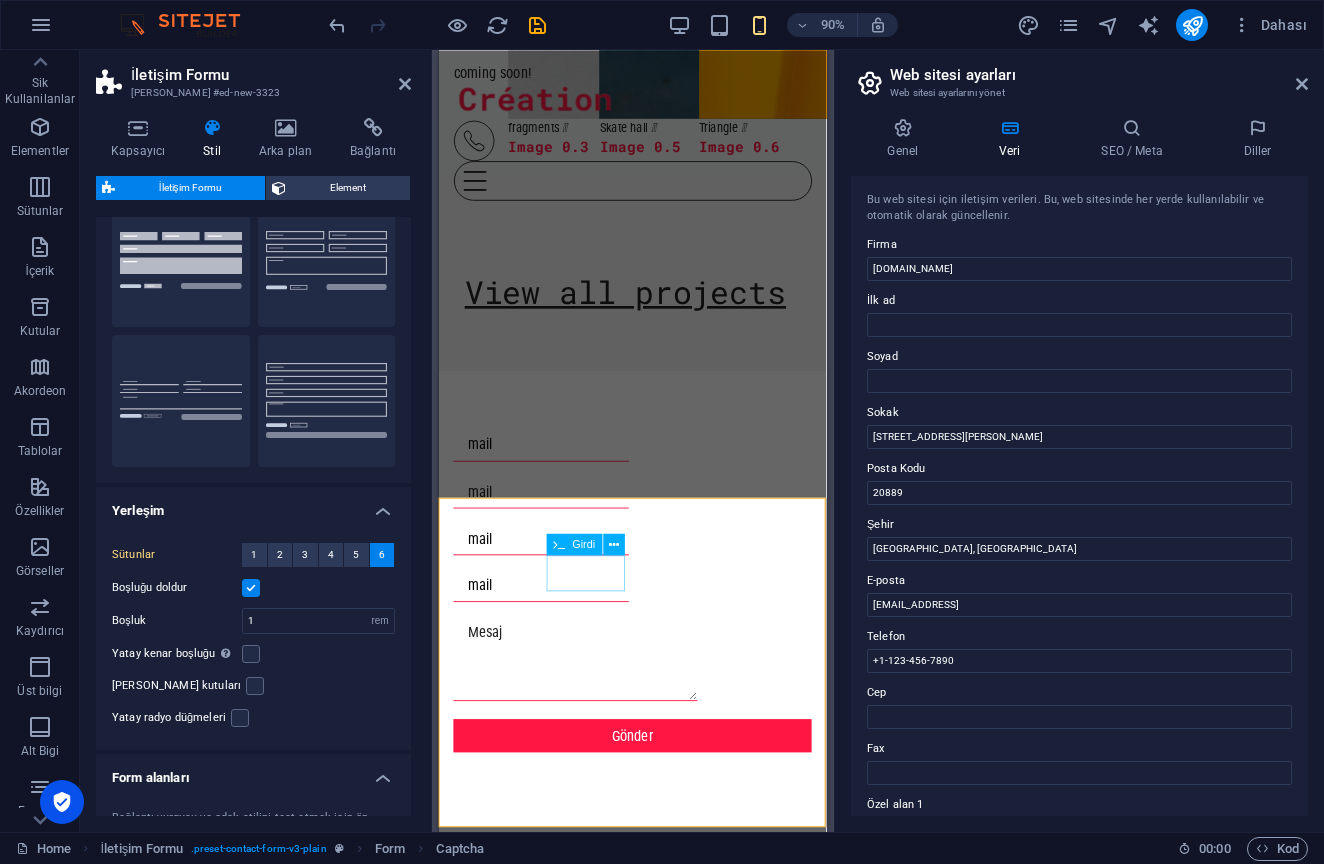 scroll, scrollTop: 3539, scrollLeft: 1, axis: both 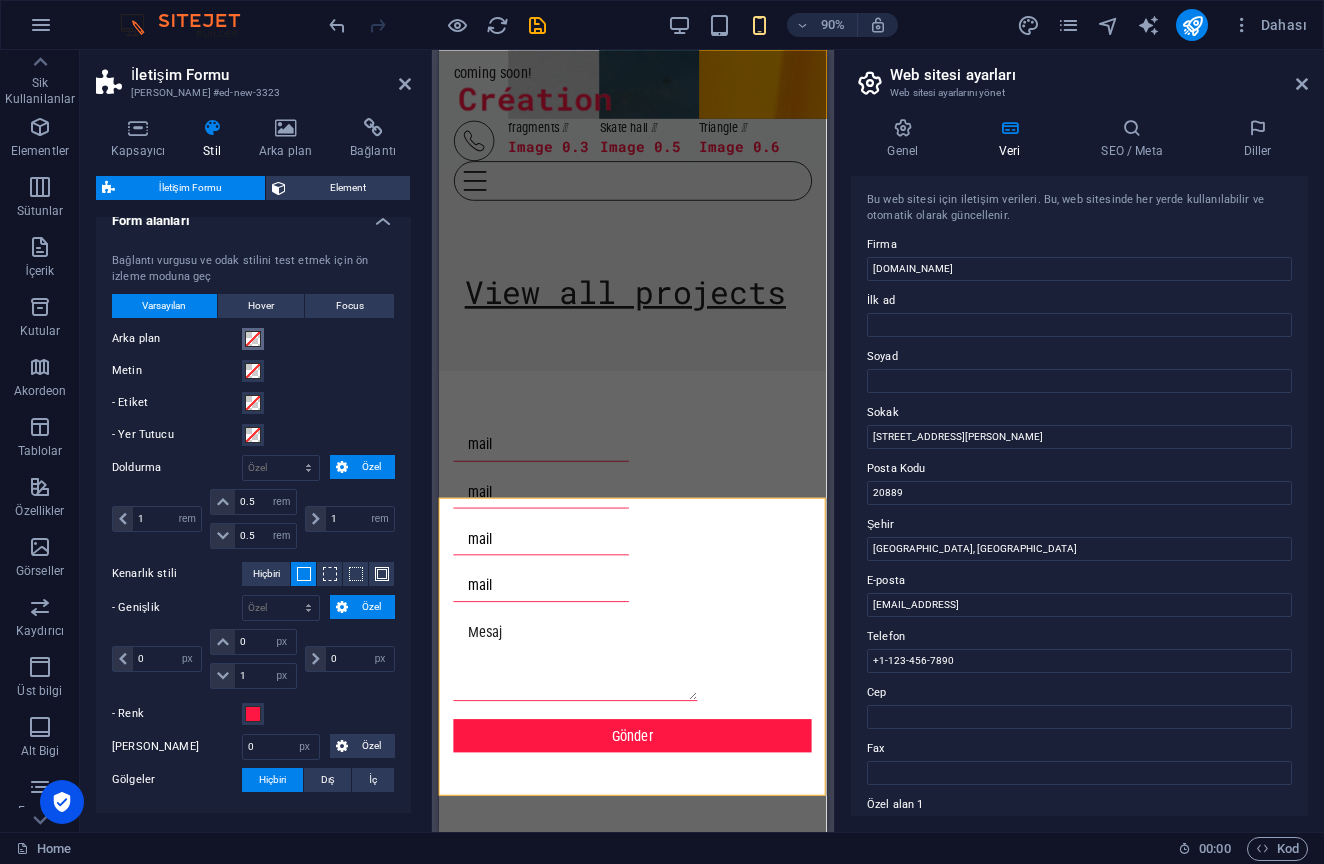 click at bounding box center (253, 339) 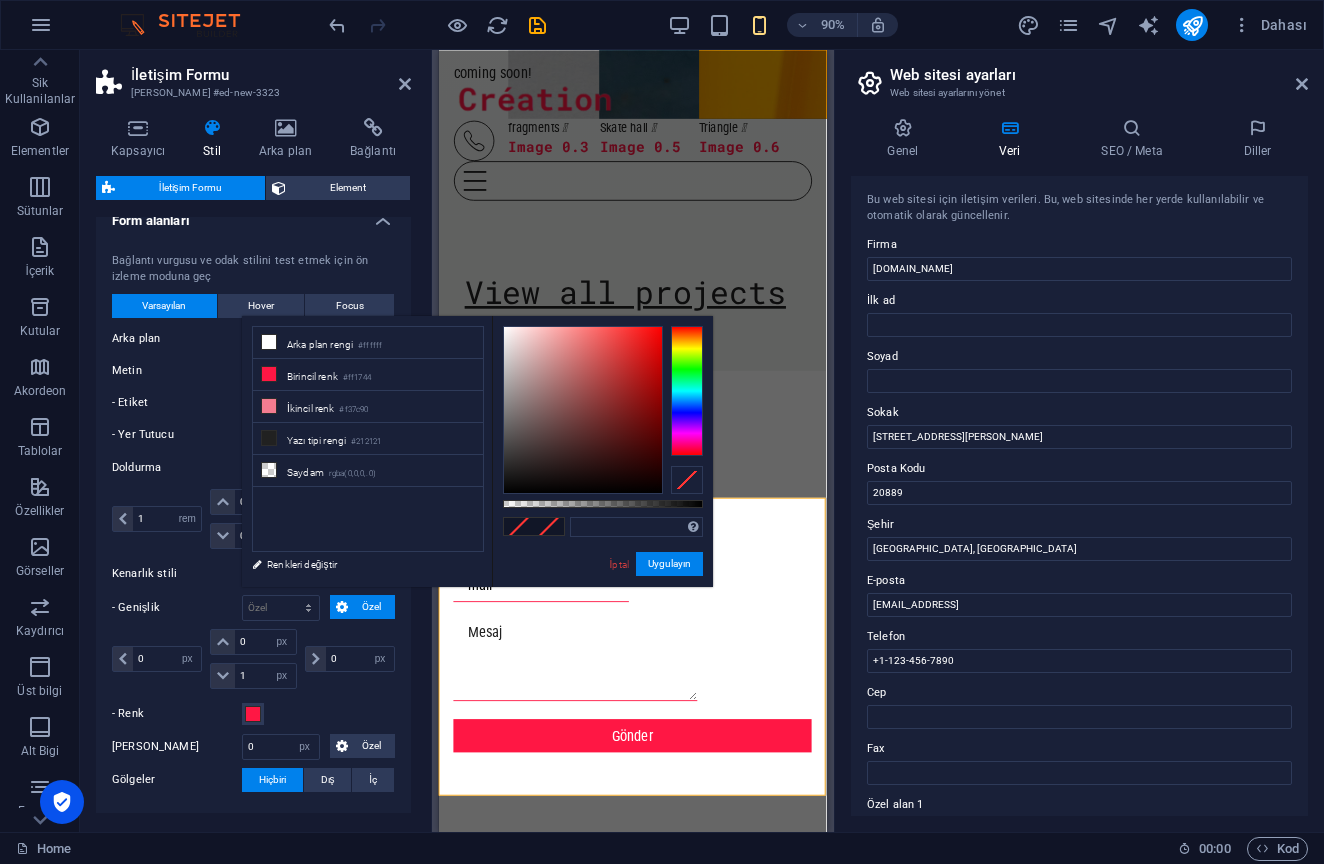 type on "#e0afaf" 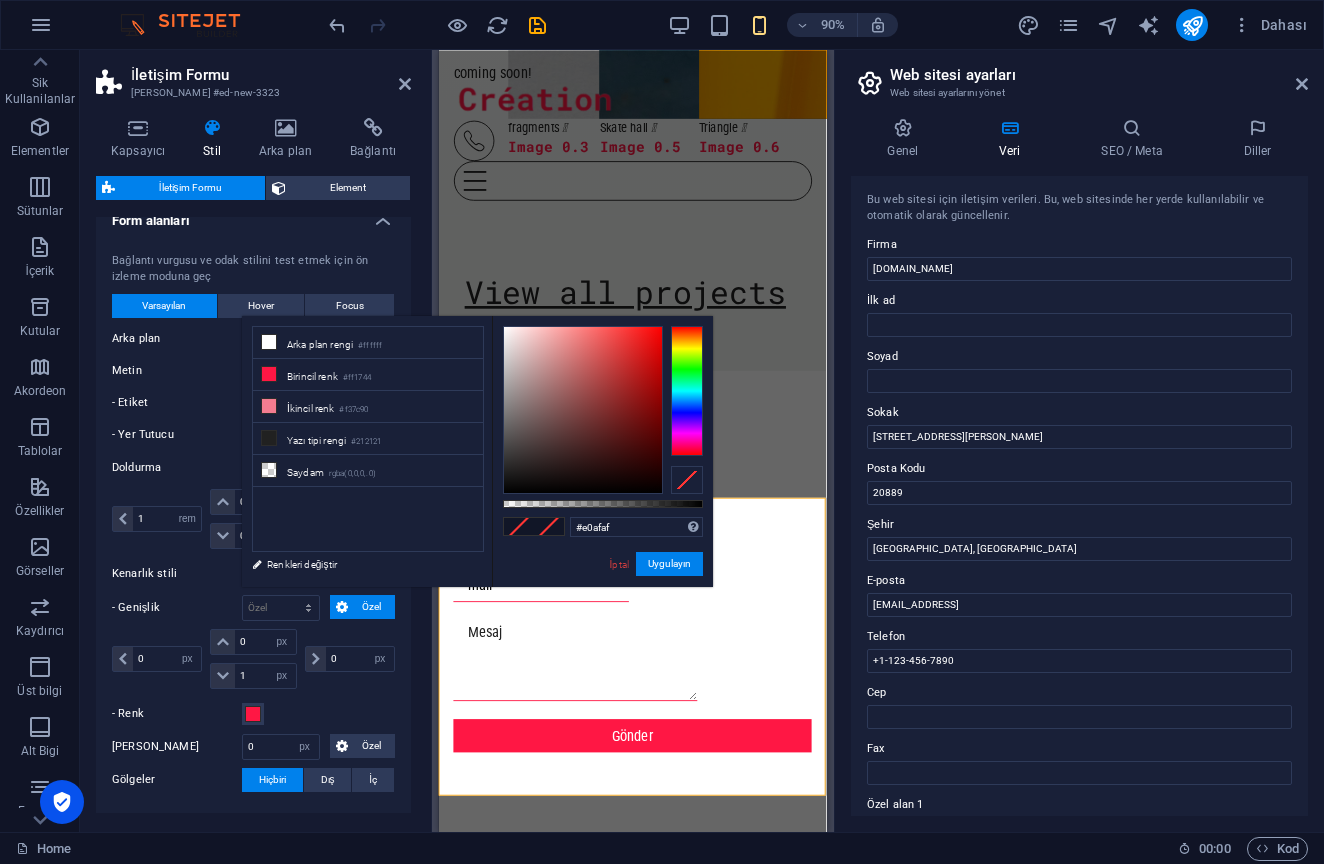 click at bounding box center (583, 410) 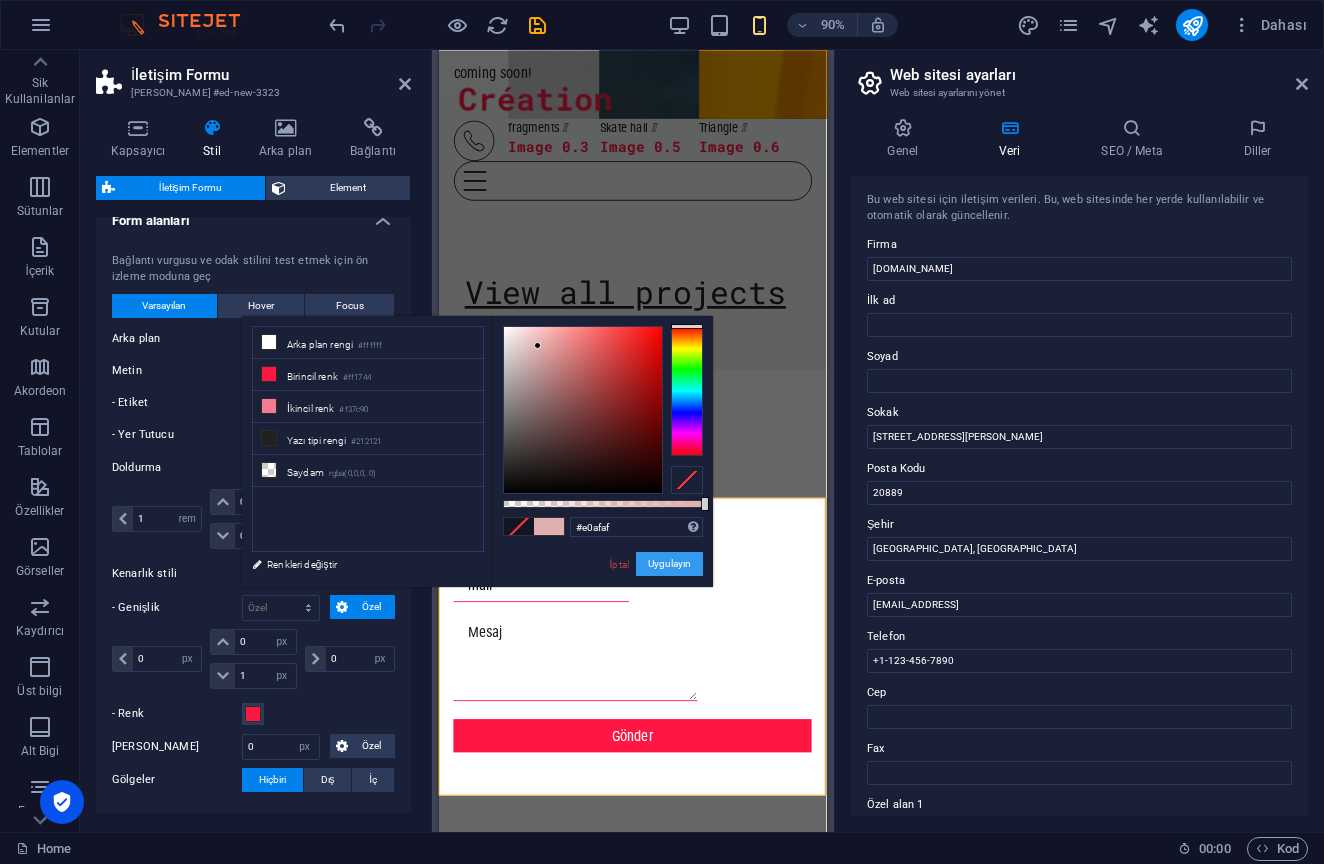 click on "Uygulayın" at bounding box center [669, 564] 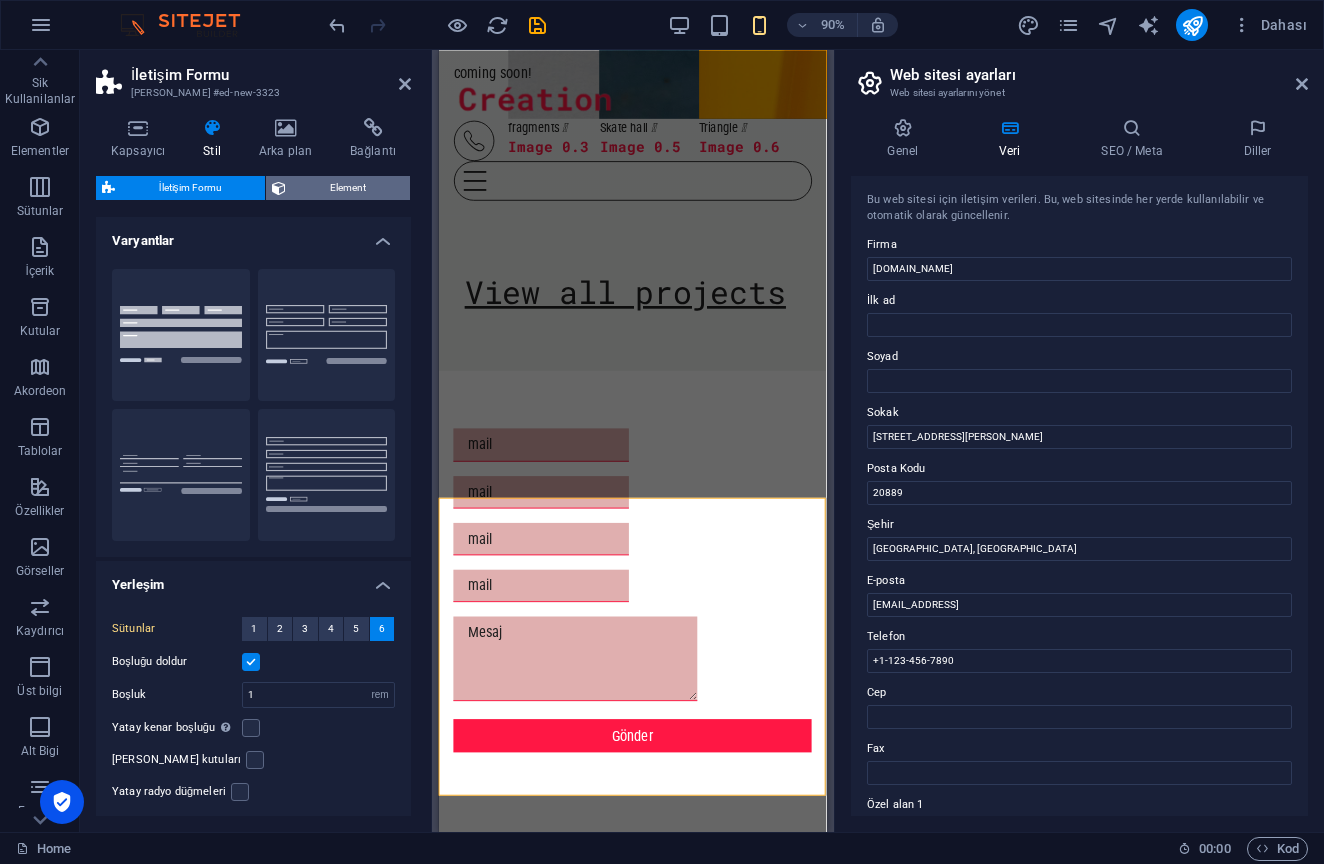 scroll, scrollTop: 0, scrollLeft: 0, axis: both 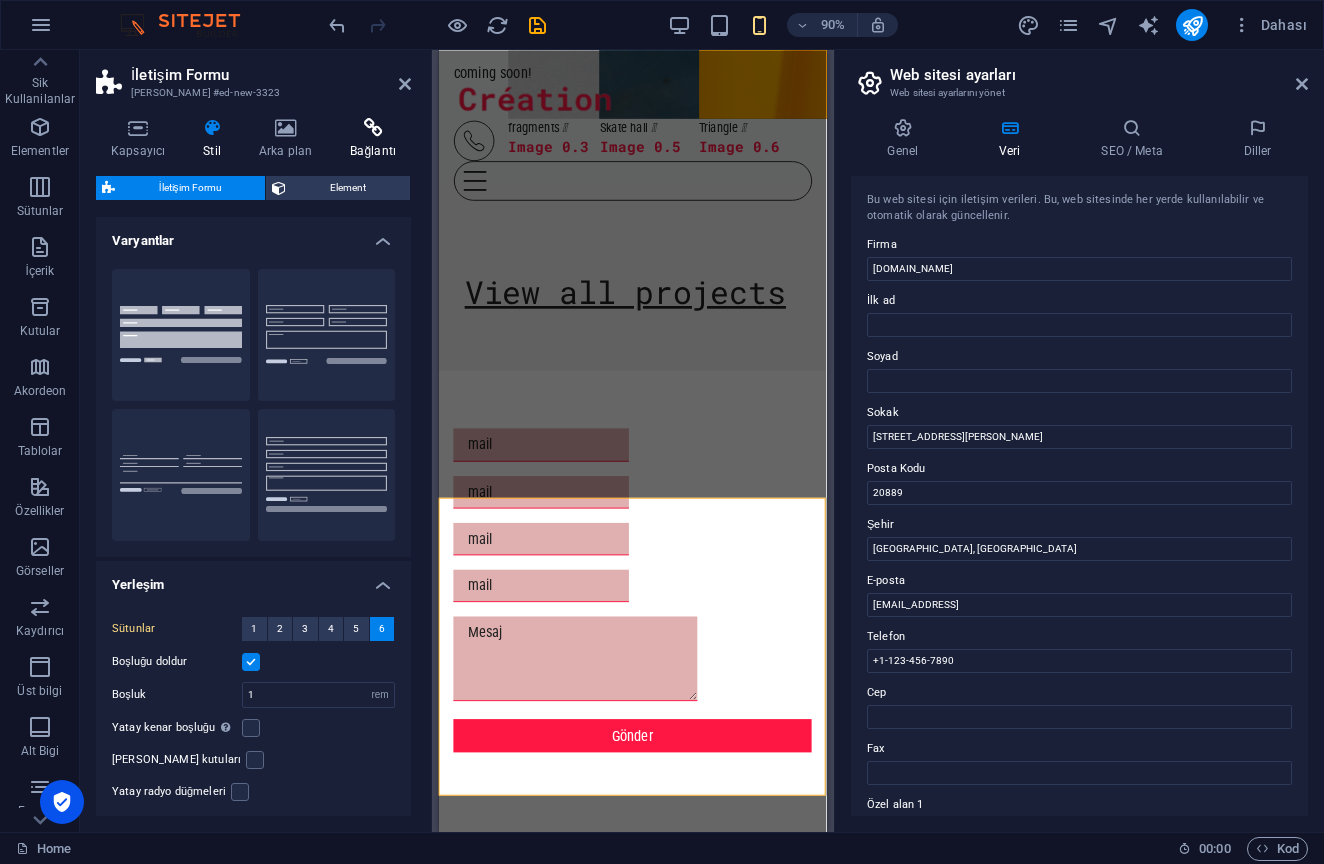 click on "Bağlantı" at bounding box center (373, 139) 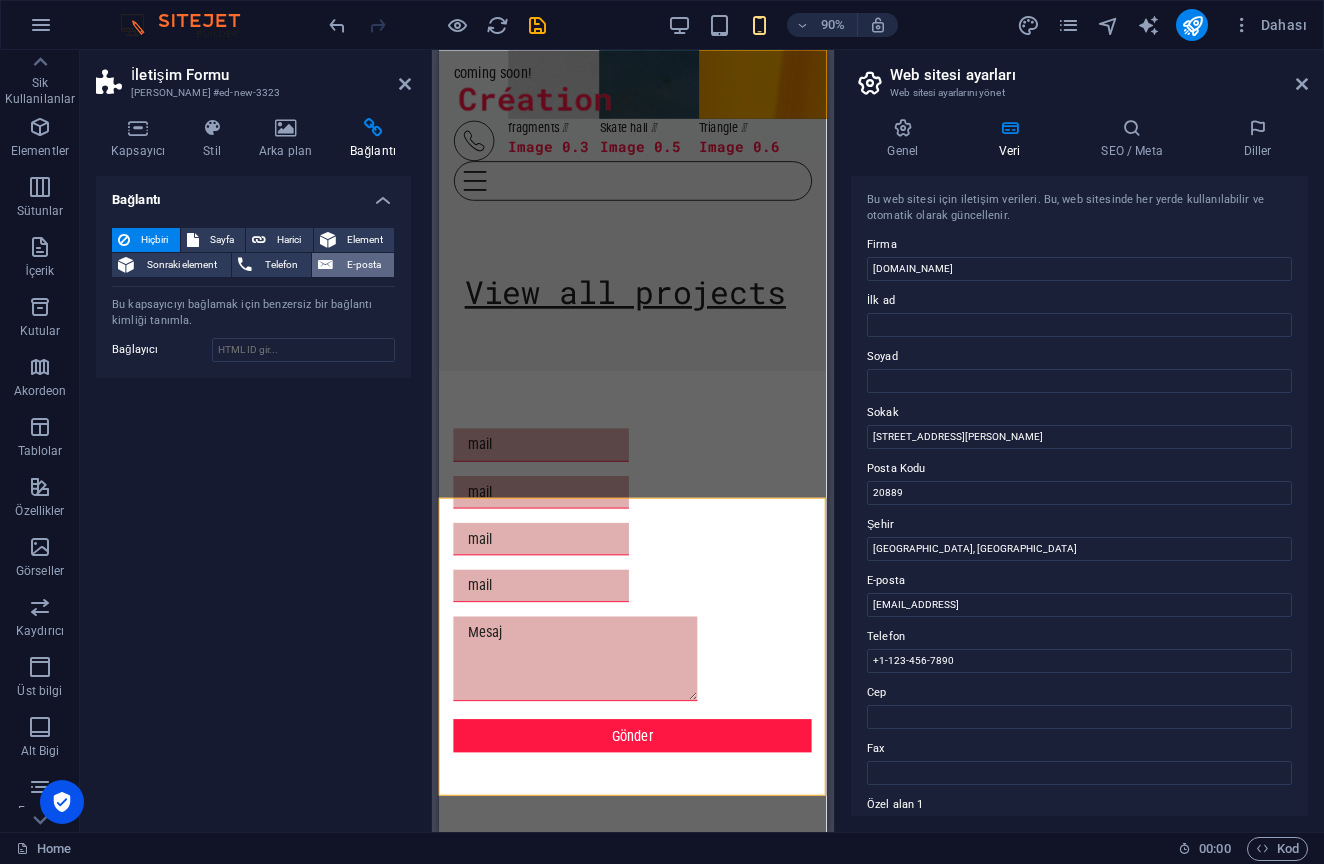 click on "E-posta" at bounding box center (363, 265) 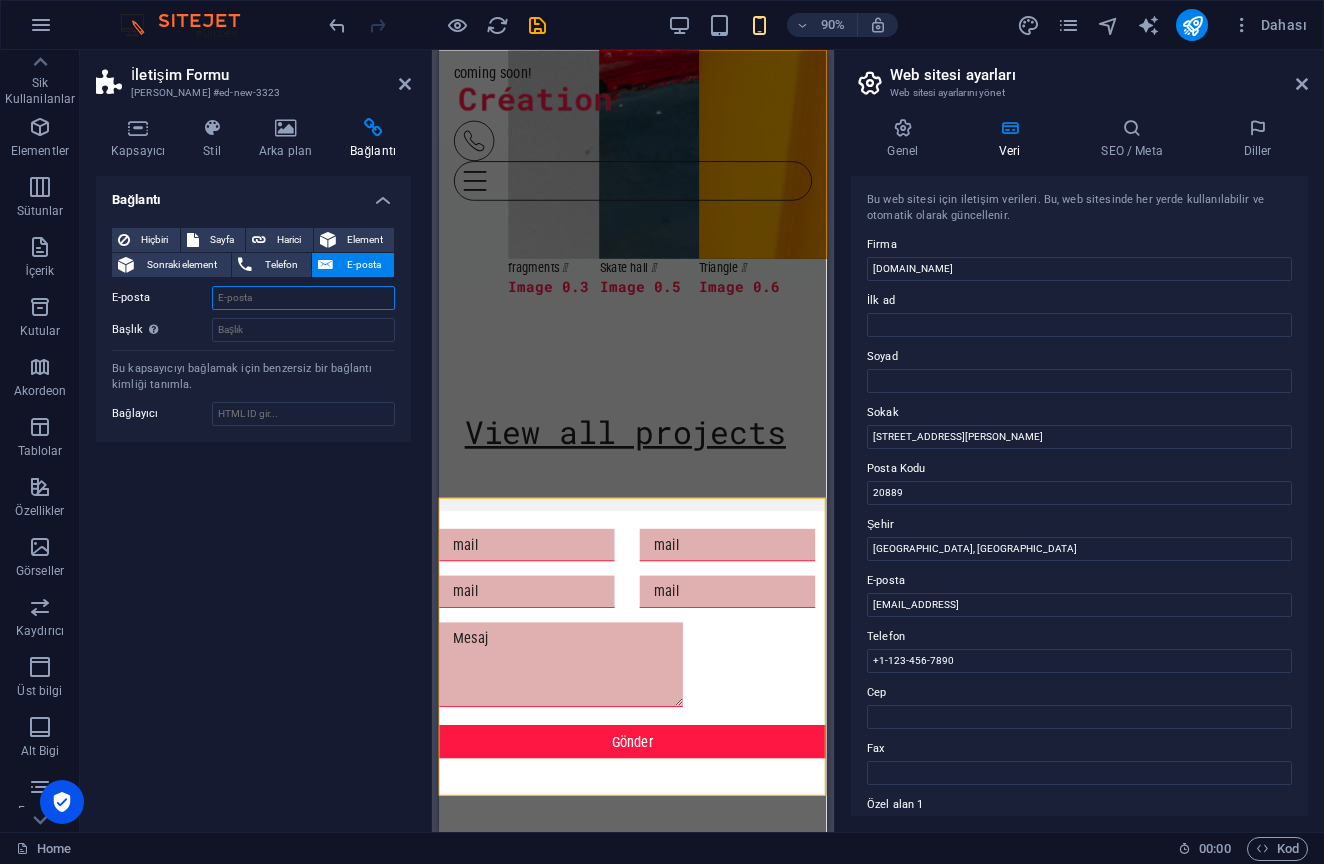 type on "biyotik_burkulma1n@icloud.com" 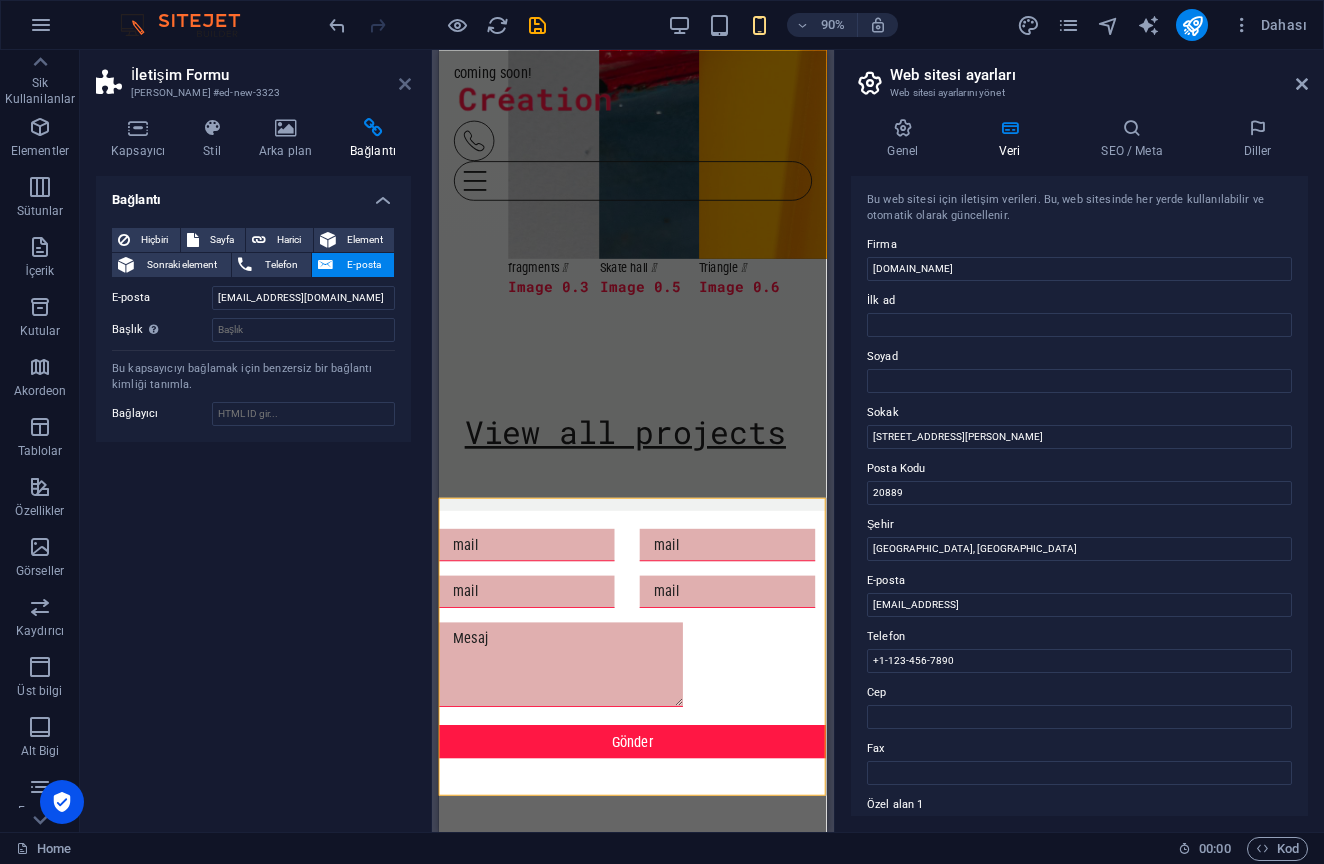 click at bounding box center (405, 84) 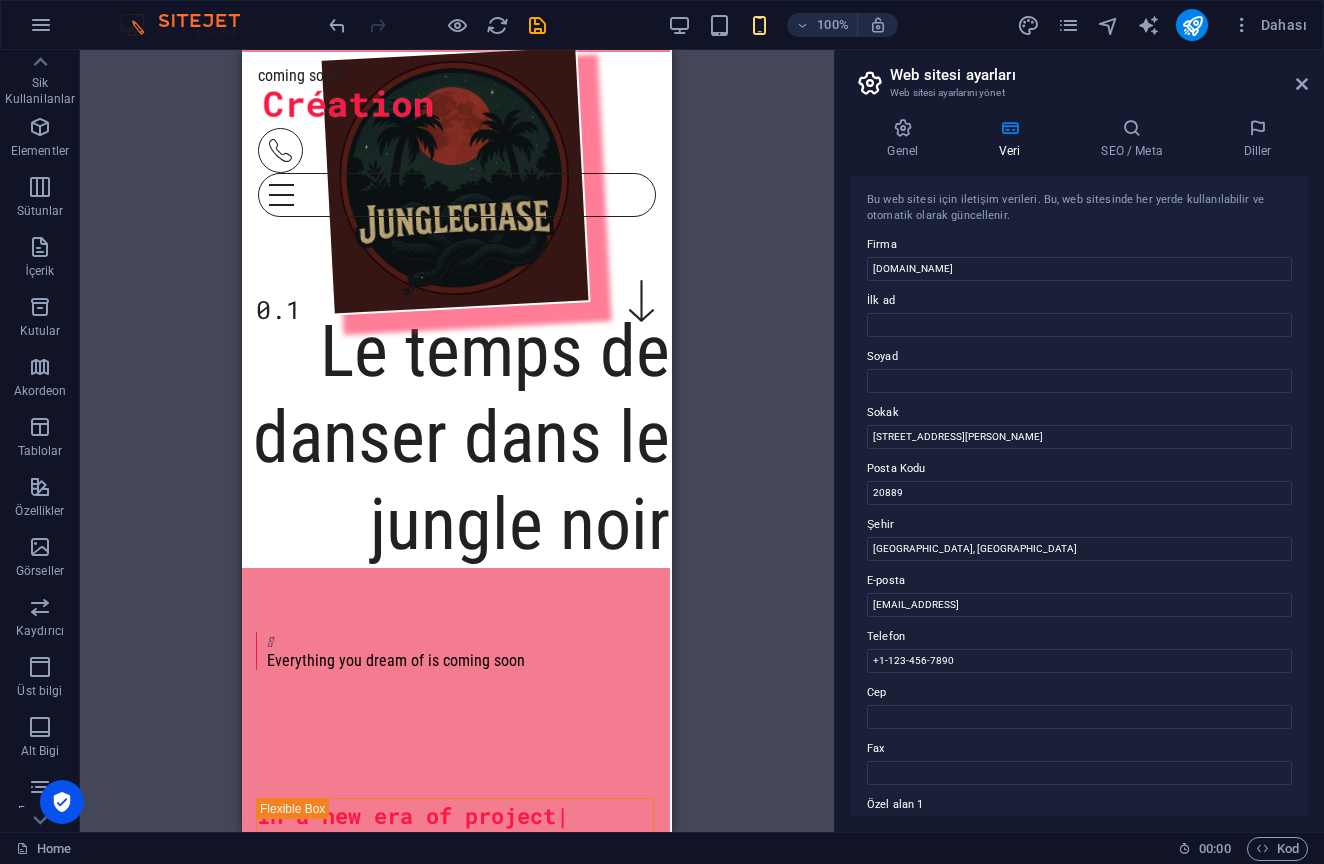 scroll, scrollTop: 496, scrollLeft: 2, axis: both 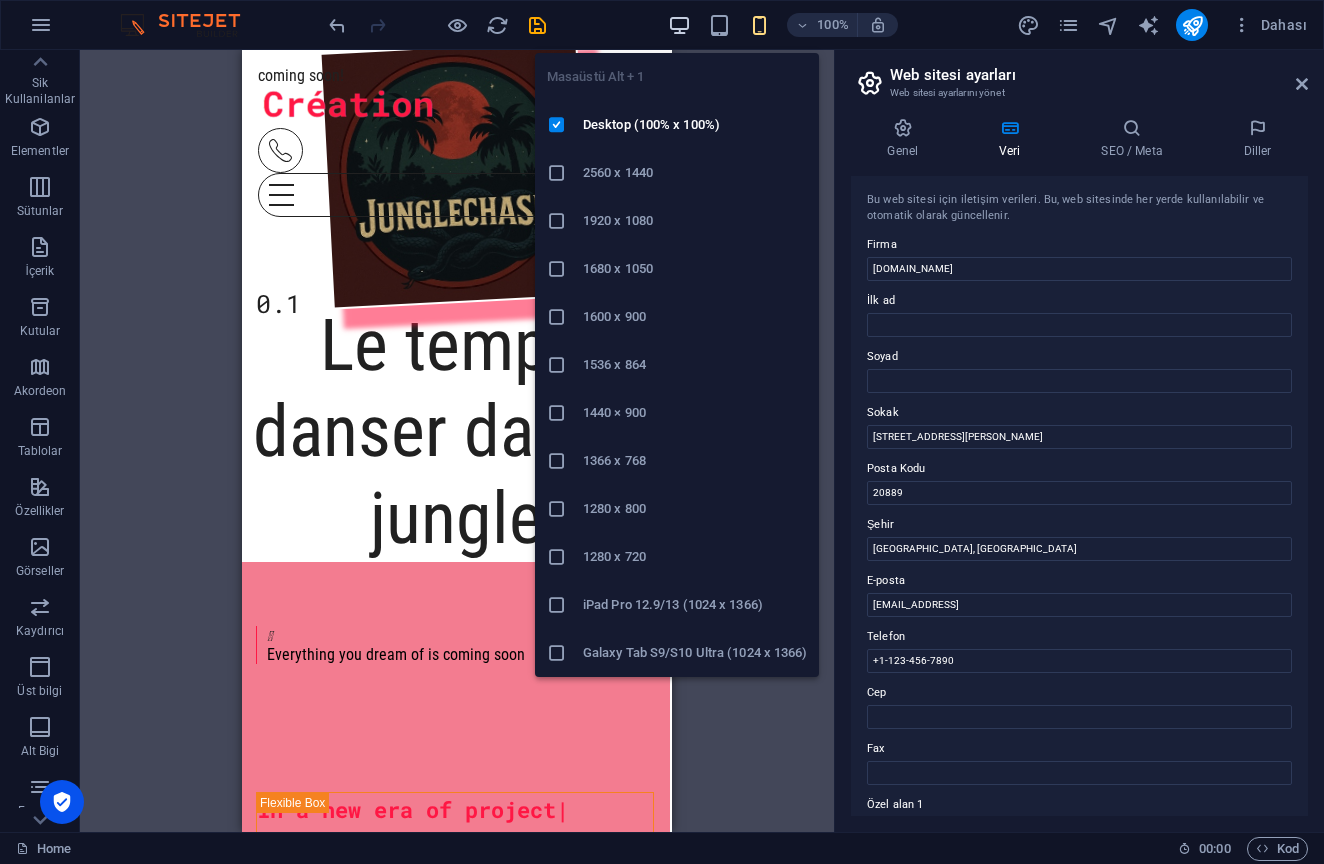 click at bounding box center (679, 25) 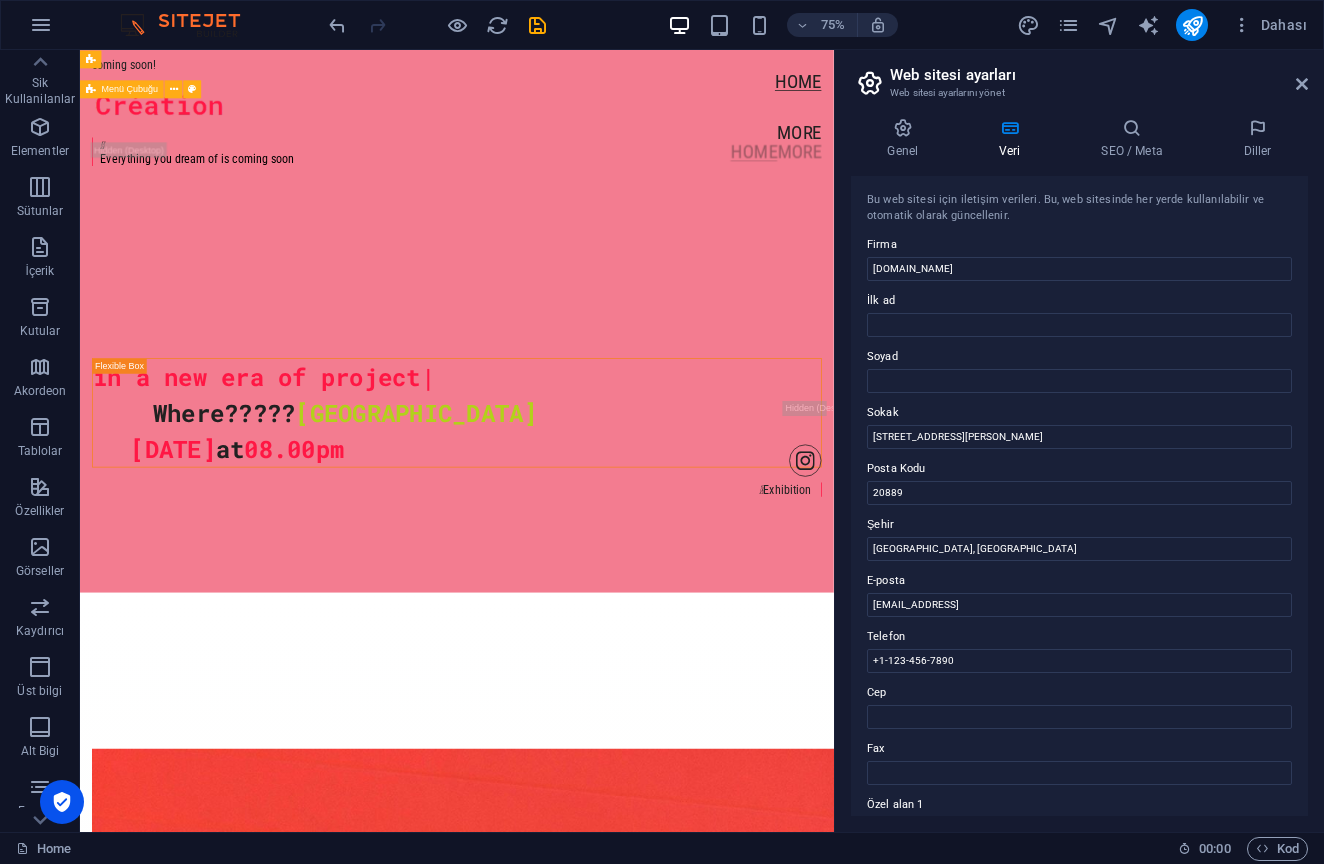 scroll, scrollTop: 1311, scrollLeft: 0, axis: vertical 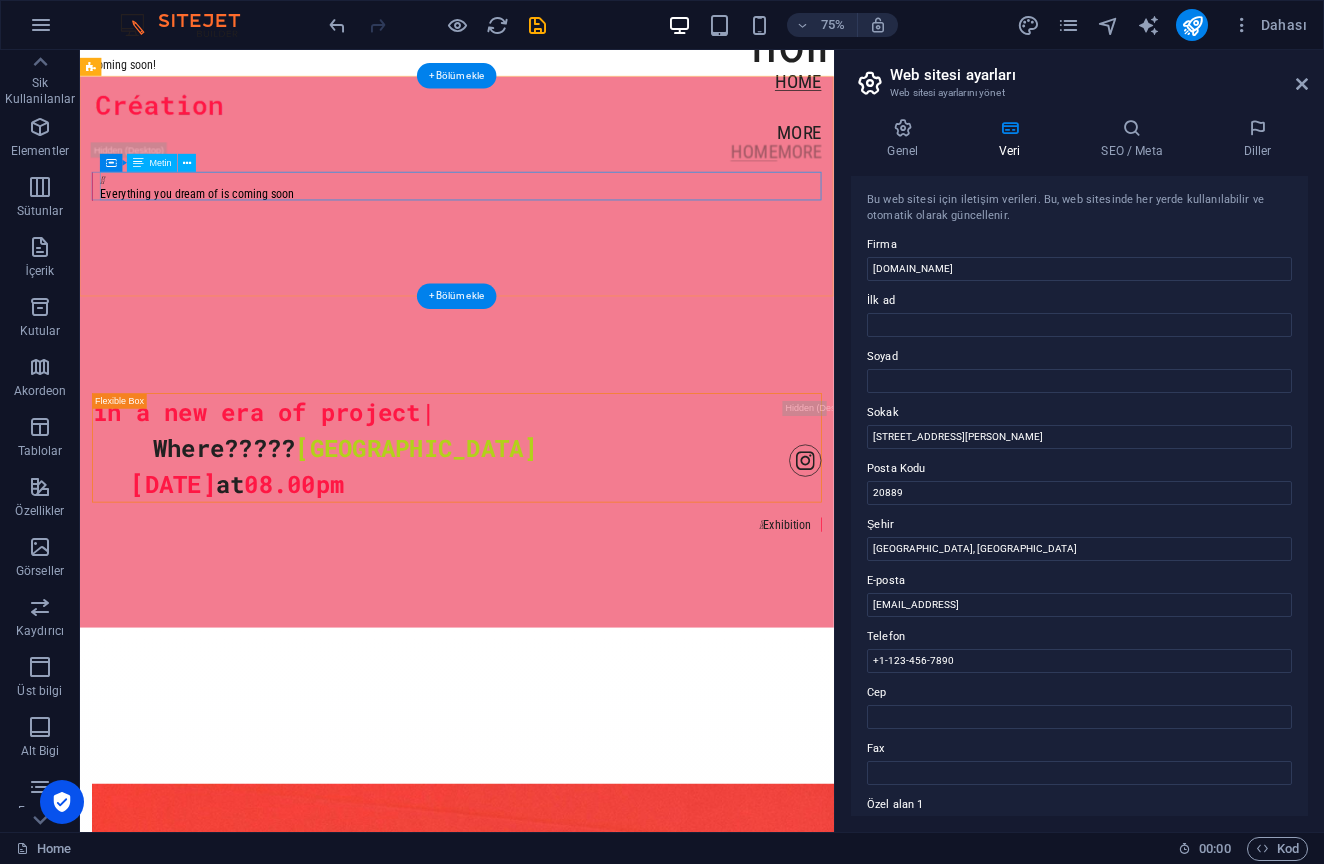 click on " Everything you dream of is coming soon" at bounding box center [588, 232] 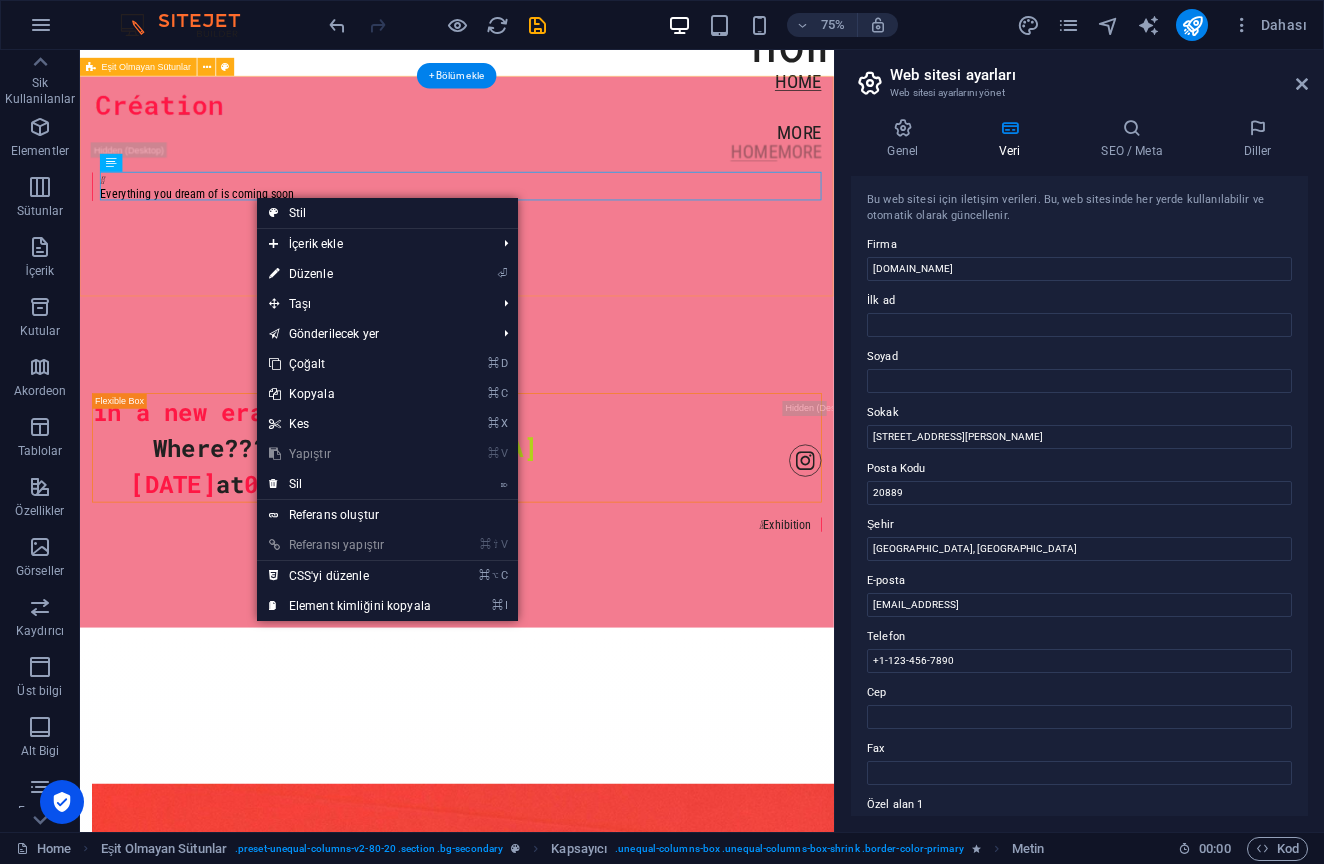 click on "⏎  Düzenle" at bounding box center (350, 274) 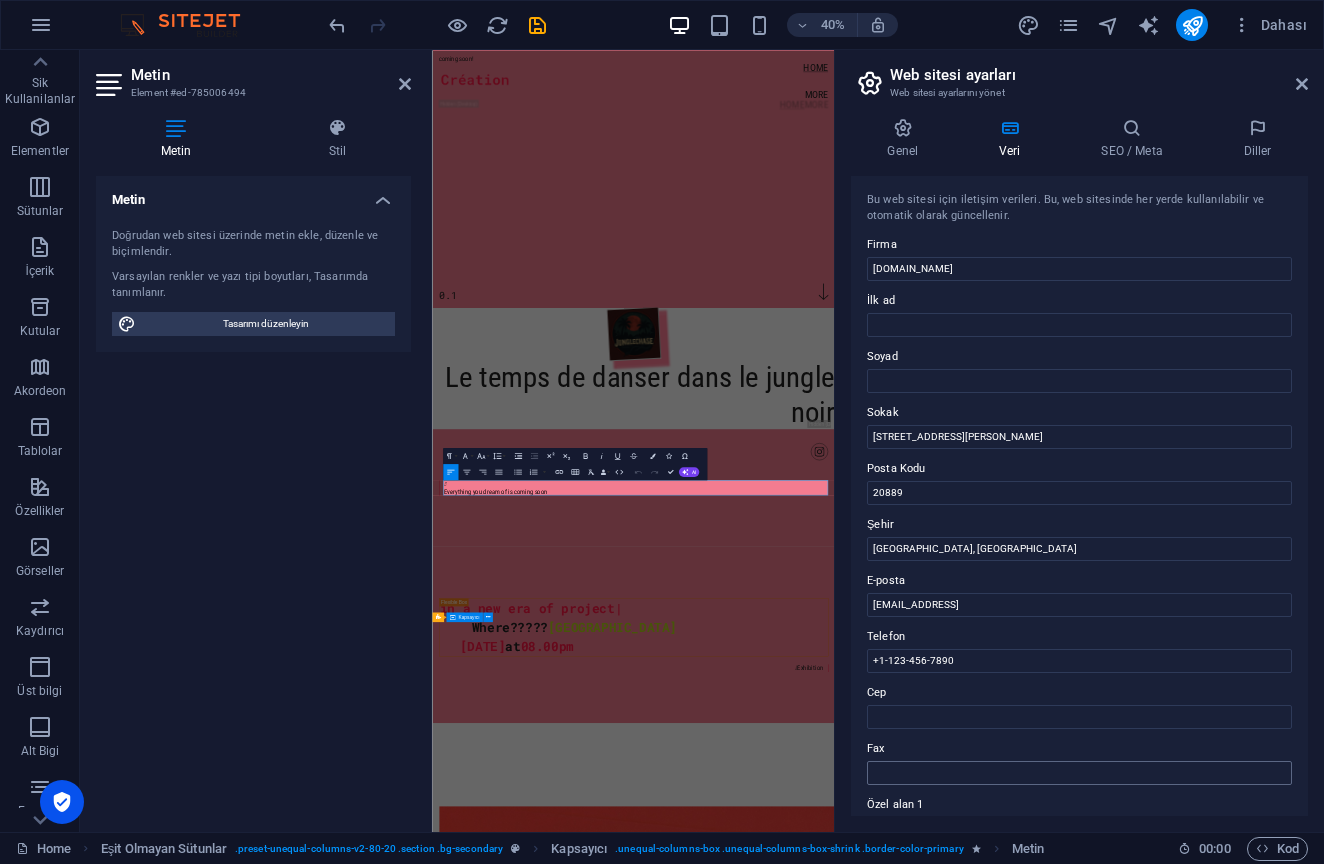 scroll, scrollTop: 0, scrollLeft: 0, axis: both 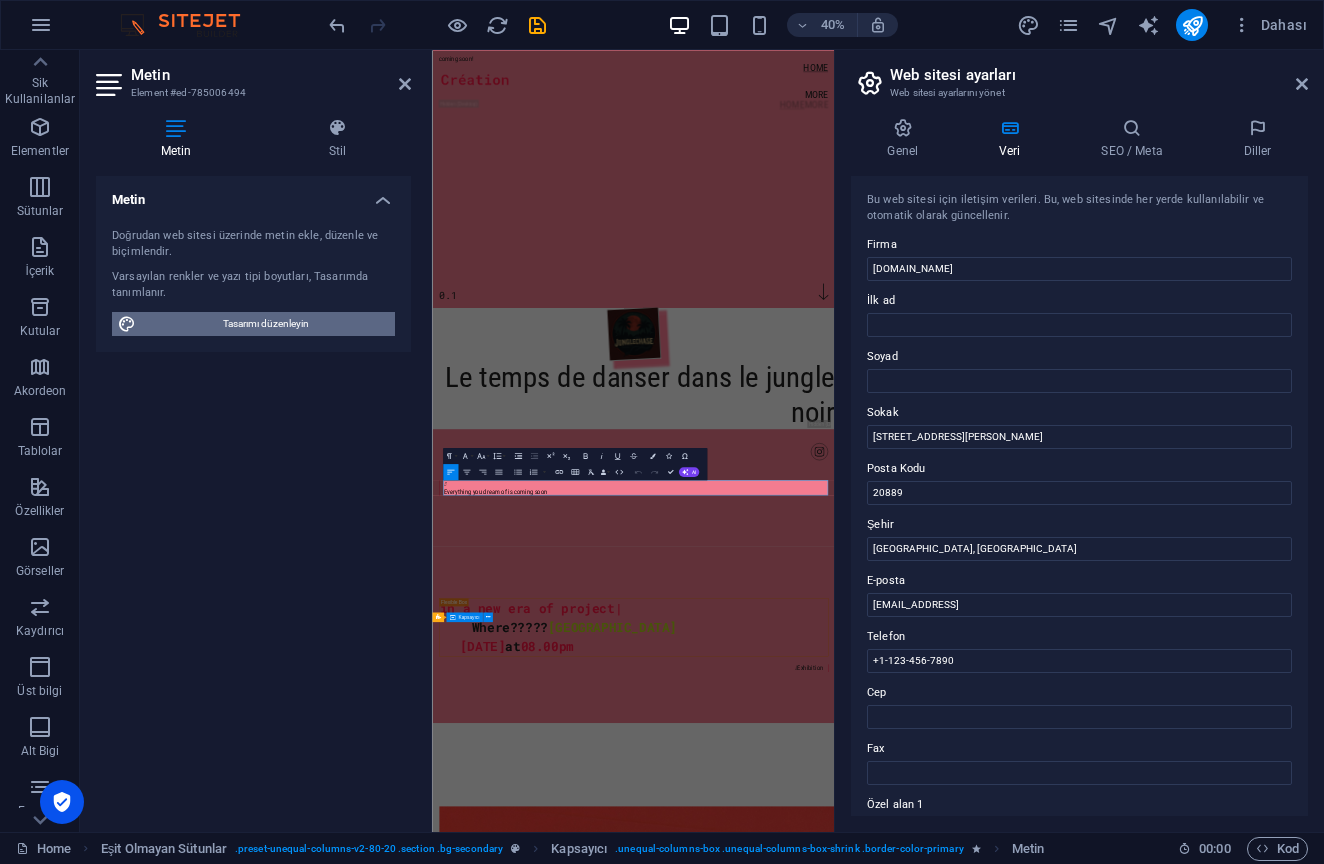 click on "Tasarımı düzenleyin" at bounding box center [265, 324] 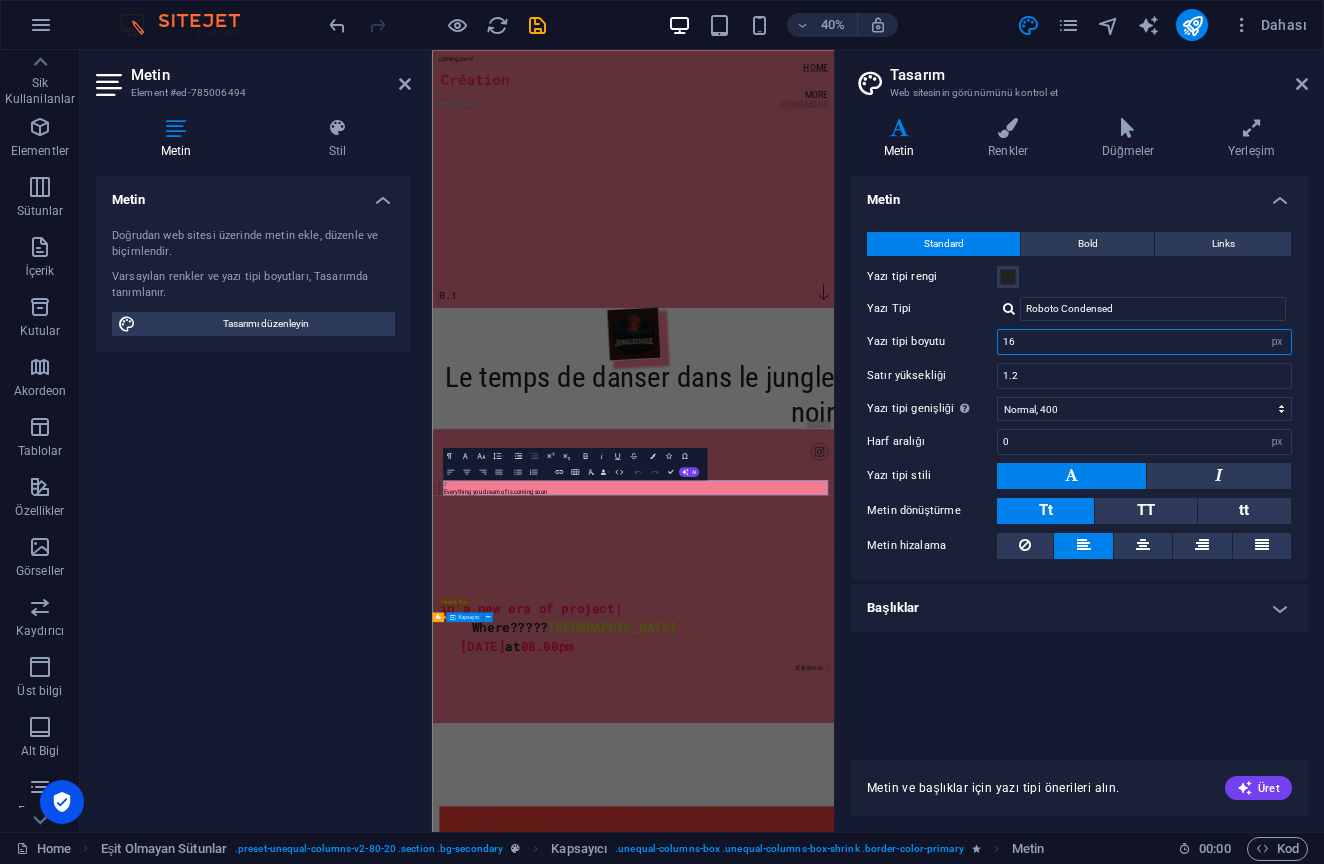 click on "16" at bounding box center (1144, 342) 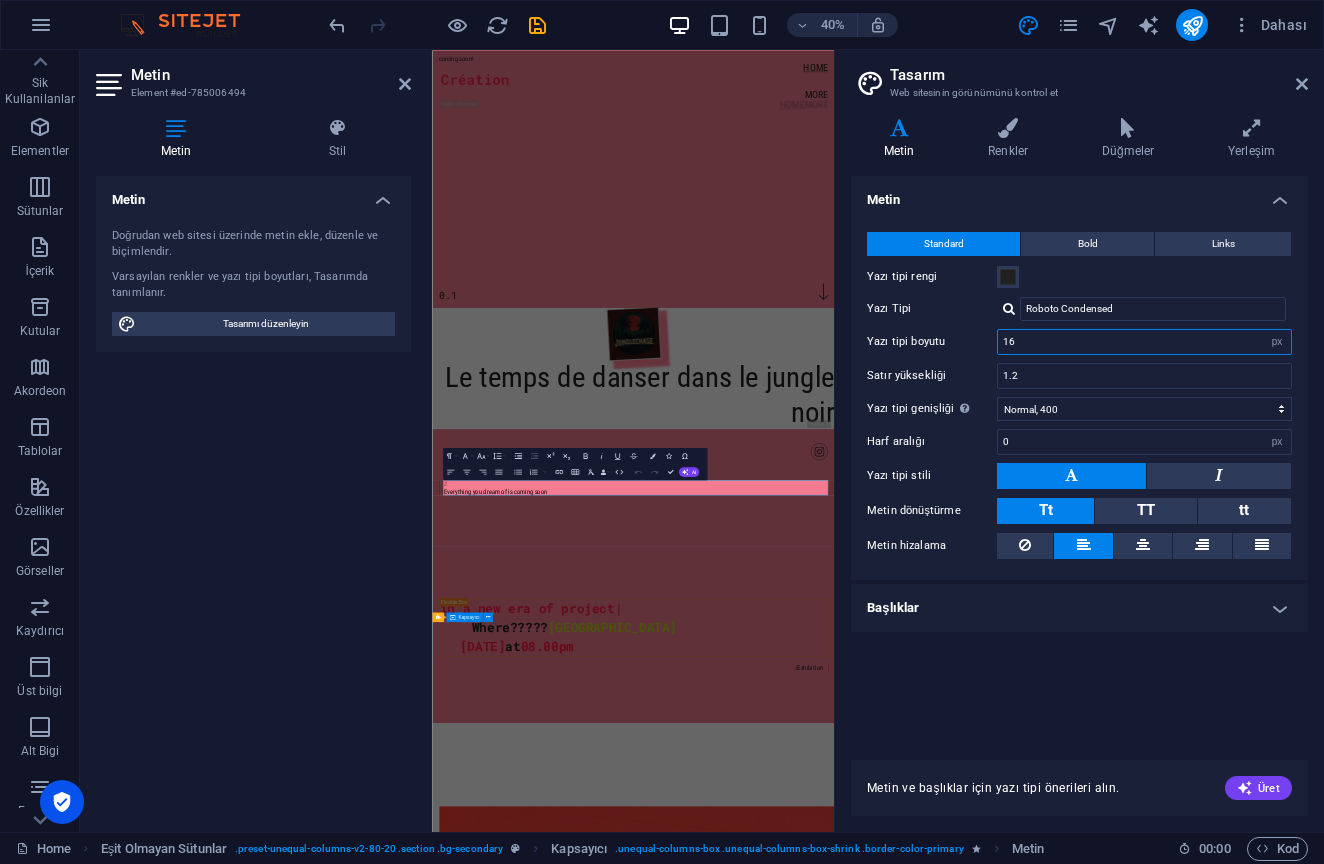 type on "1" 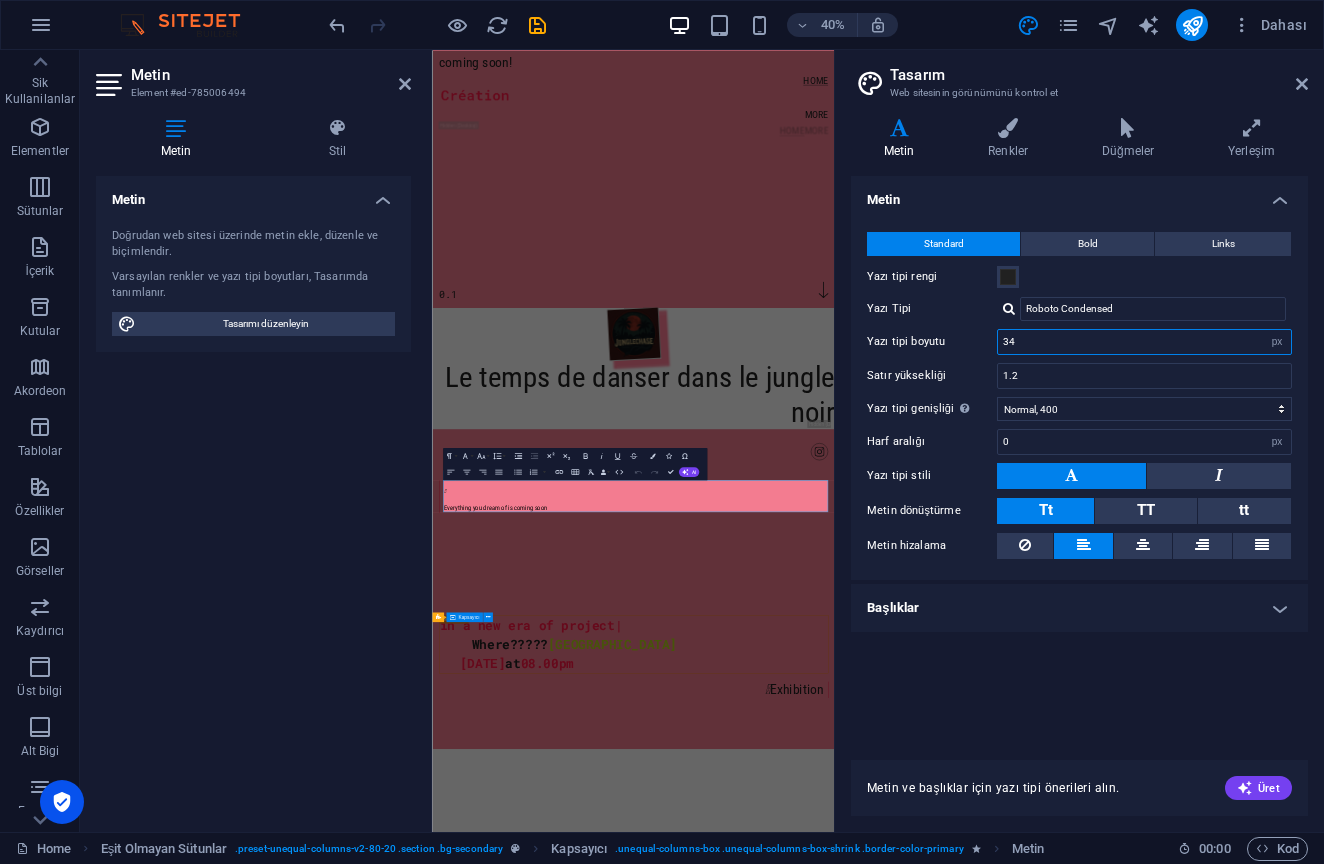 type on "34" 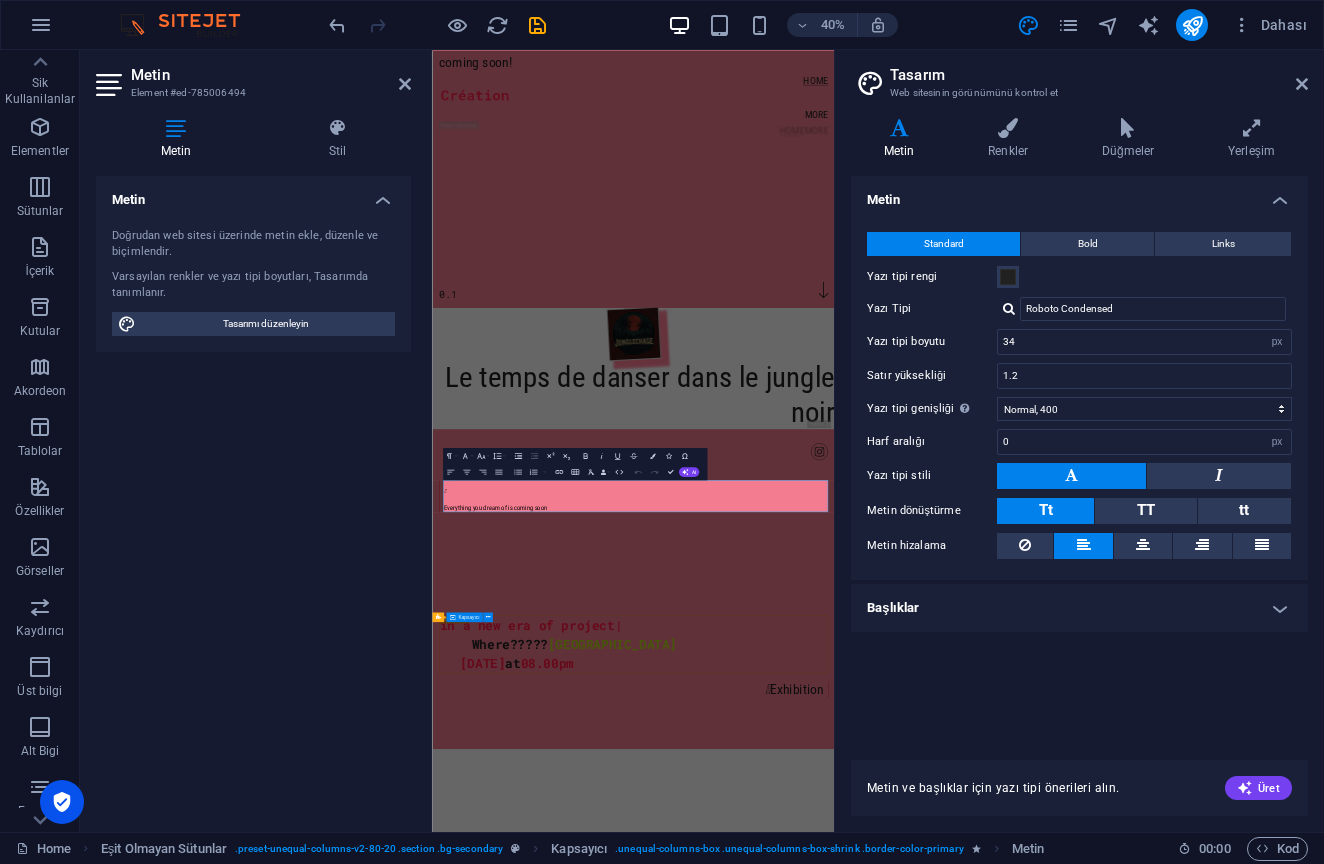 click on "Metin Doğrudan web sitesi üzerinde metin ekle, düzenle ve biçimlendir. Varsayılan renkler ve yazı tipi boyutları, Tasarımda tanımlanır. Tasarımı düzenleyin Hizalama Sola hizalı Ortalandı Sağa hizalı" at bounding box center (253, 496) 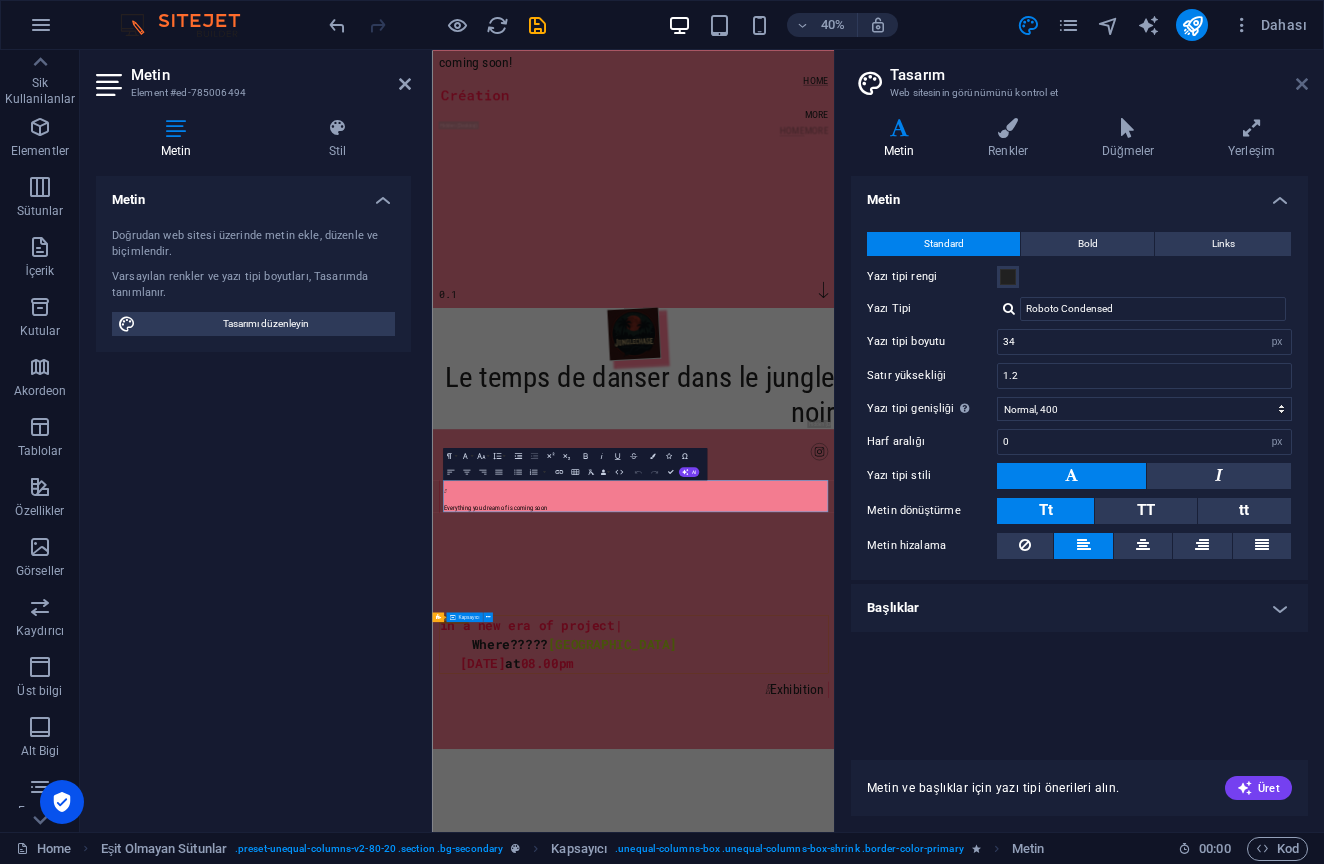 click at bounding box center (1302, 84) 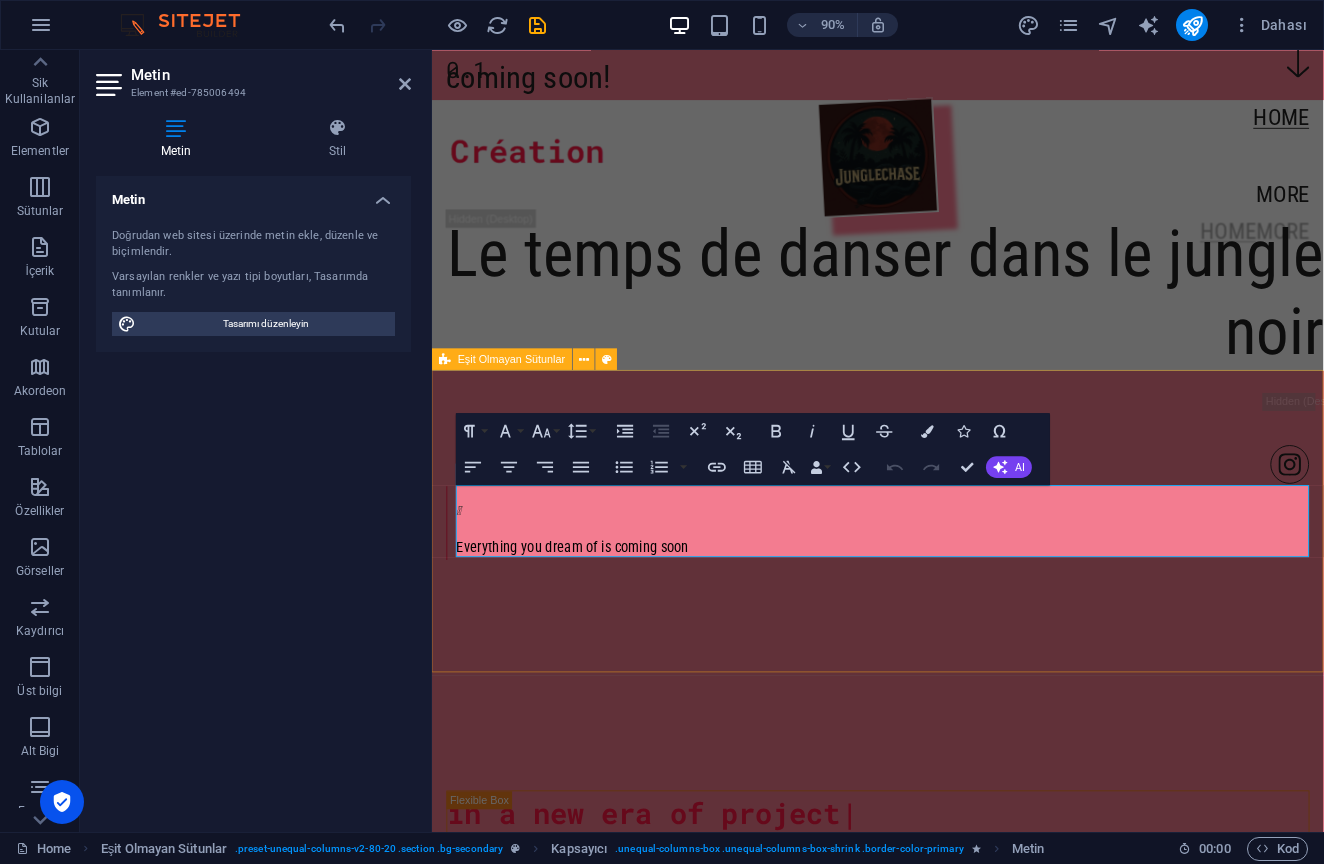 scroll, scrollTop: 819, scrollLeft: 0, axis: vertical 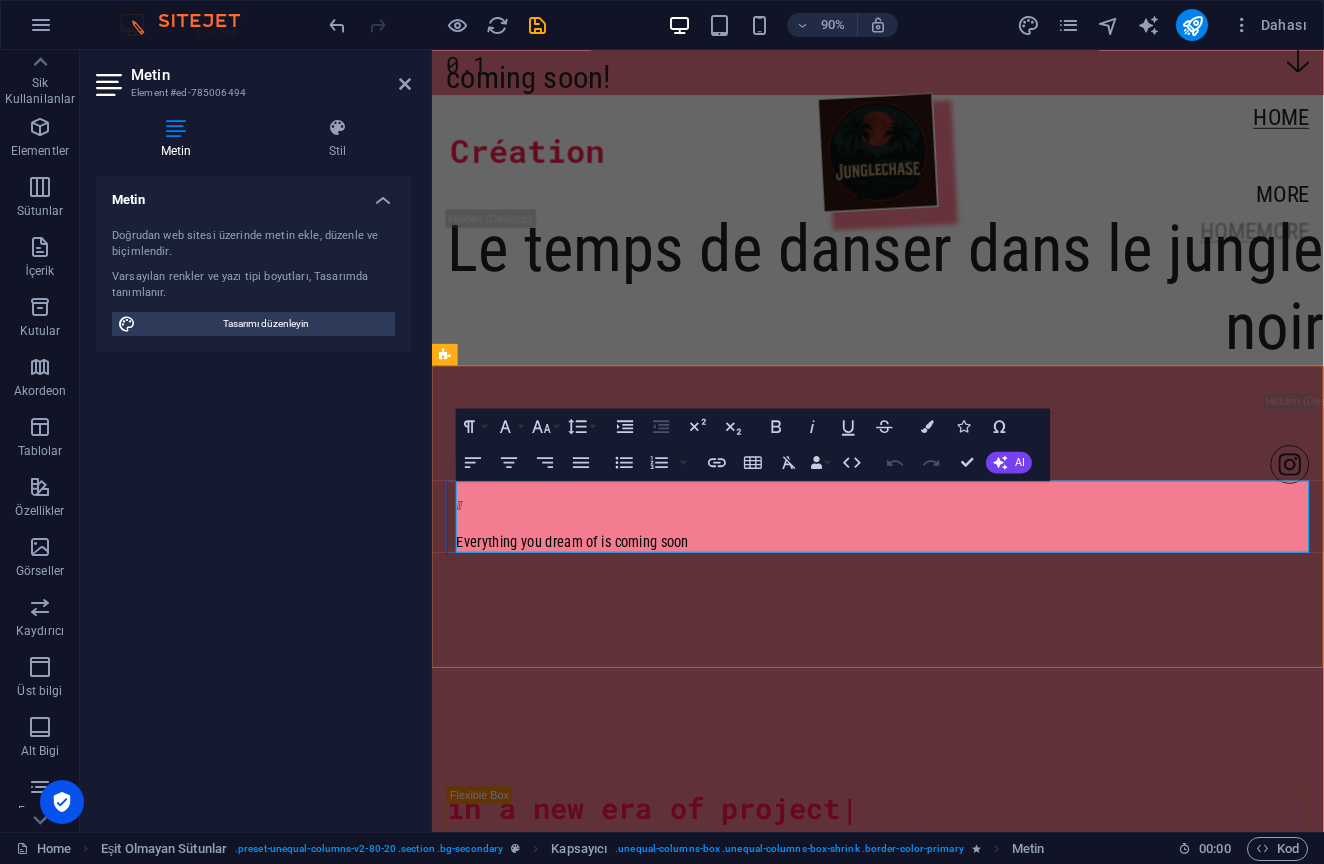 click on "Everything you dream of is coming soon" at bounding box center (588, 596) 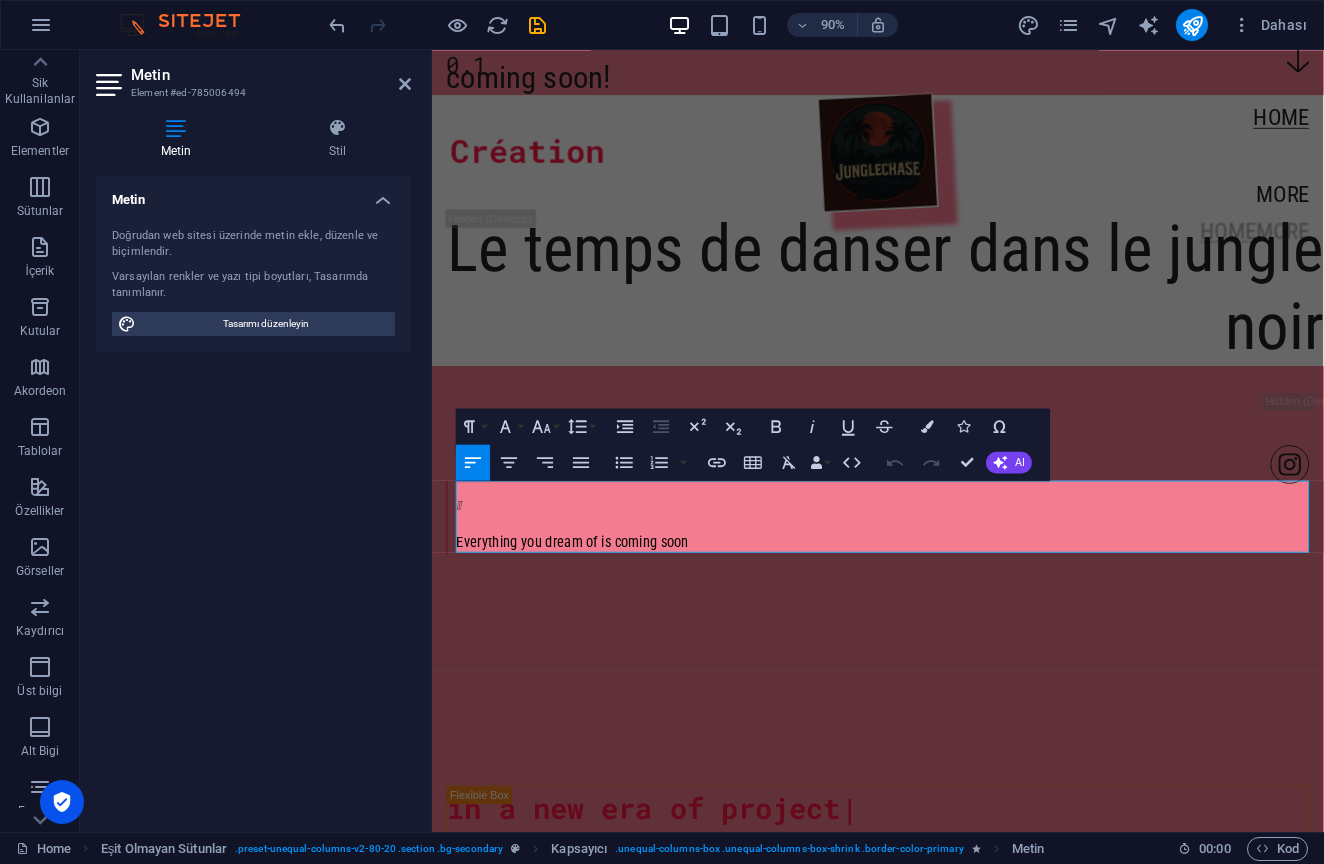 click on "Metin Doğrudan web sitesi üzerinde metin ekle, düzenle ve biçimlendir. Varsayılan renkler ve yazı tipi boyutları, Tasarımda tanımlanır. Tasarımı düzenleyin Hizalama Sola hizalı Ortalandı Sağa hizalı" at bounding box center (253, 496) 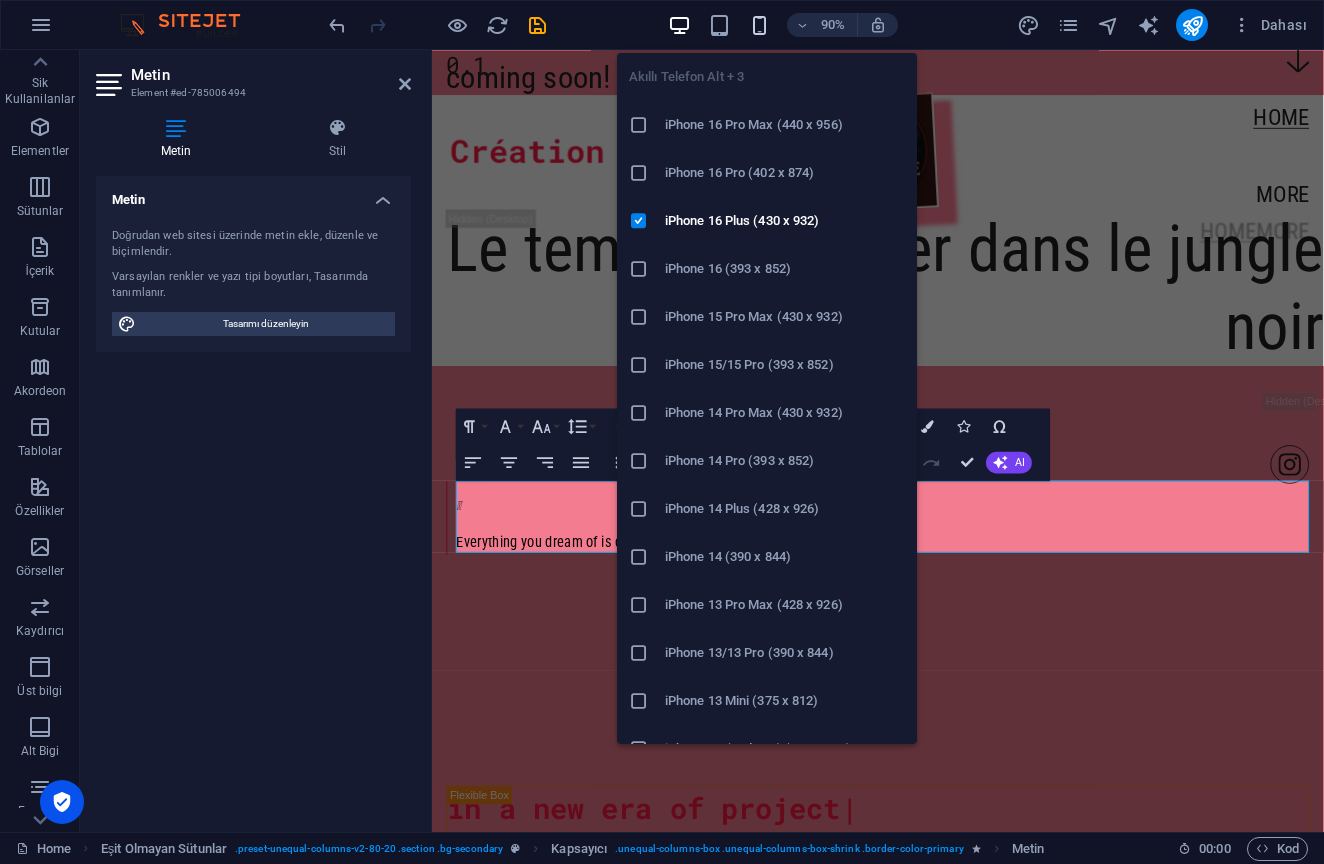 click at bounding box center (759, 25) 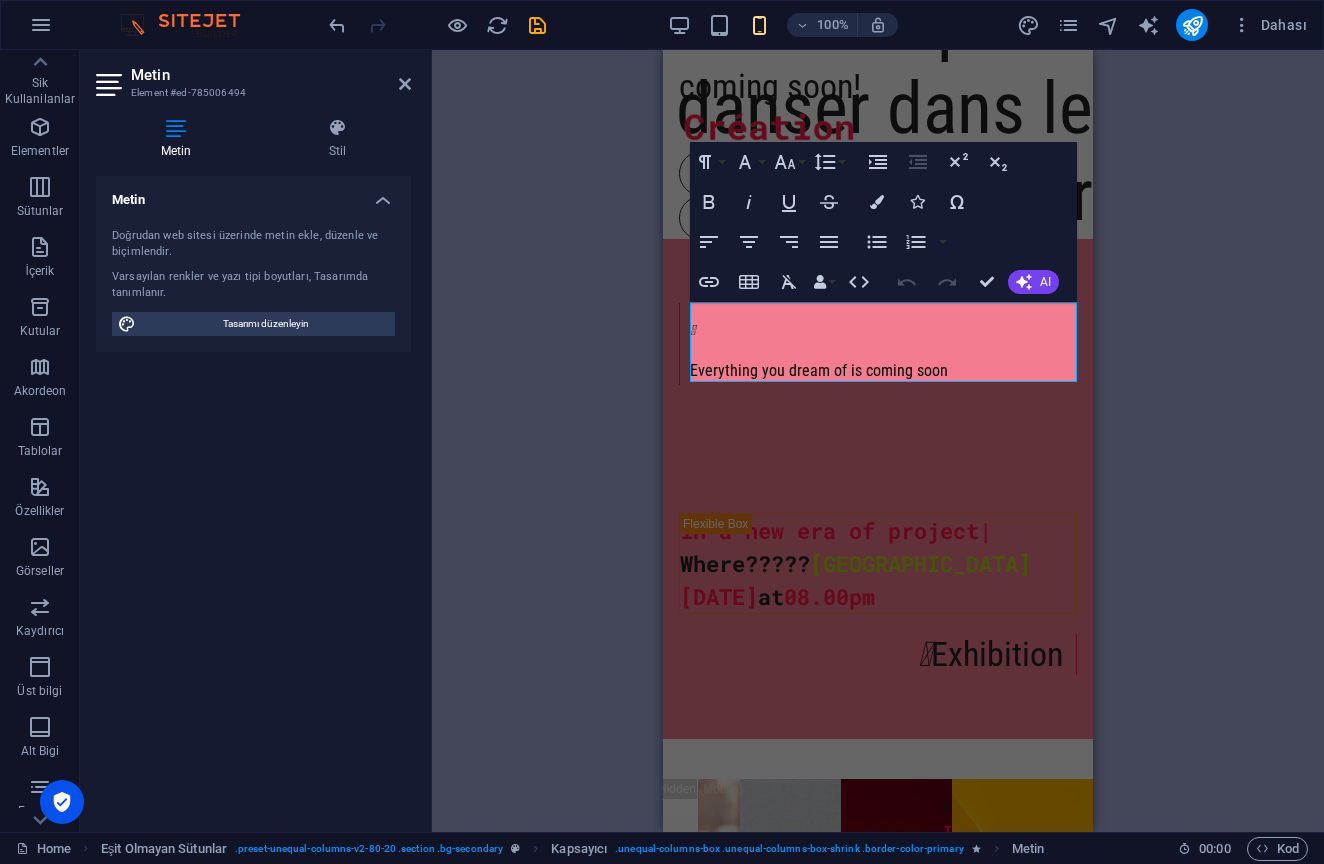 click on "H1   Banner   Banner   Kapsayıcı   İmaj   Menü Çubuğu   Menü Çubuğu   Menü   Menü   İmaj   Aralık   Sosyal Medya Simgeleri   Simge   Eşit Olmayan Sütunlar   Metin   Kapsayıcı   Kapsayıcı   Kapsayıcı   Eşit Olmayan Sütunlar   Kapsayıcı   H2   Simge   Simge   Simge   Kapsayıcı   Yer Tutucu   Metin   Sütun Kılavuzu   Alt Bilgi Skadi   Simge   HTML   Kapsayıcı   Yer Tutucu   Ön ayar   Ön ayar   Kapsayıcı   Kapsayıcı   Referans   Menü Çubuğu   Metin   H2   H2   Kapsayıcı   Metin   Kapsayıcı   İmaj   Kapsayıcı   H6   Kapsayıcı   Kapsayıcı   İmaj   H6   Kapsayıcı   Metin   İmaj   Kapsayıcı   Aralık   Kapsayıcı   Metin   Kapsayıcı   İmaj   Kapsayıcı   Kapsayıcı   İmaj   Sütun Kılavuzu   Kapsayıcı   E-posta   Eşit Olmayan Sütunlar   Kapsayıcı   Kapsayıcı   Yatay Form   Form   Kapsayıcı   Yatay Form   Form   Kapsayıcı   İmaj   Kapsayıcı   Eşit Olmayan Sütunlar   Kapsayıcı   Kapsayıcı   Kapsayıcı   Metin" at bounding box center [878, 441] 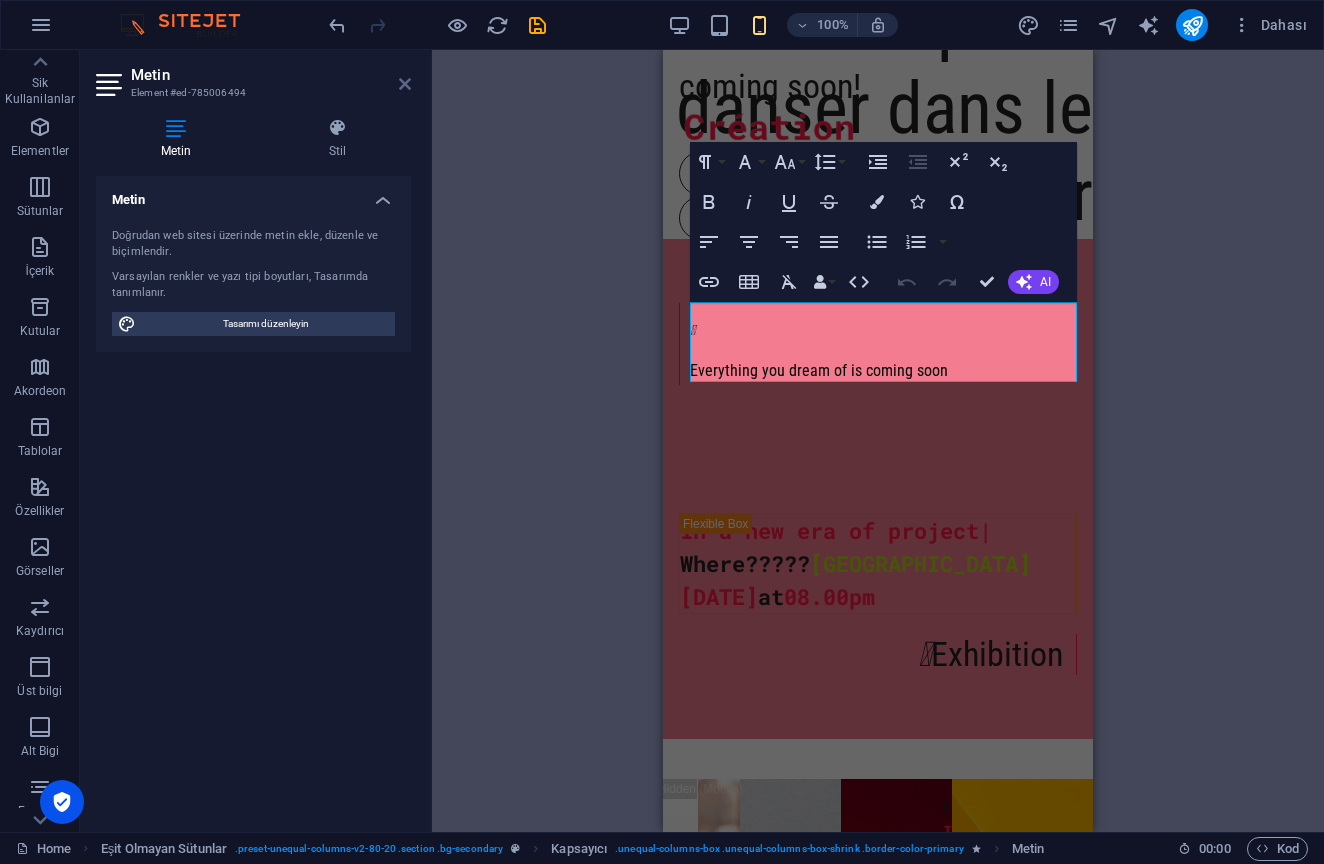 click at bounding box center (405, 84) 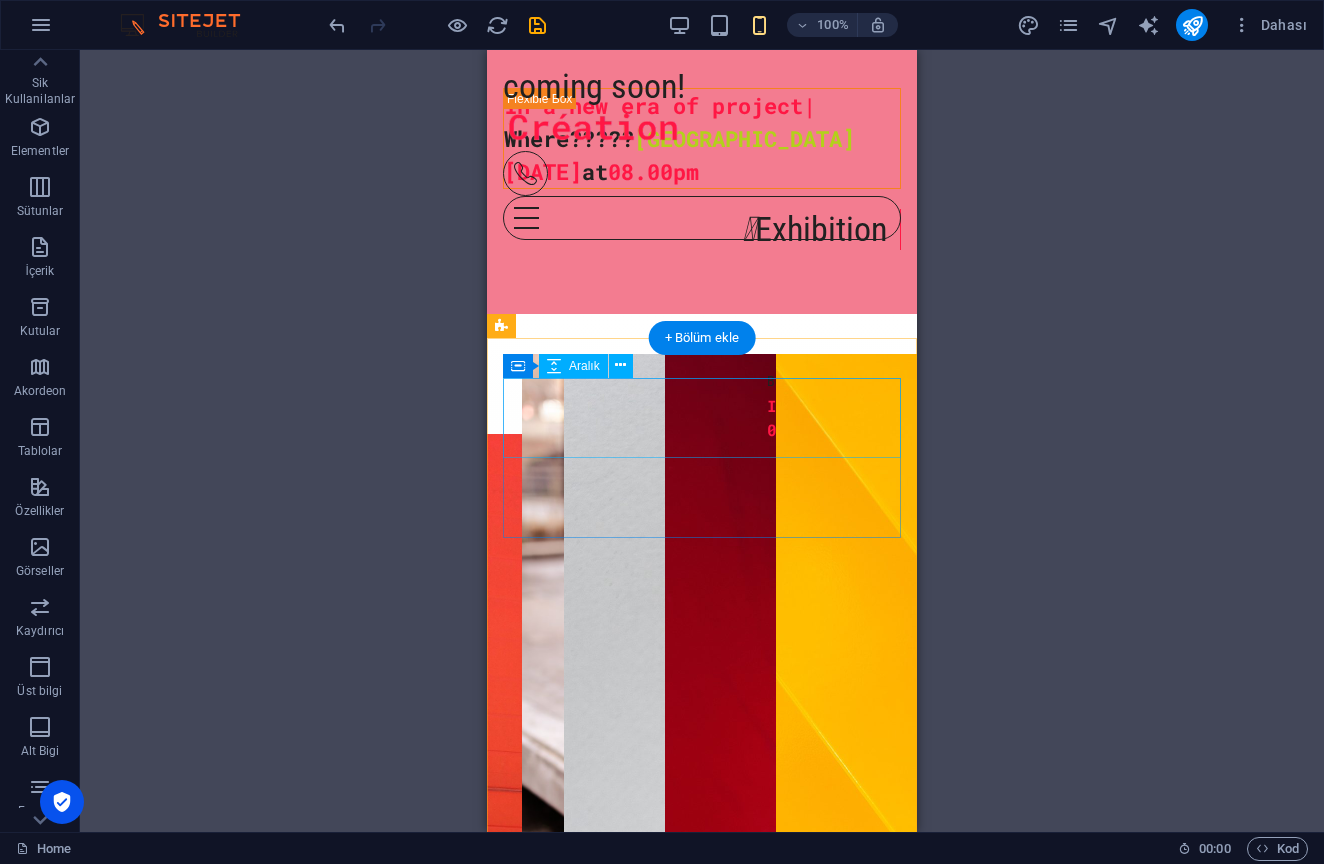 scroll, scrollTop: 1178, scrollLeft: 0, axis: vertical 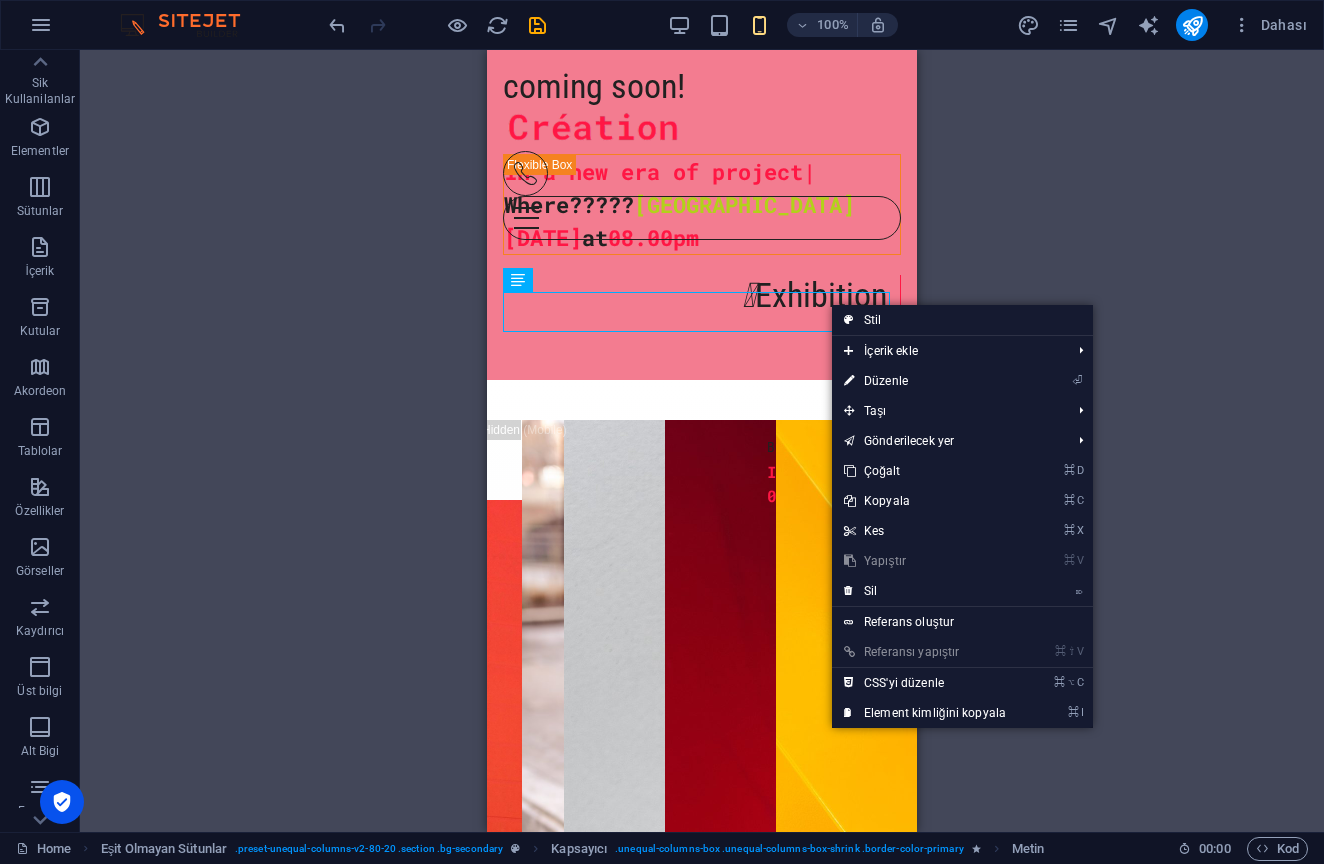 click on "H1   Banner   Banner   Kapsayıcı   İmaj   Menü Çubuğu   Menü Çubuğu   Menü   Menü   İmaj   Aralık   Sosyal Medya Simgeleri   Simge   Eşit Olmayan Sütunlar   Metin   Kapsayıcı   Kapsayıcı   Kapsayıcı   Eşit Olmayan Sütunlar   Kapsayıcı   H2   Simge   Simge   Simge   Kapsayıcı   Yer Tutucu   Metin   Sütun Kılavuzu   Alt Bilgi Skadi   Simge   HTML   Kapsayıcı   Yer Tutucu   Ön ayar   Ön ayar   Kapsayıcı   Kapsayıcı   Referans   Menü Çubuğu   Metin   H2   H2   Kapsayıcı   Metin   Kapsayıcı   İmaj   Kapsayıcı   H6   Kapsayıcı   Kapsayıcı   İmaj   H6   Kapsayıcı   Metin   İmaj   Kapsayıcı   Aralık   Kapsayıcı   Metin   Kapsayıcı   İmaj   Kapsayıcı   Kapsayıcı   İmaj   Sütun Kılavuzu   Kapsayıcı   E-posta   Eşit Olmayan Sütunlar   Kapsayıcı   Kapsayıcı   Yatay Form   Form   Kapsayıcı   Yatay Form   Form   Kapsayıcı   İmaj   Kapsayıcı   Eşit Olmayan Sütunlar   Kapsayıcı   Kapsayıcı   Kapsayıcı   Metin" at bounding box center (702, 441) 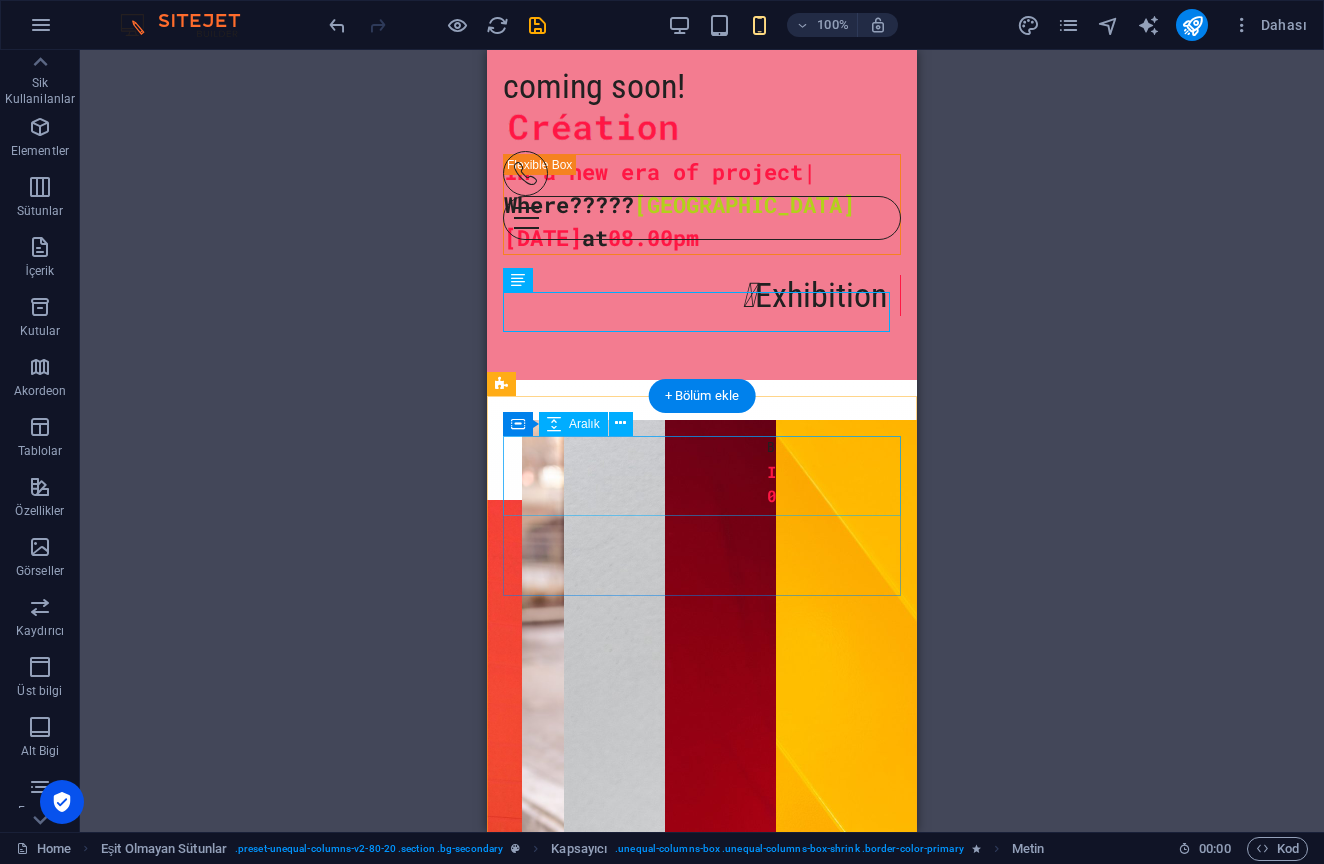 click at bounding box center [500, 460] 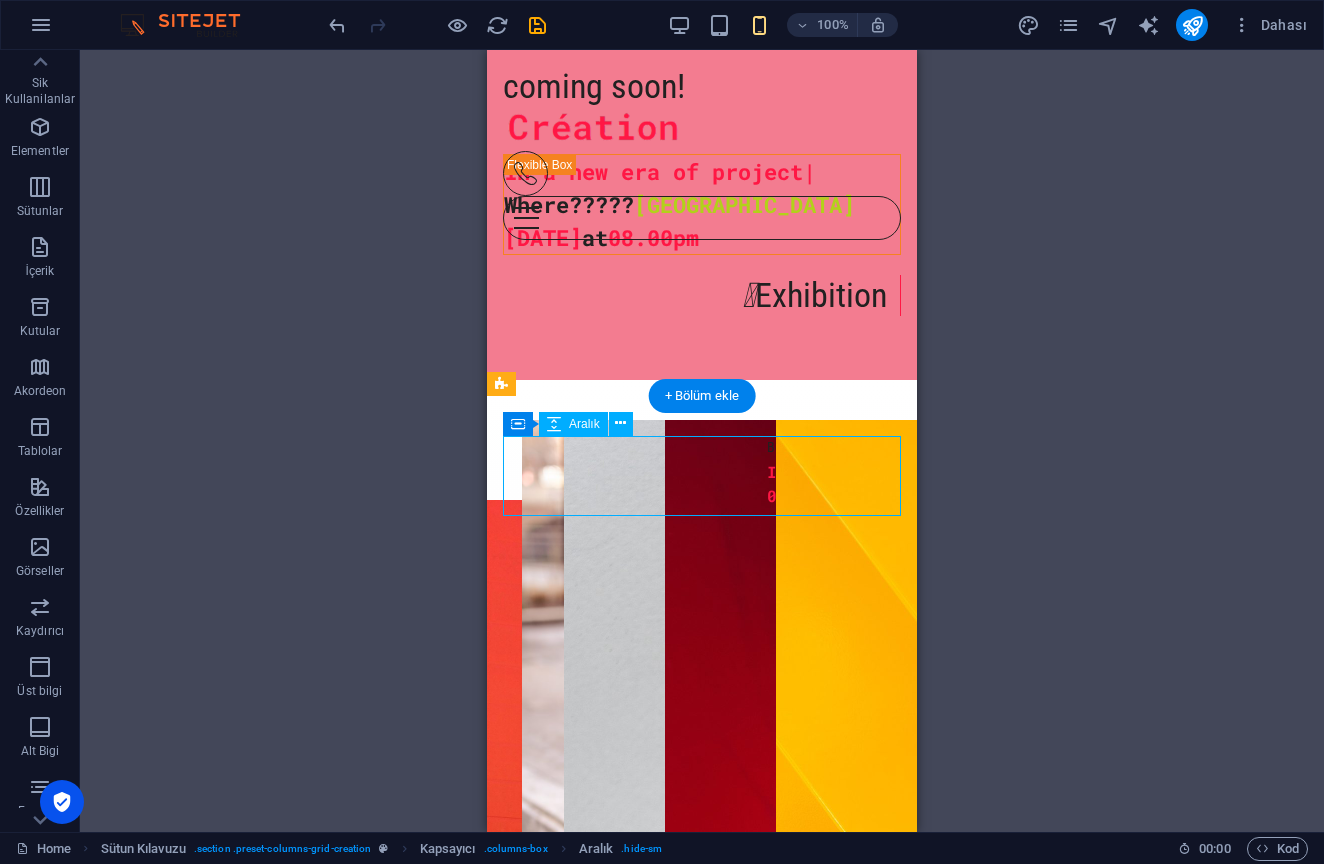 click at bounding box center (500, 460) 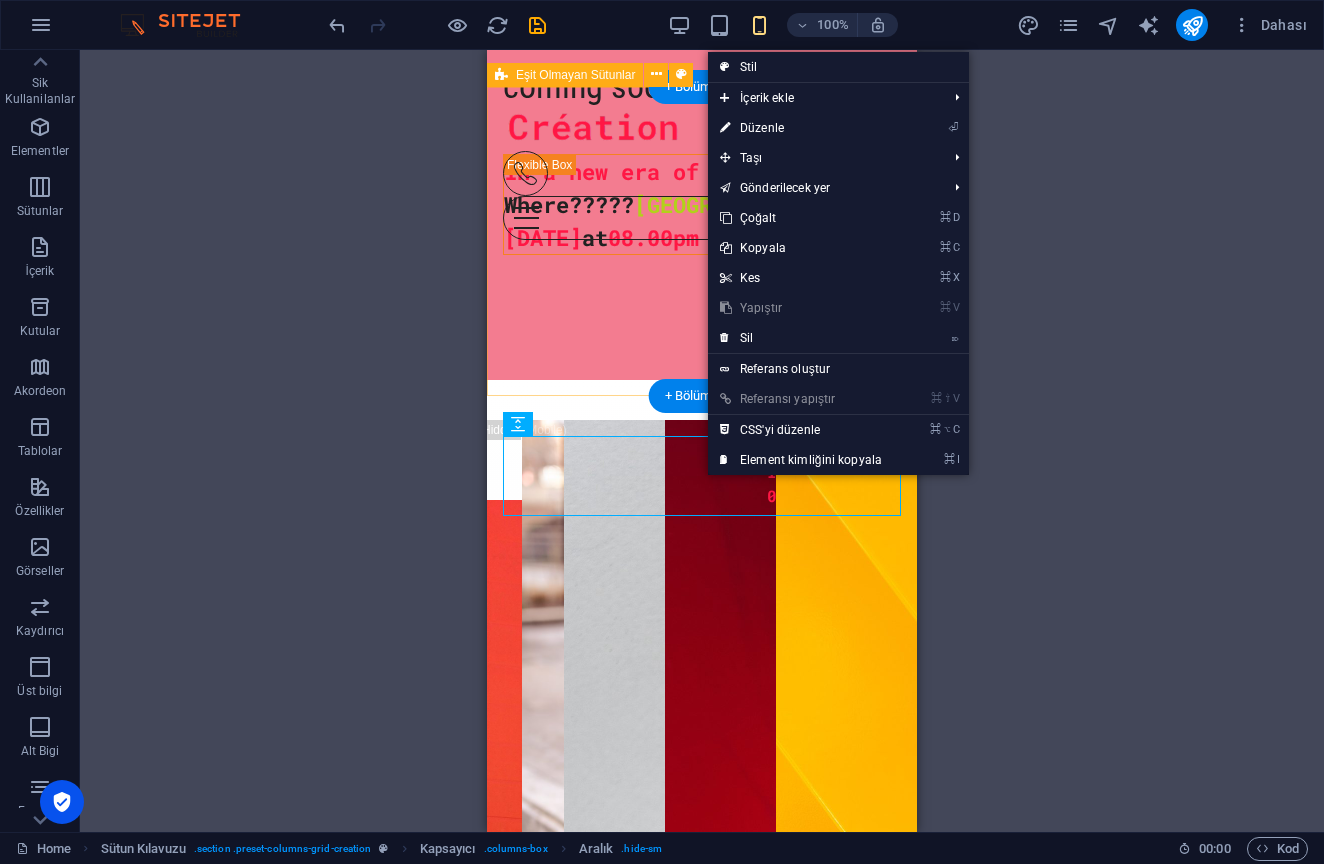 click on "⌦  Sil" at bounding box center (801, 338) 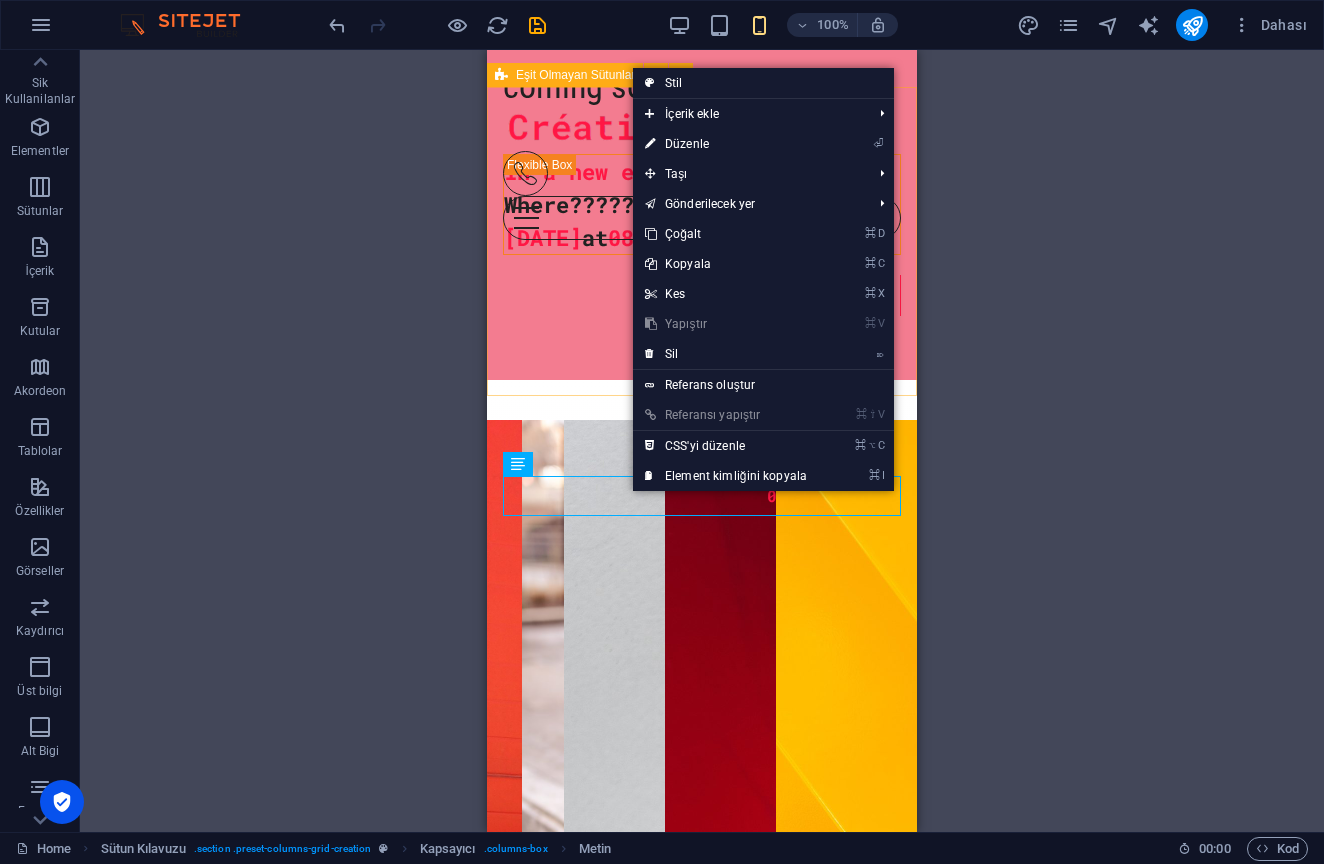 click on "⌦  Sil" at bounding box center (726, 354) 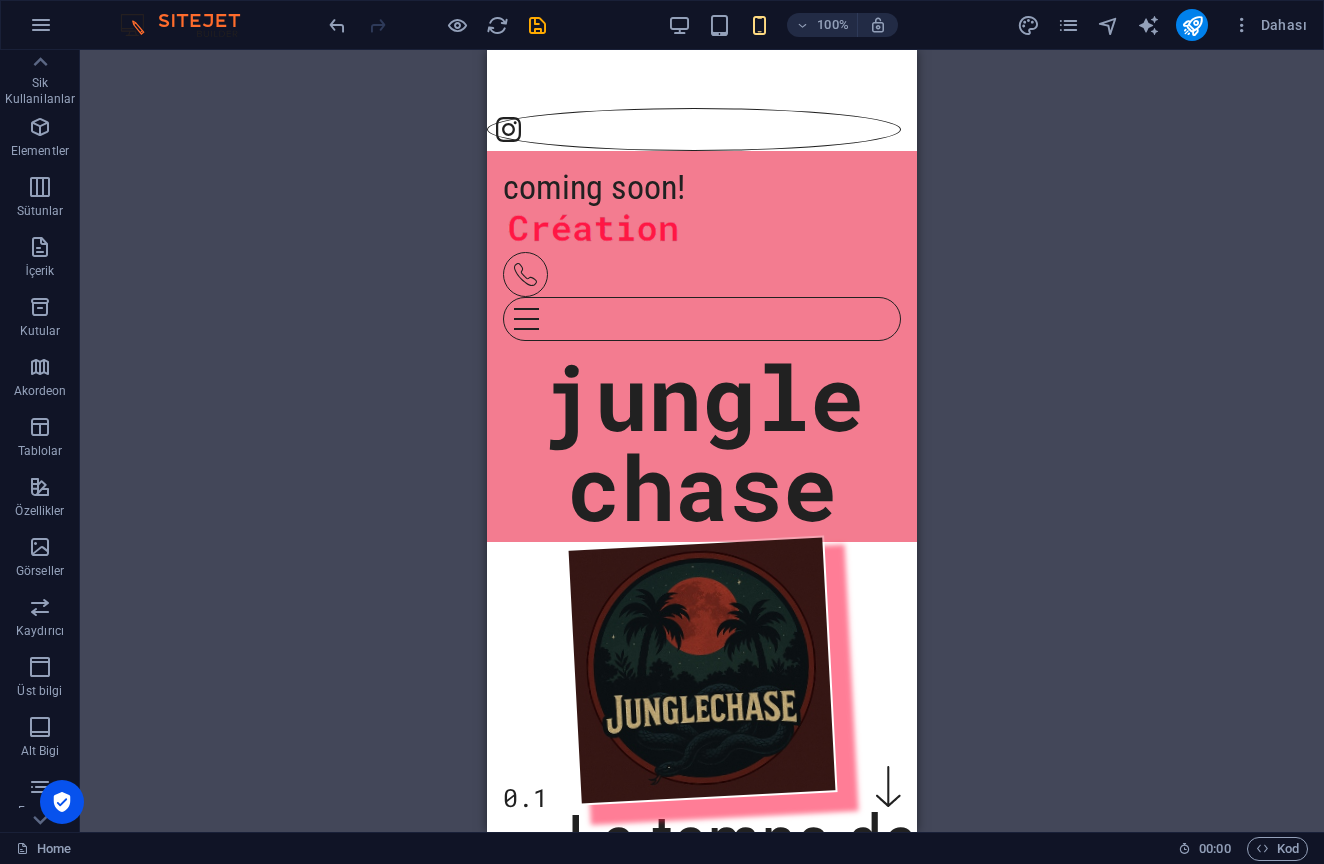 scroll, scrollTop: 0, scrollLeft: 0, axis: both 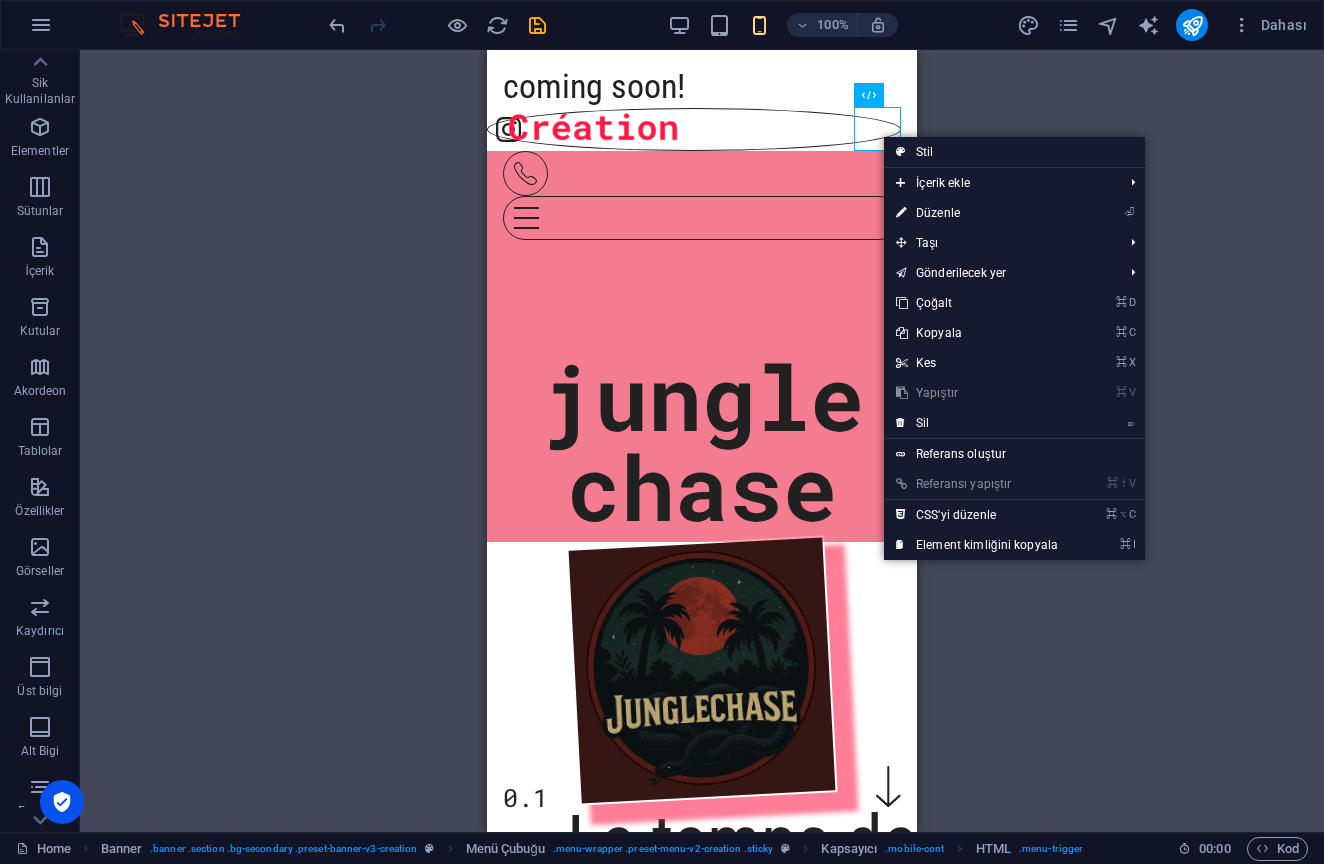 click on "⌦  Sil" at bounding box center [977, 423] 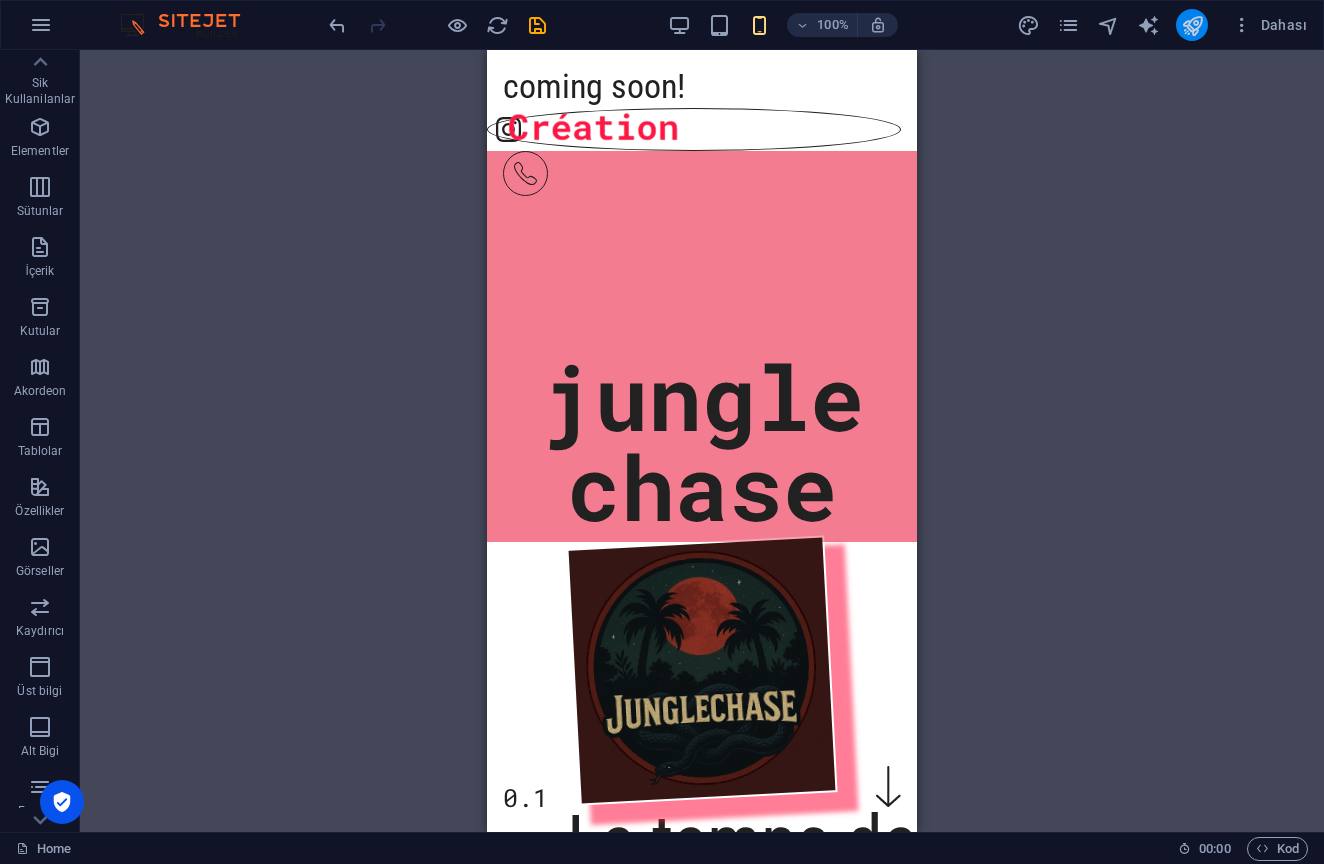 click at bounding box center (1192, 25) 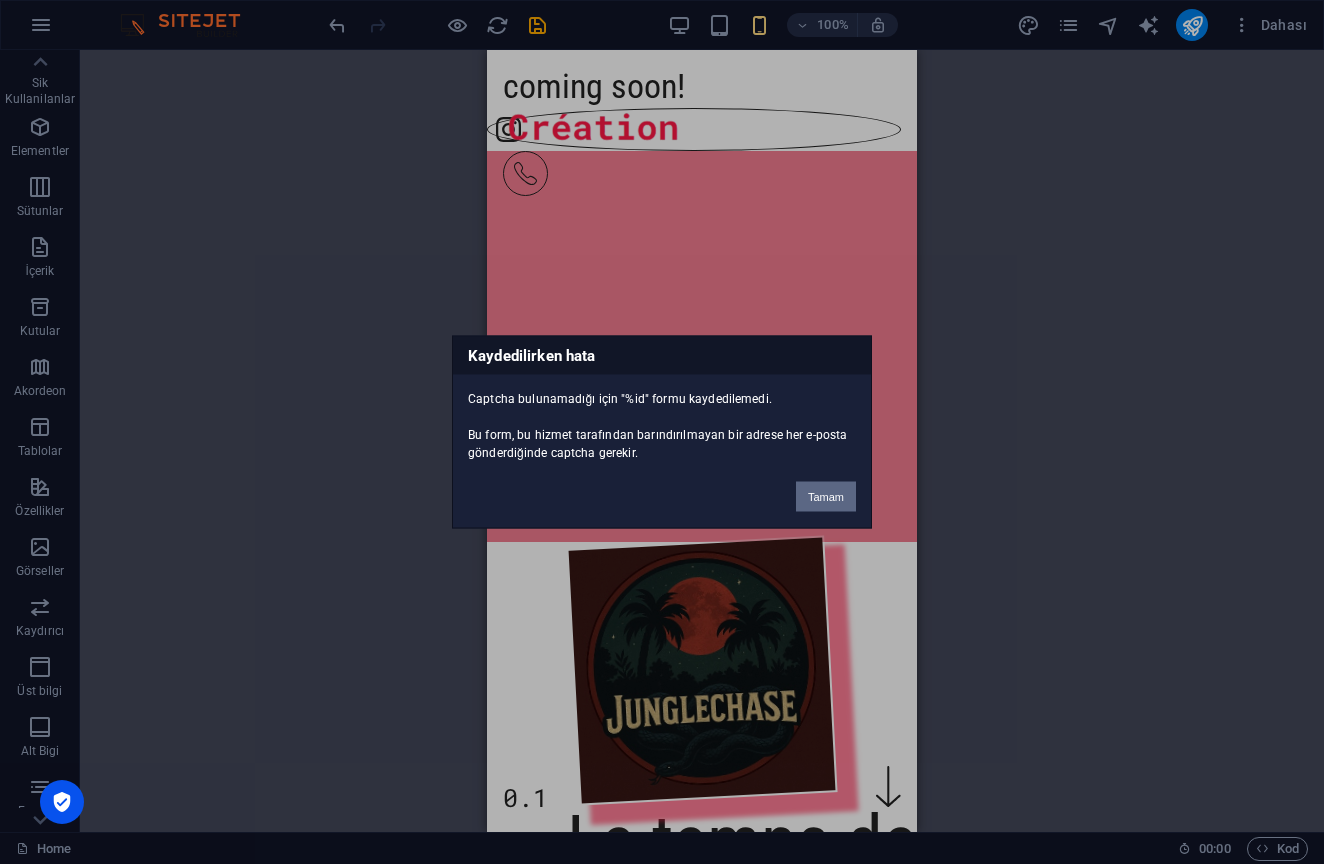 click on "Tamam" at bounding box center (826, 497) 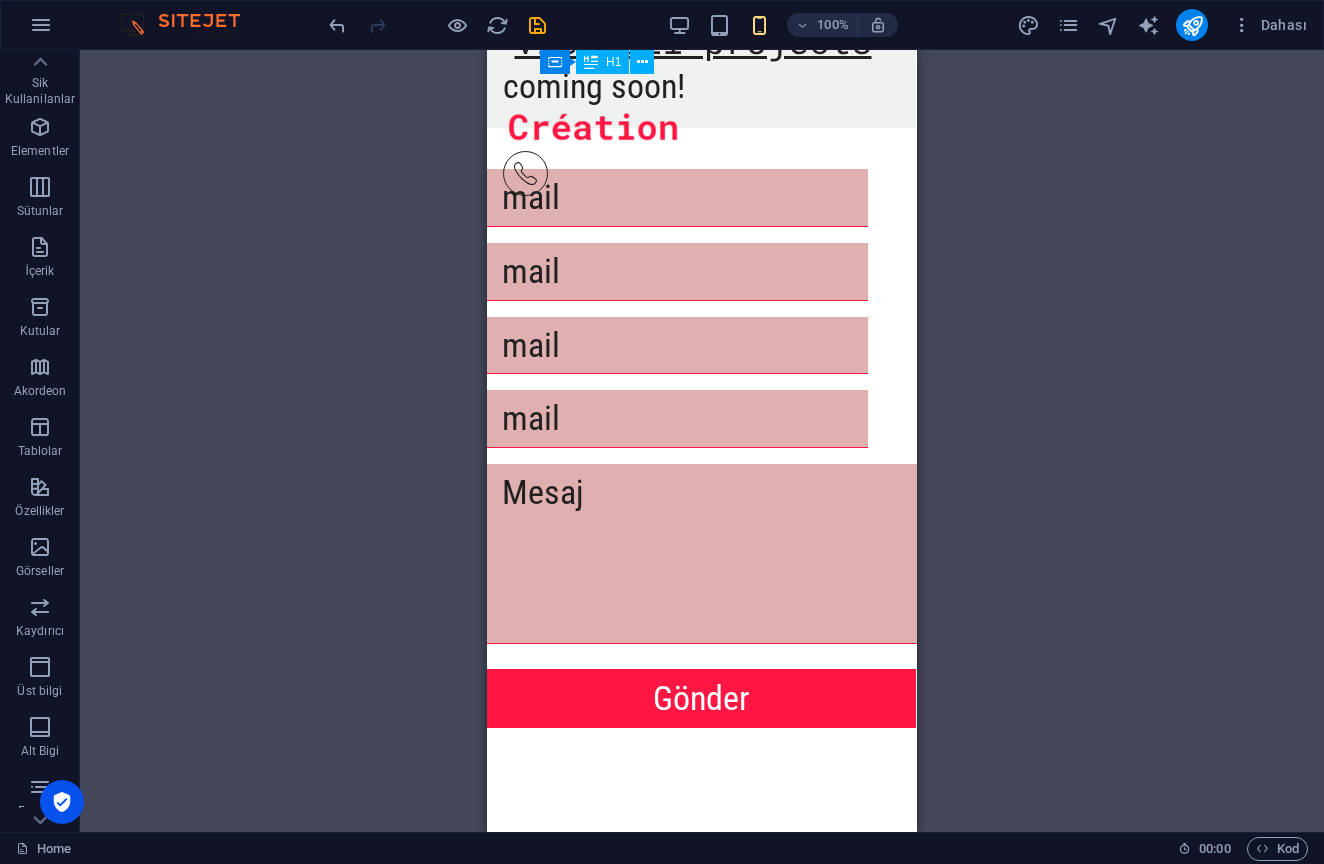 scroll, scrollTop: 3801, scrollLeft: 3, axis: both 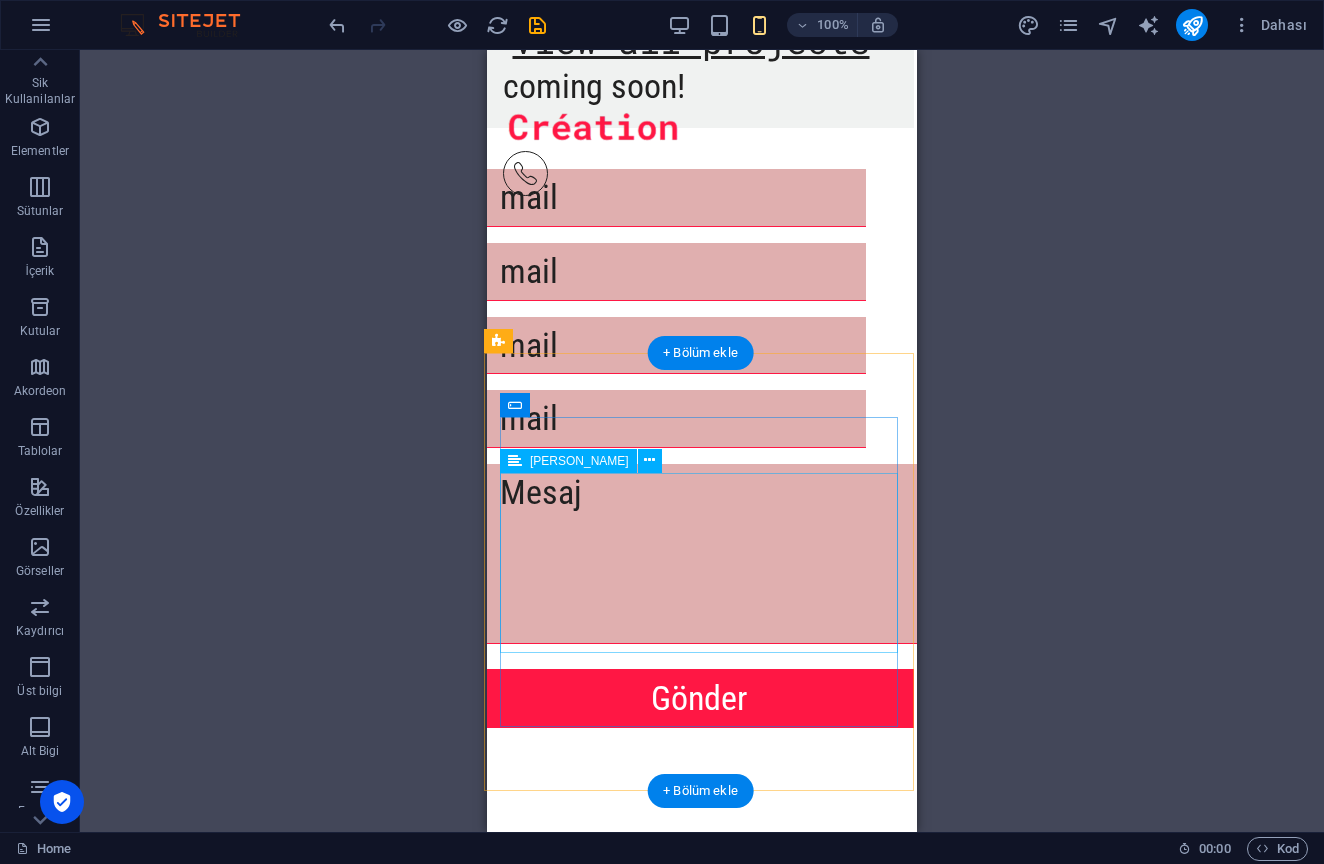 click at bounding box center (707, 558) 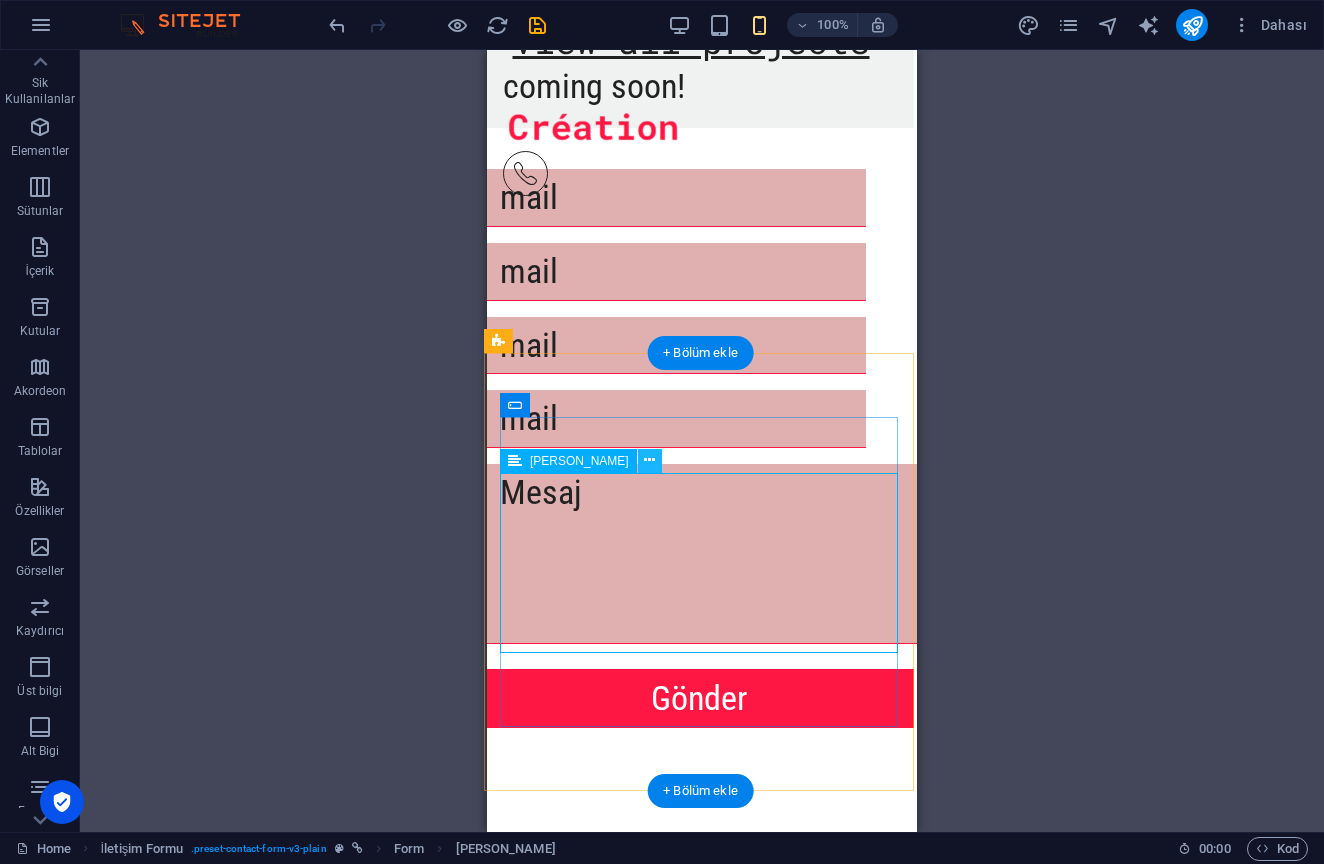 click at bounding box center (650, 461) 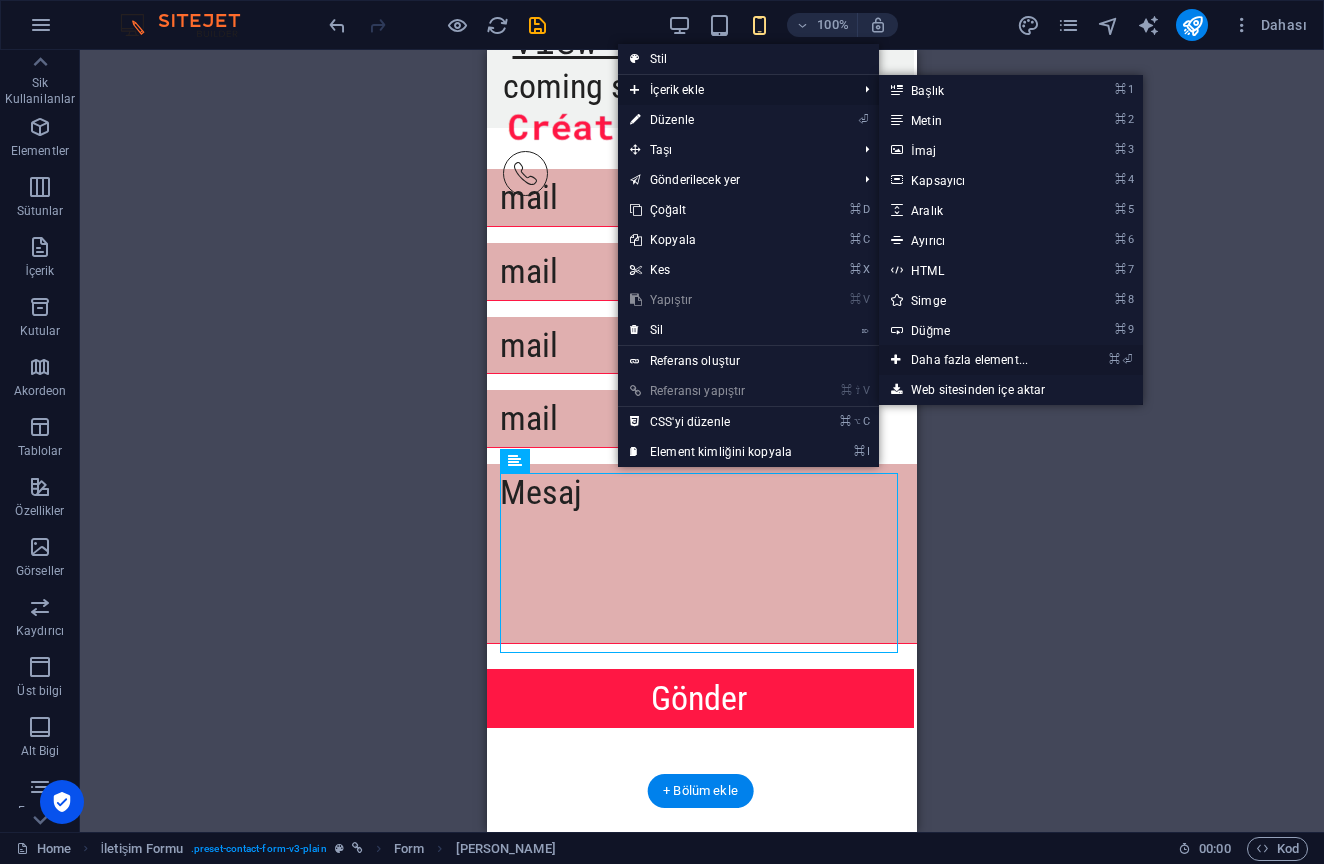 click on "⌘ ⏎  Daha fazla element..." at bounding box center (973, 360) 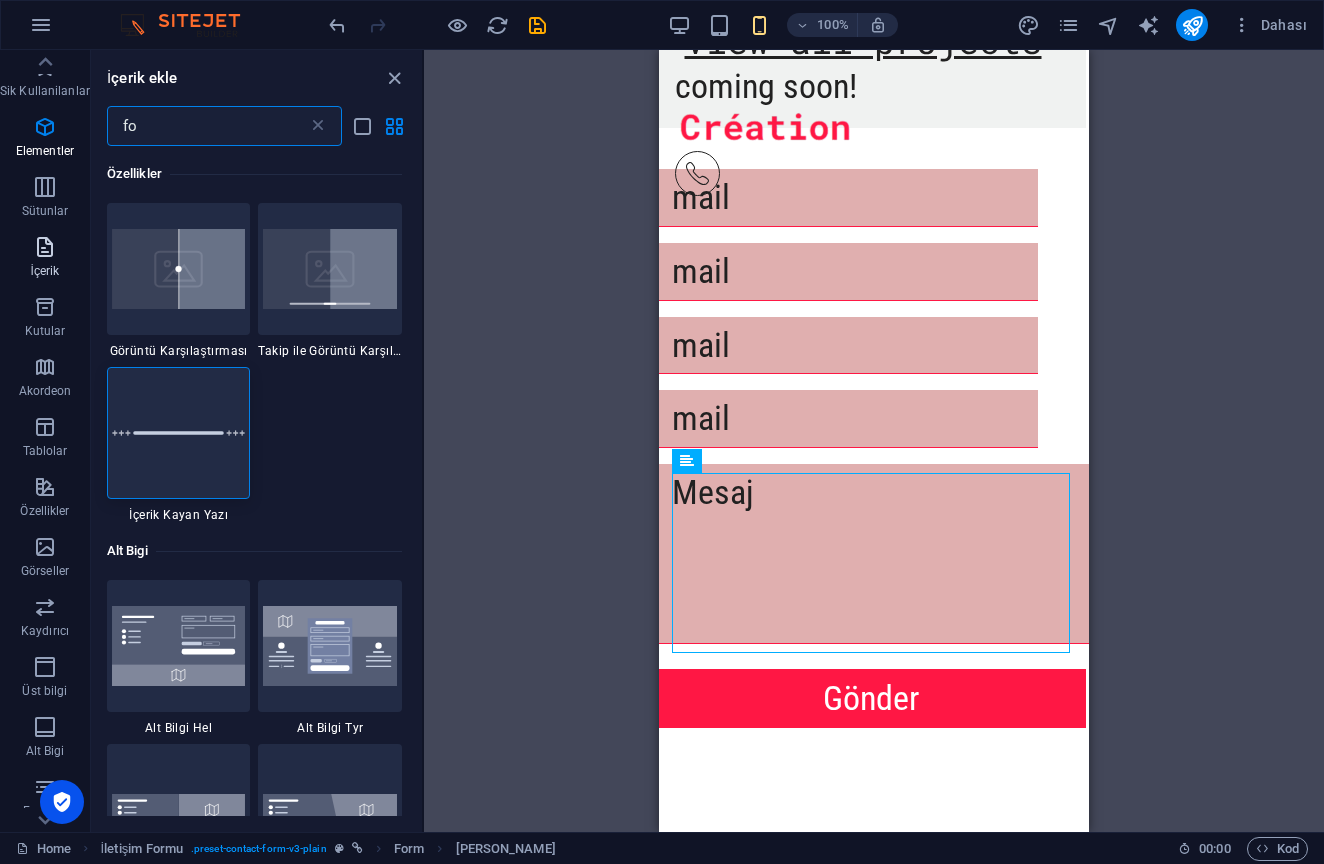 type on "f" 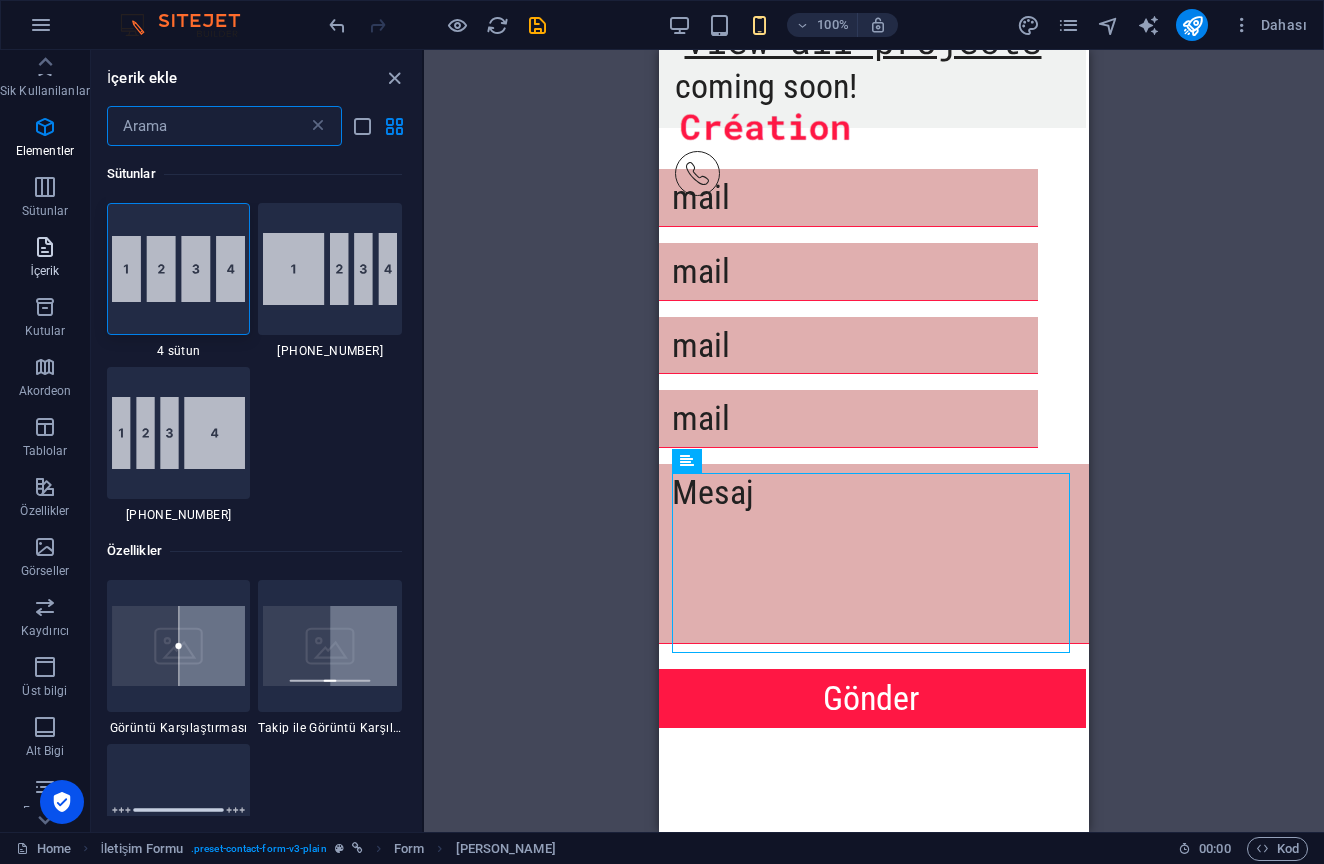 type on "c" 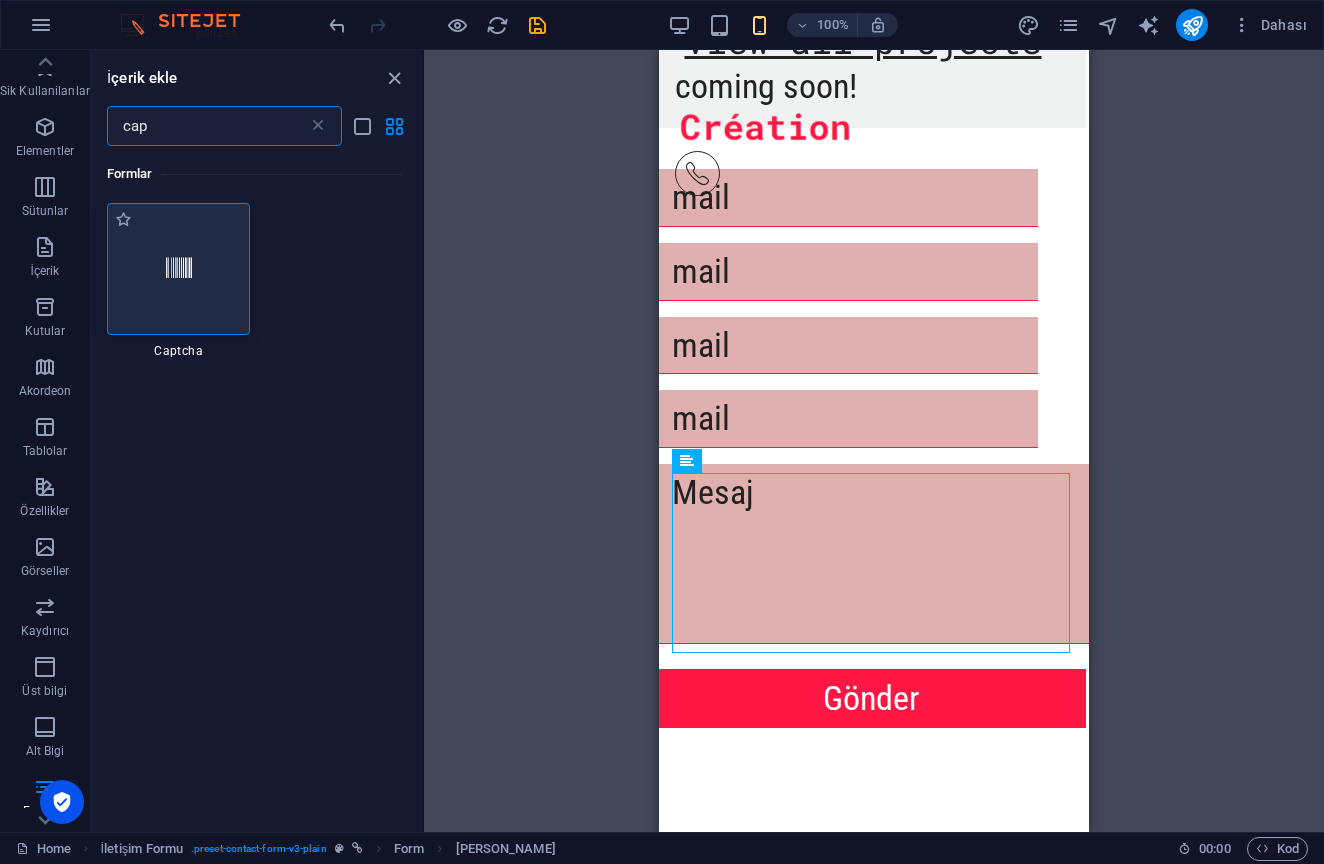 click at bounding box center [179, 269] 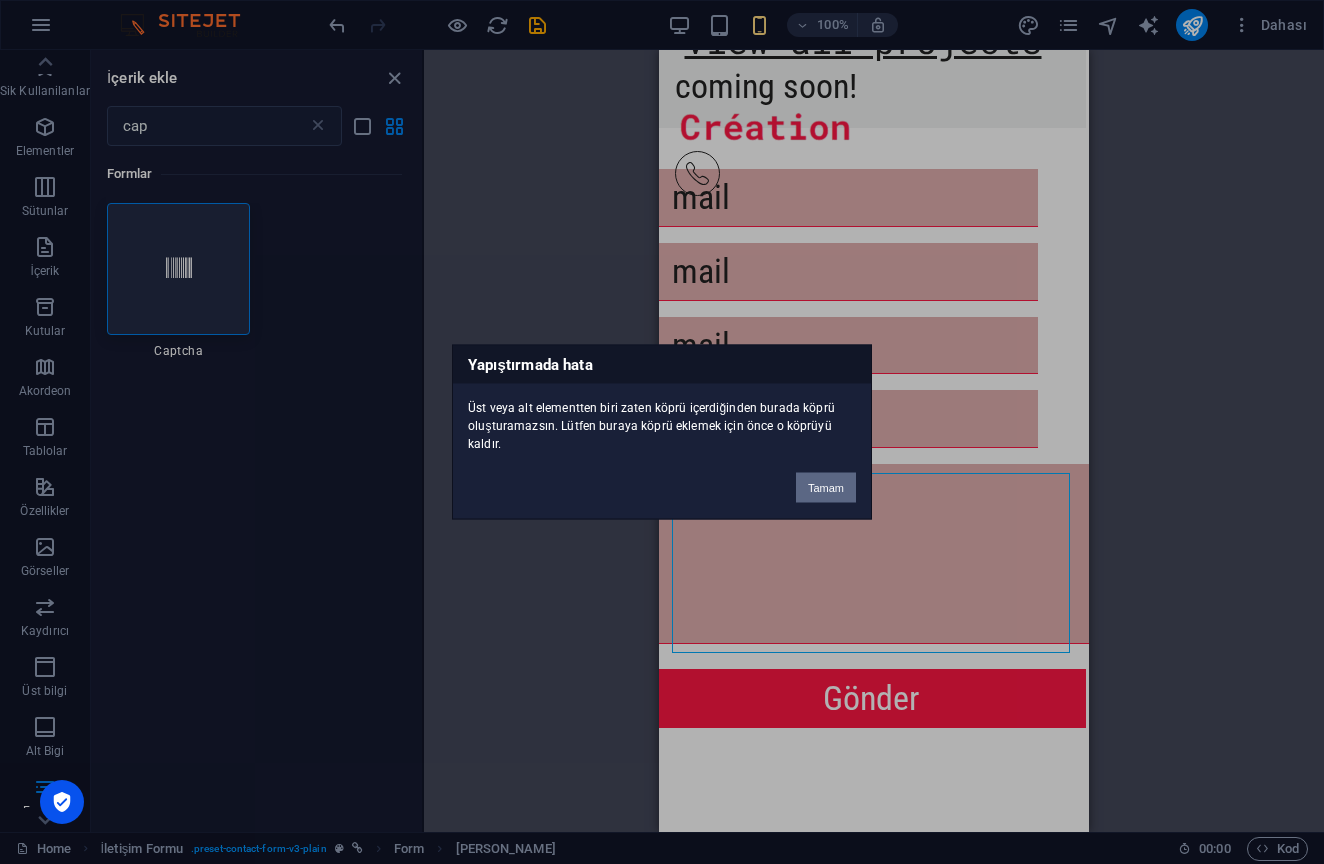 click on "Tamam" at bounding box center [826, 488] 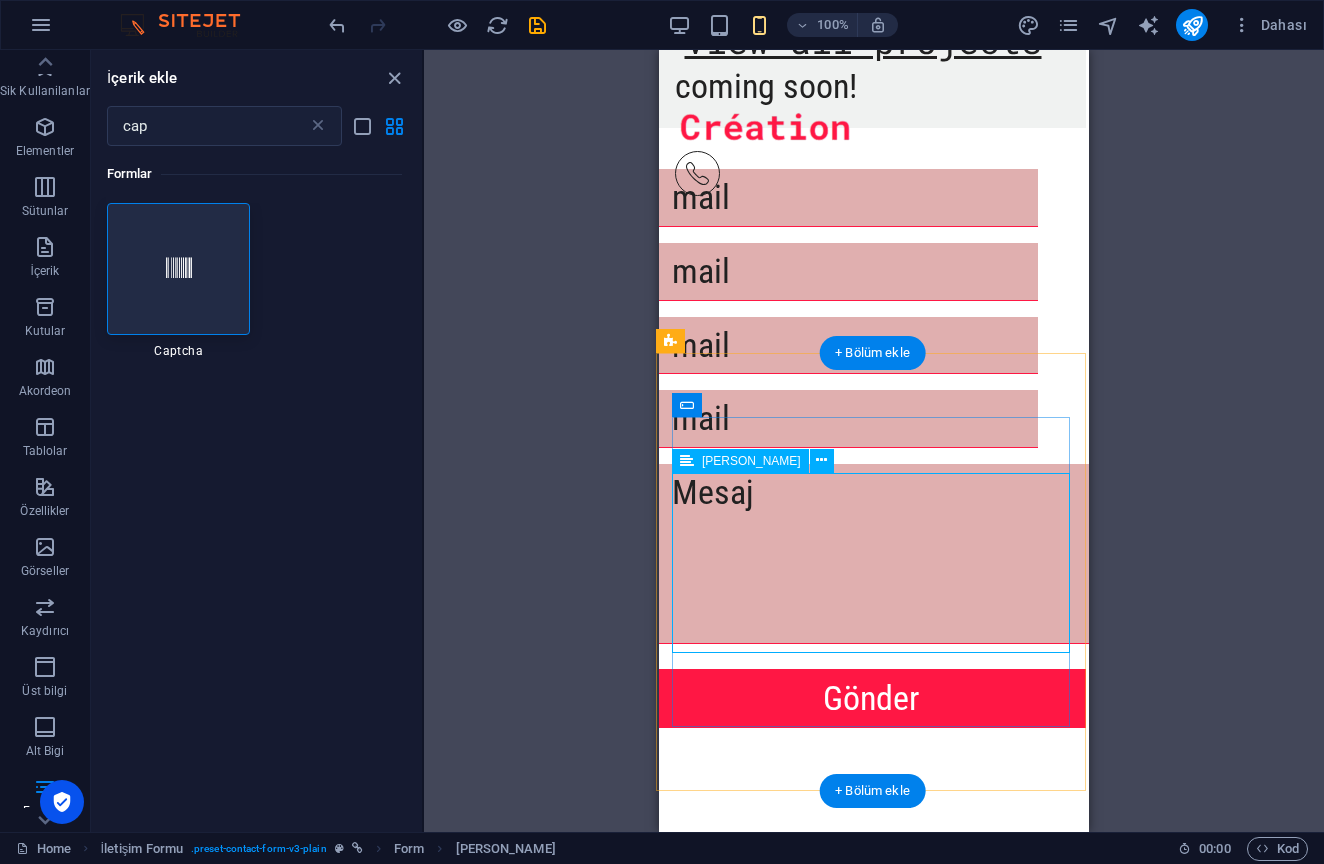 click at bounding box center (879, 558) 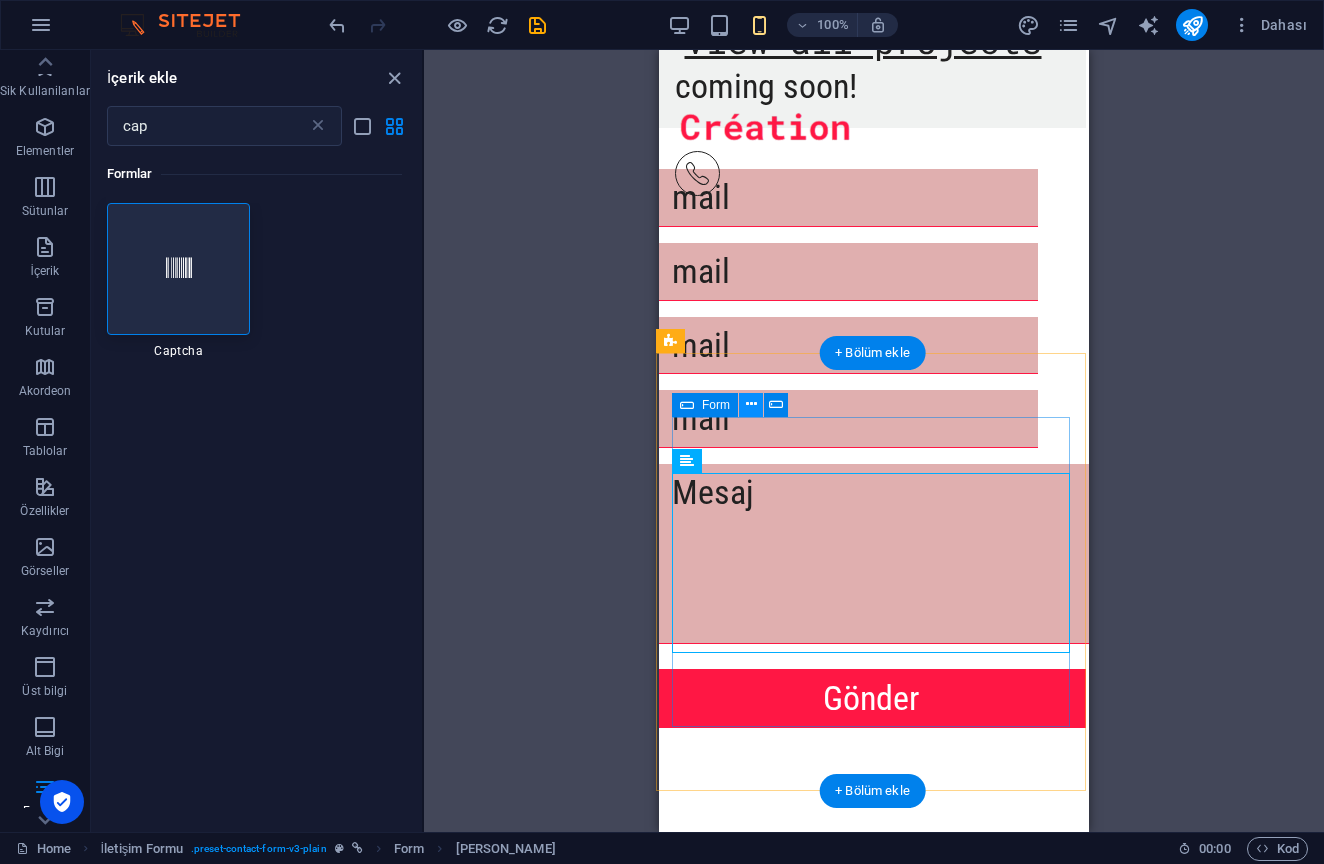 click at bounding box center [751, 404] 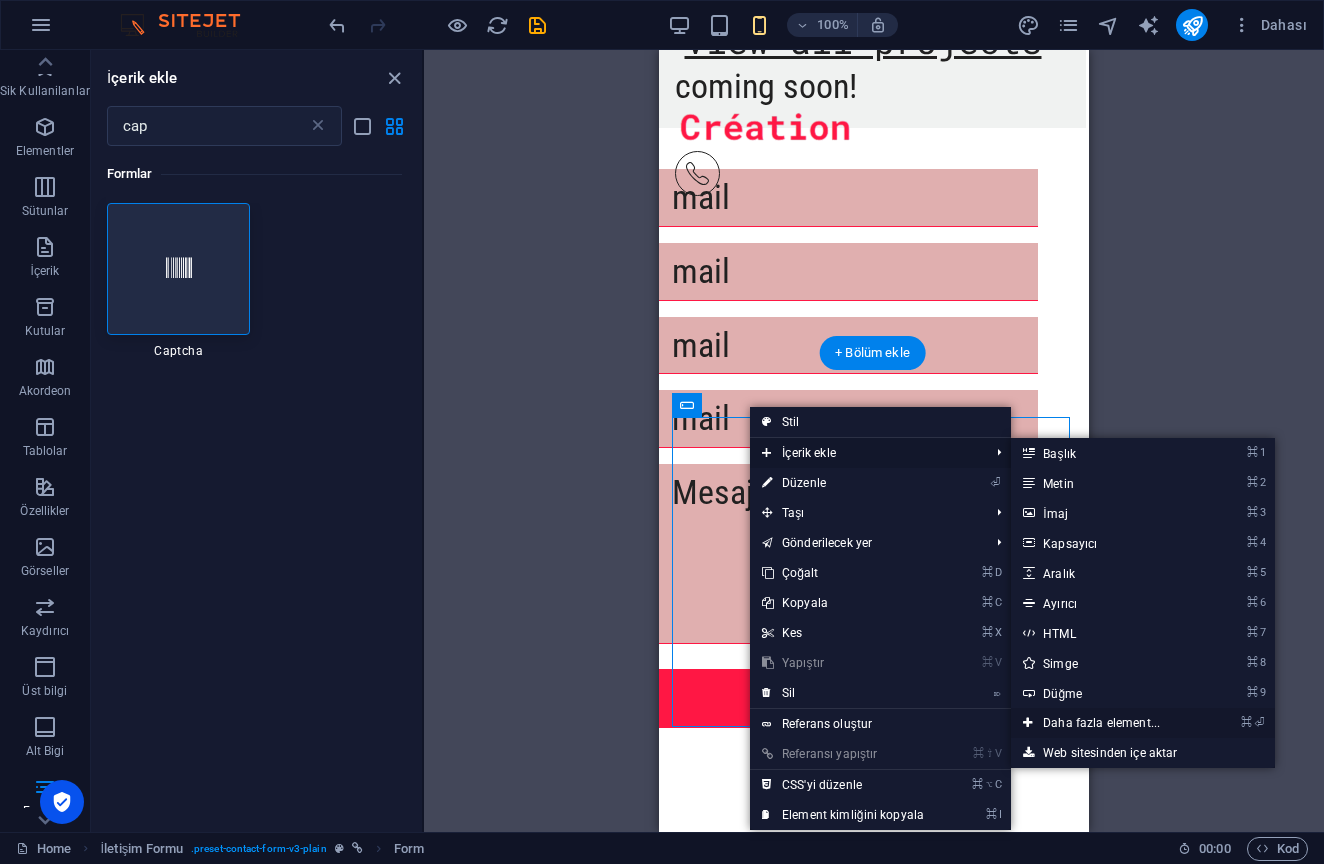 click on "⌘ ⏎  Daha fazla element..." at bounding box center [1105, 723] 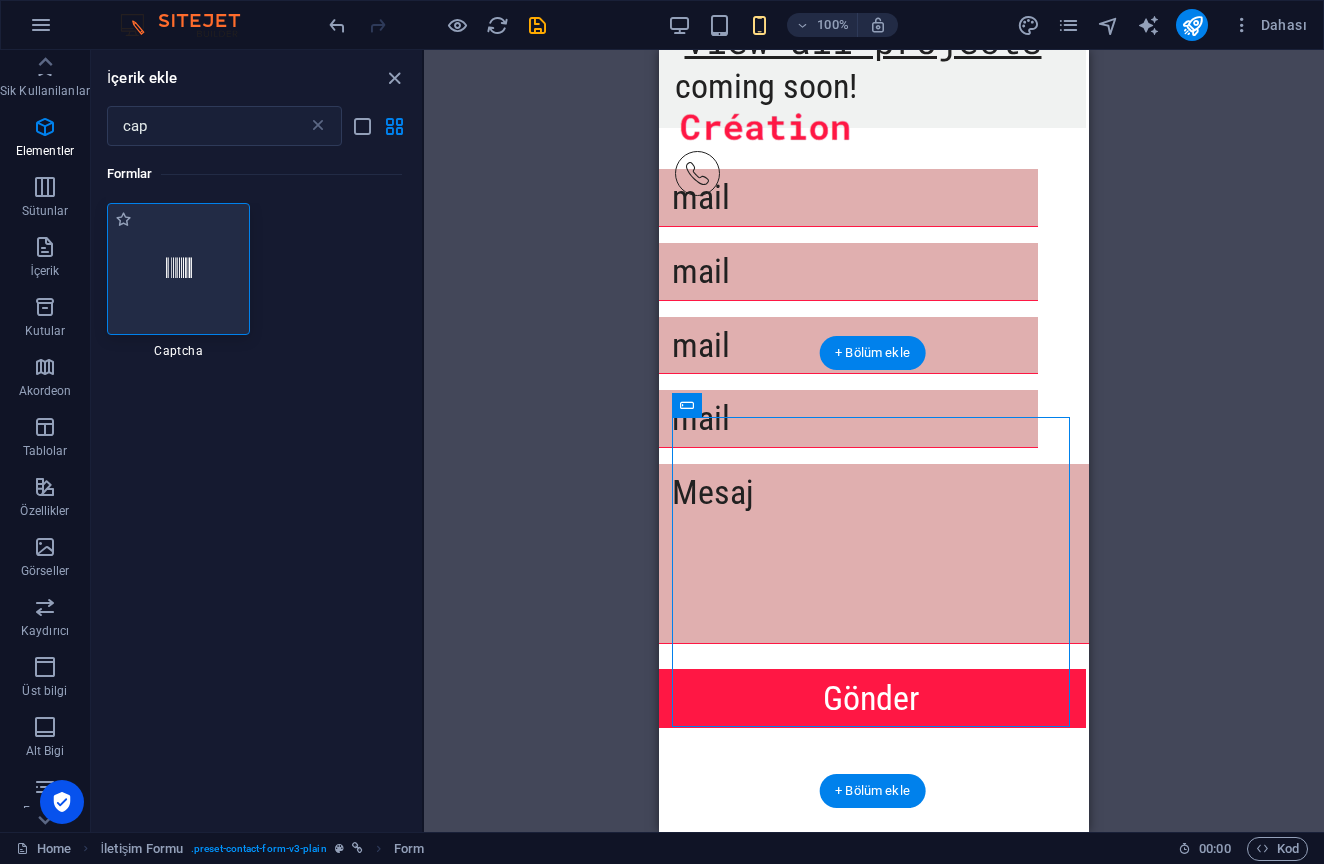 click at bounding box center (179, 269) 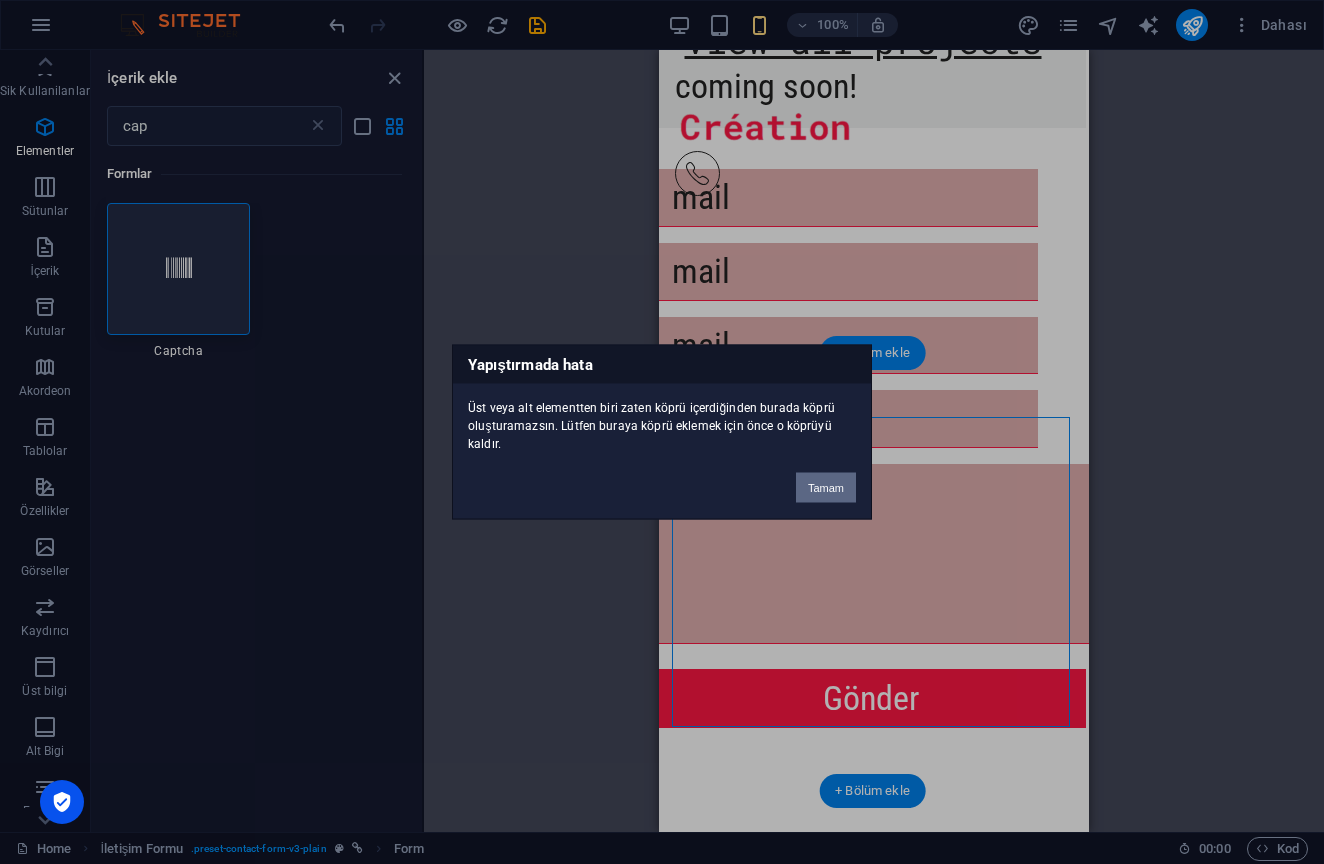 click on "Tamam" at bounding box center (826, 488) 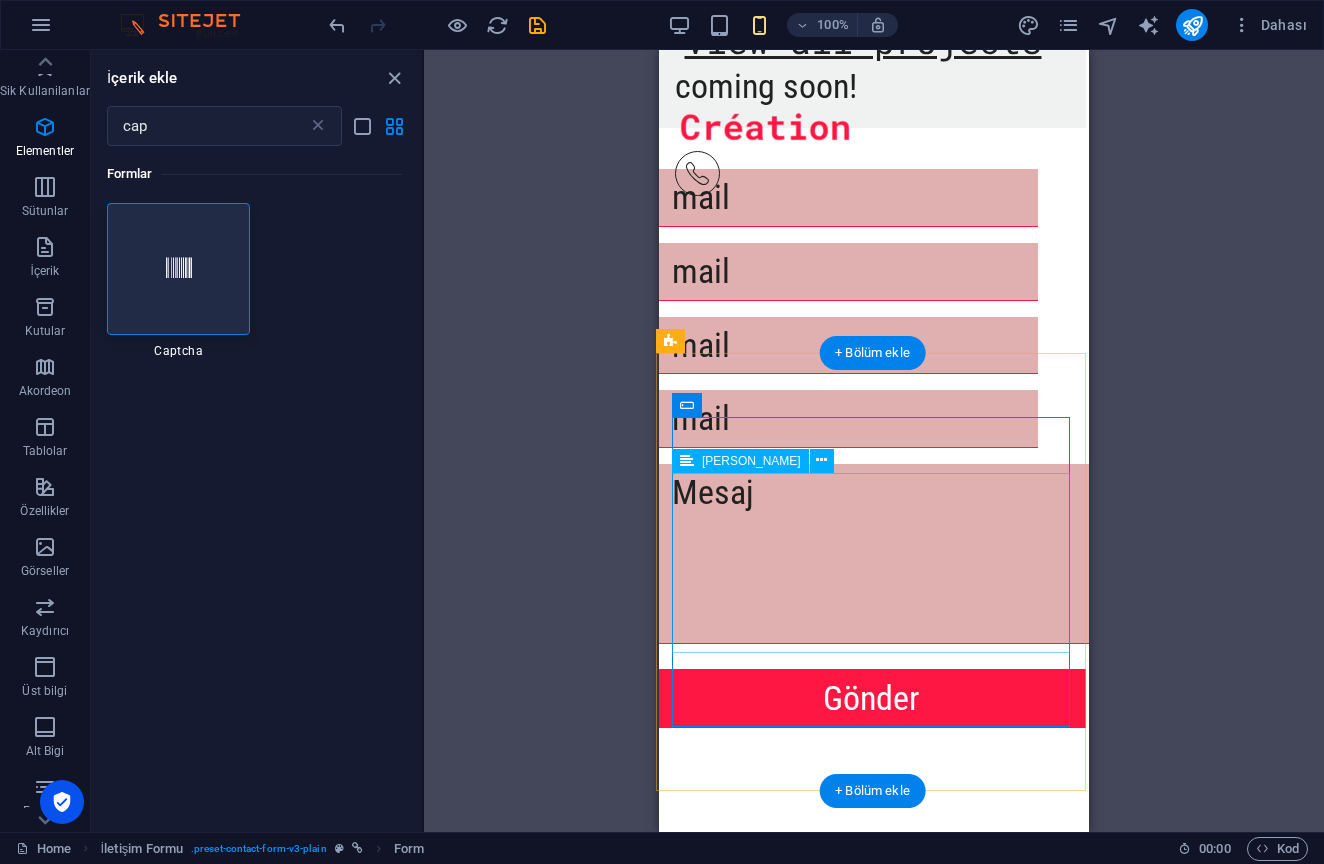 click at bounding box center (879, 558) 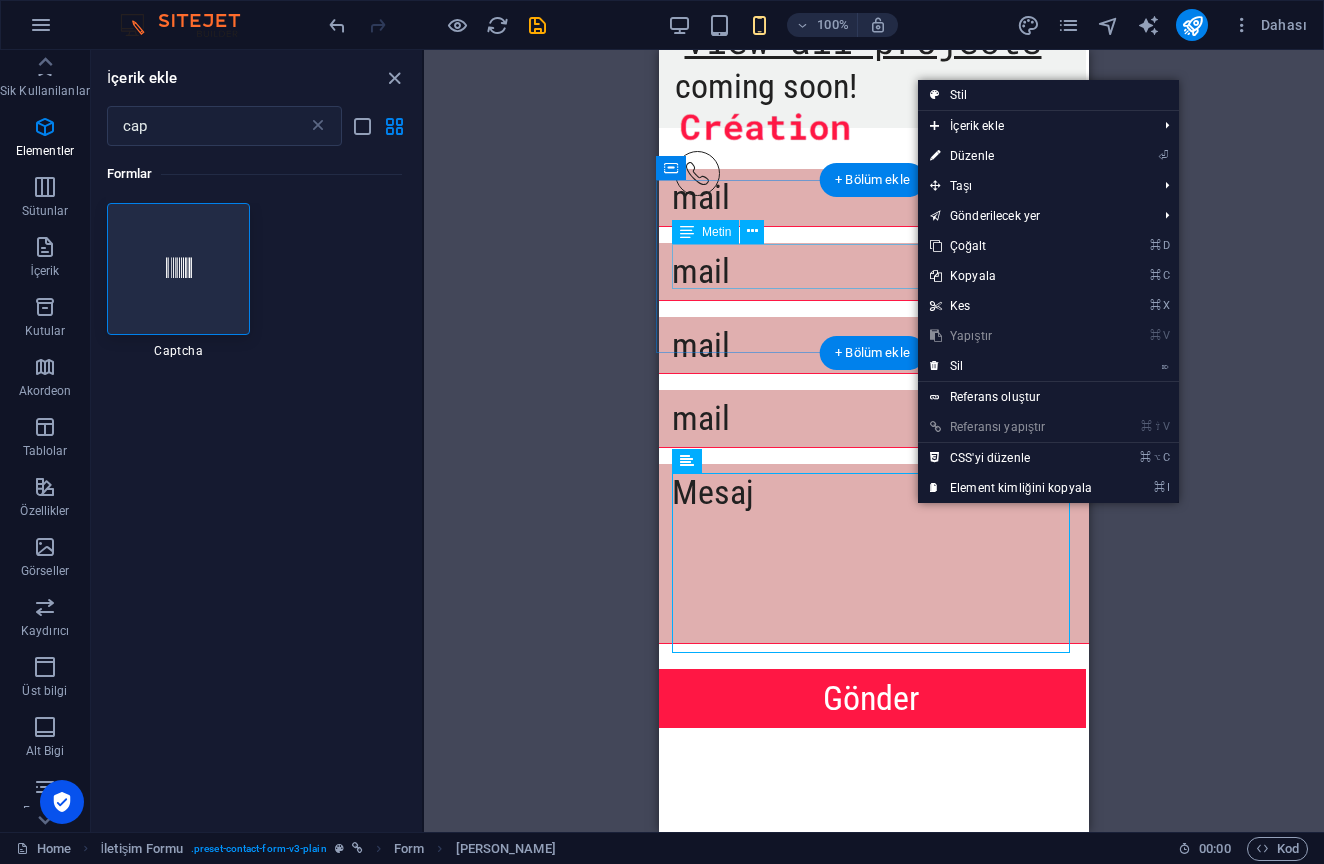 click on "⌘ C  Kopyala" at bounding box center (1011, 276) 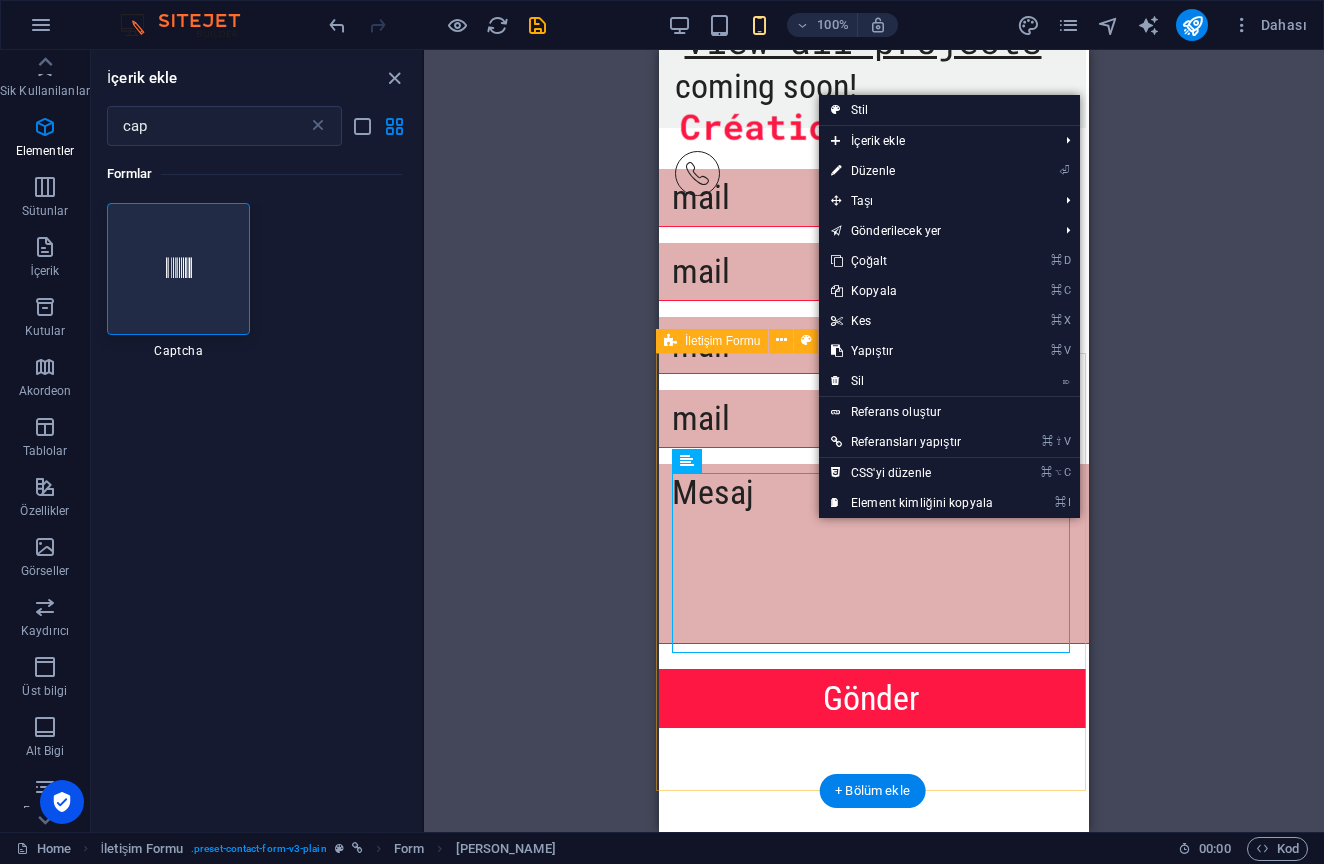 click on "⌦  Sil" at bounding box center [912, 381] 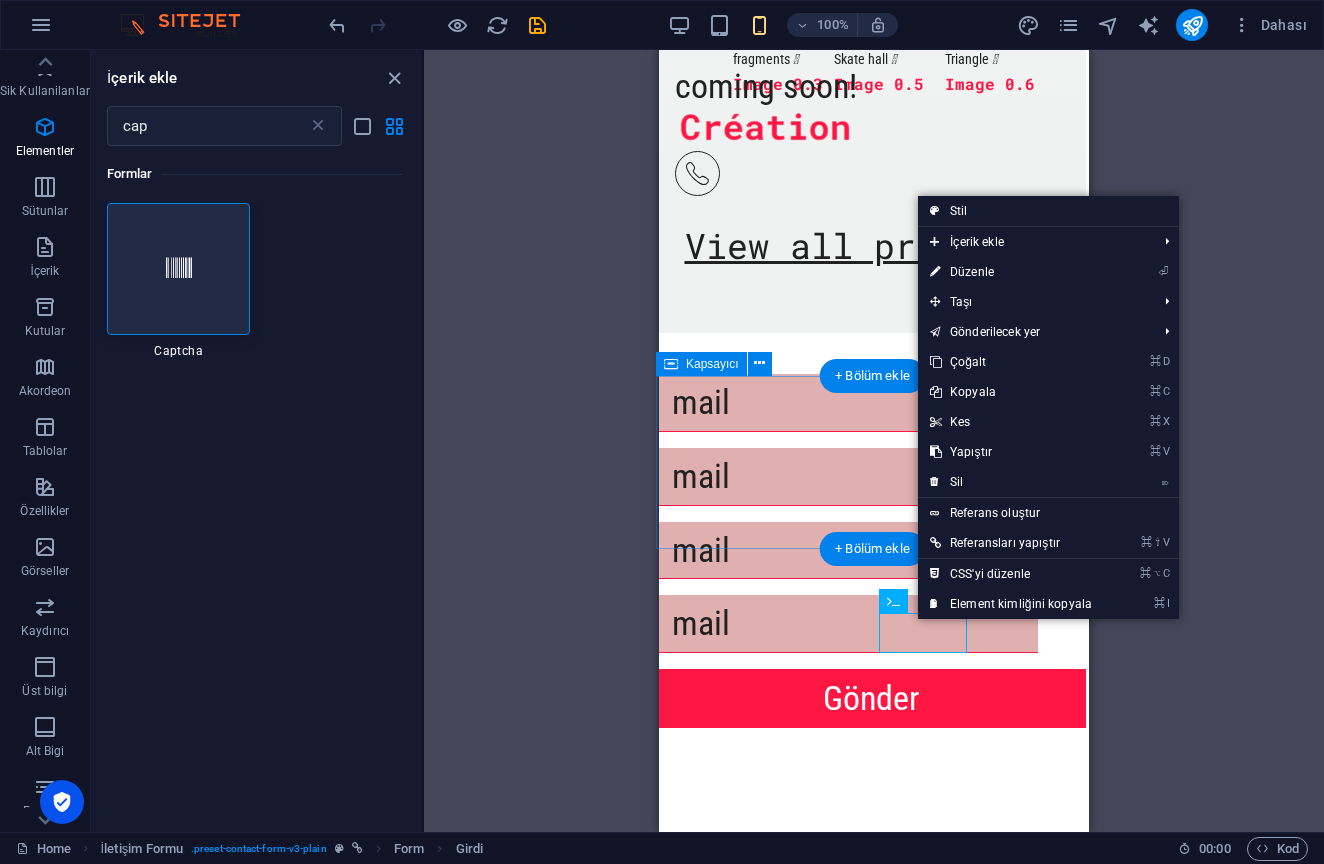 click on "⌦  Sil" at bounding box center (1011, 482) 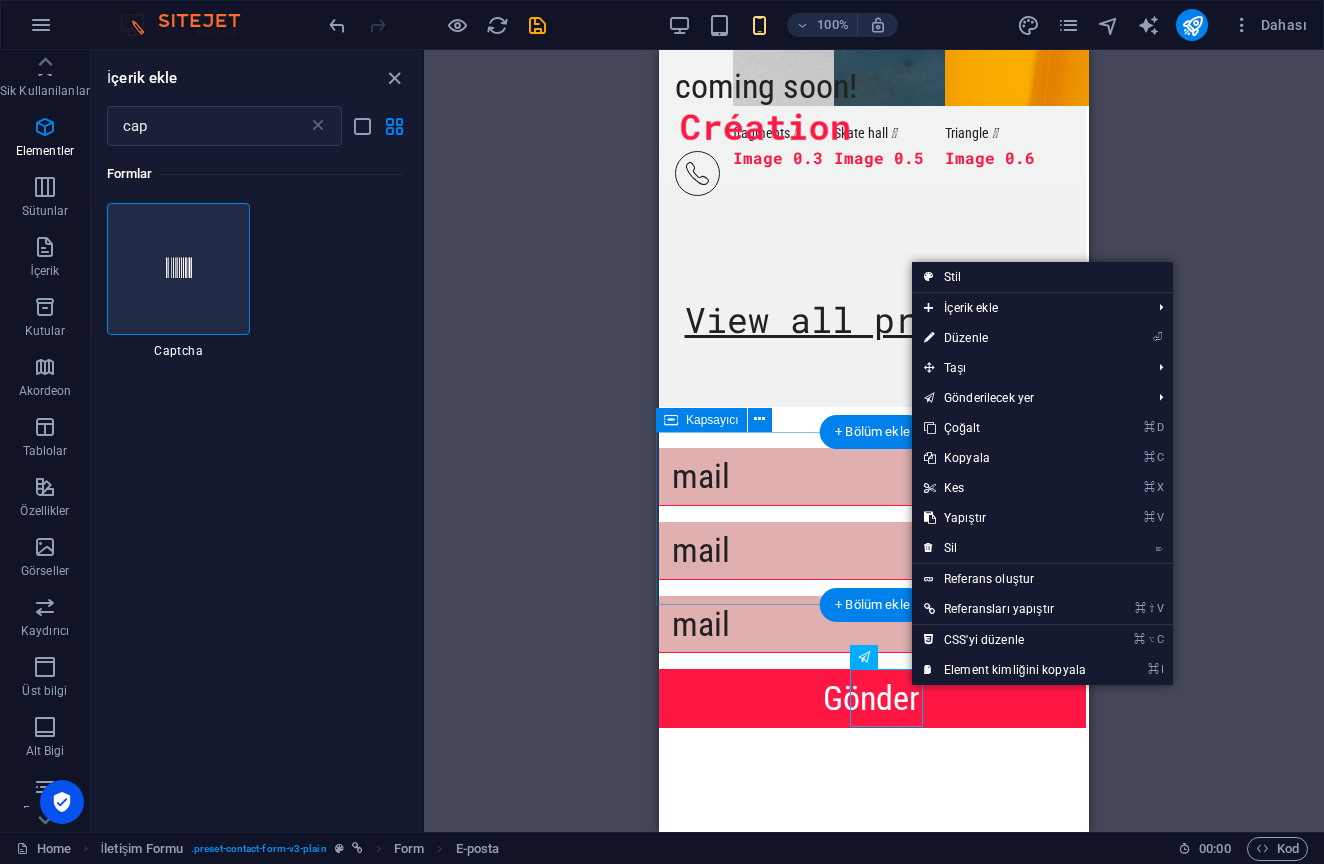 click on "⌦  Sil" at bounding box center (1005, 548) 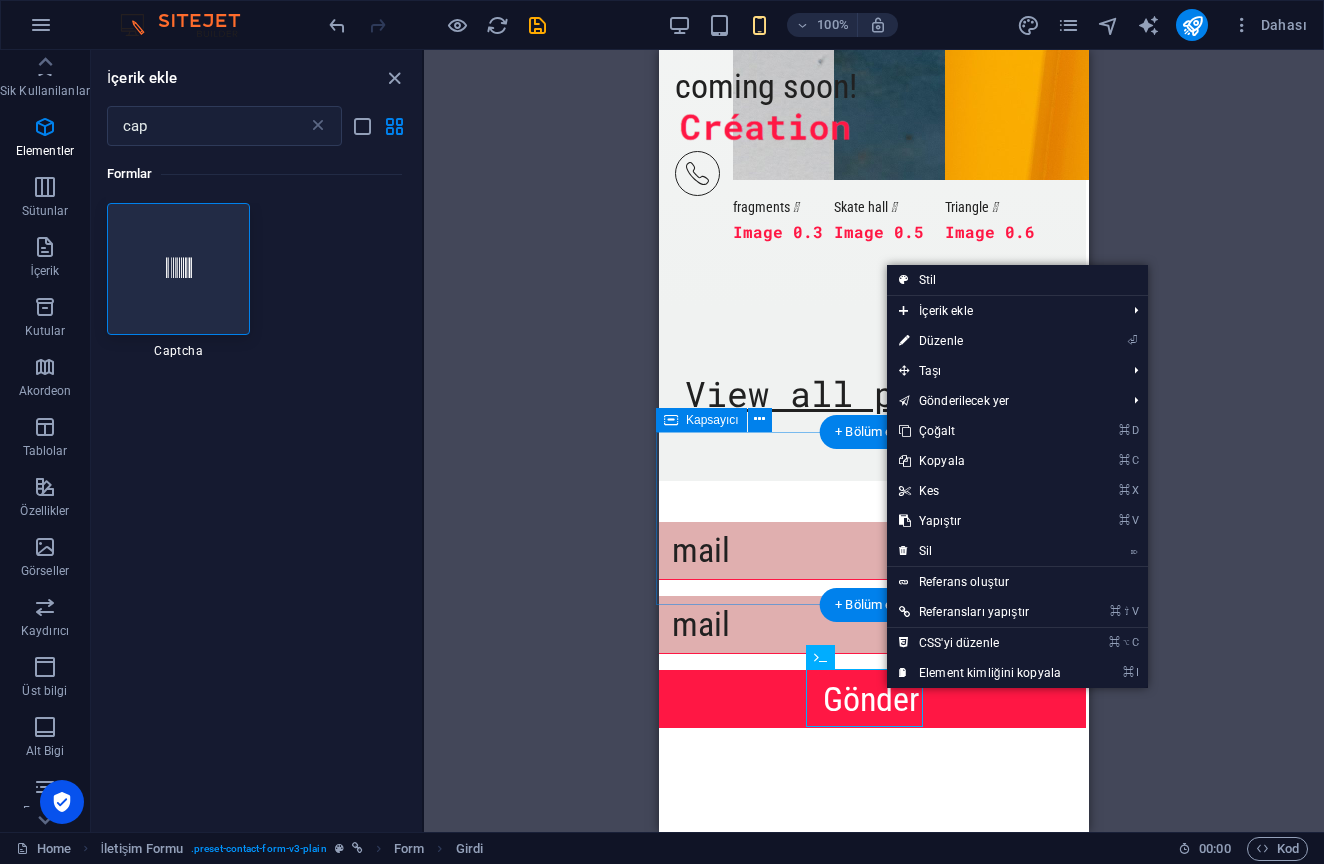 click on "⌦  Sil" at bounding box center [980, 551] 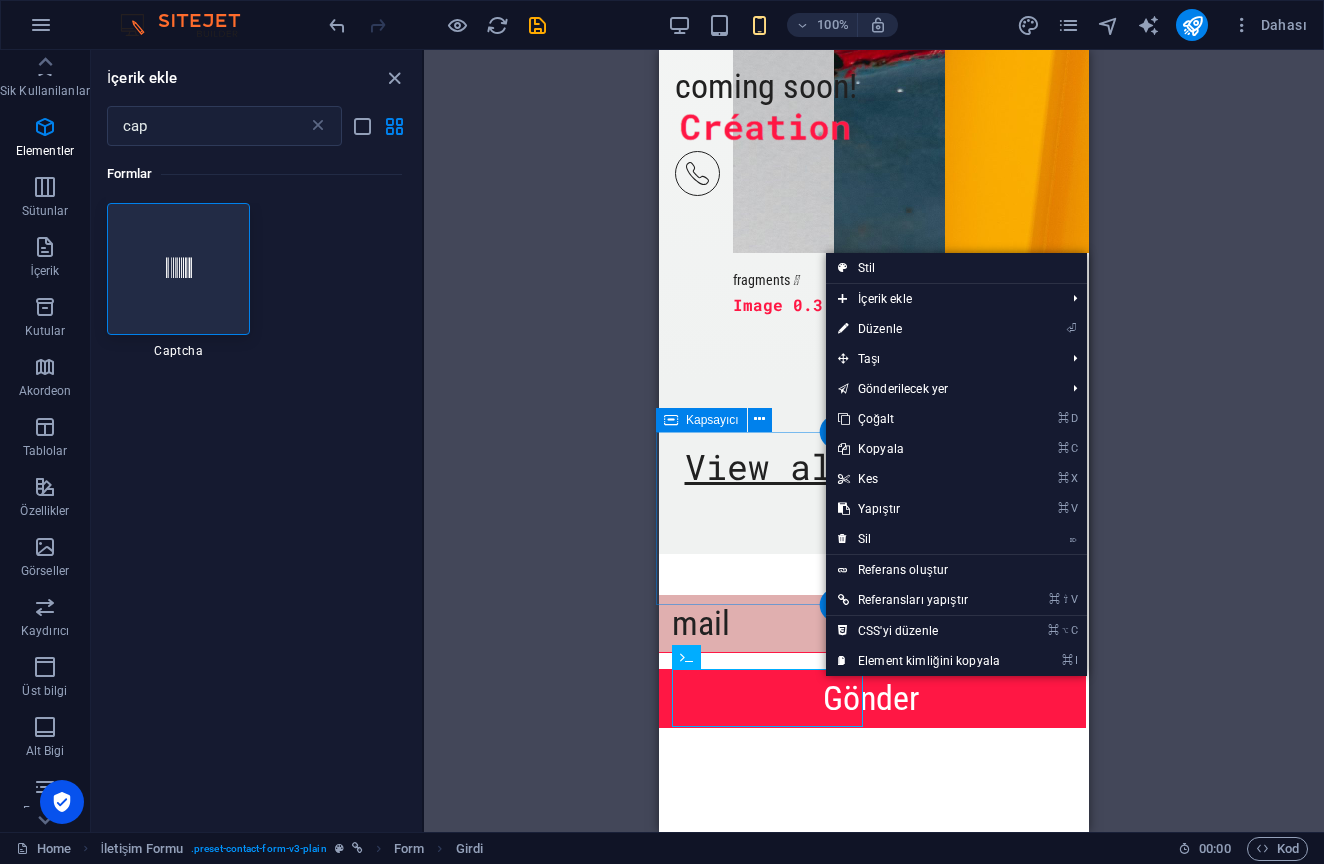 click on "⌦  Sil" at bounding box center [919, 539] 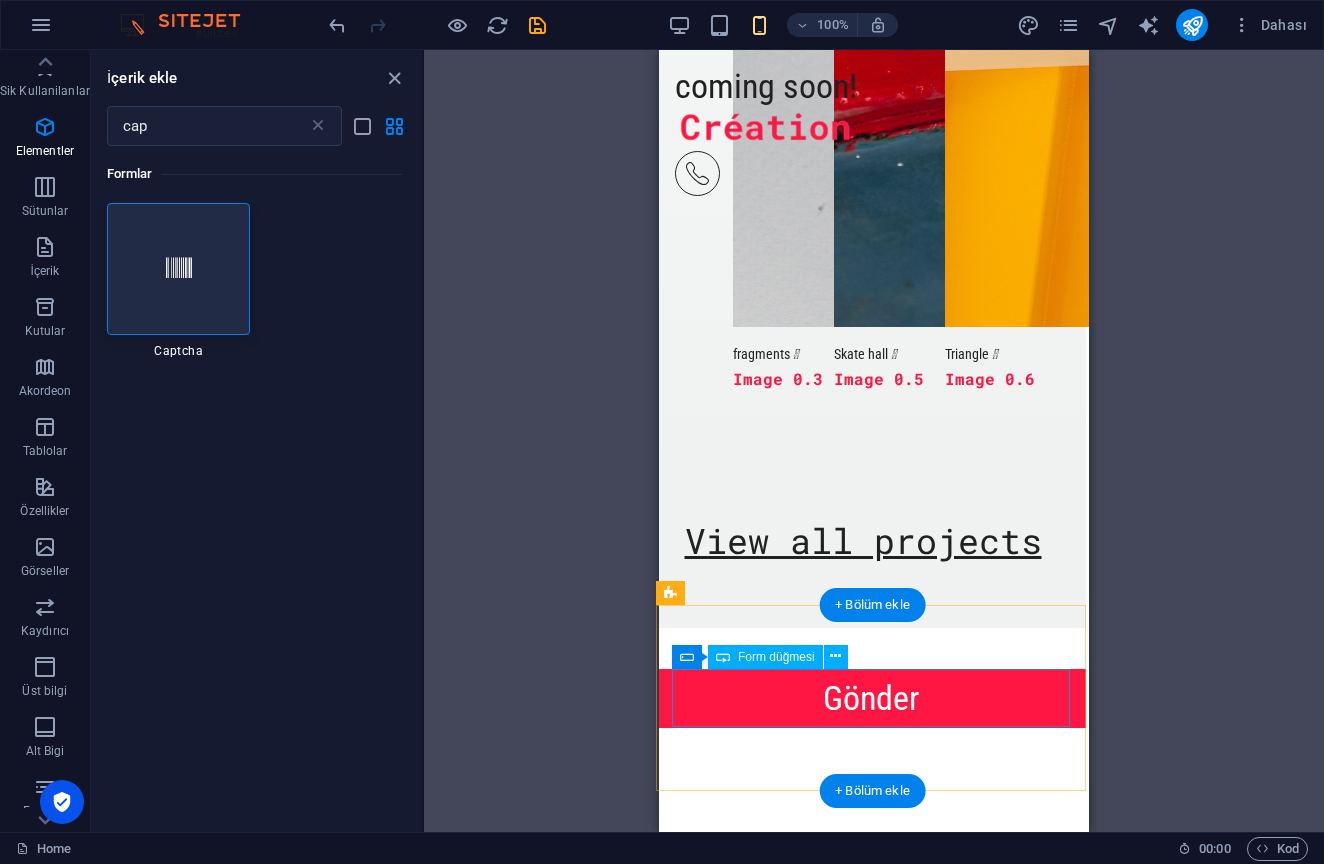 click on "Gönder" at bounding box center (871, 698) 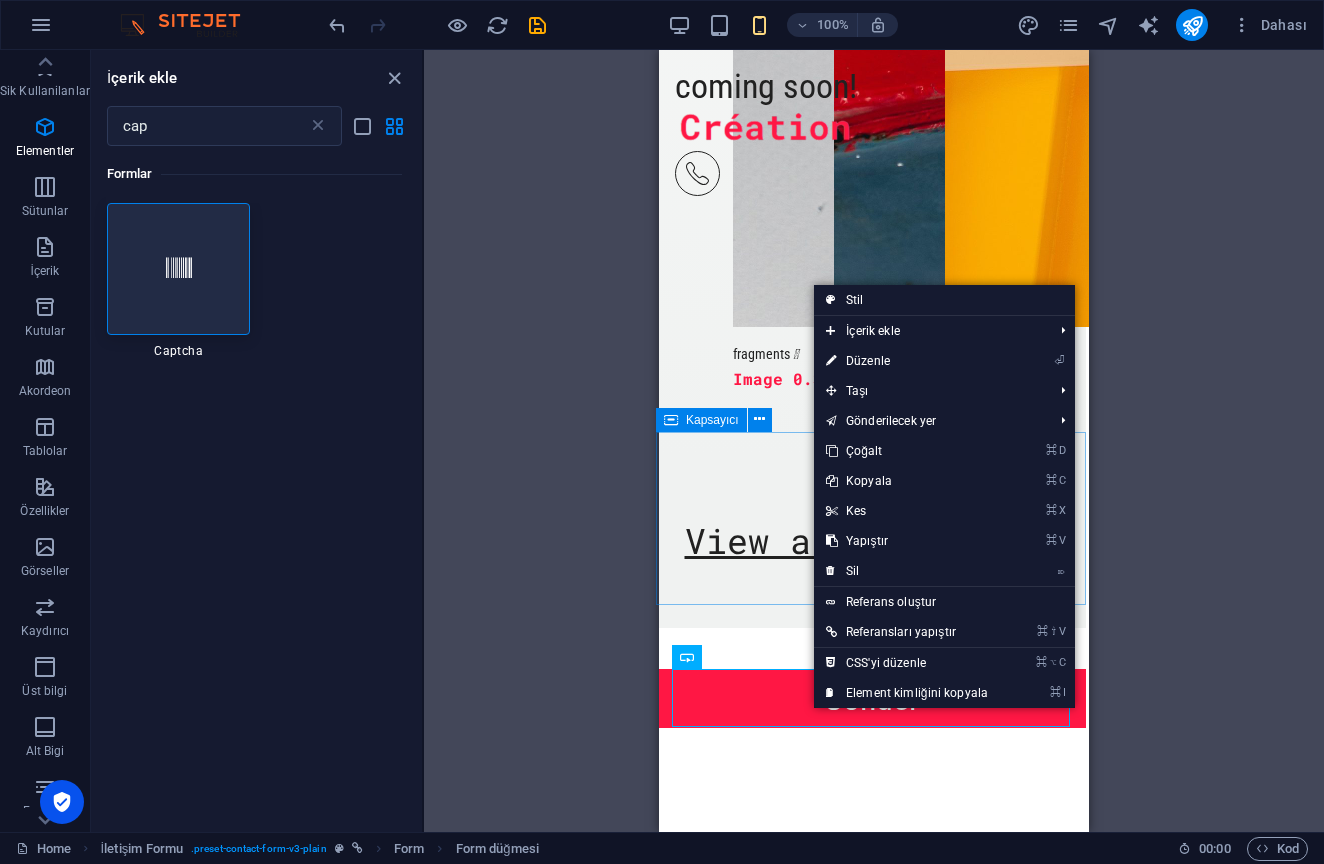 click on "⌦  Sil" at bounding box center [907, 571] 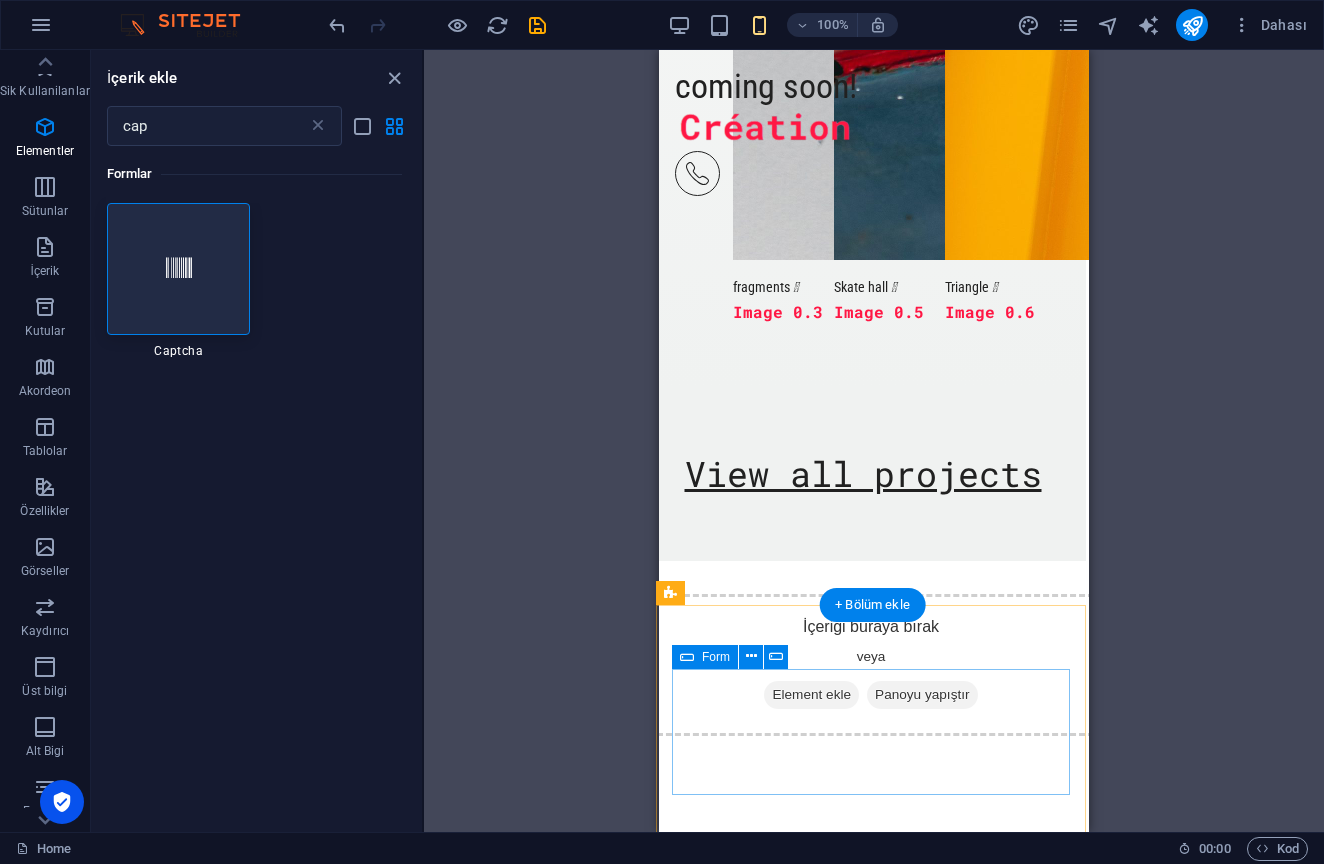 click on "Element ekle" at bounding box center [811, 695] 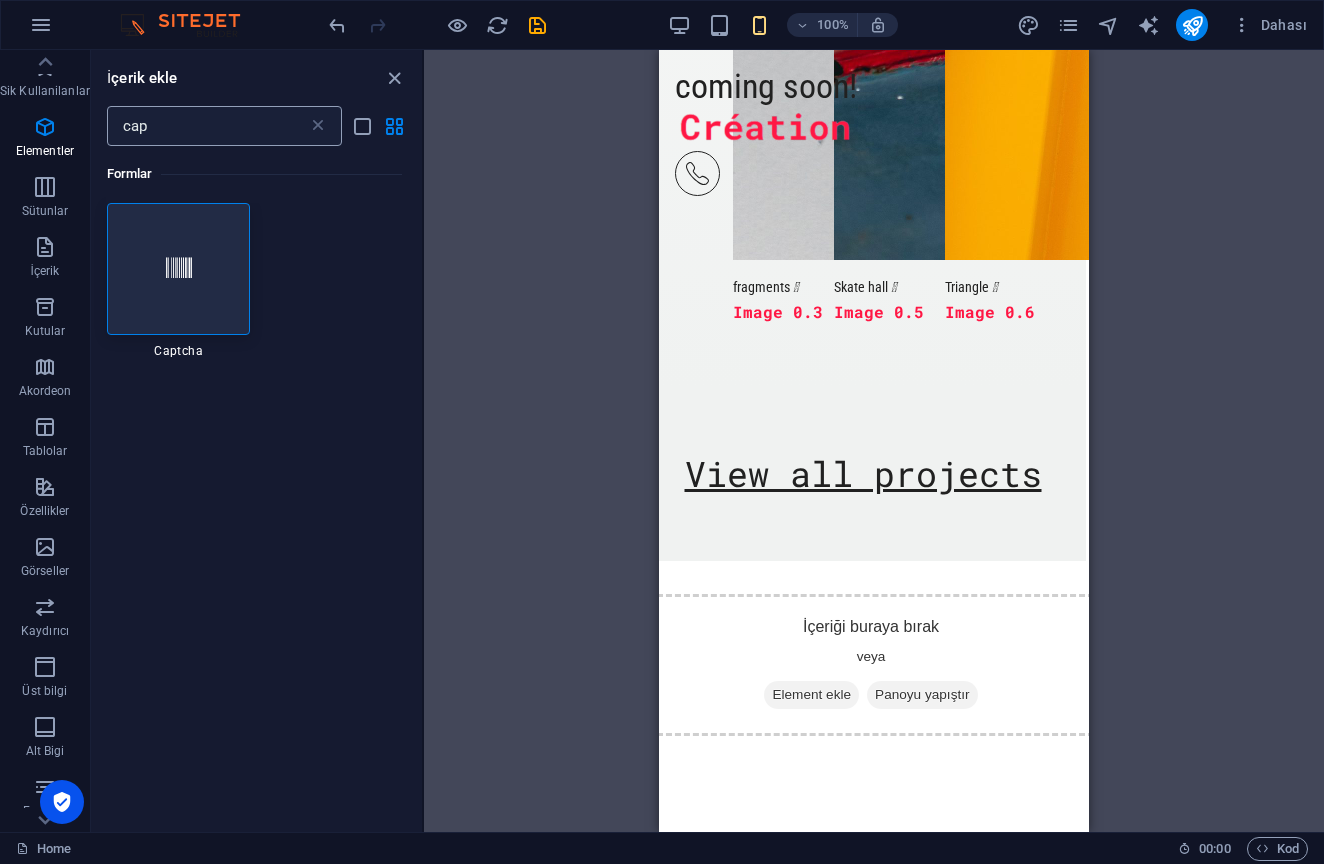 click on "cap" at bounding box center [207, 126] 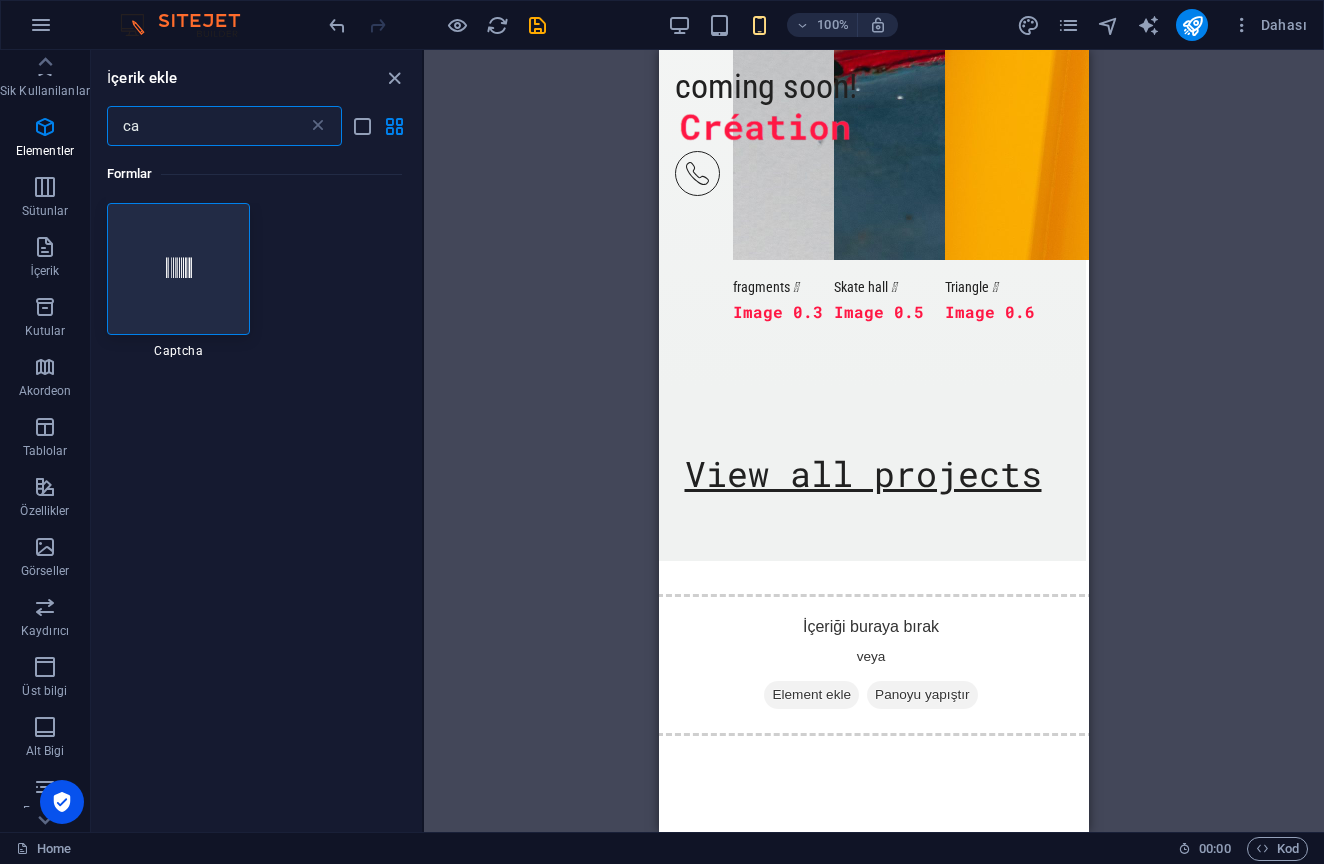 type on "c" 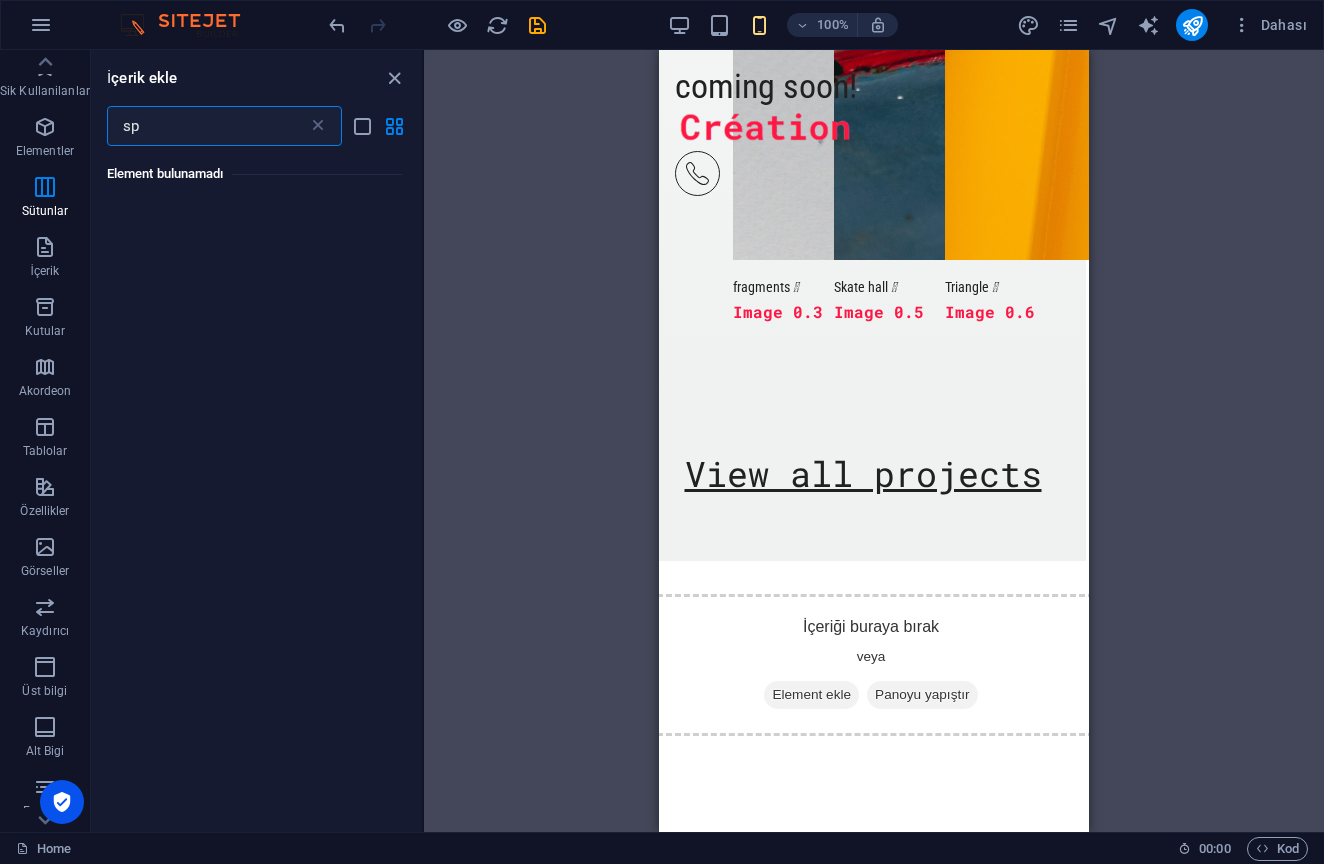 type on "s" 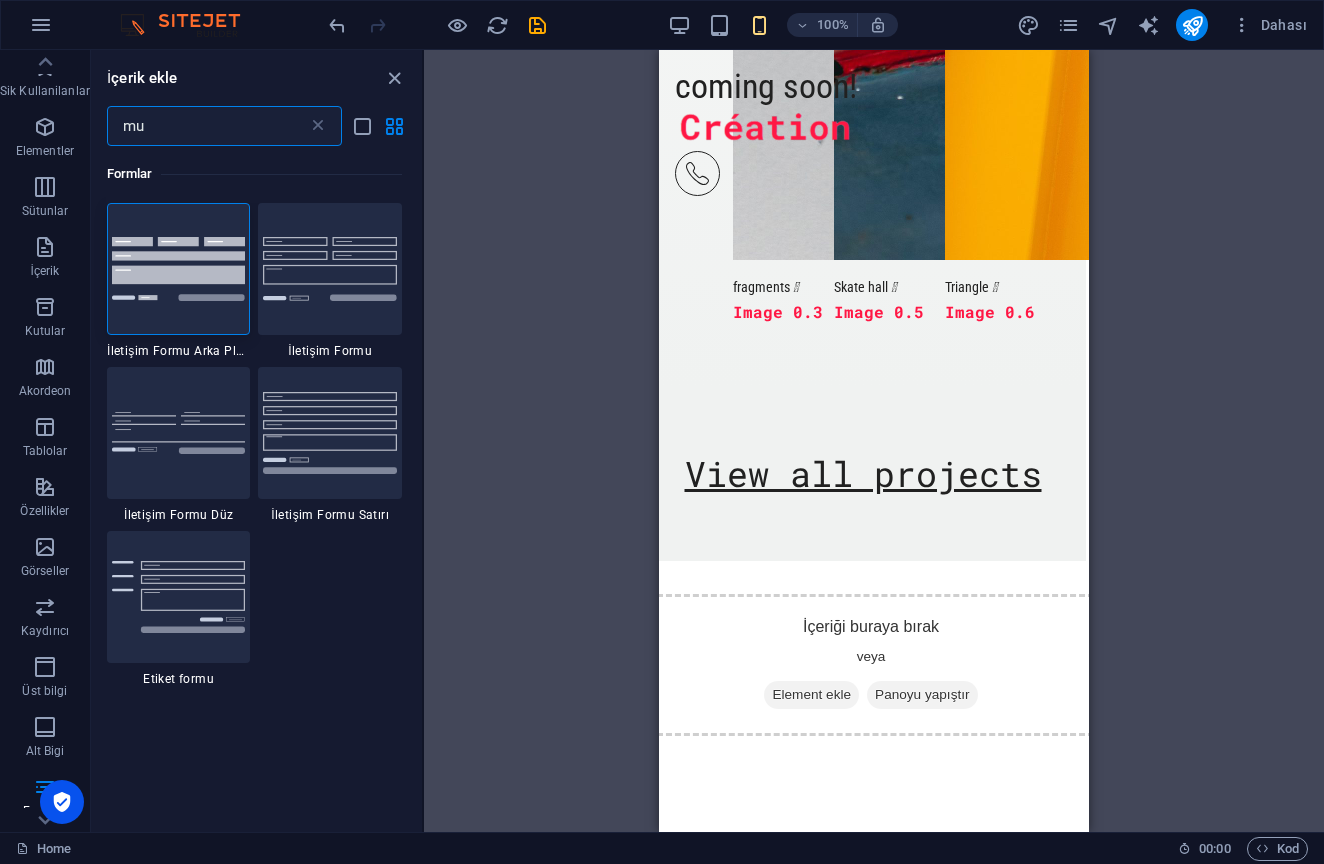 type on "m" 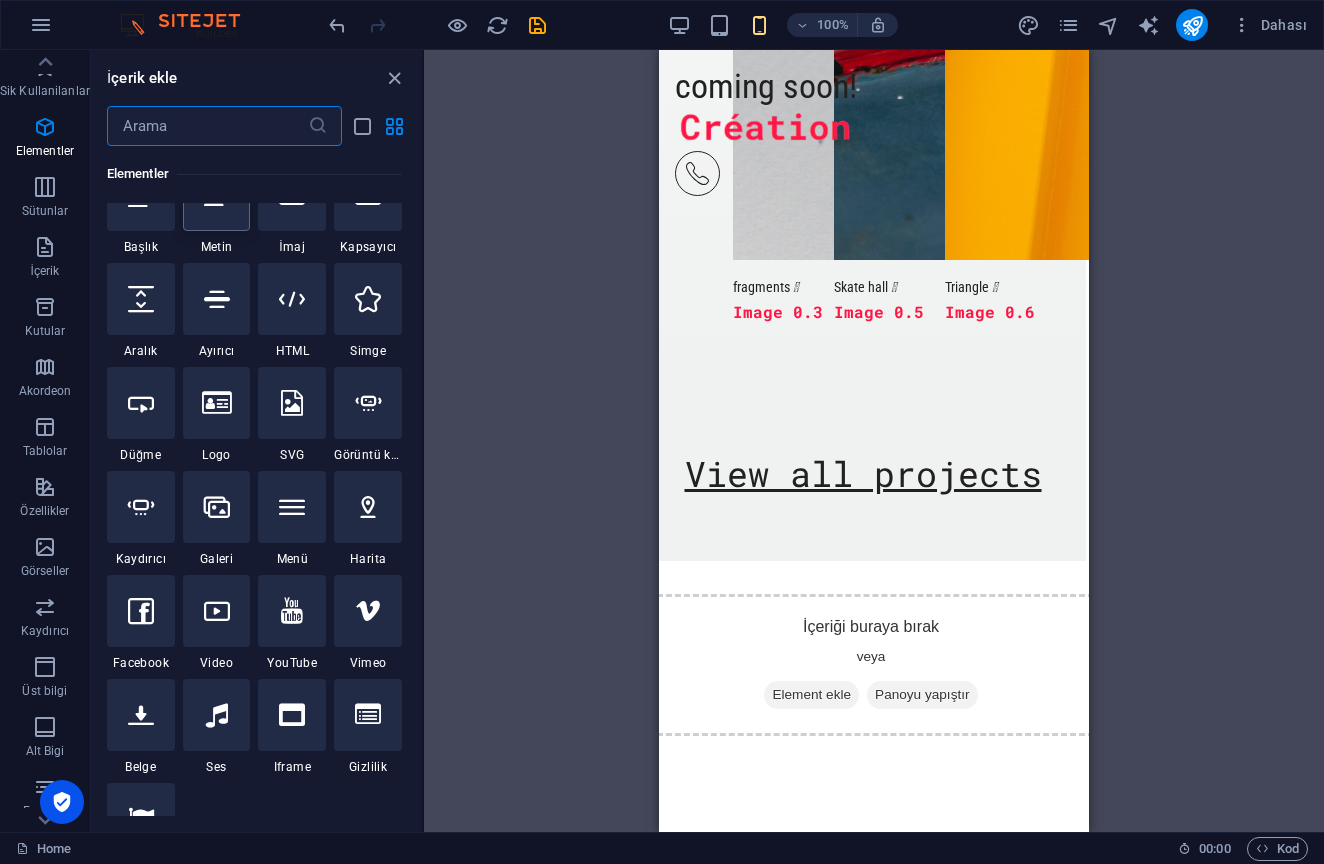 scroll, scrollTop: 264, scrollLeft: 0, axis: vertical 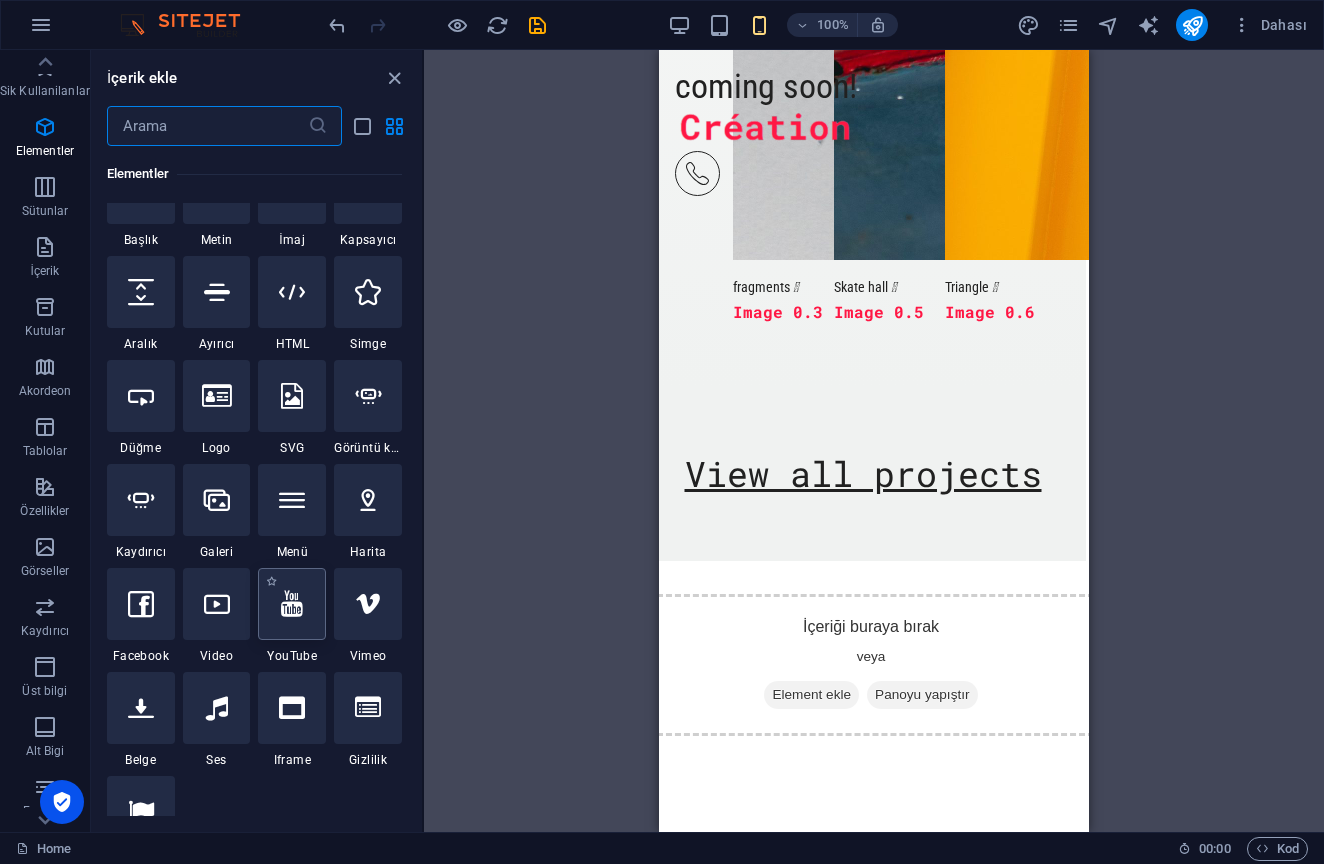 type 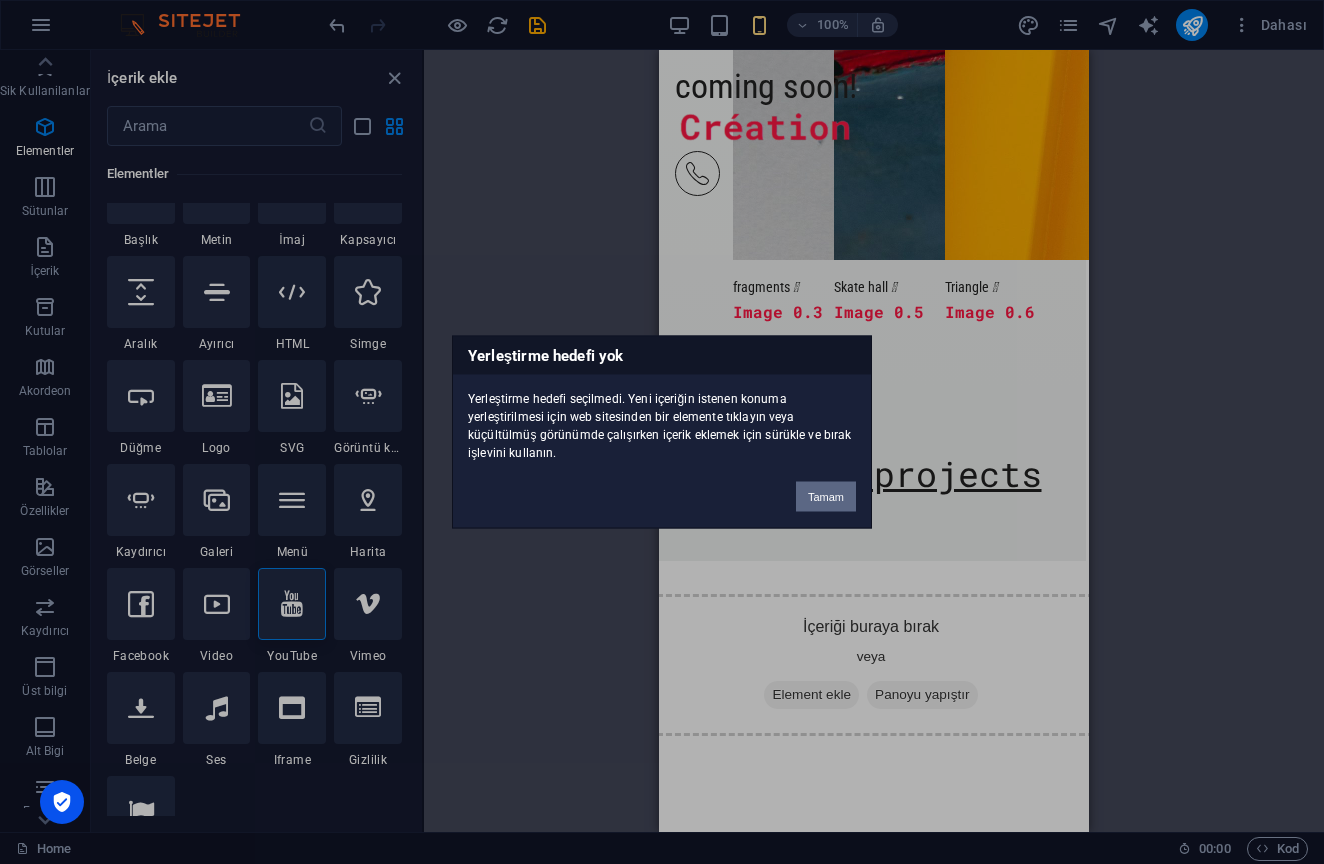 click on "Tamam" at bounding box center (826, 497) 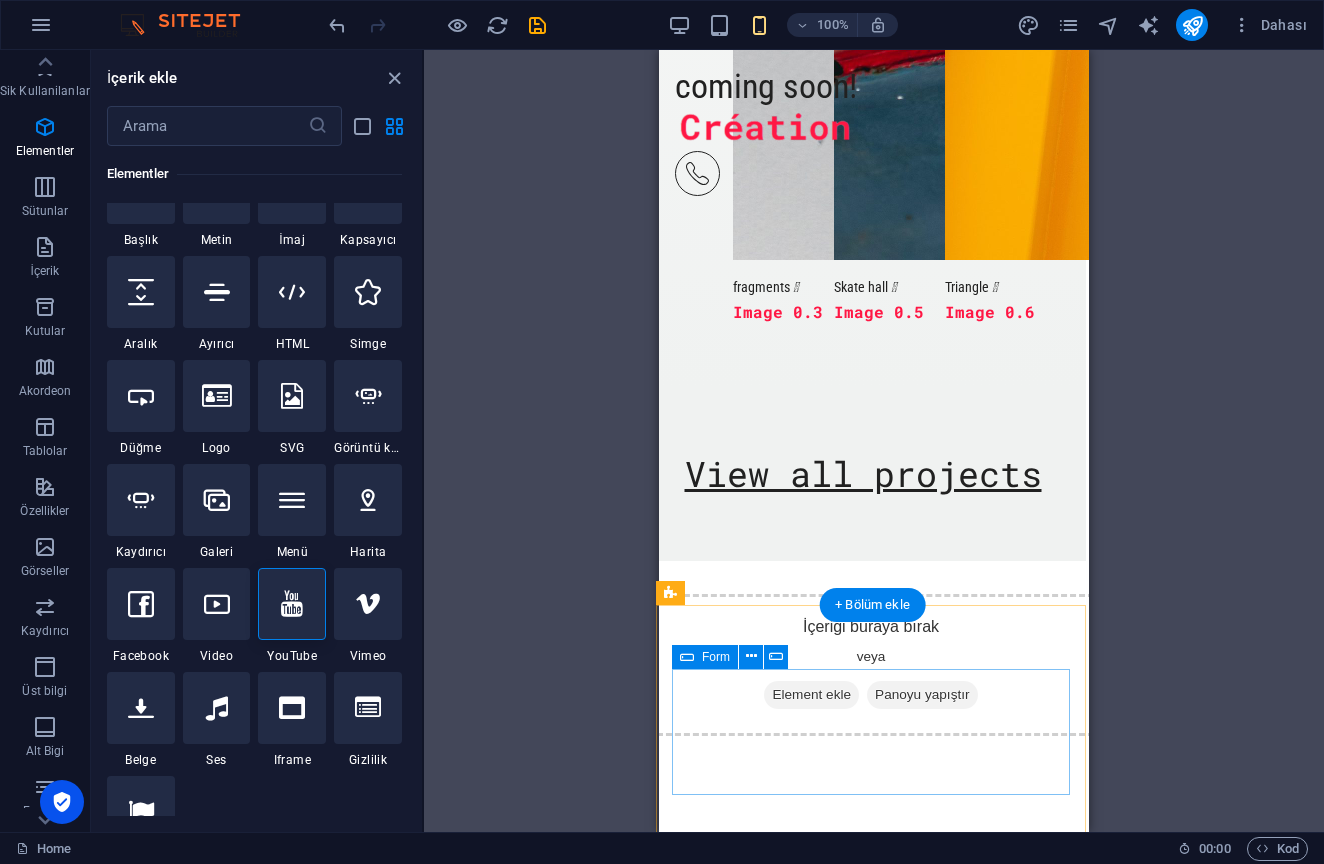 click on "İçeriği buraya bırak veya  Element ekle  Panoyu yapıştır" at bounding box center [871, 665] 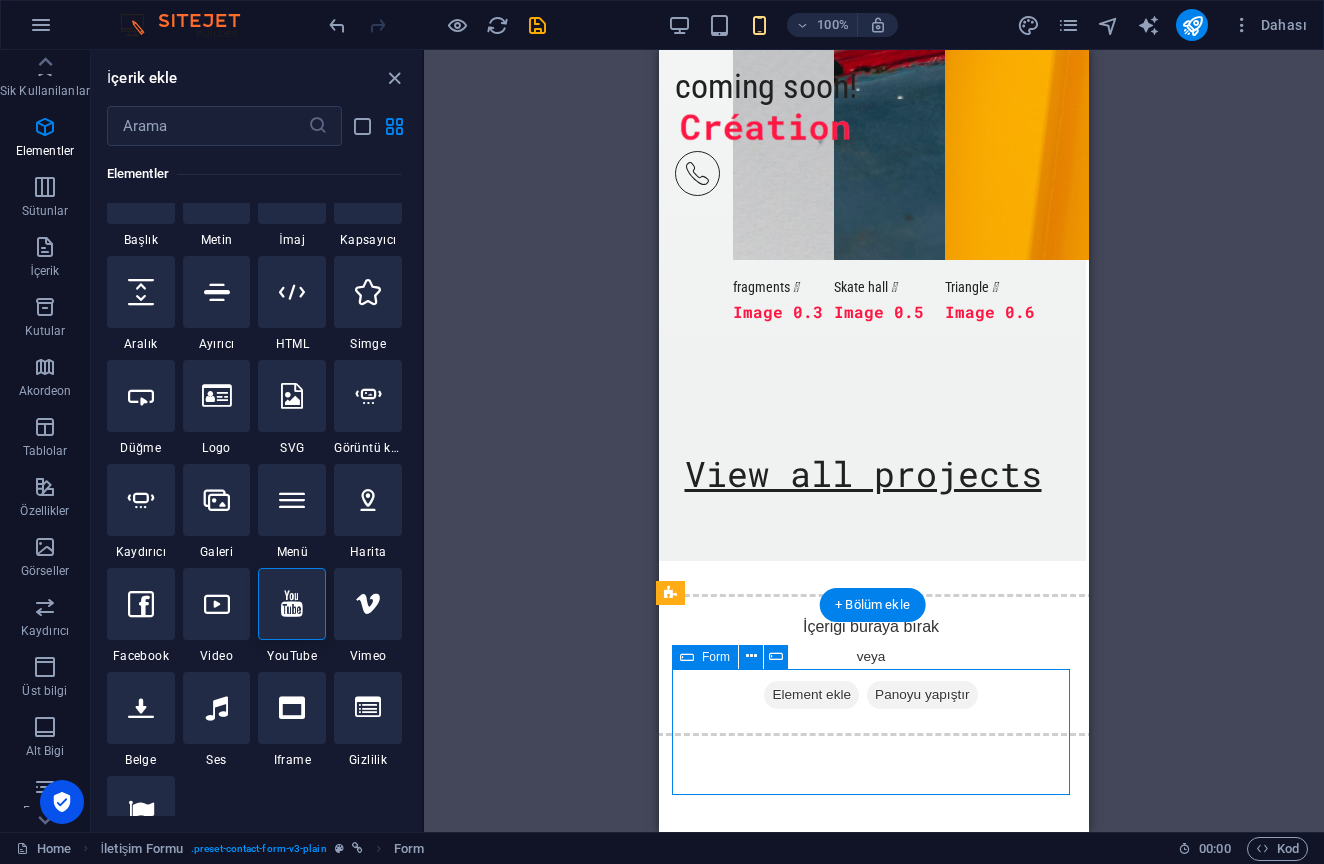 click on "Element ekle" at bounding box center [811, 695] 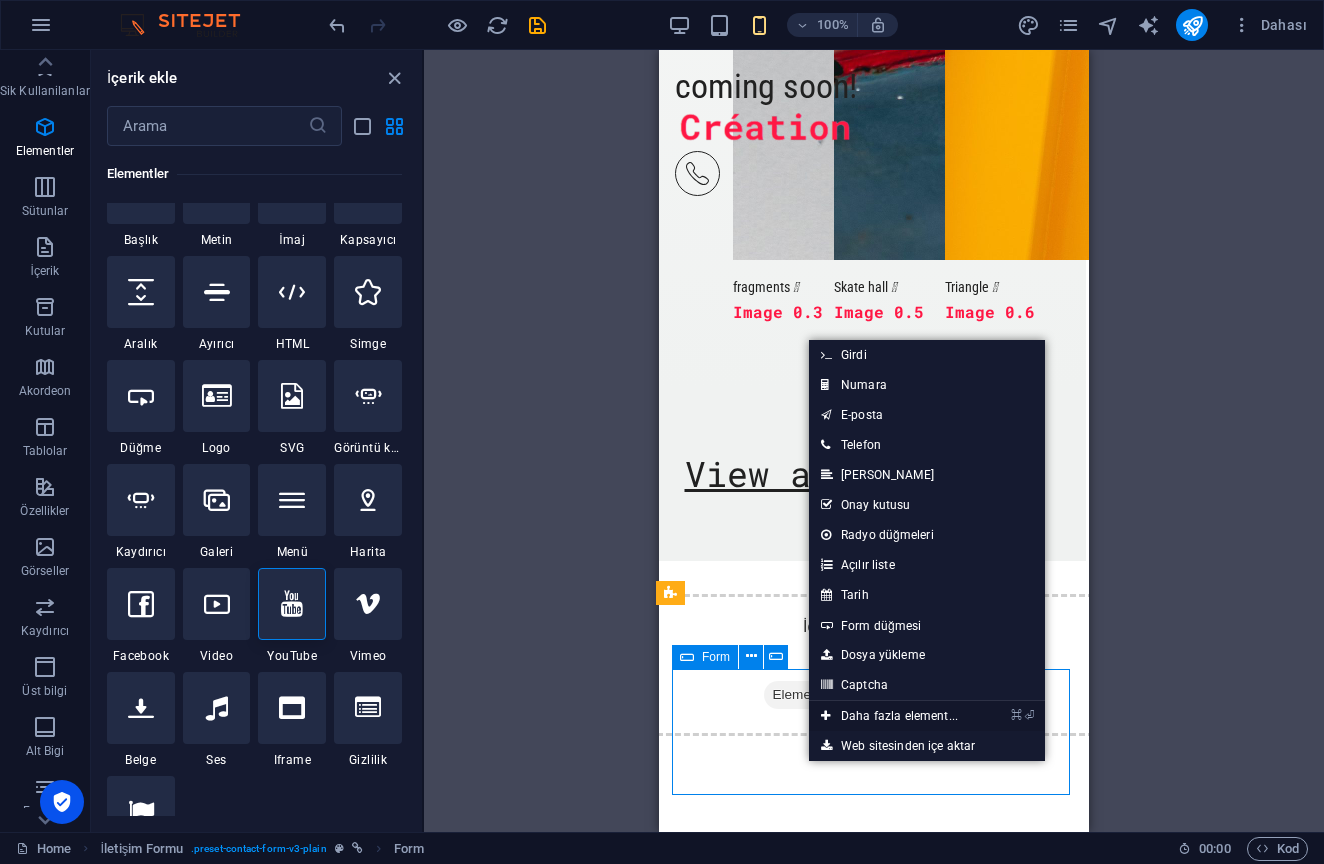 click on "⌘ ⏎  Daha fazla element..." at bounding box center (889, 716) 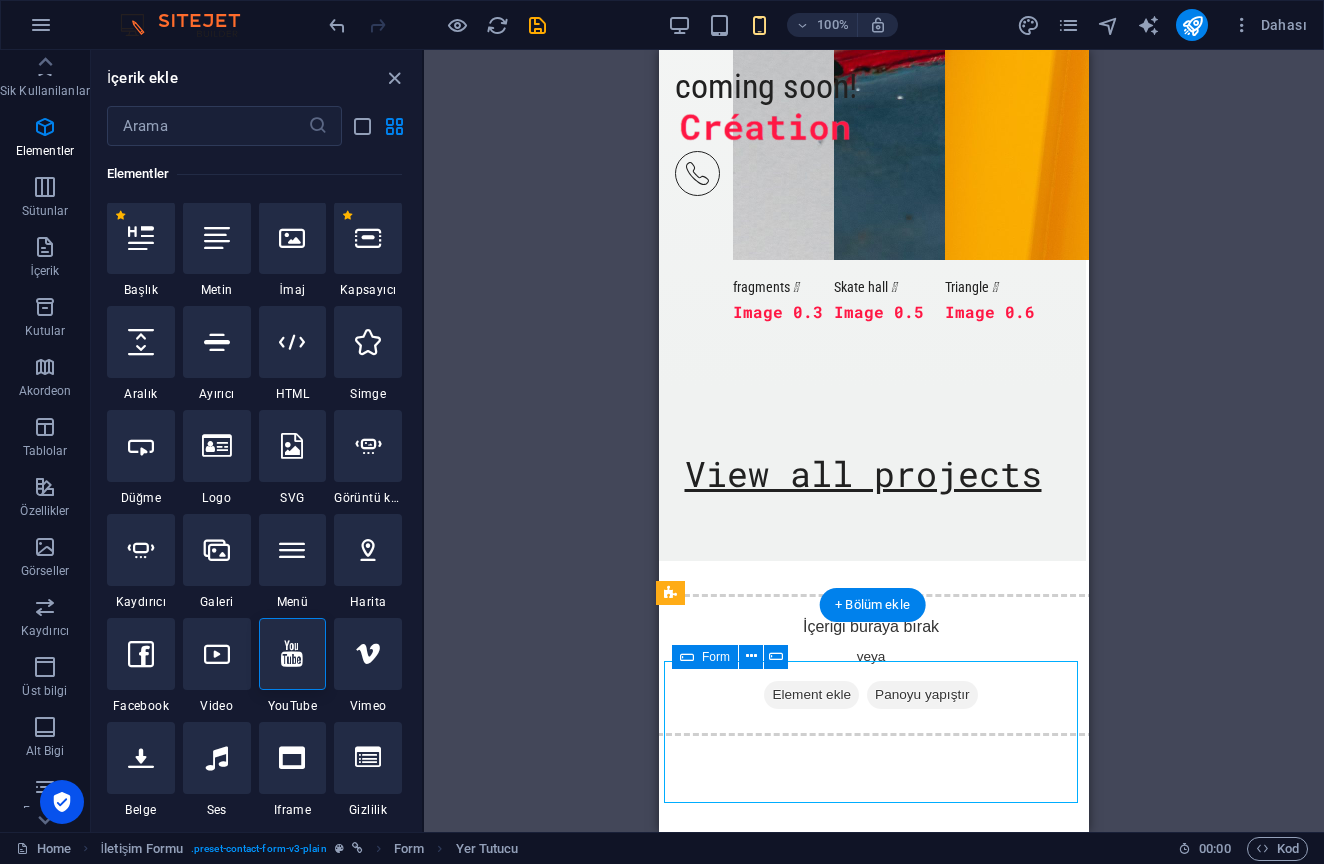 scroll, scrollTop: 213, scrollLeft: 0, axis: vertical 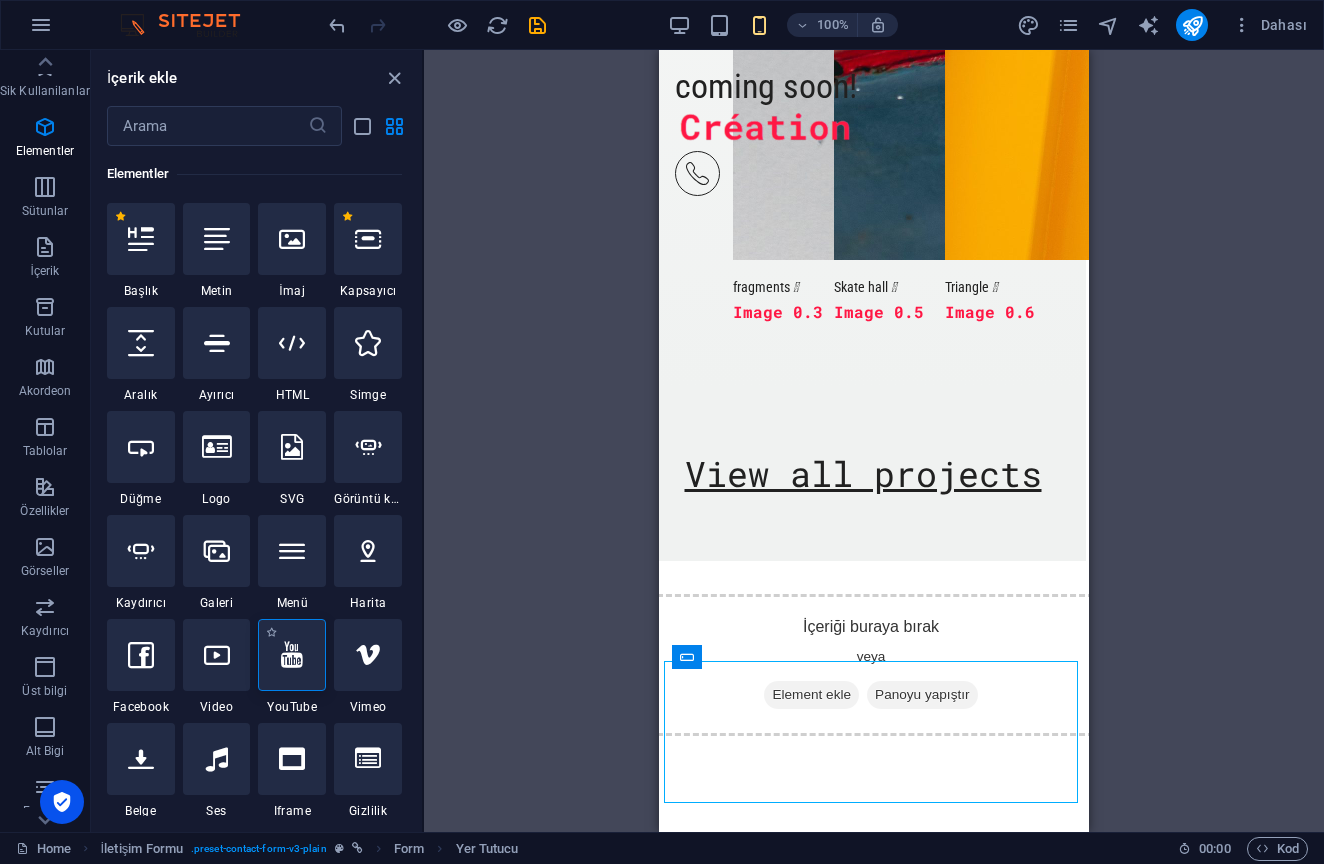 click at bounding box center (292, 655) 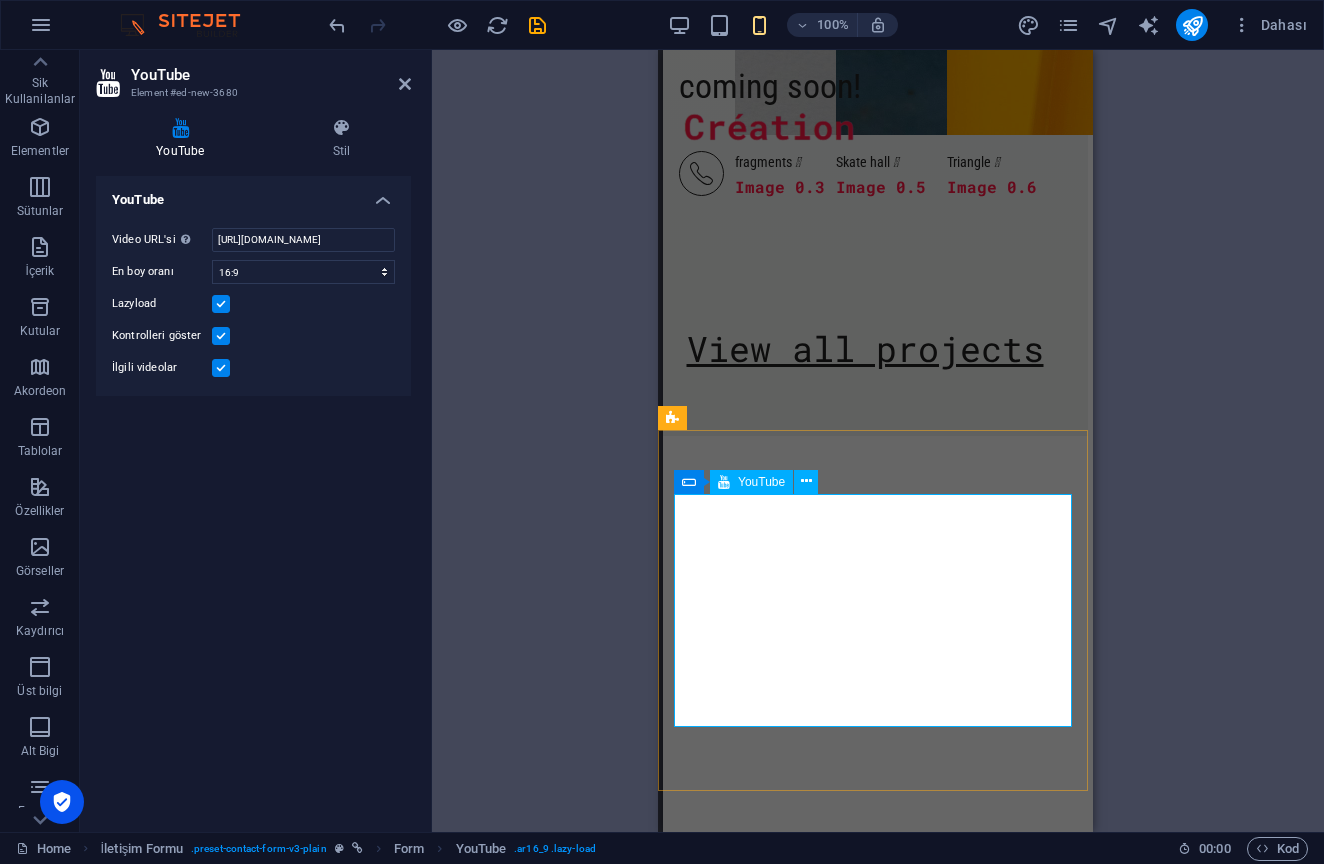 scroll, scrollTop: 3724, scrollLeft: 5, axis: both 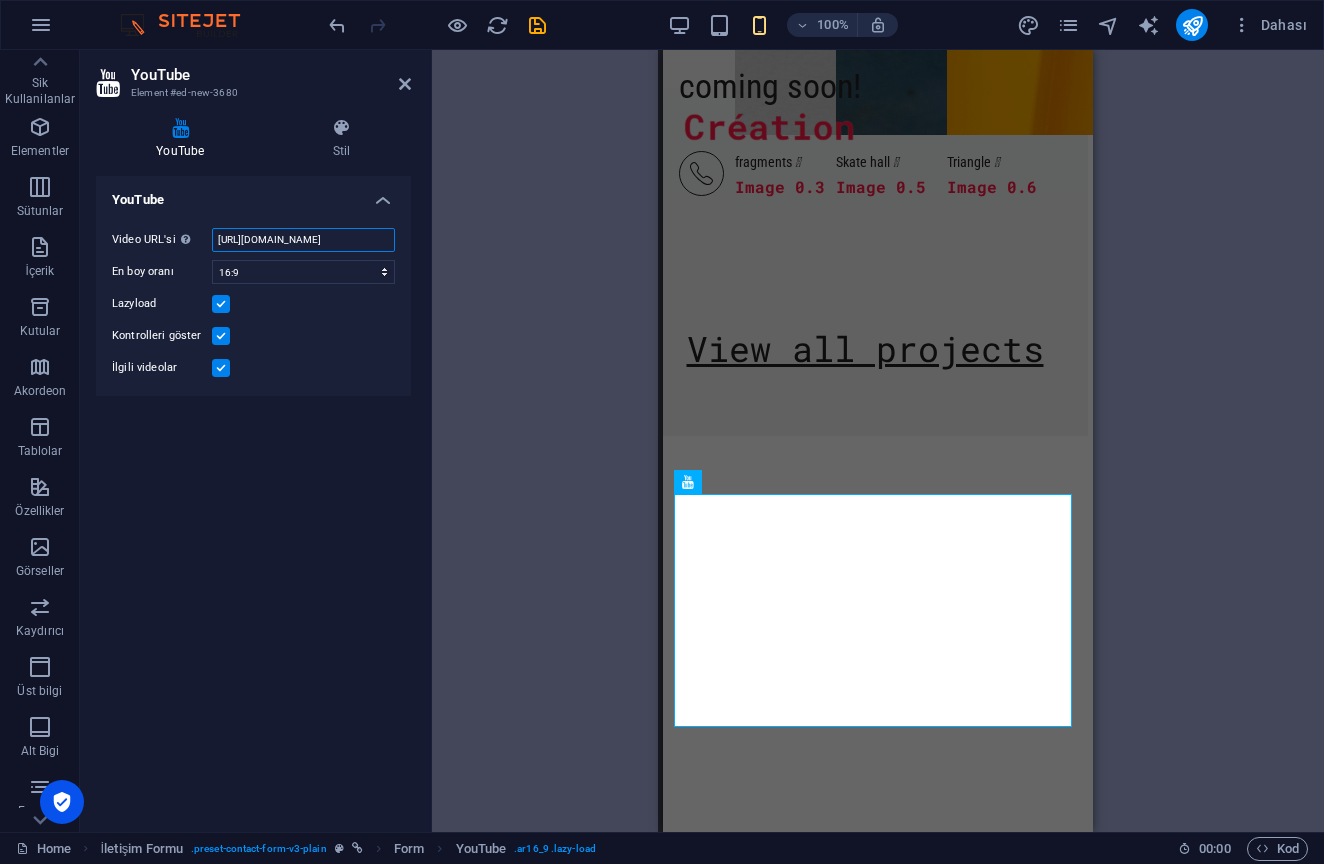 click on "https://www.youtube.com/watch?v=hnoviHgPHkY" at bounding box center (303, 240) 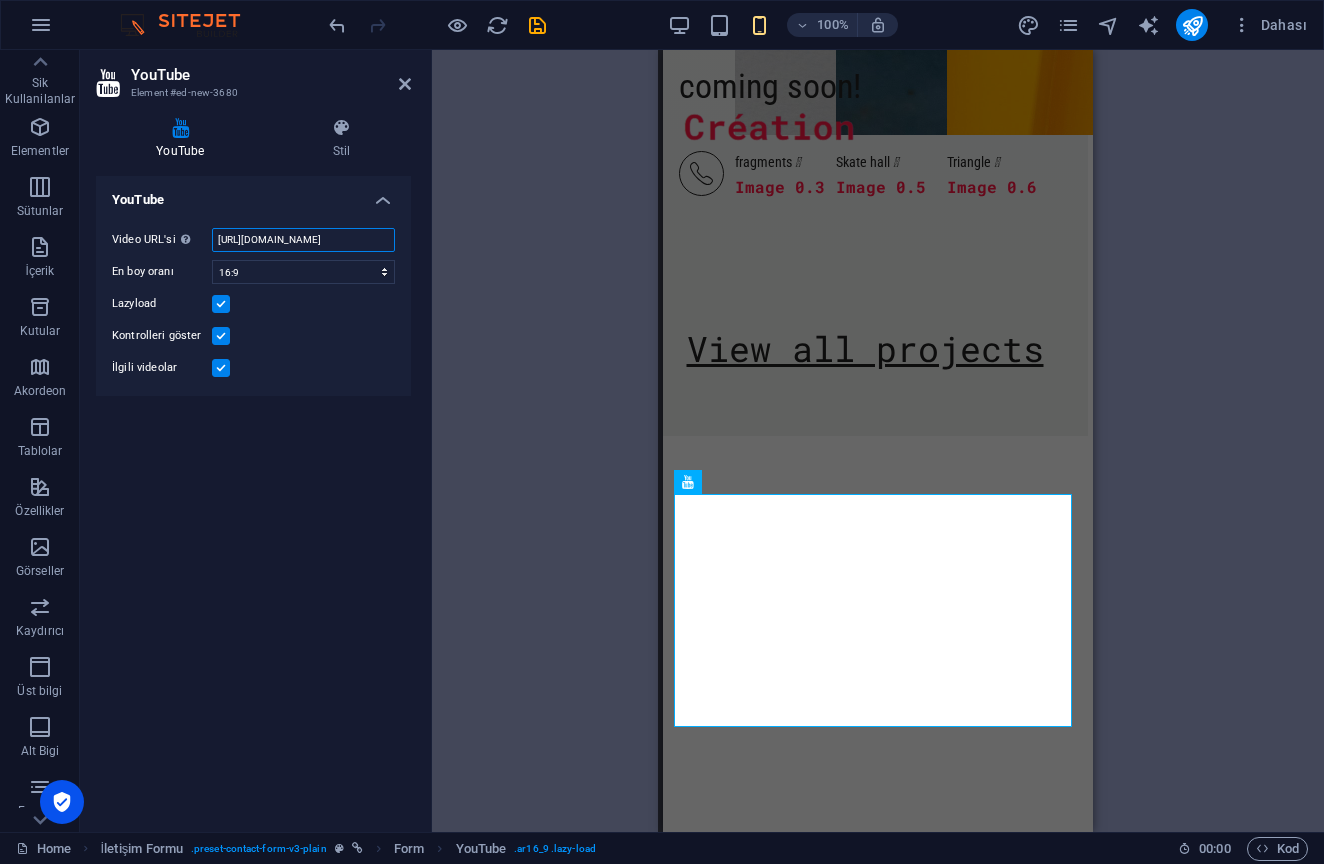 click on "https://www.youtube.com/watch?v=hnoviHgPHkY" at bounding box center [303, 240] 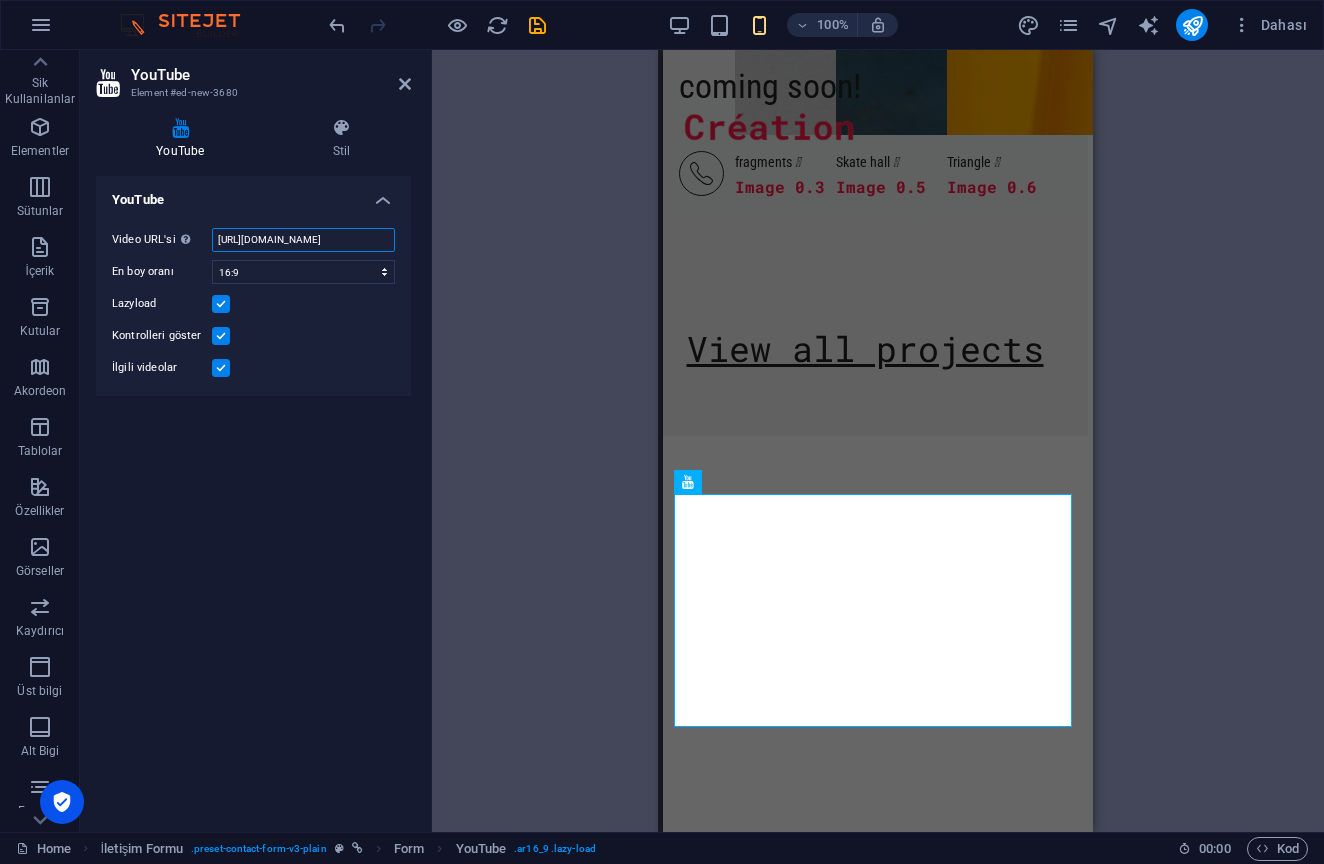 paste on "youtu.be/x7WLiEFCRhA?si=4V-9tEyijJL3M_wF" 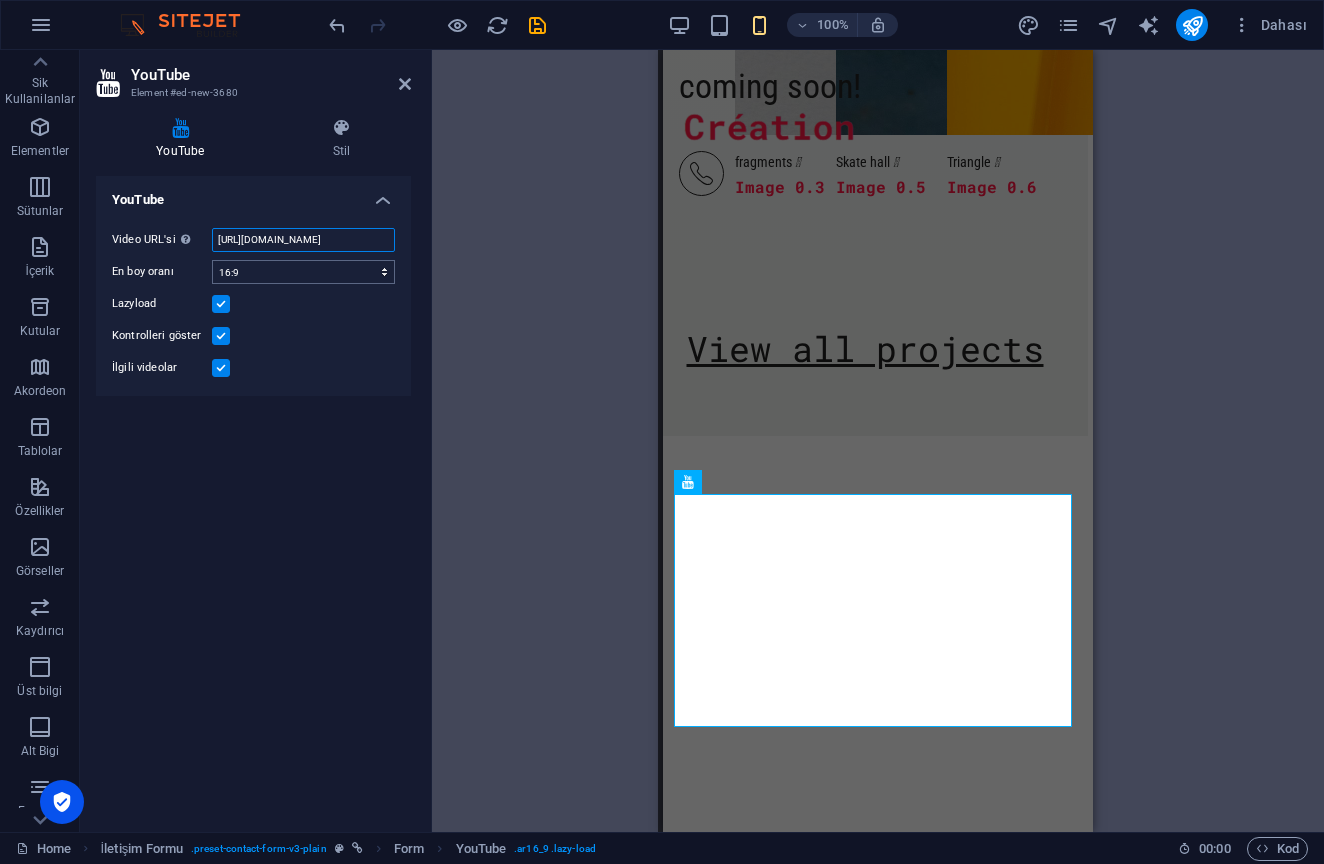 type on "https://youtu.be/x7WLiEFCRhA?si=4V-9tEyijJL3M_wF" 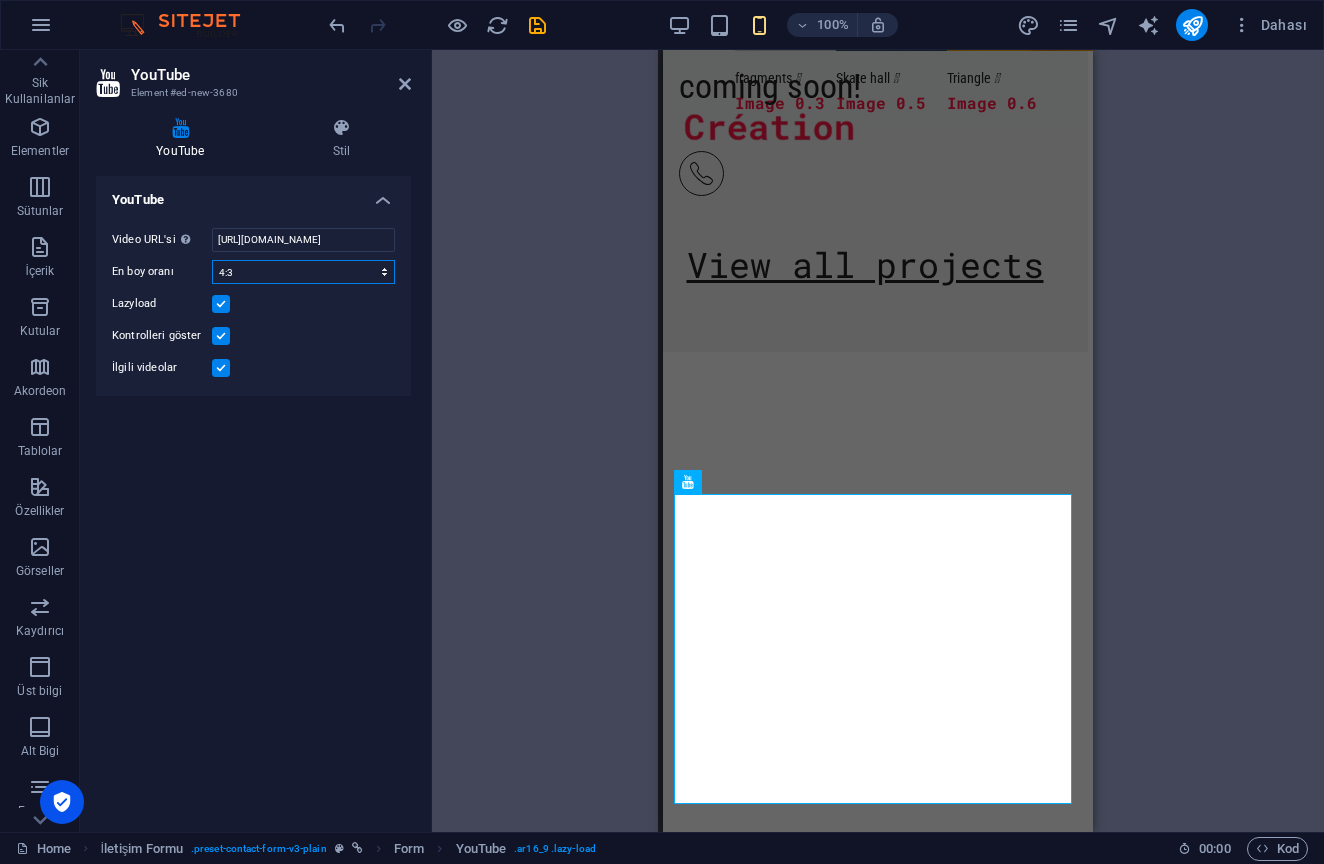 click on "16:10 16:9 4:3 2:1 1:1" at bounding box center [303, 272] 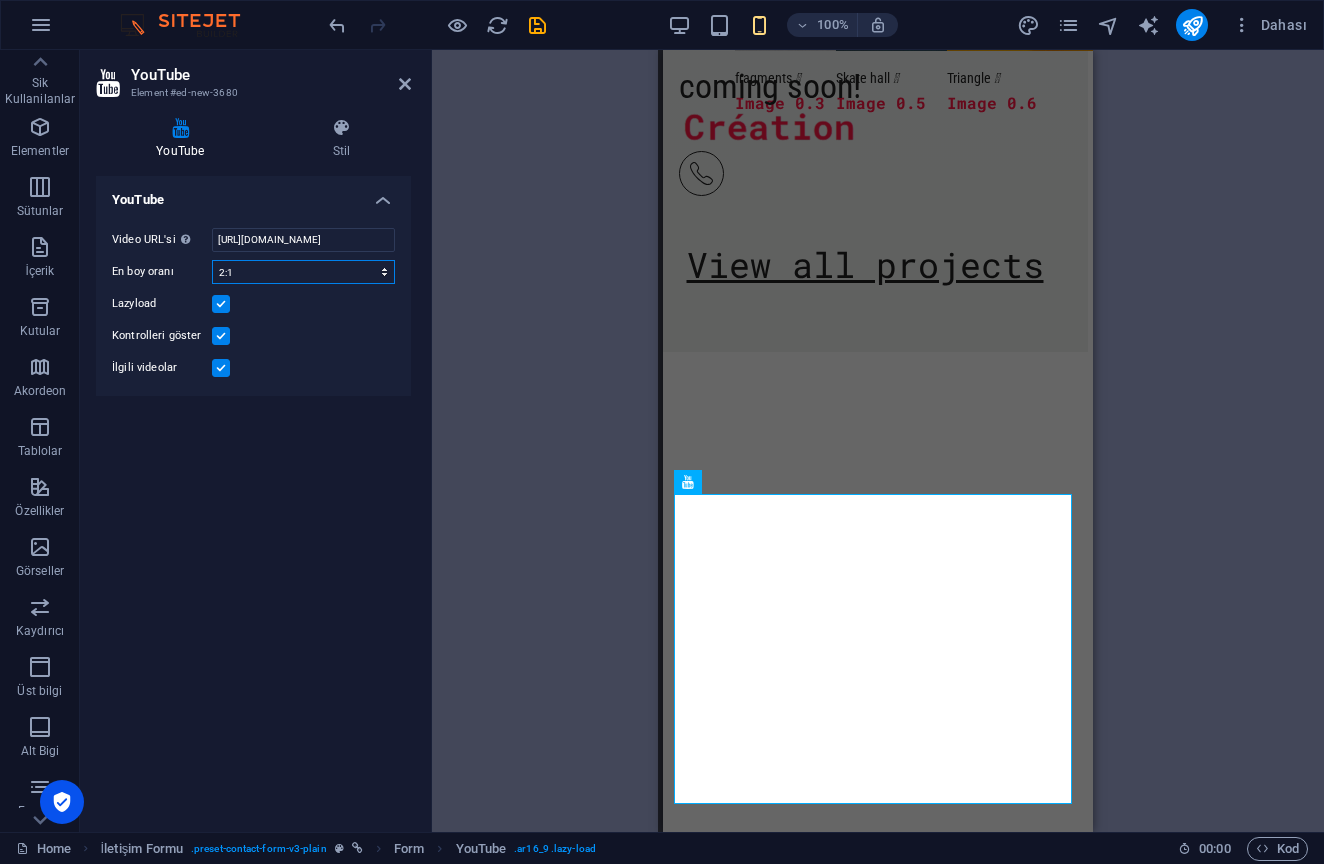 scroll, scrollTop: 3698, scrollLeft: 5, axis: both 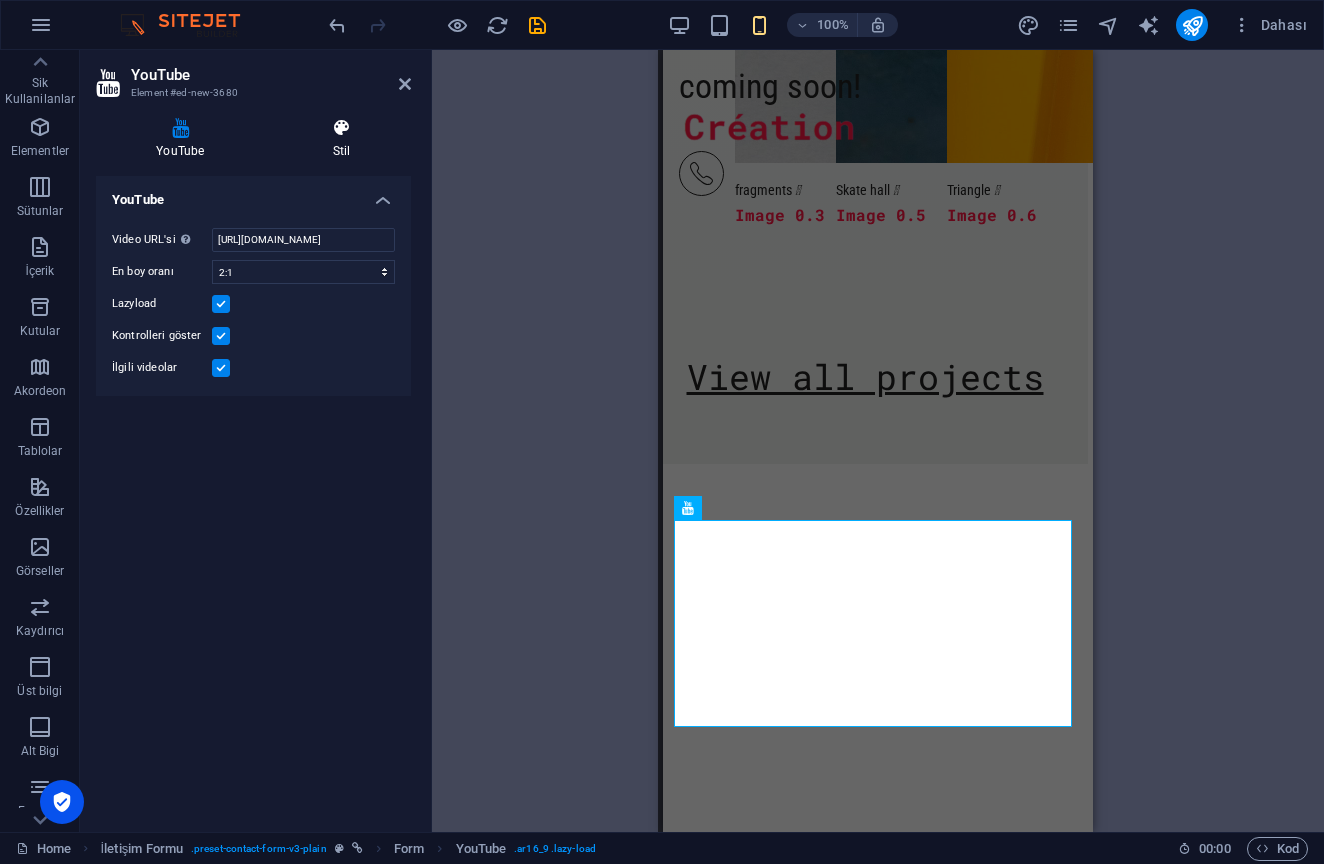 click at bounding box center (342, 128) 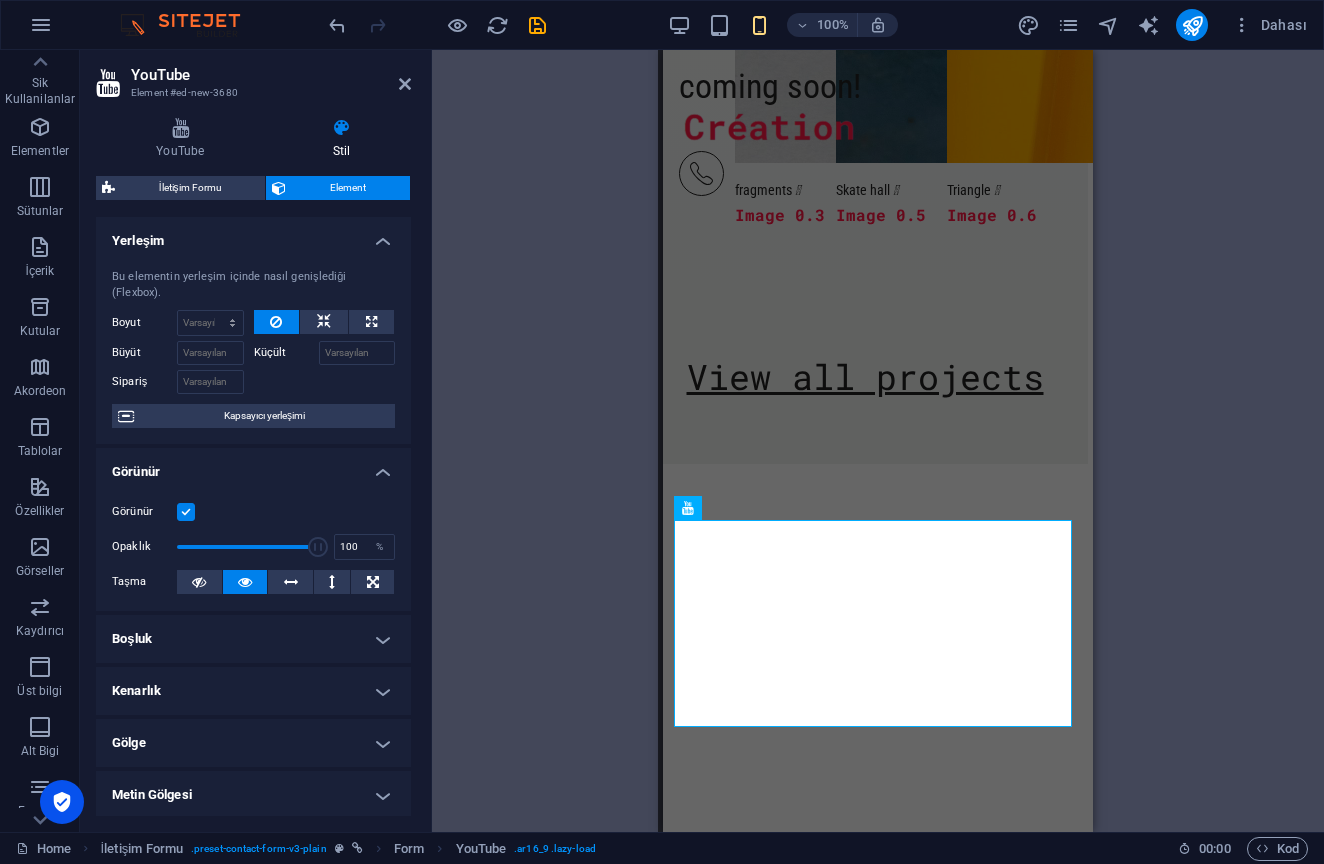 click on "Kenarlık" at bounding box center [253, 691] 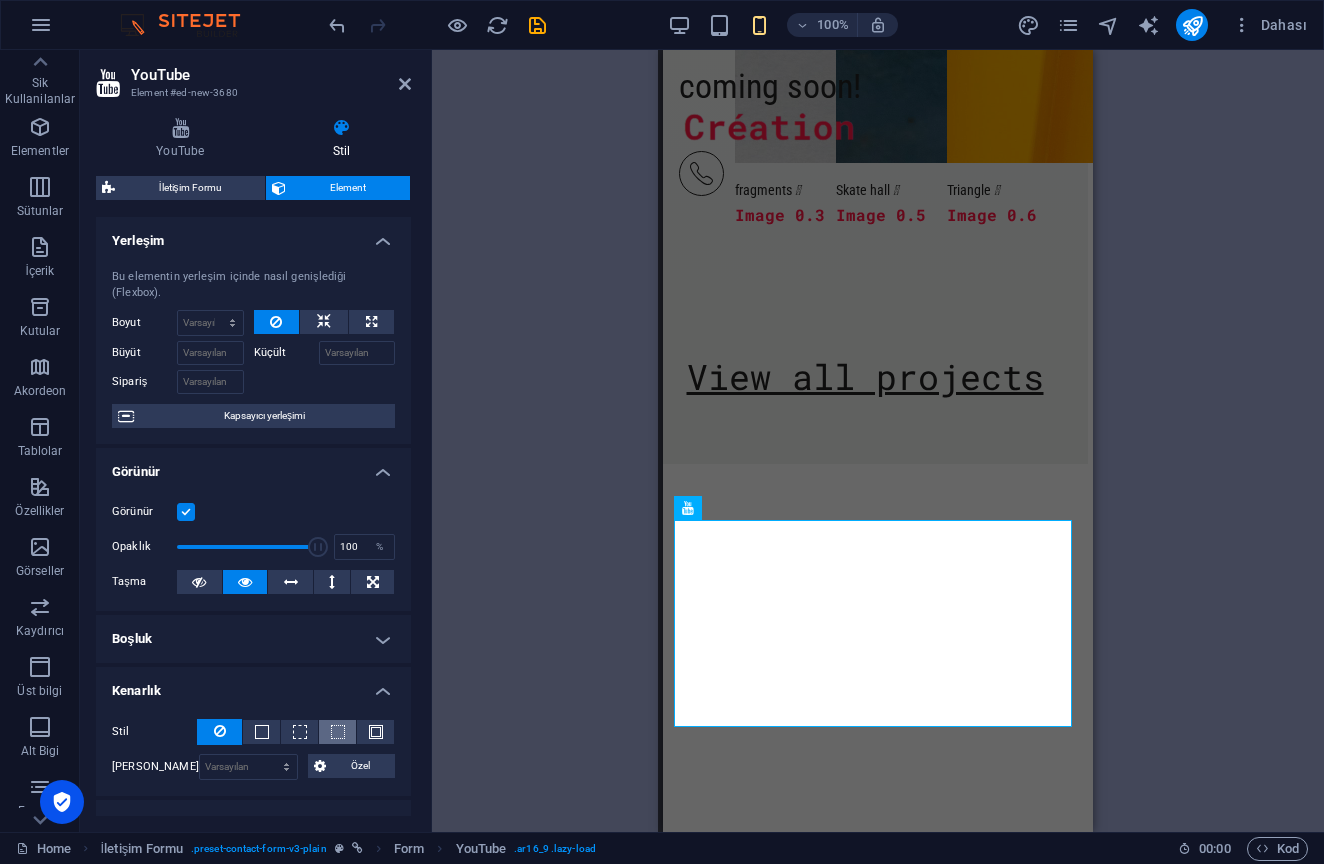 click at bounding box center (338, 732) 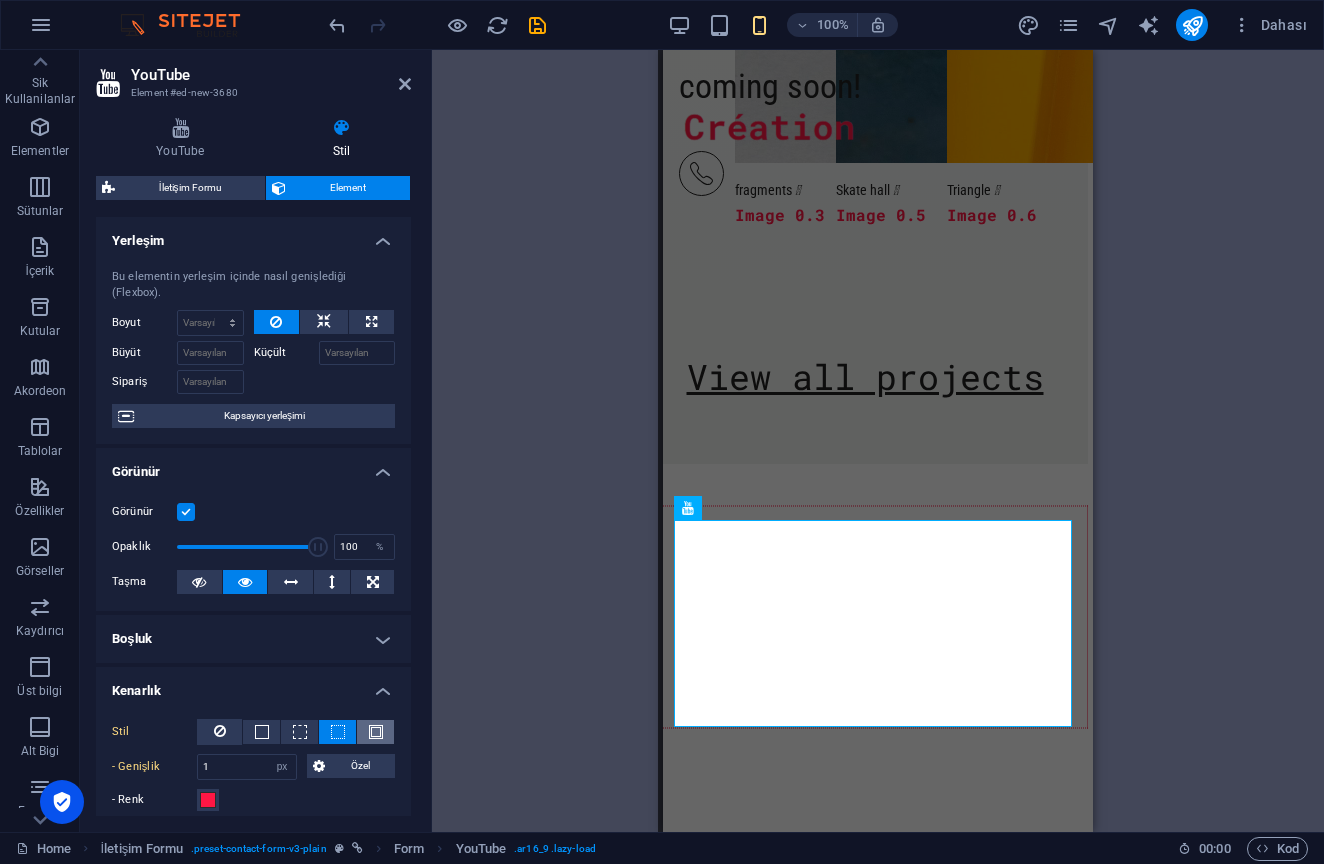 click at bounding box center (376, 732) 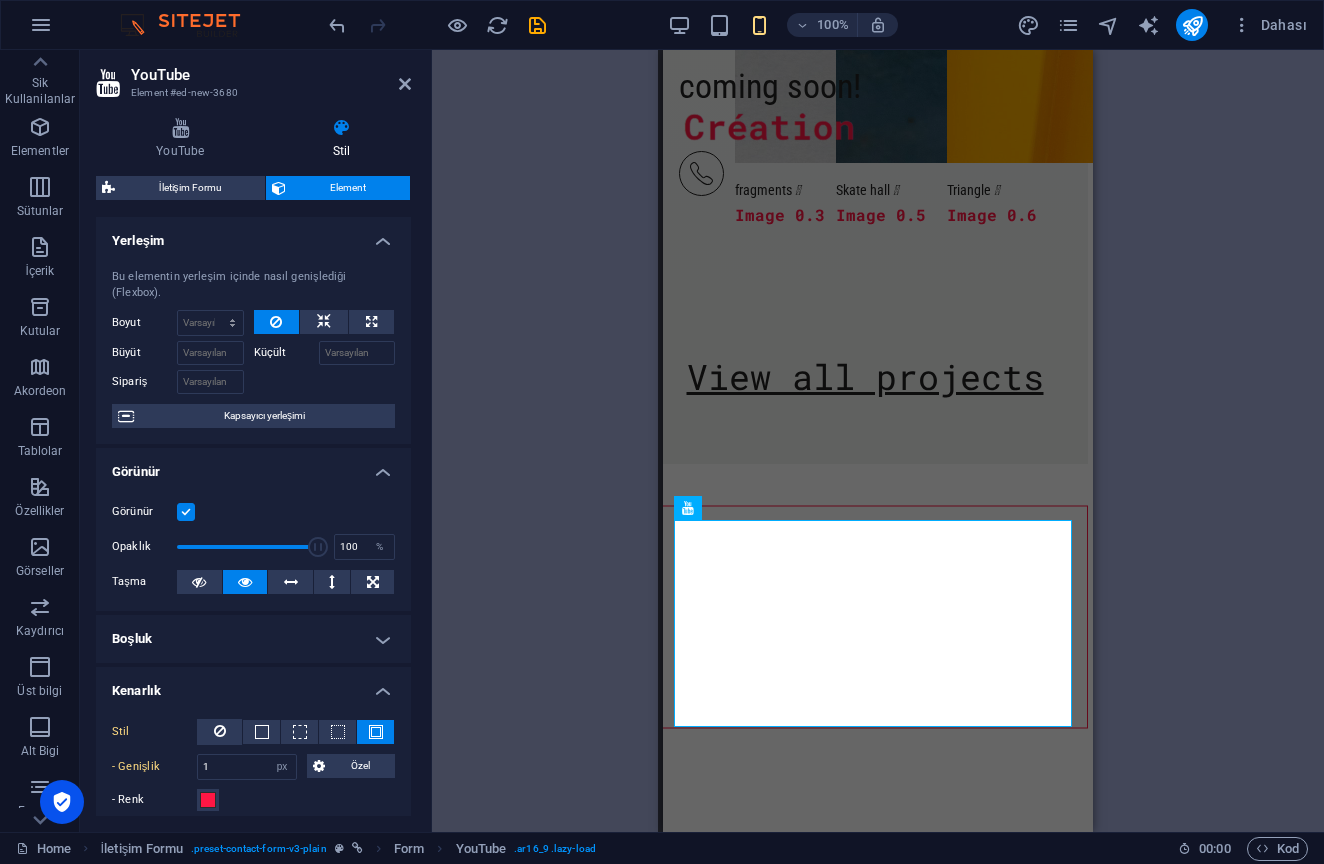 click on "Mevcut içeriği değiştirmek için buraya sürükleyin. Yeni bir element oluşturmak istiyorsanız “Ctrl” tuşuna basın.
Kapsayıcı   H1   Banner   Banner   Kapsayıcı   İmaj   Menü Çubuğu   Menü Çubuğu   Menü   Menü   İmaj   Aralık   Sosyal Medya Simgeleri   Simge   Eşit Olmayan Sütunlar   Metin   Kapsayıcı   Kapsayıcı   Kapsayıcı   Eşit Olmayan Sütunlar   Kapsayıcı   H2   Simge   Simge   Simge   Kapsayıcı   Yer Tutucu   Metin   Sütun Kılavuzu   Alt Bilgi Skadi   Simge   HTML   Kapsayıcı   Yer Tutucu   Ön ayar   Ön ayar   Kapsayıcı   Kapsayıcı   Referans   Menü Çubuğu   Metin   H2   H2   Kapsayıcı   Metin   Kapsayıcı   İmaj   Kapsayıcı   H6   Kapsayıcı   Kapsayıcı   İmaj   H6   Kapsayıcı   Metin   Kapsayıcı   İmaj   Kapsayıcı   Aralık   Kapsayıcı   Metin   Kapsayıcı   İmaj   Kapsayıcı   Kapsayıcı   İmaj   Sütun Kılavuzu   Kapsayıcı   E-posta   Eşit Olmayan Sütunlar   Kapsayıcı   Kapsayıcı   Yatay Form" at bounding box center (878, 441) 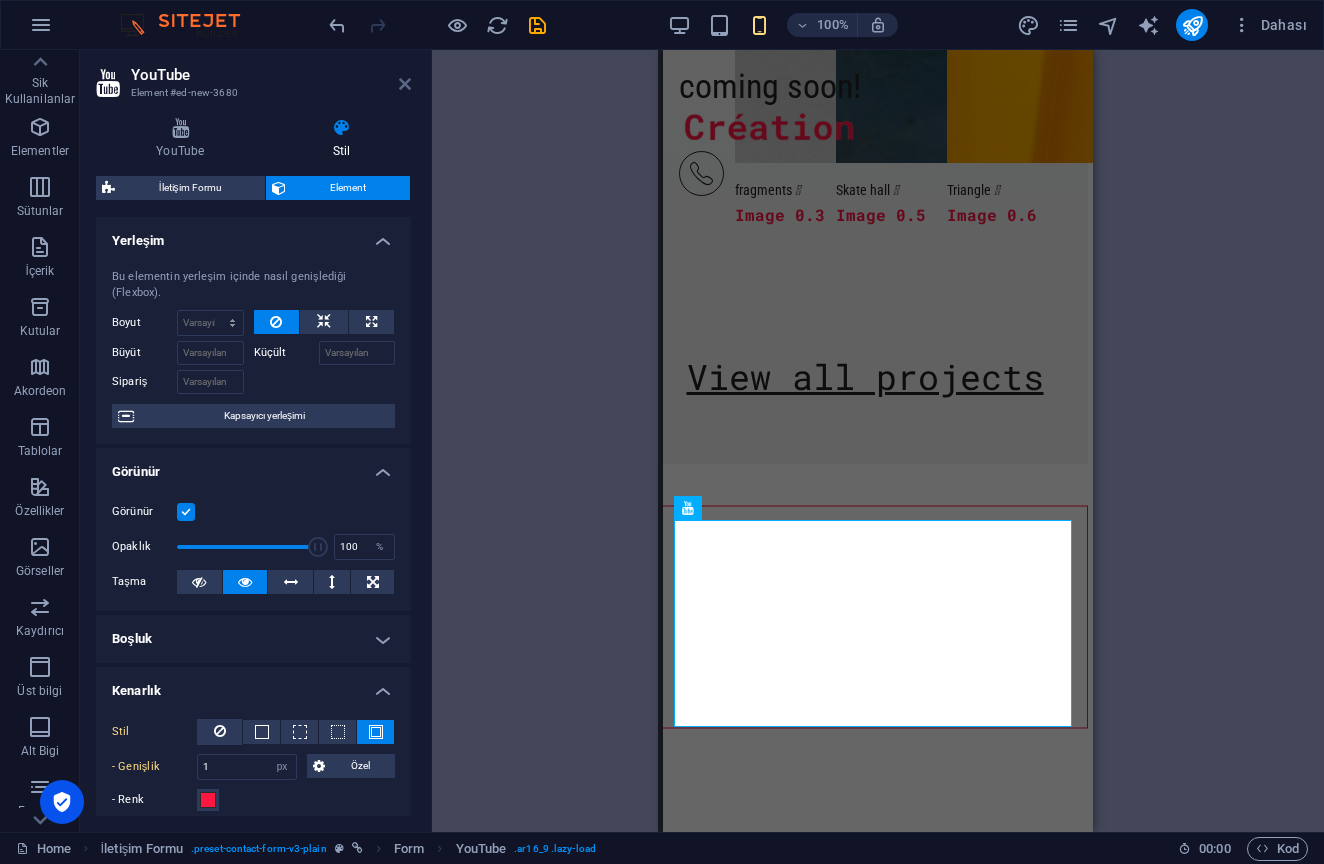 click at bounding box center (405, 84) 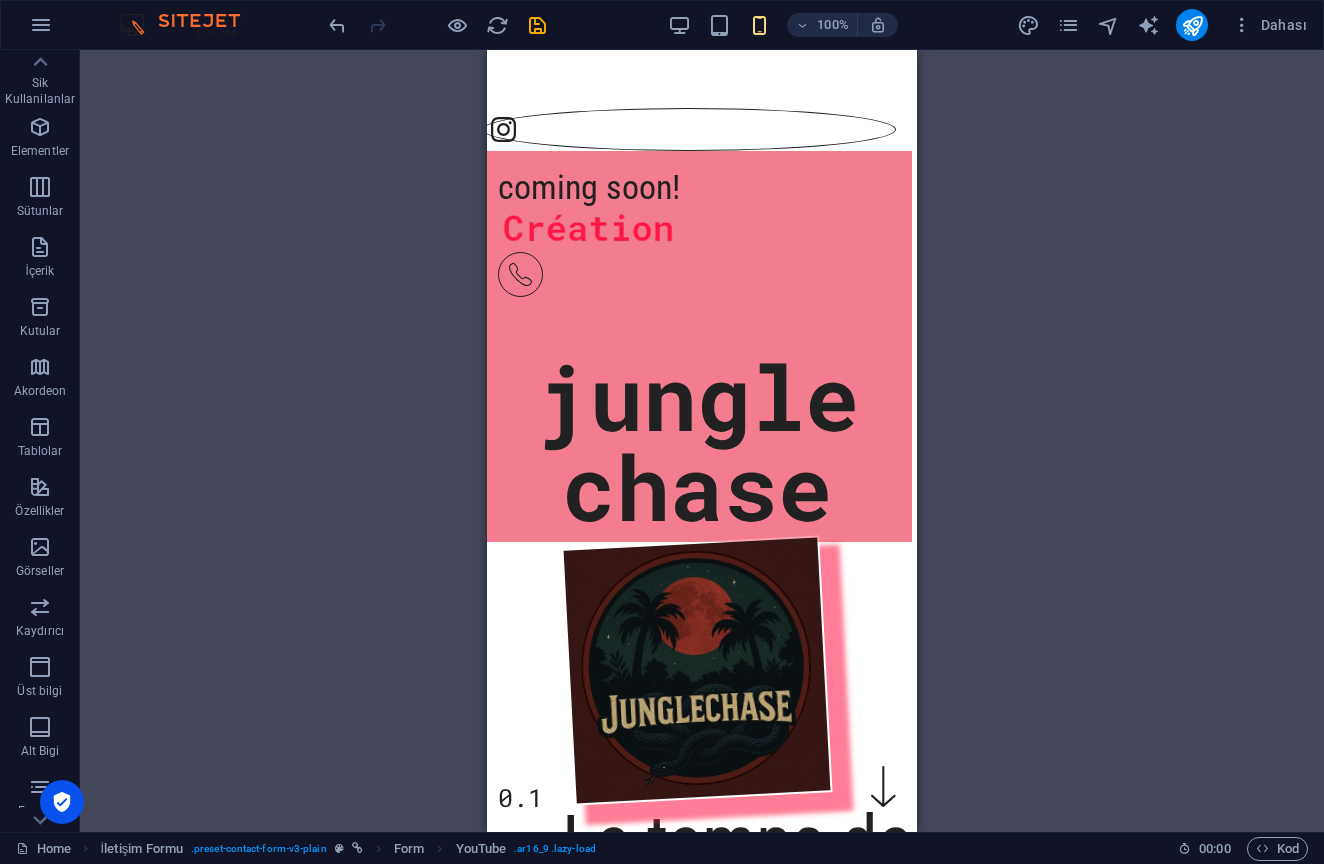 scroll, scrollTop: 0, scrollLeft: 5, axis: horizontal 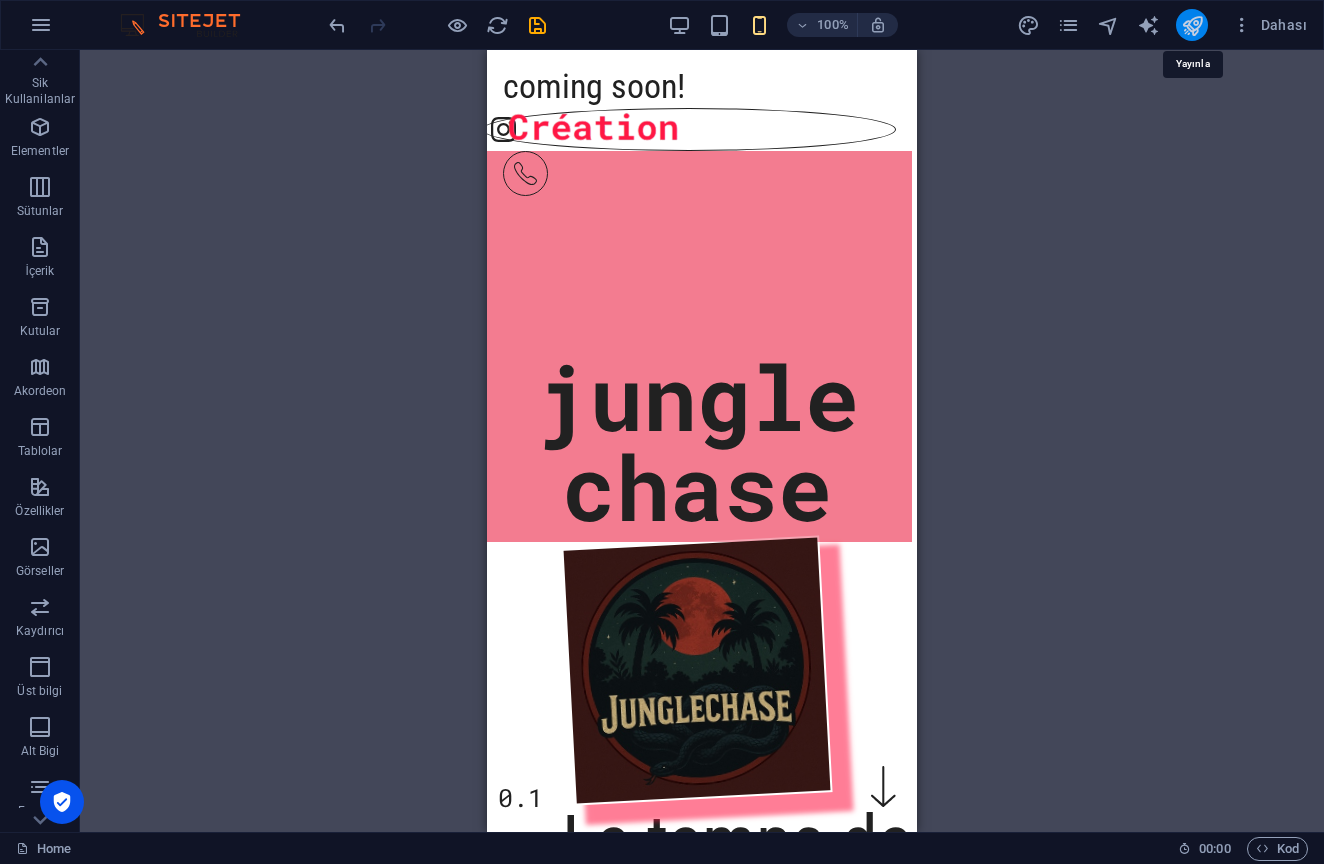 click at bounding box center (1192, 25) 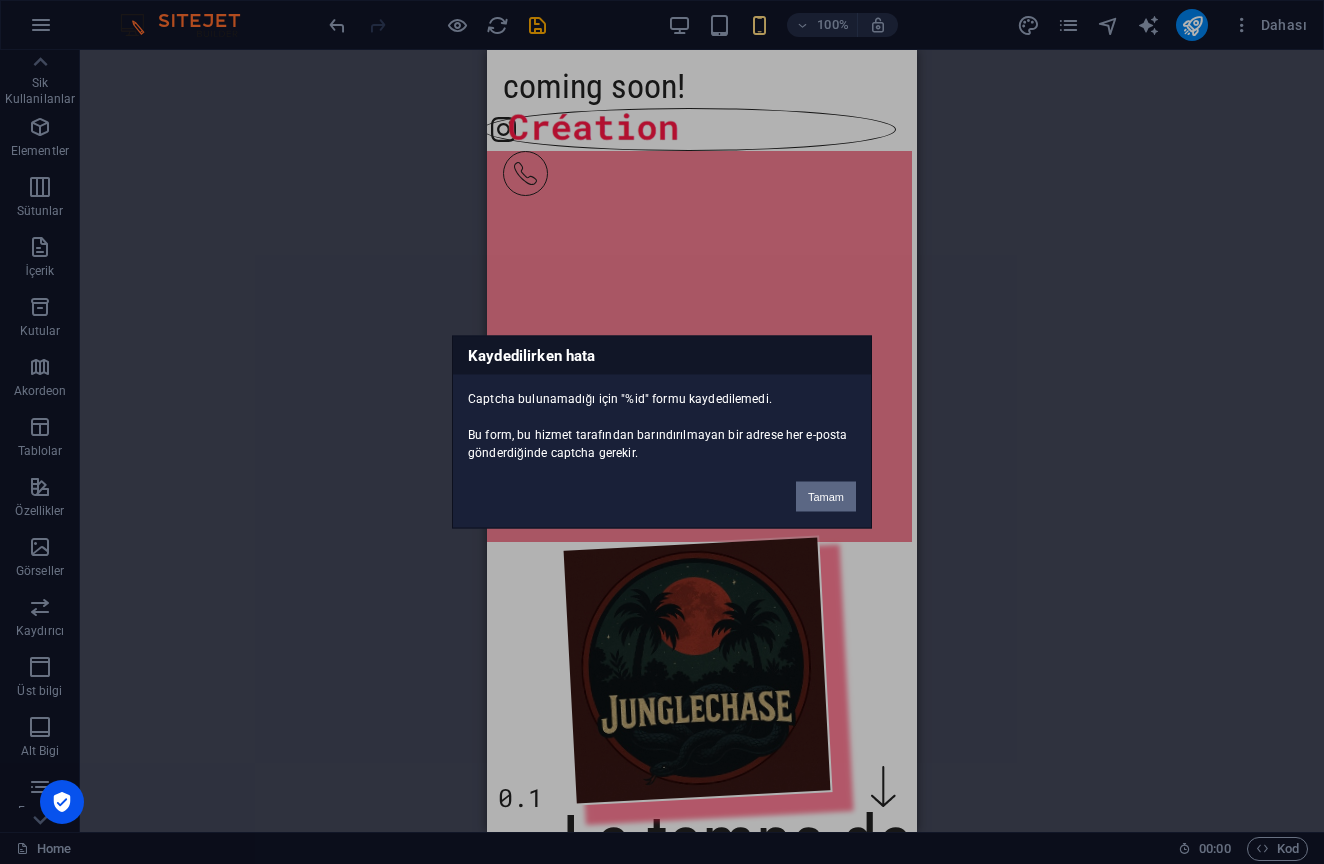 click on "Tamam" at bounding box center [826, 497] 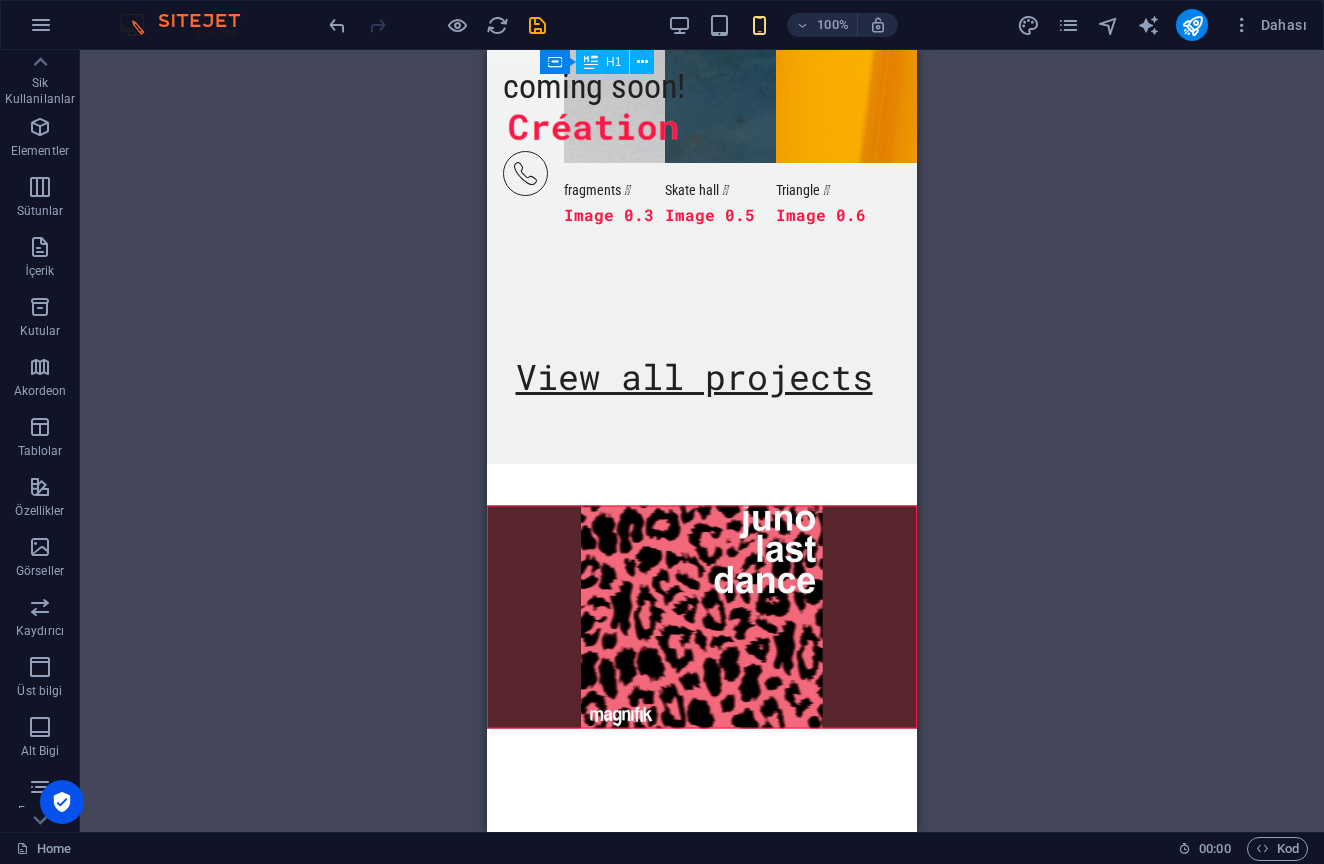 scroll, scrollTop: 3698, scrollLeft: 0, axis: vertical 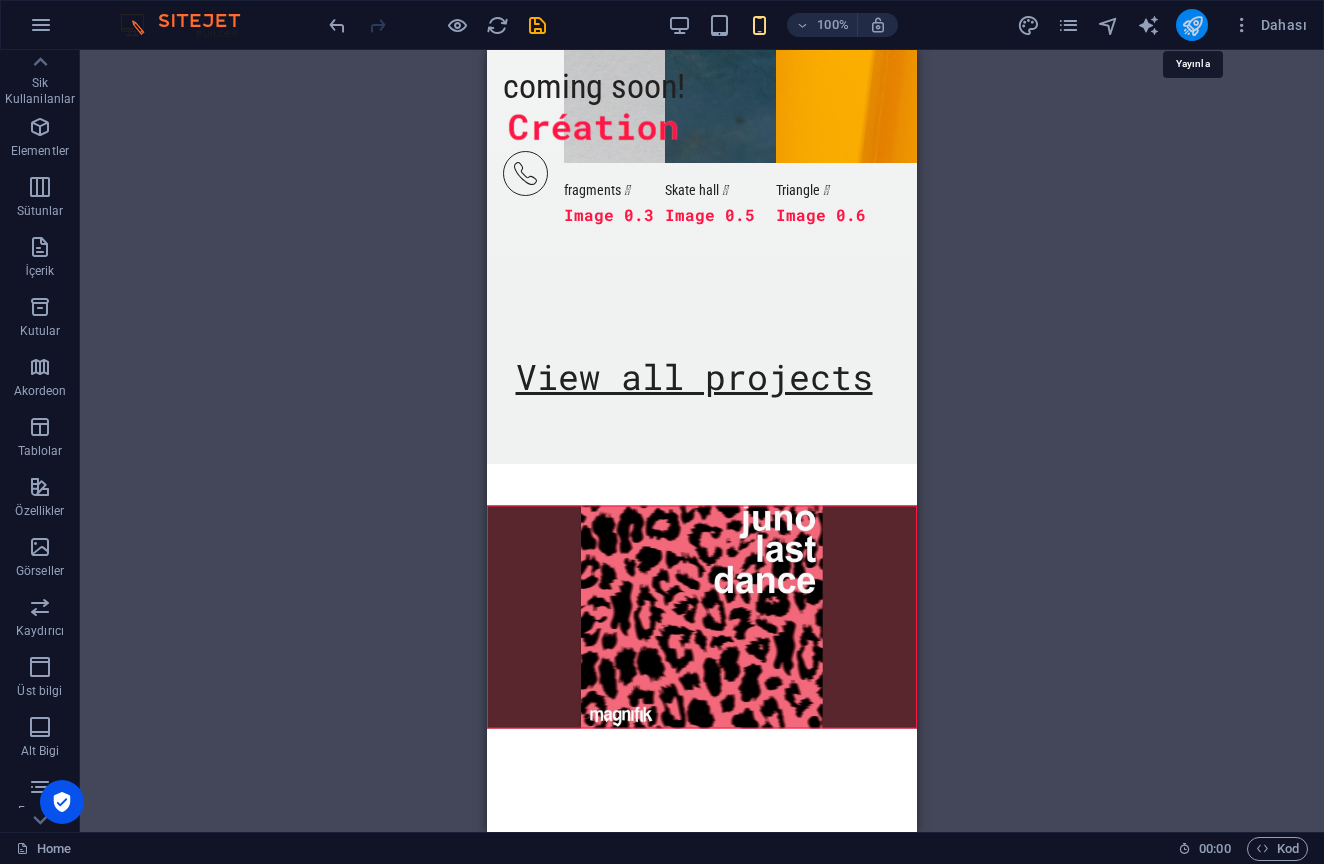 click at bounding box center (1192, 25) 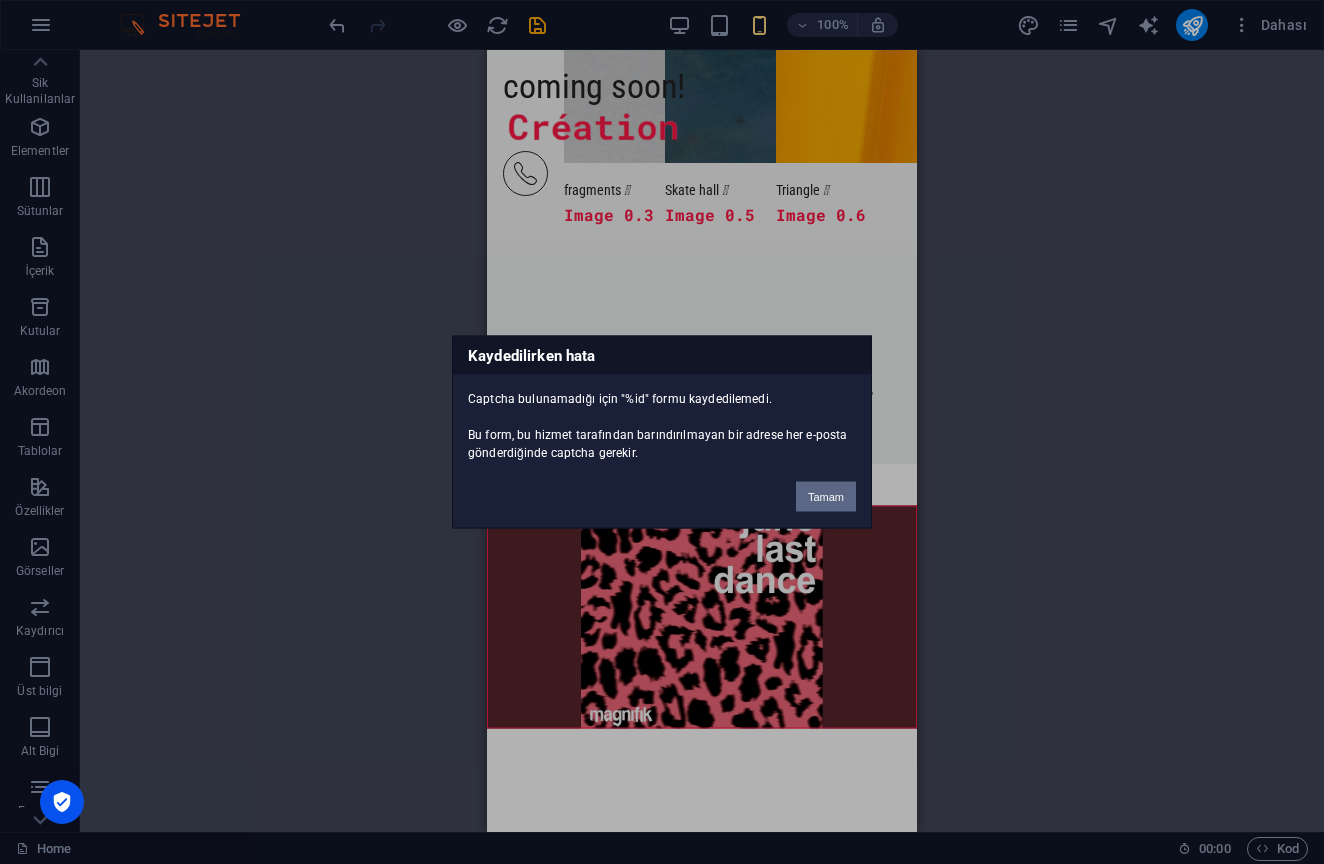 click on "Tamam" at bounding box center (826, 497) 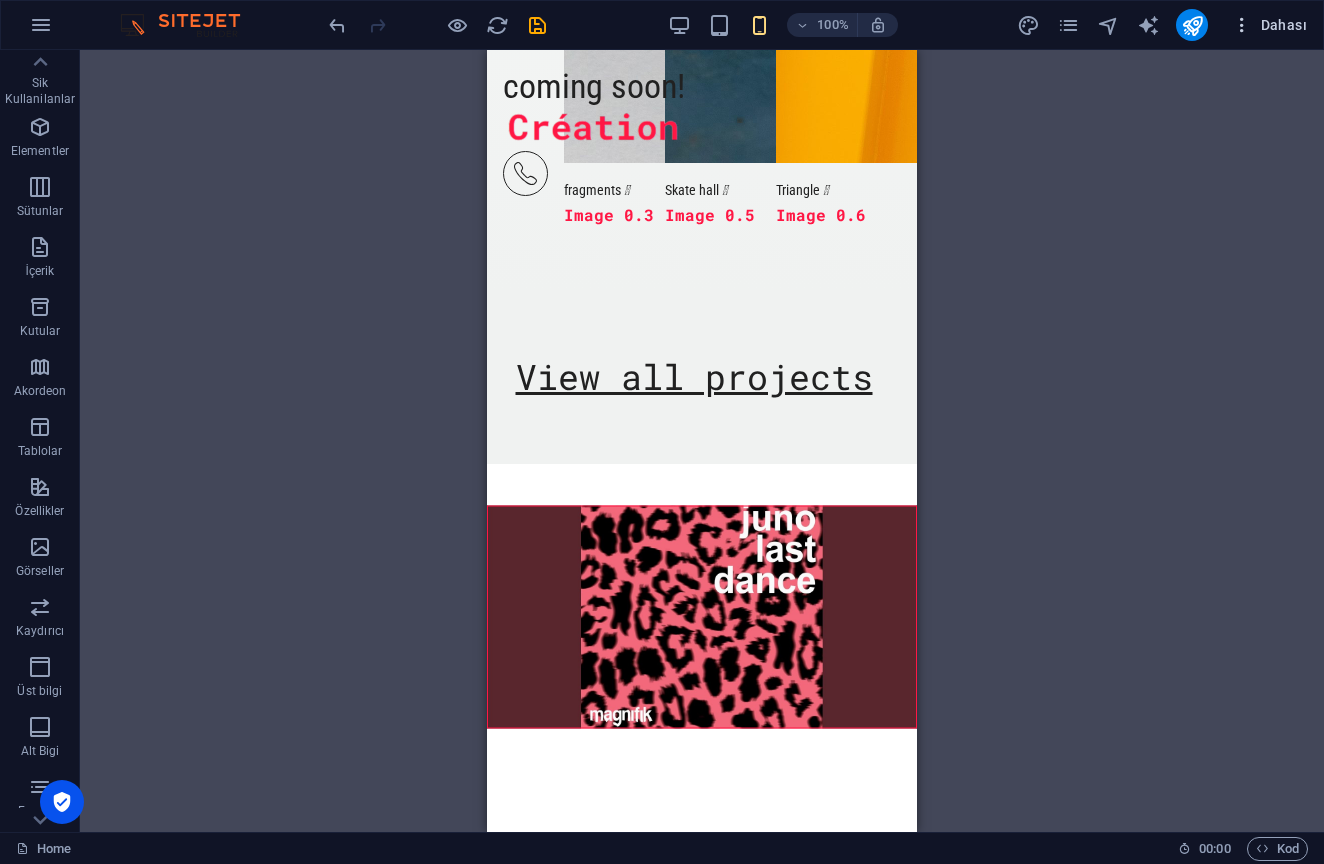 click on "Dahası" at bounding box center [1269, 25] 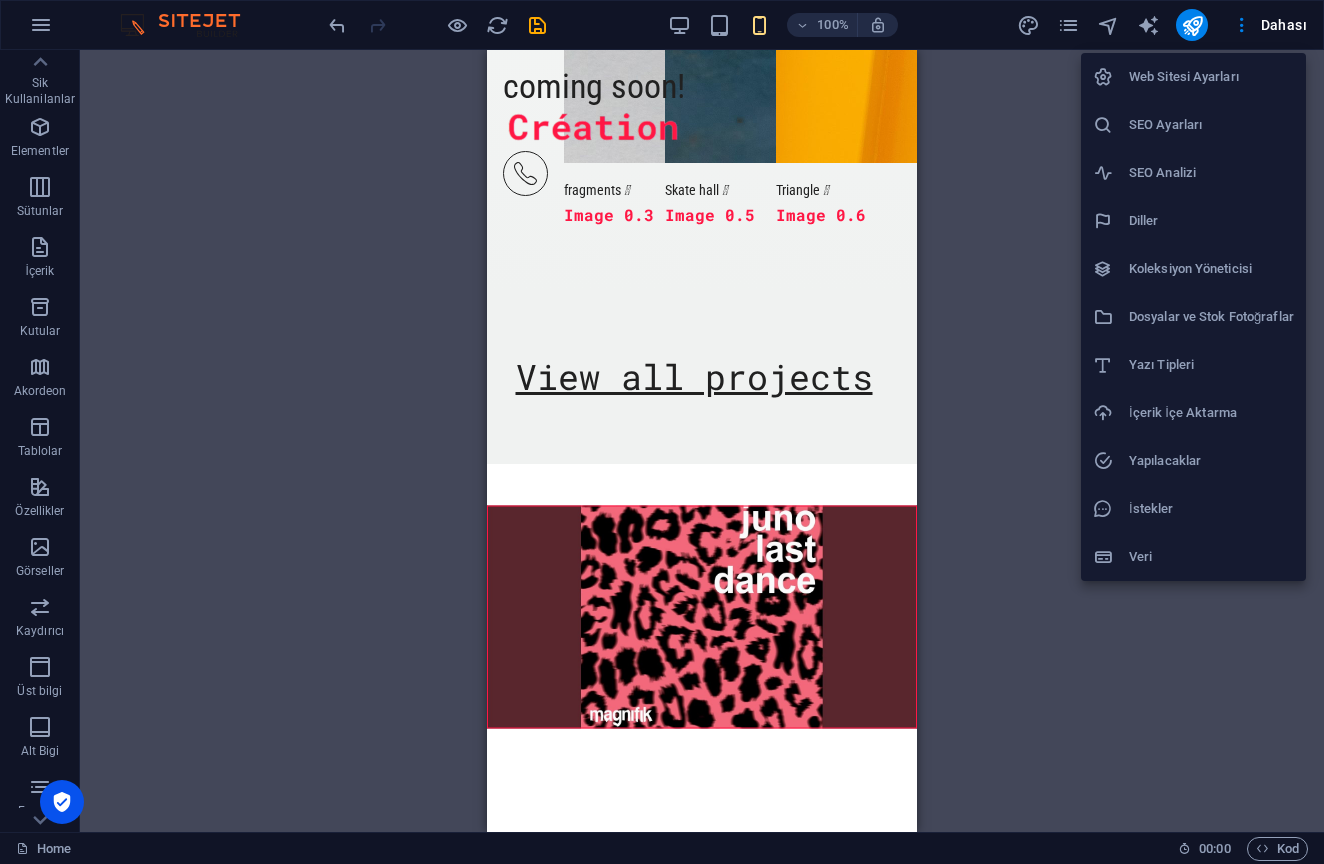 click at bounding box center [662, 432] 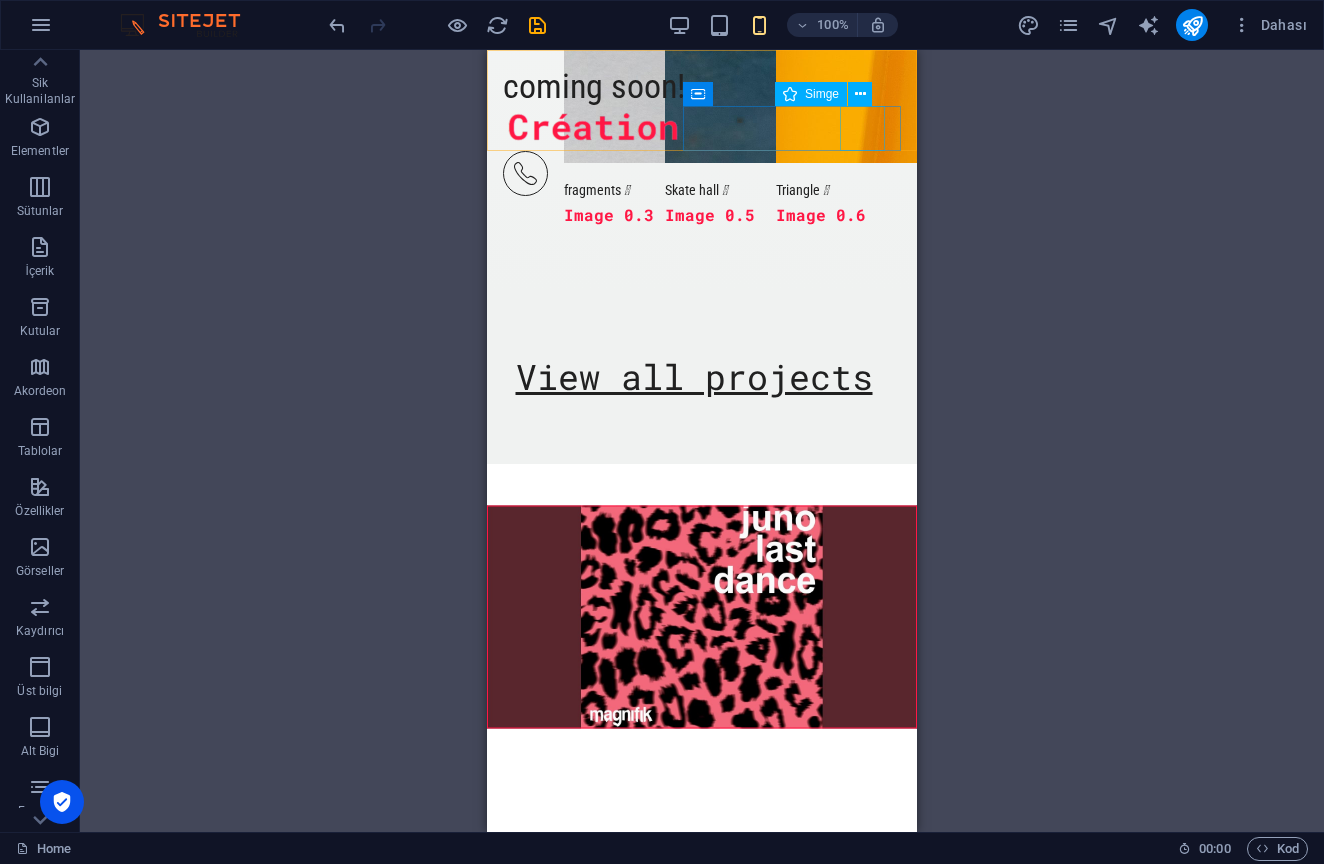 click at bounding box center [694, 173] 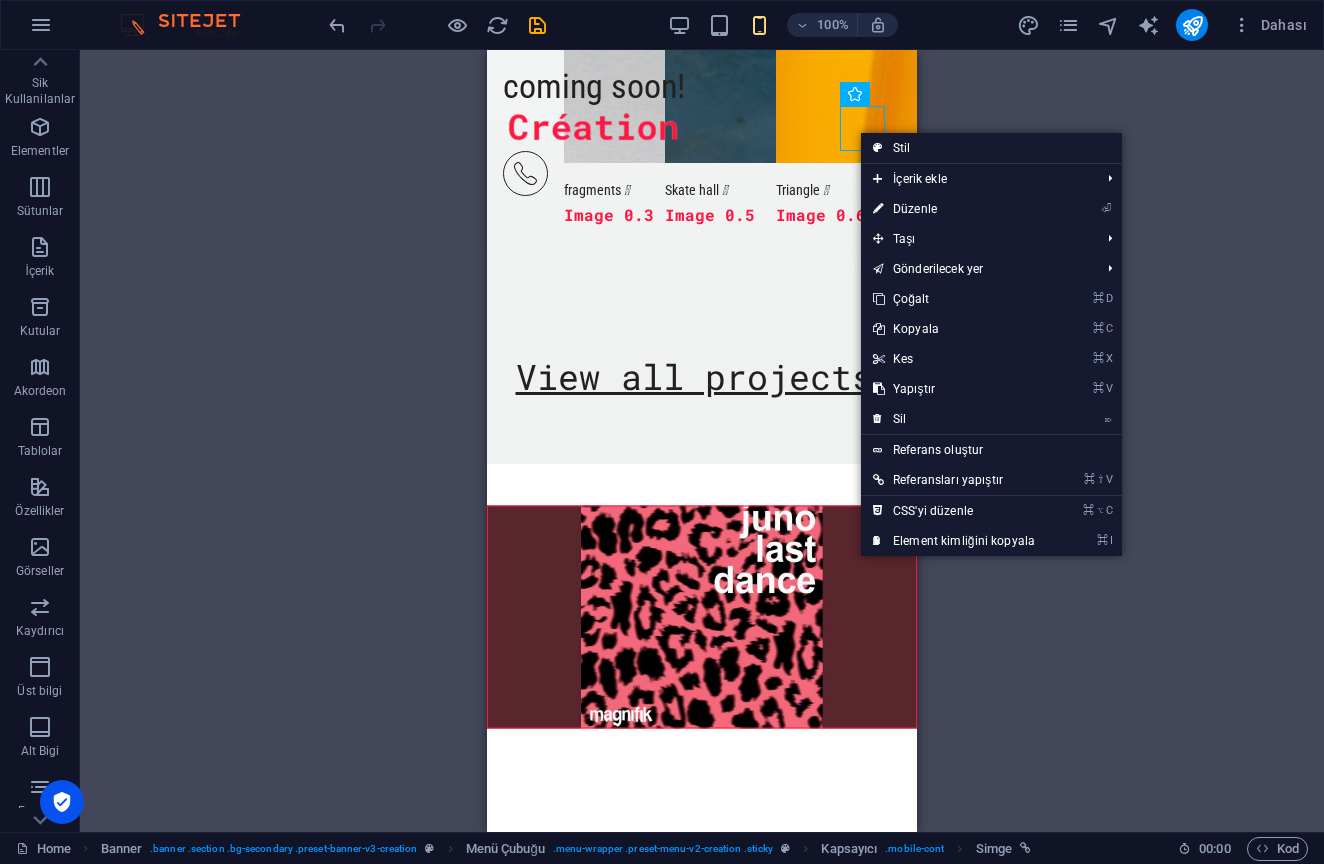click on "⏎  Düzenle" at bounding box center (954, 209) 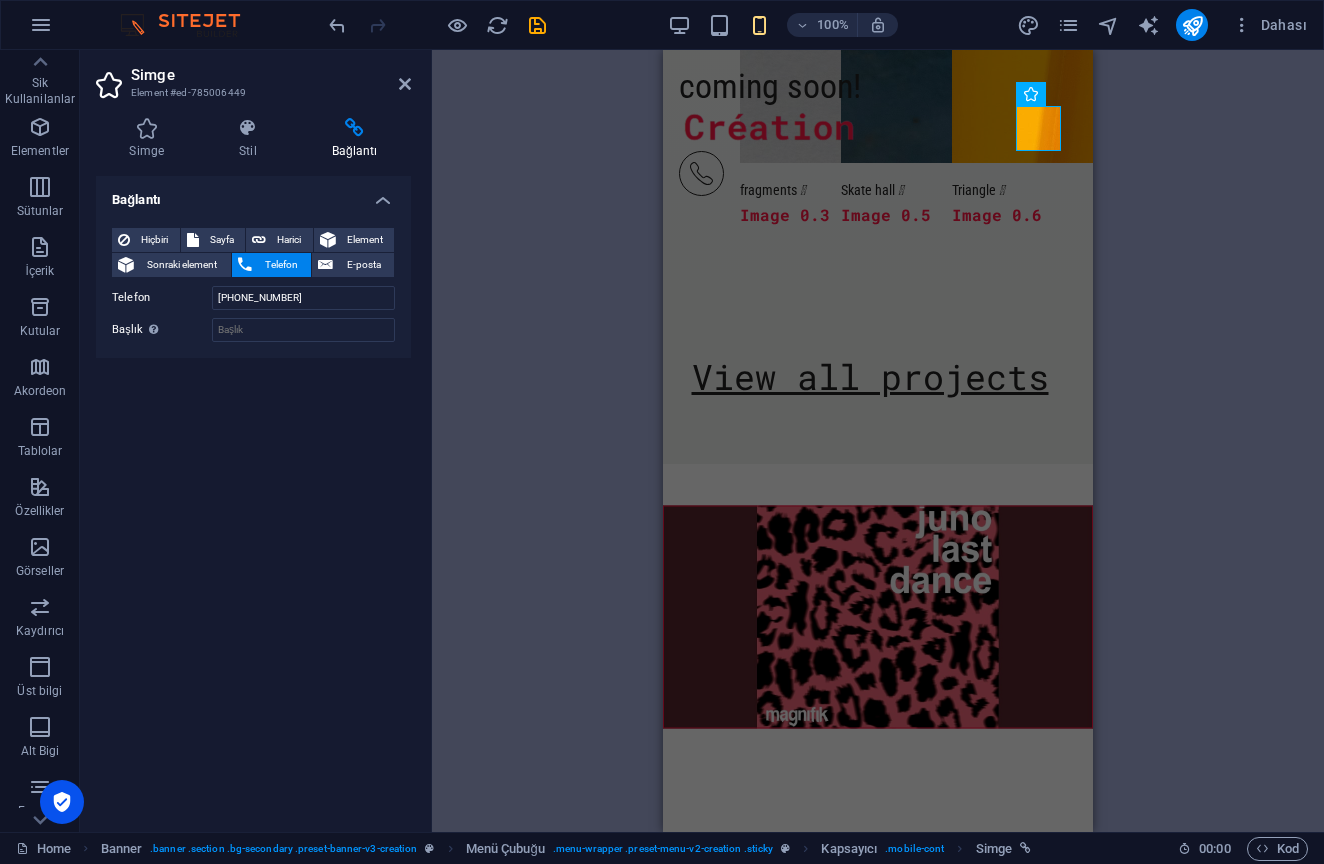 click on "Kapsayıcı   H1   Banner   Banner   Kapsayıcı   İmaj   Banner   Menü Çubuğu   Menü Çubuğu   Menü   Menü   İmaj   Aralık   Sosyal Medya Simgeleri   Simge   Eşit Olmayan Sütunlar   Metin   Kapsayıcı   Kapsayıcı   Kapsayıcı   Eşit Olmayan Sütunlar   Kapsayıcı   H2   Simge   Simge   Simge   Kapsayıcı   Yer Tutucu   Kapsayıcı   Metin   Sütun Kılavuzu   Alt Bilgi Skadi   Simge   HTML   Kapsayıcı   Yer Tutucu   Ön ayar   Ön ayar   Kapsayıcı   Kapsayıcı   Referans   Metin   H2   H2   Kapsayıcı   Metin   Kapsayıcı   İmaj   Kapsayıcı   H6   Kapsayıcı   Kapsayıcı   İmaj   H6   Kapsayıcı   Metin   Kapsayıcı   İmaj   Kapsayıcı   Aralık   Kapsayıcı   Metin   Kapsayıcı   İmaj   Kapsayıcı   Kapsayıcı   İmaj   Sütun Kılavuzu   Kapsayıcı   E-posta   Eşit Olmayan Sütunlar   Kapsayıcı   Kapsayıcı   Yatay Form   Form   Kapsayıcı   Yatay Form   Form   Kapsayıcı   İmaj   Kapsayıcı   Eşit Olmayan Sütunlar   Kapsayıcı" at bounding box center [878, 441] 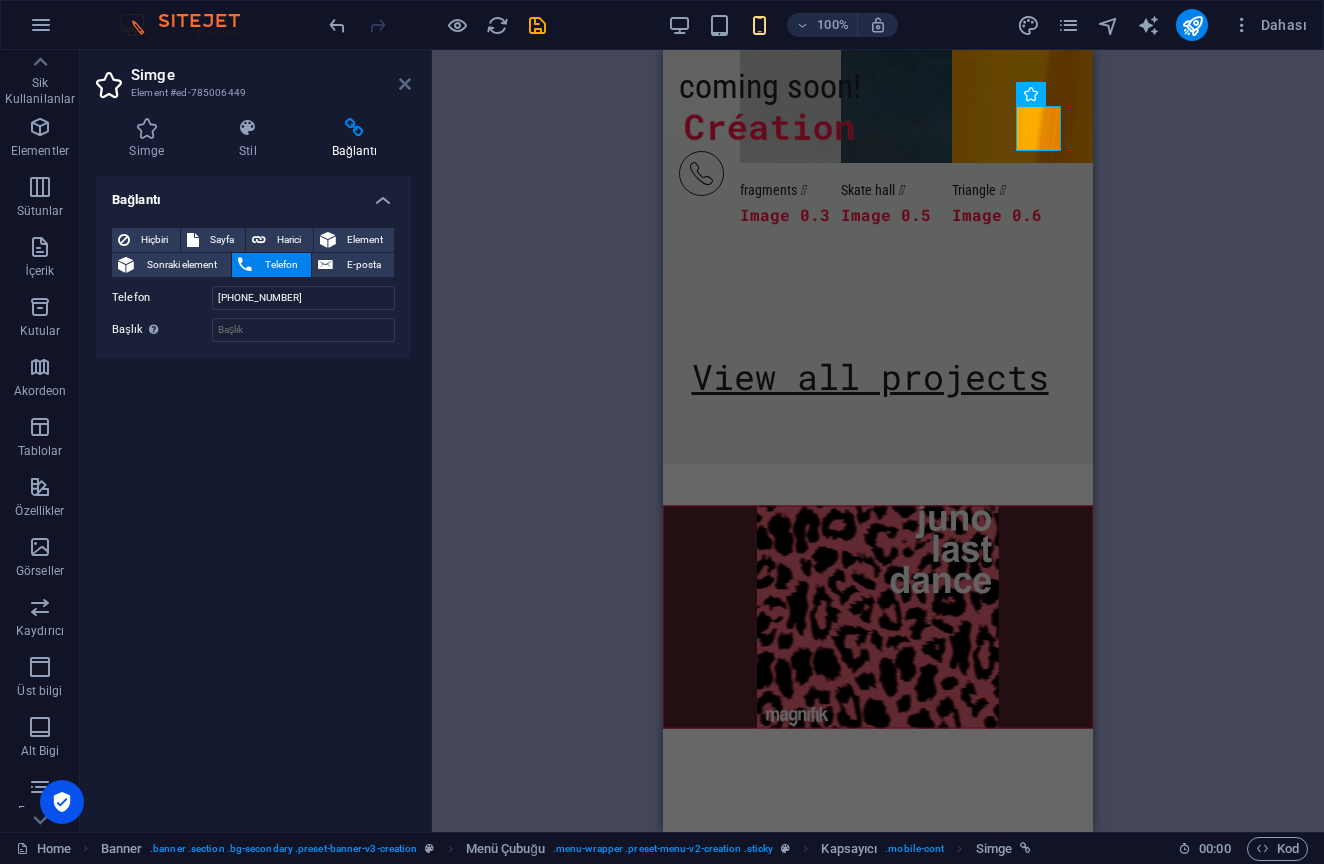 click at bounding box center (405, 84) 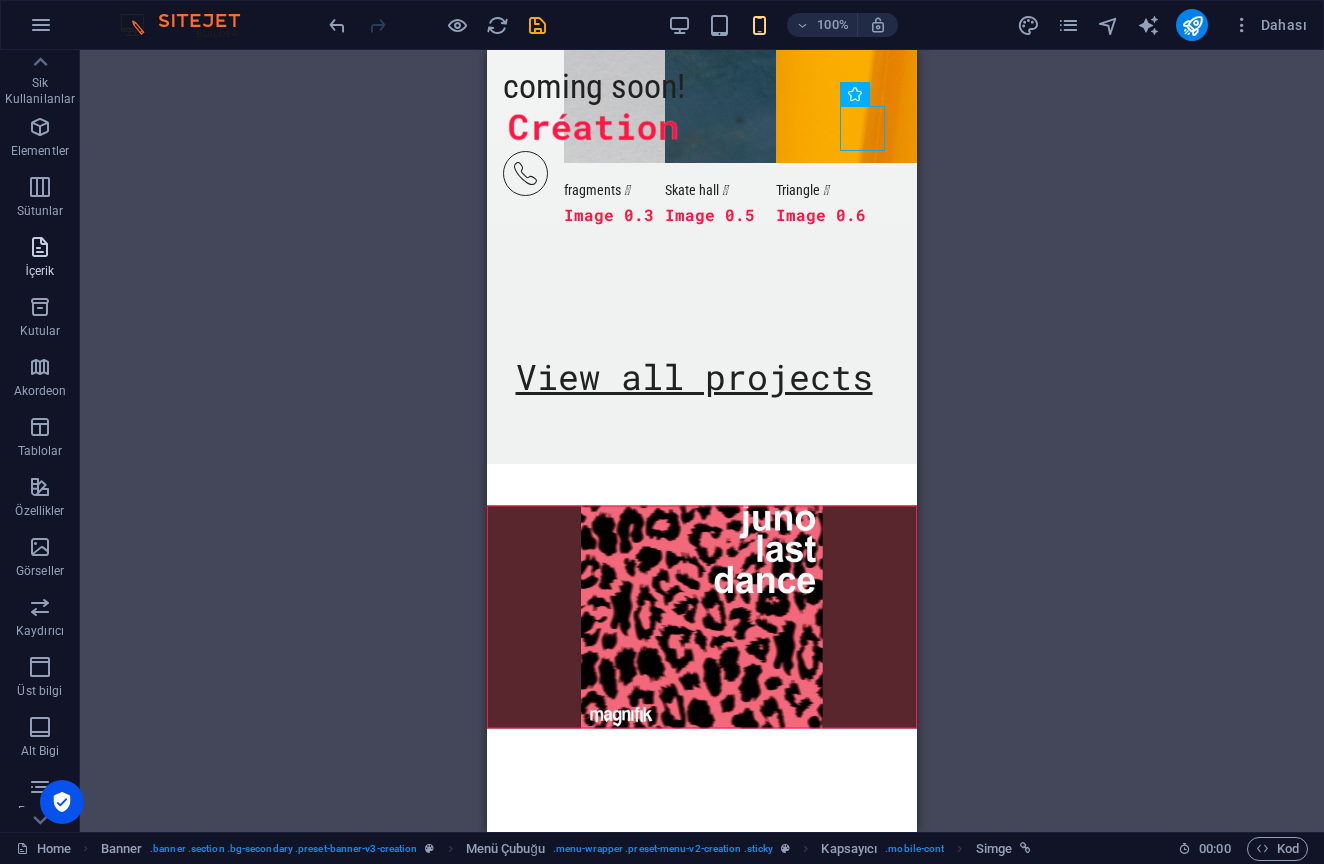 click on "İçerik" at bounding box center [40, 259] 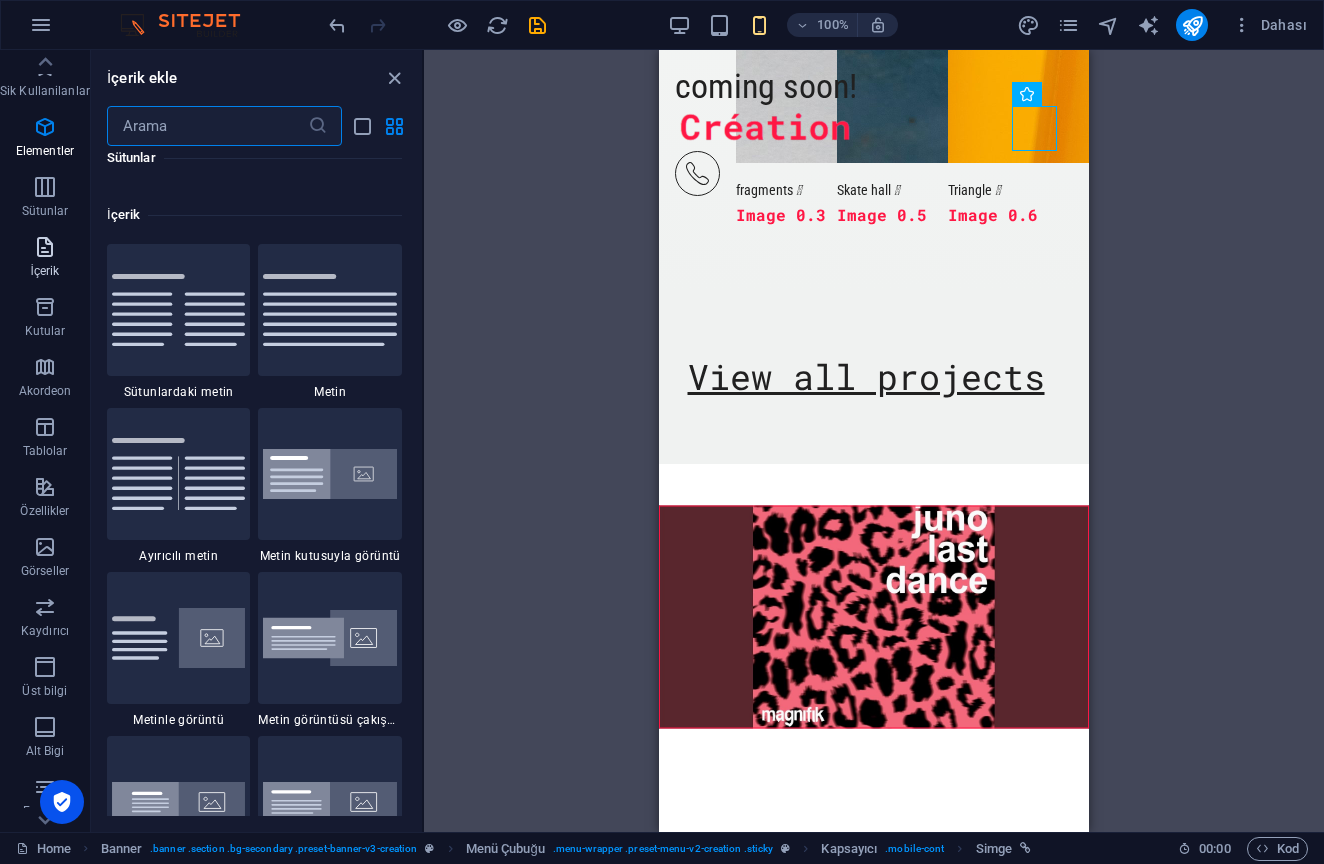 scroll, scrollTop: 3499, scrollLeft: 0, axis: vertical 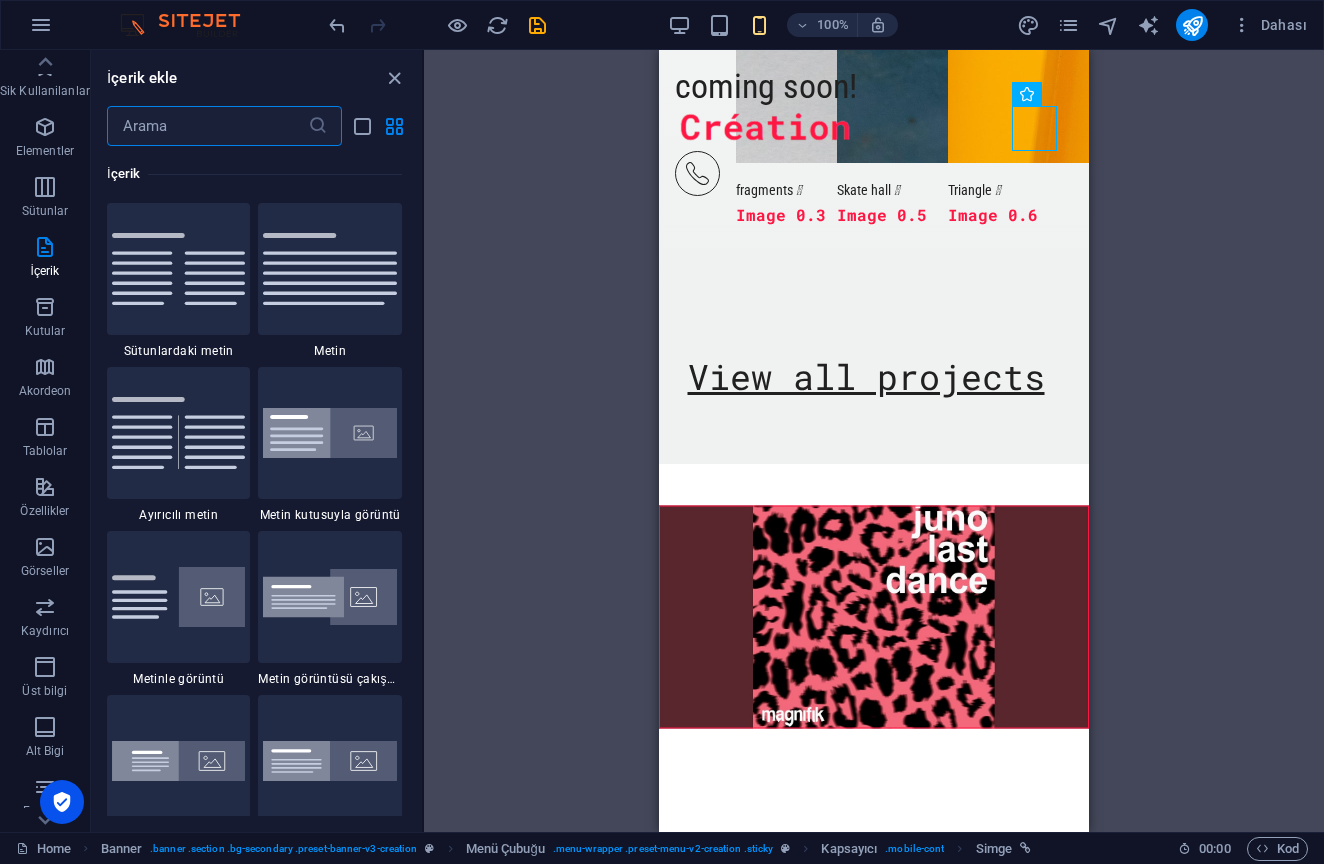click on "Kapsayıcı   H1   Banner   Banner   Kapsayıcı   İmaj   Banner   Menü Çubuğu   Menü Çubuğu   Menü   Menü   İmaj   Aralık   Sosyal Medya Simgeleri   Simge   Eşit Olmayan Sütunlar   Metin   Kapsayıcı   Kapsayıcı   Kapsayıcı   Eşit Olmayan Sütunlar   Kapsayıcı   H2   Simge   Simge   Simge   Kapsayıcı   Yer Tutucu   Kapsayıcı   Metin   Sütun Kılavuzu   Alt Bilgi Skadi   Simge   HTML   Kapsayıcı   Yer Tutucu   Ön ayar   Ön ayar   Kapsayıcı   Kapsayıcı   Referans   Metin   H2   H2   Kapsayıcı   Metin   Kapsayıcı   İmaj   Kapsayıcı   H6   Kapsayıcı   Kapsayıcı   İmaj   H6   Kapsayıcı   Metin   Kapsayıcı   İmaj   Kapsayıcı   Aralık   Kapsayıcı   Metin   Kapsayıcı   İmaj   Kapsayıcı   Kapsayıcı   İmaj   Sütun Kılavuzu   Kapsayıcı   E-posta   Eşit Olmayan Sütunlar   Kapsayıcı   Kapsayıcı   Yatay Form   Form   Kapsayıcı   Yatay Form   Form   Kapsayıcı   İmaj   Kapsayıcı   Eşit Olmayan Sütunlar   Kapsayıcı" at bounding box center (874, 441) 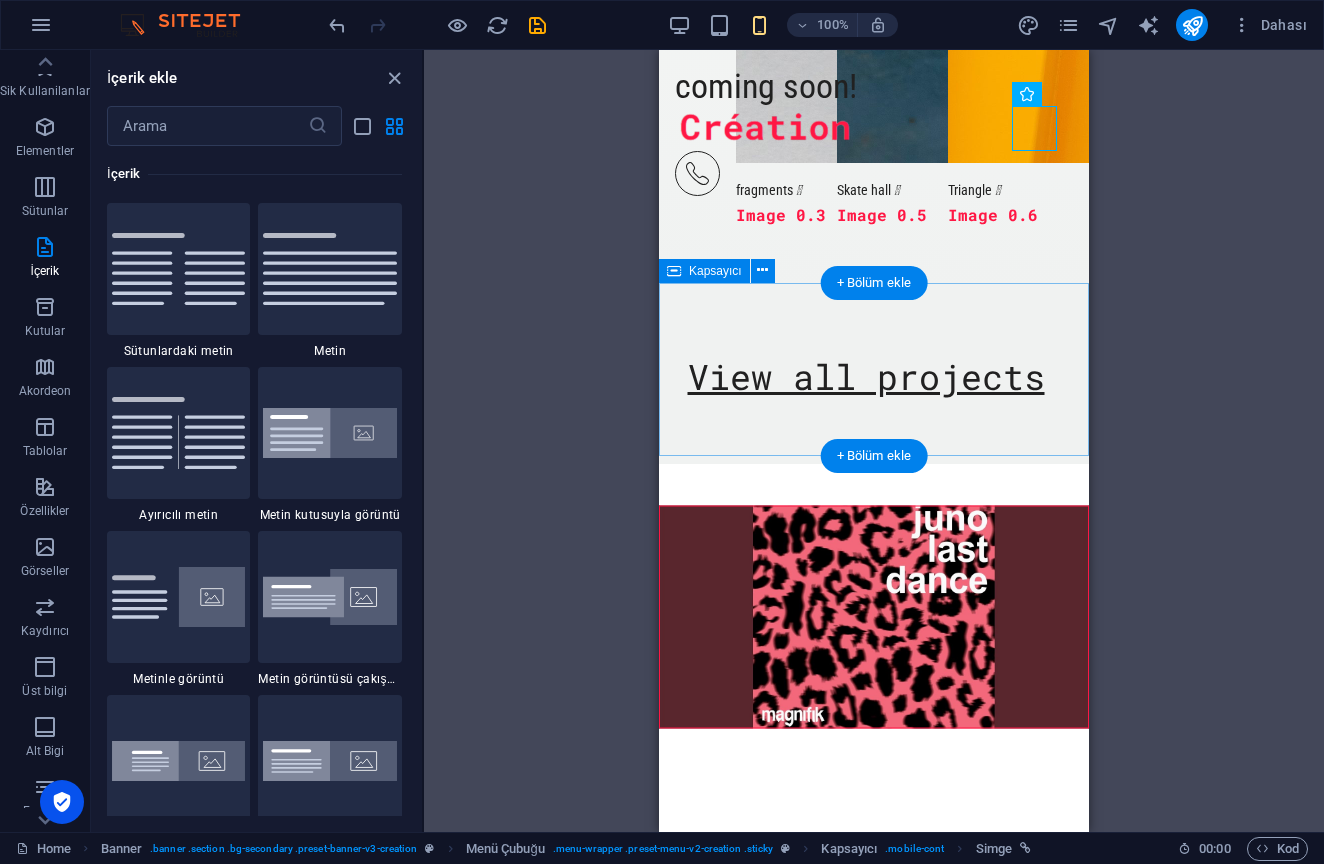 click on "View all projects" at bounding box center [874, 377] 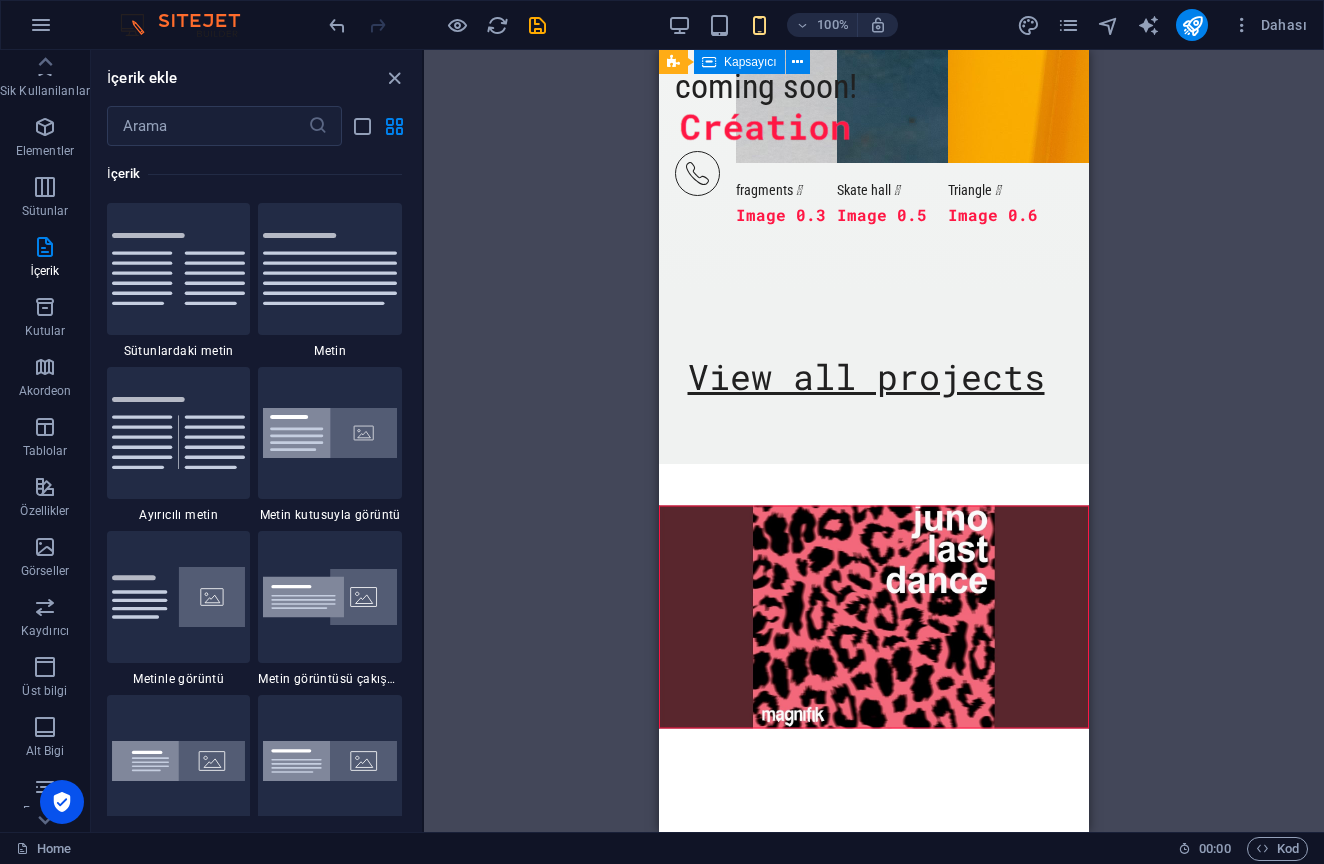 scroll, scrollTop: 3698, scrollLeft: 0, axis: vertical 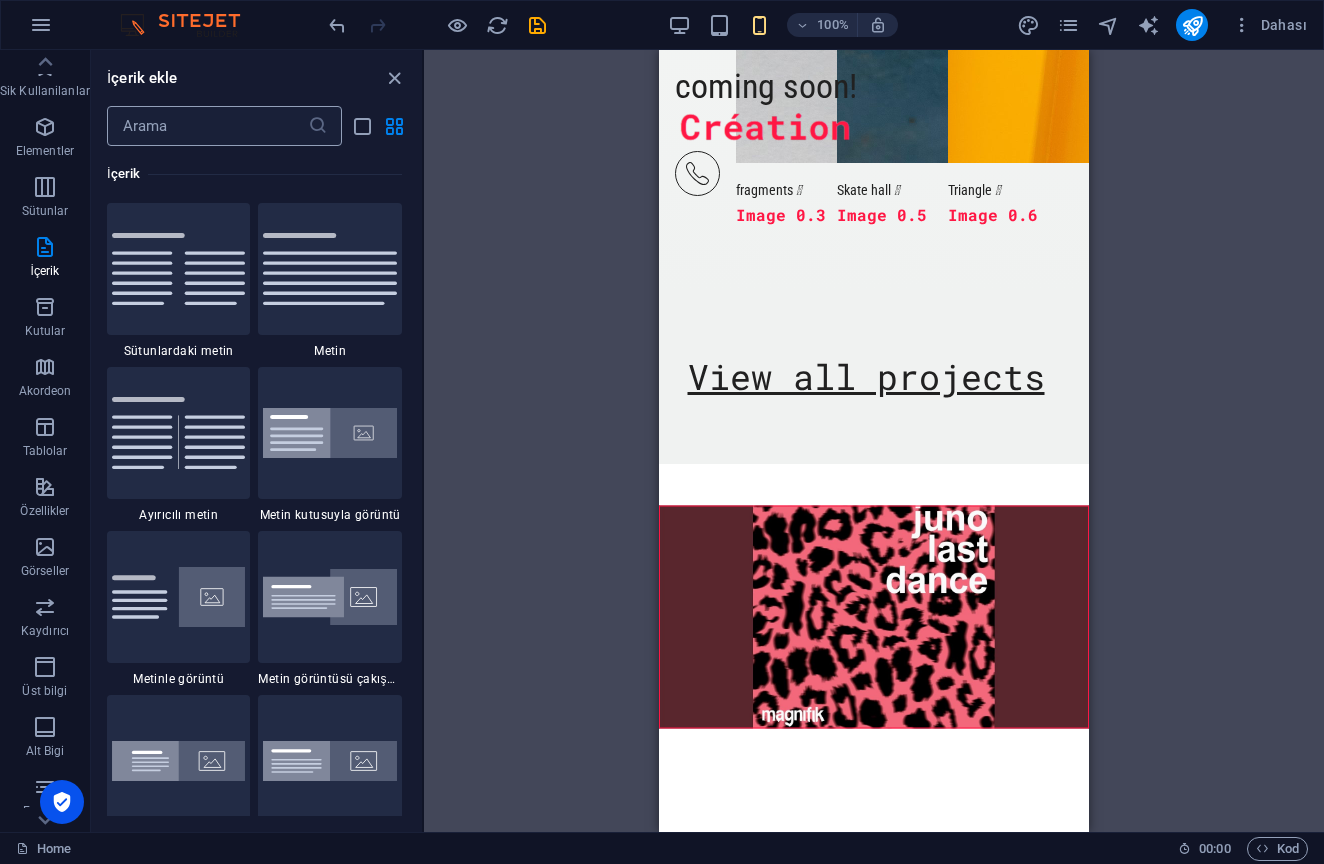 click at bounding box center (207, 126) 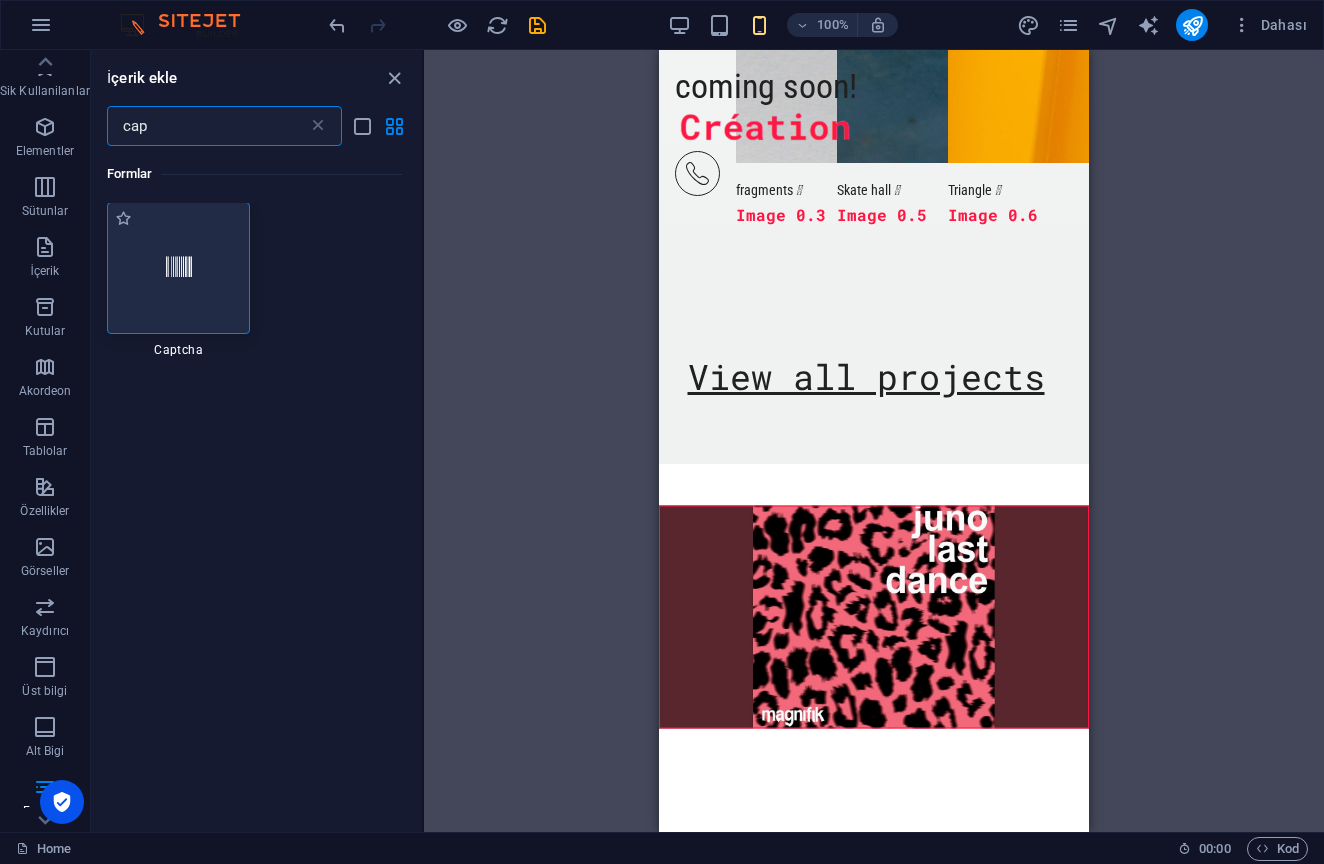 scroll, scrollTop: 0, scrollLeft: 0, axis: both 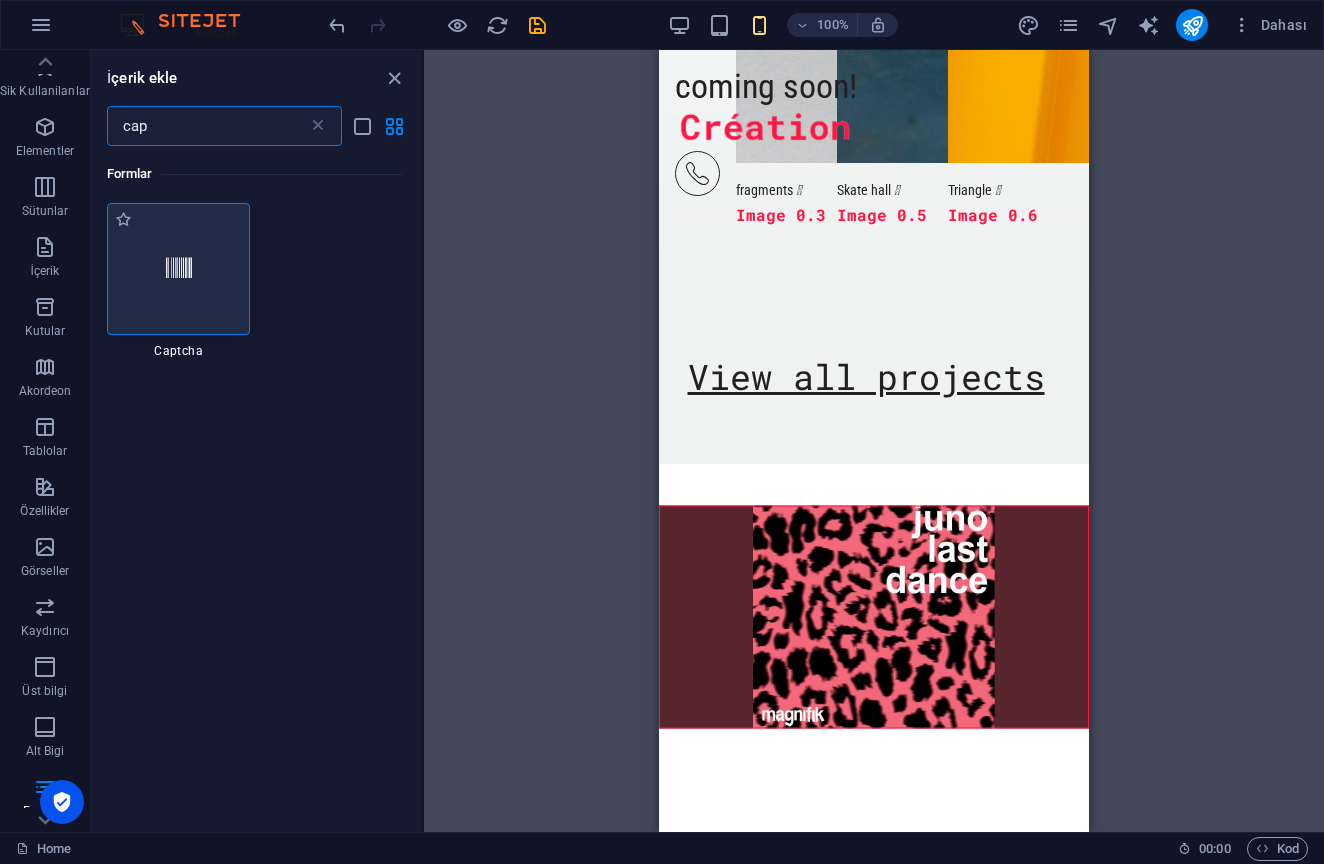 type on "cap" 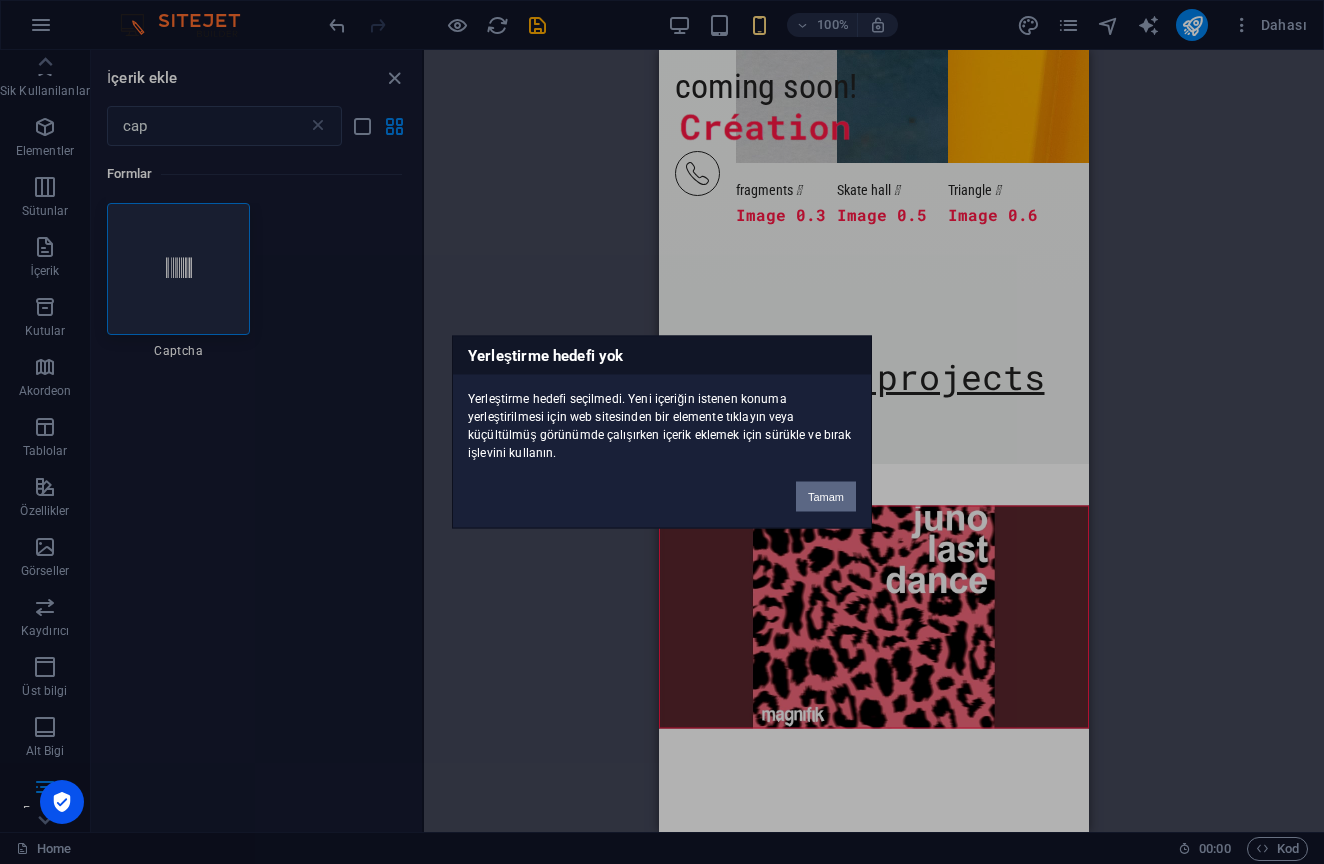 click on "Tamam" at bounding box center (826, 497) 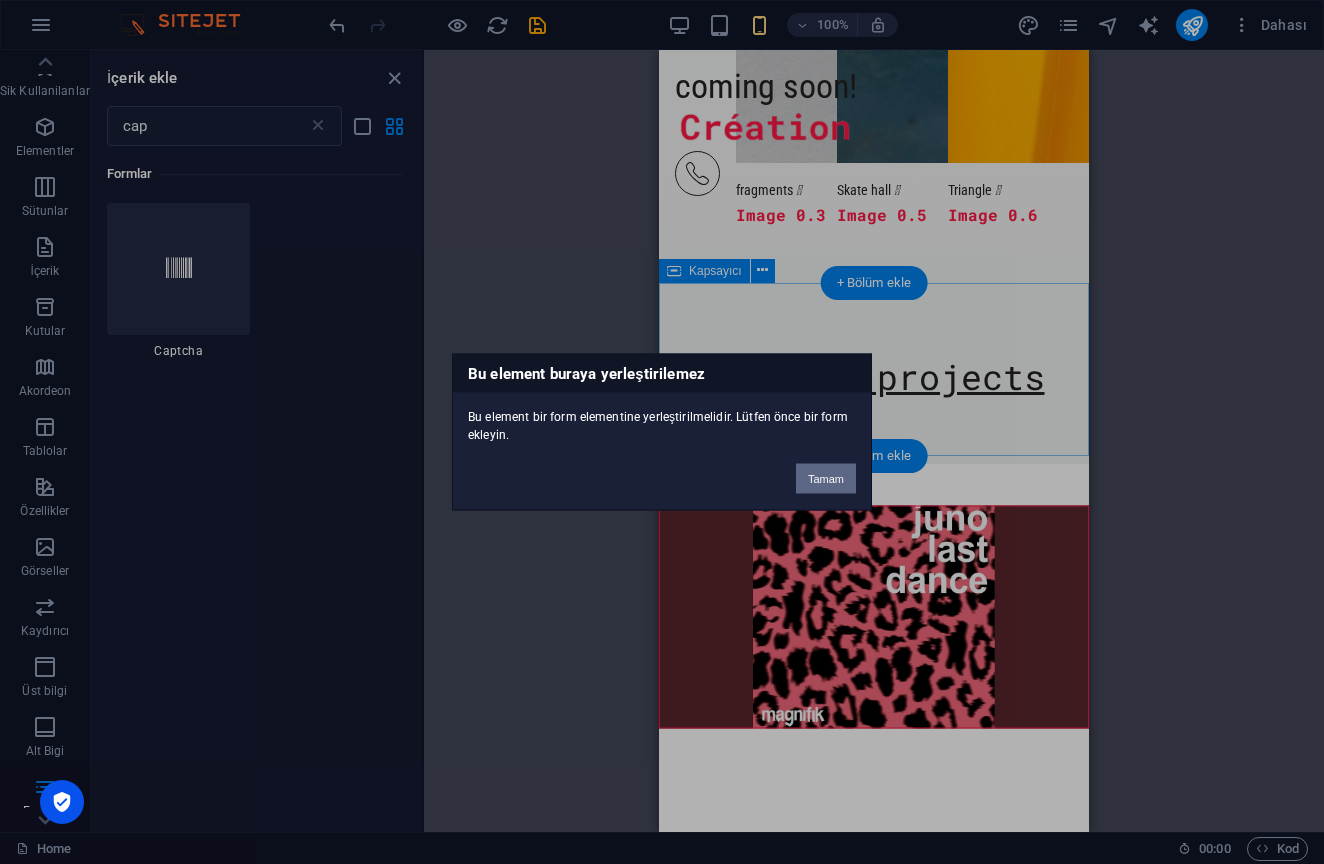 click on "Tamam" at bounding box center [826, 479] 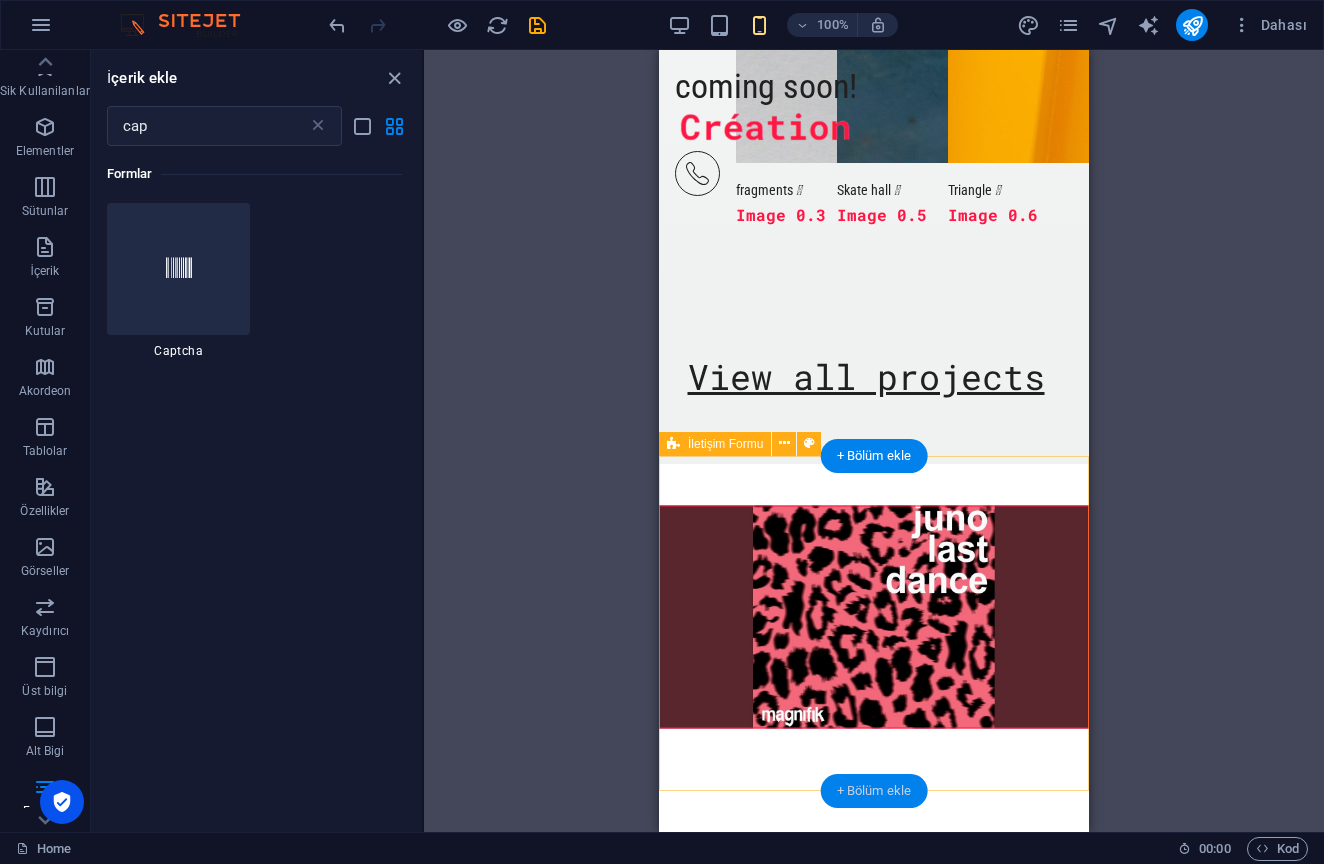 click on "+ Bölüm ekle" at bounding box center [874, 791] 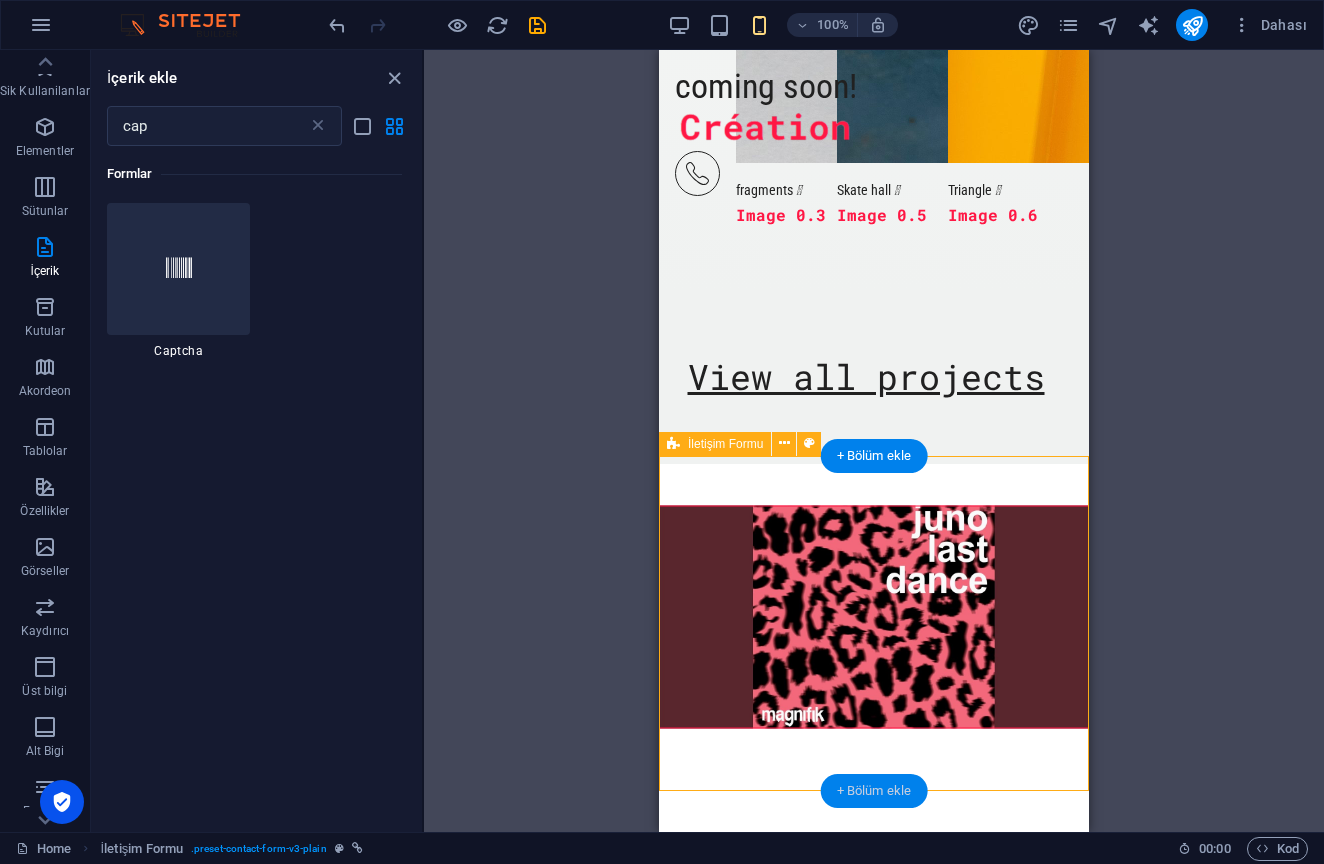 click on "+ Bölüm ekle" at bounding box center (874, 791) 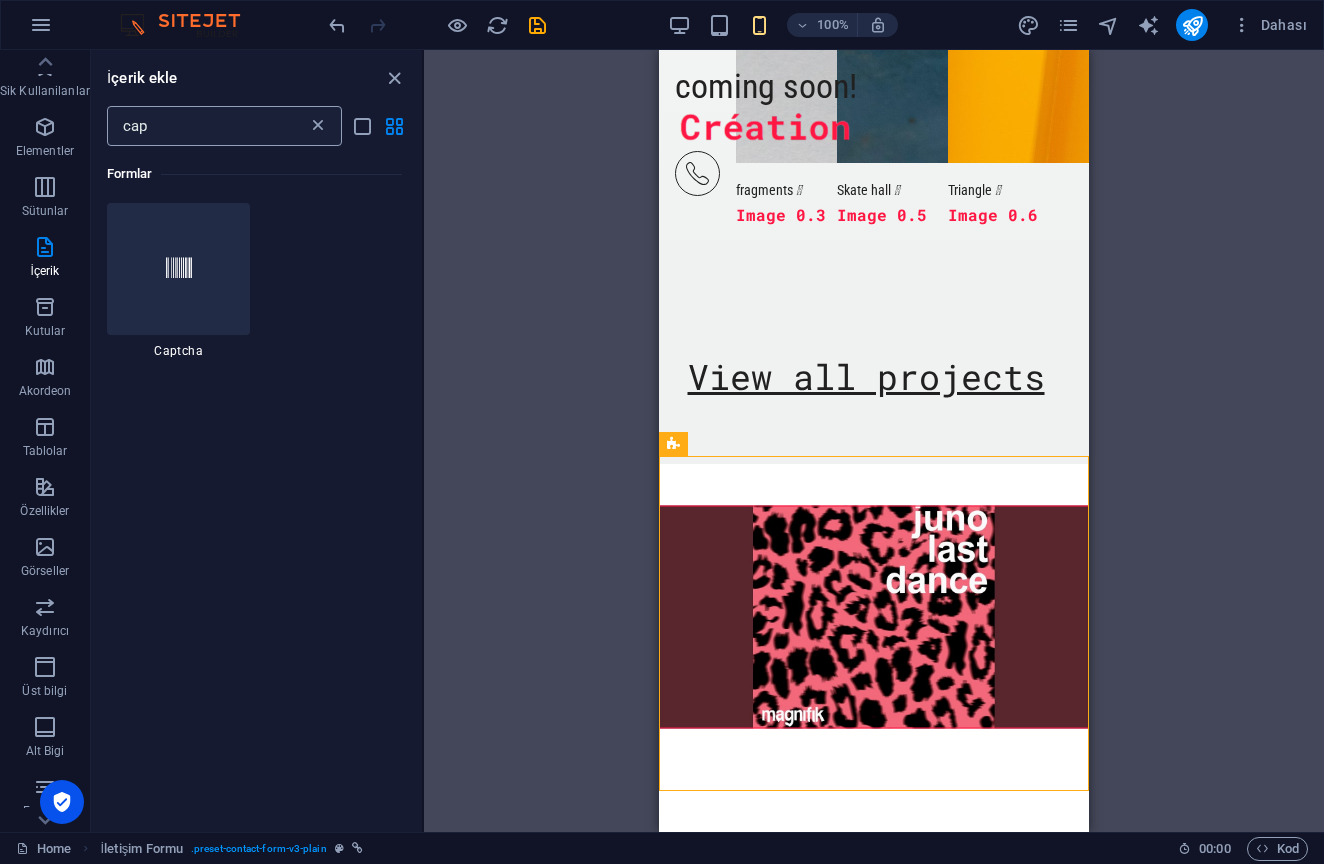 click at bounding box center (318, 126) 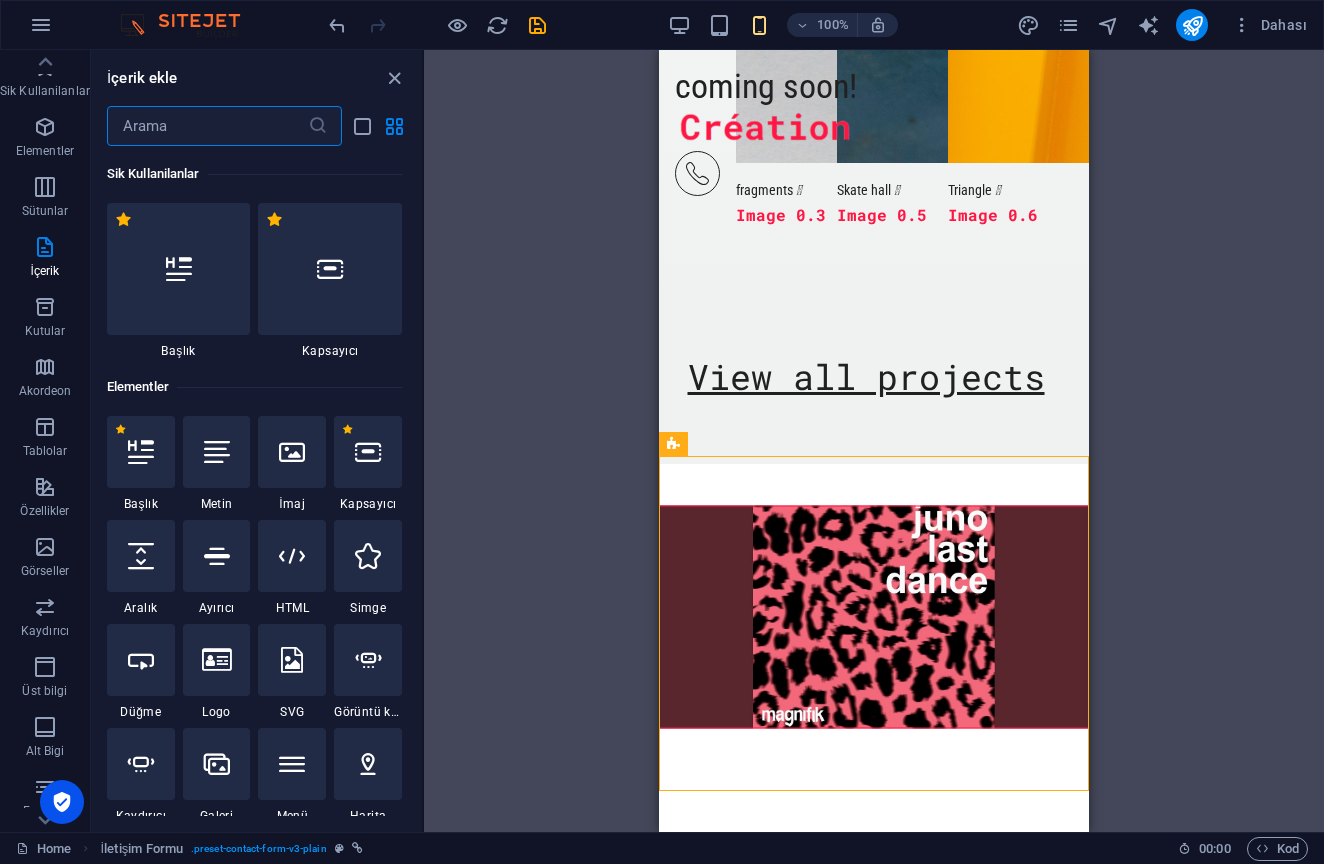 click at bounding box center [207, 126] 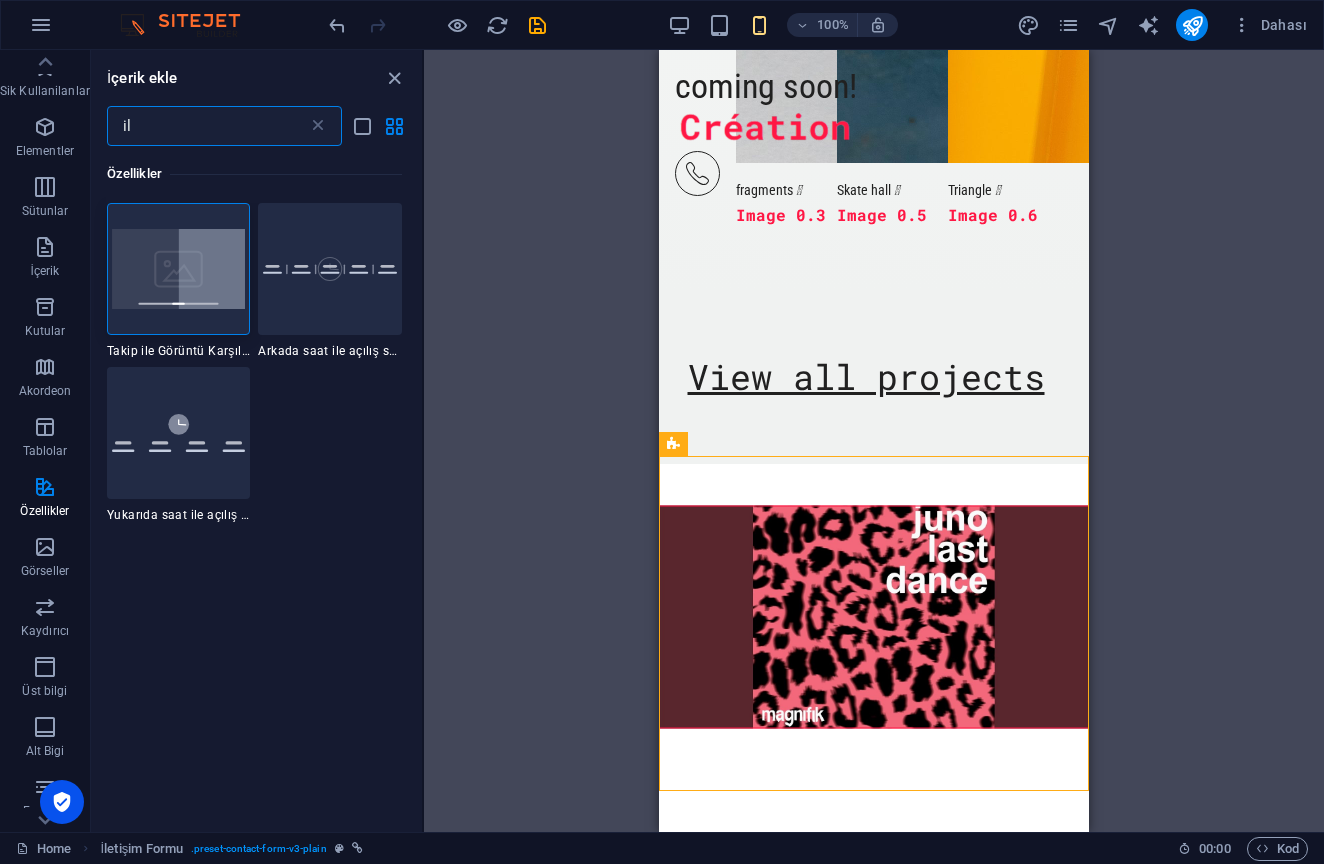 type on "i" 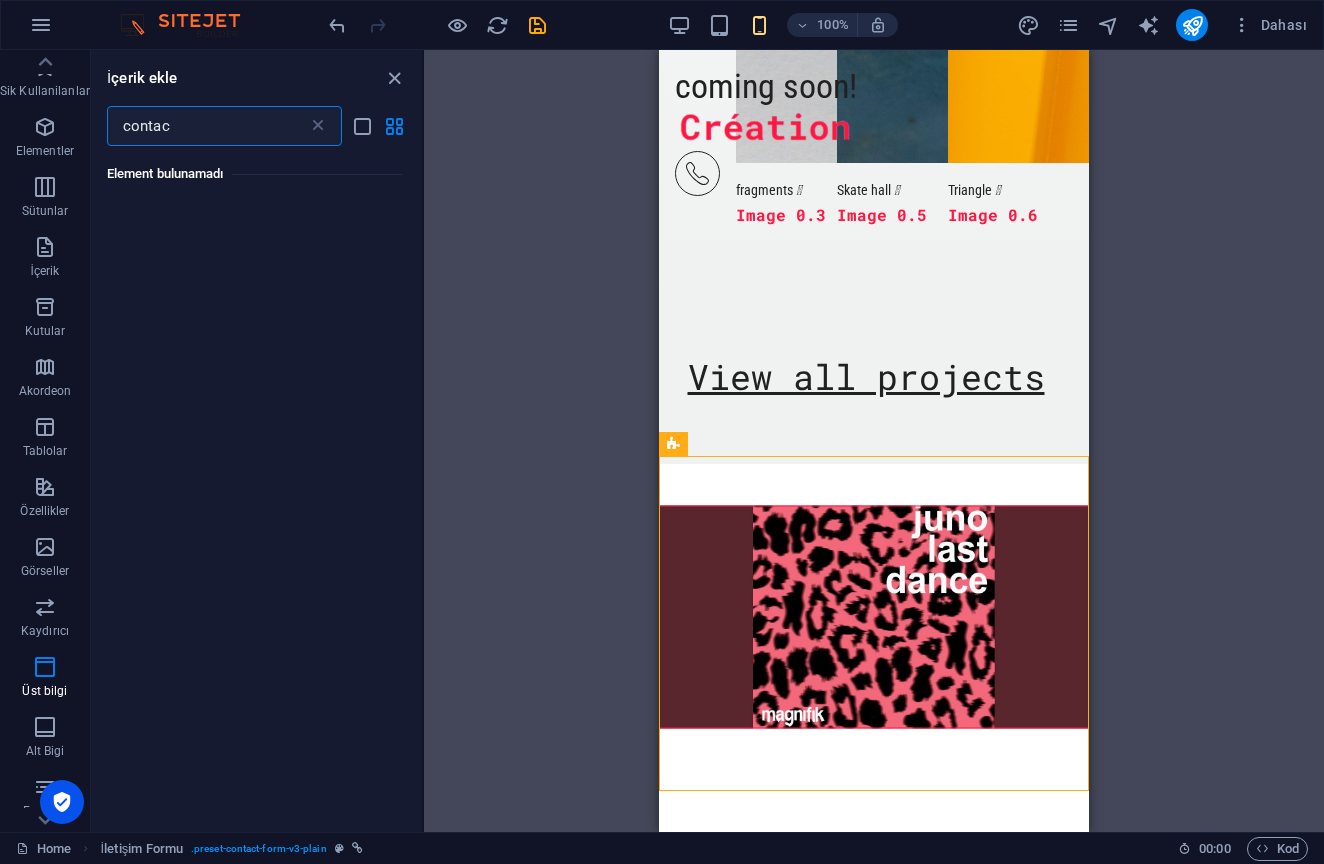 type on "contact" 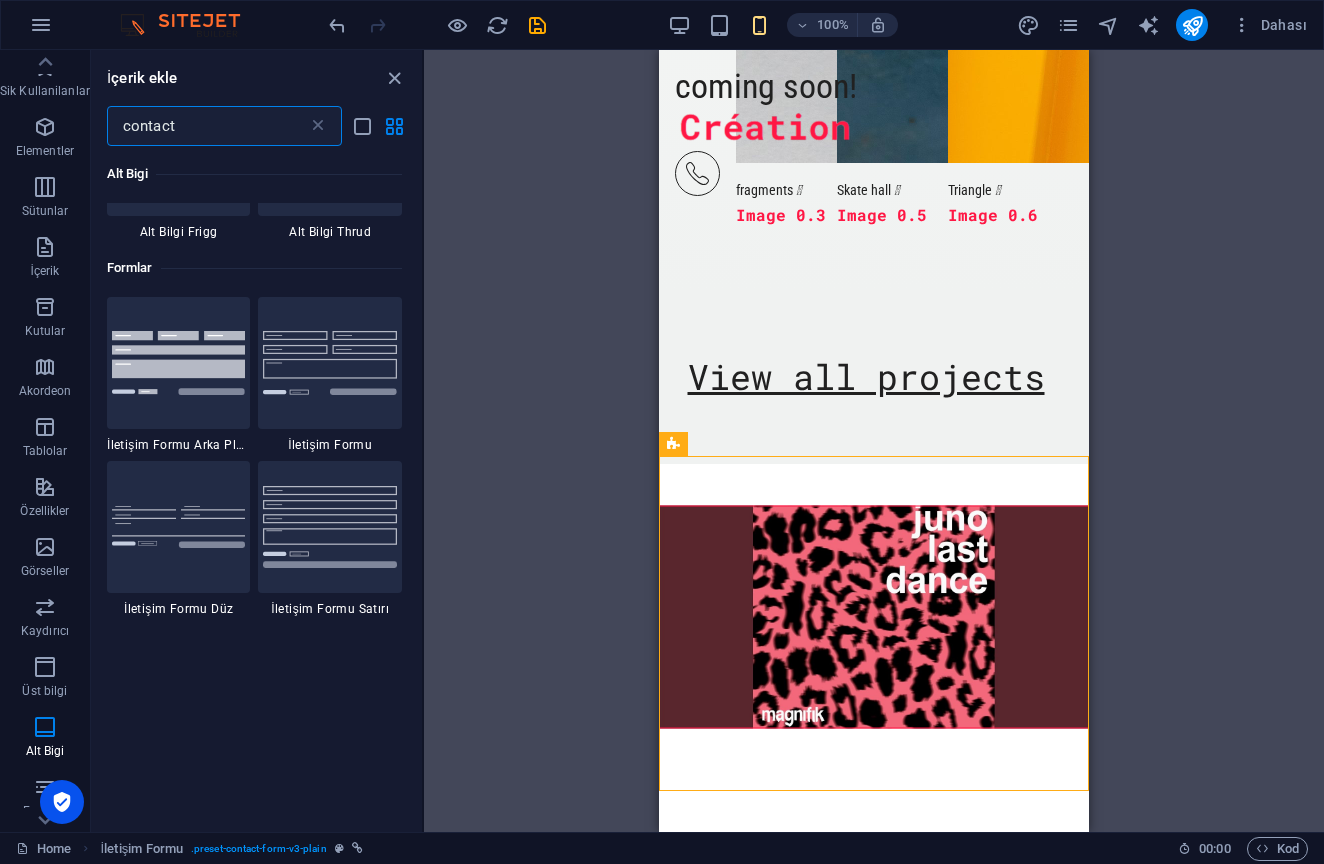 scroll, scrollTop: 1329, scrollLeft: 0, axis: vertical 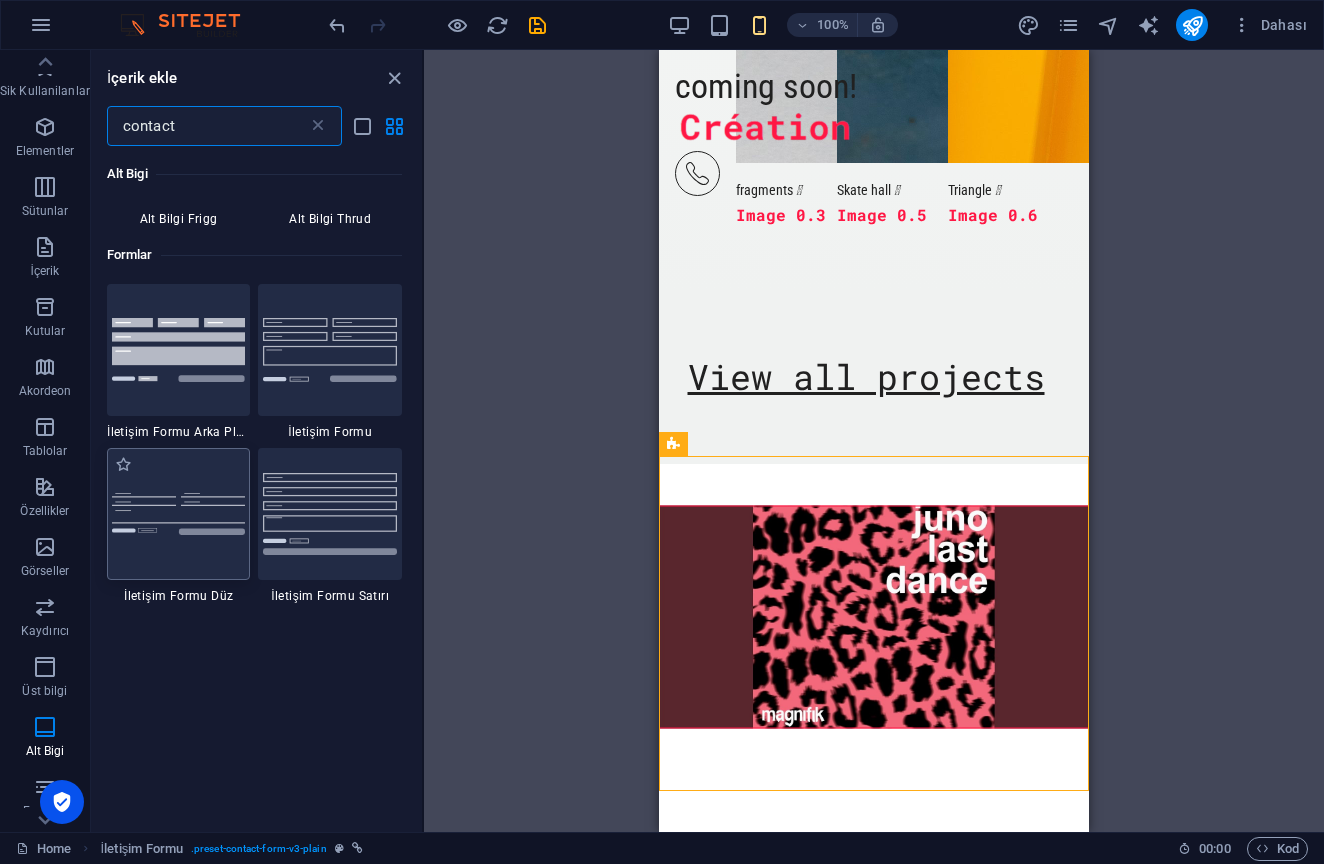 click at bounding box center (179, 514) 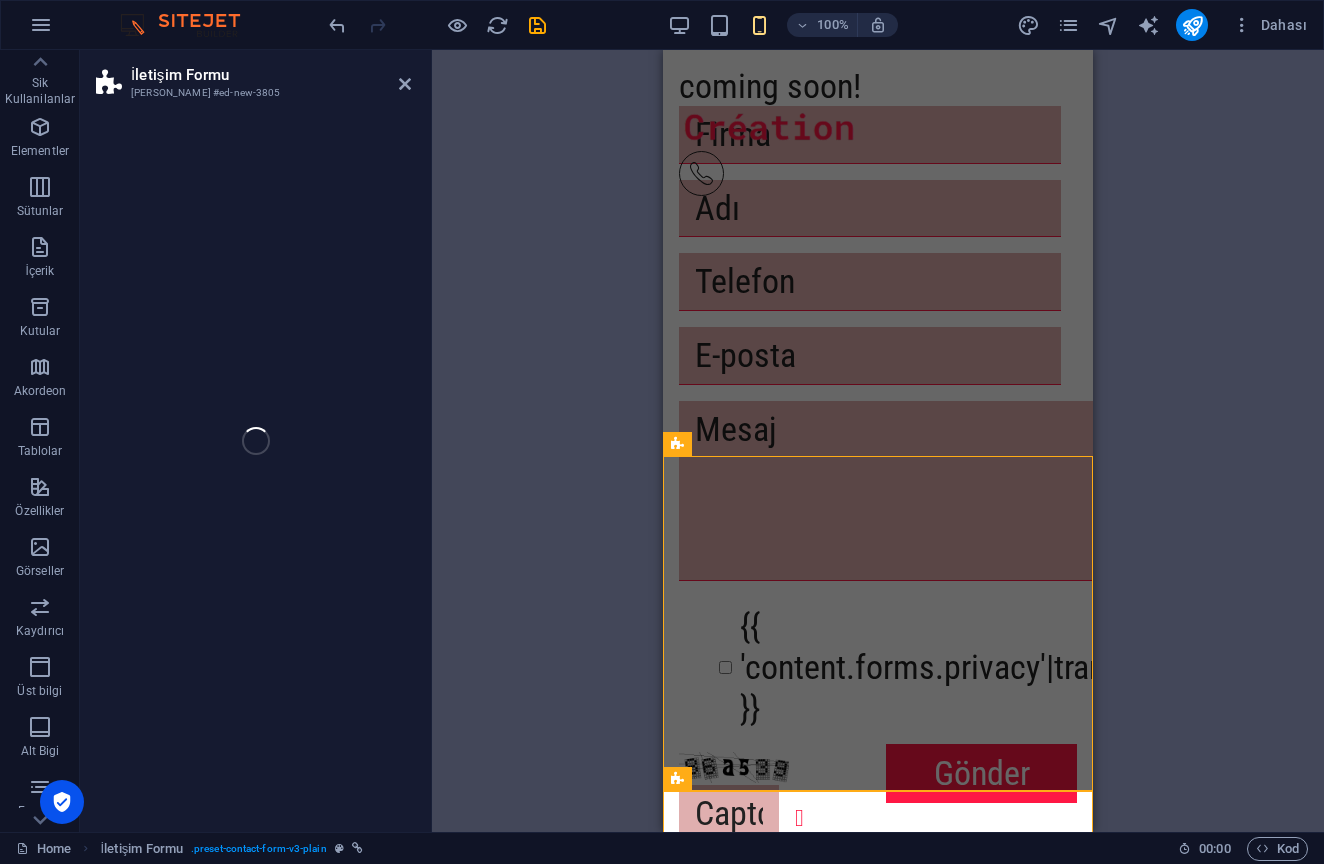 select on "rem" 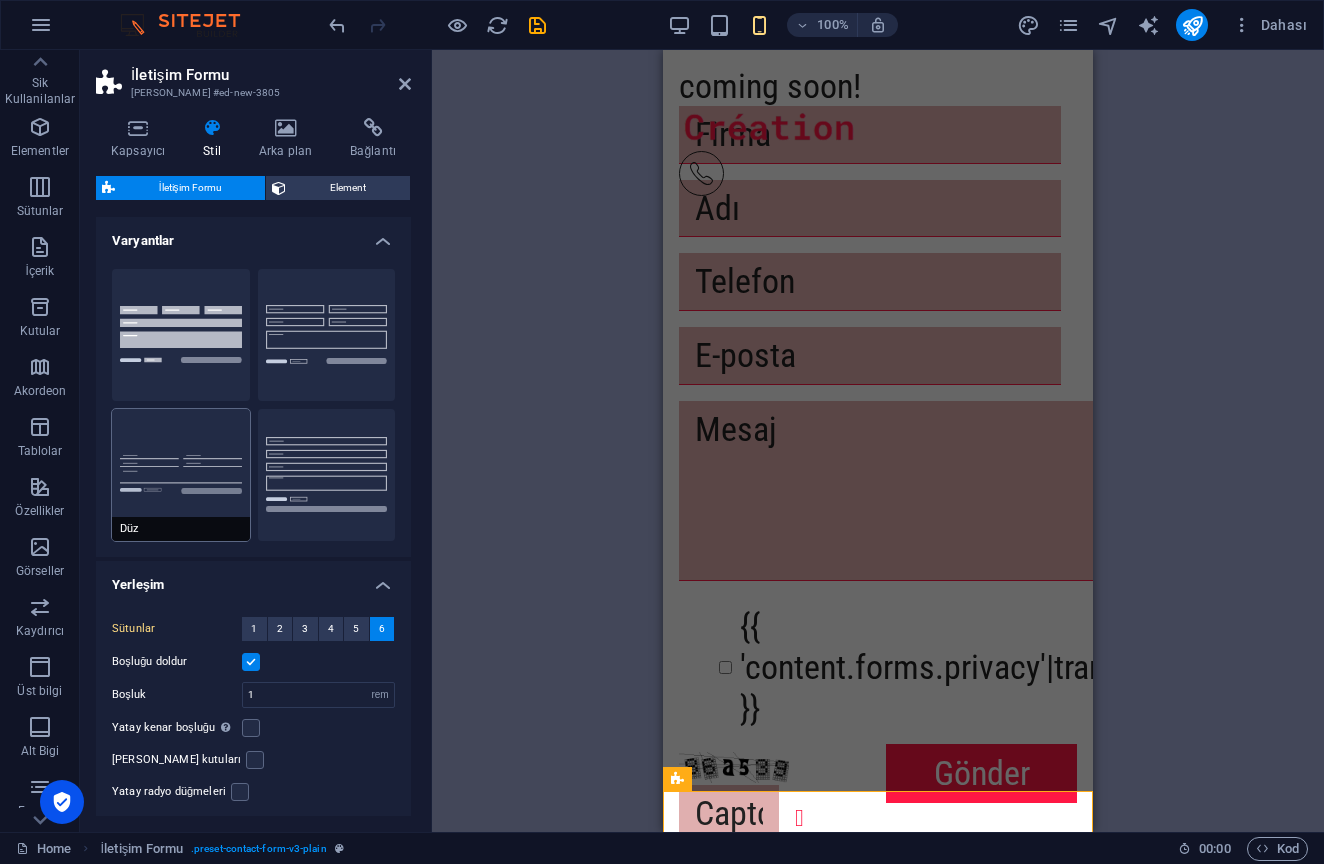 click on "Düz" at bounding box center [181, 475] 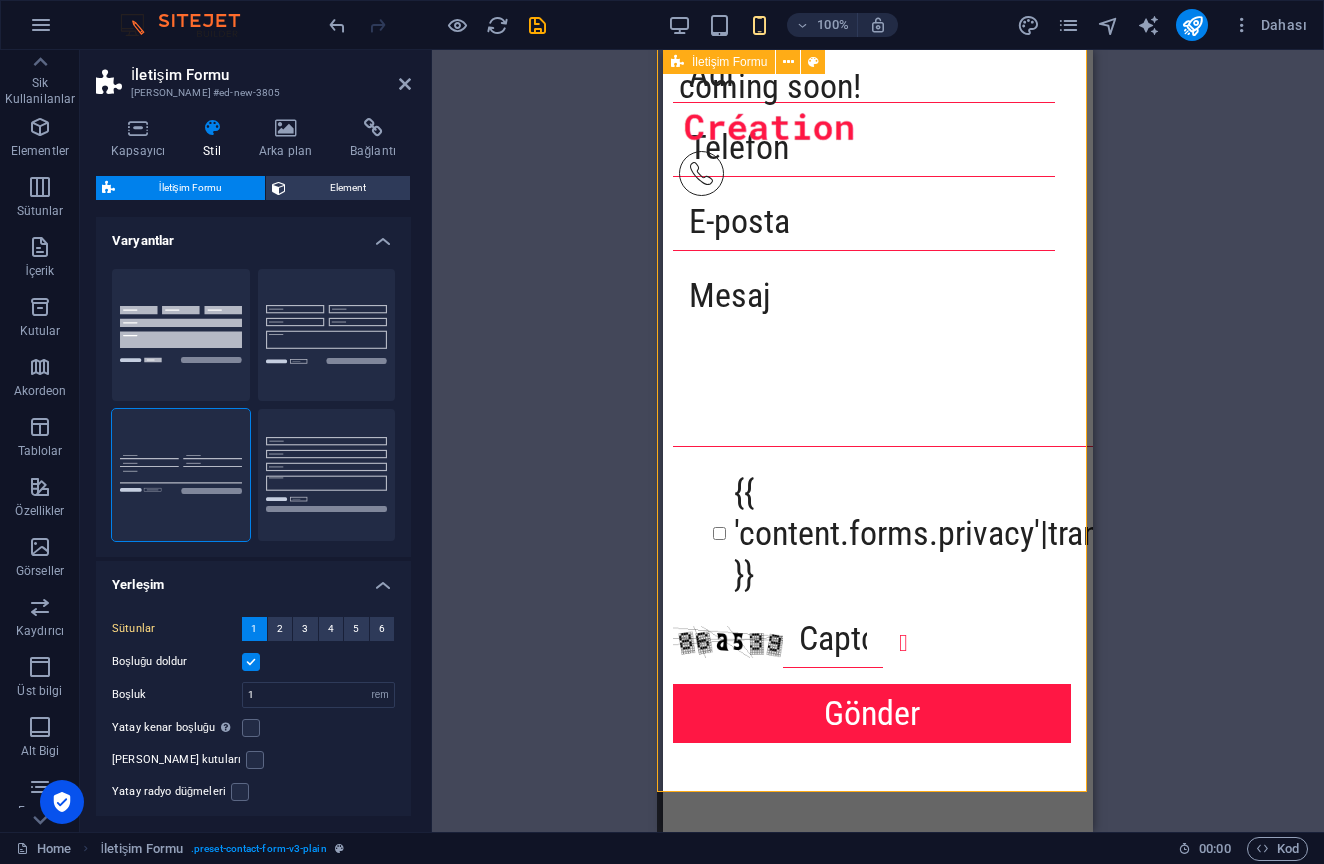 scroll, scrollTop: 4497, scrollLeft: 6, axis: both 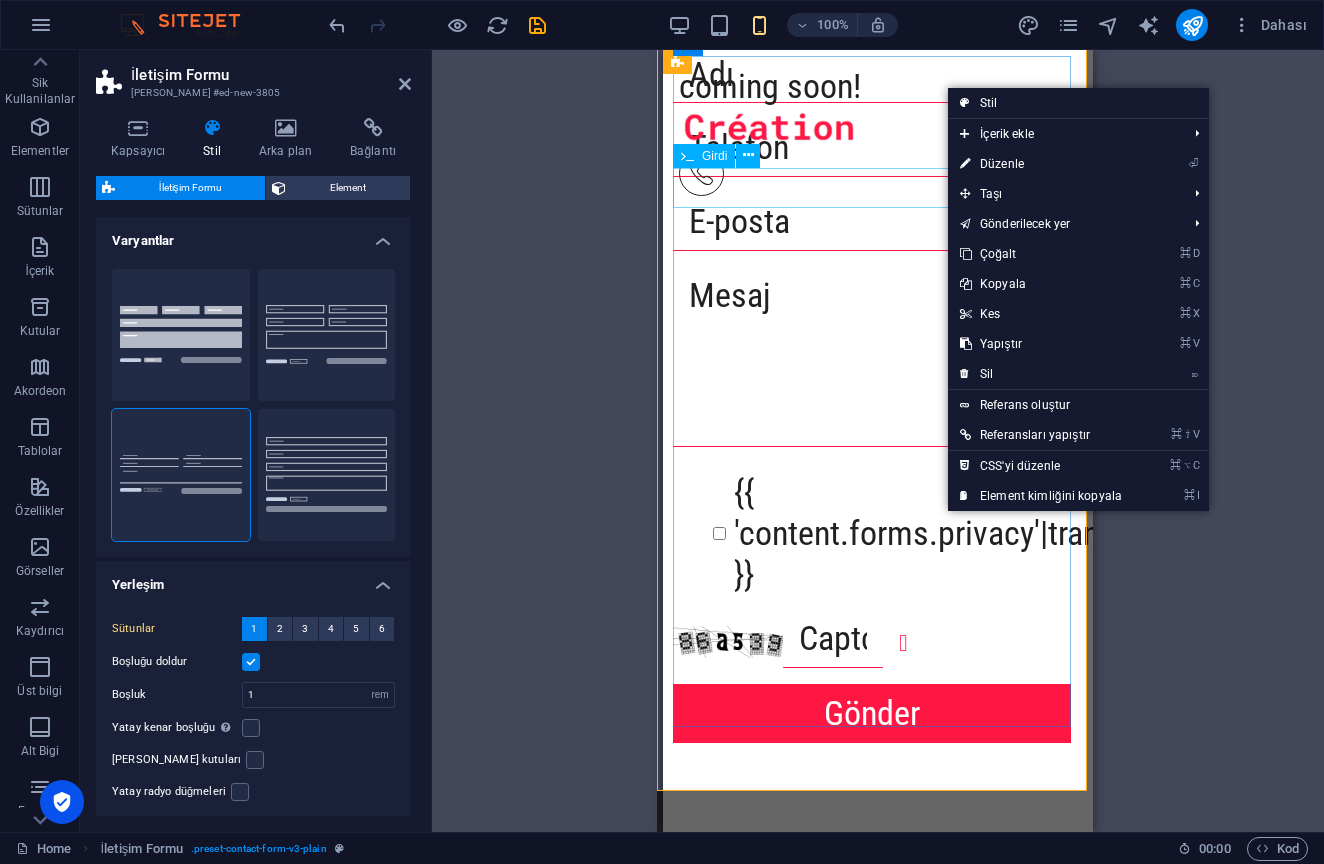 click on "⏎  Düzenle" at bounding box center [1041, 164] 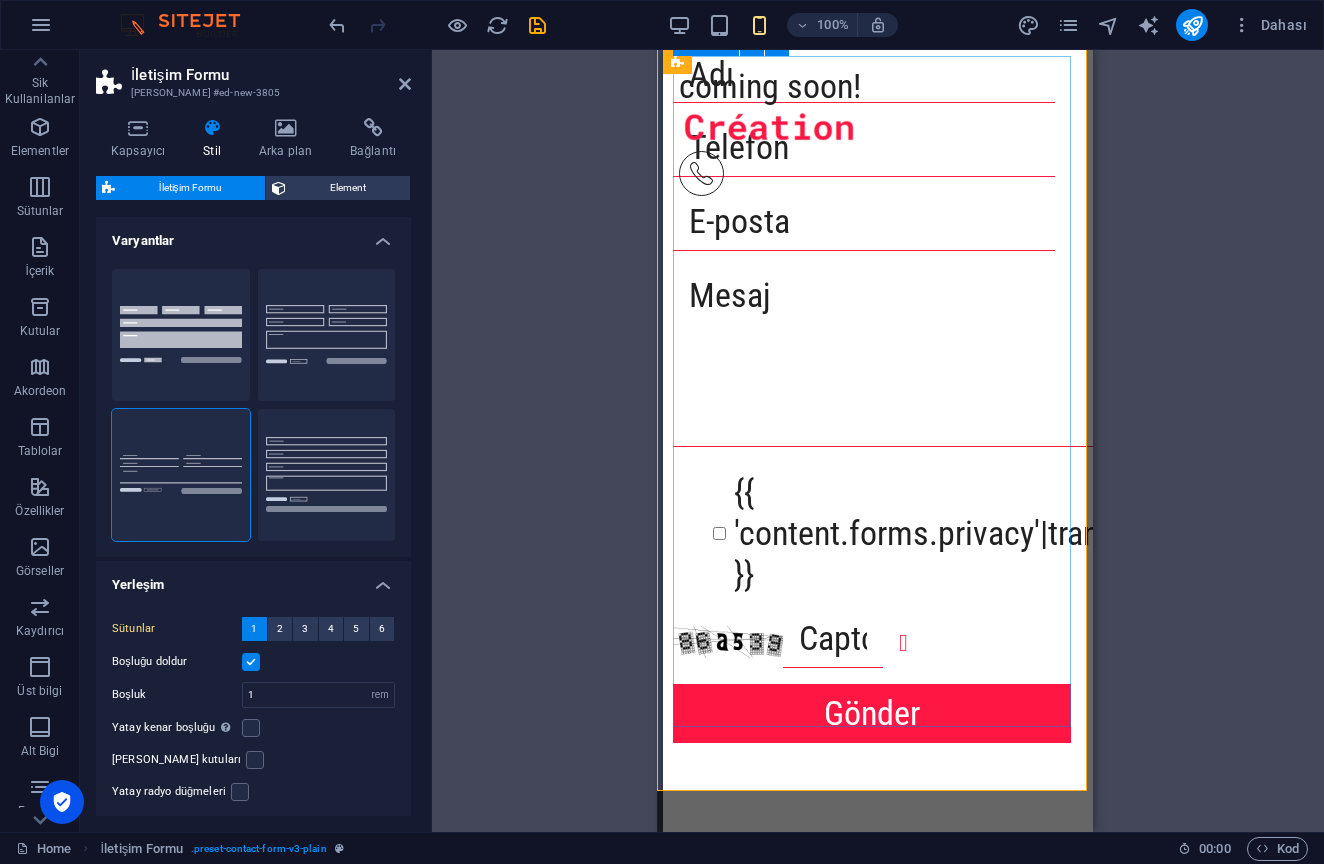 drag, startPoint x: 907, startPoint y: 268, endPoint x: 907, endPoint y: 171, distance: 97 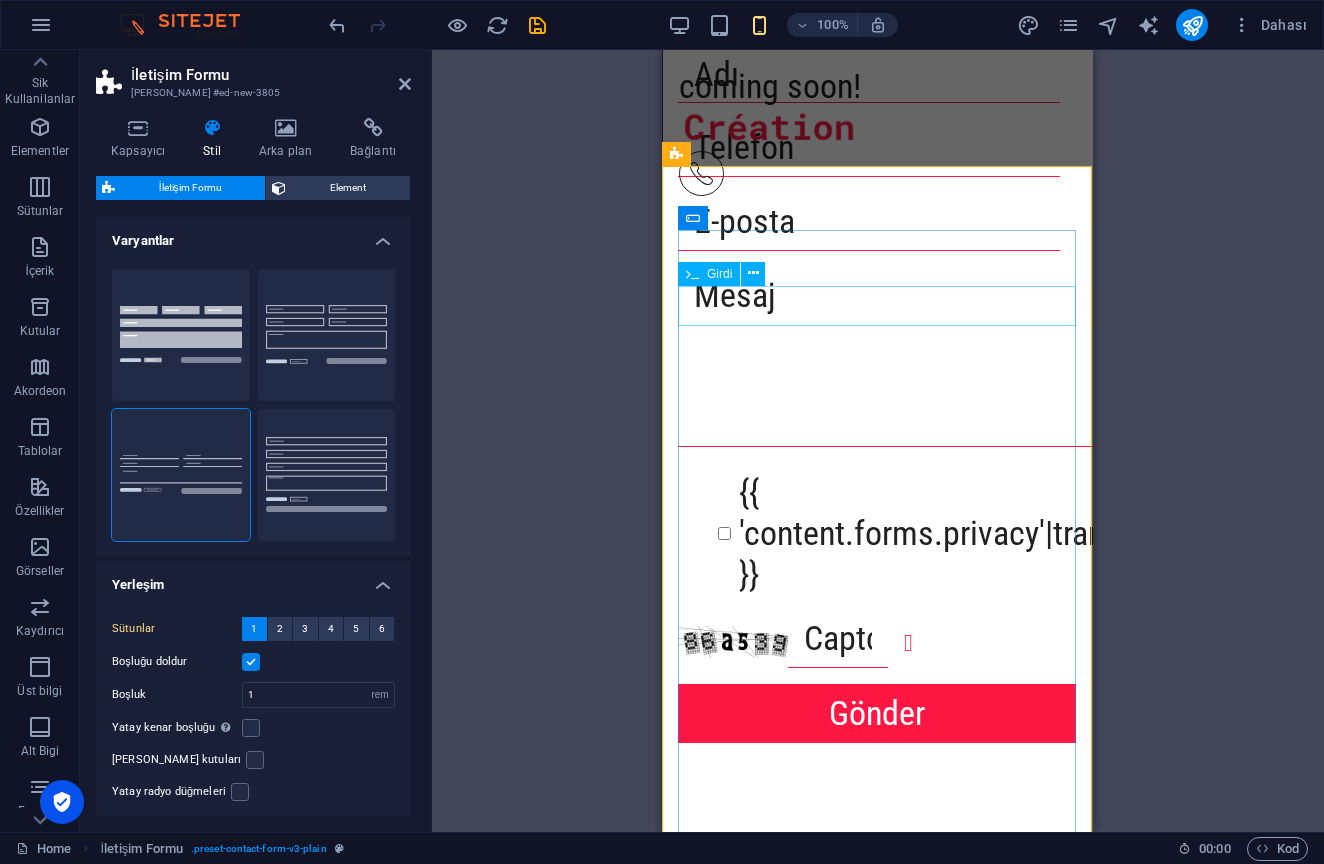scroll, scrollTop: 4318, scrollLeft: 1, axis: both 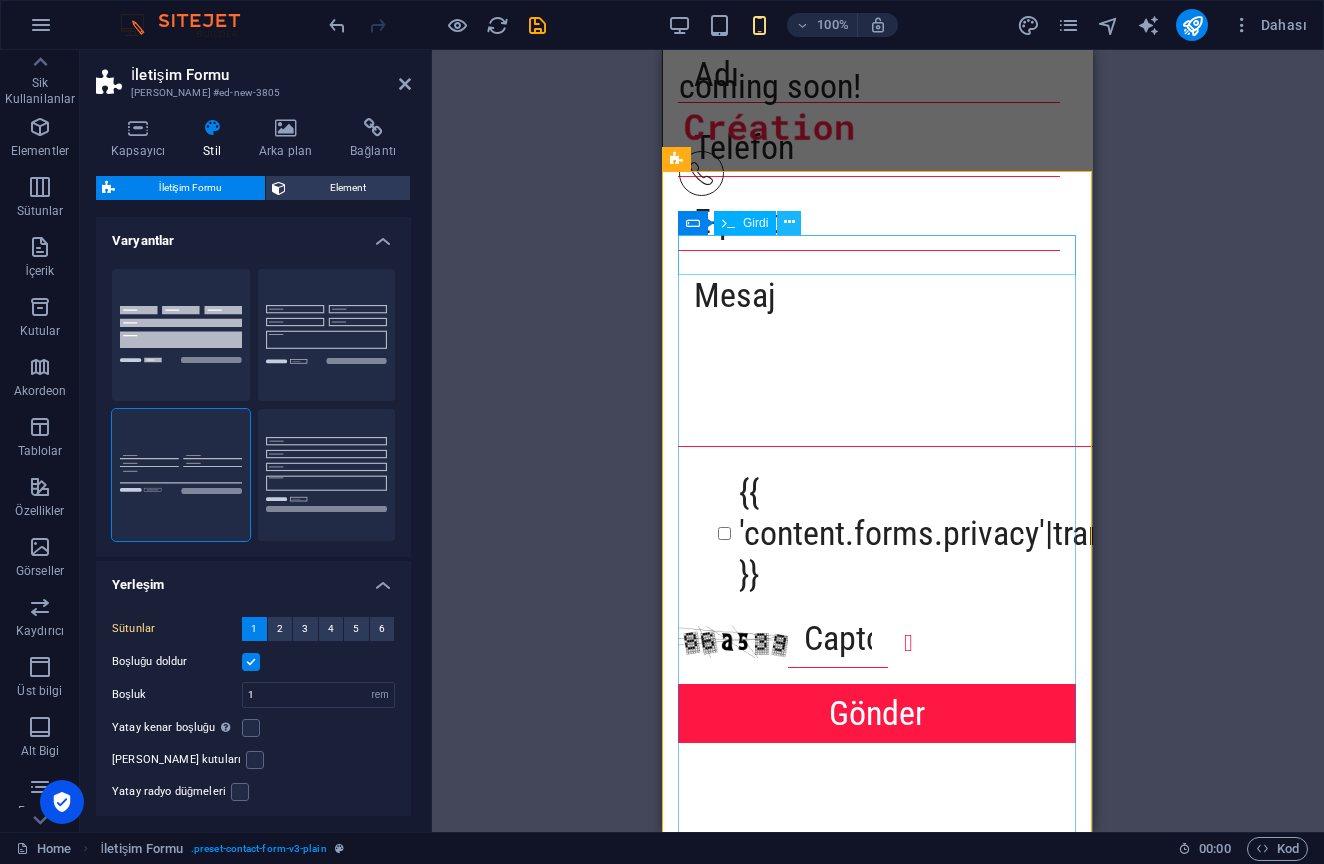 click at bounding box center (789, 222) 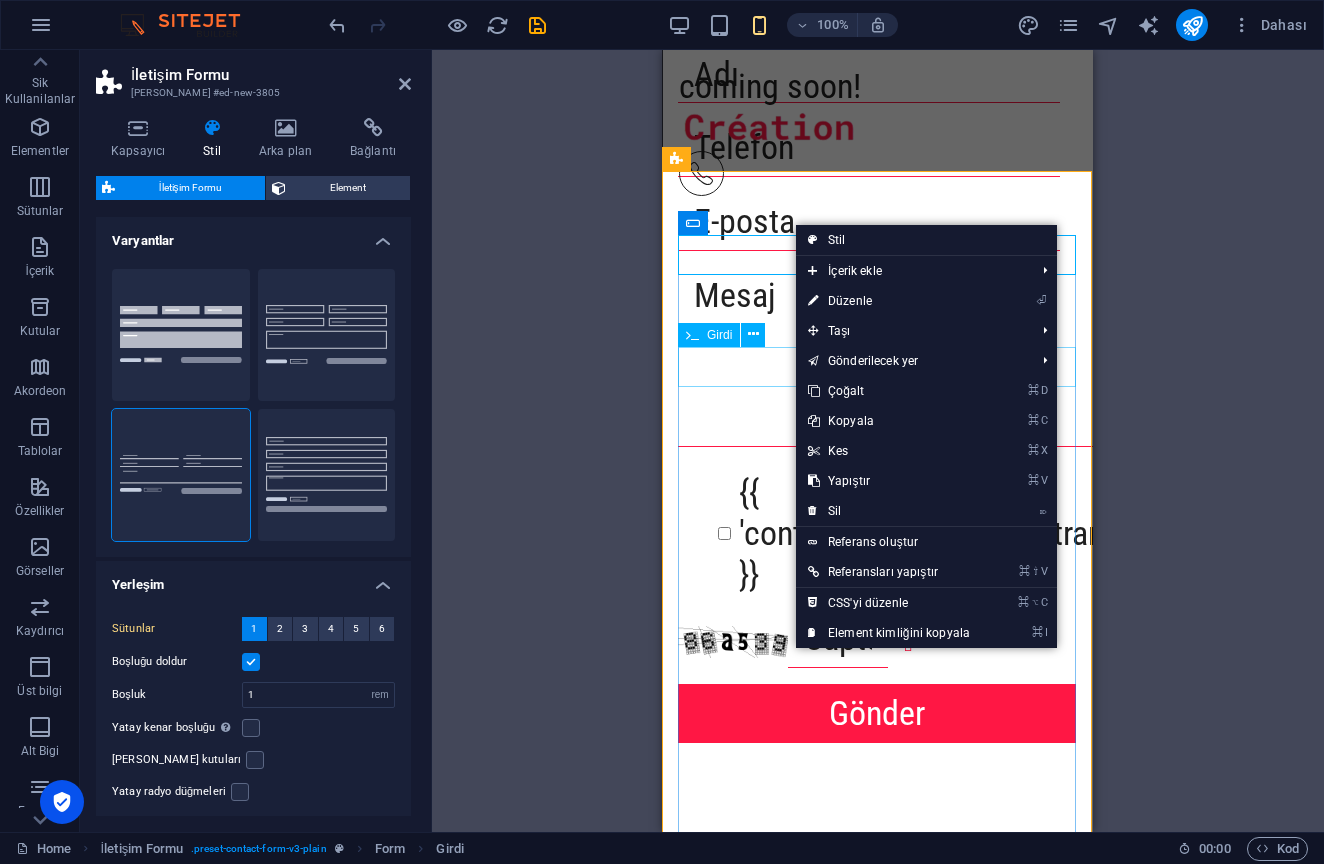click at bounding box center [692, 335] 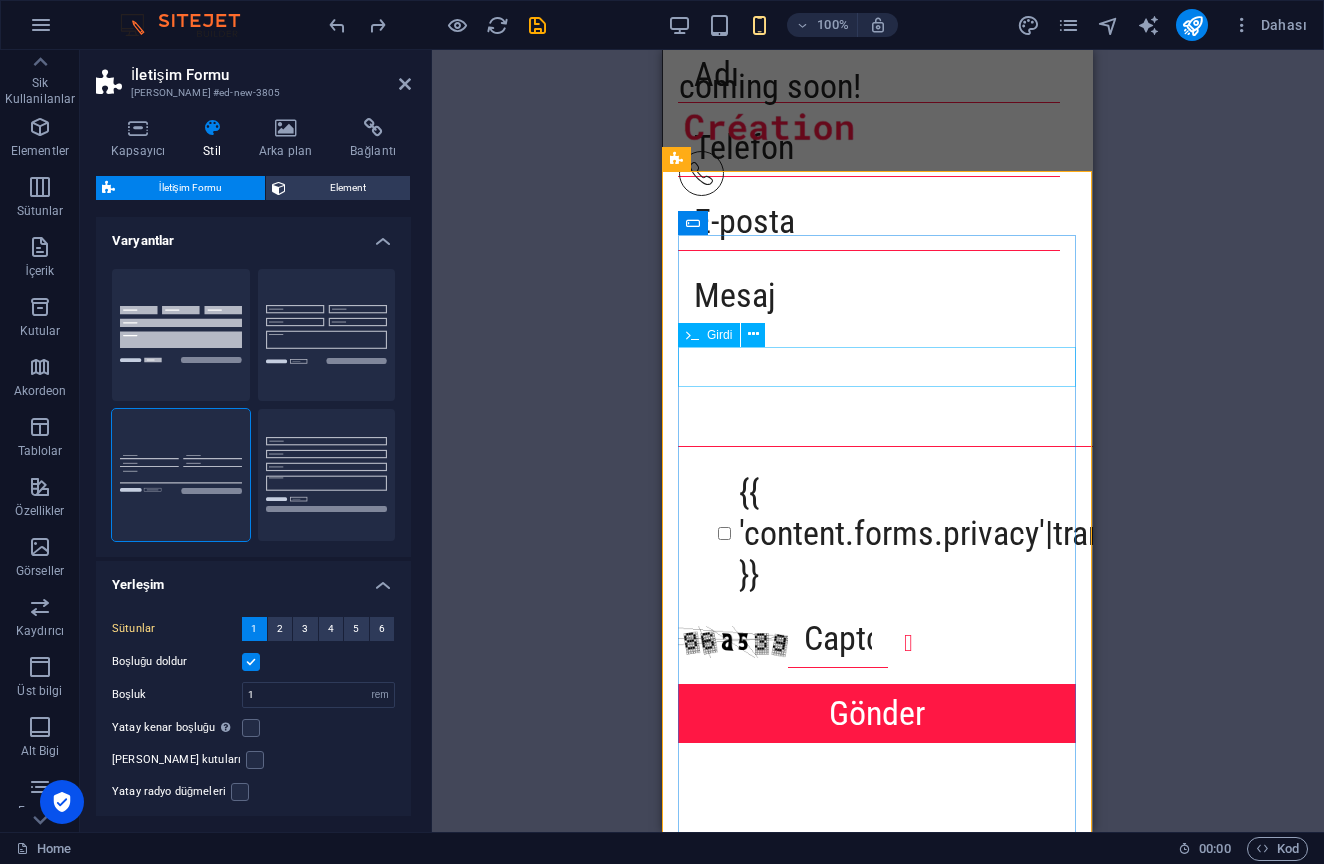 click on "Girdi" at bounding box center (719, 335) 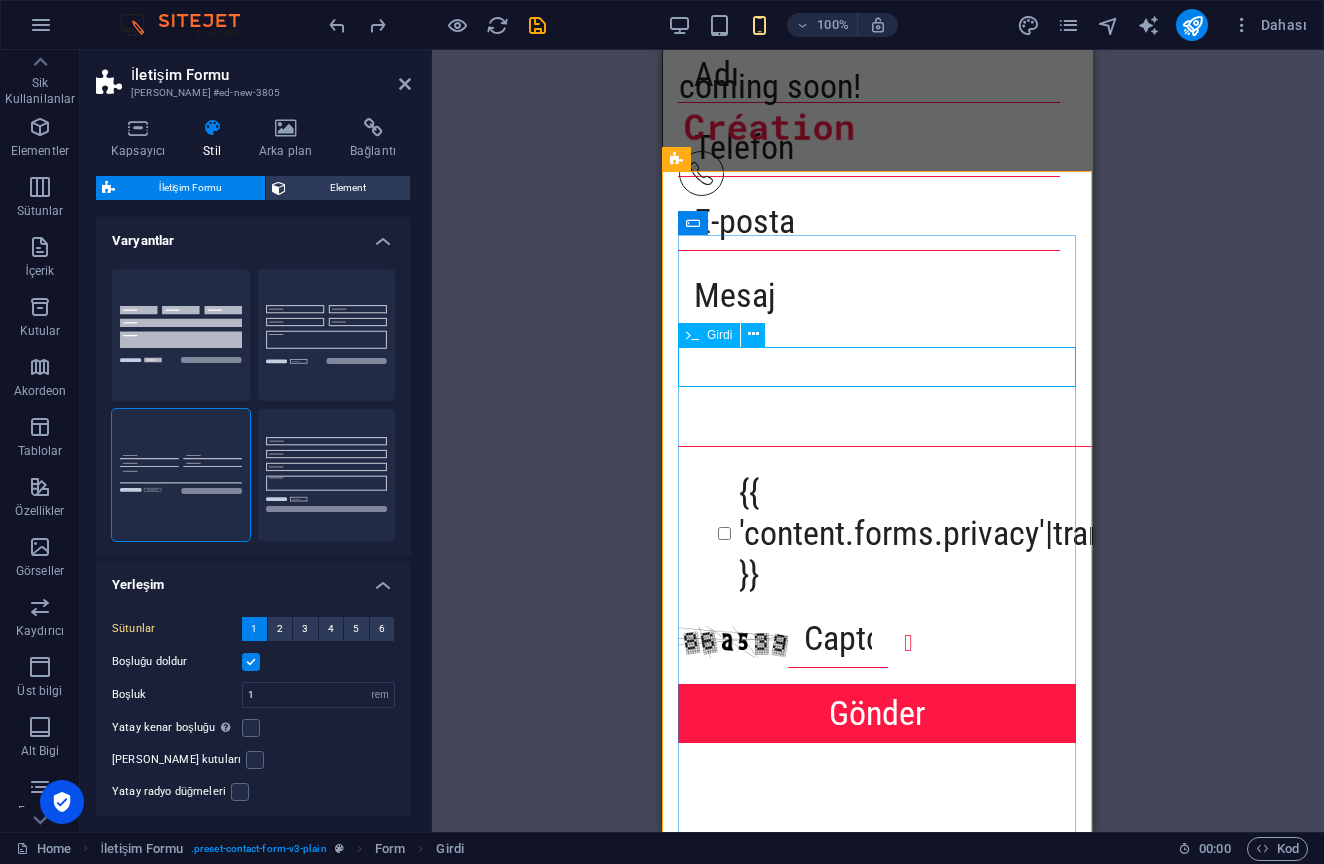 click at bounding box center (869, 148) 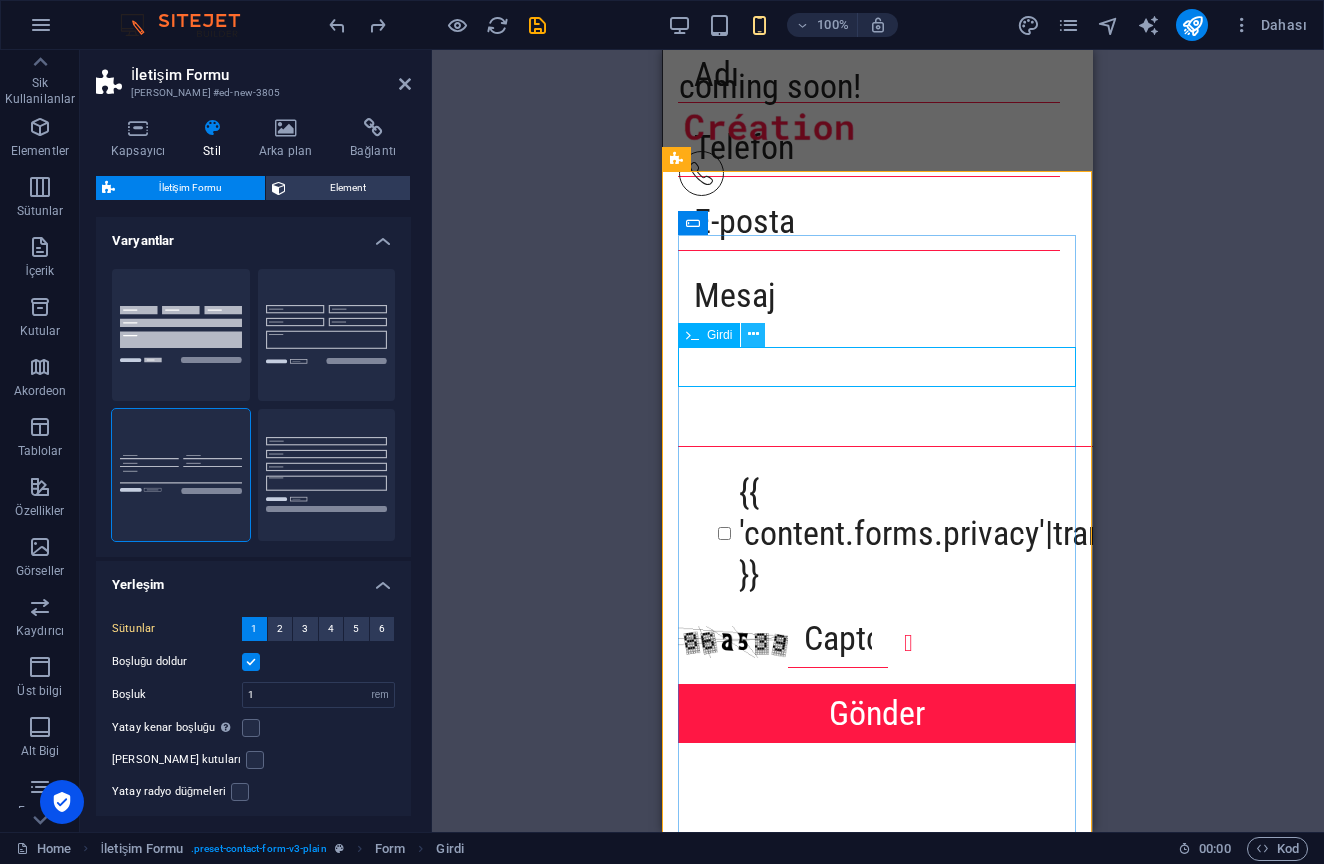 click at bounding box center (753, 334) 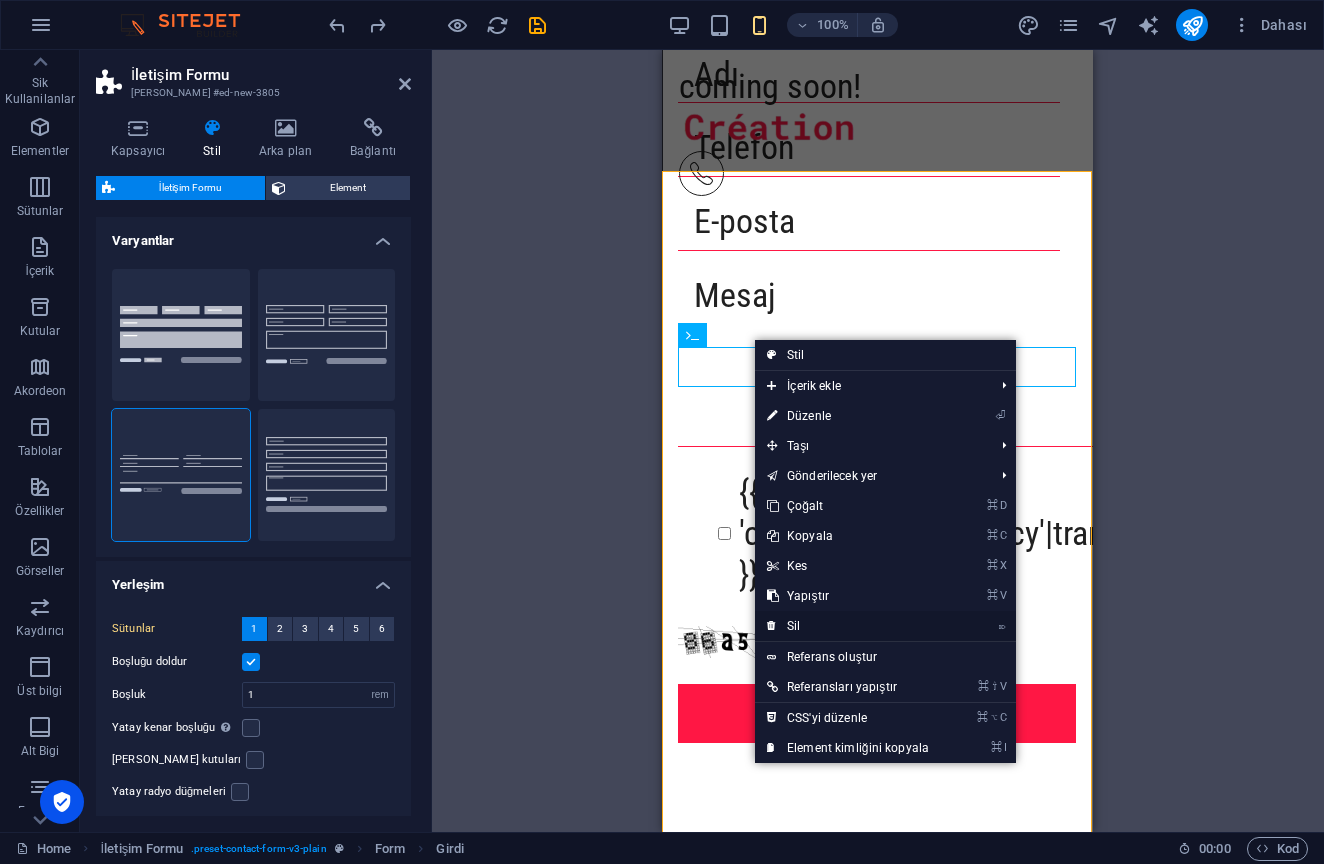 click on "⌦  Sil" at bounding box center (848, 626) 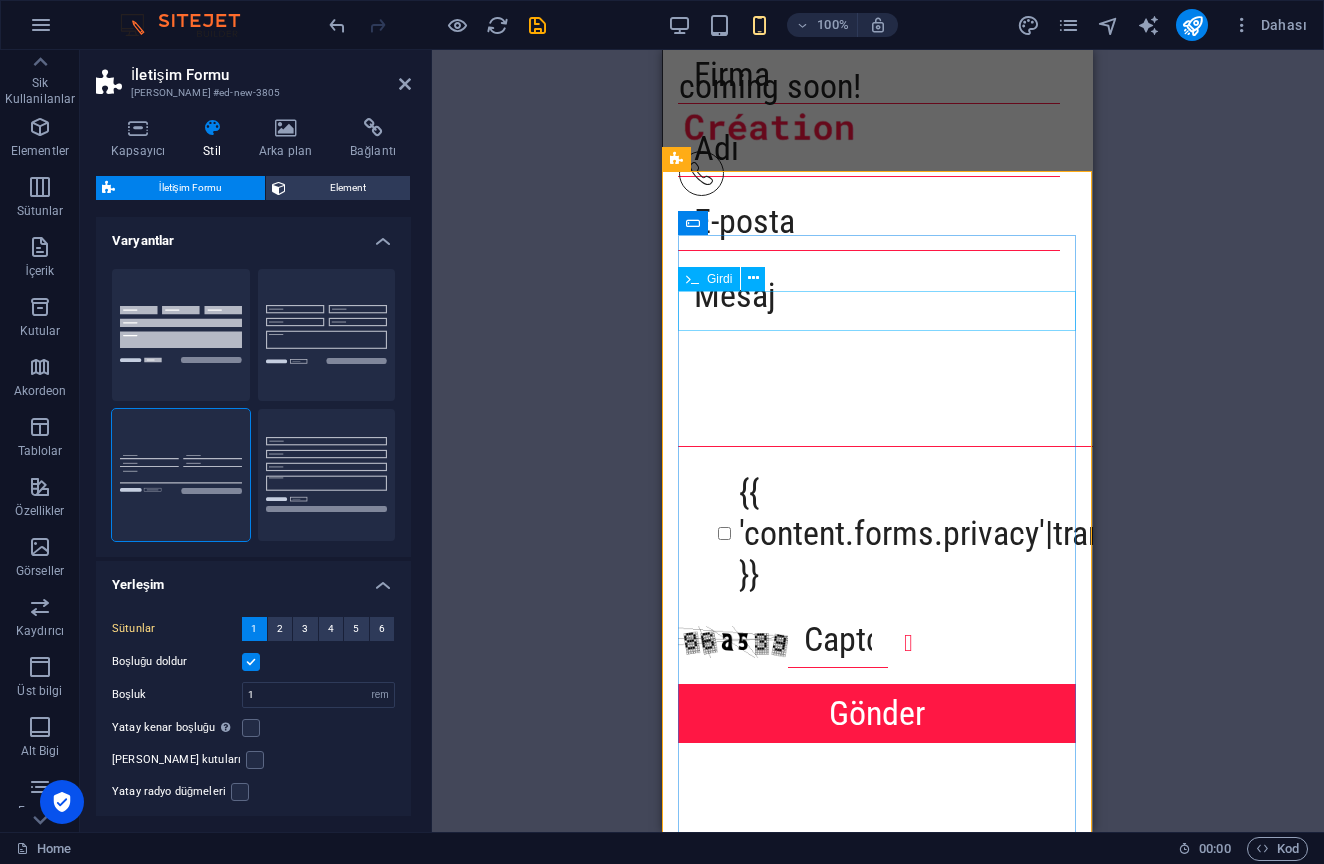 click on "Girdi" at bounding box center [728, 279] 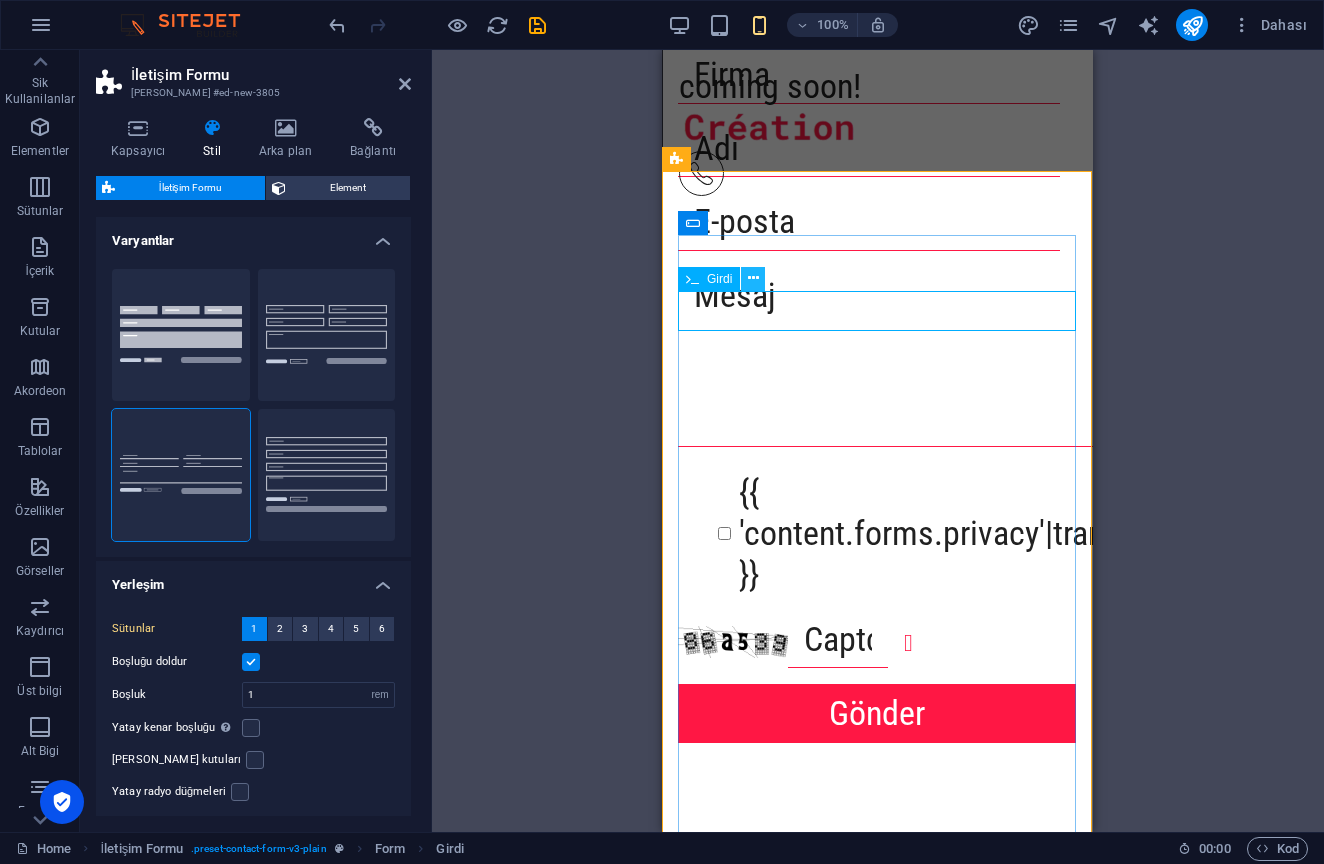 click at bounding box center [753, 278] 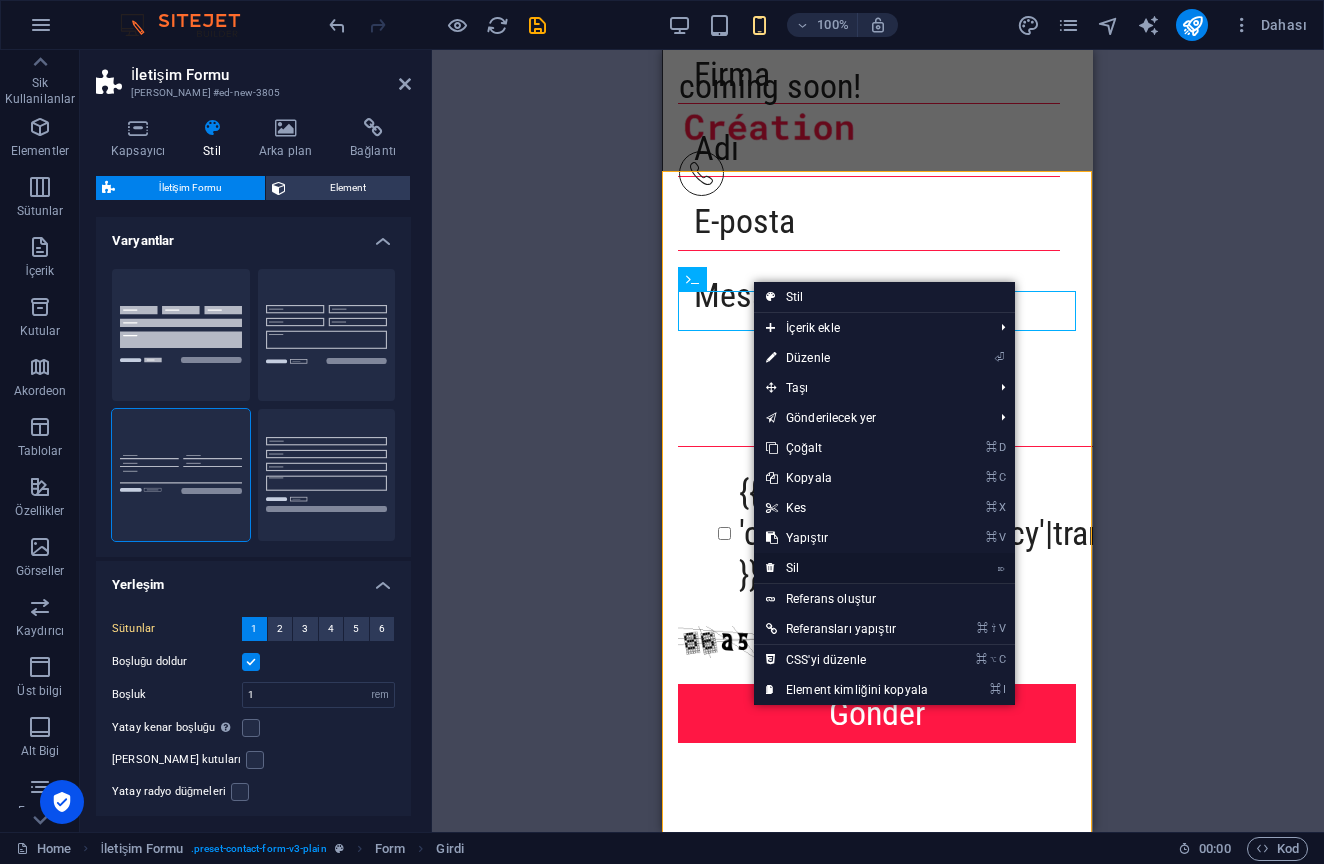 click on "⌦  Sil" at bounding box center (847, 568) 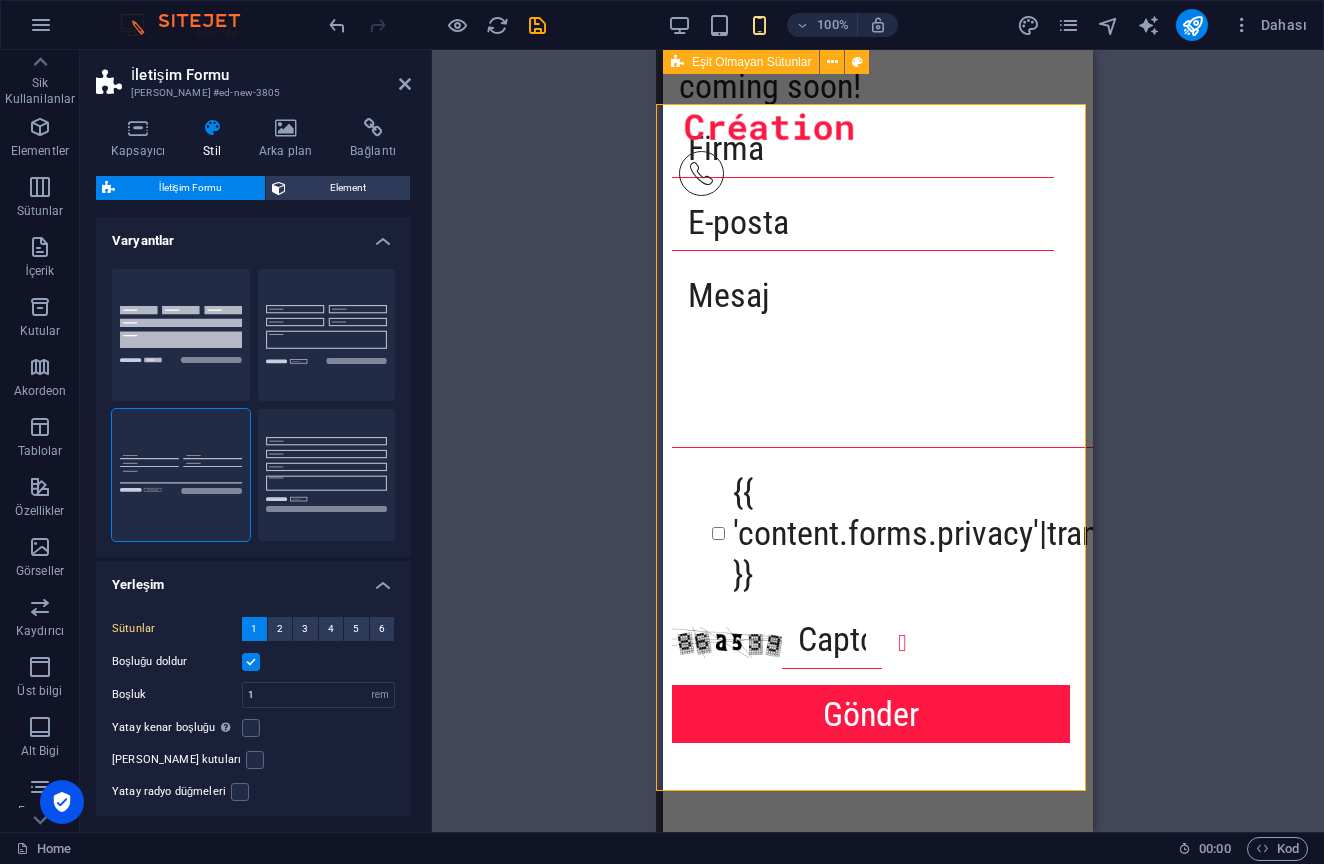 scroll, scrollTop: 4385, scrollLeft: 6, axis: both 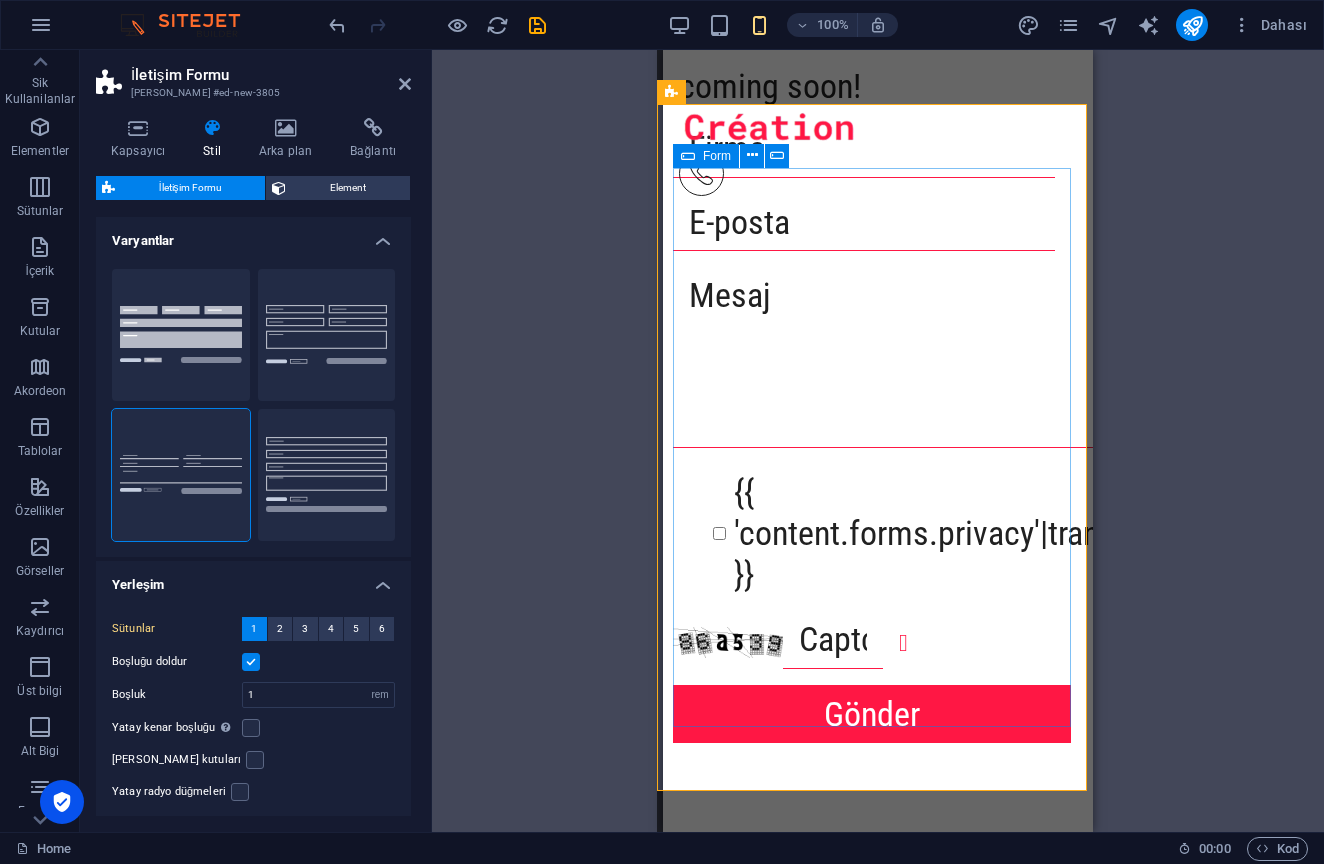 click at bounding box center [688, 156] 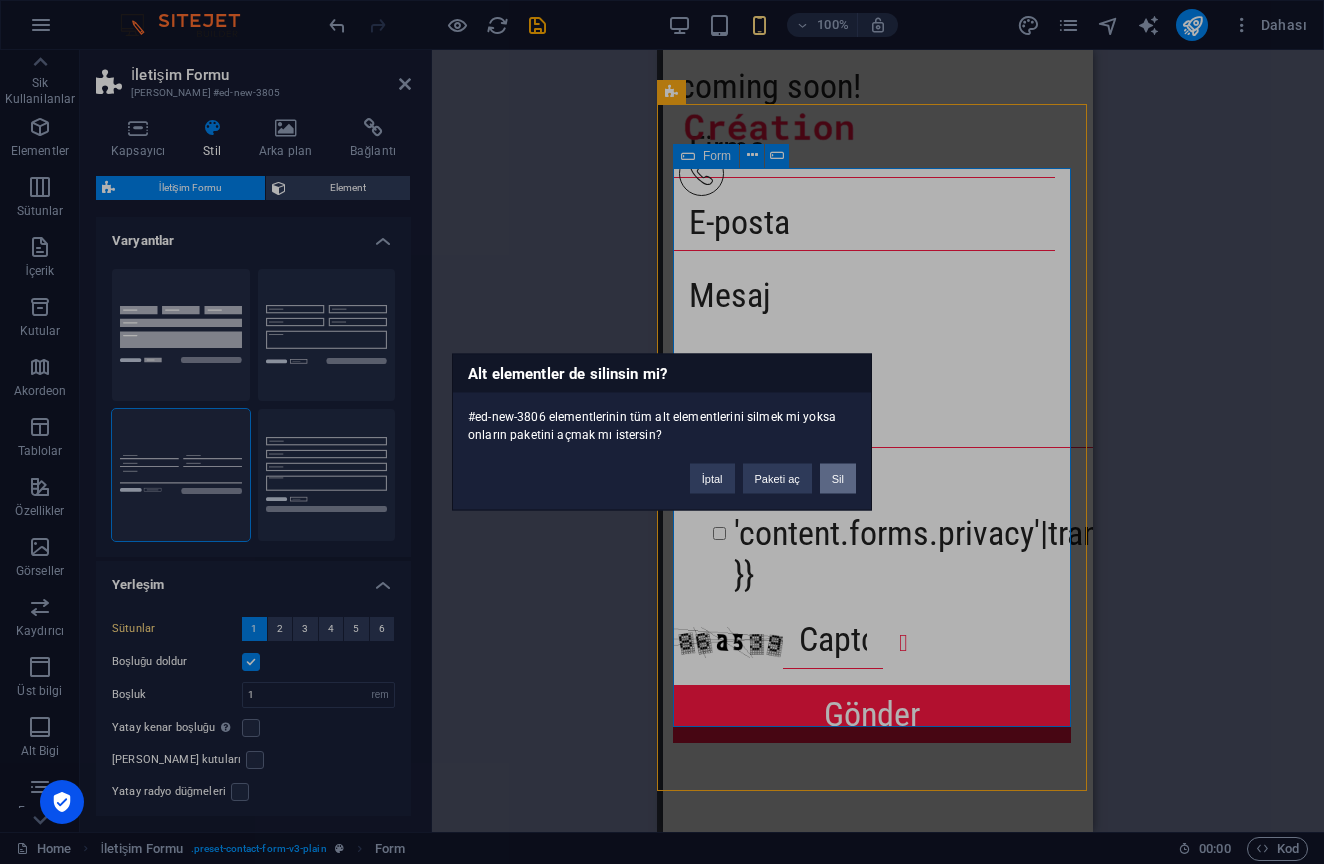 type 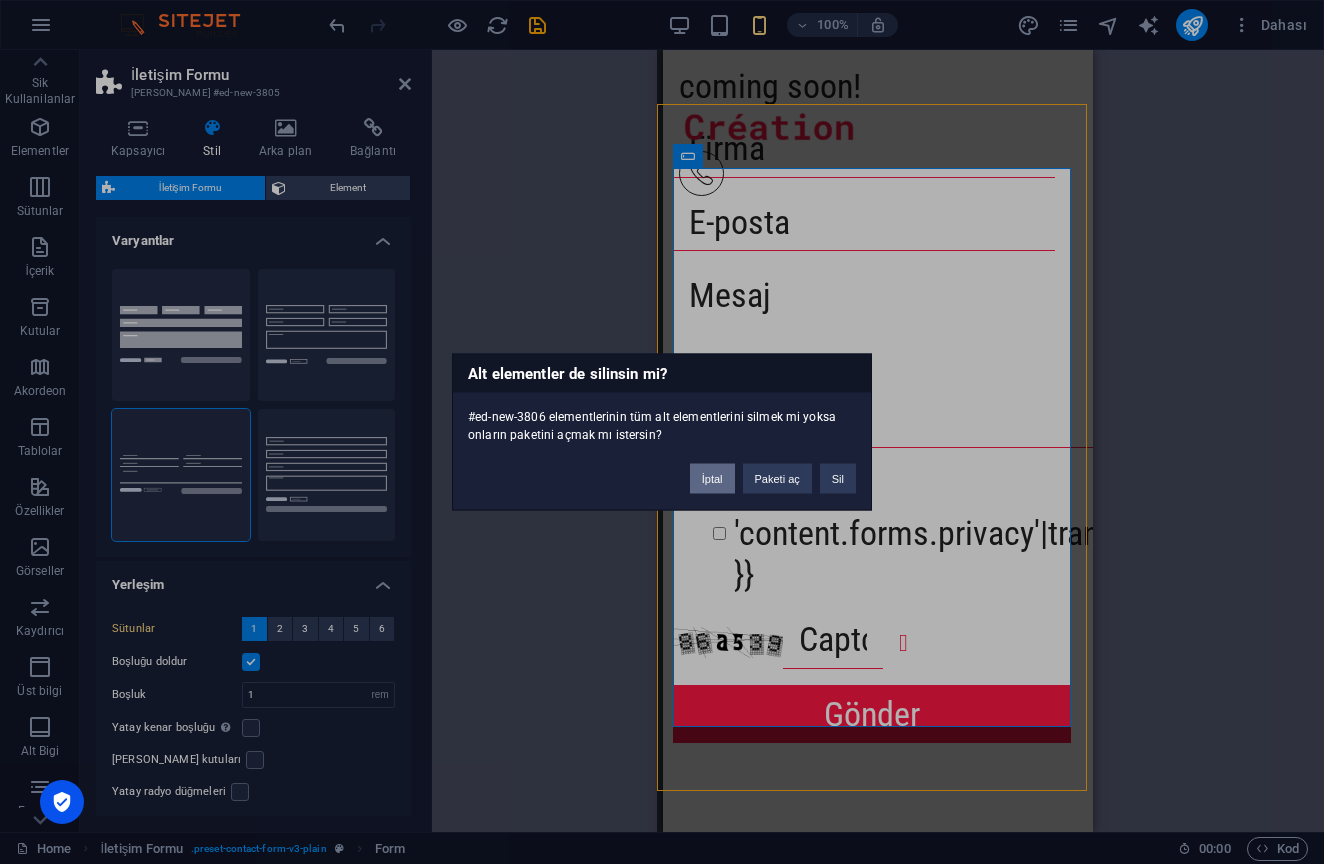 click on "İptal" at bounding box center [712, 479] 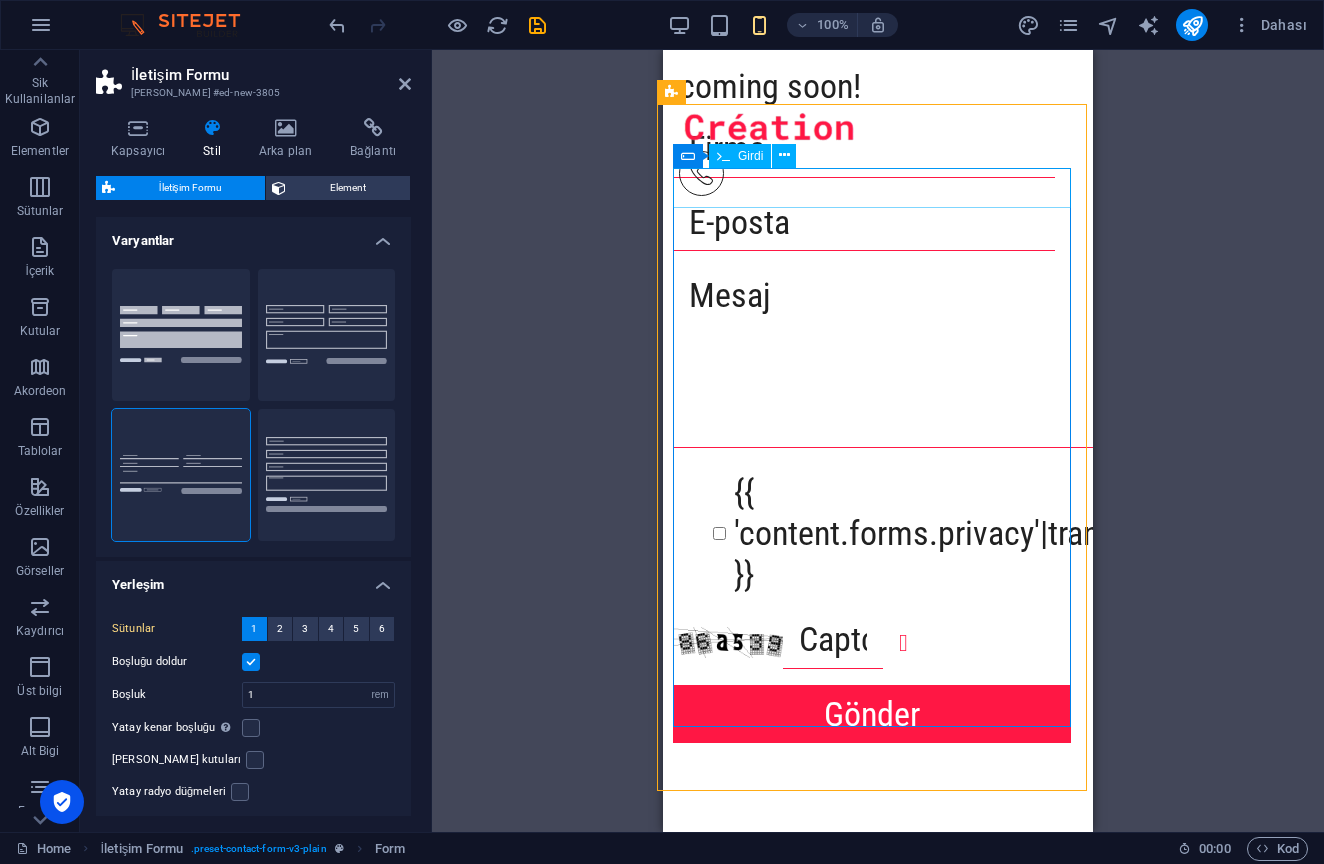 click at bounding box center [864, 149] 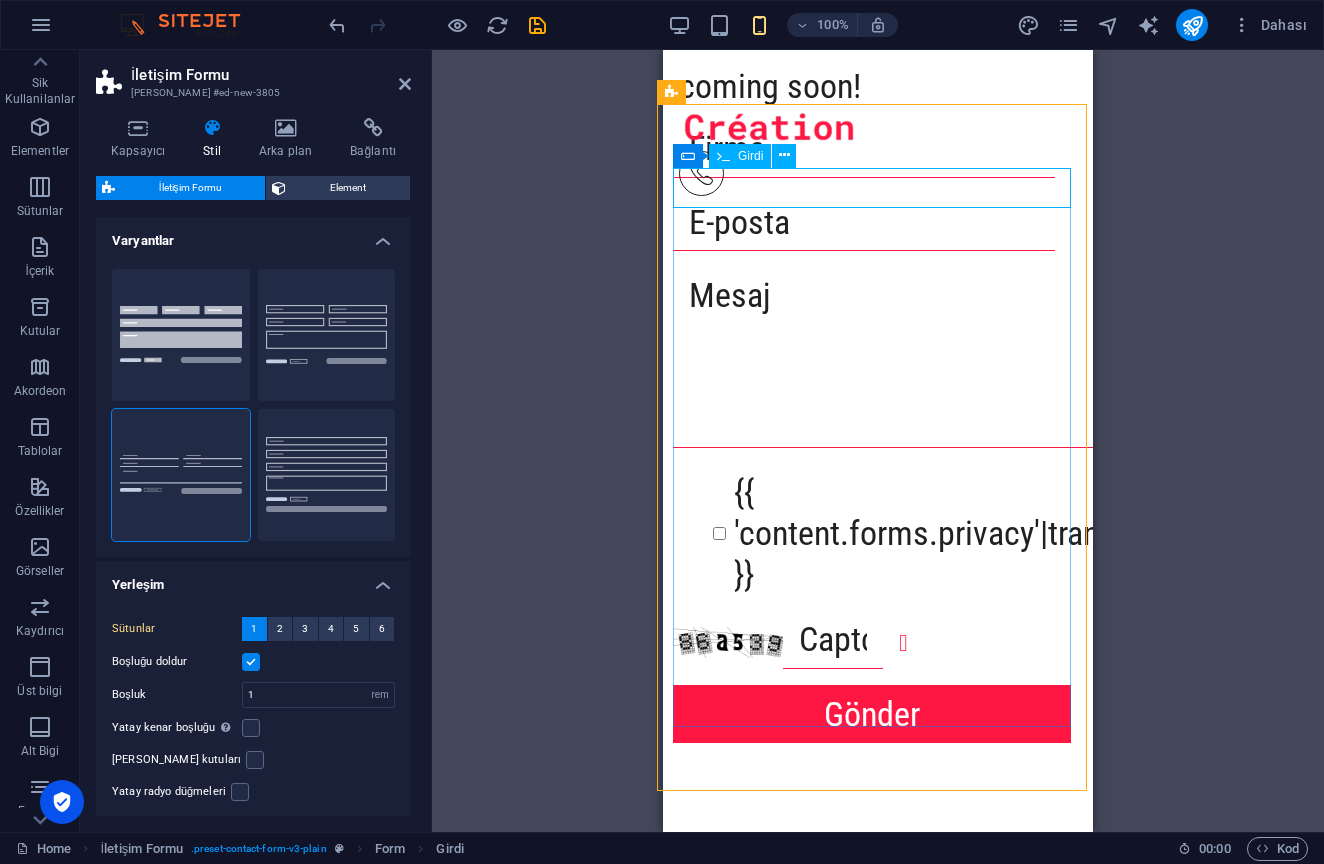 click at bounding box center (864, 149) 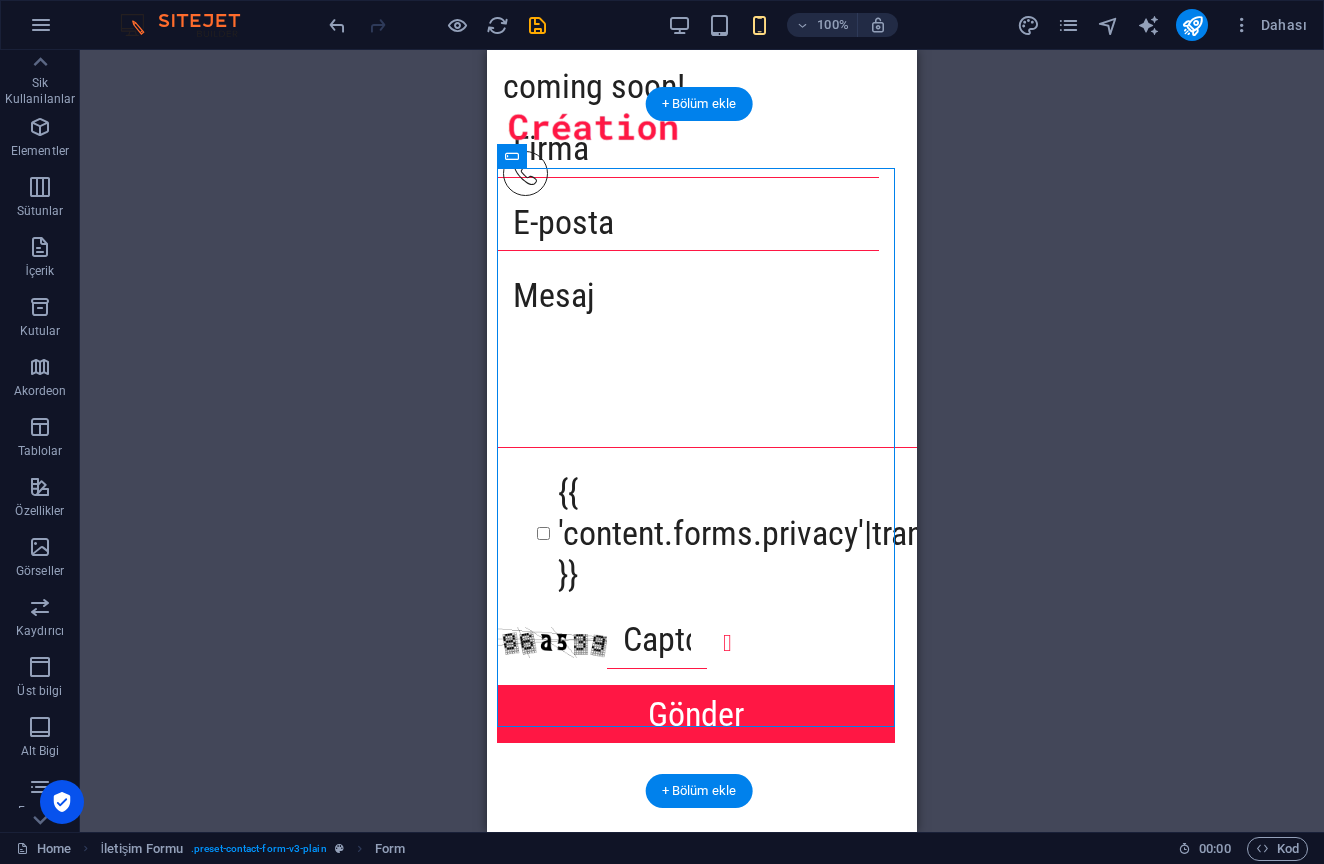 drag, startPoint x: 1211, startPoint y: 207, endPoint x: 652, endPoint y: 283, distance: 564.1427 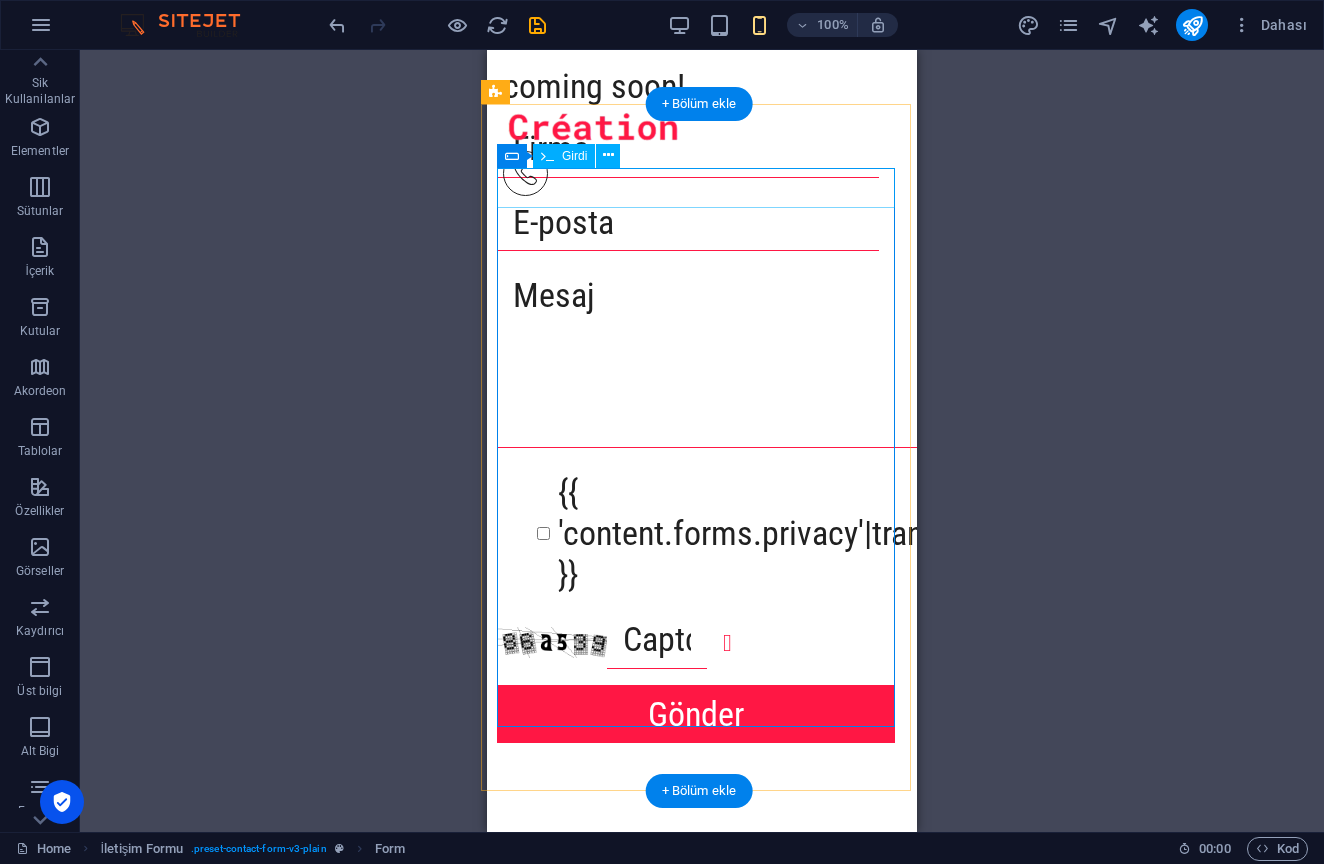 click at bounding box center [696, 149] 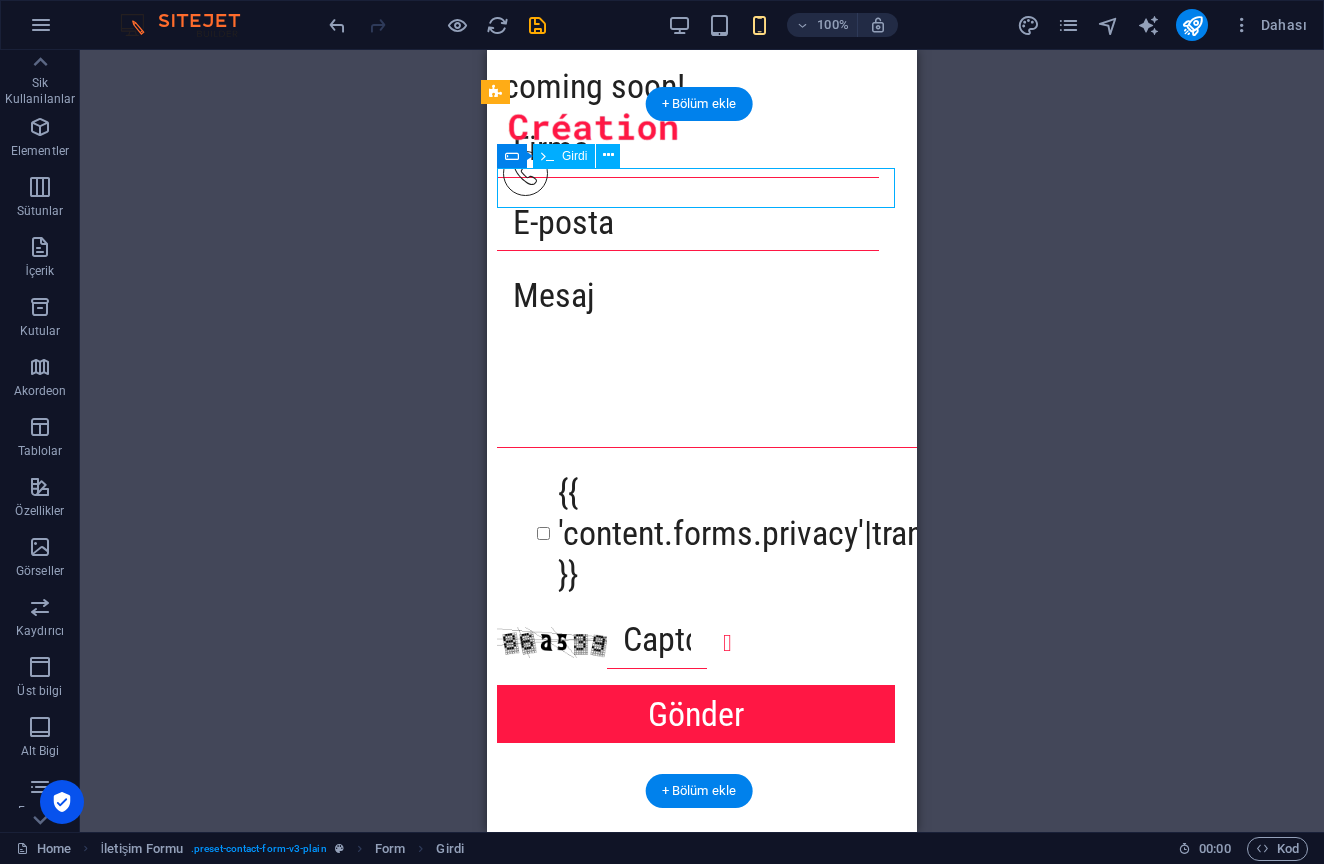 click at bounding box center [696, 149] 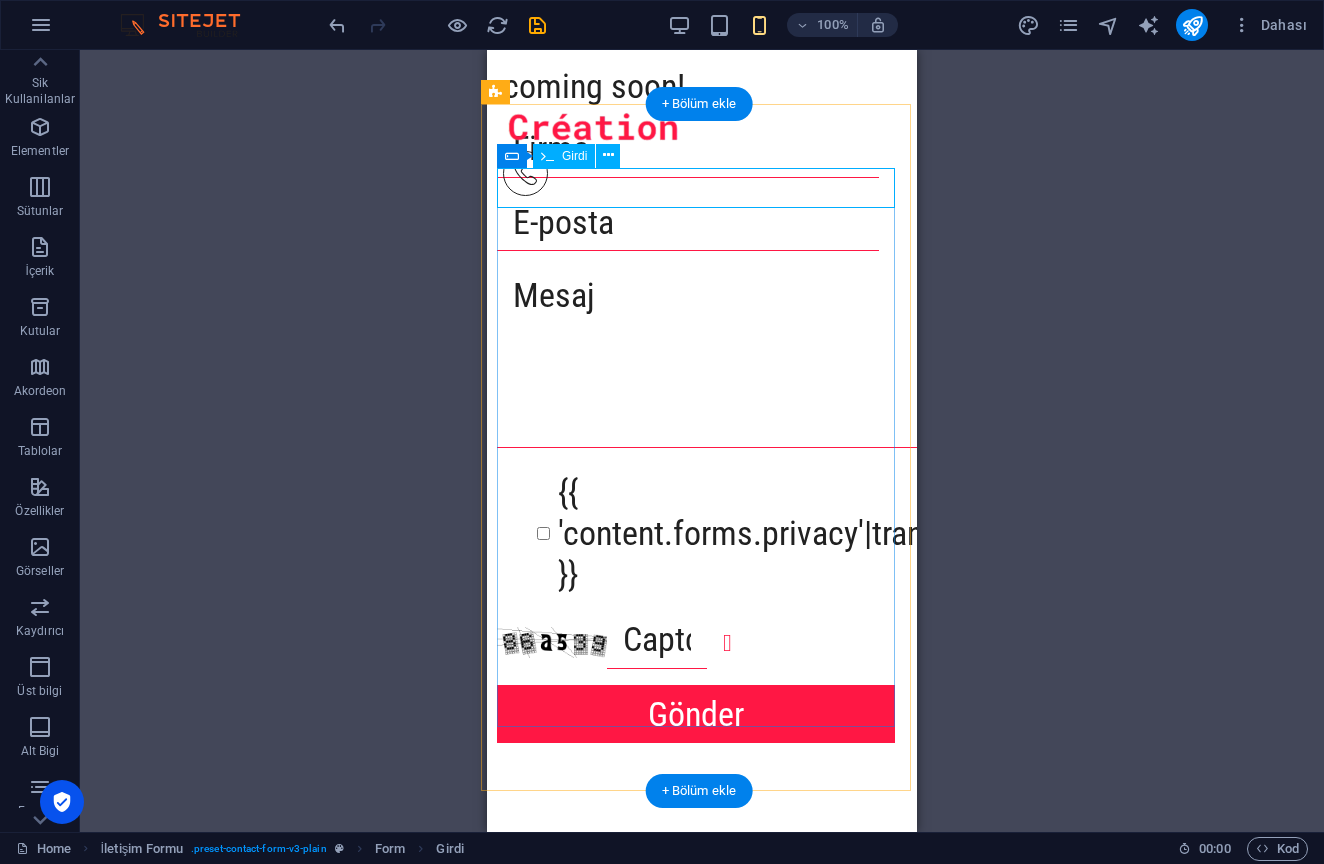 click on "Girdi" at bounding box center (574, 156) 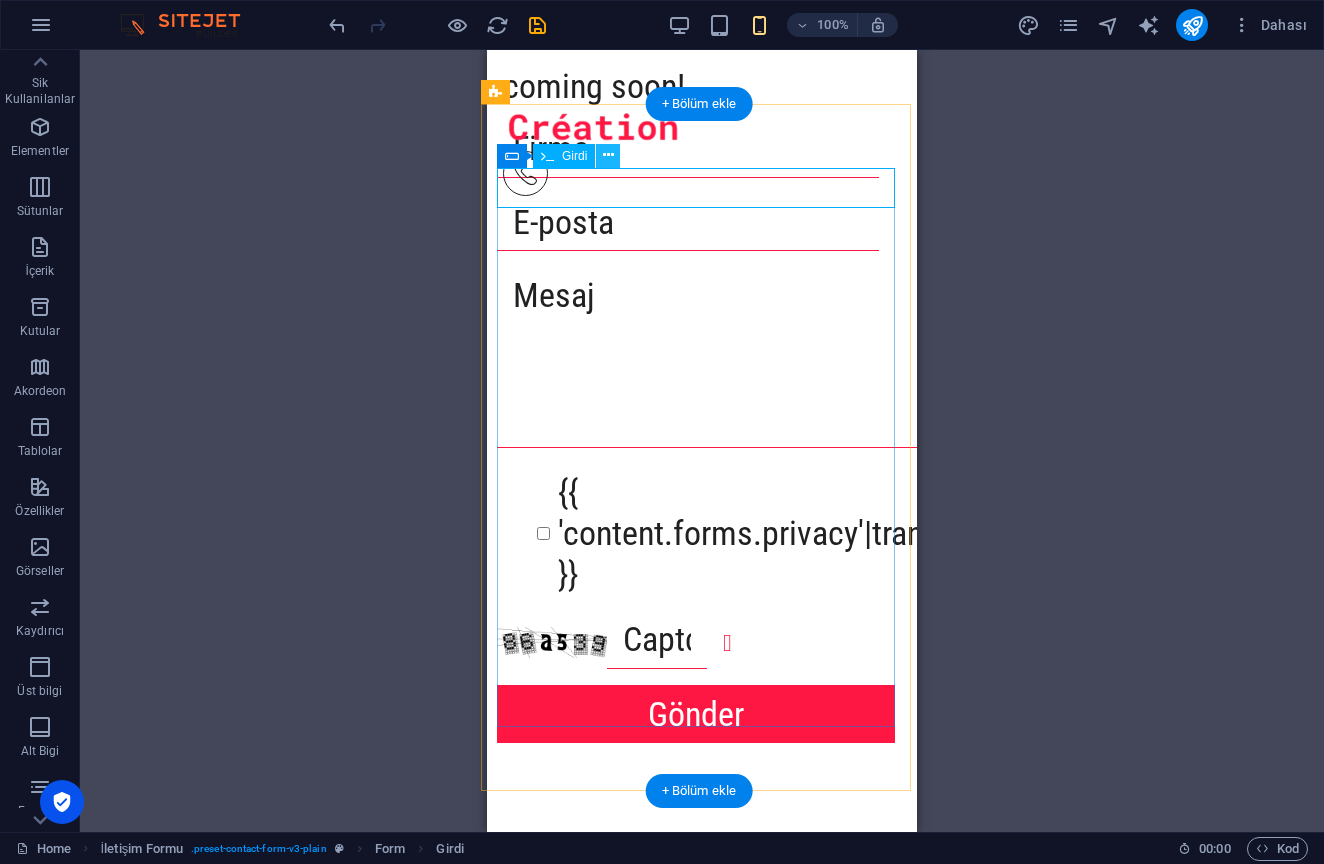 click at bounding box center [608, 155] 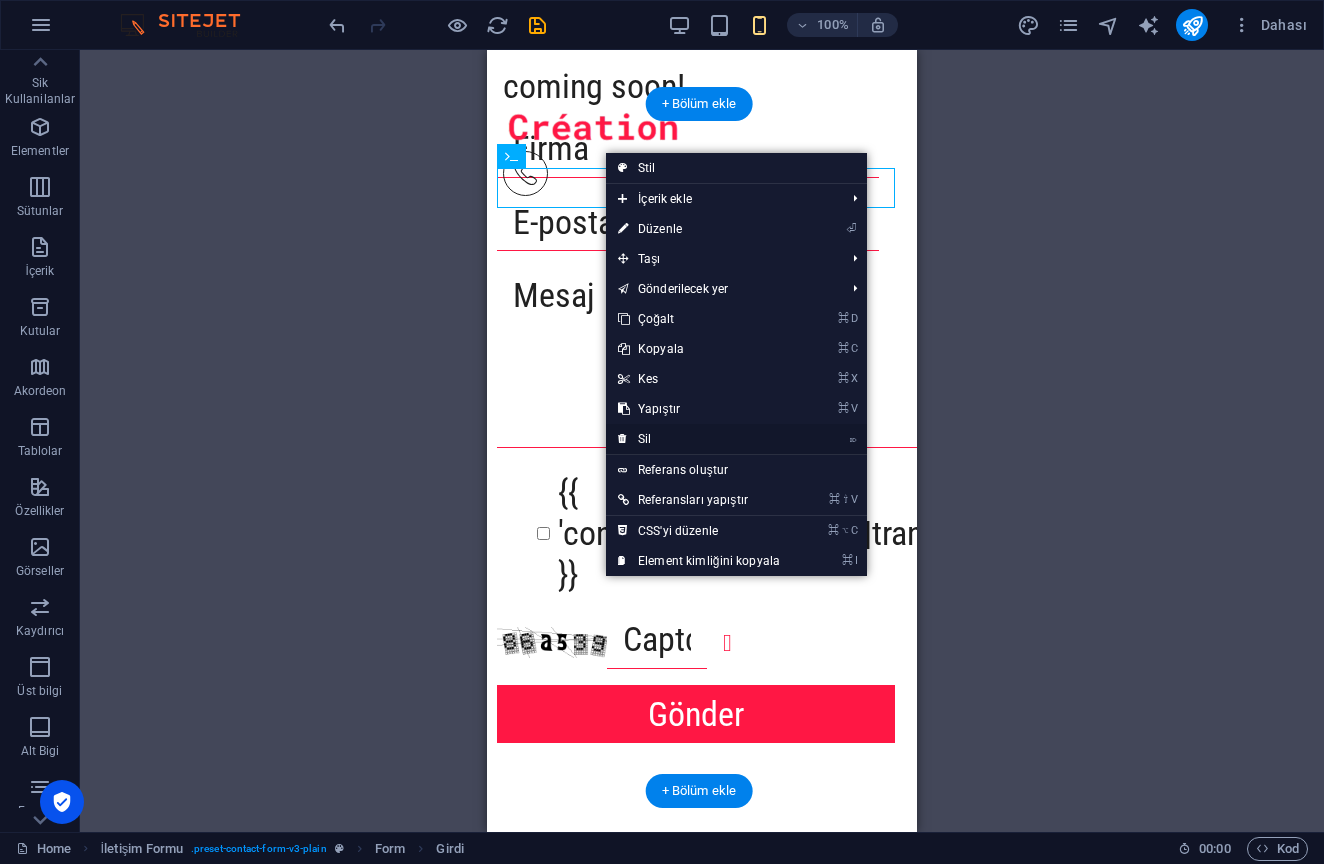 click on "⌦  Sil" at bounding box center (699, 439) 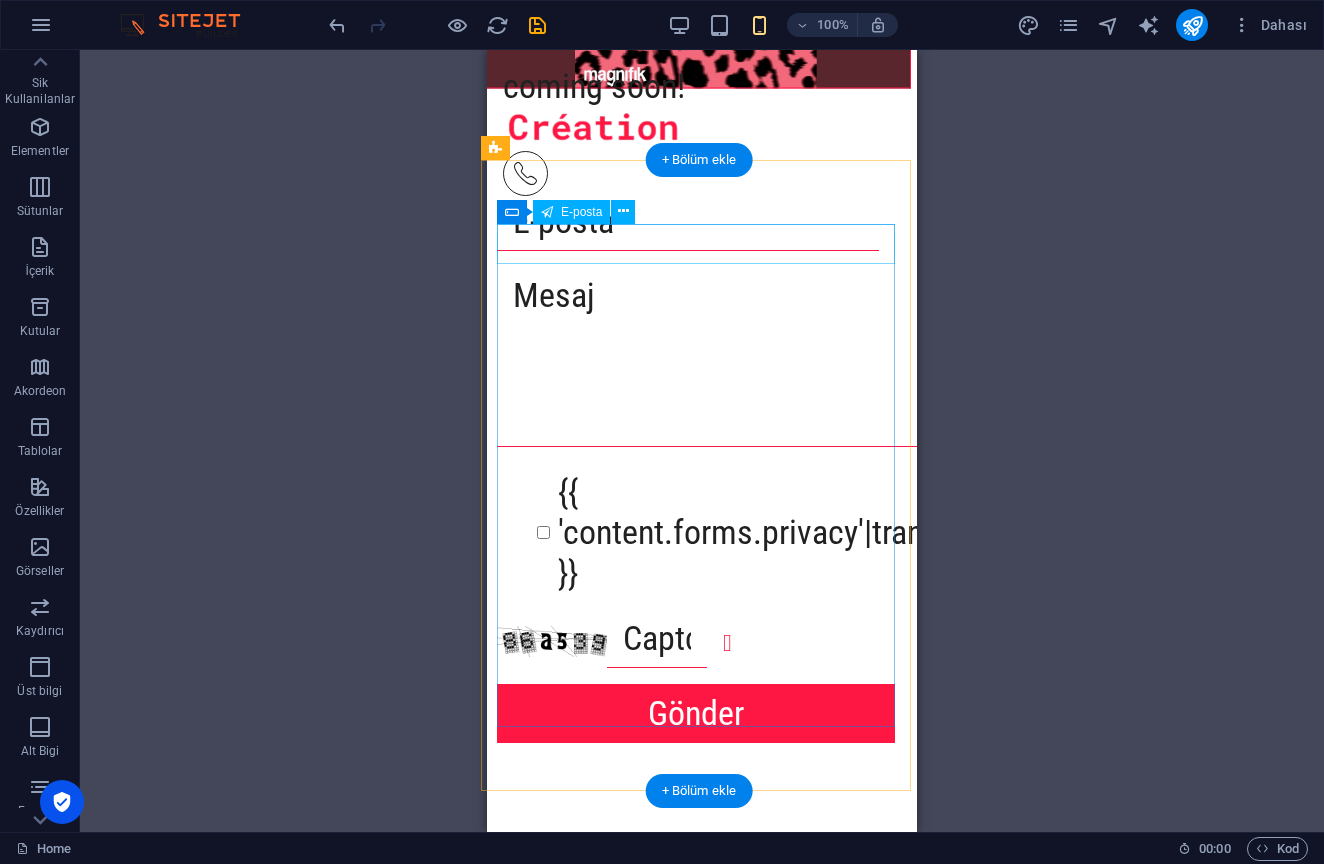 click at bounding box center [696, 222] 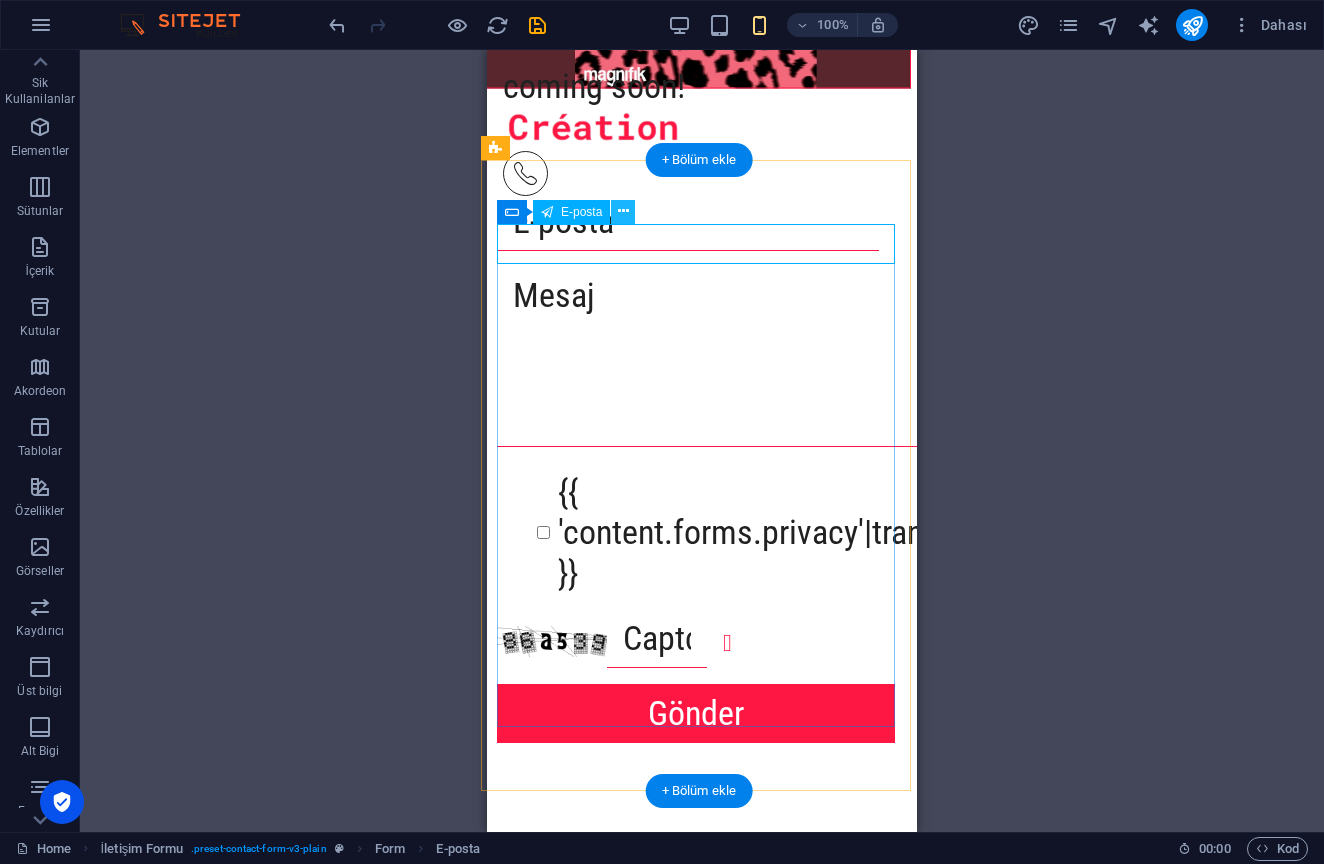 click at bounding box center (623, 211) 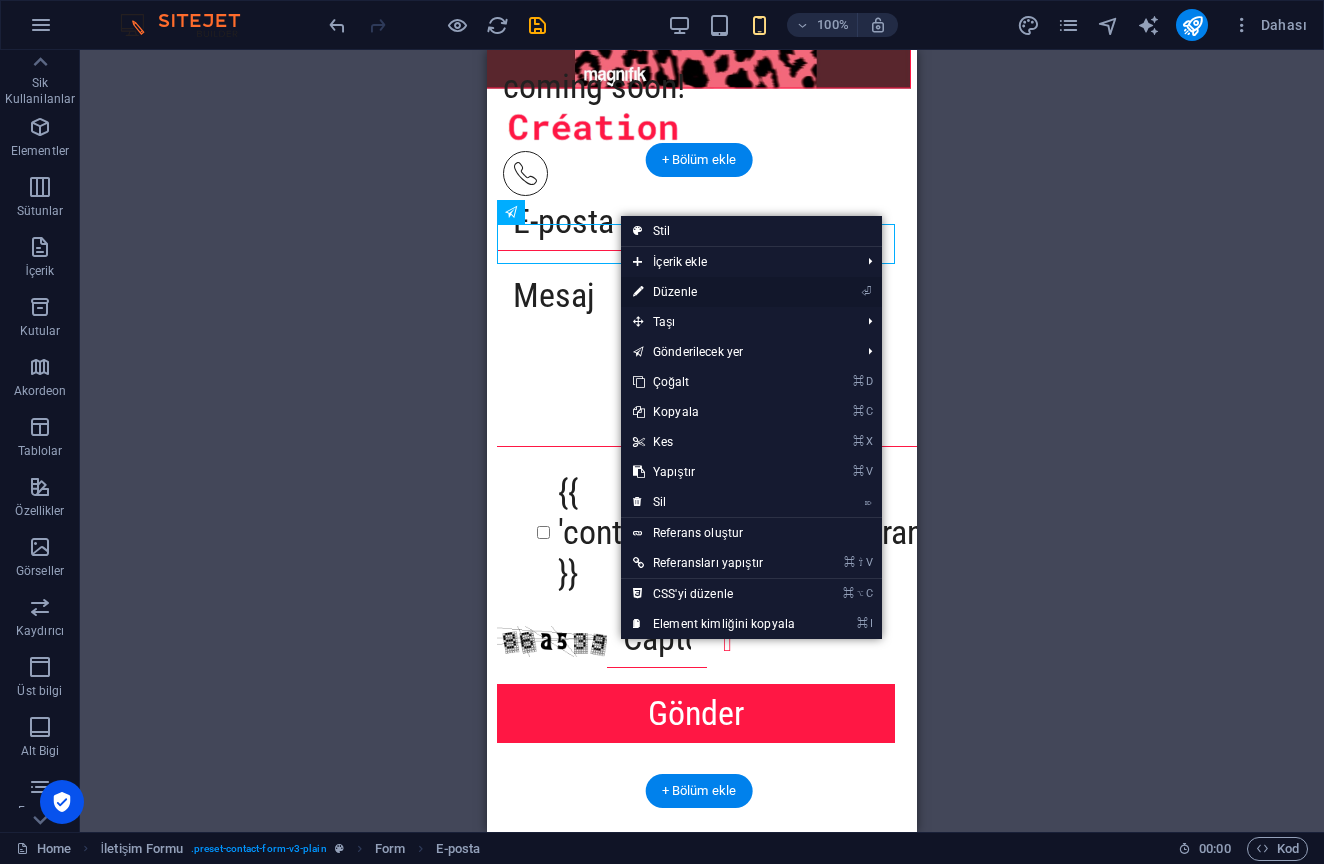 click on "⏎  Düzenle" at bounding box center (714, 292) 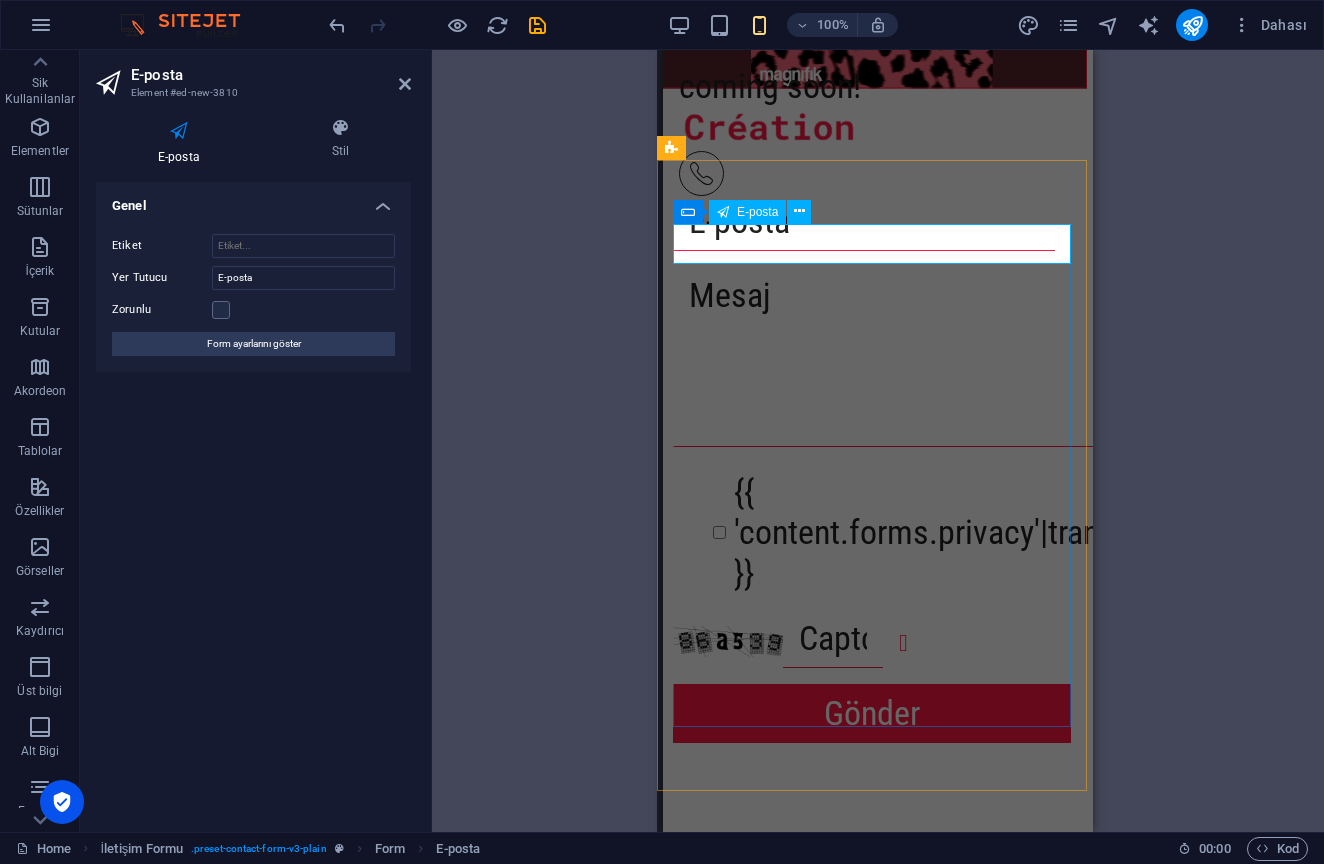 click at bounding box center (864, 222) 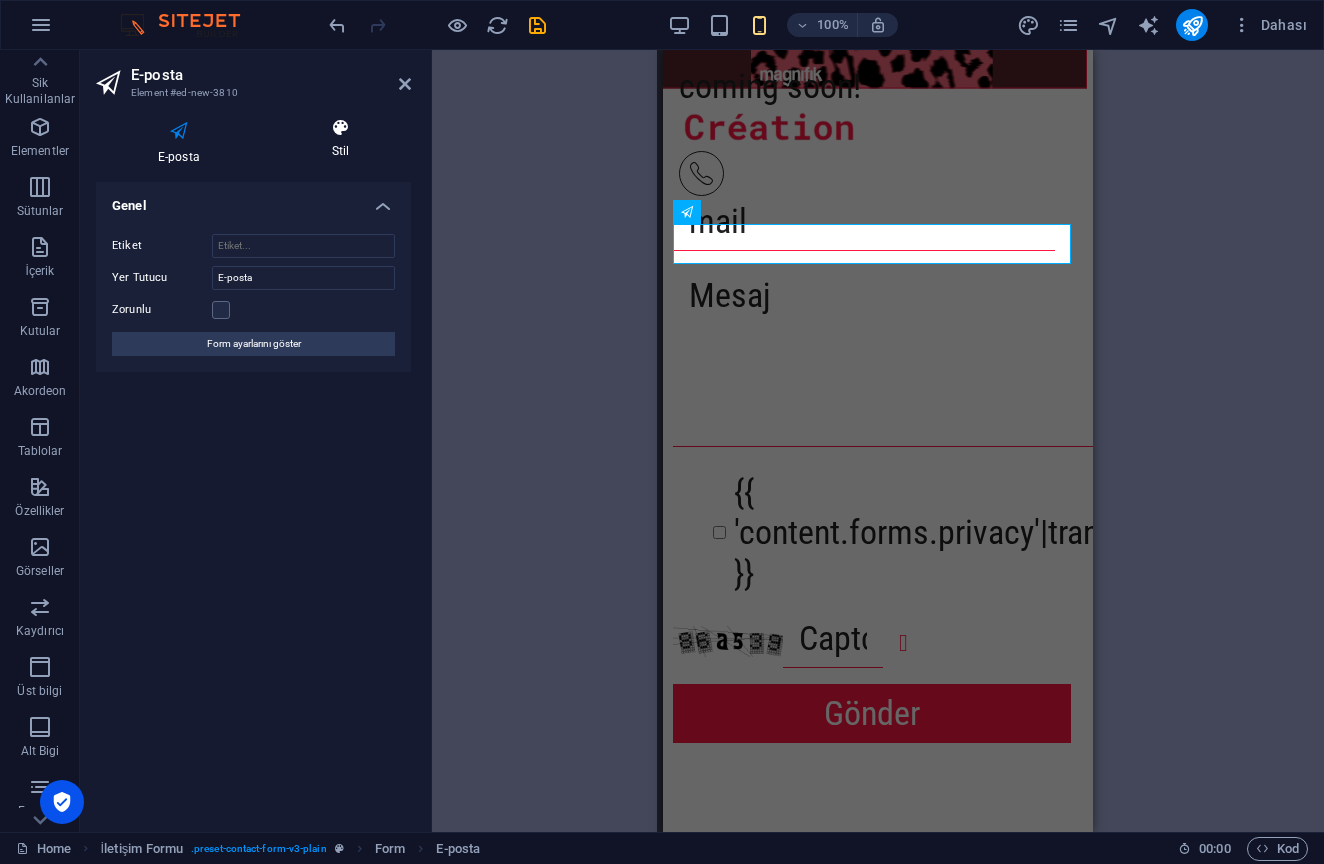 type on "mail" 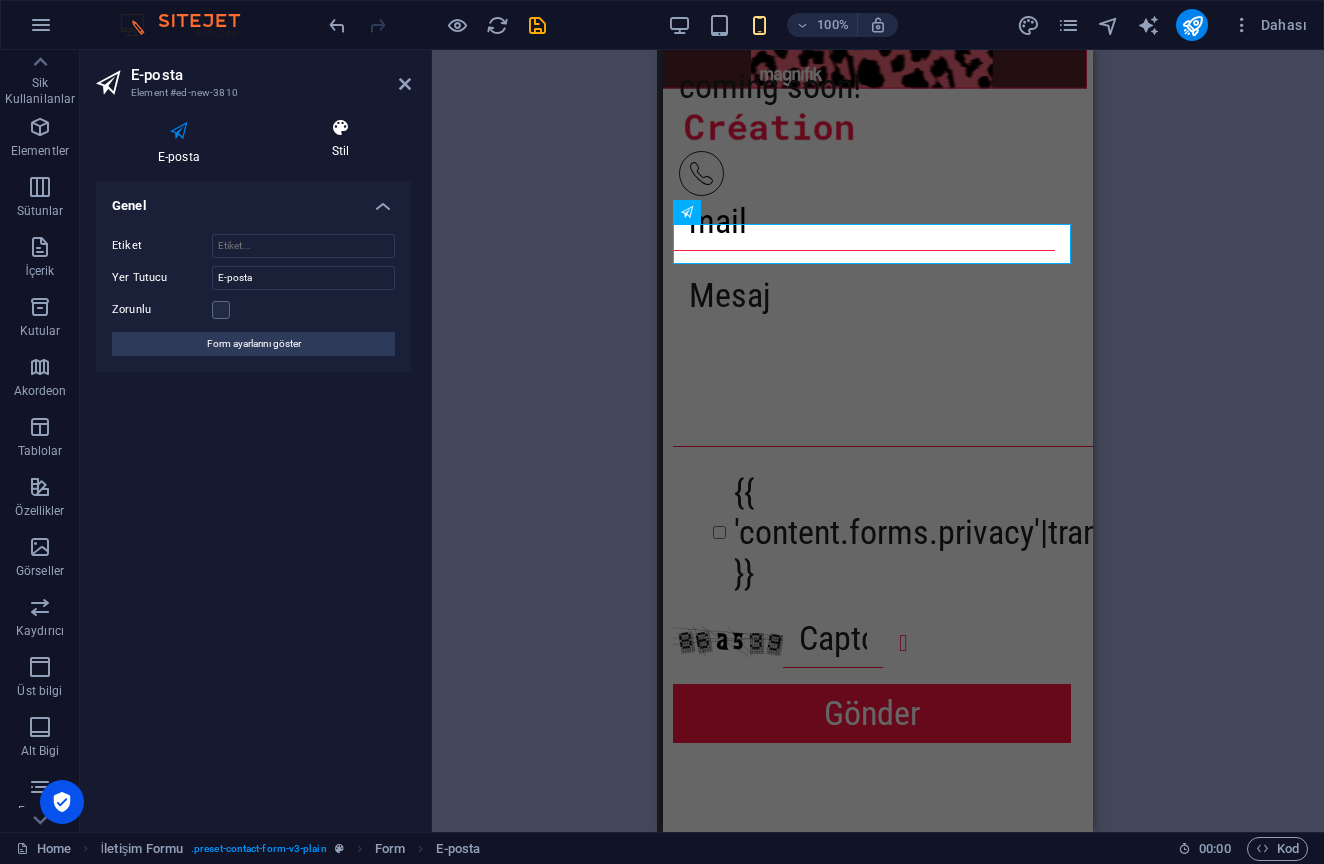 click on "Stil" at bounding box center [340, 139] 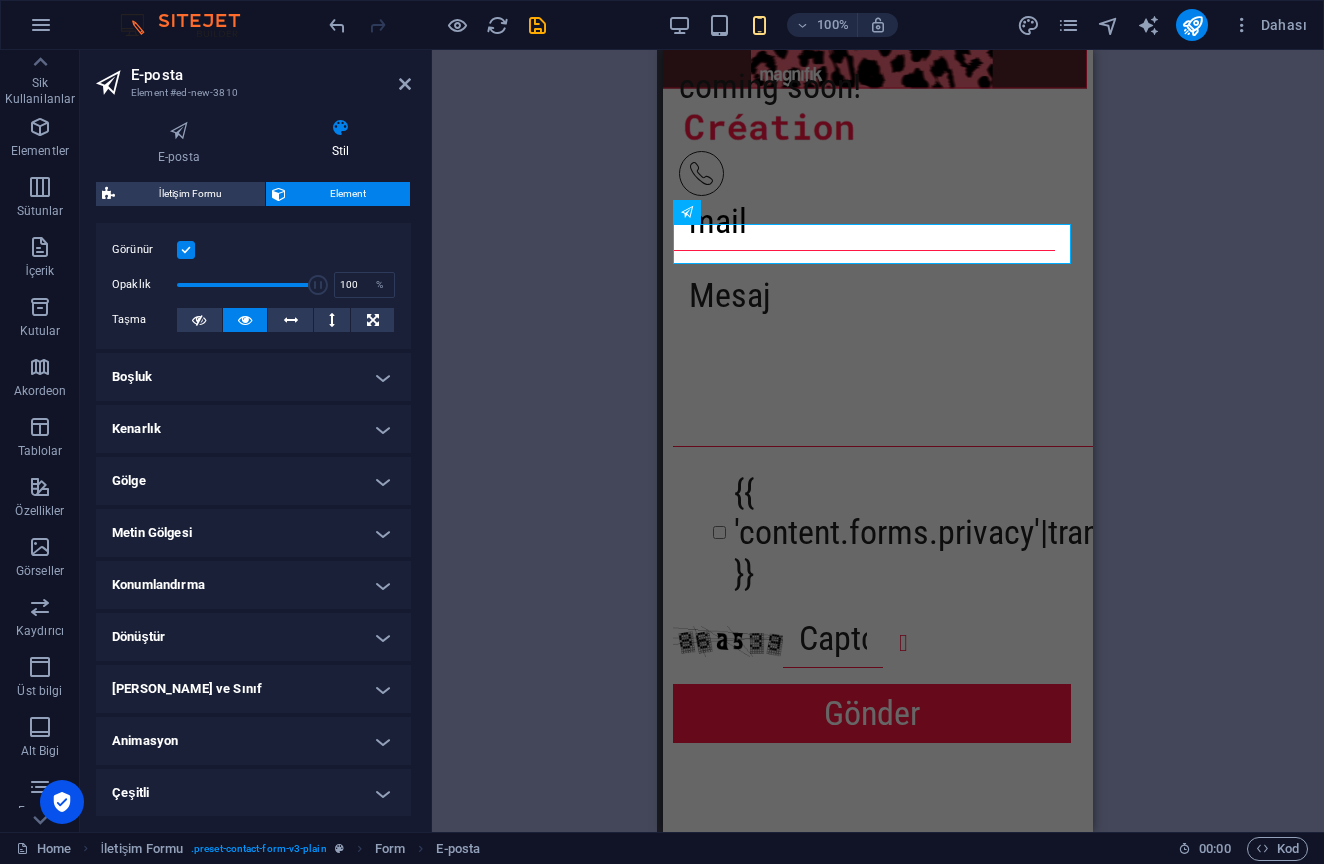 scroll, scrollTop: 267, scrollLeft: 0, axis: vertical 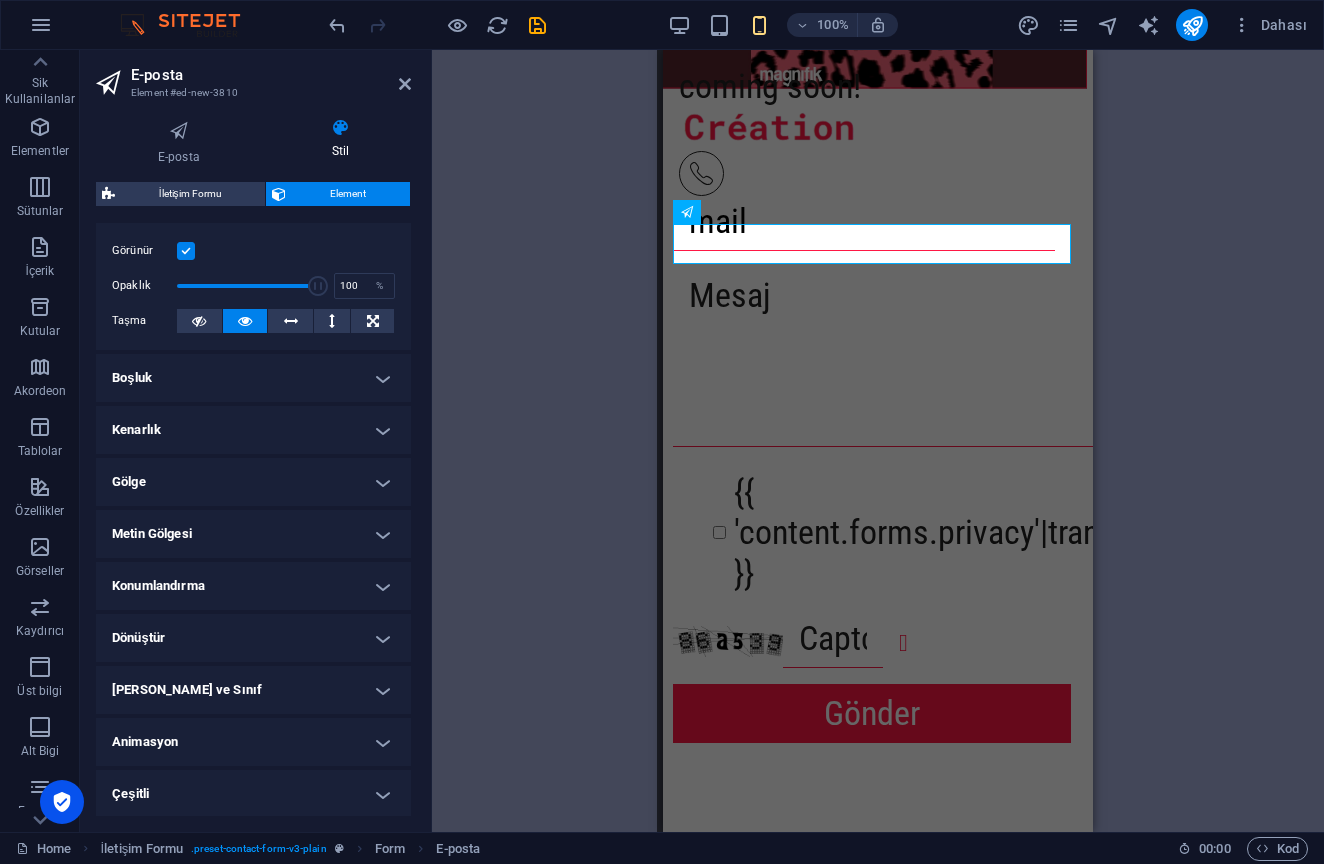 click on "Metin Gölgesi" at bounding box center (253, 534) 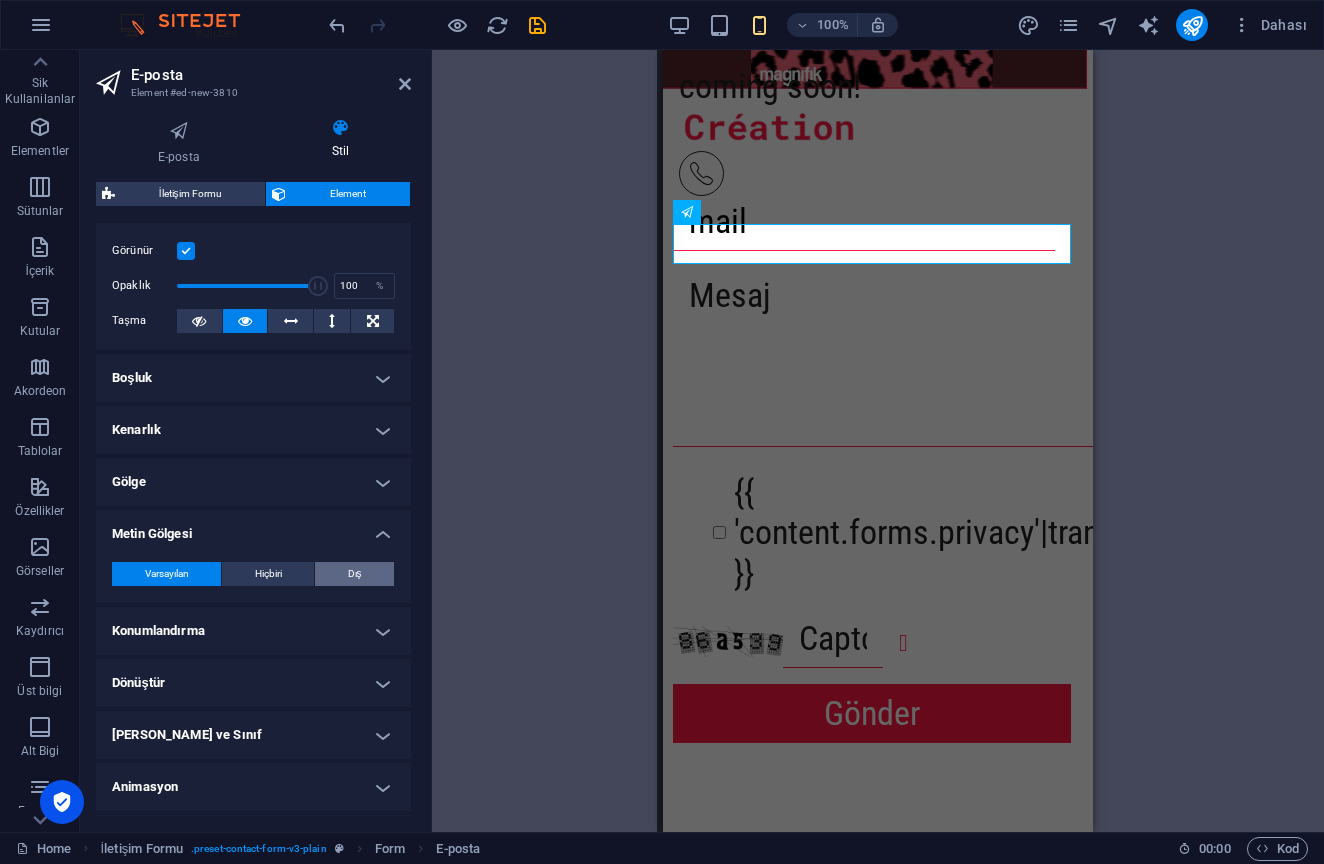 click on "Dış" at bounding box center (354, 574) 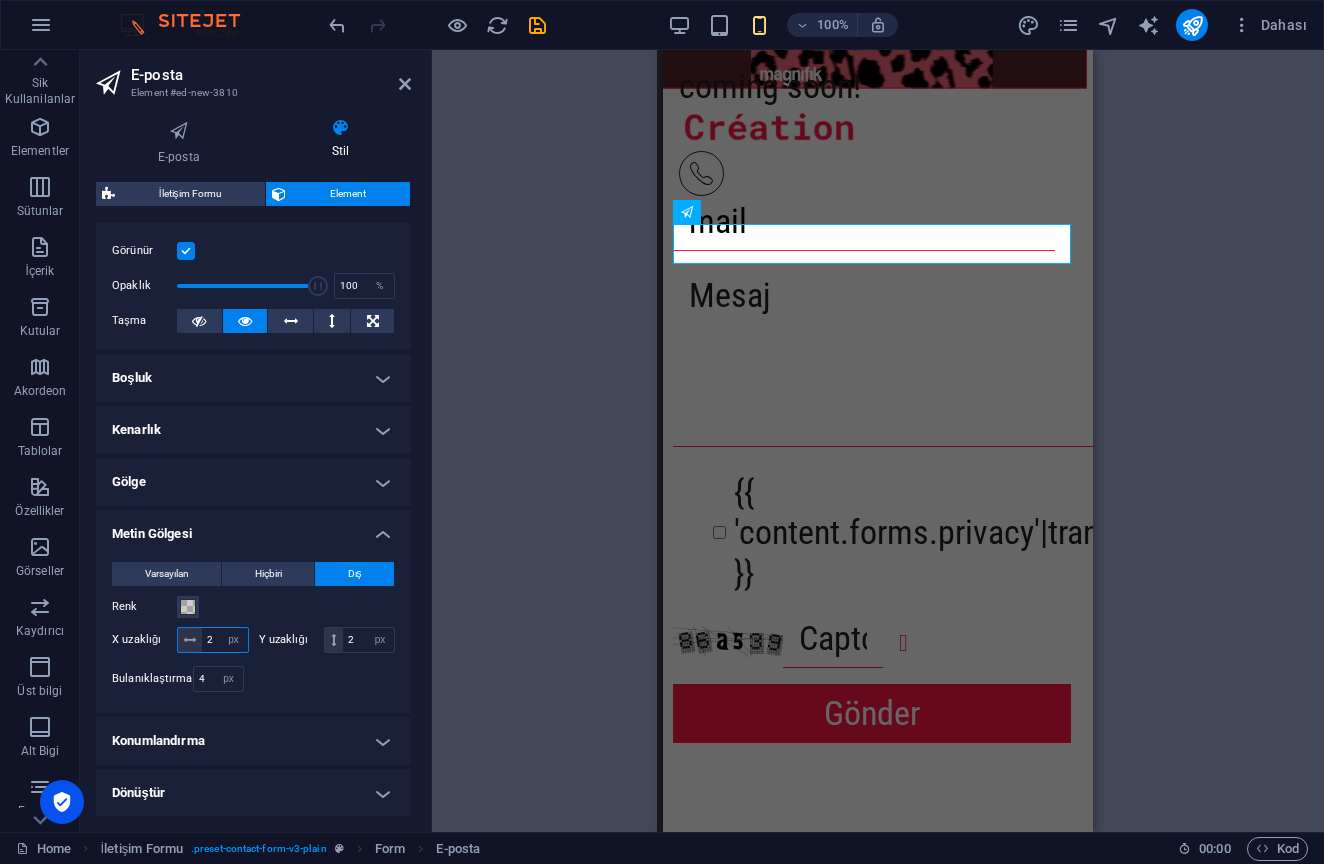 click on "2" at bounding box center (225, 640) 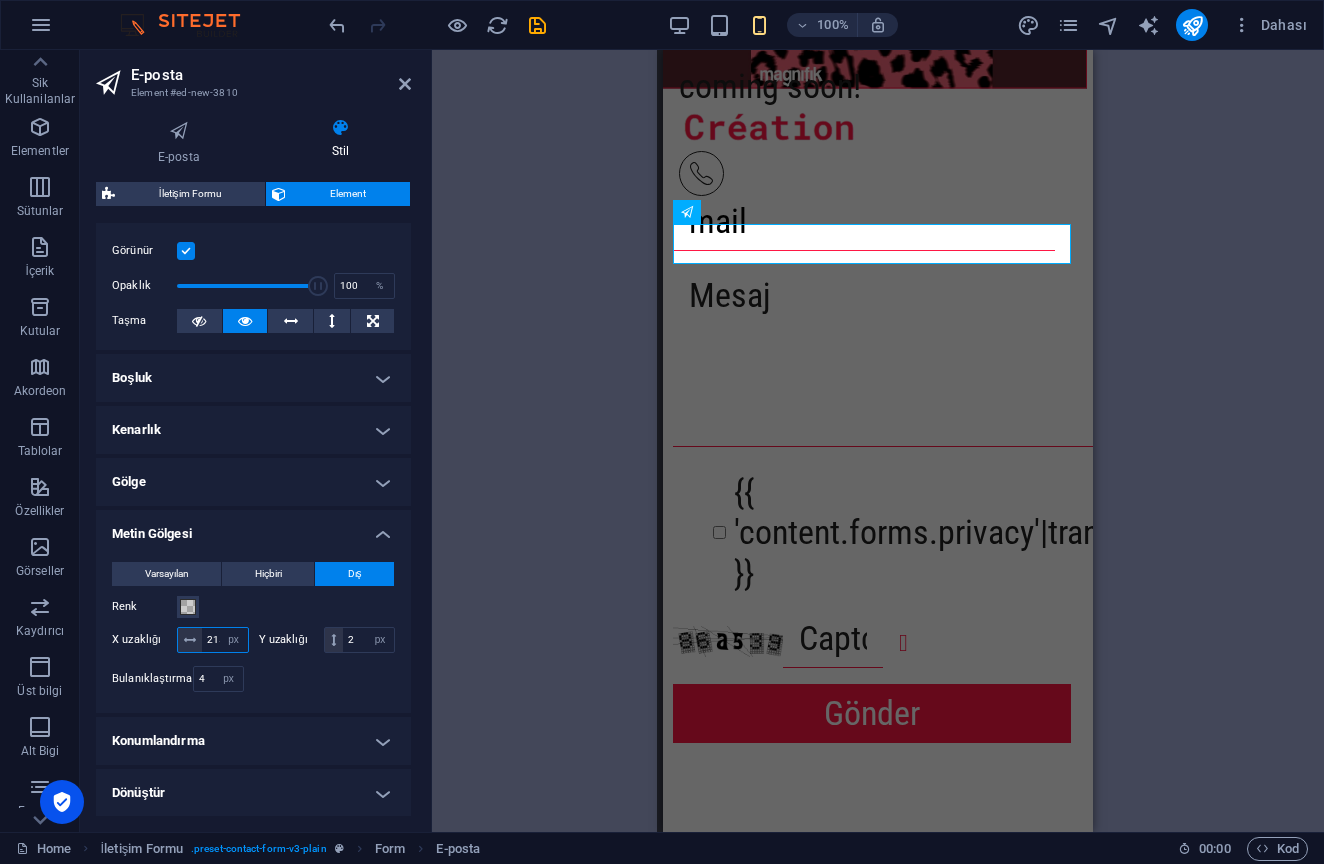 type on "215" 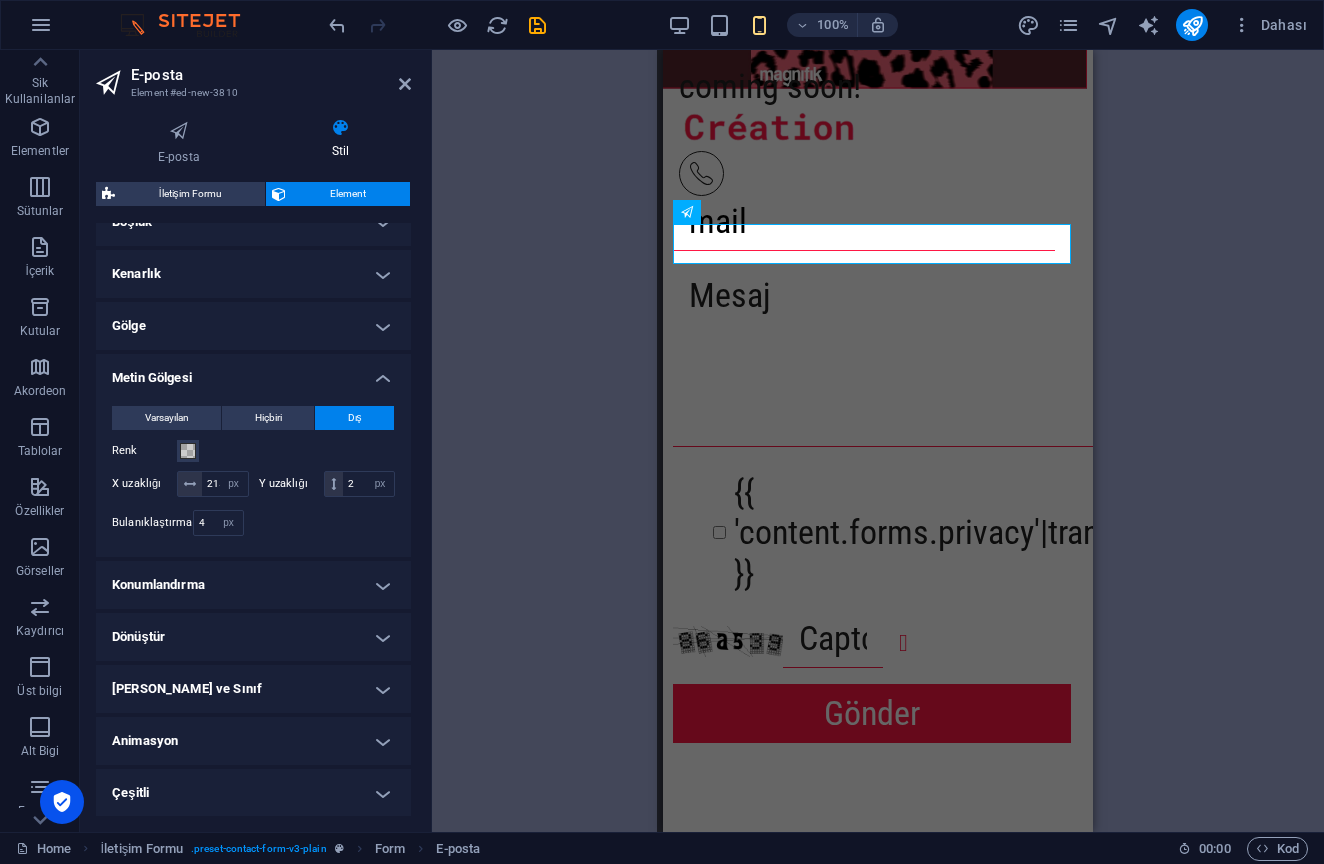 scroll, scrollTop: 422, scrollLeft: 0, axis: vertical 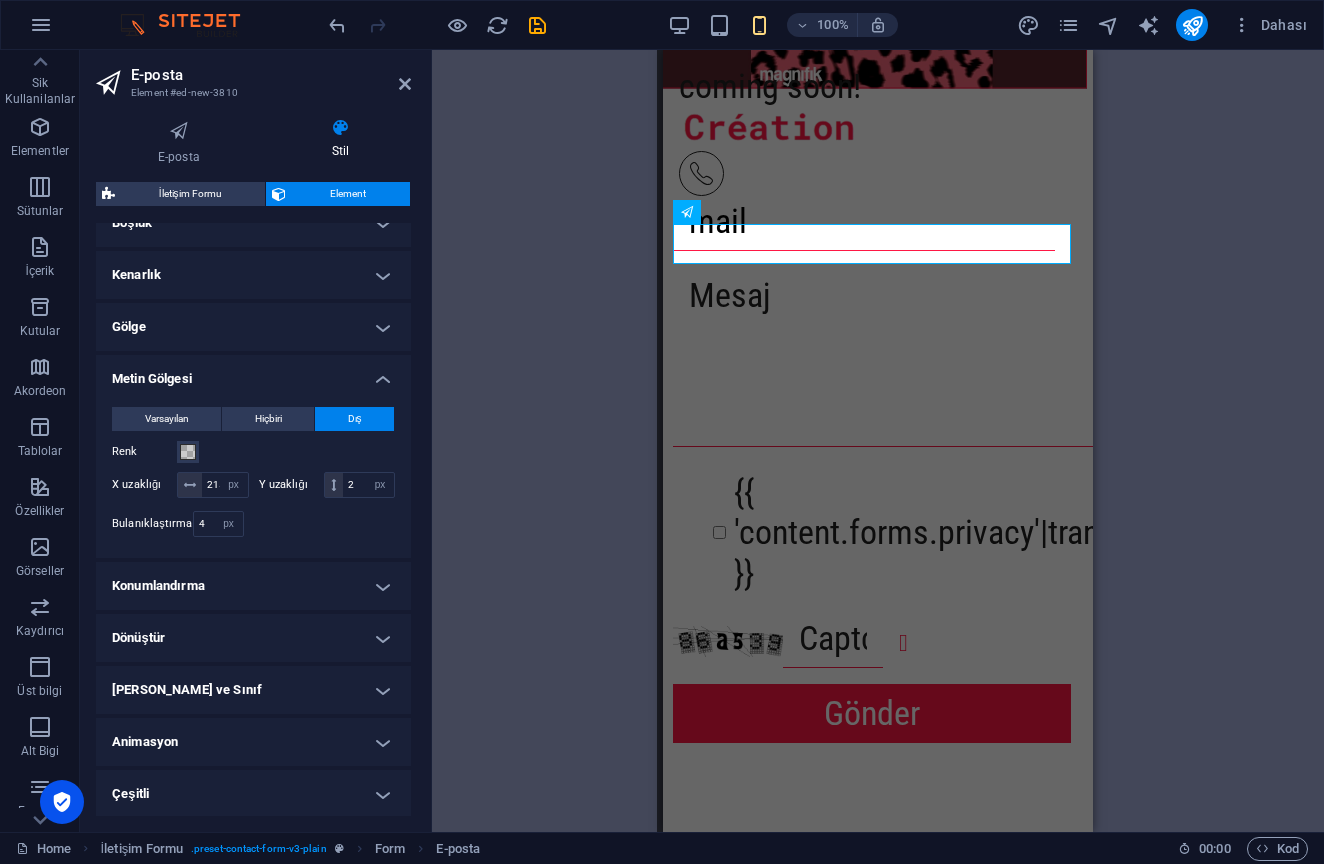 click on "Dönüştür" at bounding box center (253, 638) 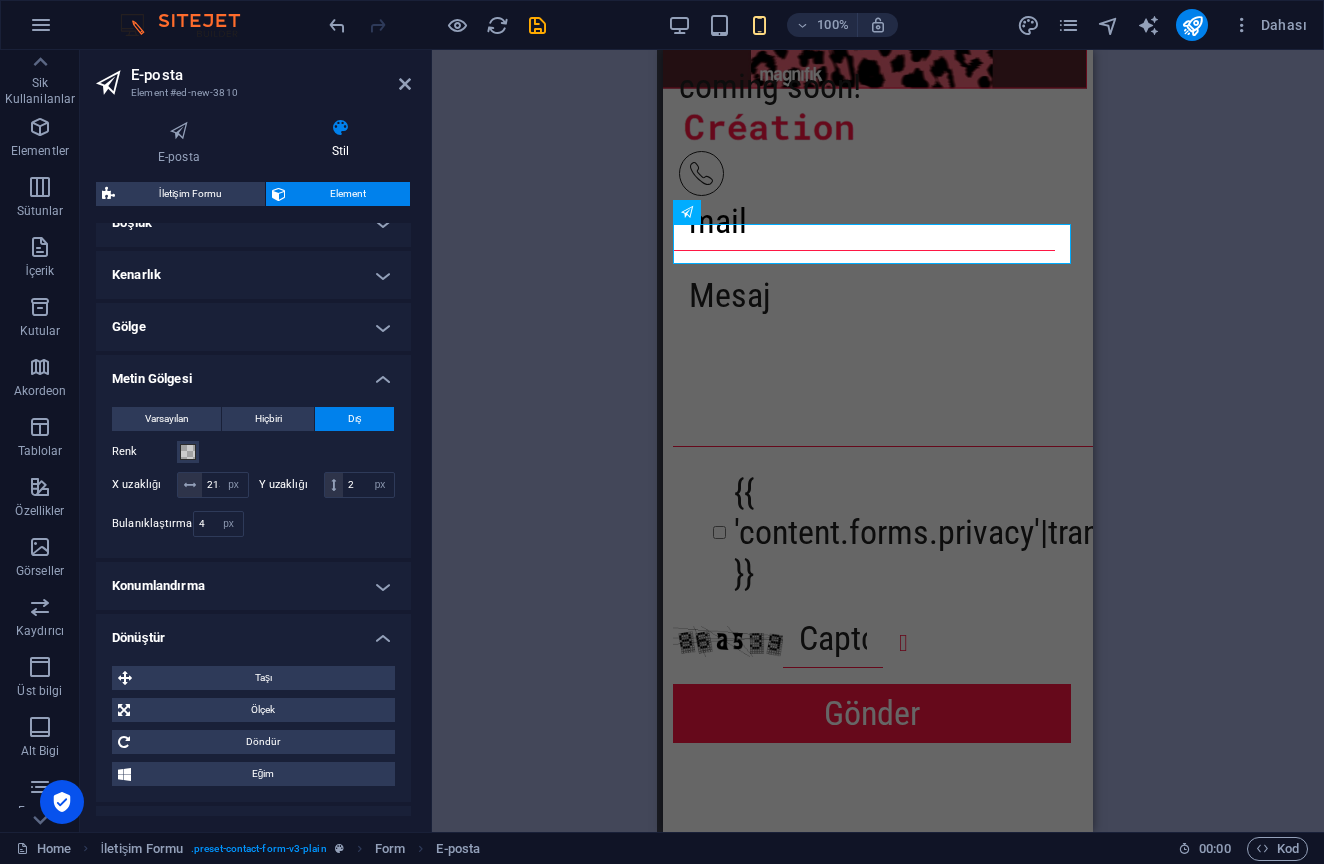 click at bounding box center [880, 361] 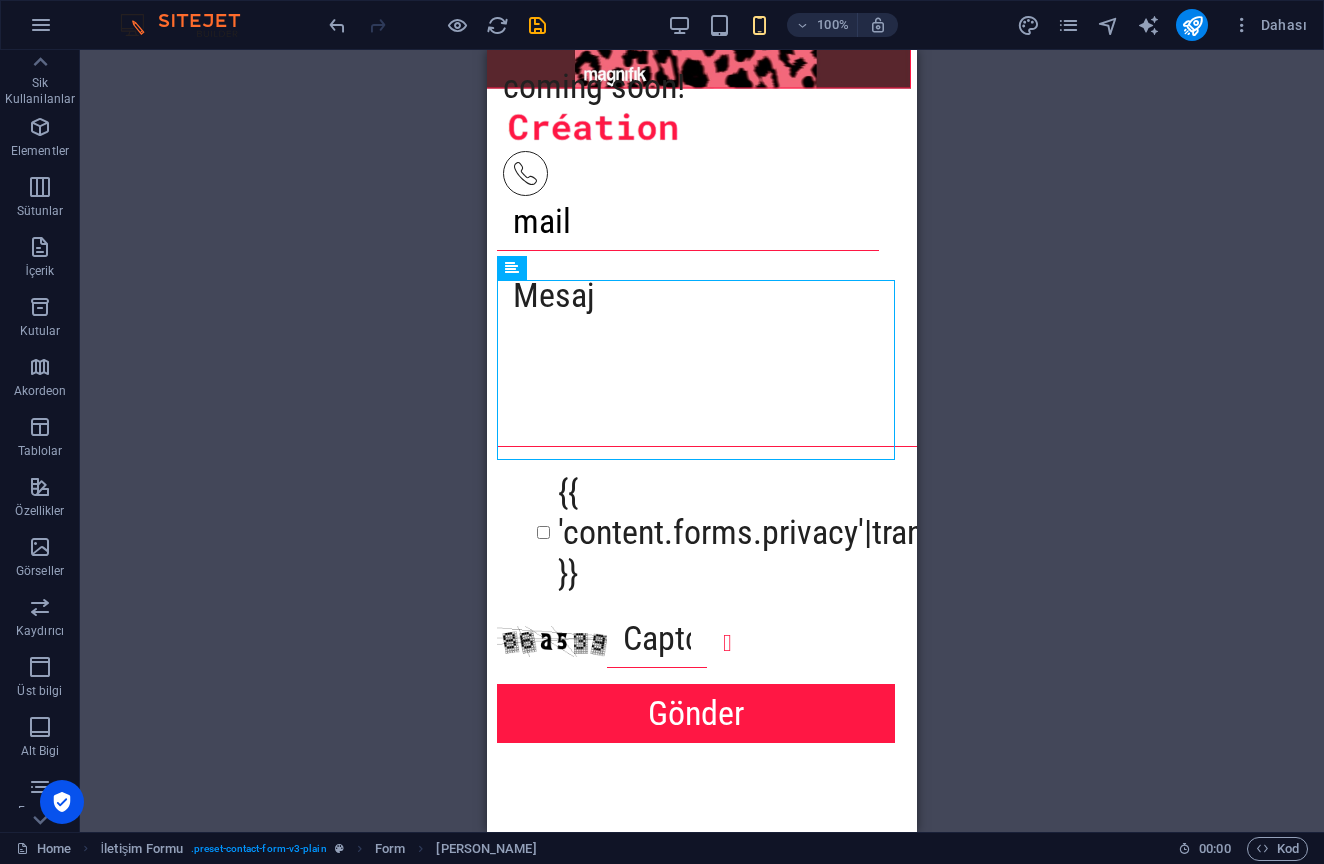 click at bounding box center [704, 361] 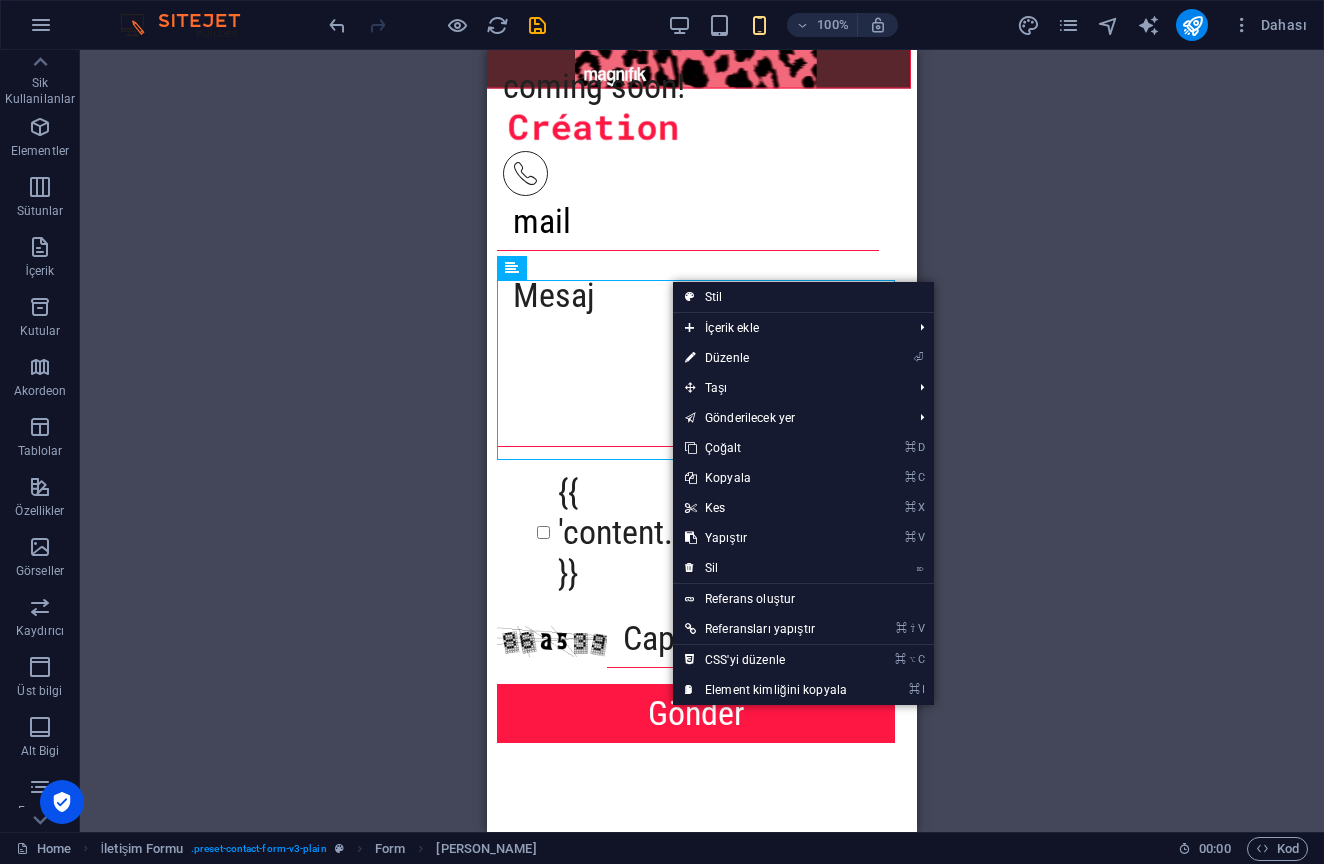 click on "⏎  Düzenle" at bounding box center (766, 358) 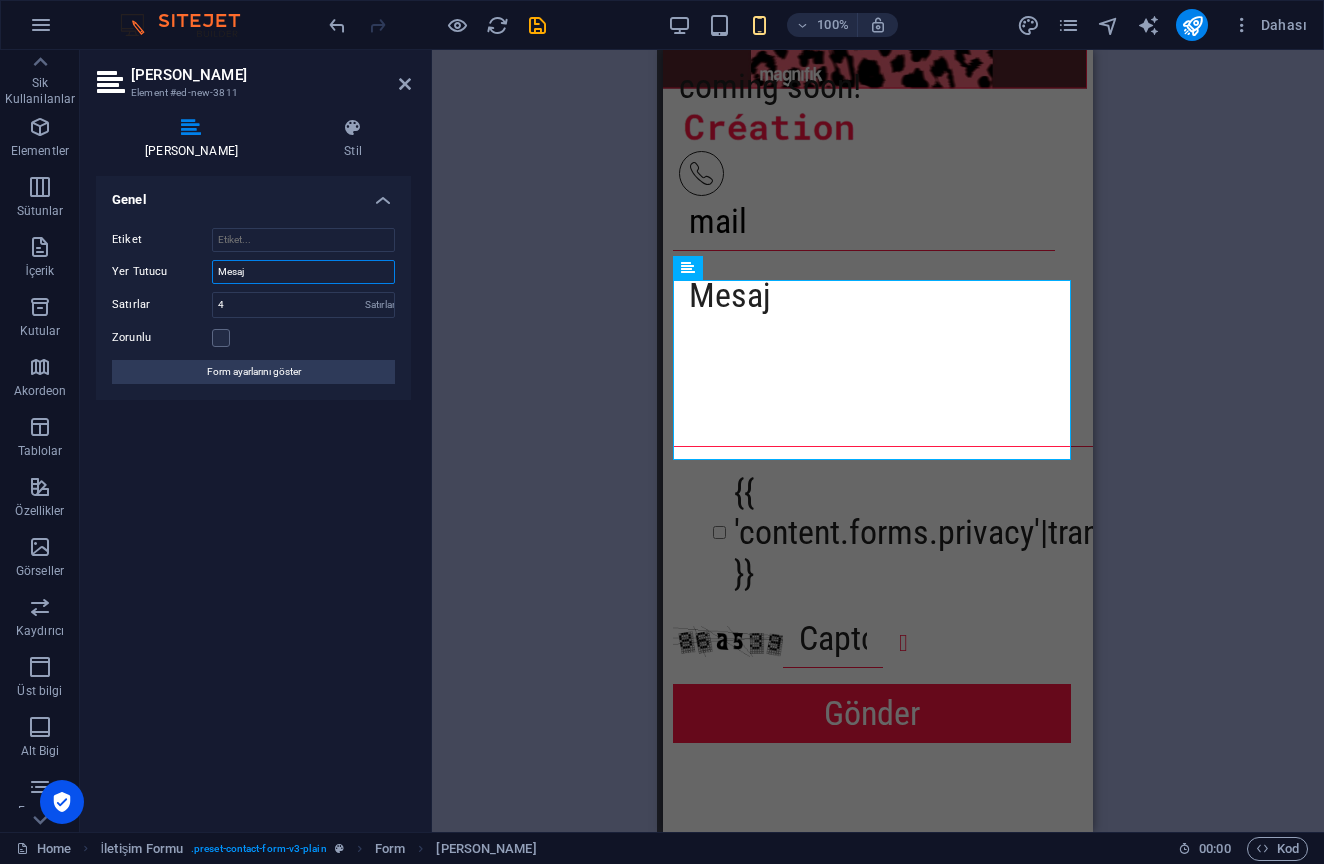 click on "Mesaj" at bounding box center [303, 272] 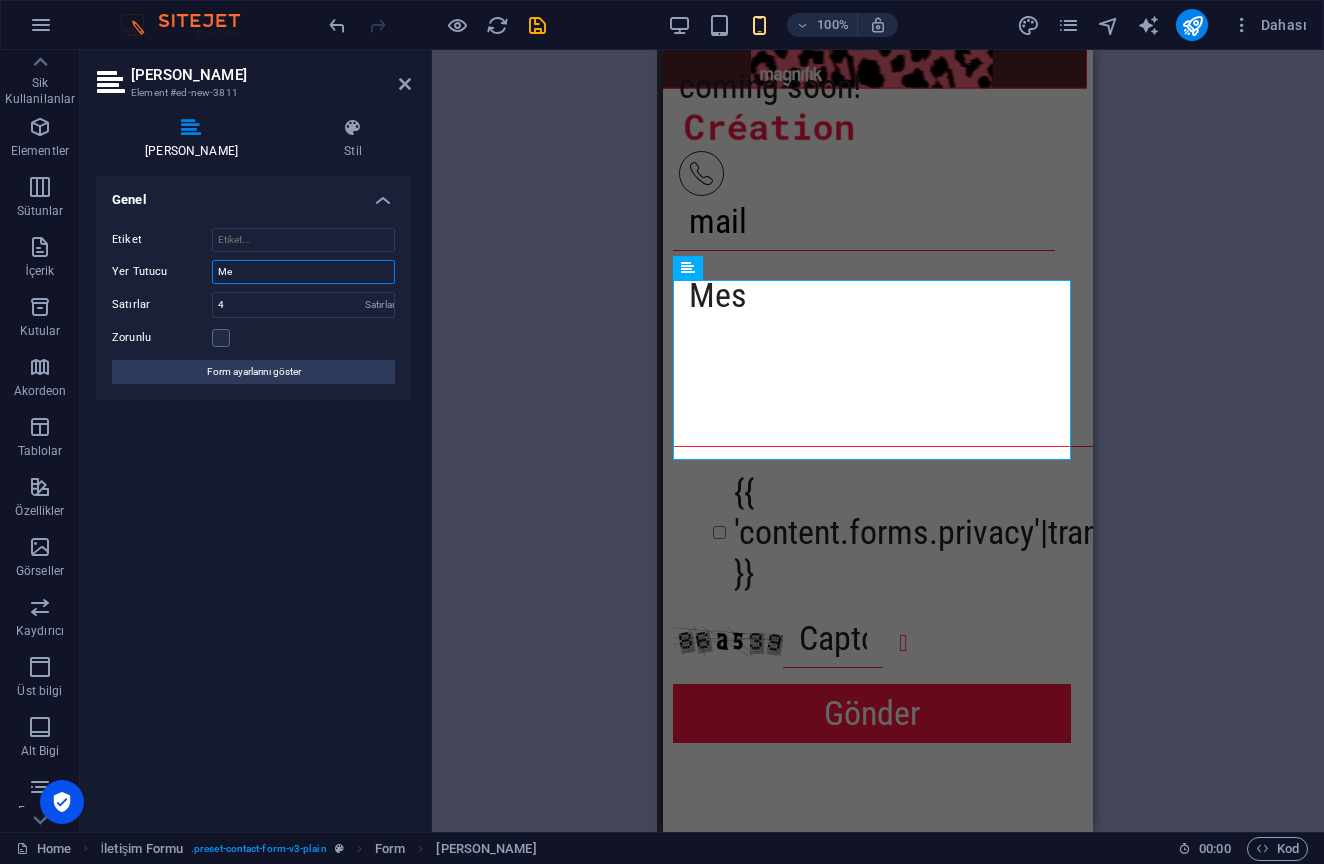 type on "M" 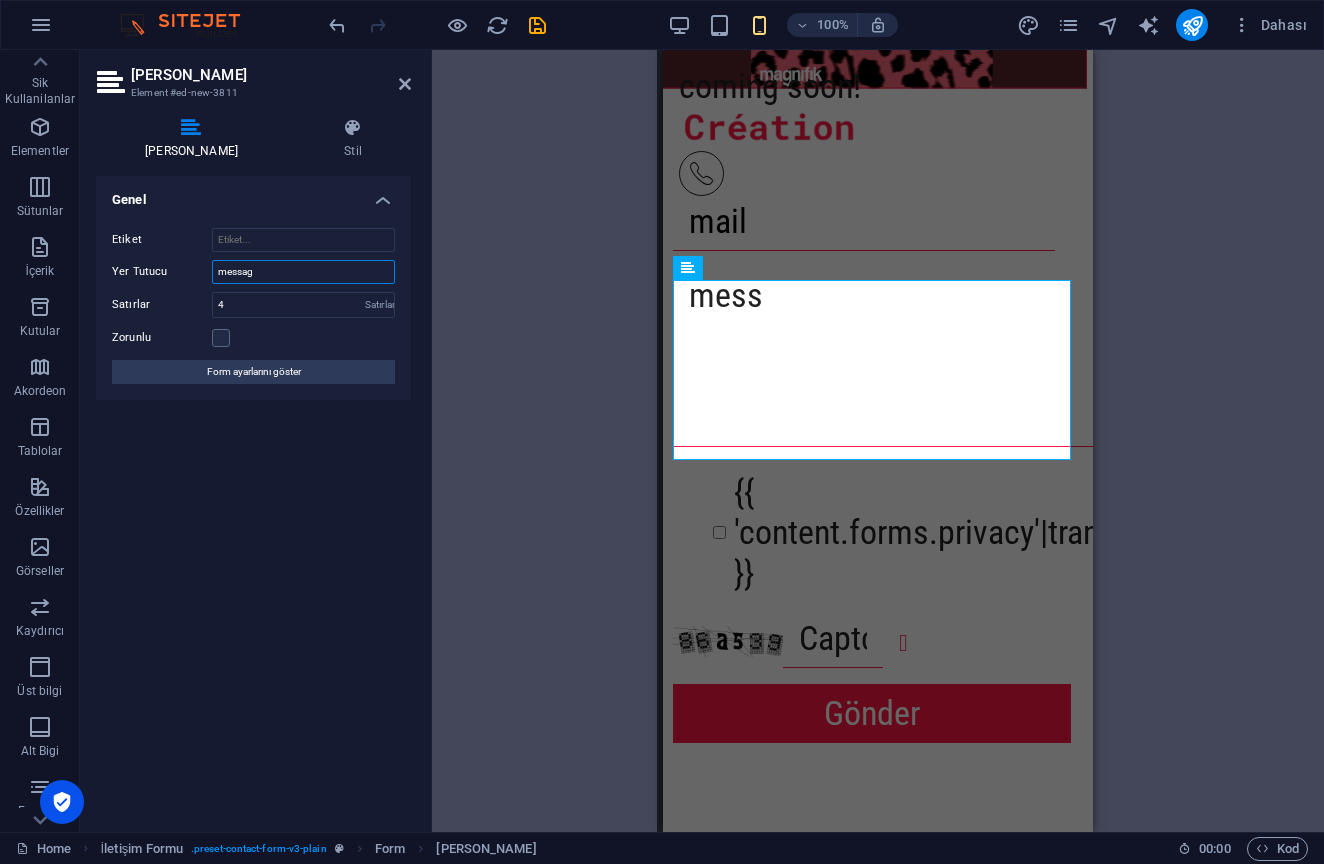type on "message" 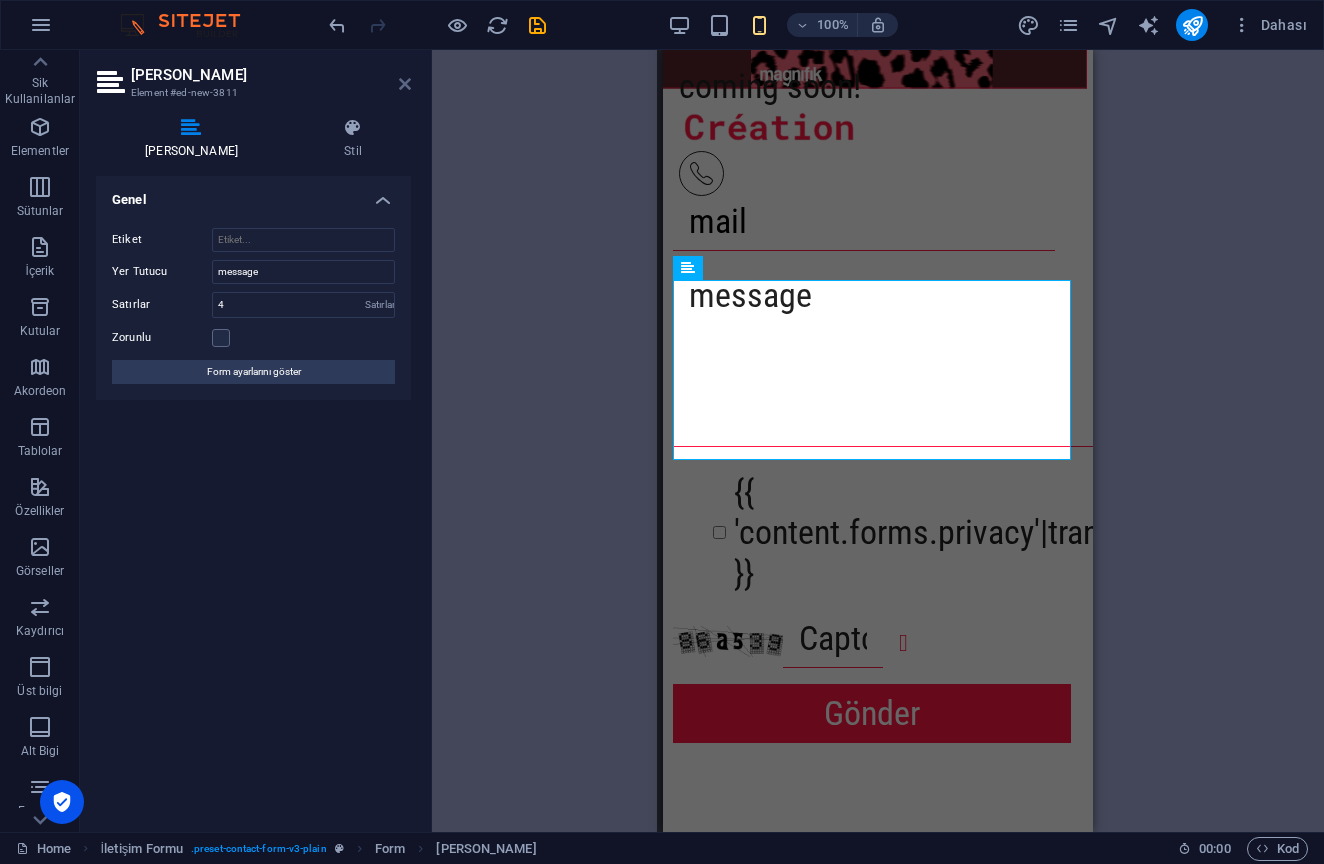 click at bounding box center (405, 84) 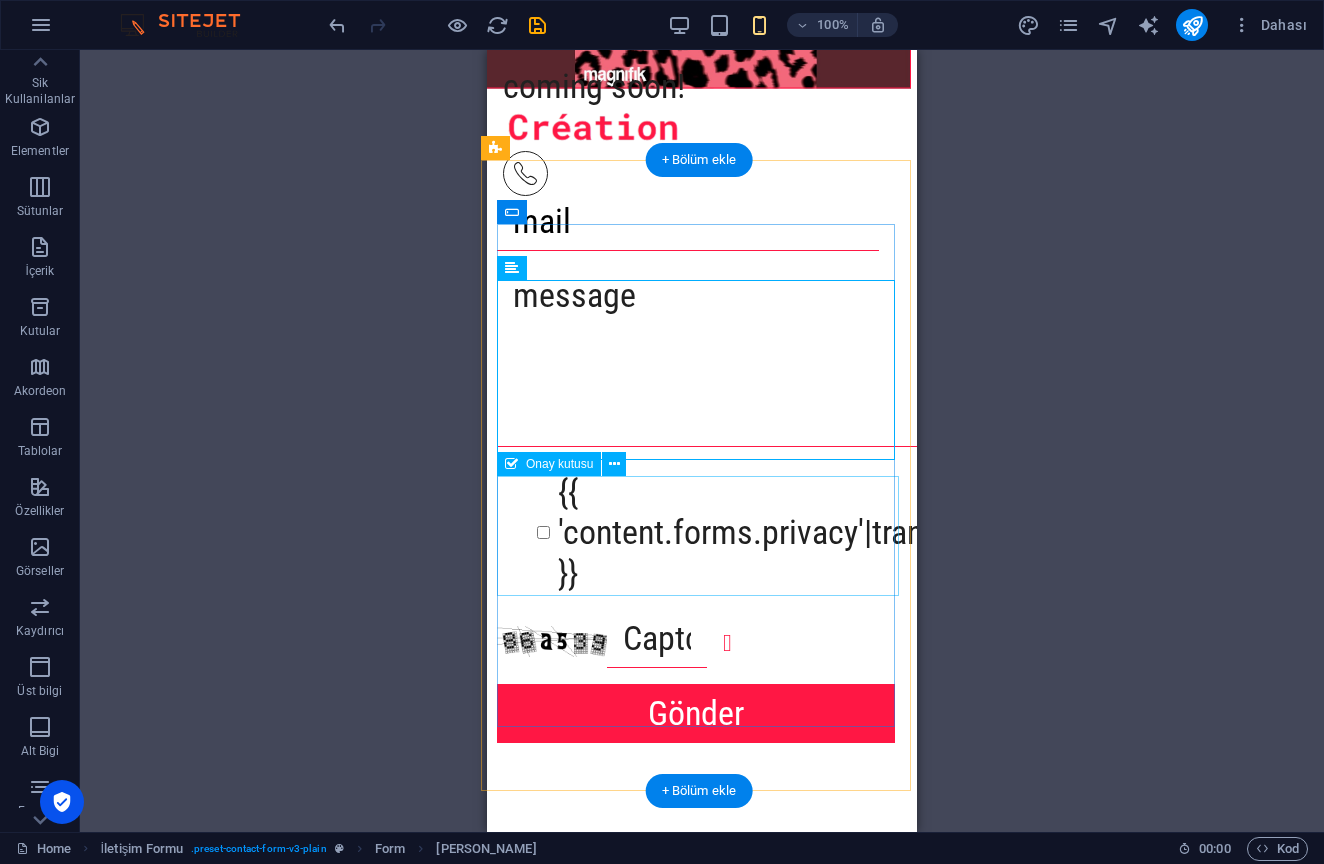click on "{{ 'content.forms.privacy'|trans }}" at bounding box center [704, 533] 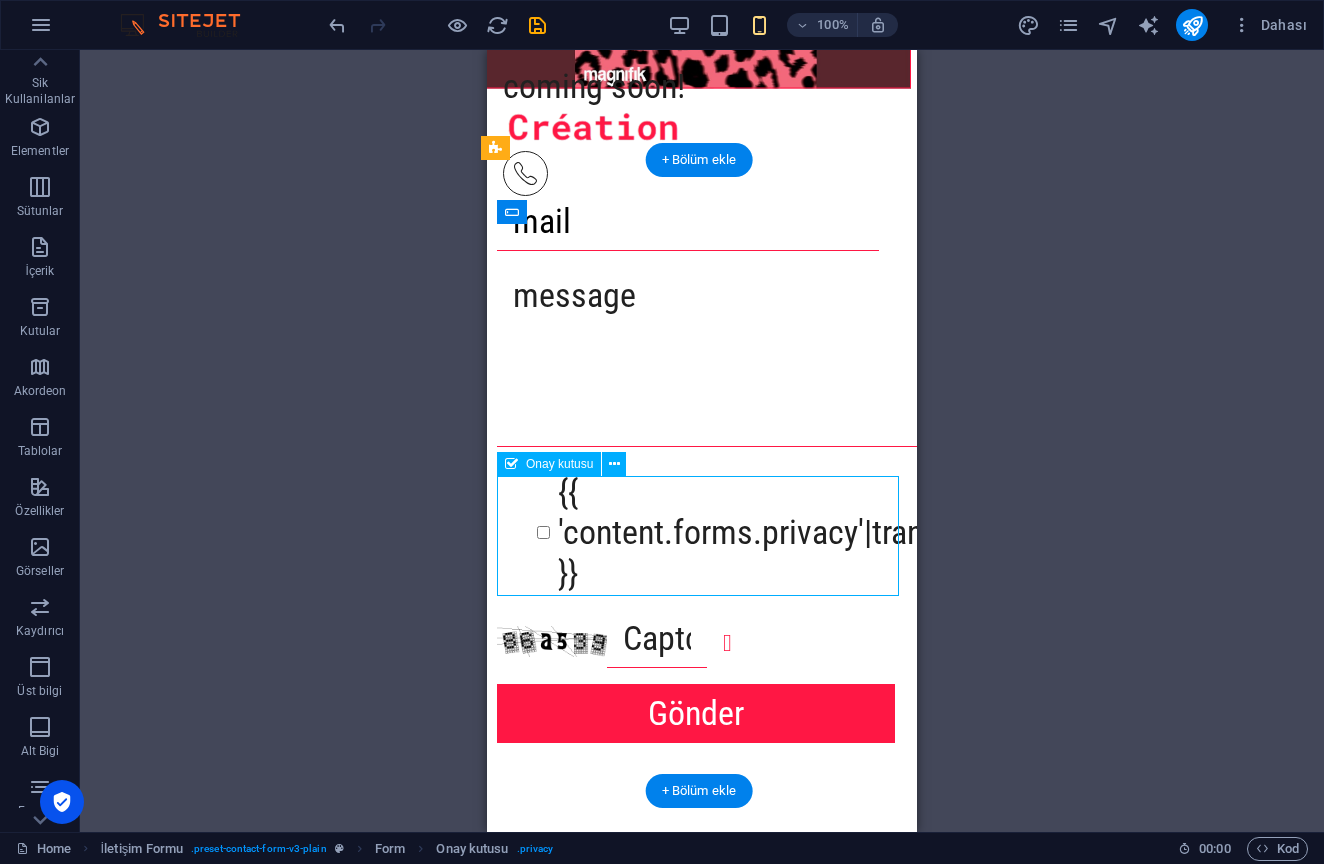 click on "{{ 'content.forms.privacy'|trans }}" at bounding box center (704, 533) 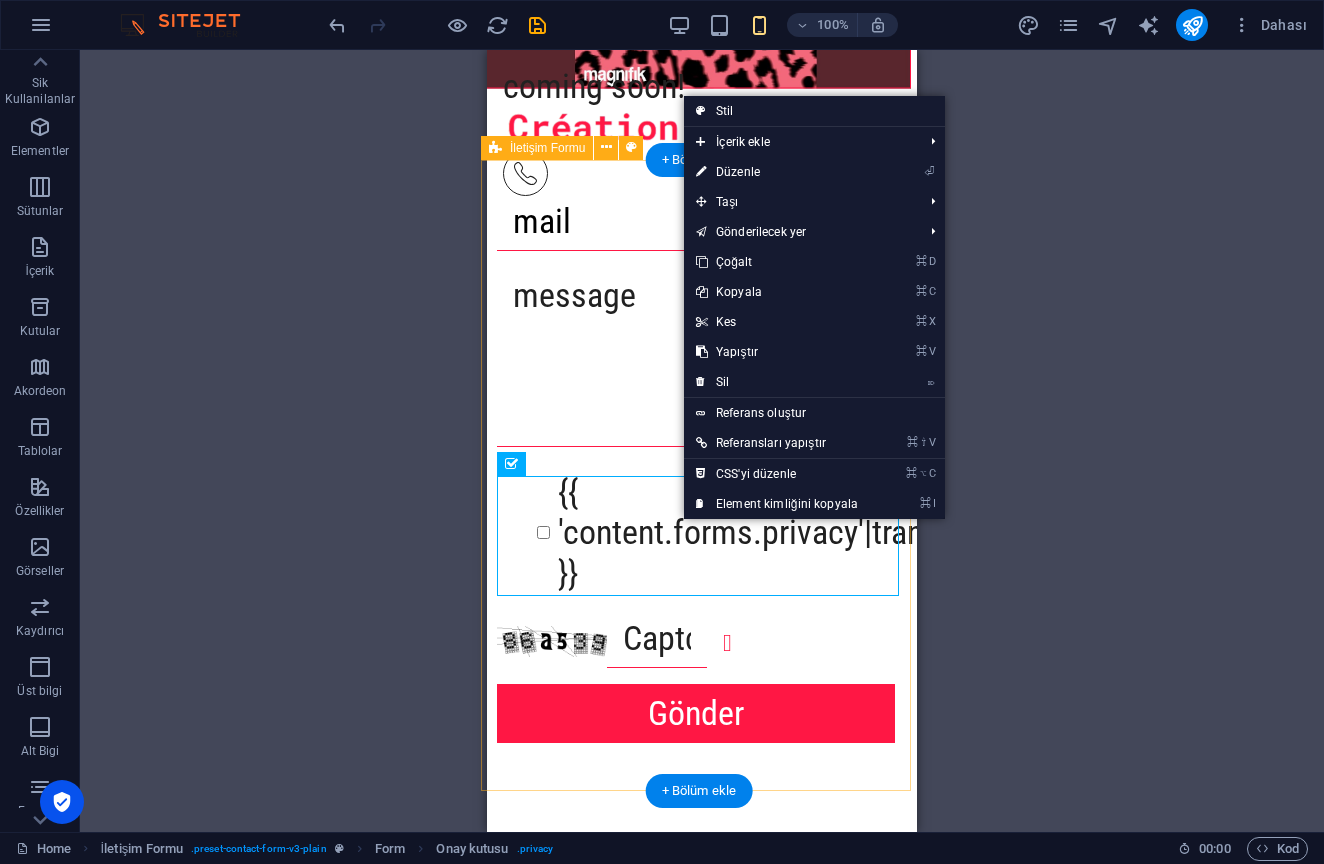 click on "⏎  Düzenle" at bounding box center [777, 172] 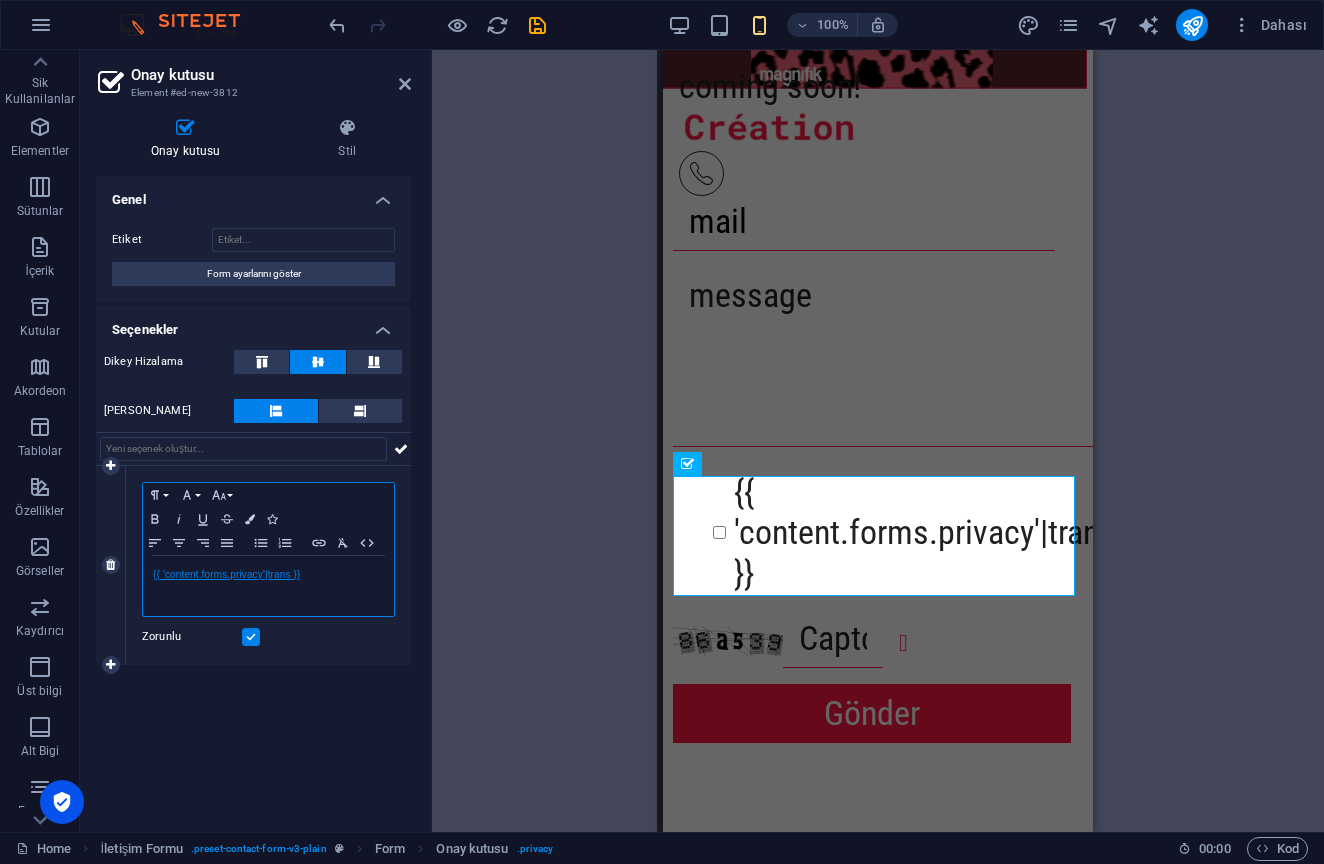click on "{{ 'content.forms.privacy'|trans }}" at bounding box center (226, 574) 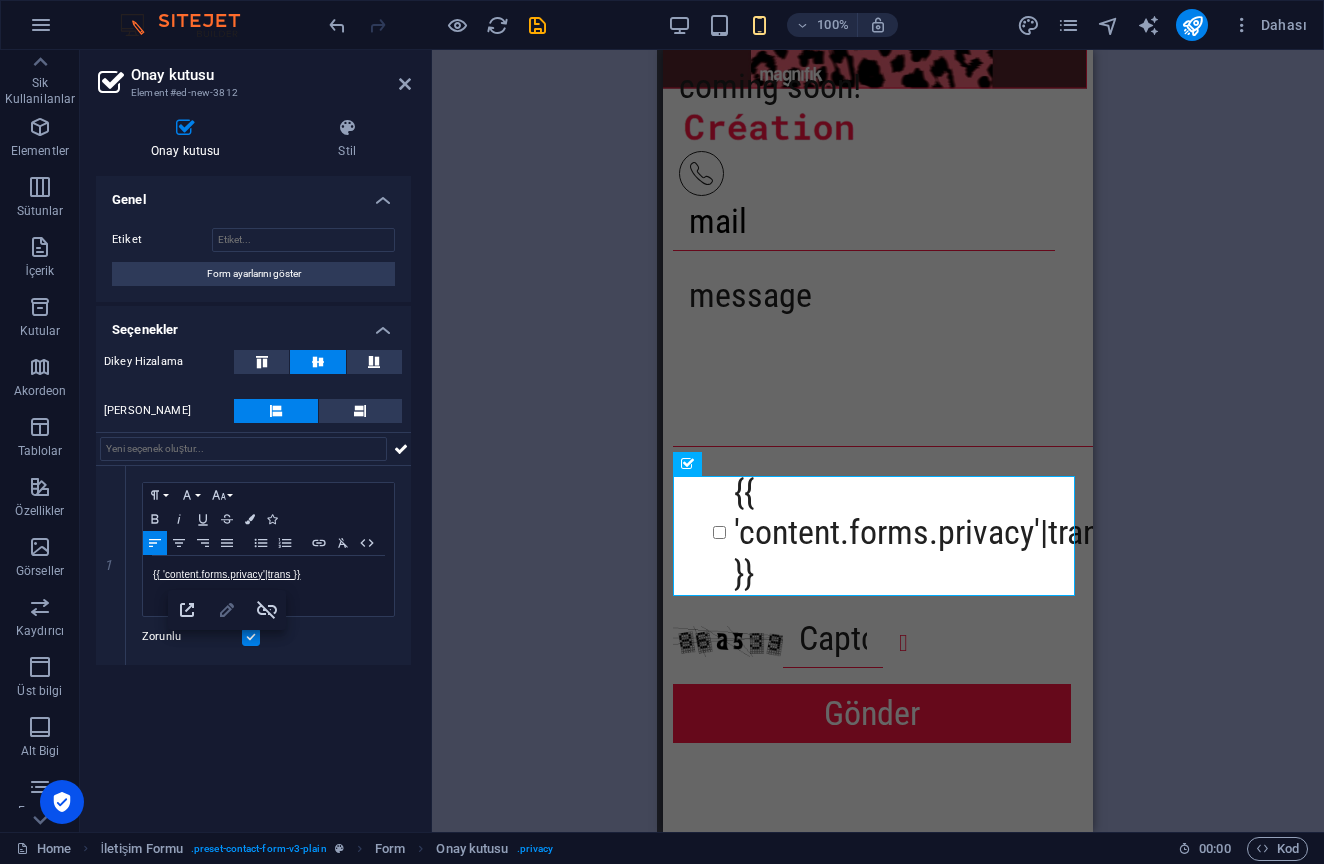 click 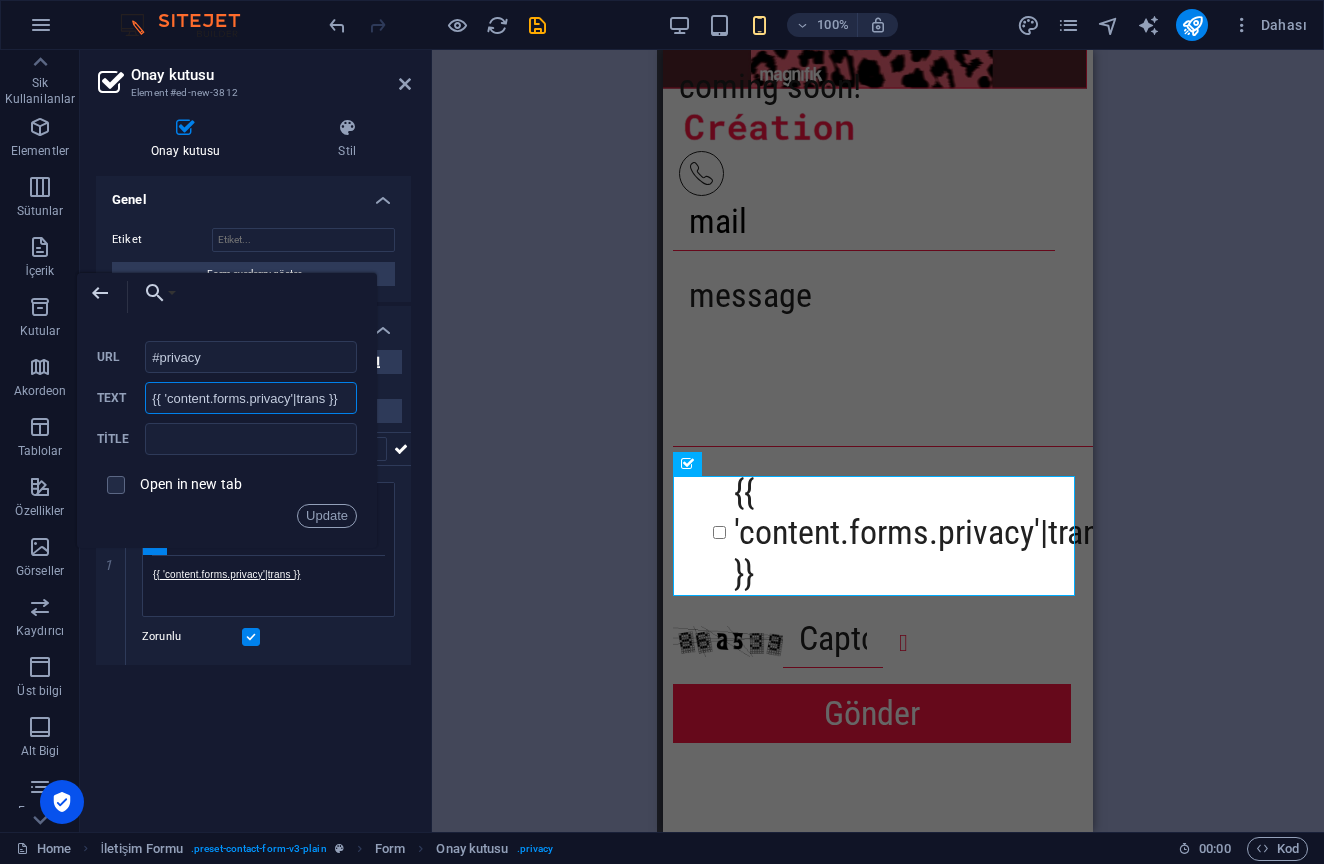 click on "{{ 'content.forms.privacy'|trans }}" at bounding box center (251, 398) 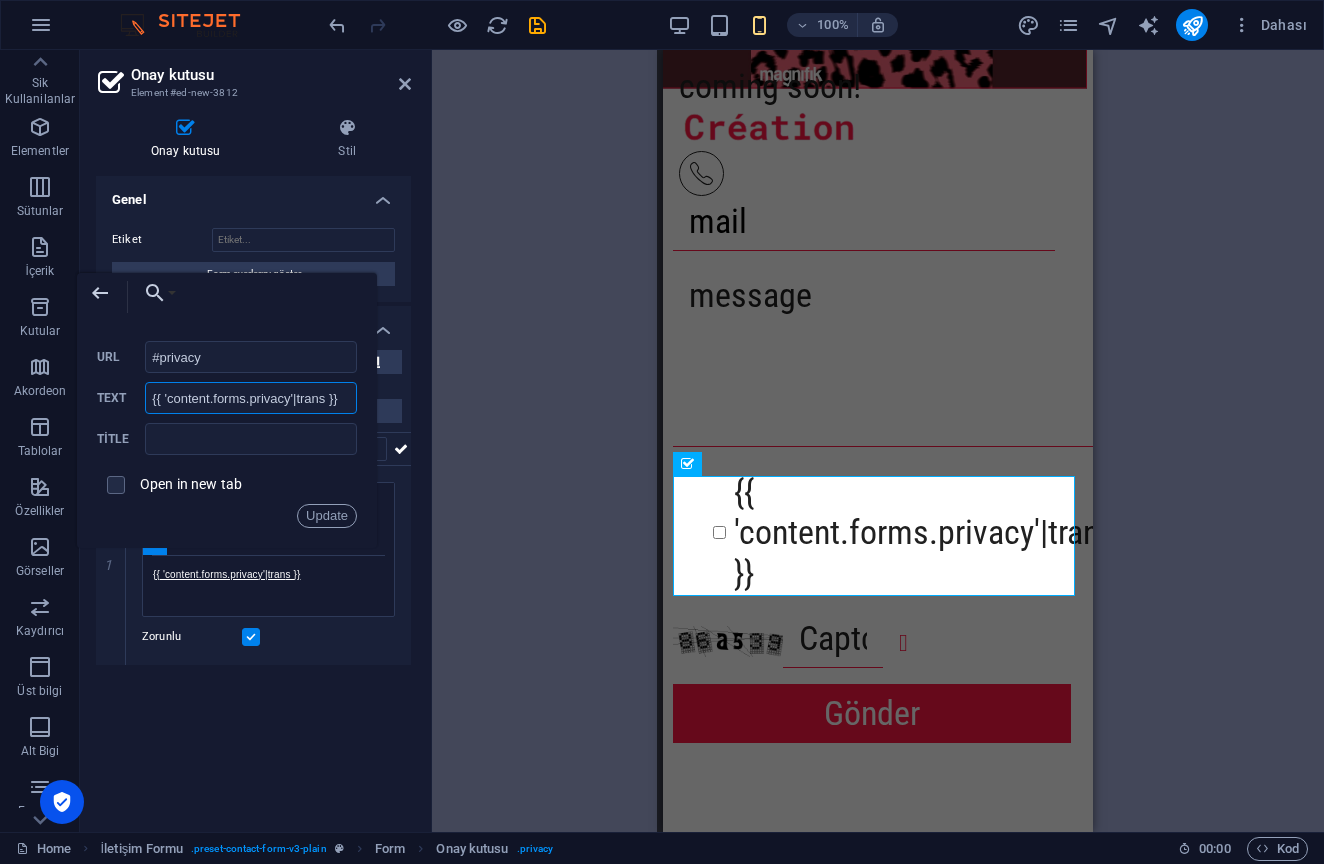 click on "{{ 'content.forms.privacy'|trans }}" at bounding box center (251, 398) 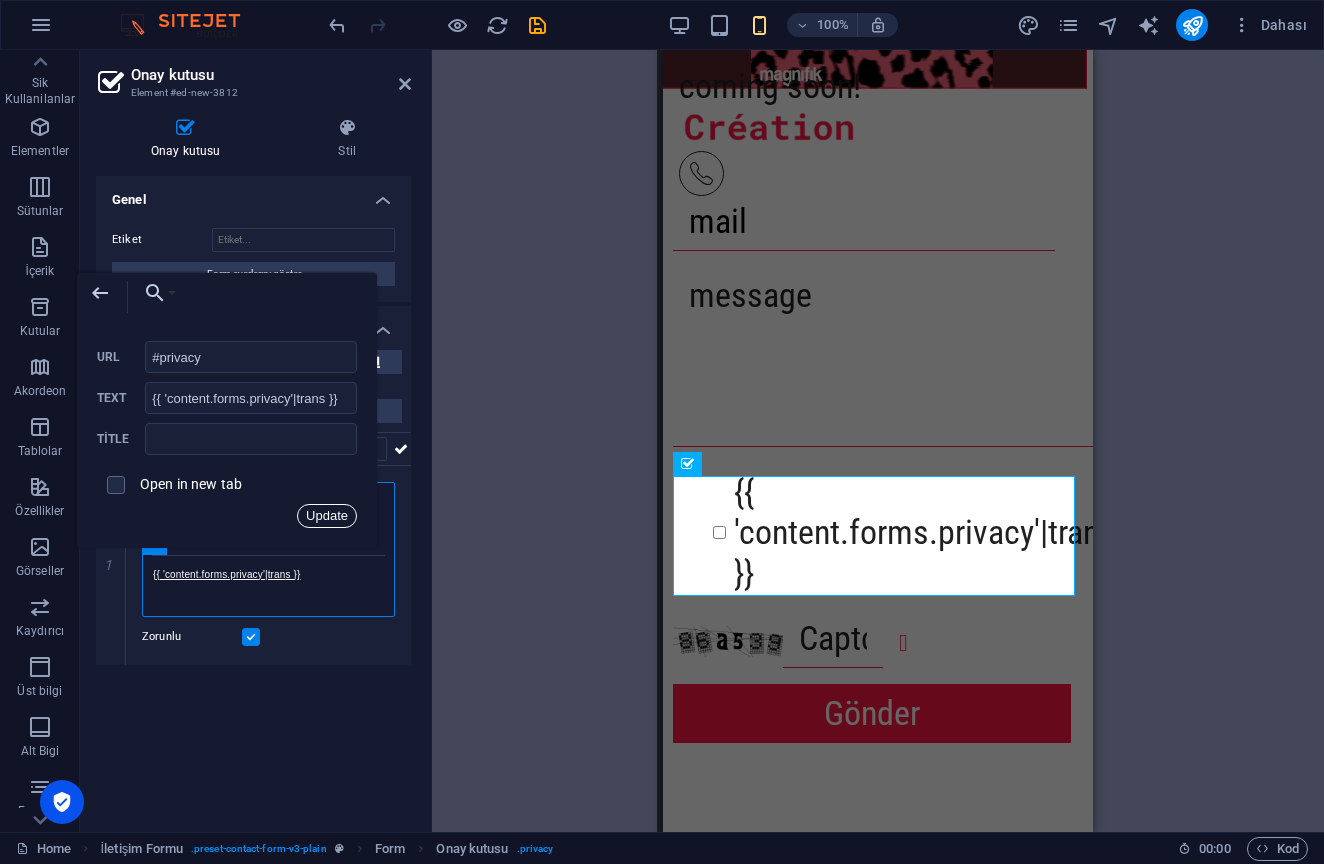 click on "Update" at bounding box center [327, 516] 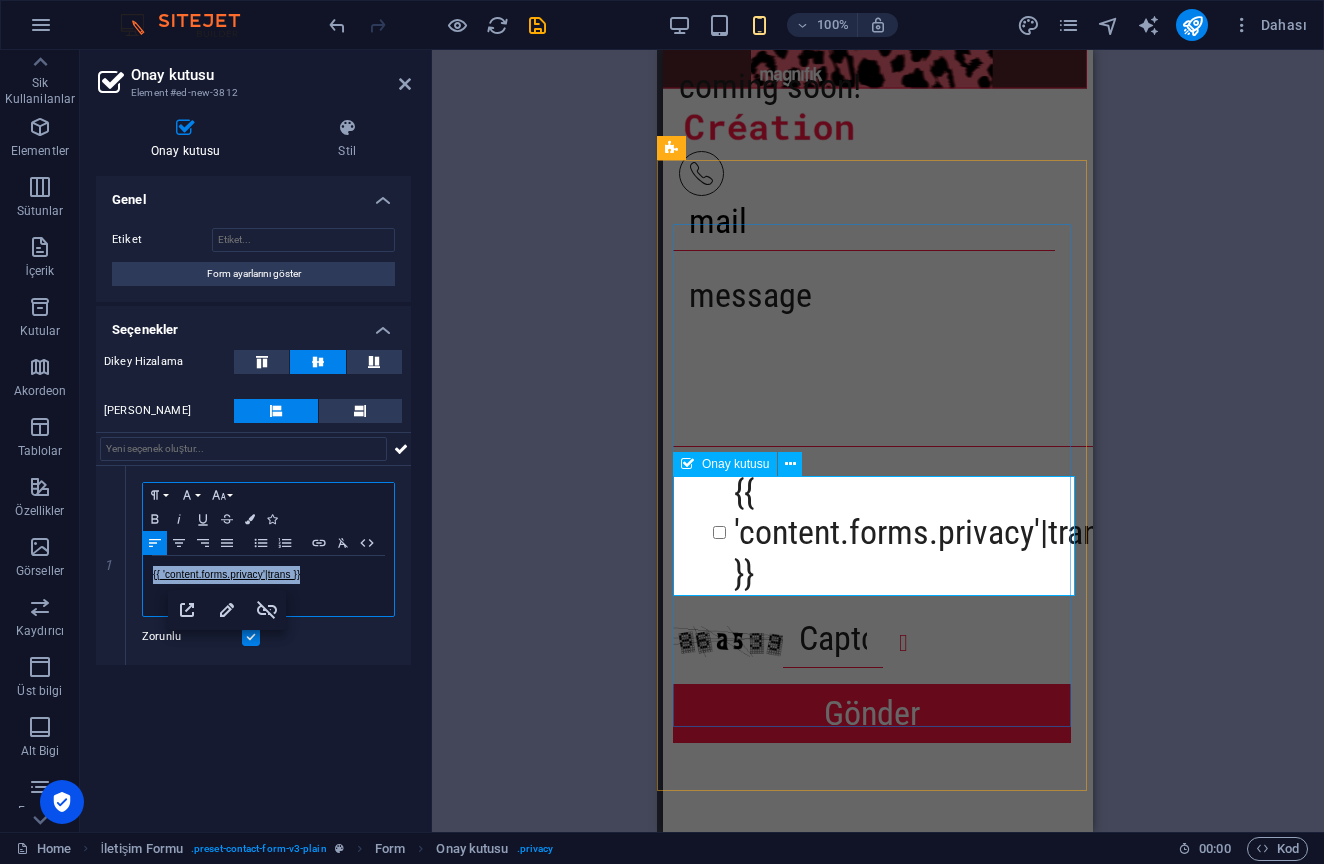 click on "Onay kutusu" at bounding box center (735, 464) 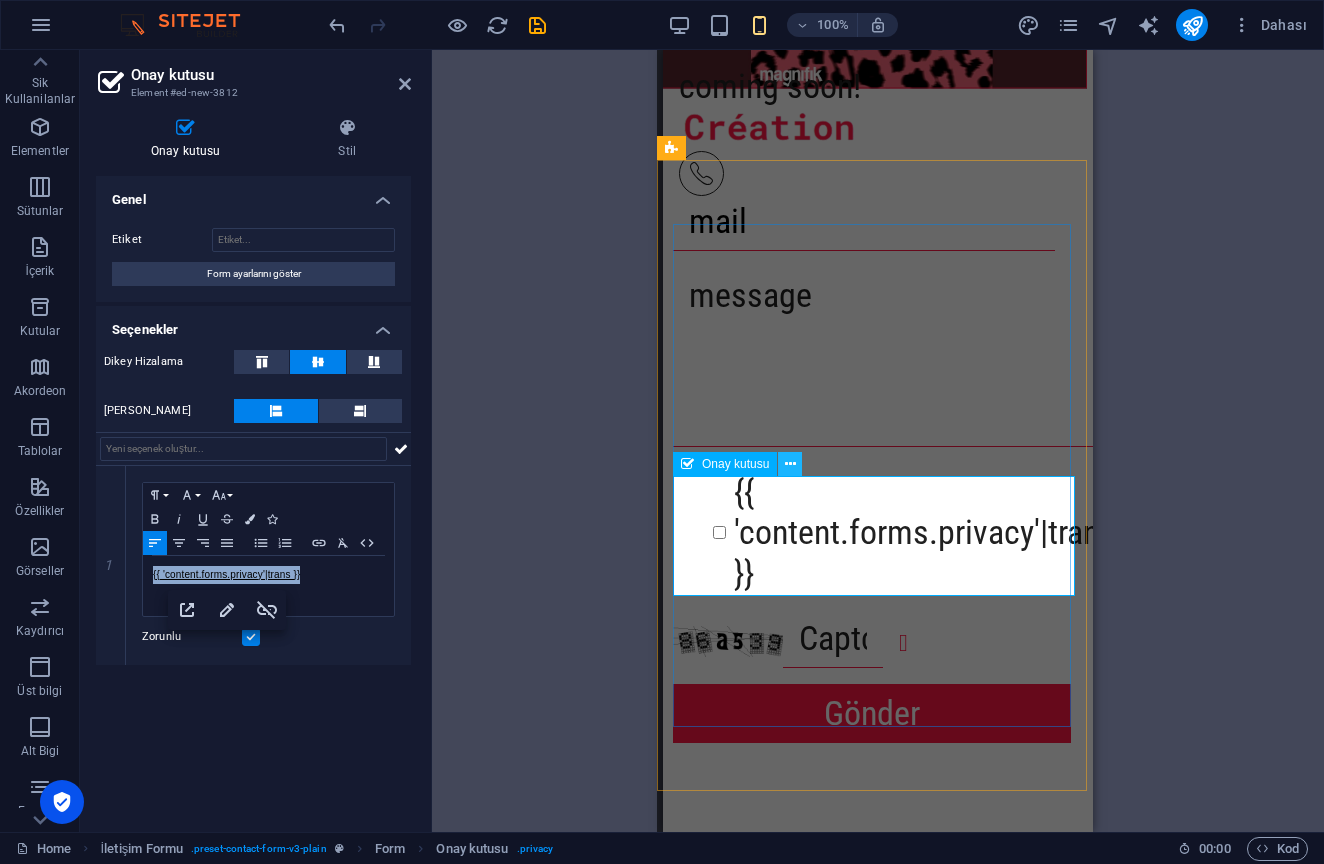 click at bounding box center (790, 464) 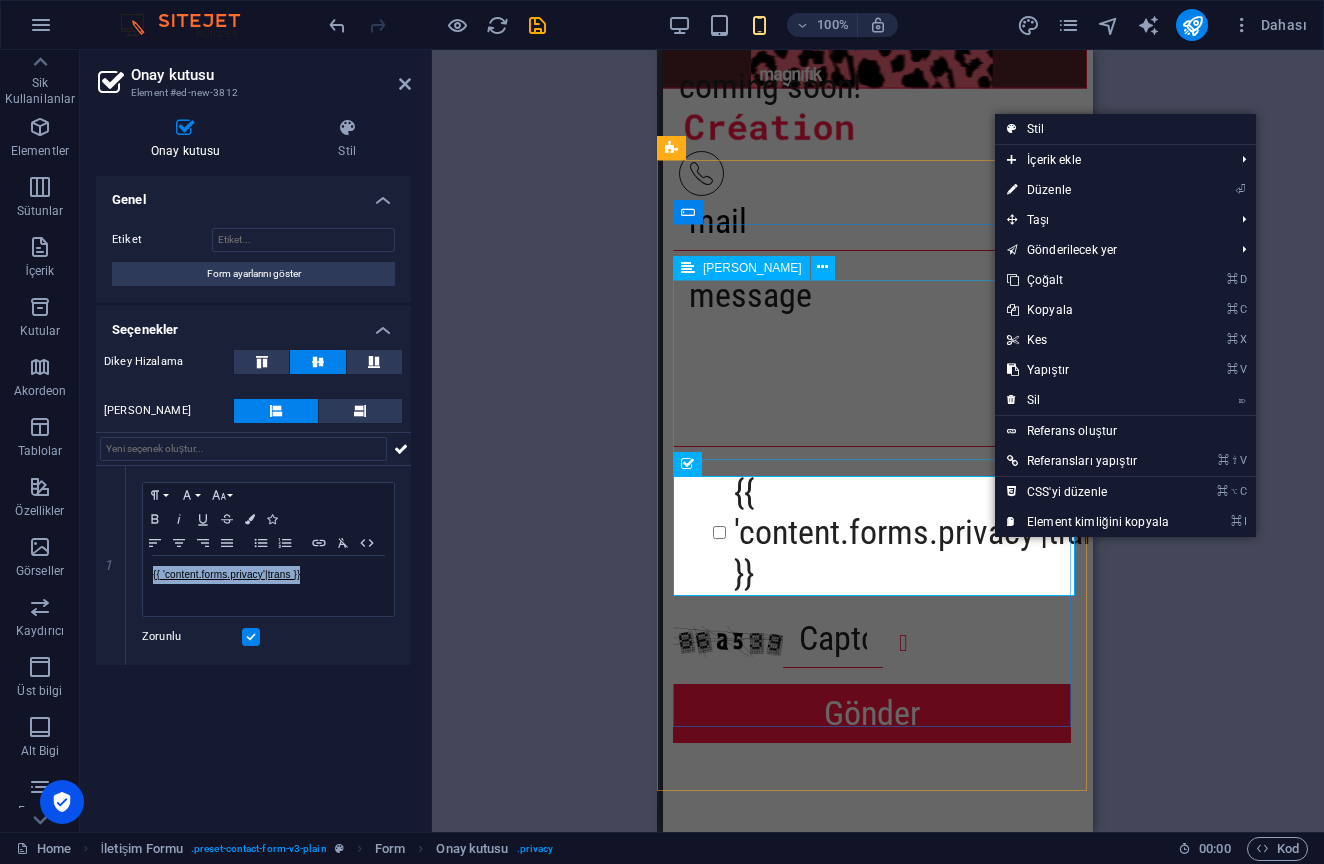 click on "⌦  Sil" at bounding box center (1088, 400) 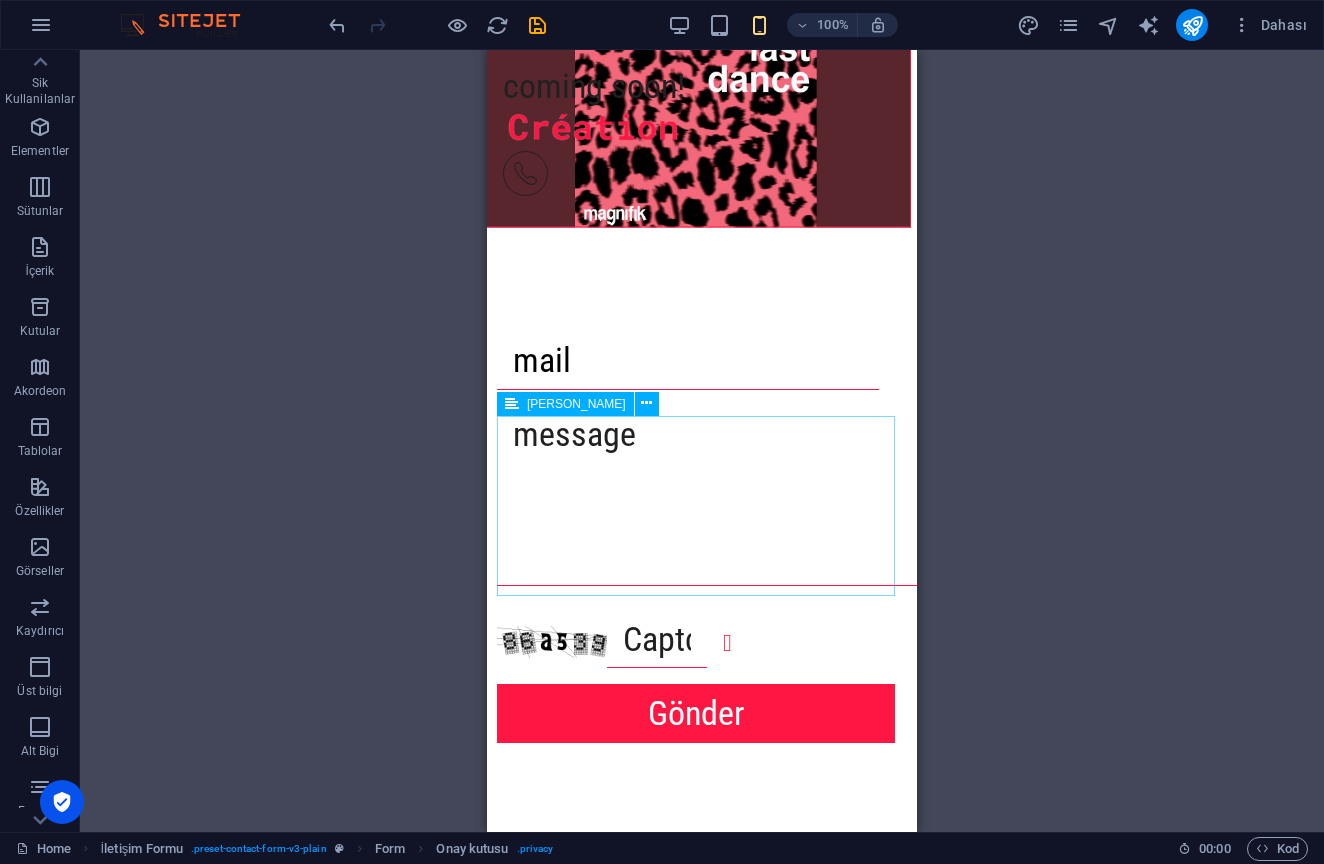 scroll, scrollTop: 4193, scrollLeft: 6, axis: both 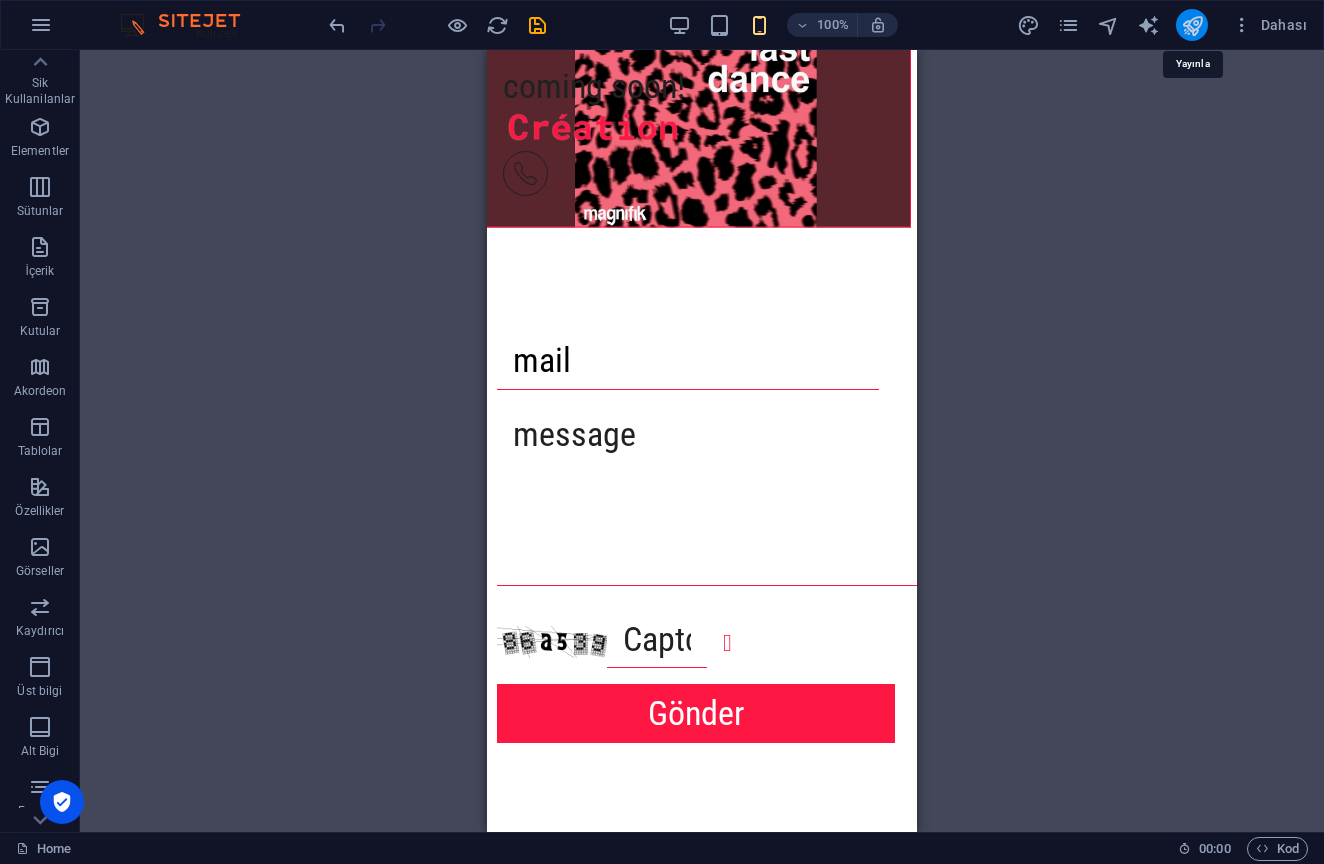 click at bounding box center [1192, 25] 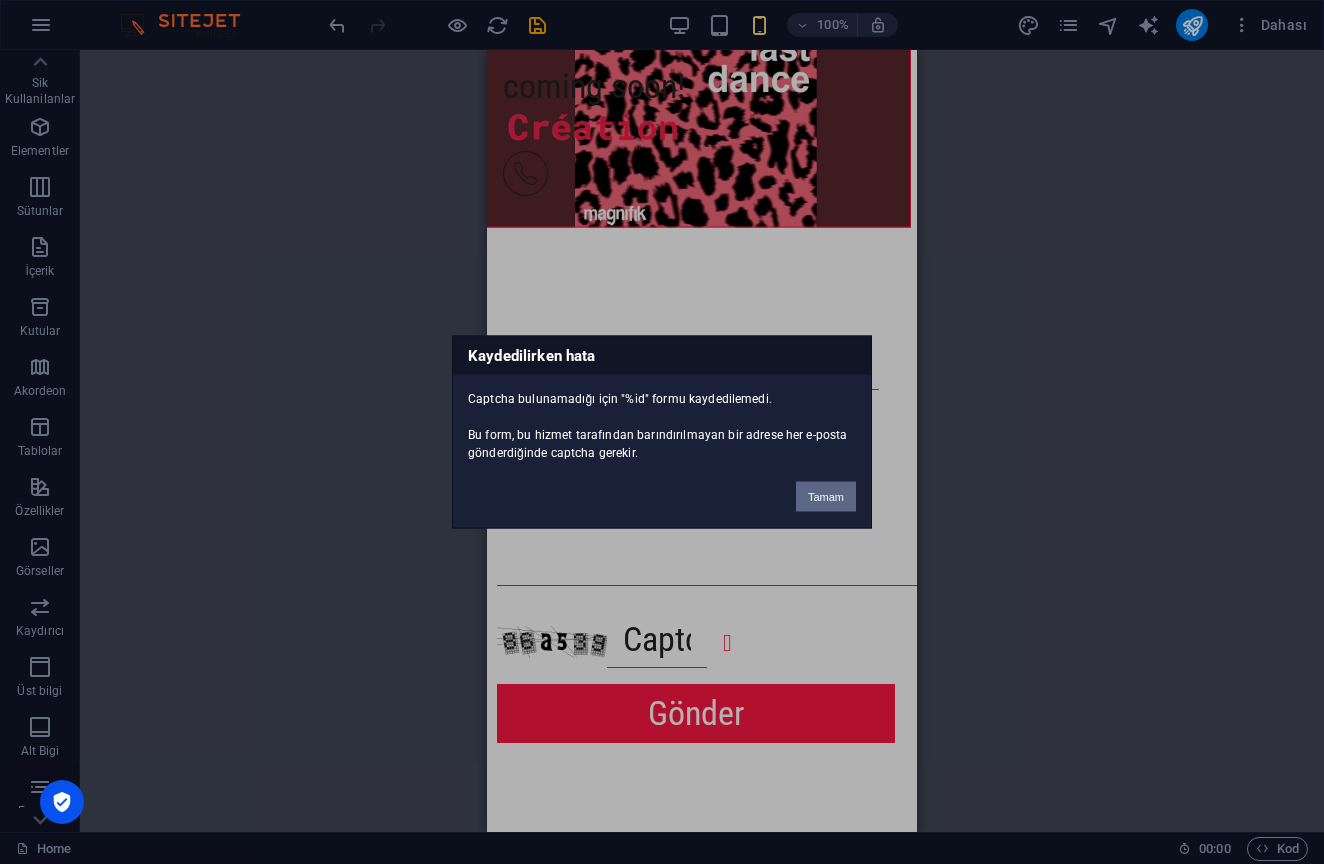 click on "Tamam" at bounding box center [826, 497] 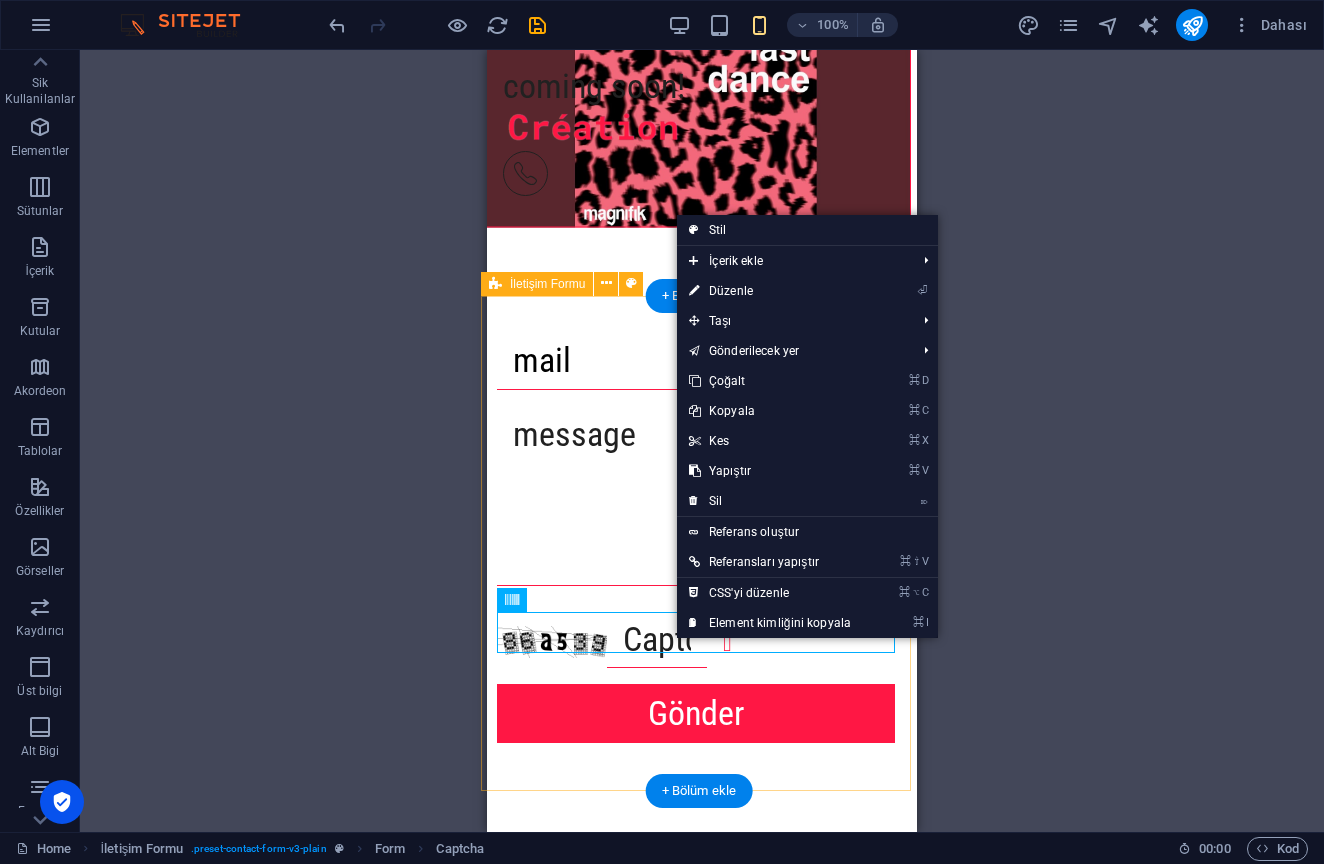 click on "⏎  Düzenle" at bounding box center [770, 291] 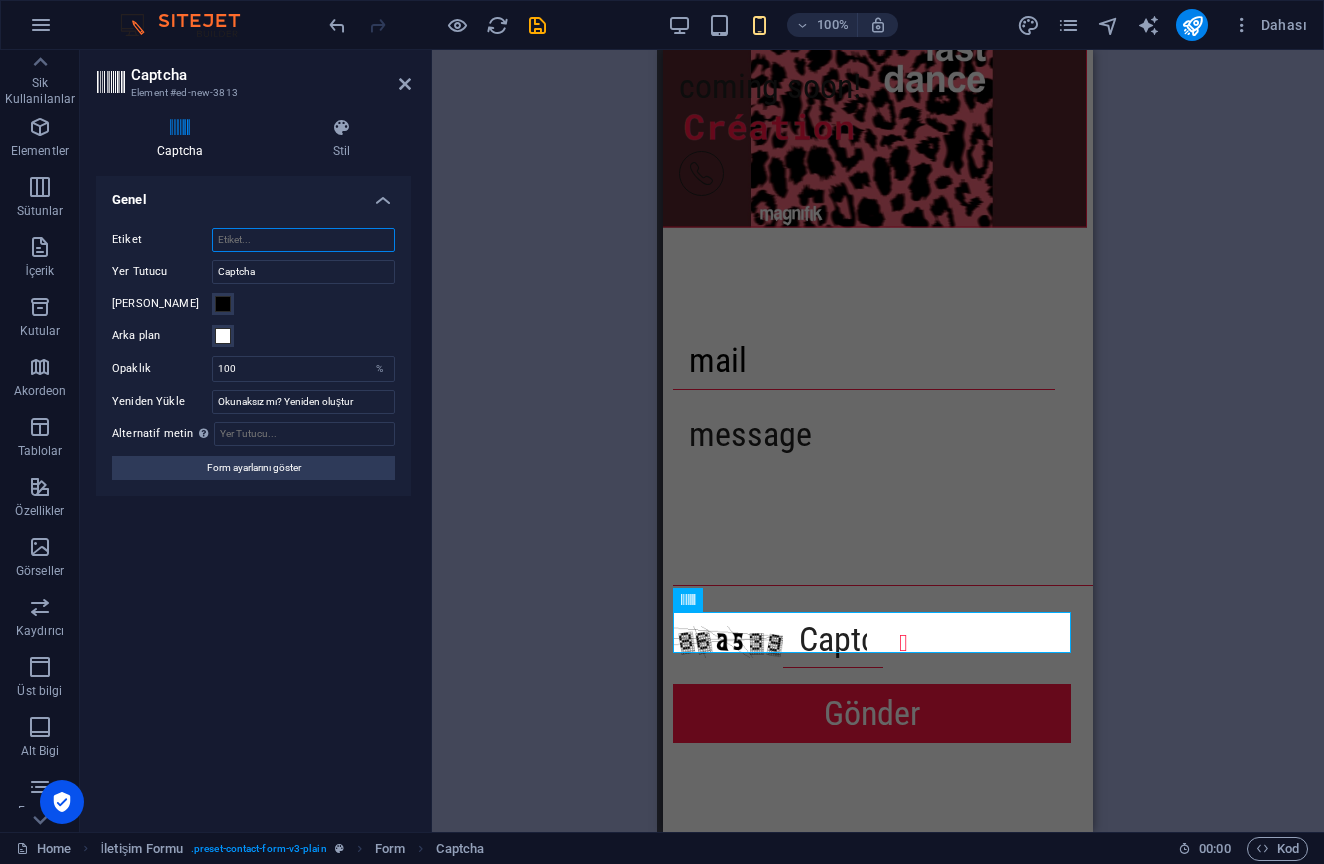 click on "Etiket" at bounding box center (303, 240) 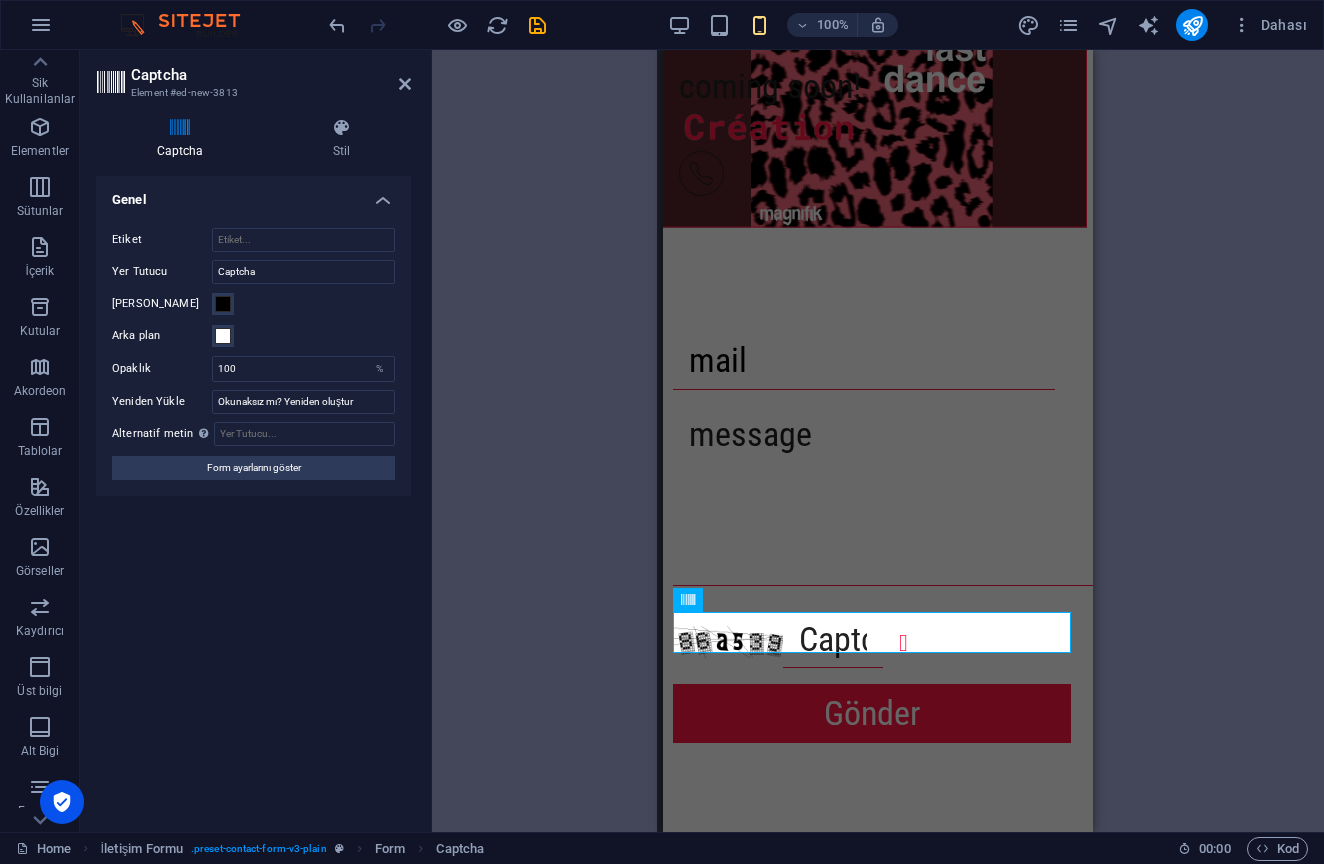 click on "Genel Etiket Yer Tutucu Captcha Metin rengi Arka plan Opaklık 100  % Yeniden Yükle Okunaksız mı? Yeniden oluştur Alternatif metin Alternatif metin, görselleri görüntüleyemeyen cihazlar tarafından kullanılır (ör. görsel arama motorları) ve web sitesinin erişilebilirliğini iyileştirmek için her görsele eklenmelidir. Form ayarlarını göster" at bounding box center [253, 496] 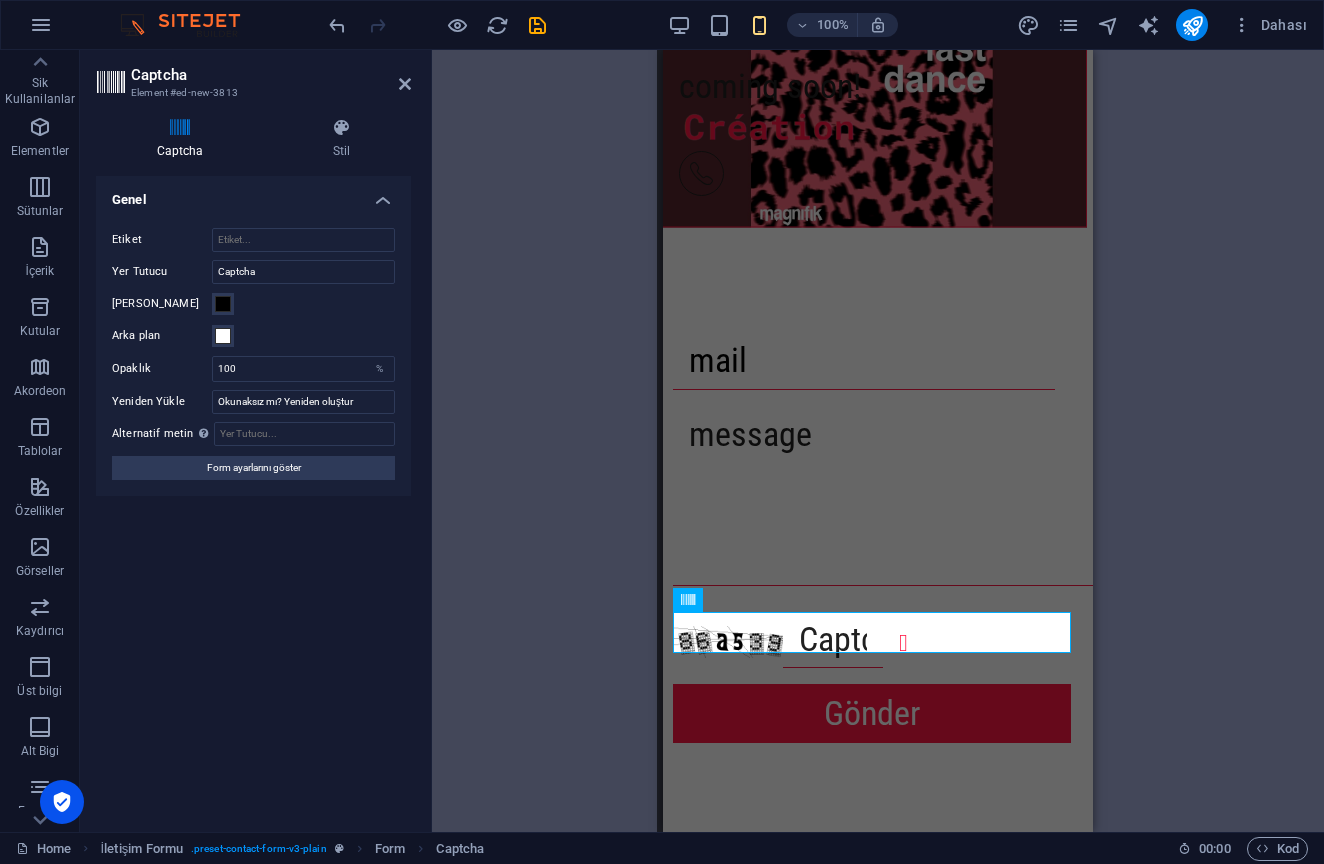 click on "H1   Banner   Banner   Kapsayıcı   İmaj   Banner   Menü Çubuğu   Menü Çubuğu   Menü   Menü   İmaj   Aralık   Sosyal Medya Simgeleri   Simge   Eşit Olmayan Sütunlar   Metin   Kapsayıcı   Kapsayıcı   Kapsayıcı   Eşit Olmayan Sütunlar   Kapsayıcı   H2   Simge   Simge   Simge   Kapsayıcı   Yer Tutucu   Kapsayıcı   Metin   Sütun Kılavuzu   Alt Bilgi Skadi   Simge   HTML   Kapsayıcı   Yer Tutucu   Ön ayar   Ön ayar   Kapsayıcı   Kapsayıcı   Referans   Metin   H2   H2   Kapsayıcı   Metin   Kapsayıcı   İmaj   Kapsayıcı   H6   Kapsayıcı   Kapsayıcı   İmaj   H6   Kapsayıcı   Metin   Kapsayıcı   İmaj   Kapsayıcı   Aralık   Kapsayıcı   Metin   Kapsayıcı   İmaj   Kapsayıcı   Kapsayıcı   İmaj   Sütun Kılavuzu   Kapsayıcı   E-posta   Eşit Olmayan Sütunlar   Kapsayıcı   Kapsayıcı   Yatay Form   Form   Kapsayıcı   Yatay Form   Form   Kapsayıcı   İmaj   Kapsayıcı   Eşit Olmayan Sütunlar   Kapsayıcı   Kapsayıcı" at bounding box center (878, 441) 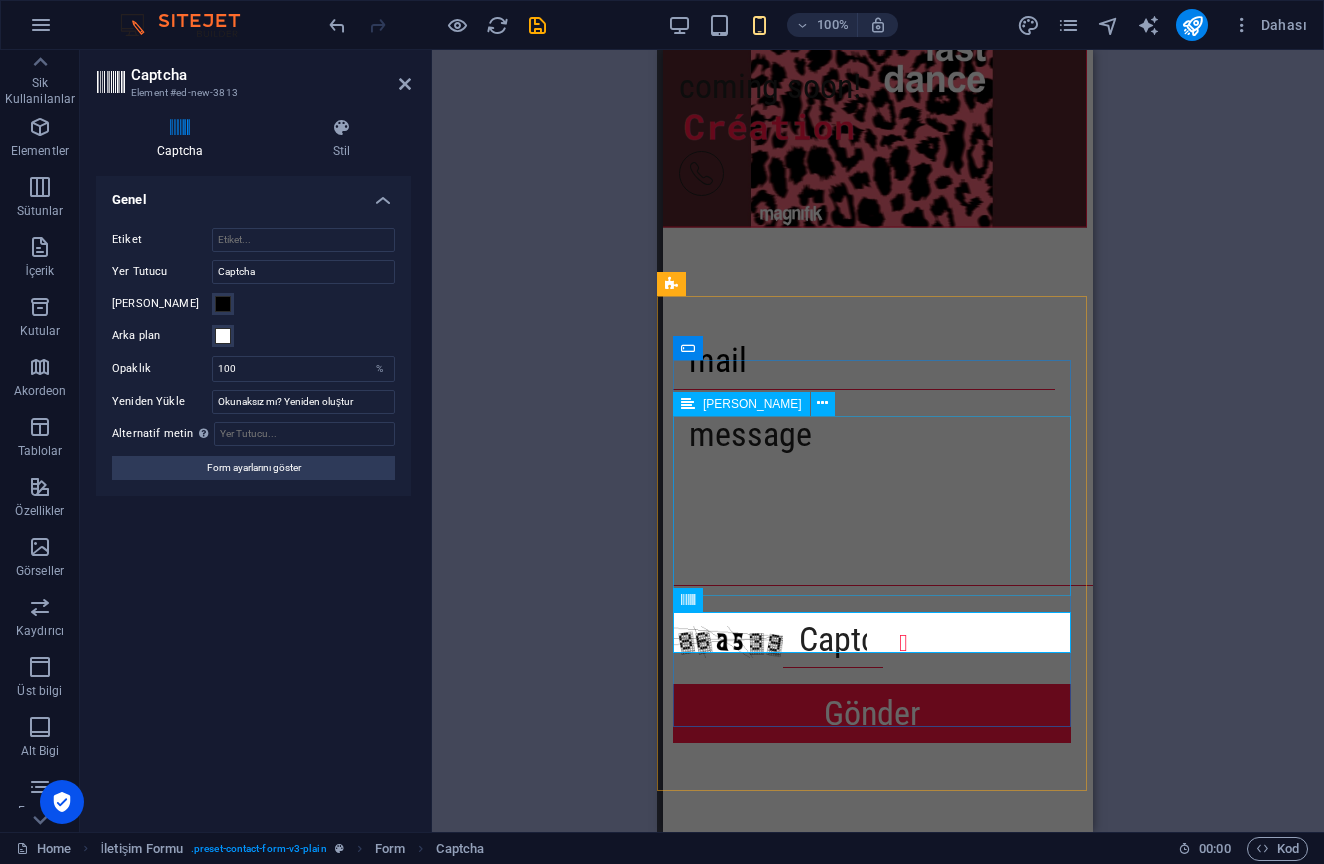 click at bounding box center (880, 500) 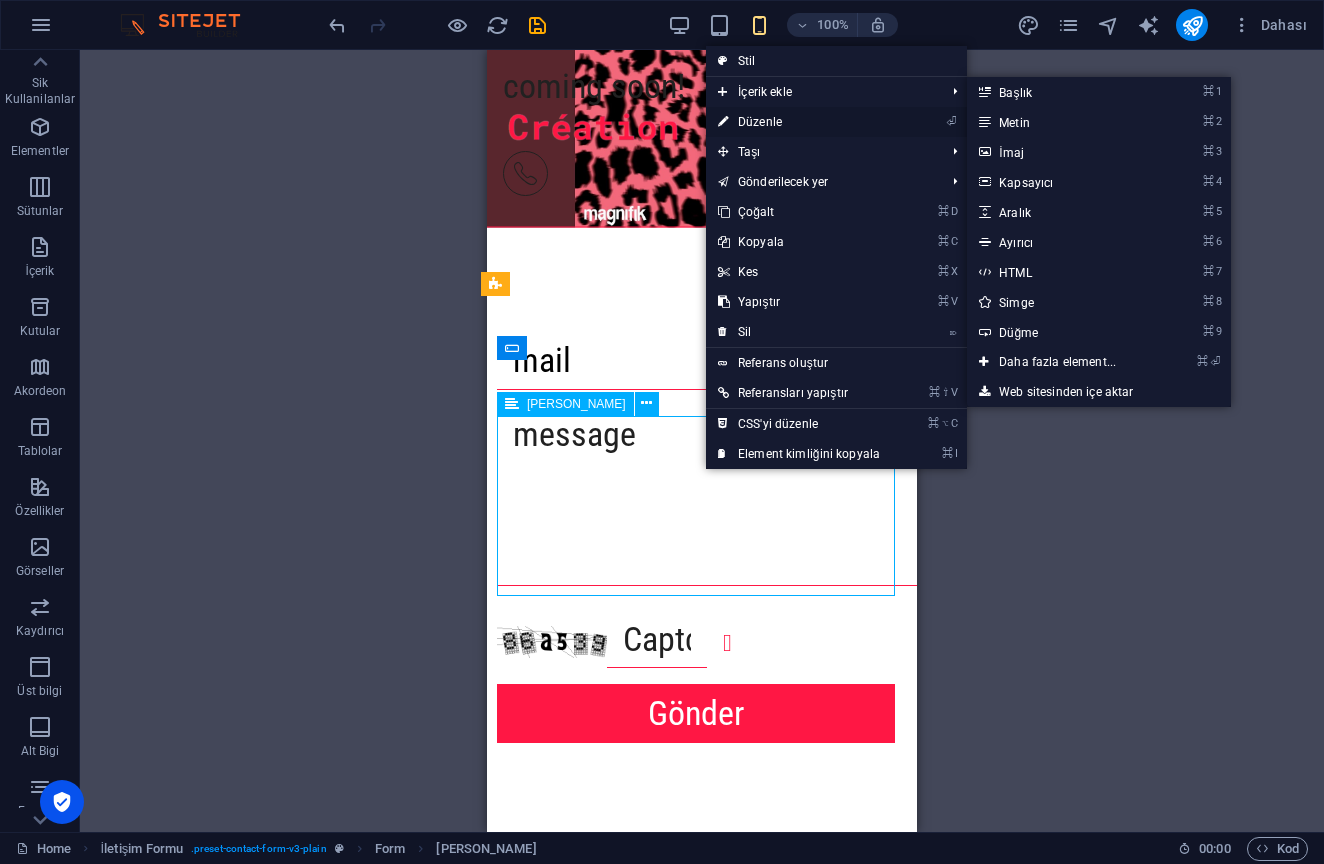 click on "⏎  Düzenle" at bounding box center (799, 122) 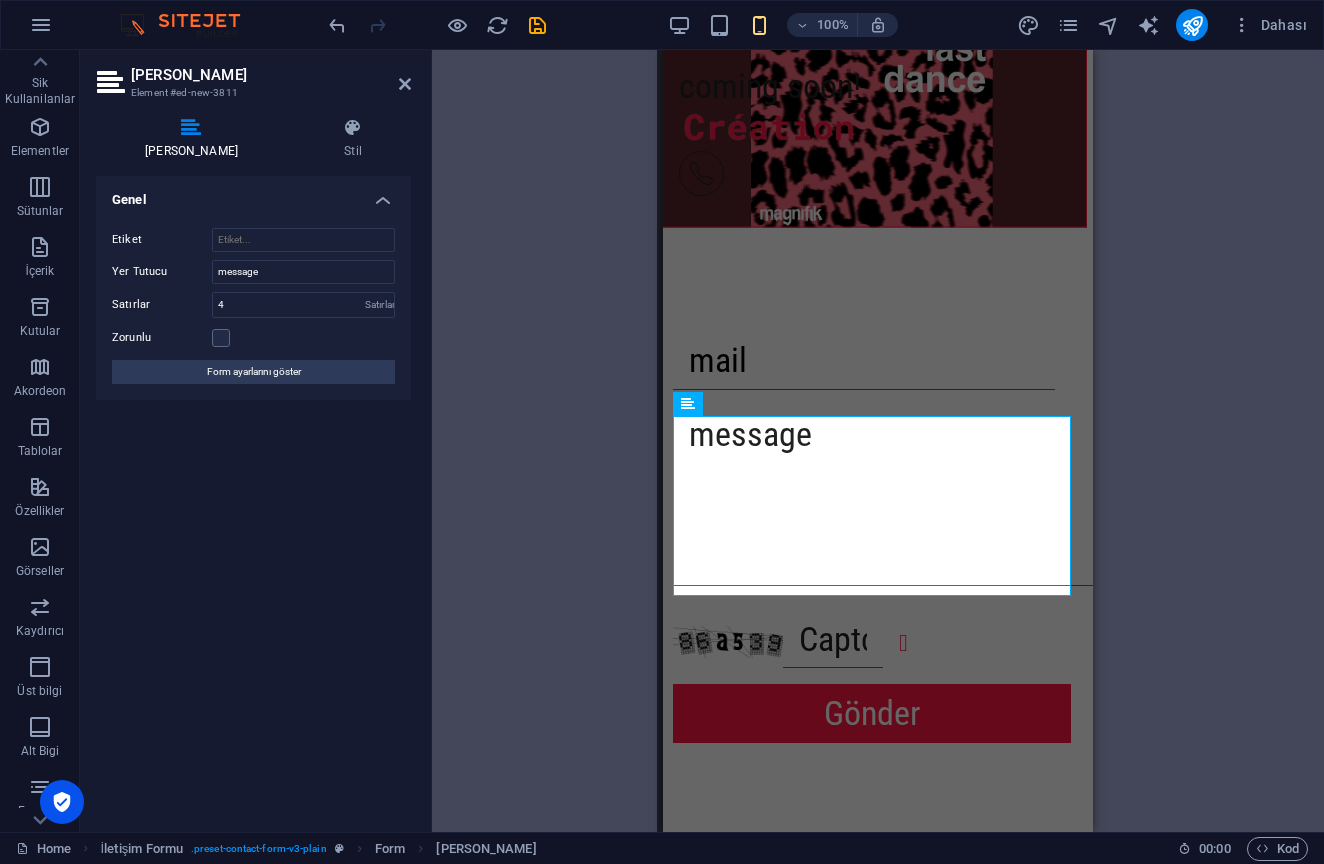 click on "Mevcut içeriği değiştirmek için buraya sürükleyin. Yeni bir element oluşturmak istiyorsanız “Ctrl” tuşuna basın.
H1   Banner   Banner   Kapsayıcı   İmaj   Banner   Menü Çubuğu   Menü Çubuğu   Menü   Menü   İmaj   Aralık   Sosyal Medya Simgeleri   Simge   Eşit Olmayan Sütunlar   Metin   Kapsayıcı   Kapsayıcı   Kapsayıcı   Eşit Olmayan Sütunlar   Kapsayıcı   H2   Simge   Simge   Simge   Kapsayıcı   Yer Tutucu   Kapsayıcı   Metin   Sütun Kılavuzu   Alt Bilgi Skadi   Simge   HTML   Kapsayıcı   Yer Tutucu   Ön ayar   Ön ayar   Kapsayıcı   Kapsayıcı   Referans   Metin   H2   H2   Kapsayıcı   Metin   Kapsayıcı   İmaj   Kapsayıcı   H6   Kapsayıcı   Kapsayıcı   İmaj   H6   Kapsayıcı   Metin   Kapsayıcı   İmaj   Kapsayıcı   Aralık   Kapsayıcı   Metin   Kapsayıcı   İmaj   Kapsayıcı   Kapsayıcı   İmaj   Sütun Kılavuzu   Kapsayıcı   E-posta   Eşit Olmayan Sütunlar   Kapsayıcı   Kapsayıcı   Yatay Form   Form" at bounding box center [878, 441] 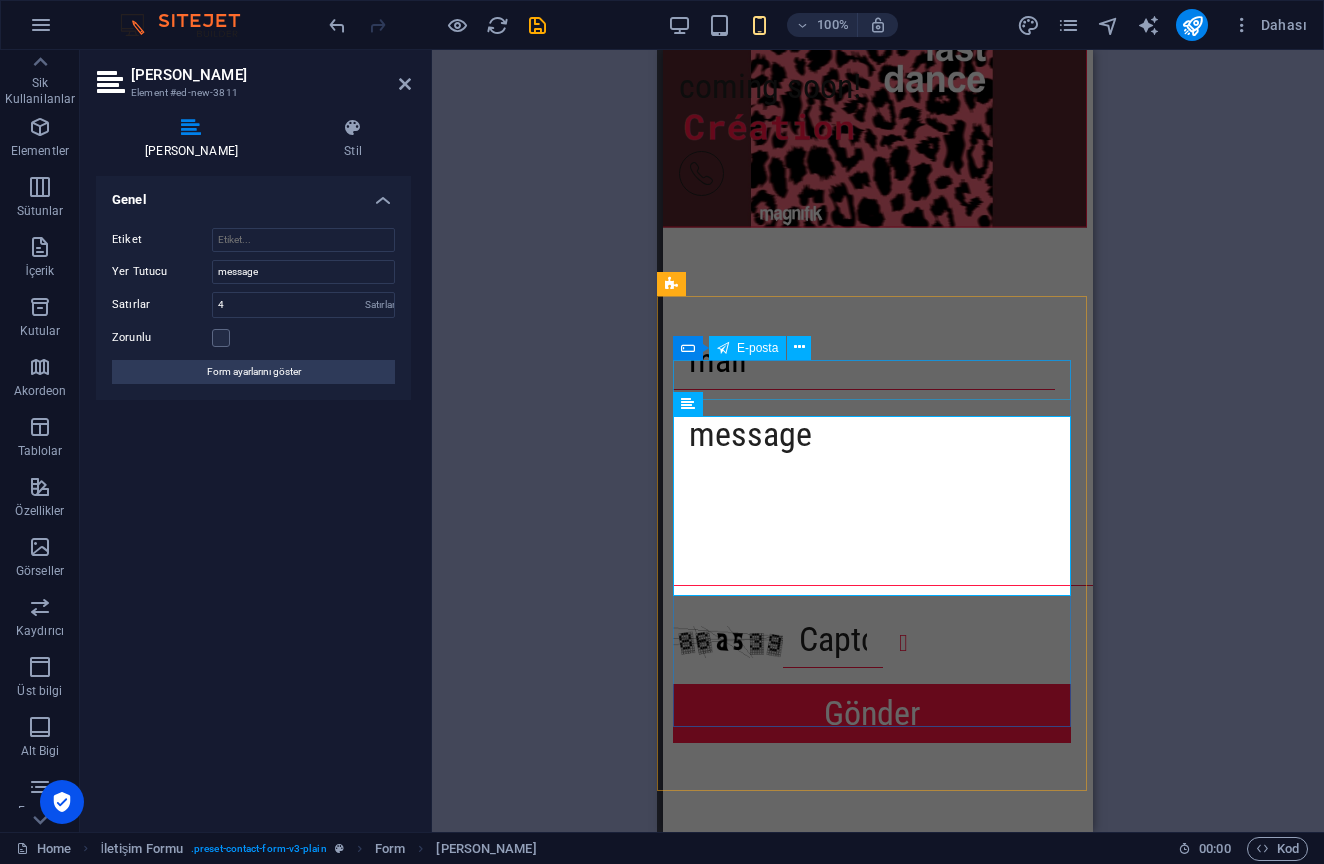 click on "mail" at bounding box center [872, 361] 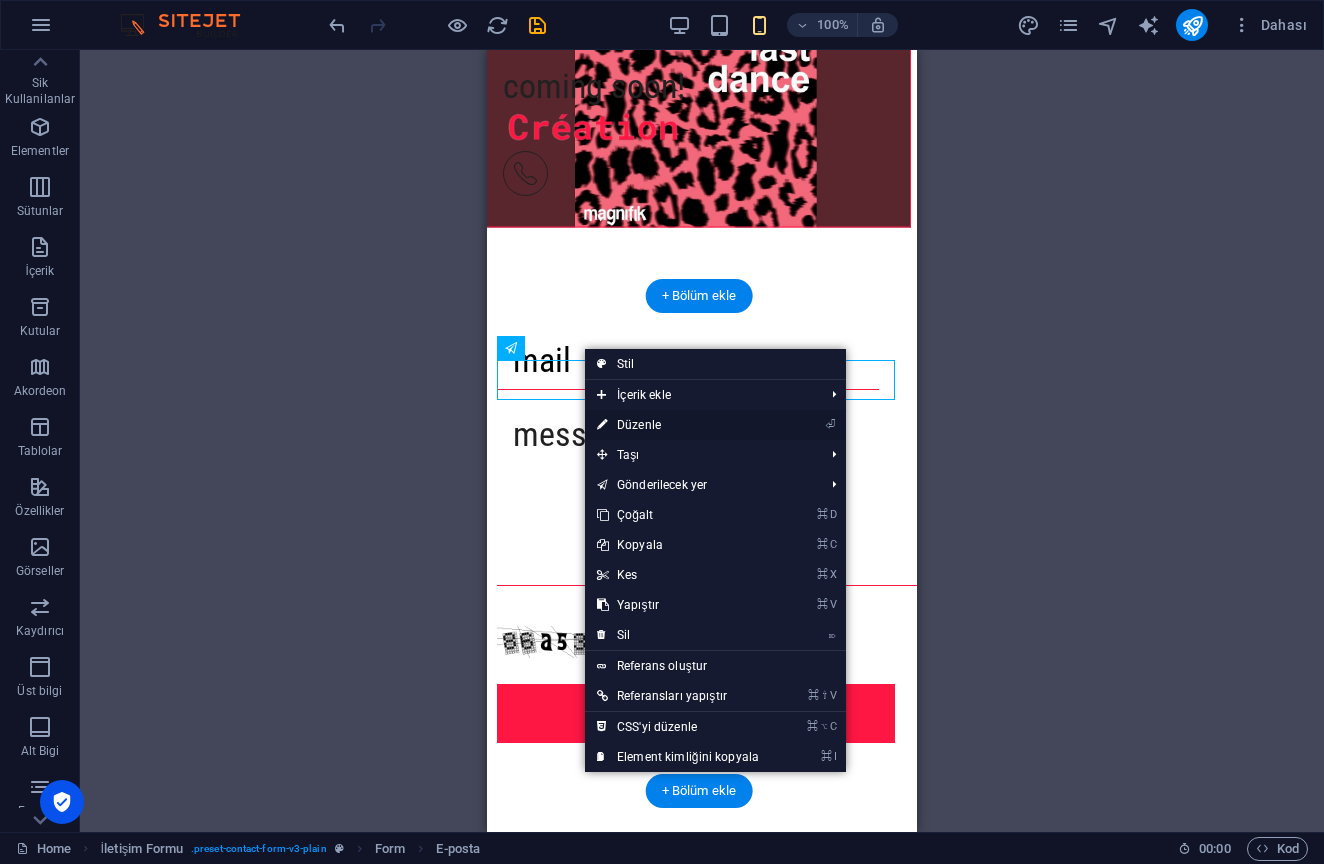 click on "⏎  Düzenle" at bounding box center [678, 425] 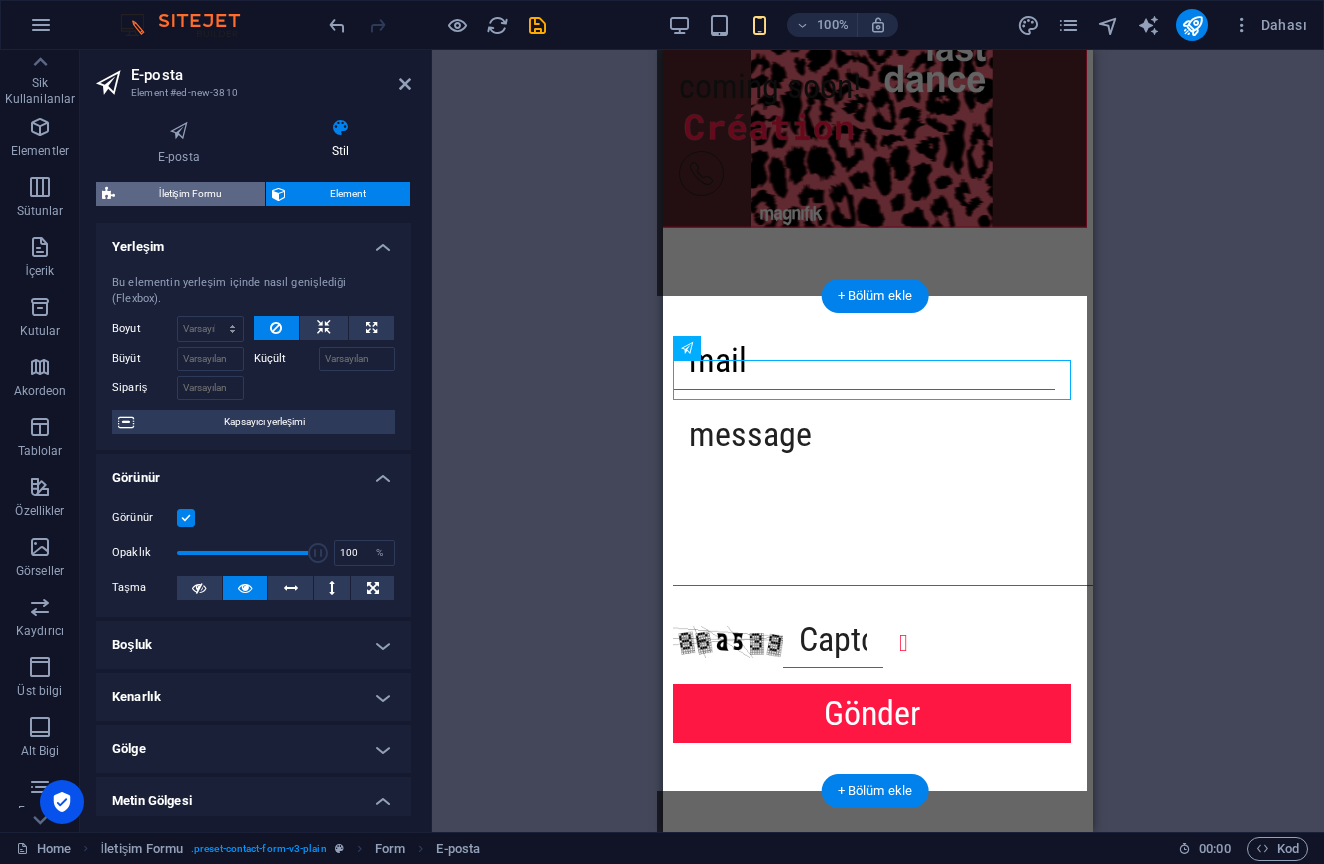 click on "İletişim Formu" at bounding box center [190, 194] 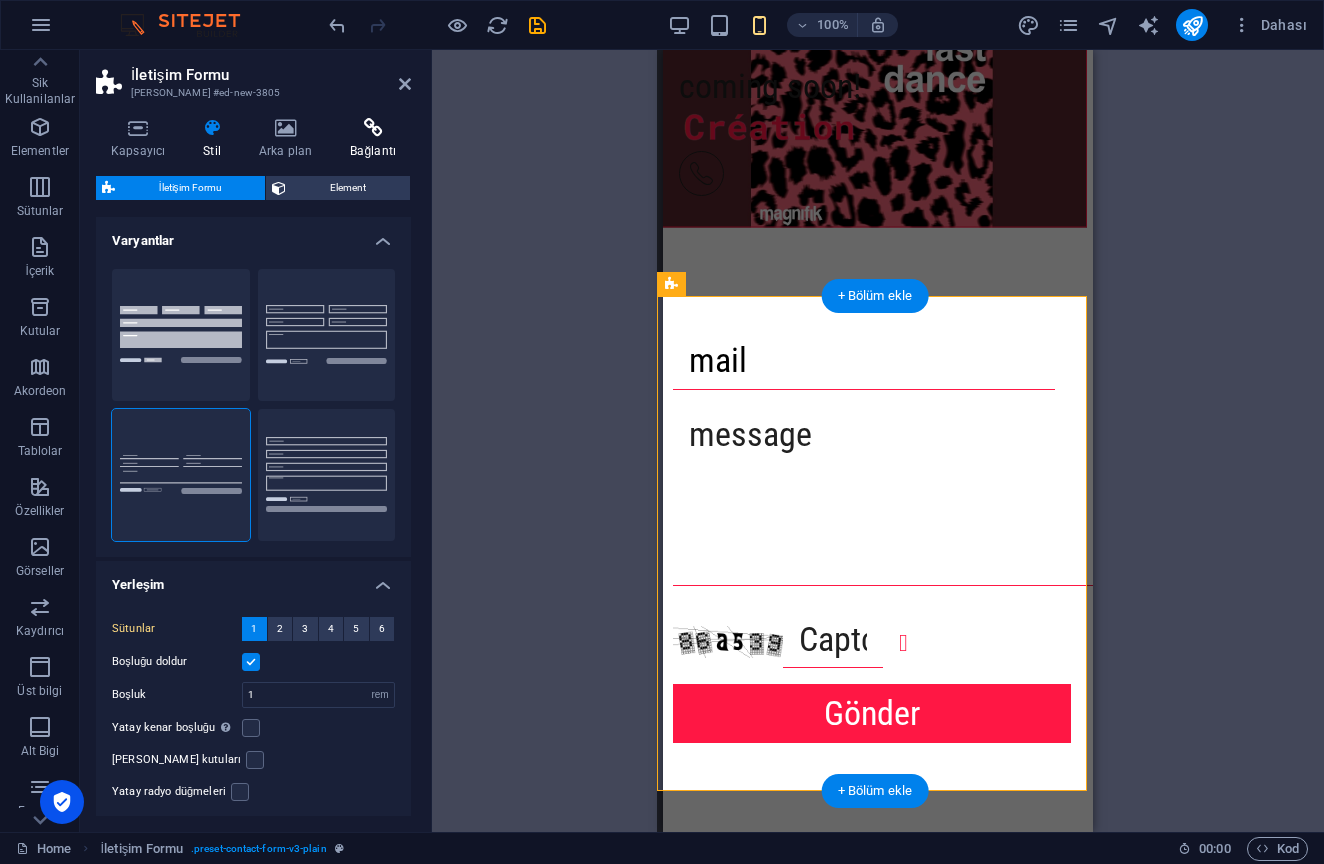 click at bounding box center [373, 128] 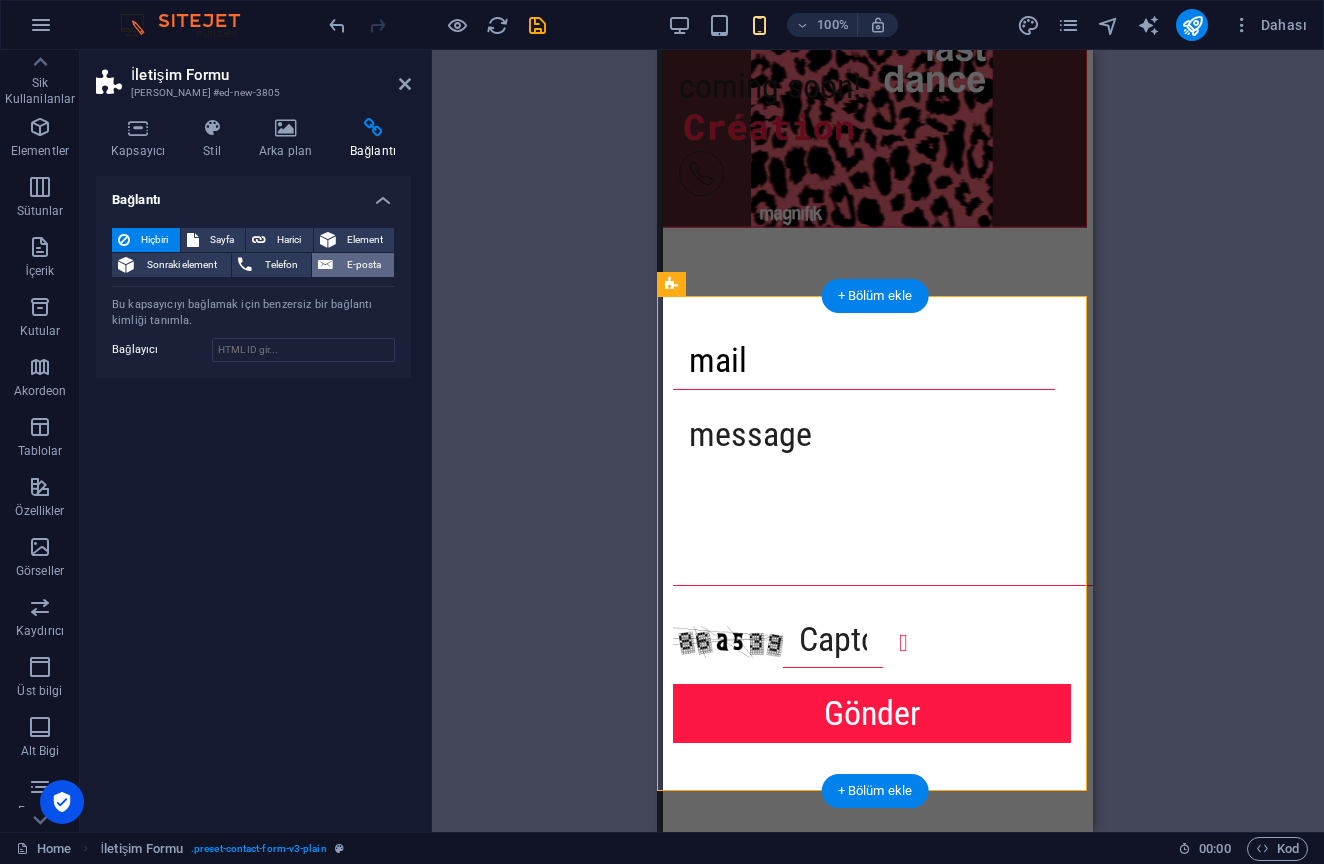 click on "E-posta" at bounding box center [363, 265] 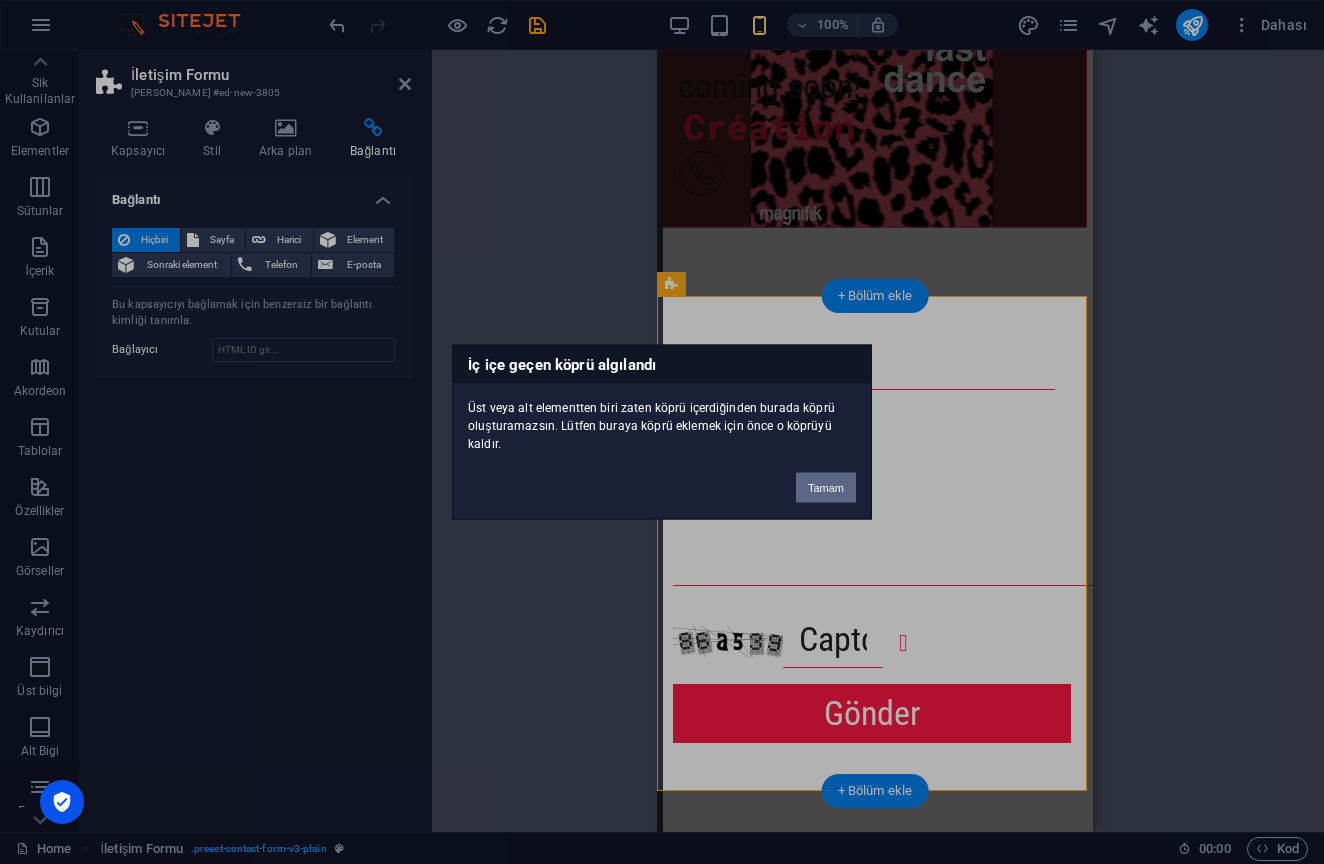 click on "Tamam" at bounding box center (826, 488) 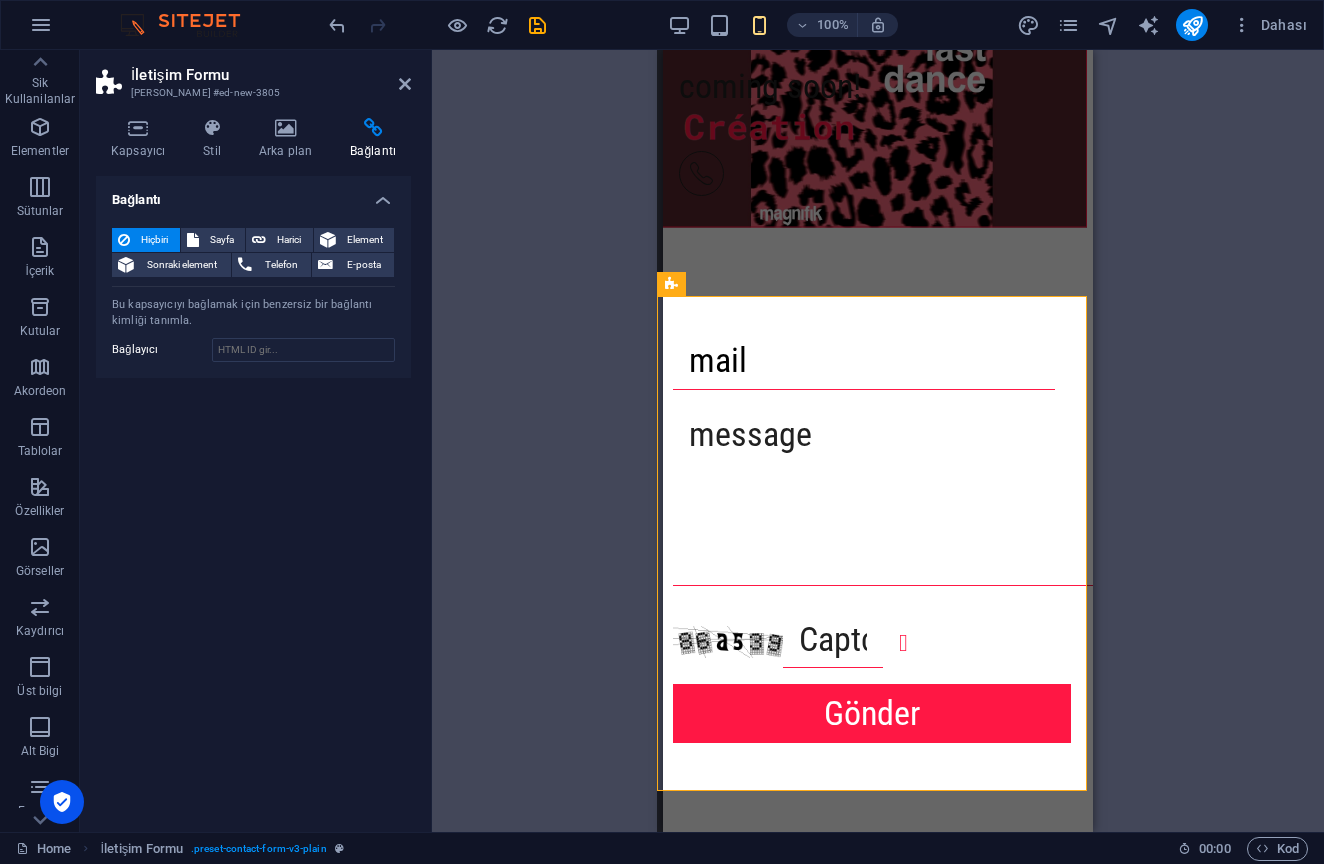 click on "Mevcut içeriği değiştirmek için buraya sürükleyin. Yeni bir element oluşturmak istiyorsanız “Ctrl” tuşuna basın.
H1   Banner   Banner   Kapsayıcı   İmaj   Banner   Menü Çubuğu   Menü Çubuğu   Menü   Menü   İmaj   Aralık   Sosyal Medya Simgeleri   Simge   Eşit Olmayan Sütunlar   Metin   Kapsayıcı   Kapsayıcı   Kapsayıcı   Eşit Olmayan Sütunlar   Kapsayıcı   H2   Simge   Simge   Simge   Kapsayıcı   Yer Tutucu   Kapsayıcı   Metin   Sütun Kılavuzu   Alt Bilgi Skadi   Simge   HTML   Kapsayıcı   Yer Tutucu   Ön ayar   Ön ayar   Kapsayıcı   Kapsayıcı   Referans   Metin   H2   H2   Kapsayıcı   Metin   Kapsayıcı   İmaj   Kapsayıcı   H6   Kapsayıcı   Kapsayıcı   İmaj   H6   Kapsayıcı   Metin   Kapsayıcı   İmaj   Kapsayıcı   Aralık   Kapsayıcı   Metin   Kapsayıcı   İmaj   Kapsayıcı   Kapsayıcı   İmaj   Sütun Kılavuzu   Kapsayıcı   E-posta   Eşit Olmayan Sütunlar   Kapsayıcı   Kapsayıcı   Yatay Form   Form" at bounding box center (878, 441) 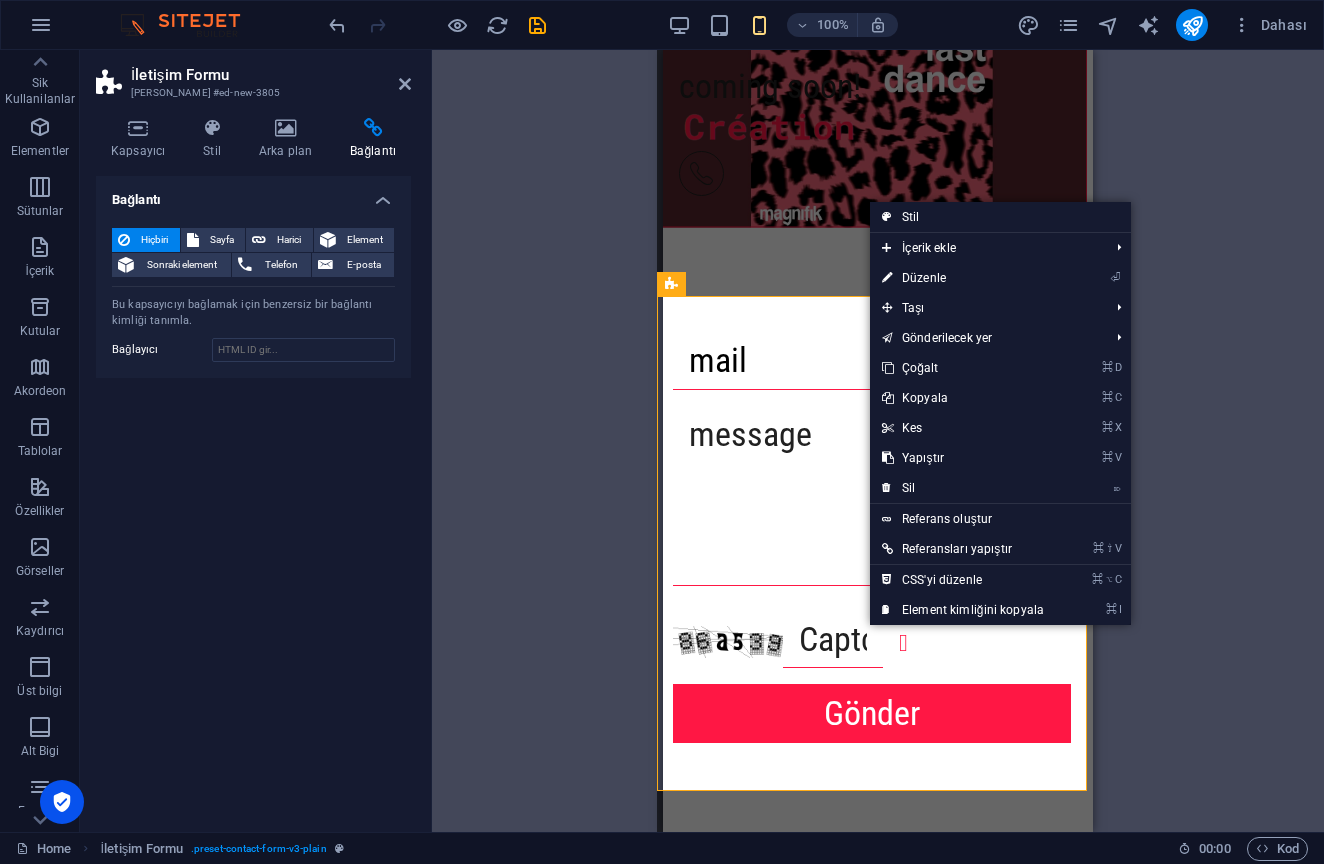 click at bounding box center [1192, 25] 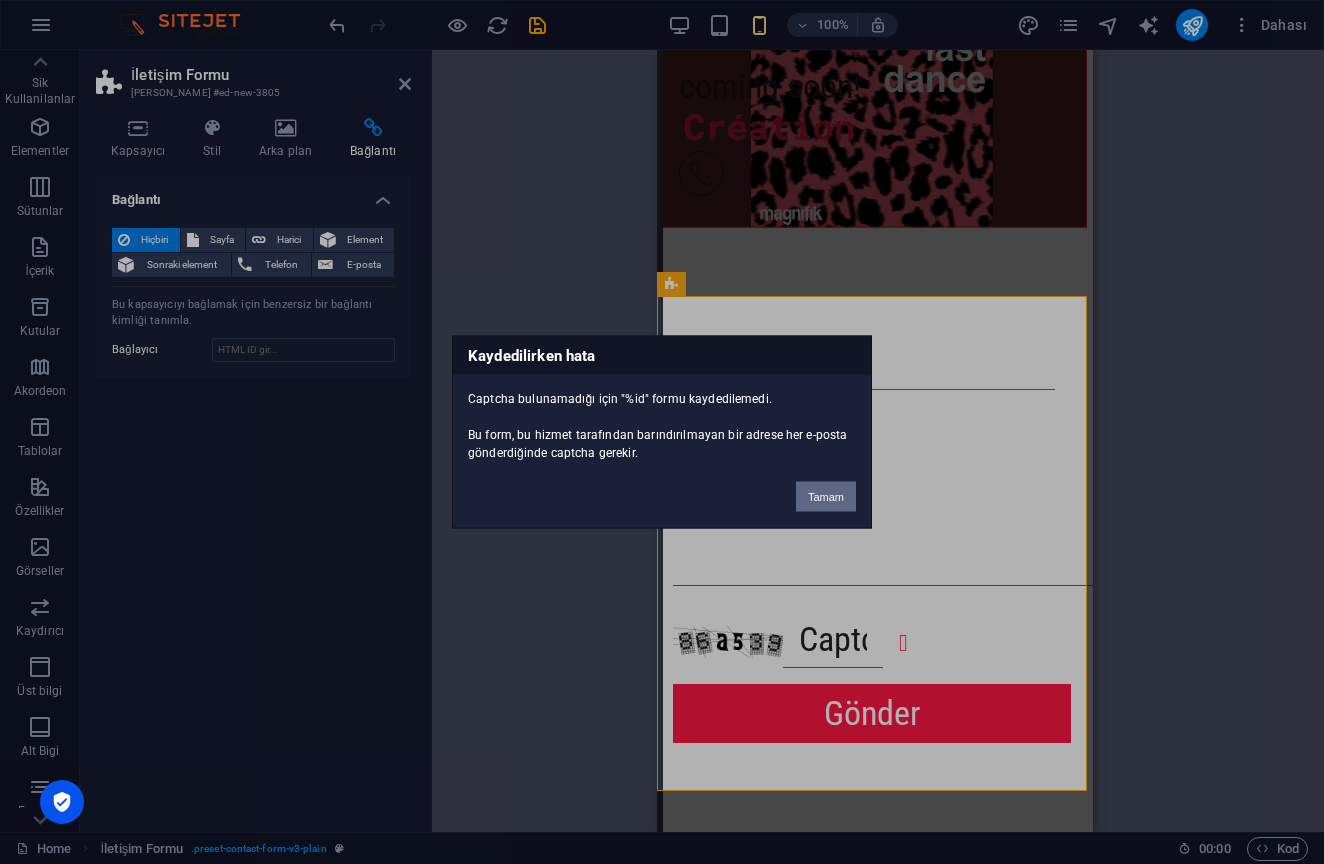click on "Tamam" at bounding box center (826, 497) 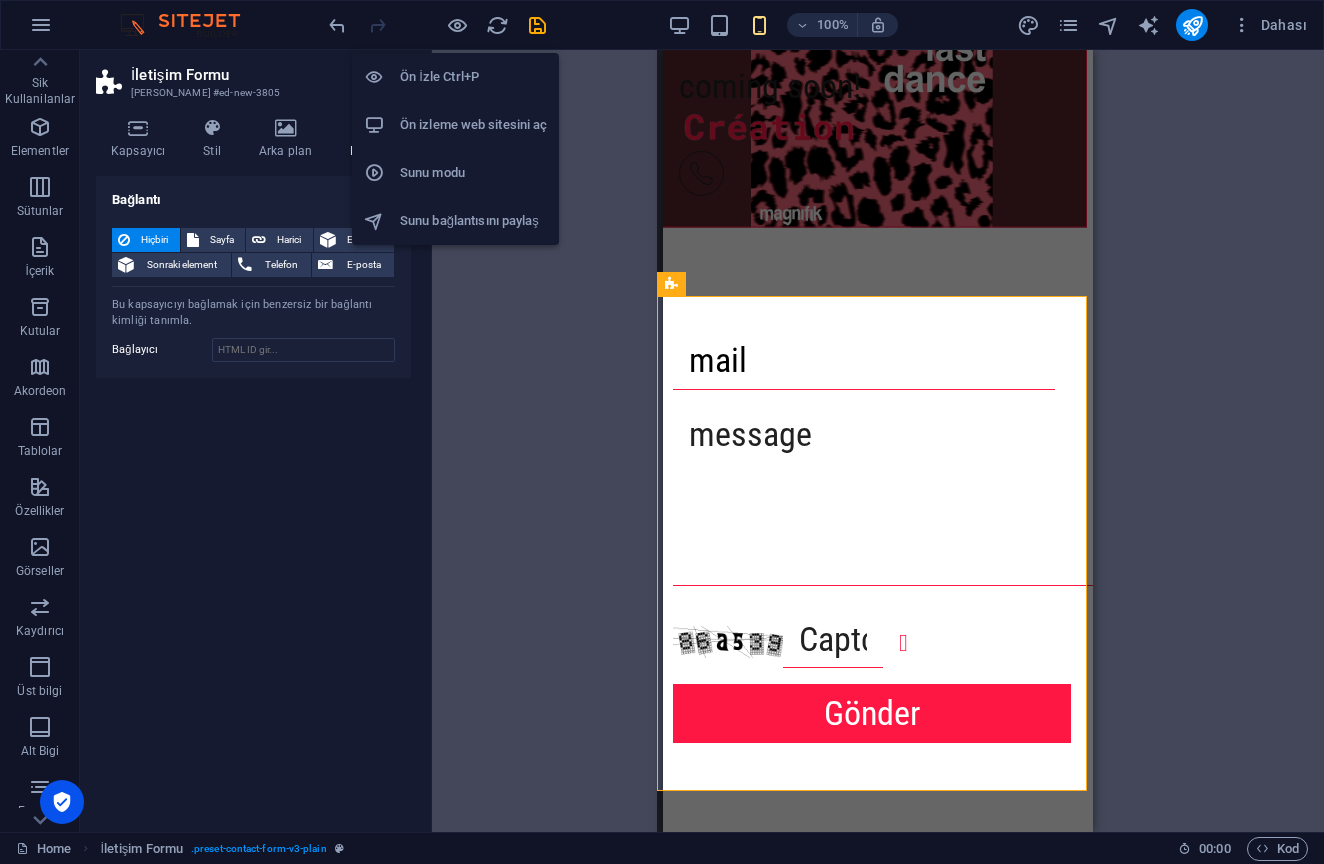 click on "Ön izleme web sitesini aç" at bounding box center (473, 125) 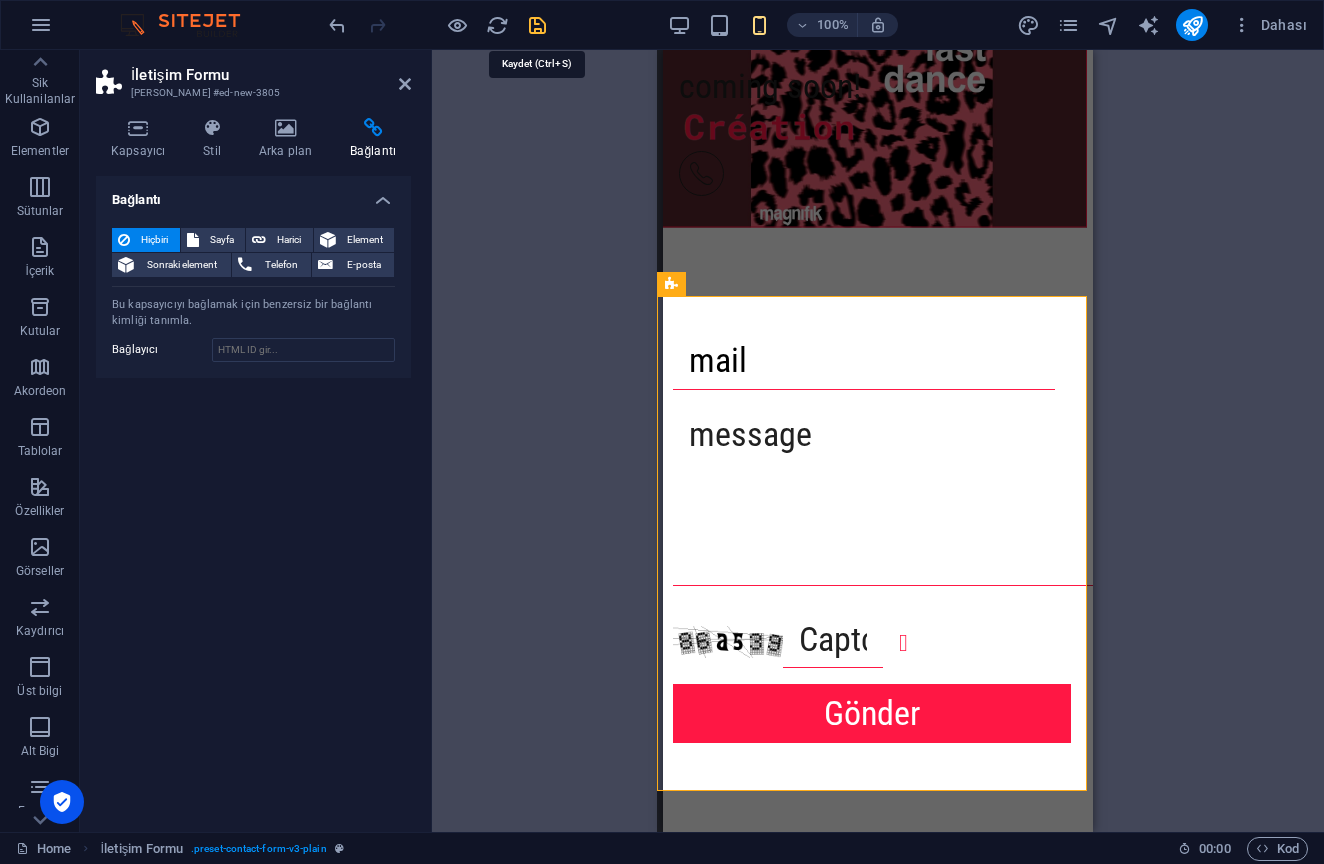 click at bounding box center (537, 25) 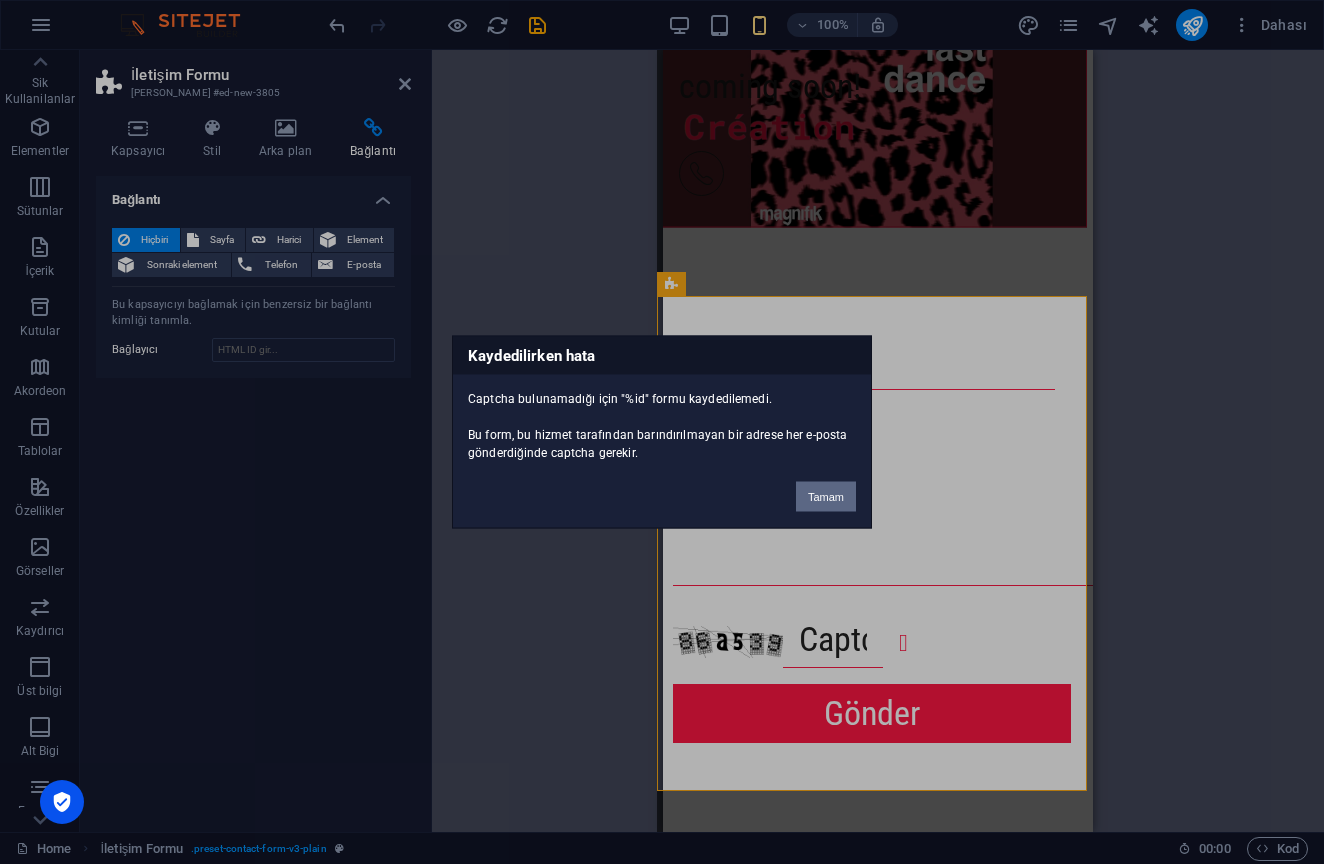 click on "Tamam" at bounding box center (826, 497) 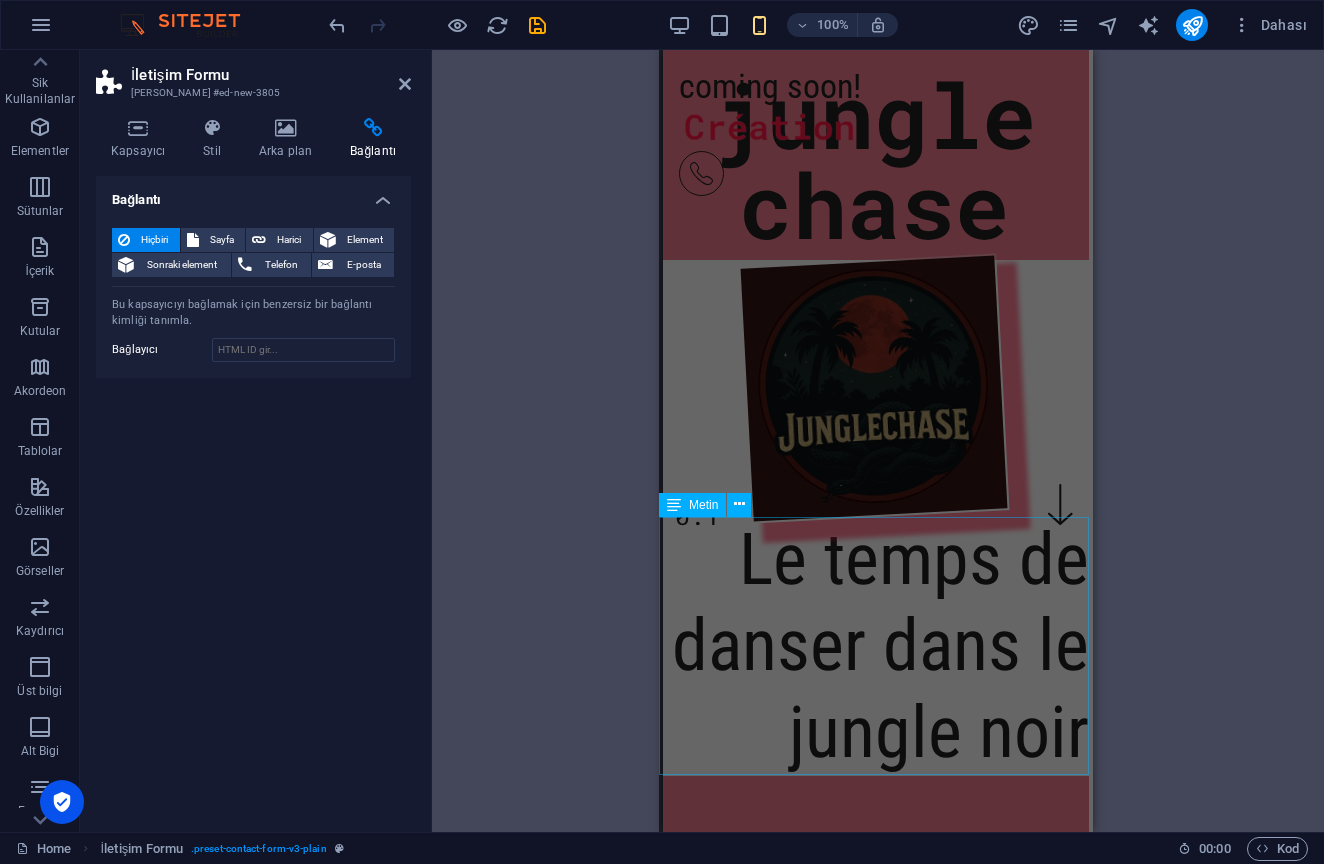 scroll, scrollTop: 265, scrollLeft: 4, axis: both 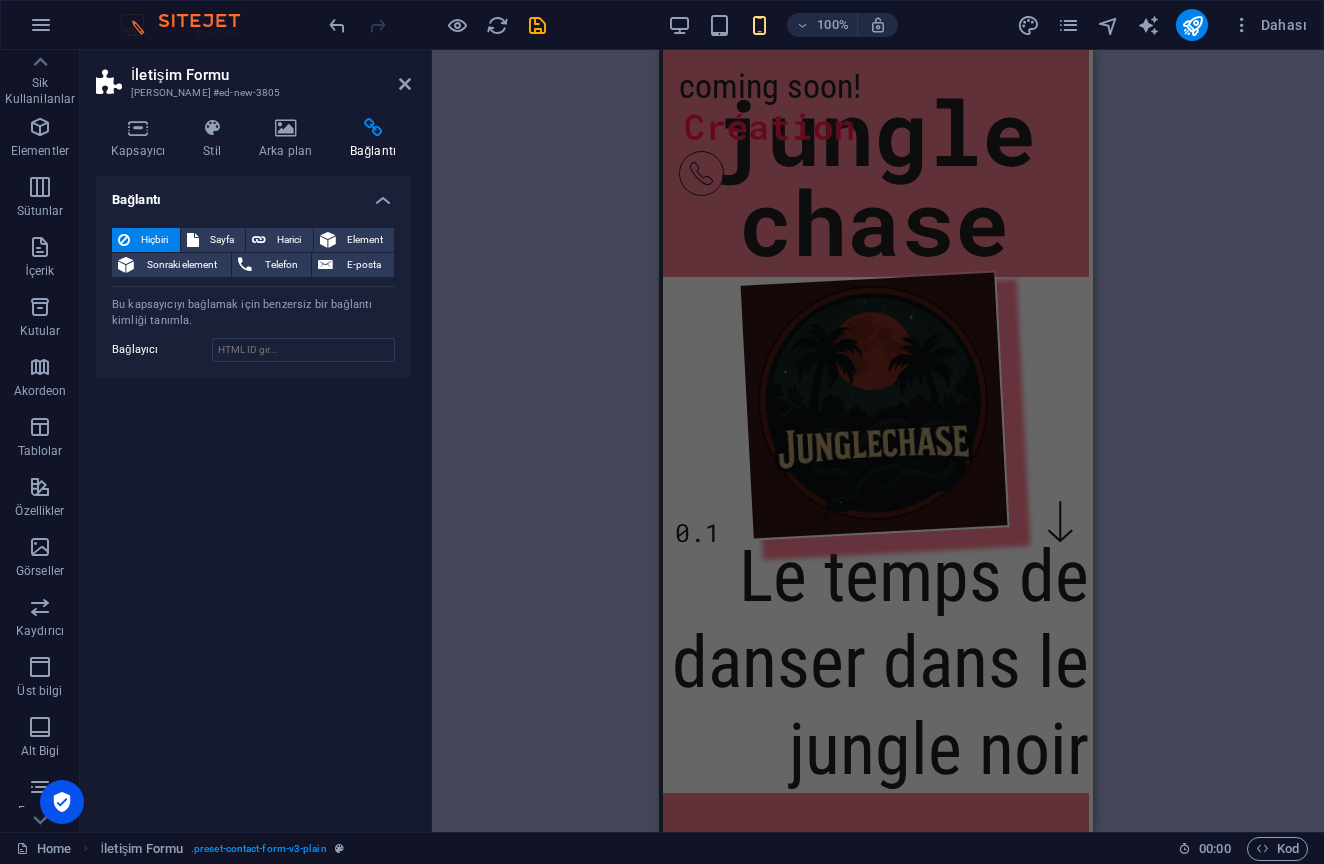 click on "Mevcut içeriği değiştirmek için buraya sürükleyin. Yeni bir element oluşturmak istiyorsanız “Ctrl” tuşuna basın.
H1   Banner   Banner   Kapsayıcı   İmaj   Banner   Menü Çubuğu   Menü Çubuğu   Menü   Menü   İmaj   Aralık   Sosyal Medya Simgeleri   Simge   Eşit Olmayan Sütunlar   Metin   Kapsayıcı   Kapsayıcı   Kapsayıcı   Eşit Olmayan Sütunlar   Kapsayıcı   H2   Simge   Simge   Simge   Kapsayıcı   Yer Tutucu   Kapsayıcı   Metin   Sütun Kılavuzu   Alt Bilgi Skadi   Simge   HTML   Kapsayıcı   Yer Tutucu   Ön ayar   Ön ayar   Kapsayıcı   Kapsayıcı   Referans   Metin   H2   H2   Kapsayıcı   Metin   Kapsayıcı   İmaj   Kapsayıcı   H6   Kapsayıcı   Kapsayıcı   İmaj   H6   Kapsayıcı   Metin   Kapsayıcı   İmaj   Kapsayıcı   Aralık   Kapsayıcı   Metin   Kapsayıcı   İmaj   Kapsayıcı   Kapsayıcı   İmaj   Sütun Kılavuzu   Kapsayıcı   E-posta   Eşit Olmayan Sütunlar   Kapsayıcı   Kapsayıcı   Yatay Form   Form" at bounding box center (878, 441) 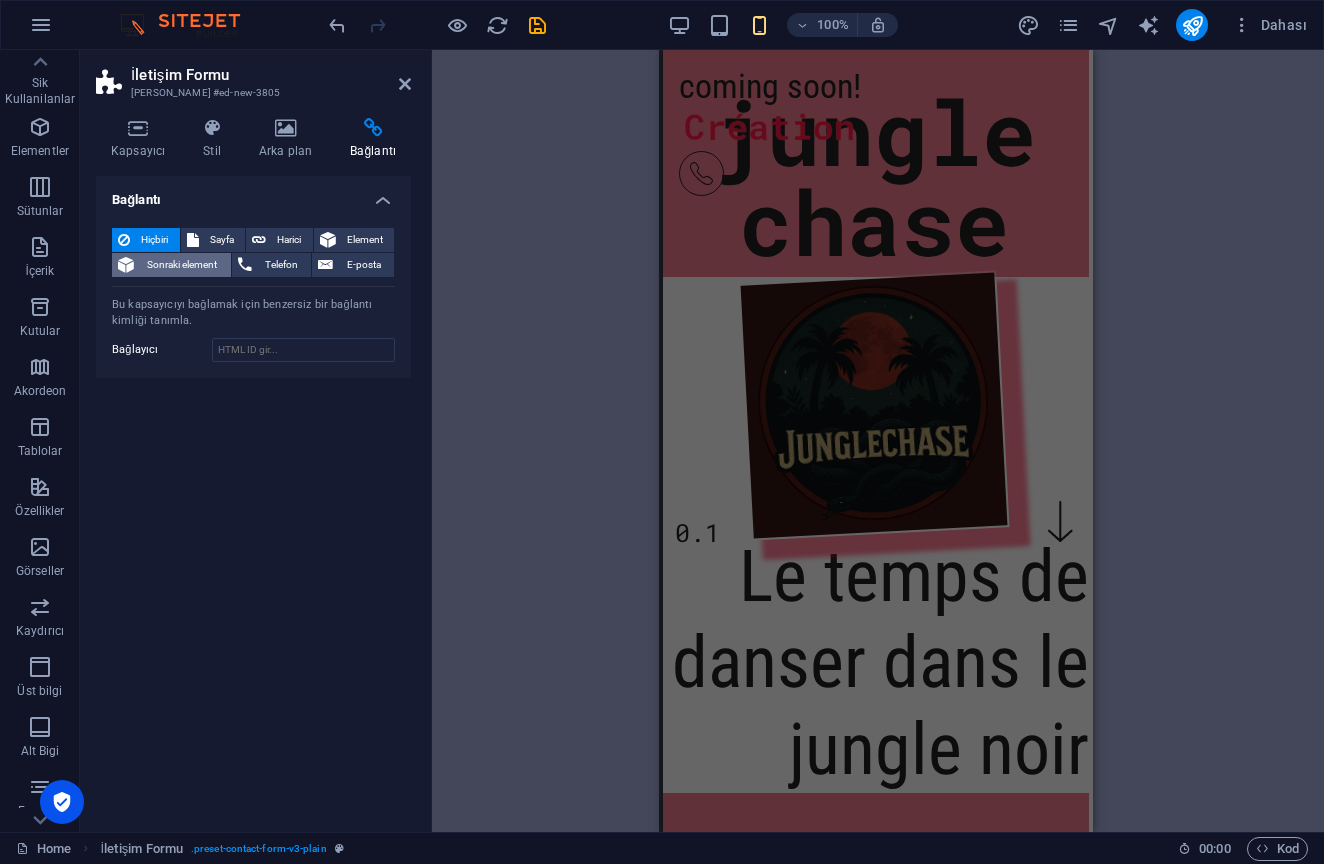 click on "Sonraki element" at bounding box center (182, 265) 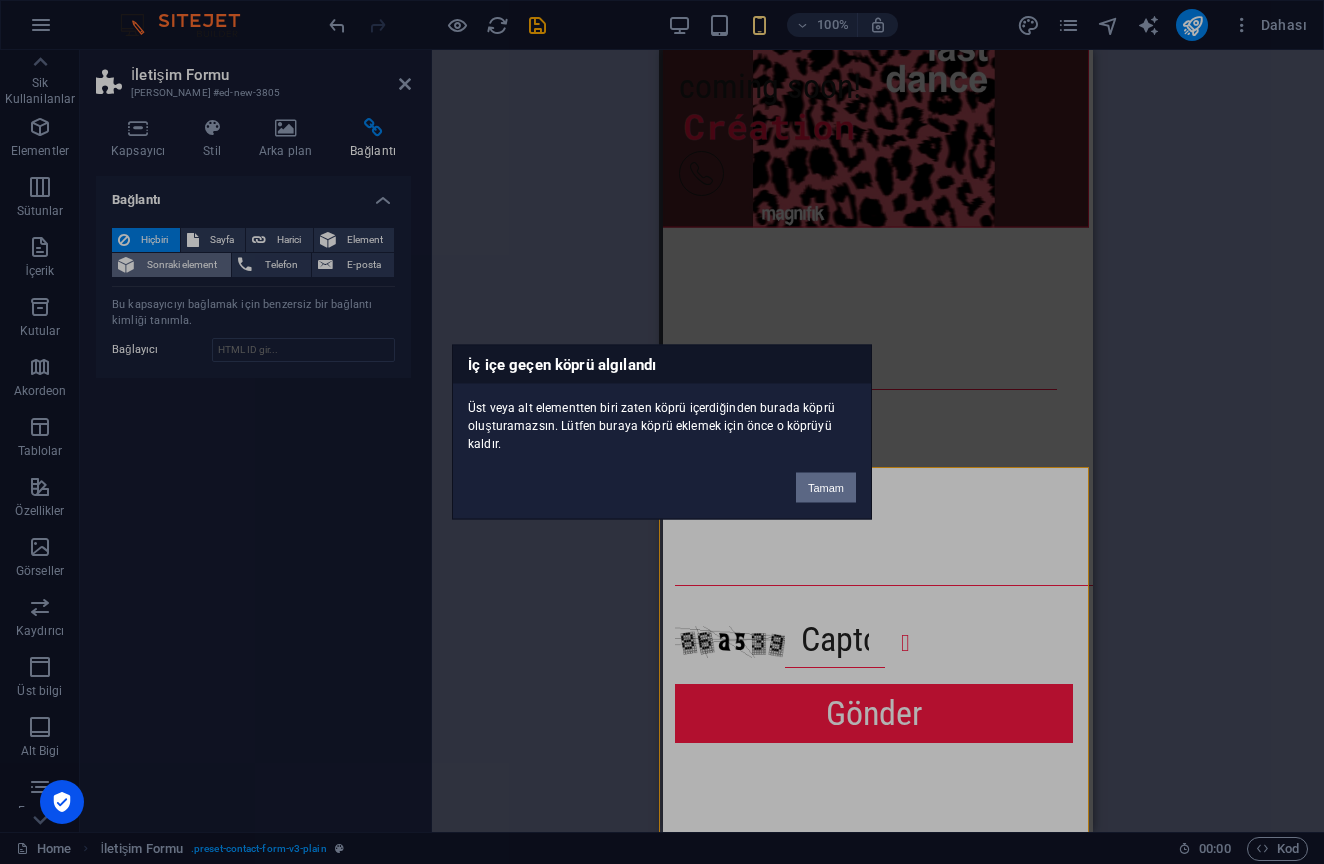 scroll, scrollTop: 4193, scrollLeft: 4, axis: both 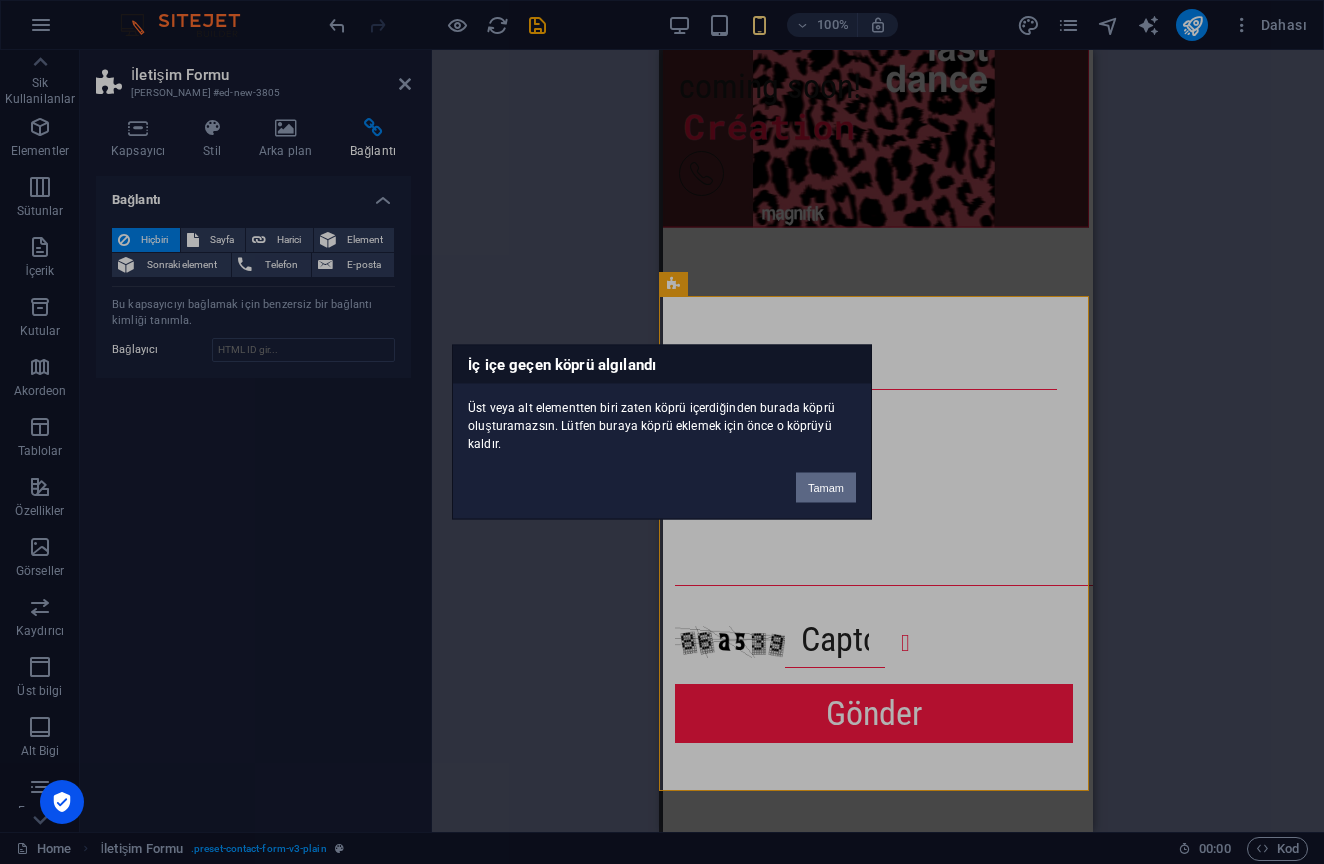 click on "Tamam" at bounding box center (826, 488) 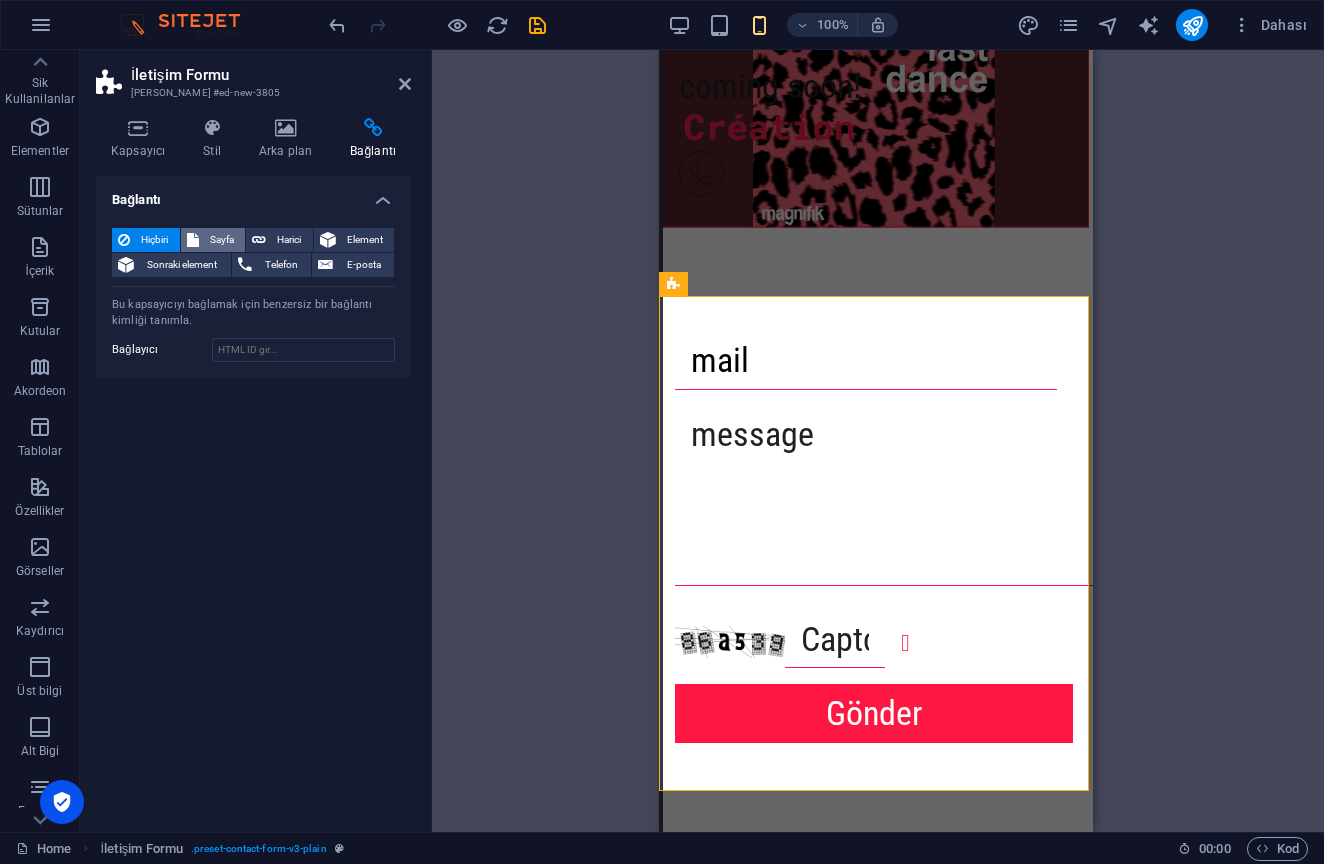 click on "Sayfa" at bounding box center (222, 240) 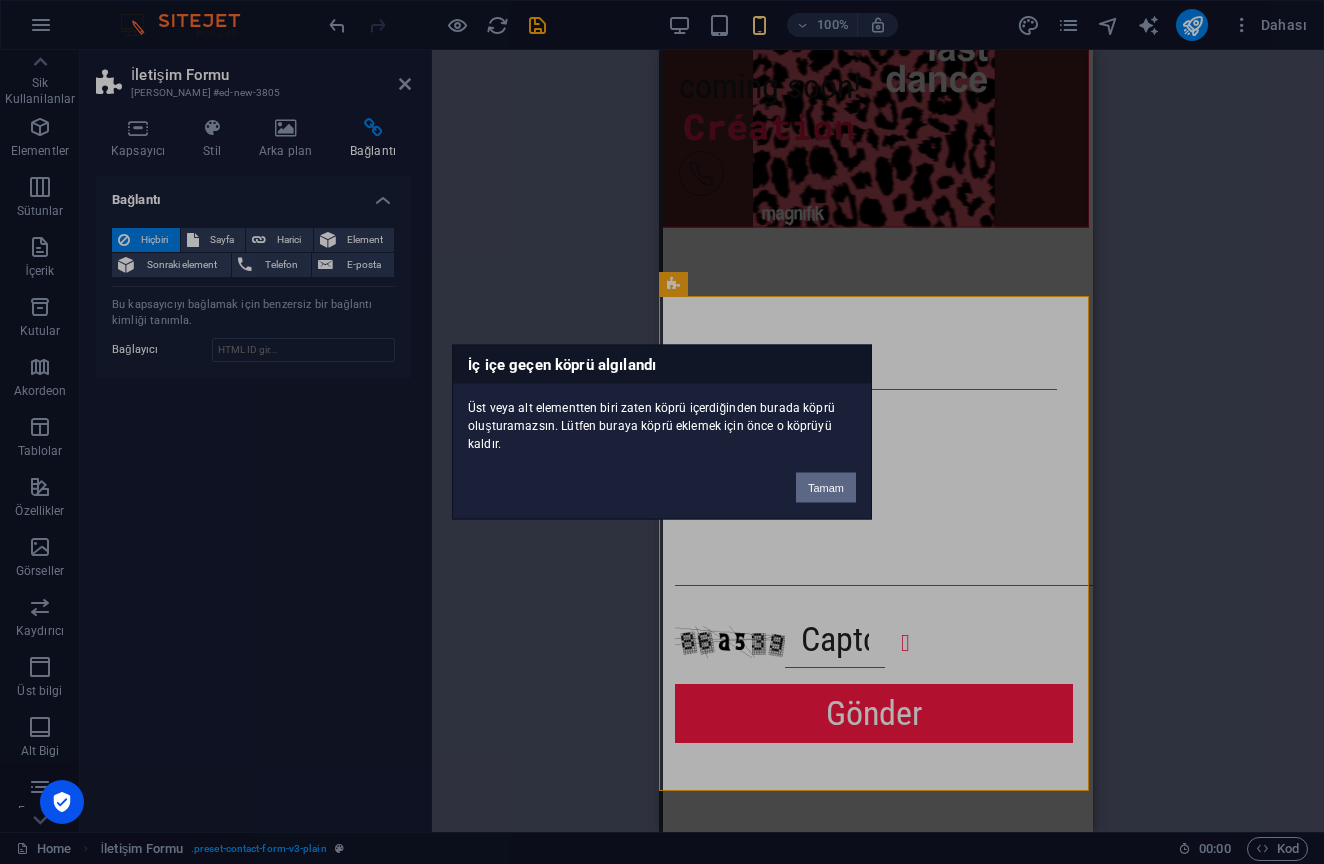 click on "Tamam" at bounding box center [826, 488] 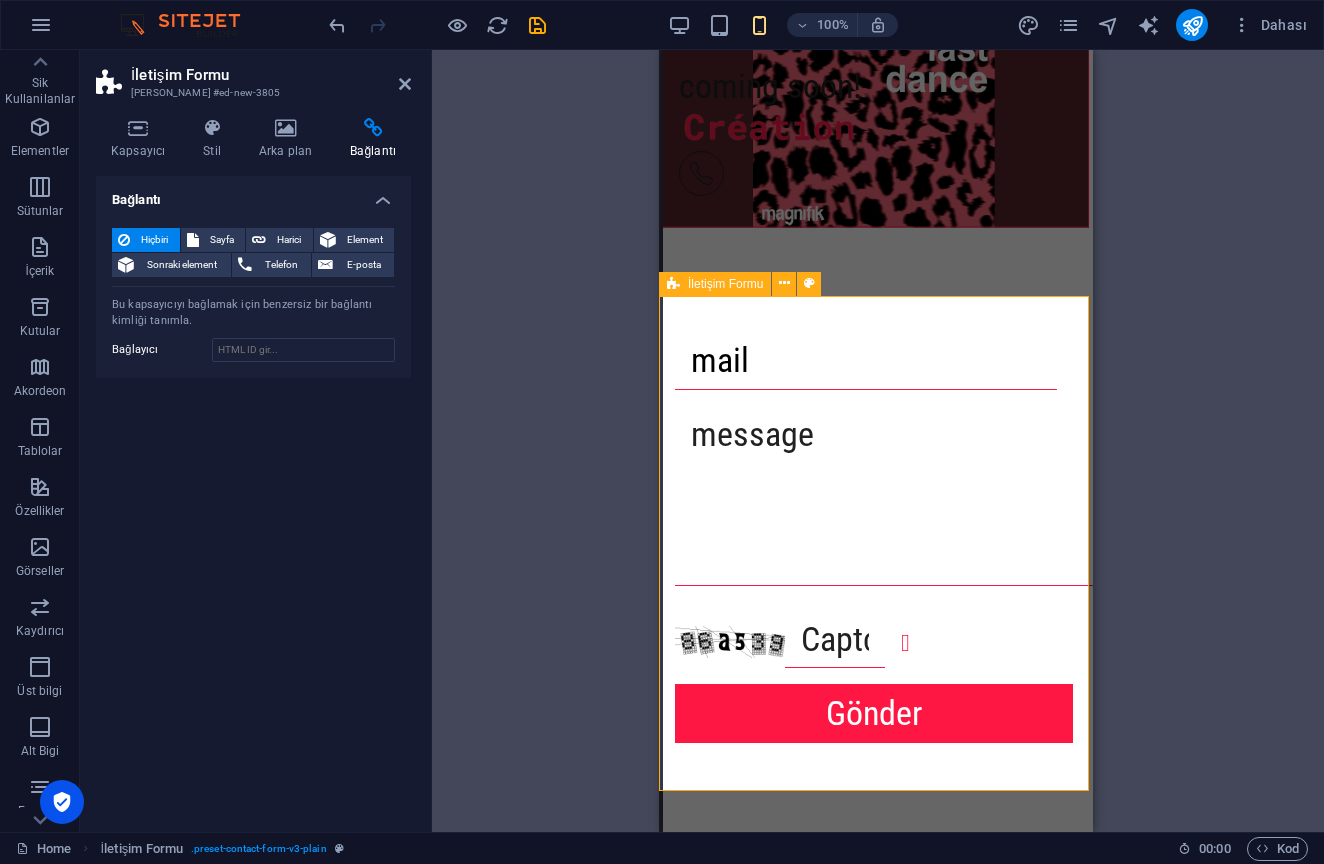 click on "mail Okunaksız mı? Yeniden oluştur Gönder" at bounding box center [874, 537] 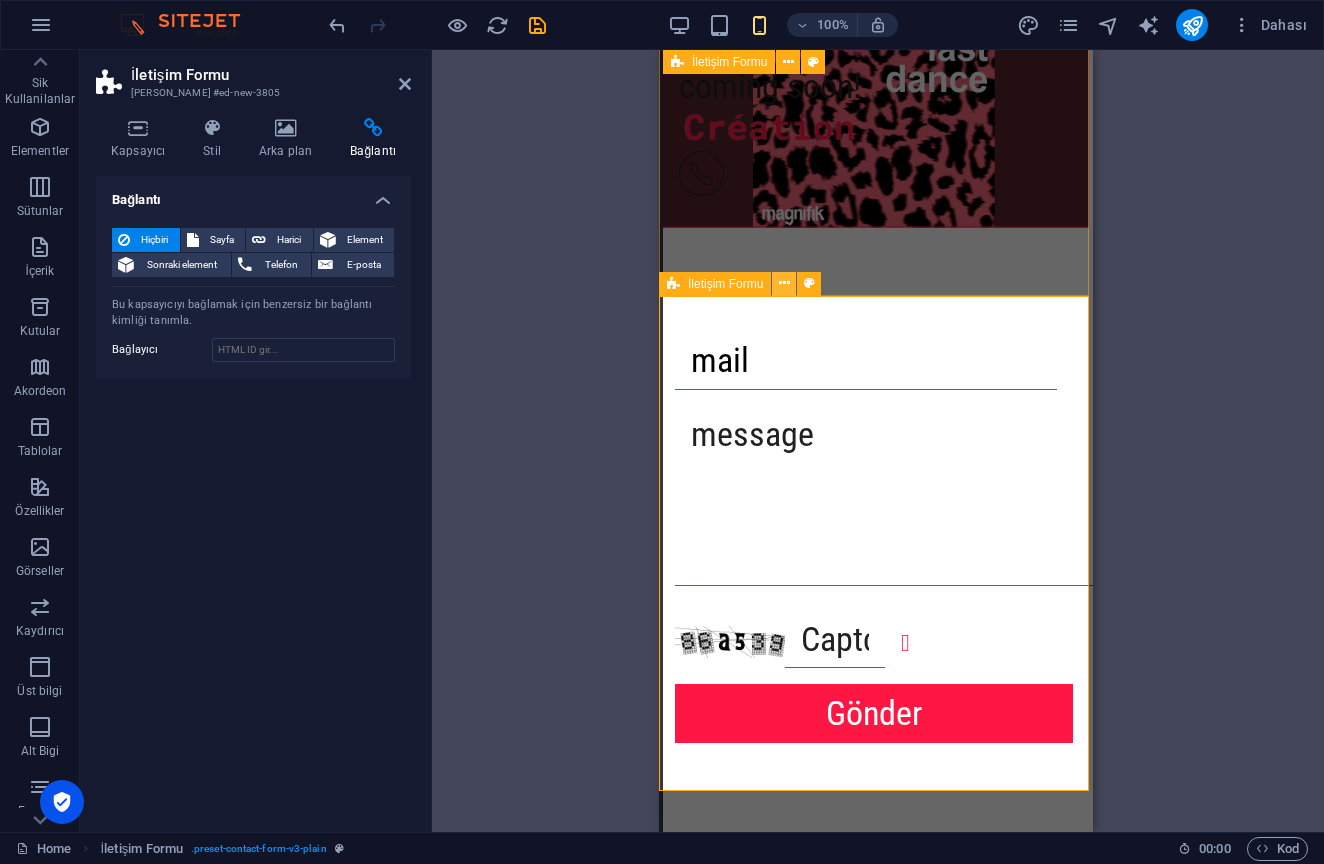 click at bounding box center [784, 283] 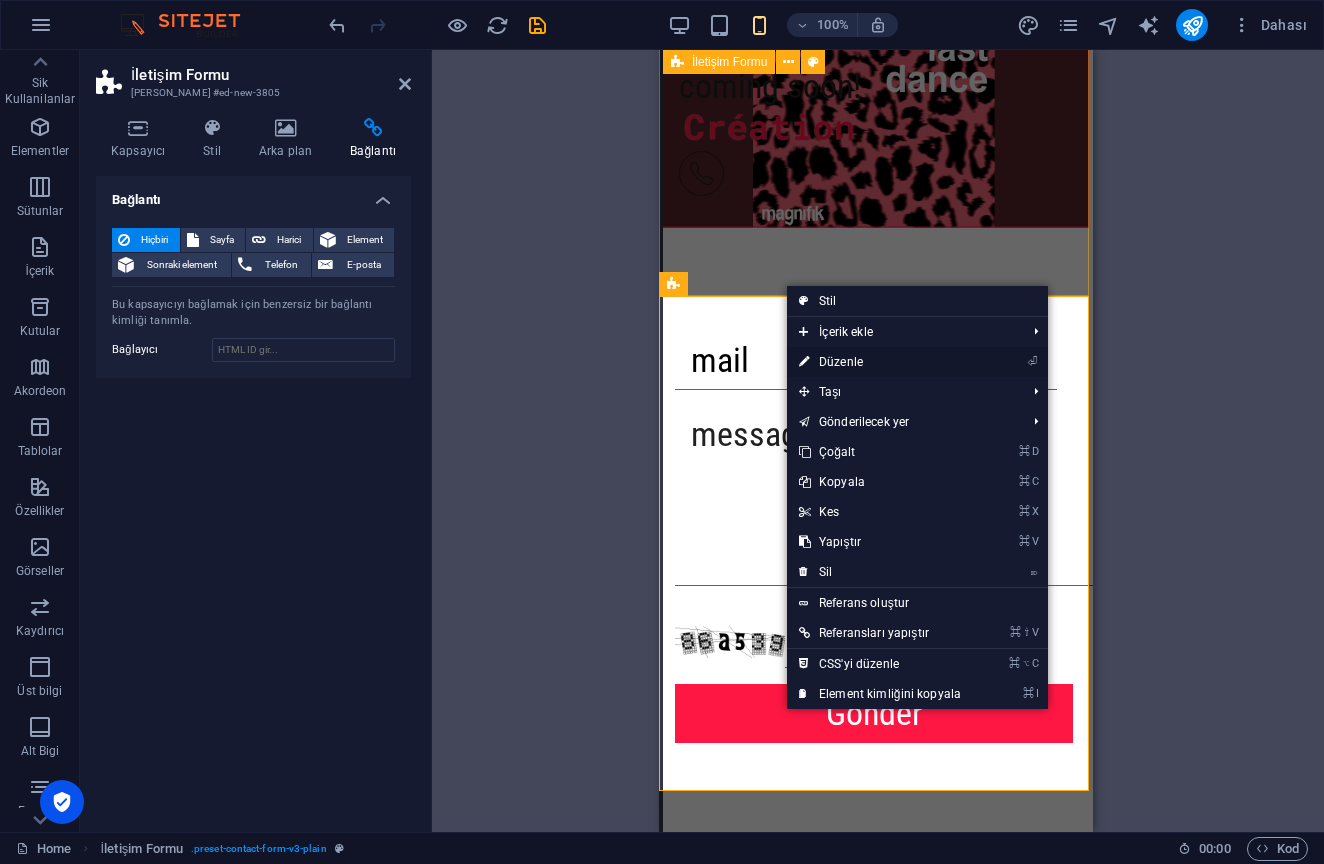 click on "⏎  Düzenle" at bounding box center [880, 362] 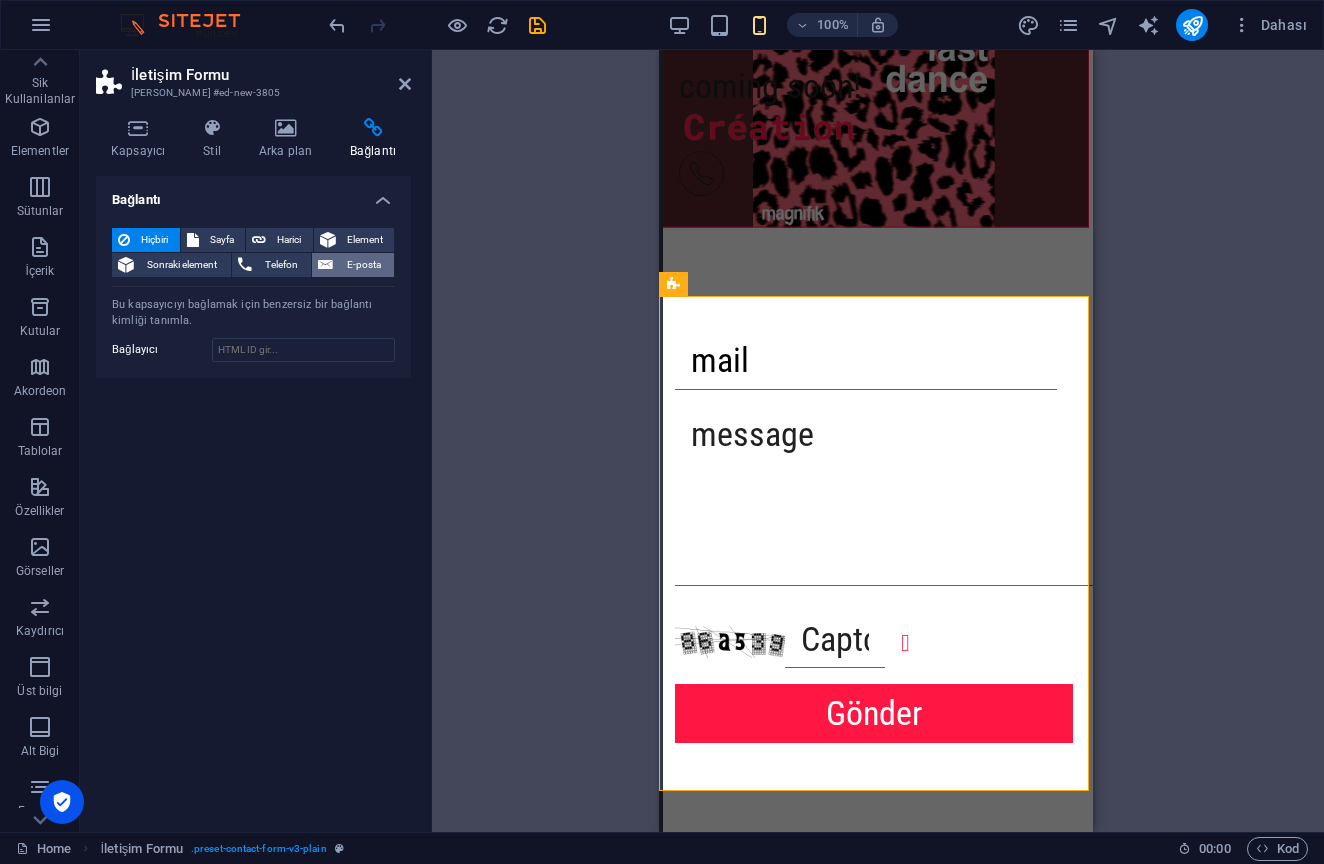 click on "E-posta" at bounding box center [363, 265] 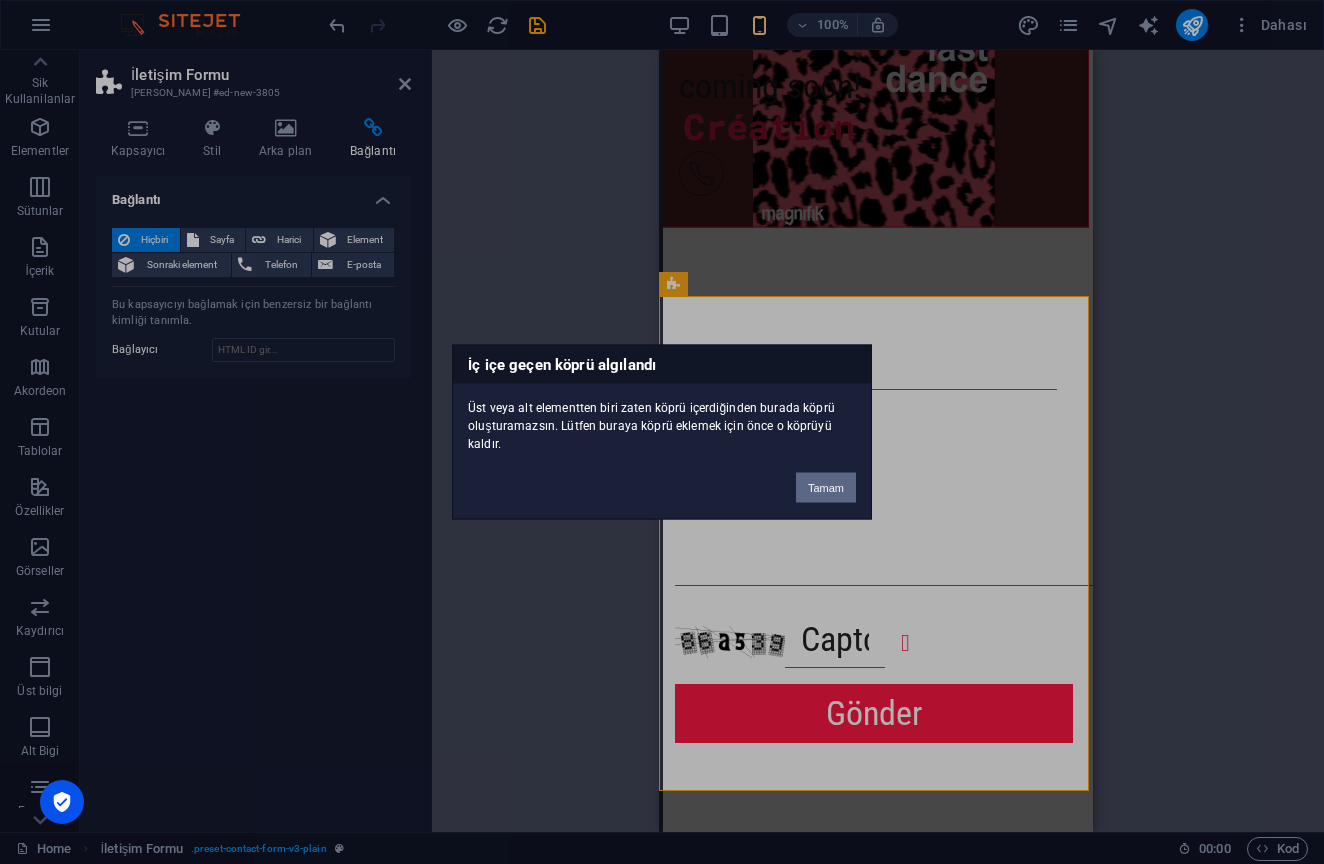 click on "Tamam" at bounding box center [826, 488] 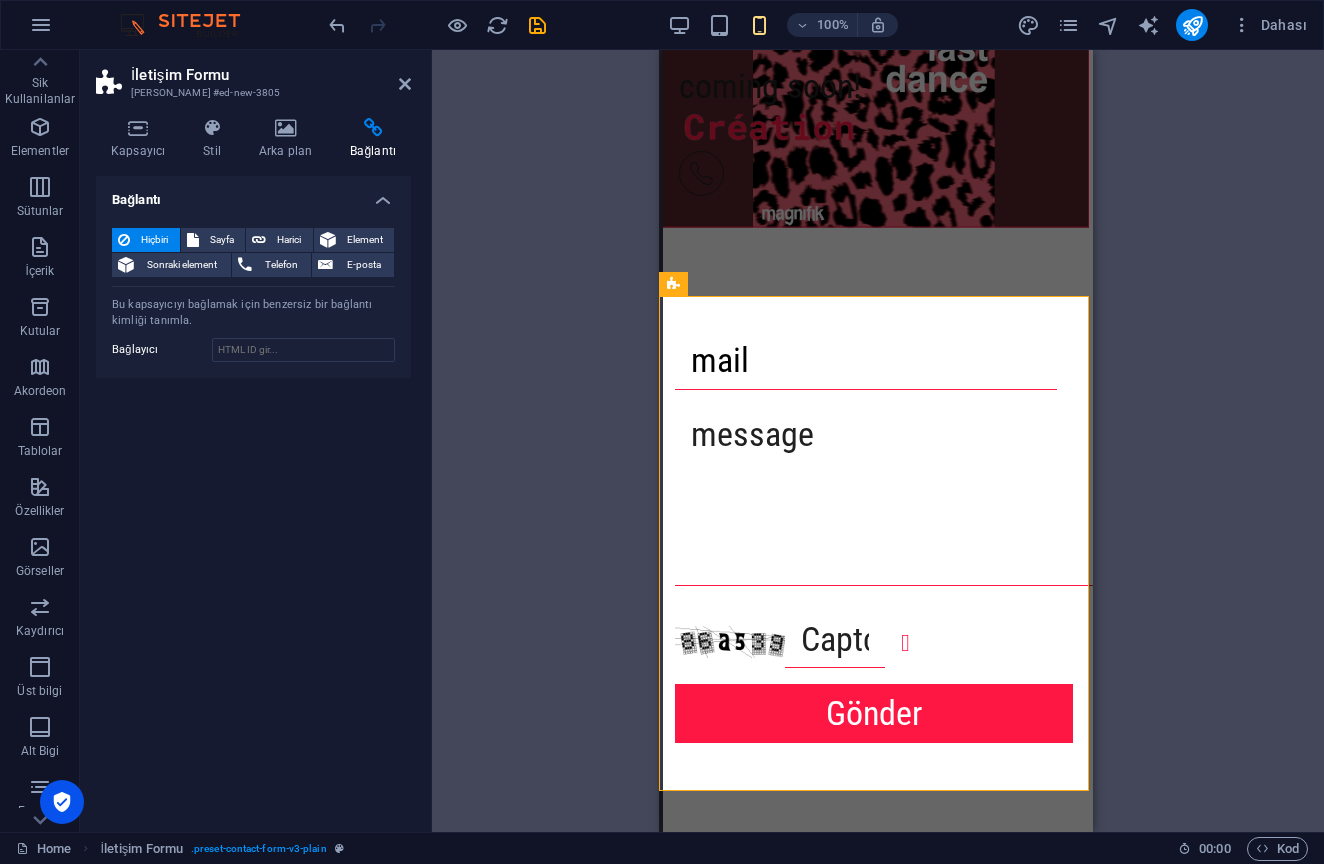 click on "Hiçbiri Sayfa Harici Element Sonraki element Telefon E-posta Sayfa Home More Legal Notice Privacy Element
URL Telefon E-posta Bağlantı hedefi Yeni sekme Aynı sekme Kaplama Başlık Ek bağlantı tanımının bağlantı metniyle aynı olmaması gerekir. Başlık, genellikle fare elementin üzerine geldiğinde bir araç ipucu metni olarak gösterilir. Belirsizse boş bırak. İlişki Bu bağlantının bağlantı hedefiyle ilişkisini  ayarlar. Örneğin; "nofollow" (izleme) değeri, arama motorlarına bağlantıyı izleme talimatı verir. Boş bırakılabilir. alternate oluşturan bookmark harici yardım lisans ileri nofollow noreferrer noopener önceki arayın etiket Bu kapsayıcıyı bağlamak için benzersiz bir bağlantı kimliği tanımla. Bağlayıcı" at bounding box center [253, 295] 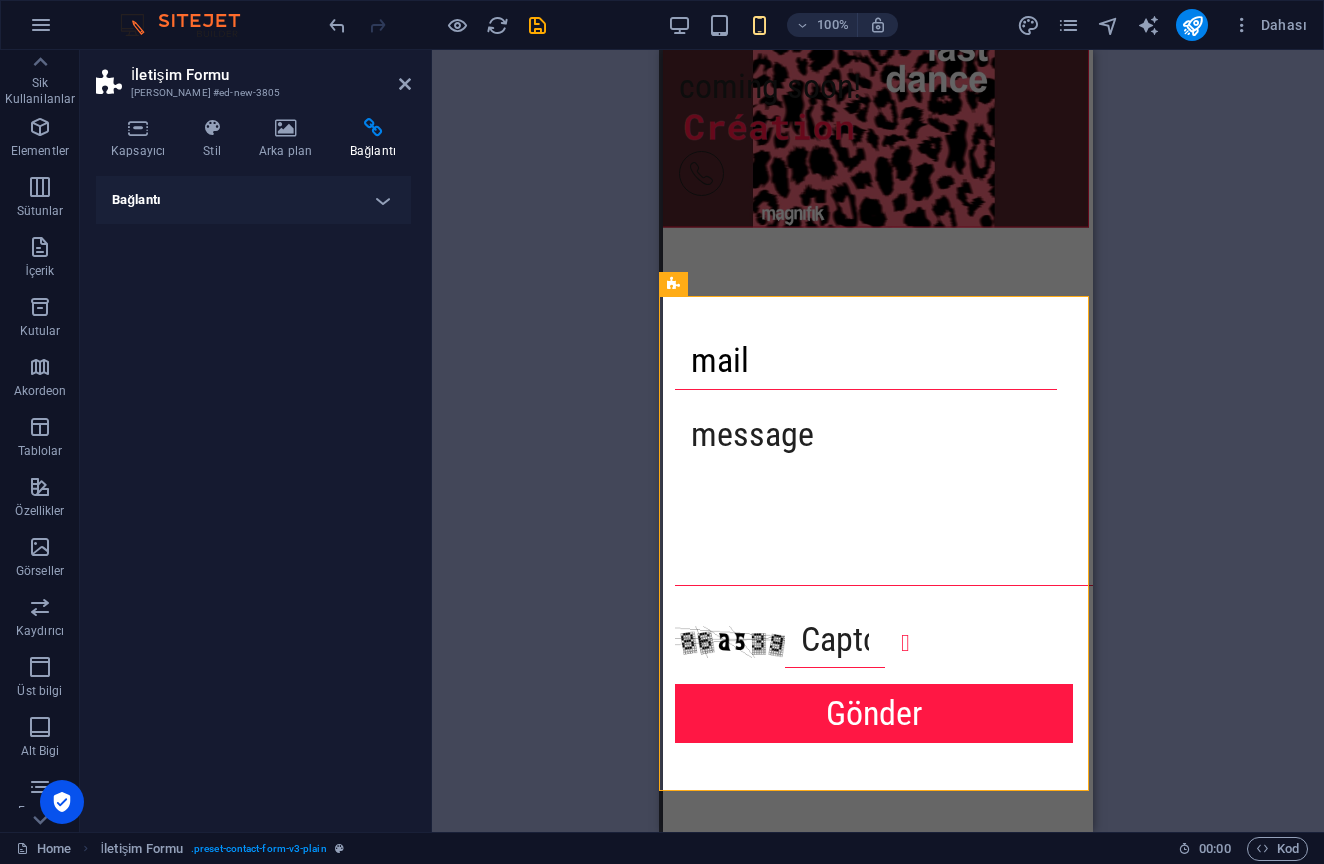 click on "Bağlantı" at bounding box center [253, 200] 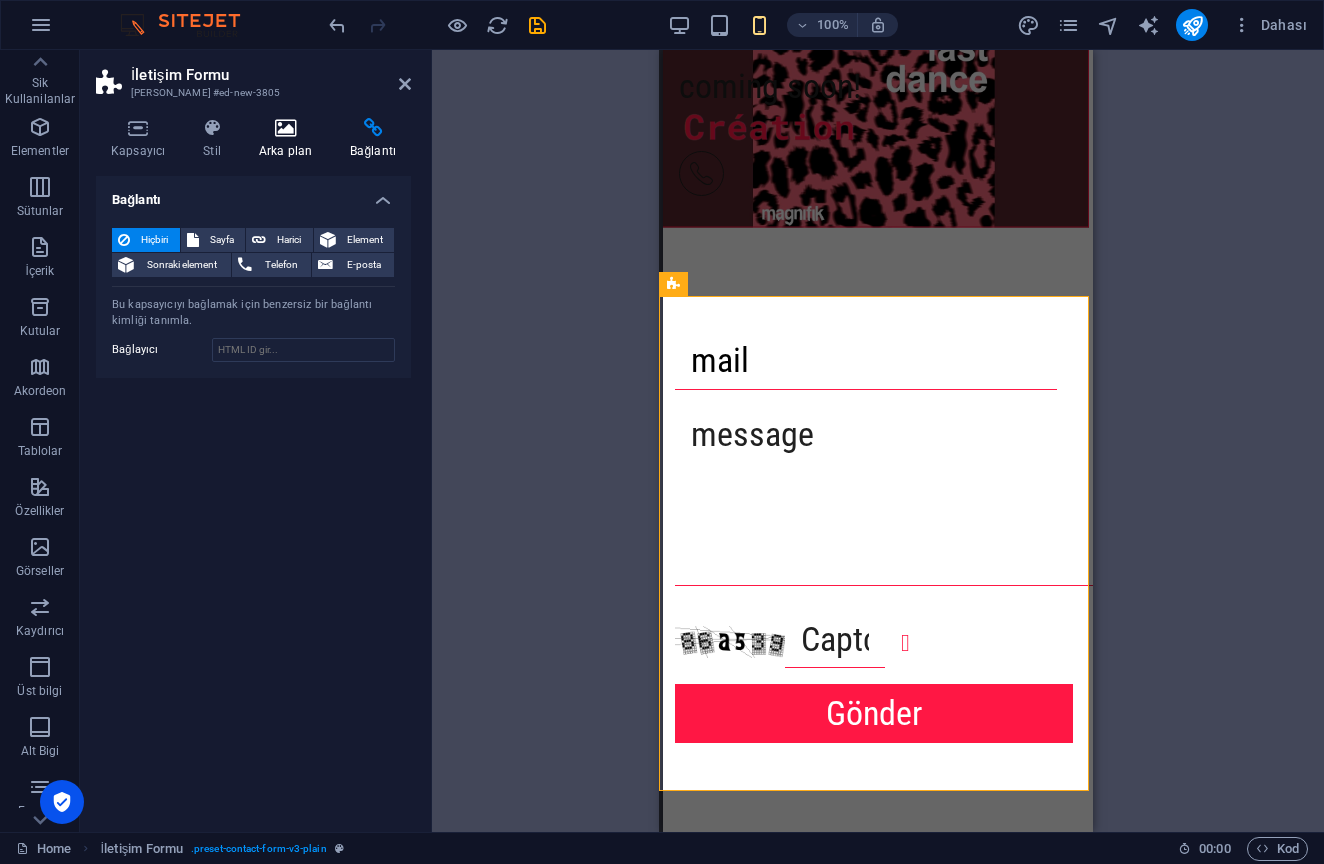 click on "Arka plan" at bounding box center (289, 139) 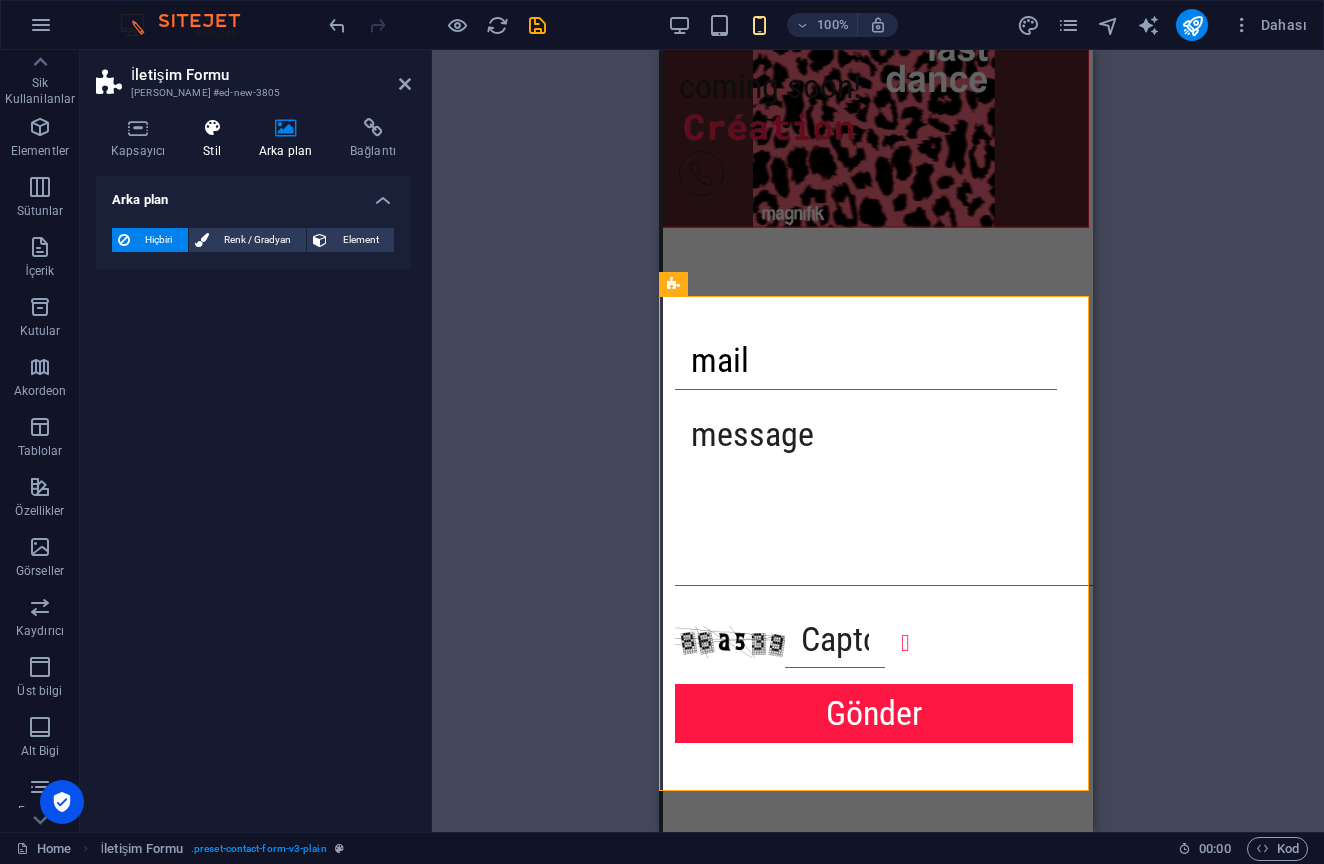 click at bounding box center (212, 128) 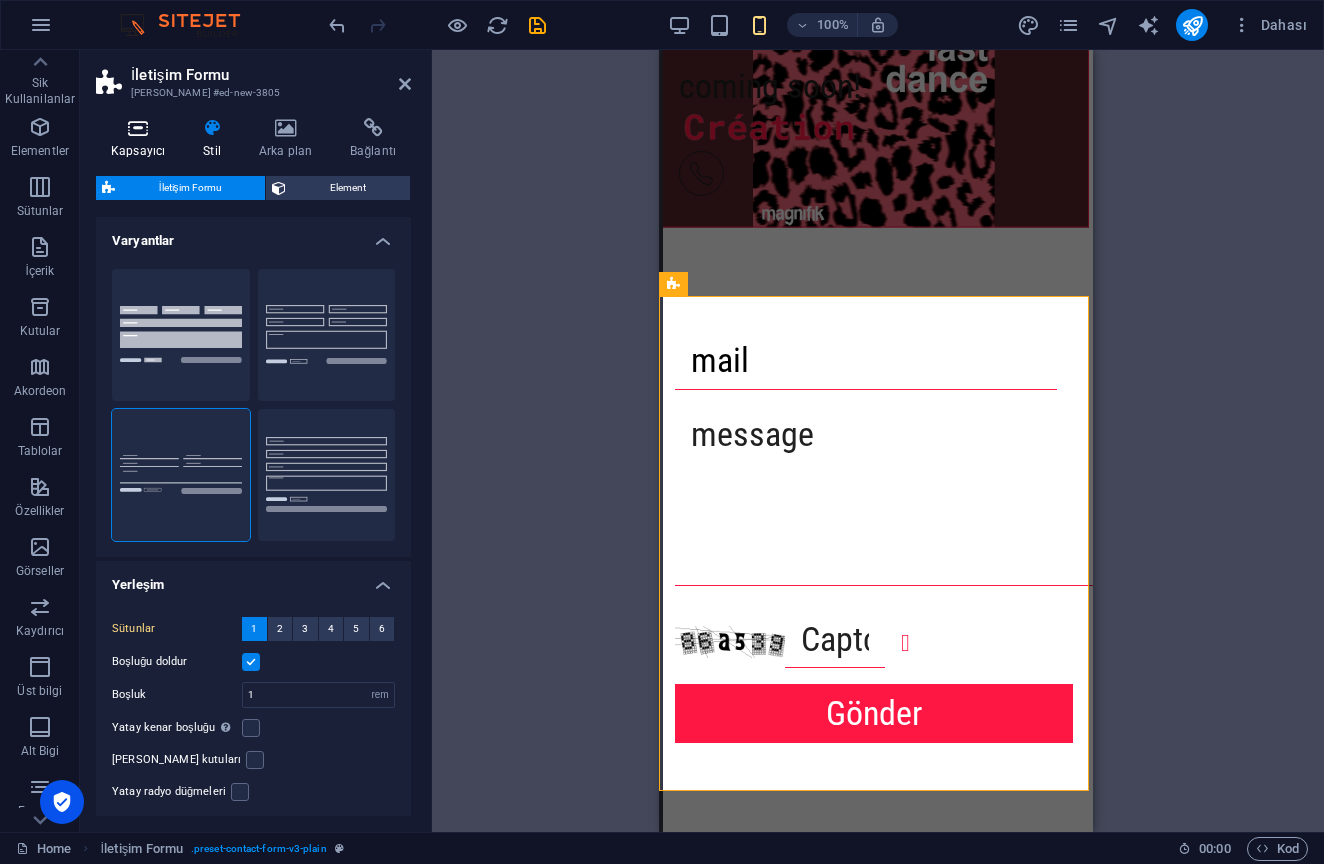 click at bounding box center (138, 128) 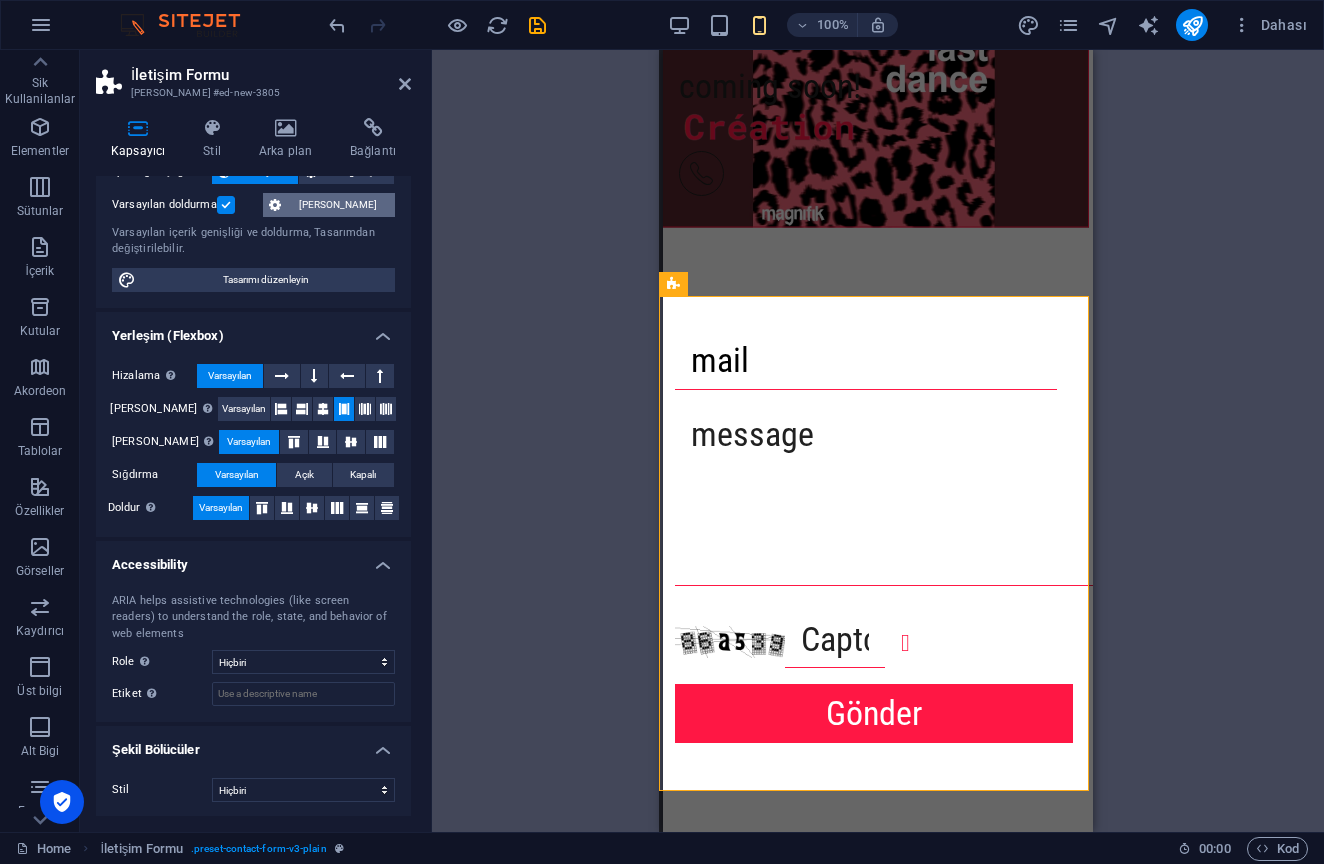scroll, scrollTop: 132, scrollLeft: 0, axis: vertical 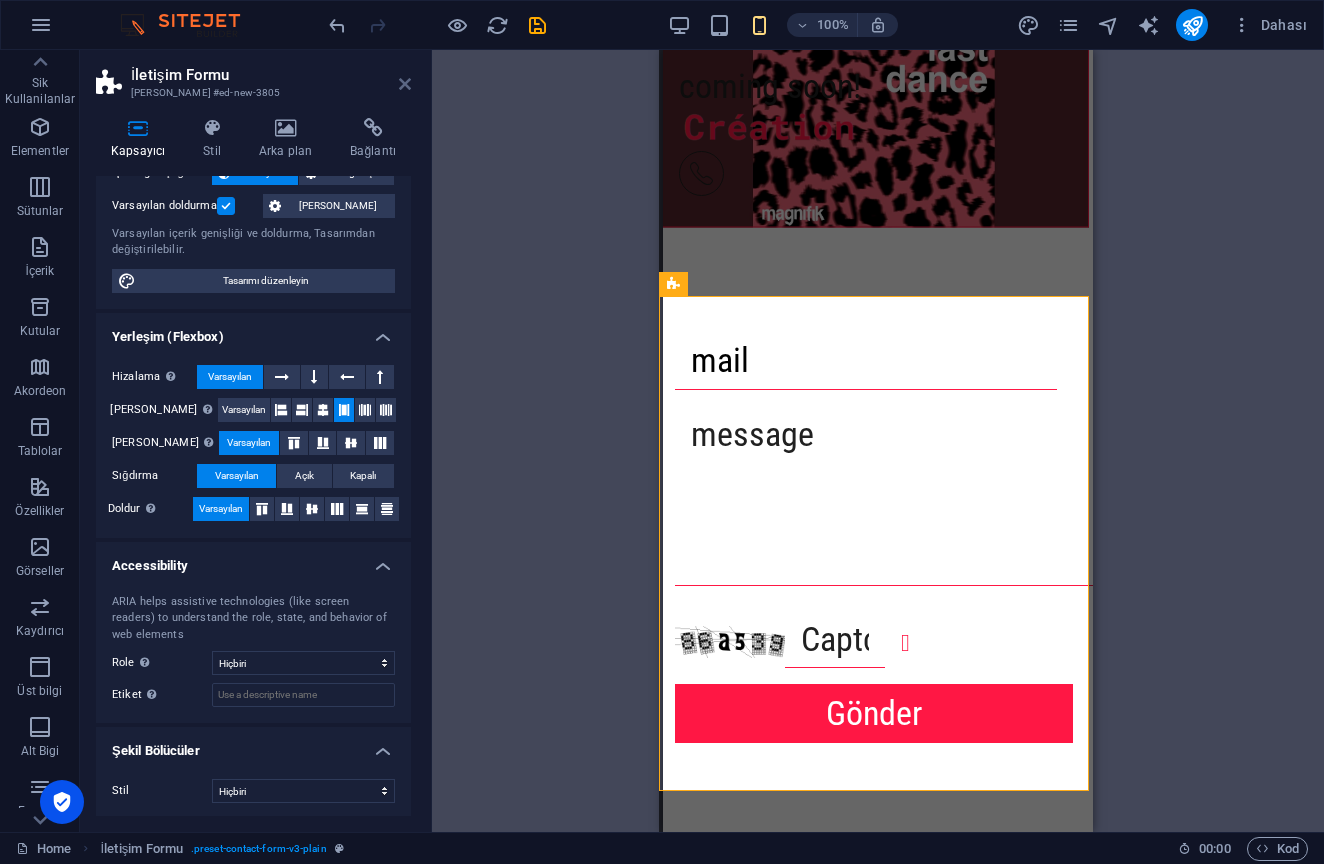 click at bounding box center (405, 84) 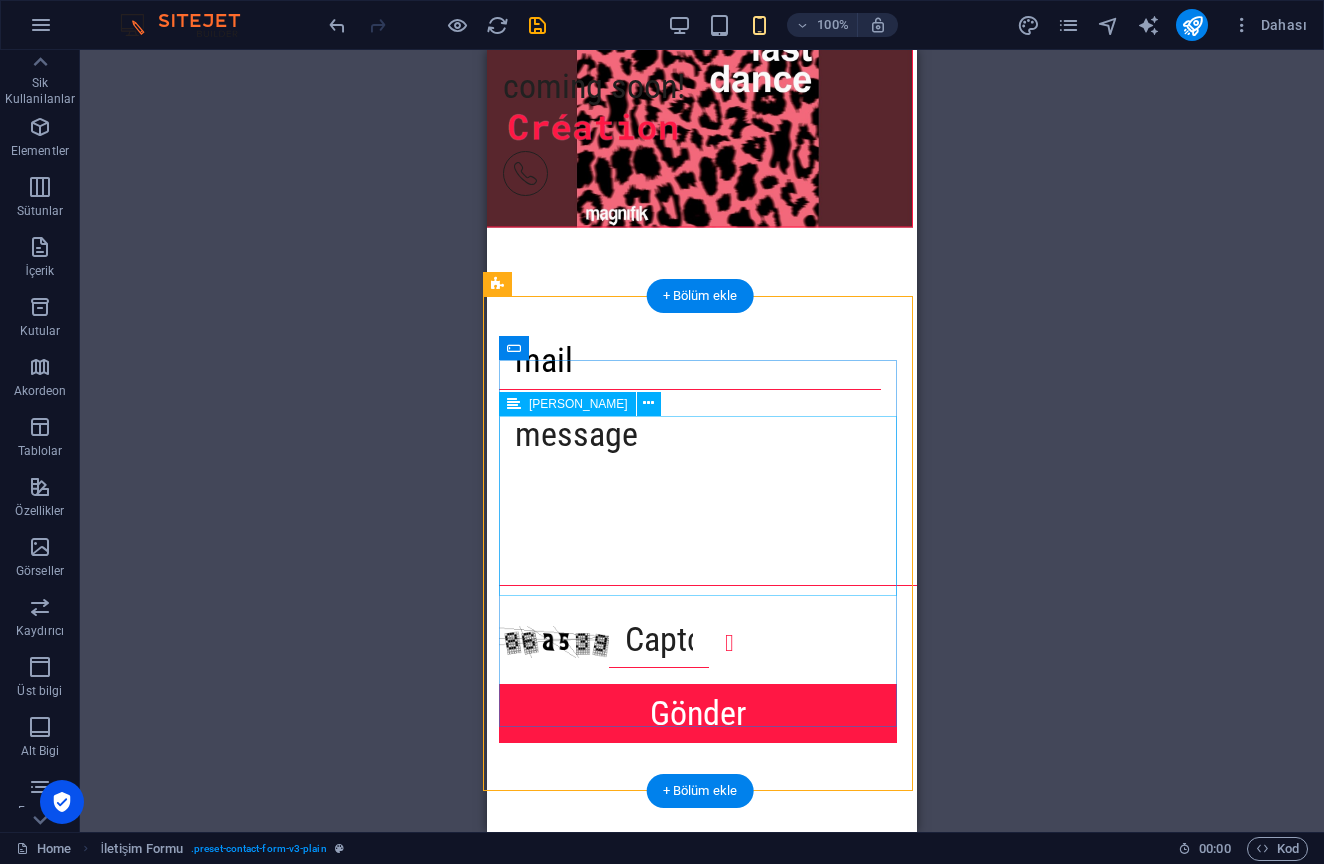 click at bounding box center (706, 500) 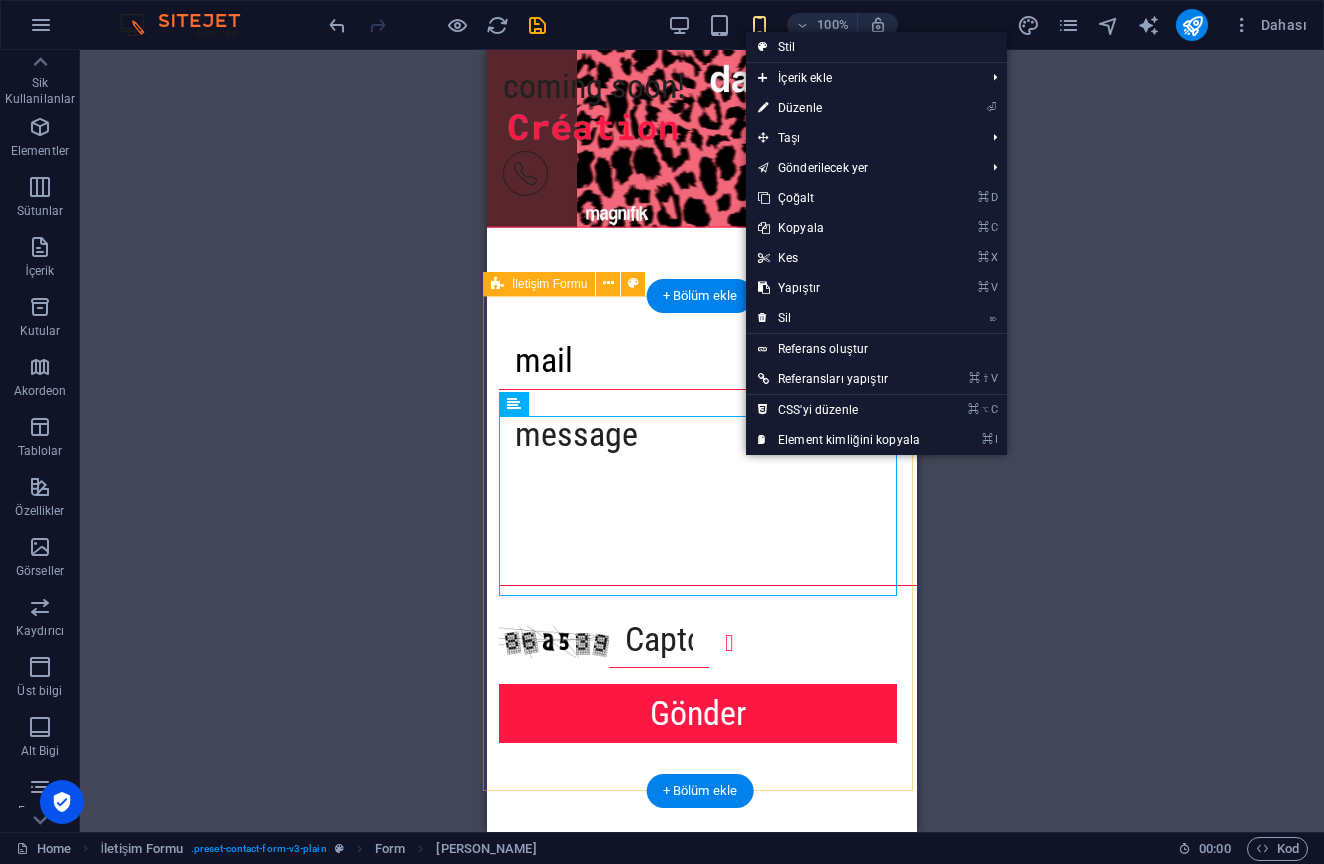 click on "⌦  Sil" at bounding box center (839, 318) 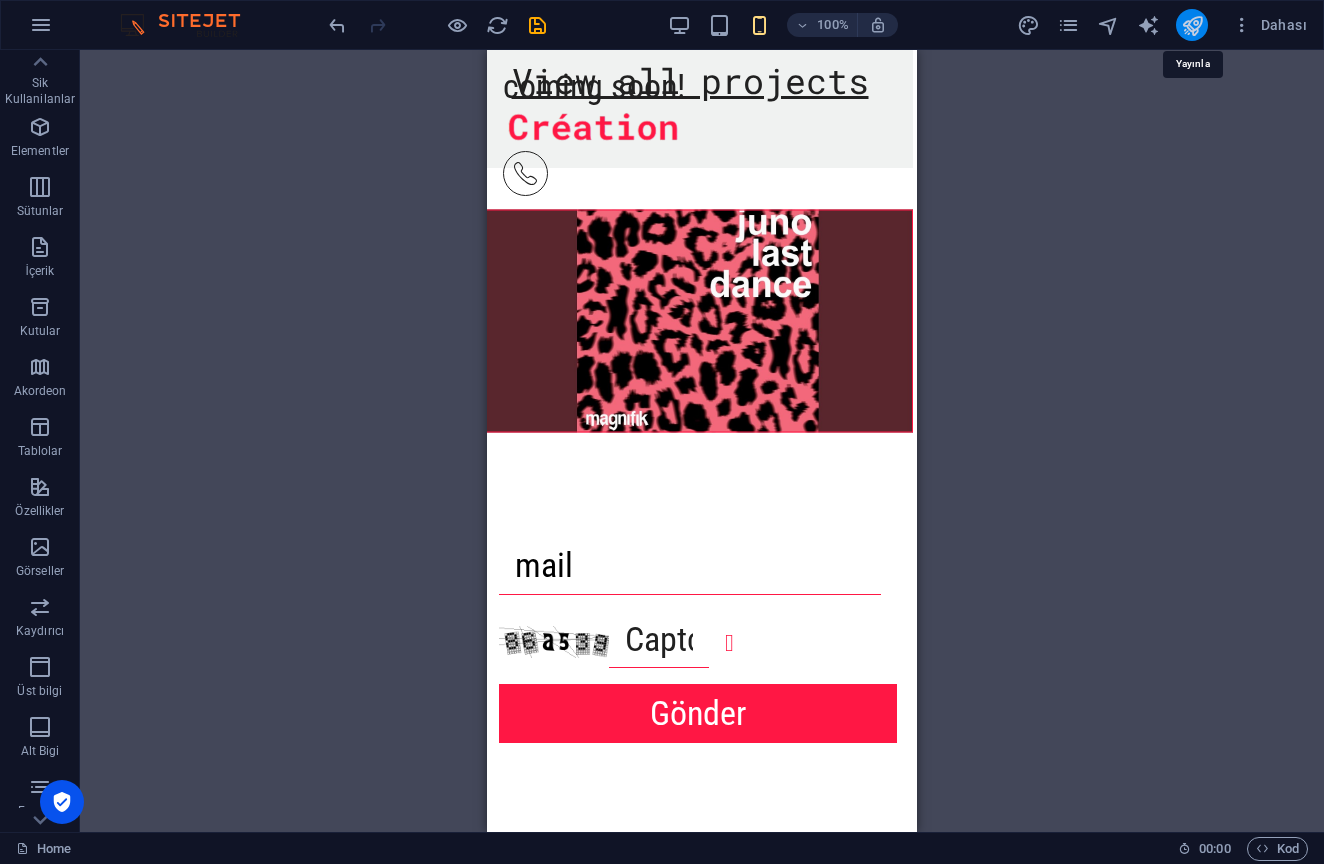 click at bounding box center [1192, 25] 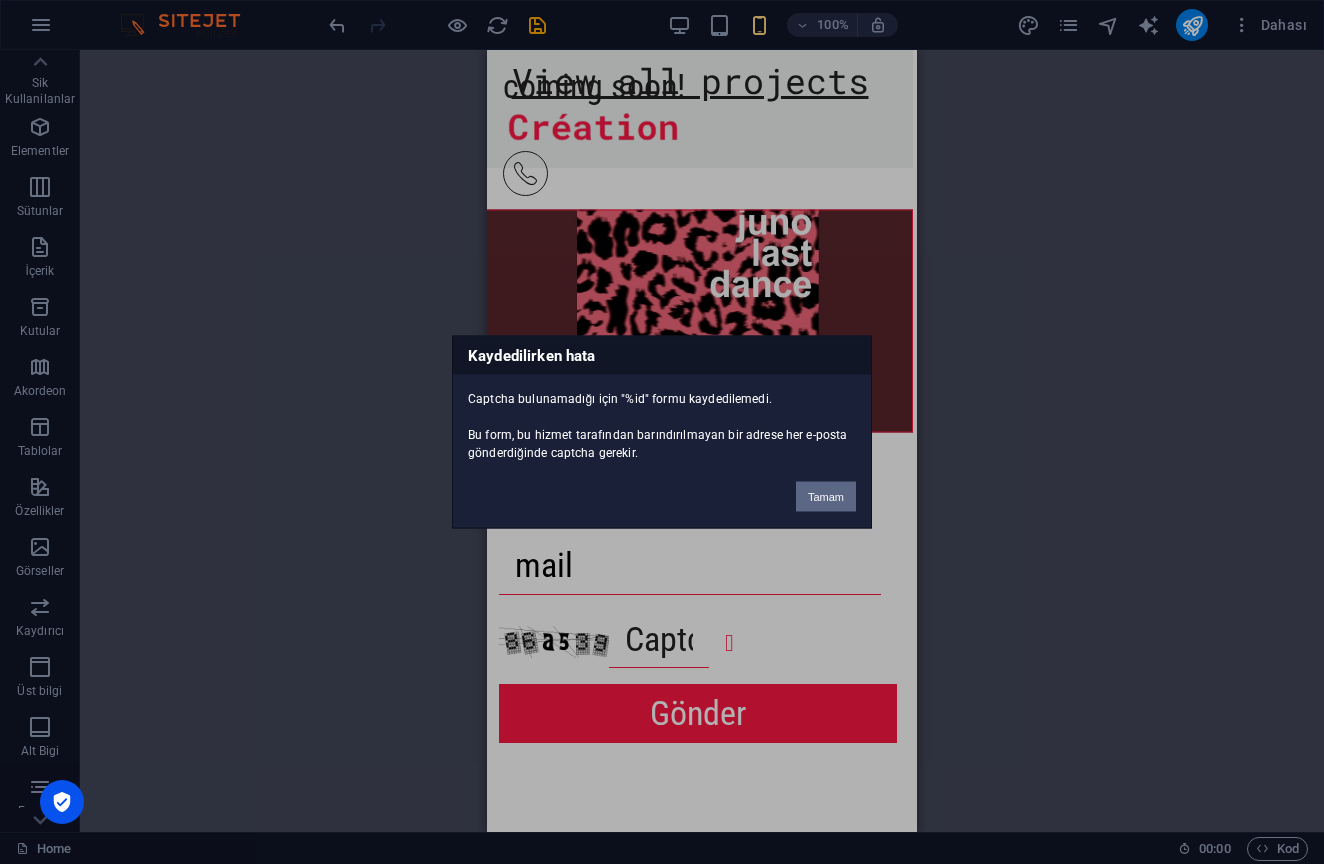 click on "Tamam" at bounding box center [826, 497] 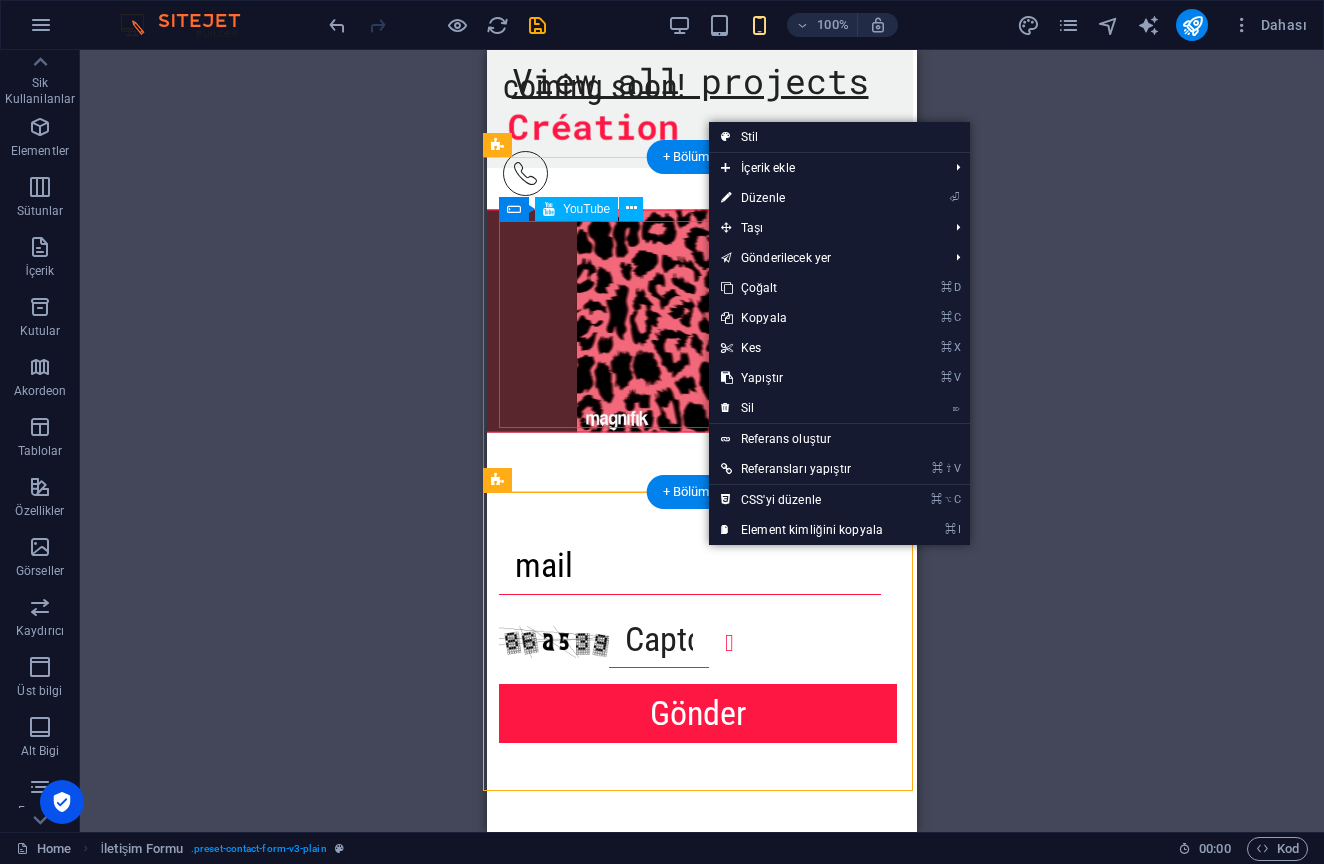 click on "⌦  Sil" at bounding box center [802, 408] 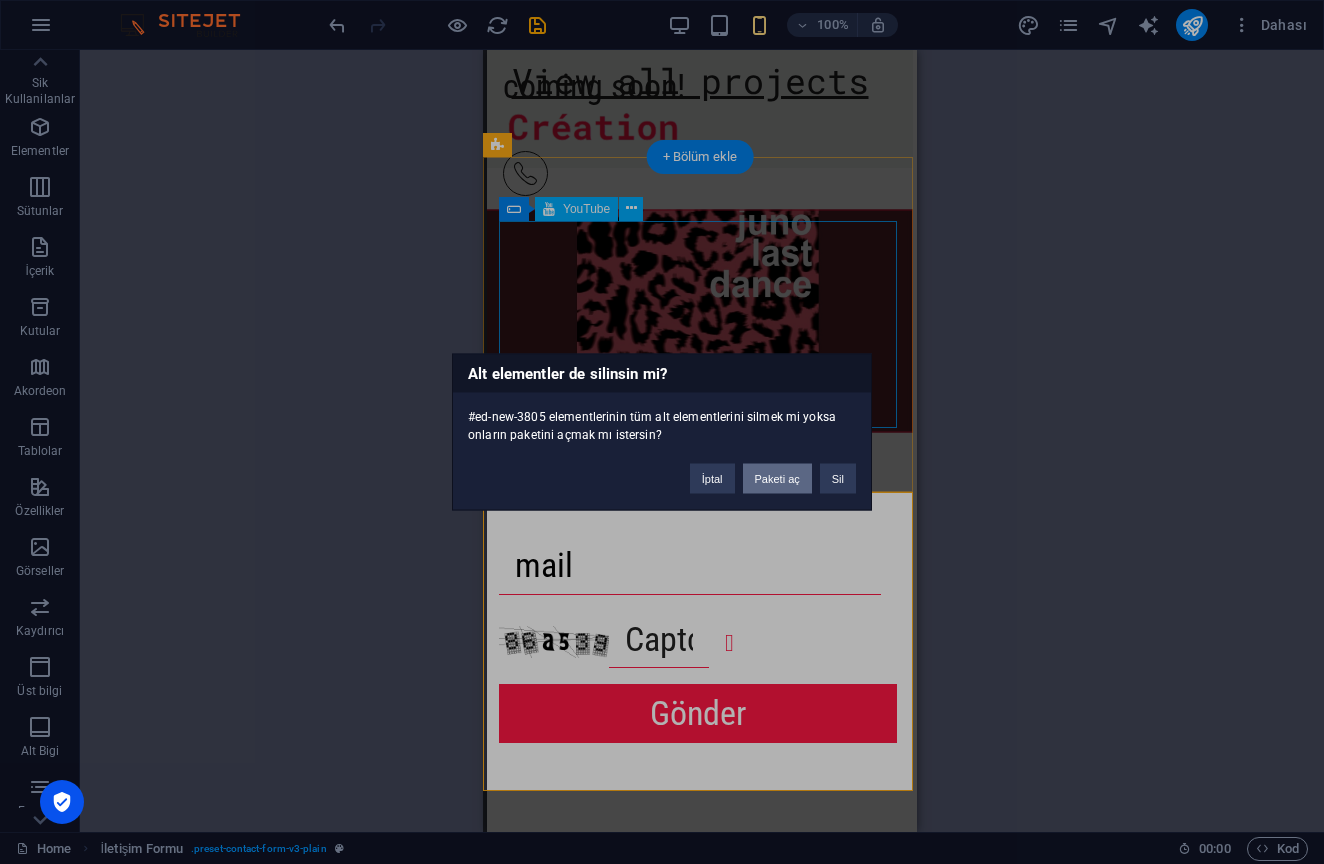 click on "Paketi aç" at bounding box center (777, 479) 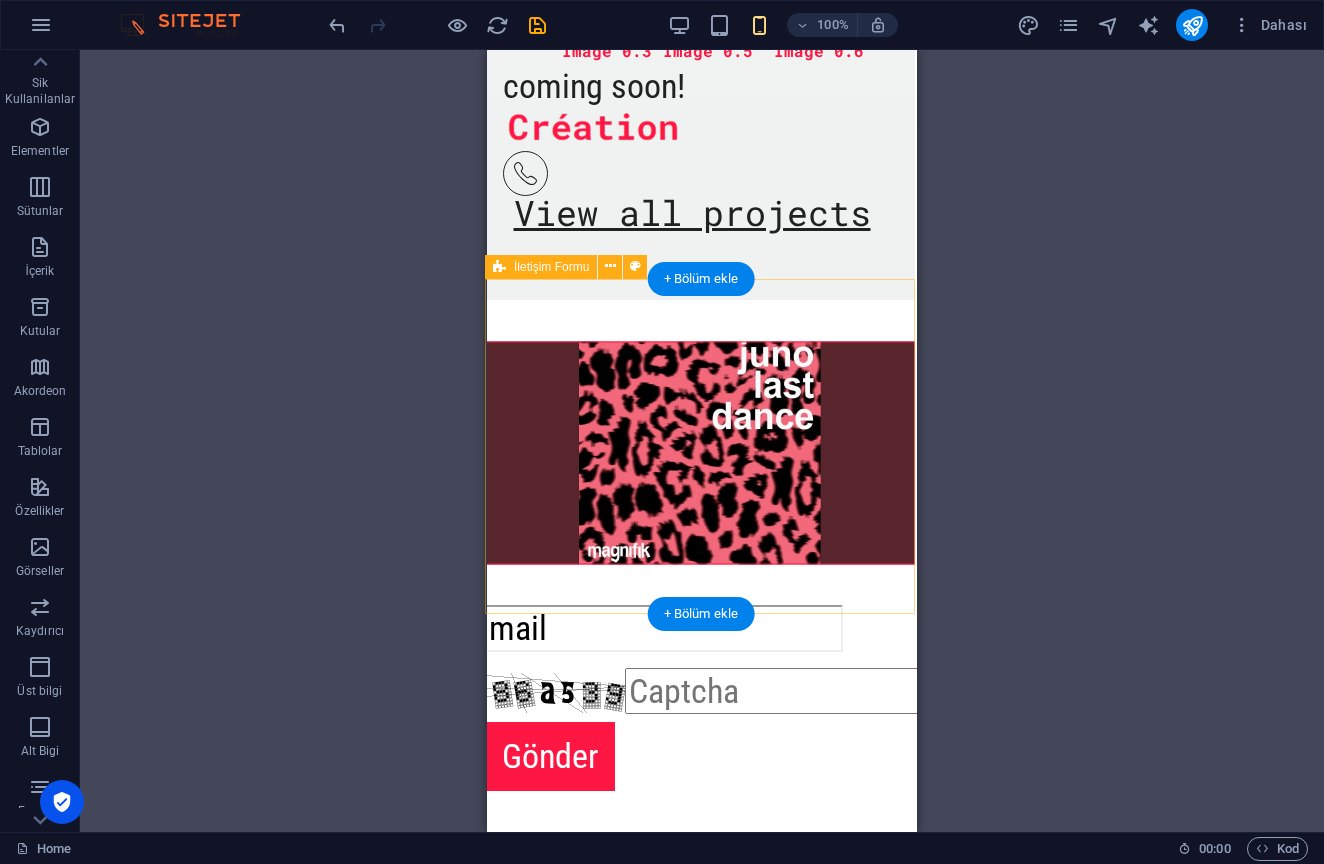 scroll, scrollTop: 3875, scrollLeft: 2, axis: both 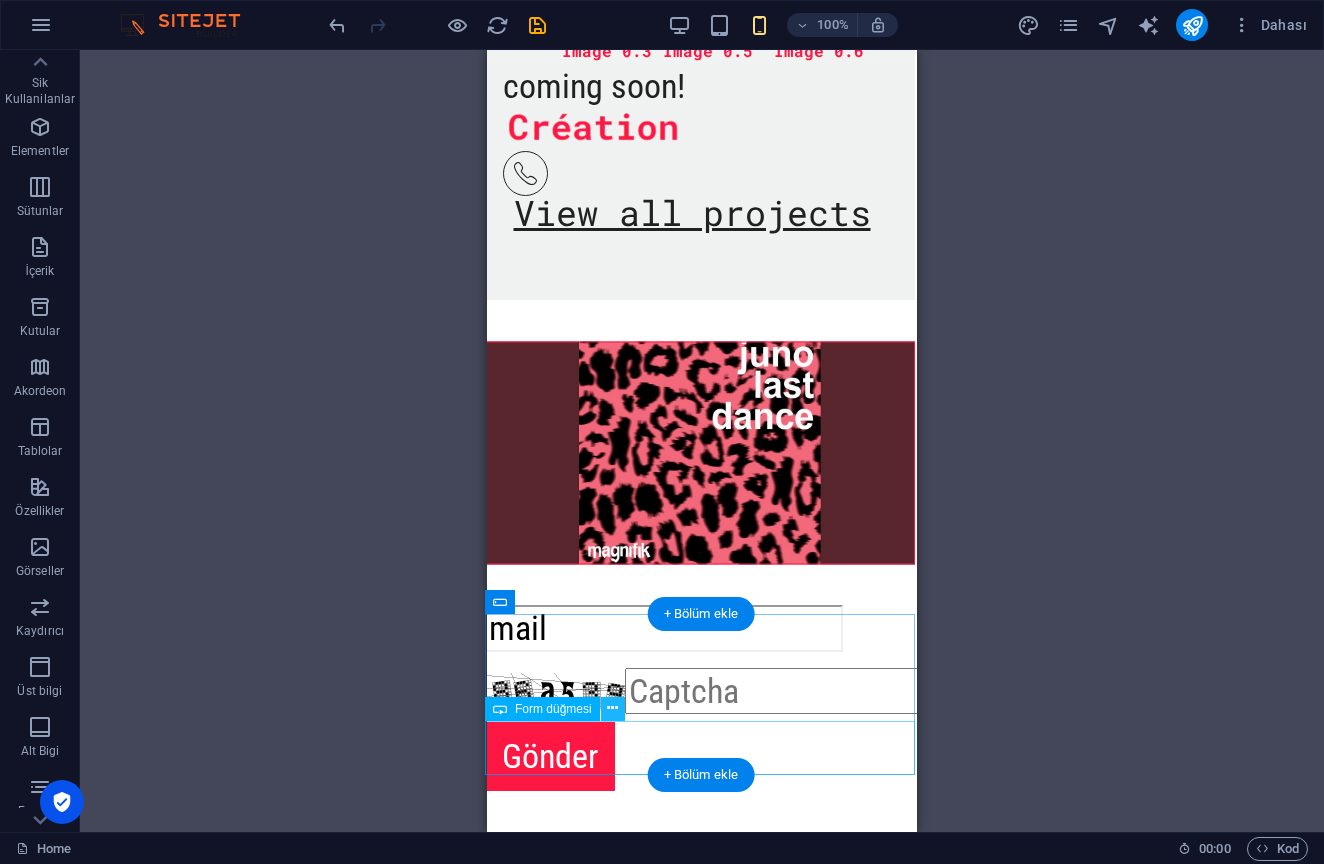 click at bounding box center (612, 708) 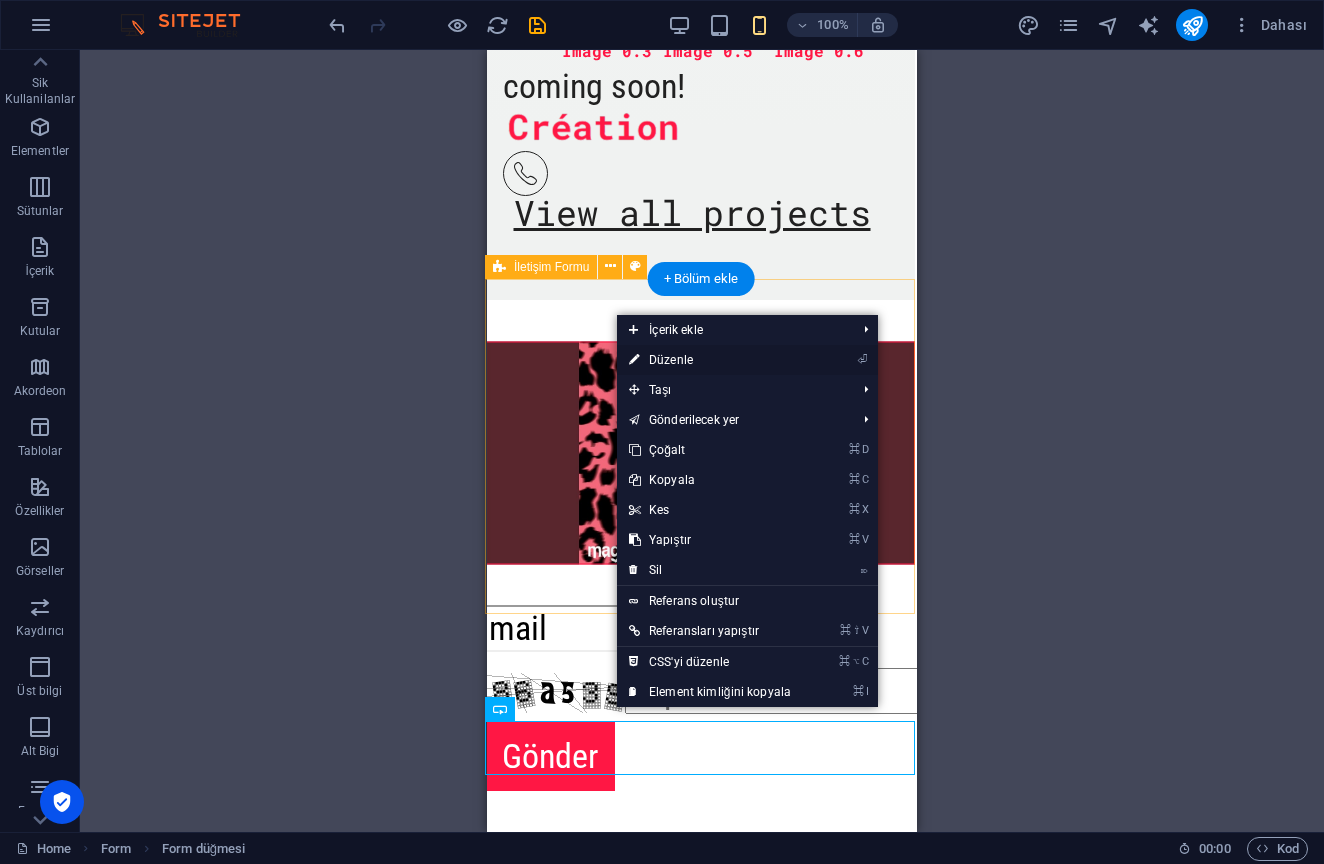 click on "⏎  Düzenle" at bounding box center [710, 360] 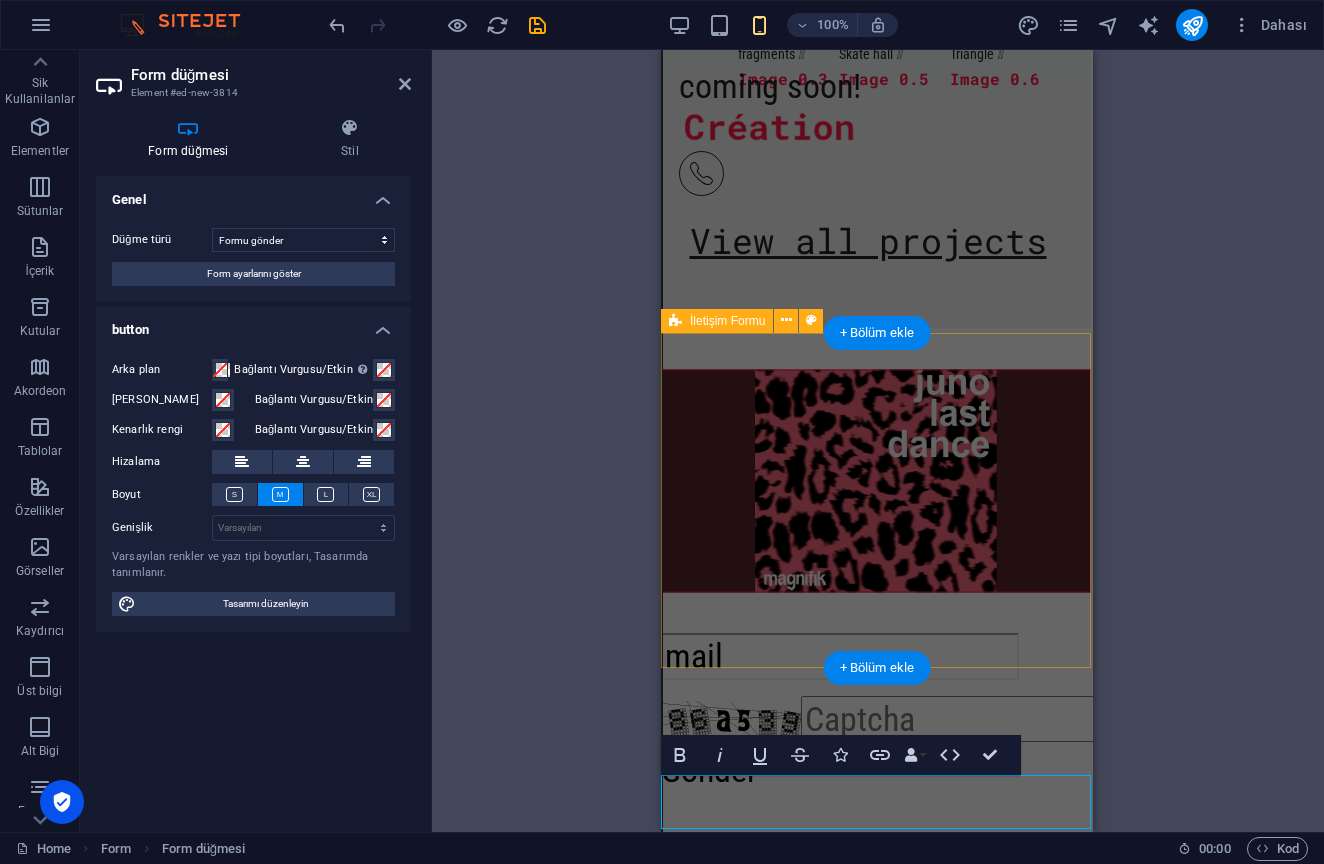 scroll, scrollTop: 3821, scrollLeft: 2, axis: both 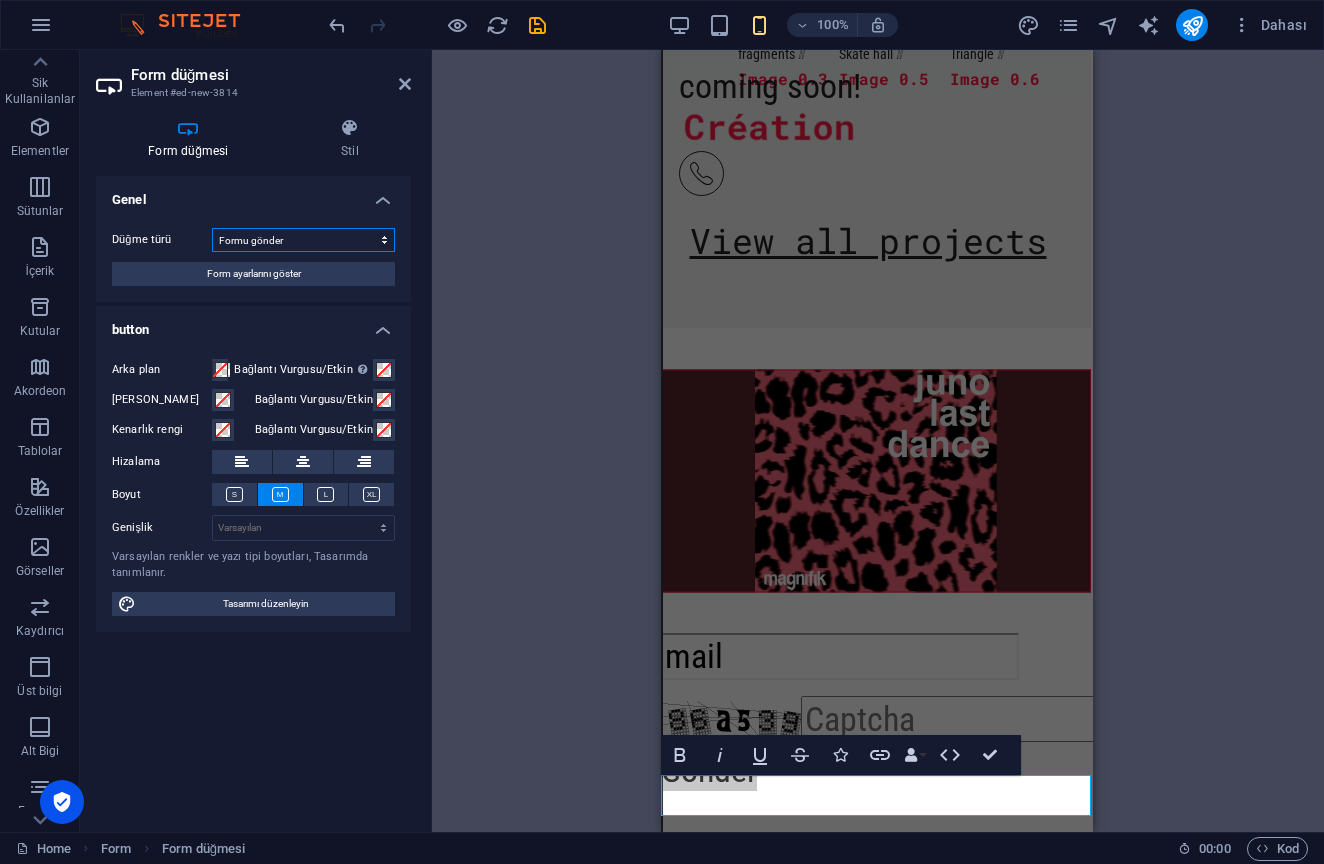 click on "Formu gönder Formu sıfırla Eylem yok" at bounding box center [303, 240] 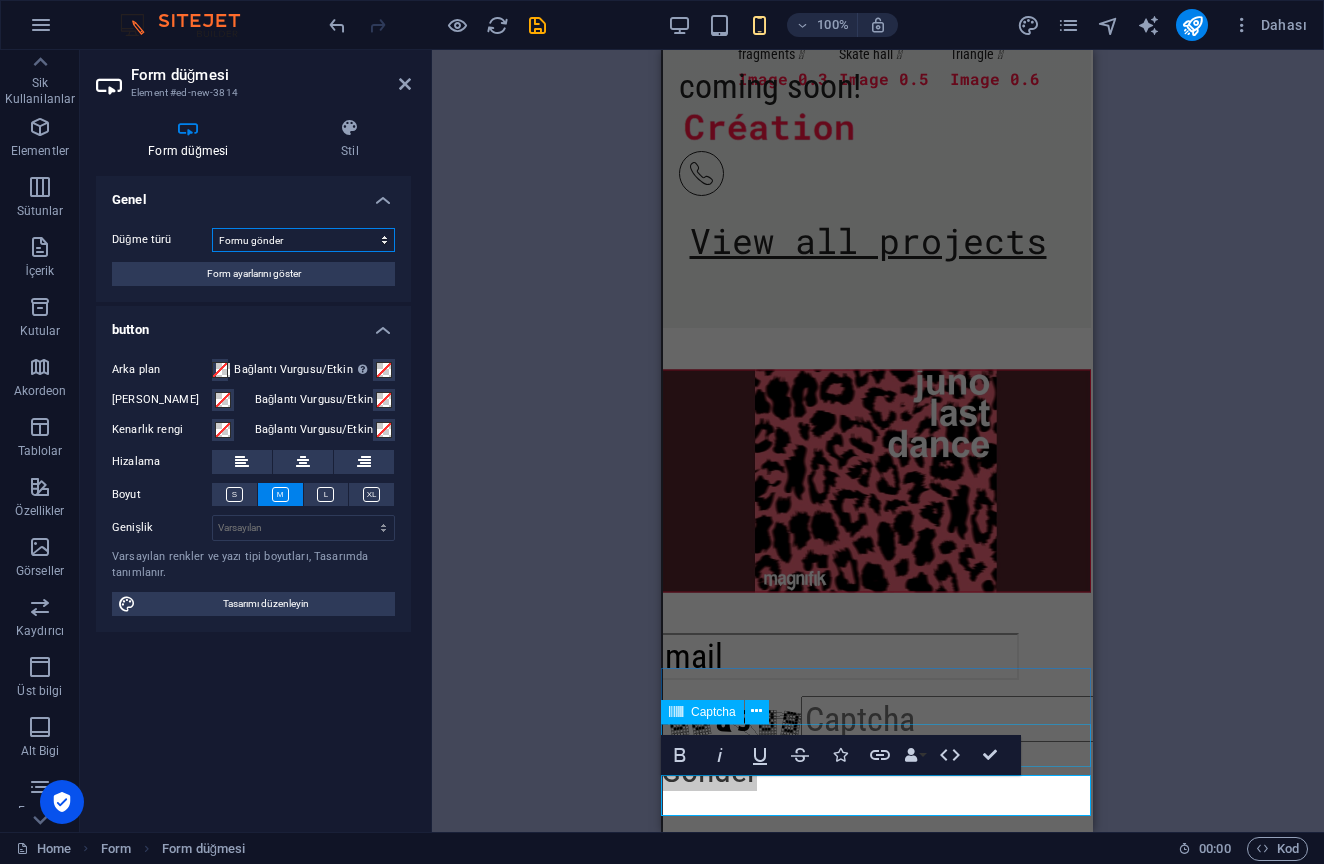 click on "Captcha" at bounding box center [713, 712] 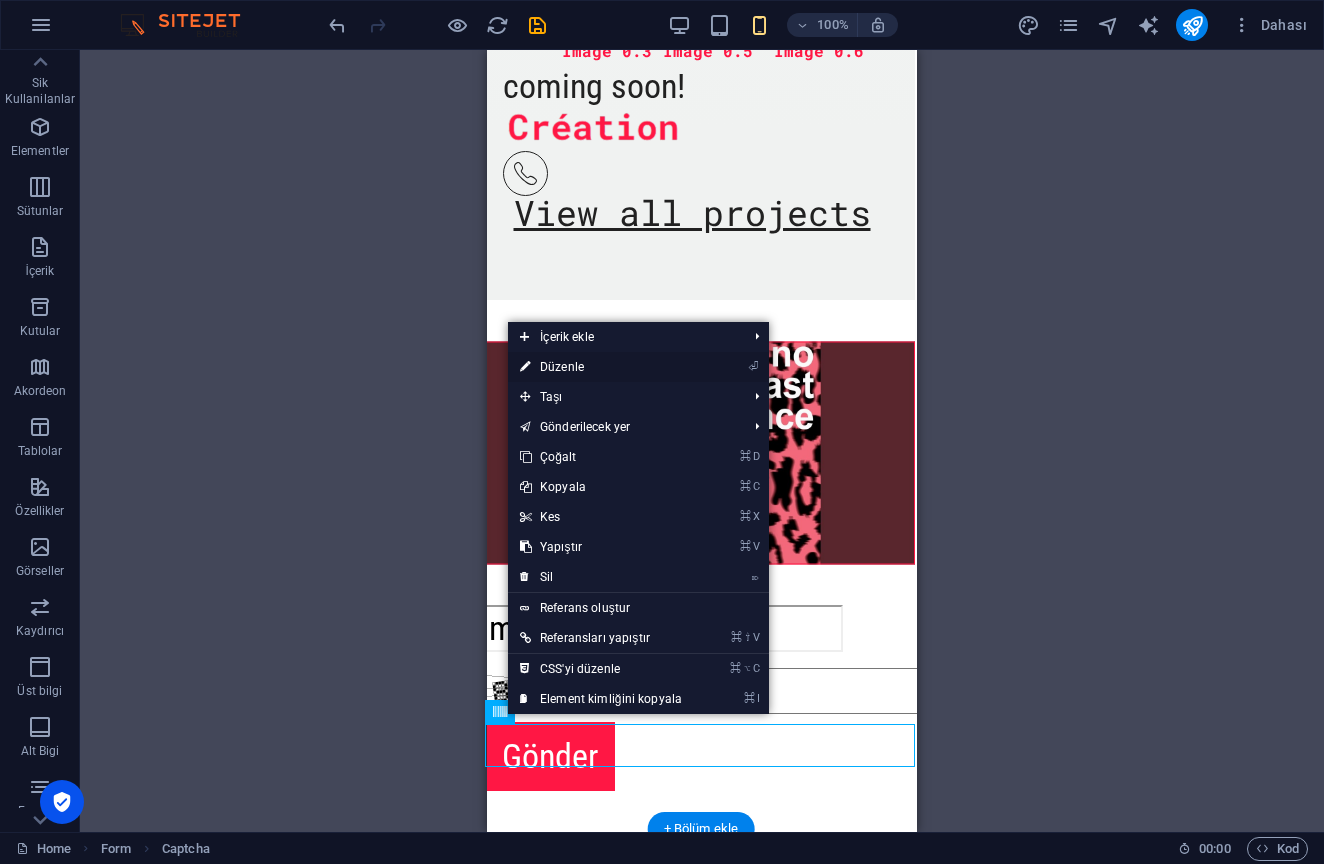 click on "⏎  Düzenle" at bounding box center [601, 367] 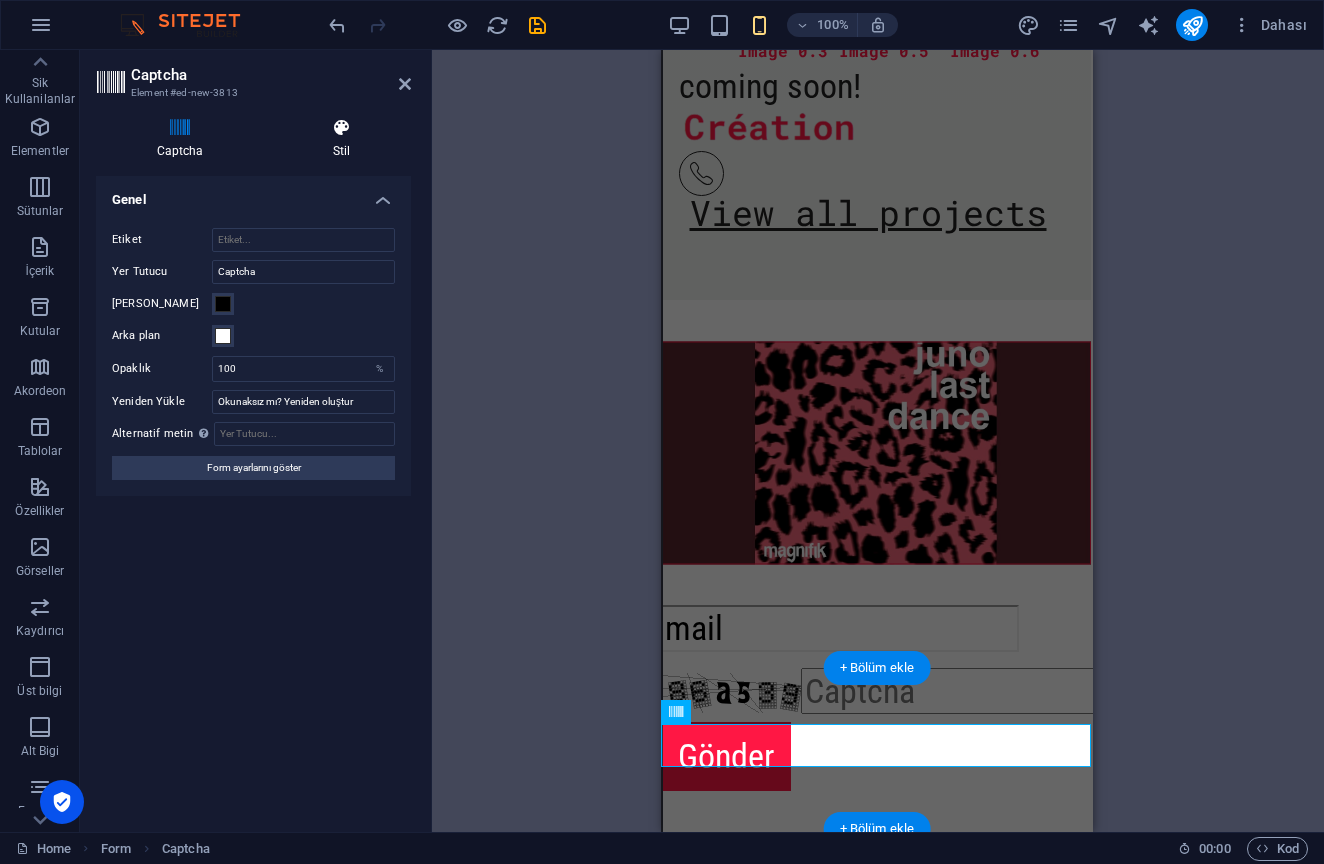 click on "Stil" at bounding box center (341, 139) 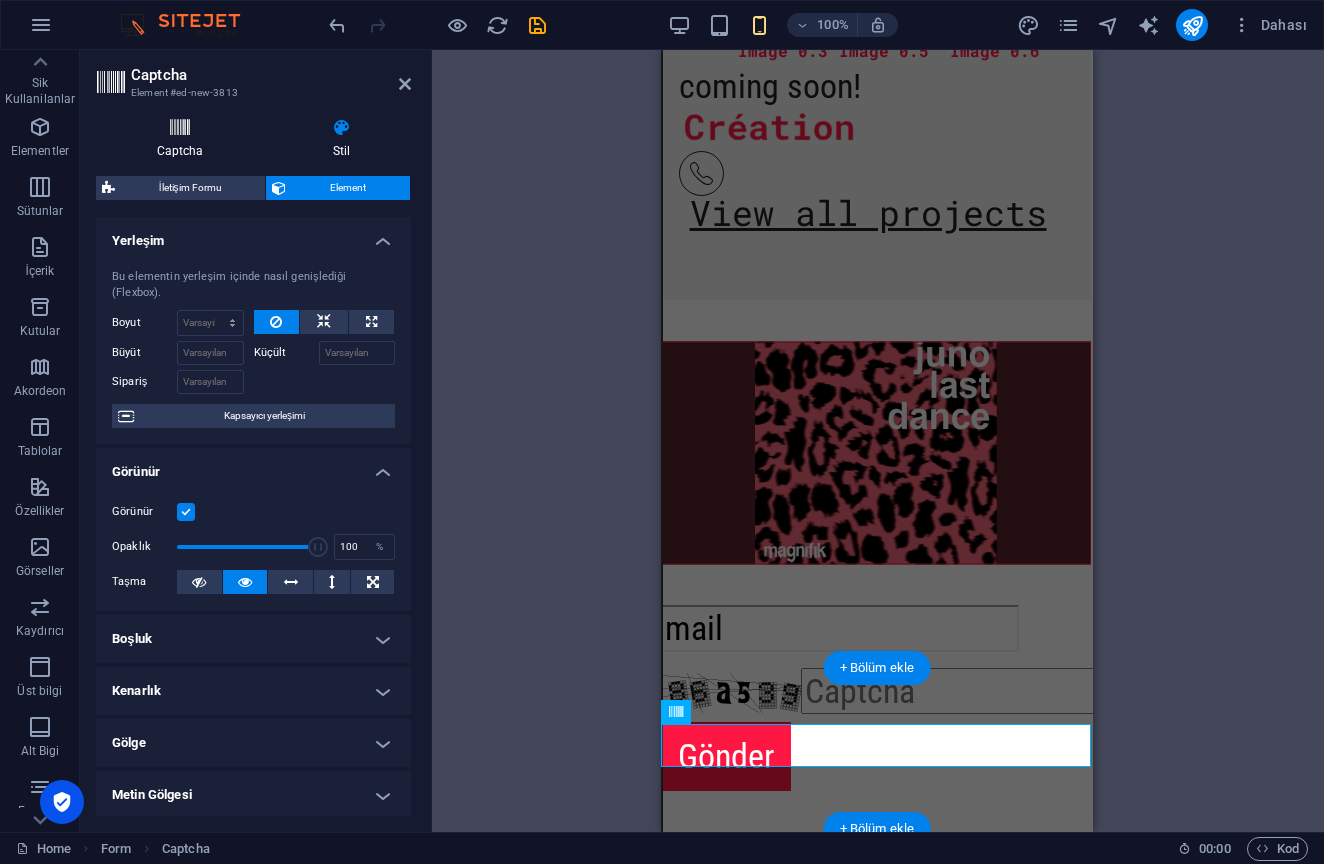 click at bounding box center (180, 128) 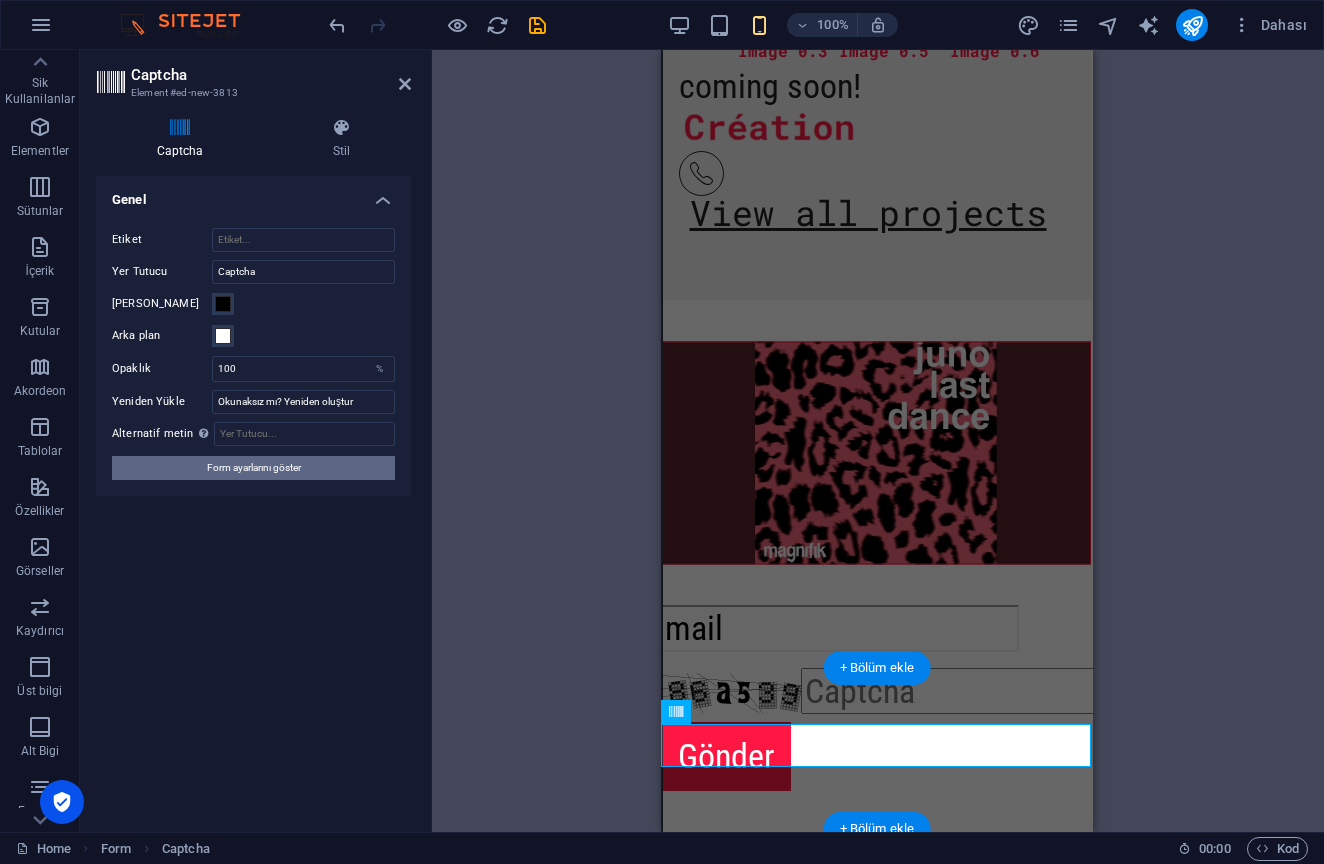 click on "Form ayarlarını göster" at bounding box center (253, 468) 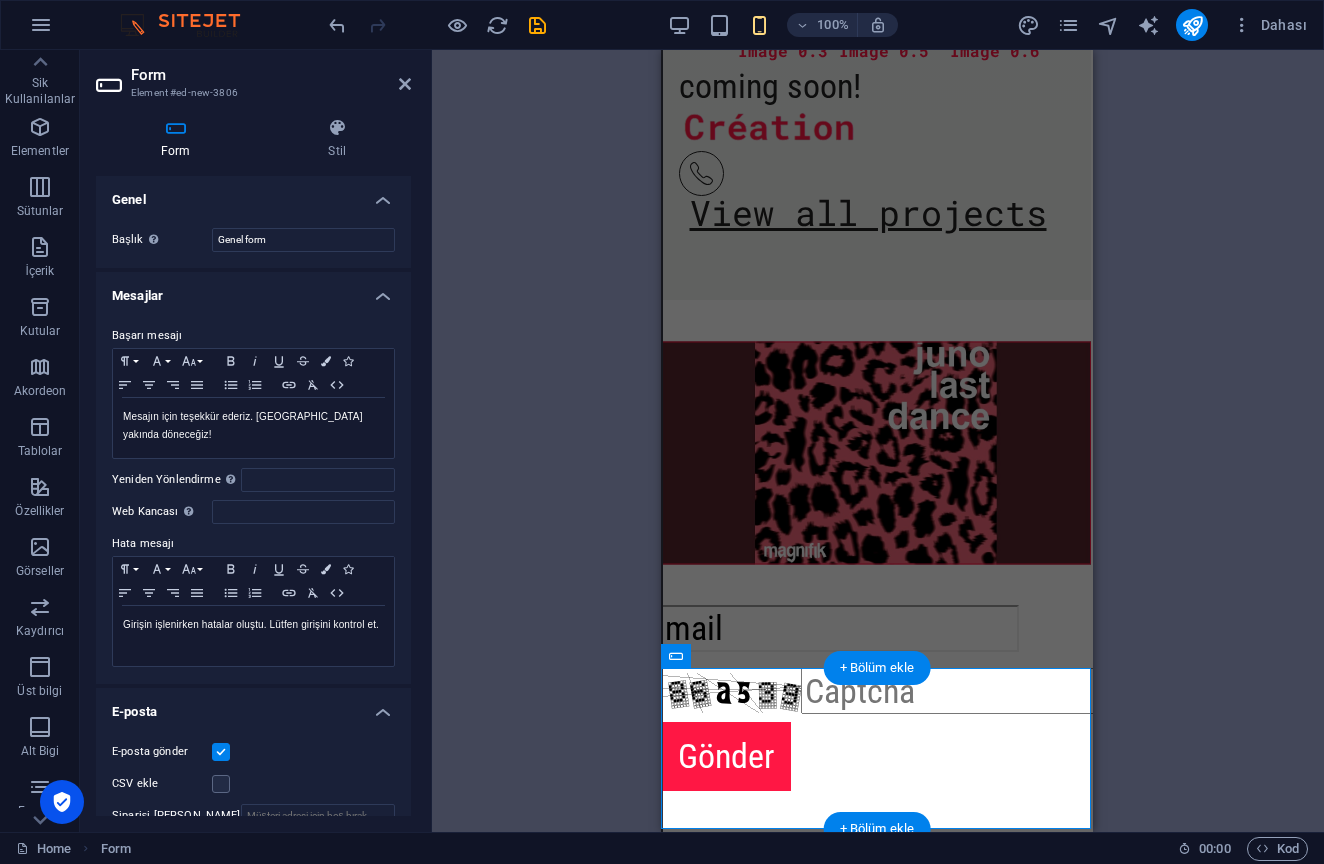 scroll, scrollTop: 0, scrollLeft: 0, axis: both 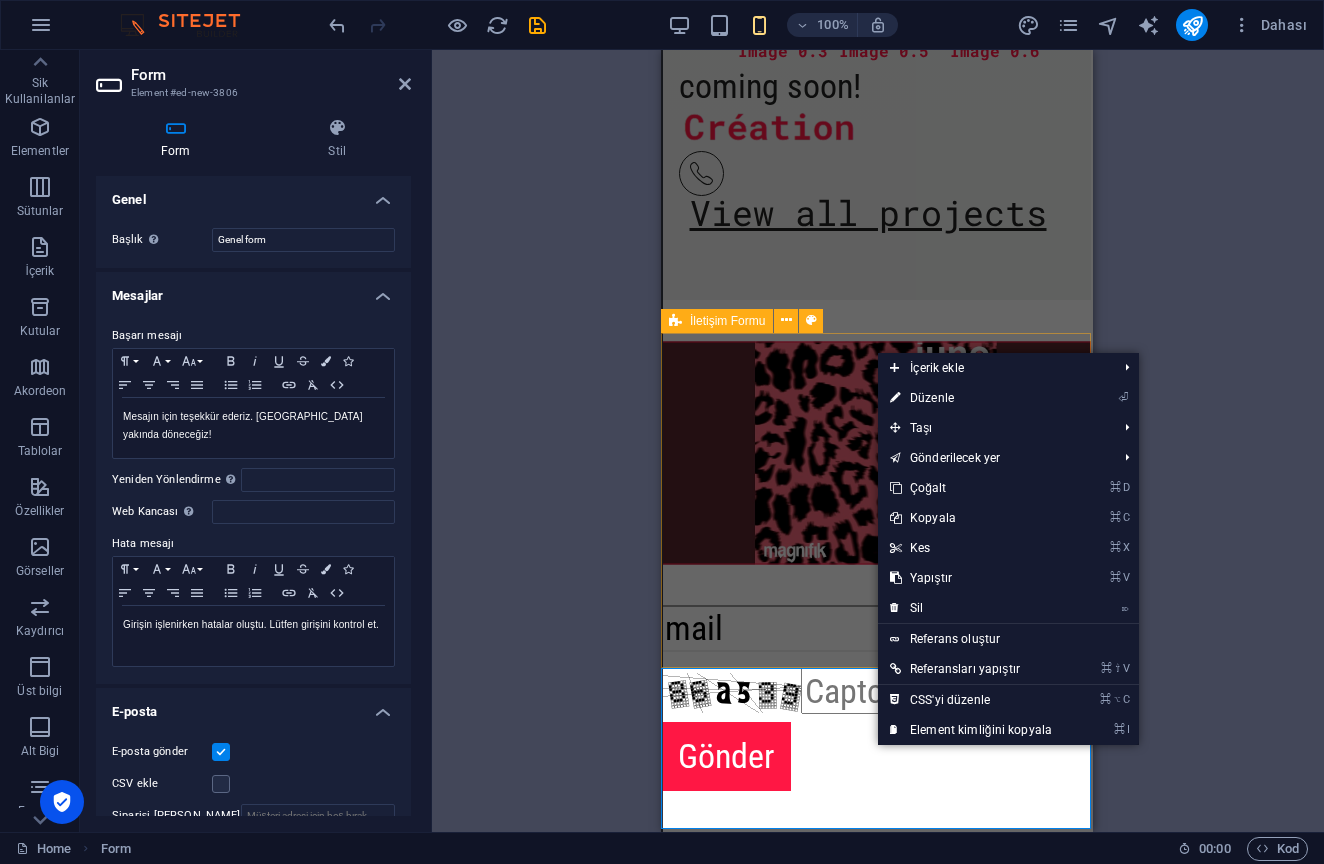 click on "⏎  Düzenle" at bounding box center (971, 398) 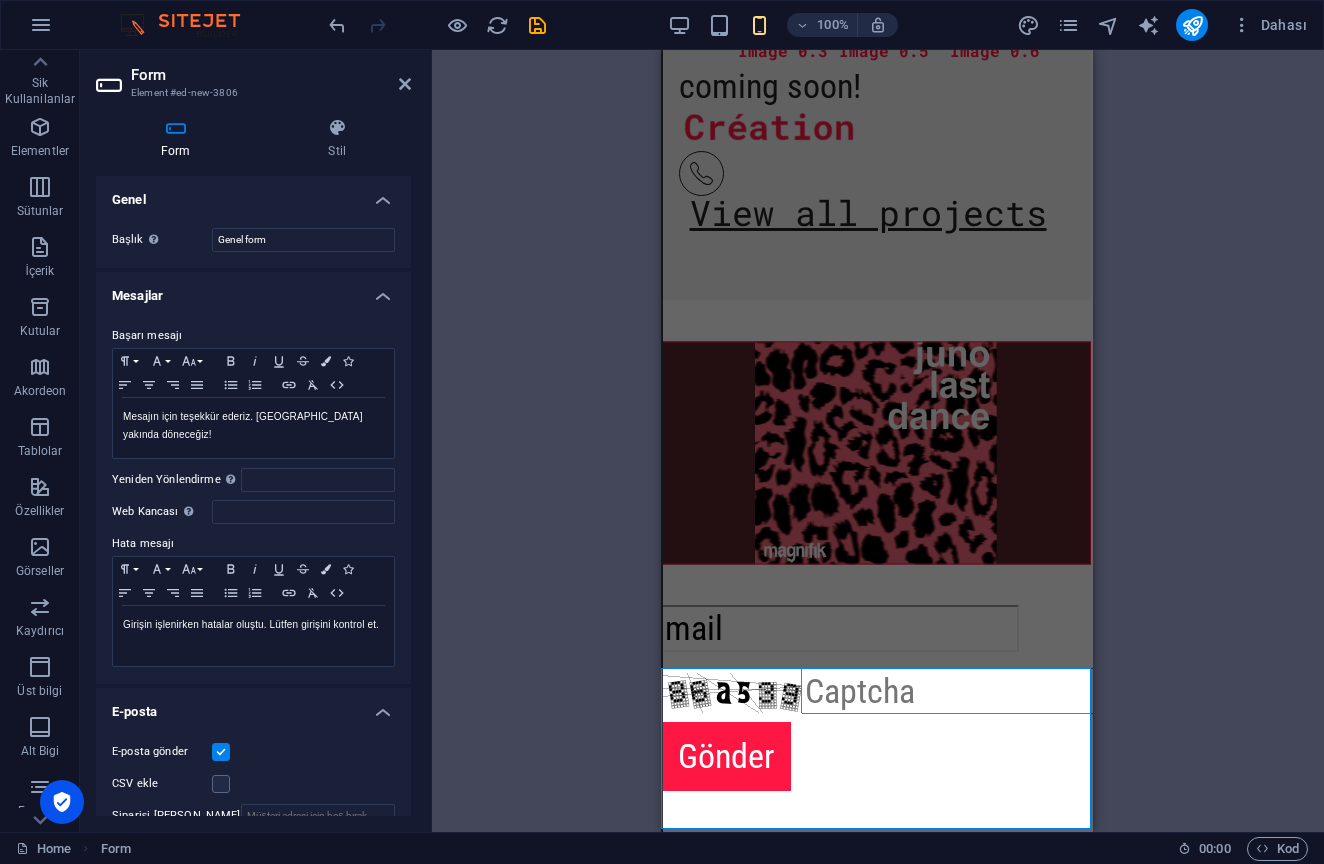 click at bounding box center (176, 128) 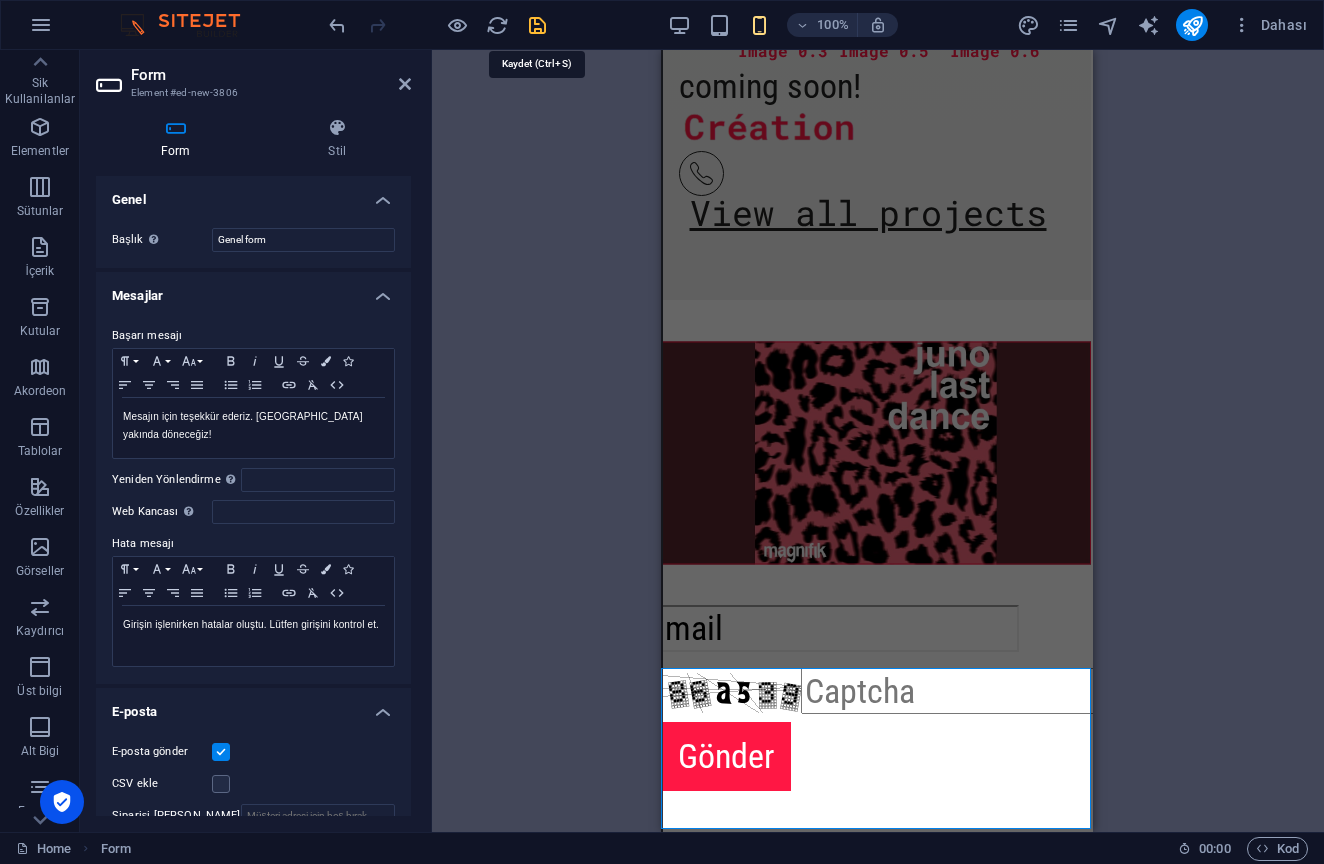 click at bounding box center (537, 25) 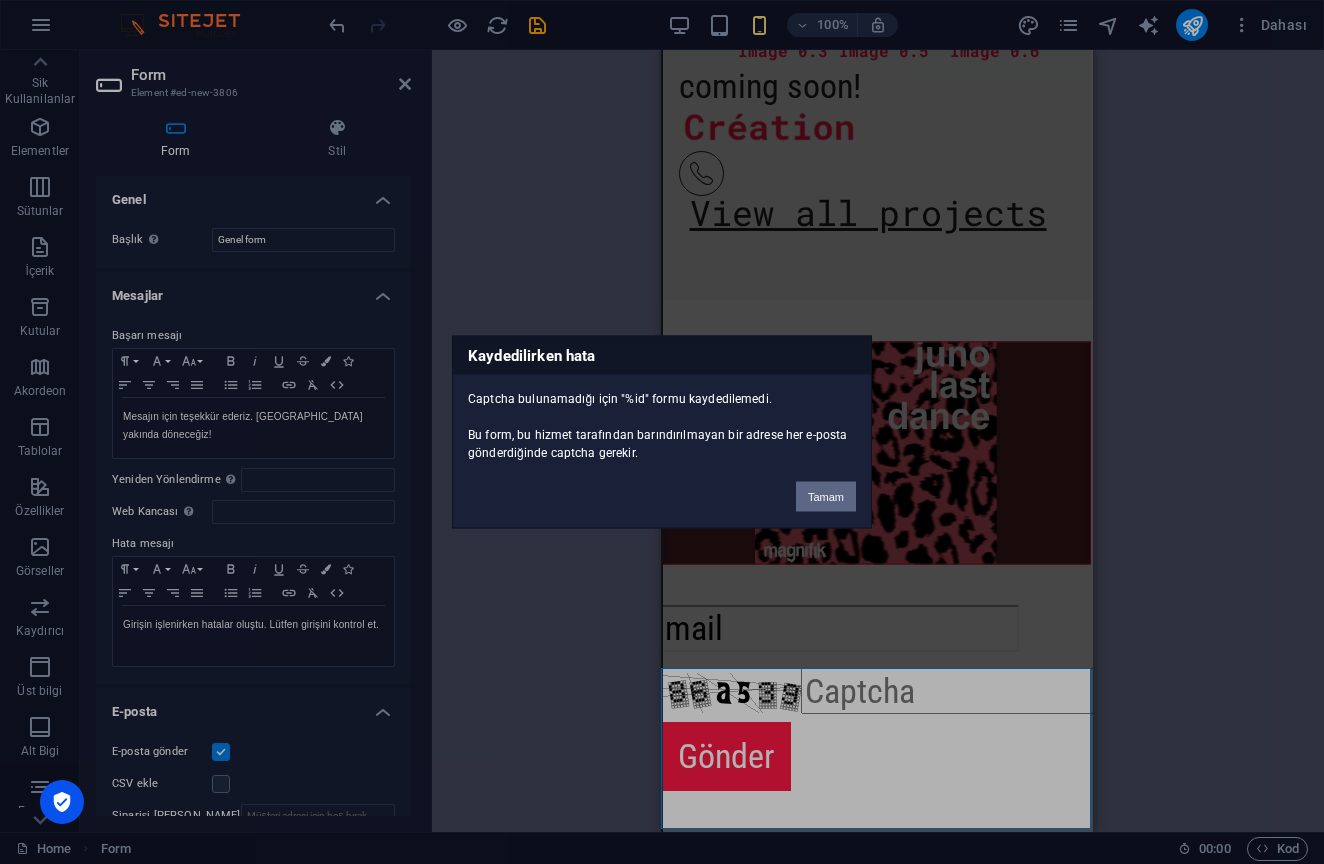 click on "Tamam" at bounding box center [826, 497] 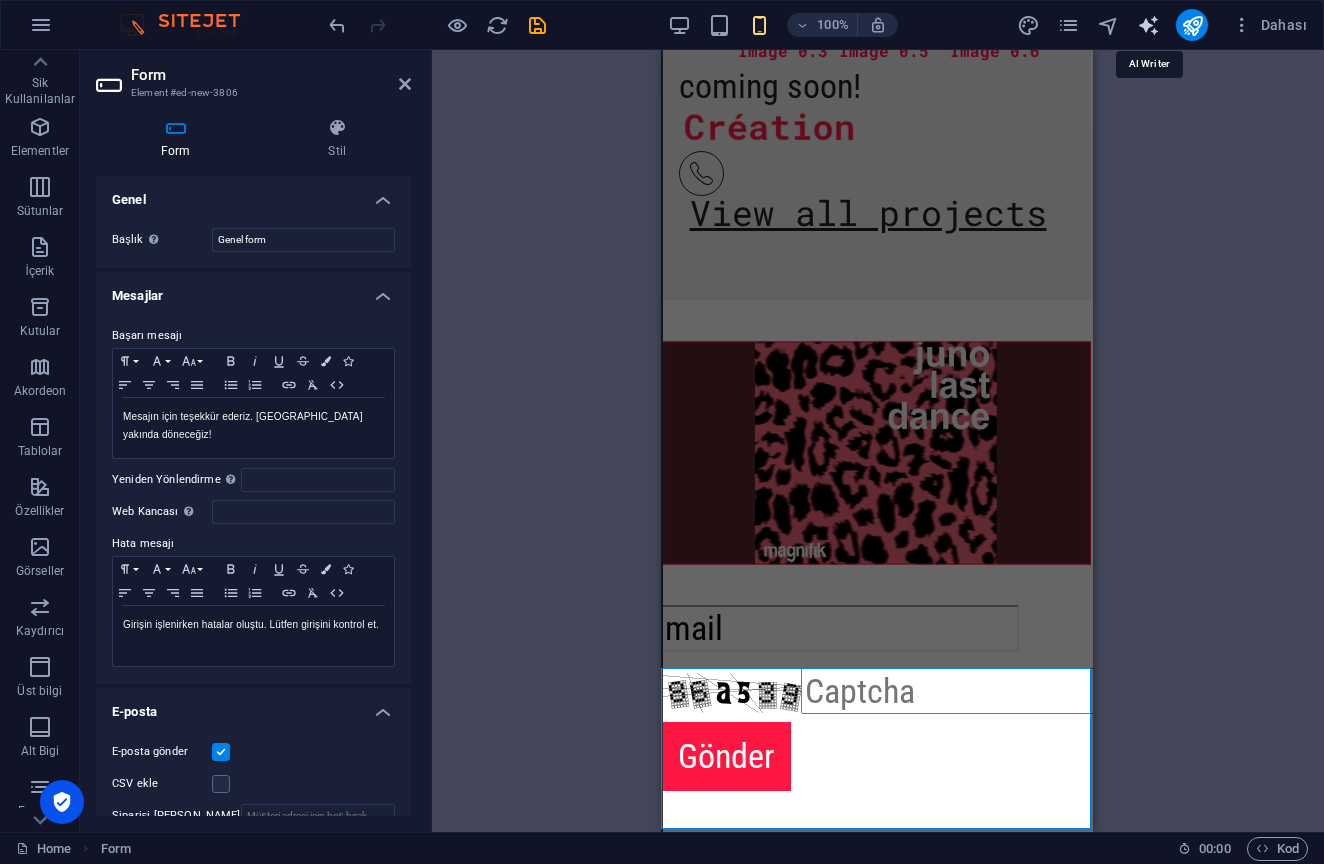 click at bounding box center [1148, 25] 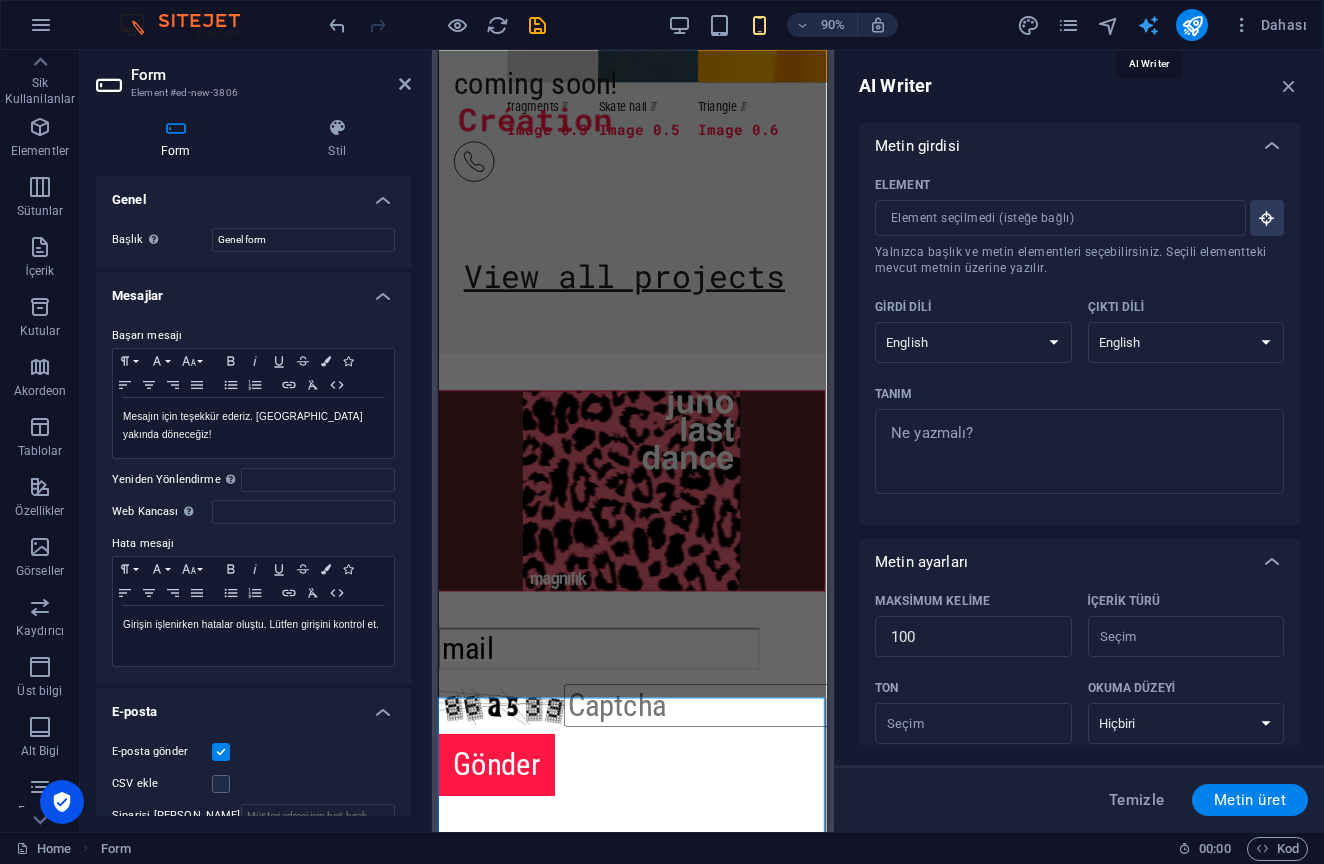 scroll, scrollTop: 3763, scrollLeft: 2, axis: both 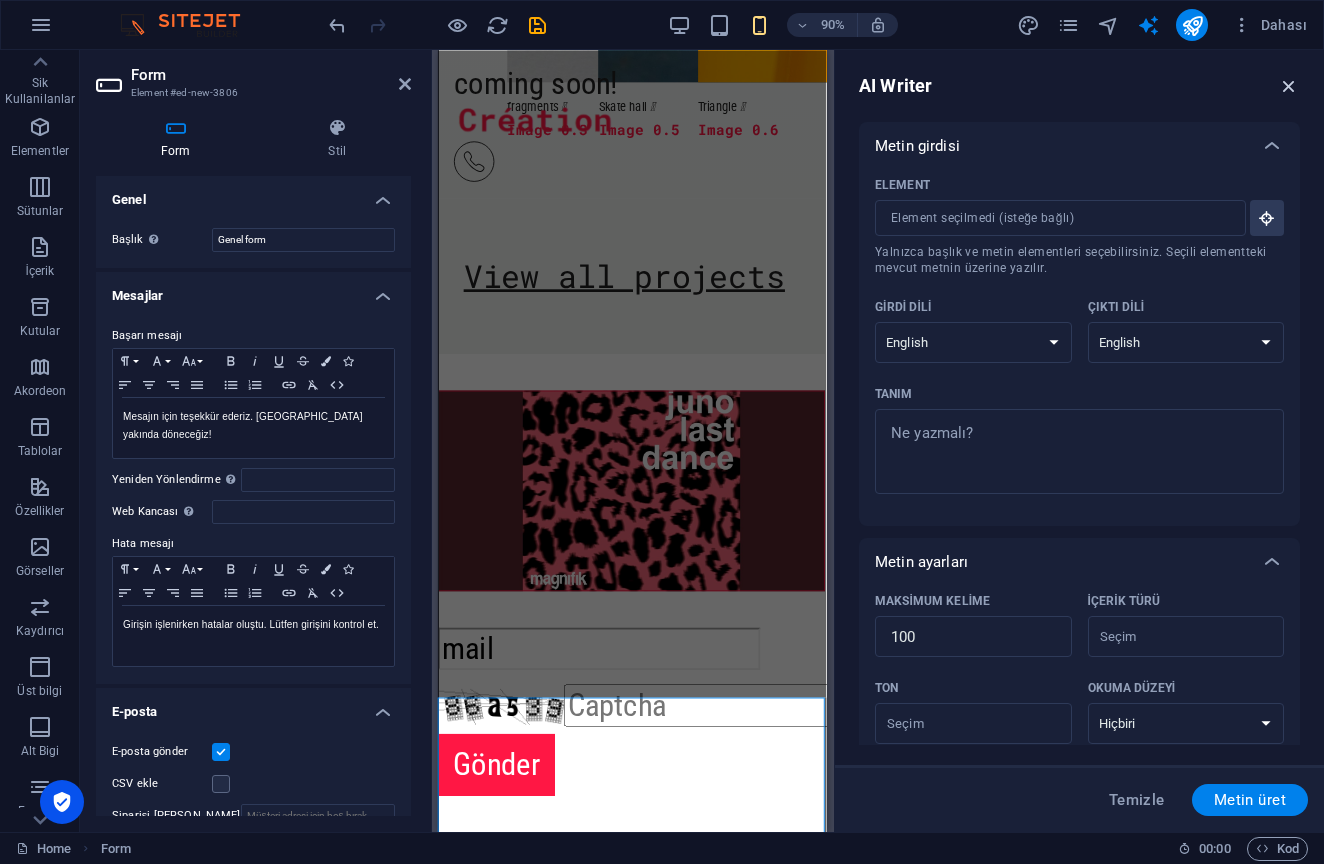 click at bounding box center (1289, 86) 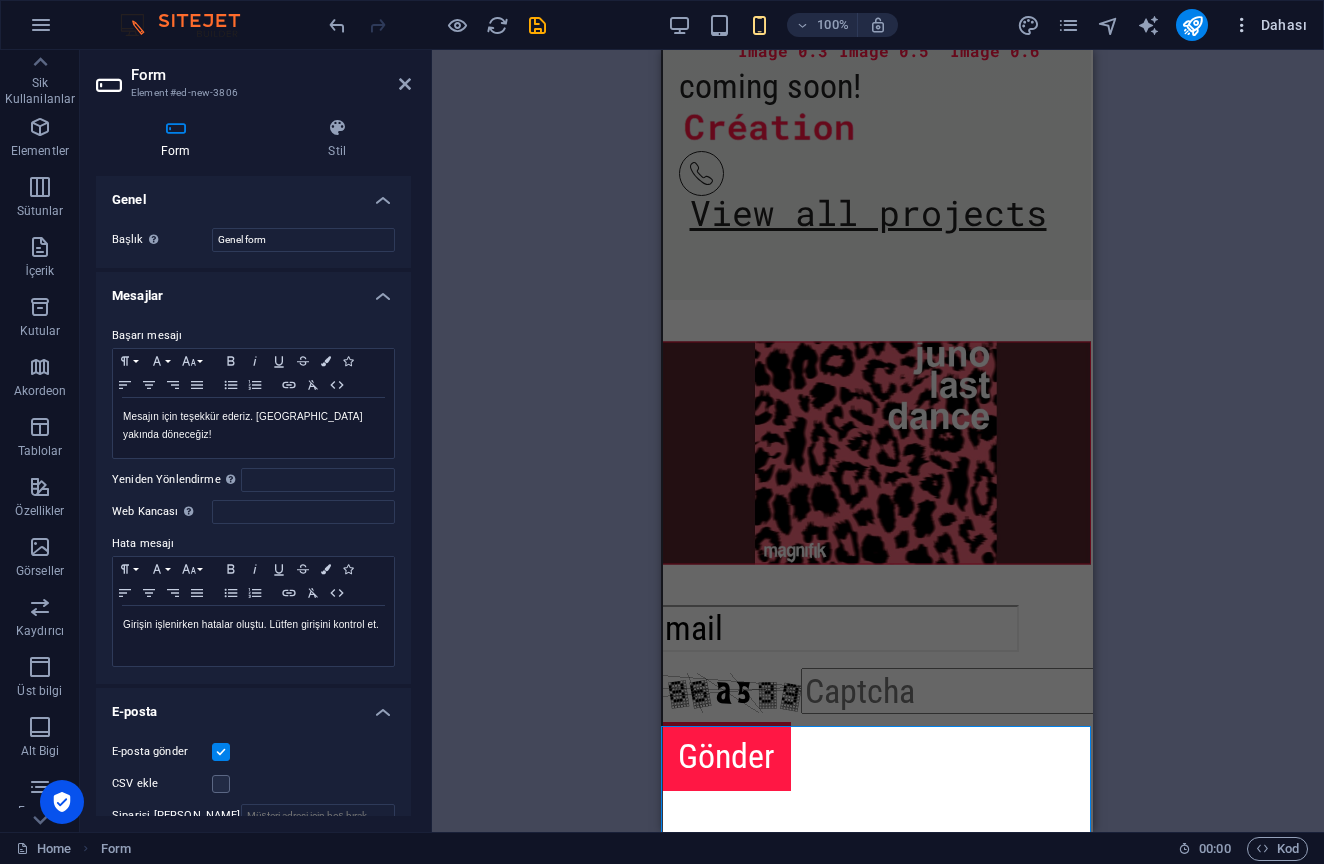 click on "Dahası" at bounding box center [1269, 25] 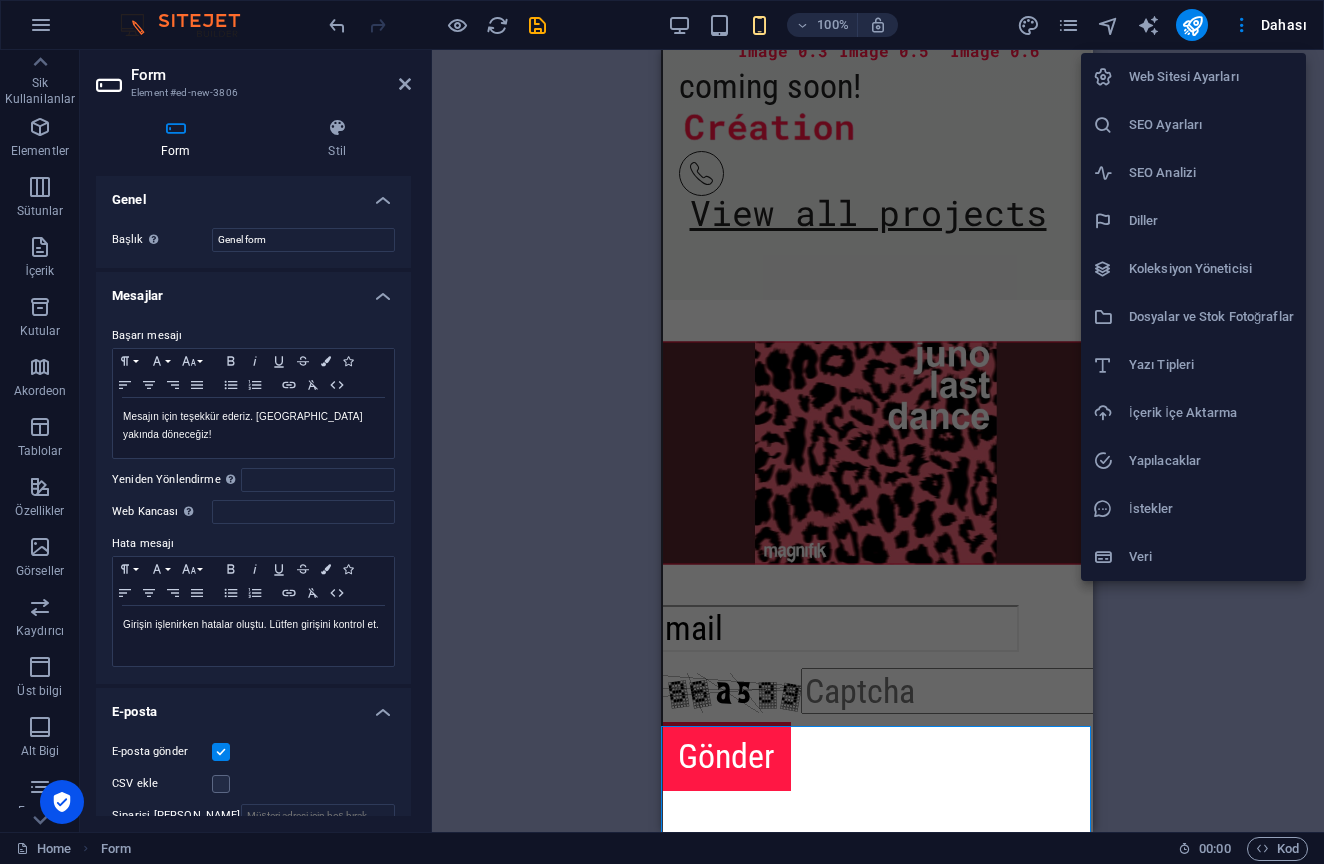 click on "Web Sitesi Ayarları" at bounding box center (1211, 77) 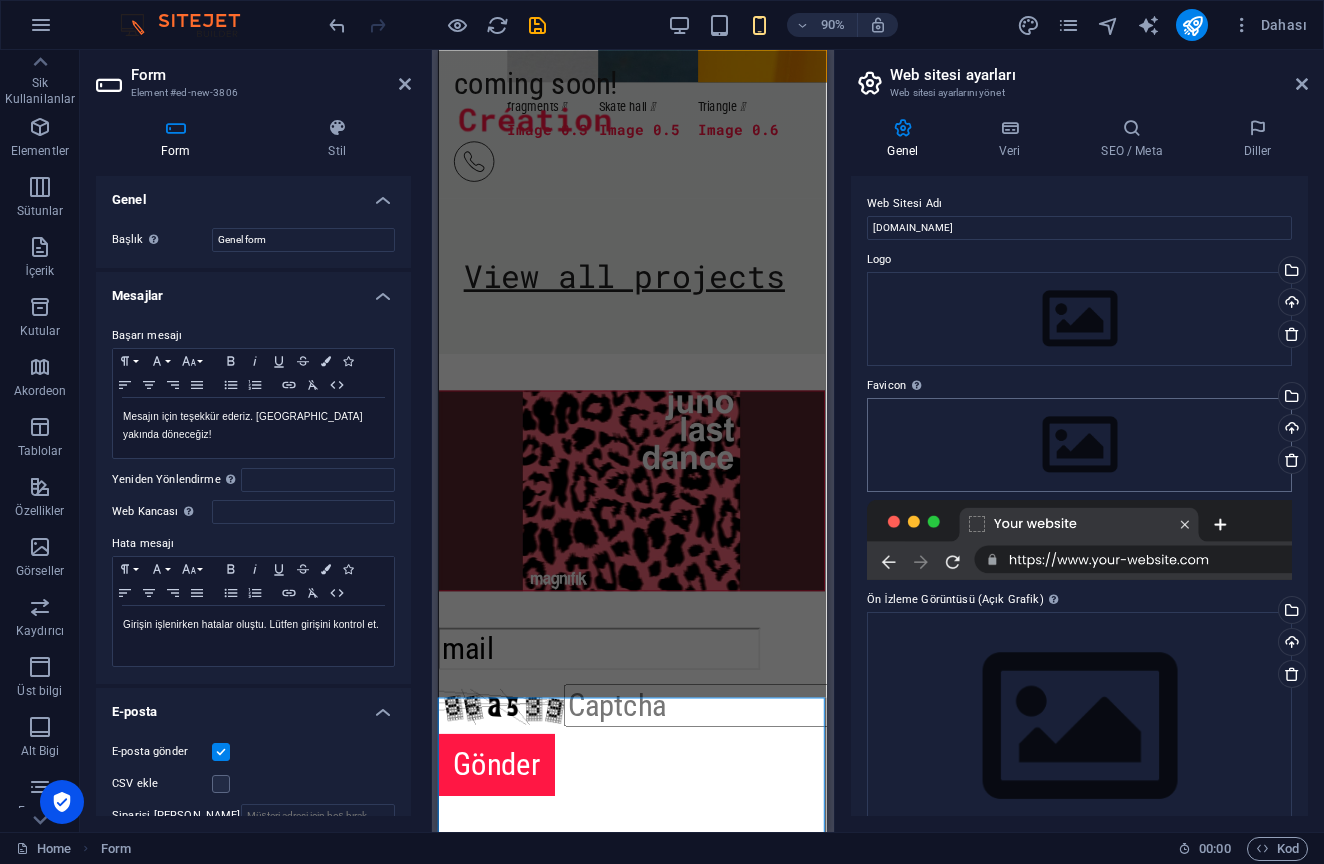 scroll, scrollTop: 0, scrollLeft: 0, axis: both 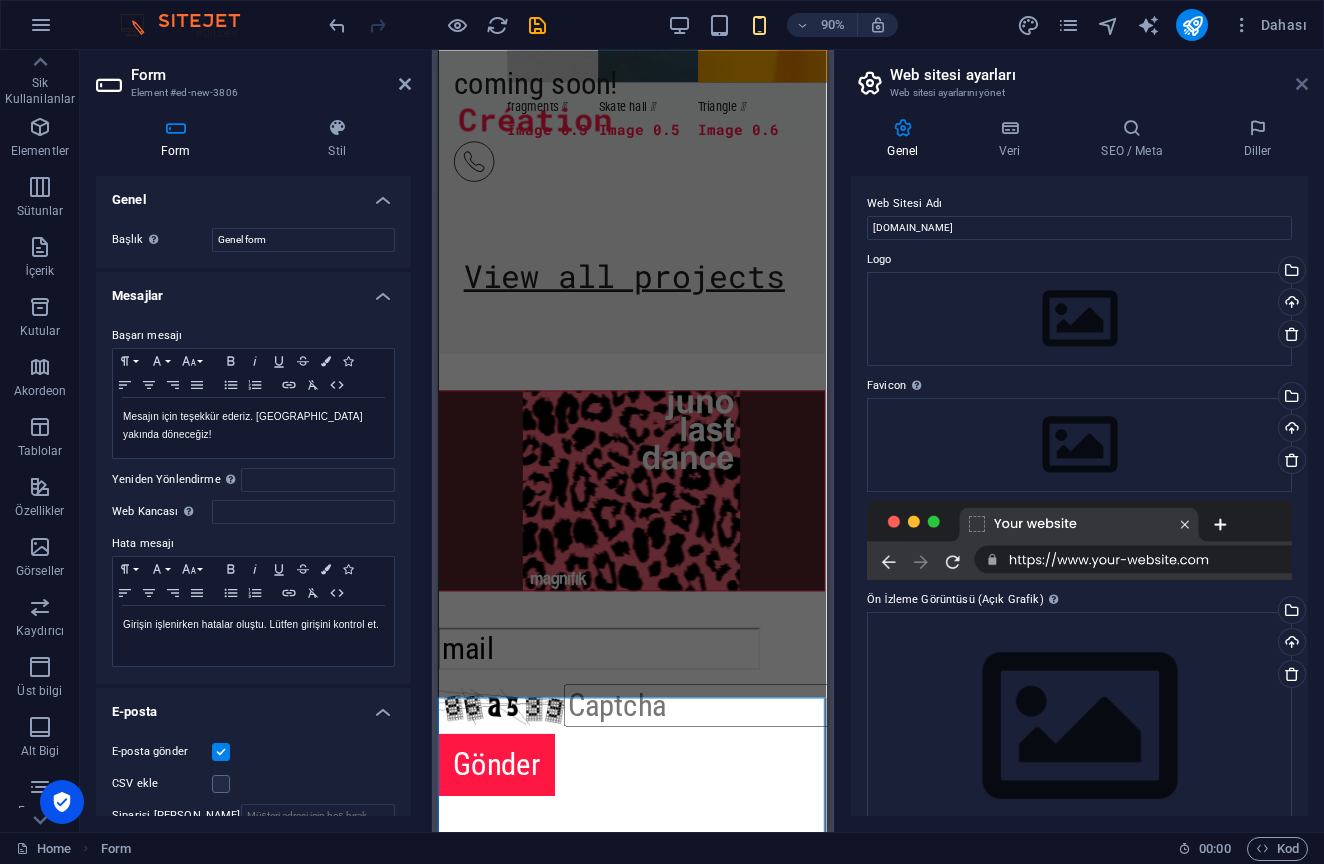 click at bounding box center (1302, 84) 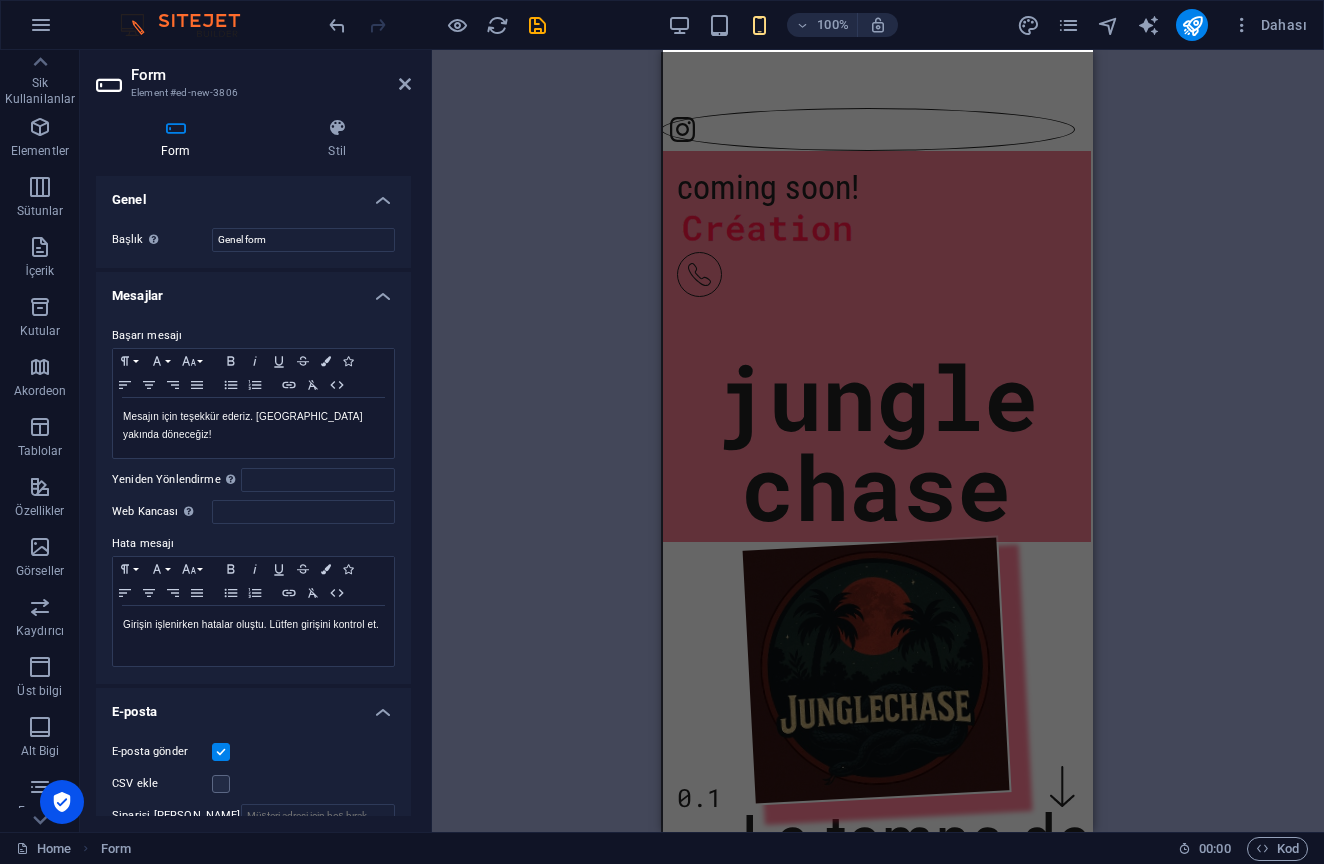 scroll, scrollTop: 0, scrollLeft: 2, axis: horizontal 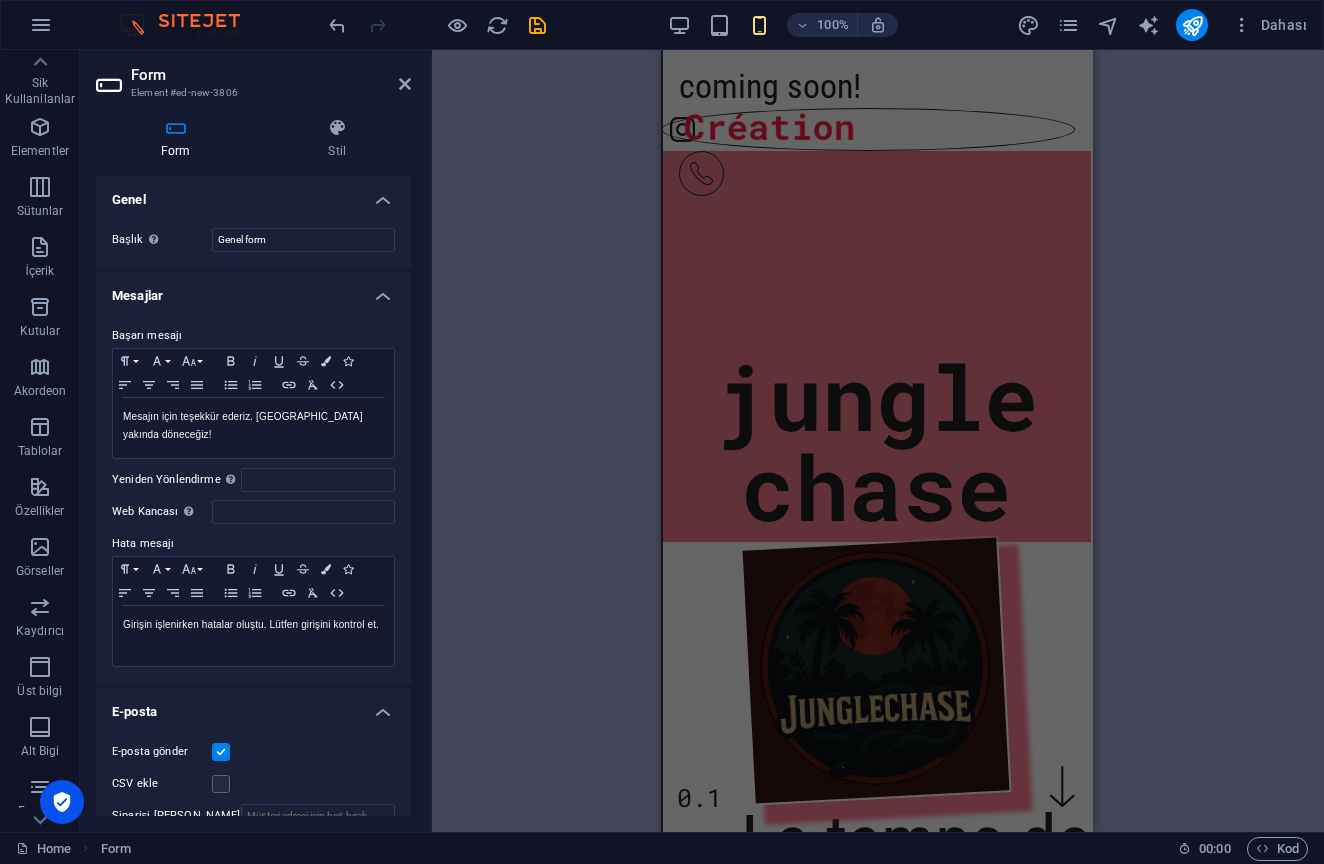 click on "Mevcut içeriği değiştirmek için buraya sürükleyin. Yeni bir element oluşturmak istiyorsanız “Ctrl” tuşuna basın.
H1   Banner   Banner   Kapsayıcı   İmaj   Menü Çubuğu   Menü Çubuğu   Menü   Menü   İmaj   Aralık   Sosyal Medya Simgeleri   Simge   Eşit Olmayan Sütunlar   Metin   Kapsayıcı   Kapsayıcı   Kapsayıcı   Eşit Olmayan Sütunlar   Kapsayıcı   H2   Simge   Simge   Simge   Kapsayıcı   Yer Tutucu   Kapsayıcı   Metin   Sütun Kılavuzu   Alt Bilgi Skadi   Simge   HTML   Kapsayıcı   Yer Tutucu   Ön ayar   Ön ayar   Kapsayıcı   Kapsayıcı   Referans   Metin   H2   H2   Kapsayıcı   Metin   Kapsayıcı   İmaj   Kapsayıcı   H6   Kapsayıcı   Kapsayıcı   İmaj   H6   Kapsayıcı   Metin   Kapsayıcı   İmaj   Kapsayıcı   Aralık   Kapsayıcı   Metin   Kapsayıcı   İmaj   Kapsayıcı   Kapsayıcı   İmaj   Sütun Kılavuzu   Kapsayıcı   E-posta   Eşit Olmayan Sütunlar   Kapsayıcı   Kapsayıcı   Yatay Form   Form       Form" at bounding box center (878, 441) 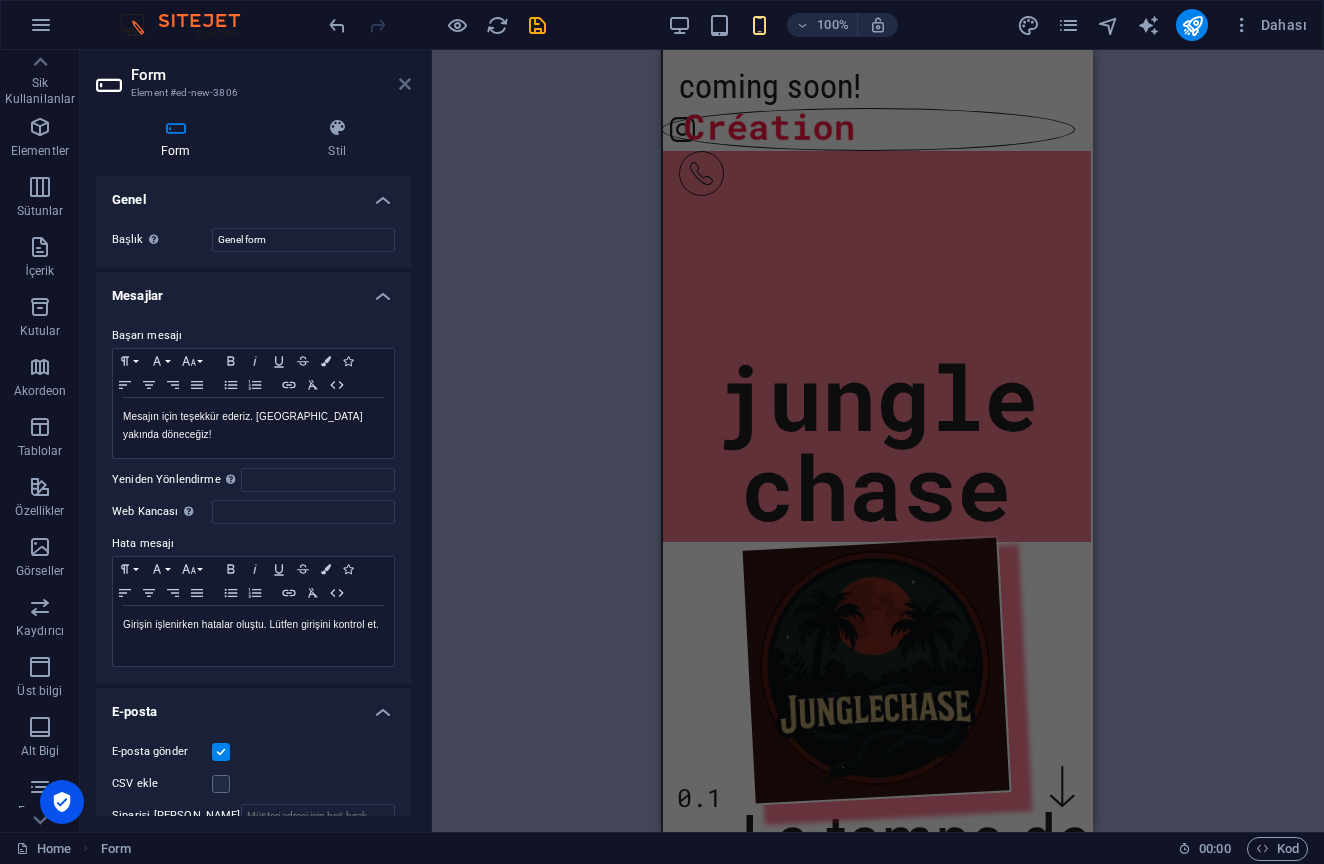 click at bounding box center [405, 84] 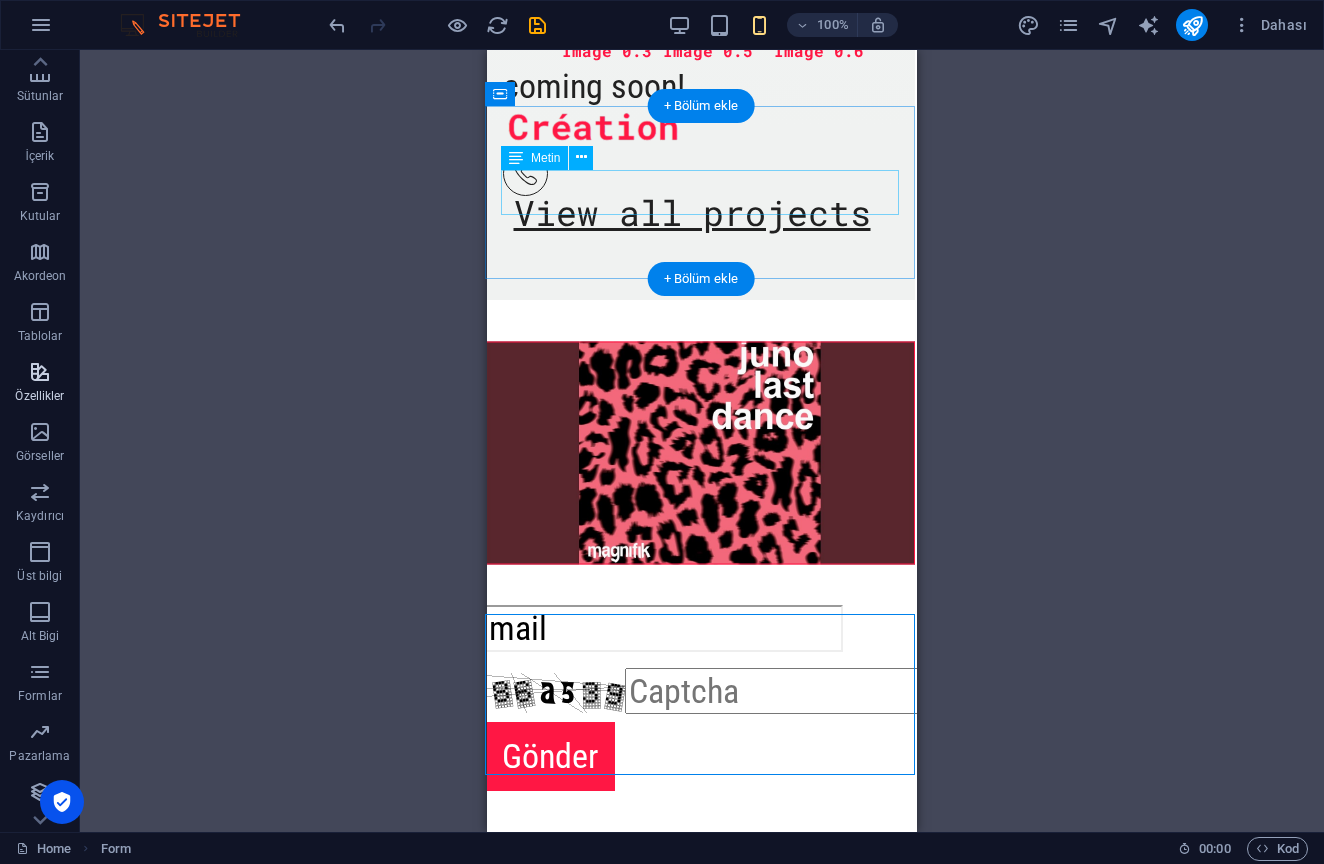 scroll, scrollTop: 118, scrollLeft: 0, axis: vertical 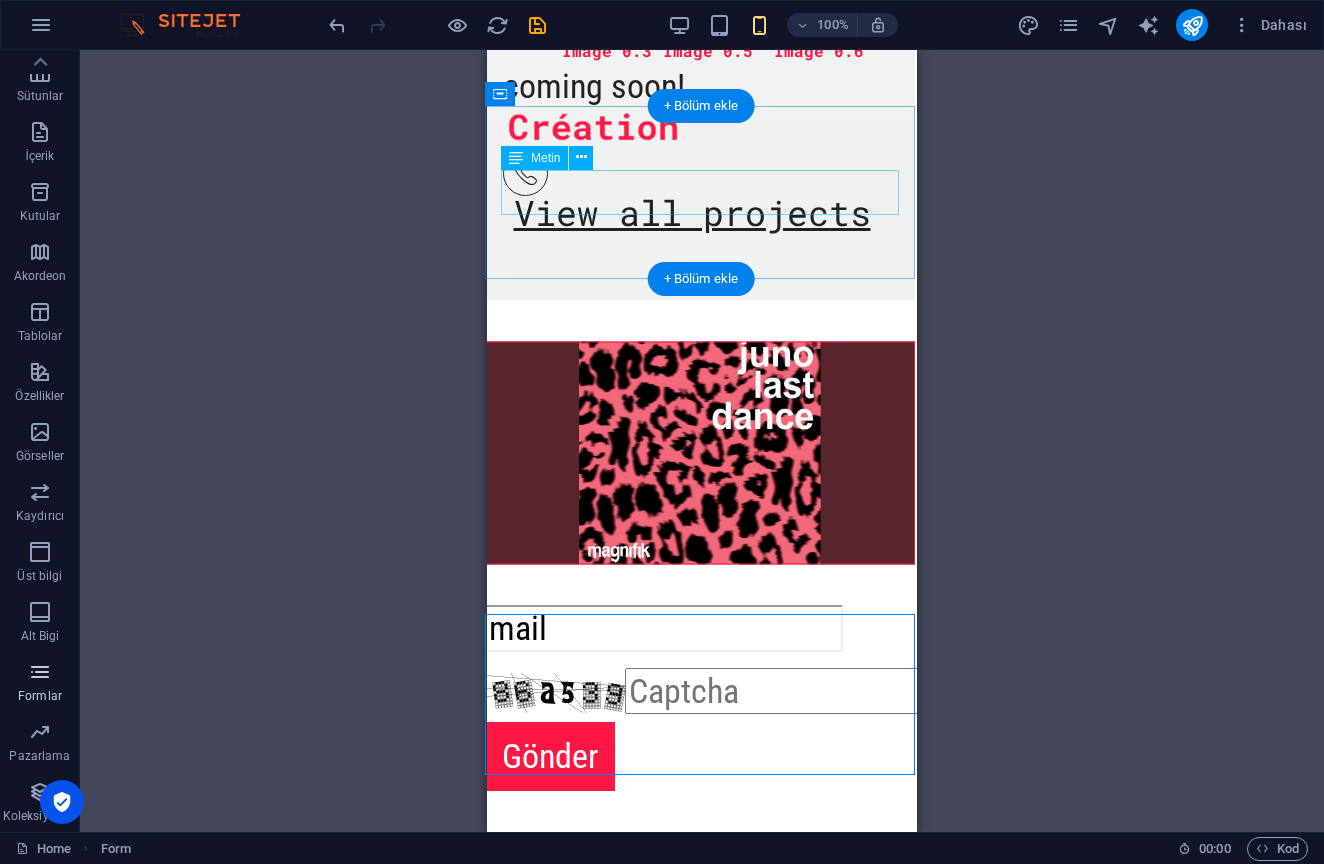 click on "Formlar" at bounding box center [40, 696] 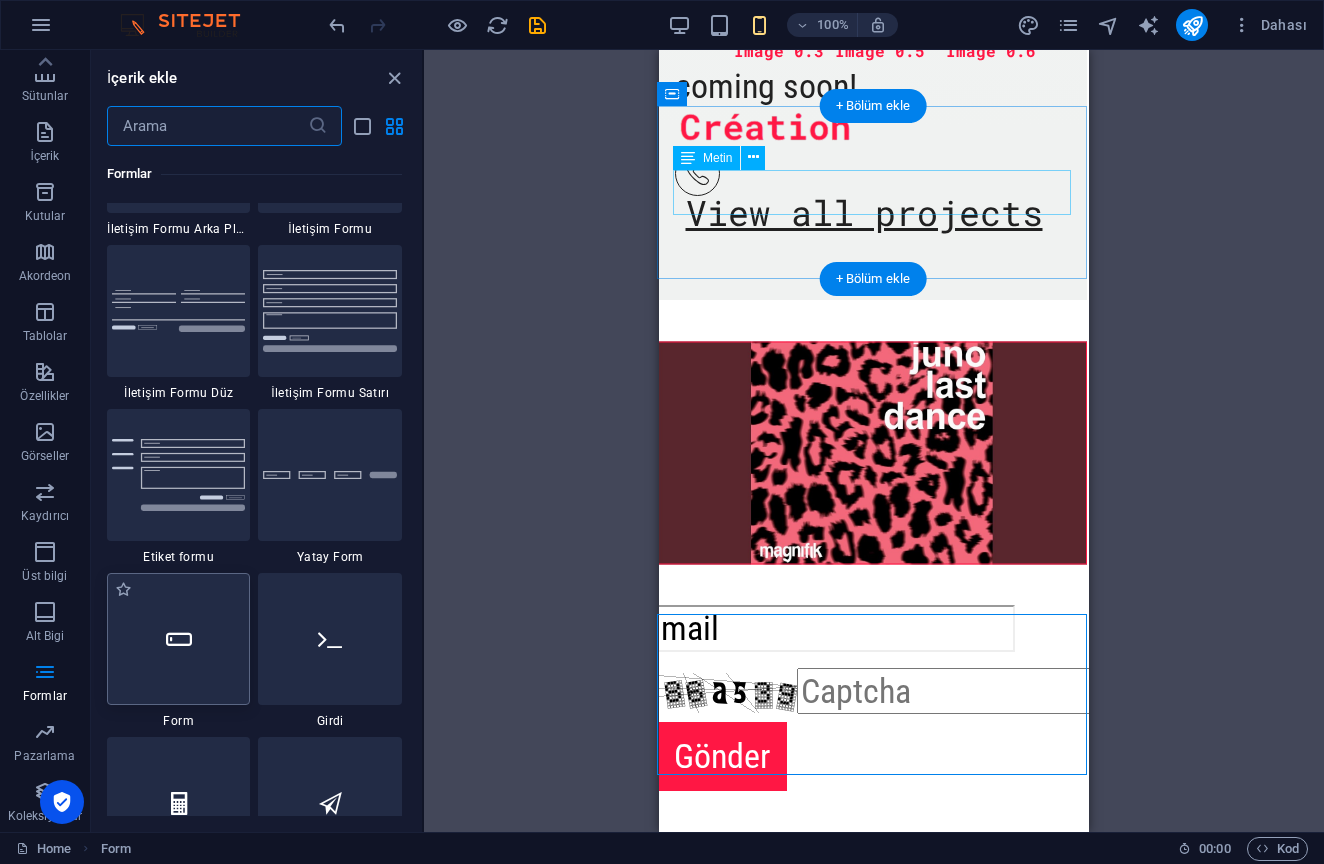scroll, scrollTop: 14585, scrollLeft: 0, axis: vertical 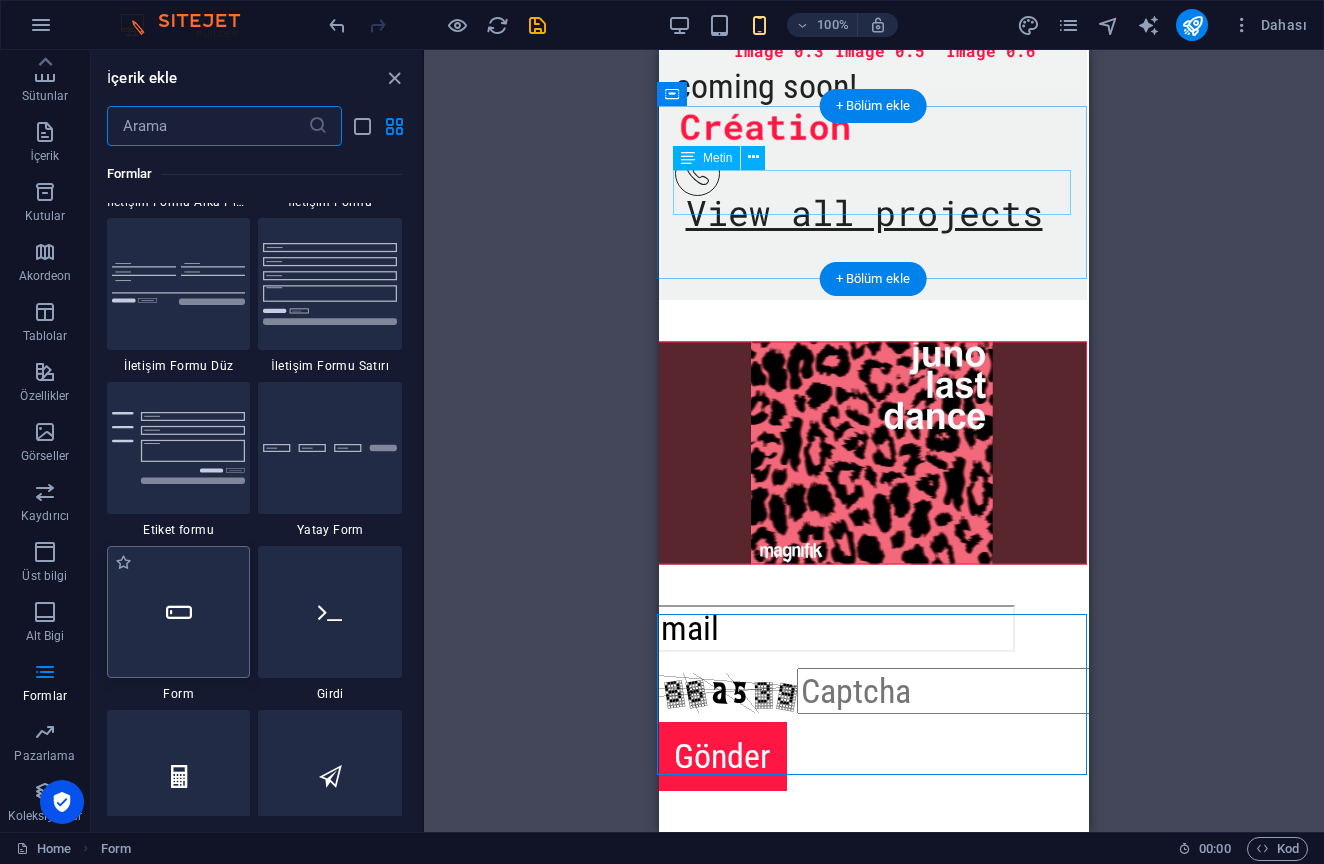 click at bounding box center (179, 612) 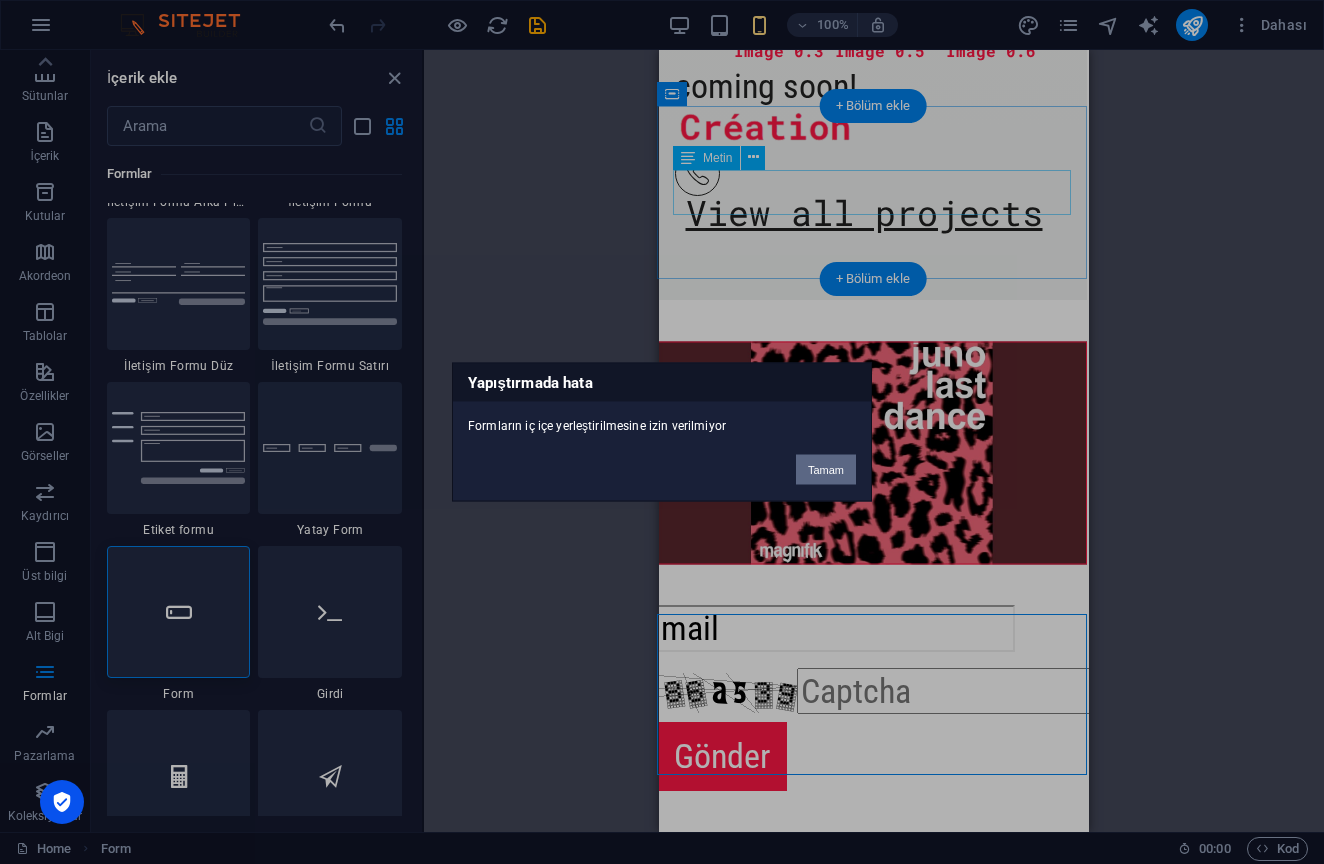 click on "Tamam" at bounding box center [826, 470] 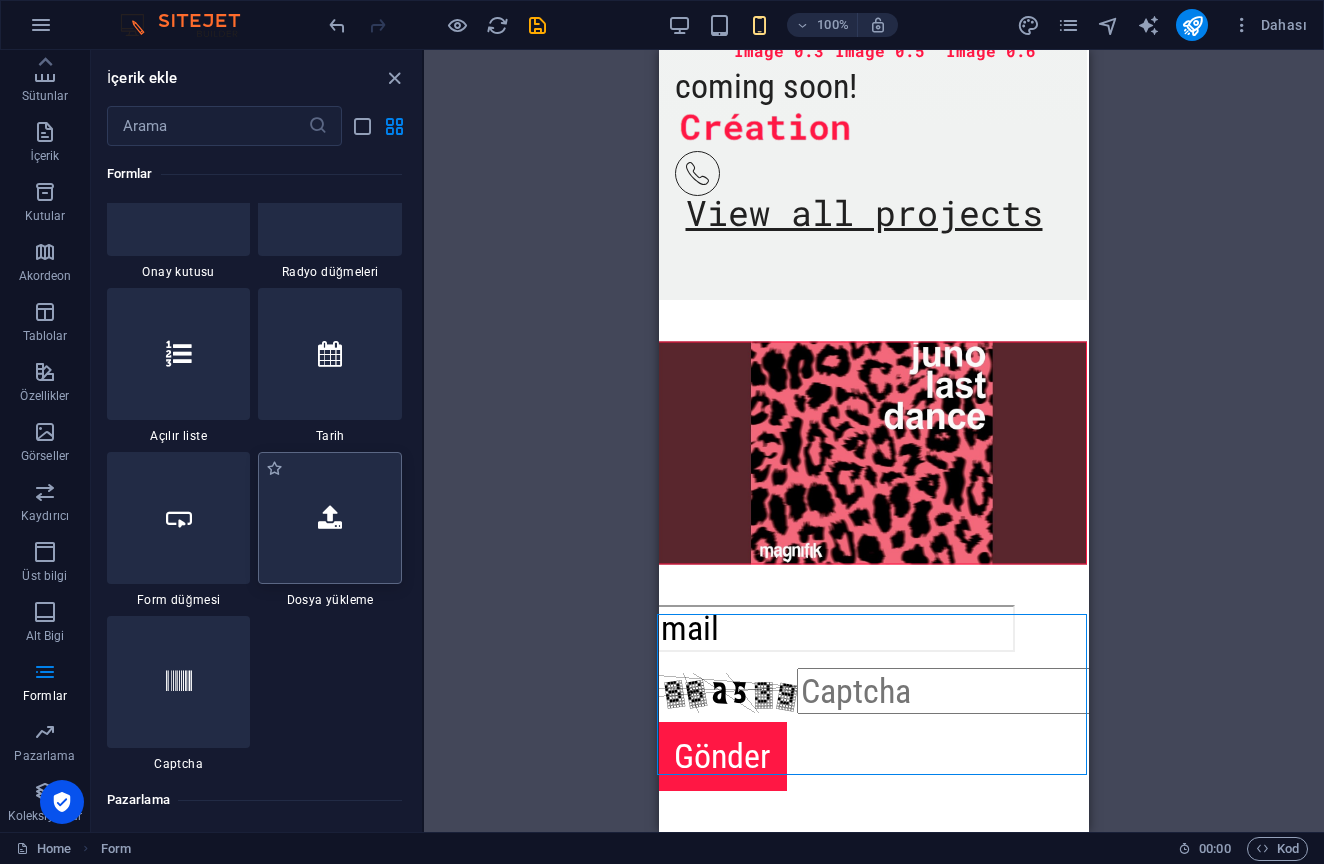 scroll, scrollTop: 15506, scrollLeft: 0, axis: vertical 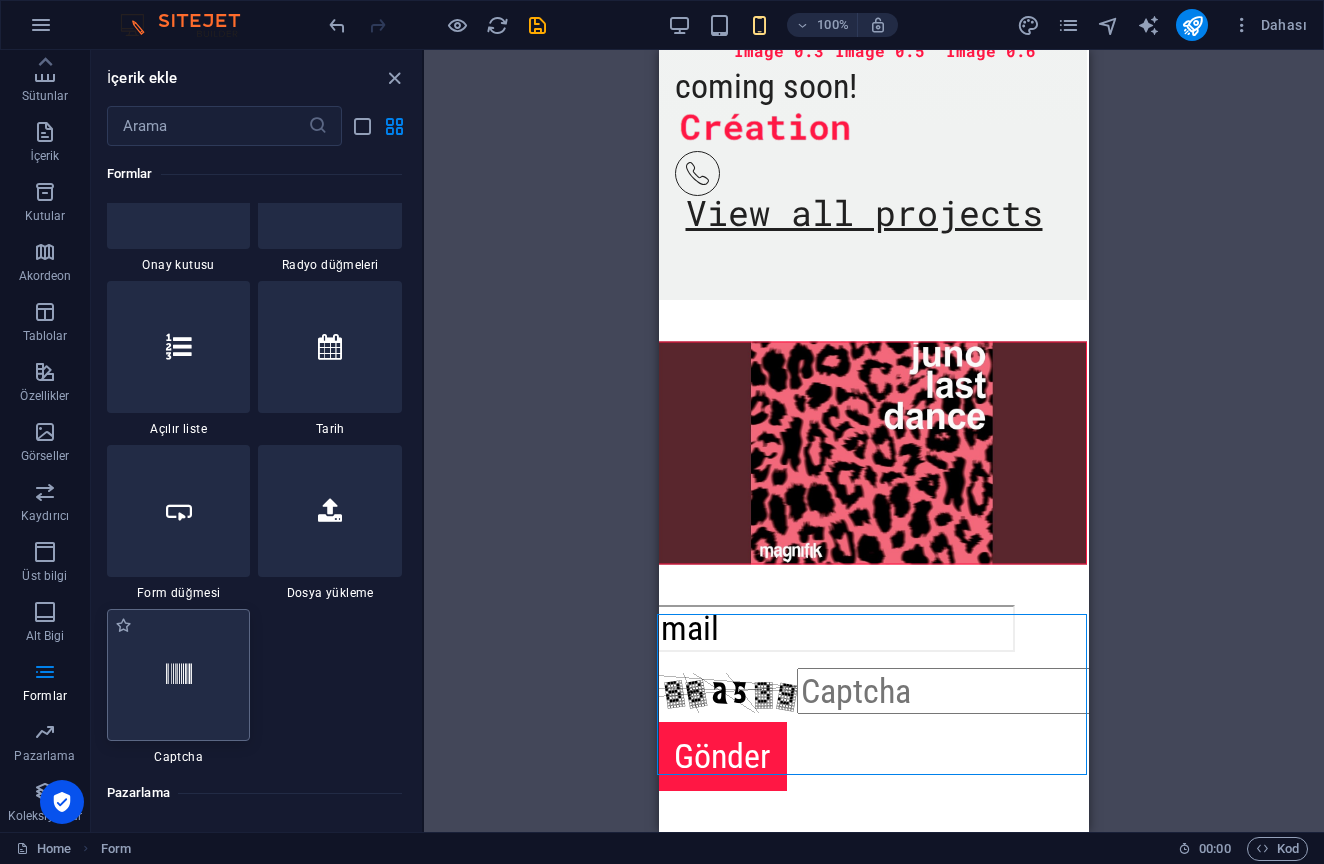 click at bounding box center (179, 675) 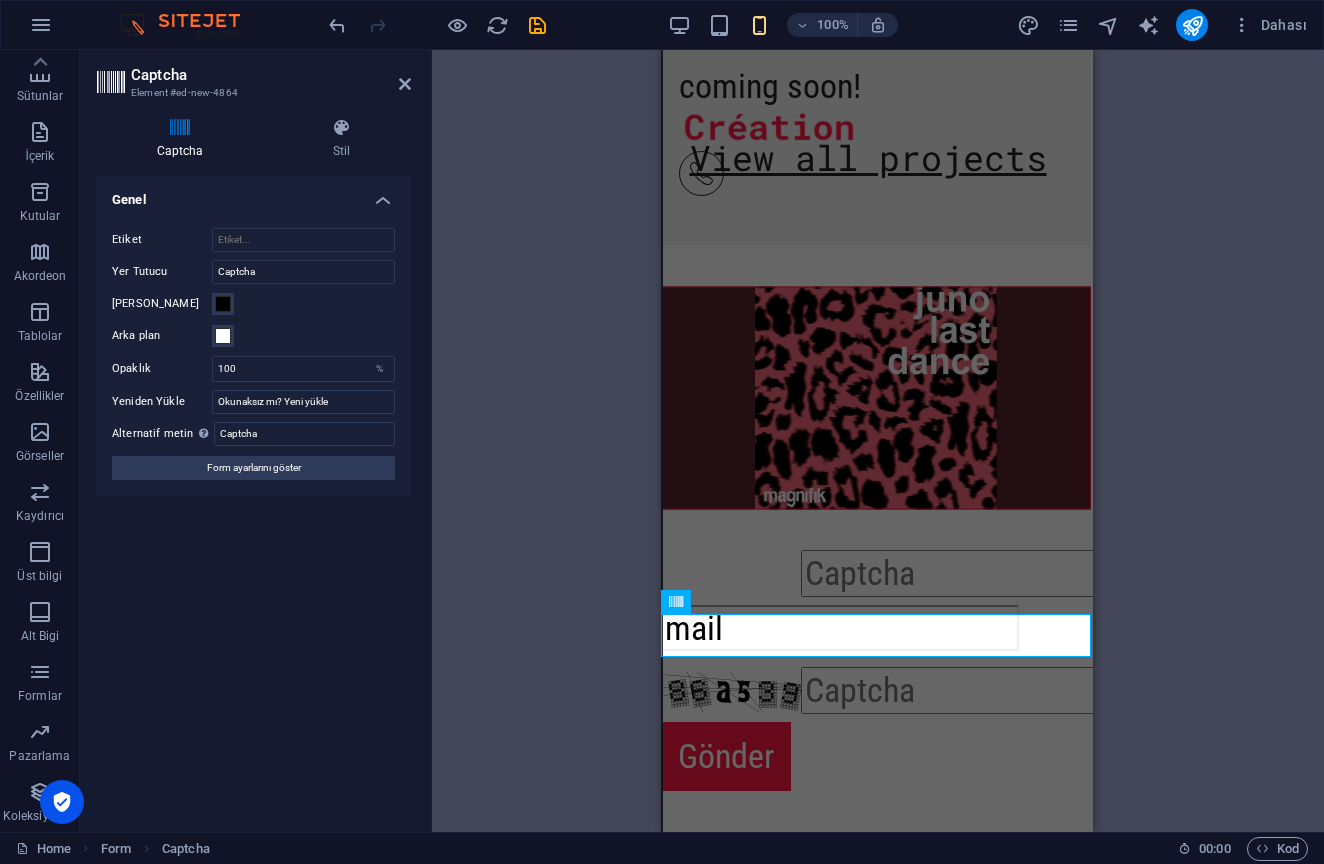 click on "H1   Banner   Banner   Kapsayıcı   İmaj   Menü Çubuğu   Menü Çubuğu   Menü   Menü   İmaj   Aralık   Sosyal Medya Simgeleri   Simge   Eşit Olmayan Sütunlar   Metin   Kapsayıcı   Kapsayıcı   Kapsayıcı   Eşit Olmayan Sütunlar   Kapsayıcı   H2   Simge   Simge   Simge   Kapsayıcı   Yer Tutucu   Kapsayıcı   Metin   Sütun Kılavuzu   Alt Bilgi Skadi   Simge   HTML   Kapsayıcı   Yer Tutucu   Ön ayar   Ön ayar   Kapsayıcı   Kapsayıcı   Referans   Menü Çubuğu   Metin   H2   H2   Kapsayıcı   Metin   Kapsayıcı   İmaj   Kapsayıcı   H6   Kapsayıcı   Kapsayıcı   İmaj   H6   Kapsayıcı   Metin   Kapsayıcı   İmaj   Kapsayıcı   Aralık   Kapsayıcı   Metin   Kapsayıcı   İmaj   Kapsayıcı   Kapsayıcı   İmaj   Sütun Kılavuzu   Kapsayıcı   E-posta   Eşit Olmayan Sütunlar   Kapsayıcı   Kapsayıcı   Yatay Form   Form   Kapsayıcı   Yatay Form   Form   Kapsayıcı   İmaj   Kapsayıcı   Eşit Olmayan Sütunlar   Kapsayıcı       Metin" at bounding box center [878, 441] 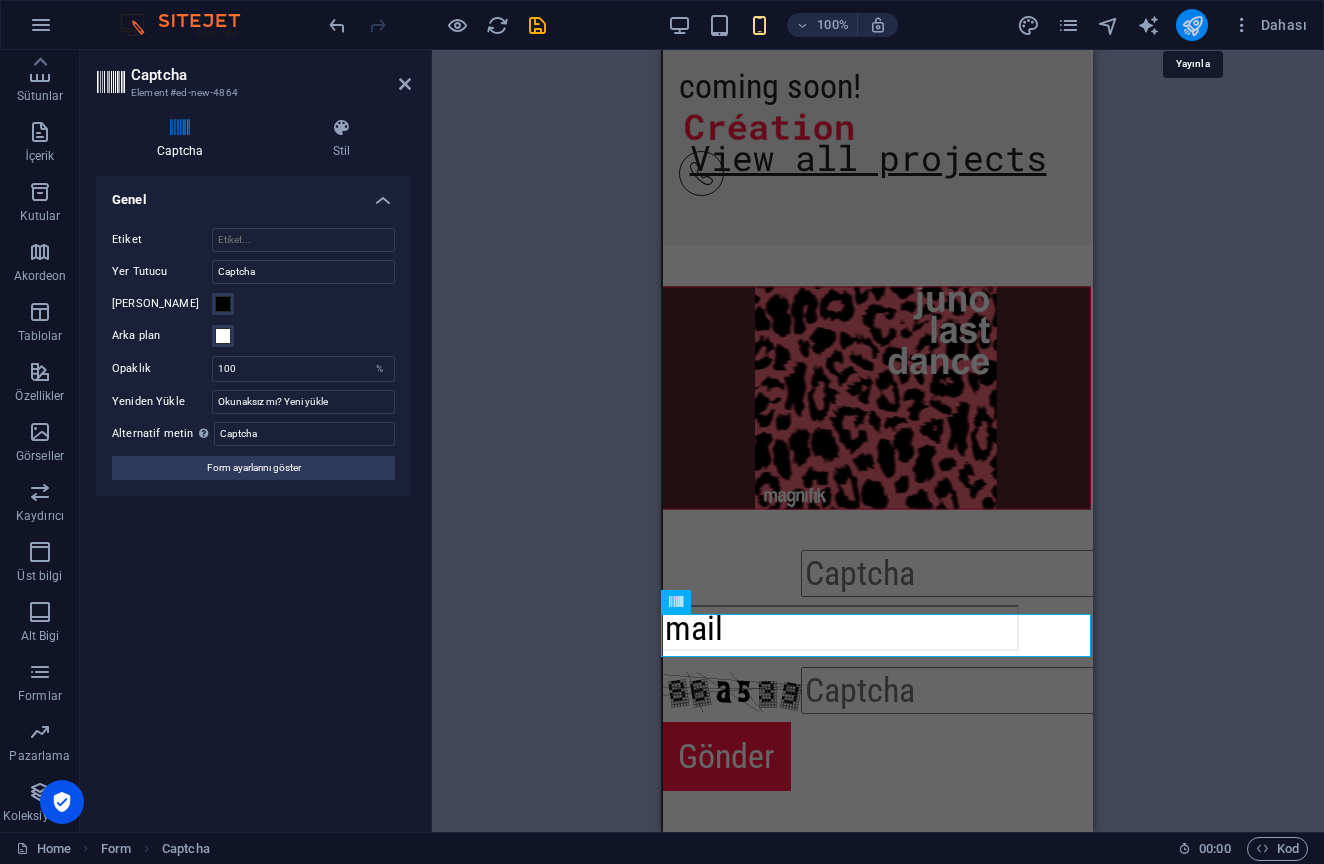 click at bounding box center (1192, 25) 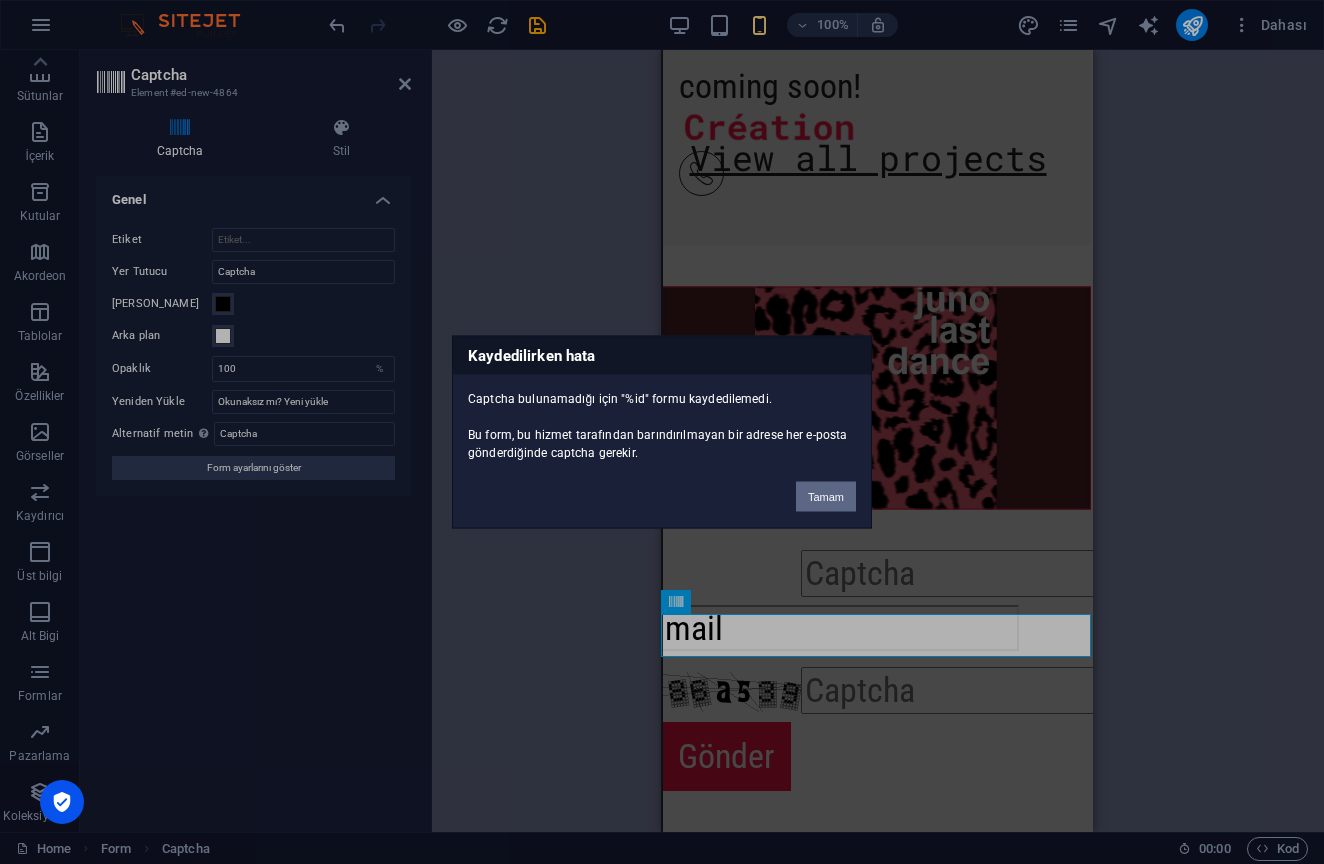 click on "Tamam" at bounding box center (826, 497) 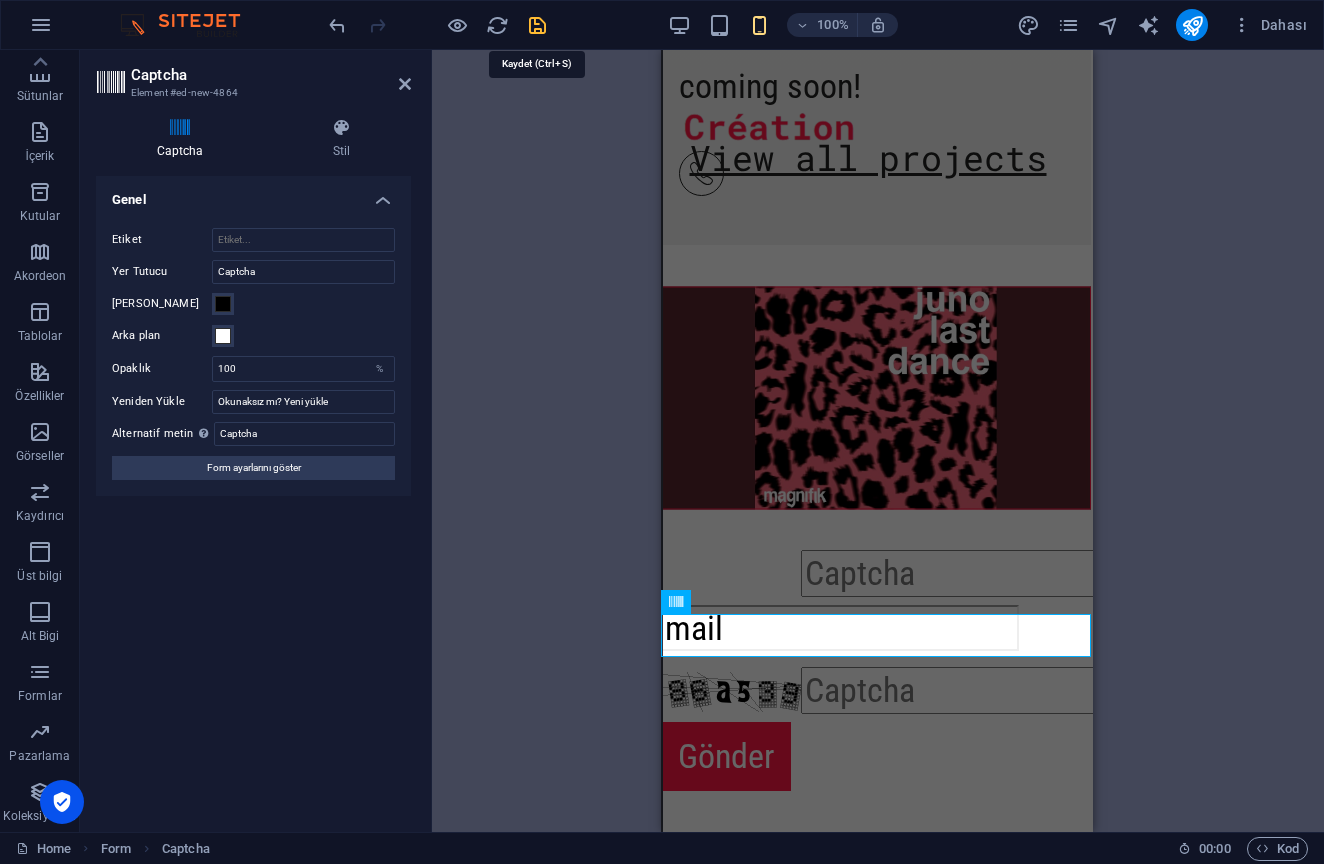 click at bounding box center (537, 25) 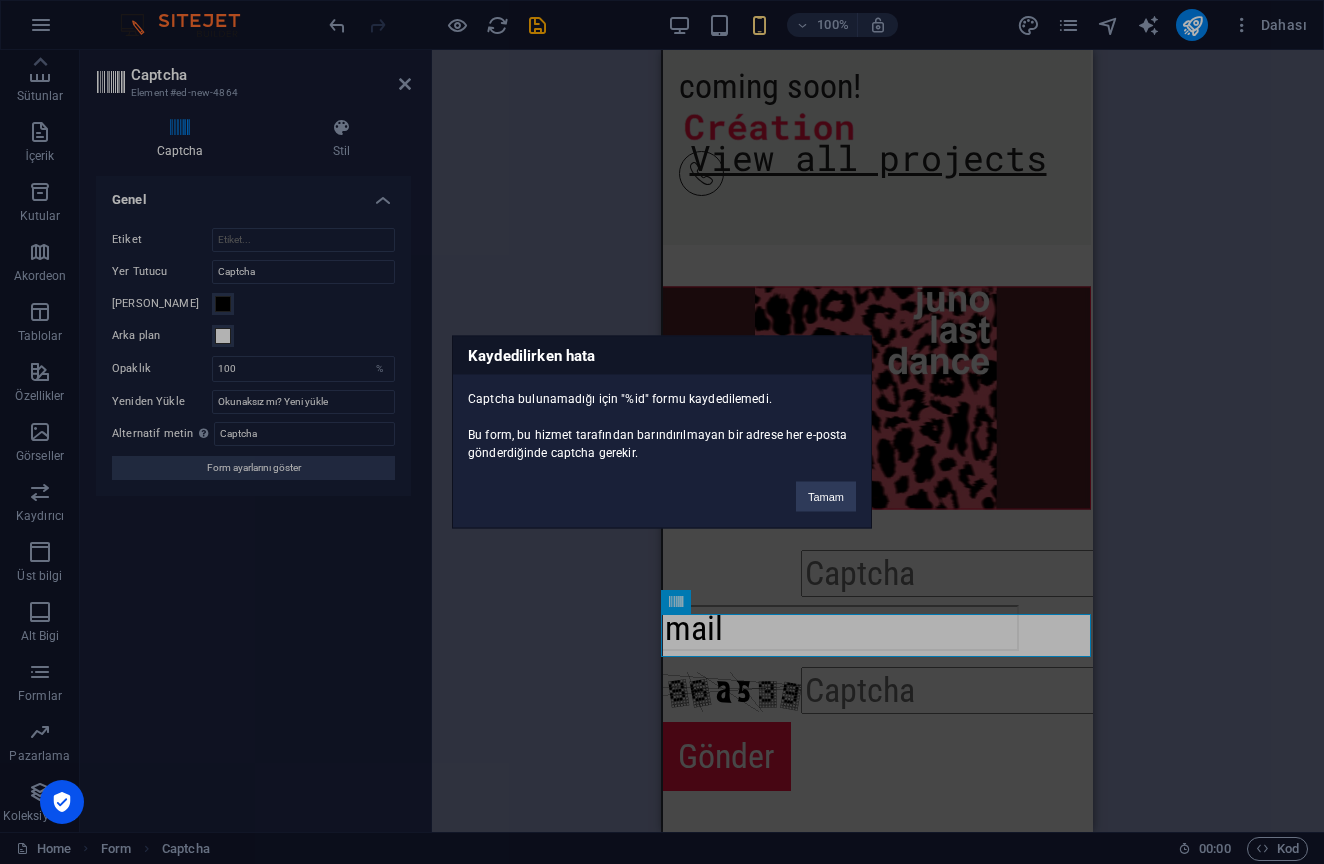 drag, startPoint x: 468, startPoint y: 399, endPoint x: 605, endPoint y: 472, distance: 155.2353 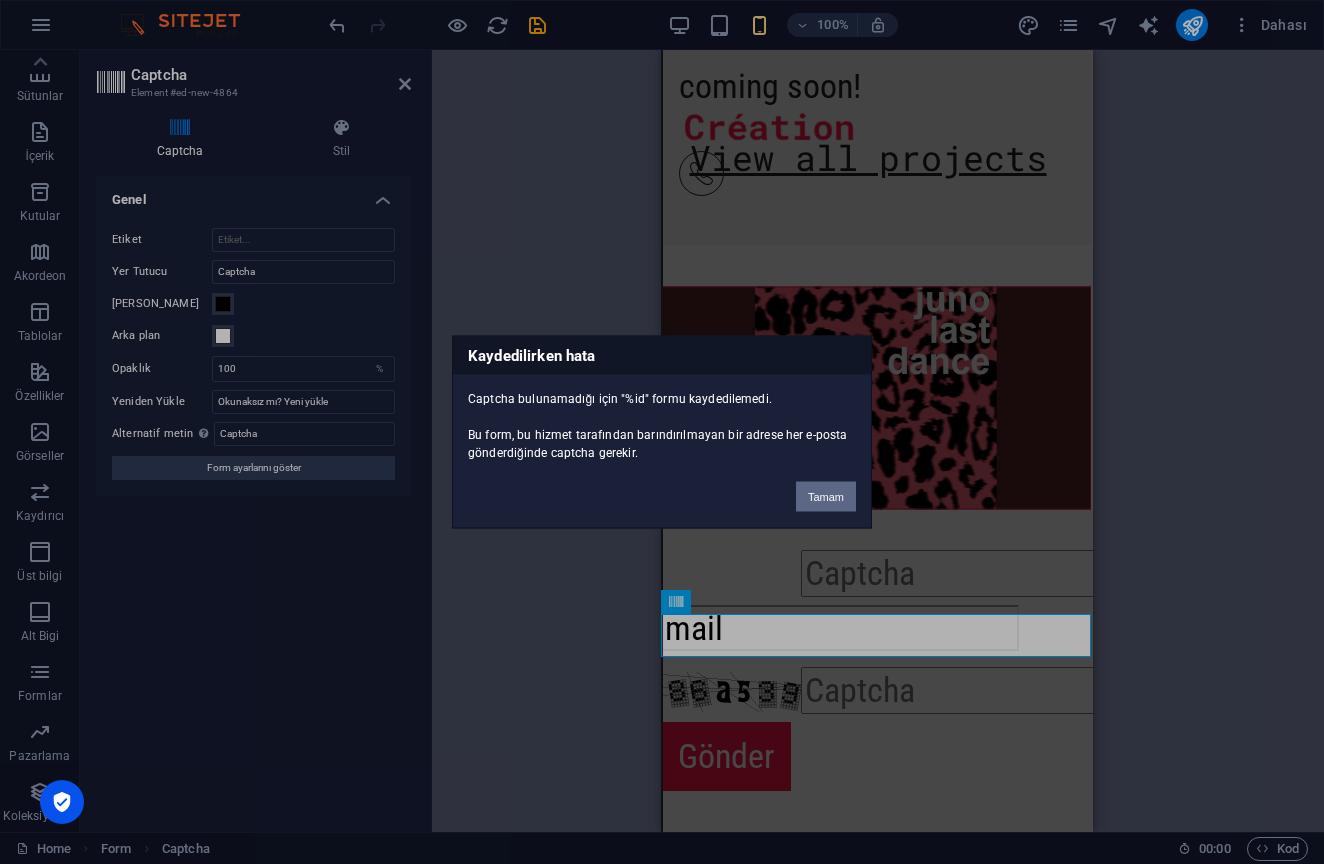 click on "Tamam" at bounding box center (826, 497) 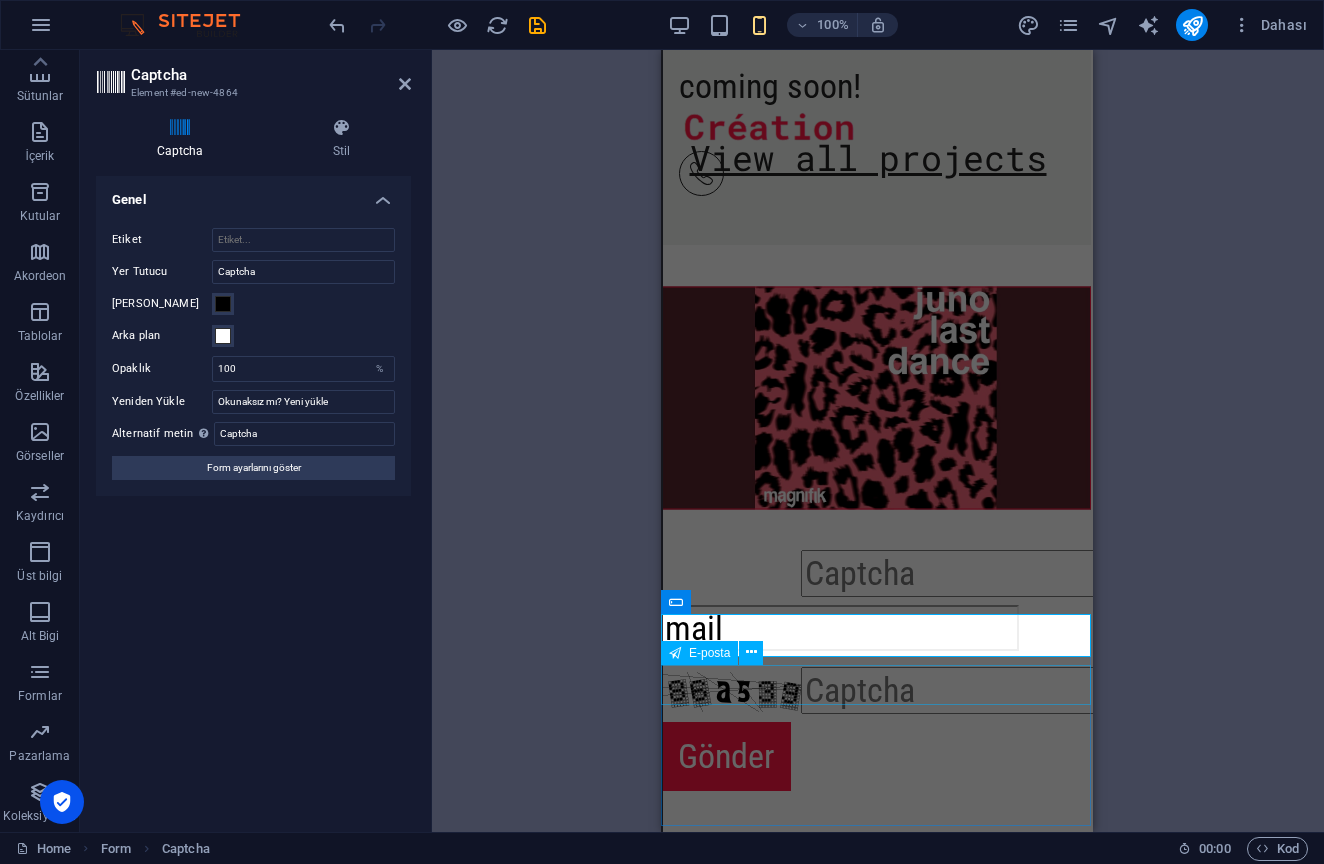 click on "mail" at bounding box center [876, 628] 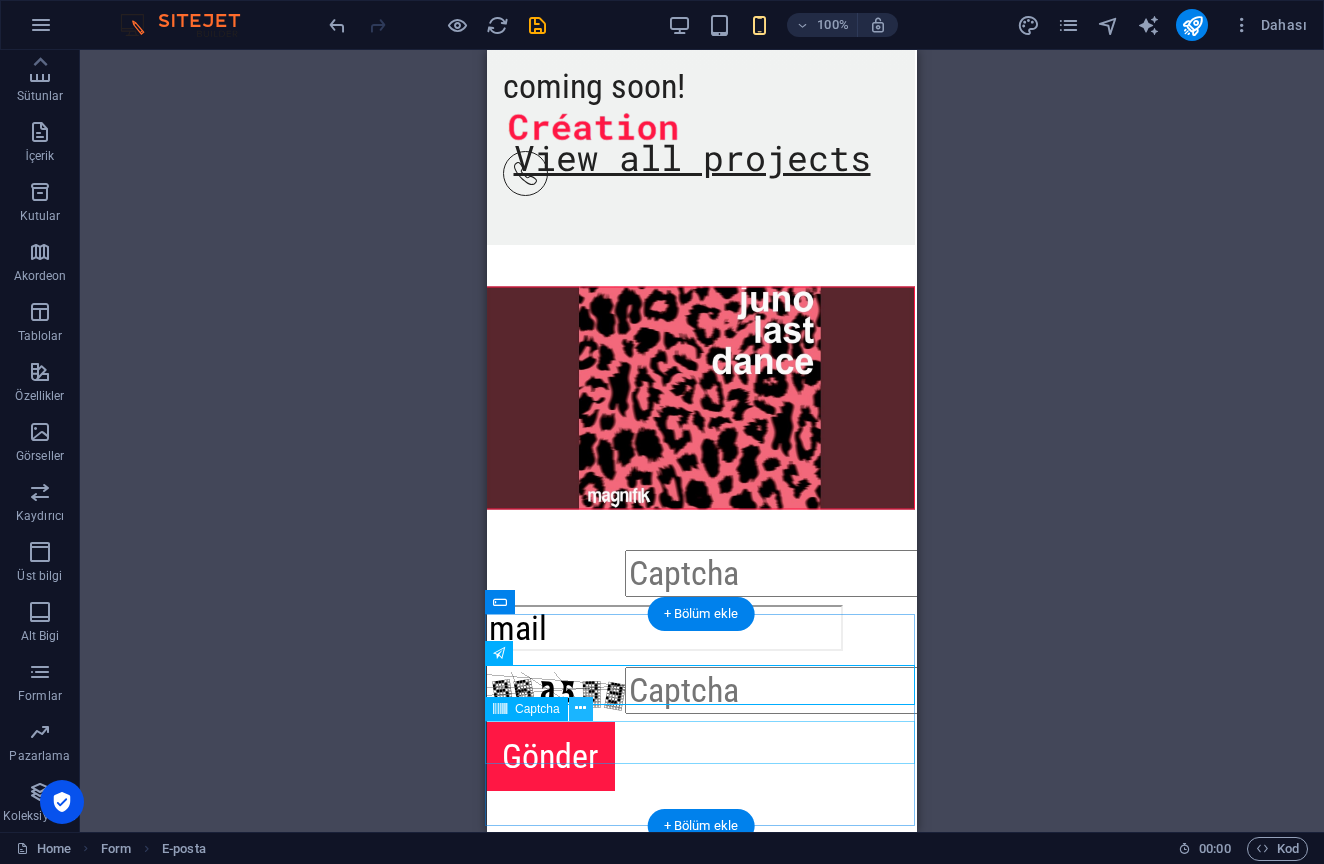 click at bounding box center (580, 708) 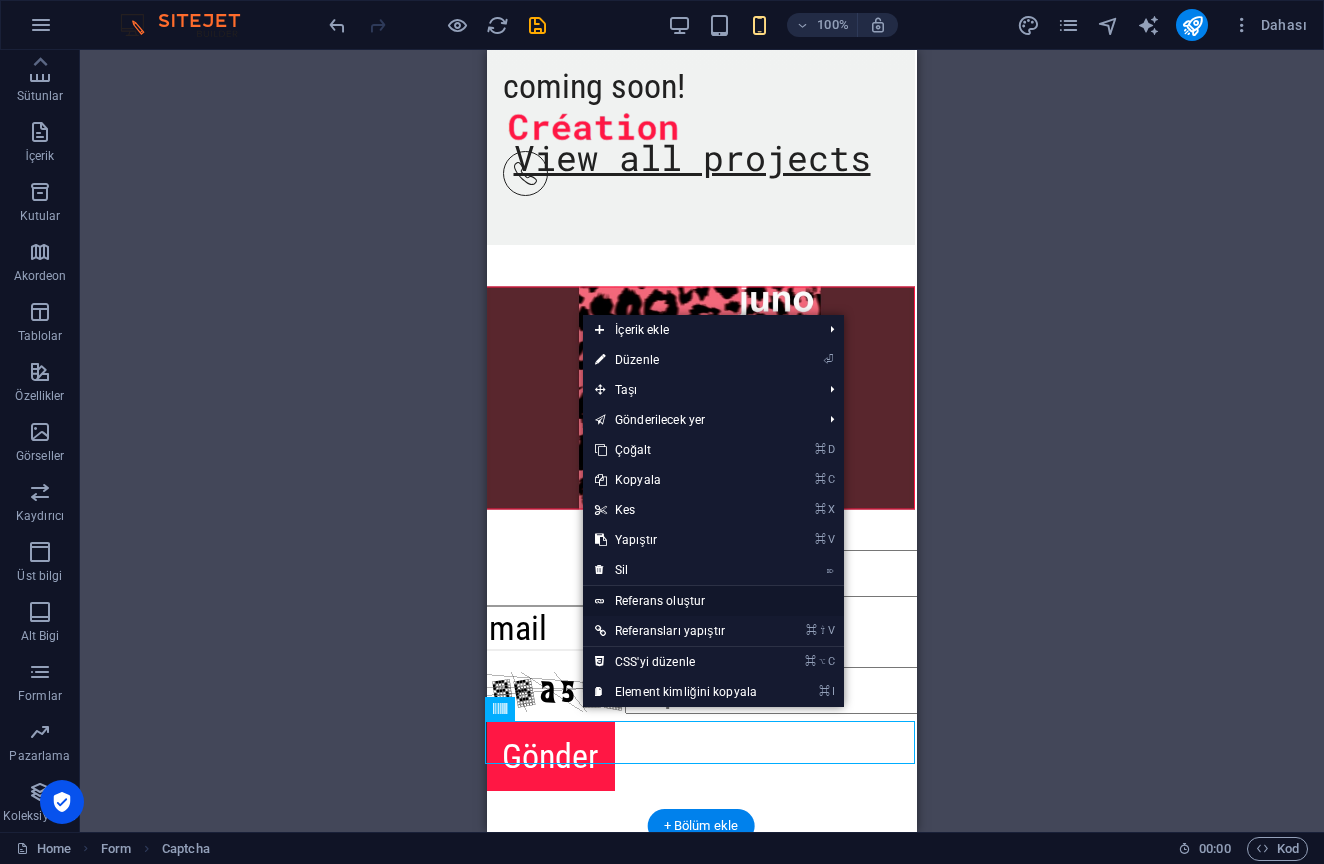 click on "Referans oluştur" at bounding box center (713, 601) 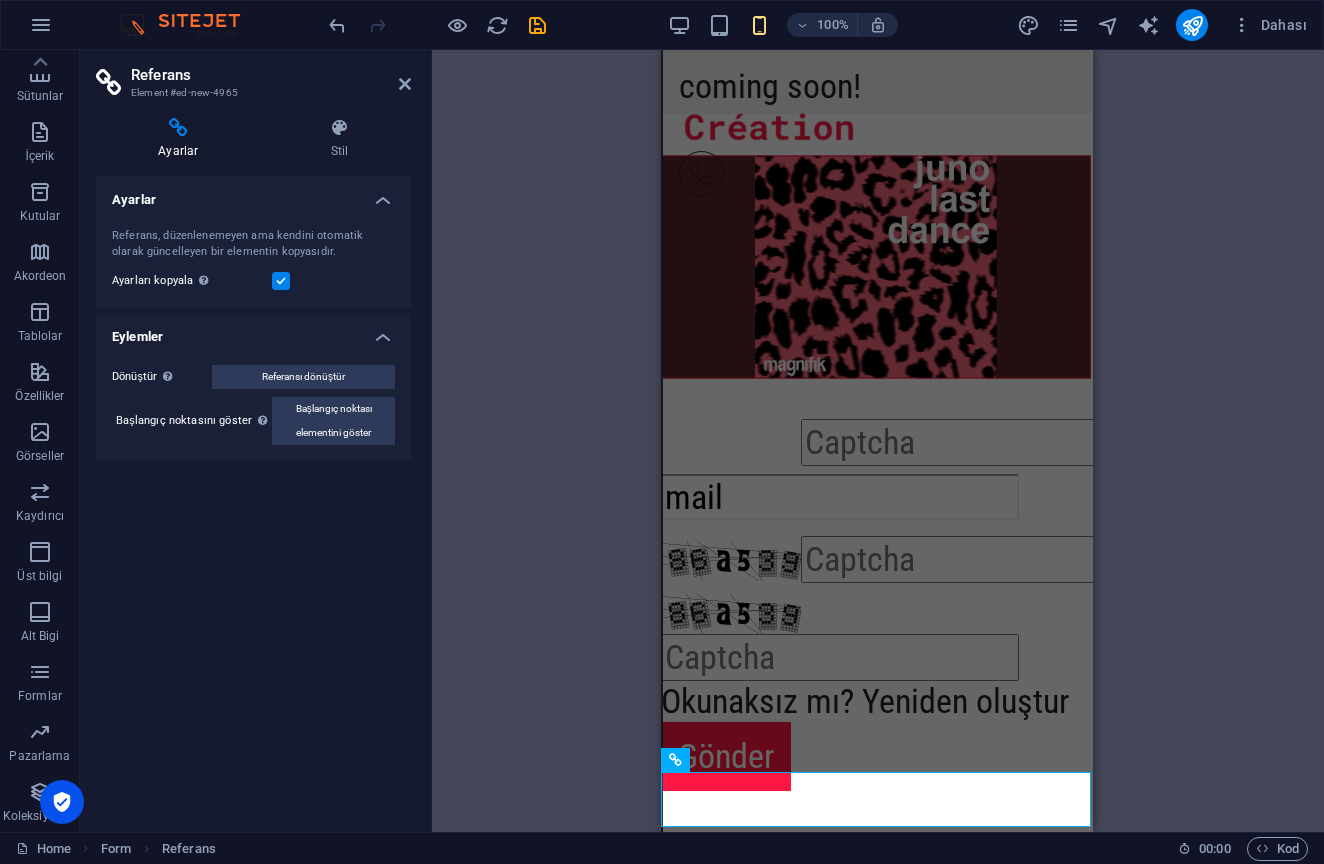 click on "H1   Banner   Banner   Kapsayıcı   İmaj   Menü Çubuğu   Menü Çubuğu   Menü   Menü   İmaj   Aralık   Sosyal Medya Simgeleri   Simge   Eşit Olmayan Sütunlar   Metin   Kapsayıcı   Kapsayıcı   Kapsayıcı   Eşit Olmayan Sütunlar   Kapsayıcı   H2   Simge   Simge   Simge   Kapsayıcı   Yer Tutucu   Kapsayıcı   Metin   Sütun Kılavuzu   Alt Bilgi Skadi   Simge   HTML   Kapsayıcı   Yer Tutucu   Ön ayar   Ön ayar   Kapsayıcı   Kapsayıcı   Referans   Metin   H2   H2   Kapsayıcı   Metin   Kapsayıcı   İmaj   Kapsayıcı   H6   Kapsayıcı   Kapsayıcı   İmaj   H6   Kapsayıcı   Metin   Kapsayıcı   İmaj   Kapsayıcı   Aralık   Kapsayıcı   Metin   Kapsayıcı   İmaj   Kapsayıcı   Kapsayıcı   İmaj   Sütun Kılavuzu   Kapsayıcı   E-posta   Eşit Olmayan Sütunlar   Kapsayıcı   Kapsayıcı   Yatay Form   Form   Kapsayıcı   Yatay Form   Form   Kapsayıcı   İmaj   Kapsayıcı   Eşit Olmayan Sütunlar   Kapsayıcı   Kapsayıcı   Kapsayıcı" at bounding box center (878, 441) 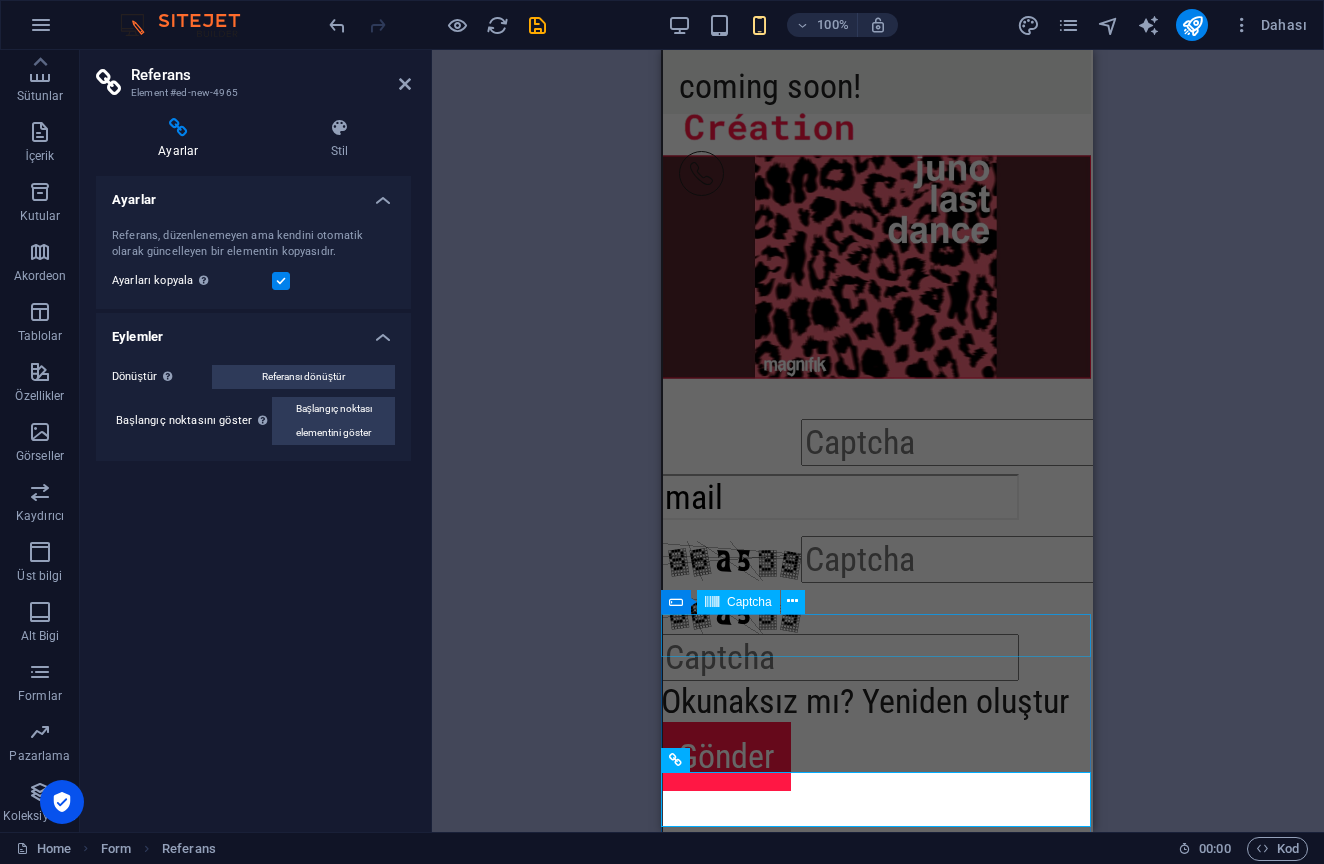 click on "Okunaksız mı? Yeni yükle" at bounding box center (876, 442) 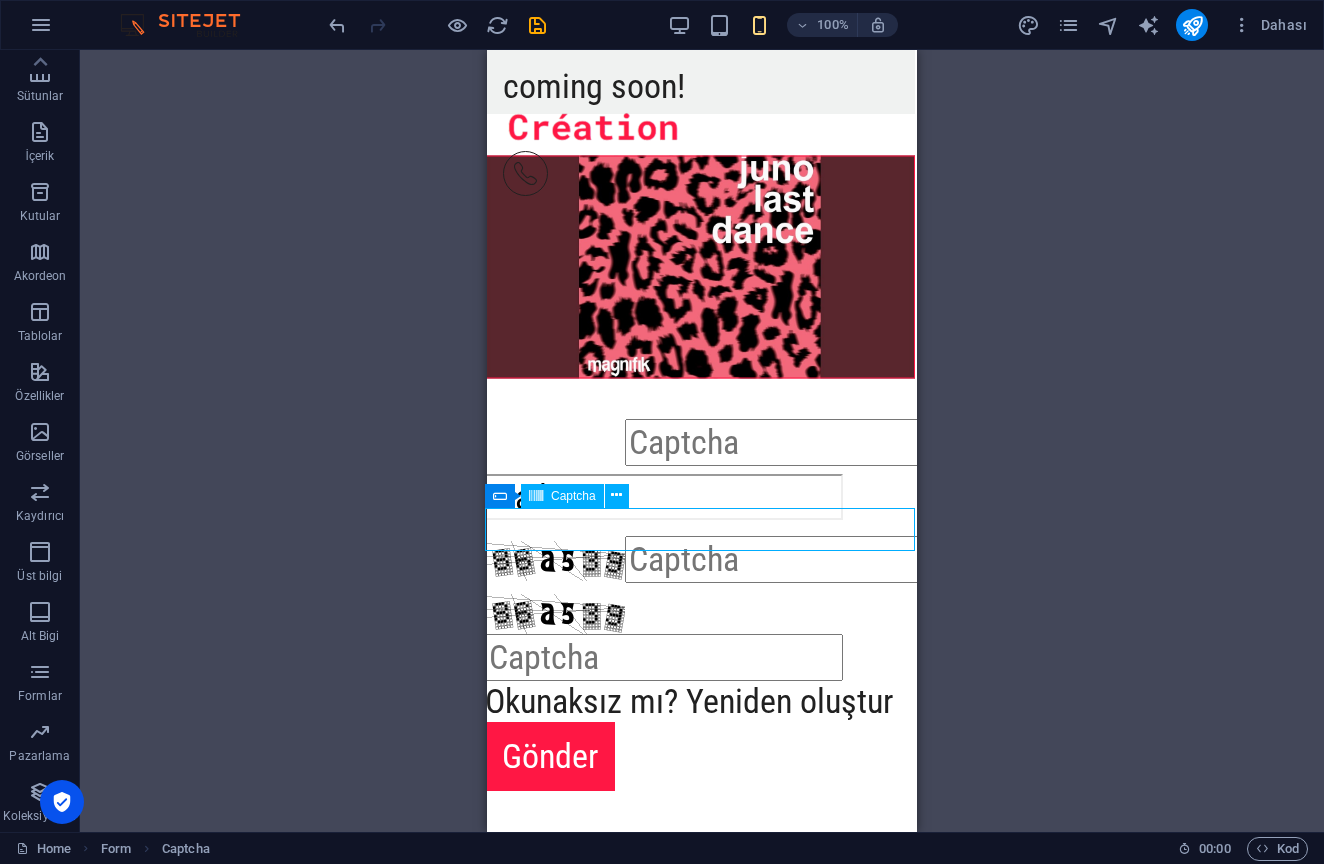 scroll, scrollTop: 3981, scrollLeft: 2, axis: both 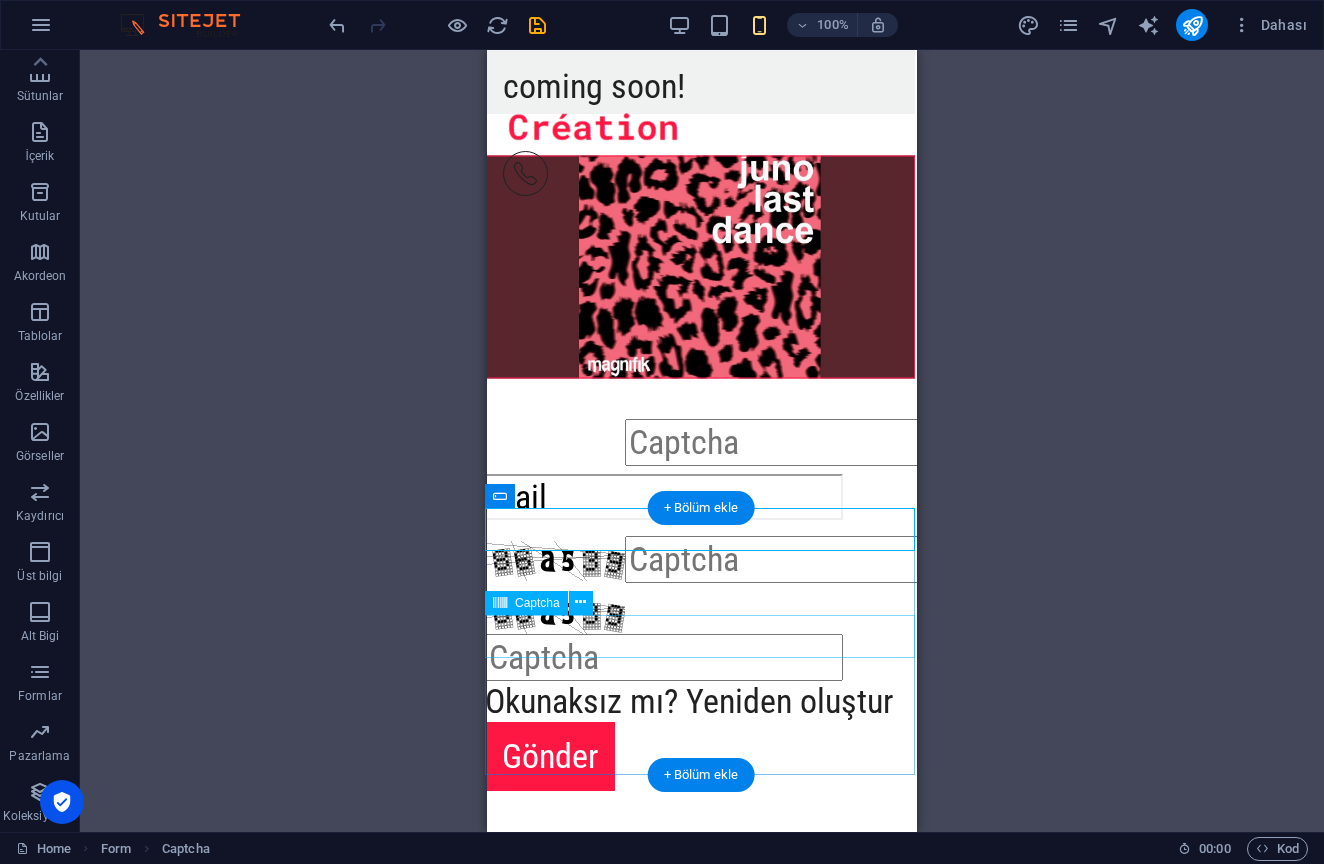 click on "Okunaksız mı? Yeniden oluştur" at bounding box center [700, 656] 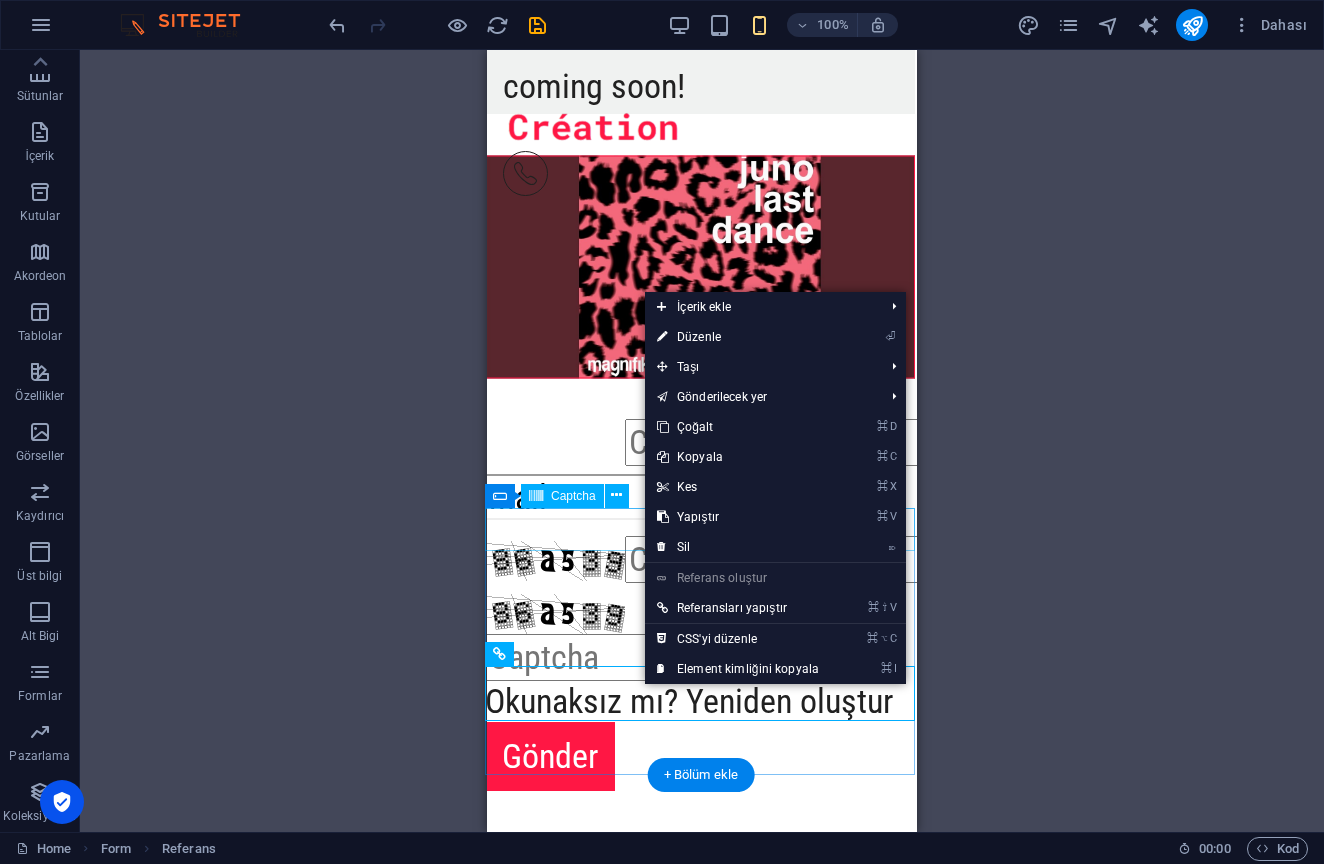 click on "⌦  Sil" at bounding box center (738, 547) 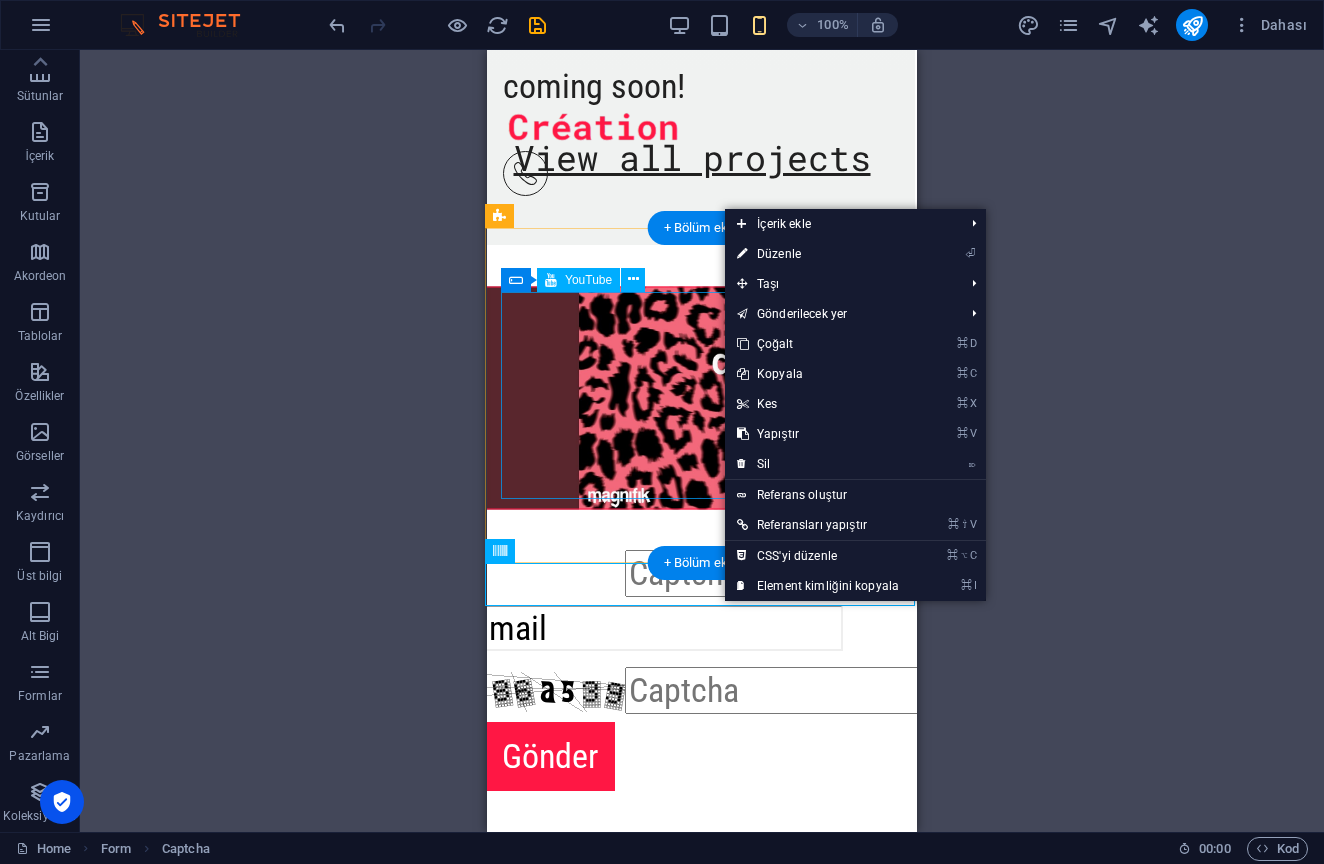 click on "⌦  Sil" at bounding box center (818, 464) 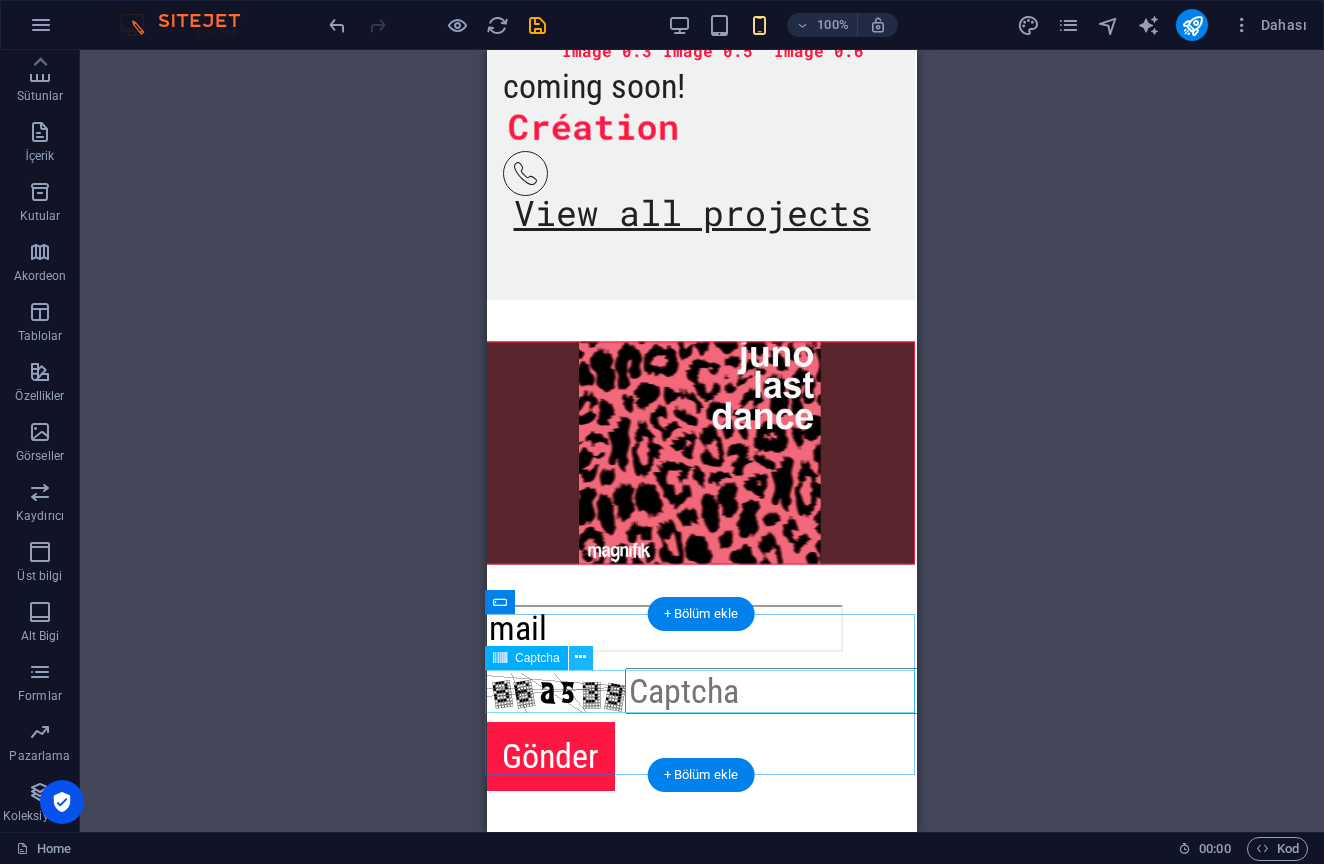 click at bounding box center (580, 657) 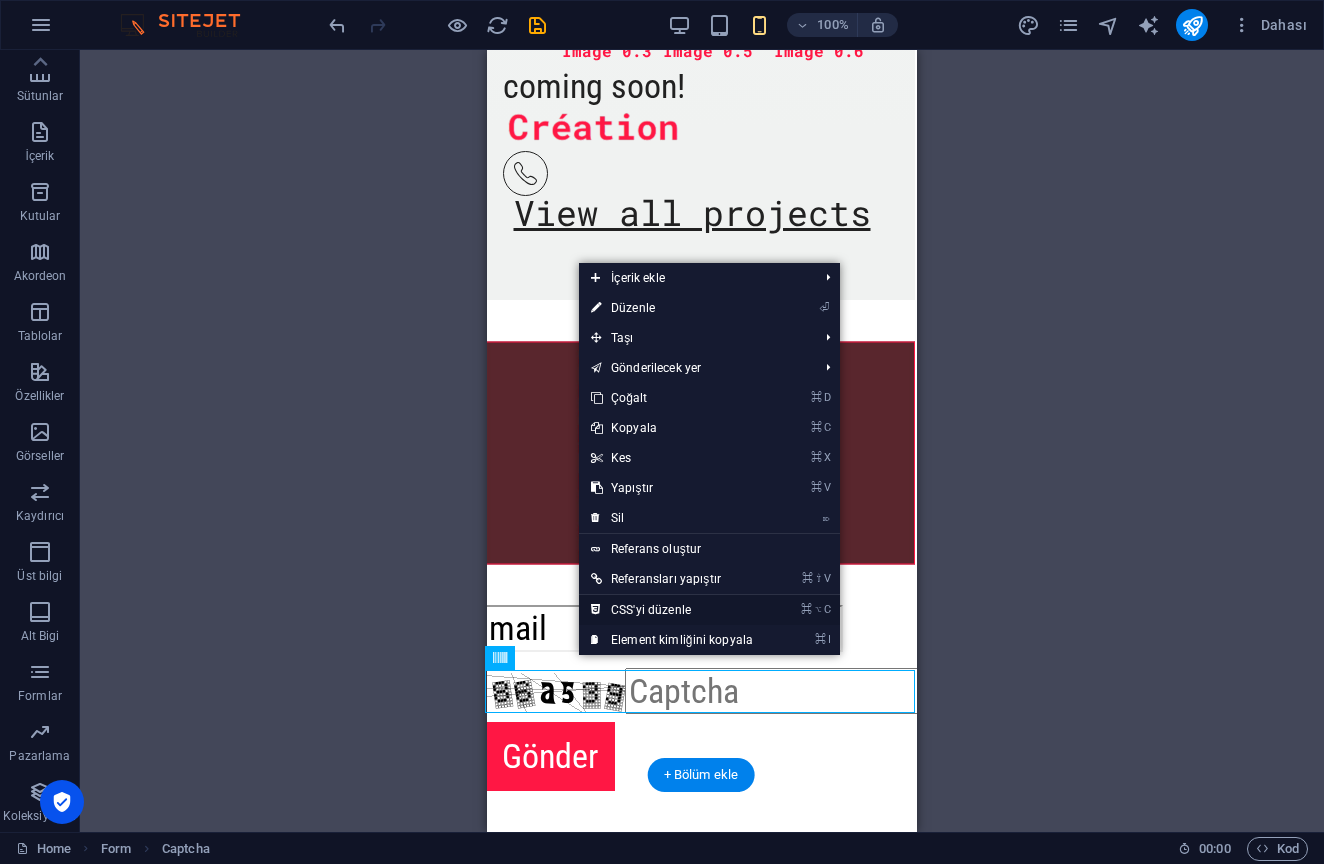 click on "⌘ ⌥ C  CSS'yi düzenle" at bounding box center (672, 610) 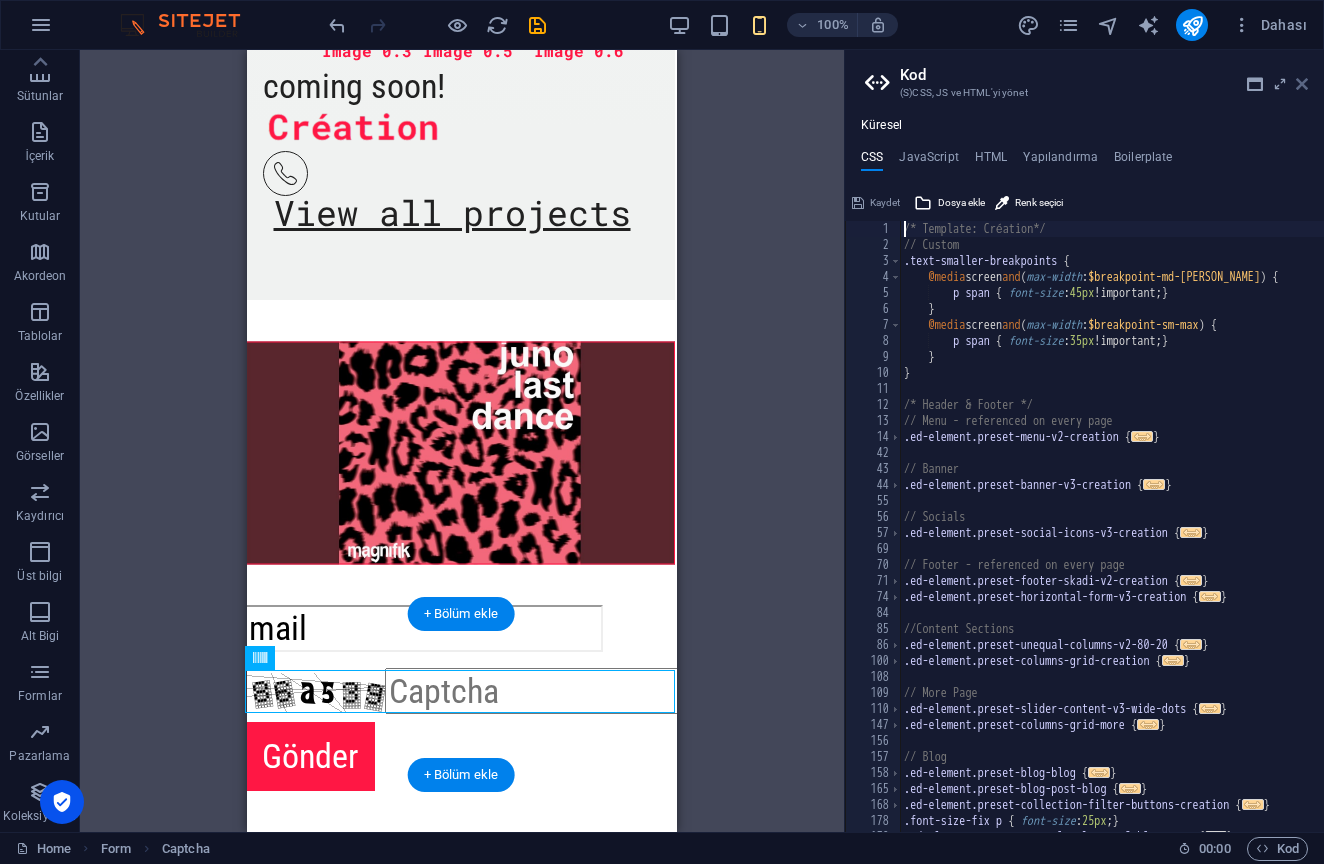 click at bounding box center (1302, 84) 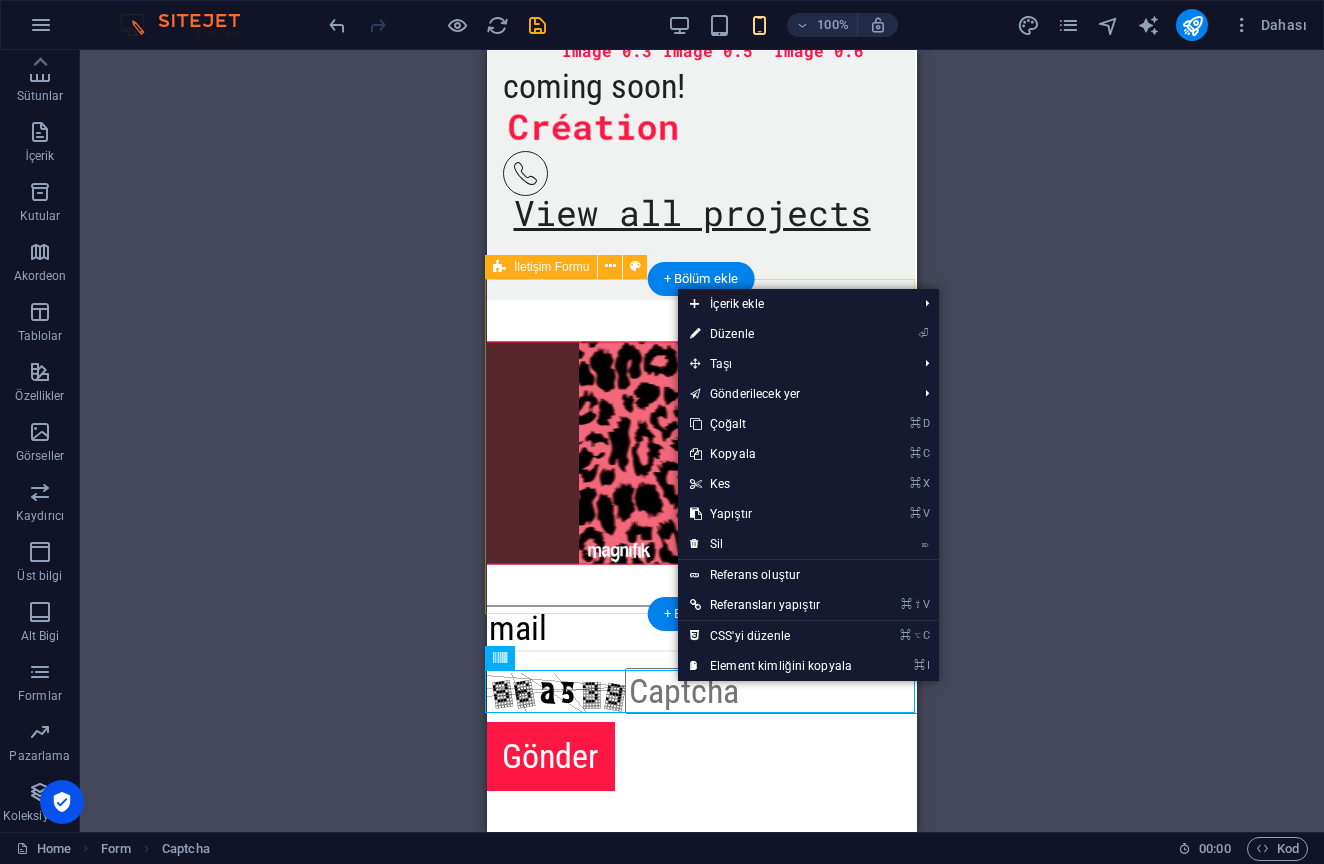 click on "⏎  Düzenle" at bounding box center [771, 334] 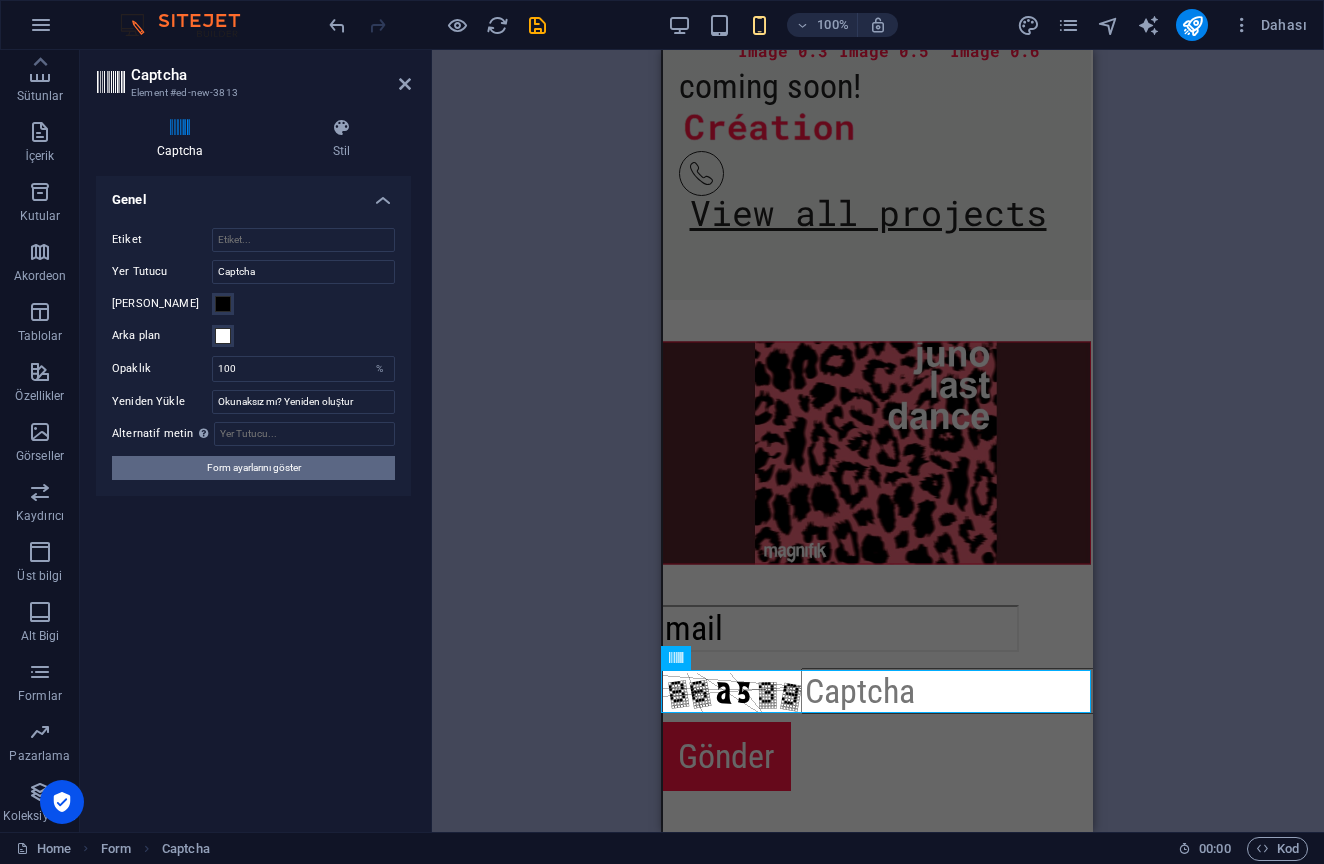 click on "Form ayarlarını göster" at bounding box center (254, 468) 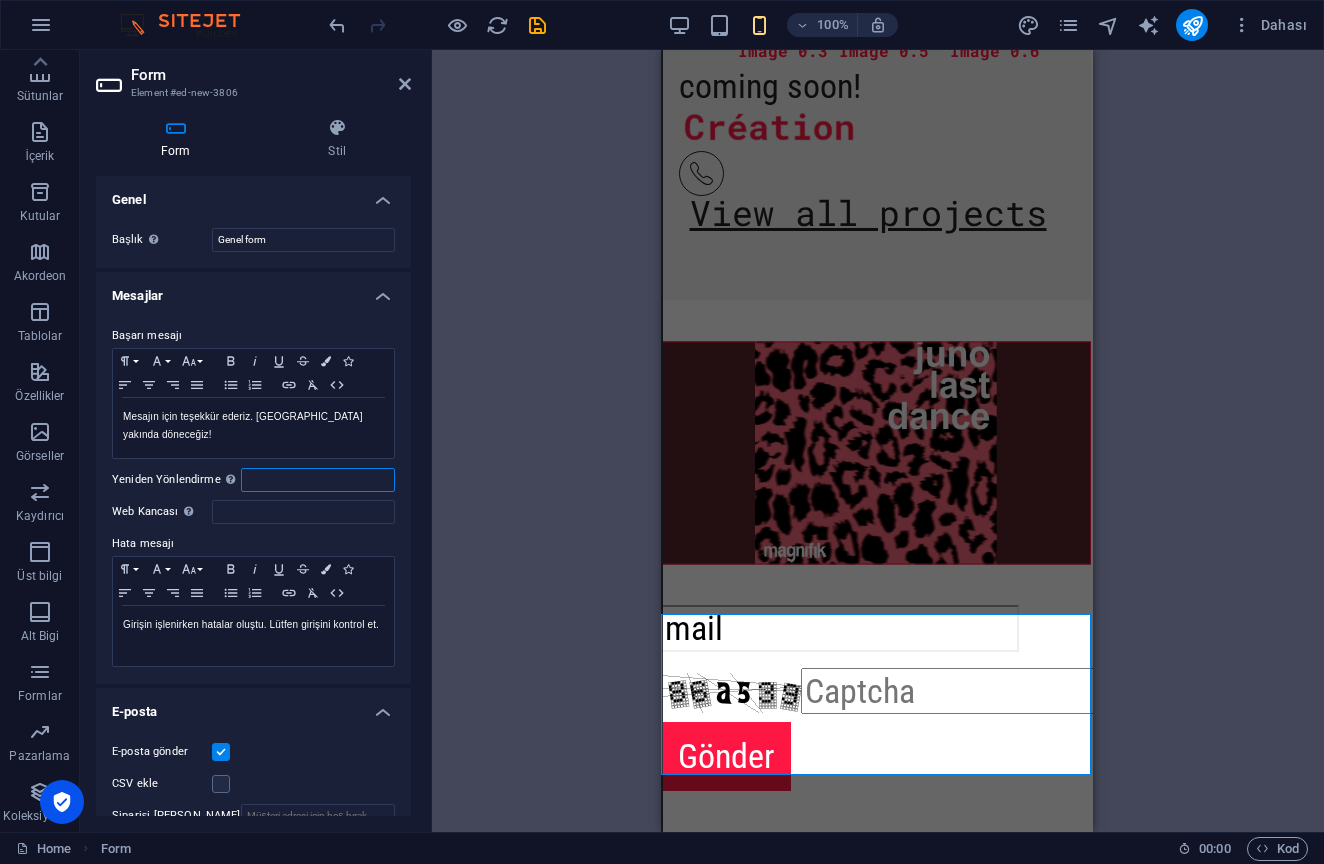 click on "Yeniden Yönlendirme Başarılı form gönderimi üzerine bir yeniden yönlendirme hedefi tanımla; örneğin, bir başarı sayfası." at bounding box center [318, 480] 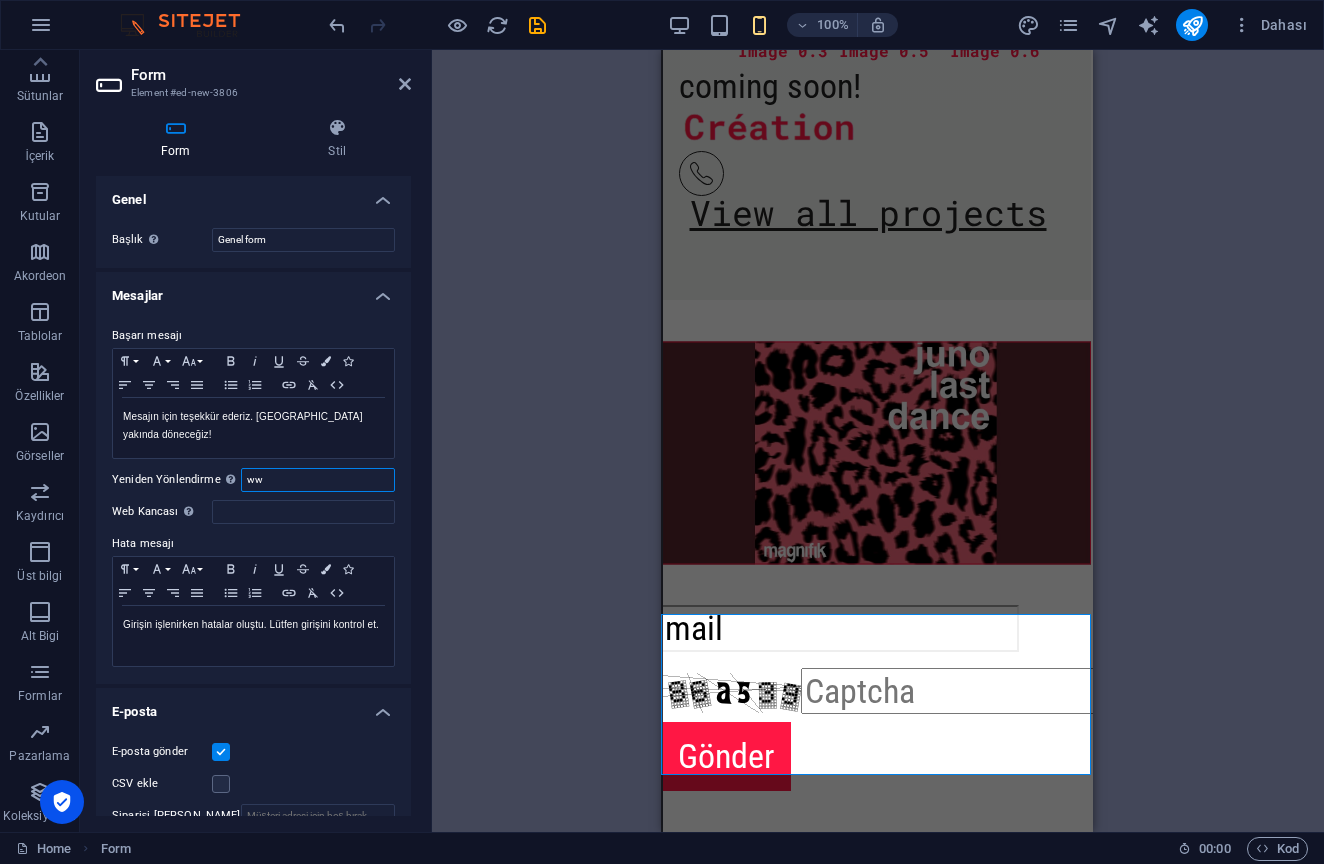 type on "w" 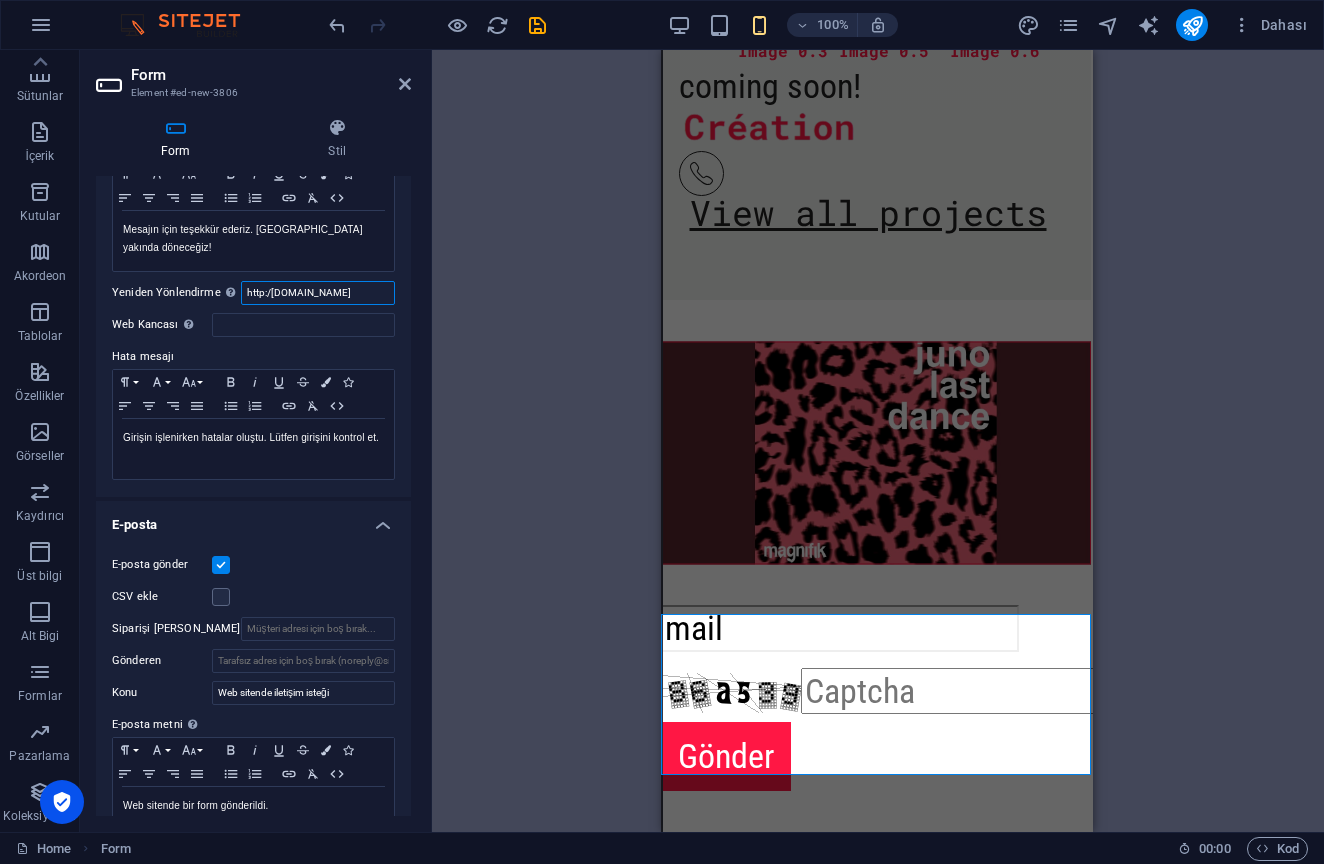 scroll, scrollTop: 205, scrollLeft: 0, axis: vertical 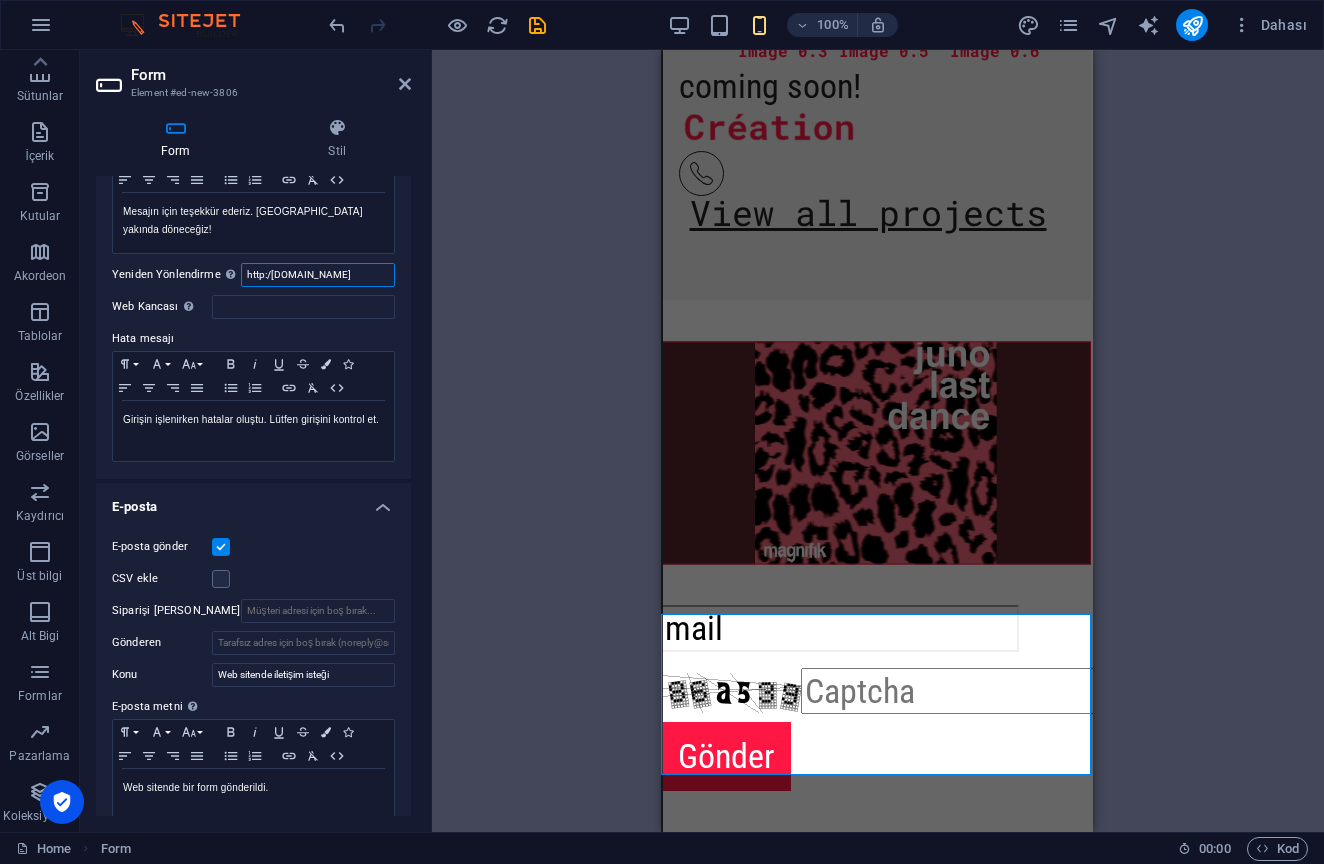 type on "http:/junglechasee.com" 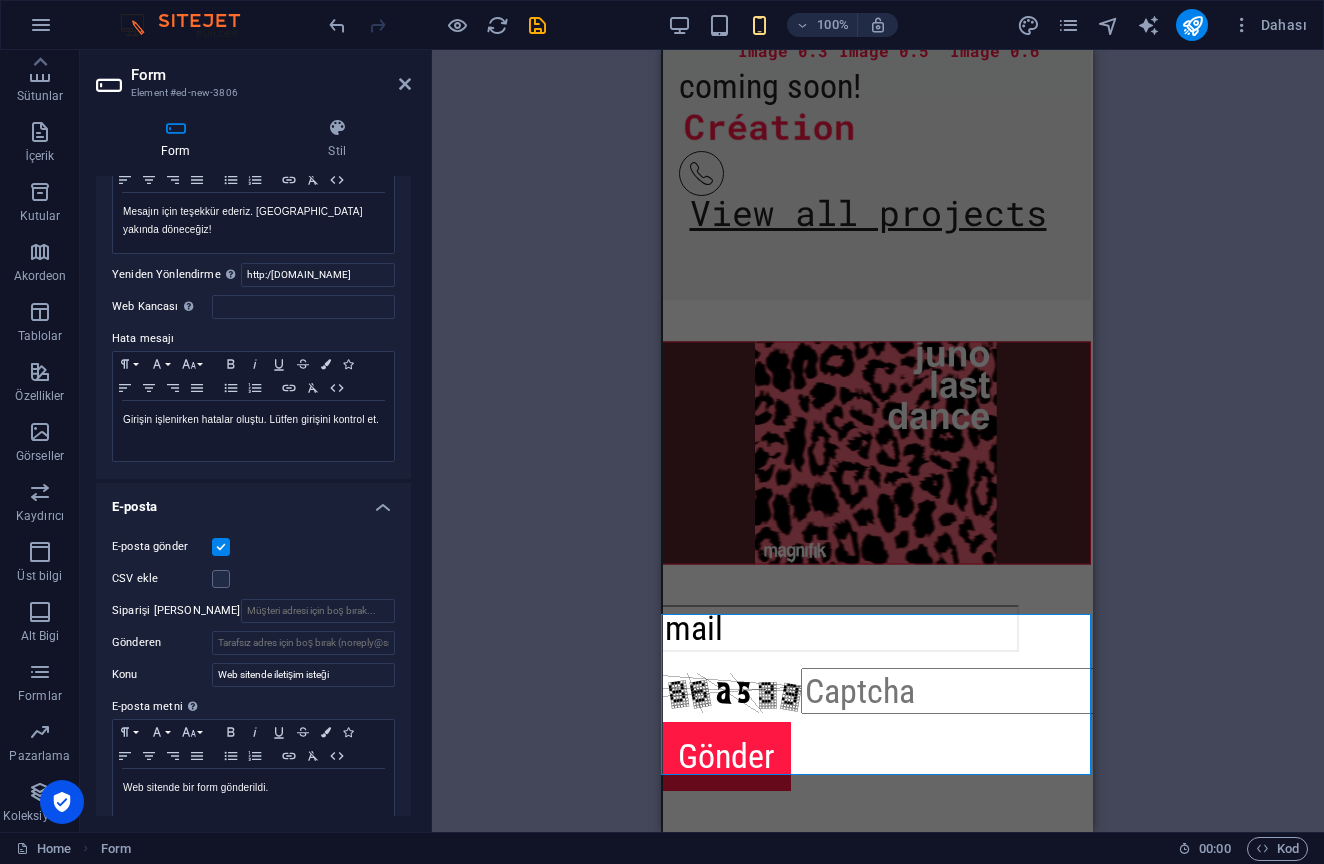 click at bounding box center [221, 547] 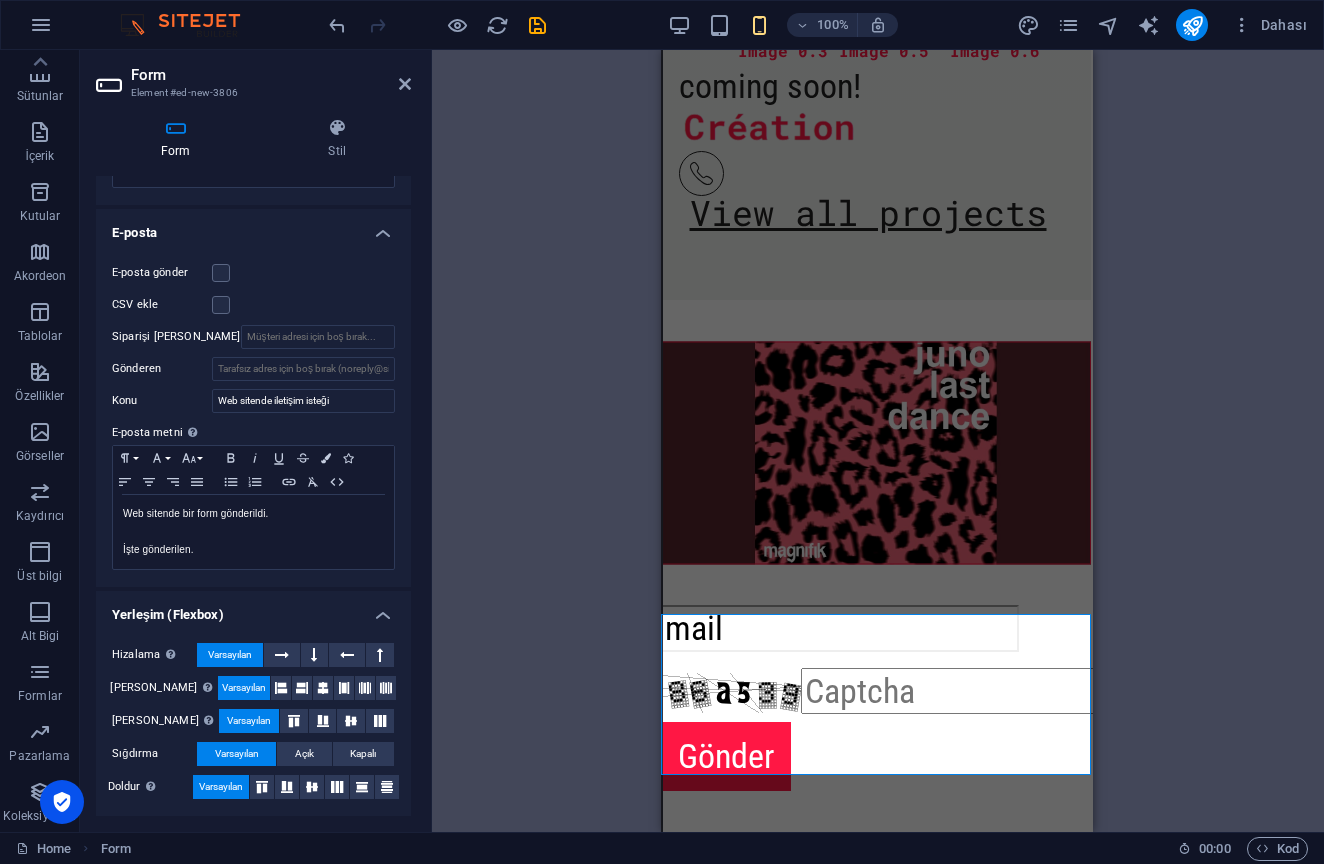 scroll, scrollTop: 478, scrollLeft: 0, axis: vertical 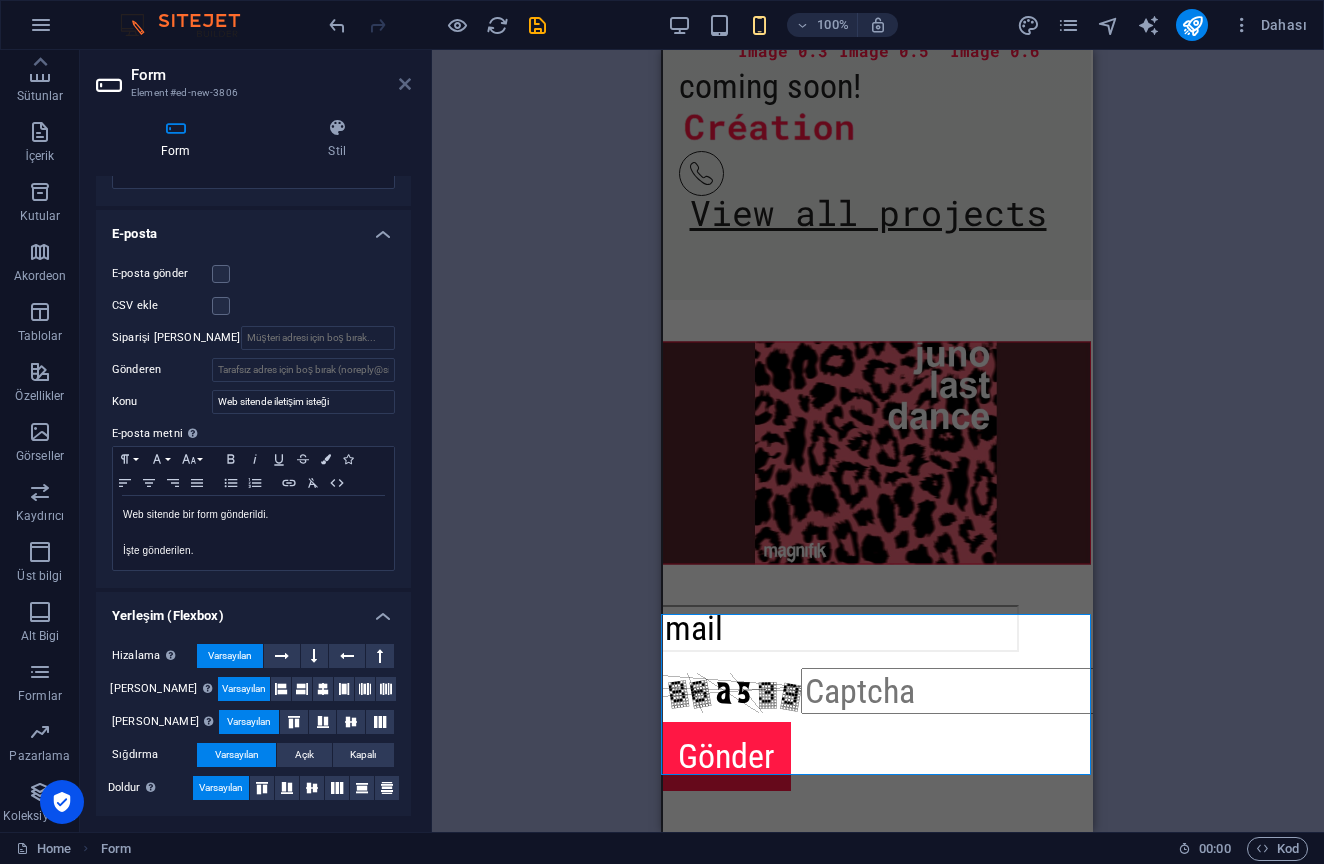 click at bounding box center (405, 84) 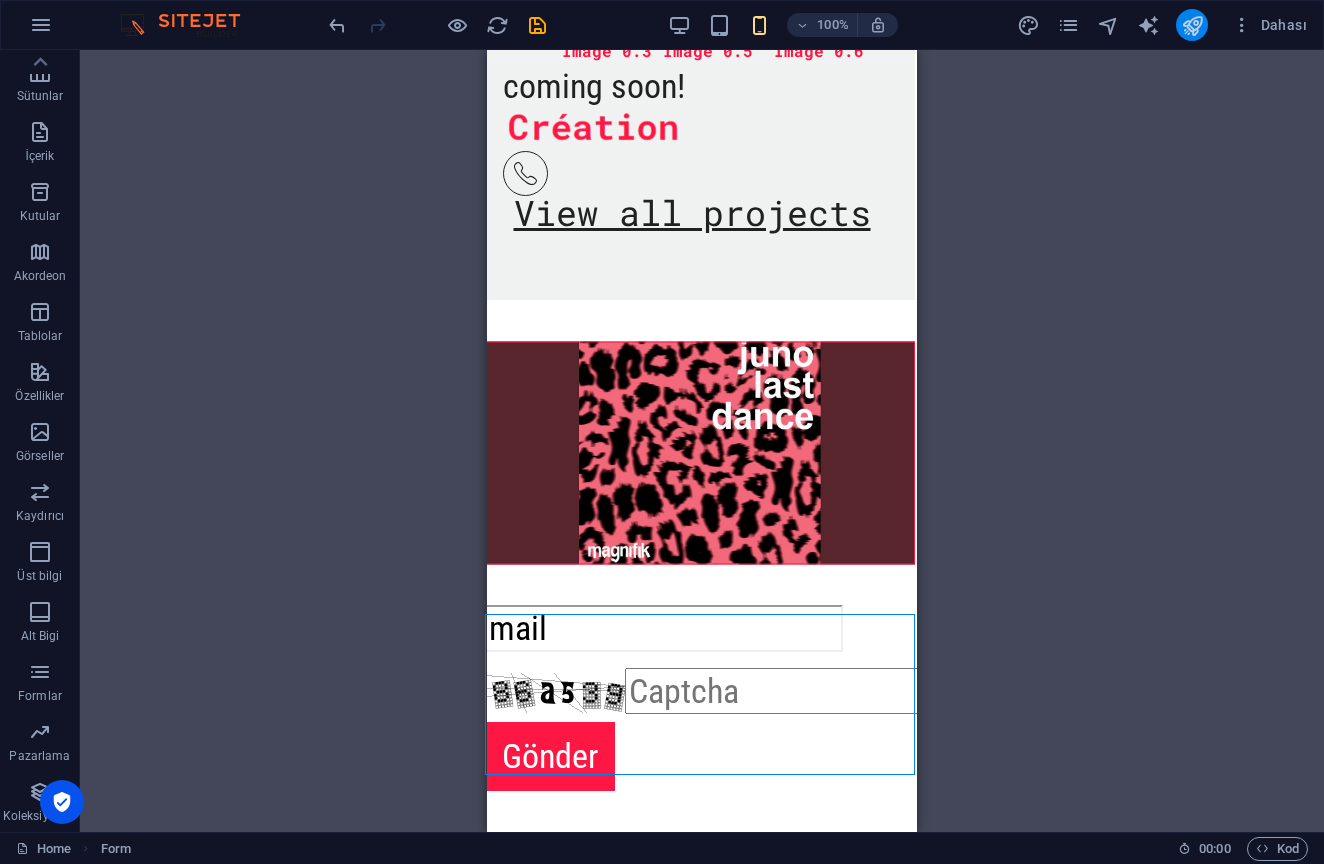 click at bounding box center [1192, 25] 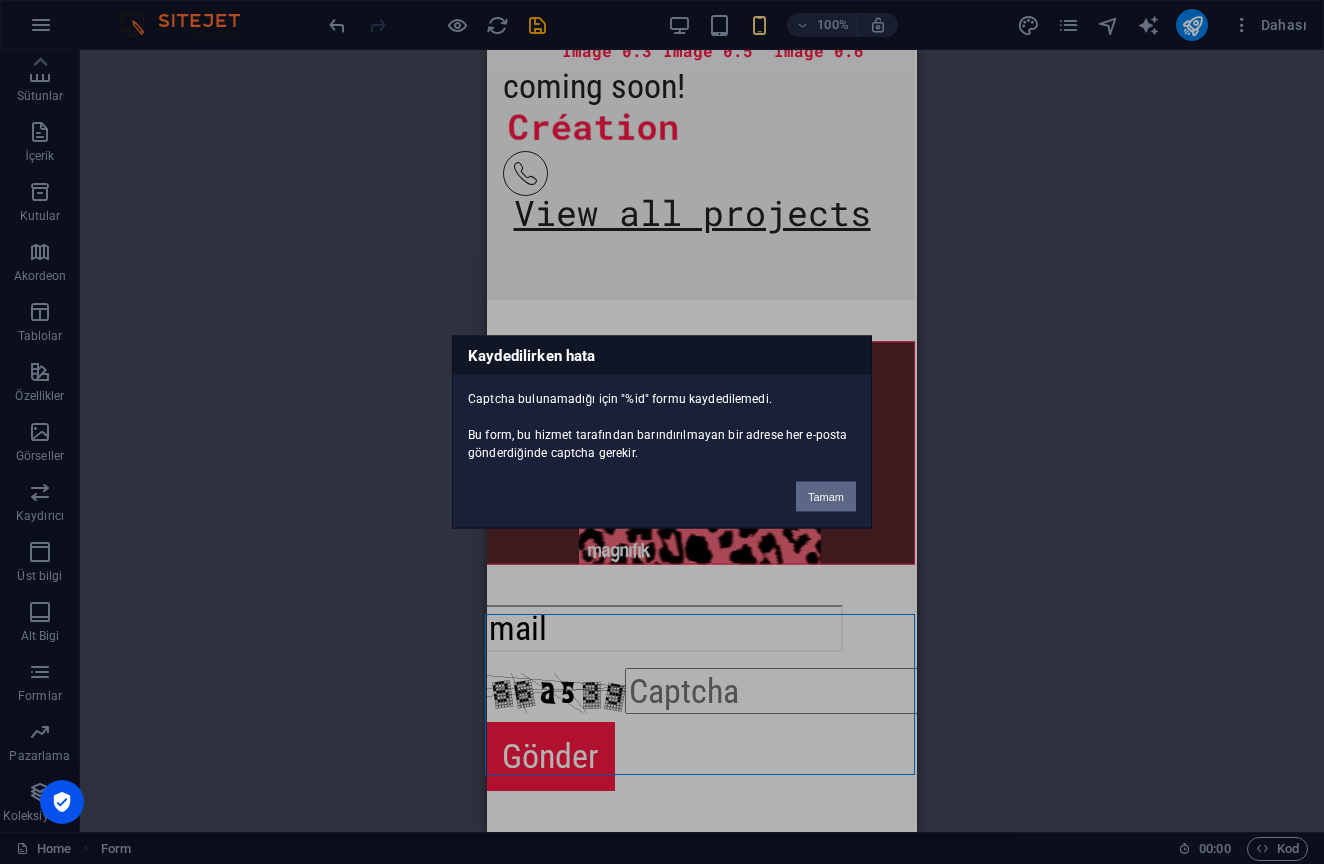 click on "Tamam" at bounding box center [826, 497] 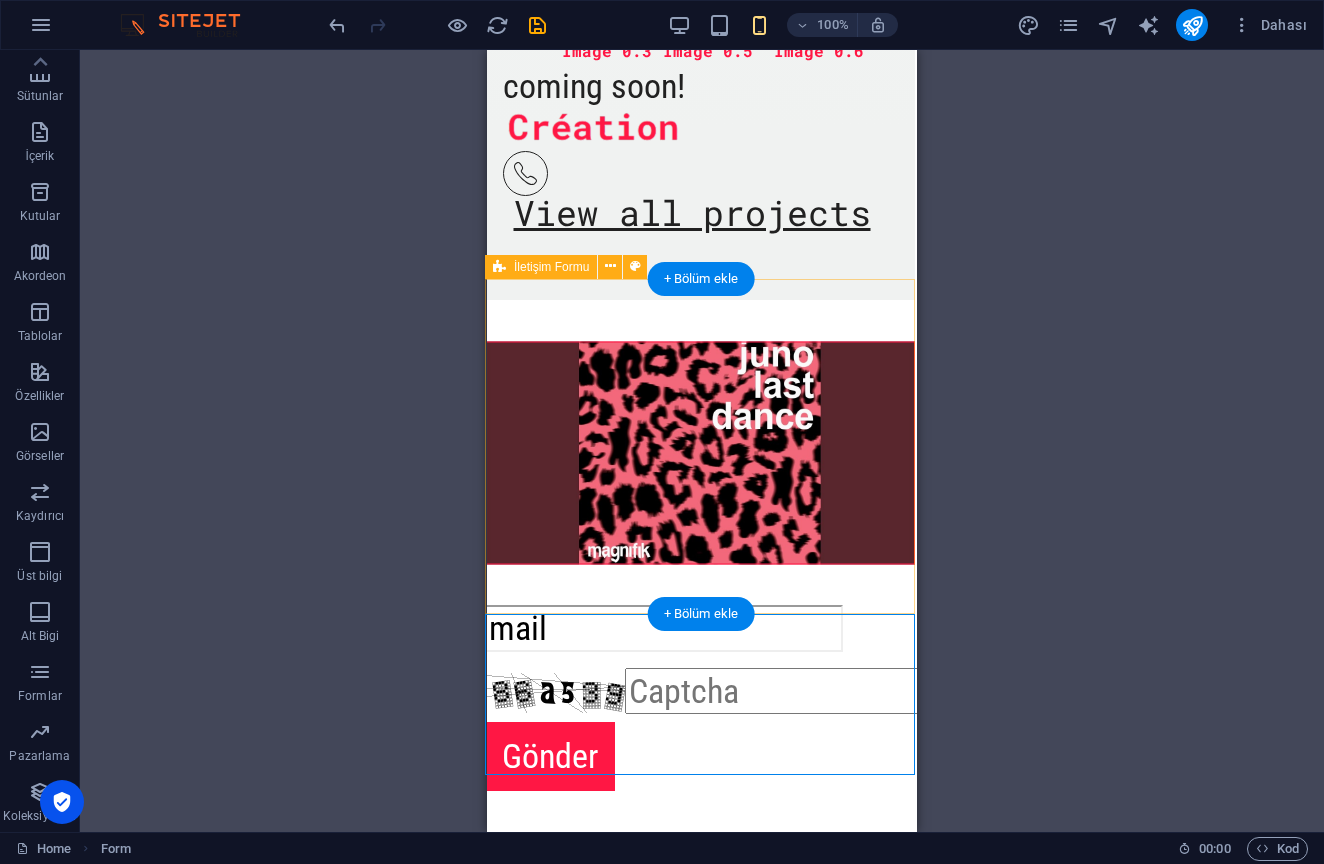 click on "İletişim Formu" at bounding box center (551, 267) 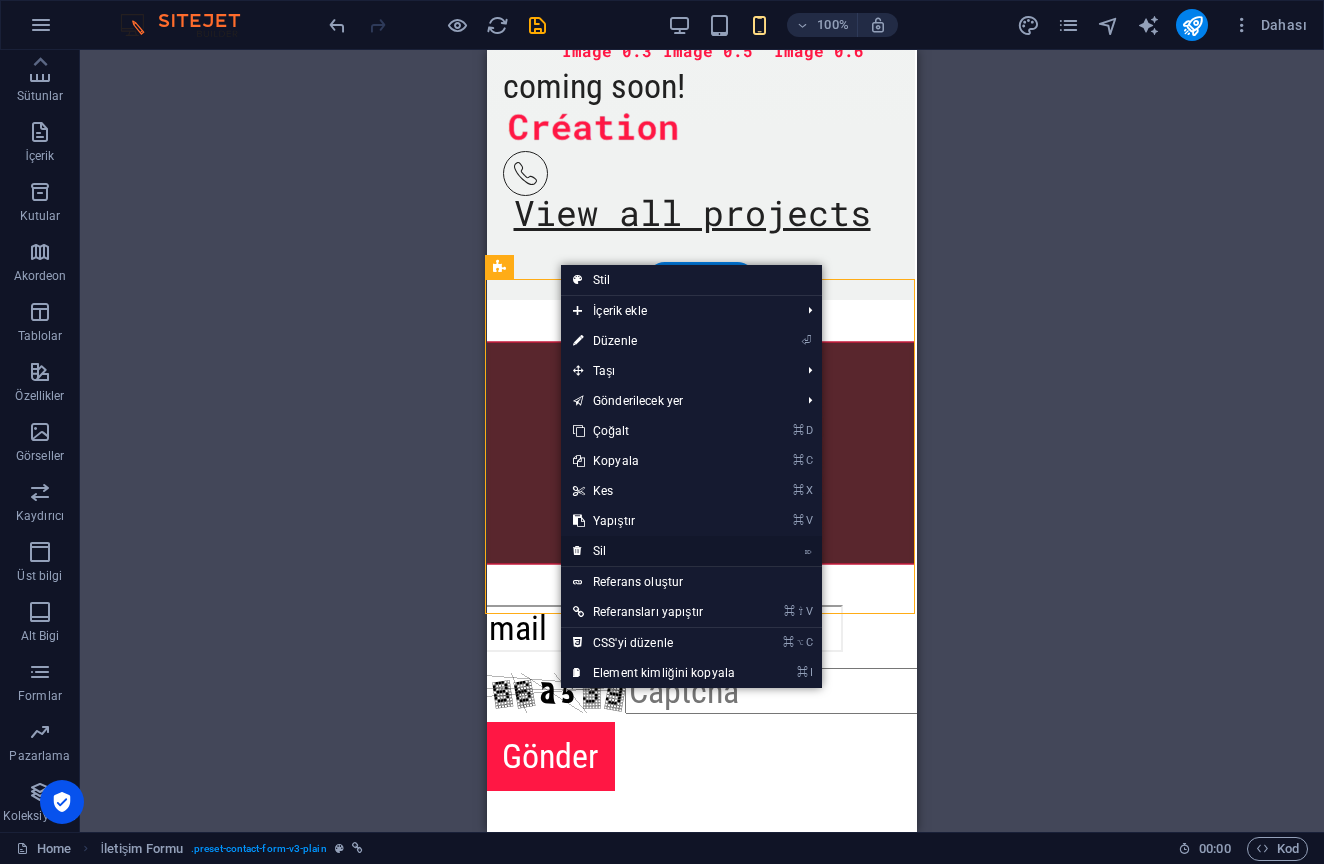 click on "⌦  Sil" at bounding box center [654, 551] 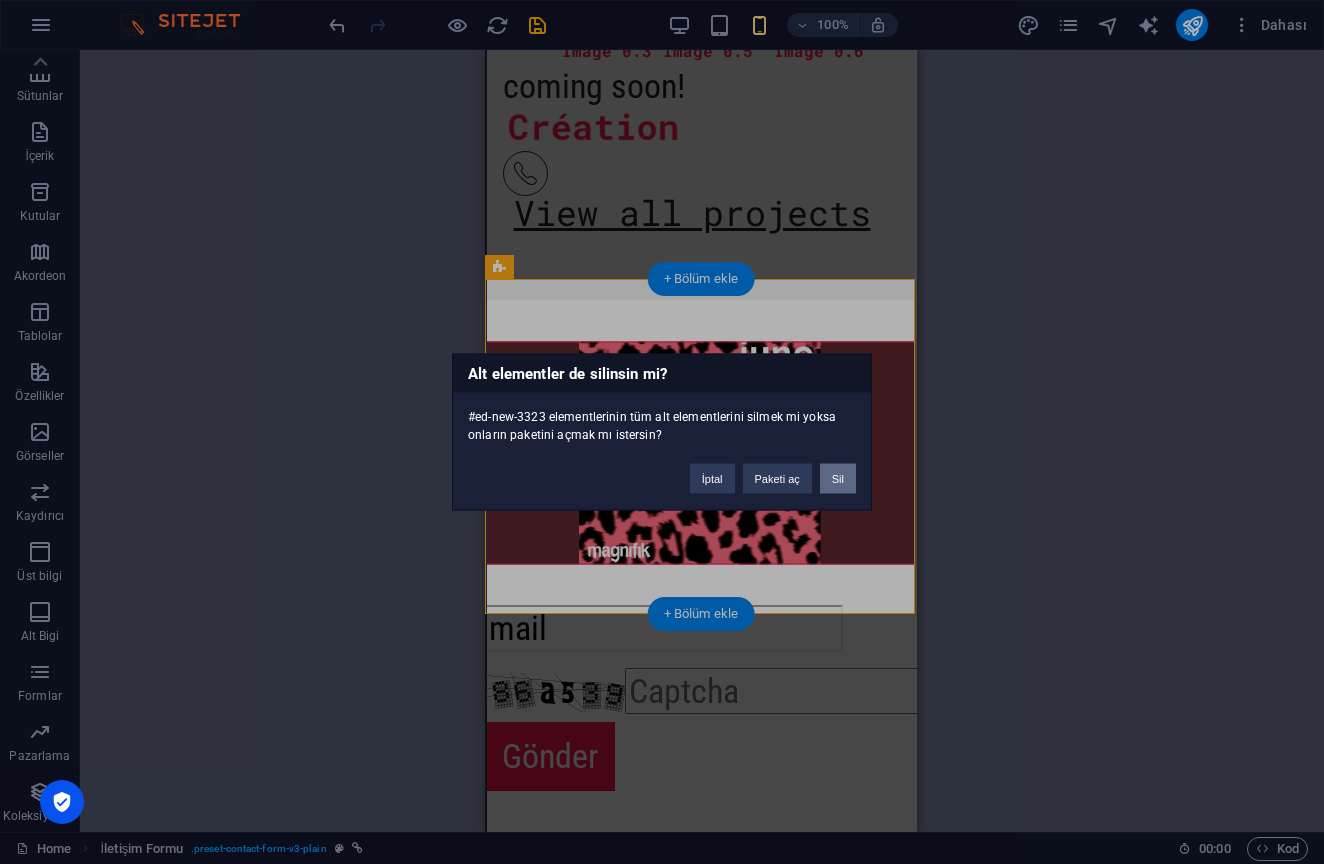 click on "Sil" at bounding box center [838, 479] 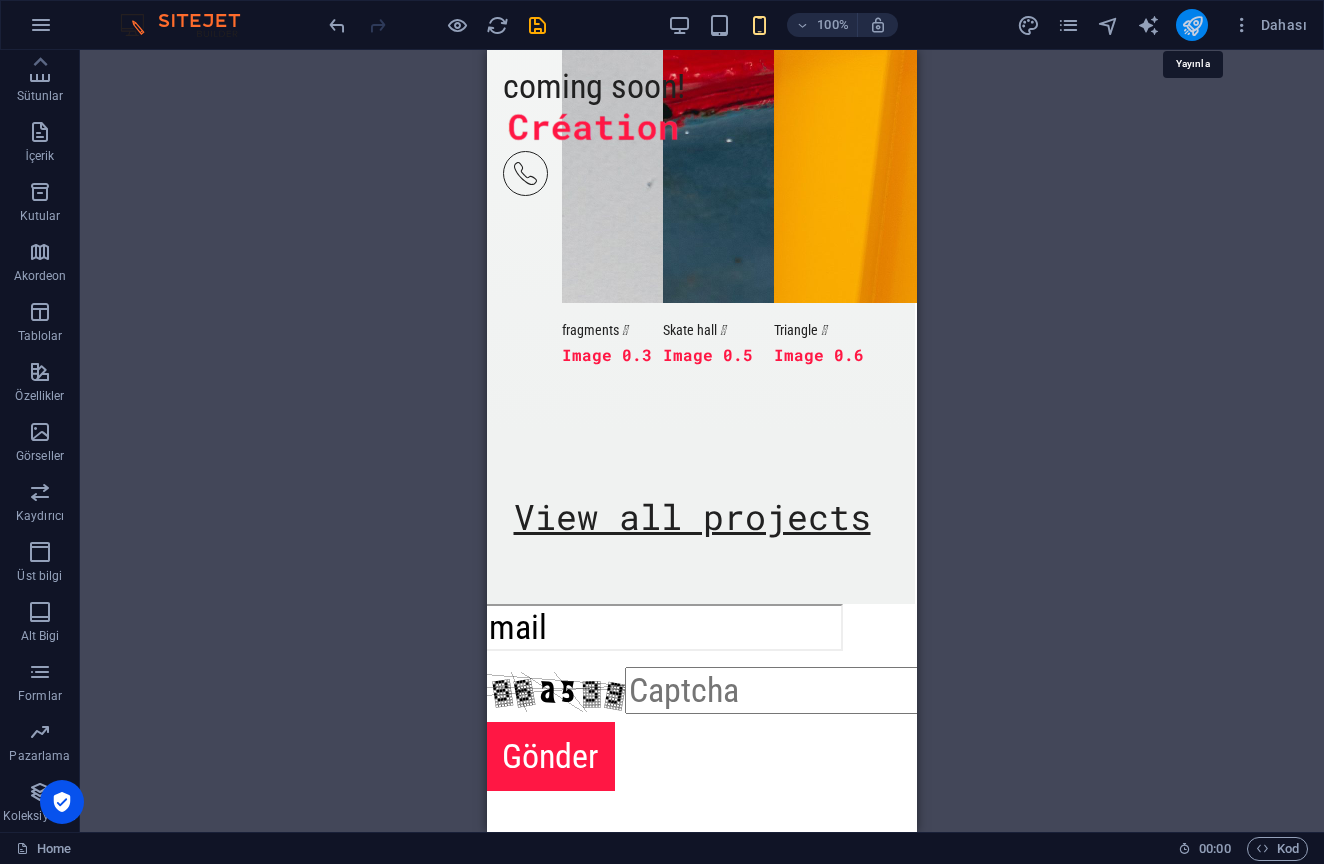 click at bounding box center (1192, 25) 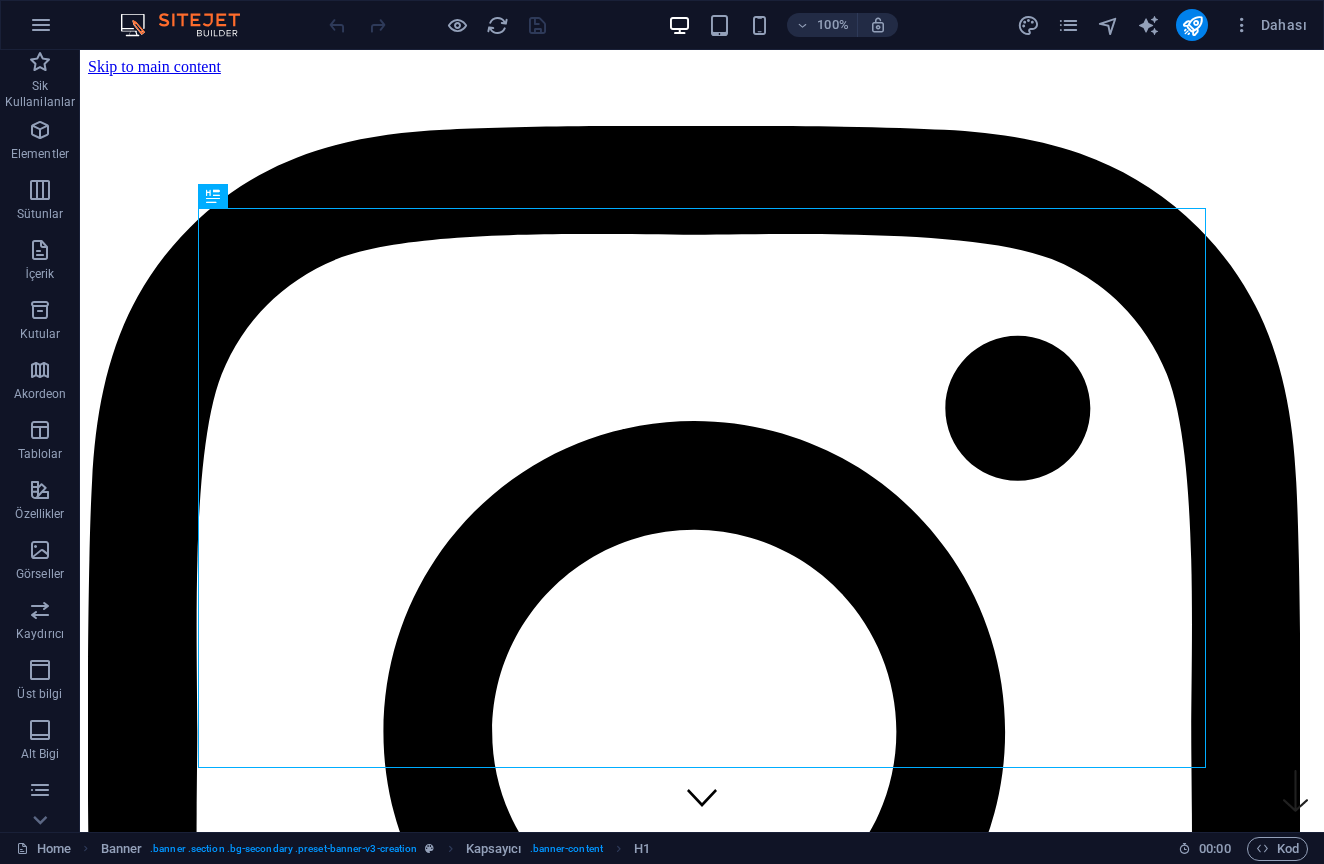 scroll, scrollTop: 0, scrollLeft: 0, axis: both 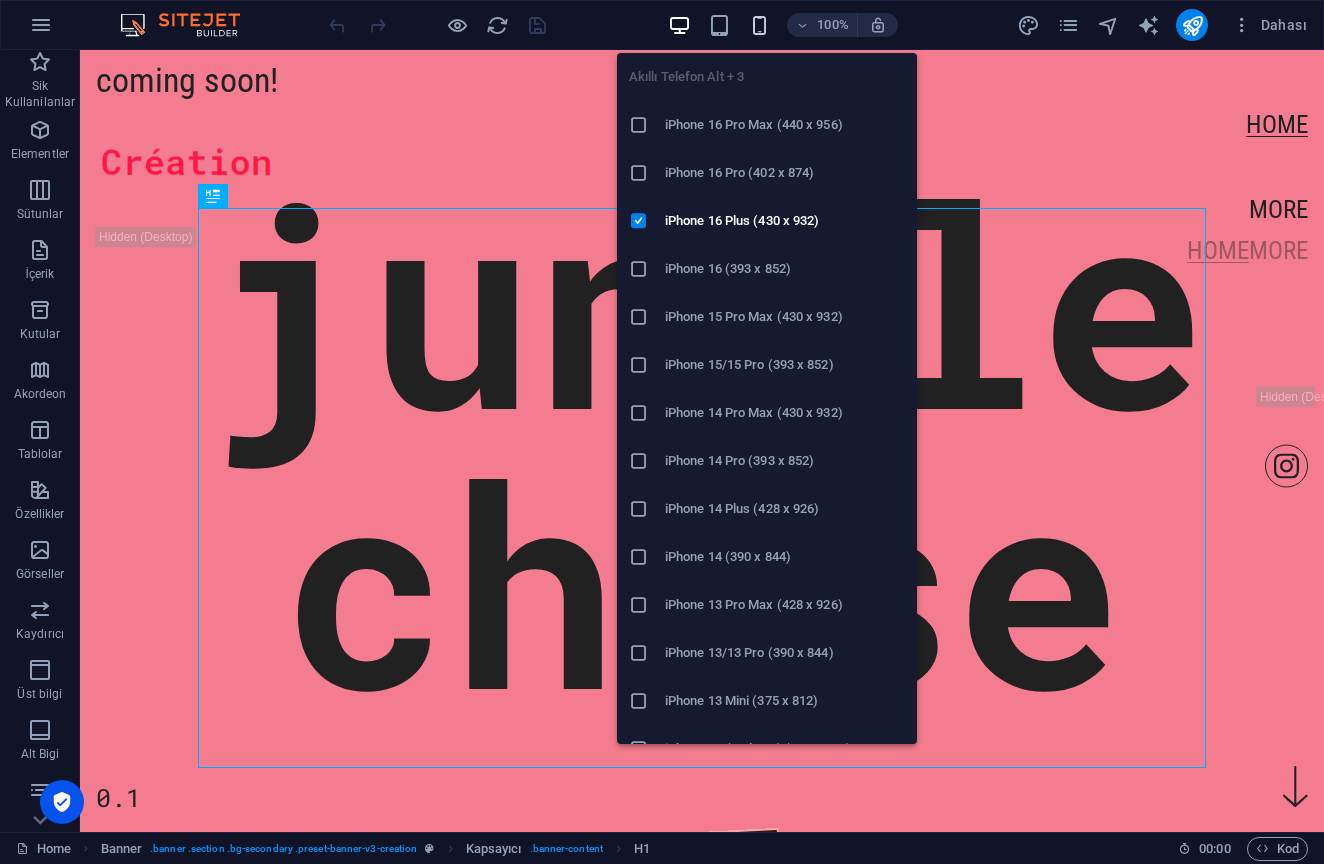 click at bounding box center (759, 25) 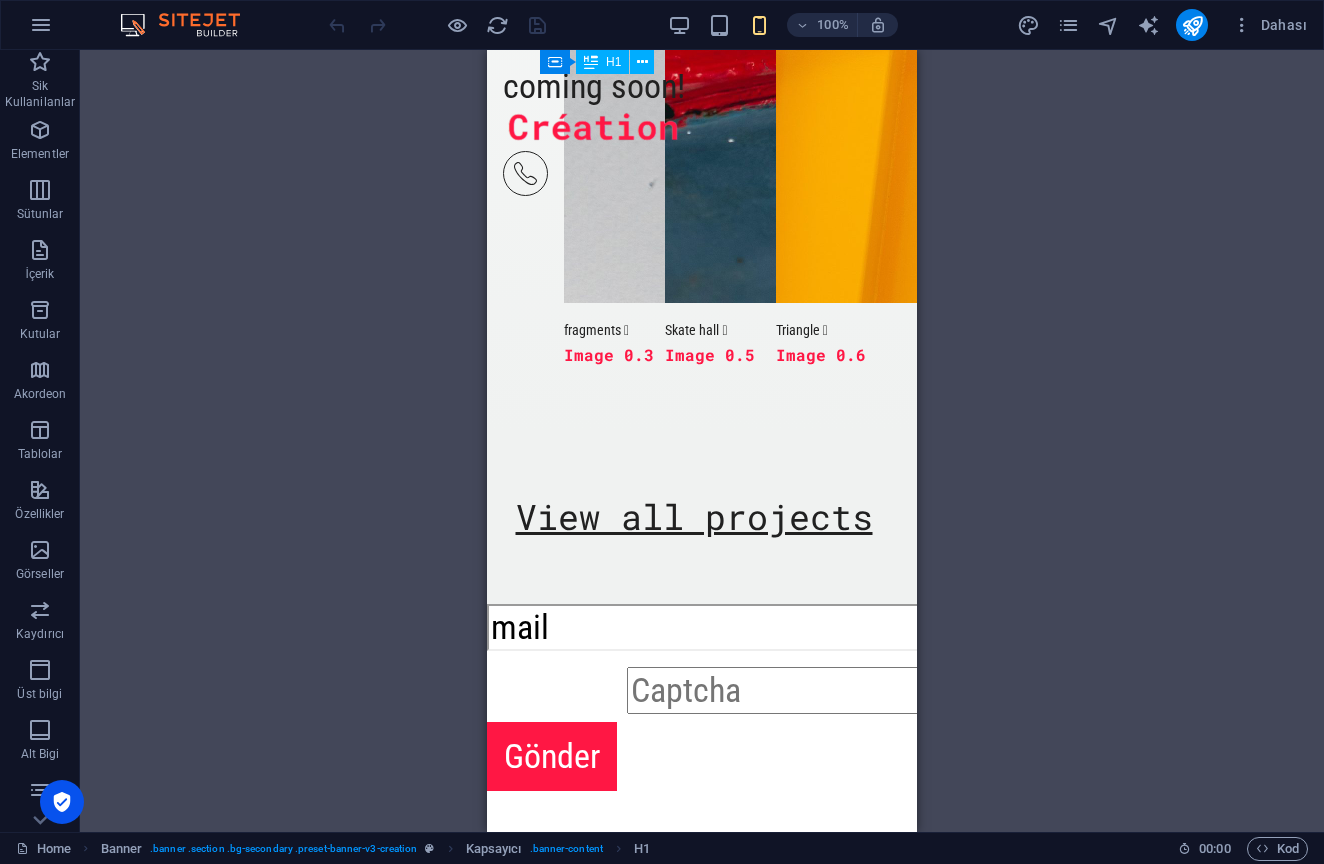 scroll, scrollTop: 3524, scrollLeft: 0, axis: vertical 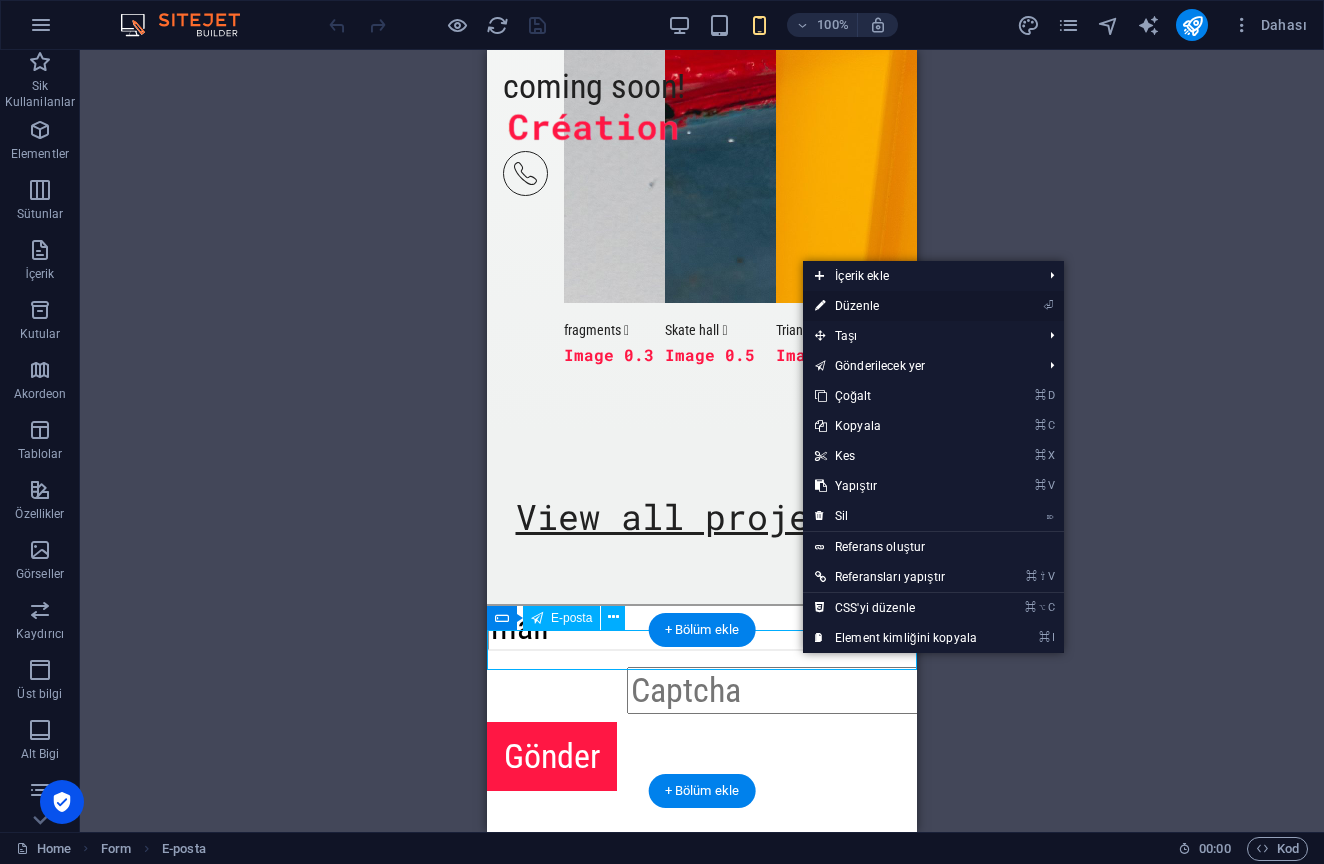 click on "⏎  Düzenle" at bounding box center [896, 306] 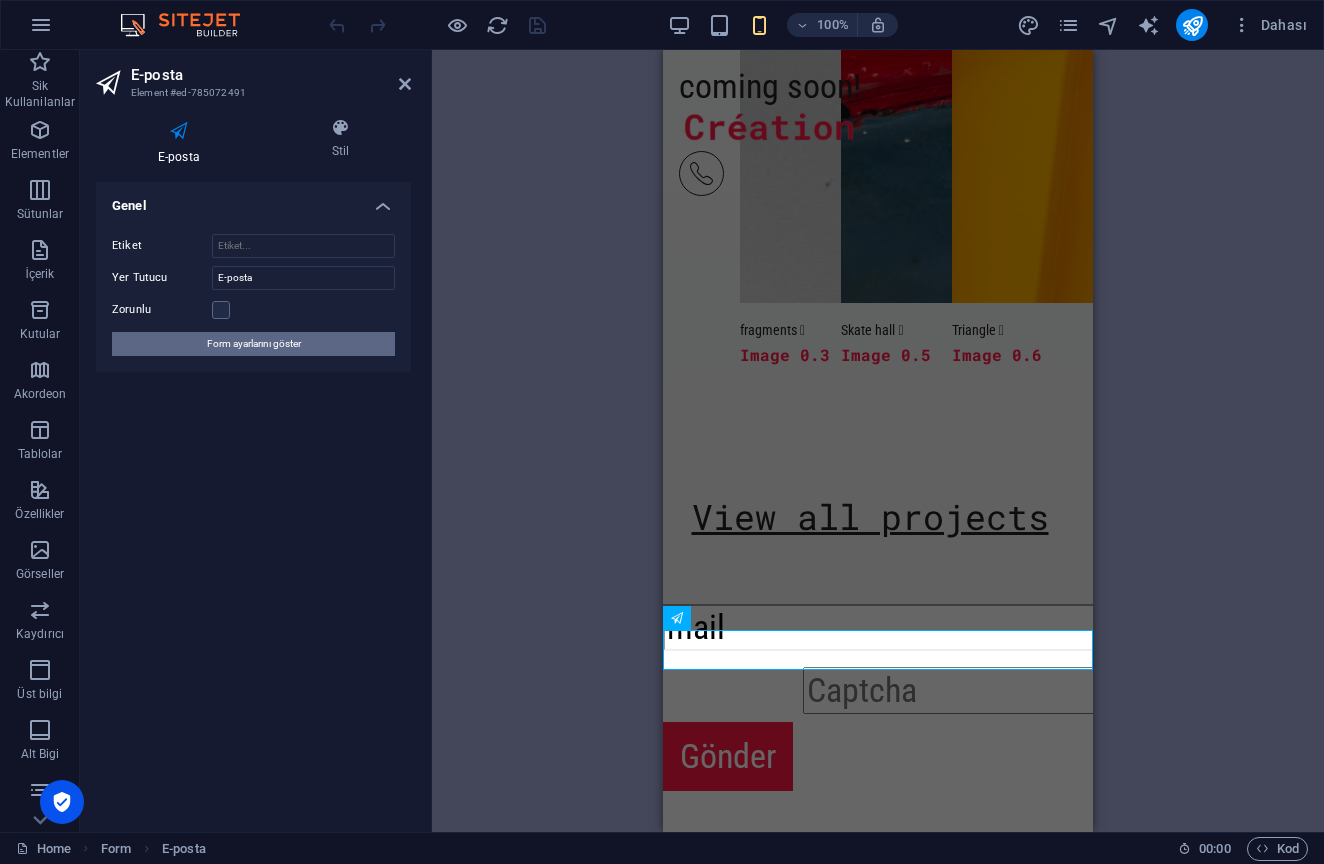 click on "Form ayarlarını göster" at bounding box center (254, 344) 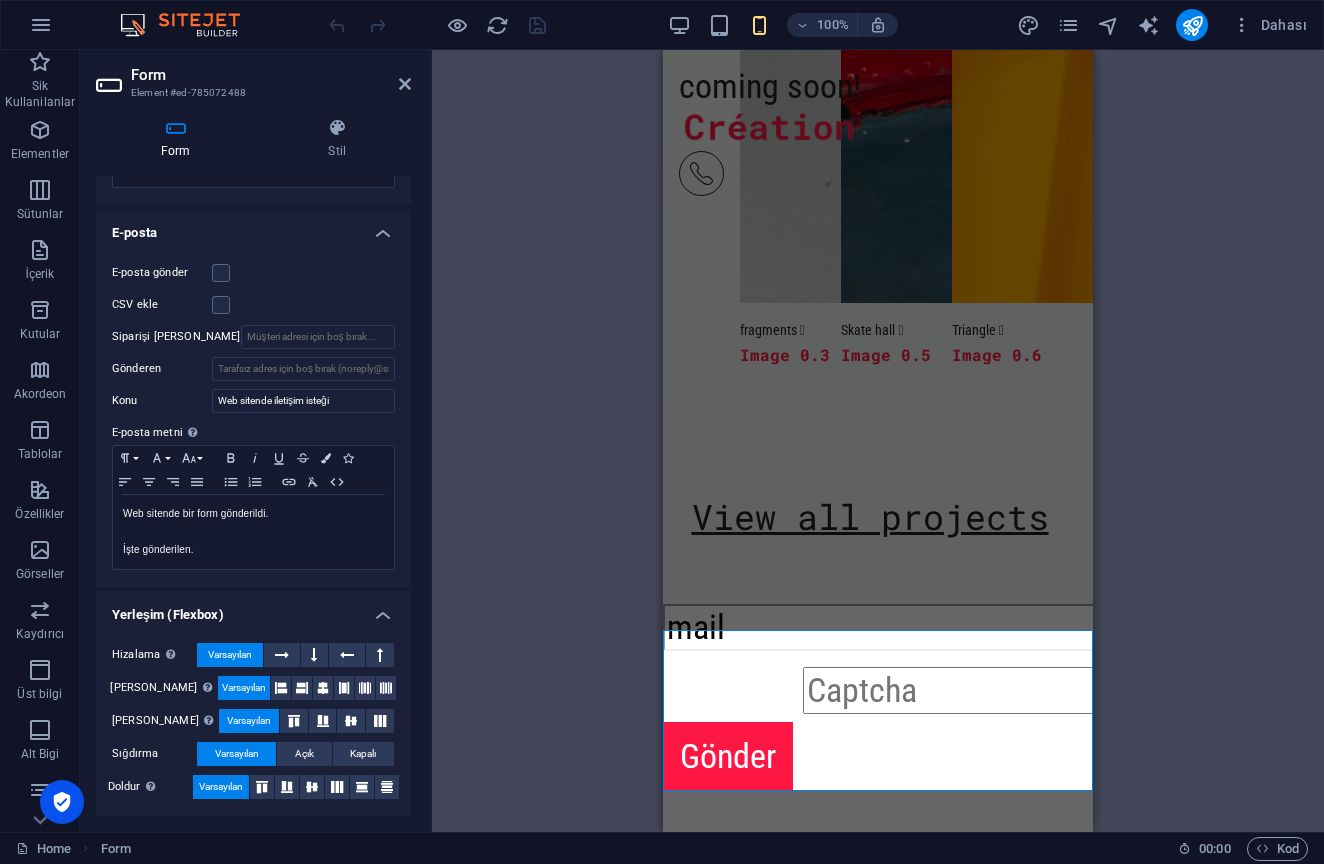 scroll, scrollTop: 478, scrollLeft: 0, axis: vertical 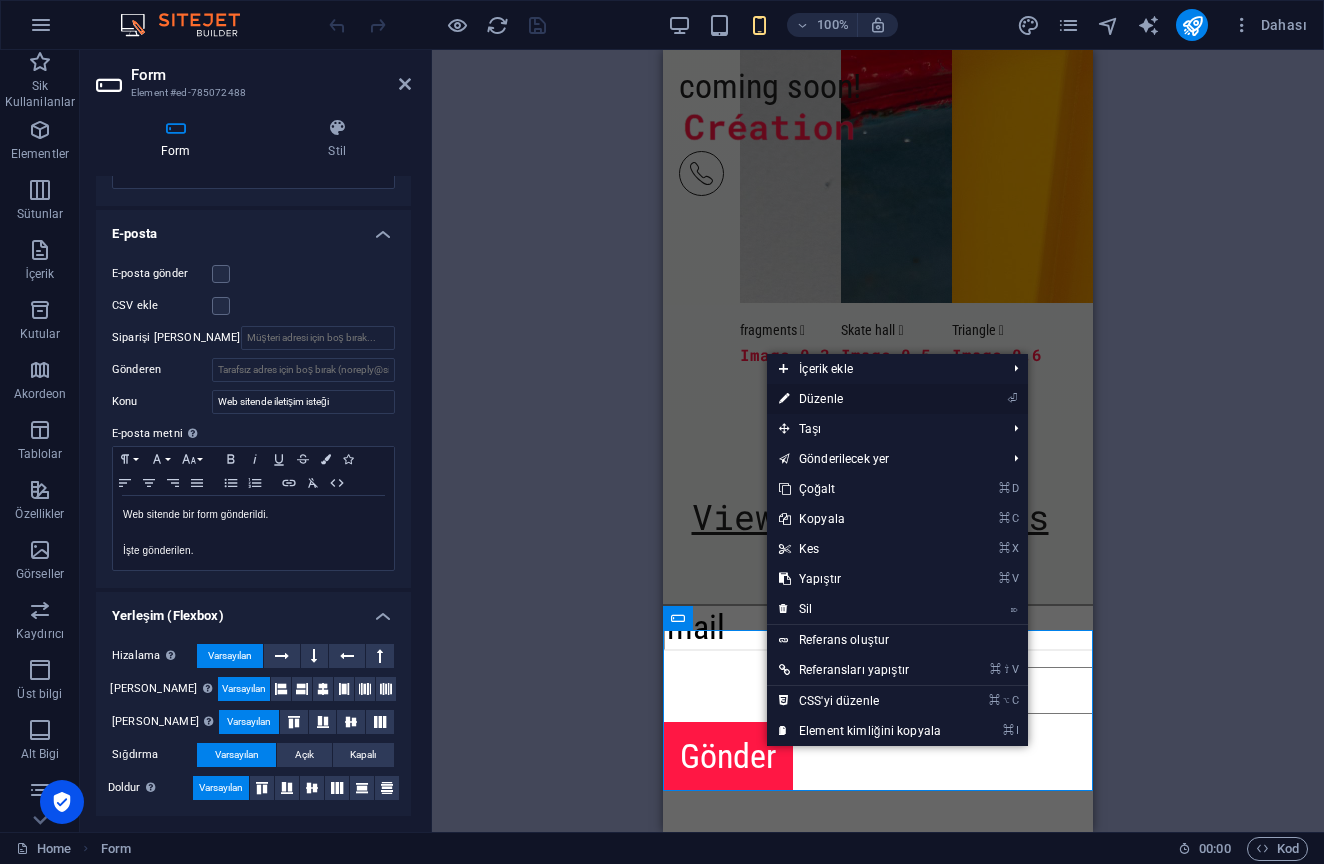 click on "⏎  Düzenle" at bounding box center (860, 399) 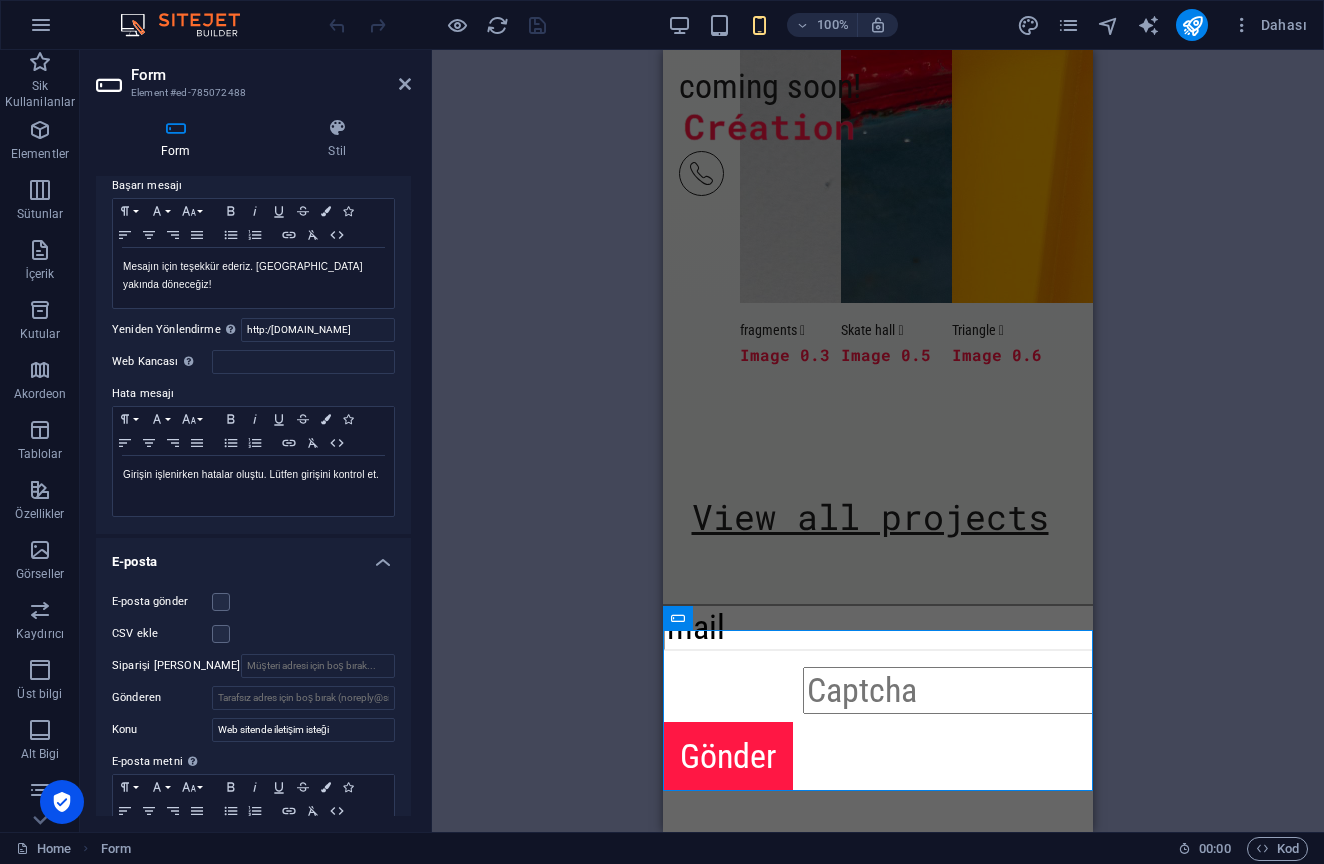 scroll, scrollTop: 155, scrollLeft: 0, axis: vertical 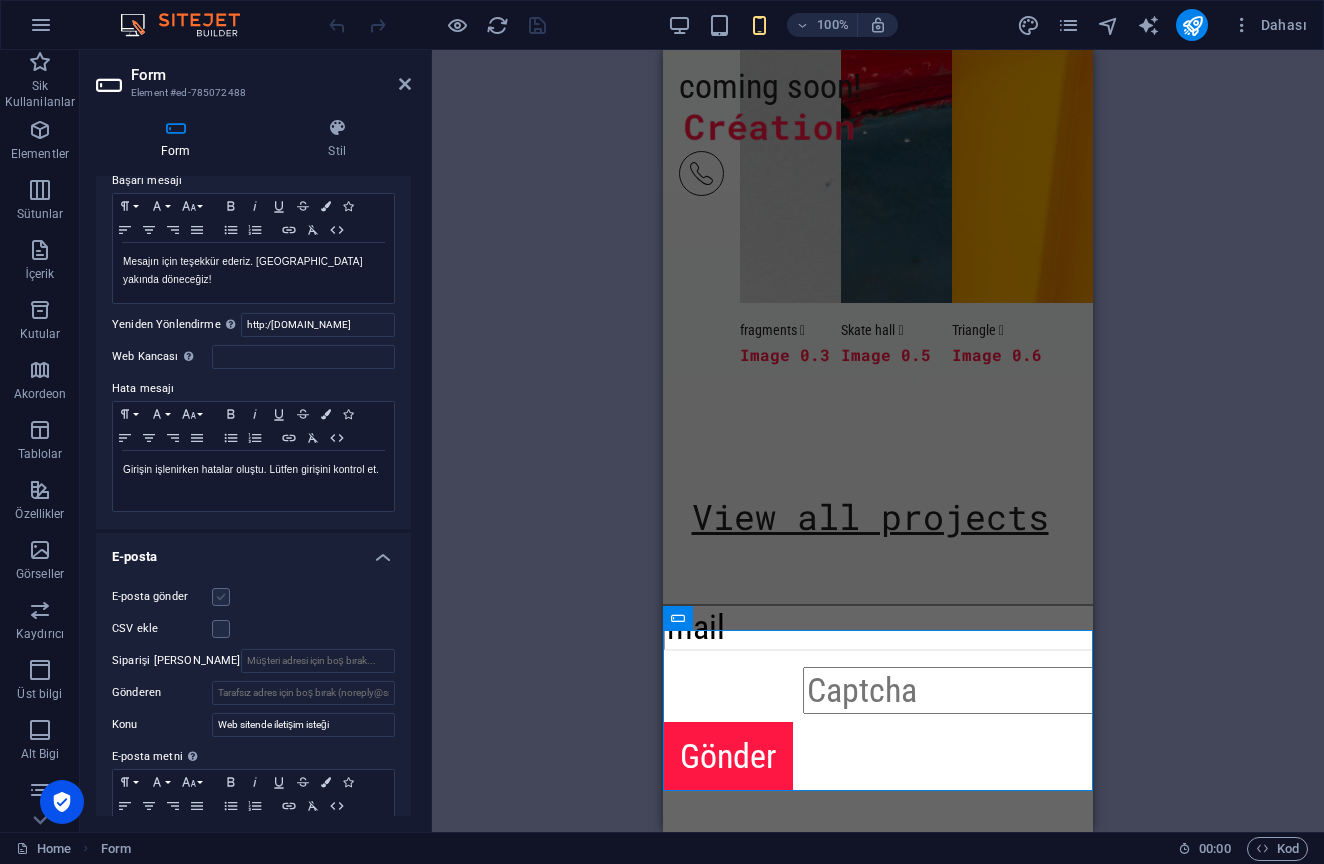 click at bounding box center (221, 597) 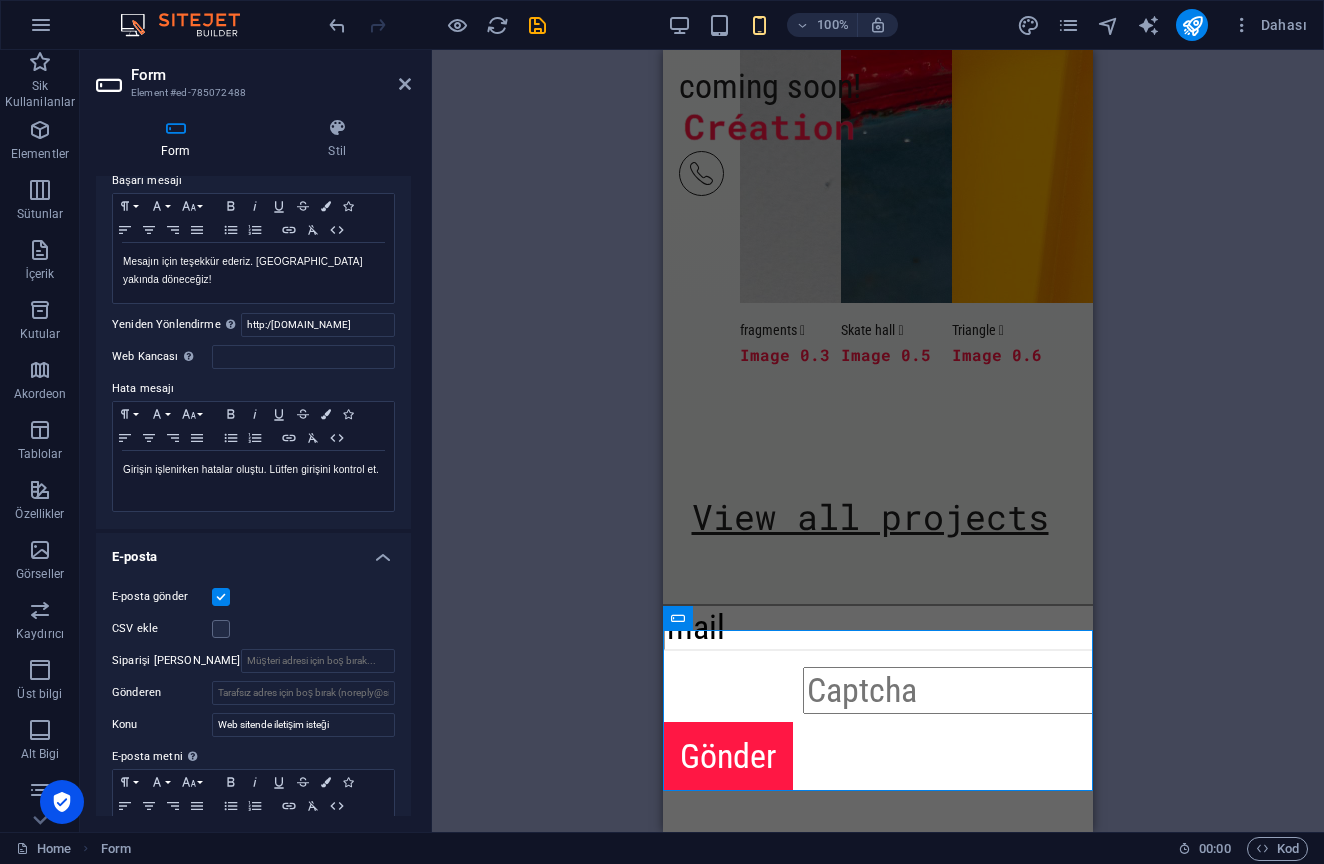 click on "View all projects" at bounding box center (878, 517) 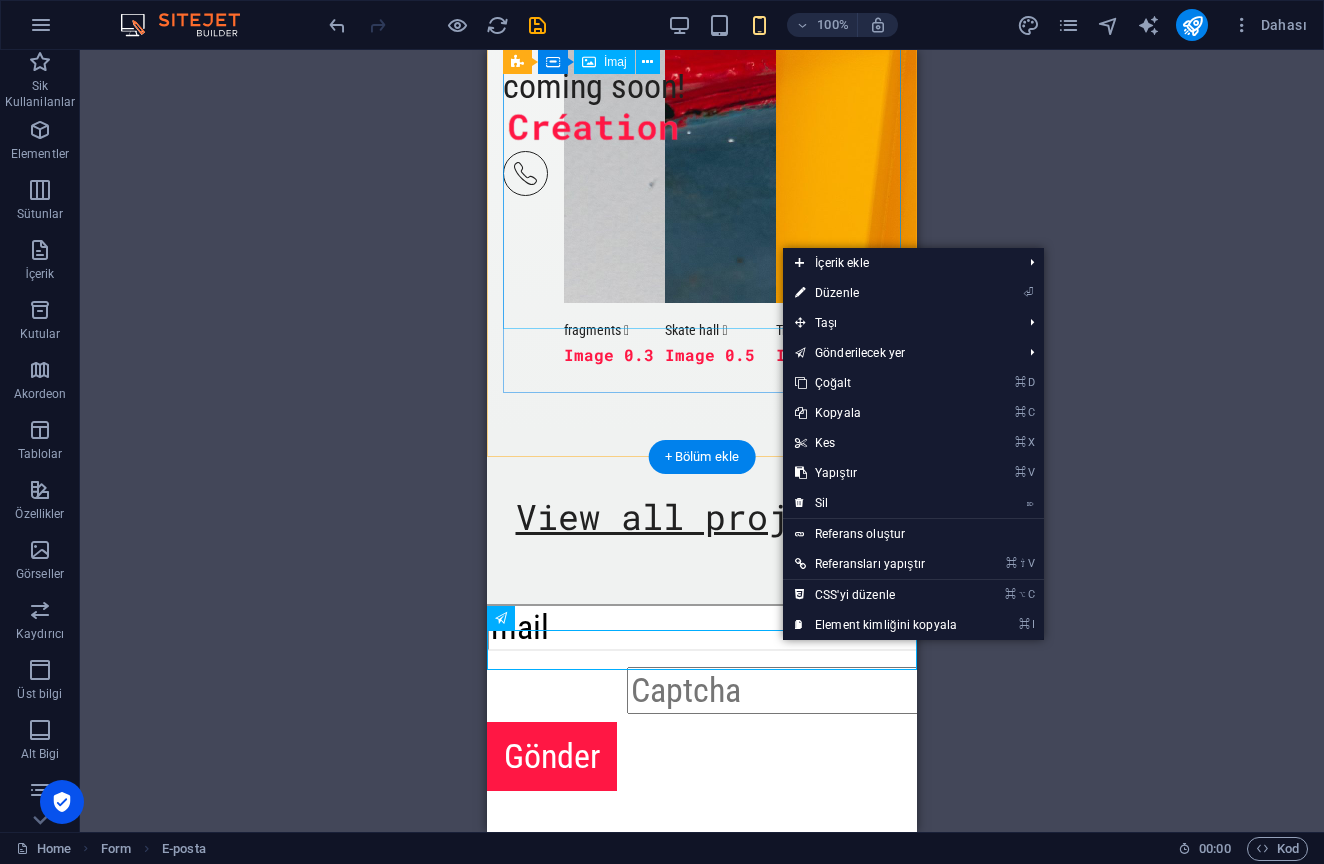 click on "⏎  Düzenle" at bounding box center [876, 293] 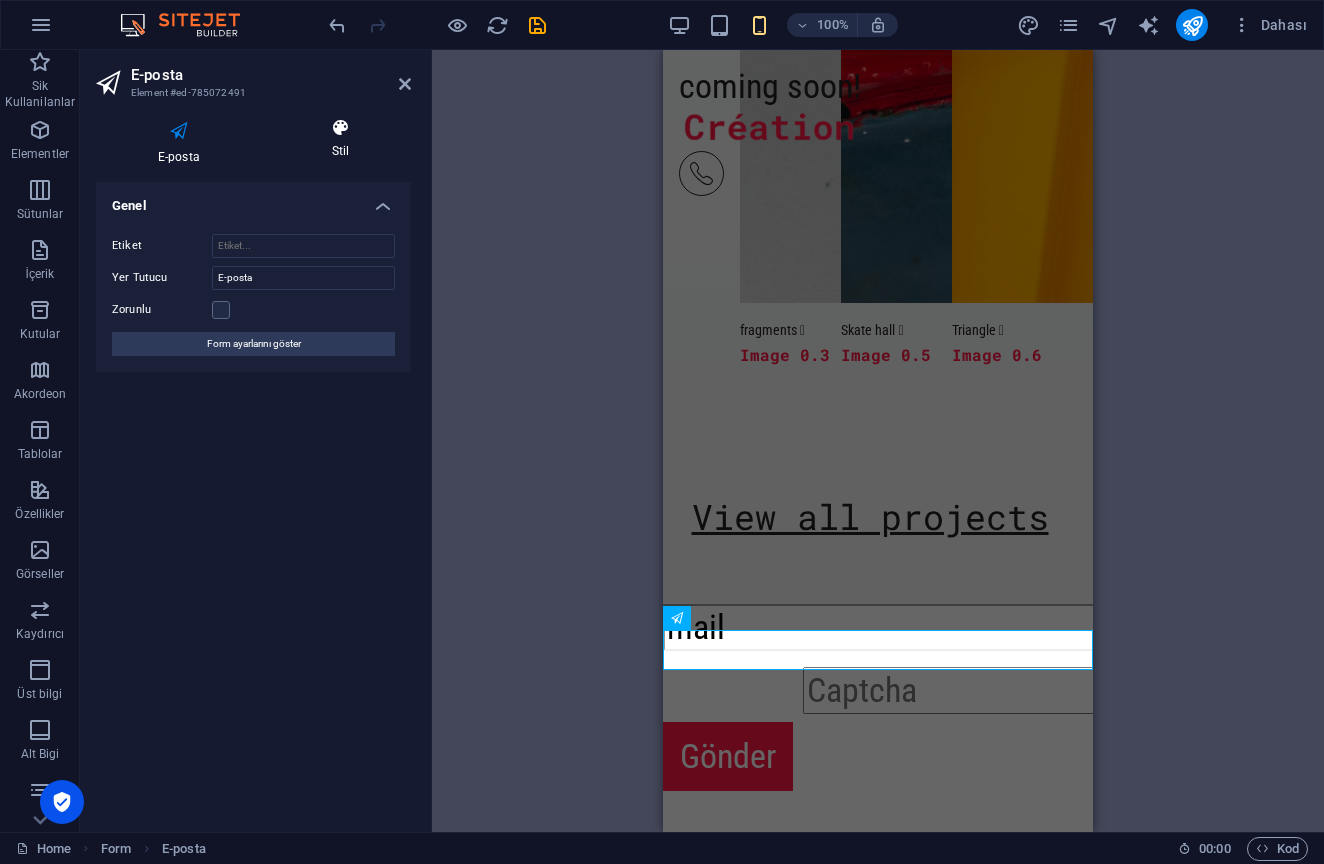 click at bounding box center (340, 128) 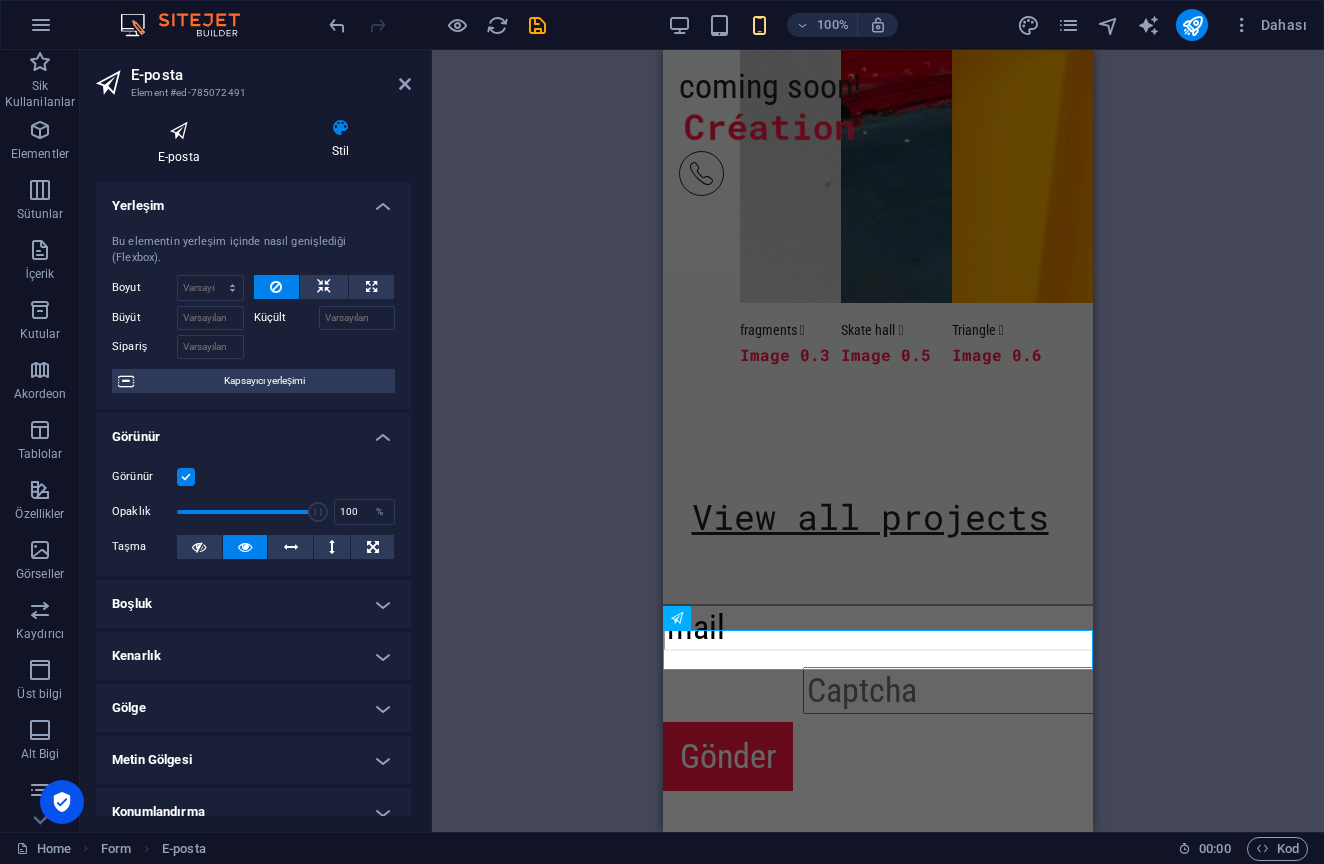 scroll, scrollTop: 0, scrollLeft: 0, axis: both 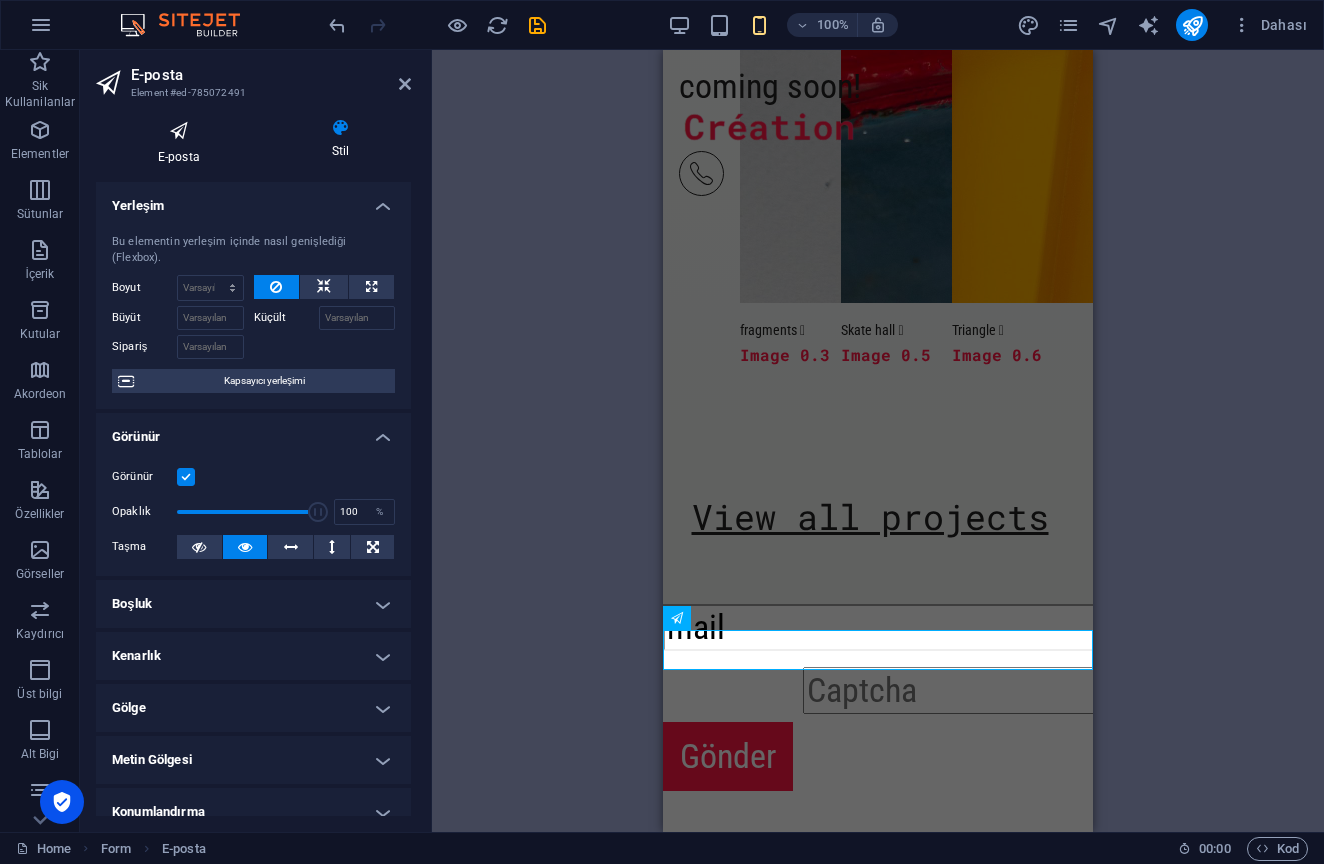 click on "E-posta" at bounding box center [183, 142] 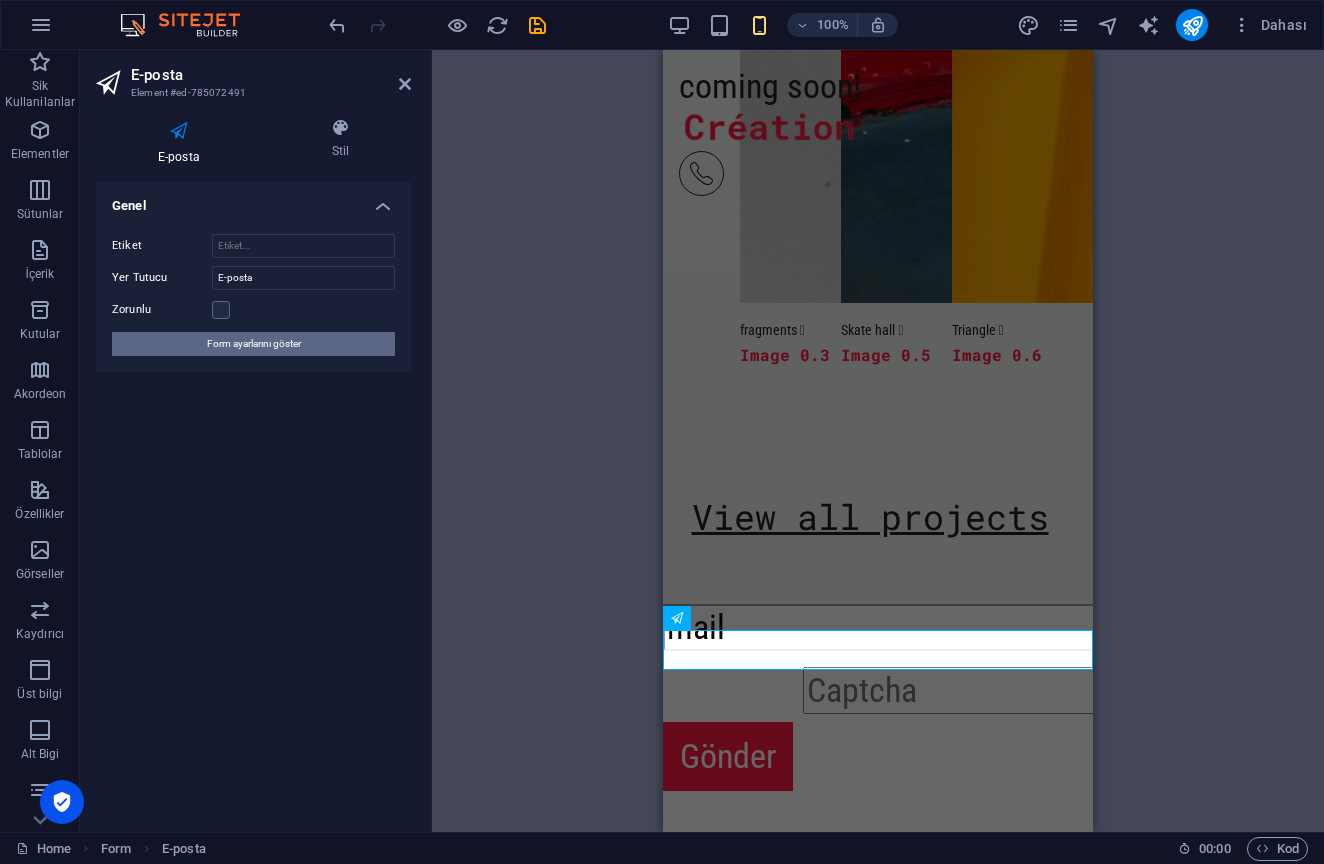 click on "Form ayarlarını göster" at bounding box center [254, 344] 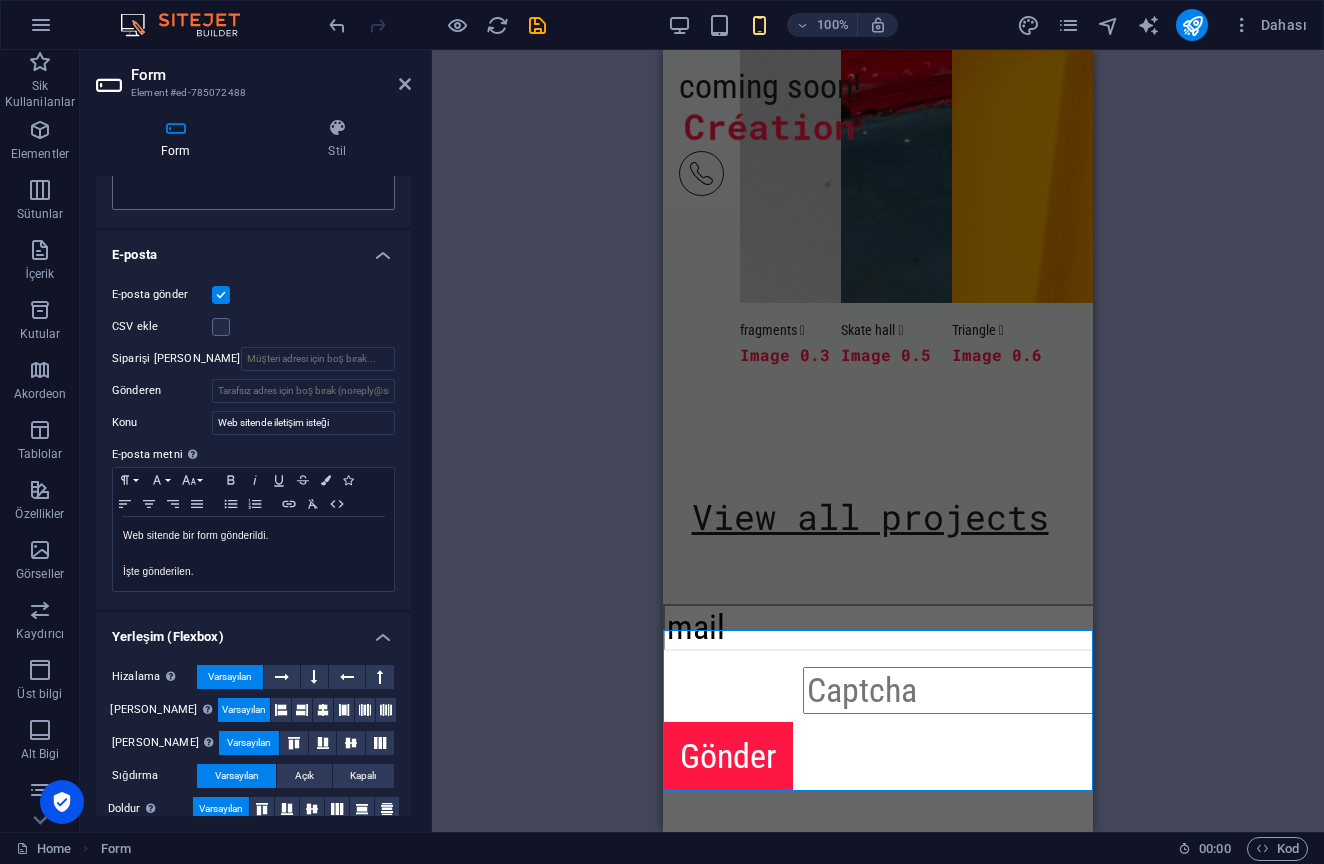 scroll, scrollTop: 458, scrollLeft: 0, axis: vertical 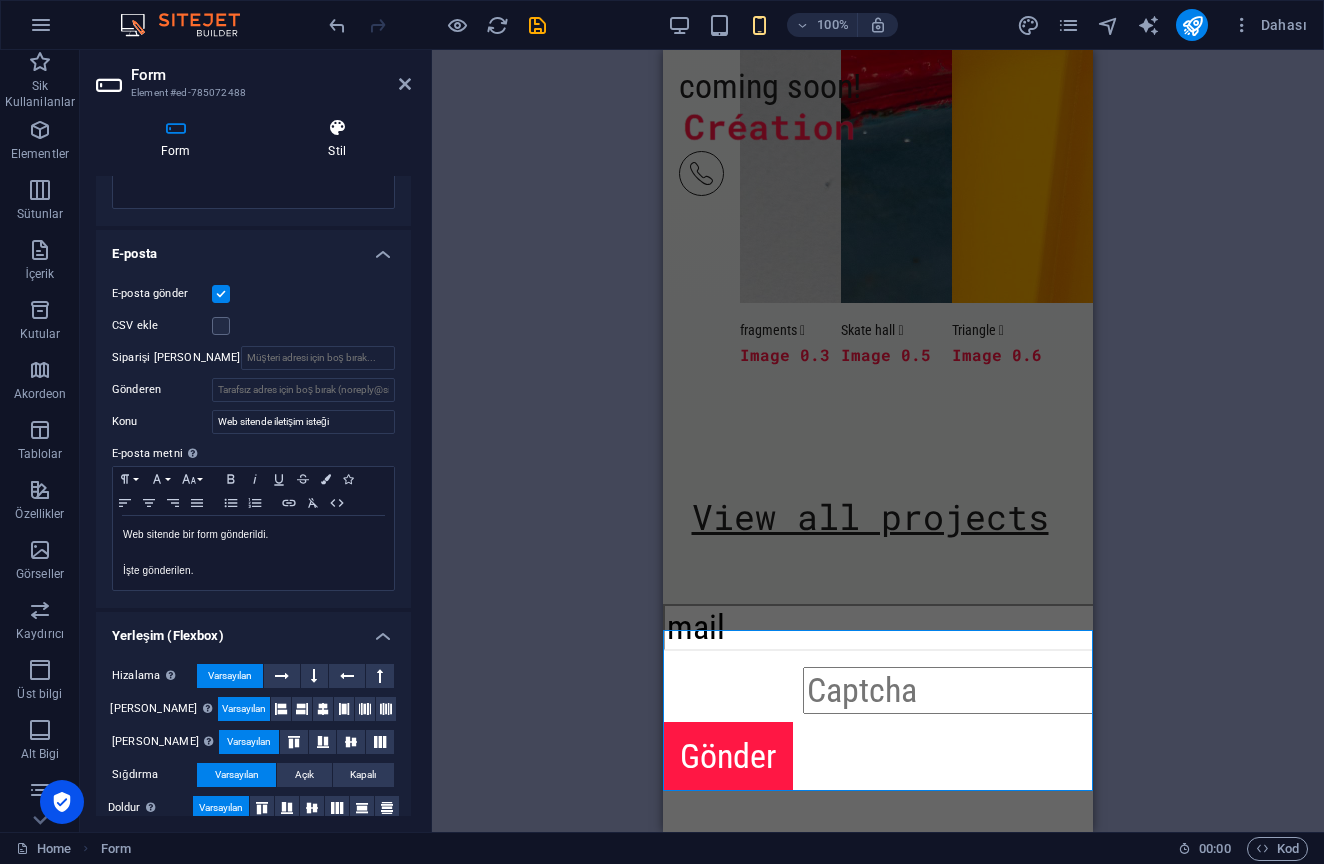 click on "Stil" at bounding box center (338, 139) 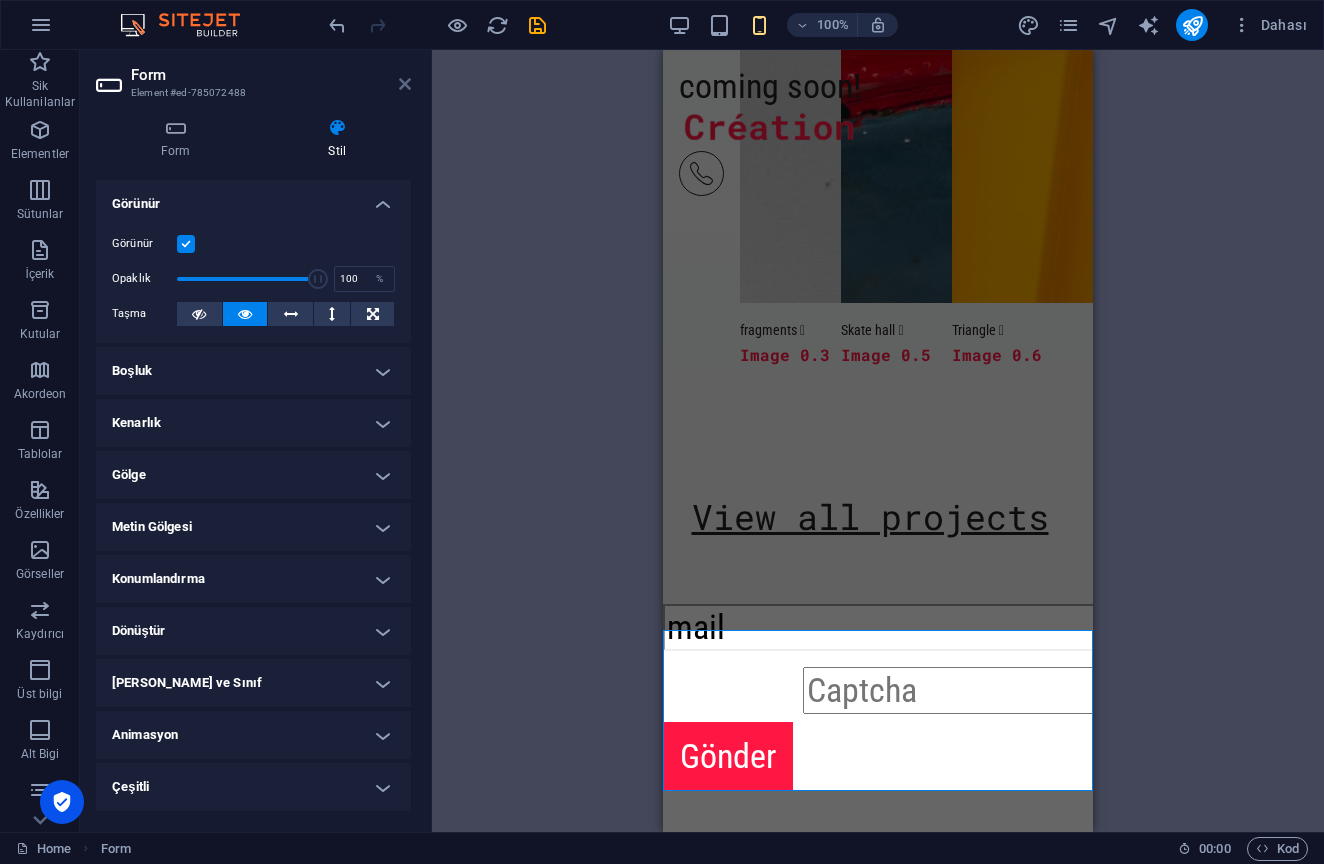 click at bounding box center (405, 84) 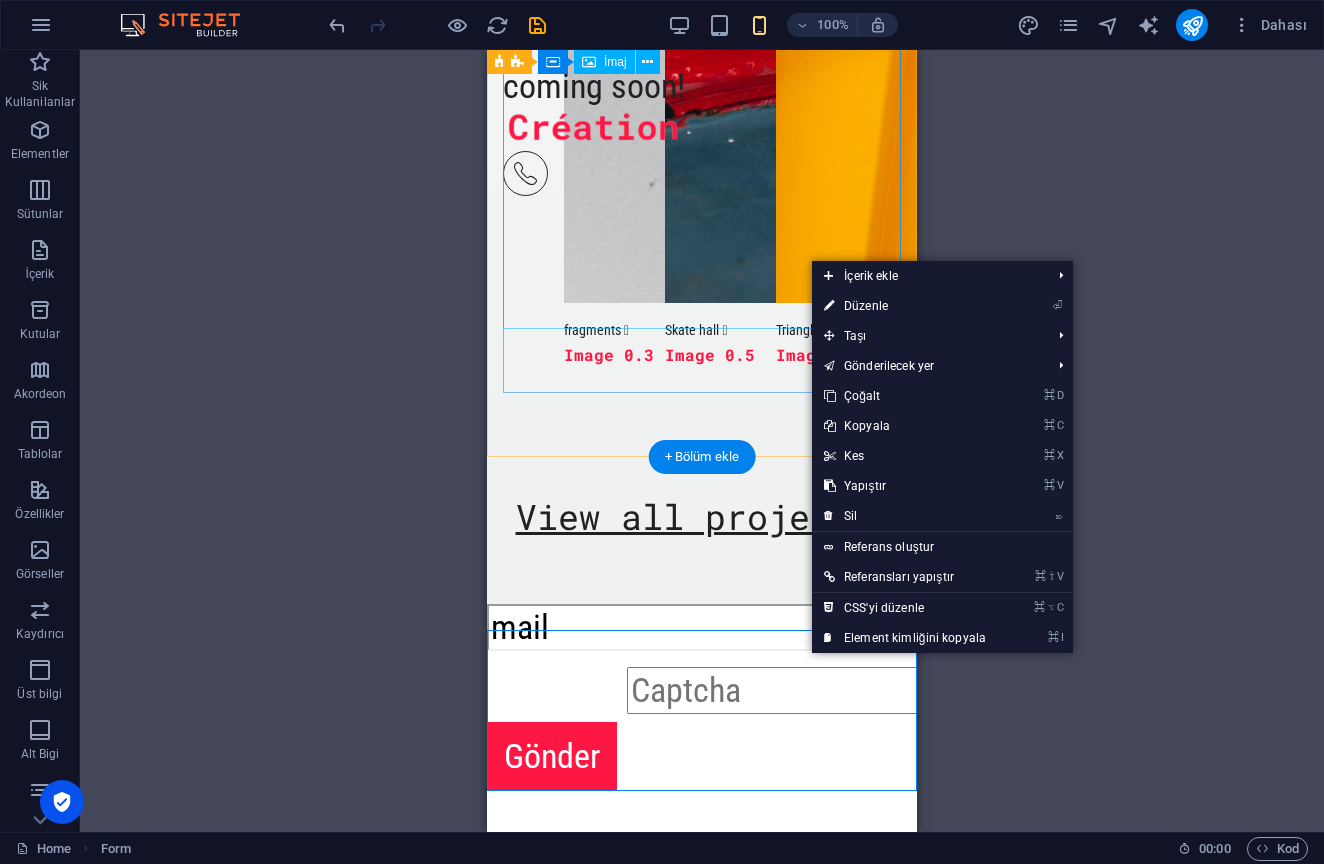 click on "⏎  Düzenle" at bounding box center [905, 306] 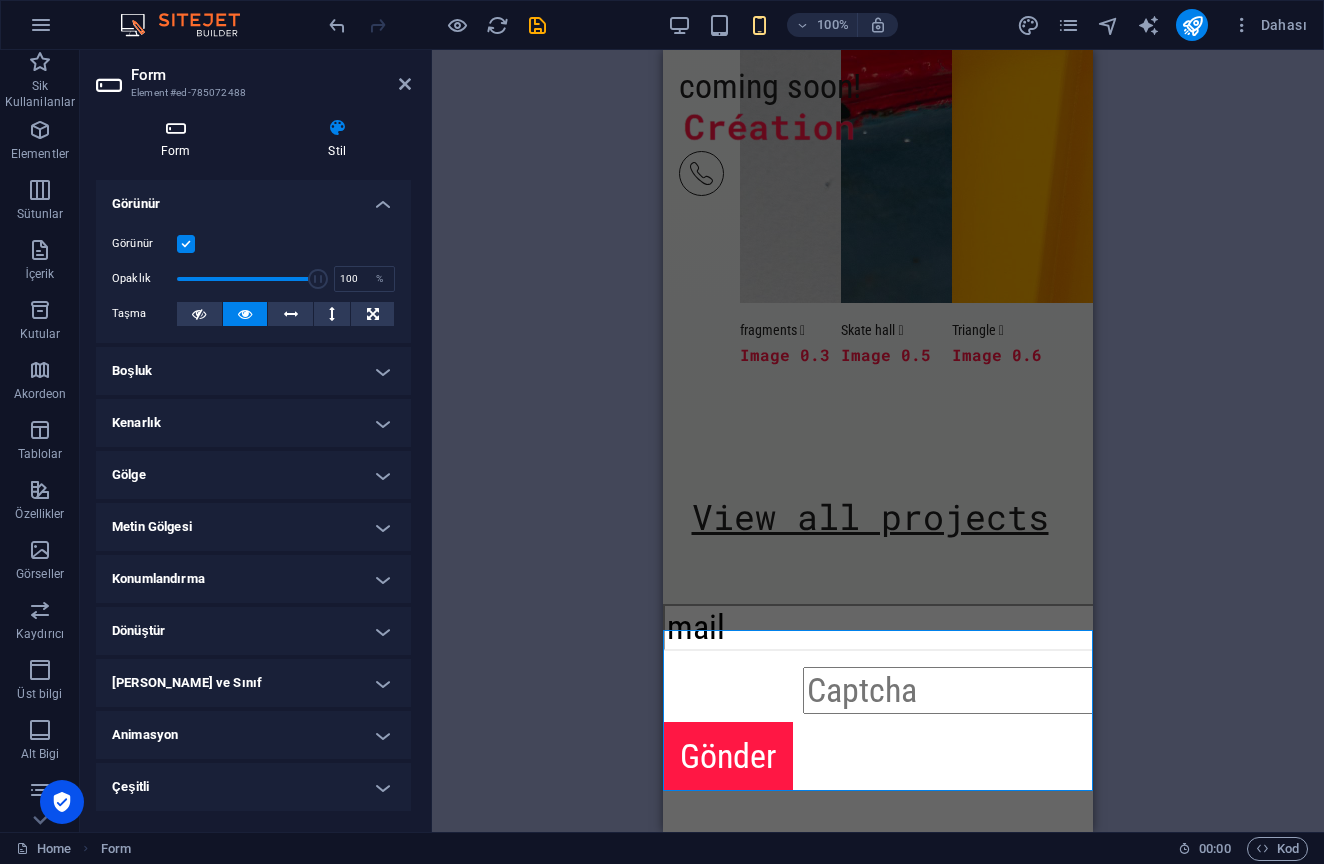 click on "Form" at bounding box center [180, 139] 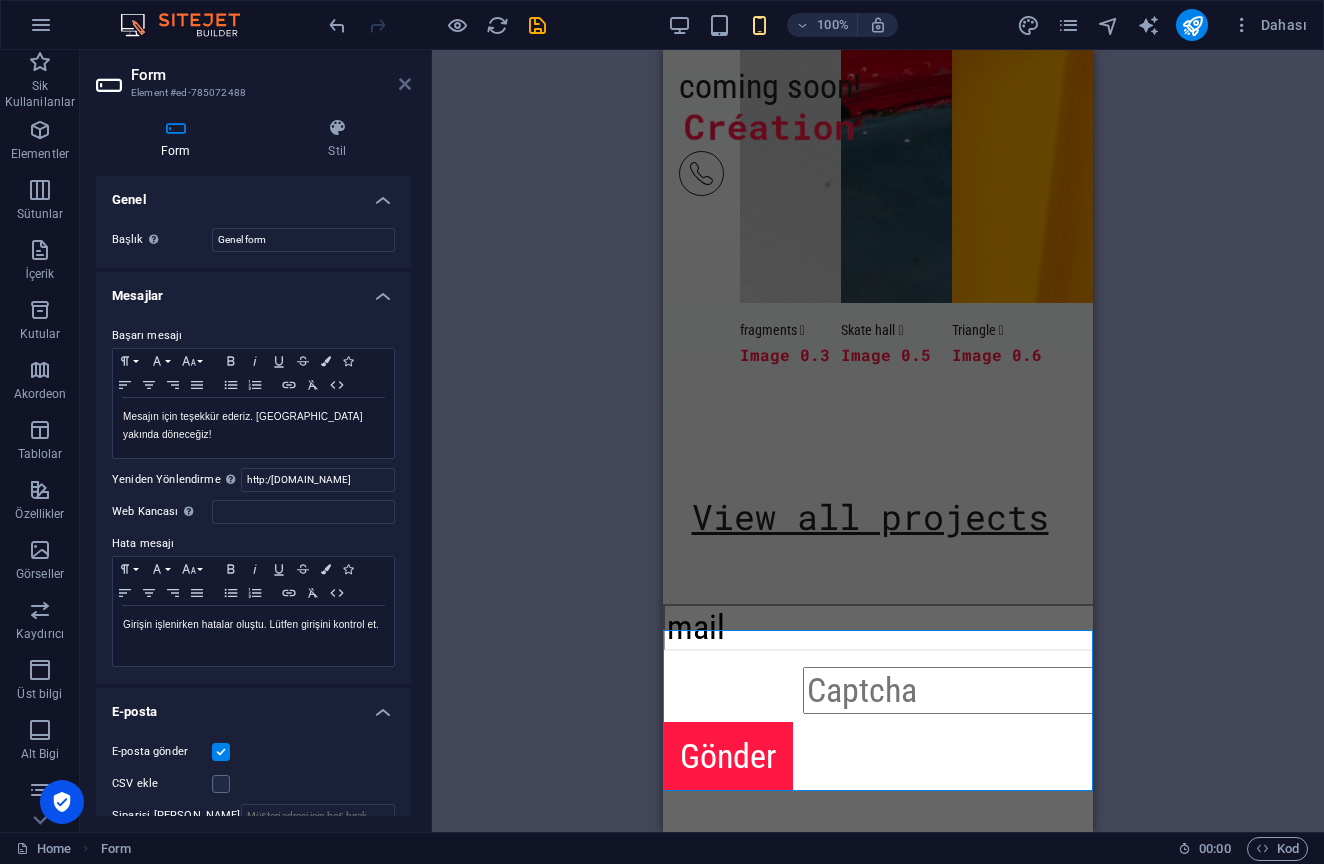 click at bounding box center (405, 84) 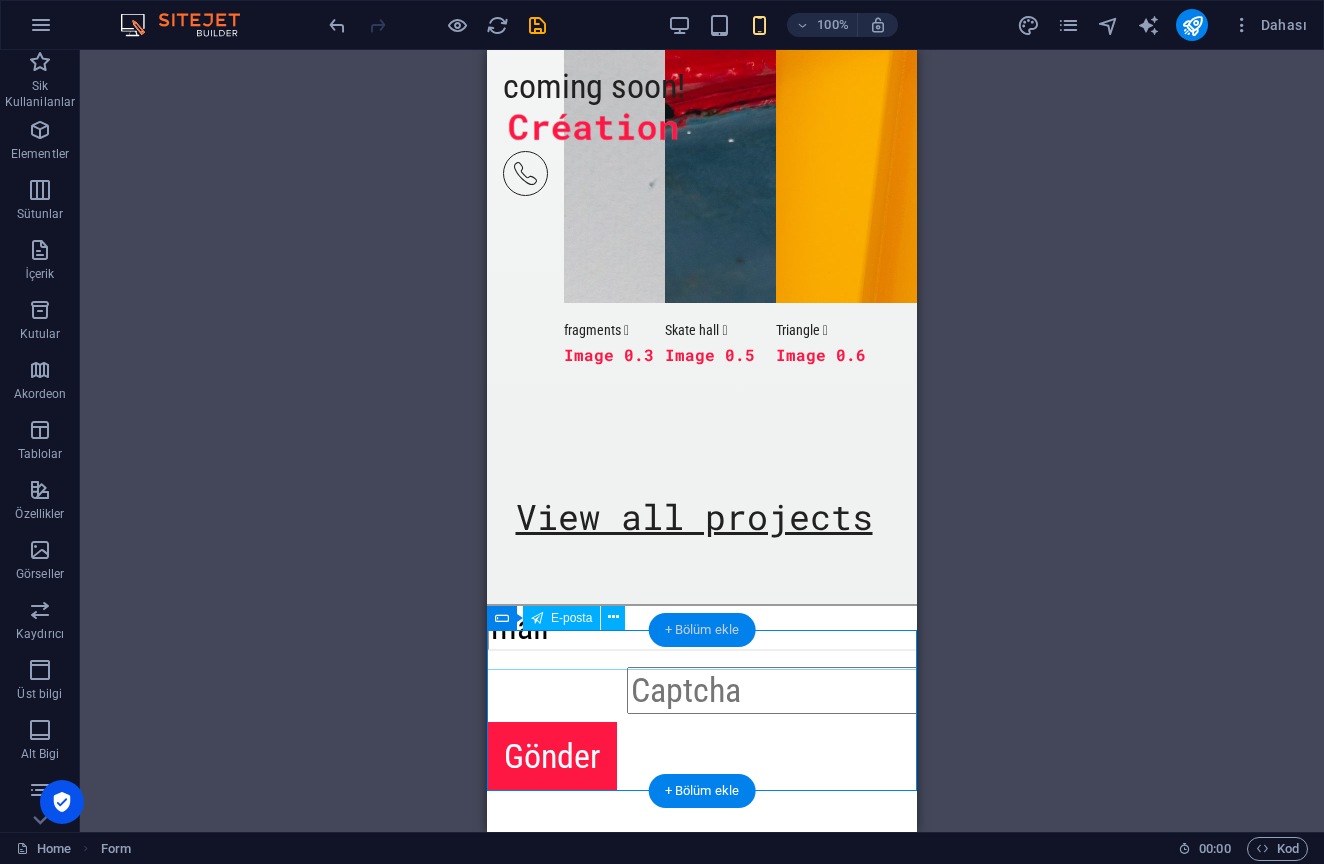 click on "+ Bölüm ekle" at bounding box center [702, 630] 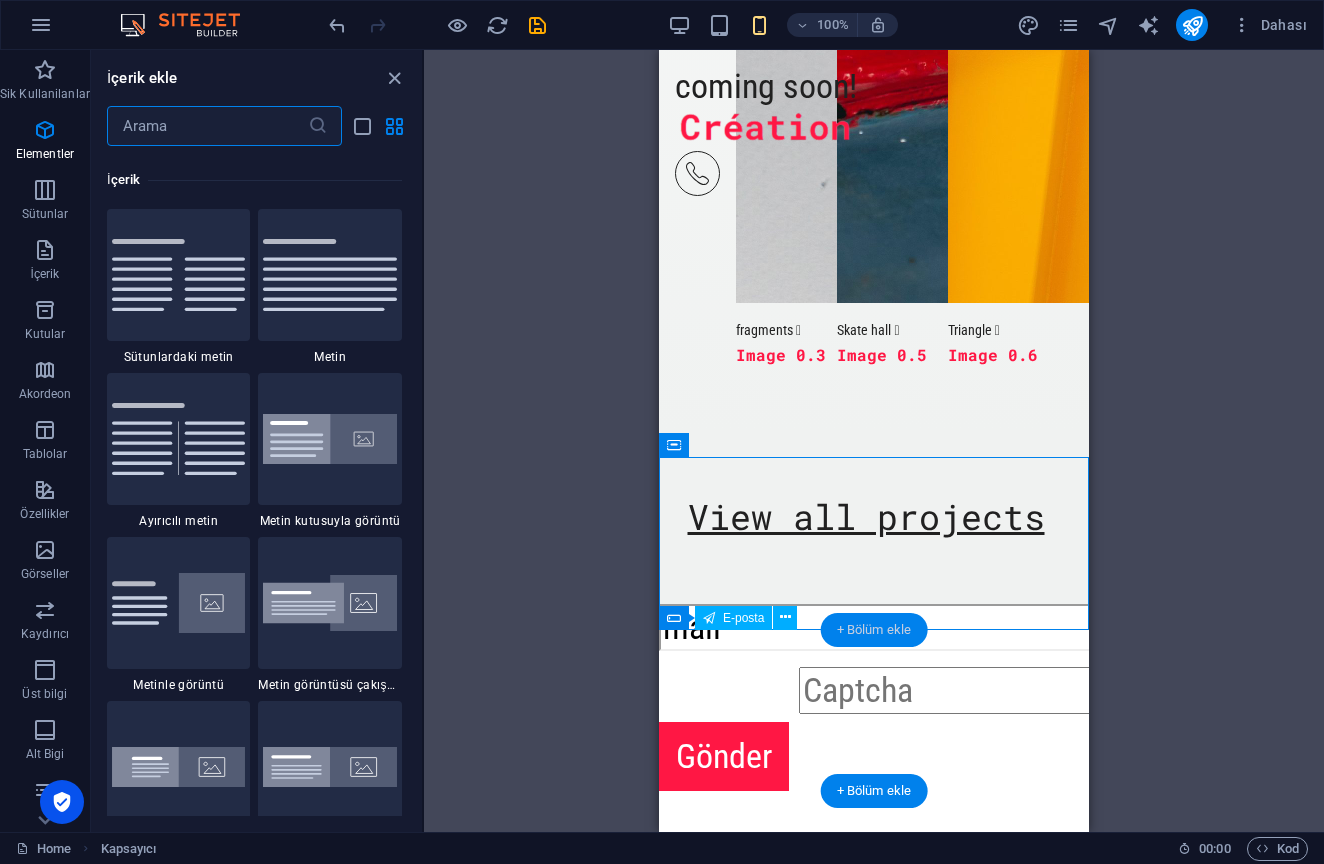 scroll, scrollTop: 3499, scrollLeft: 0, axis: vertical 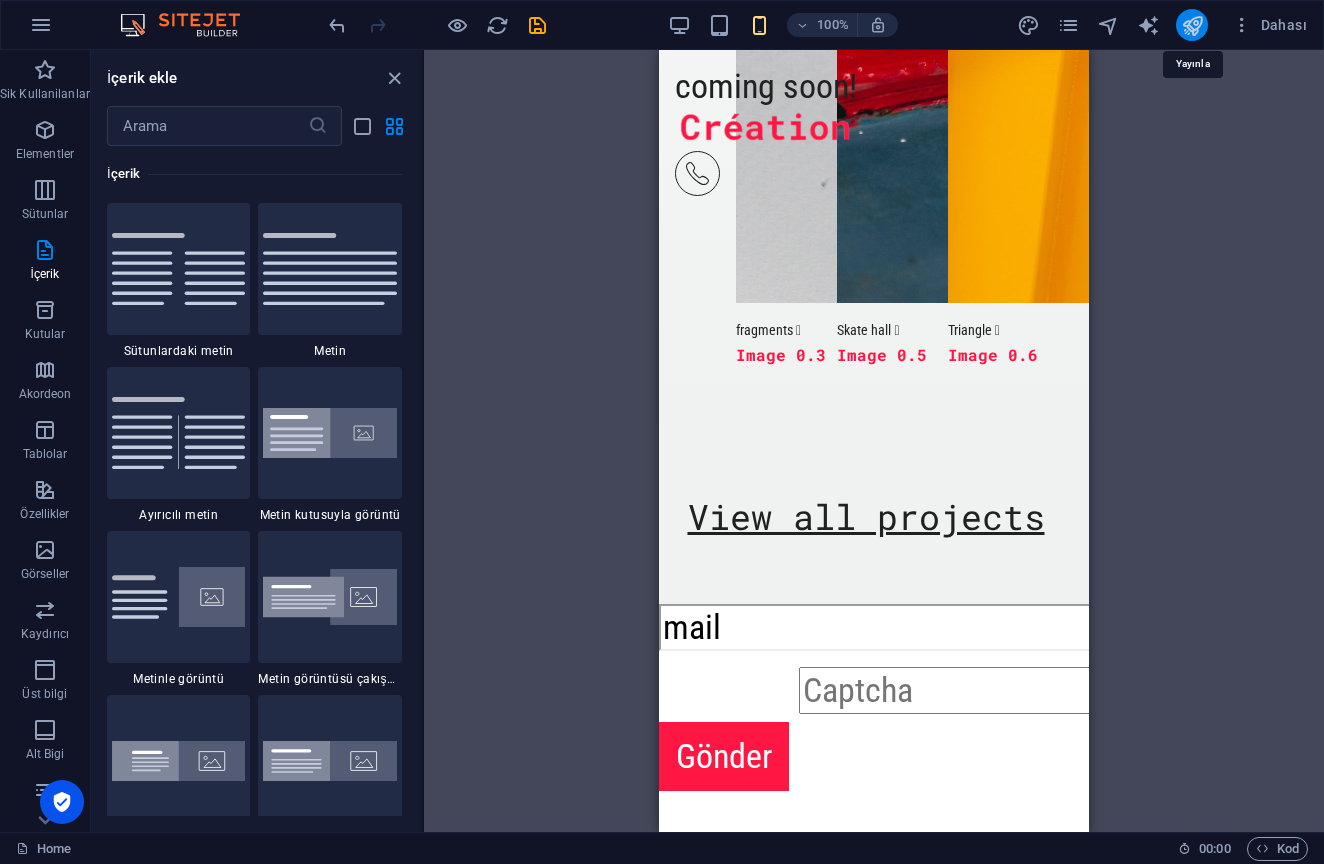 click at bounding box center [1192, 25] 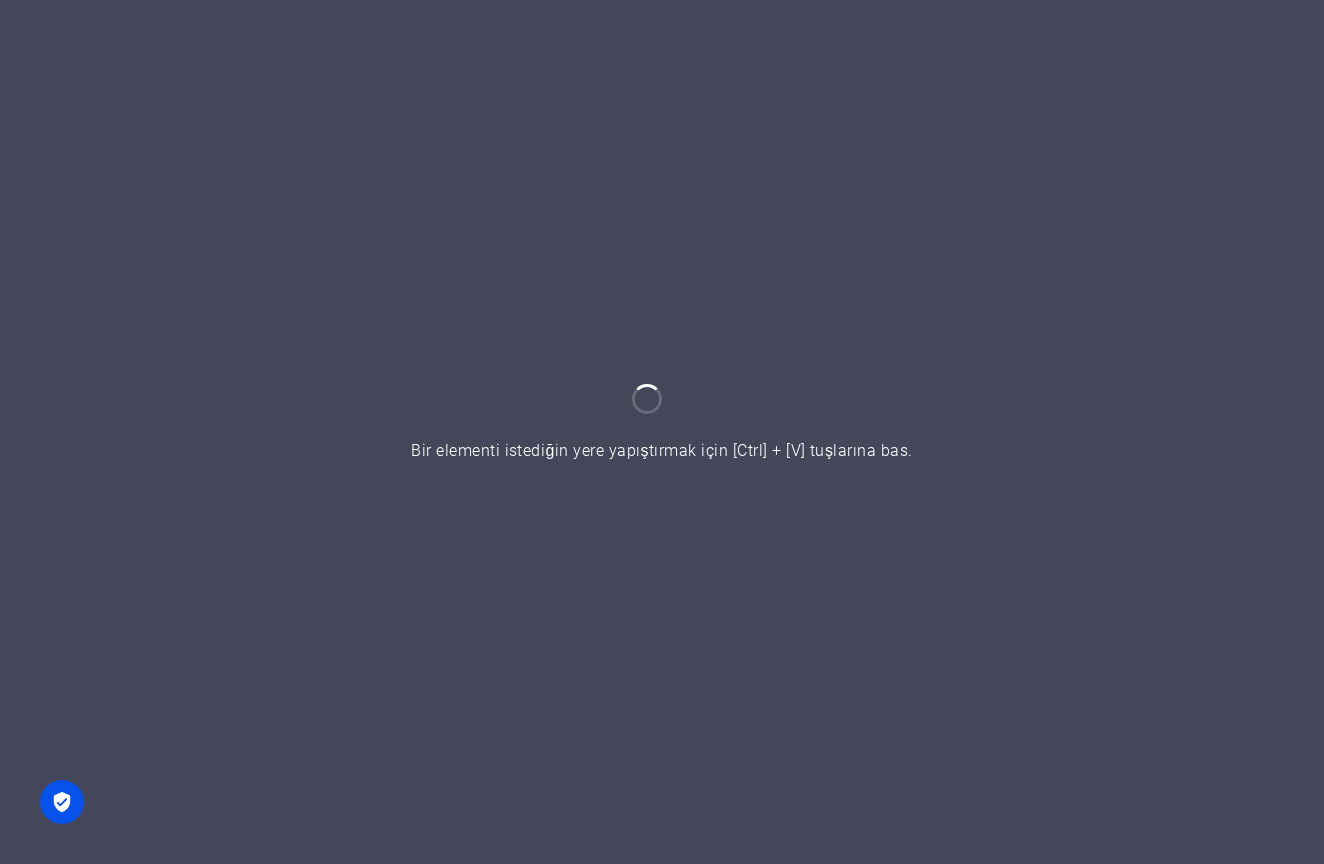 scroll, scrollTop: 0, scrollLeft: 0, axis: both 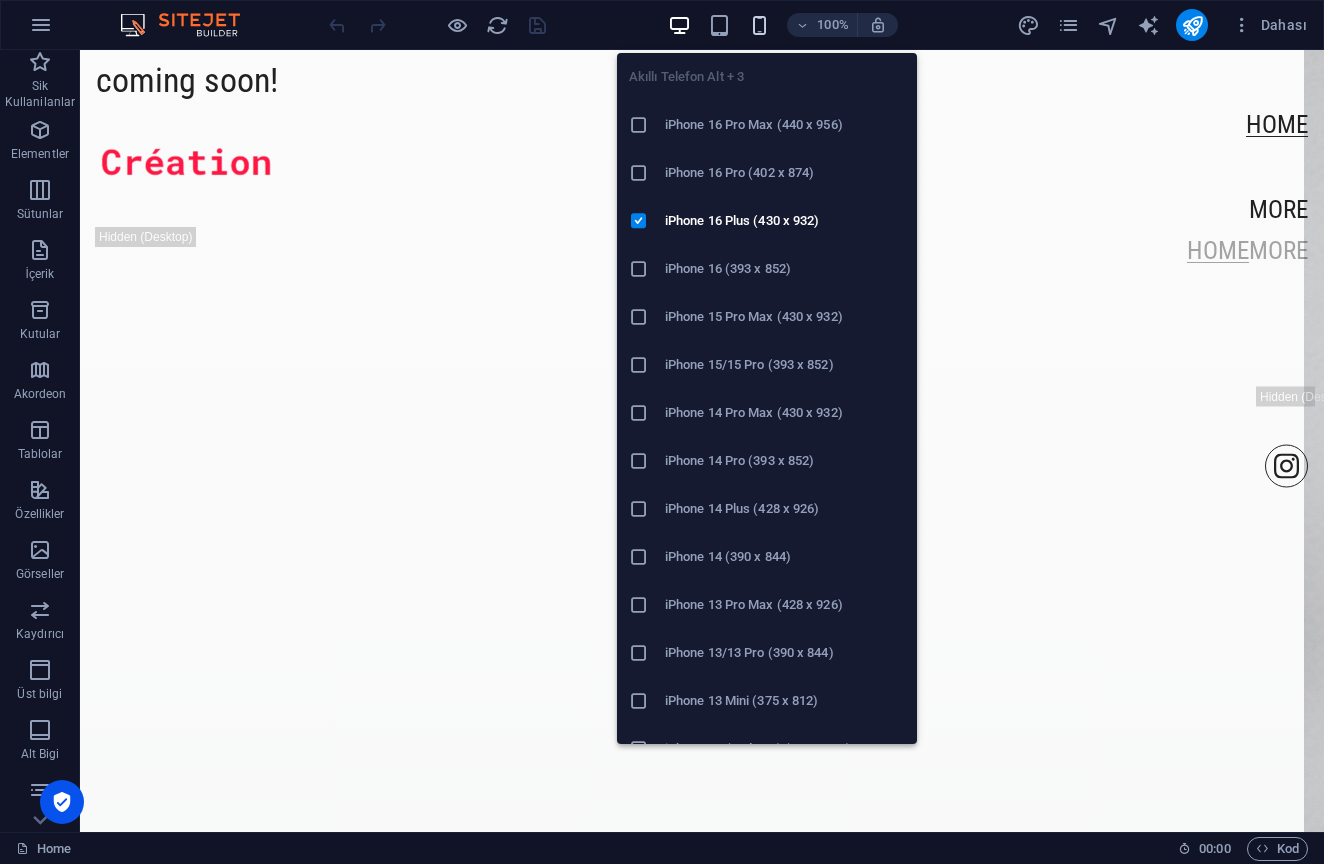 click at bounding box center (759, 25) 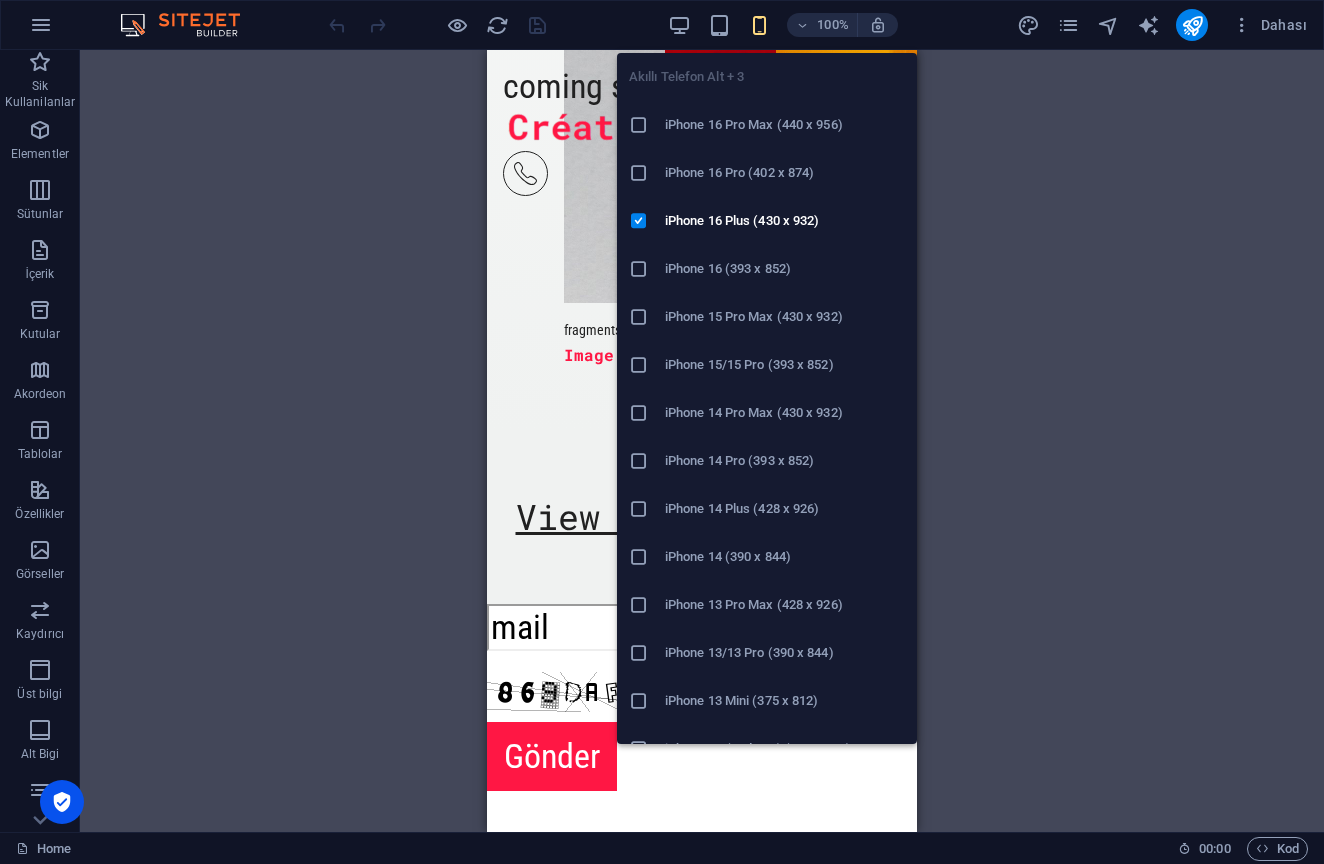 scroll, scrollTop: 3524, scrollLeft: 0, axis: vertical 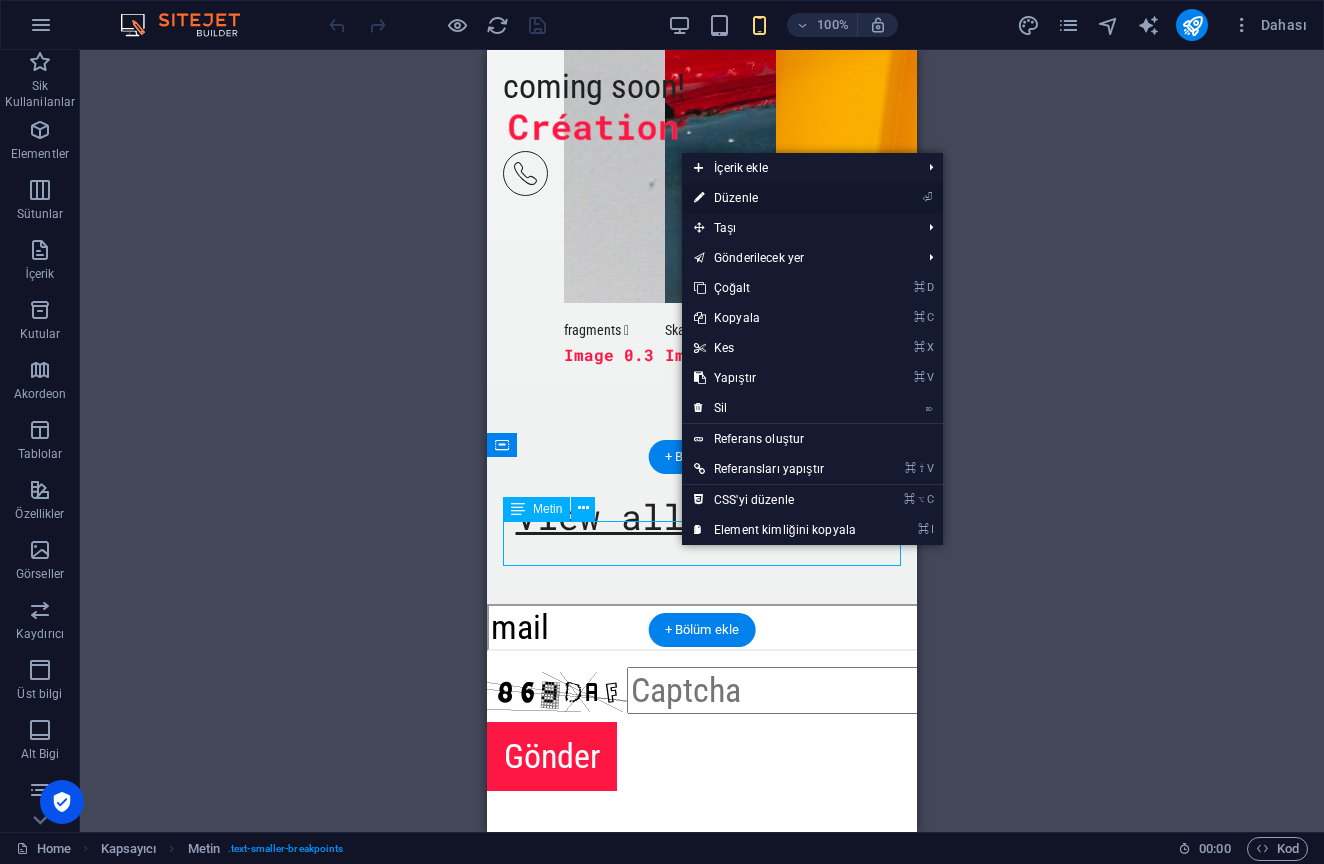 click on "⏎  Düzenle" at bounding box center [775, 198] 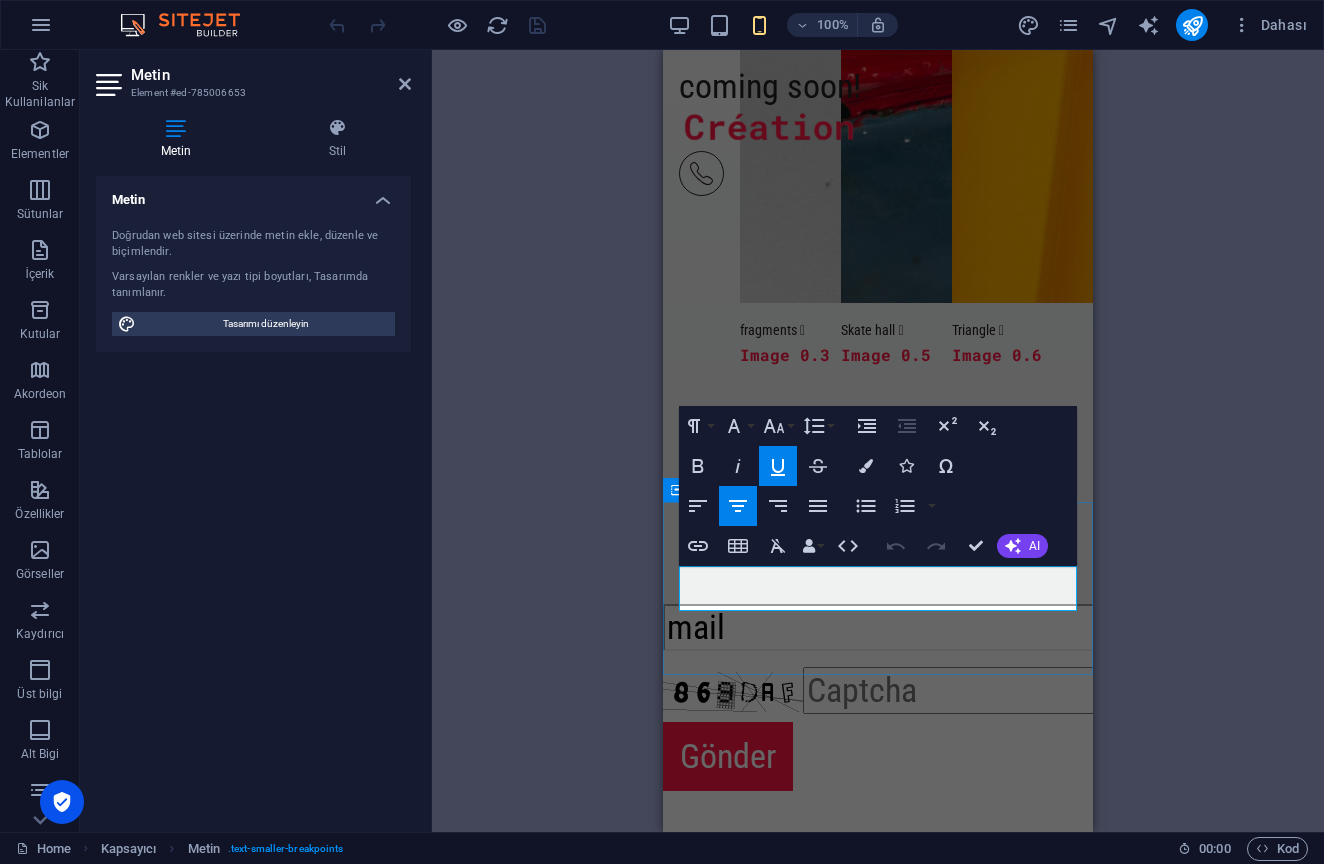 scroll, scrollTop: 3479, scrollLeft: 0, axis: vertical 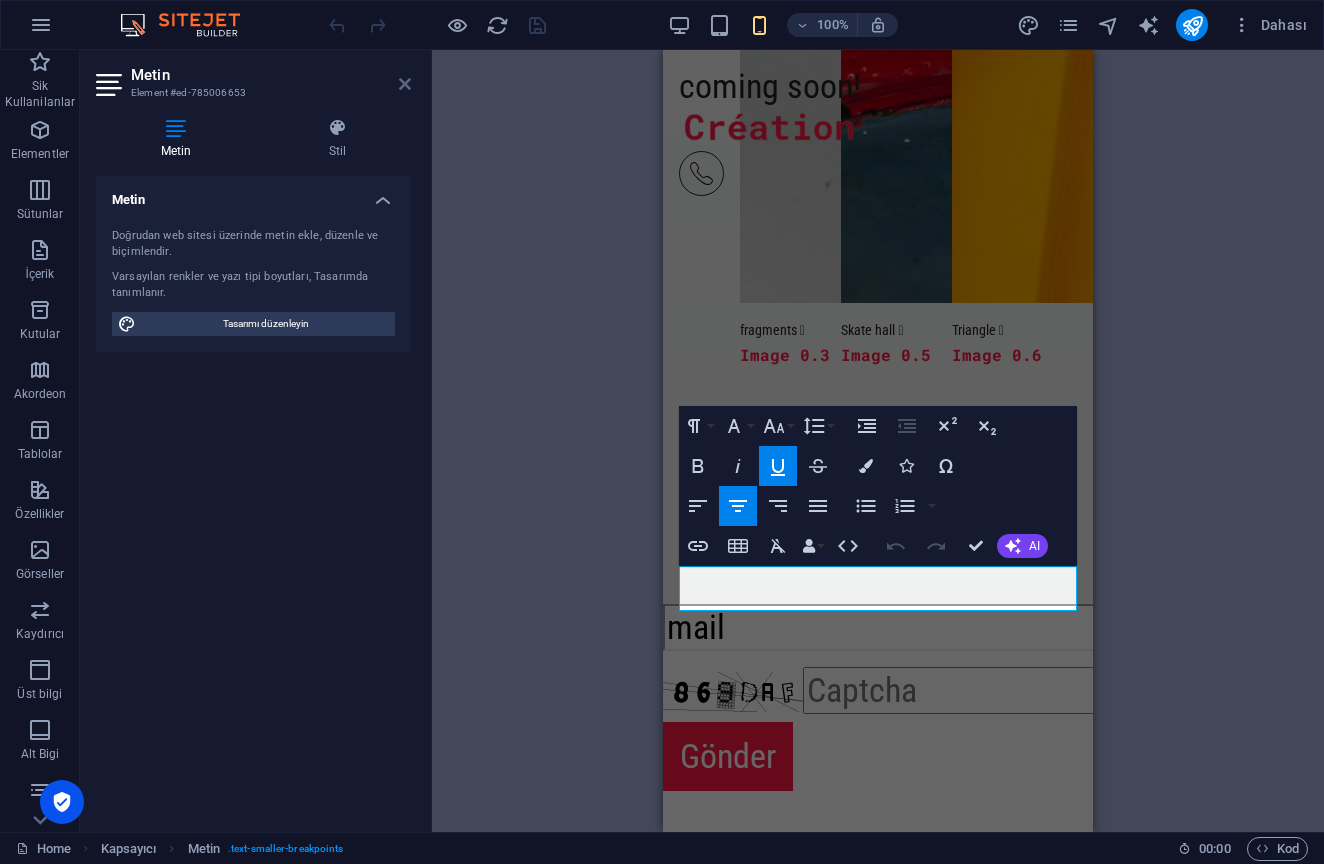 click at bounding box center (405, 84) 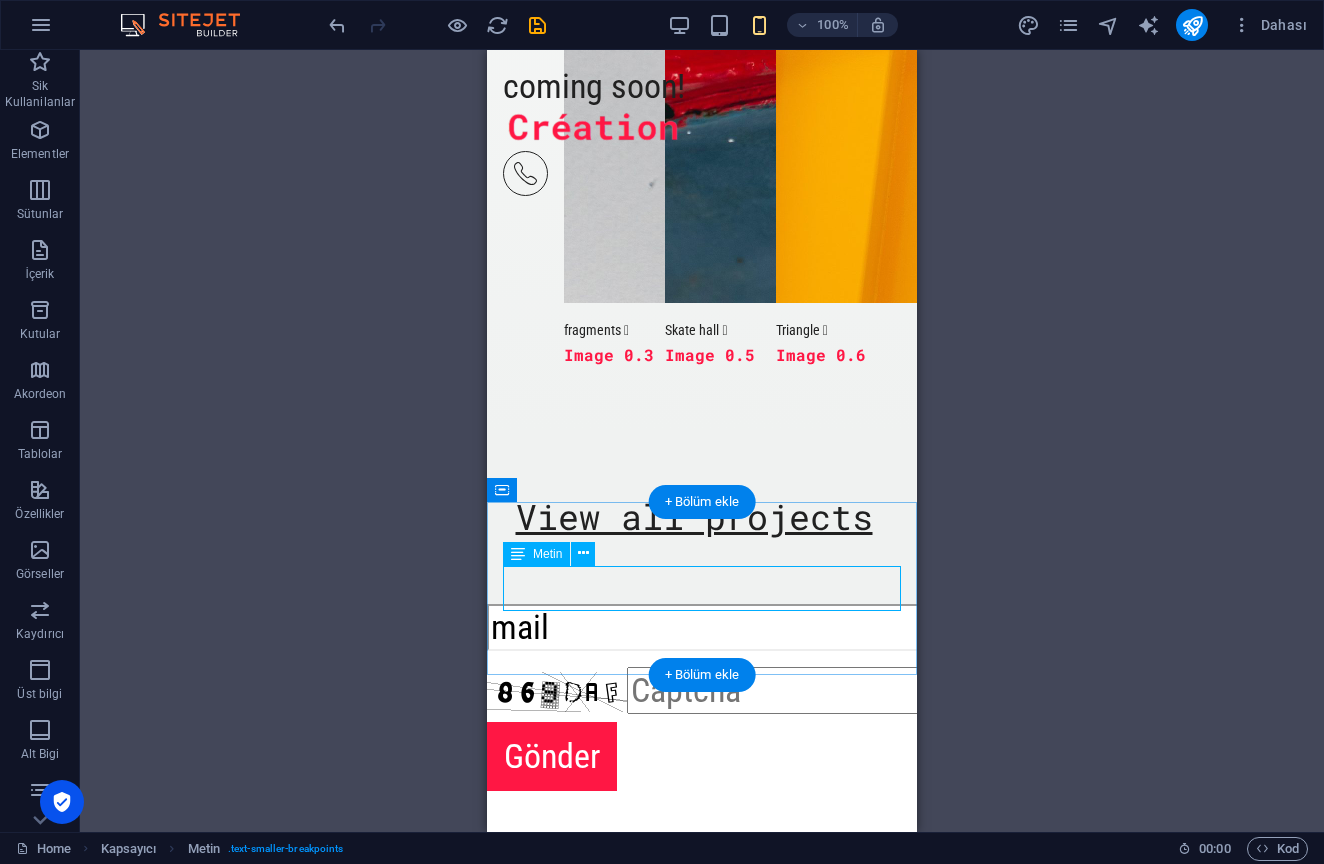 click on "View all projects" at bounding box center (702, 517) 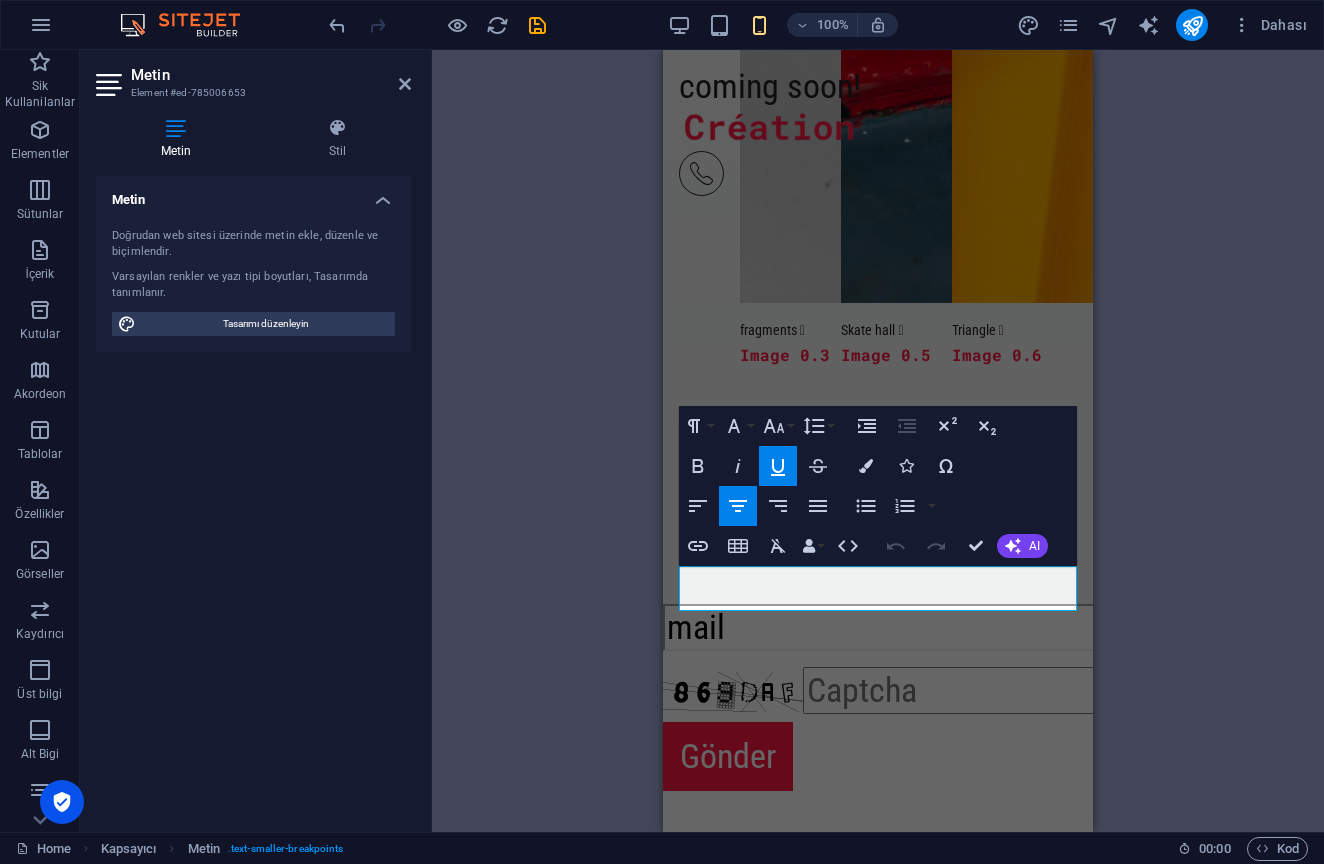 click on "H1   Banner   Banner   Kapsayıcı   Menü   Menü Çubuğu   Menü   Eşit Olmayan Sütunlar   Kapsayıcı   Sütun Kılavuzu   Kapsayıcı   Metin   Kapsayıcı   İmaj   Kapsayıcı   Metin   Metin   H6 Paragraph Format Normal Heading 1 Heading 2 Heading 3 Heading 4 Heading 5 Heading 6 Code Font Family Arial Georgia Impact Tahoma Times New Roman Verdana Roboto Condensed Roboto Mono Font Size 8 9 10 11 12 14 18 24 30 36 48 60 72 96 Line Height Default Single 1.15 1.5 Double Increase Indent Decrease Indent Superscript Subscript Bold Italic Underline Strikethrough Colors Icons Special Characters Align Left Align Center Align Right Align Justify Unordered List   Default Circle Disc Square    Ordered List   Default Lower Alpha Lower Greek Lower Roman Upper Alpha Upper Roman    Insert Link Insert Table Clear Formatting Data Bindings Firma İlk ad Soyad Sokak Posta Kodu Şehir E-posta Telefon Cep Fax Özel alan 1 Özel alan 2 Özel alan 3 Özel alan 4 Özel alan 5 Özel alan 6 HTML Undo Redo" at bounding box center [878, 441] 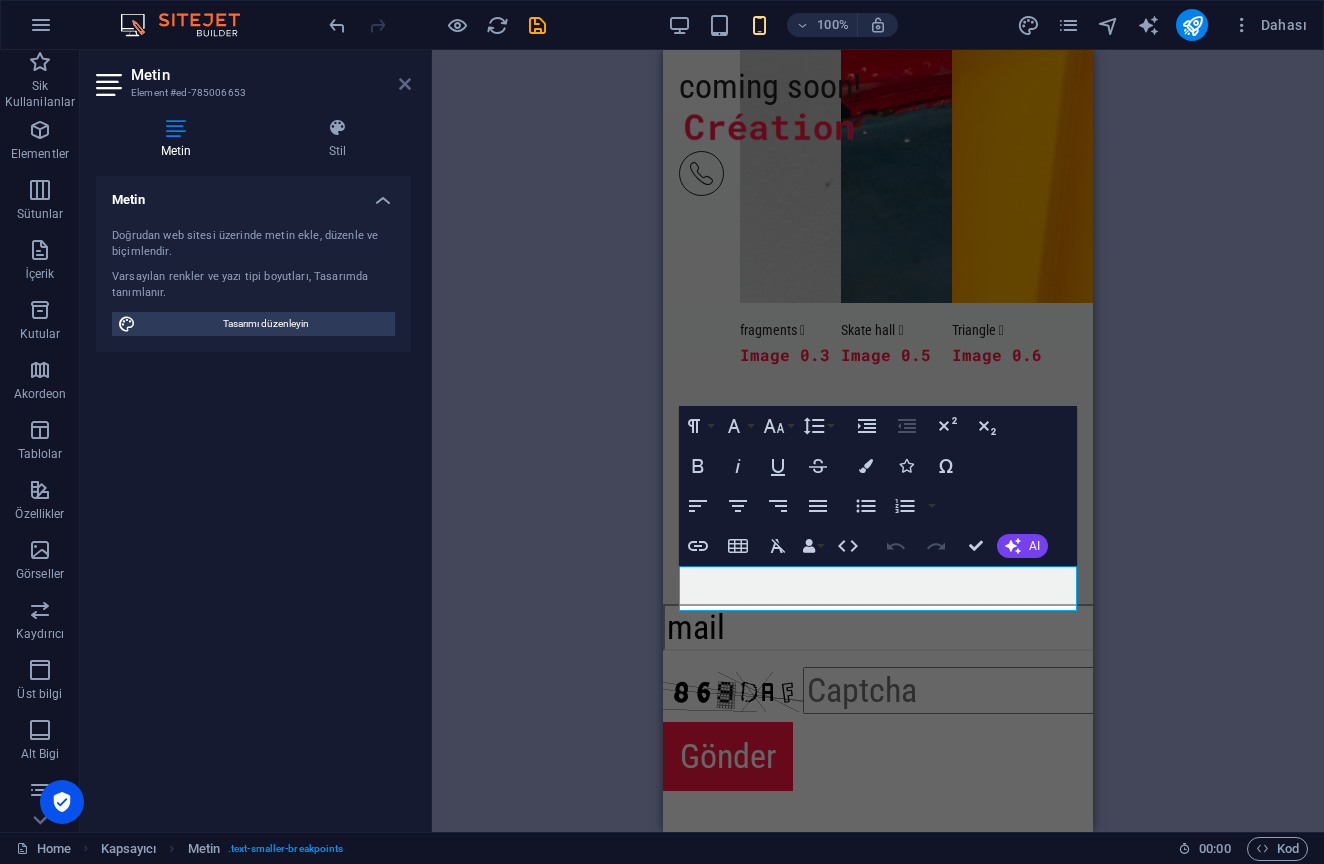 click at bounding box center (405, 84) 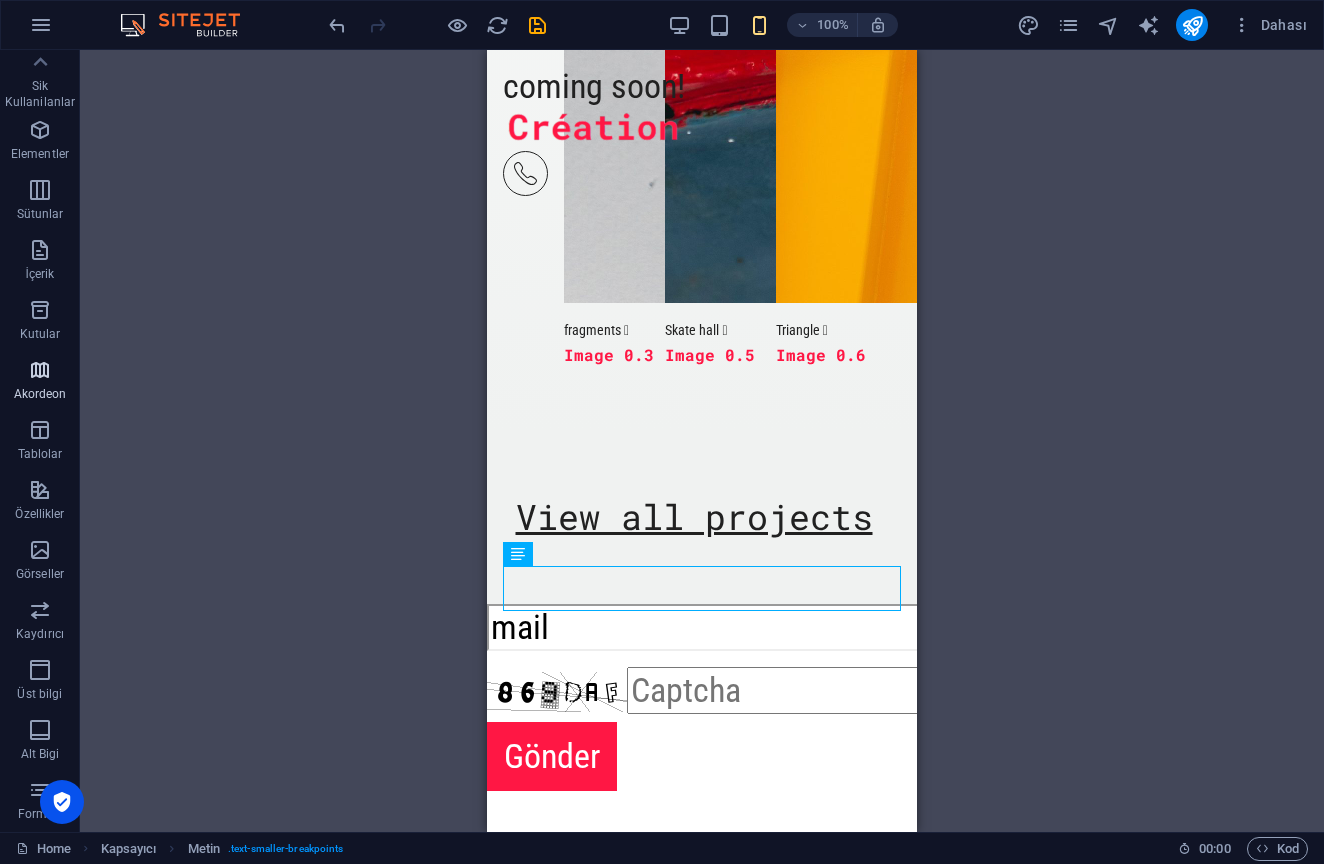 scroll, scrollTop: 0, scrollLeft: 0, axis: both 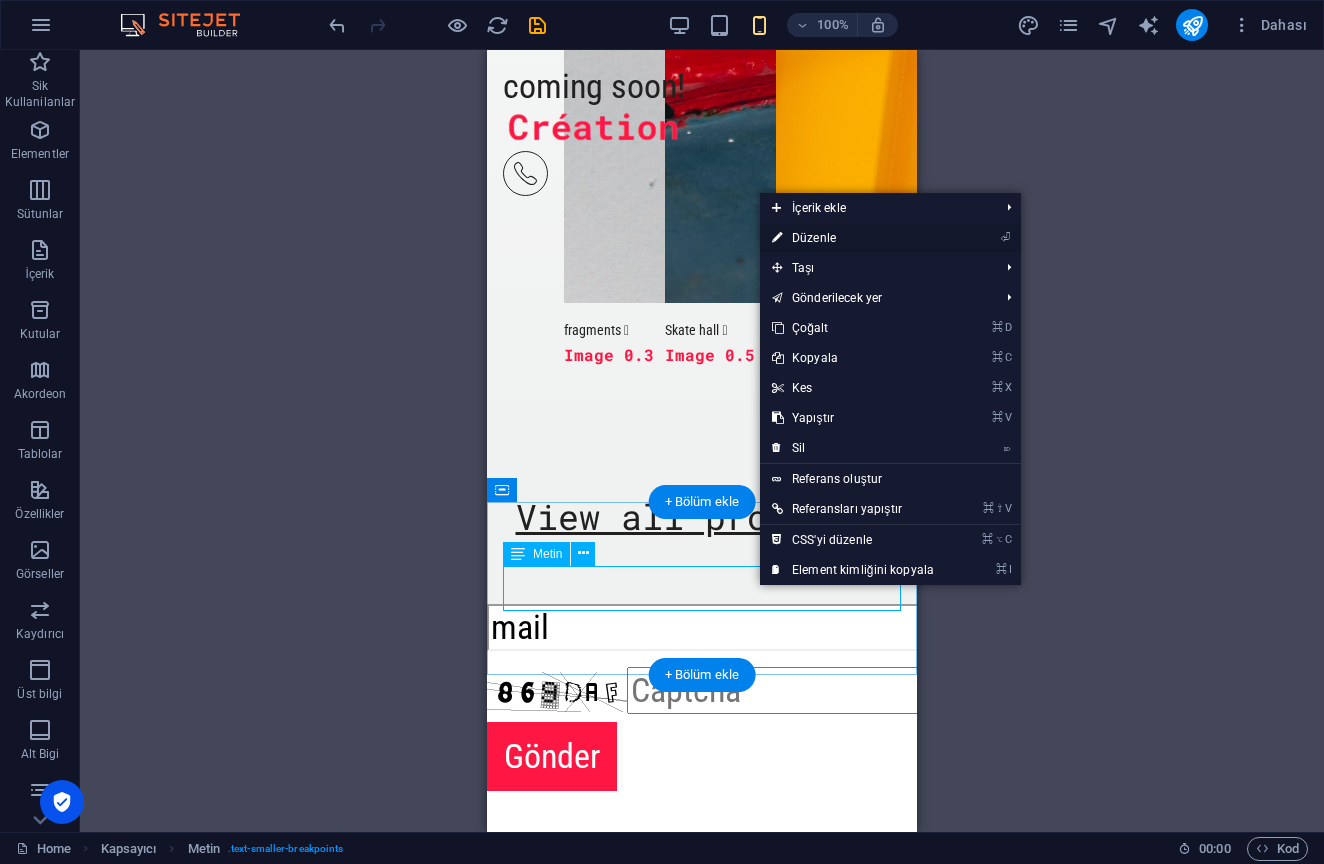 click on "⏎  Düzenle" at bounding box center (853, 238) 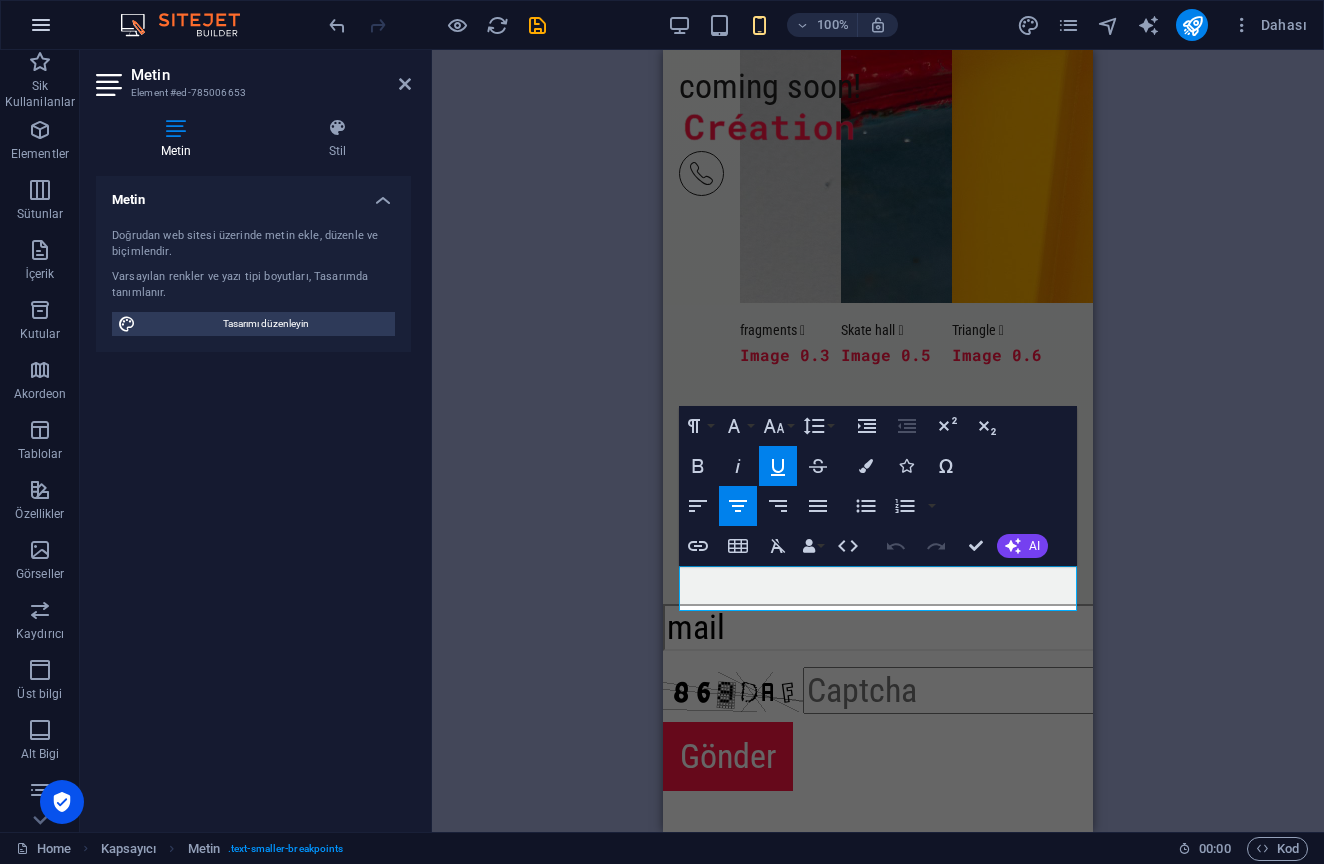 click at bounding box center (41, 25) 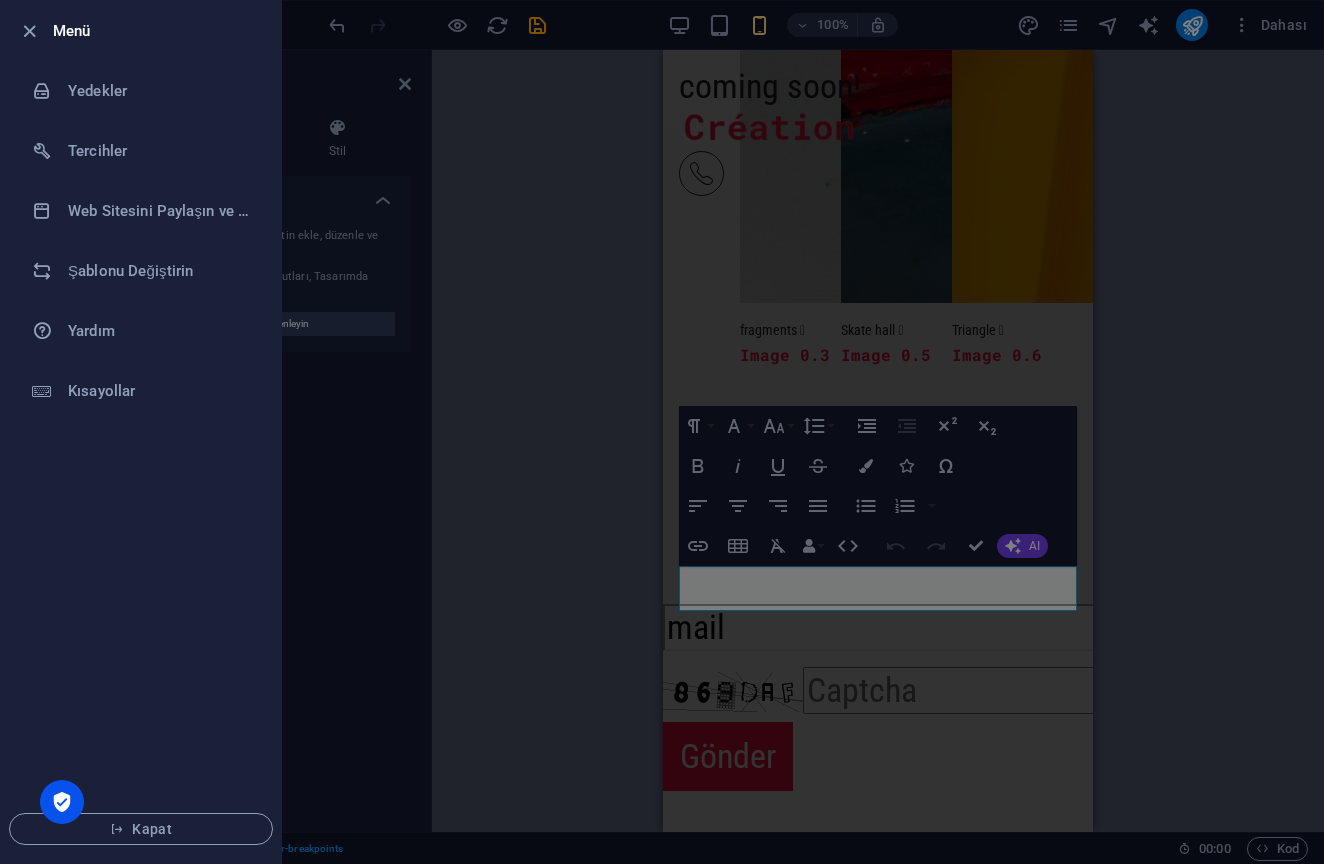 click at bounding box center (662, 432) 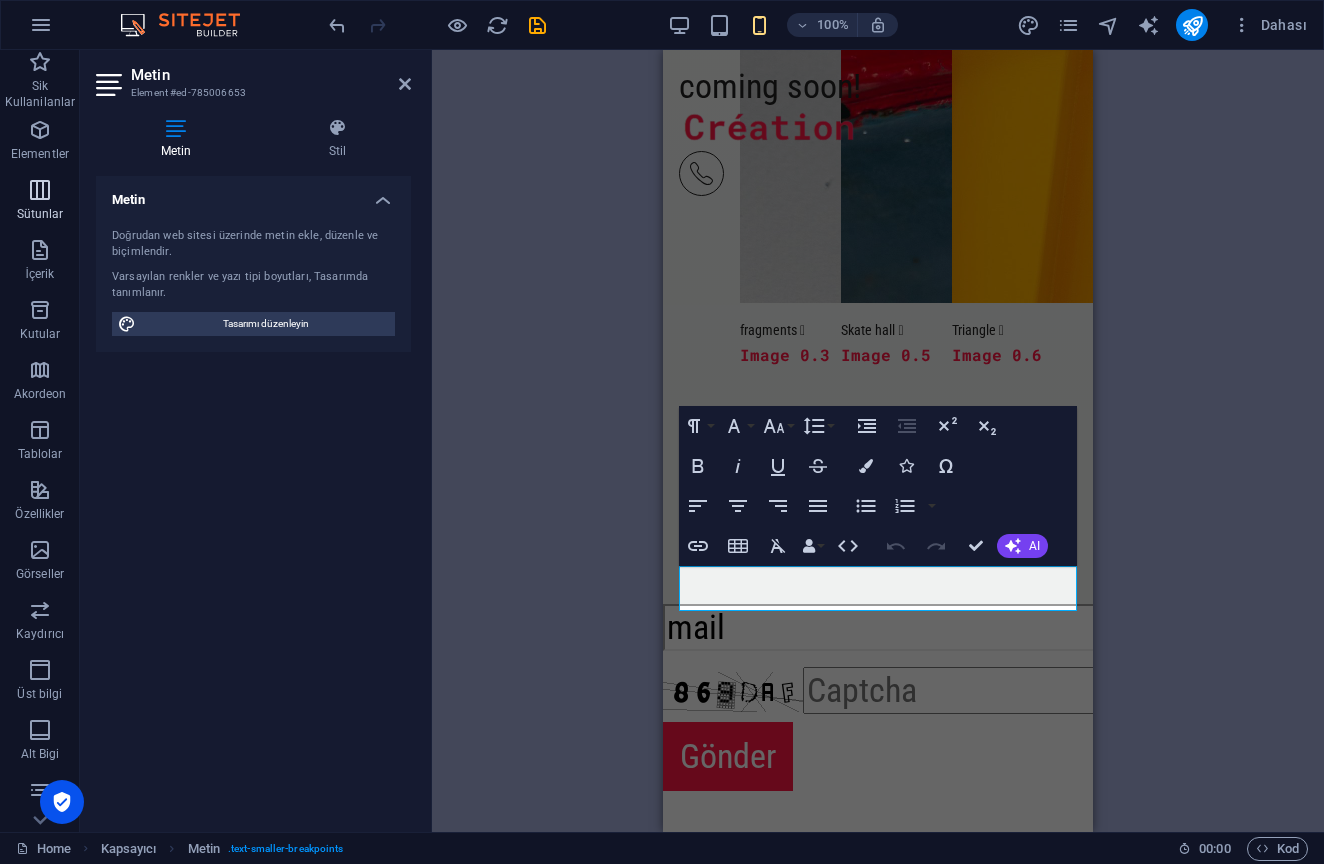 click on "Sütunlar" at bounding box center (40, 214) 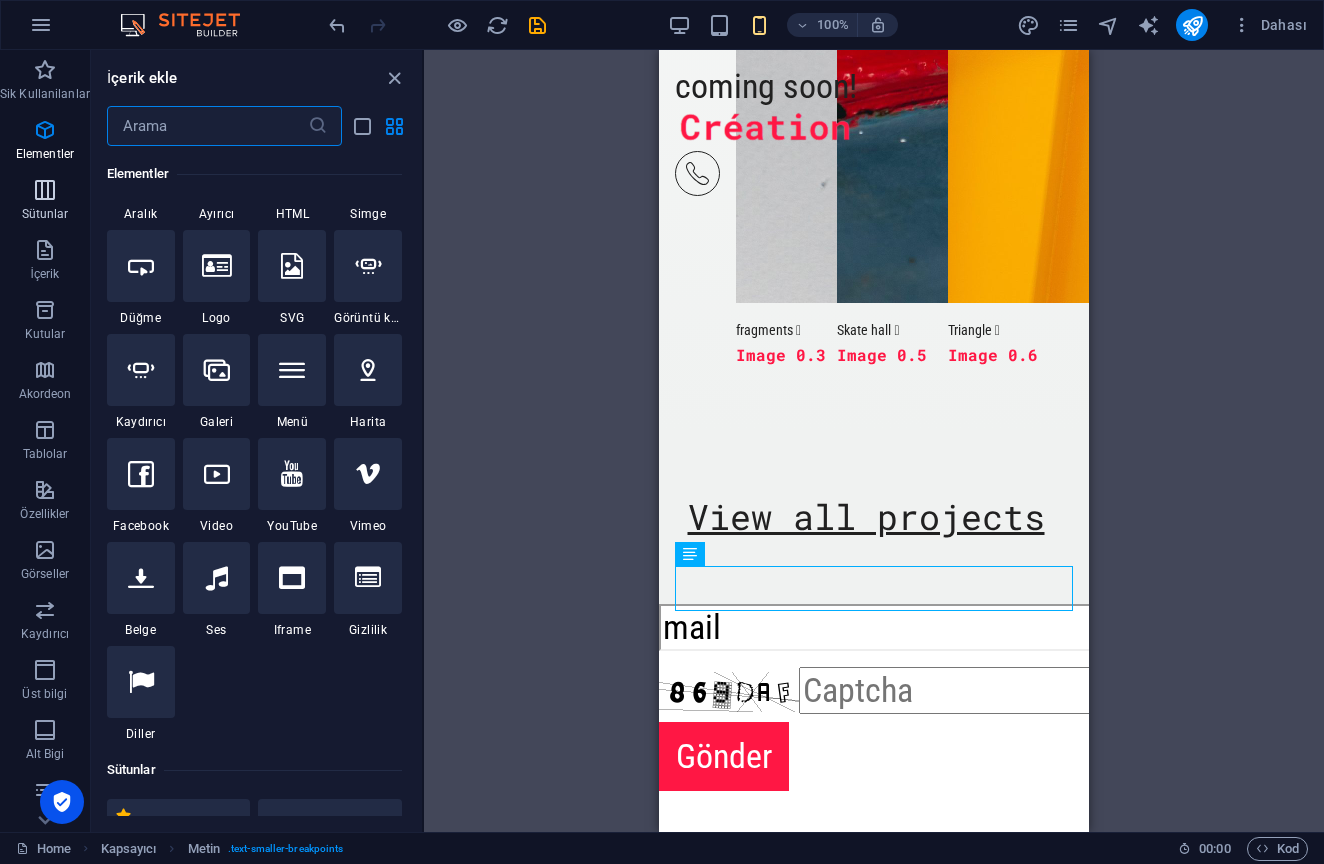scroll, scrollTop: 990, scrollLeft: 0, axis: vertical 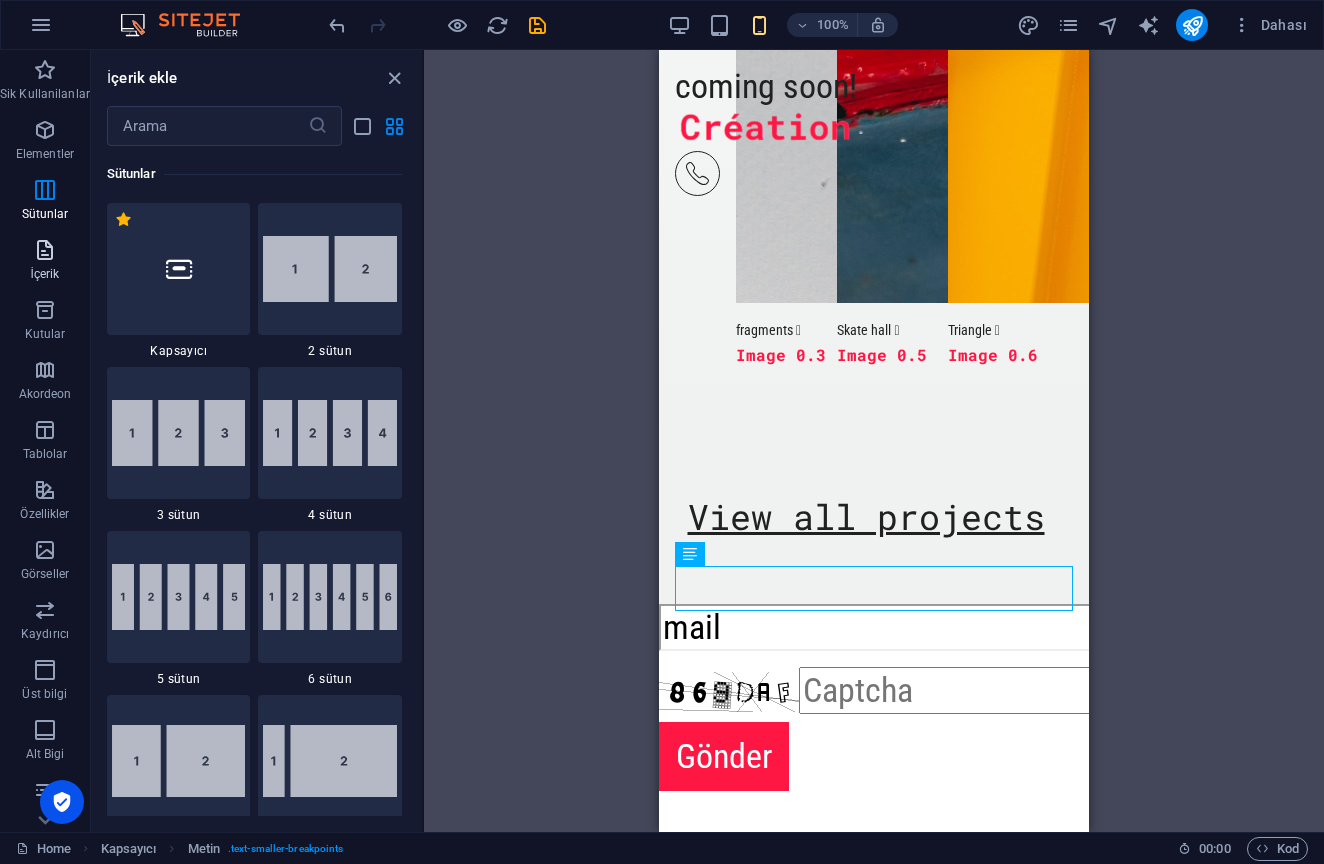 click on "İçerik" at bounding box center [44, 274] 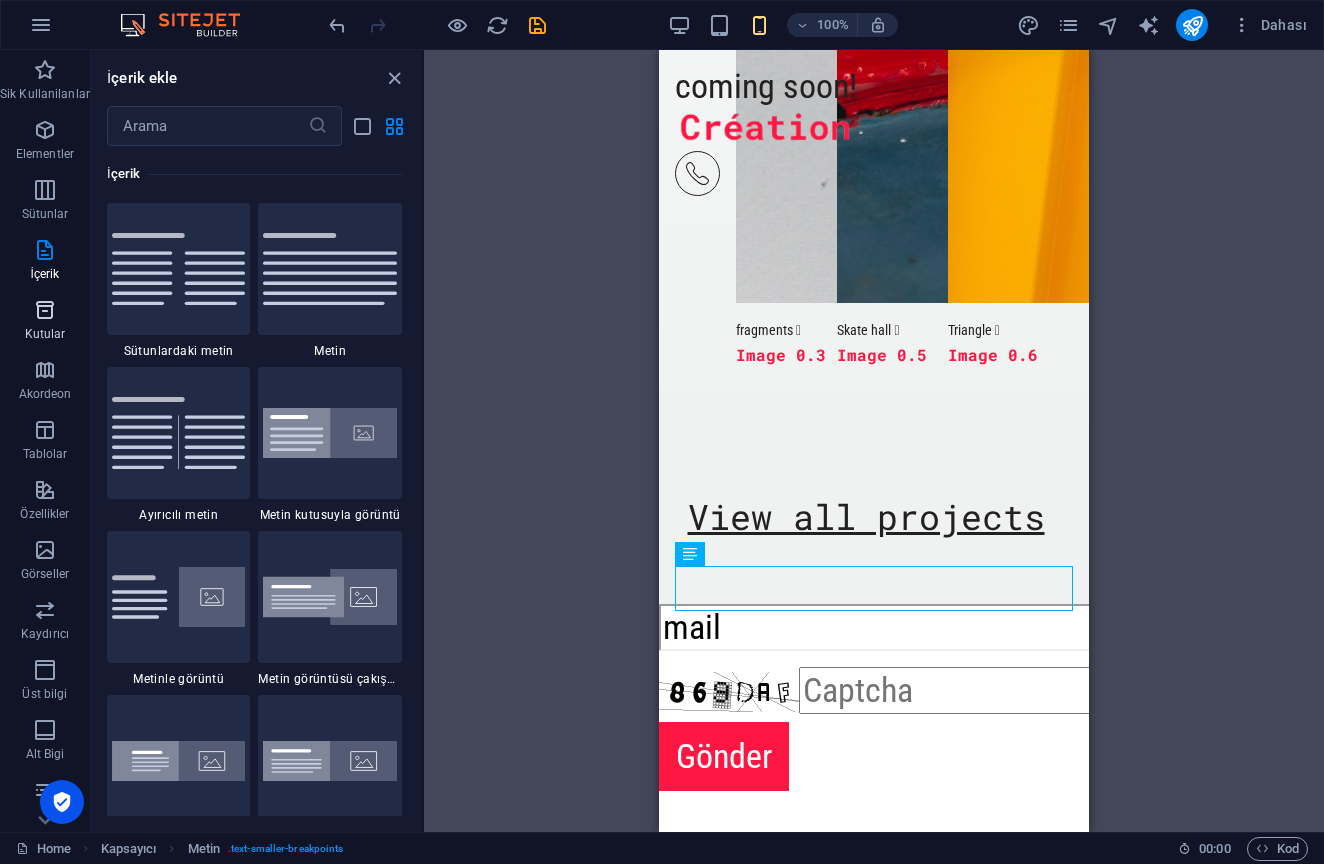click on "Kutular" at bounding box center [45, 322] 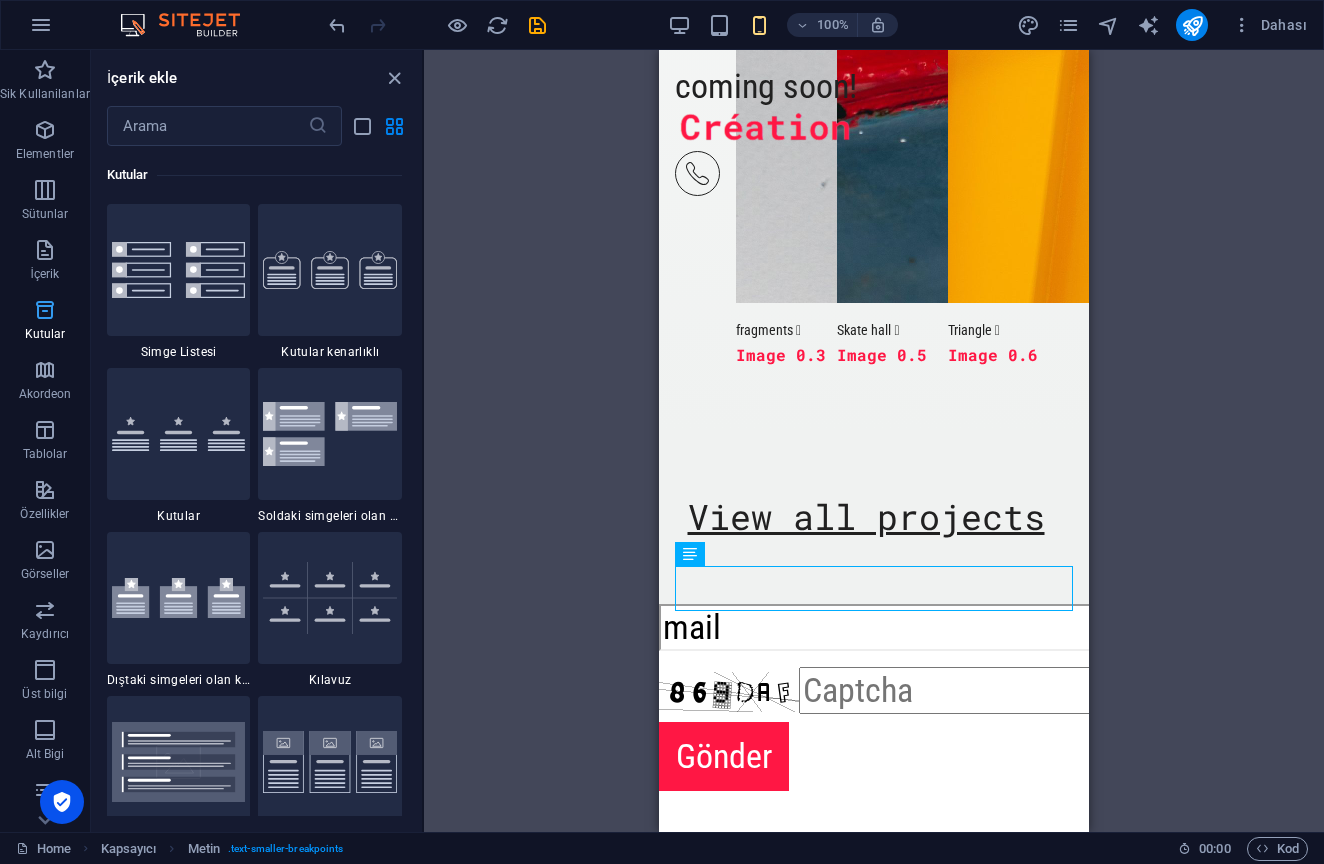 scroll, scrollTop: 5352, scrollLeft: 0, axis: vertical 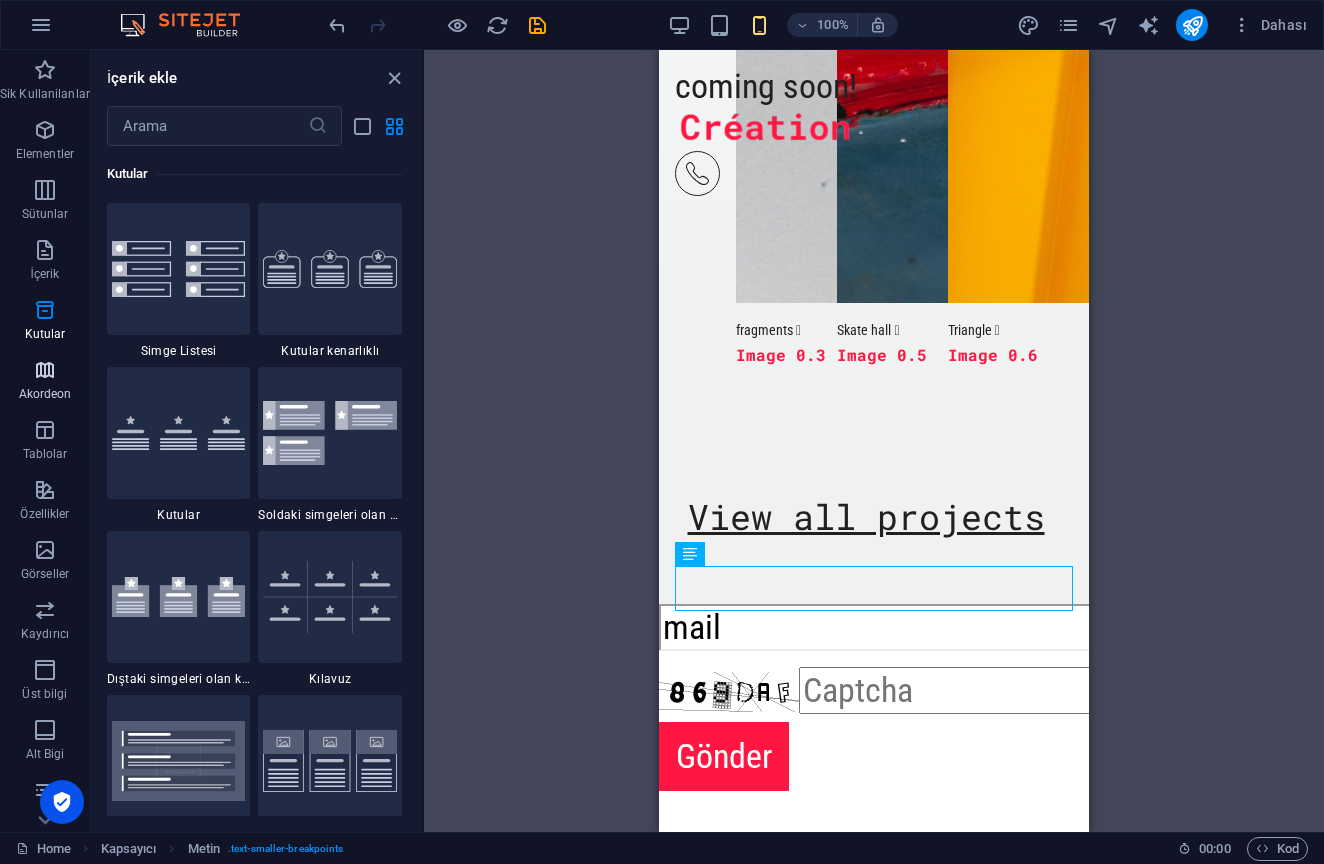 click at bounding box center (45, 370) 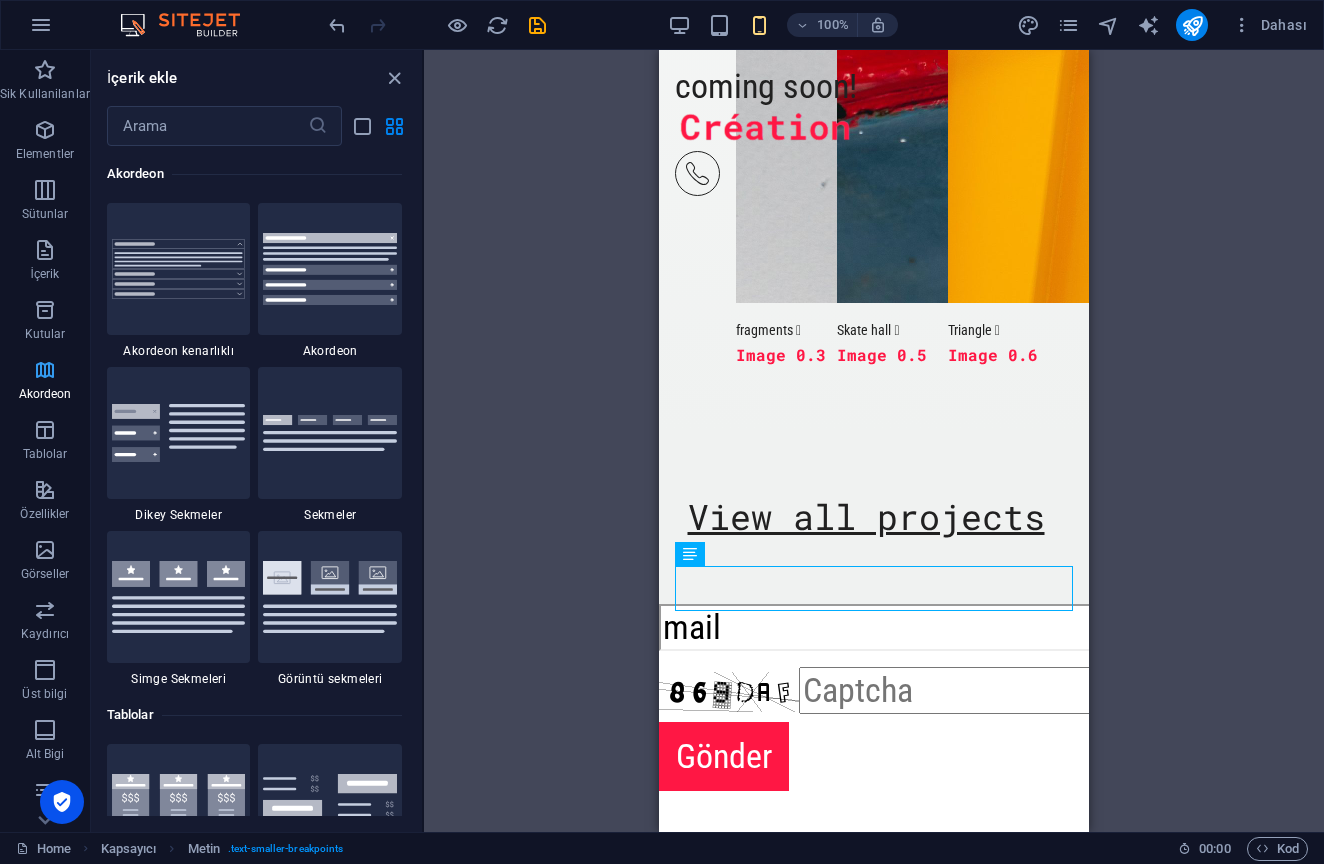 scroll, scrollTop: 6221, scrollLeft: 0, axis: vertical 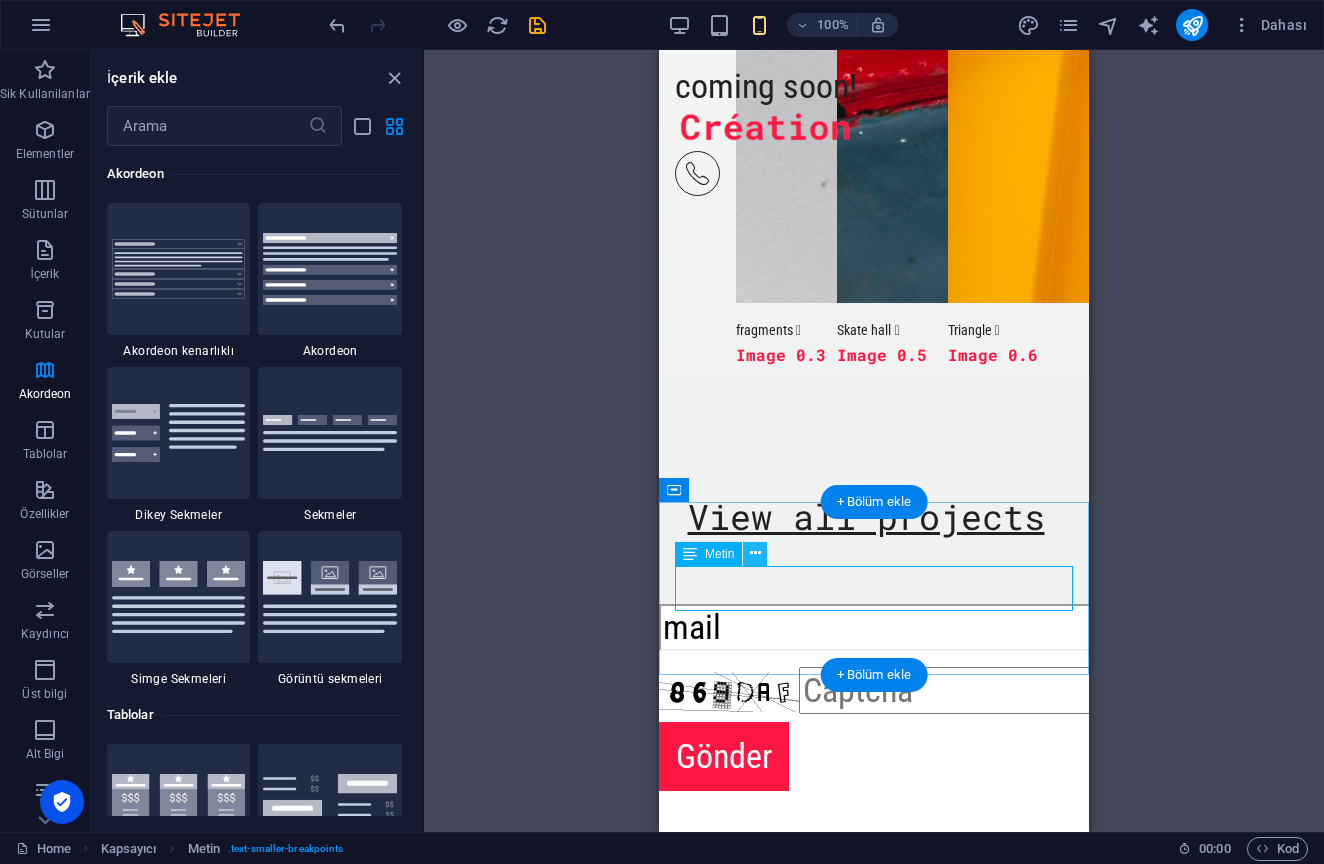 click at bounding box center [755, 553] 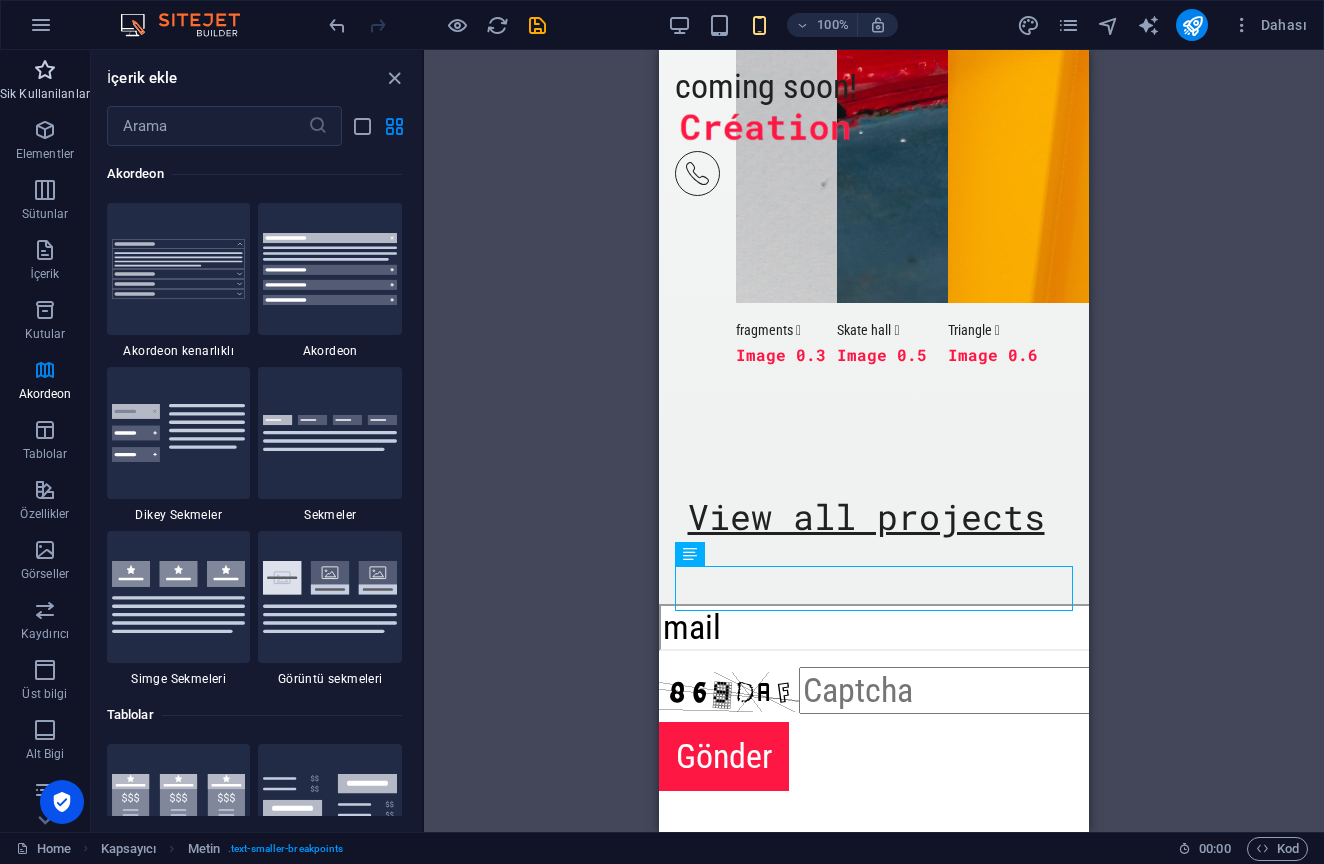 click on "Sik Kullanilanlar" at bounding box center (45, 94) 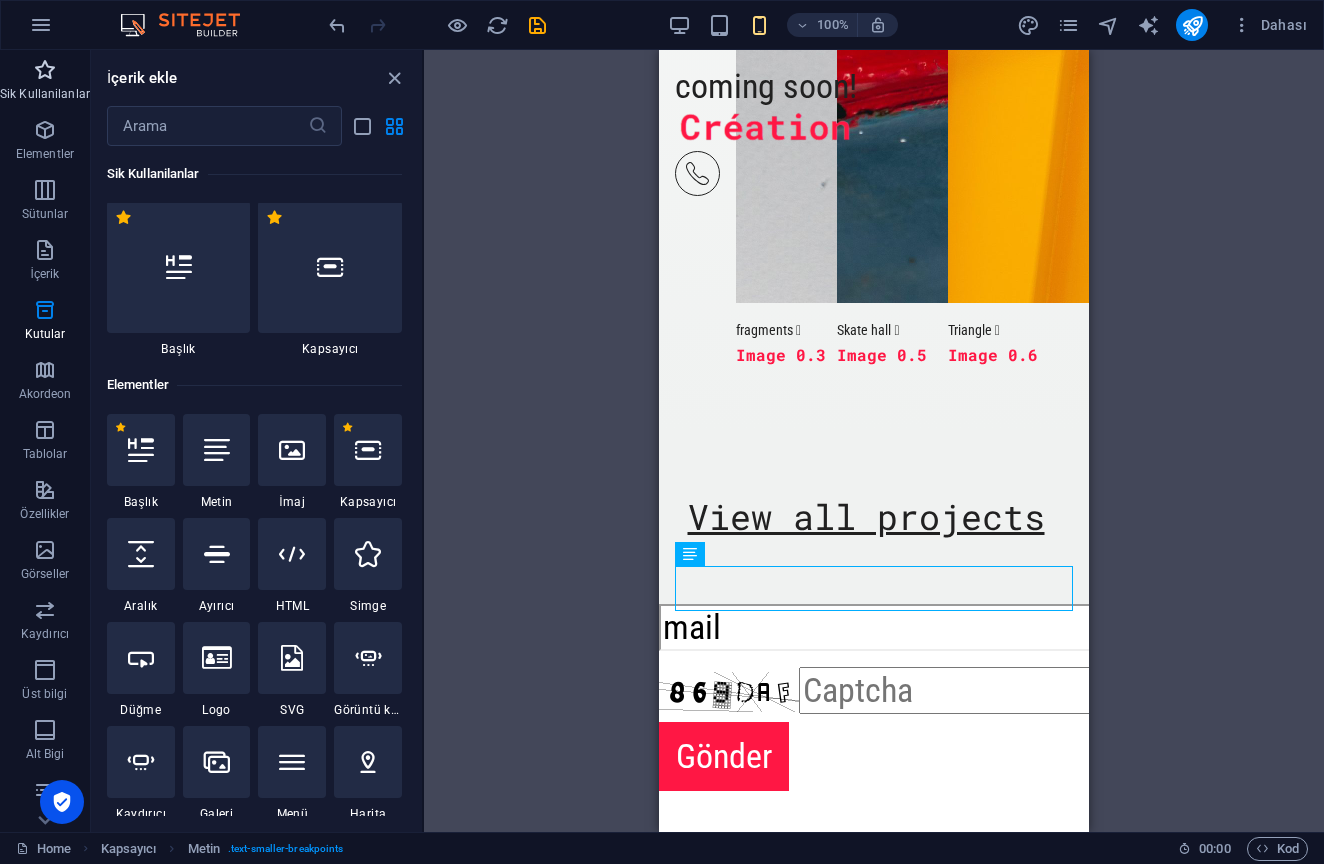 scroll, scrollTop: 0, scrollLeft: 0, axis: both 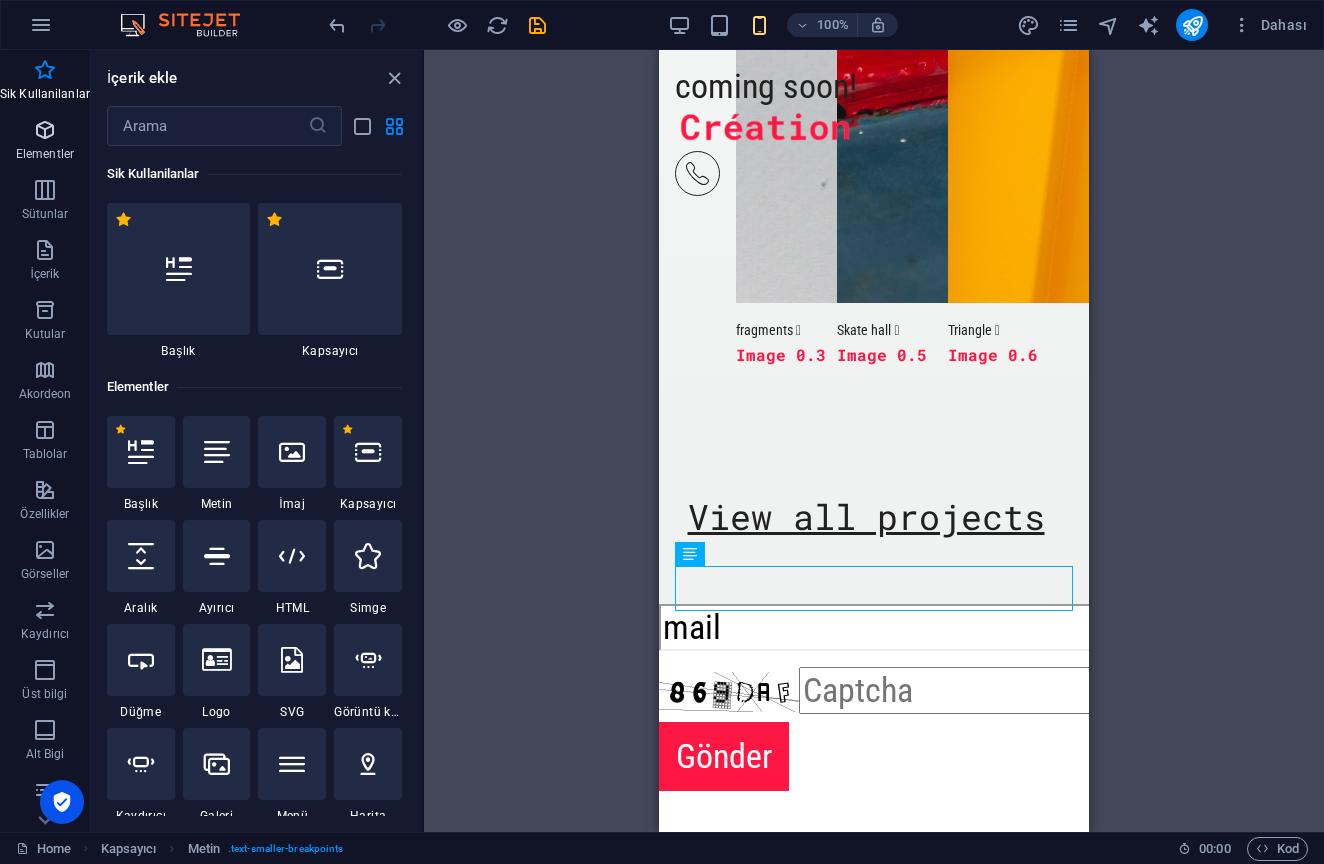 click on "Elementler" at bounding box center (45, 154) 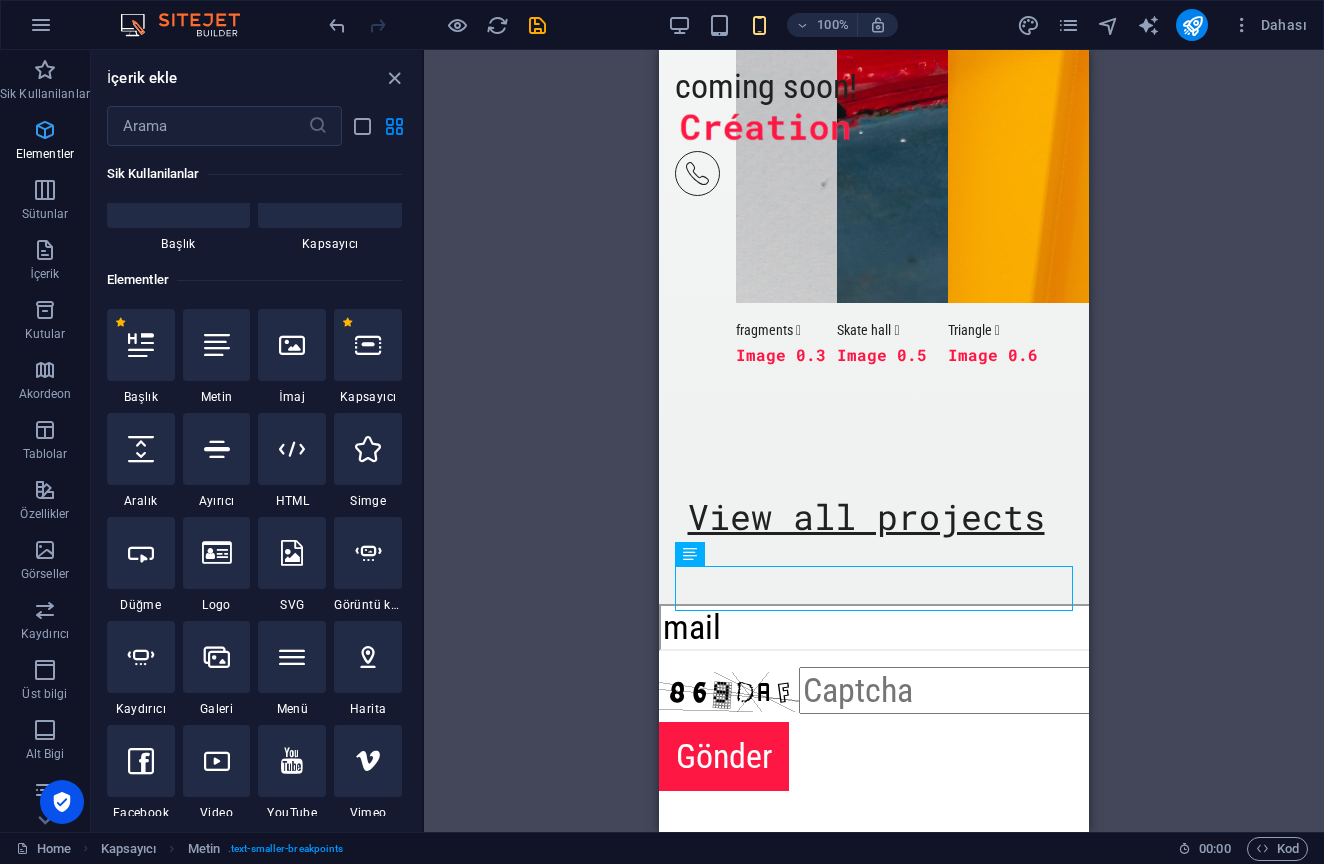 scroll, scrollTop: 213, scrollLeft: 0, axis: vertical 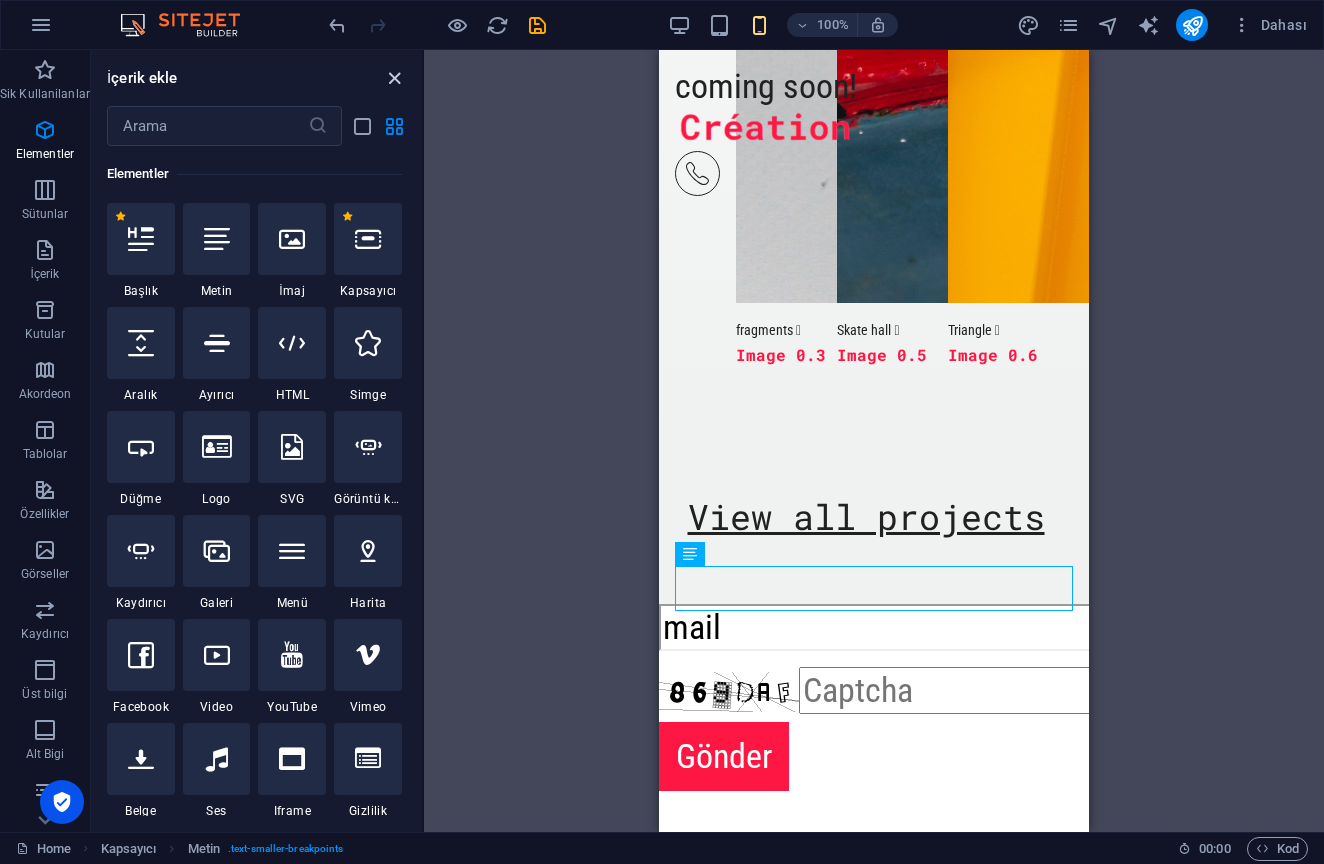 click at bounding box center [394, 78] 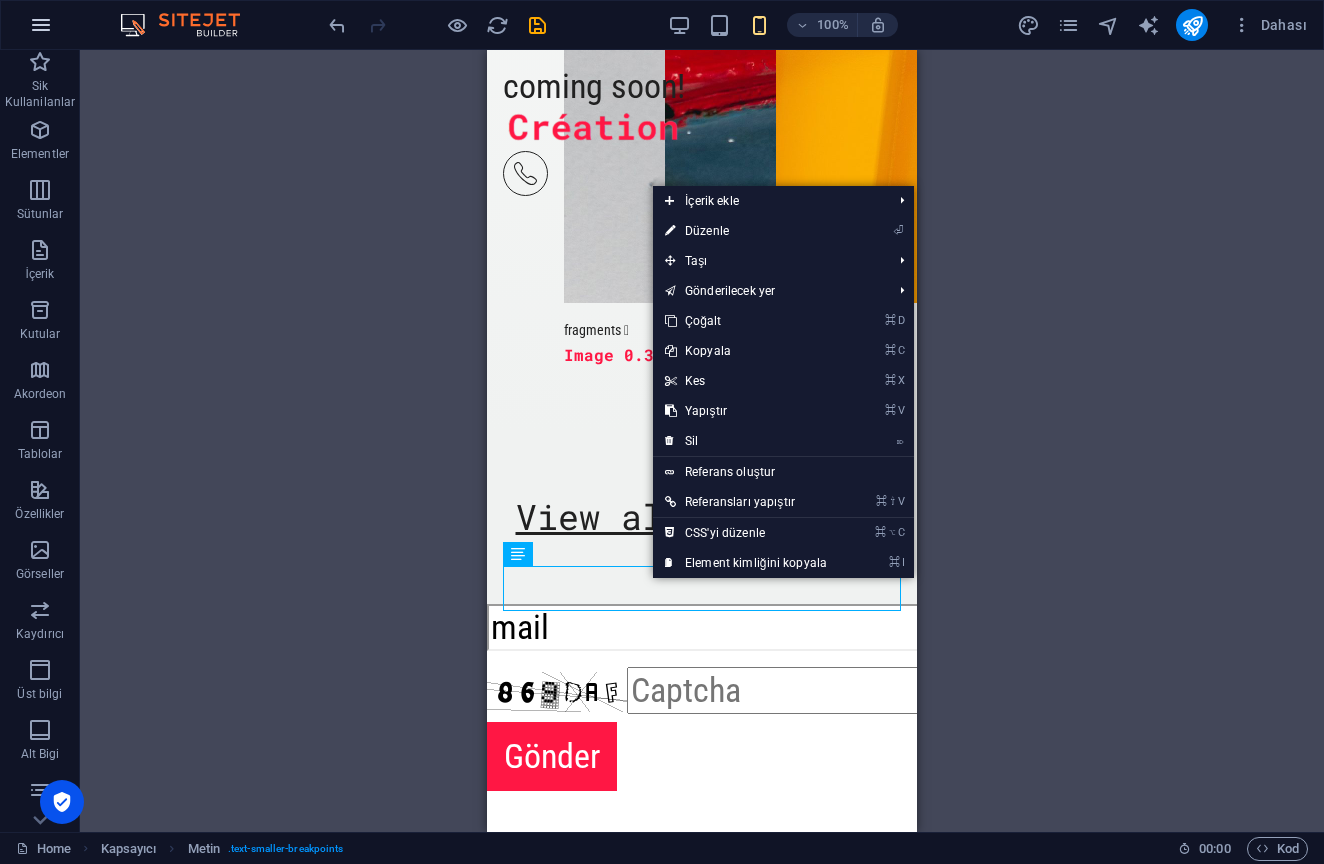 click at bounding box center (41, 25) 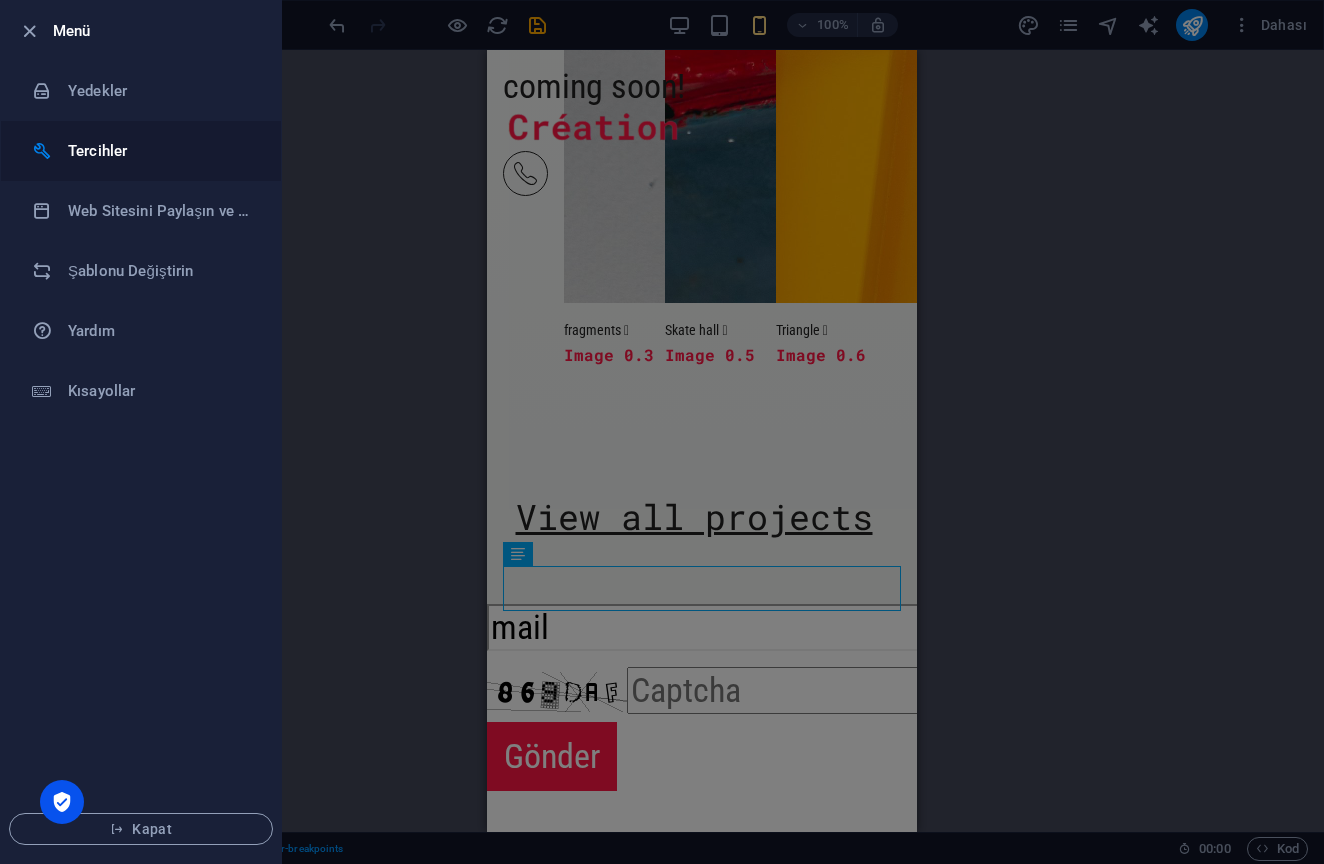 click on "Tercihler" at bounding box center (160, 151) 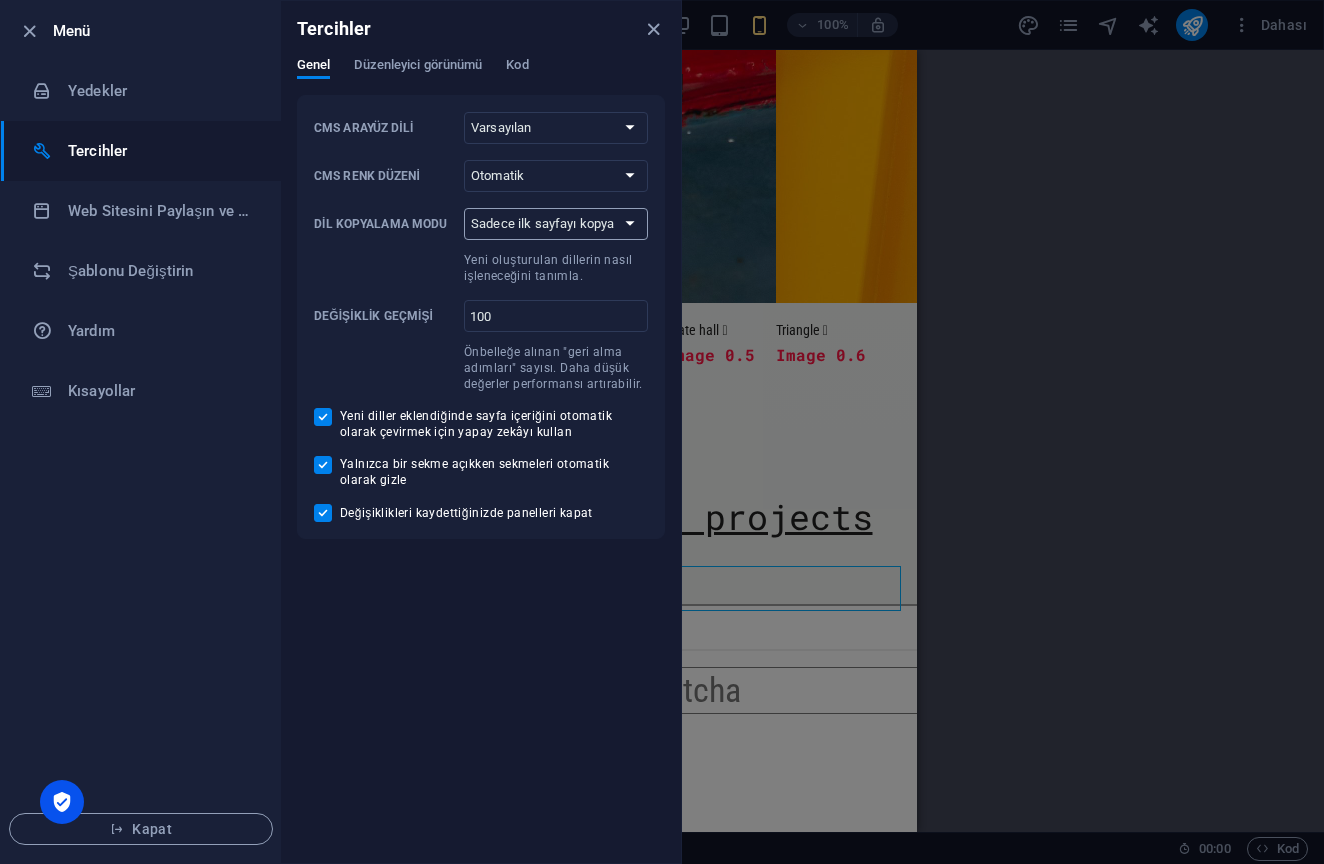 click on "Sadece ilk sayfayı kopyala Tüm sayfaları kopyala" at bounding box center (556, 224) 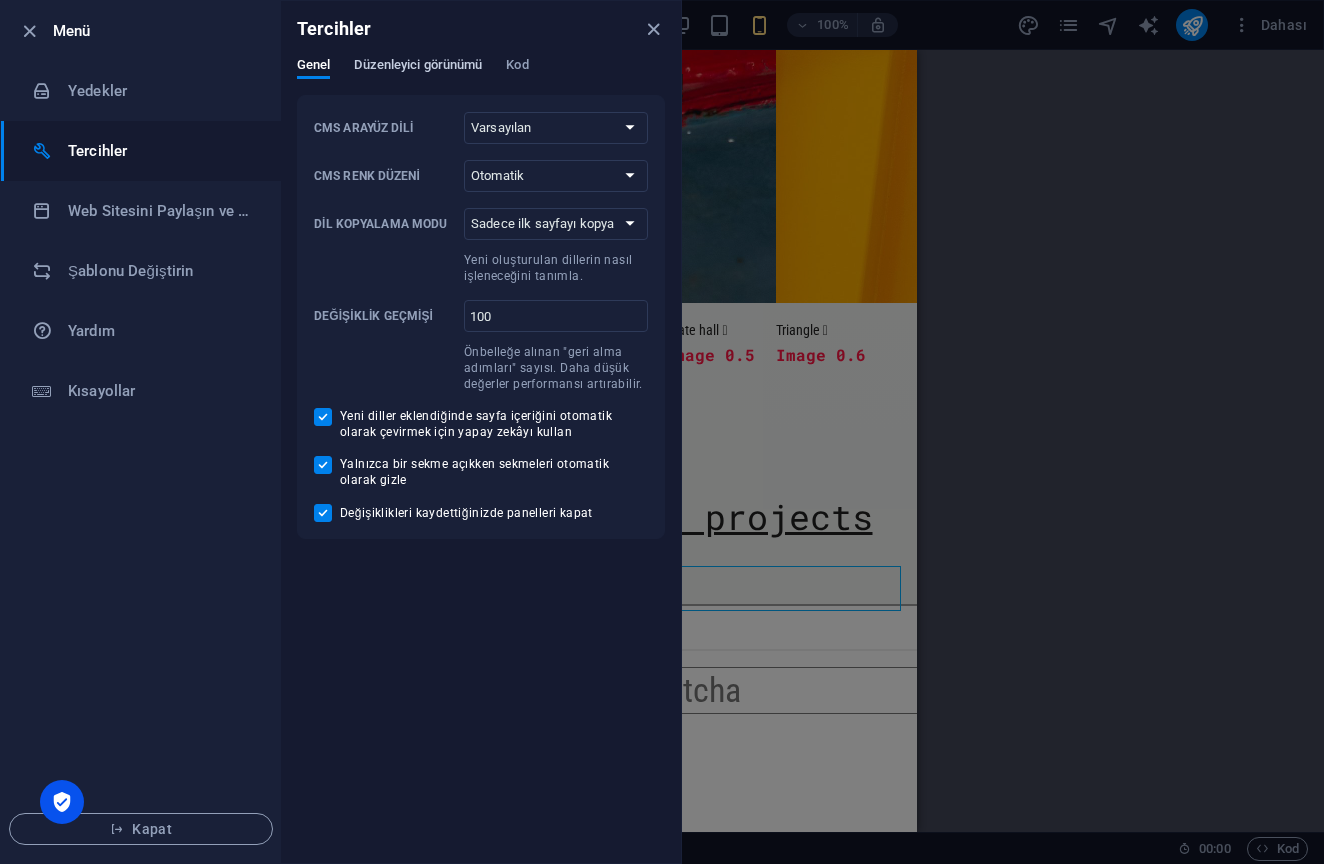 click on "Düzenleyici görünümü" at bounding box center [418, 67] 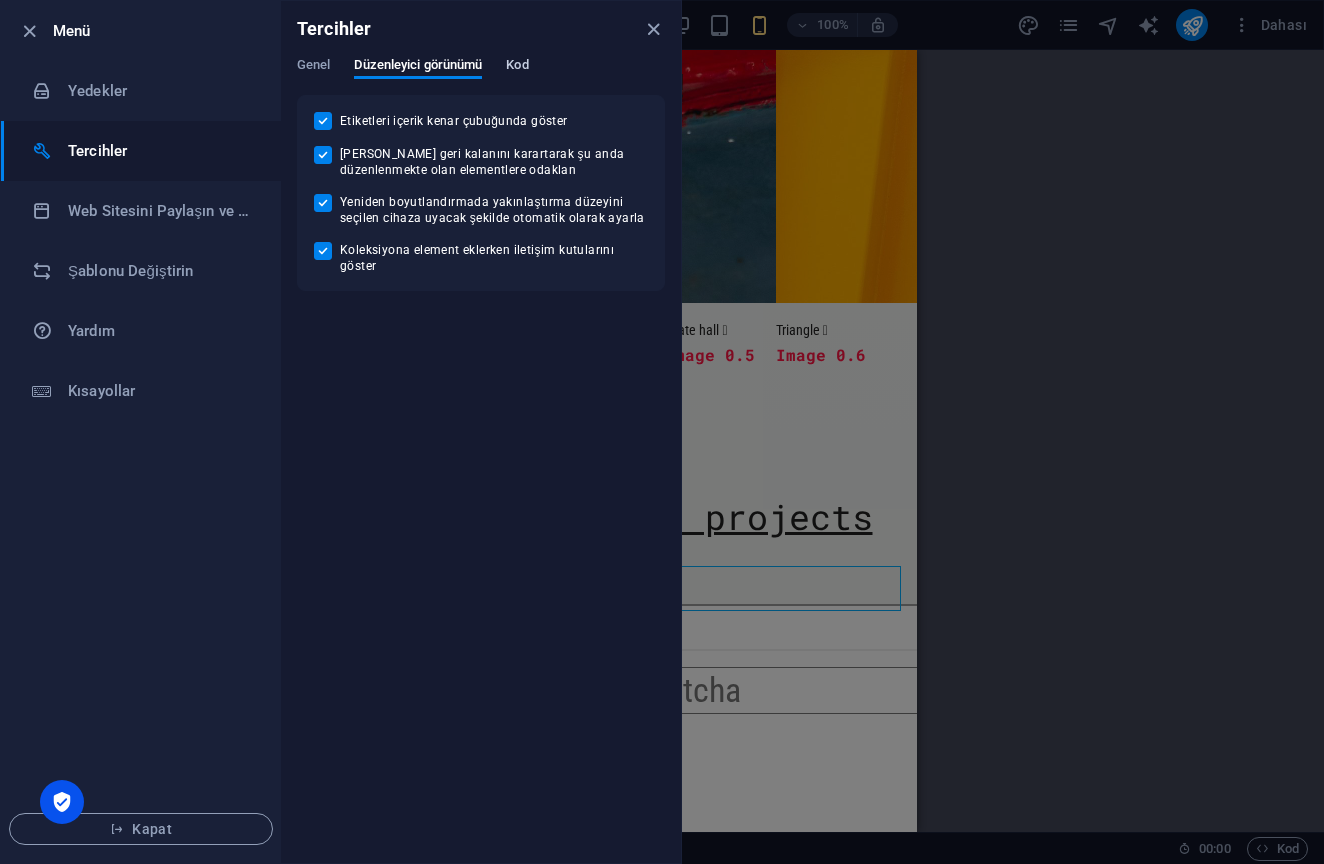 click on "Kod" at bounding box center (517, 67) 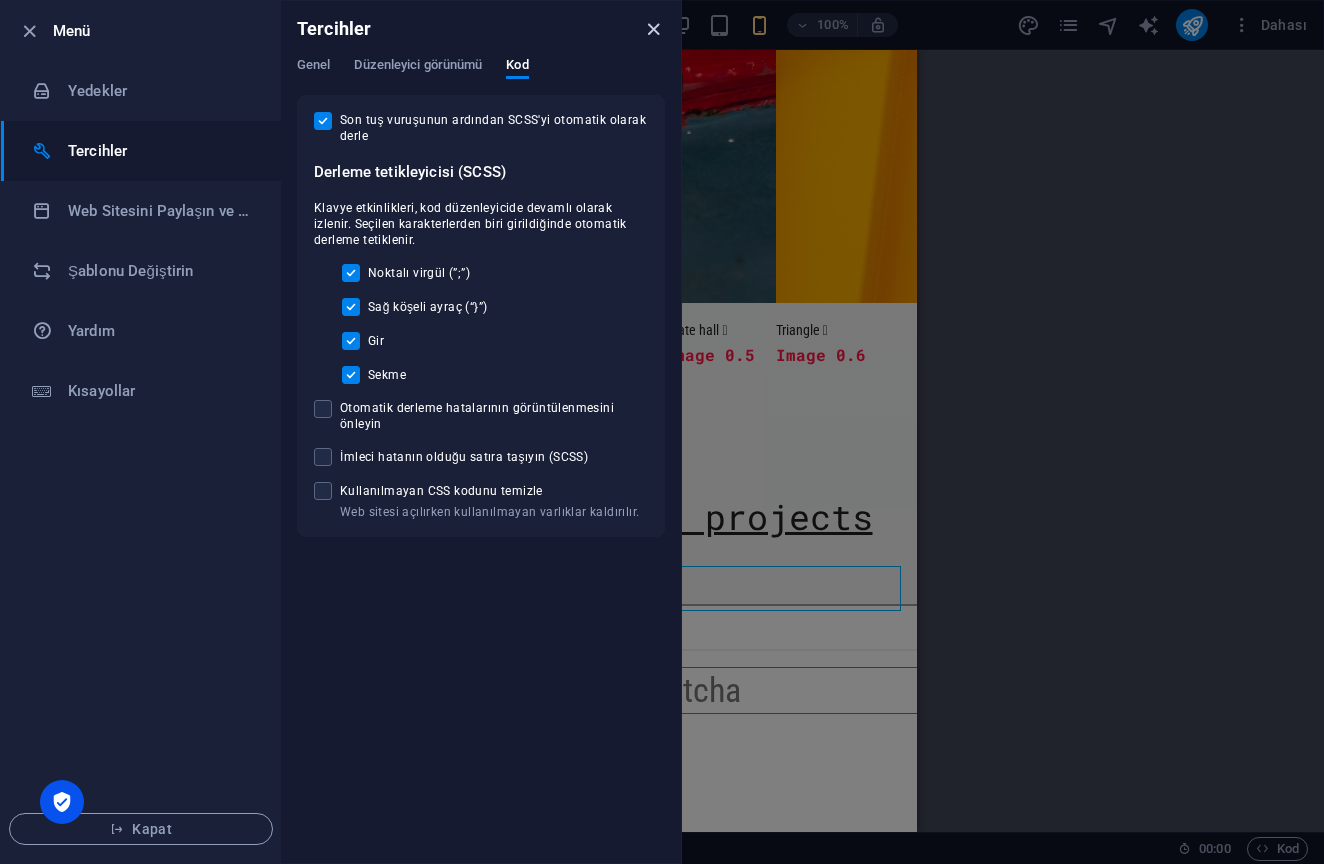 click at bounding box center (653, 29) 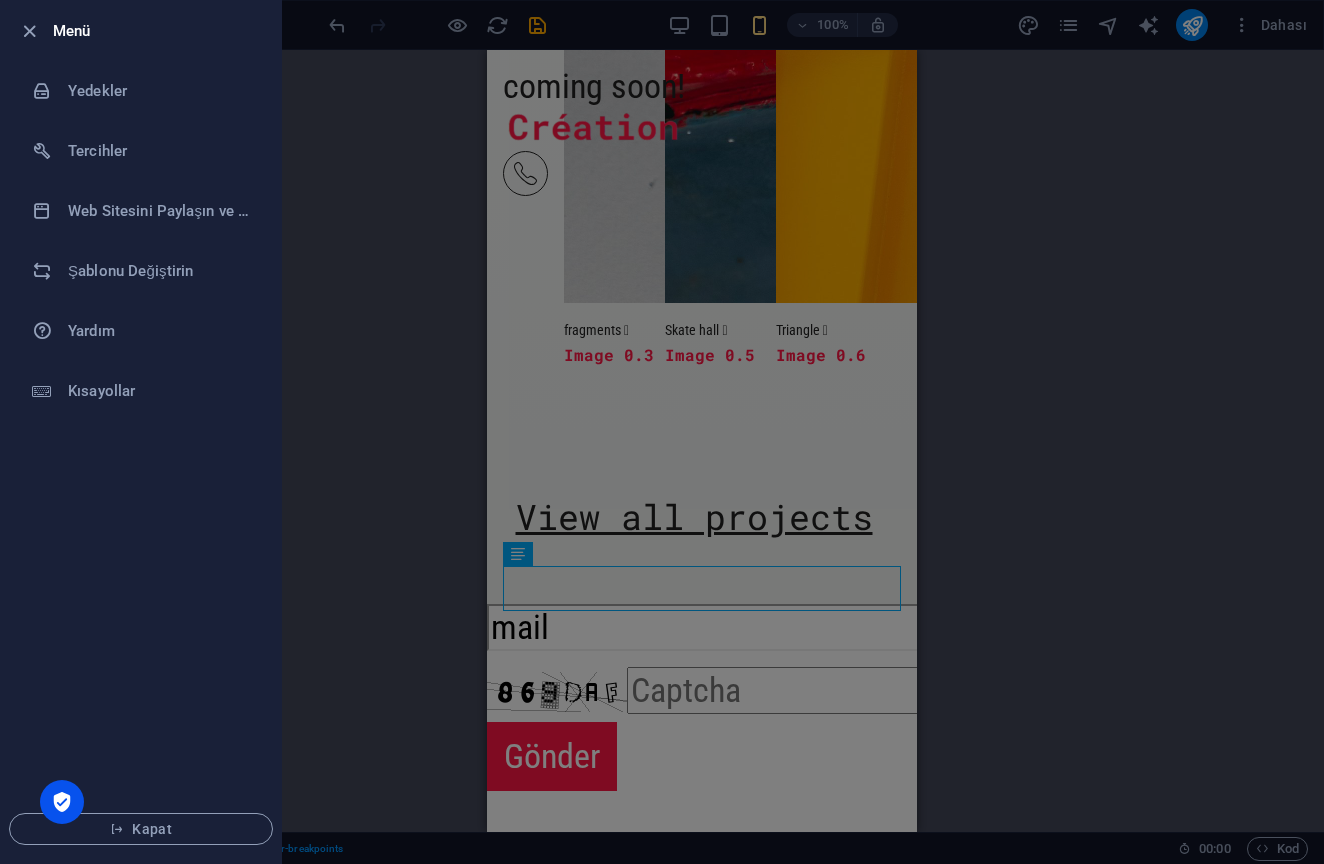 click at bounding box center [662, 432] 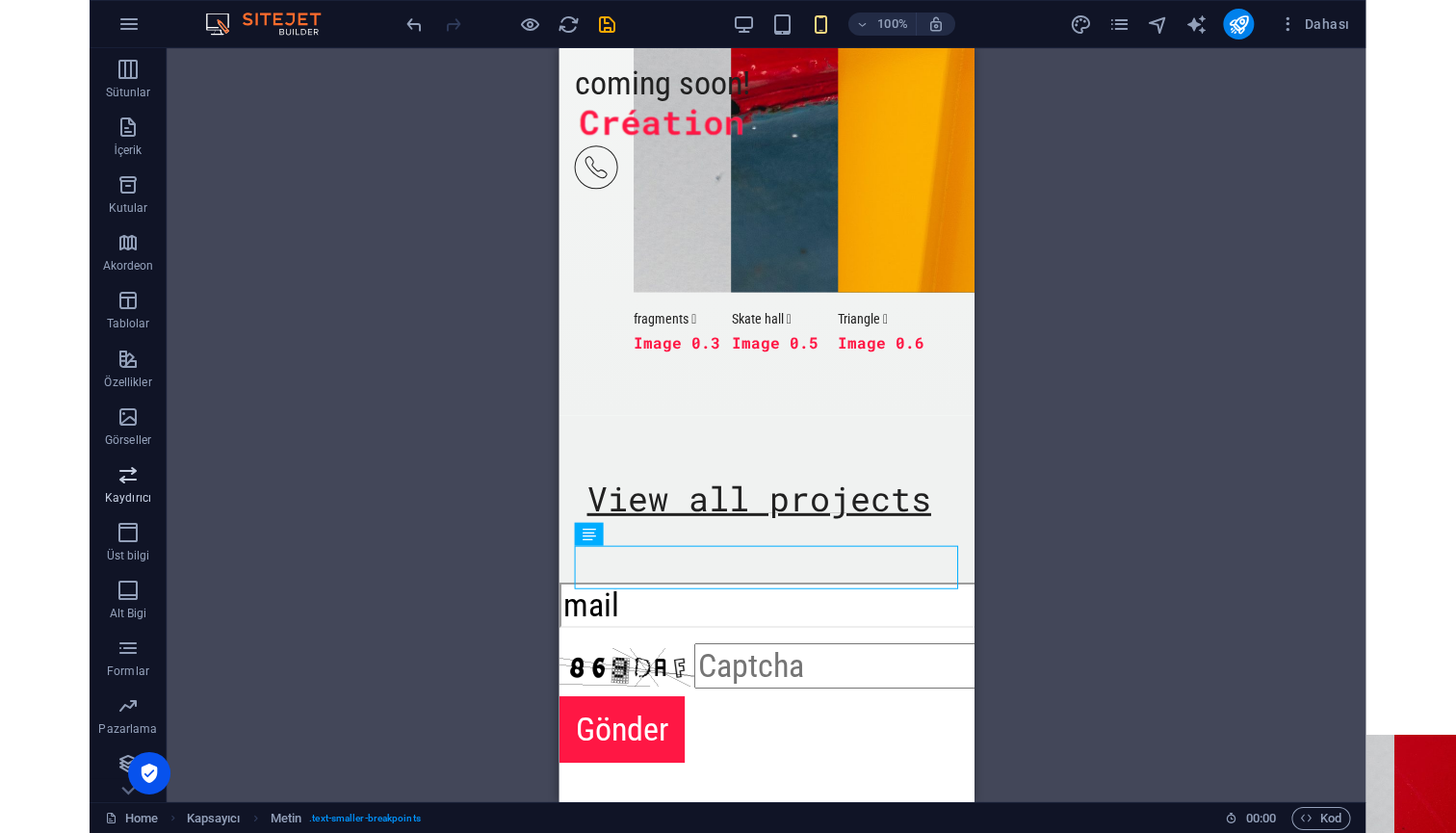 scroll, scrollTop: 114, scrollLeft: 0, axis: vertical 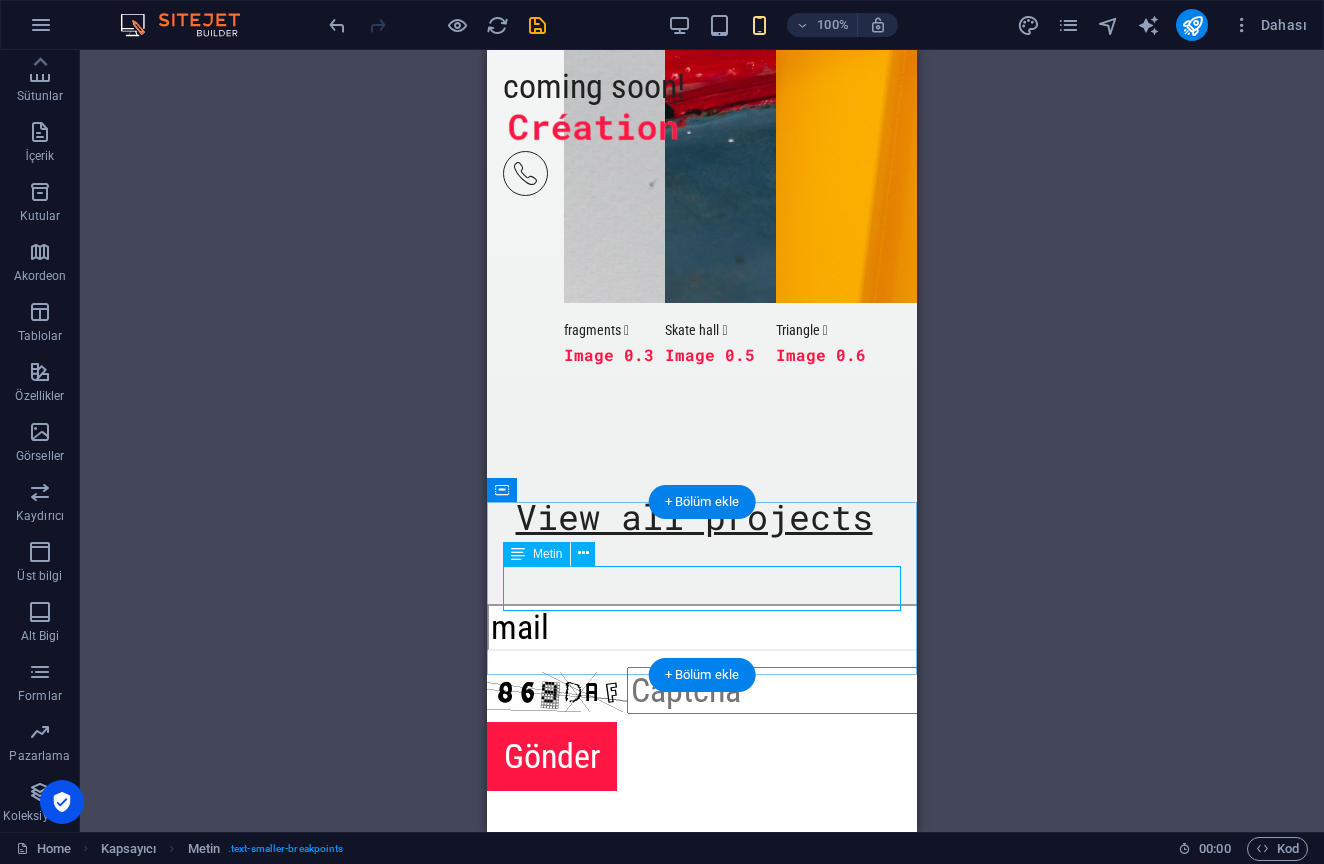 click on "View all projects" at bounding box center (702, 517) 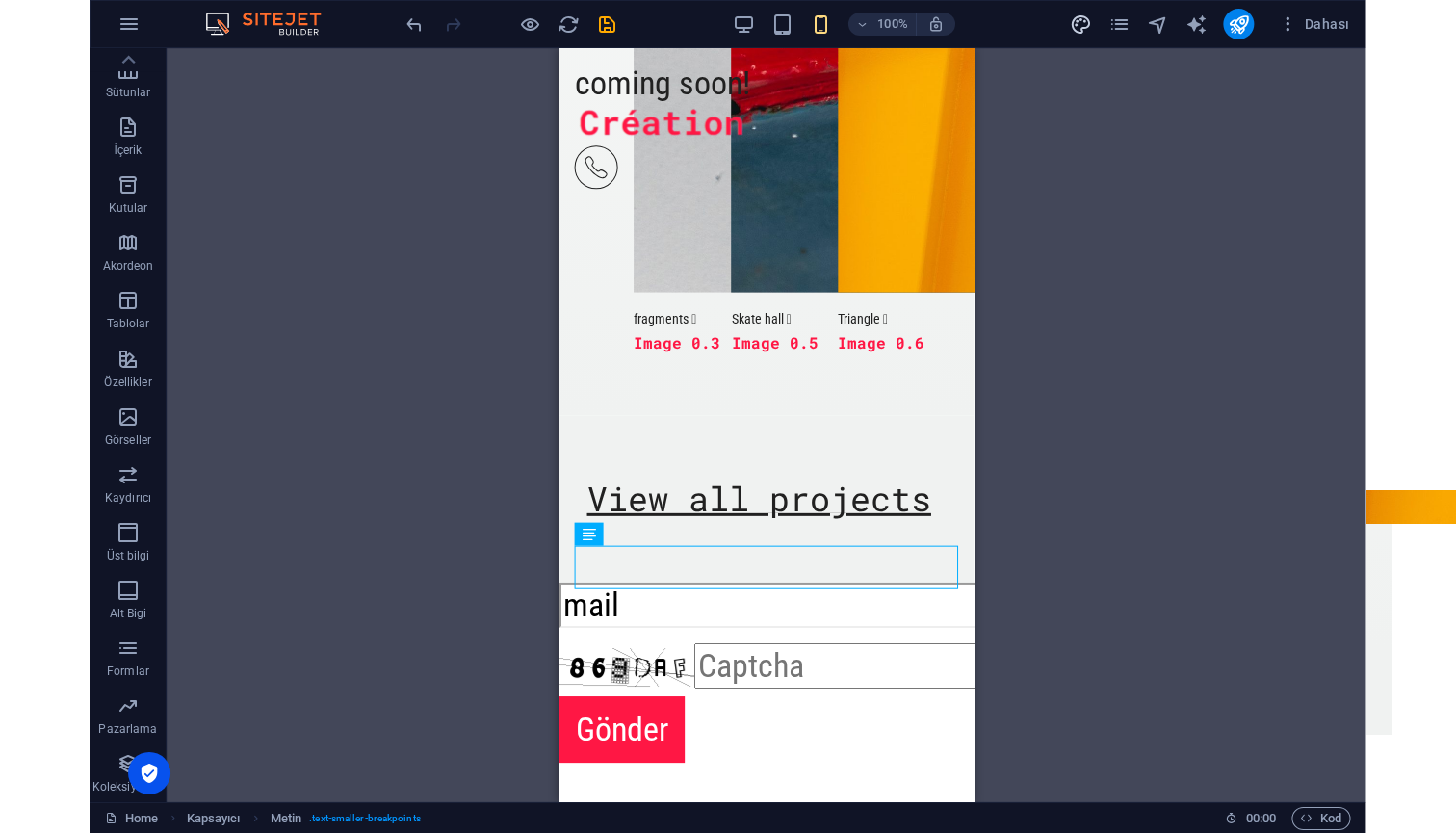 scroll, scrollTop: 113, scrollLeft: 0, axis: vertical 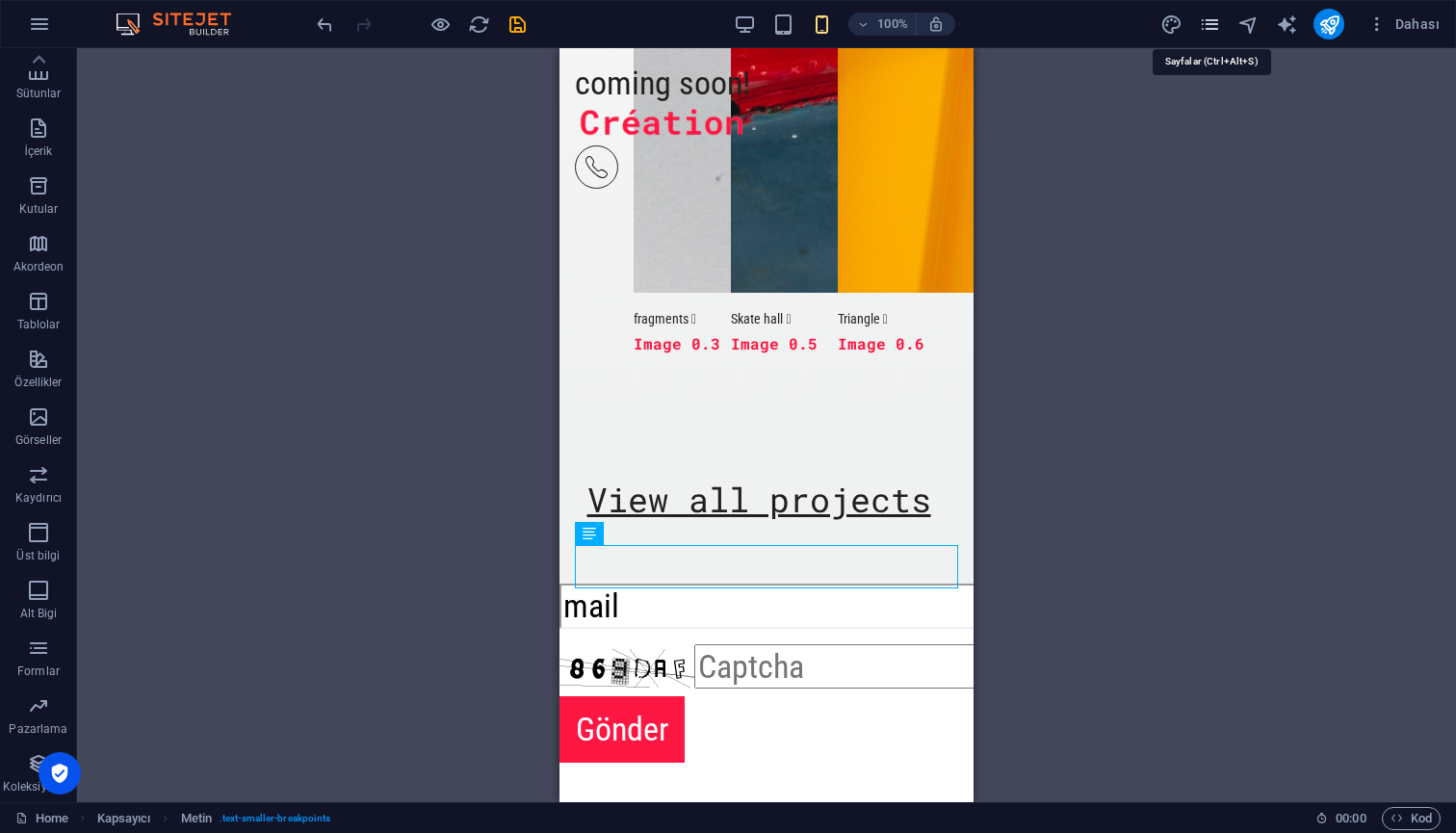 click at bounding box center [1209, 24] 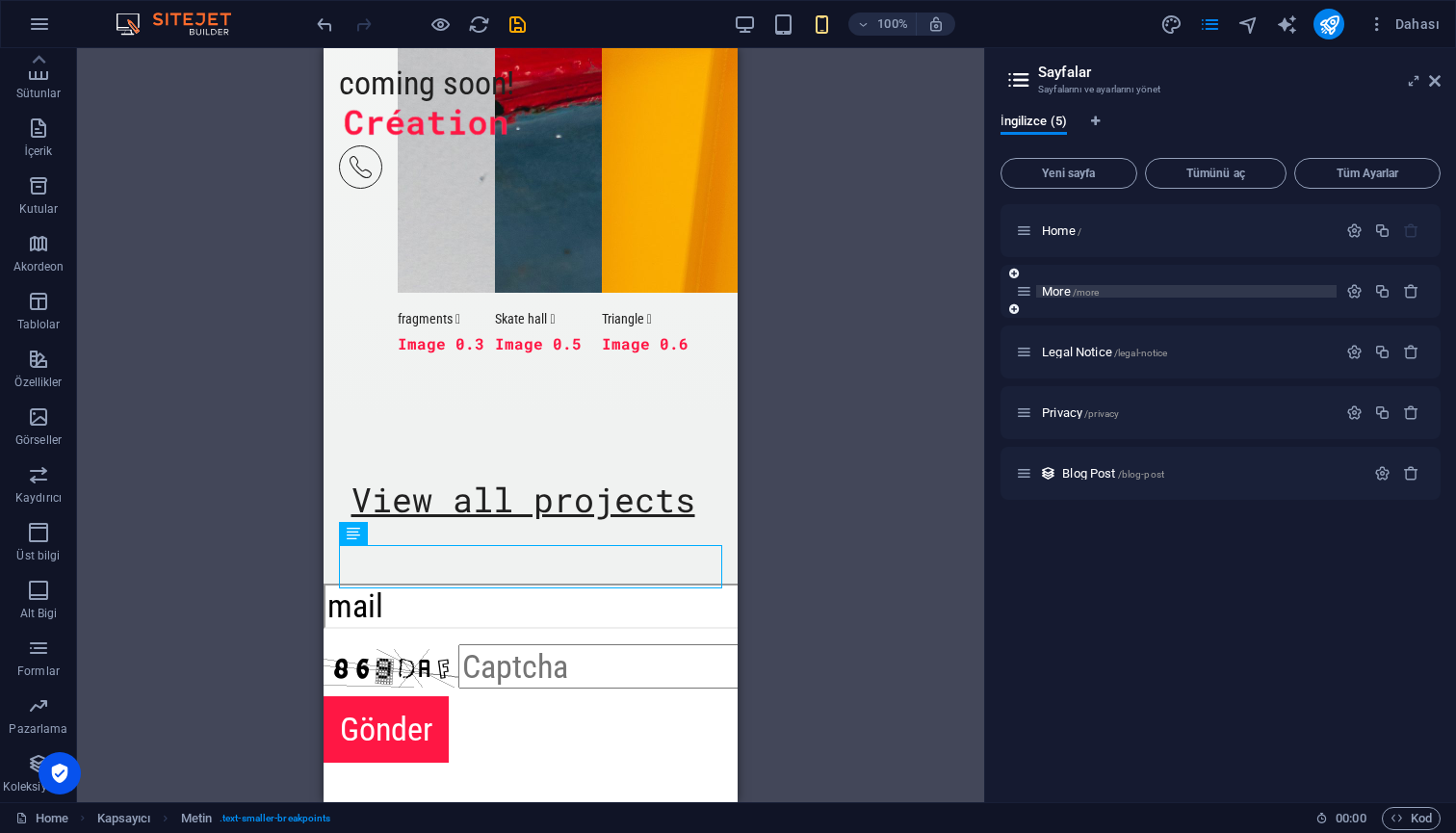 click on "More /more" at bounding box center [1070, 291] 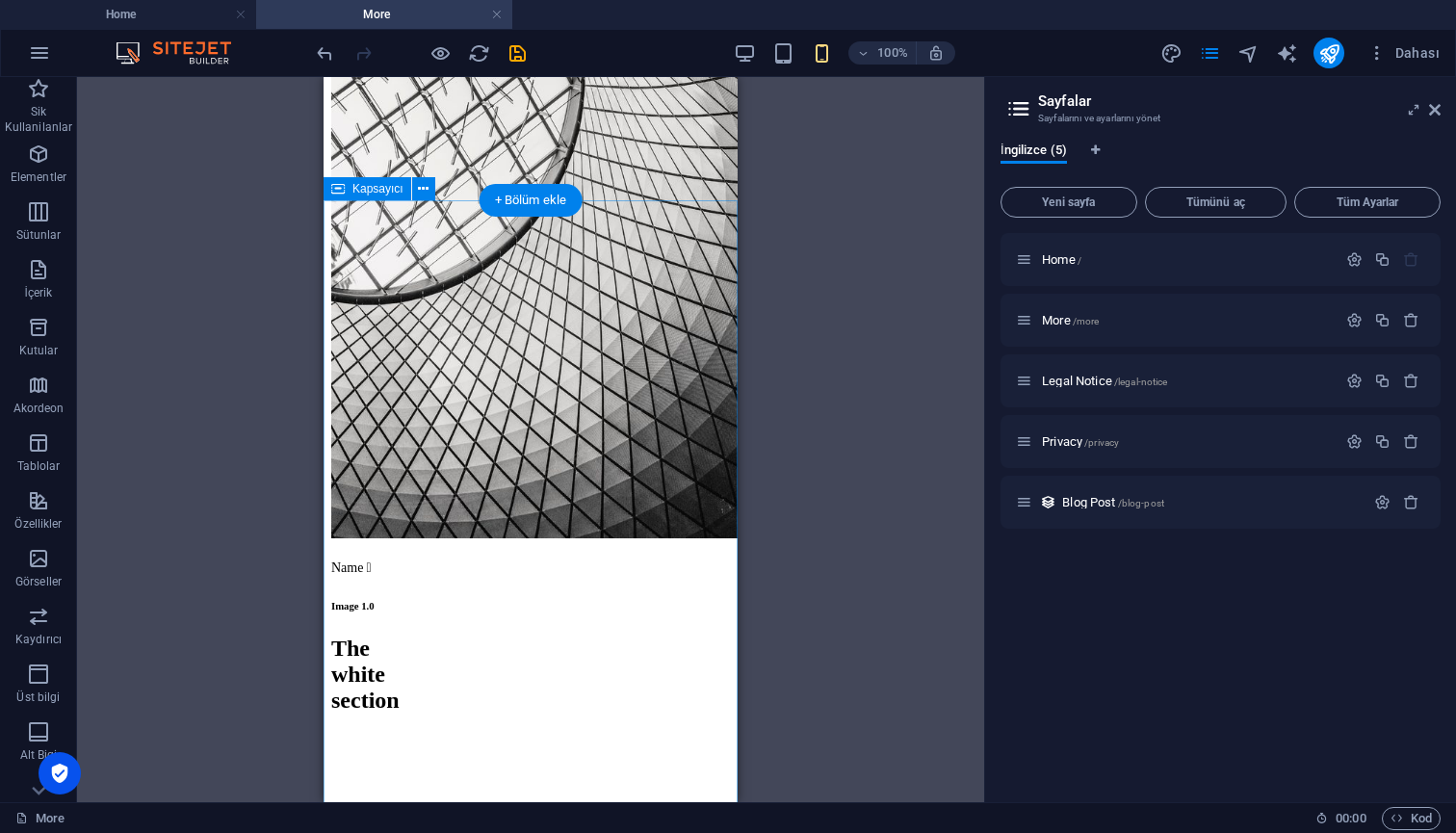scroll, scrollTop: 3512, scrollLeft: 0, axis: vertical 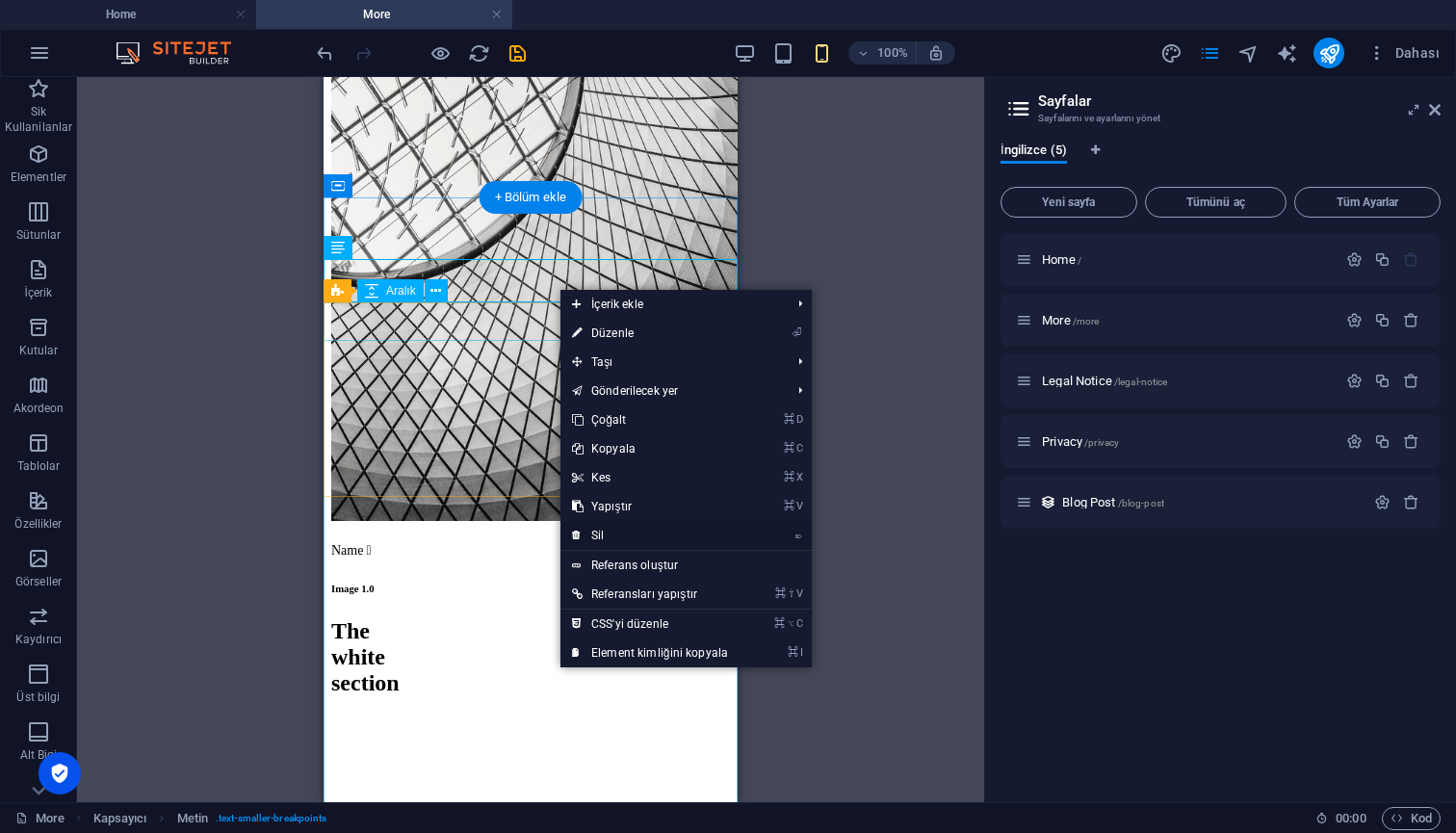click on "⌦  Sil" at bounding box center (650, 535) 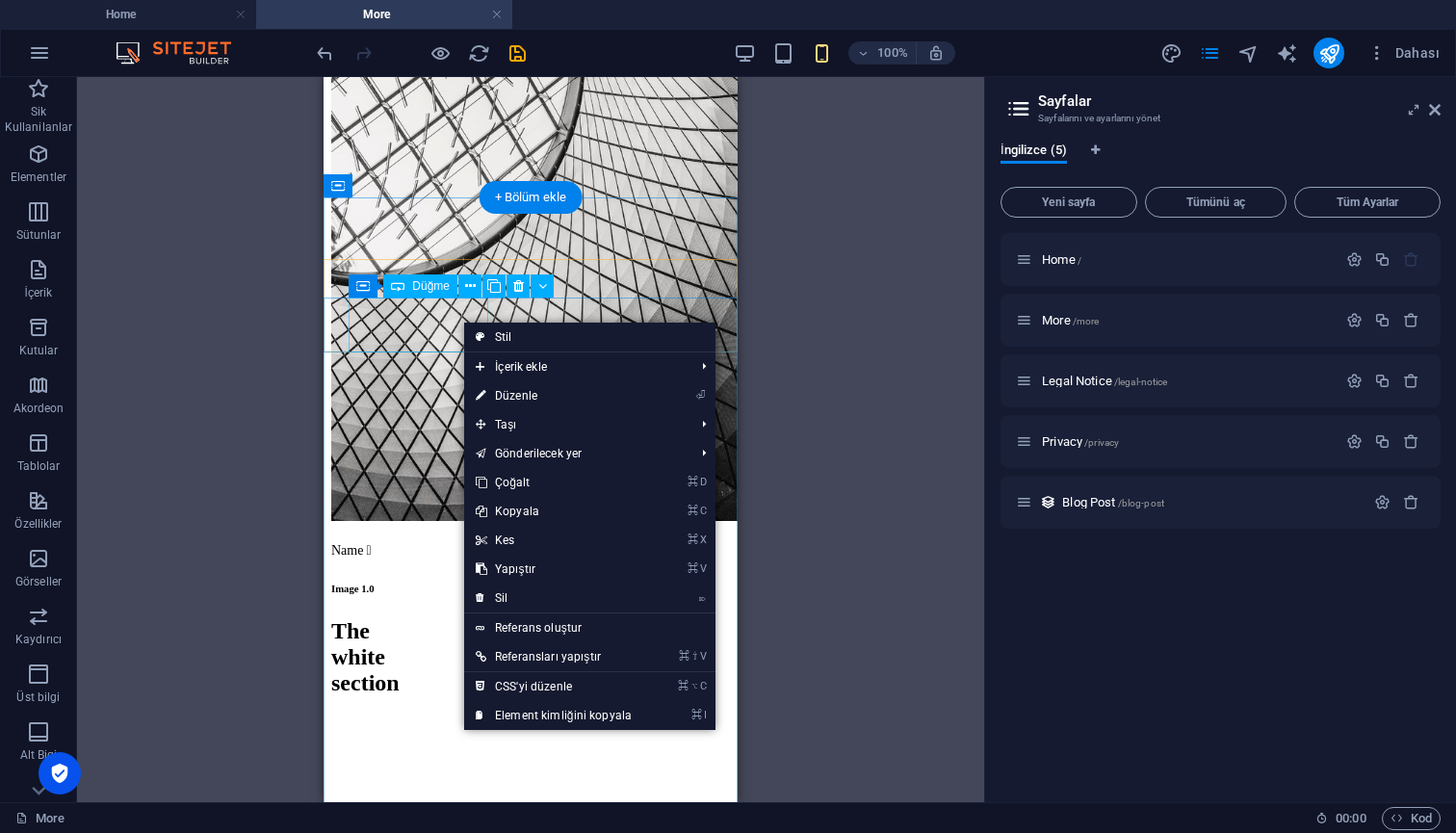 click on "Category 2" at bounding box center [531, 4680] 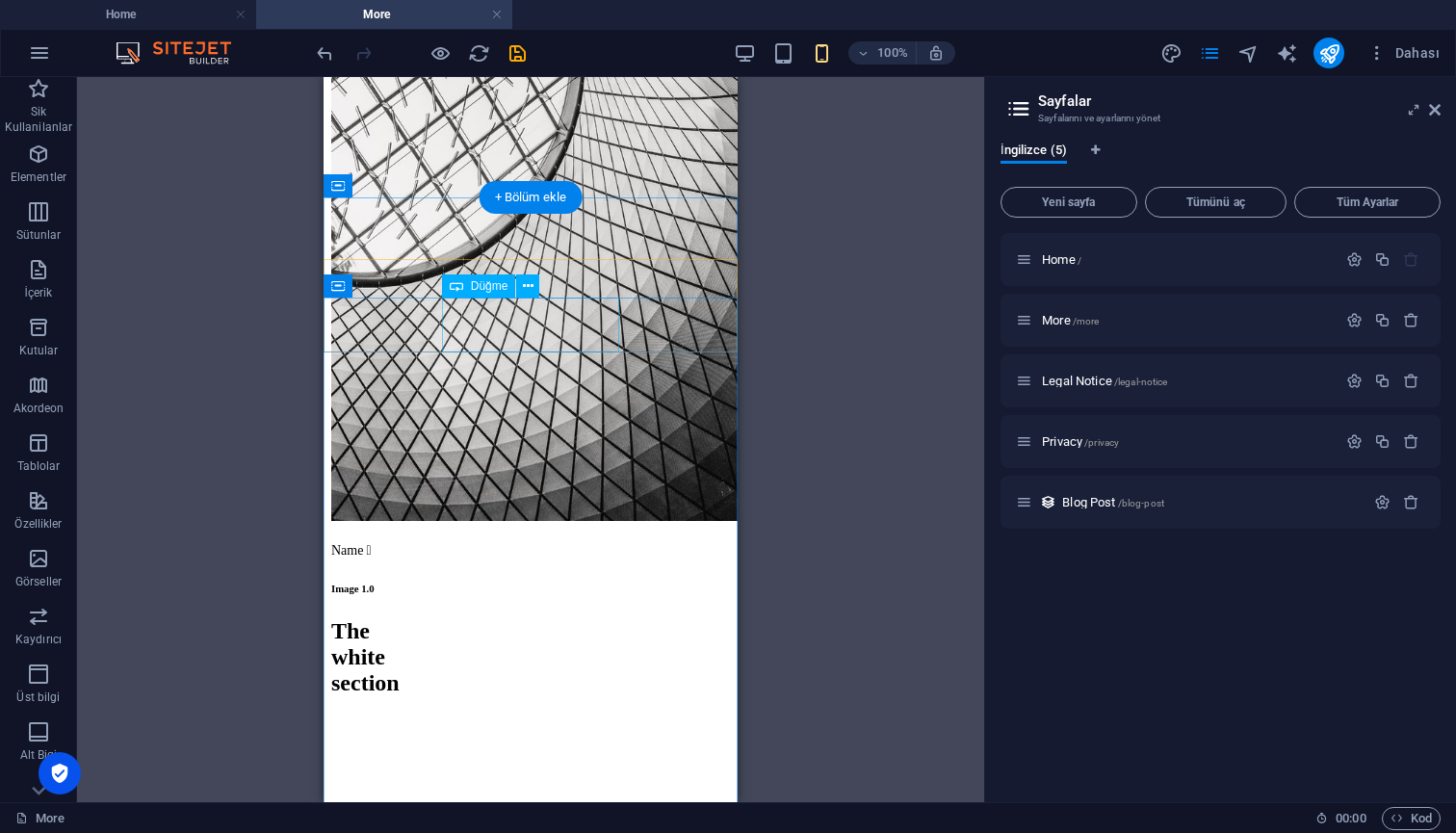 click on "All categories" at bounding box center [531, 4680] 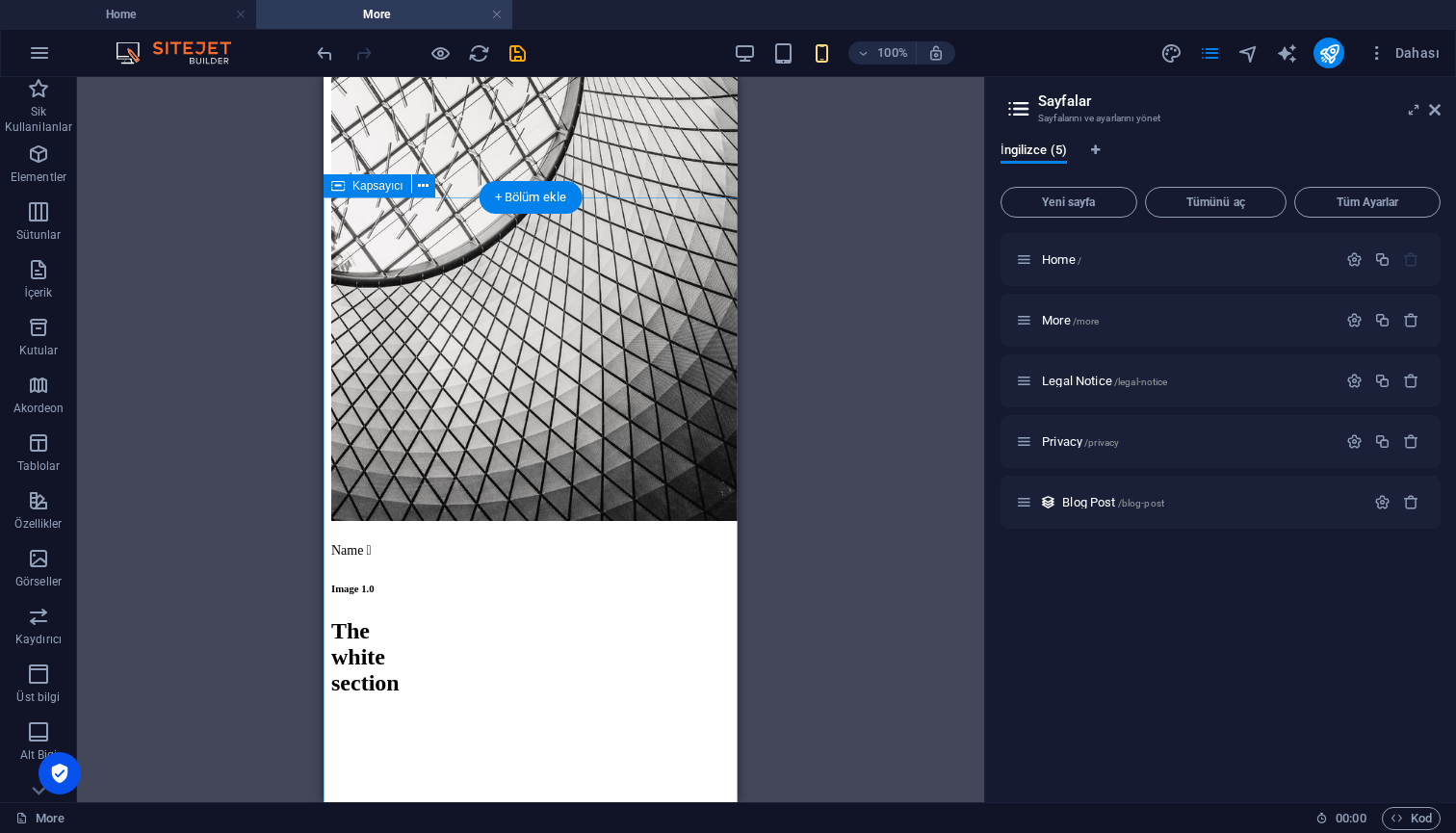 click on "İçeriği buraya bırak veya  Element ekle  Panoyu yapıştır Blog Post 4 Category 2 11/10/2021 Vel nulla aenean ultricies, turpis molestie aliquam nisl quam dictum pulvinar amet. Ultricies euismod vitae. Per iaculis per. Etiam a iaculis morbi, condimentum mi convallis morbi ornare quisque litora ultrices. Senectus neque dui enim taciti mattis erat? Ante? Blog Post 3 Category 1 11/09/2021 Est diam ac! Interdum netus dolor etiam morbi fusce sapien aenean inceptos tincidunt? Aptent eleifend at dictum, malesuada nisl. Curabitur vitae placerat tempor orci ultricies. Blog Post 2 Category 1 11/08/2021 Velit interdum mollis mauris. Congue bibendum magna non scelerisque, ligula blandit adipiscing per netus. Fringilla placerat habitasse lectus, libero proin habitant senectus nisl, aliquet per, magna mattis duis, nulla enim! Purus gravida hac? Blog Post 1 Category 2 11/07/2021" at bounding box center (531, 6295) 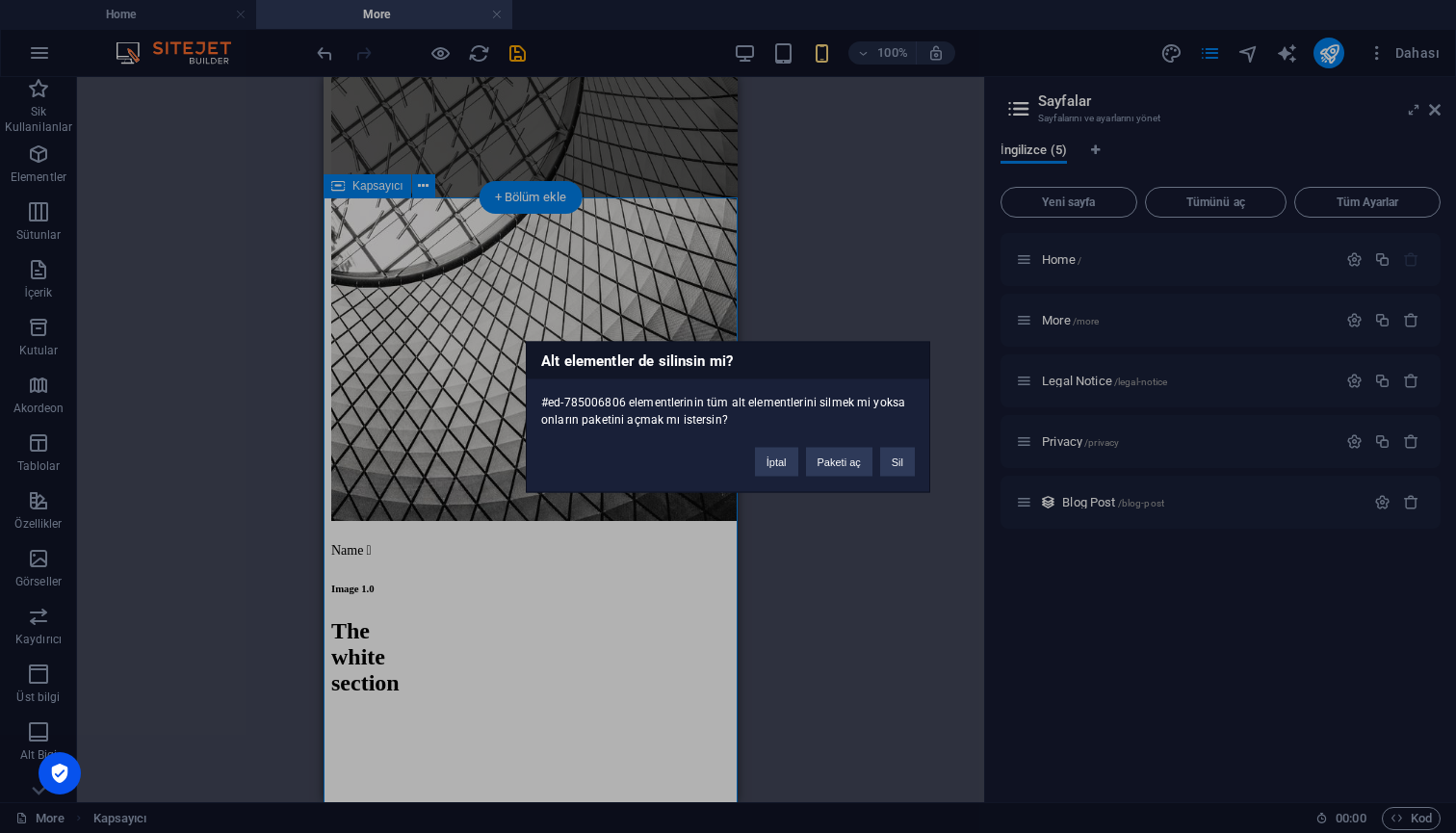 type 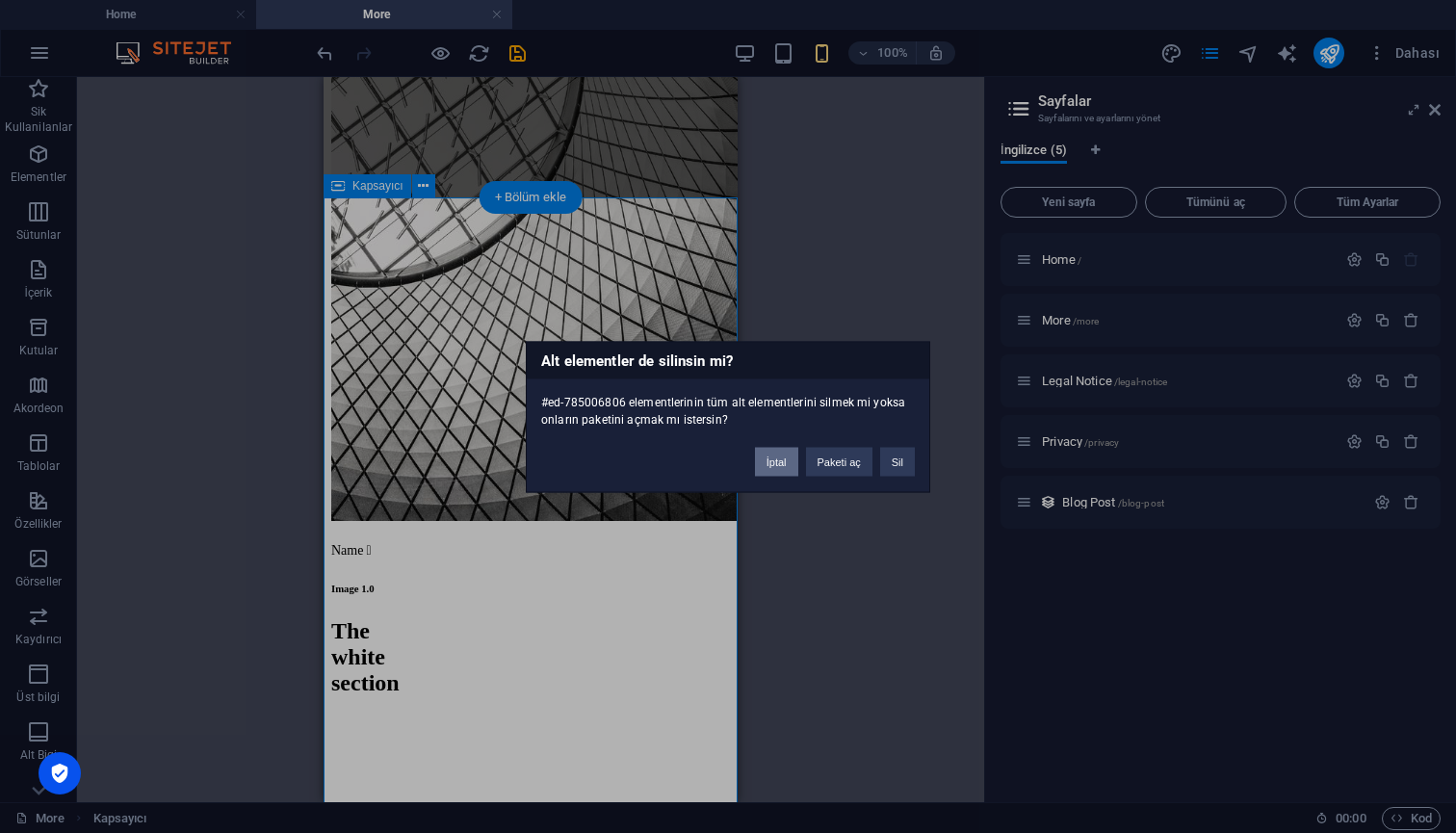click on "İptal" at bounding box center [776, 461] 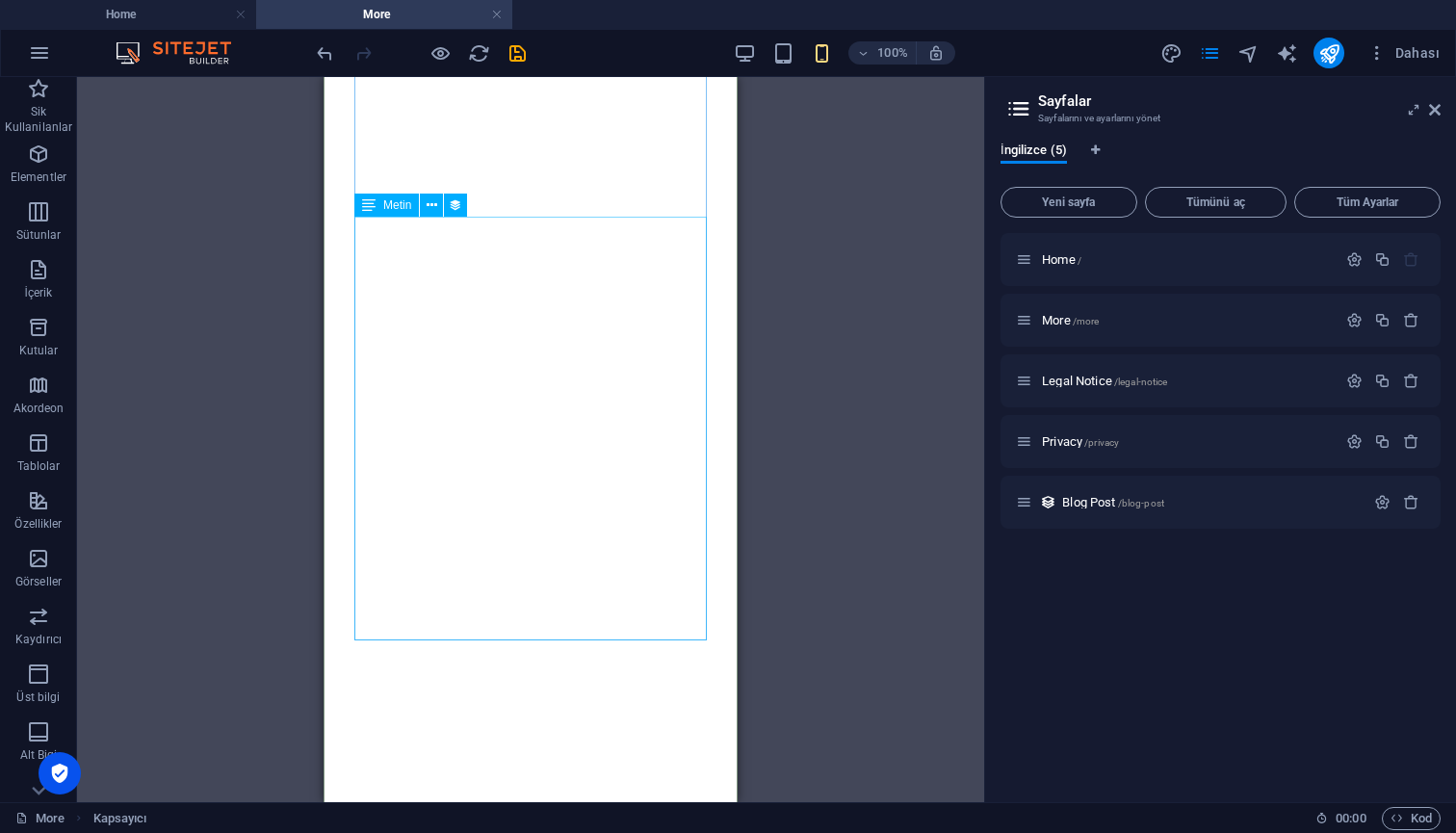scroll, scrollTop: 4325, scrollLeft: 0, axis: vertical 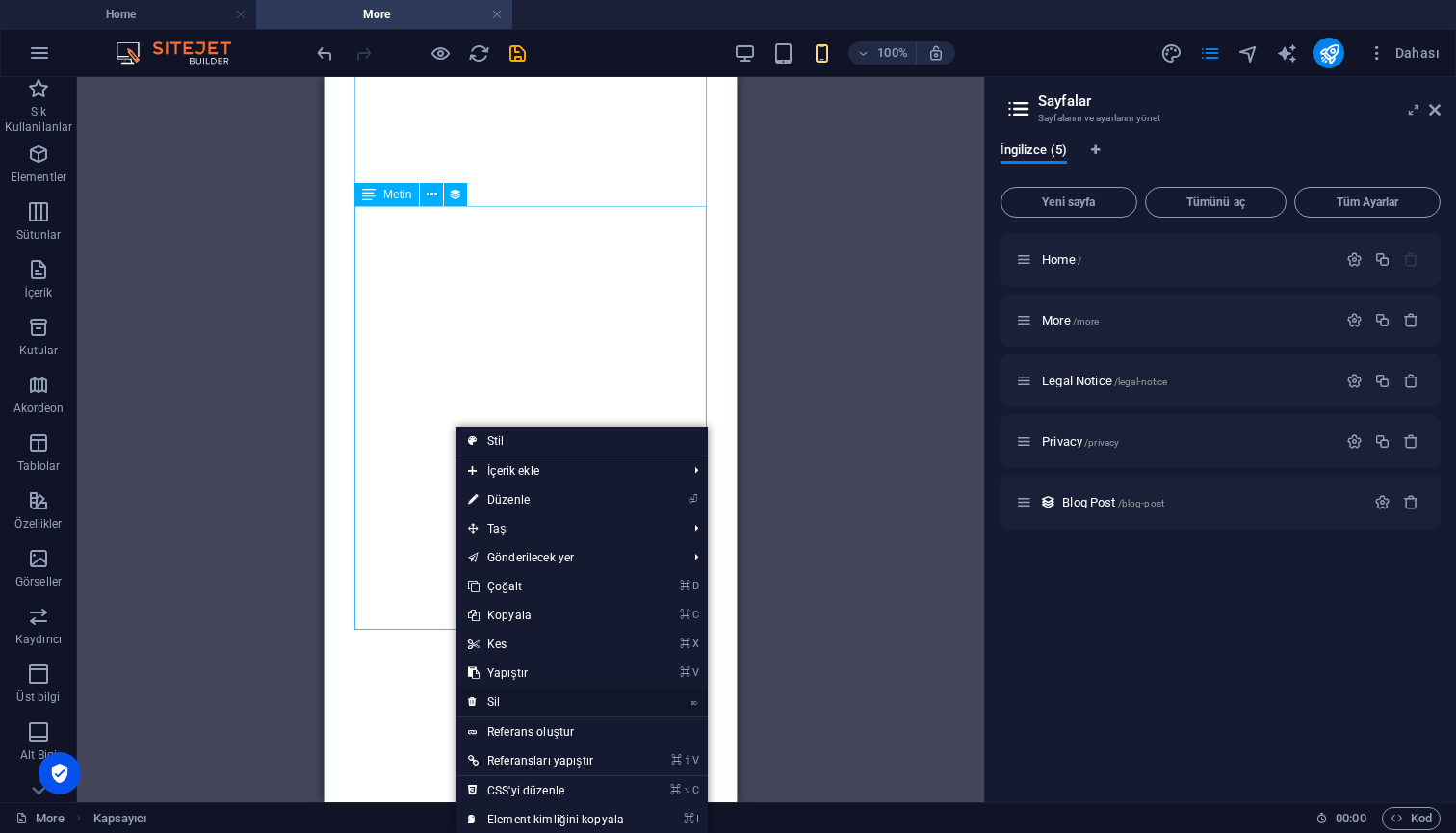 click on "⌦  Sil" at bounding box center (546, 702) 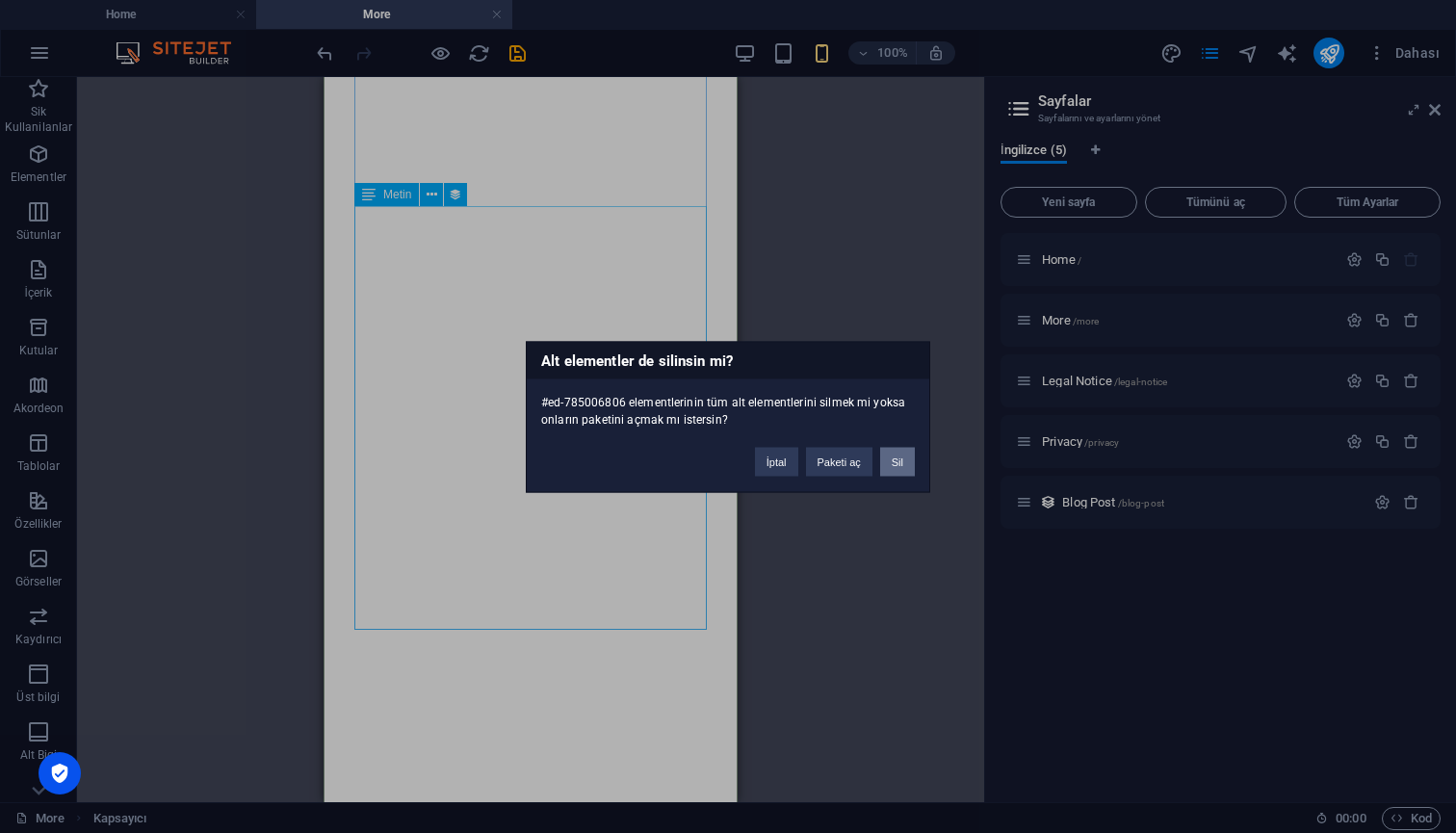 click on "Sil" at bounding box center (897, 461) 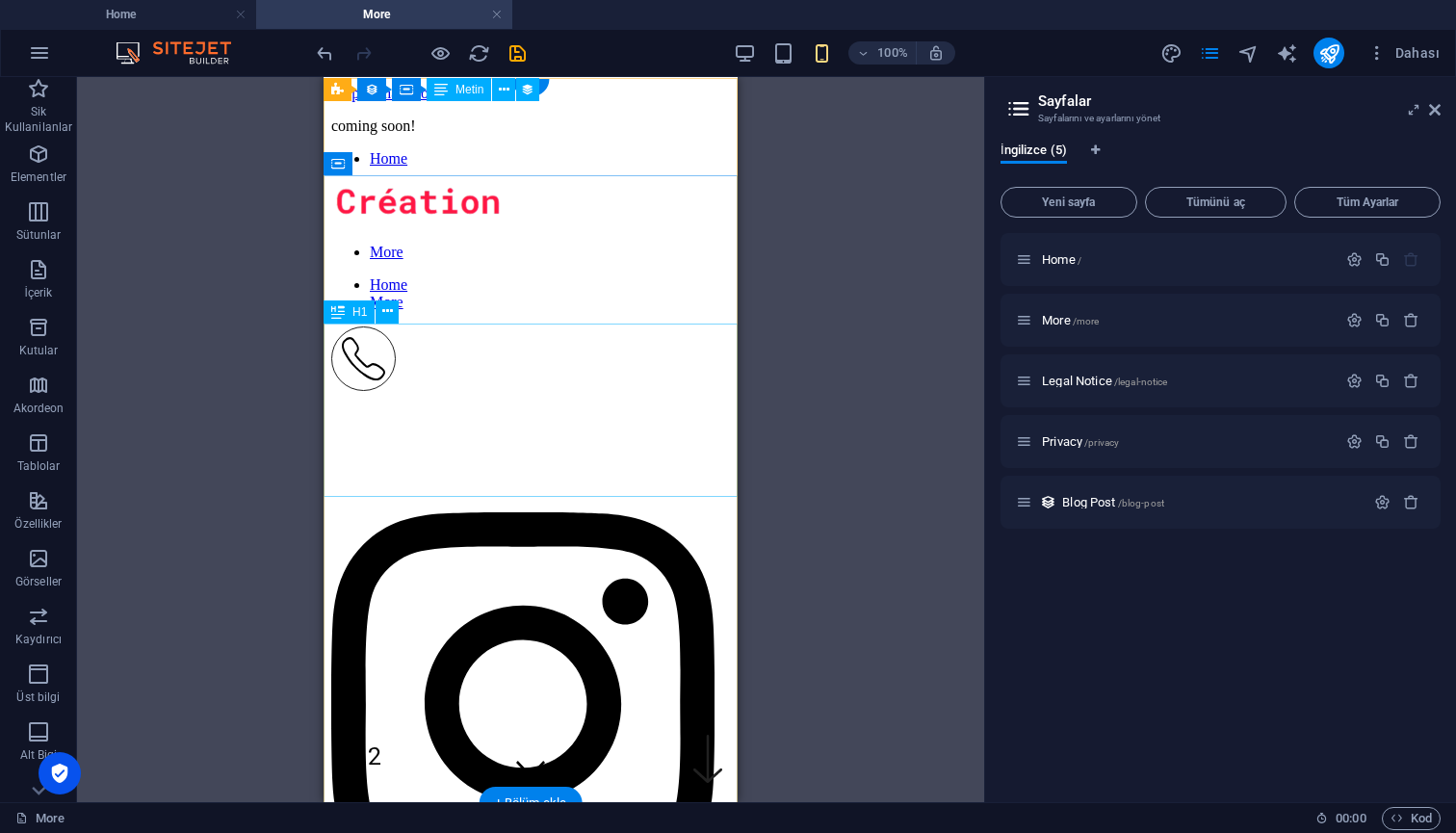 scroll, scrollTop: 0, scrollLeft: 0, axis: both 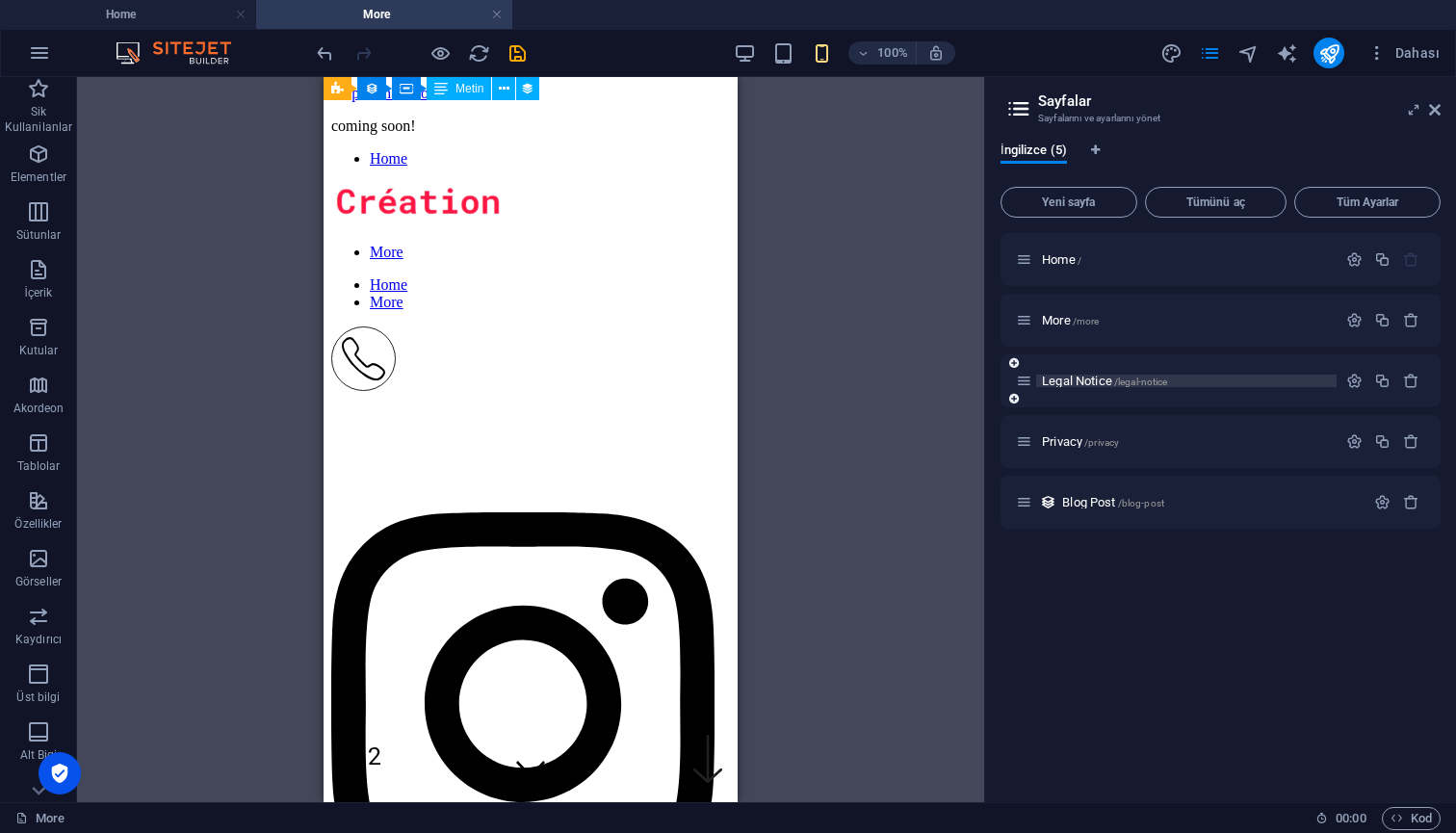 click on "/legal-notice" at bounding box center (1141, 381) 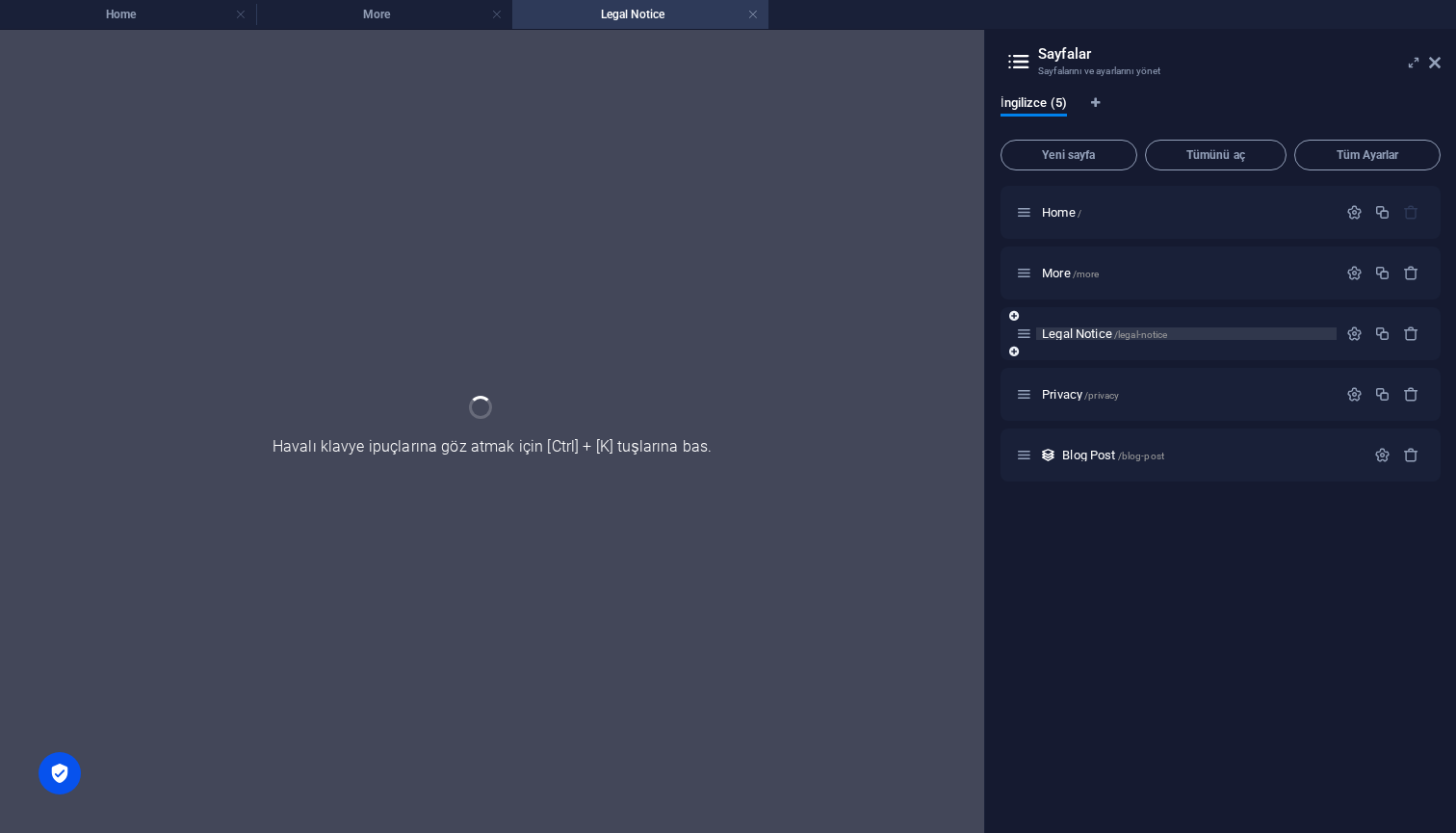 scroll, scrollTop: 0, scrollLeft: 0, axis: both 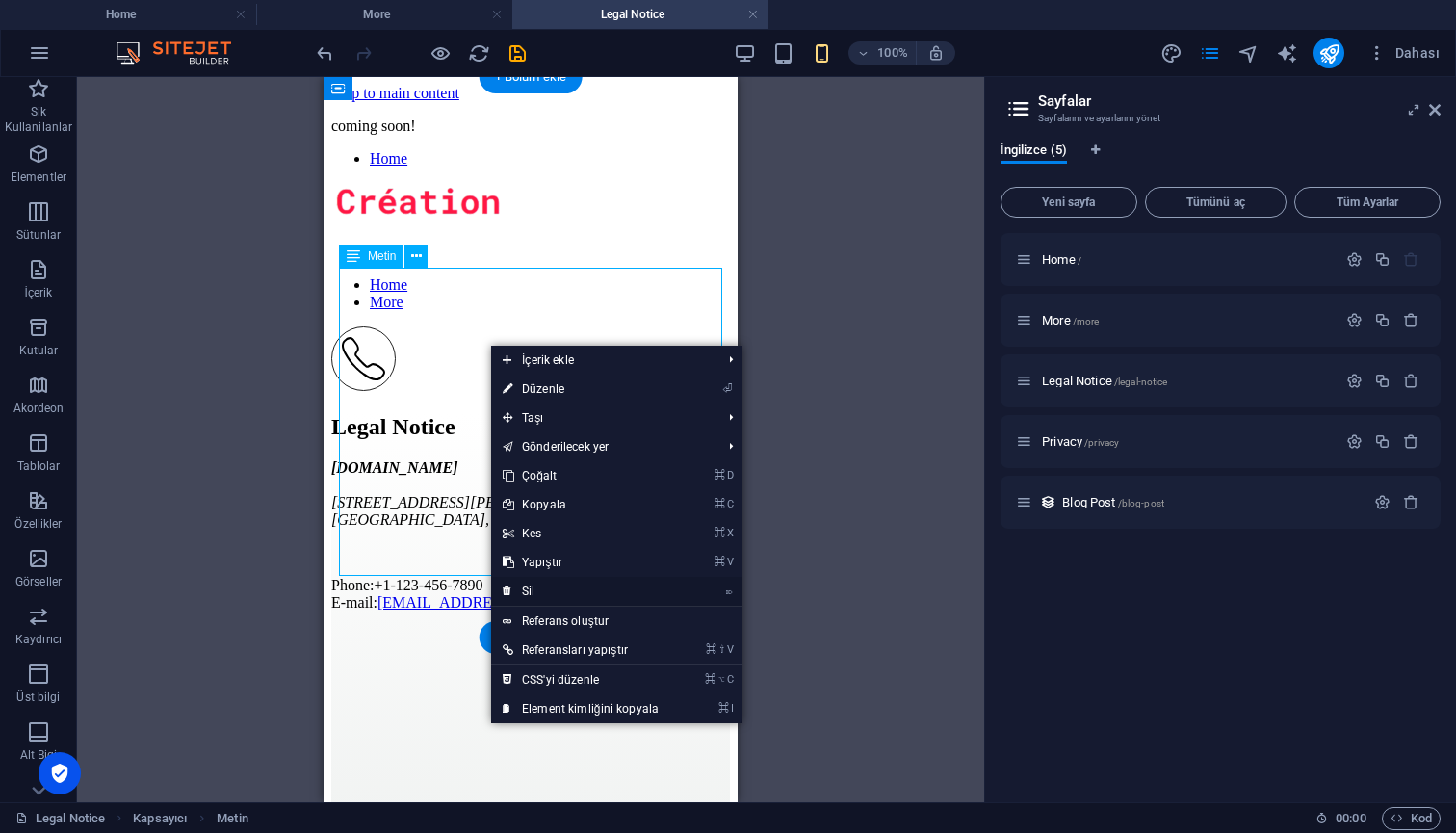 click on "⌦  Sil" at bounding box center [581, 591] 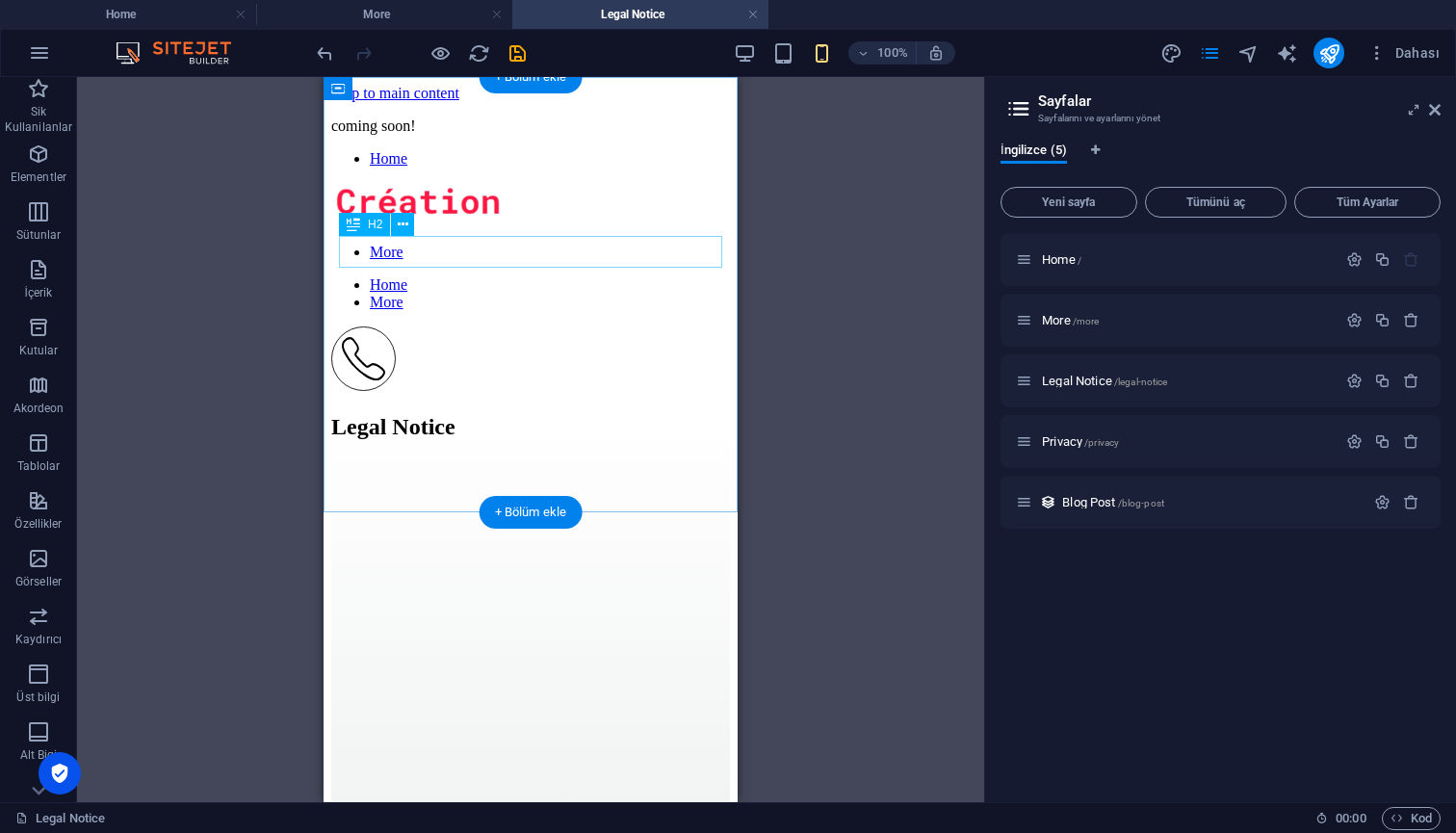 click on "Legal Notice" at bounding box center [531, 427] 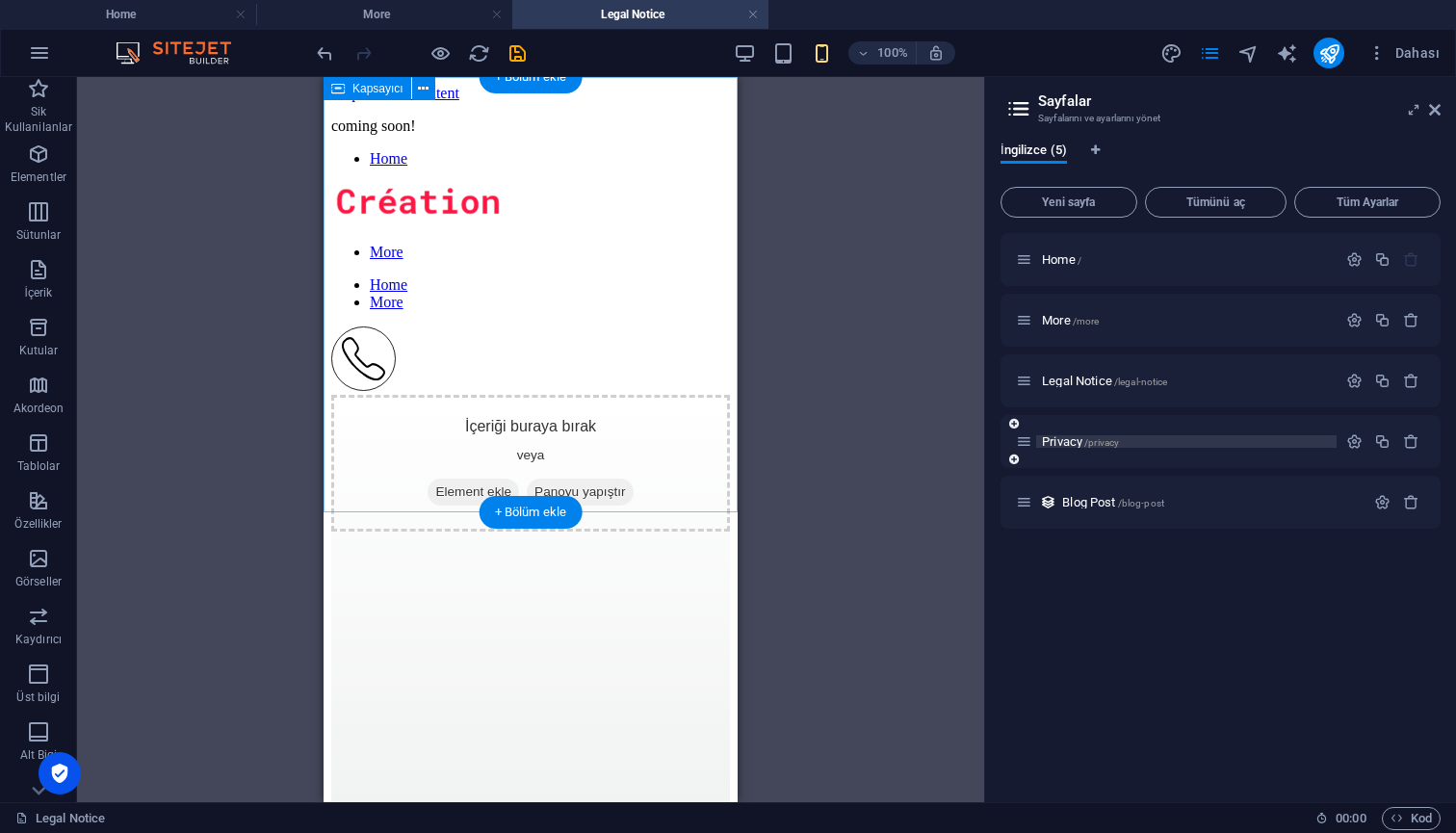 click on "/privacy" at bounding box center [1102, 442] 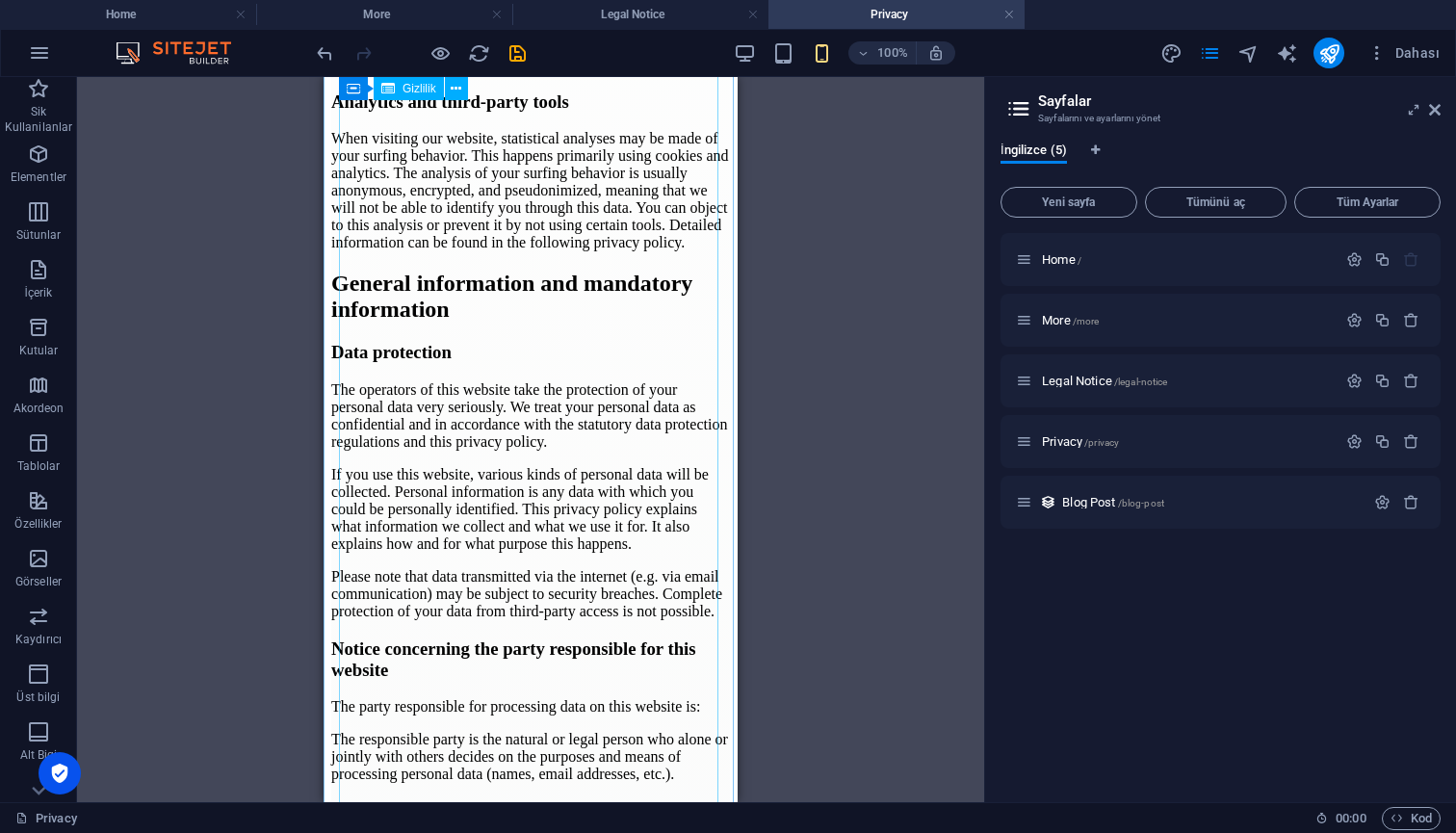scroll, scrollTop: 258, scrollLeft: 0, axis: vertical 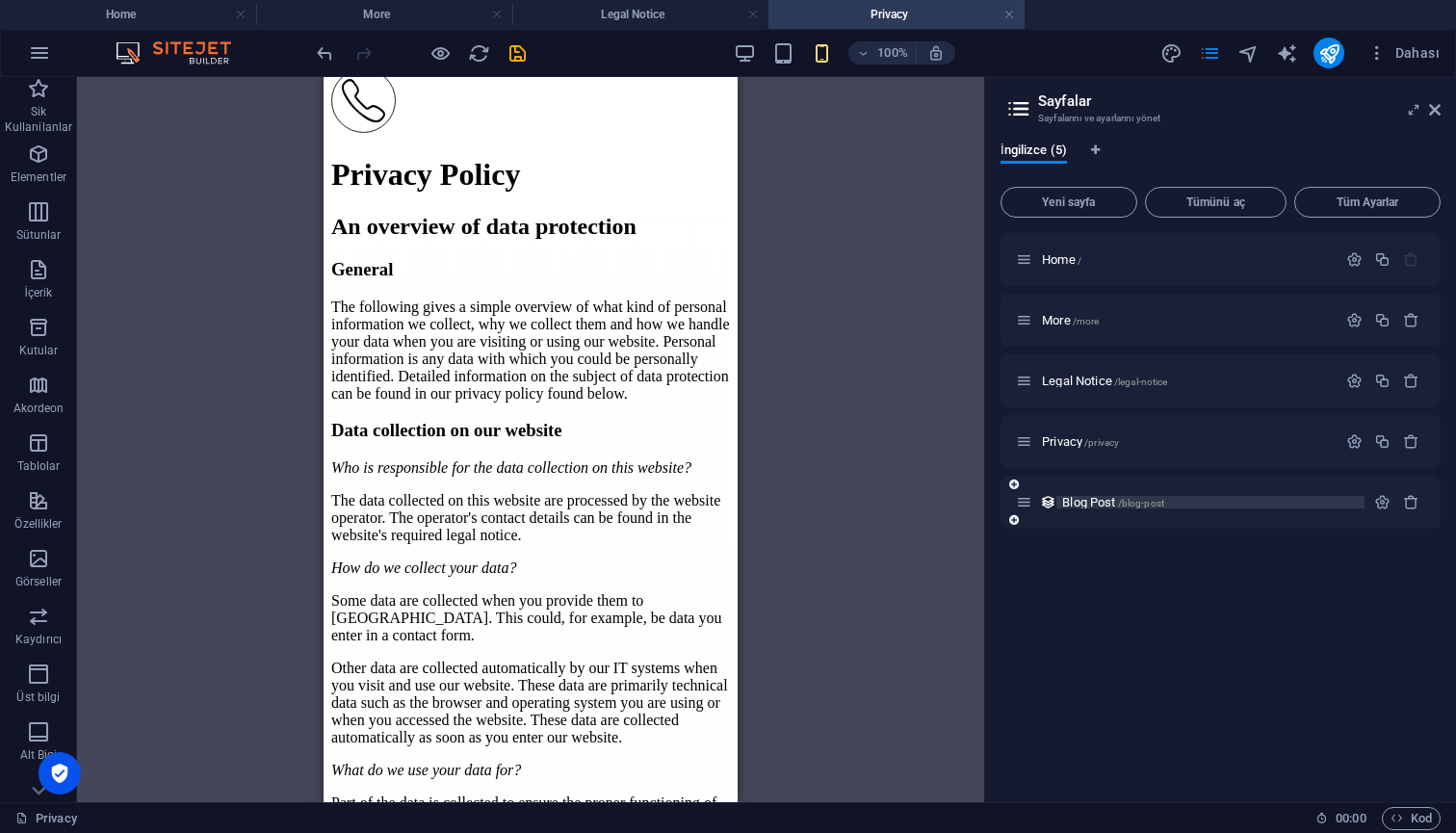 click on "Blog Post /blog-post" at bounding box center (1210, 502) 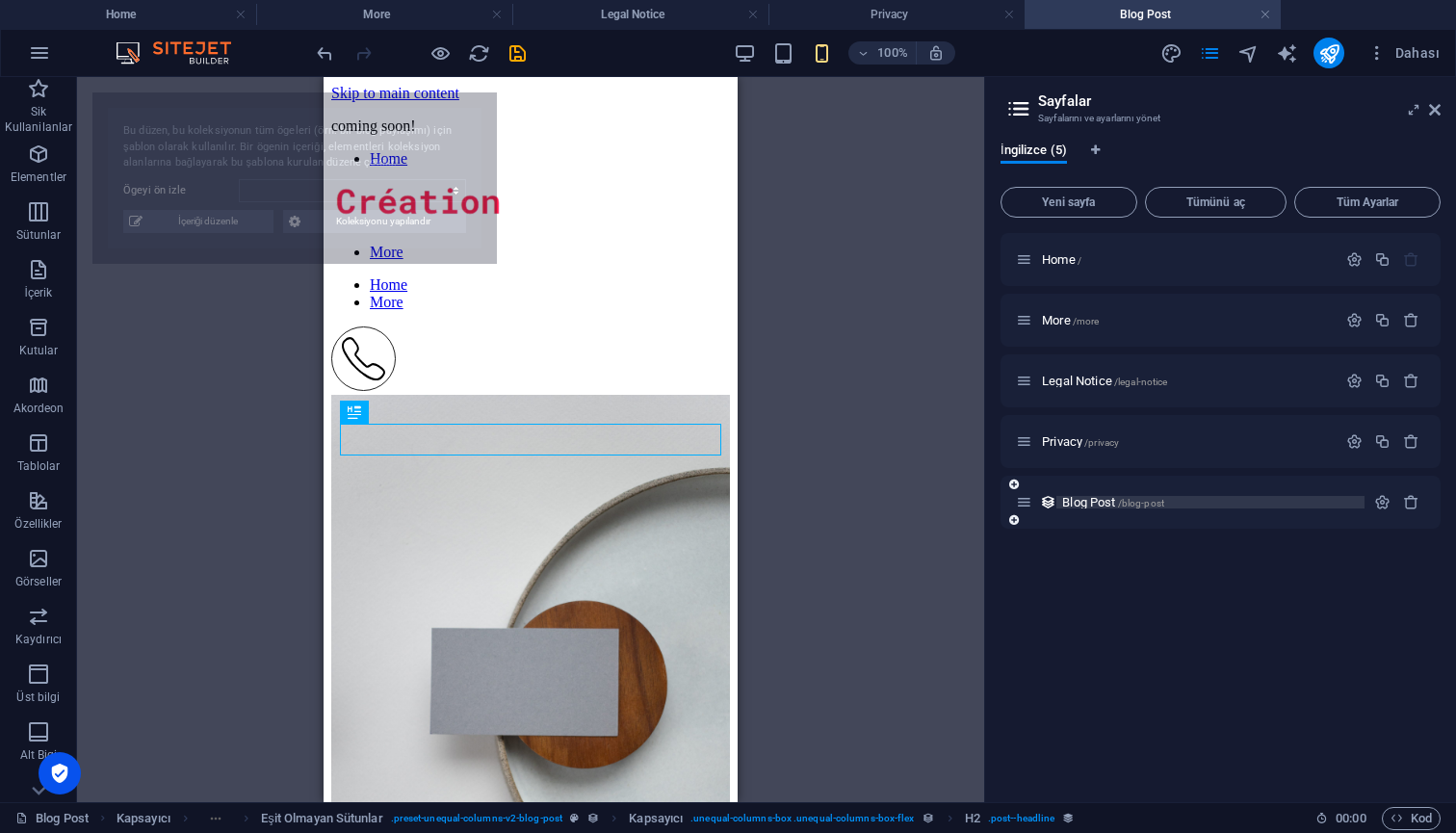 scroll, scrollTop: 524, scrollLeft: 0, axis: vertical 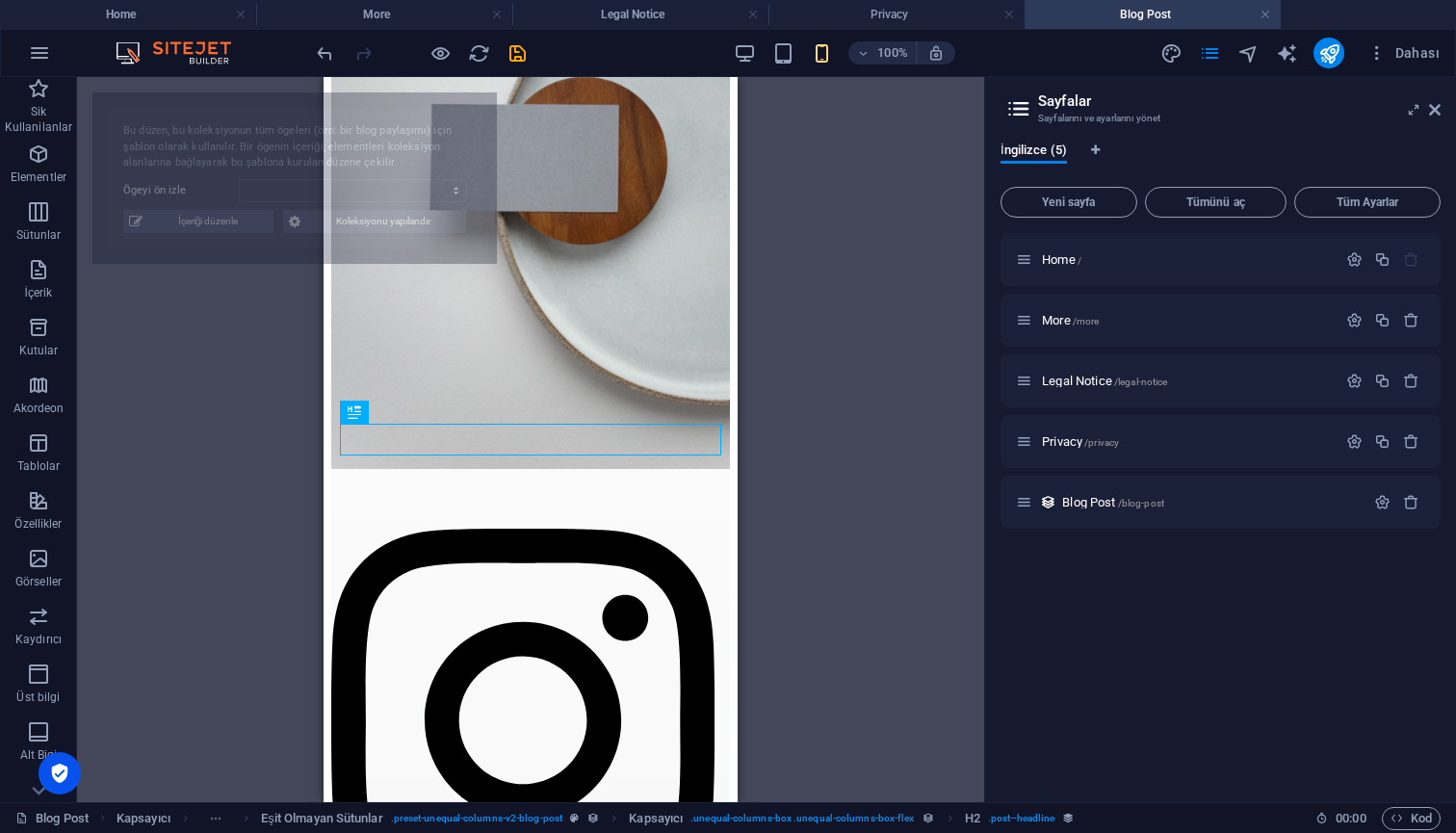 select on "68714c5666908b479701a596" 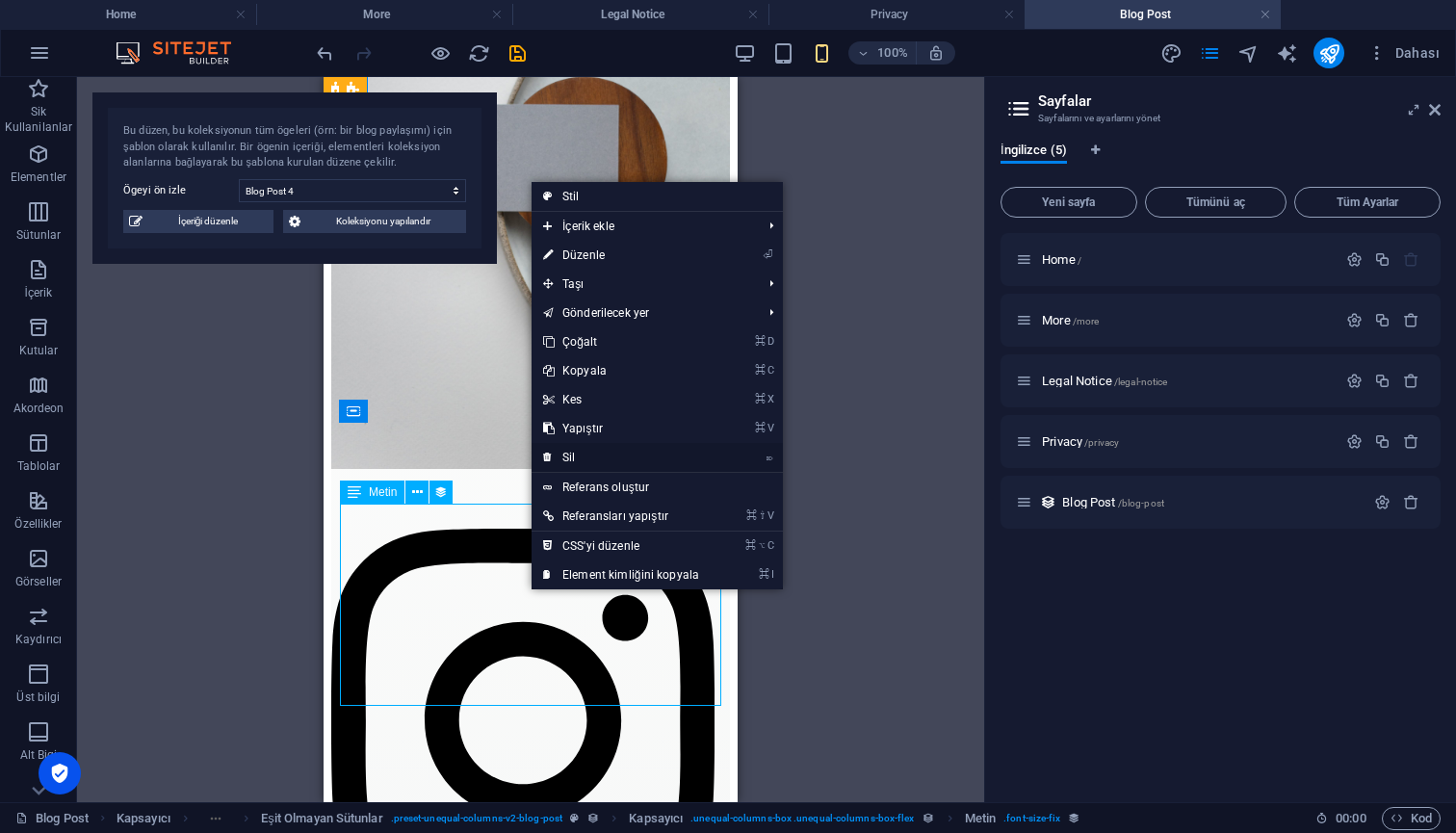 click on "⌦  Sil" at bounding box center (621, 457) 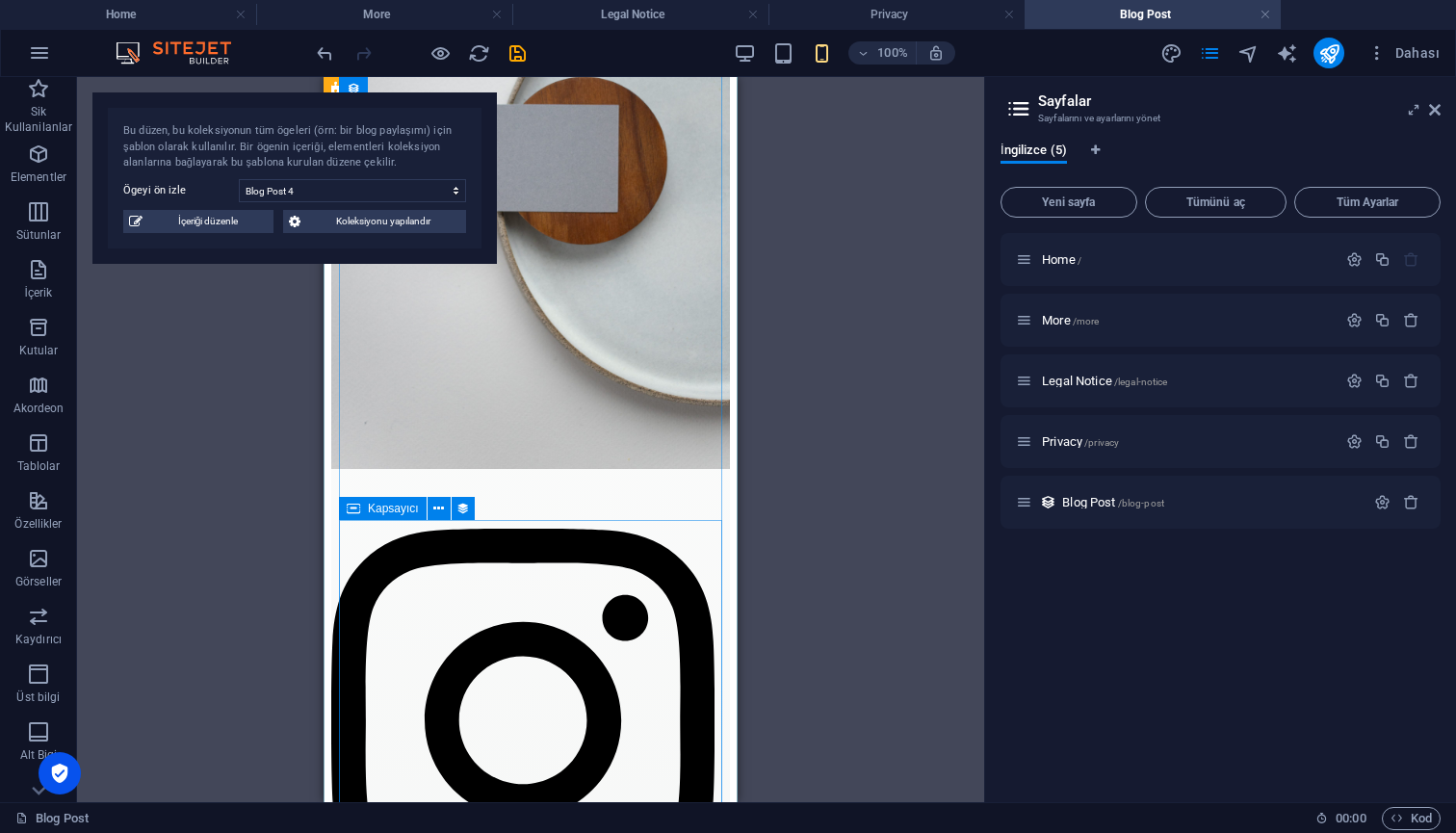 click at bounding box center (531, 1263) 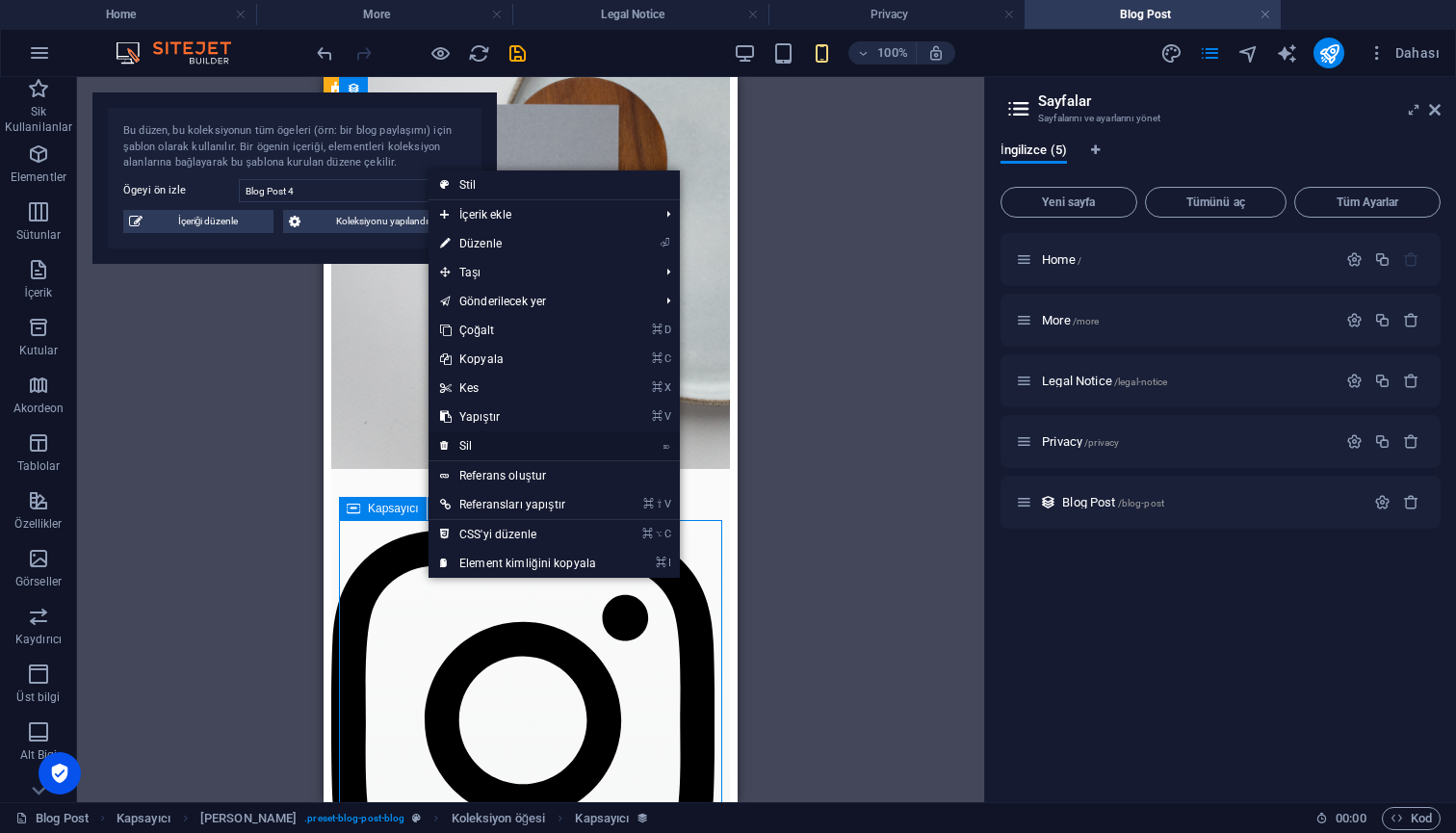 click on "⌦  Sil" at bounding box center [518, 446] 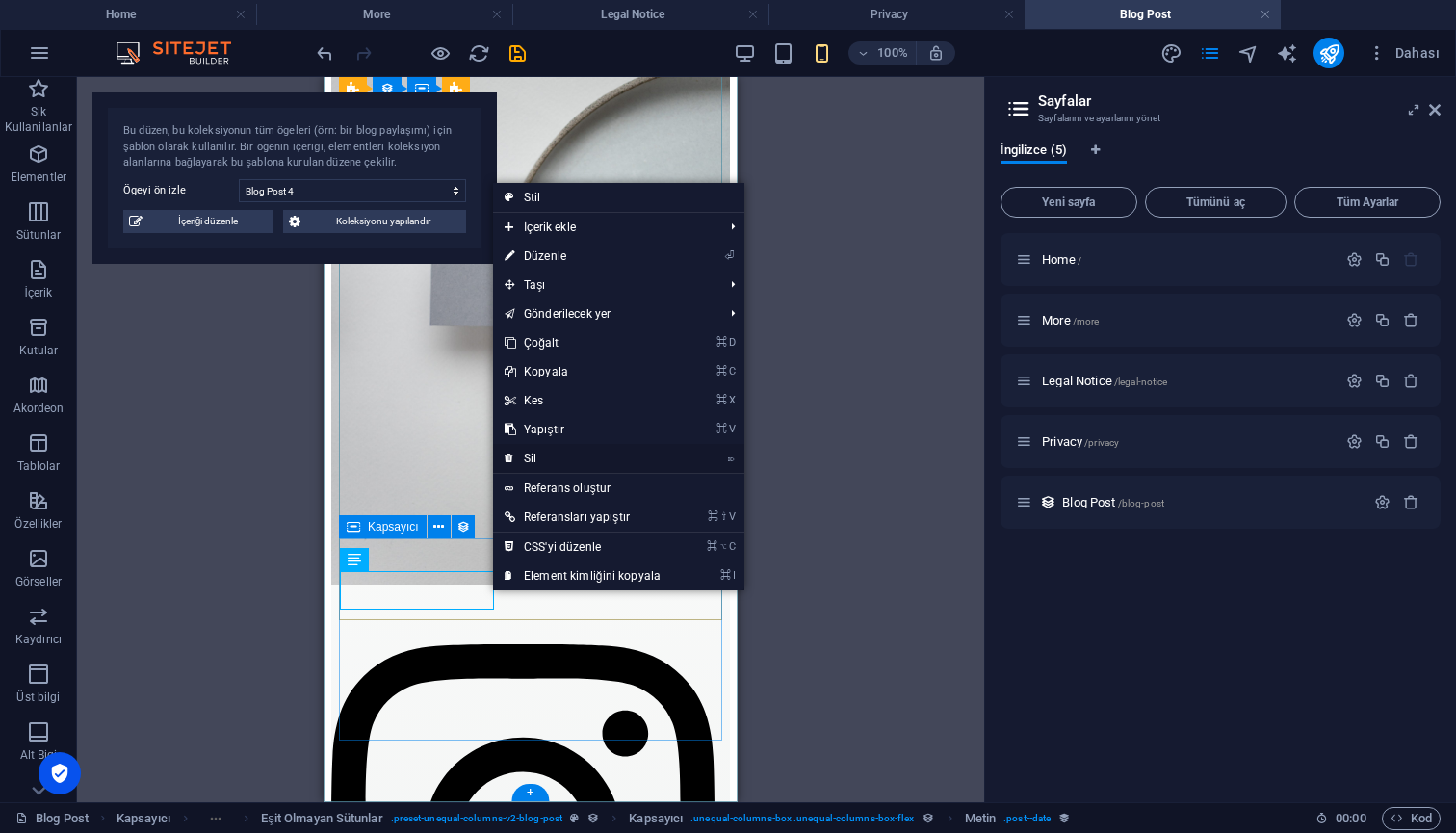click on "⌦  Sil" at bounding box center (583, 458) 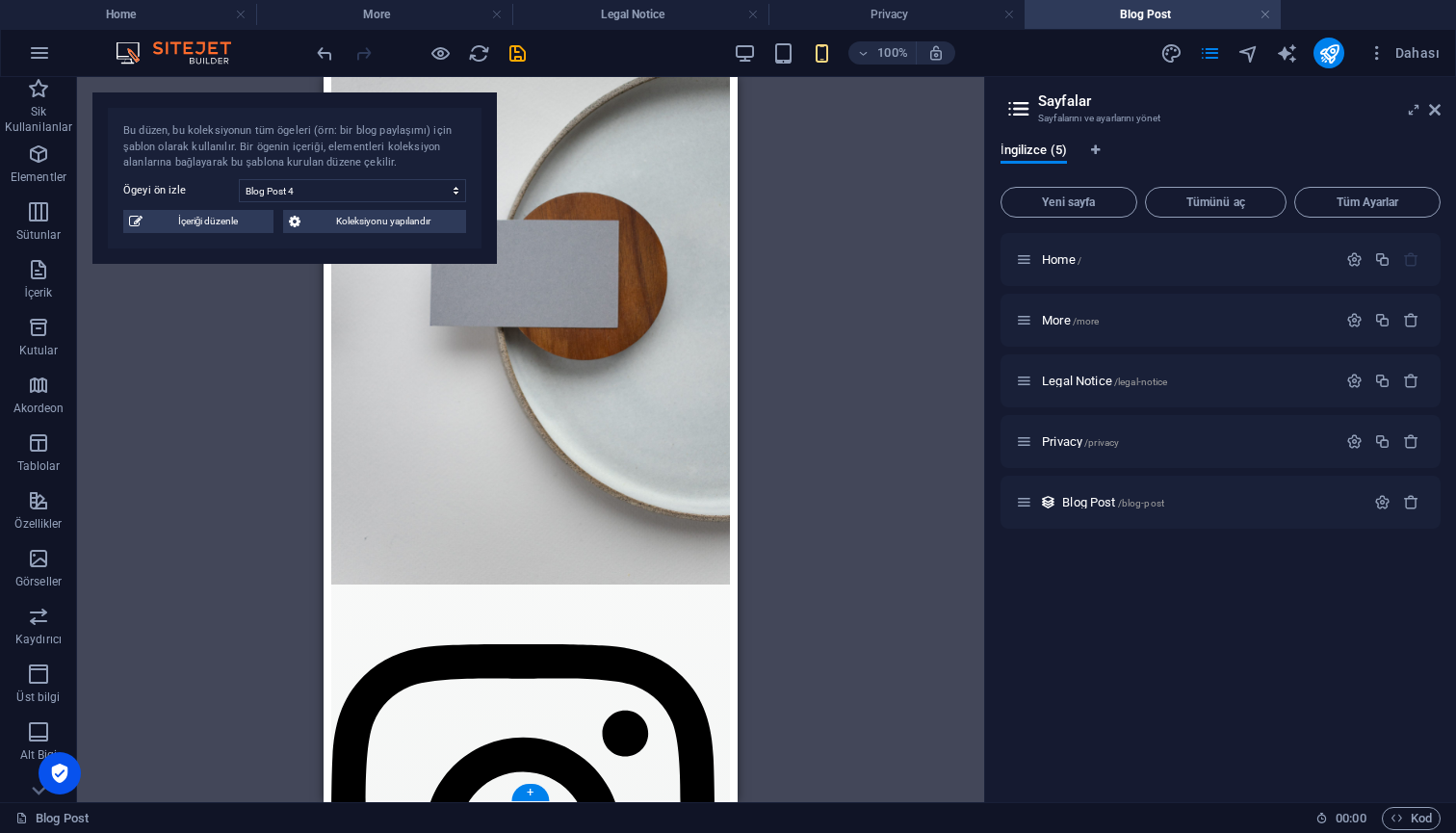 scroll, scrollTop: 370, scrollLeft: 0, axis: vertical 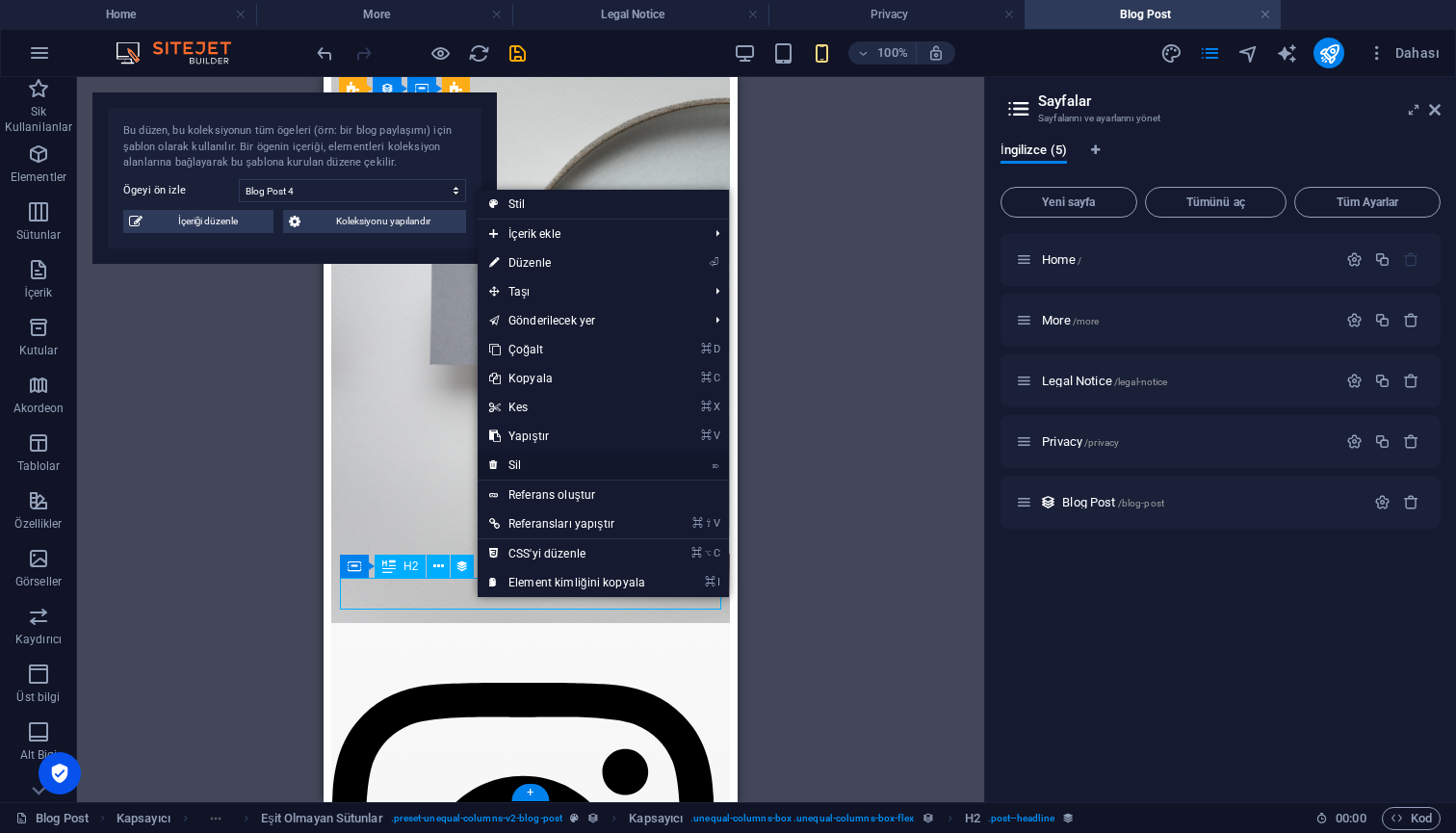click on "⌦  Sil" at bounding box center [567, 465] 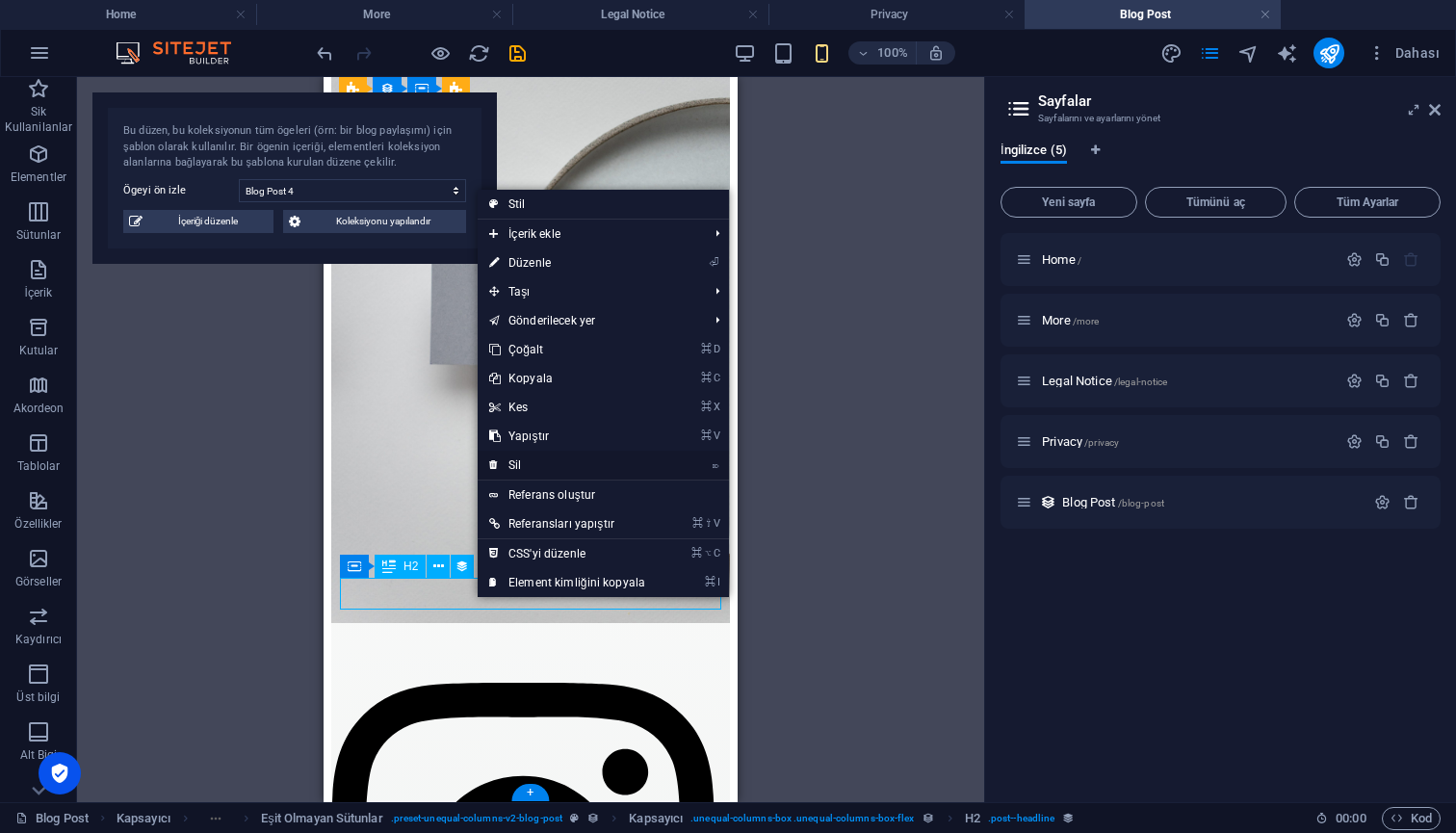 scroll, scrollTop: 338, scrollLeft: 0, axis: vertical 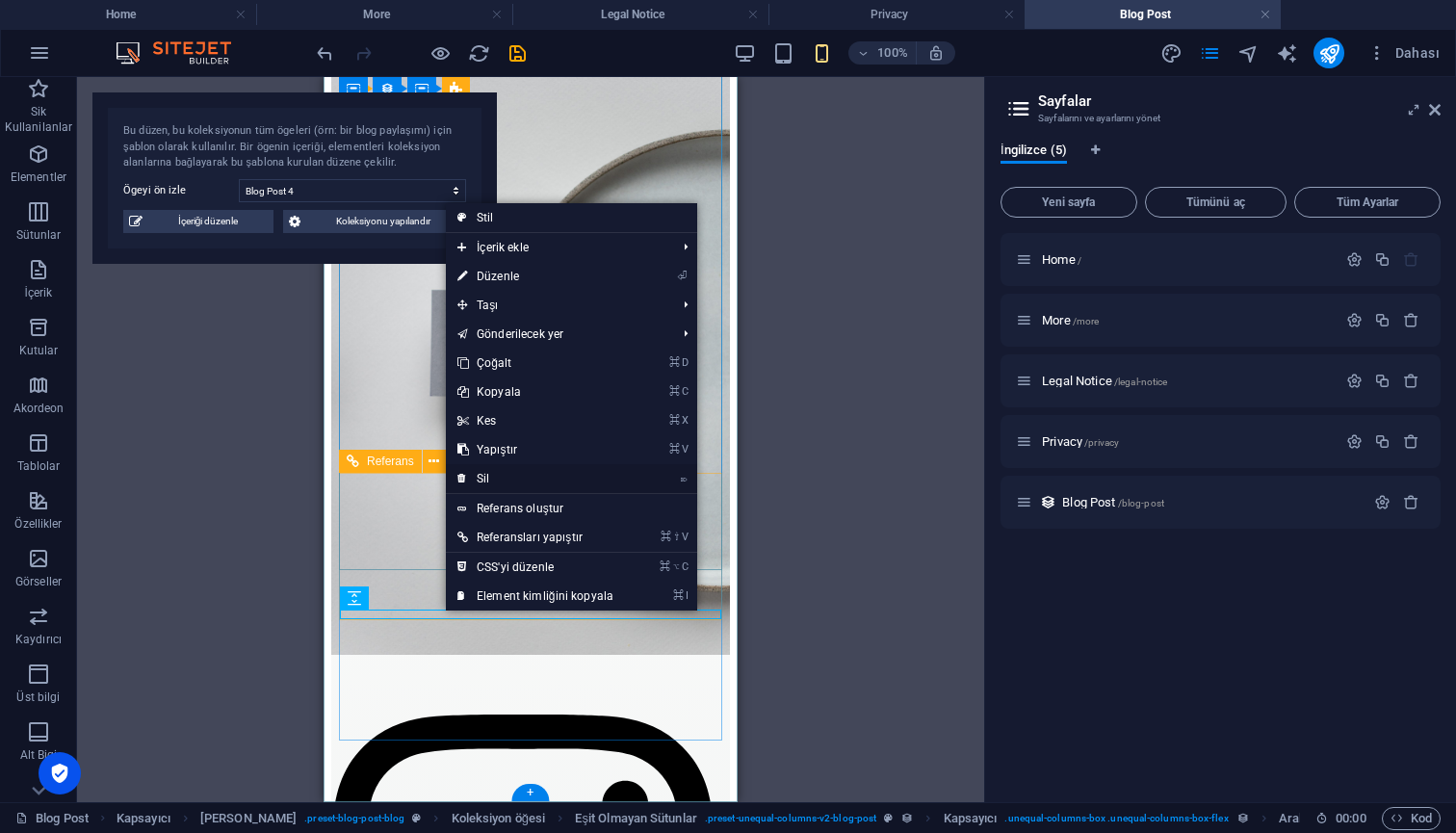 click on "⌦  Sil" at bounding box center [535, 479] 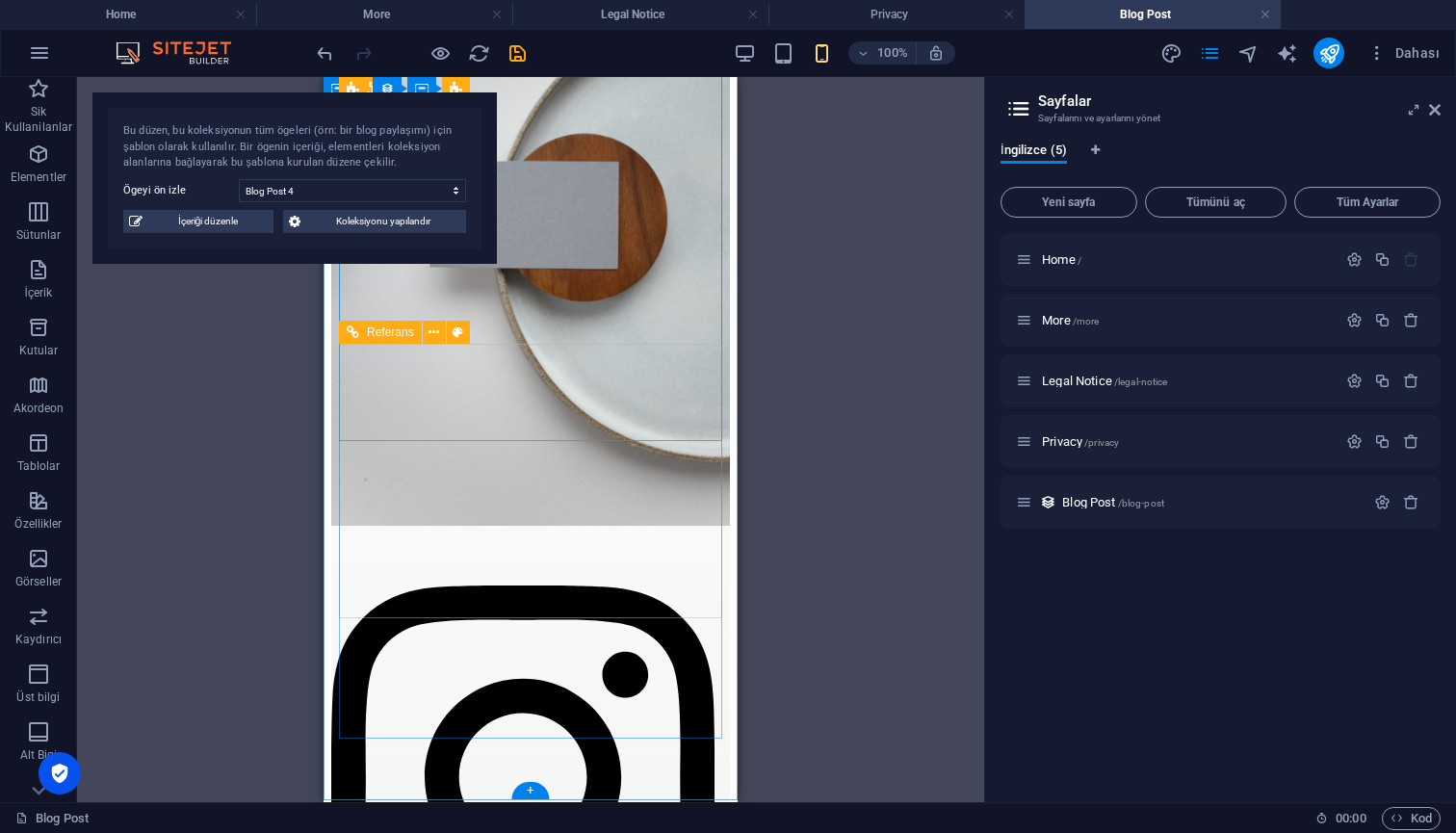 scroll, scrollTop: 465, scrollLeft: 0, axis: vertical 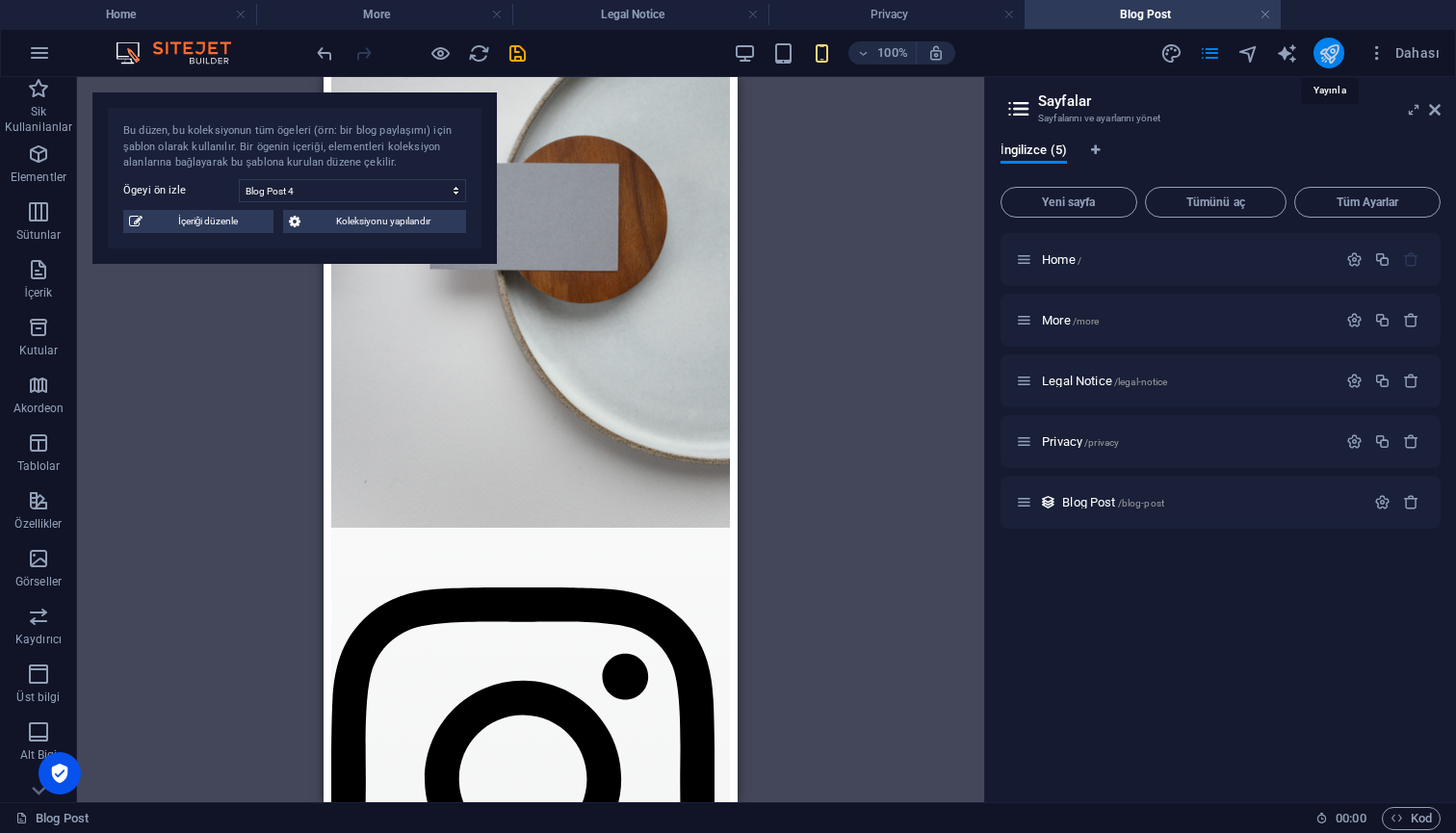 click at bounding box center [1329, 53] 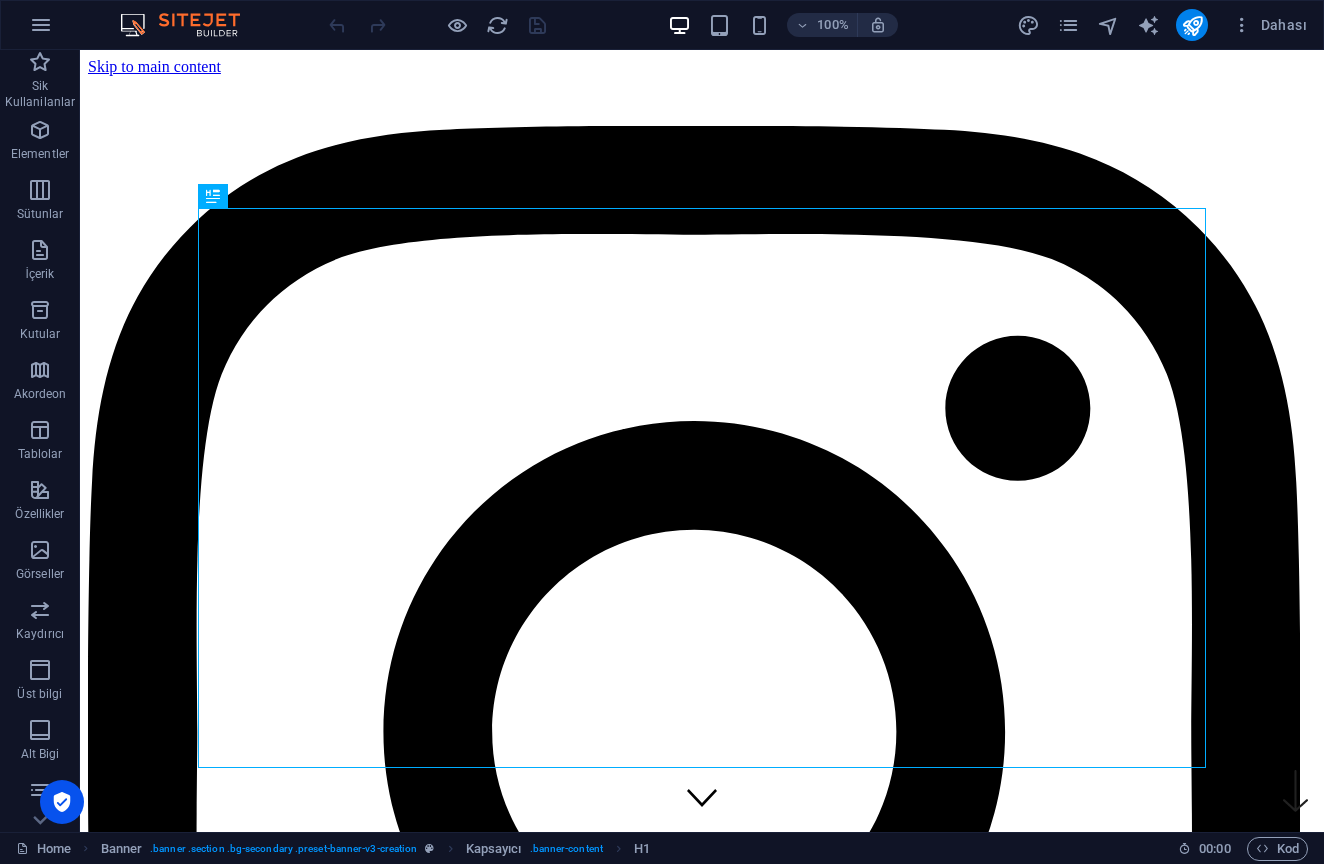 scroll, scrollTop: 0, scrollLeft: 0, axis: both 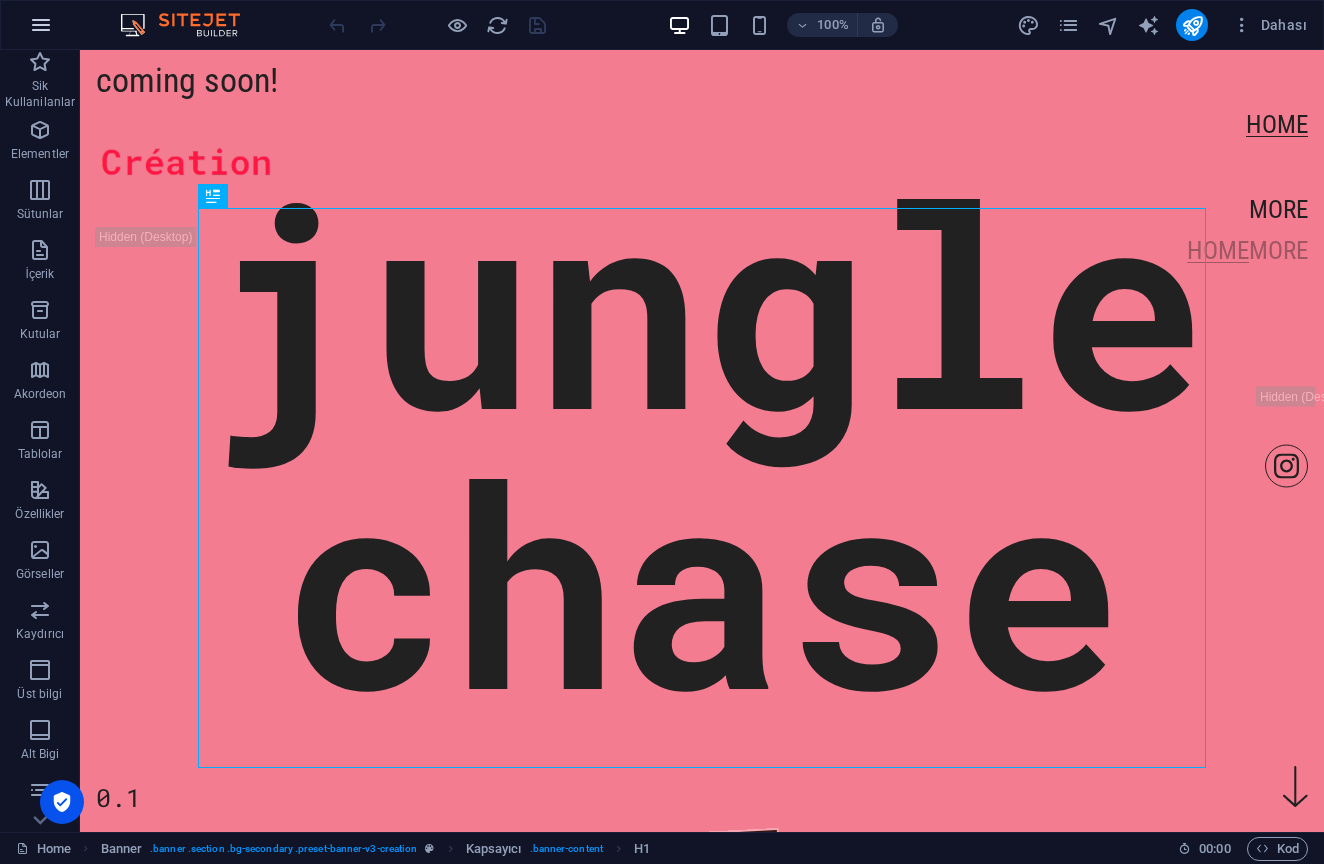 click at bounding box center (41, 25) 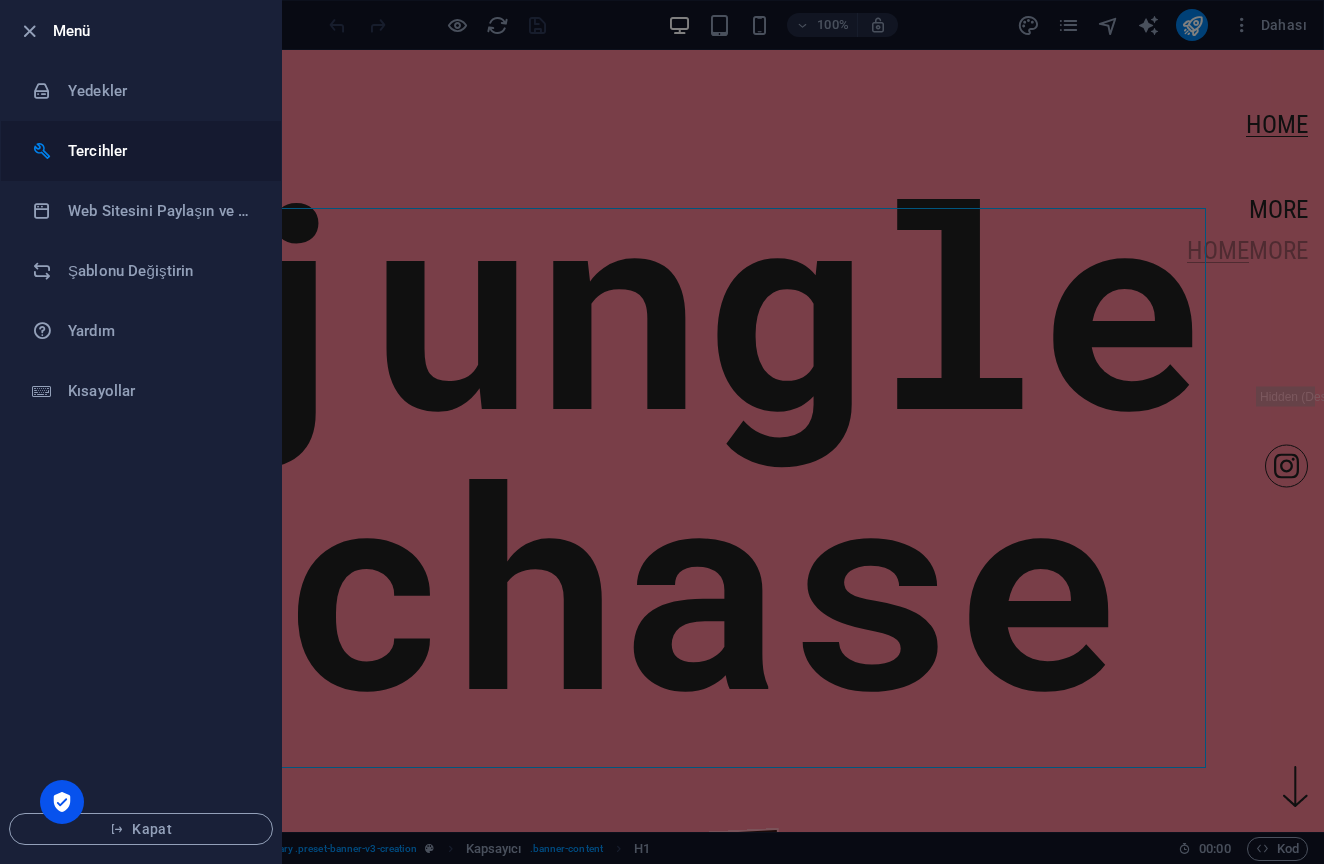 click on "Tercihler" at bounding box center [141, 151] 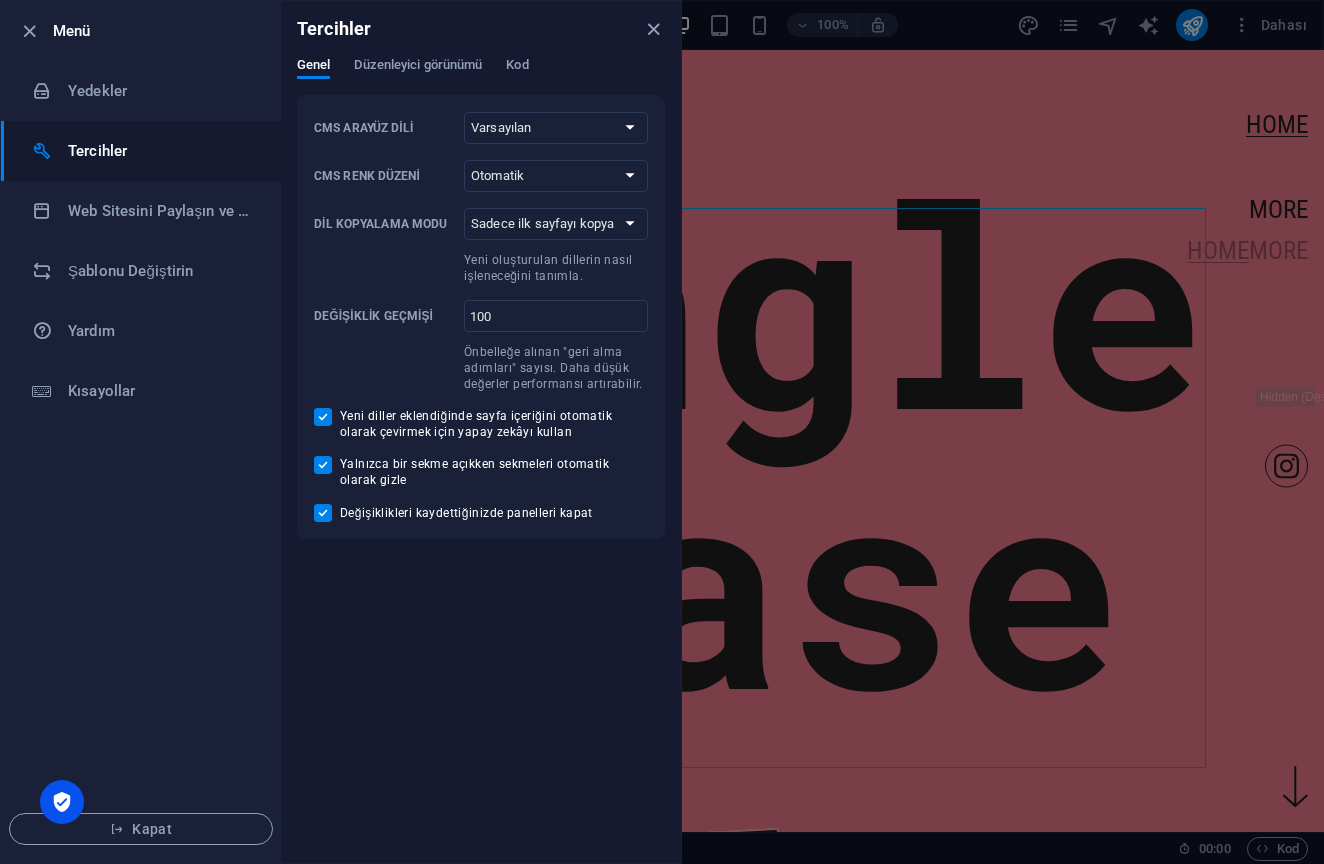 click at bounding box center [662, 432] 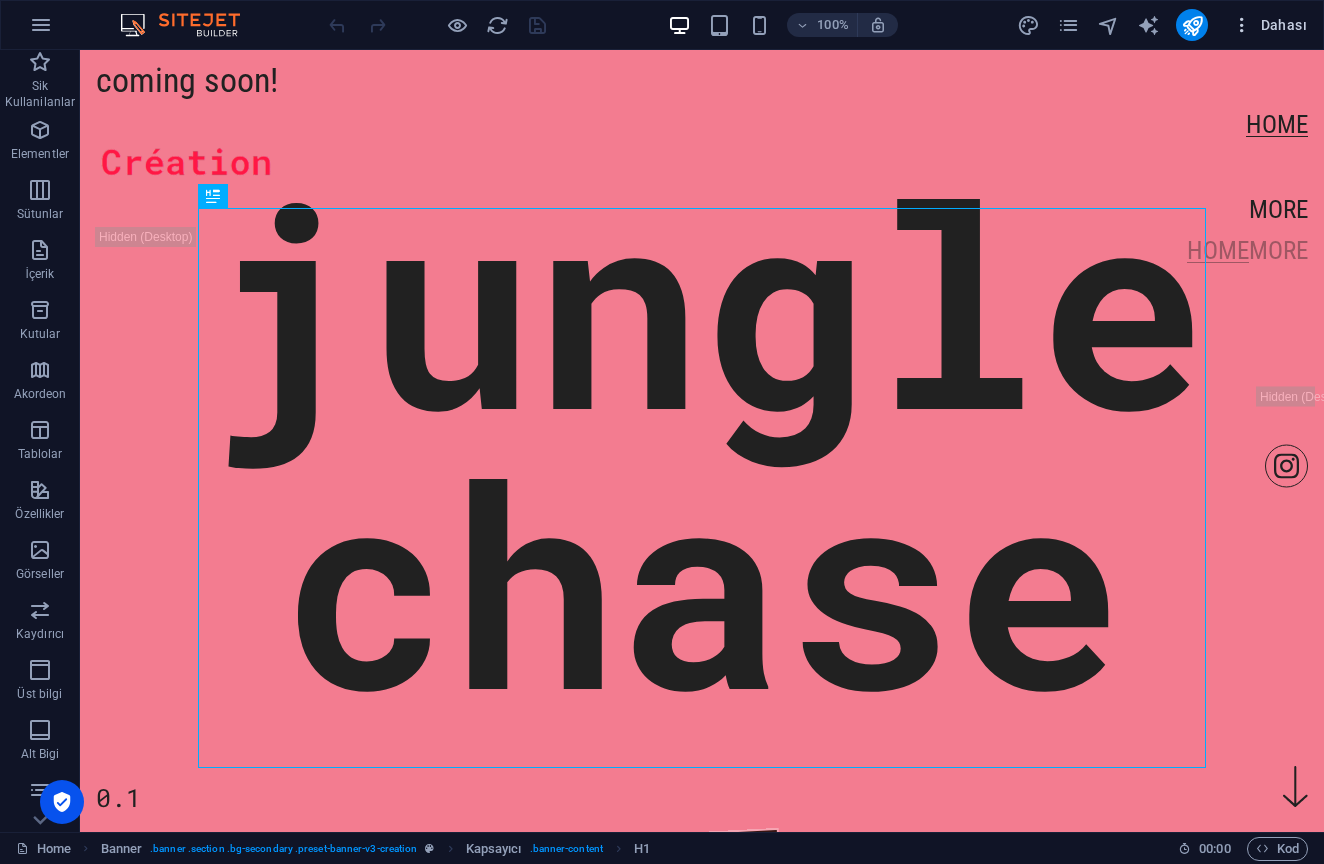 click on "Dahası" at bounding box center [1269, 25] 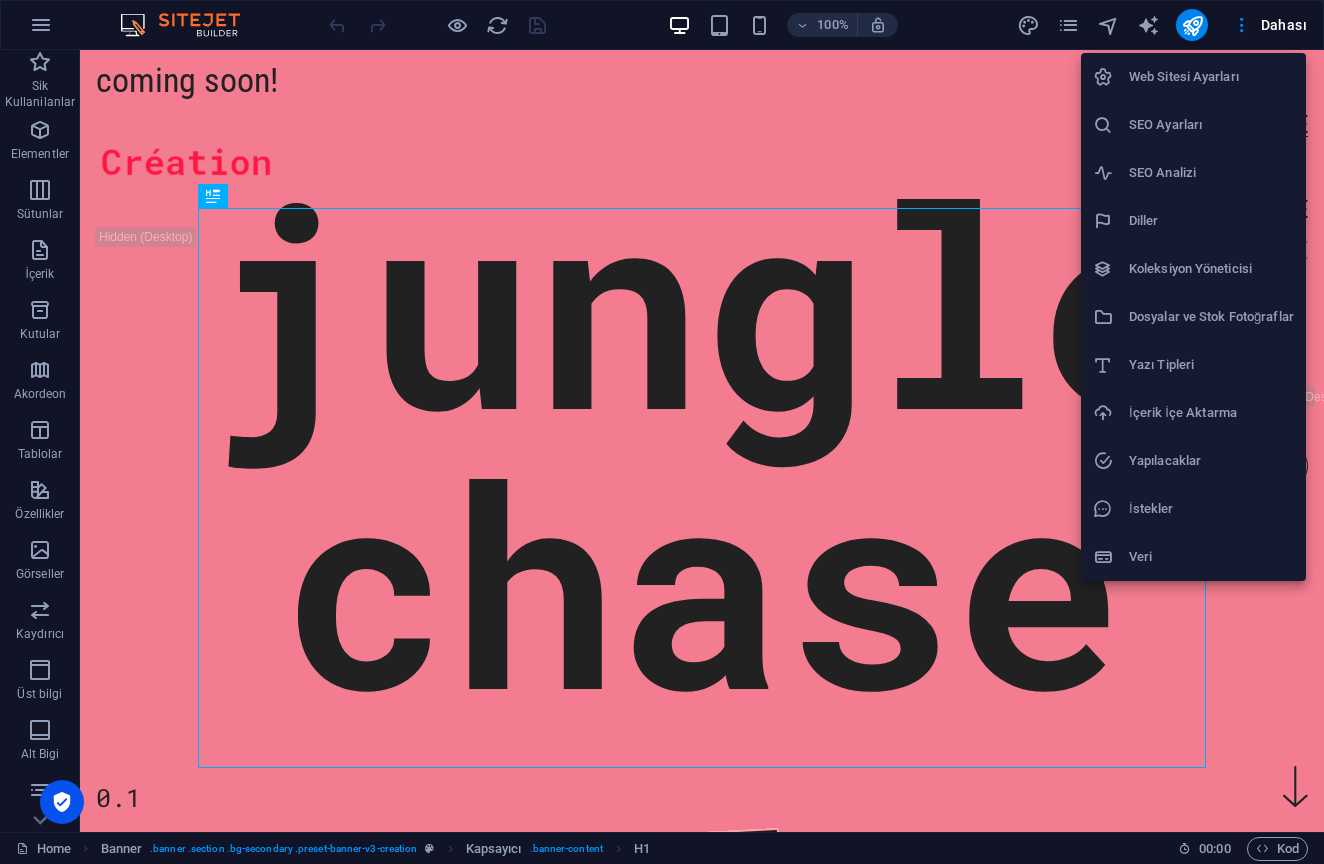 click on "Web Sitesi Ayarları" at bounding box center (1211, 77) 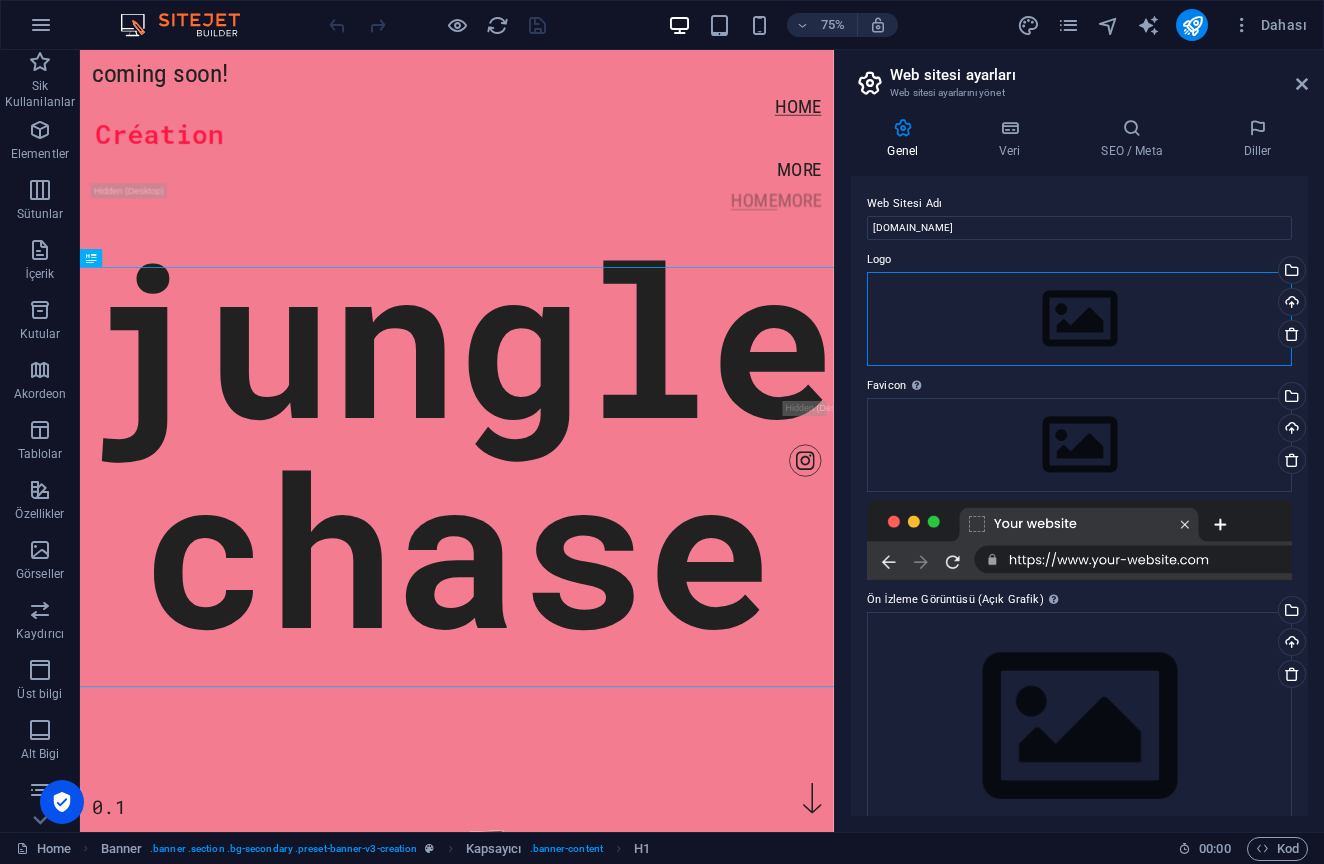 click on "Dosyaları buraya sürükleyin, dosyaları seçmek için tıklayın veya Dosyalardan ya da ücretsiz stok fotoğraf ve videolarımızdan dosyalar seçin" at bounding box center [1079, 319] 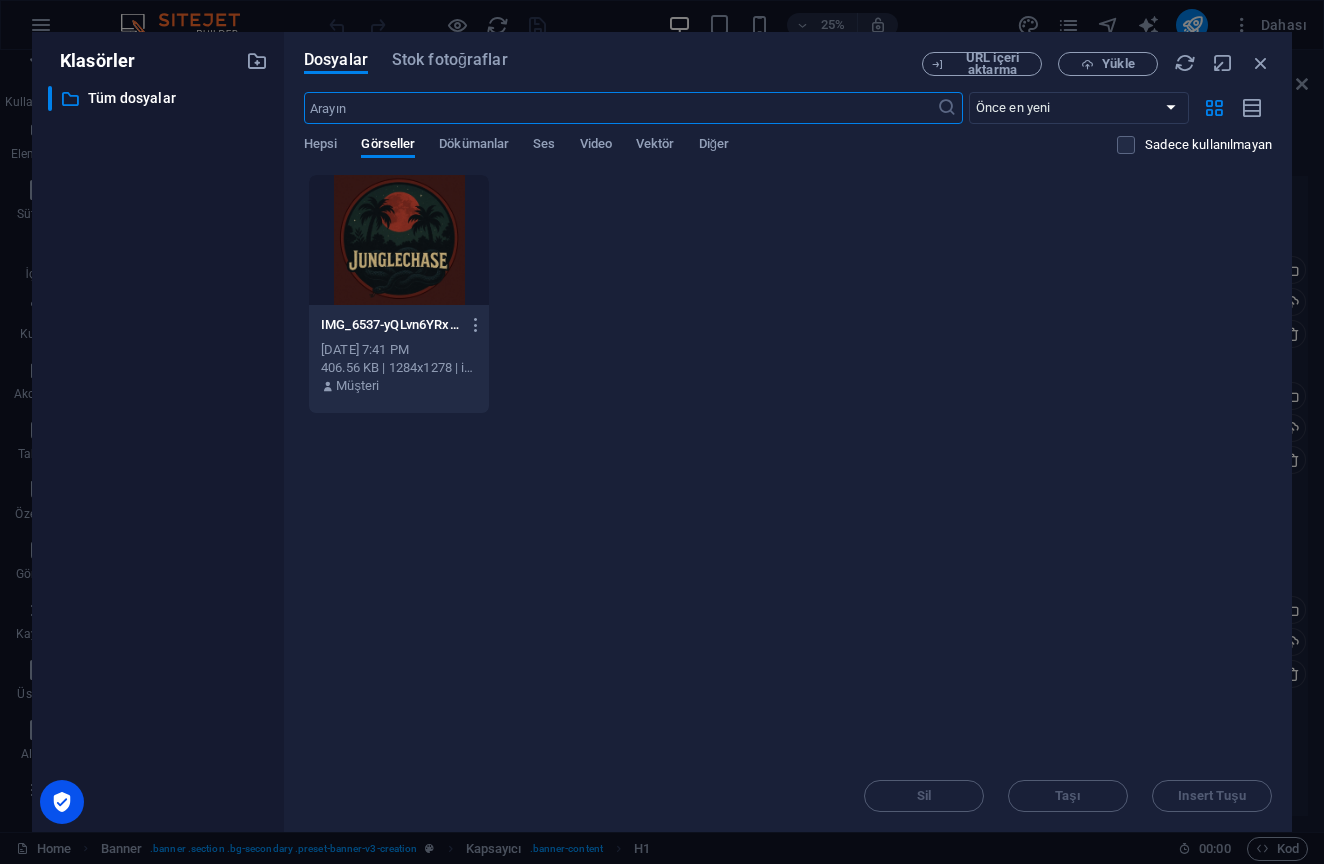 click at bounding box center [399, 240] 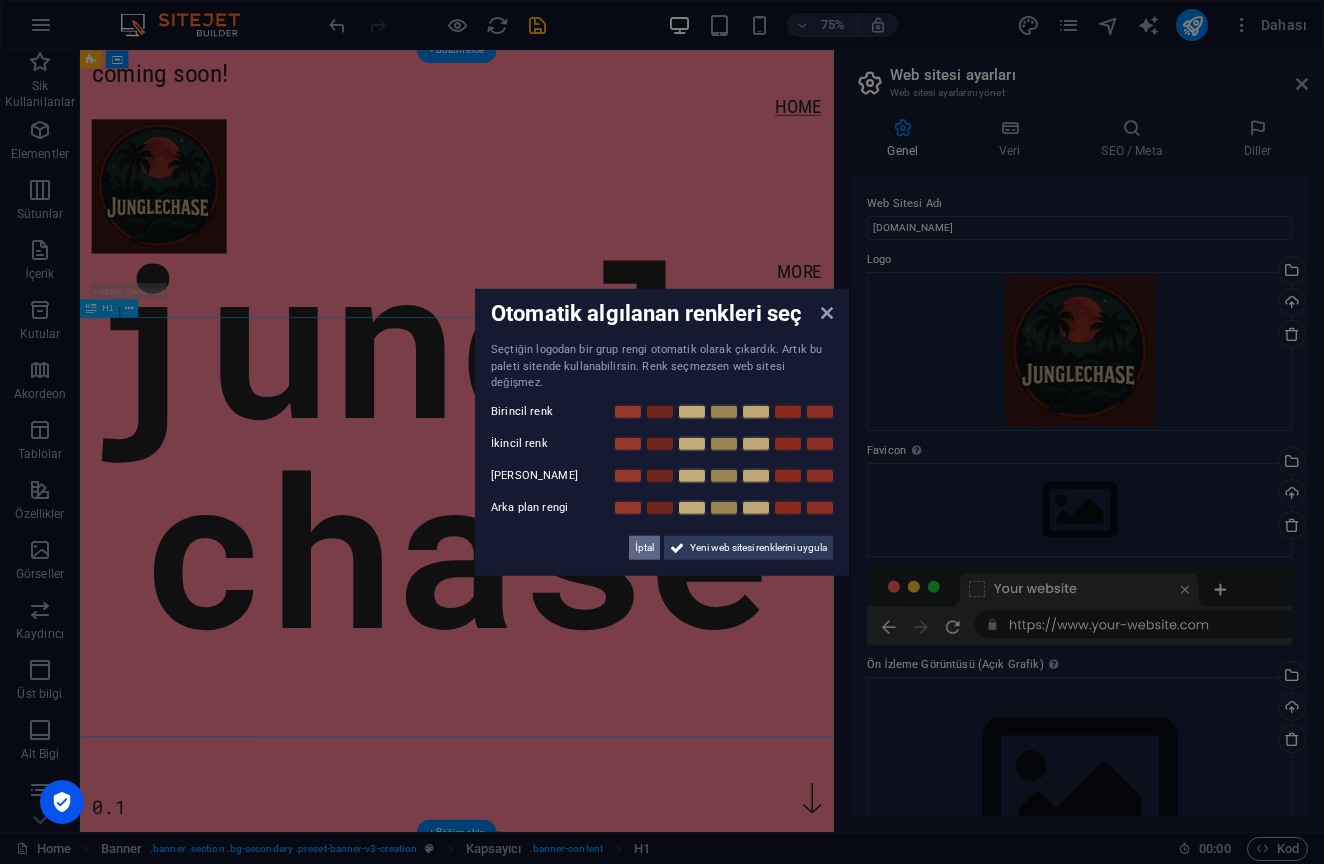 click on "İptal" at bounding box center [644, 547] 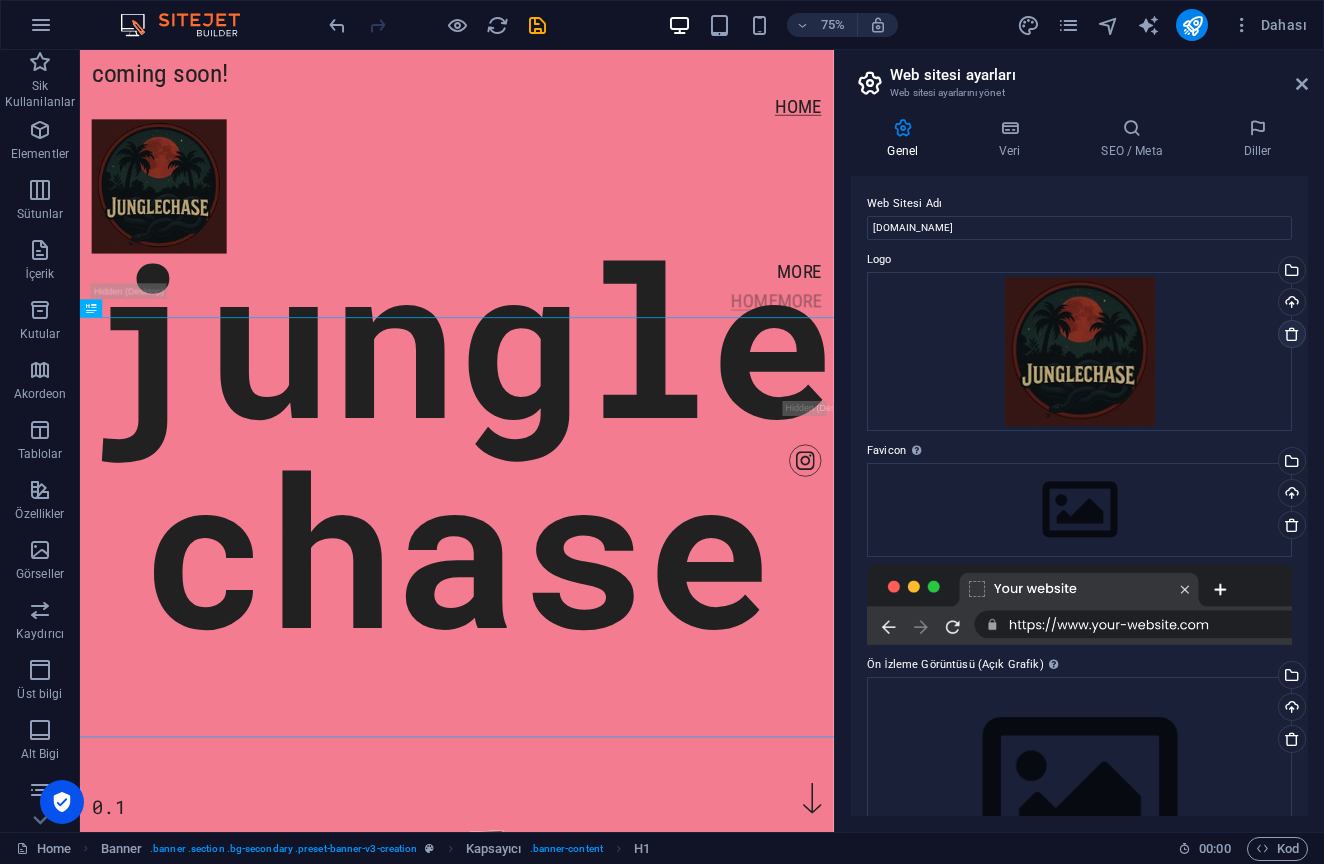 click at bounding box center [1292, 334] 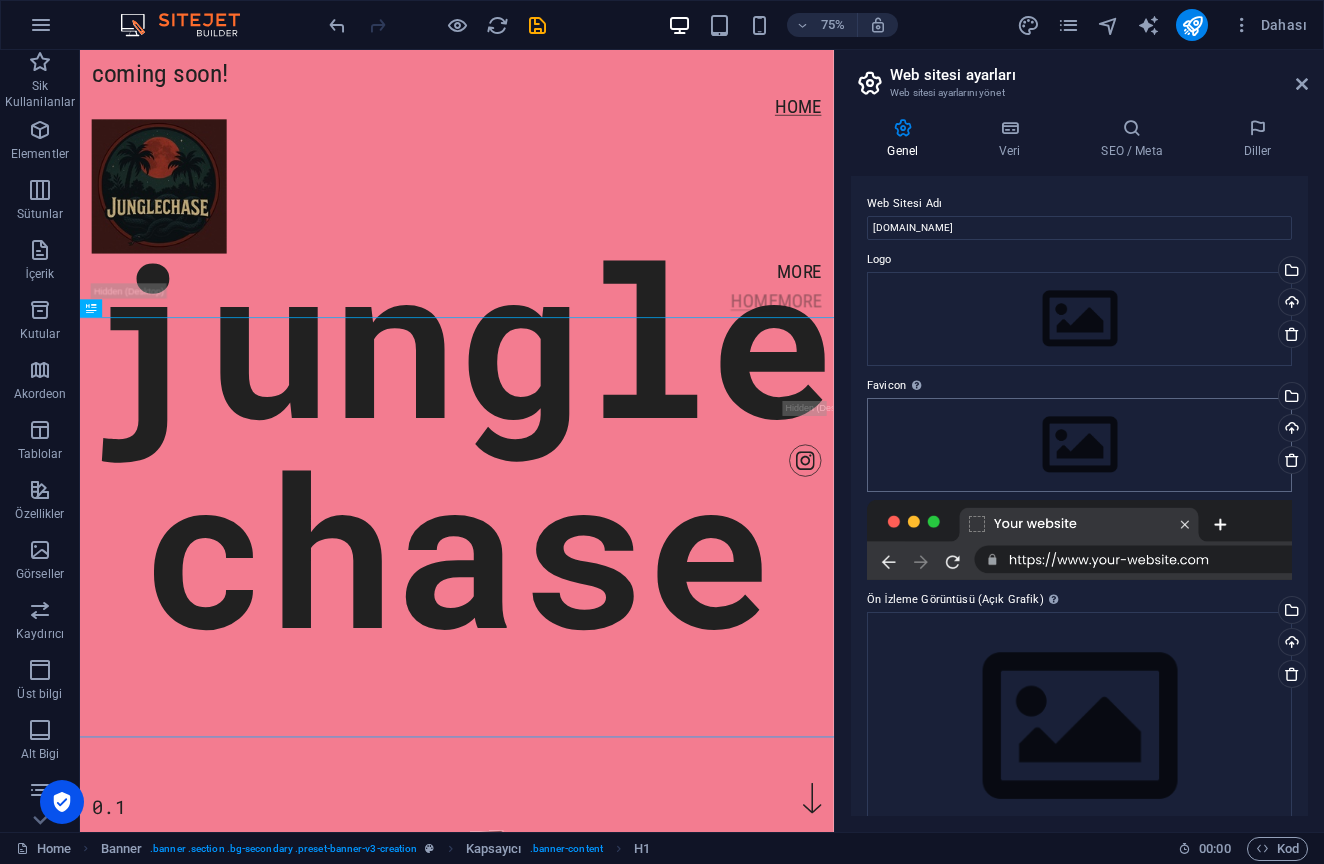 scroll, scrollTop: 0, scrollLeft: 0, axis: both 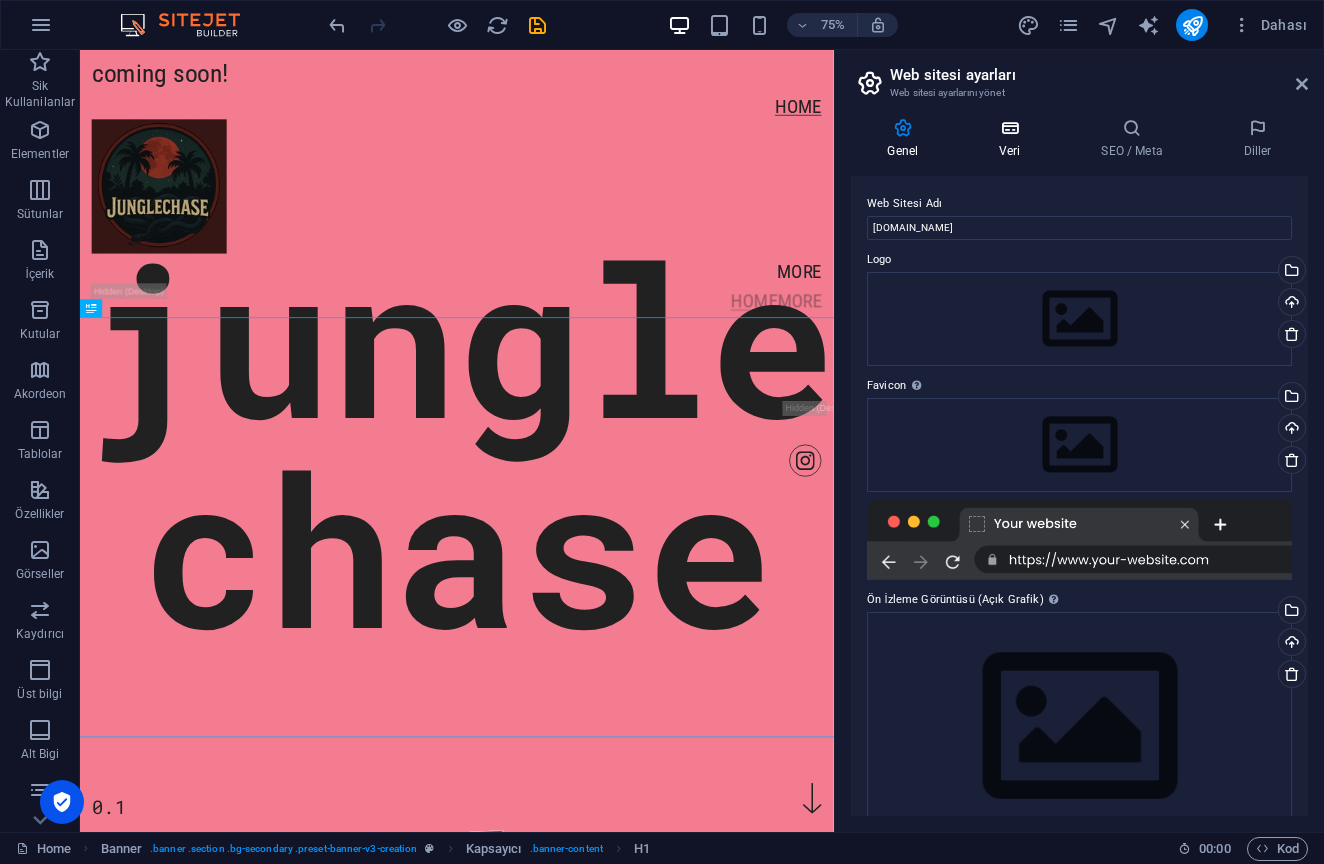 click at bounding box center (1010, 128) 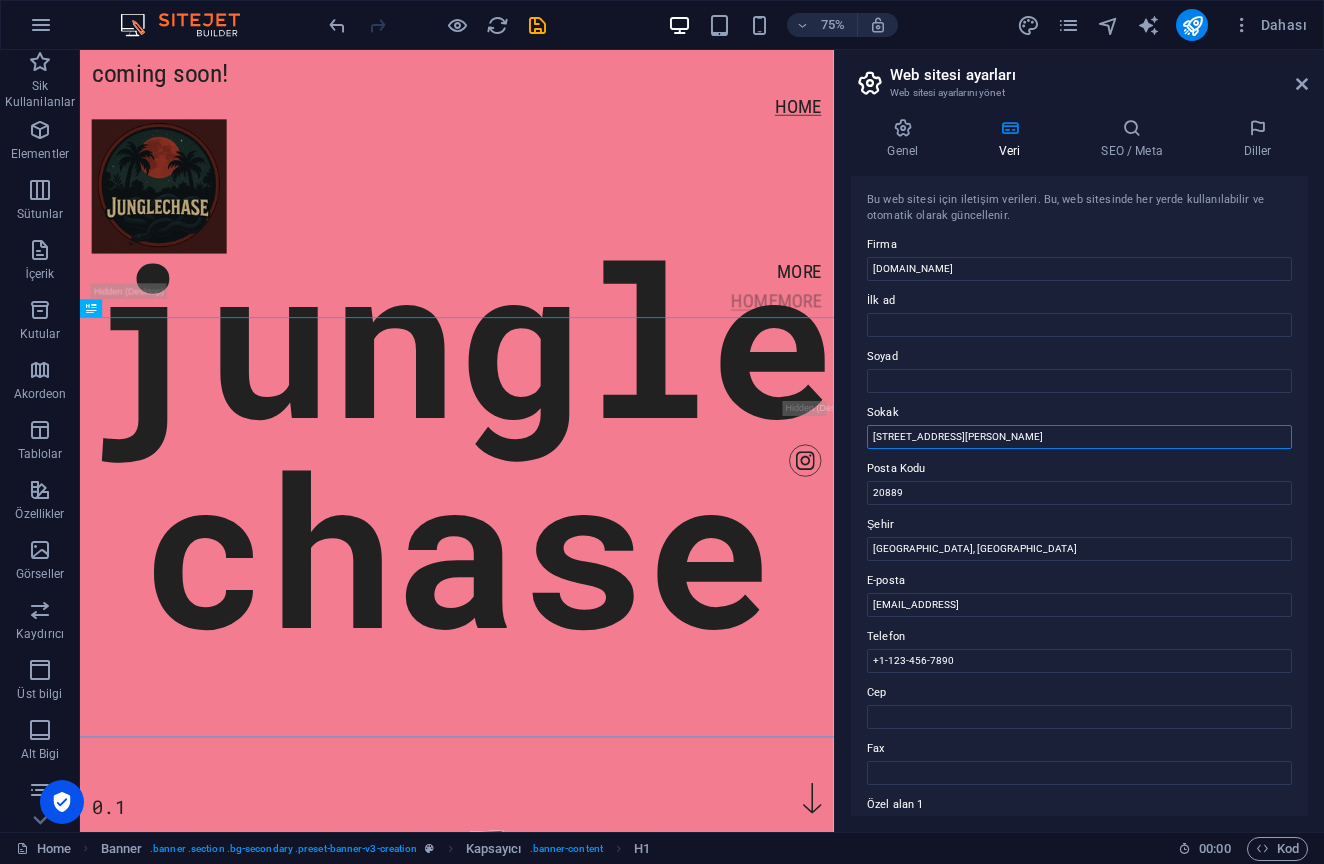 click on "[STREET_ADDRESS][PERSON_NAME]" at bounding box center [1079, 437] 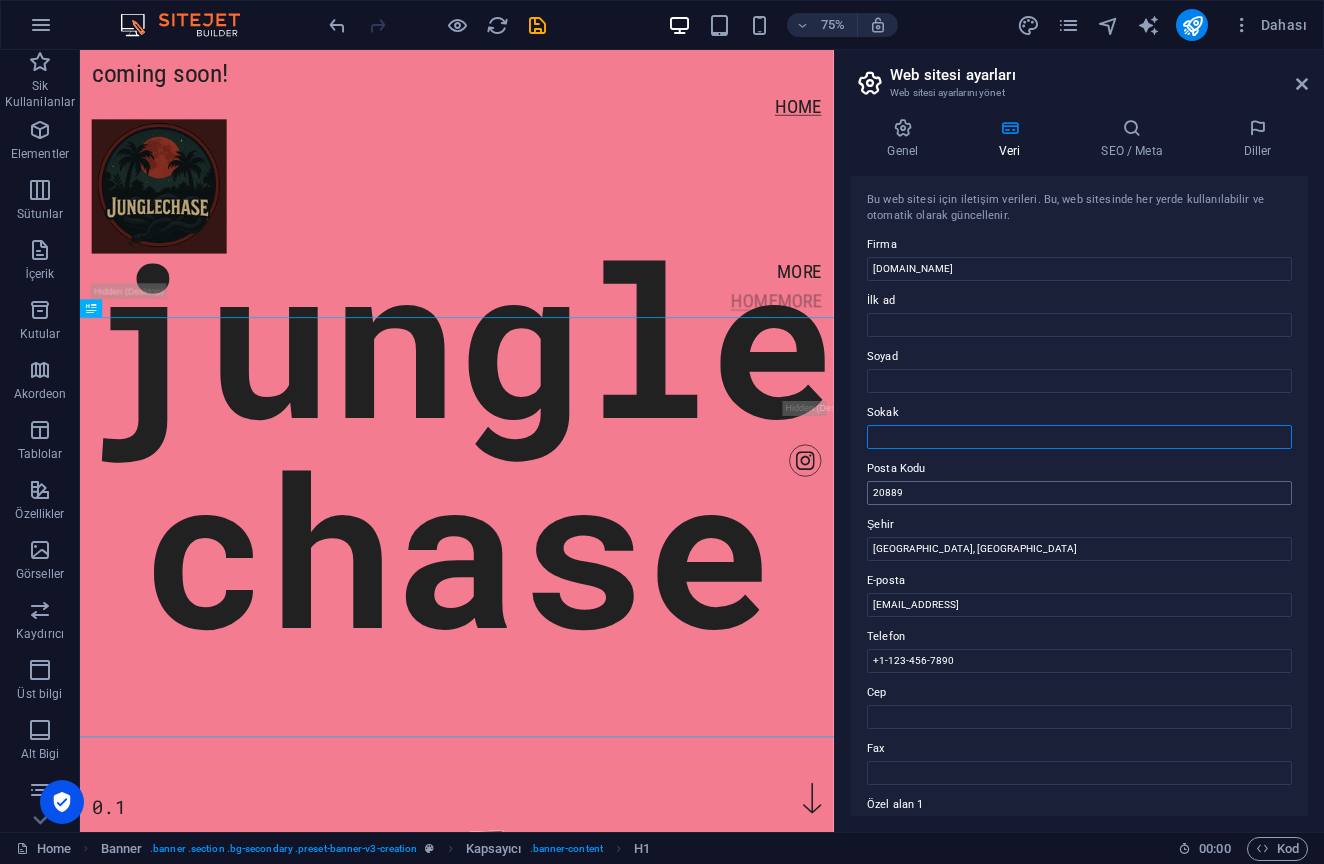 type 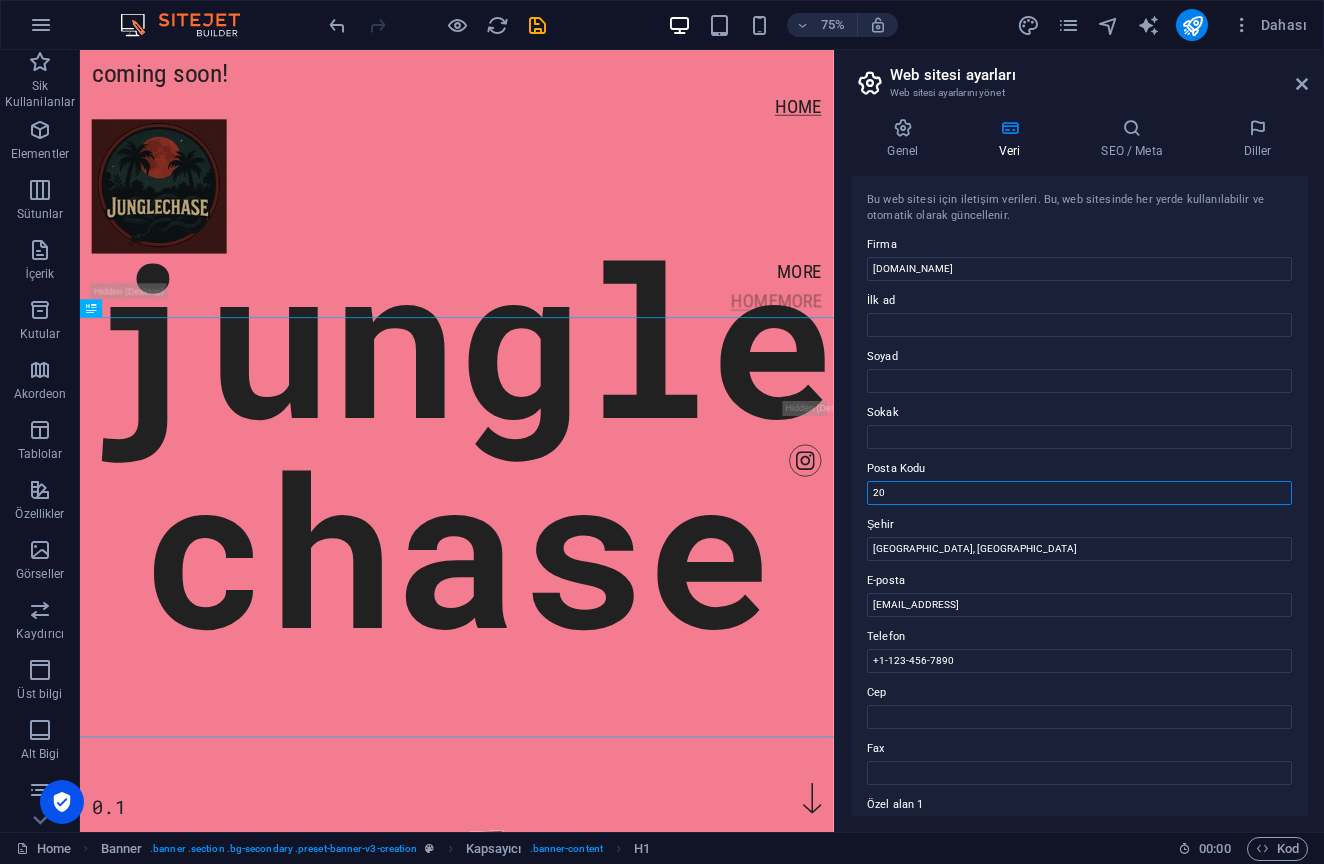 type on "2" 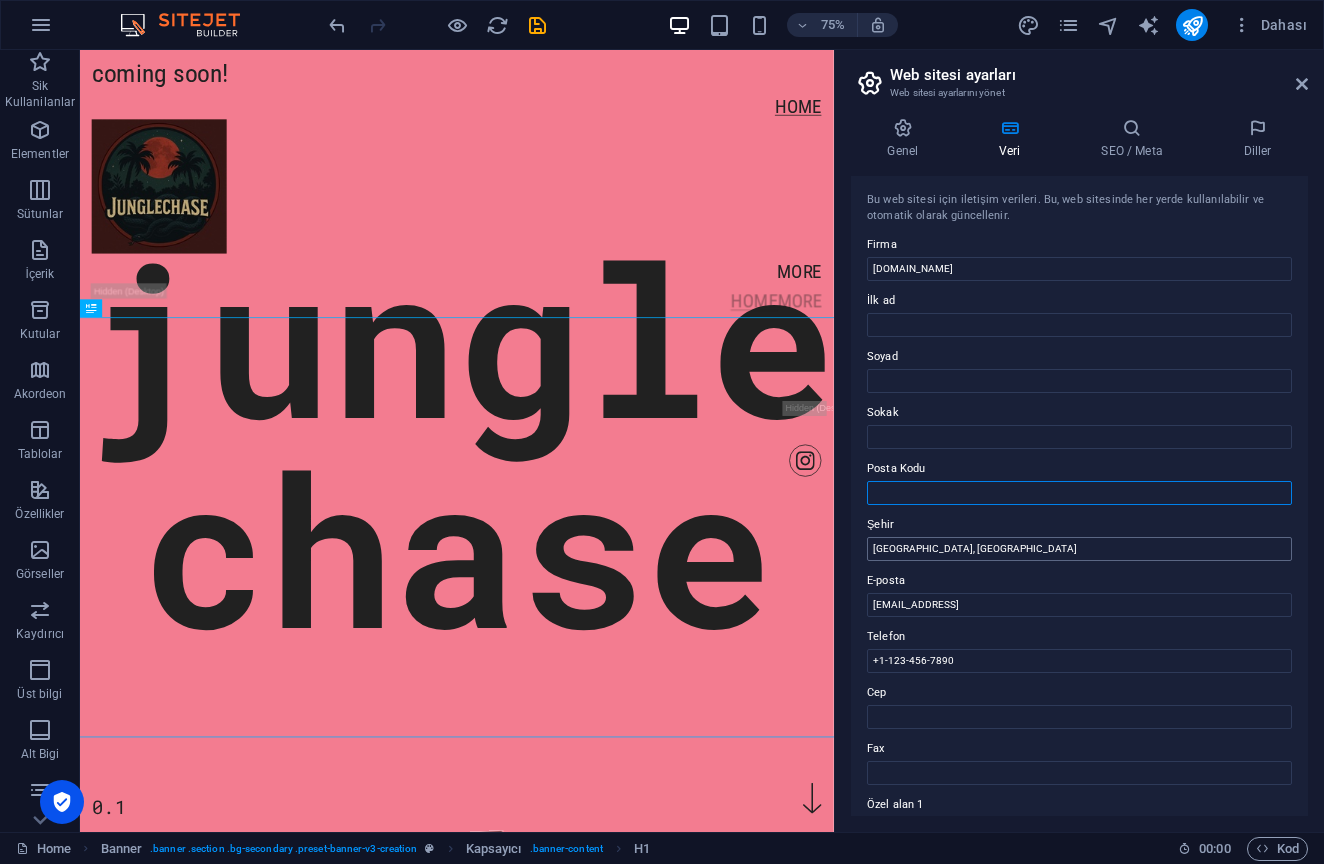 type 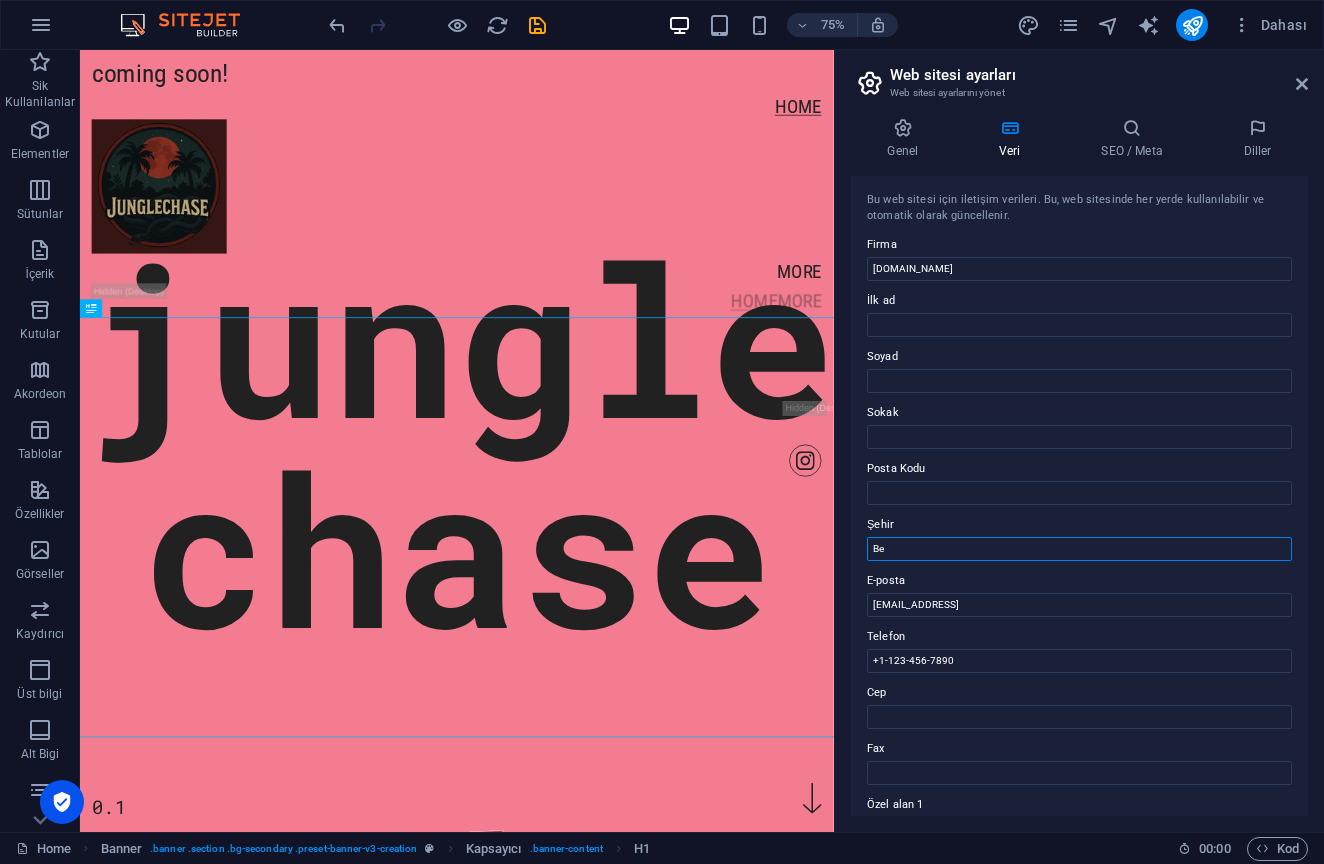 type on "B" 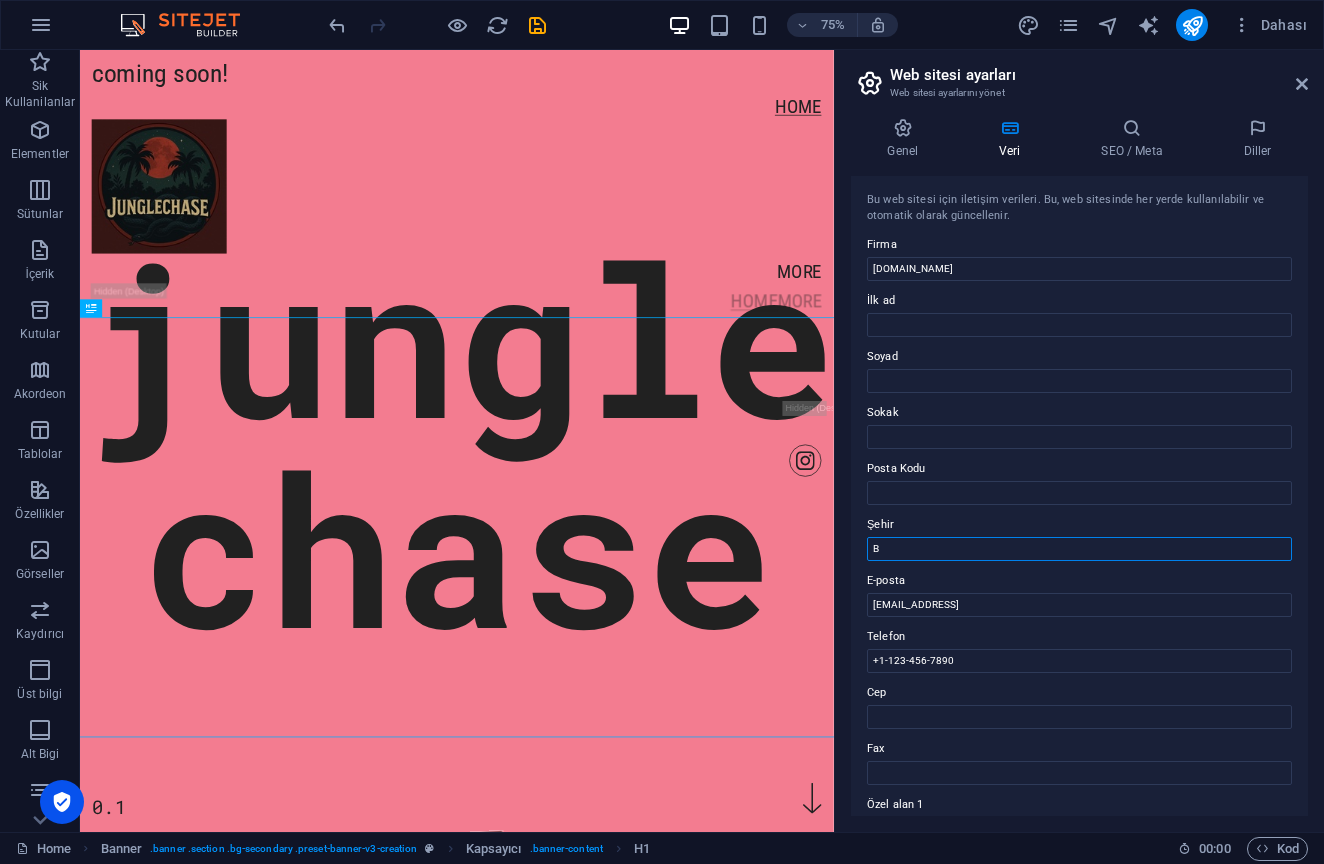 type 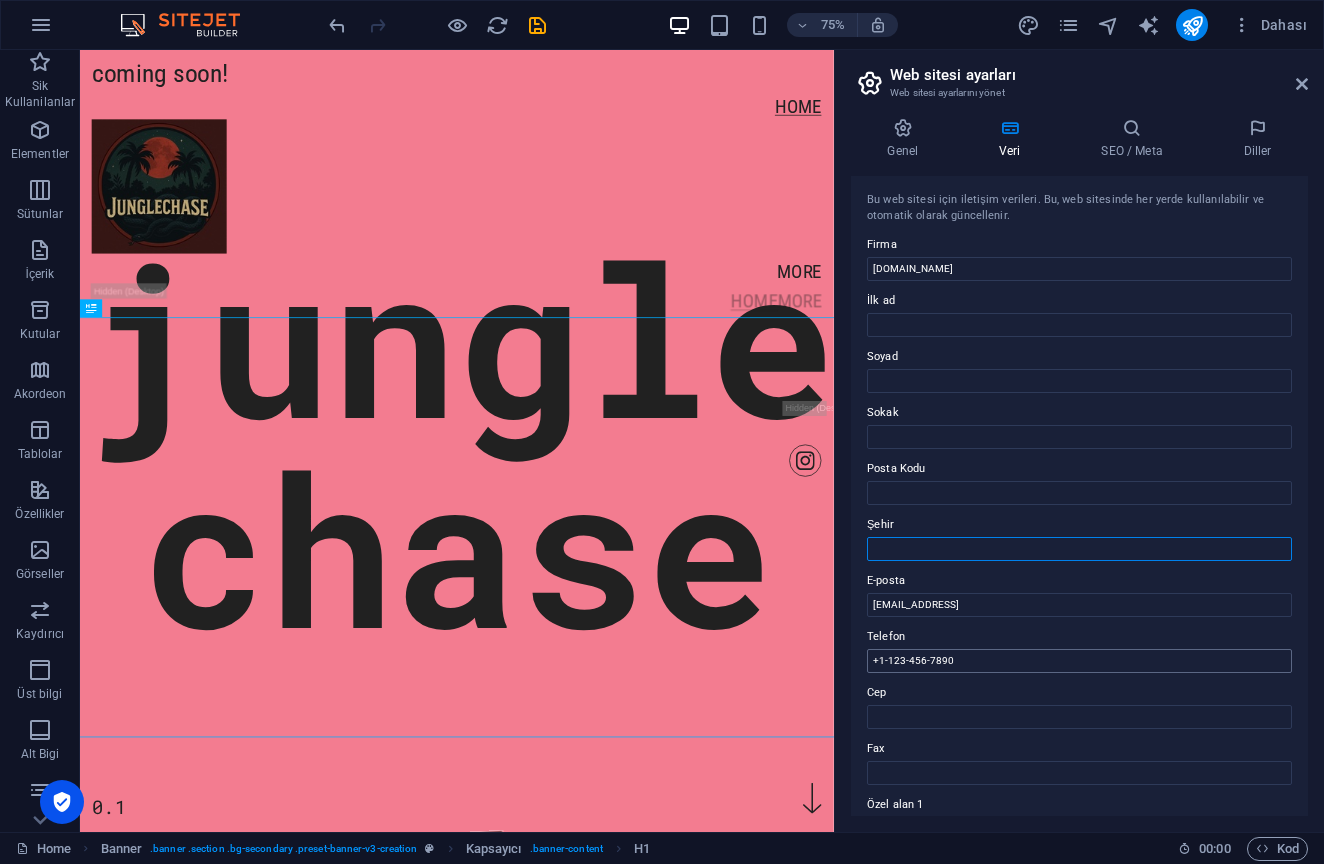 scroll, scrollTop: 0, scrollLeft: 0, axis: both 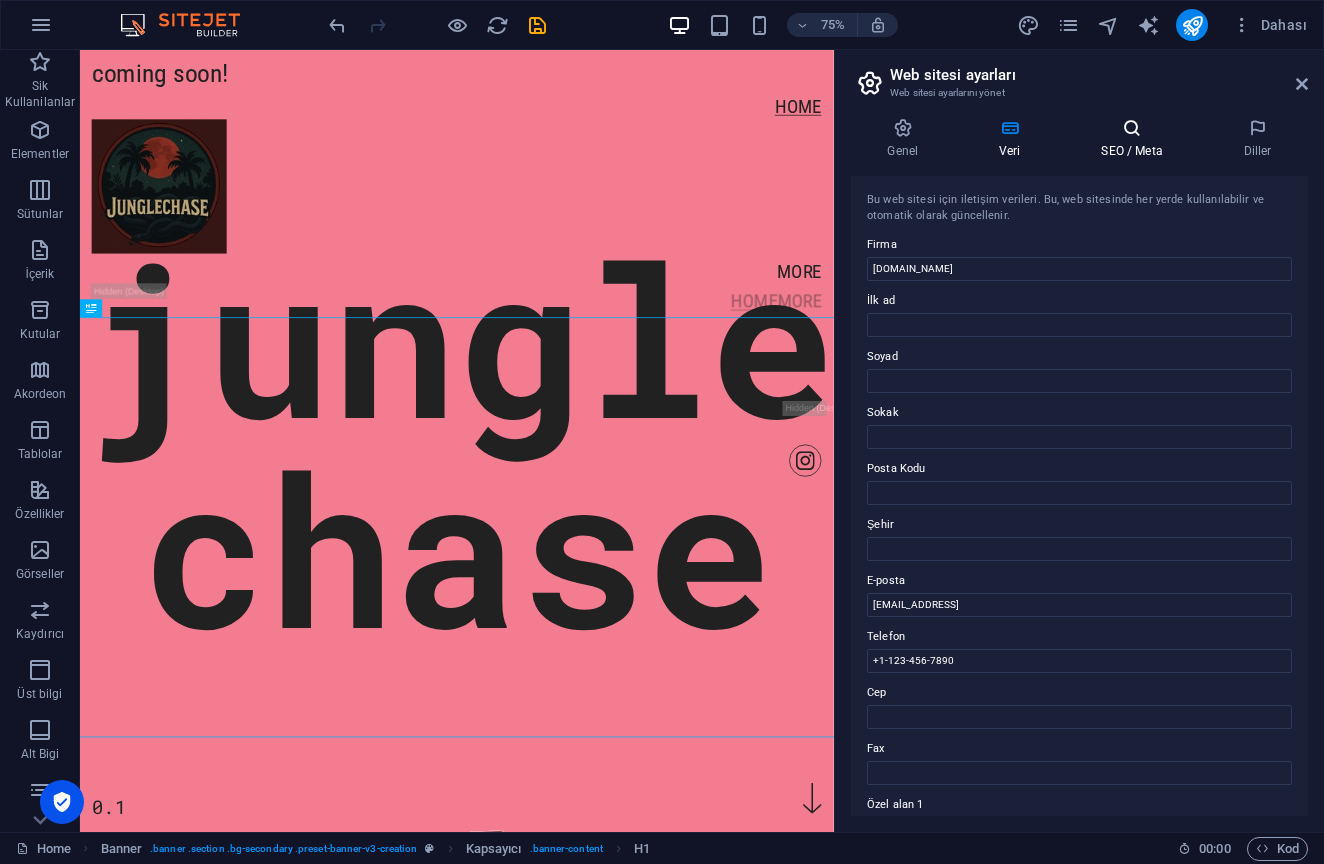 click on "SEO / Meta" at bounding box center (1136, 139) 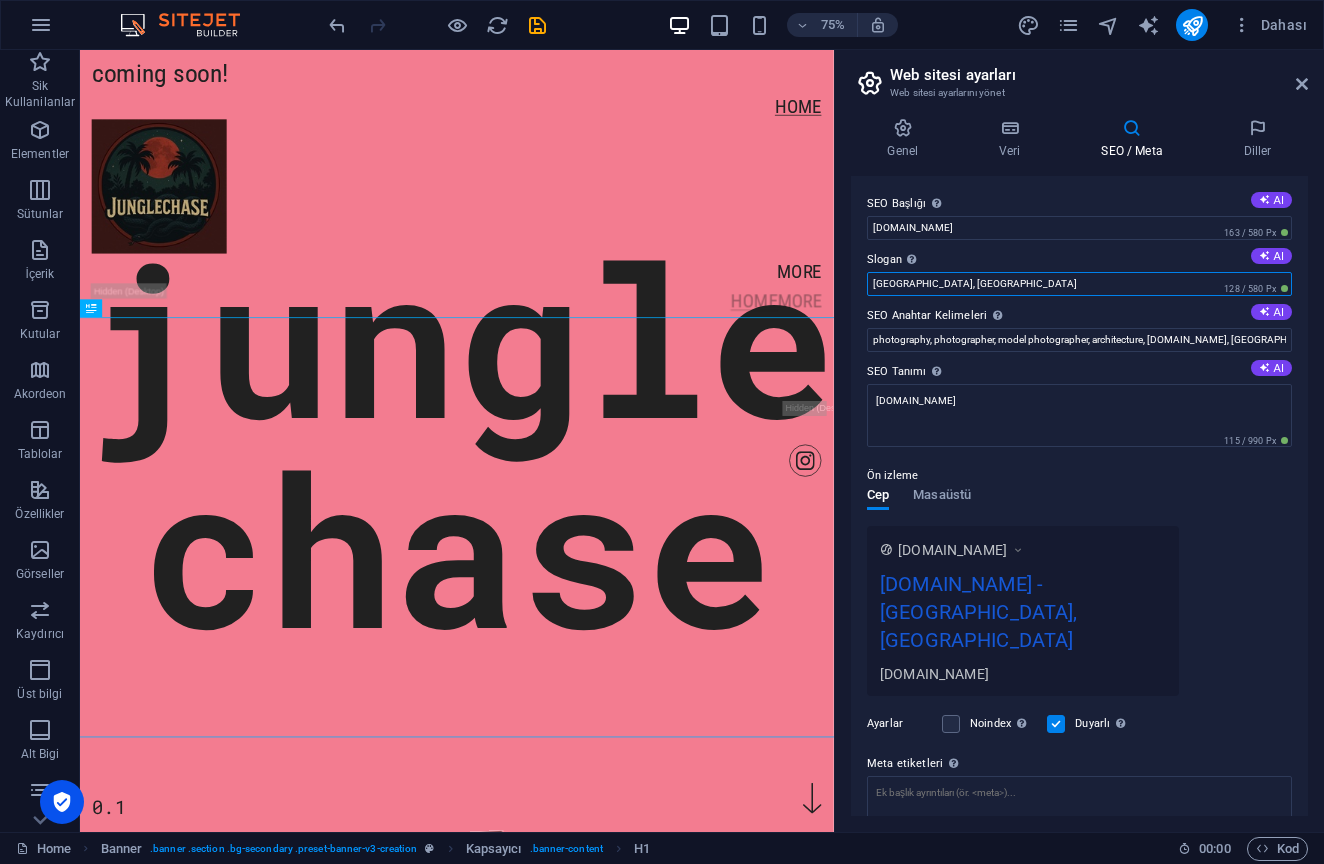 click on "[GEOGRAPHIC_DATA], [GEOGRAPHIC_DATA]" at bounding box center [1079, 284] 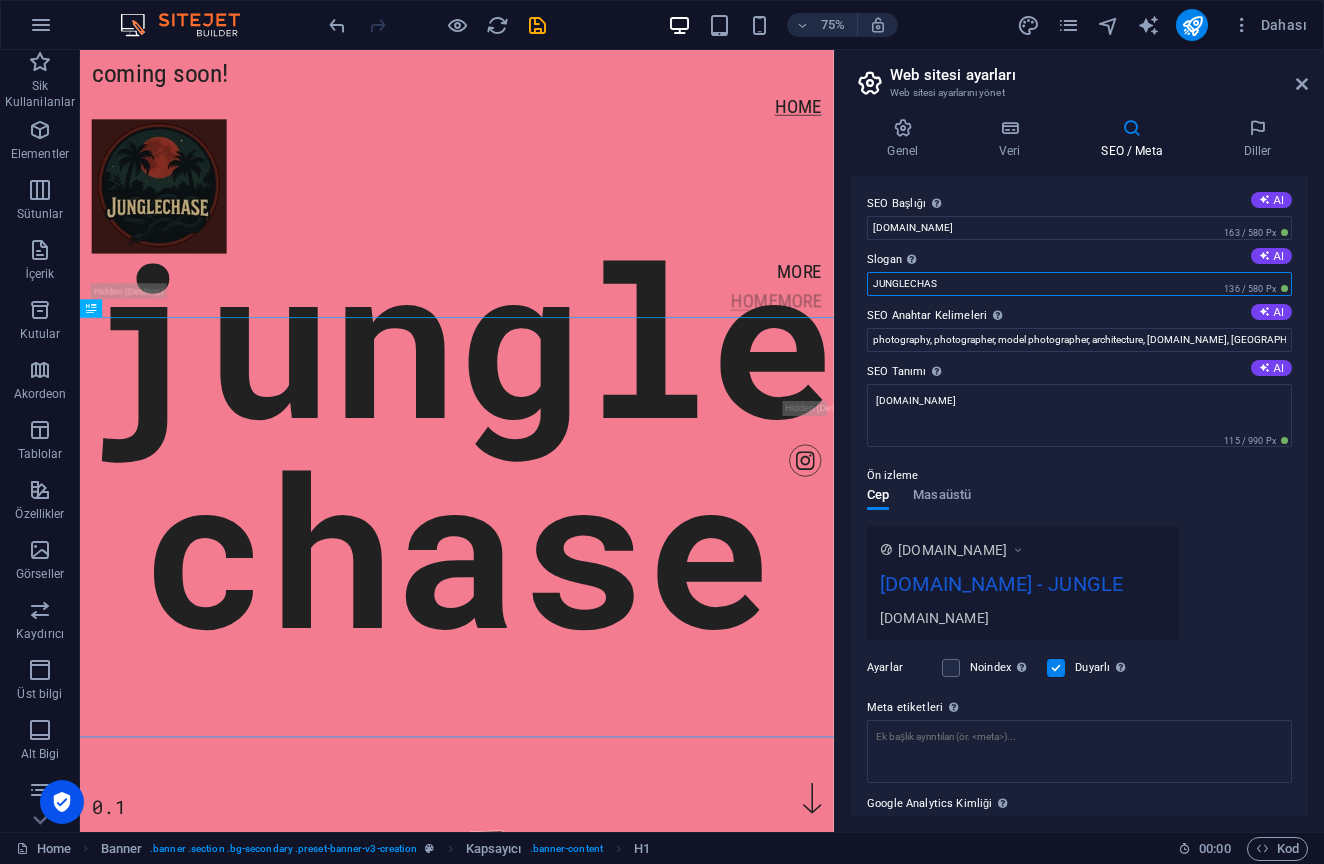 type on "JUNGLECHASE" 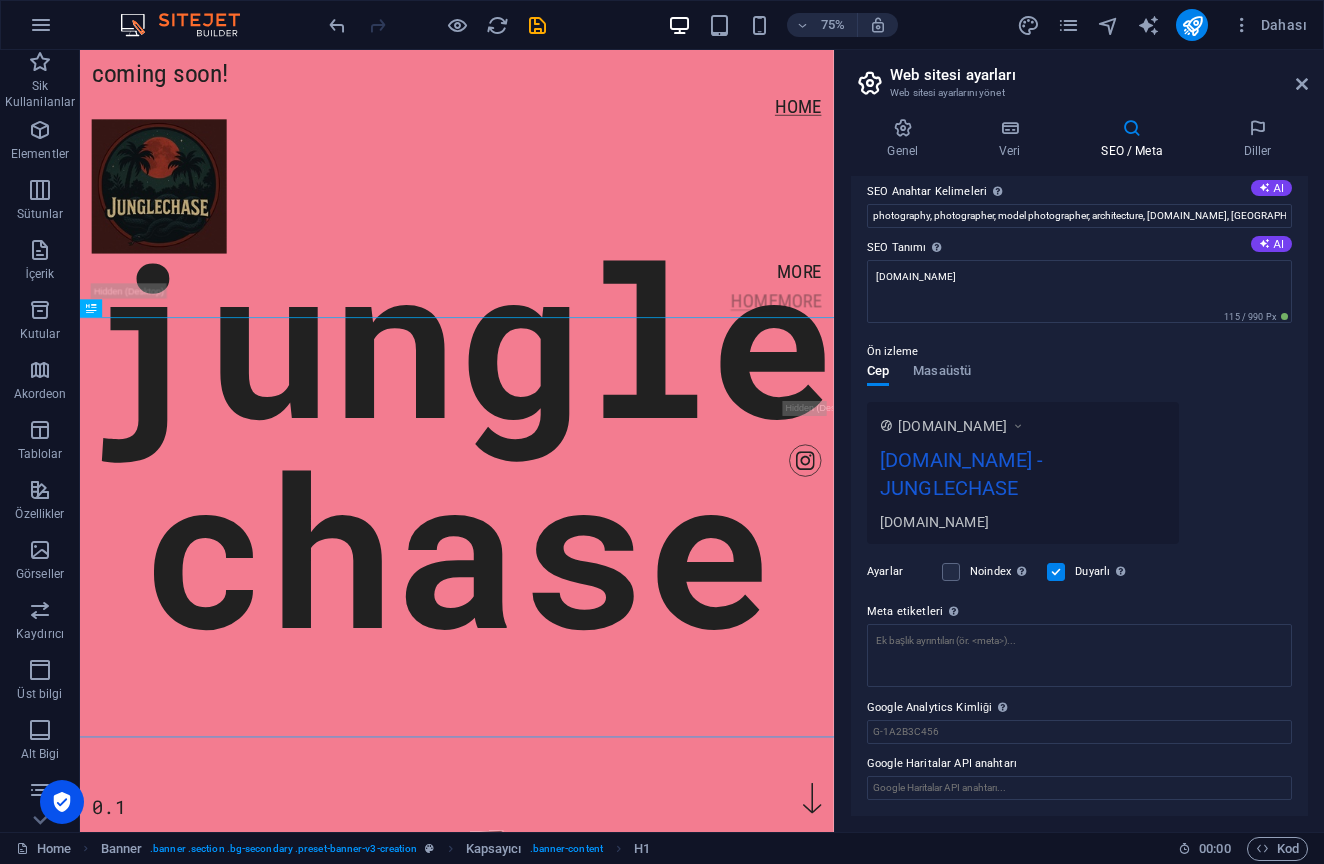 scroll, scrollTop: 123, scrollLeft: 0, axis: vertical 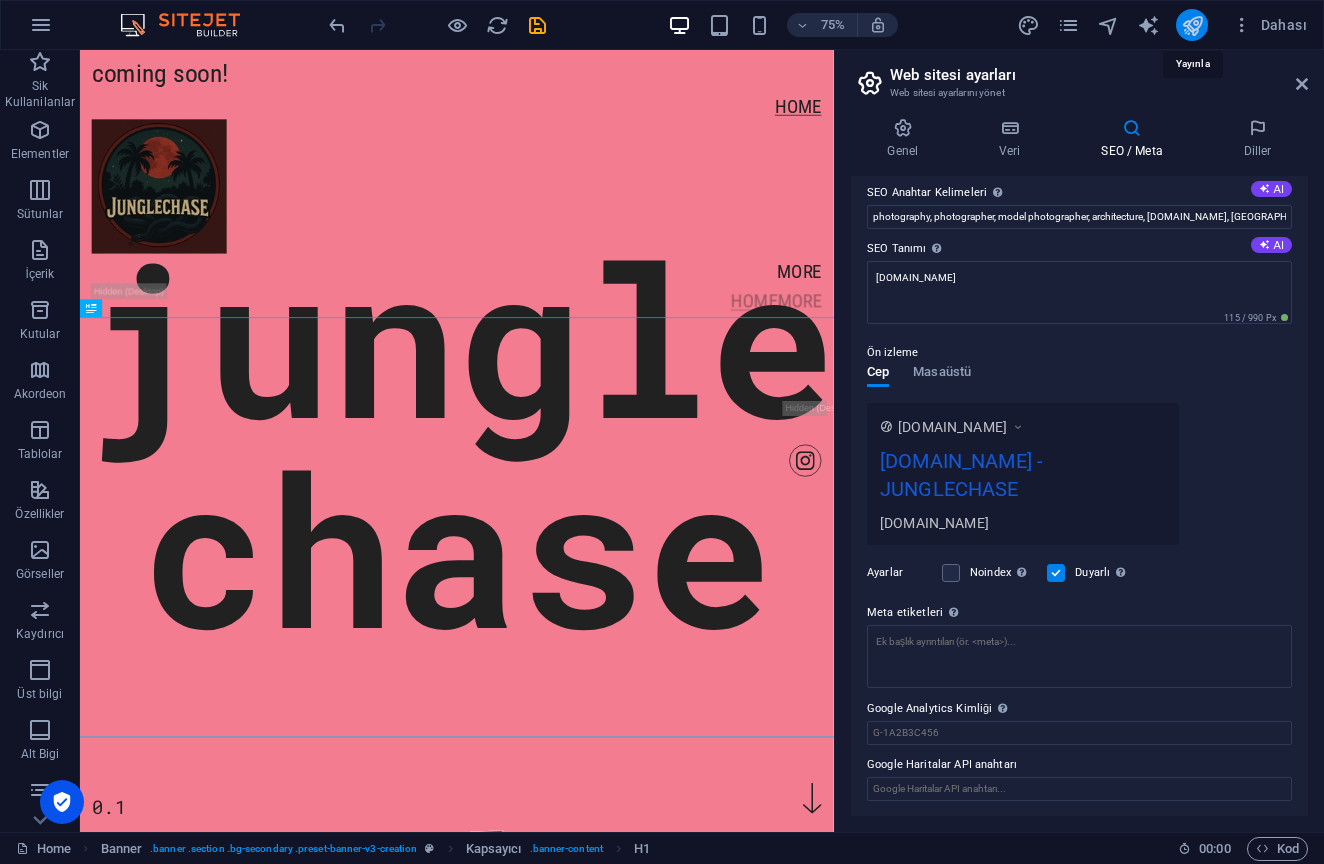click at bounding box center [1192, 25] 